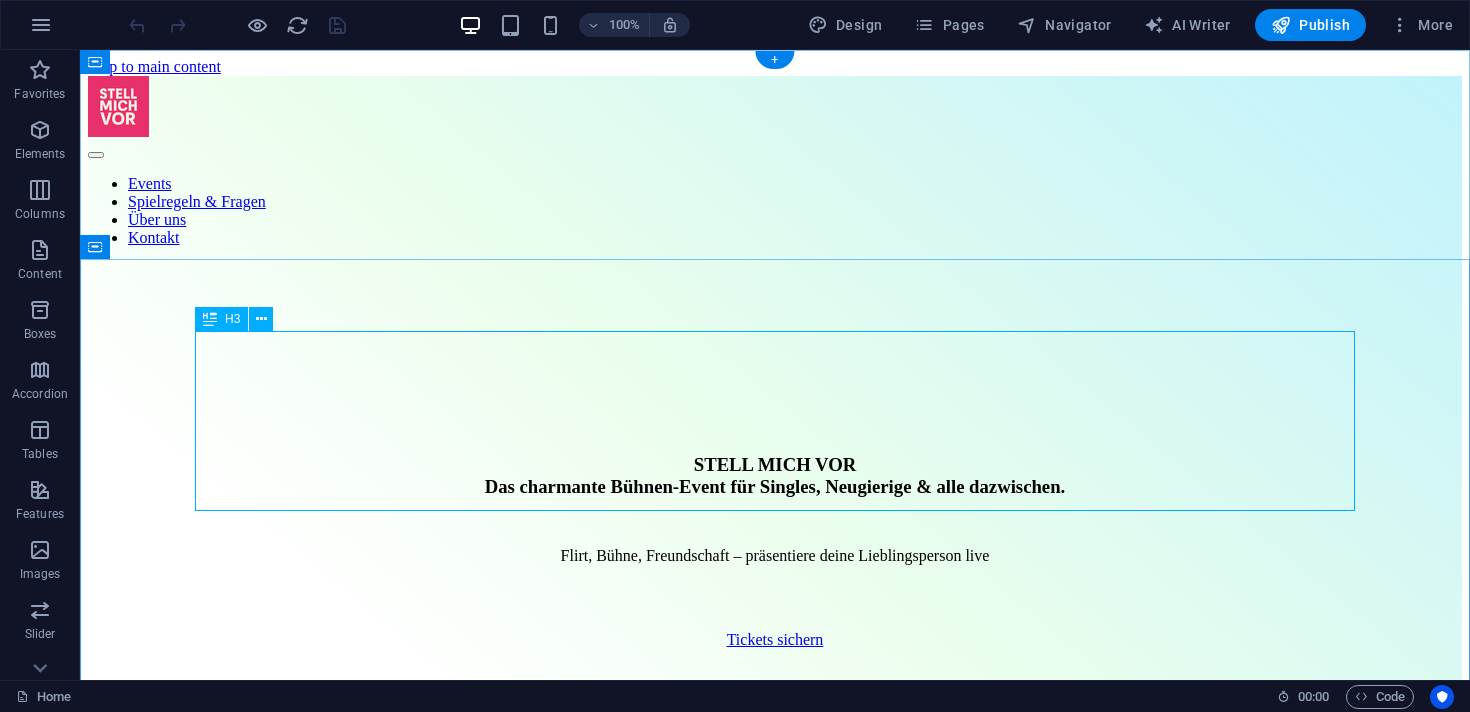 scroll, scrollTop: 0, scrollLeft: 0, axis: both 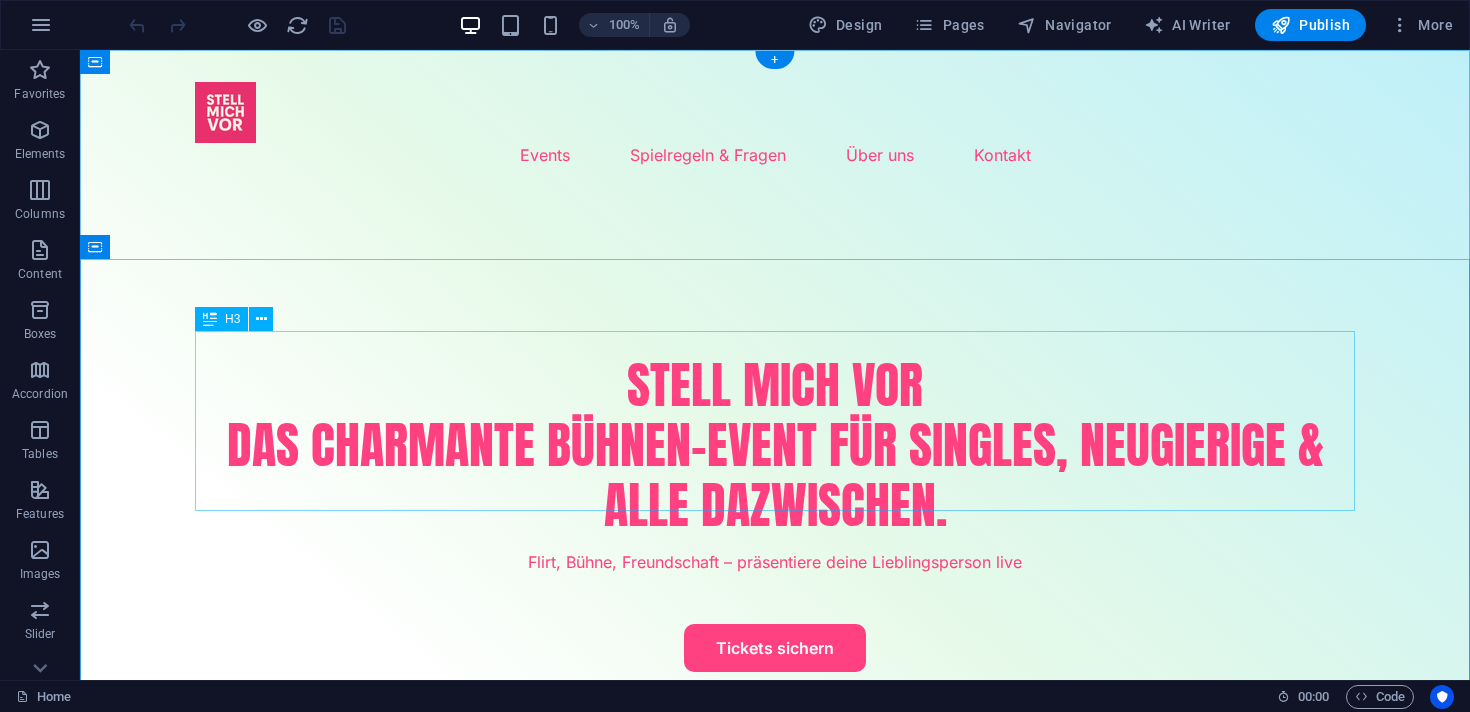 click on "STELL MICH VOR Das charmante Bühnen-Event für Singles, Neugierige & alle dazwischen." at bounding box center (775, 445) 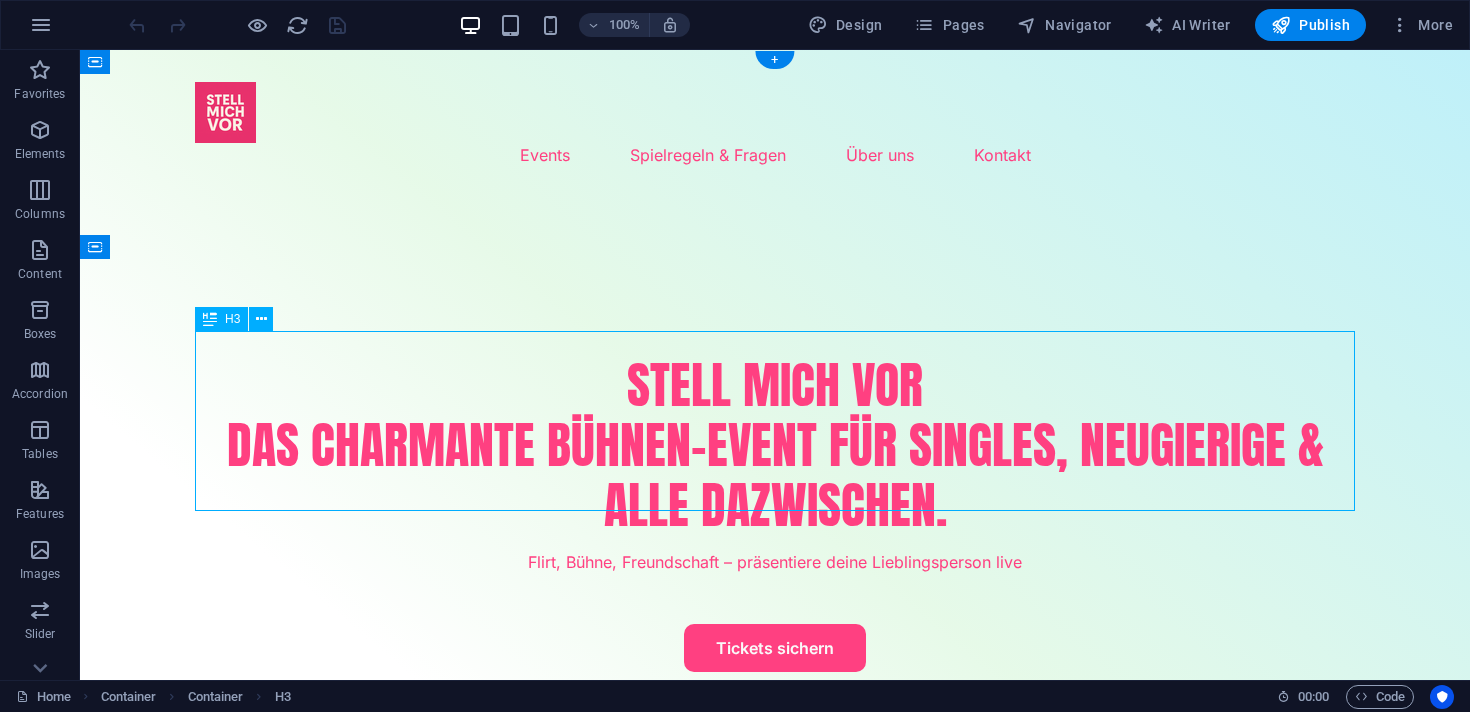 click on "STELL MICH VOR Das charmante Bühnen-Event für Singles, Neugierige & alle dazwischen." at bounding box center [775, 445] 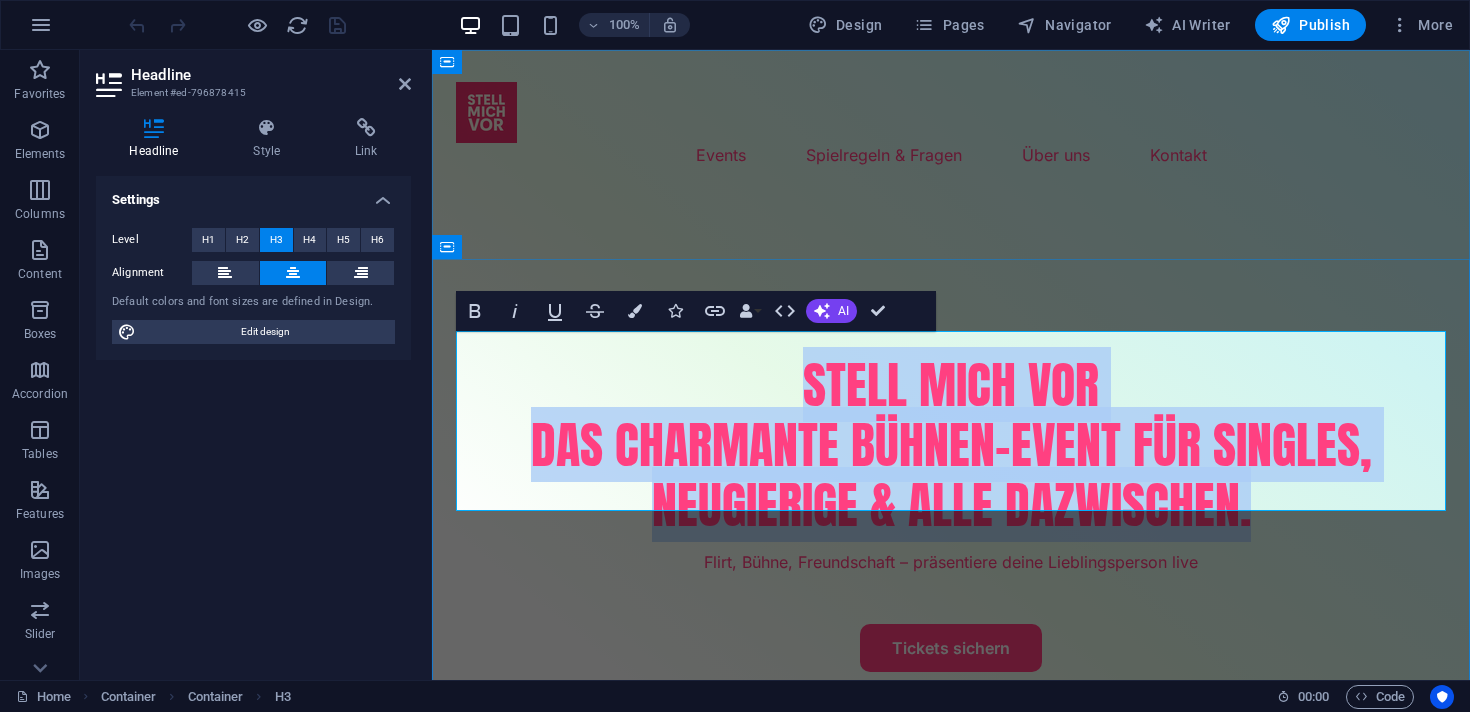 click on "STELL MICH VOR Das charmante Bühnen-Event für Singles, Neugierige & alle dazwischen." at bounding box center (951, 445) 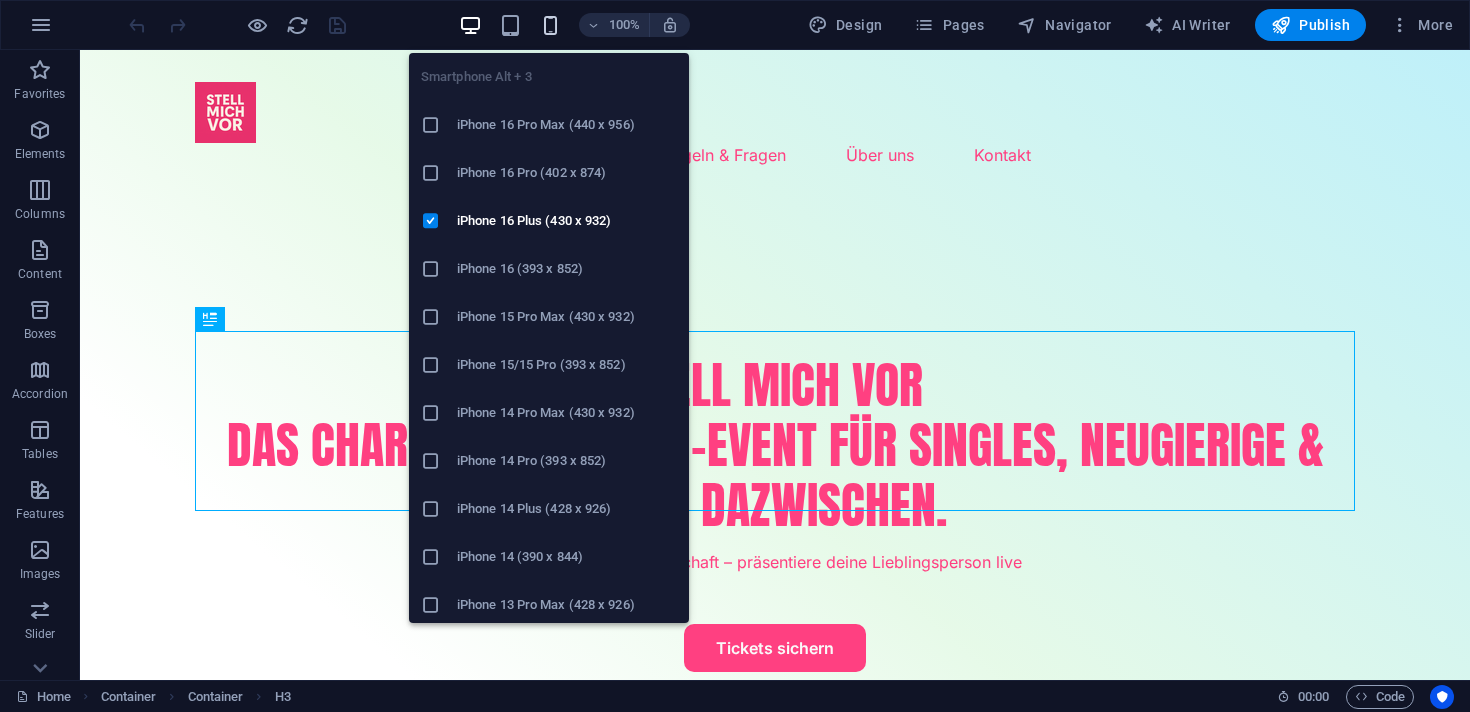 click at bounding box center (550, 25) 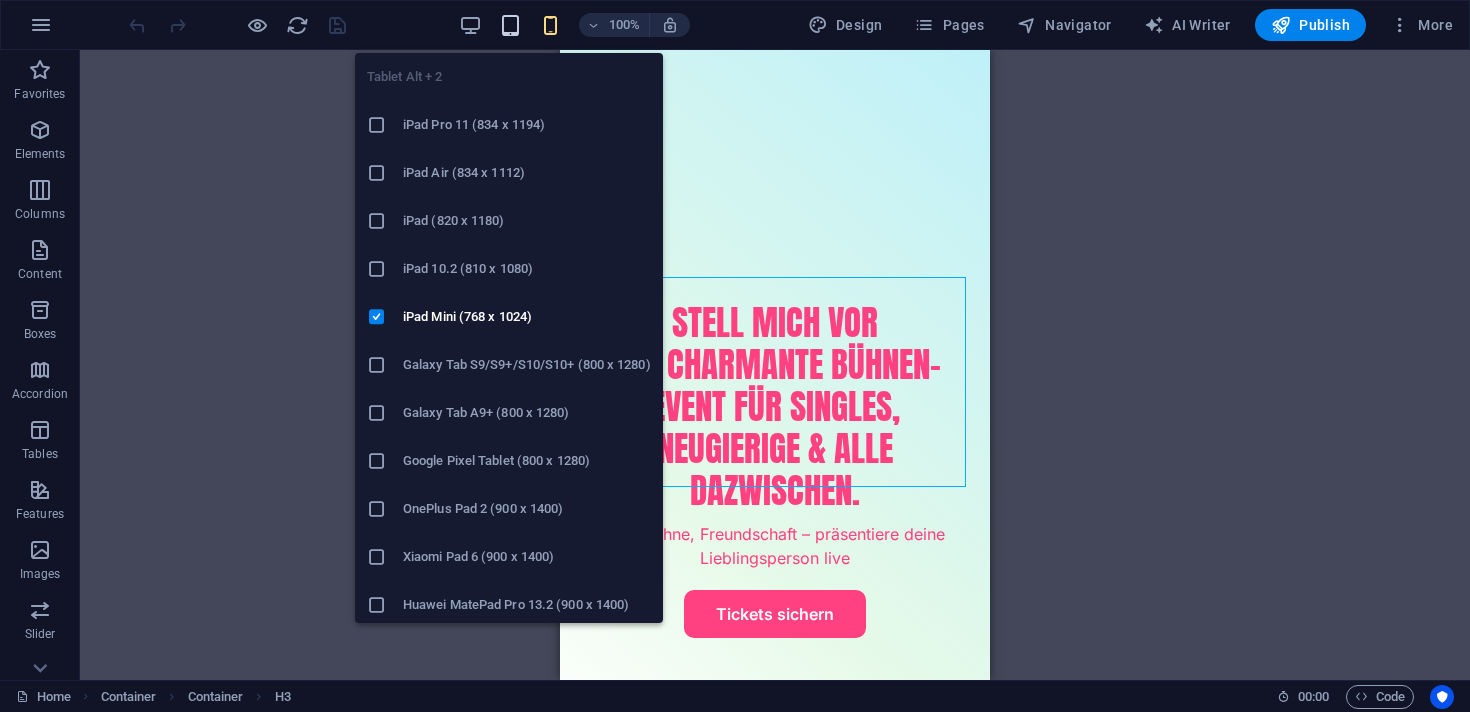 click at bounding box center [510, 25] 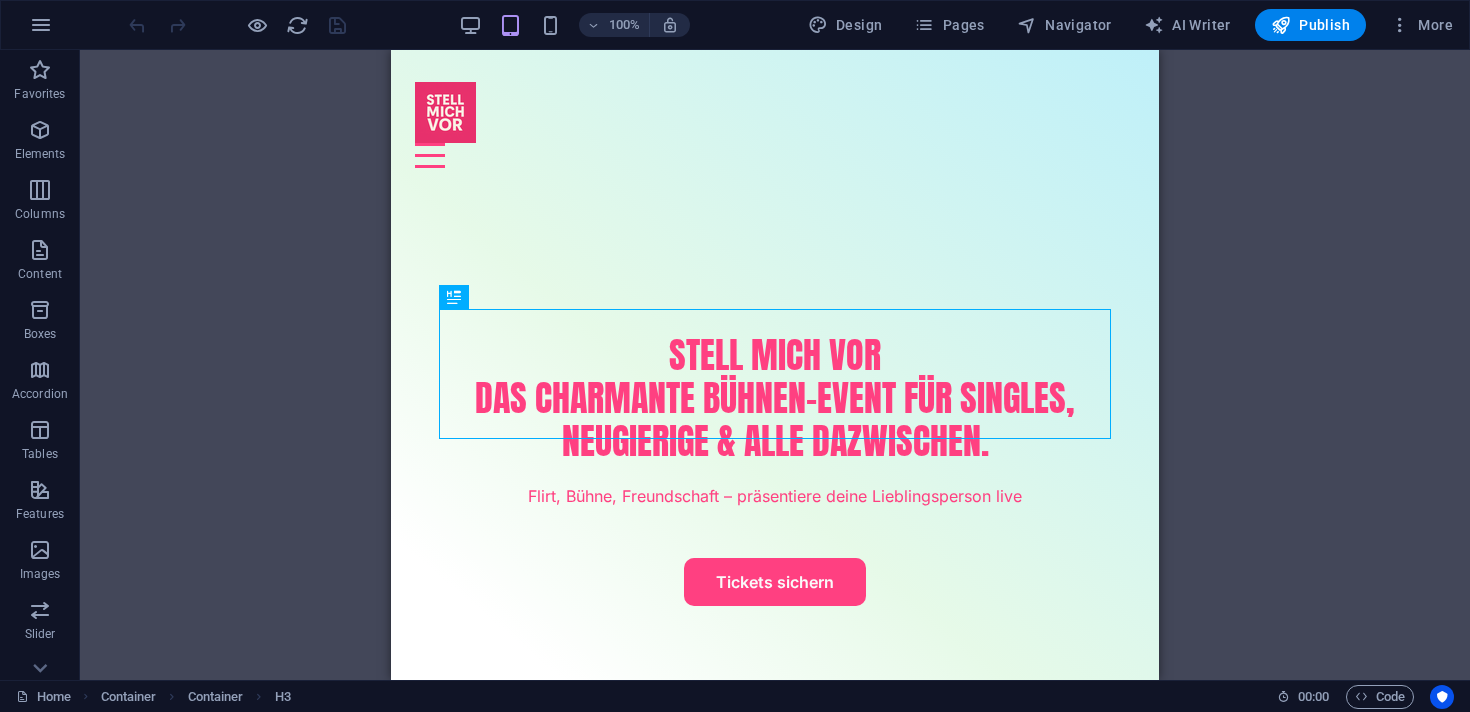 click on "100%" at bounding box center [574, 25] 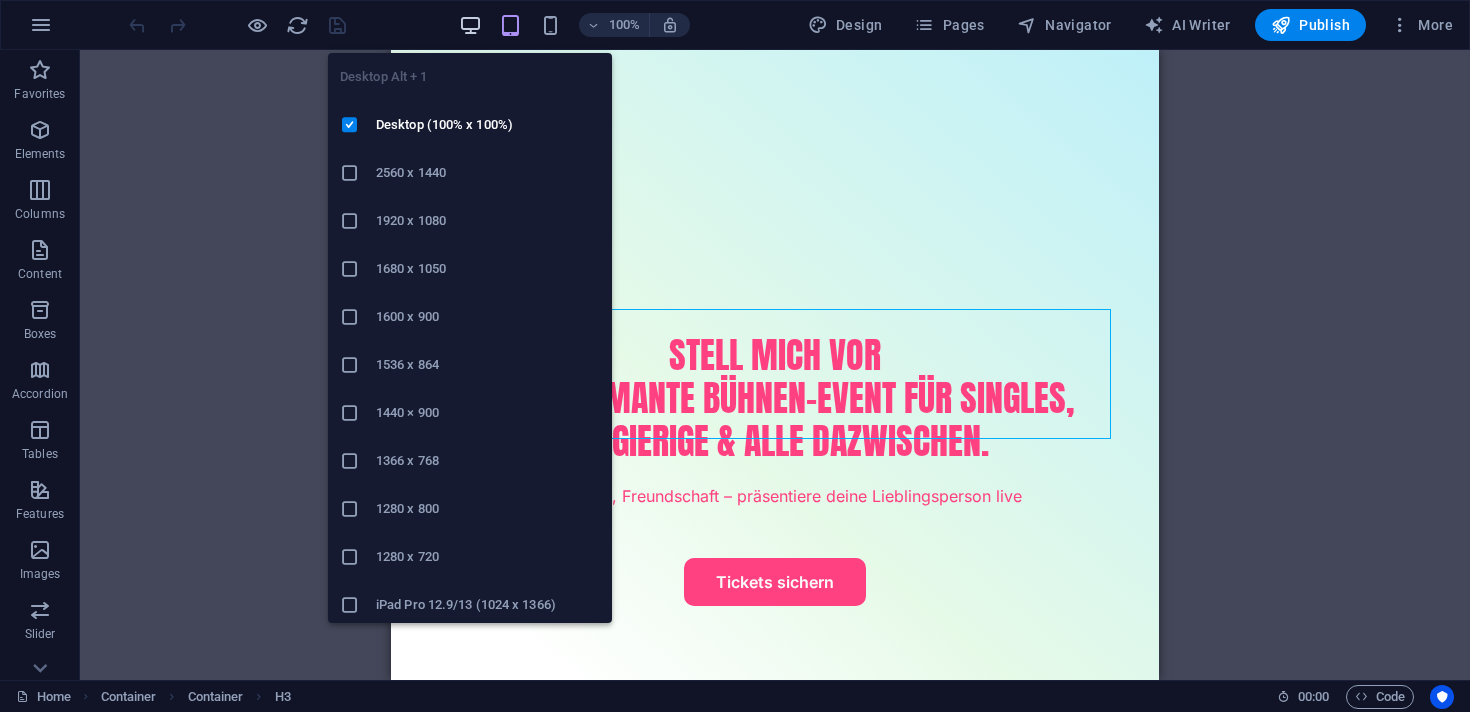 click at bounding box center (470, 25) 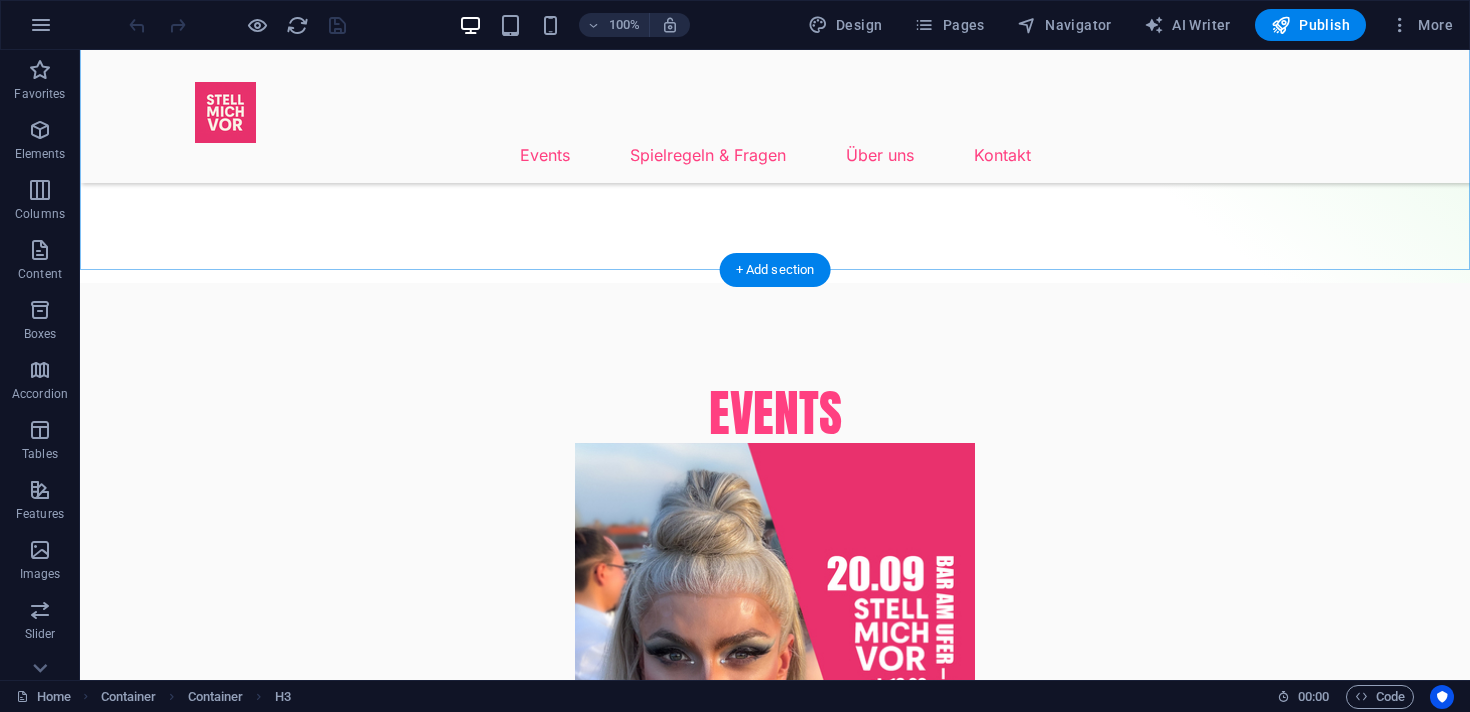 scroll, scrollTop: 1157, scrollLeft: 0, axis: vertical 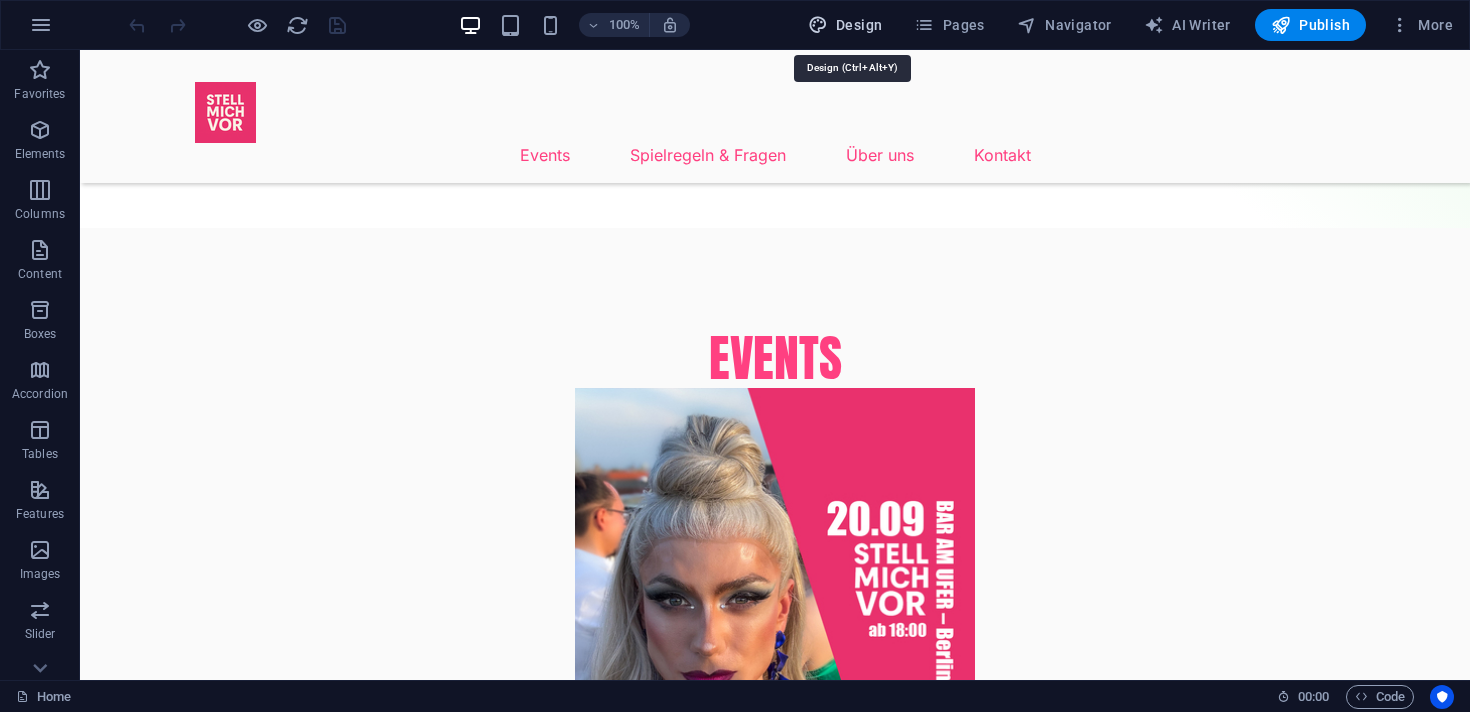 click on "Design" at bounding box center [845, 25] 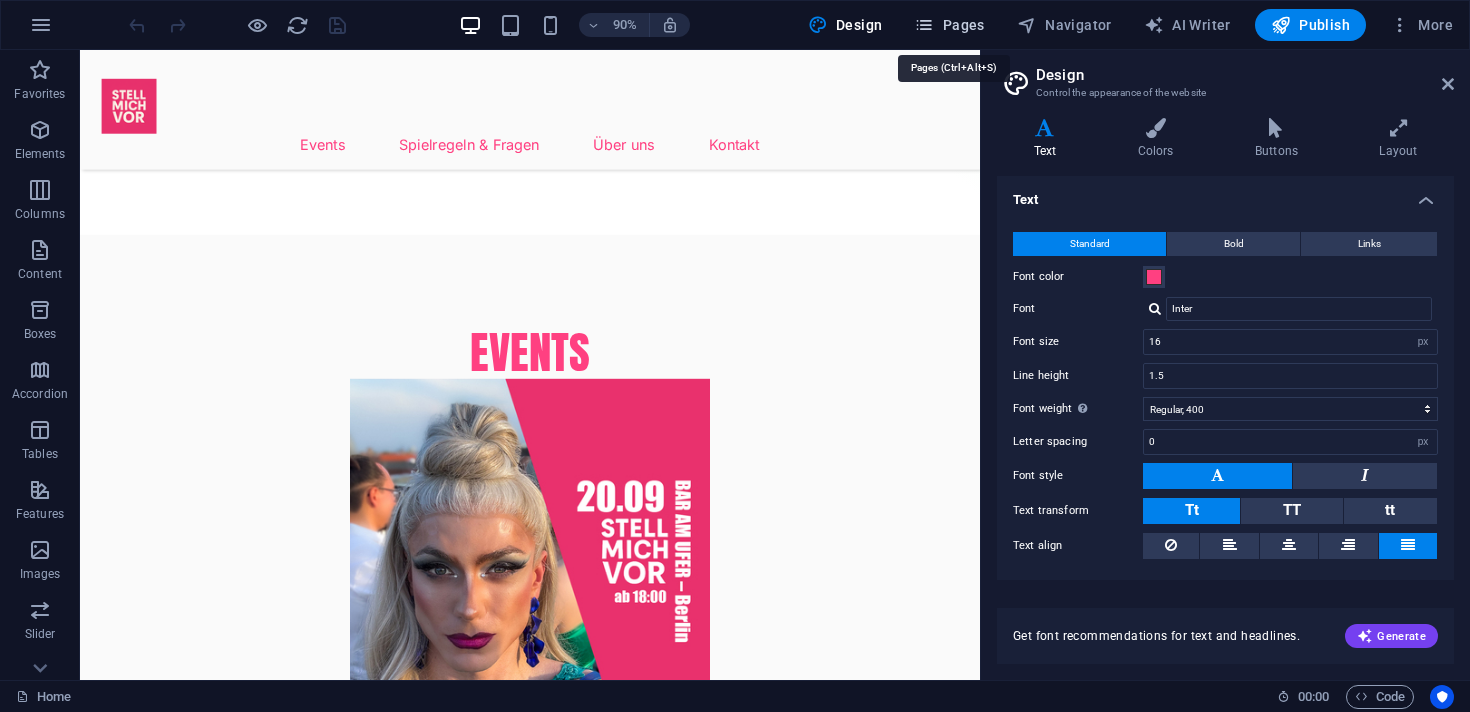 click on "Pages" at bounding box center (949, 25) 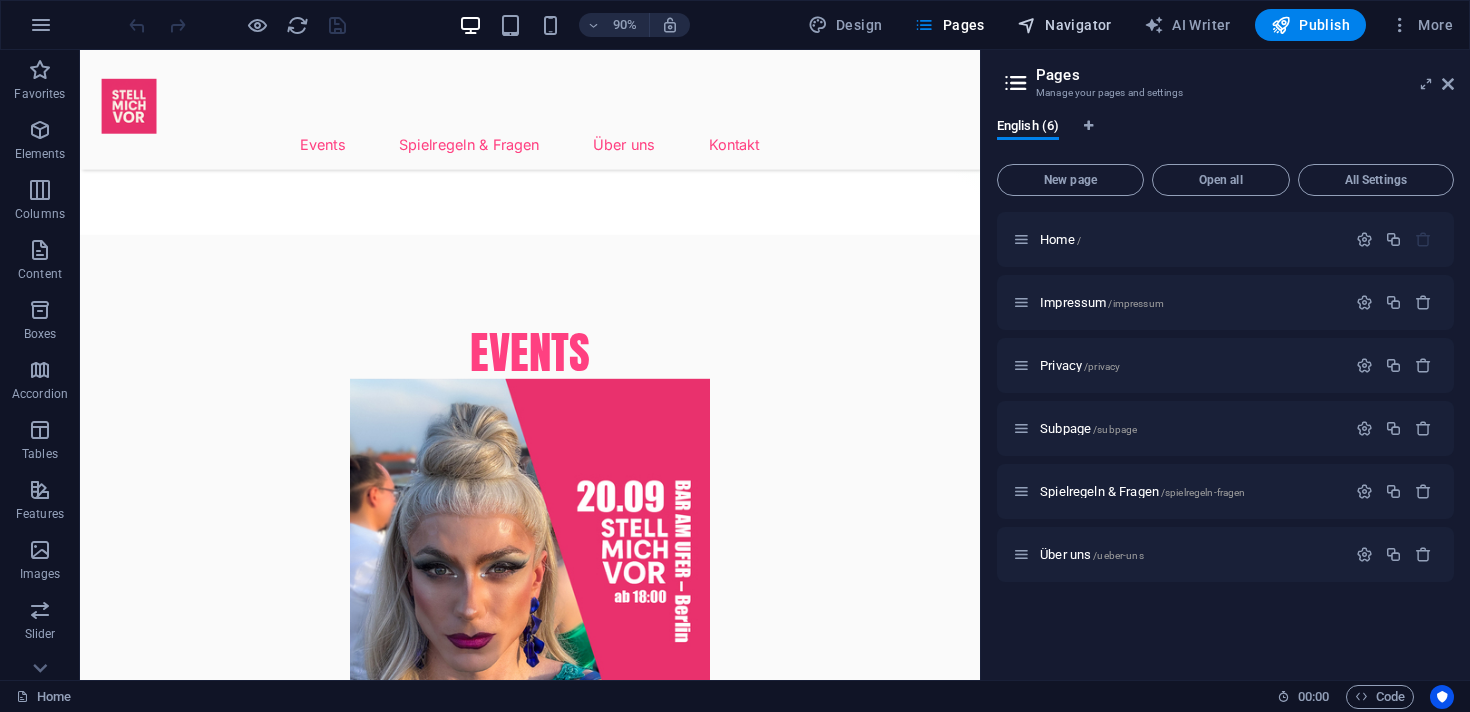 click on "Navigator" at bounding box center [1064, 25] 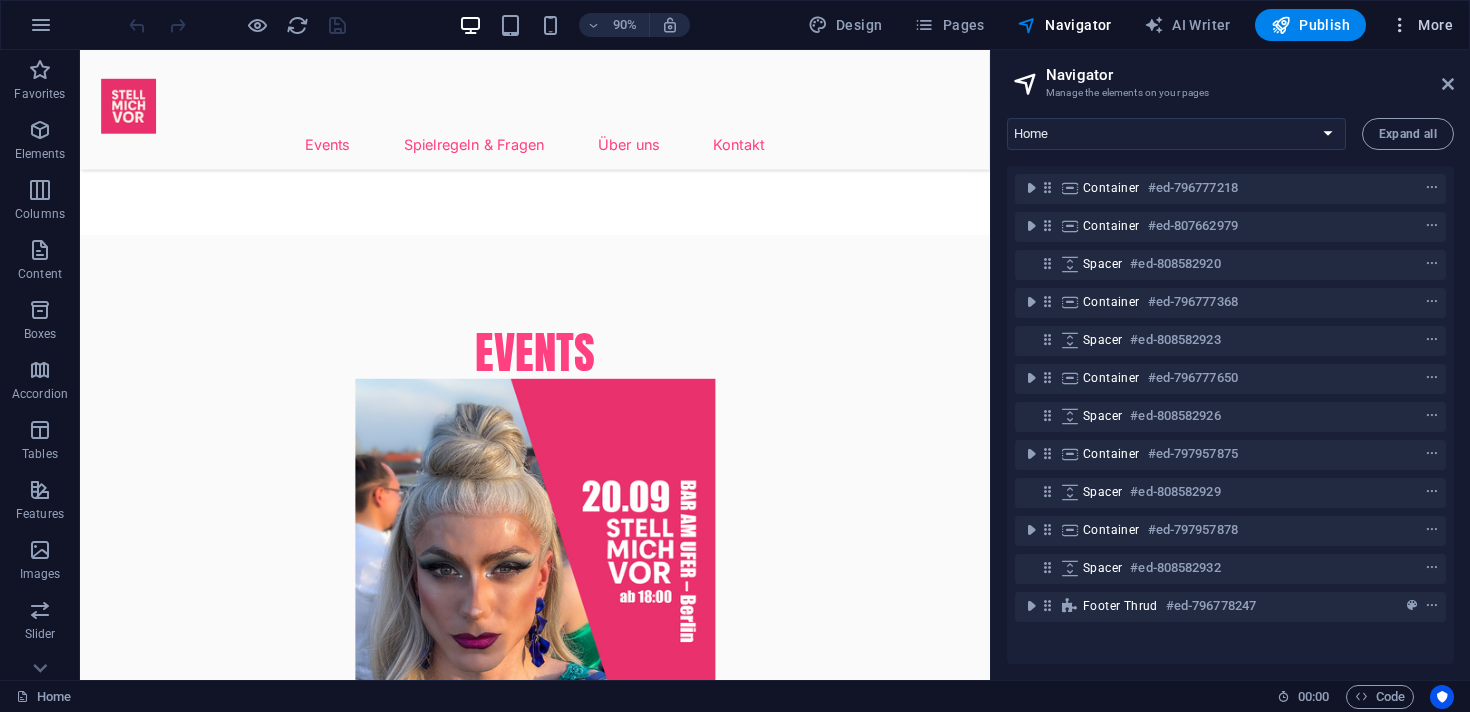 click at bounding box center [1400, 25] 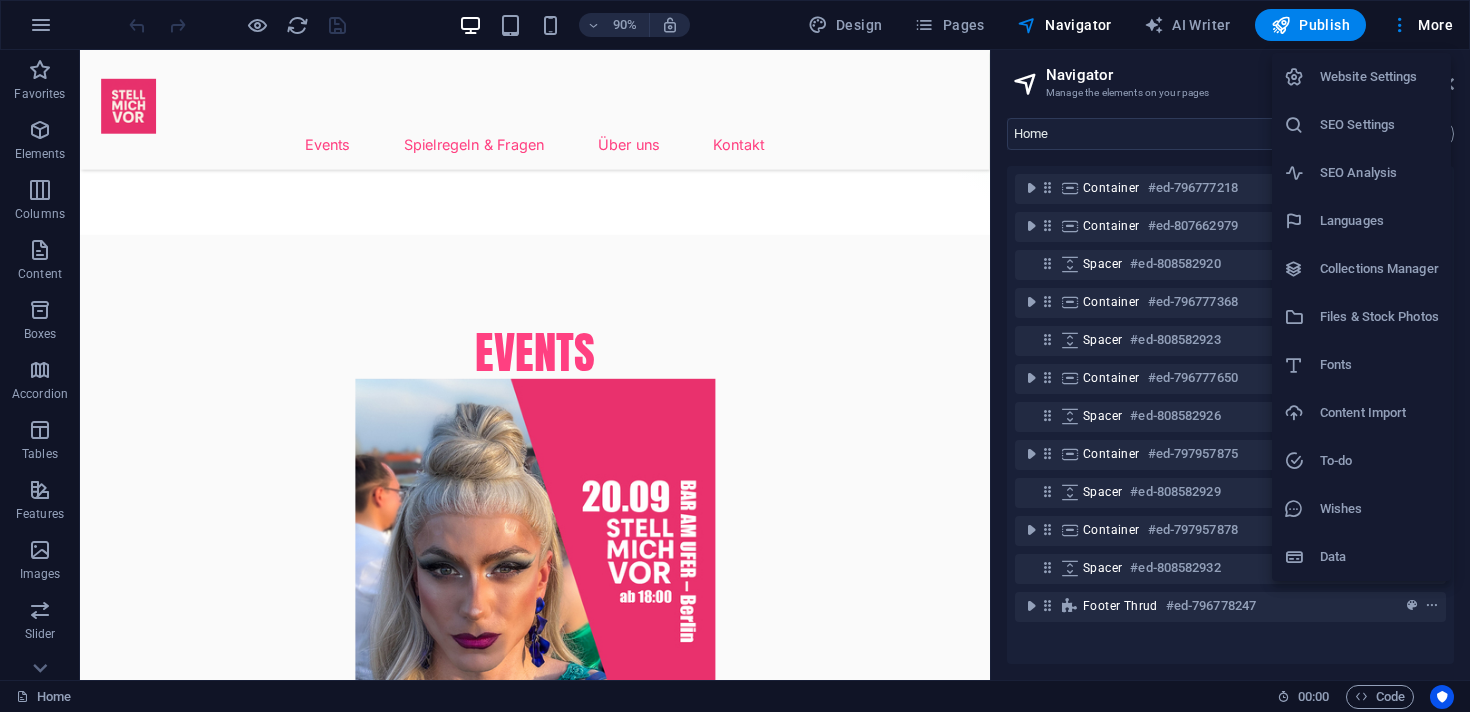 click on "SEO Settings" at bounding box center (1379, 125) 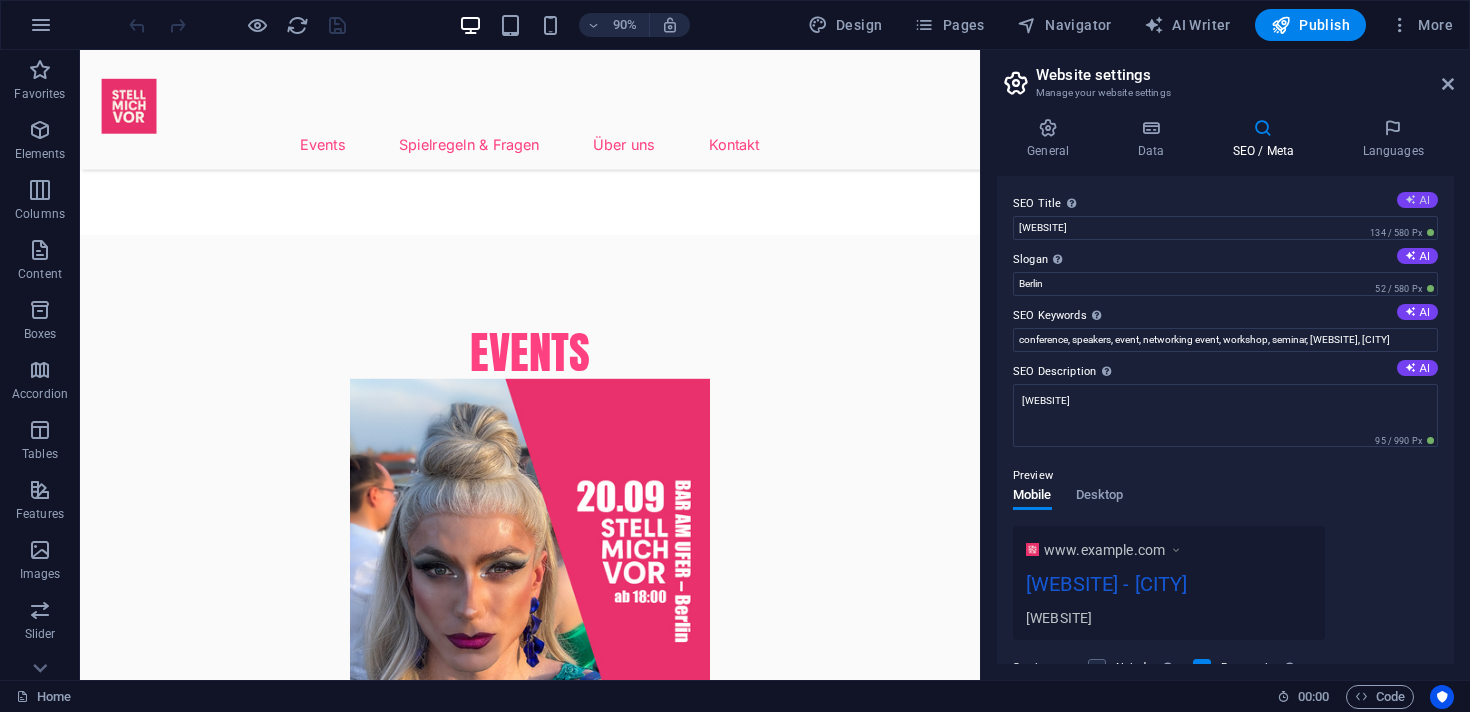 click on "AI" at bounding box center [1417, 200] 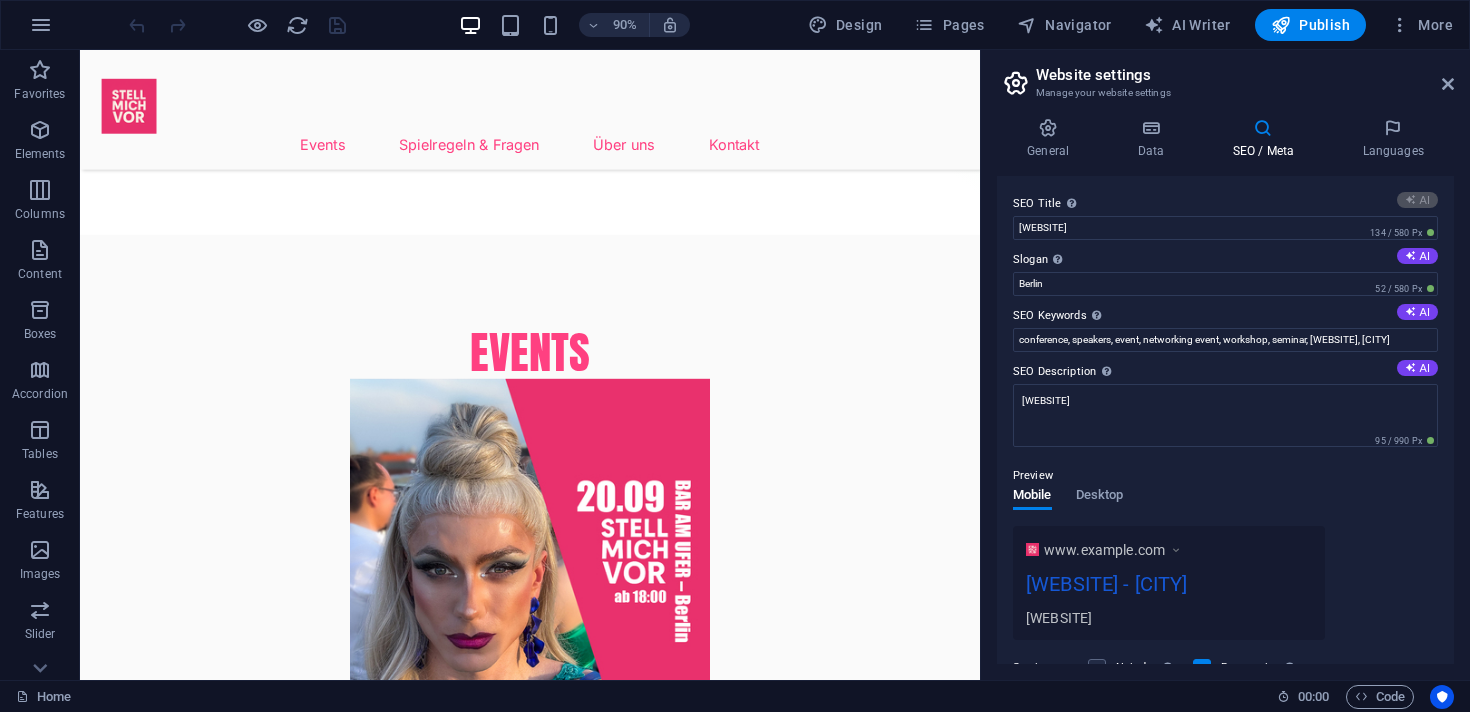 type on "Connect & Flirt at Our Live Show" 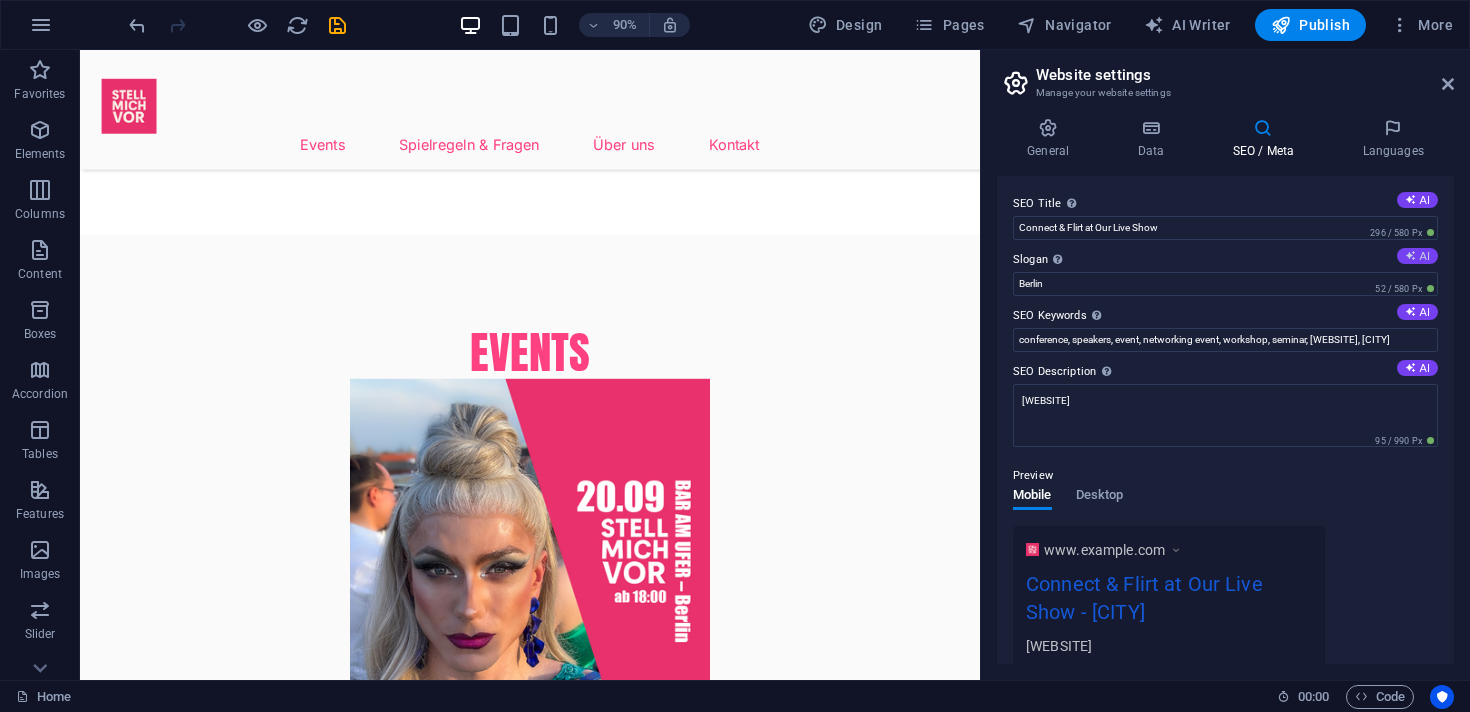 click on "AI" at bounding box center [1417, 256] 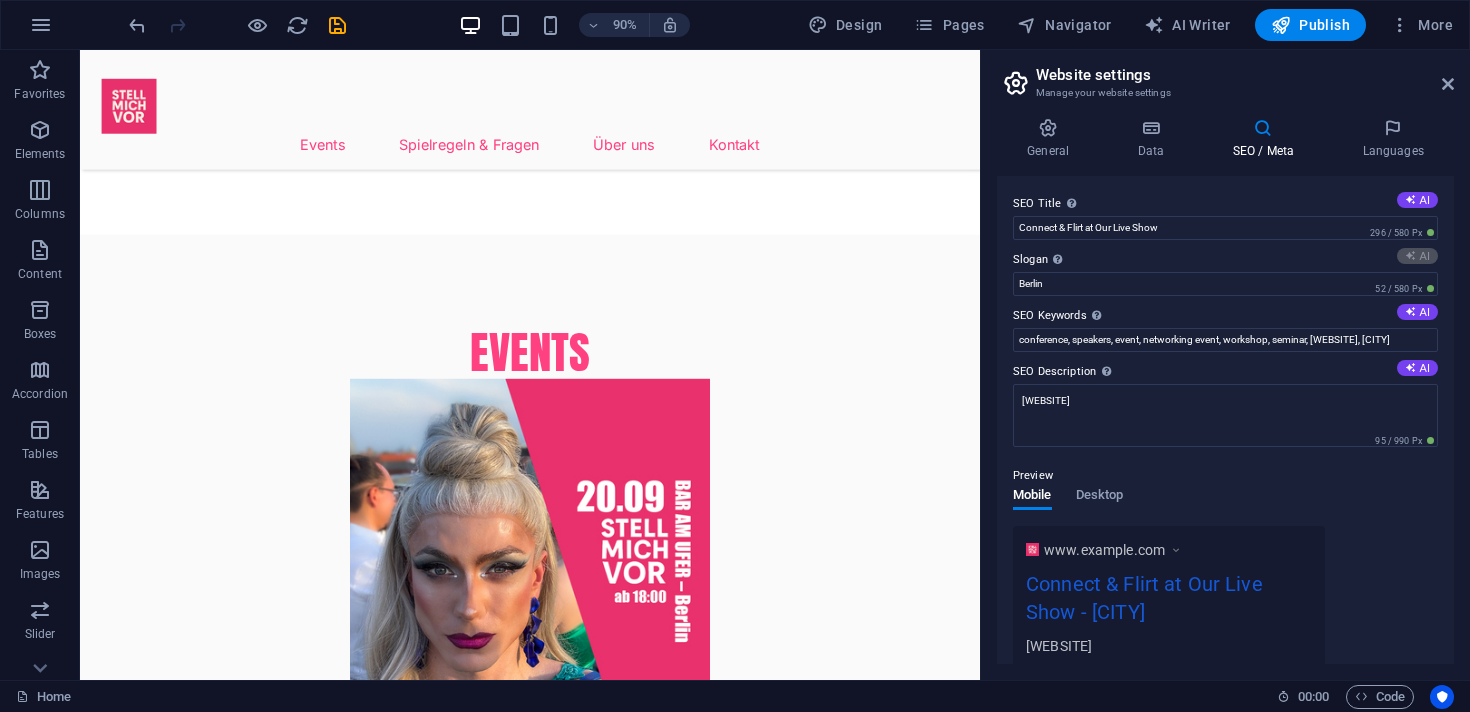 type on "Connect, Share, and Discover Authentic Connections" 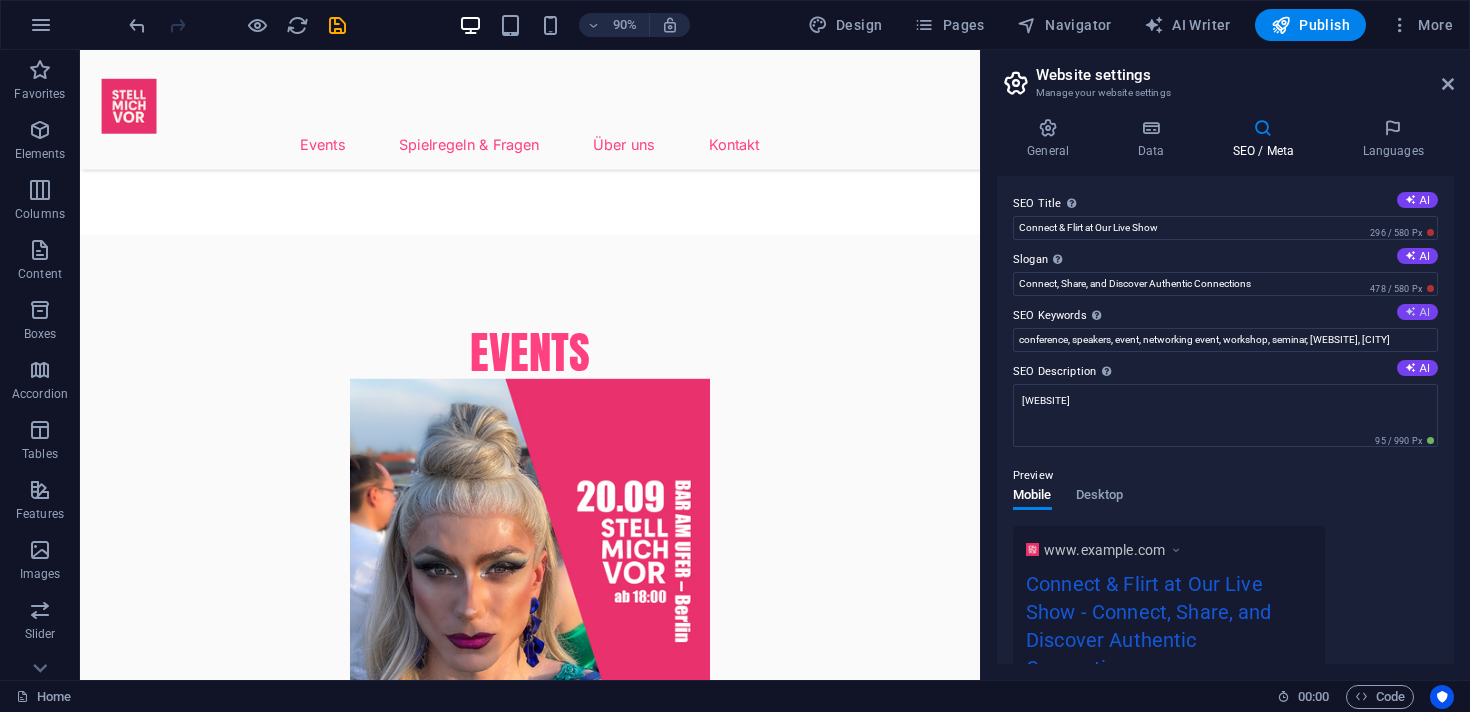 click on "AI" at bounding box center (1417, 312) 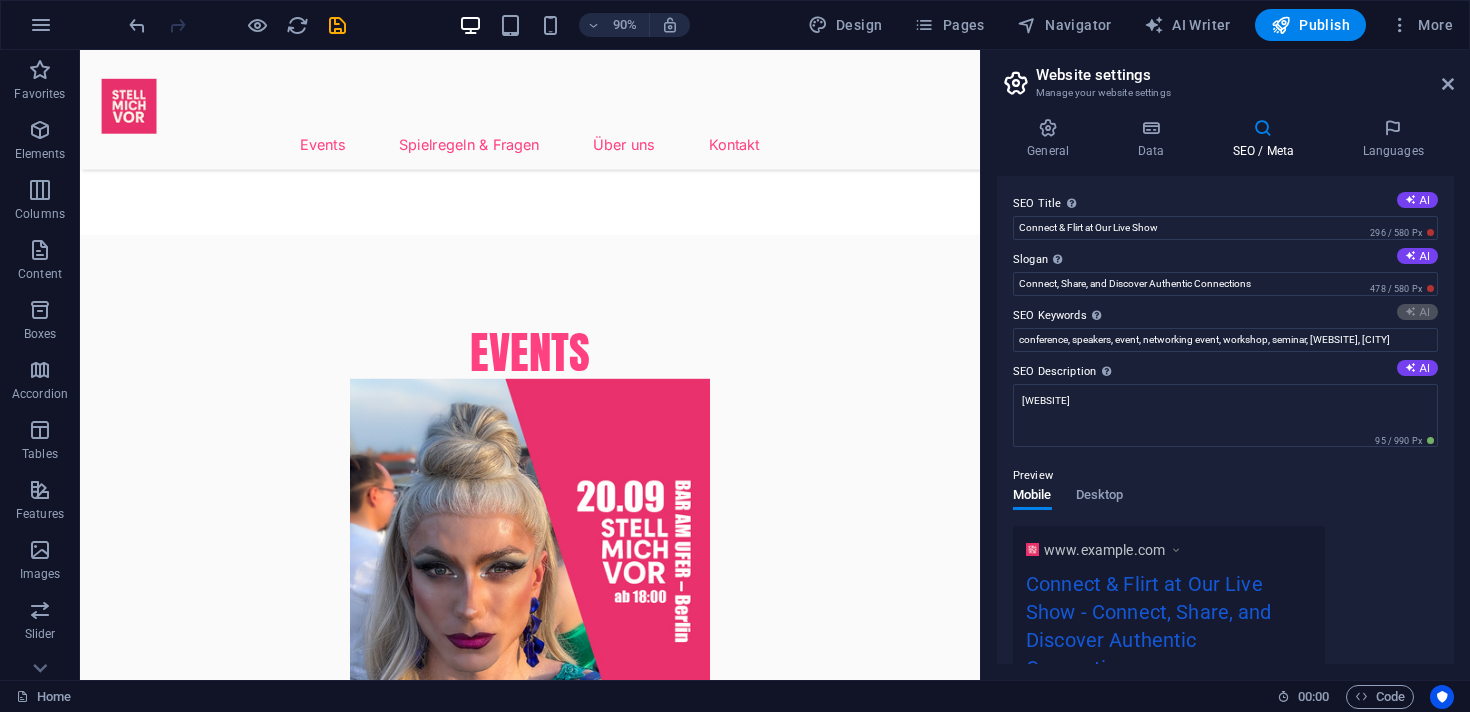type on "singles event, live pitch dating, flirt and friendship, queer networking, interactive dating experience, inclusive social event" 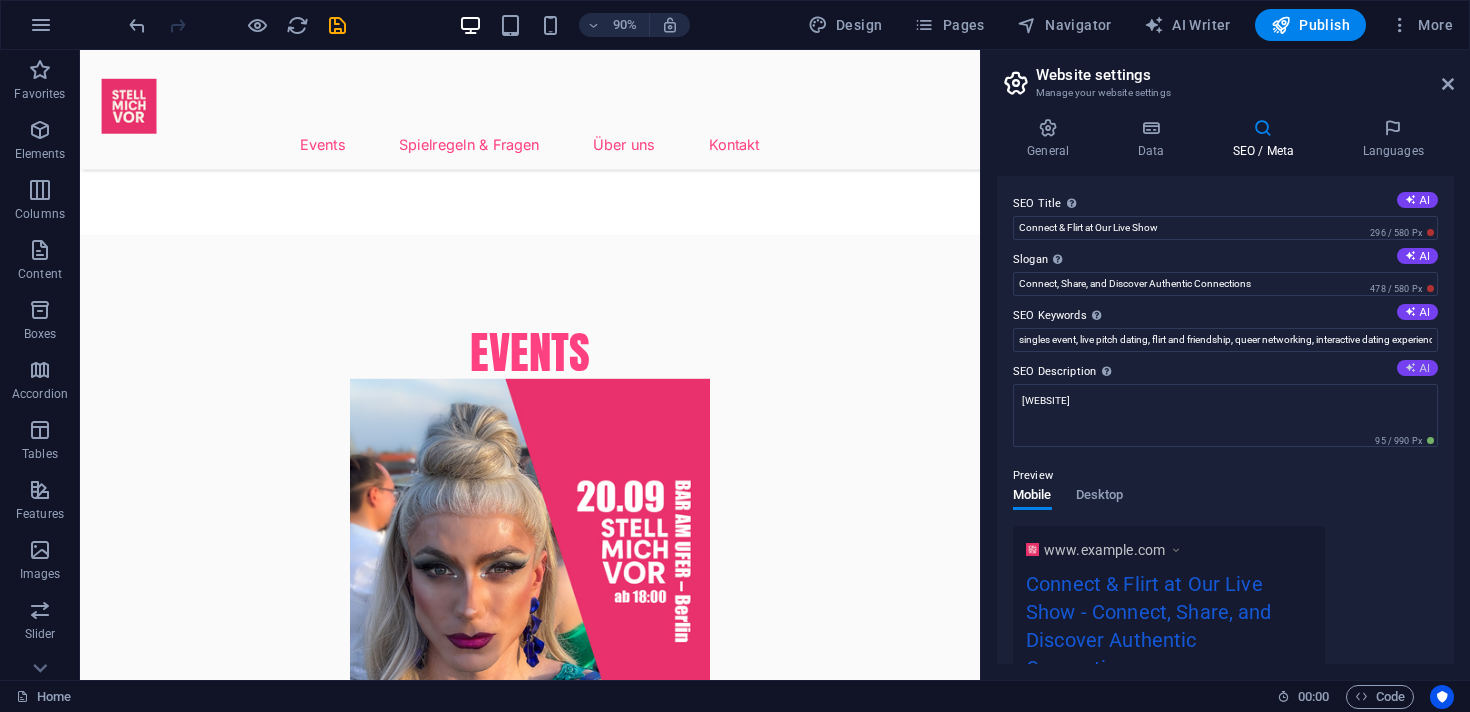 click on "AI" at bounding box center [1417, 368] 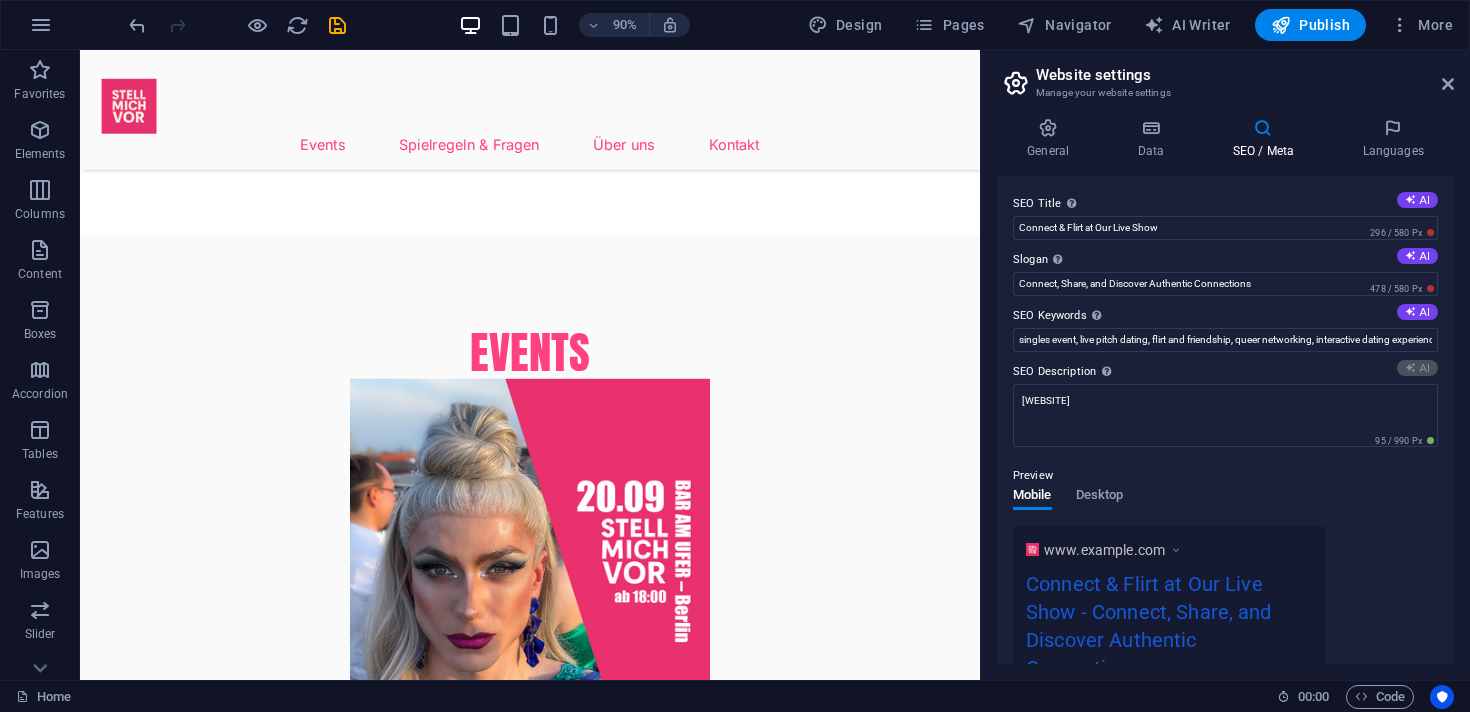 type on "Join Stell mich vor for a unique live event where connections bloom! Flirt, pitch, and network in an inclusive space." 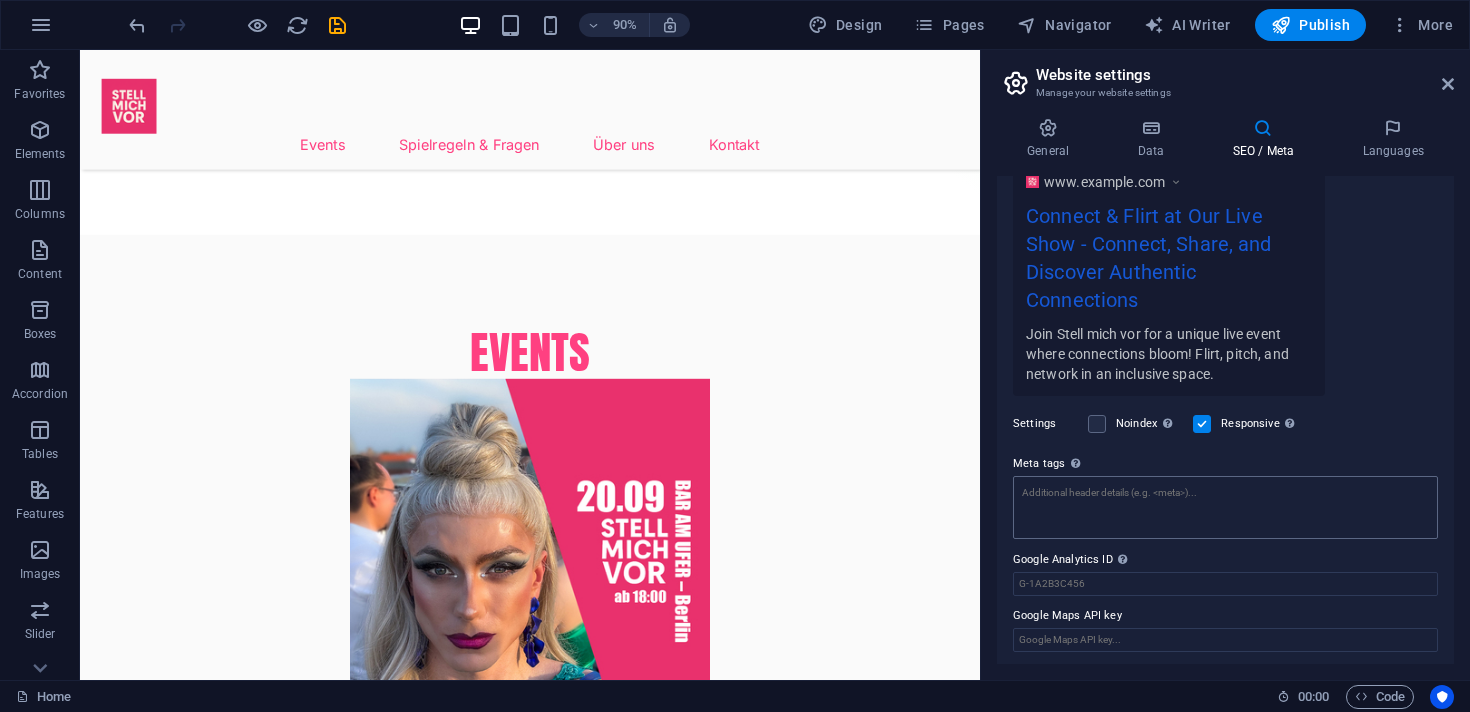 scroll, scrollTop: 0, scrollLeft: 0, axis: both 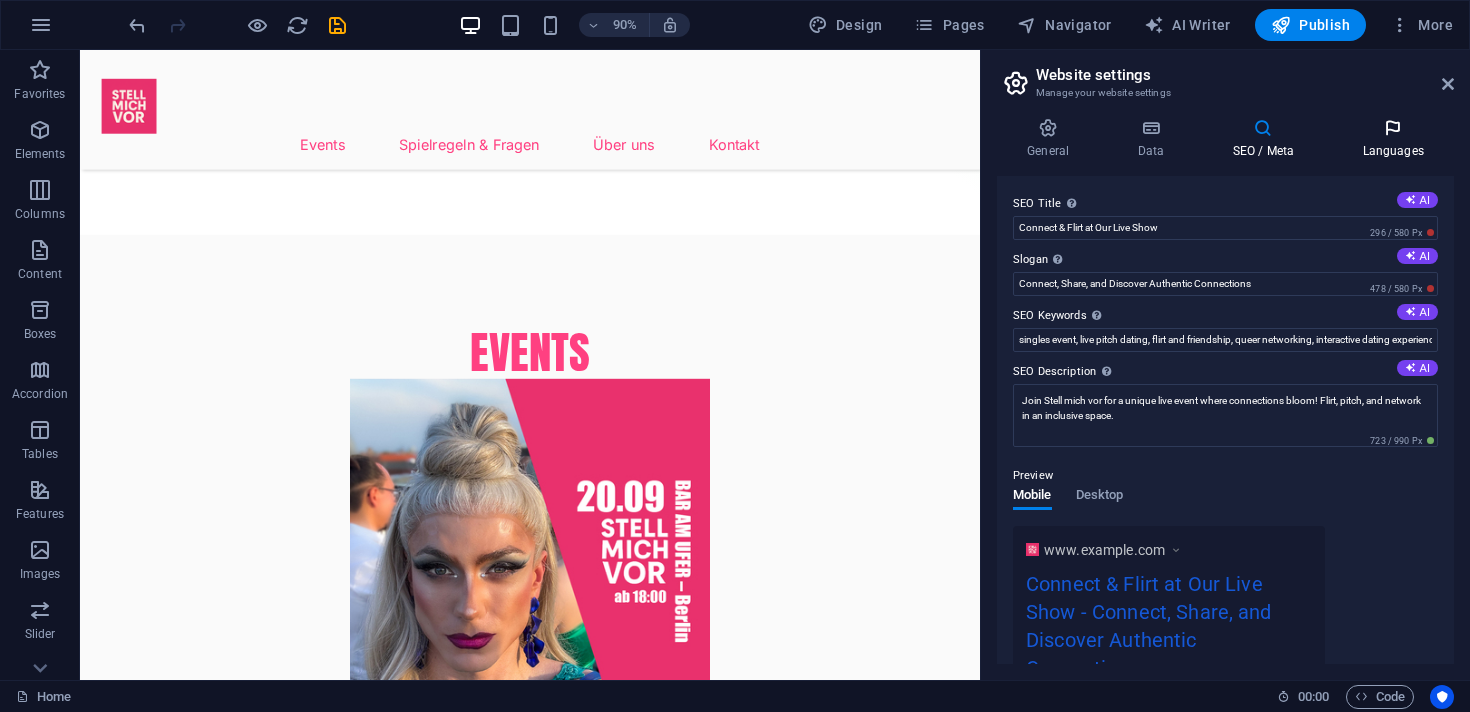 click on "Languages" at bounding box center (1393, 139) 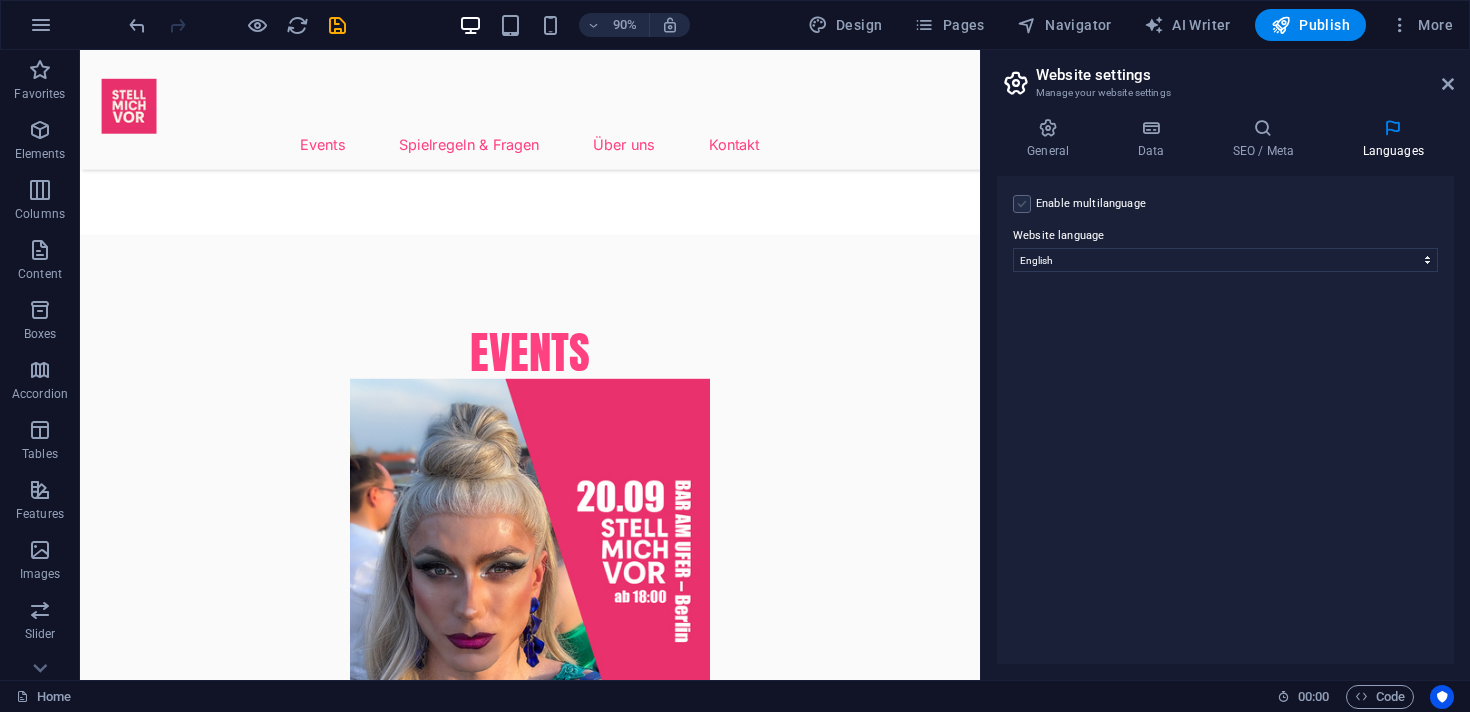 click at bounding box center [1022, 204] 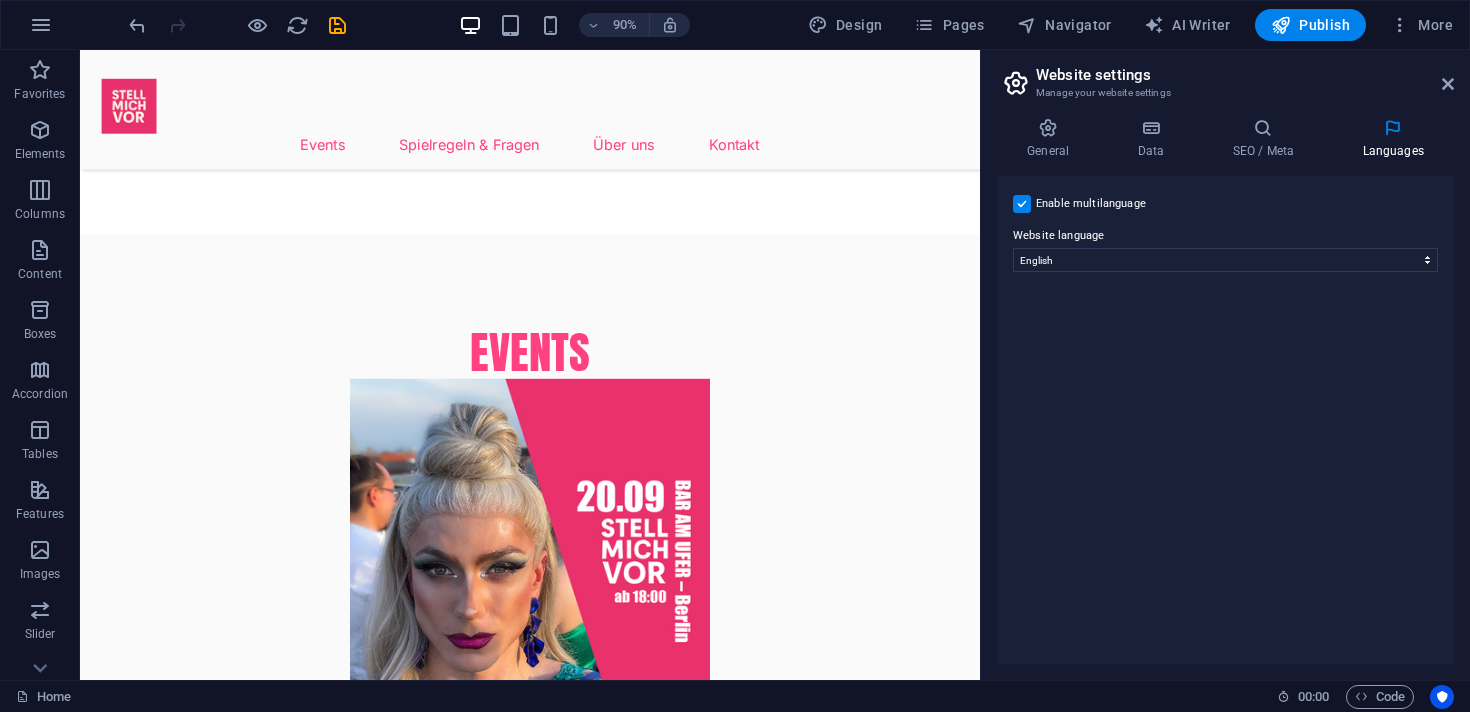 select 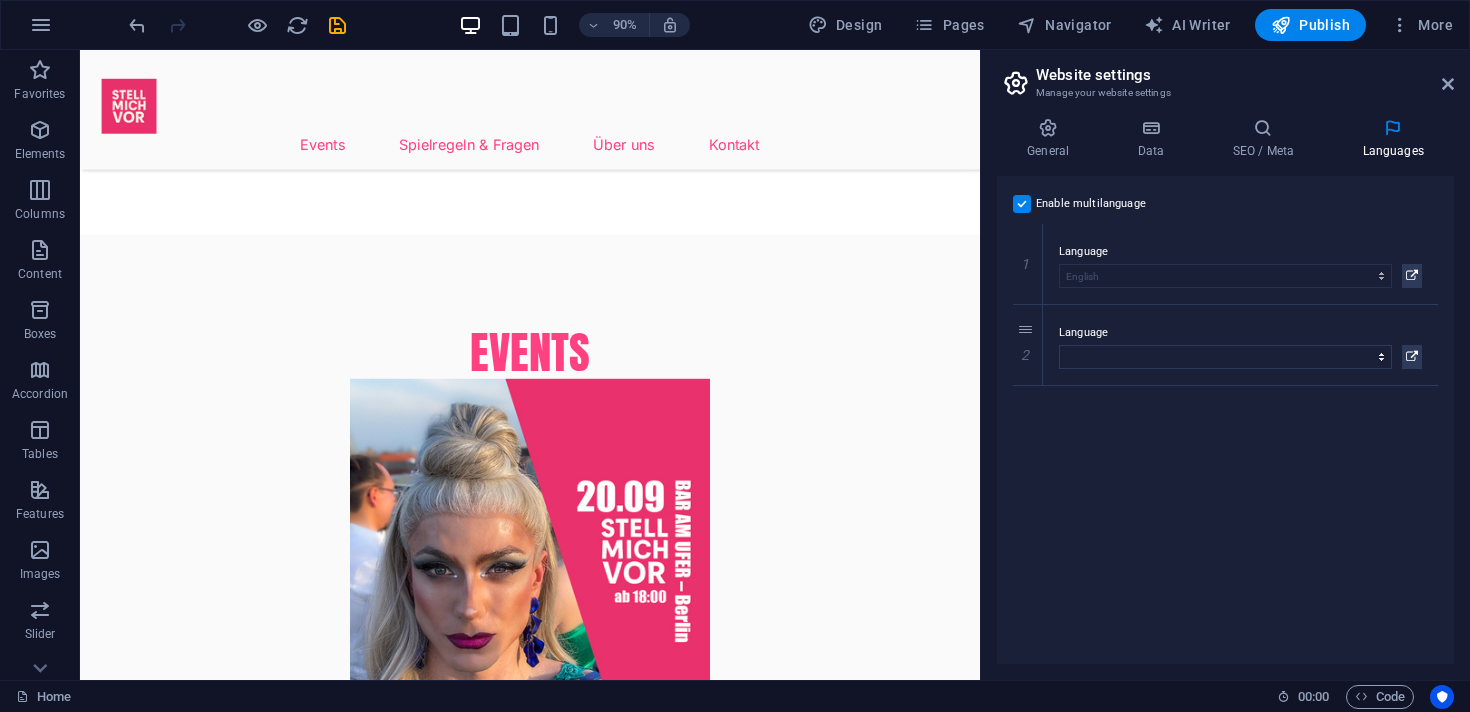 click on "Enable multilanguage To disable multilanguage delete all languages until only one language remains." at bounding box center (1225, 204) 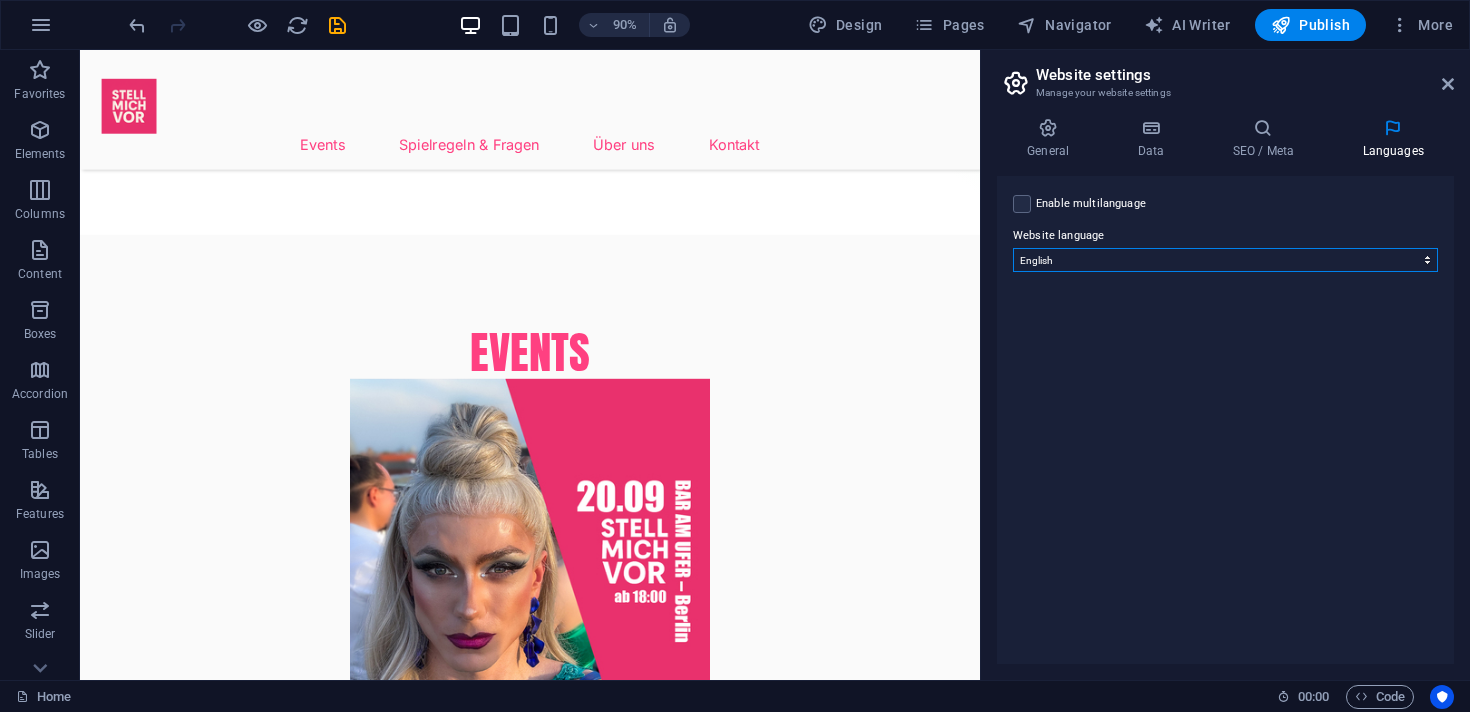 click on "Abkhazian Afar Afrikaans Akan Albanian Amharic Arabic Aragonese Armenian Assamese Avaric Avestan Aymara Azerbaijani Bambara Bashkir Basque Belarusian Bengali Bihari languages Bislama Bokmål Bosnian Breton Bulgarian Burmese Catalan Central Khmer Chamorro Chechen Chinese Church Slavic Chuvash Cornish Corsican Cree Croatian Czech Danish Dutch Dzongkha English Esperanto Estonian Ewe Faroese Farsi (Persian) Fijian Finnish French Fulah Gaelic Galician Ganda Georgian German Greek Greenlandic Guaraní Gujarati Haitian Creole Hausa Hebrew Herero Hindi Hiri Motu Hungarian Icelandic Ido Igbo Indonesian Interlingua Interlingue Inuktitut Inupiaq Irish Italian Japanese Javanese Kannada Kanuri Kashmiri Kazakh Kikuyu Kinyarwanda Komi Kongo Korean Kurdish Kwanyama Kyrgyz Lao Latin Latvian Limburgish Lingala Lithuanian Luba-Katanga Luxembourgish Macedonian Malagasy Malay Malayalam Maldivian Maltese Manx Maori Marathi Marshallese Mongolian Nauru Navajo Ndonga Nepali North Ndebele Northern Sami Norwegian Norwegian Nynorsk Nuosu" at bounding box center (1225, 260) 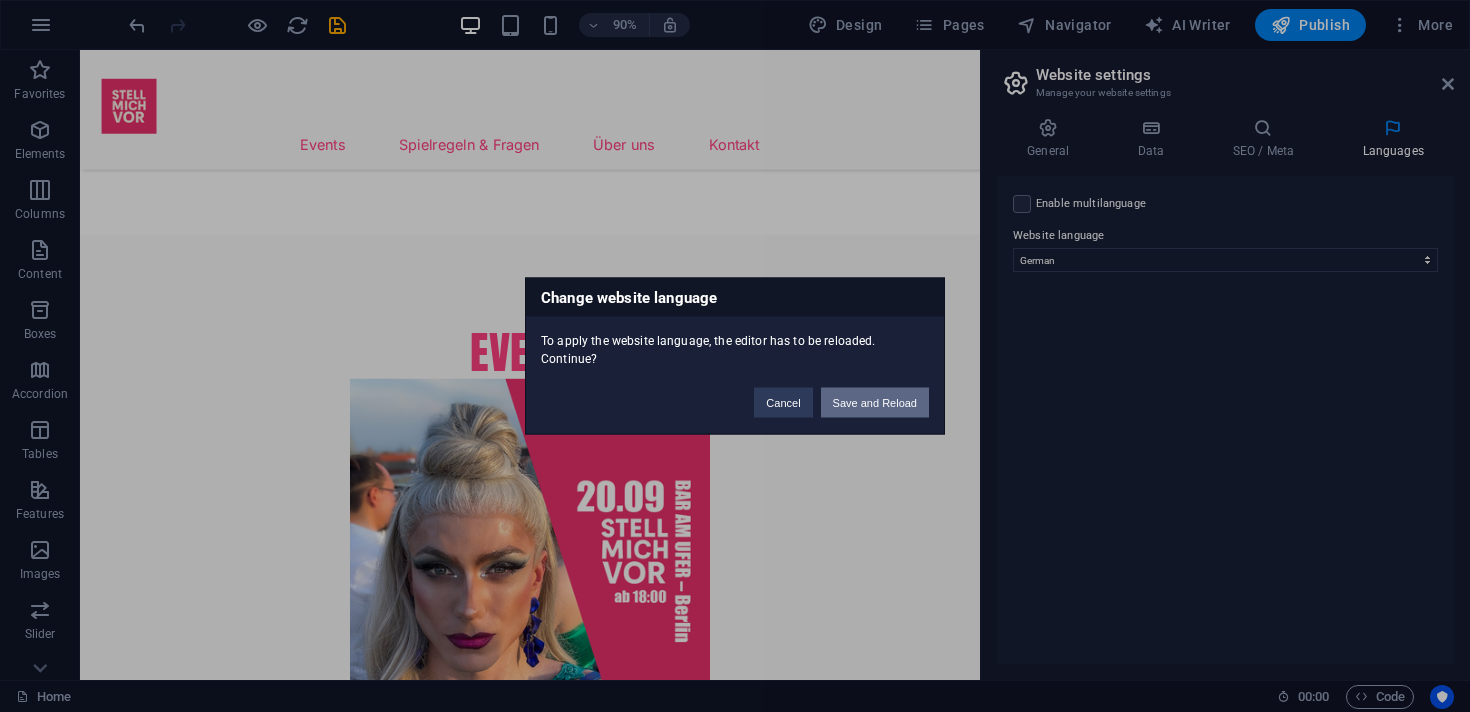 click on "Save and Reload" at bounding box center (875, 403) 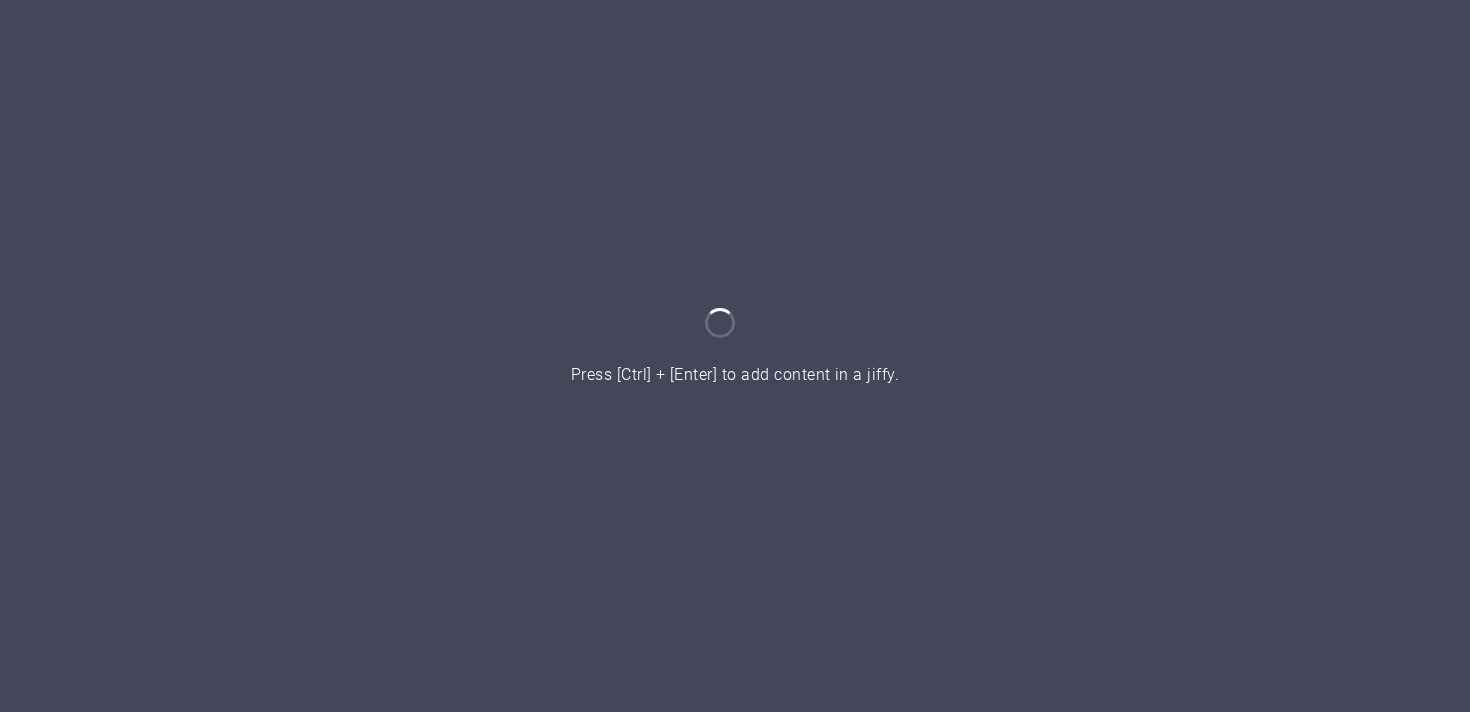 scroll, scrollTop: 0, scrollLeft: 0, axis: both 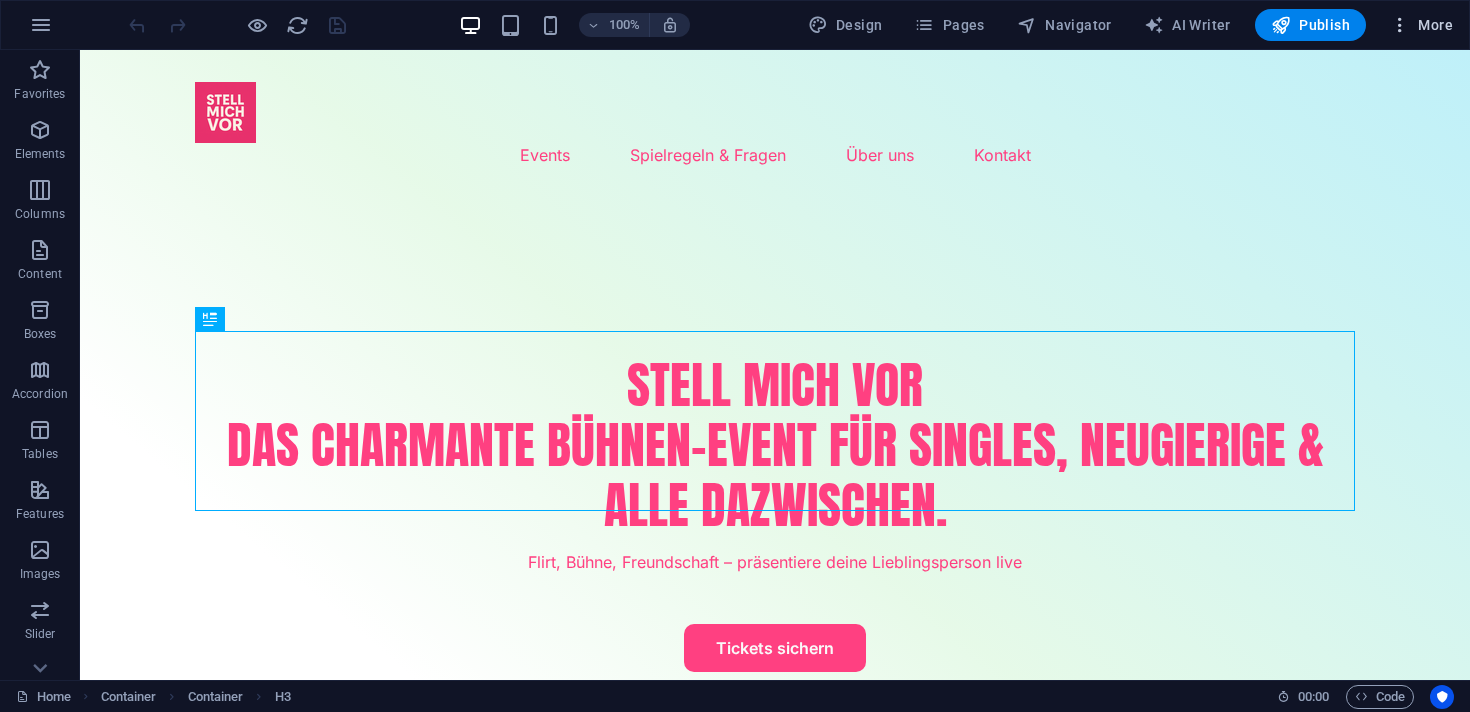 click on "More" at bounding box center [1421, 25] 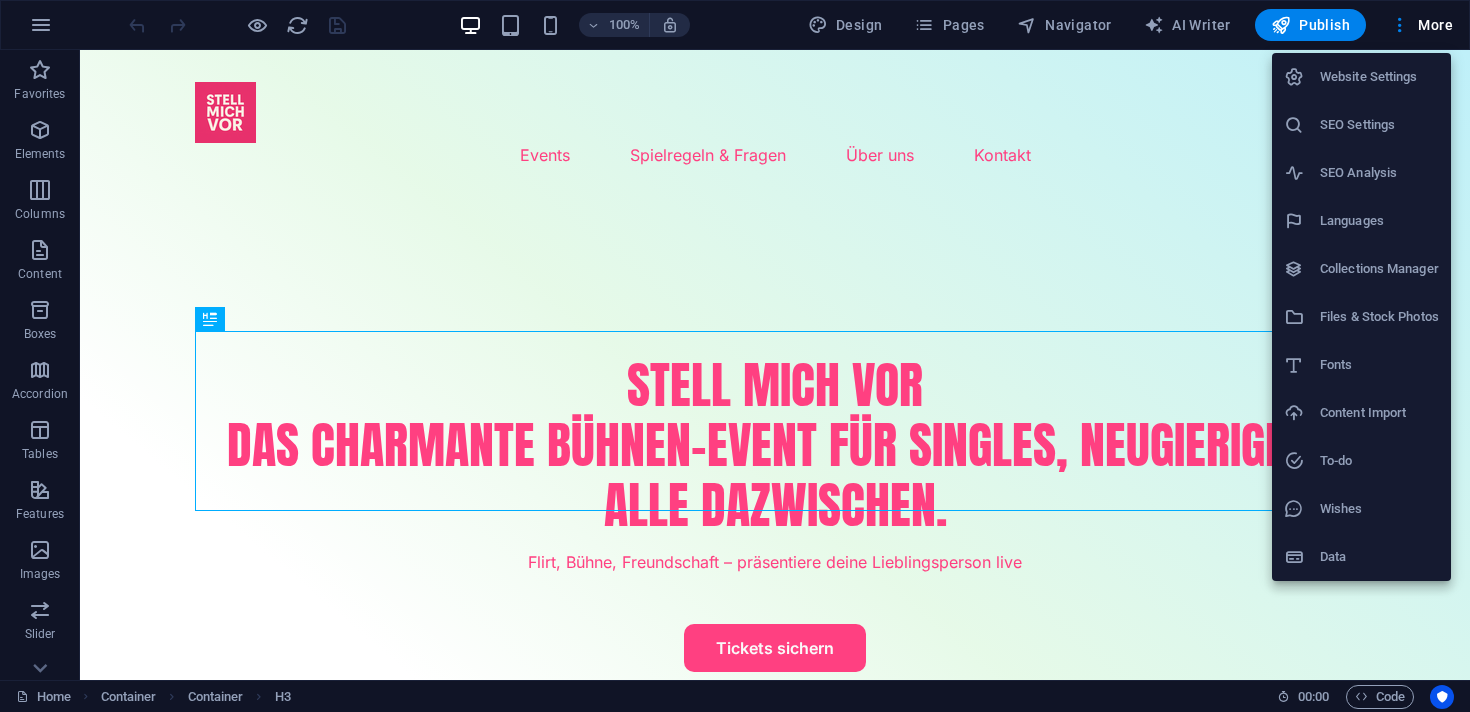 click on "Website Settings" at bounding box center (1379, 77) 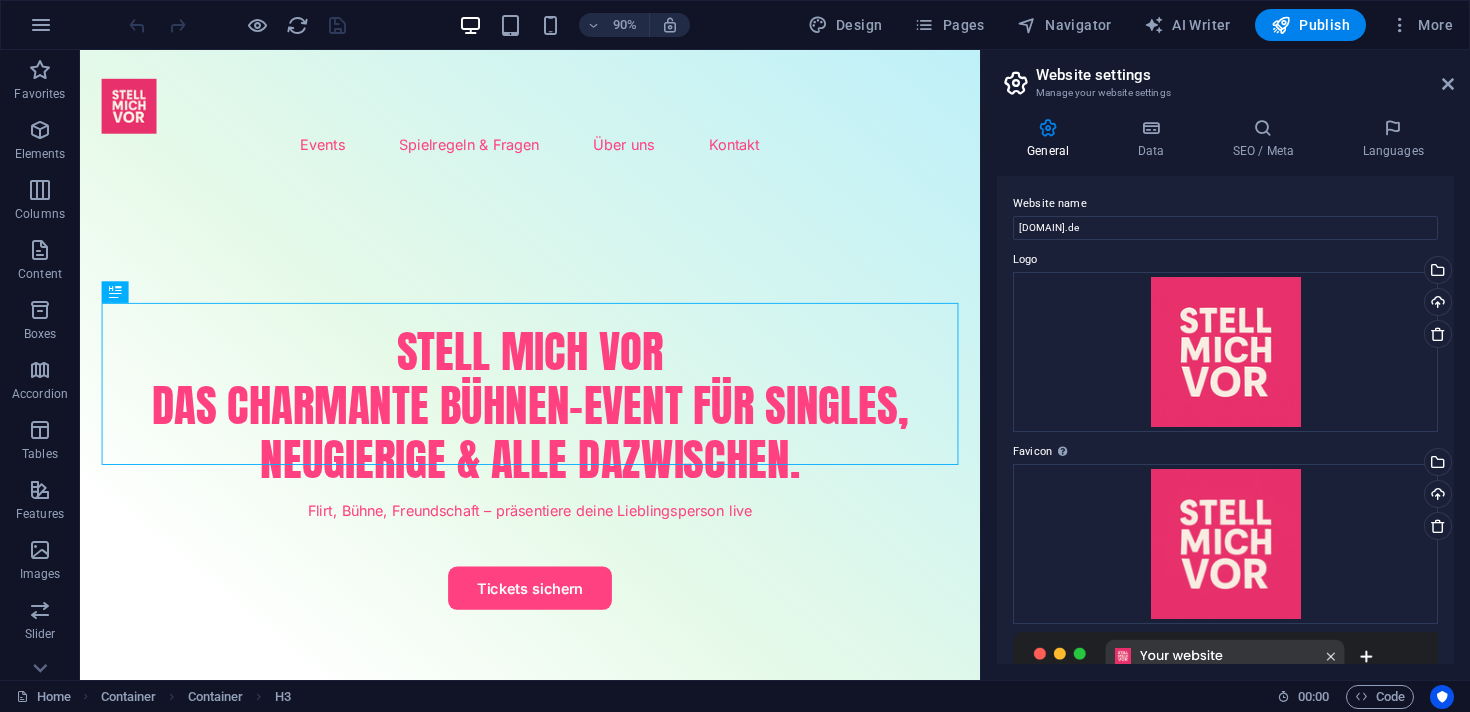 click on "General  Data  SEO / Meta  Languages Website name stellmichvor.de Logo Drag files here, click to choose files or select files from Files or our free stock photos & videos Select files from the file manager, stock photos, or upload file(s) Upload Favicon Set the favicon of your website here. A favicon is a small icon shown in the browser tab next to your website title. It helps visitors identify your website. Drag files here, click to choose files or select files from Files or our free stock photos & videos Select files from the file manager, stock photos, or upload file(s) Upload Preview Image (Open Graph) This image will be shown when the website is shared on social networks Drag files here, click to choose files or select files from Files or our free stock photos & videos Select files from the file manager, stock photos, or upload file(s) Upload Contact data for this website. This can be used everywhere on the website and will update automatically. Company stellmichvor.de First name [NAME] Last name [NAME]" at bounding box center (1225, 391) 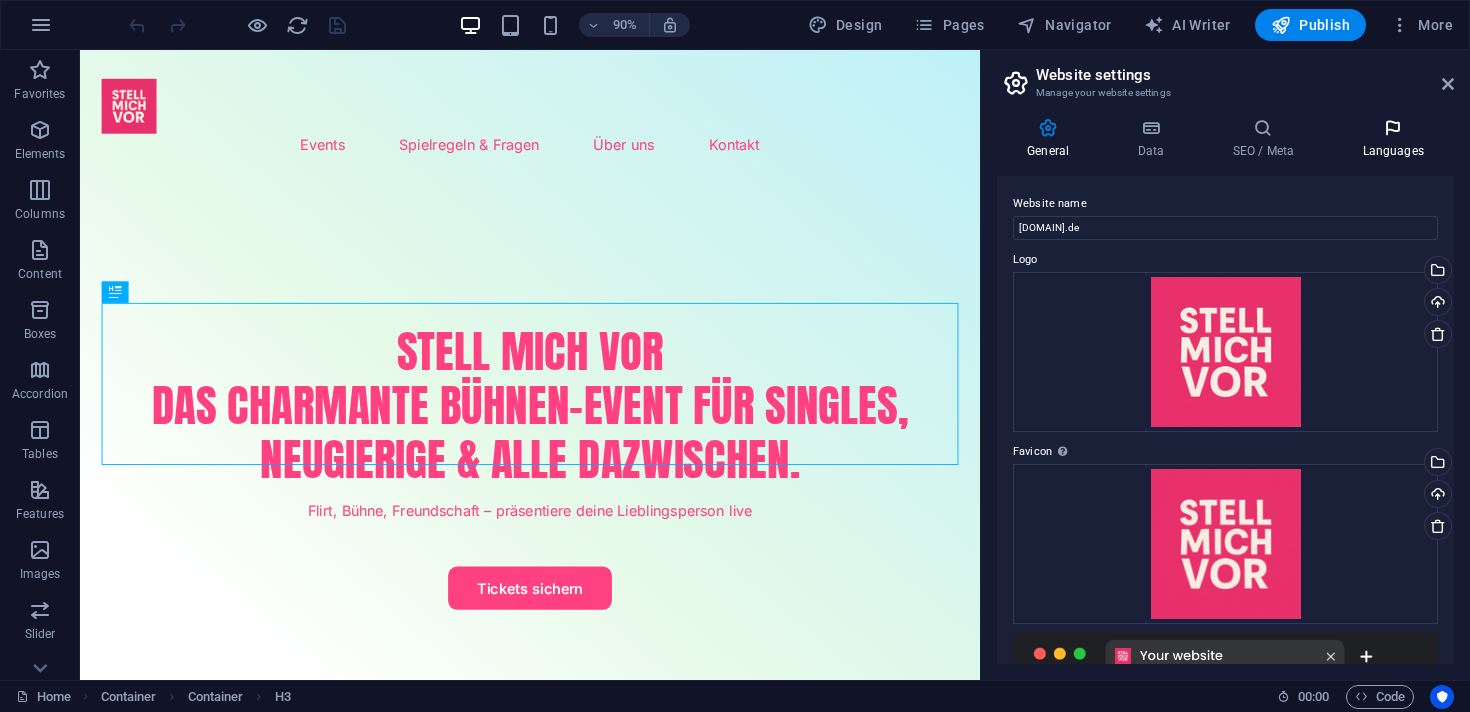 click at bounding box center (1393, 128) 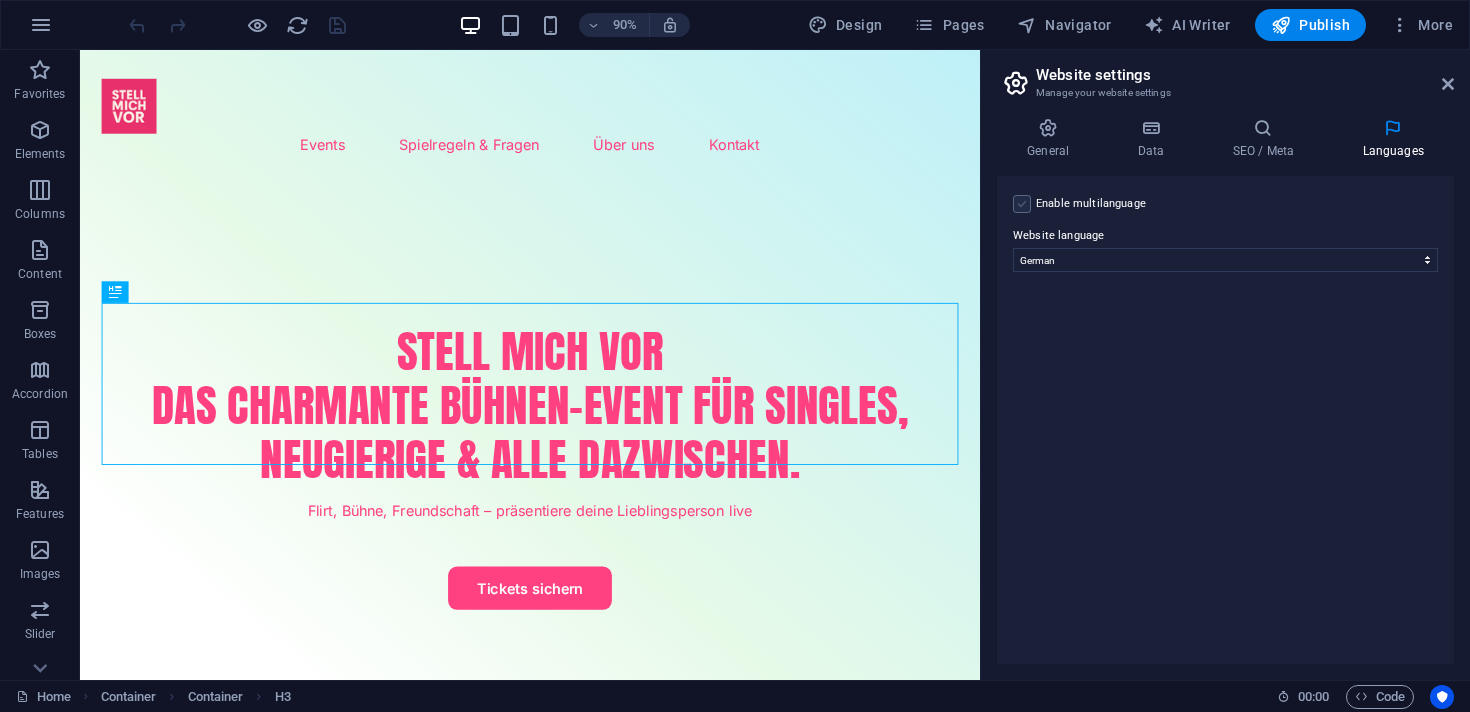 click at bounding box center (1022, 204) 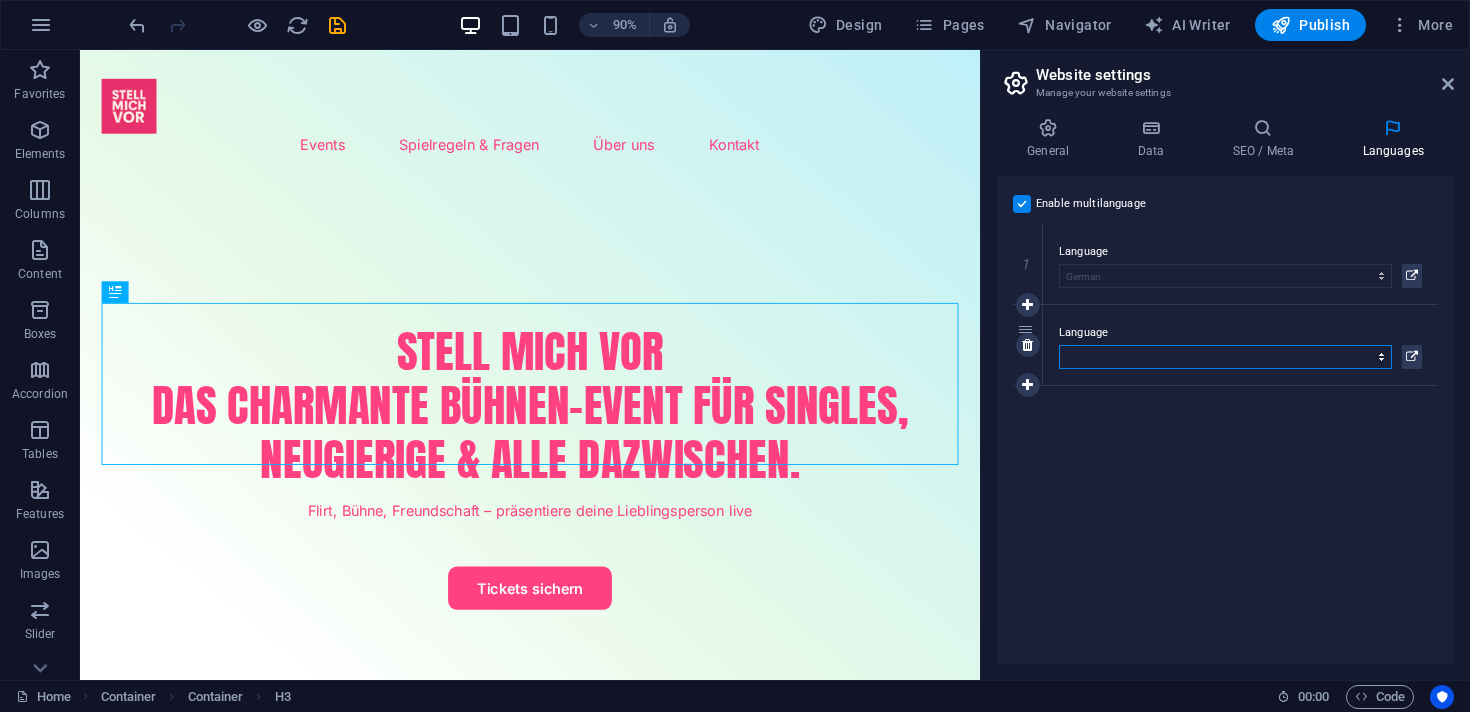 click on "Abkhazian Afar Afrikaans Akan Albanian Amharic Arabic Aragonese Armenian Assamese Avaric Avestan Aymara Azerbaijani Bambara Bashkir Basque Belarusian Bengali Bihari languages Bislama Bokmål Bosnian Breton Bulgarian Burmese Catalan Central Khmer Chamorro Chechen Chinese Church Slavic Chuvash Cornish Corsican Cree Croatian Czech Danish Dutch Dzongkha English Esperanto Estonian Ewe Faroese Farsi (Persian) Fijian Finnish French Fulah Gaelic Galician Ganda Georgian German Greek Greenlandic Guaraní Gujarati Haitian Creole Hausa Hebrew Herero Hindi Hiri Motu Hungarian Icelandic Ido Igbo Indonesian Interlingua Interlingue Inuktitut Inupiaq Irish Italian Japanese Javanese Kannada Kanuri Kashmiri Kazakh Kikuyu Kinyarwanda Komi Kongo Korean Kurdish Kwanyama Kyrgyz Lao Latin Latvian Limburgish Lingala Lithuanian Luba-Katanga Luxembourgish Macedonian Malagasy Malay Malayalam Maldivian Maltese Manx Maori Marathi Marshallese Mongolian Nauru Navajo Ndonga Nepali North Ndebele Northern Sami Norwegian Norwegian Nynorsk Nuosu" at bounding box center (1225, 357) 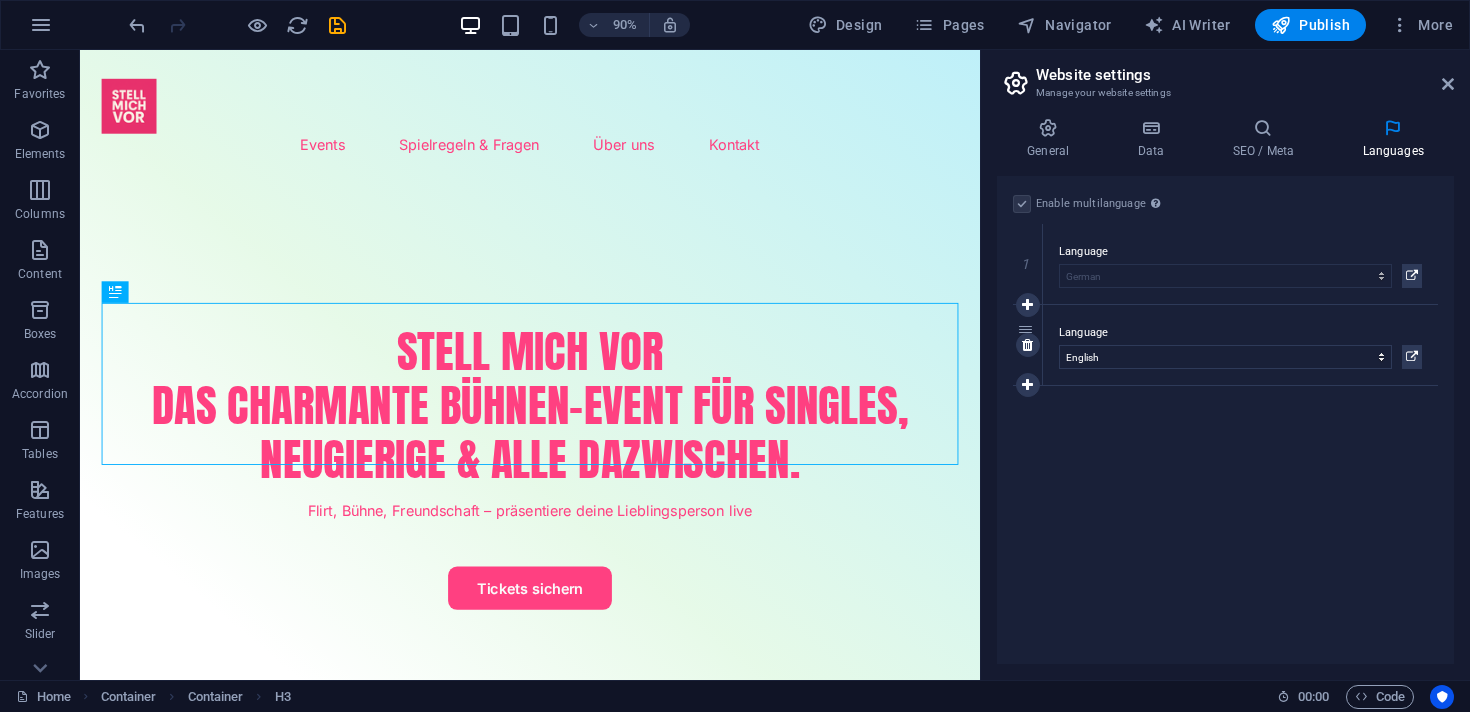 click on "Language Abkhazian Afar Afrikaans Akan Albanian Amharic Arabic Aragonese Armenian Assamese Avaric Avestan Aymara Azerbaijani Bambara Bashkir Basque Belarusian Bengali Bihari languages Bislama Bokmål Bosnian Breton Bulgarian Burmese Catalan Central Khmer Chamorro Chechen Chinese Church Slavic Chuvash Cornish Corsican Cree Croatian Czech Danish Dutch Dzongkha English Esperanto Estonian Ewe Faroese Farsi (Persian) Fijian Finnish French Fulah Gaelic Galician Ganda Georgian German Greek Greenlandic Guaraní Gujarati Haitian Creole Hausa Hebrew Herero Hindi Hiri Motu Hungarian Icelandic Ido Igbo Indonesian Interlingua Interlingue Inuktitut Inupiaq Irish Italian Japanese Javanese Kannada Kanuri Kashmiri Kazakh Kikuyu Kinyarwanda Komi Kongo Korean Kurdish Kwanyama Kyrgyz Lao Latin Latvian Limburgish Lingala Lithuanian Luba-Katanga Luxembourgish Macedonian Malagasy Malay Malayalam Maldivian Maltese Manx Maori Marathi Marshallese Mongolian Nauru Navajo Ndonga Nepali North Ndebele Northern Sami Norwegian Nuosu Nyanja" at bounding box center (1240, 345) 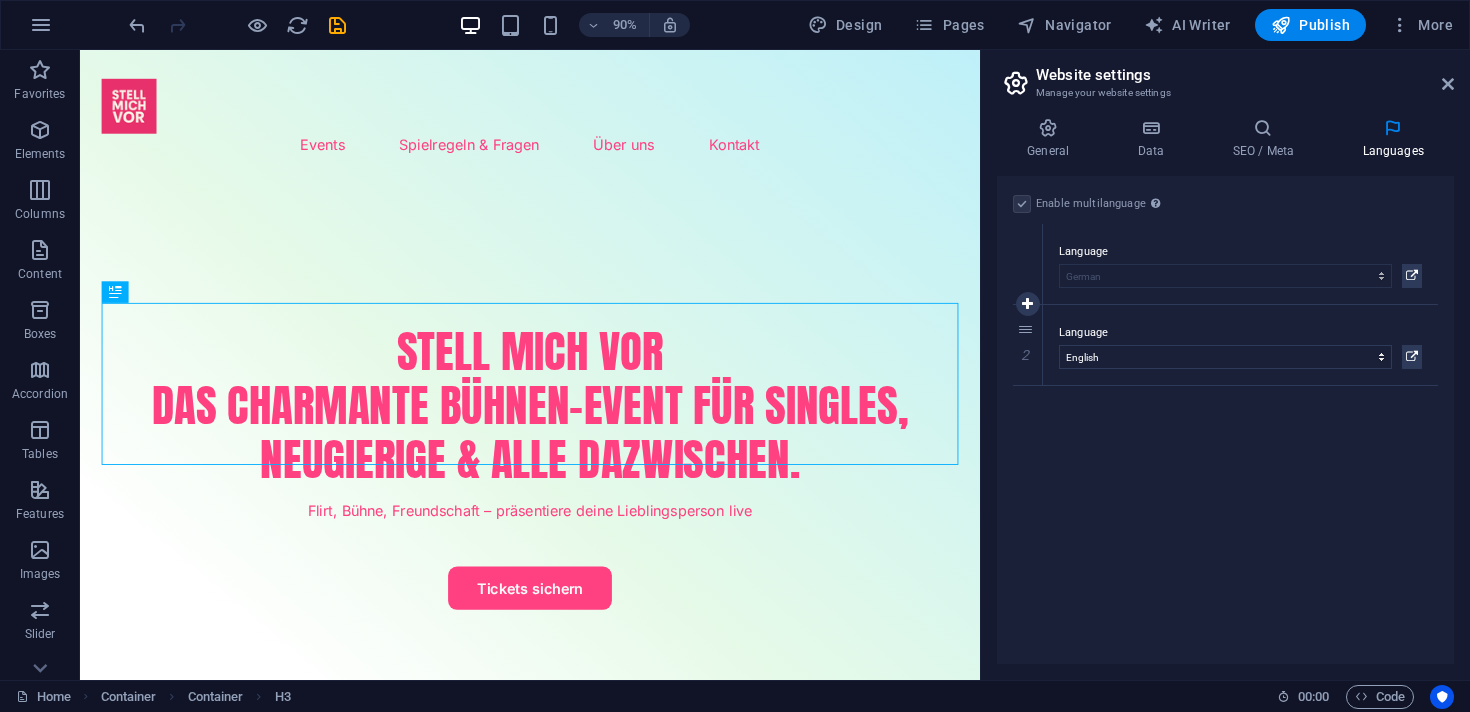 click on "Language Abkhazian Afar Afrikaans Akan Albanian Amharic Arabic Aragonese Armenian Assamese Avaric Avestan Aymara Azerbaijani Bambara Bashkir Basque Belarusian Bengali Bihari languages Bislama Bokmål Bosnian Breton Bulgarian Burmese Catalan Central Khmer Chamorro Chechen Chinese Church Slavic Chuvash Cornish Corsican Cree Croatian Czech Danish Dutch Dzongkha English Esperanto Estonian Ewe Faroese Farsi (Persian) Fijian Finnish French Fulah Gaelic Galician Ganda Georgian German Greek Greenlandic Guaraní Gujarati Haitian Creole Hausa Hebrew Herero Hindi Hiri Motu Hungarian Icelandic Ido Igbo Indonesian Interlingua Interlingue Inuktitut Inupiaq Irish Italian Japanese Javanese Kannada Kanuri Kashmiri Kazakh Kikuyu Kinyarwanda Komi Kongo Korean Kurdish Kwanyama Kyrgyz Lao Latin Latvian Limburgish Lingala Lithuanian Luba-Katanga Luxembourgish Macedonian Malagasy Malay Malayalam Maldivian Maltese Manx Maori Marathi Marshallese Mongolian Nauru Navajo Ndonga Nepali North Ndebele Northern Sami Norwegian Nuosu Nyanja" at bounding box center [1240, 264] 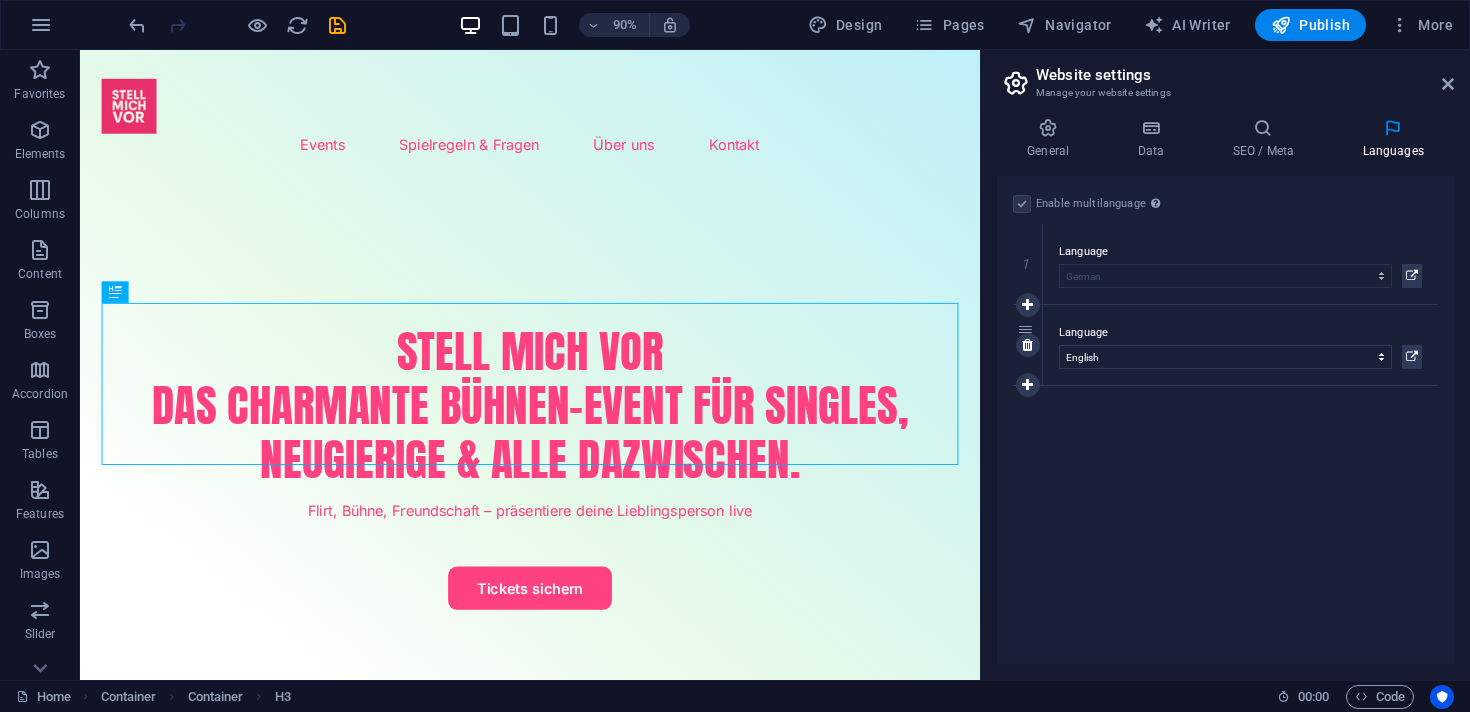 click on "Language" at bounding box center (1240, 333) 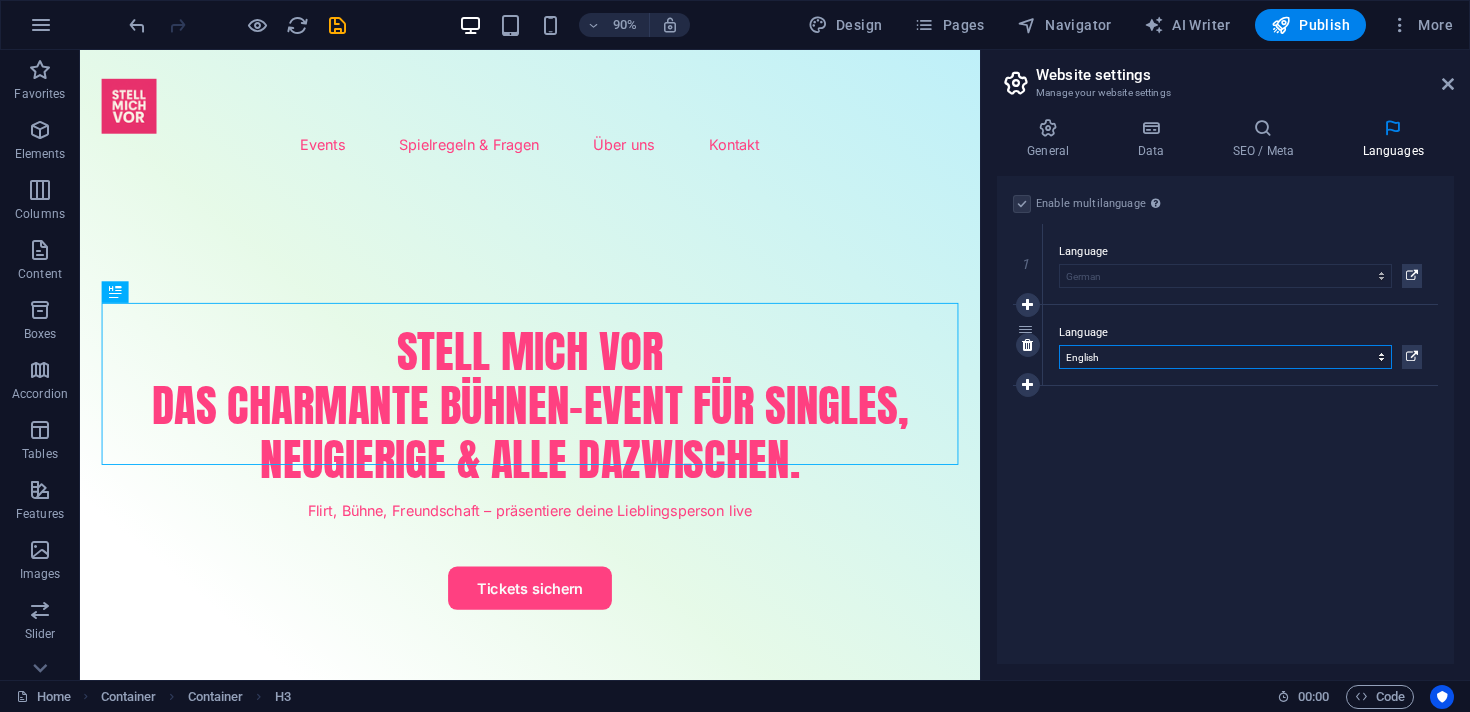 click on "Abkhazian Afar Afrikaans Akan Albanian Amharic Arabic Aragonese Armenian Assamese Avaric Avestan Aymara Azerbaijani Bambara Bashkir Basque Belarusian Bengali Bihari languages Bislama Bokmål Bosnian Breton Bulgarian Burmese Catalan Central Khmer Chamorro Chechen Chinese Church Slavic Chuvash Cornish Corsican Cree Croatian Czech Danish Dutch Dzongkha English Esperanto Estonian Ewe Faroese Farsi (Persian) Fijian Finnish French Fulah Gaelic Galician Ganda Georgian German Greek Greenlandic Guaraní Gujarati Haitian Creole Hausa Hebrew Herero Hindi Hiri Motu Hungarian Icelandic Ido Igbo Indonesian Interlingua Interlingue Inuktitut Inupiaq Irish Italian Japanese Javanese Kannada Kanuri Kashmiri Kazakh Kikuyu Kinyarwanda Komi Kongo Korean Kurdish Kwanyama Kyrgyz Lao Latin Latvian Limburgish Lingala Lithuanian Luba-Katanga Luxembourgish Macedonian Malagasy Malay Malayalam Maldivian Maltese Manx Maori Marathi Marshallese Mongolian Nauru Navajo Ndonga Nepali North Ndebele Northern Sami Norwegian Norwegian Nynorsk Nuosu" at bounding box center (1225, 357) 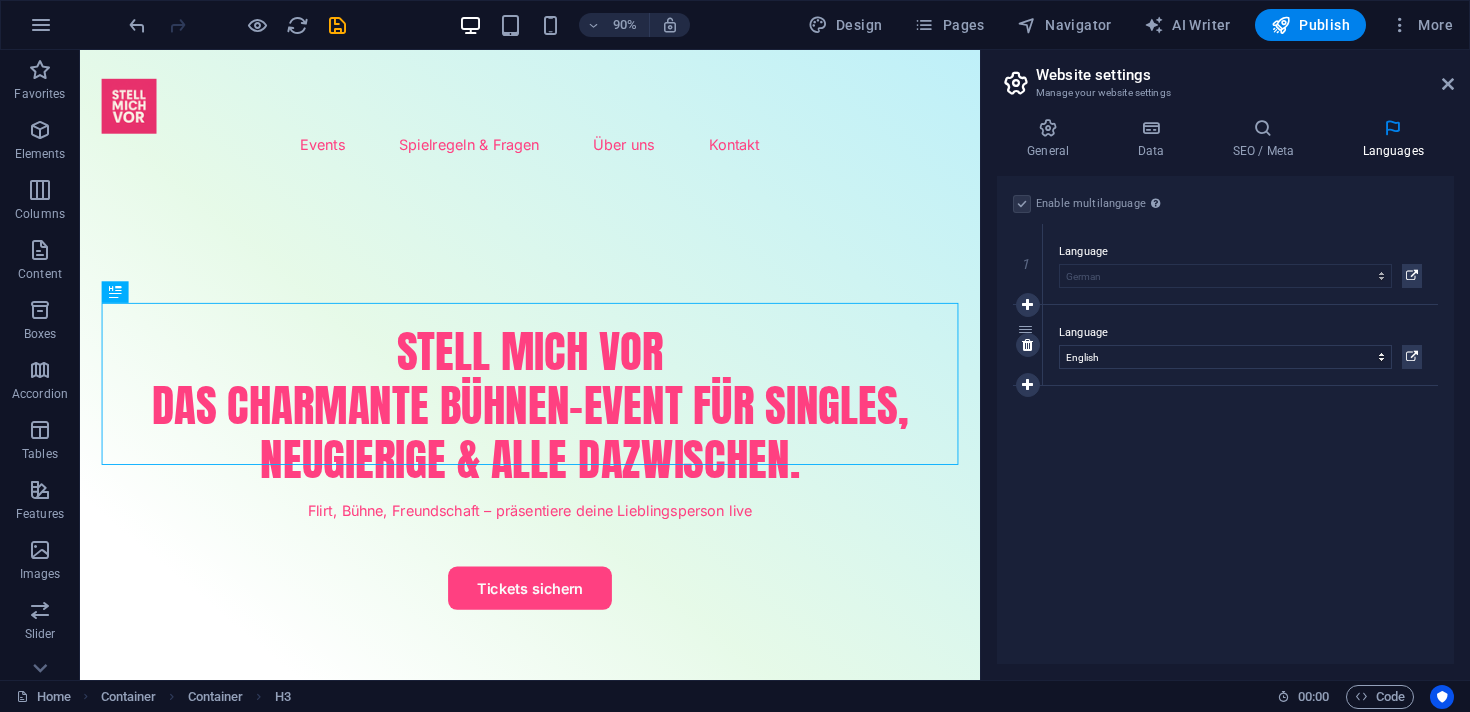 click on "Language" at bounding box center (1240, 333) 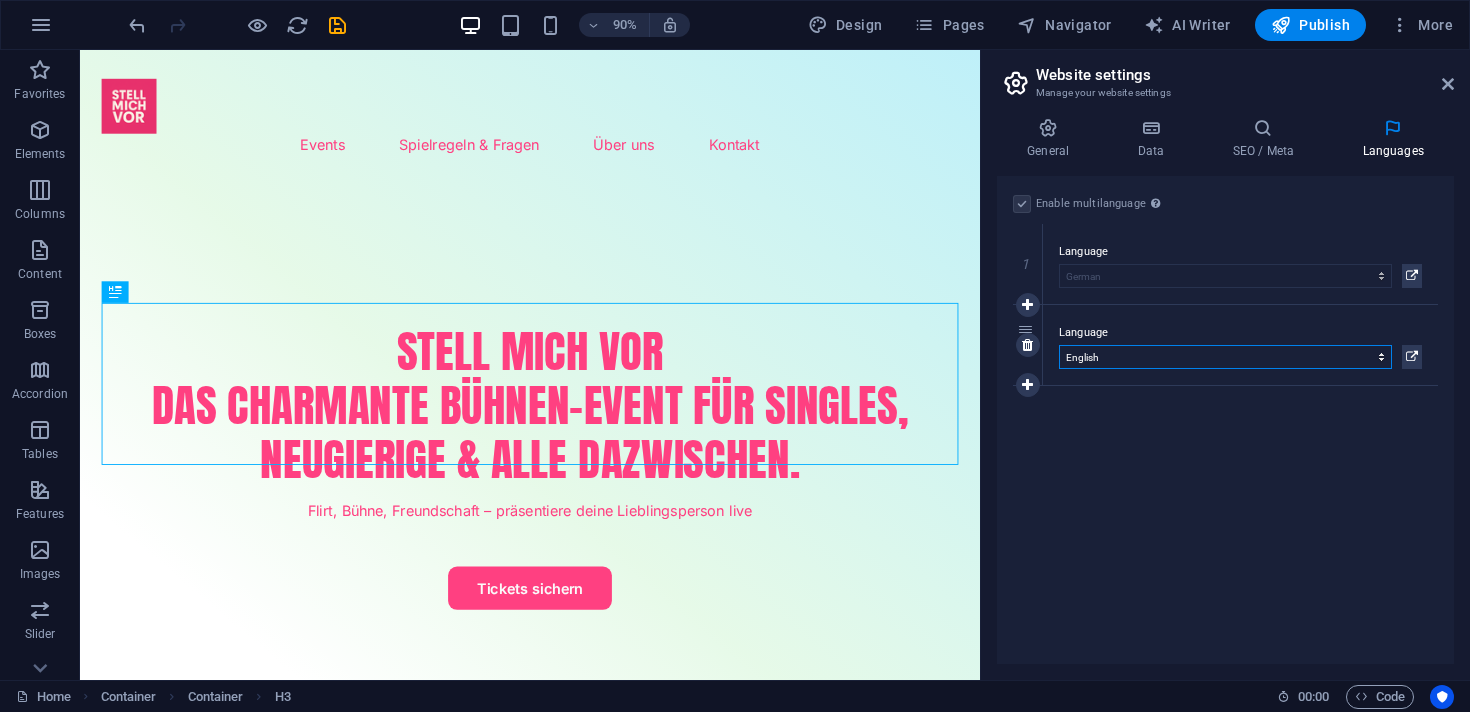 click on "Abkhazian Afar Afrikaans Akan Albanian Amharic Arabic Aragonese Armenian Assamese Avaric Avestan Aymara Azerbaijani Bambara Bashkir Basque Belarusian Bengali Bihari languages Bislama Bokmål Bosnian Breton Bulgarian Burmese Catalan Central Khmer Chamorro Chechen Chinese Church Slavic Chuvash Cornish Corsican Cree Croatian Czech Danish Dutch Dzongkha English Esperanto Estonian Ewe Faroese Farsi (Persian) Fijian Finnish French Fulah Gaelic Galician Ganda Georgian German Greek Greenlandic Guaraní Gujarati Haitian Creole Hausa Hebrew Herero Hindi Hiri Motu Hungarian Icelandic Ido Igbo Indonesian Interlingua Interlingue Inuktitut Inupiaq Irish Italian Japanese Javanese Kannada Kanuri Kashmiri Kazakh Kikuyu Kinyarwanda Komi Kongo Korean Kurdish Kwanyama Kyrgyz Lao Latin Latvian Limburgish Lingala Lithuanian Luba-Katanga Luxembourgish Macedonian Malagasy Malay Malayalam Maldivian Maltese Manx Maori Marathi Marshallese Mongolian Nauru Navajo Ndonga Nepali North Ndebele Northern Sami Norwegian Norwegian Nynorsk Nuosu" at bounding box center [1225, 357] 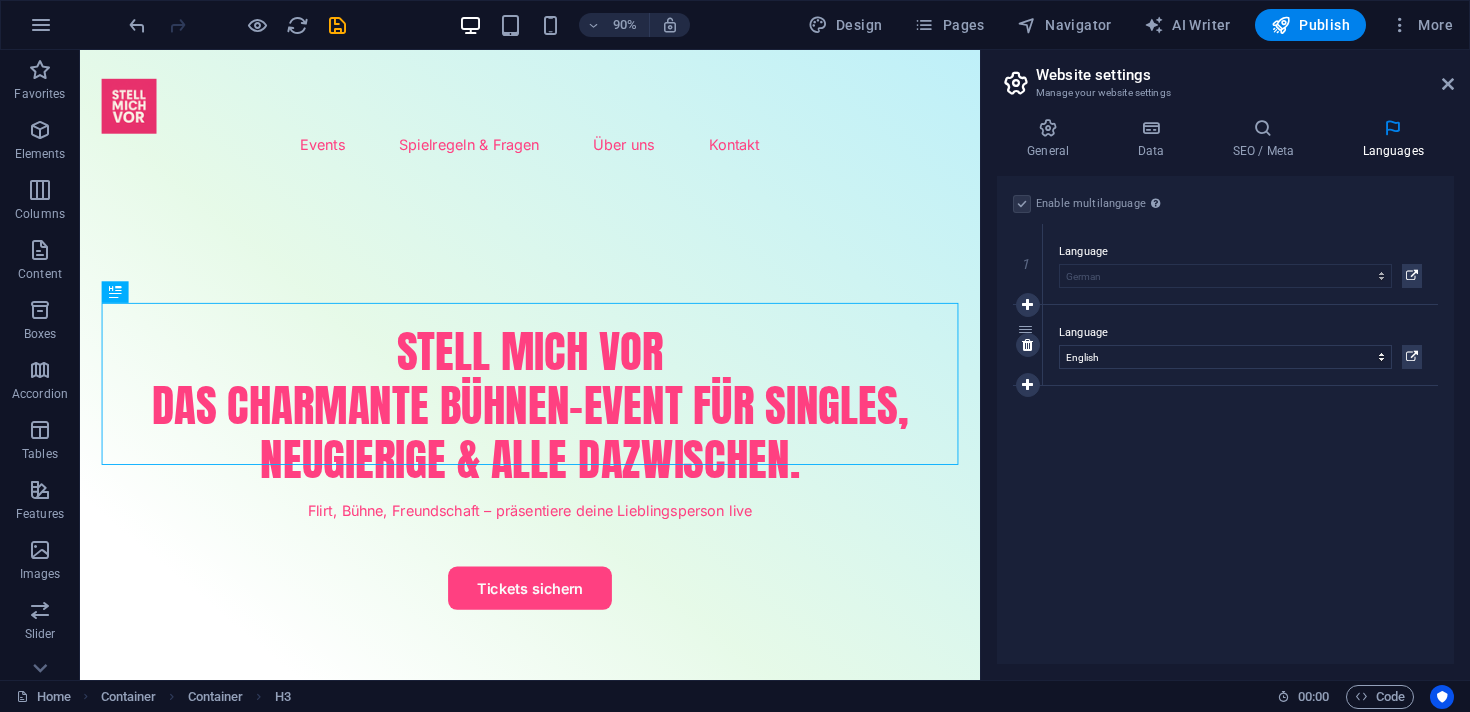 click on "Language" at bounding box center (1240, 333) 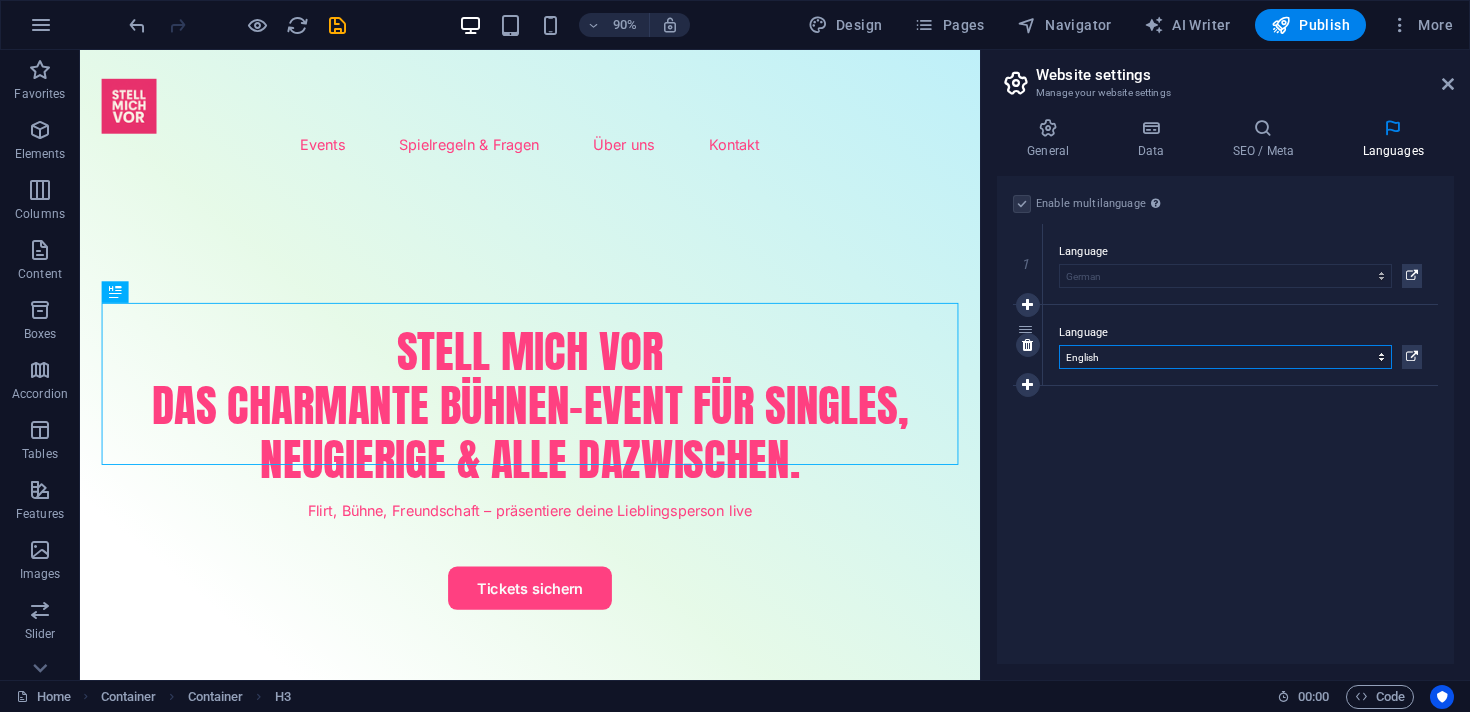 click on "Abkhazian Afar Afrikaans Akan Albanian Amharic Arabic Aragonese Armenian Assamese Avaric Avestan Aymara Azerbaijani Bambara Bashkir Basque Belarusian Bengali Bihari languages Bislama Bokmål Bosnian Breton Bulgarian Burmese Catalan Central Khmer Chamorro Chechen Chinese Church Slavic Chuvash Cornish Corsican Cree Croatian Czech Danish Dutch Dzongkha English Esperanto Estonian Ewe Faroese Farsi (Persian) Fijian Finnish French Fulah Gaelic Galician Ganda Georgian German Greek Greenlandic Guaraní Gujarati Haitian Creole Hausa Hebrew Herero Hindi Hiri Motu Hungarian Icelandic Ido Igbo Indonesian Interlingua Interlingue Inuktitut Inupiaq Irish Italian Japanese Javanese Kannada Kanuri Kashmiri Kazakh Kikuyu Kinyarwanda Komi Kongo Korean Kurdish Kwanyama Kyrgyz Lao Latin Latvian Limburgish Lingala Lithuanian Luba-Katanga Luxembourgish Macedonian Malagasy Malay Malayalam Maldivian Maltese Manx Maori Marathi Marshallese Mongolian Nauru Navajo Ndonga Nepali North Ndebele Northern Sami Norwegian Norwegian Nynorsk Nuosu" at bounding box center (1225, 357) 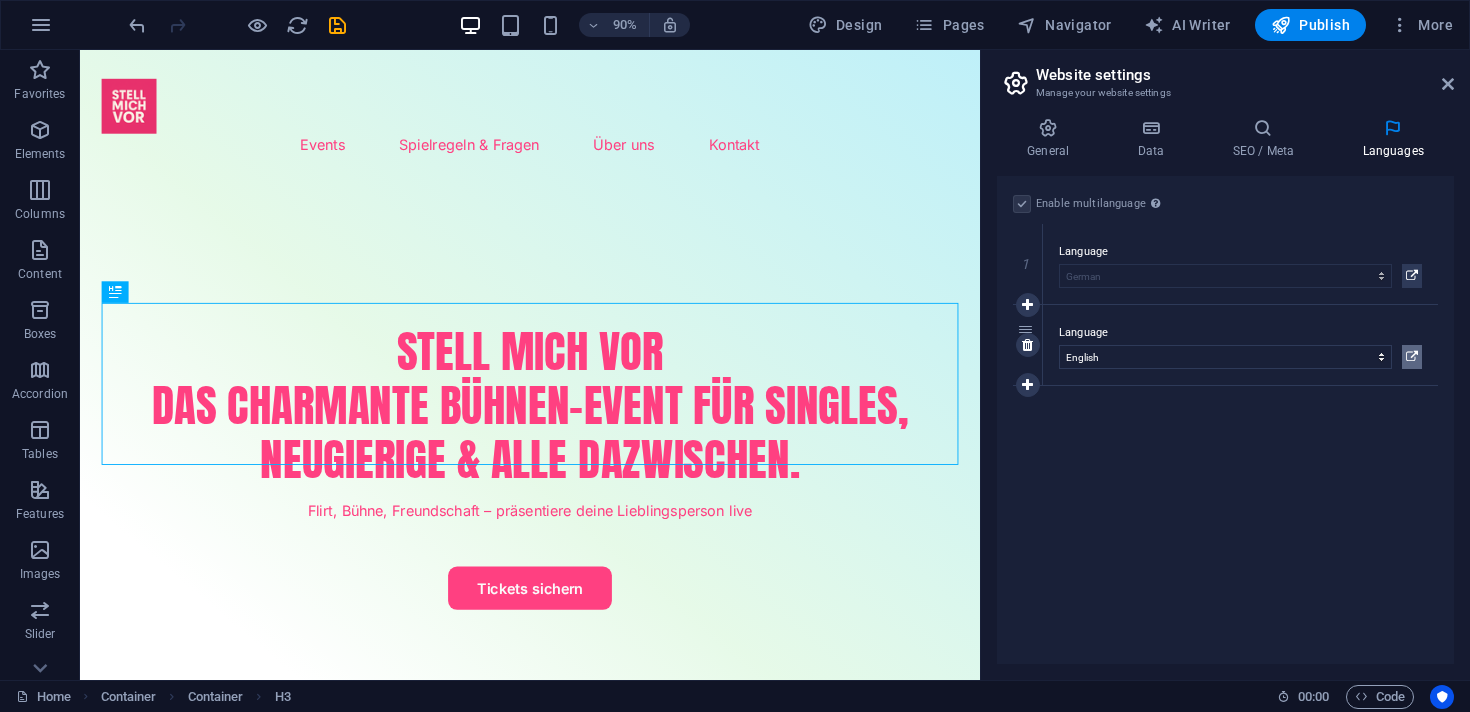 click at bounding box center (1412, 357) 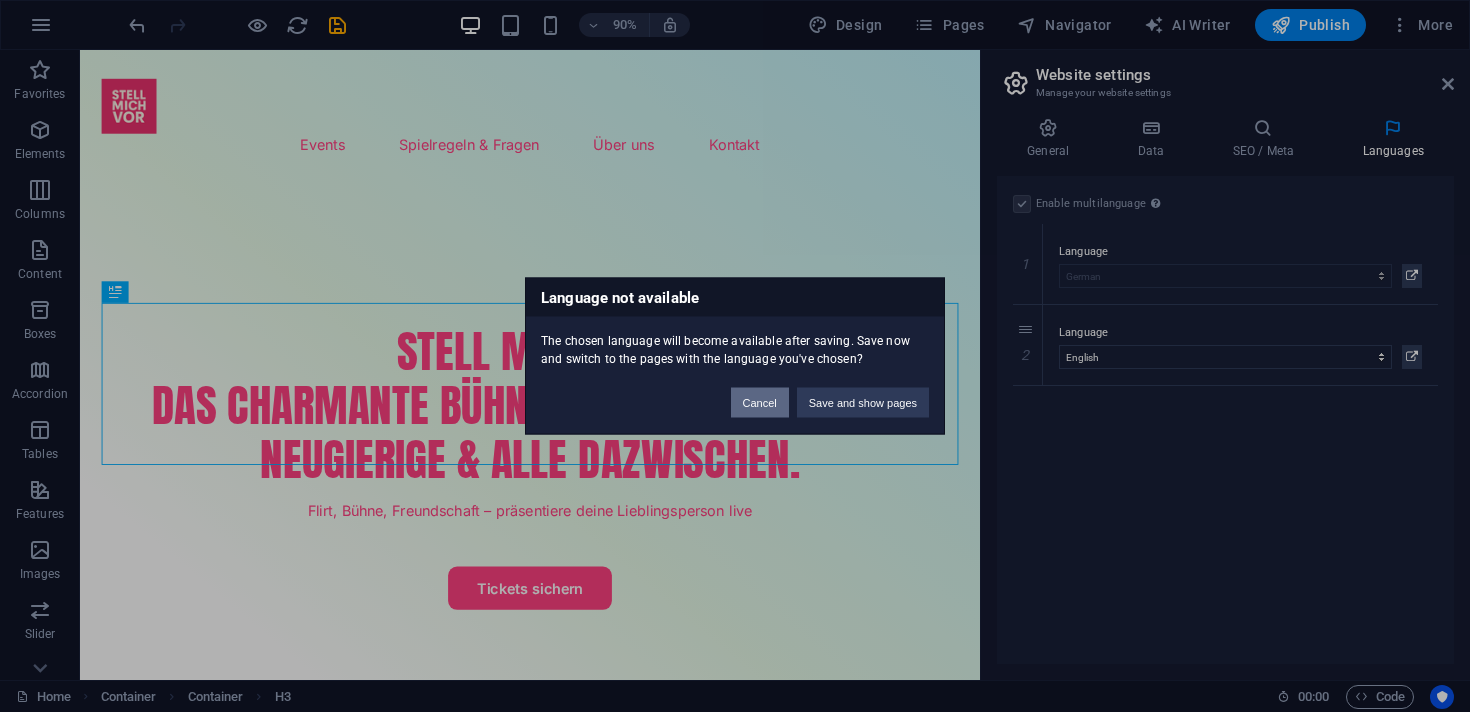 click on "Cancel" at bounding box center (760, 403) 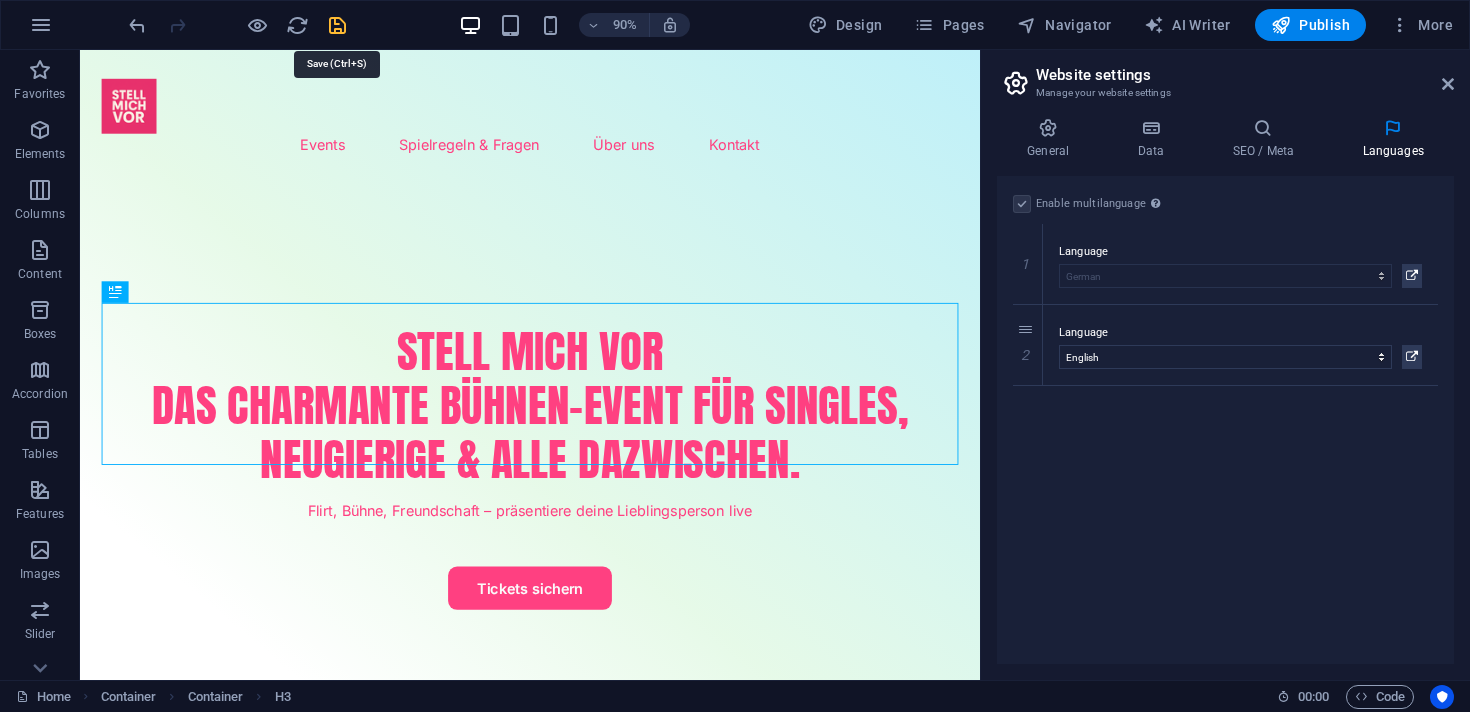click at bounding box center (337, 25) 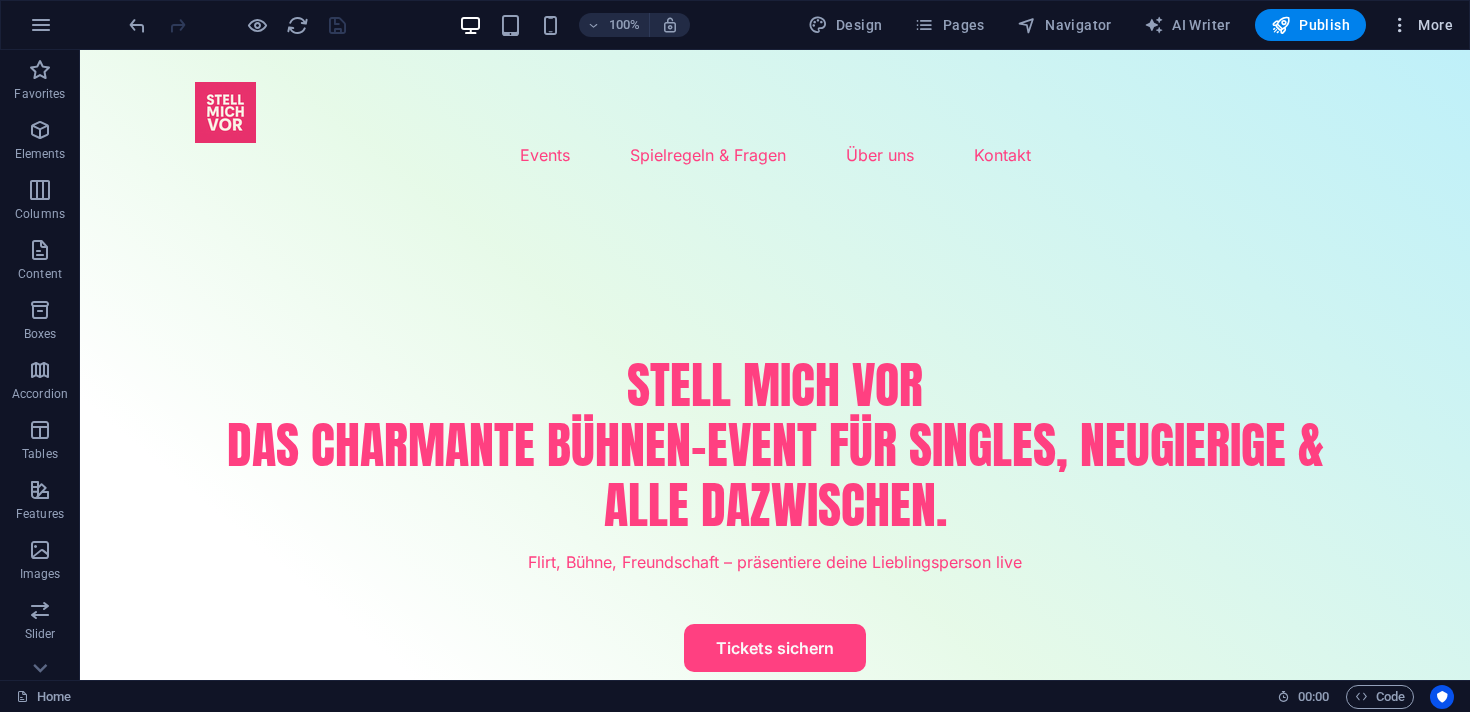 click on "More" at bounding box center (1421, 25) 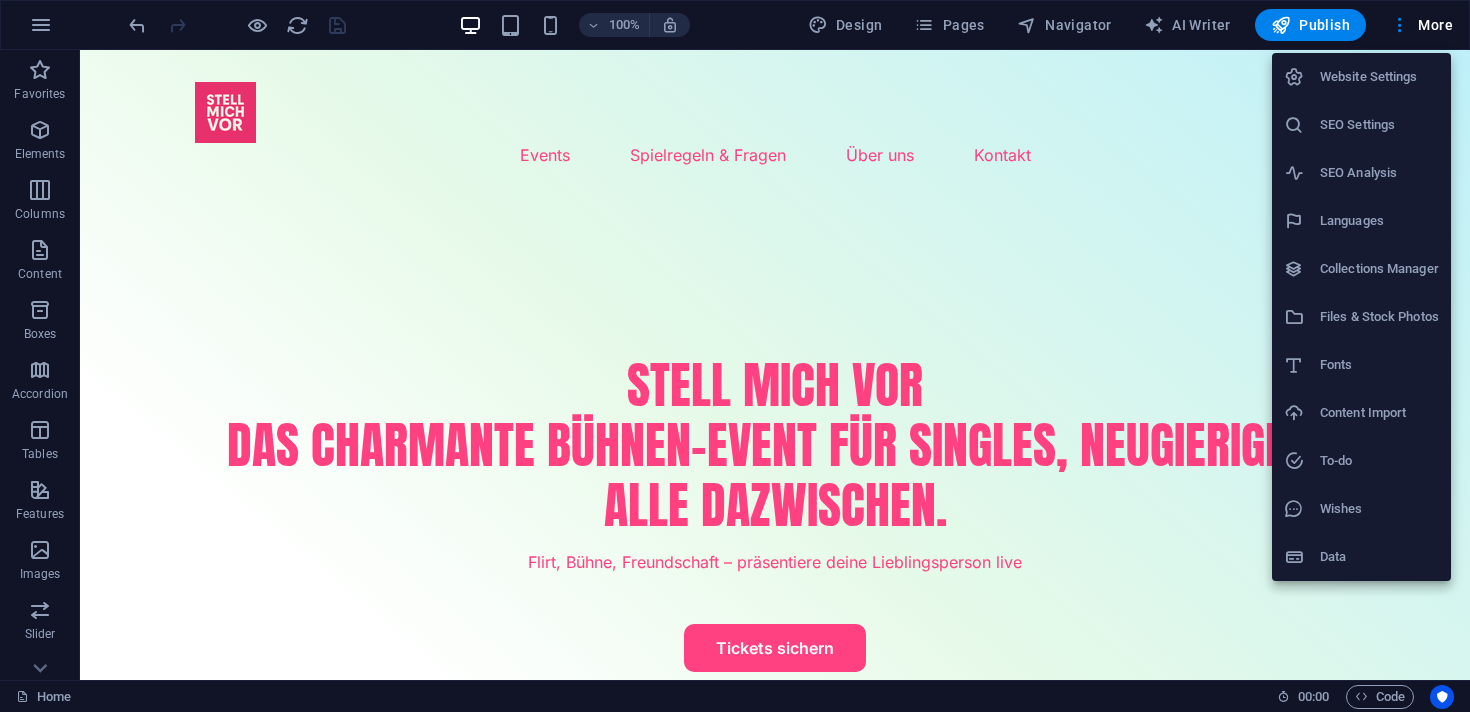 click on "Website Settings" at bounding box center (1379, 77) 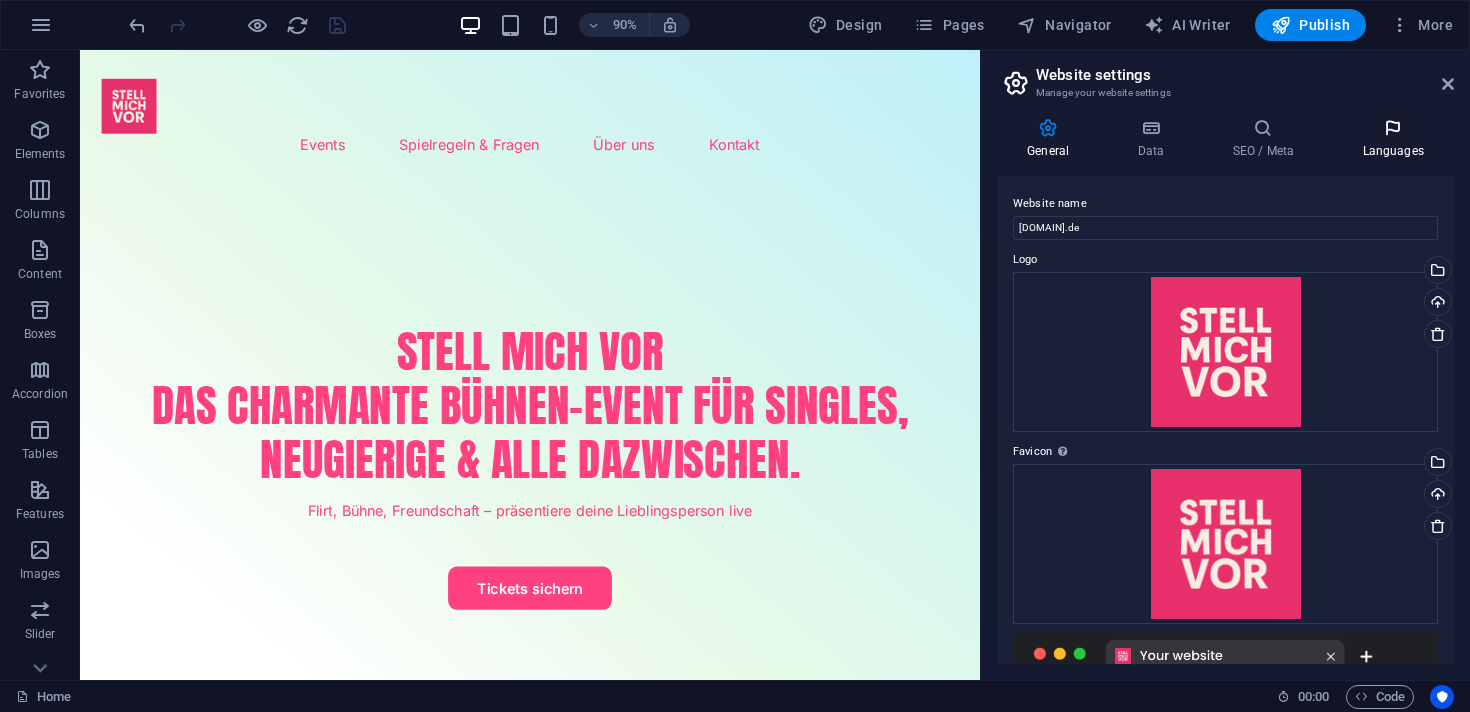 click on "Languages" at bounding box center (1393, 139) 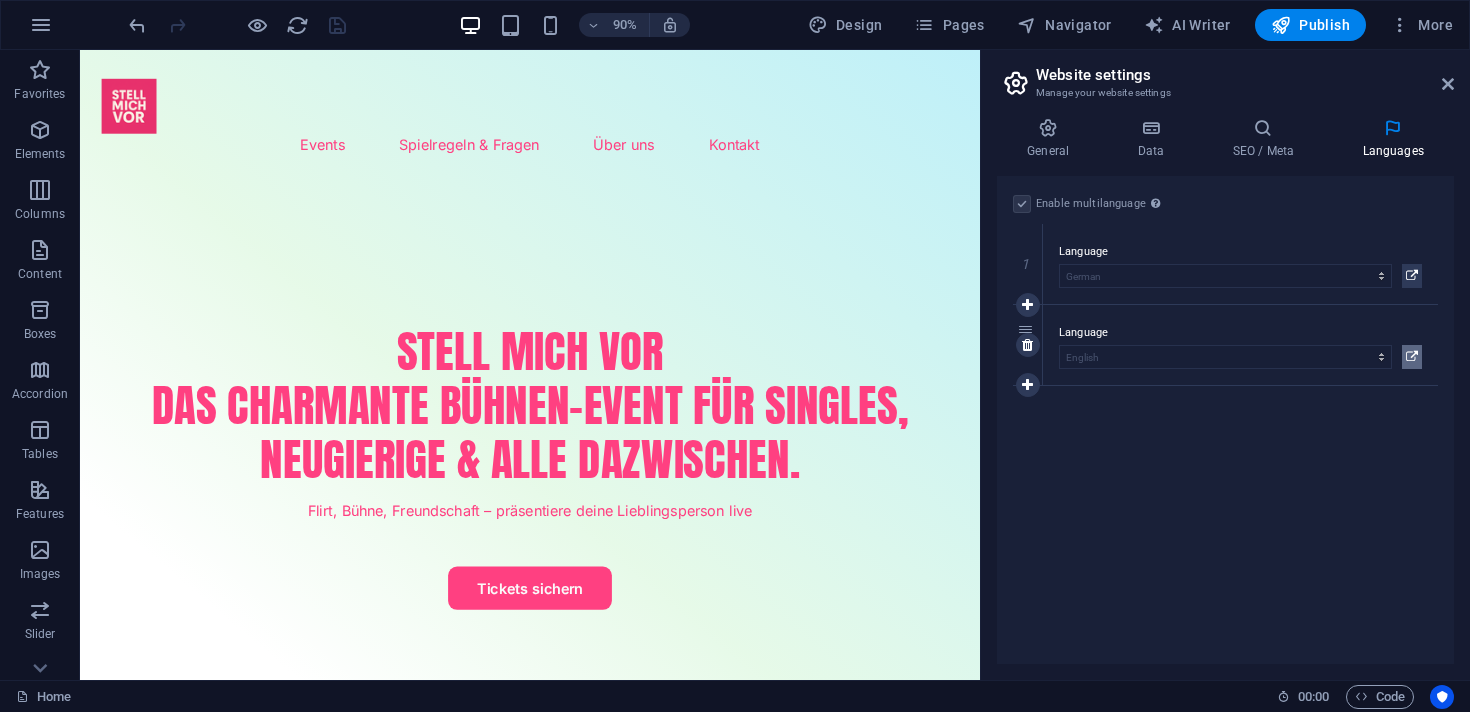 click at bounding box center (1412, 357) 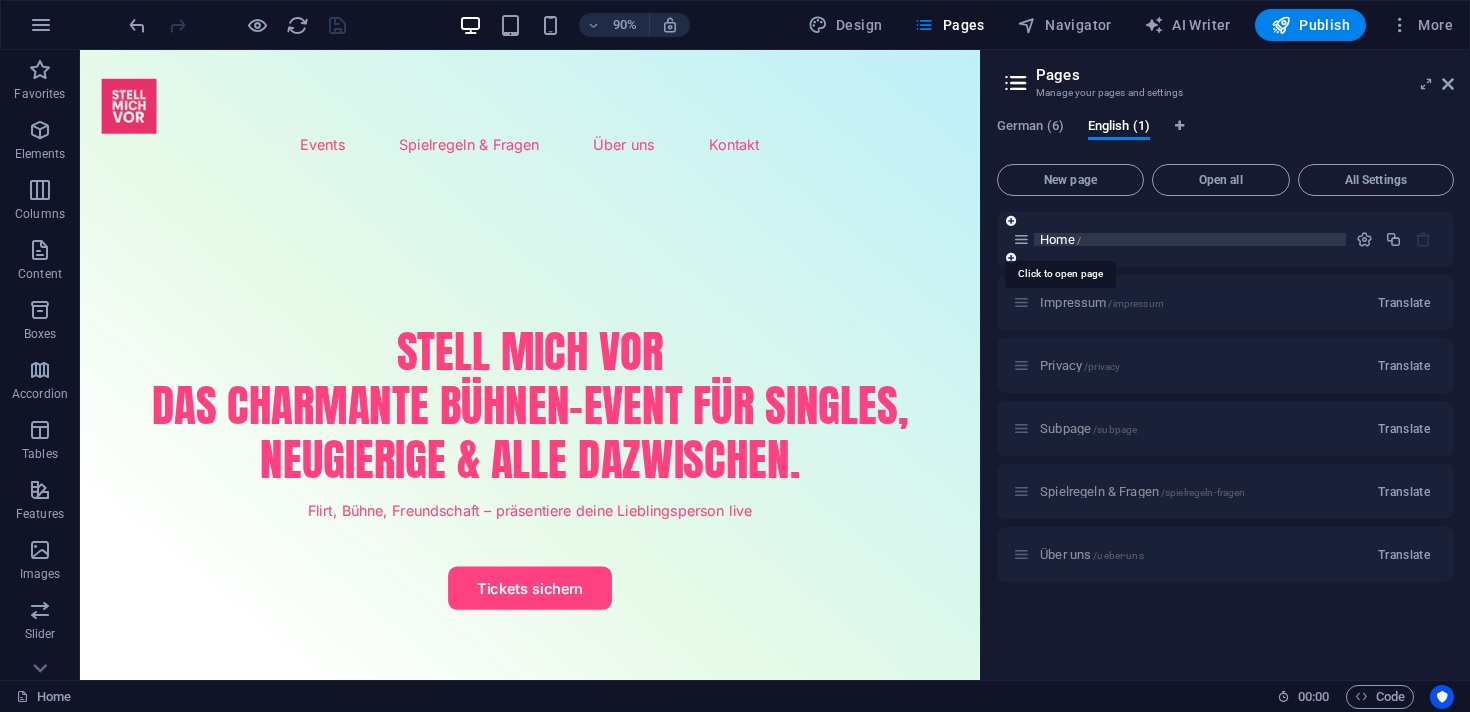 click on "Home /" at bounding box center [1060, 239] 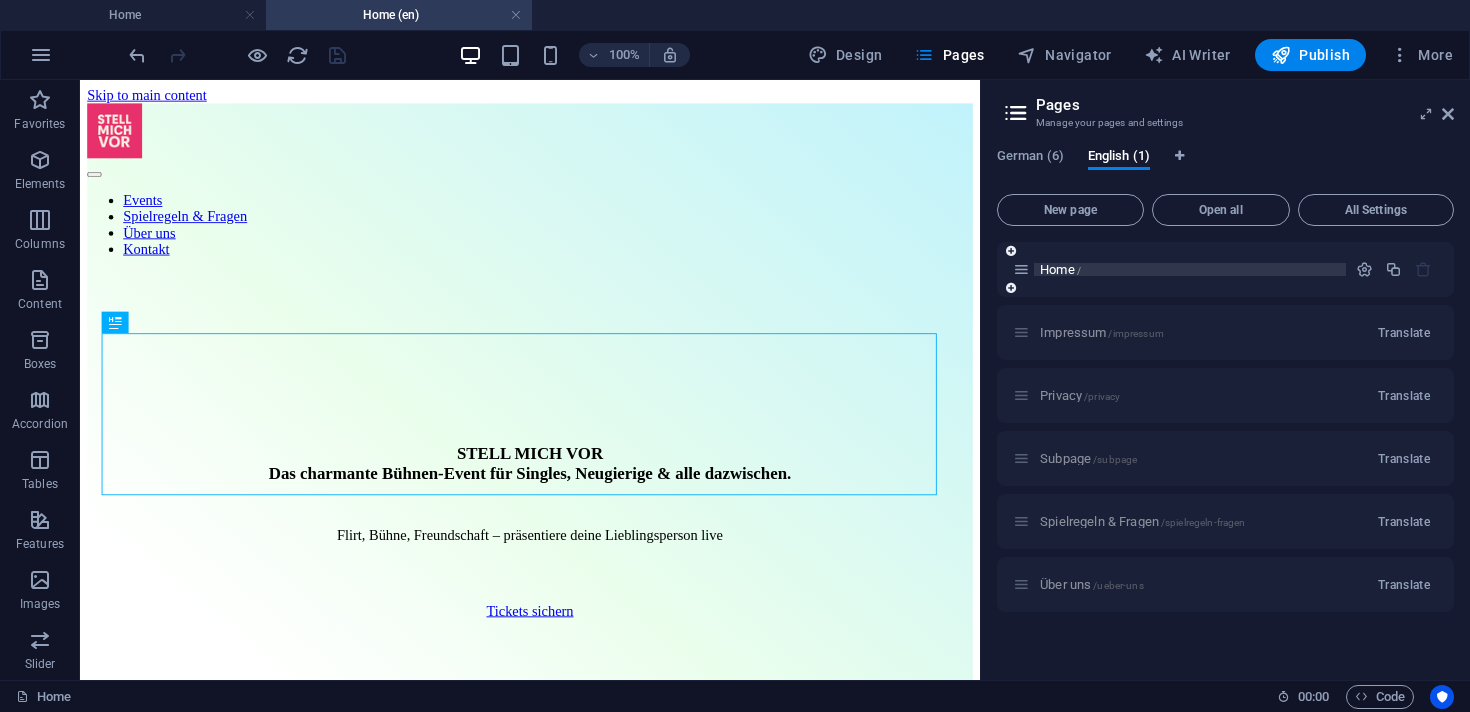 scroll, scrollTop: 0, scrollLeft: 0, axis: both 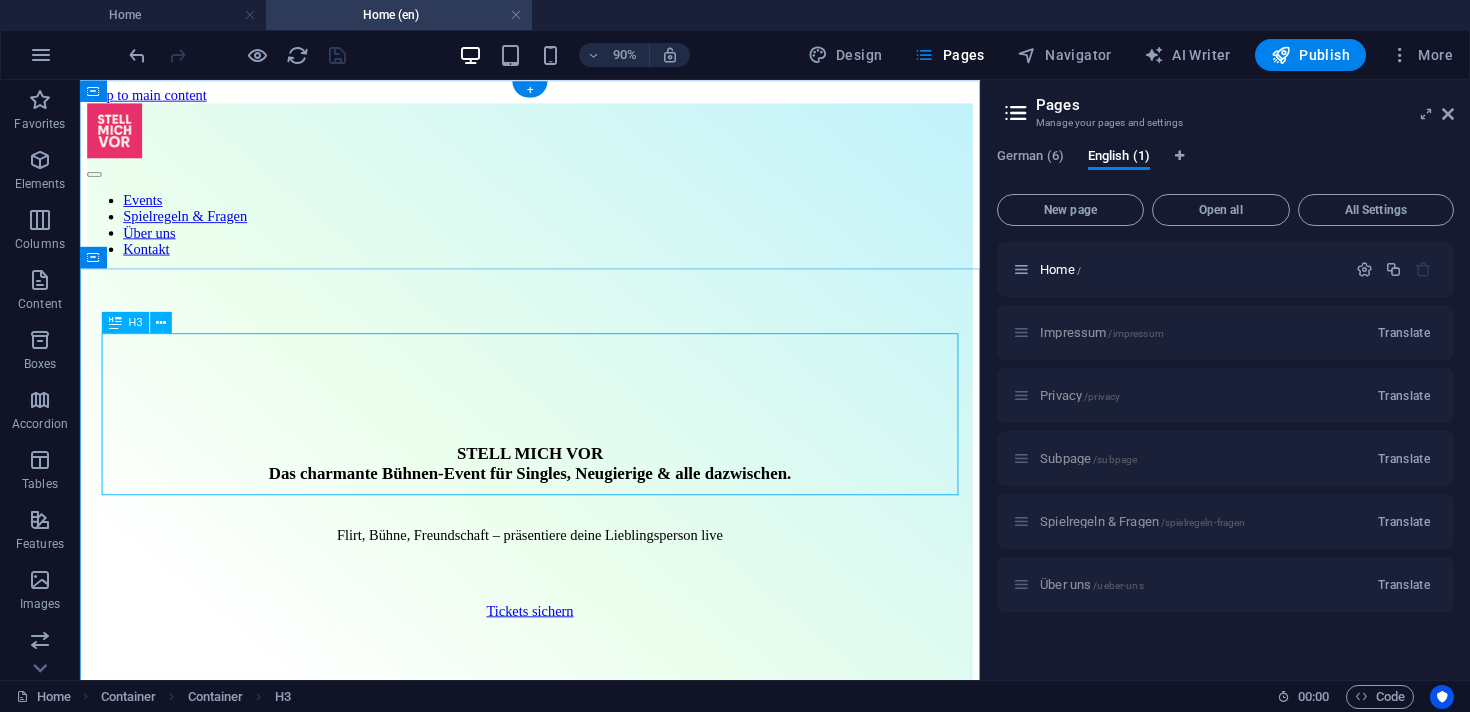 click on "STELL MICH VOR Das charmante Bühnen-Event für Singles, Neugierige & alle dazwischen." at bounding box center (580, 506) 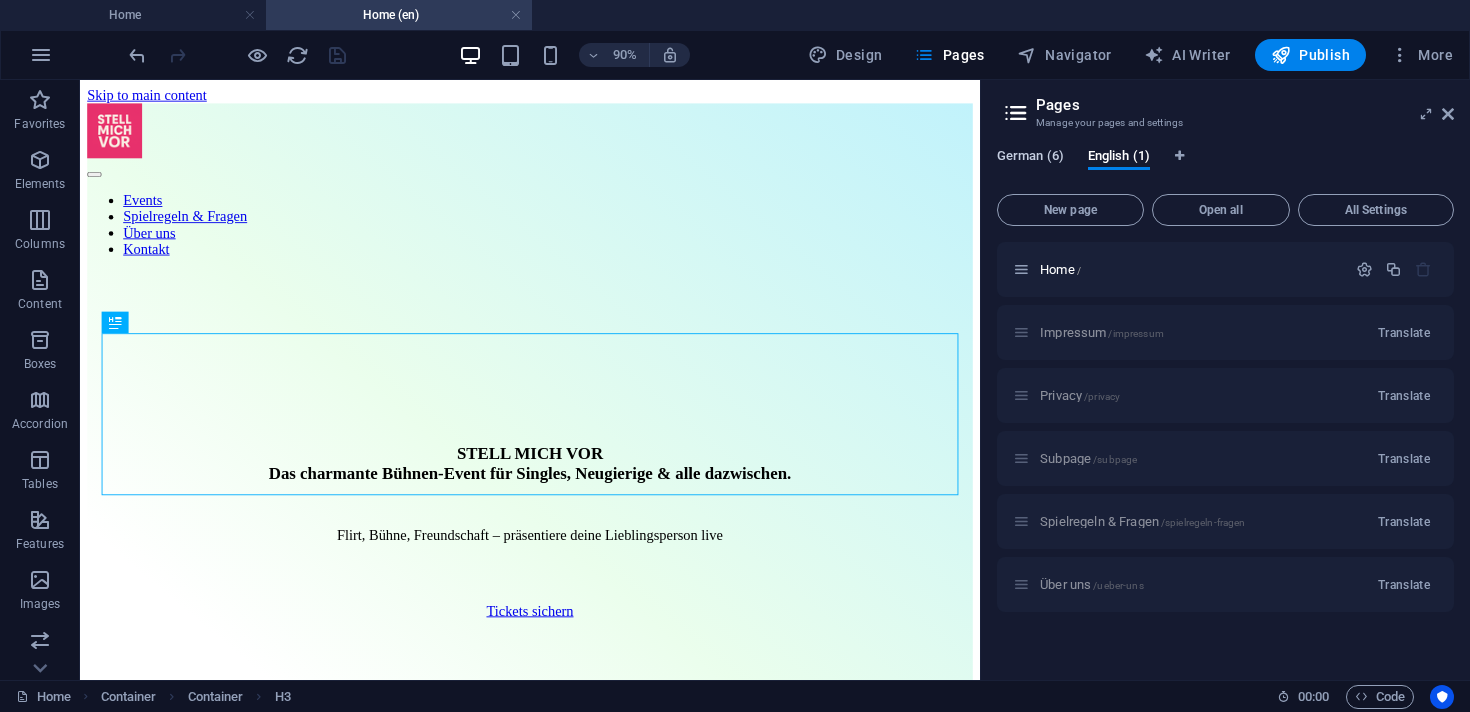 click on "German (6)" at bounding box center (1030, 158) 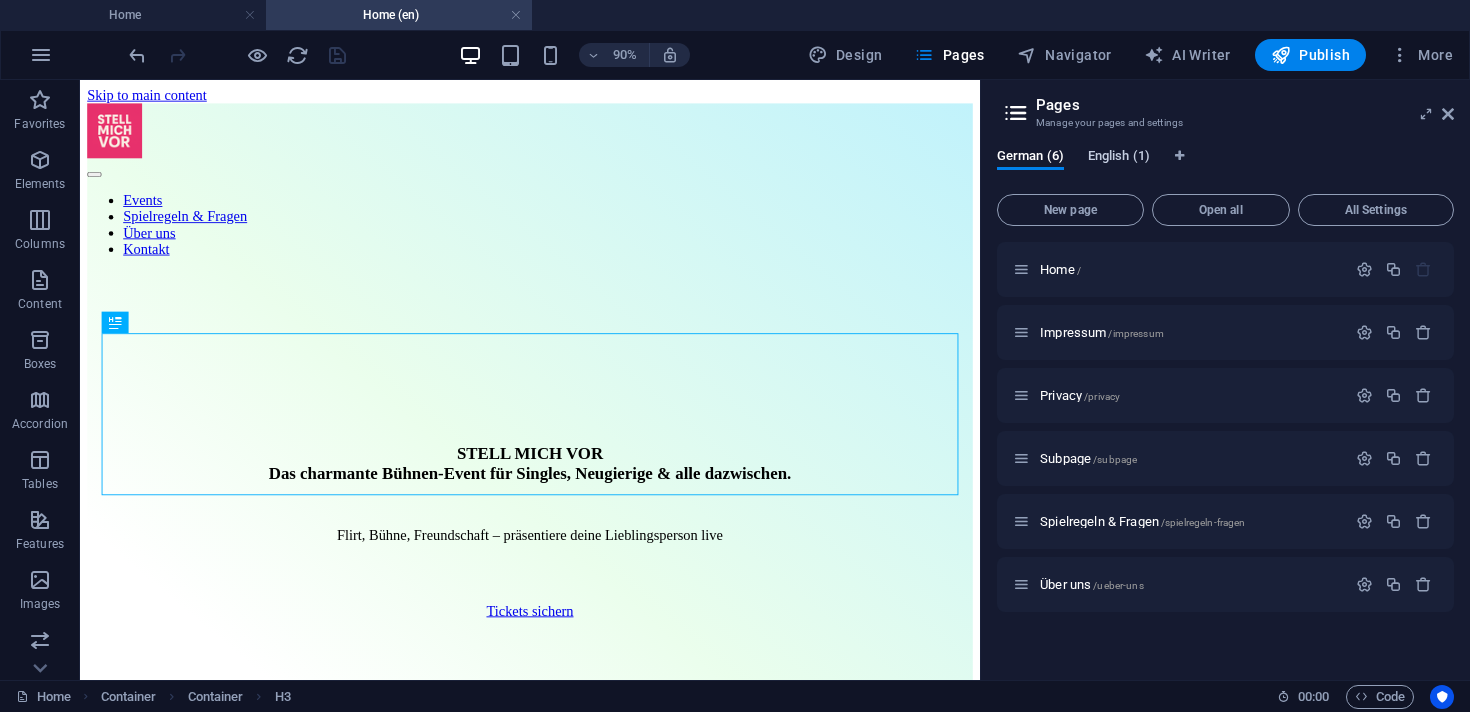 click on "English (1)" at bounding box center [1119, 158] 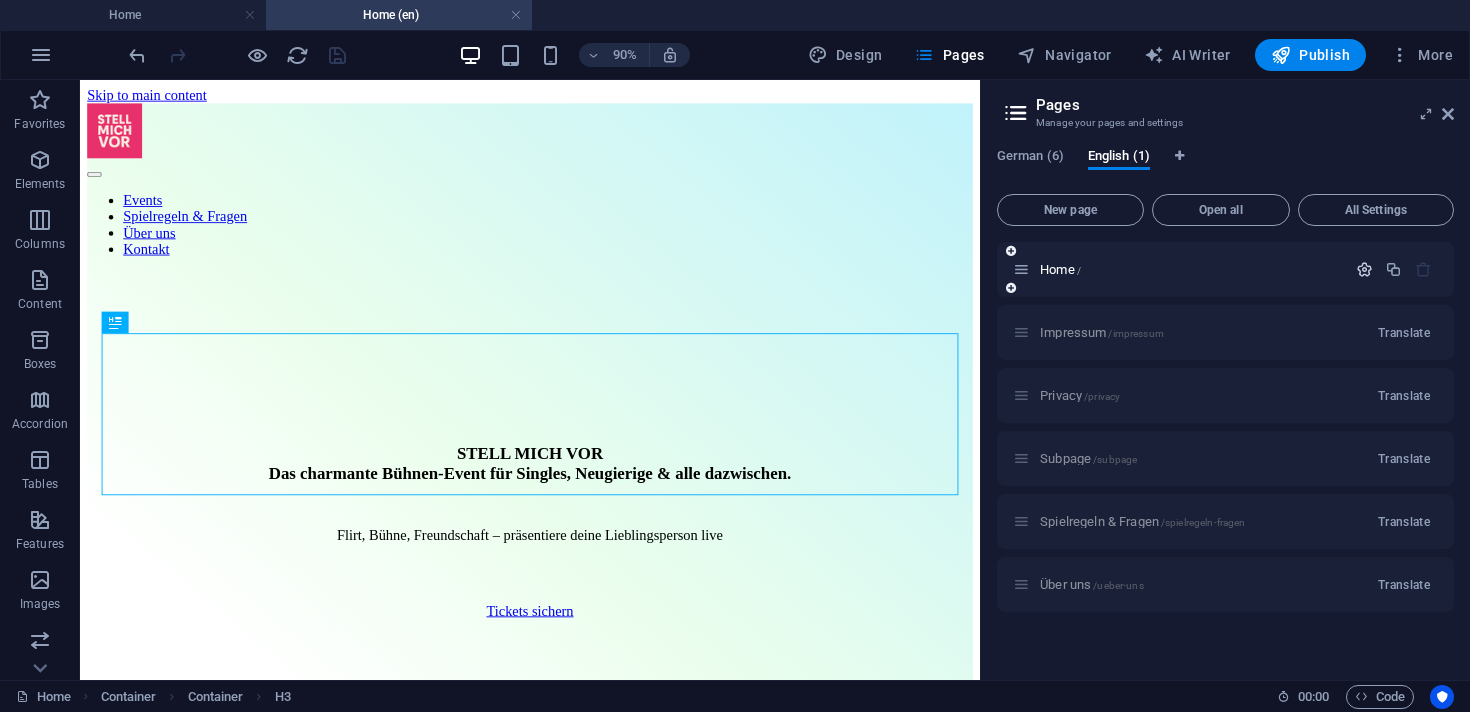 click at bounding box center (1364, 269) 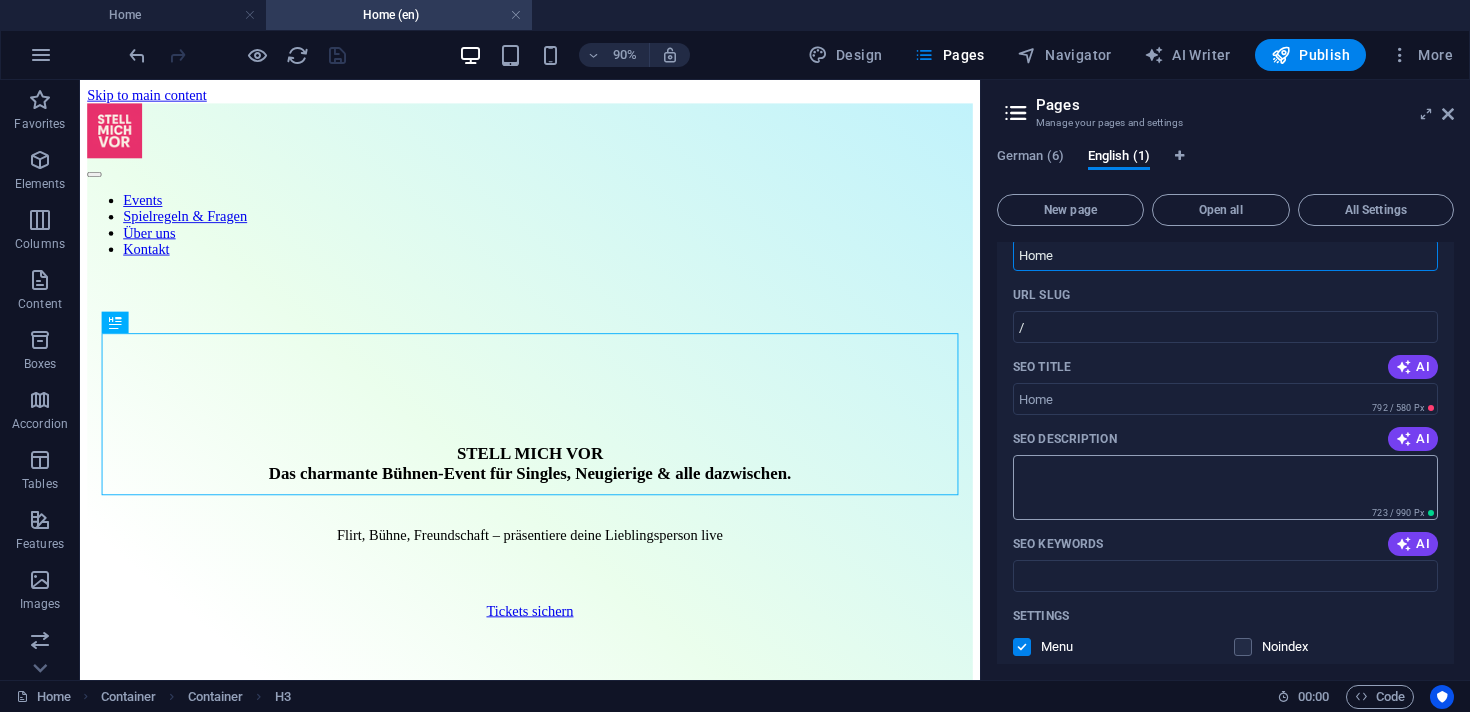 scroll, scrollTop: 88, scrollLeft: 0, axis: vertical 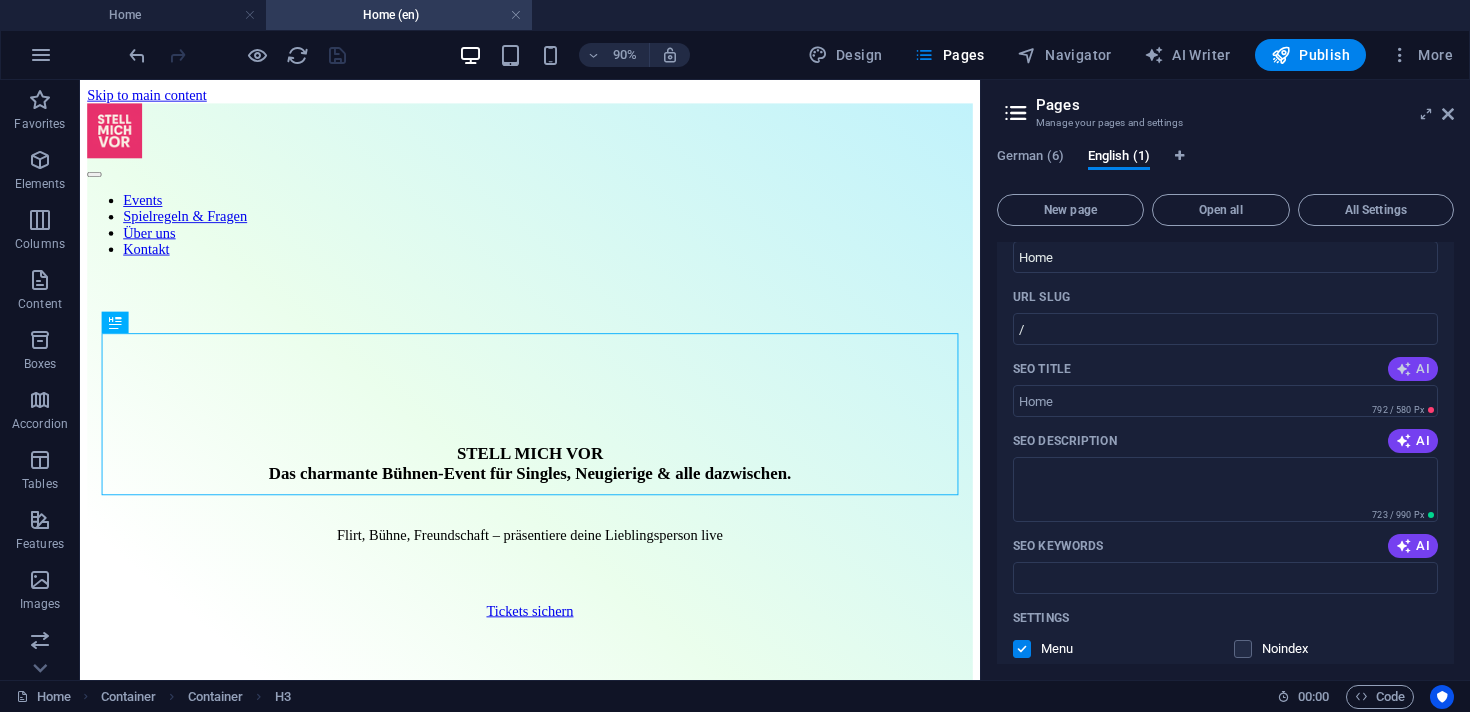 click on "AI" at bounding box center [1413, 369] 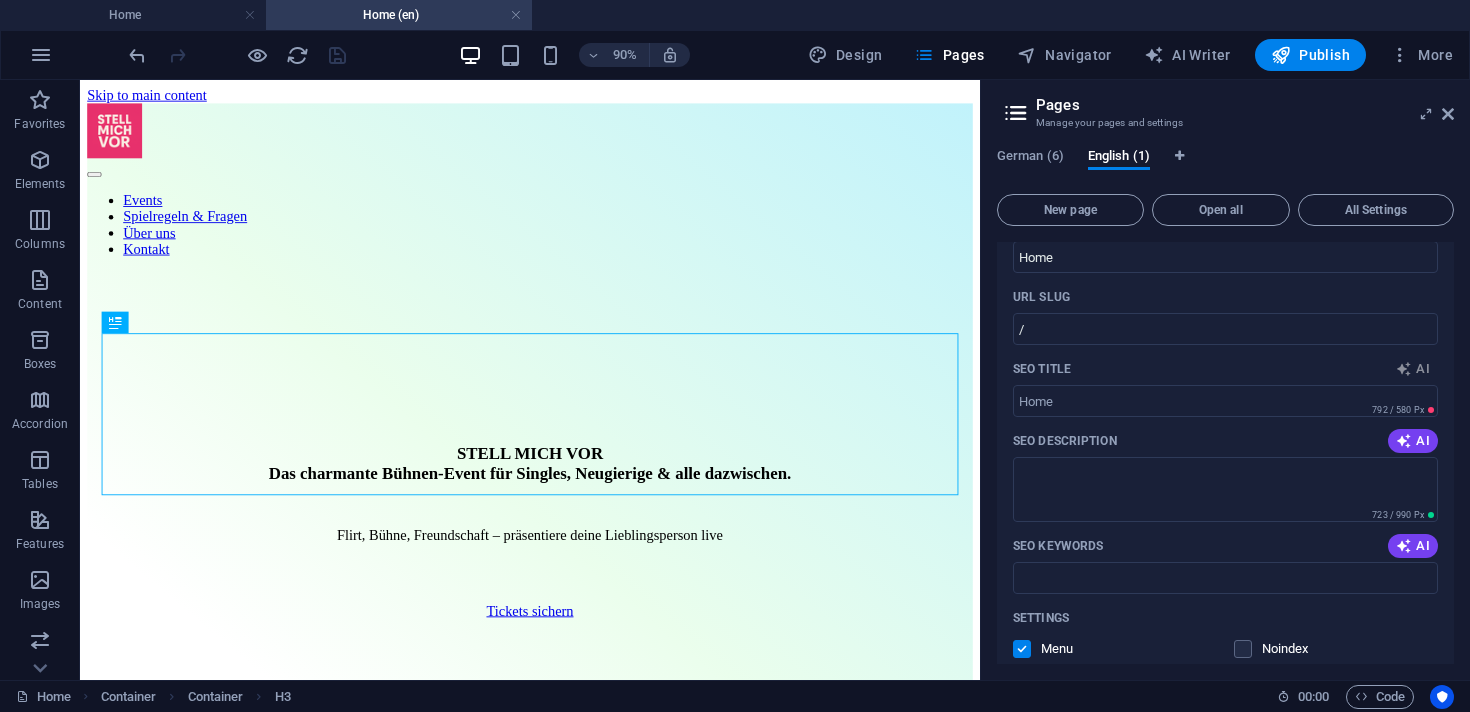 type on "Connect Live: Unique Singles Event" 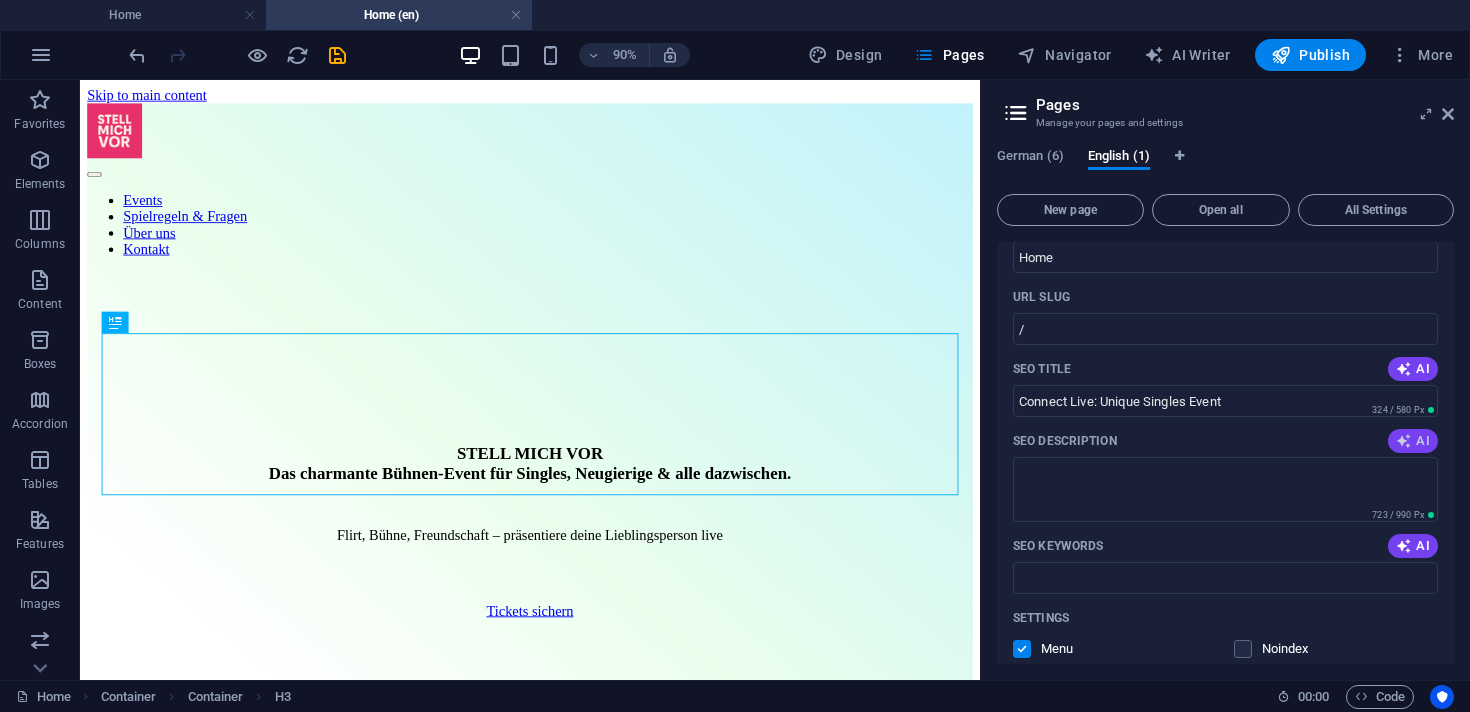 click on "AI" at bounding box center (1413, 441) 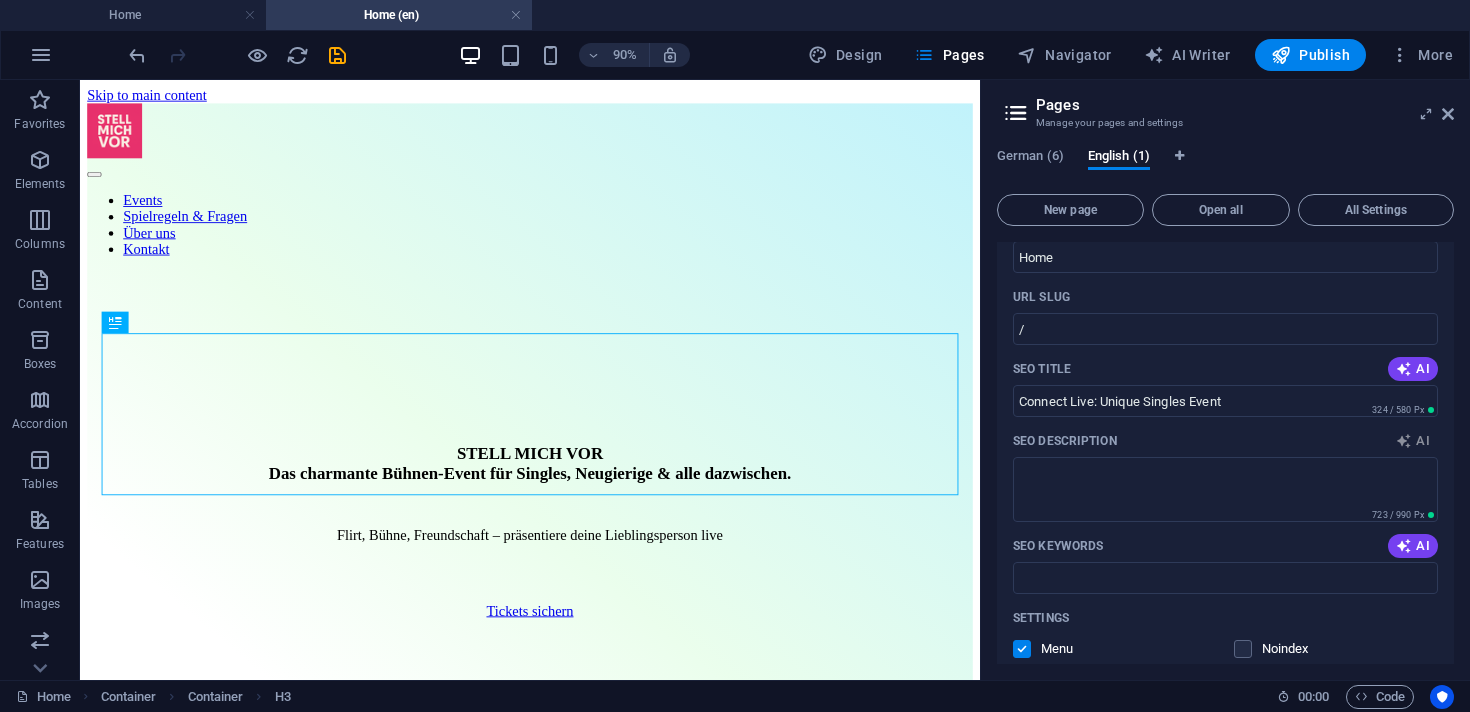type on "Join [BRAND_NAME], a unique live event for singles seeking connections through fun presentations, games, and flirty interactions!" 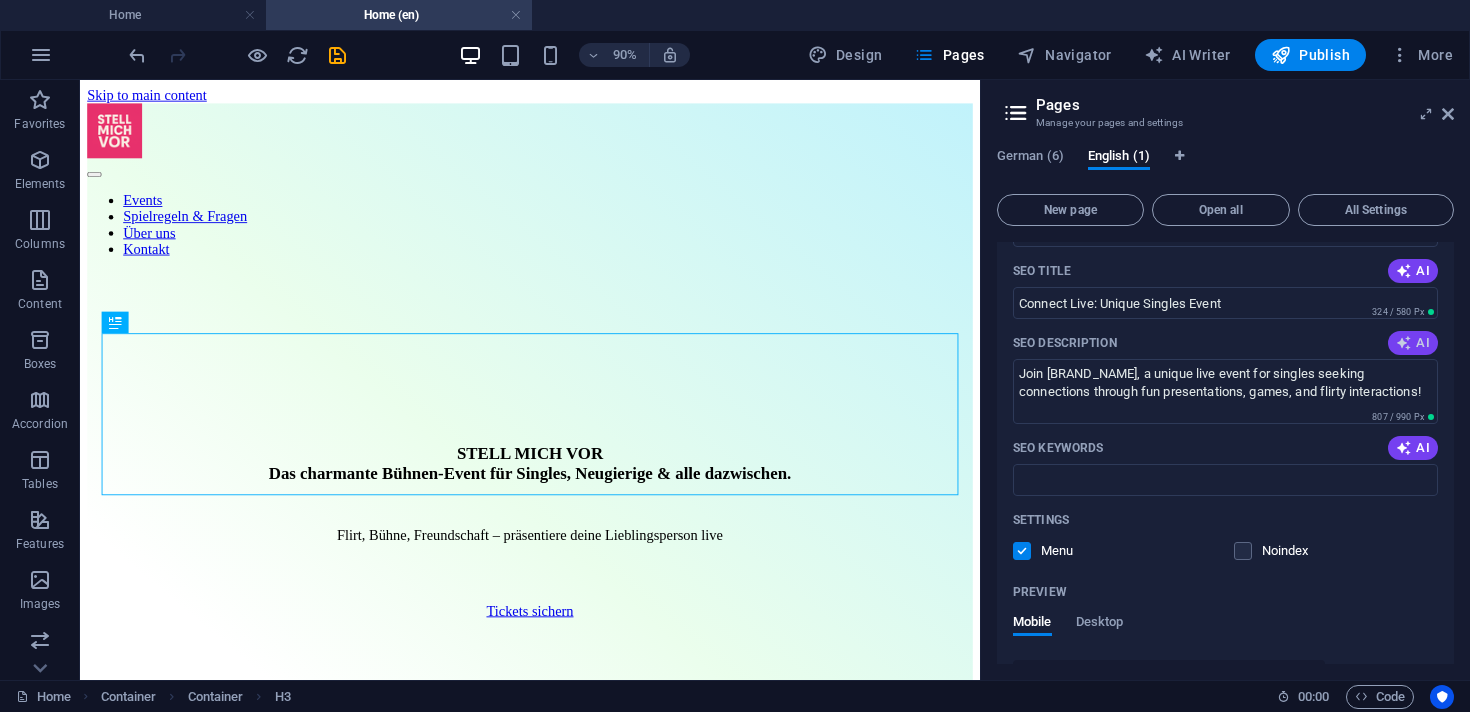 scroll, scrollTop: 200, scrollLeft: 0, axis: vertical 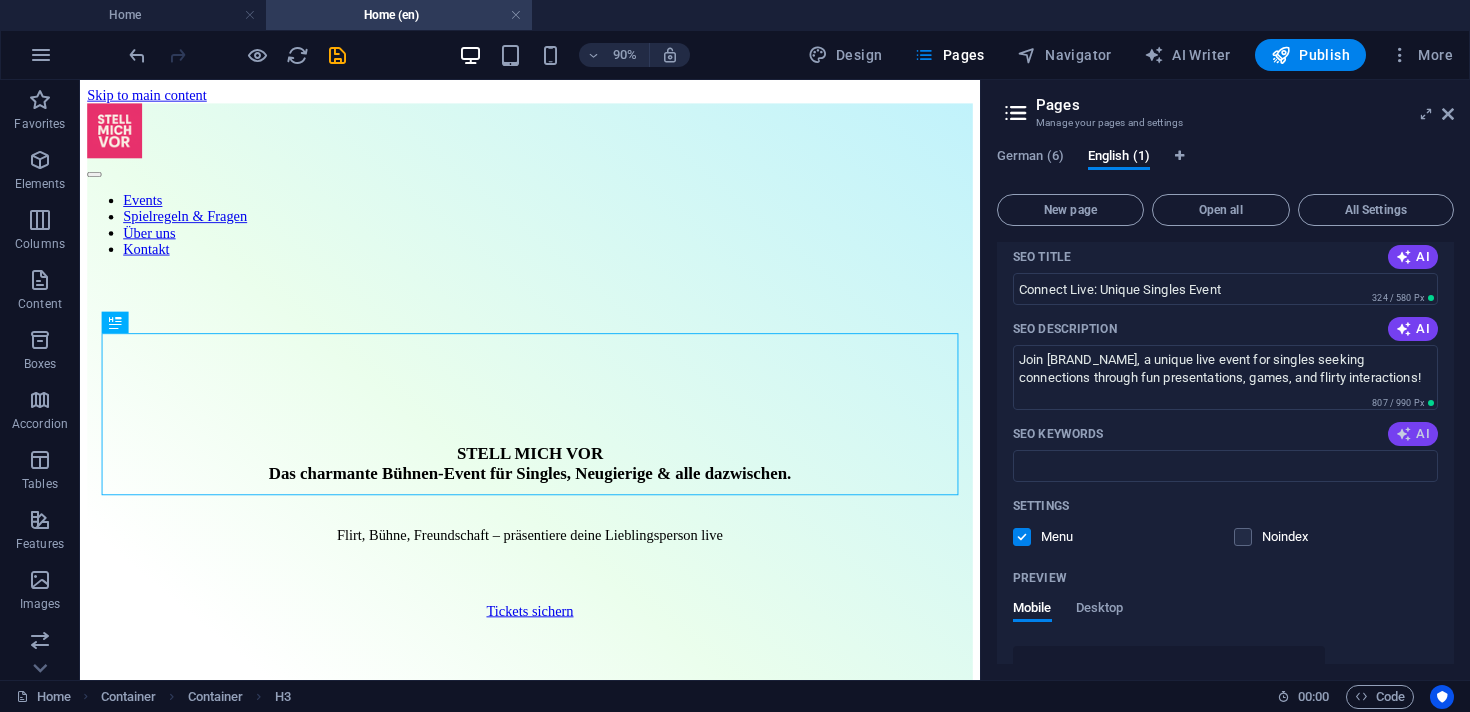 click on "AI" at bounding box center [1413, 434] 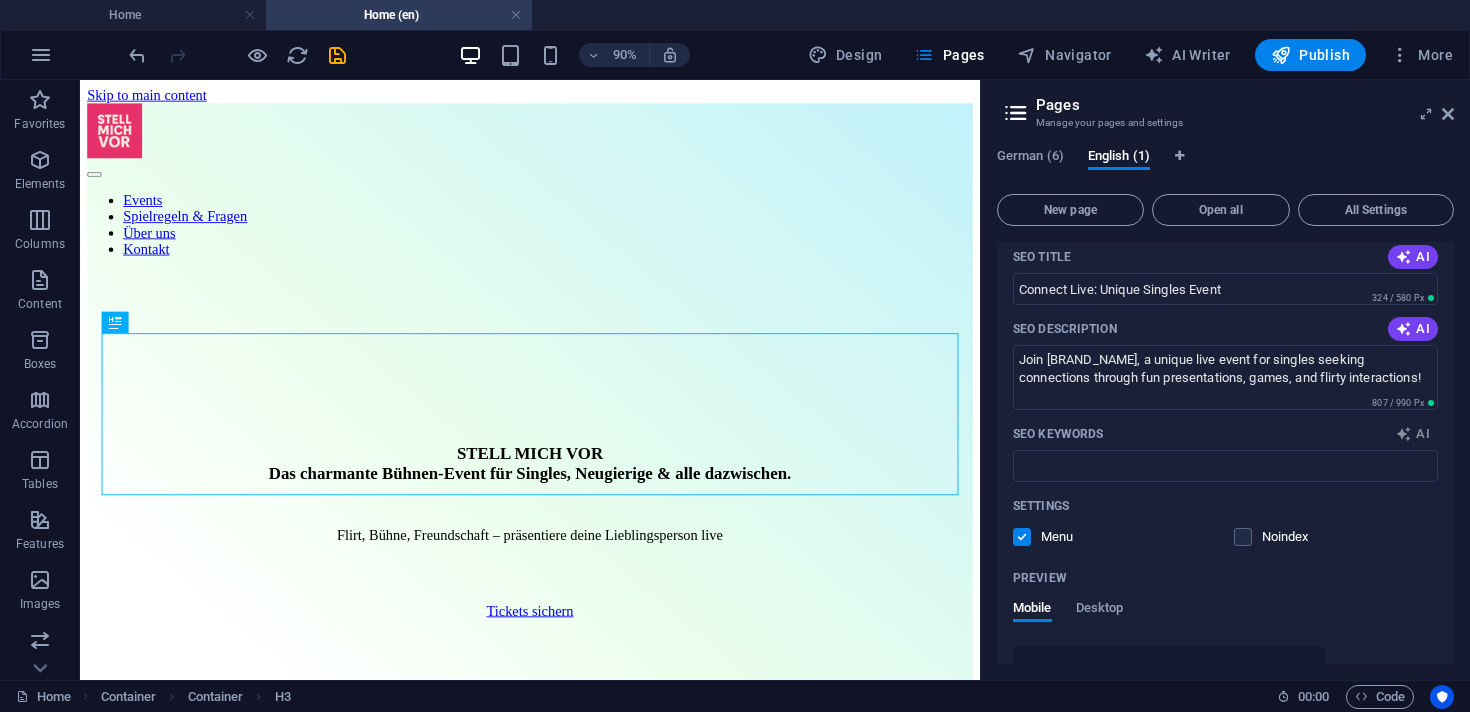 type on "singles event, live networking, romantic connection, inclusive dating, flirting games, pitch your friend" 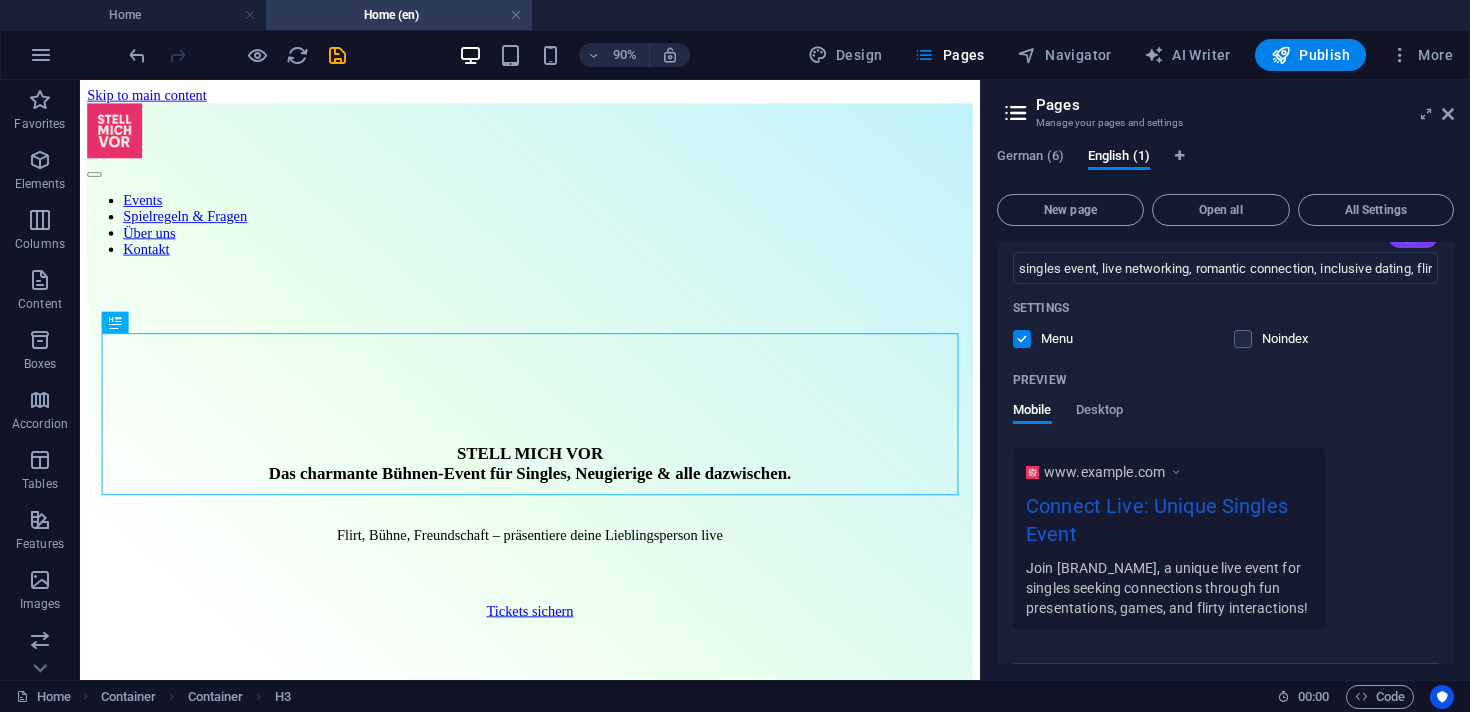 scroll, scrollTop: 0, scrollLeft: 0, axis: both 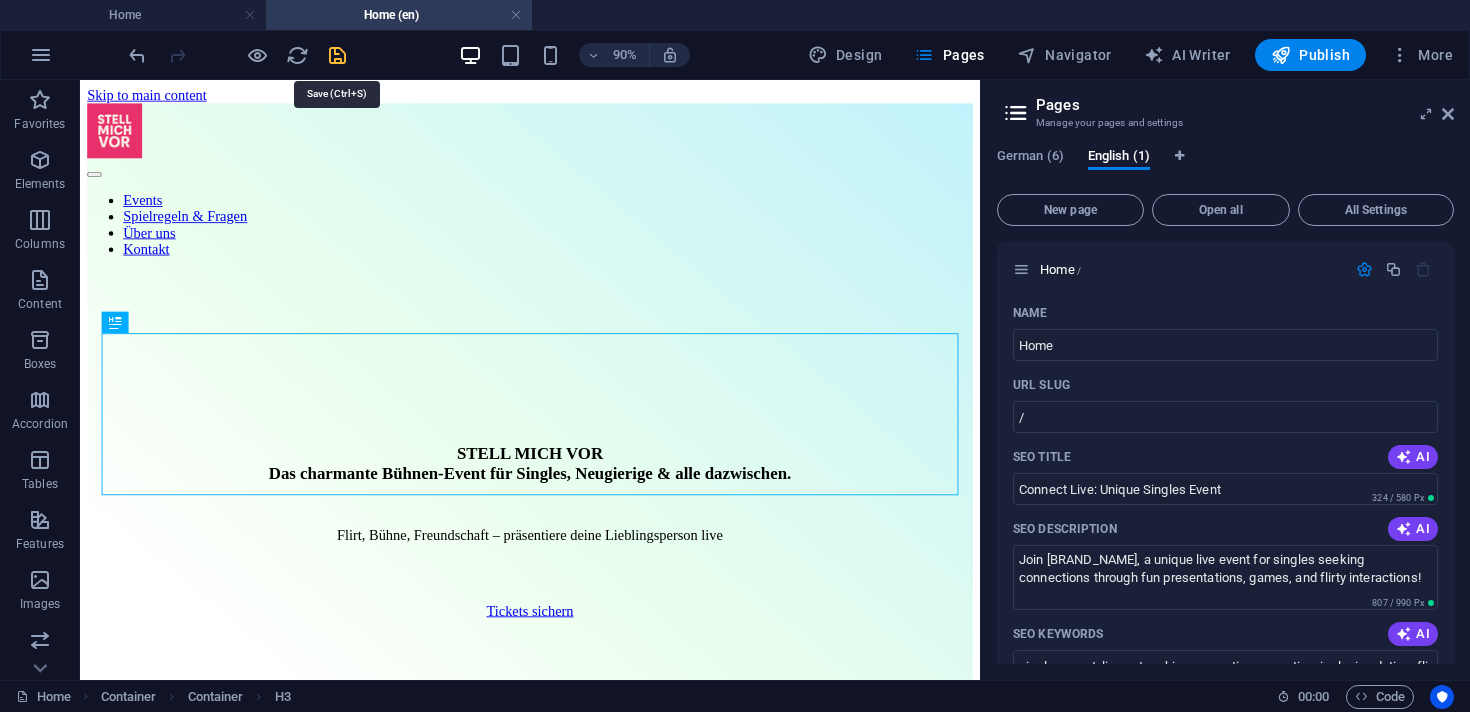 click at bounding box center [337, 55] 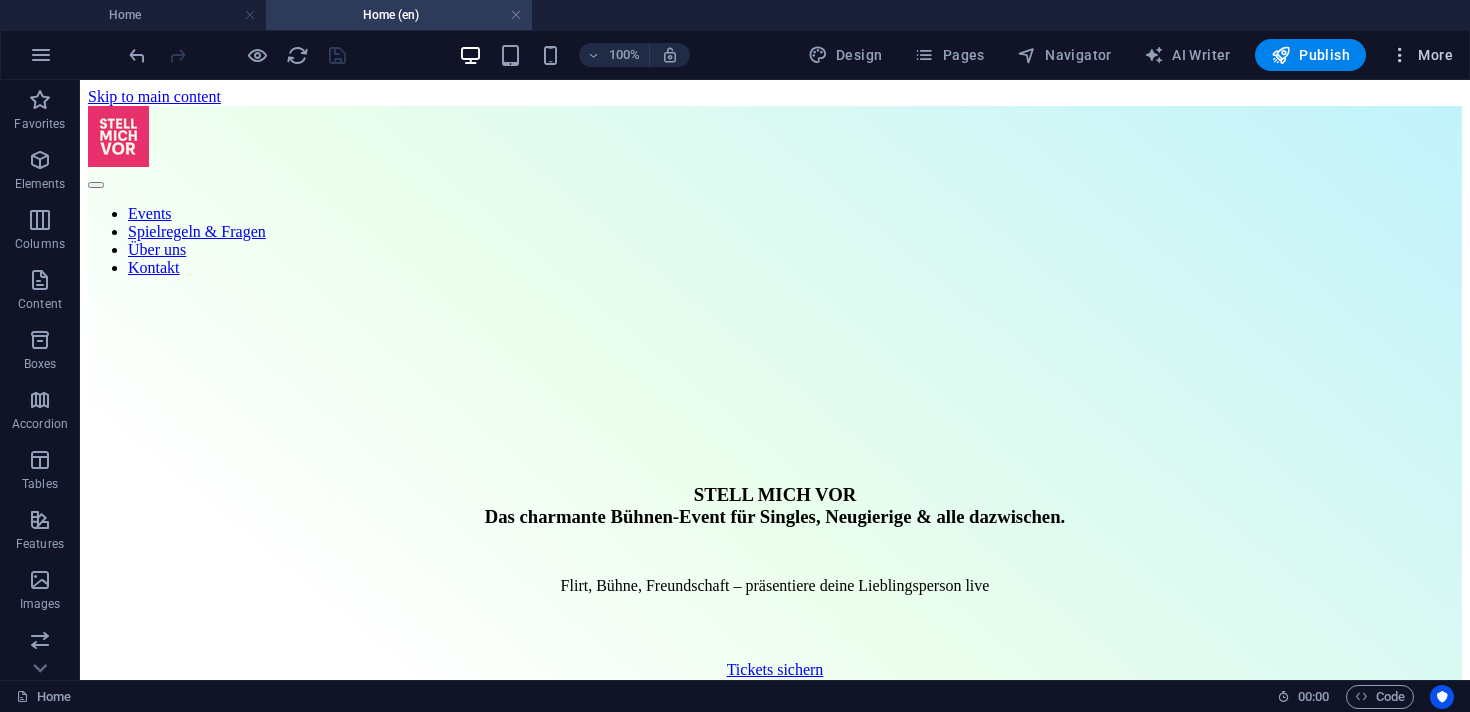 click on "More" at bounding box center (1421, 55) 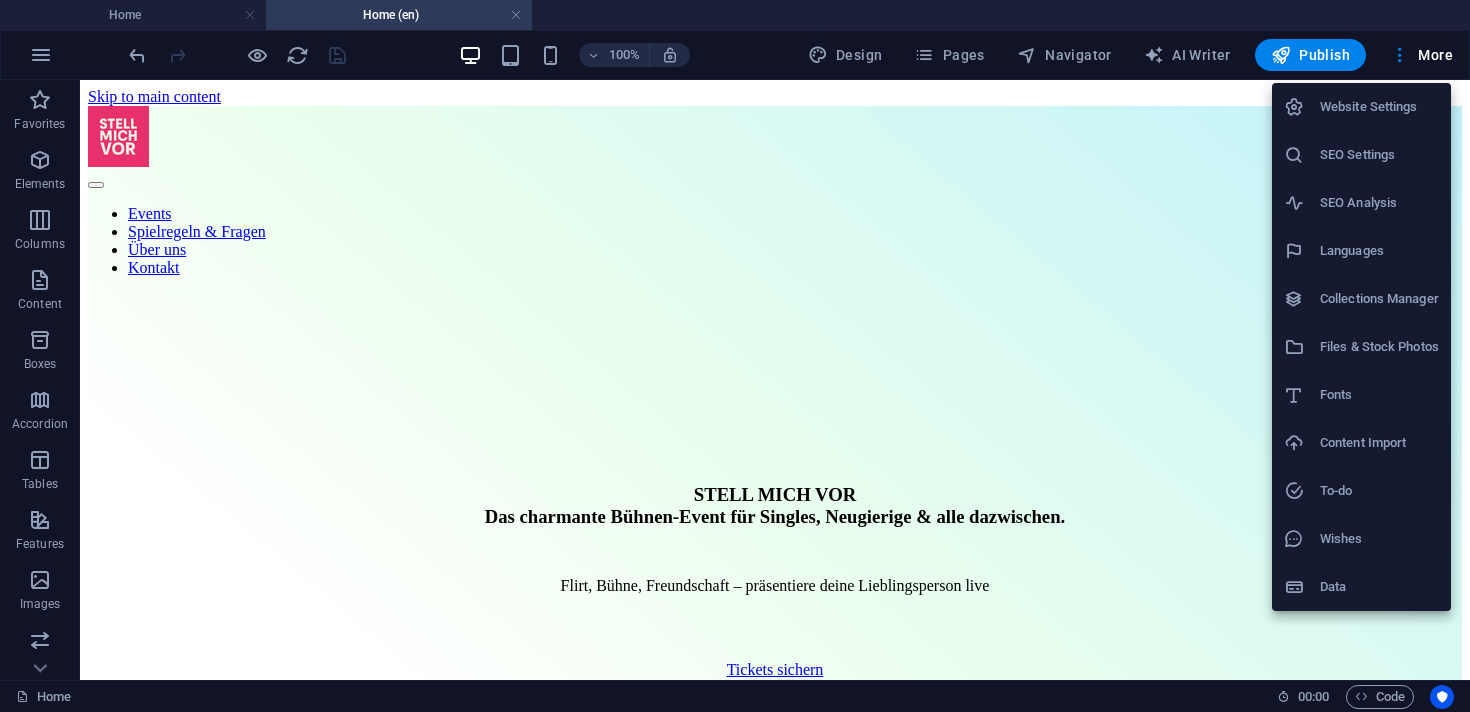 click on "Website Settings" at bounding box center [1361, 107] 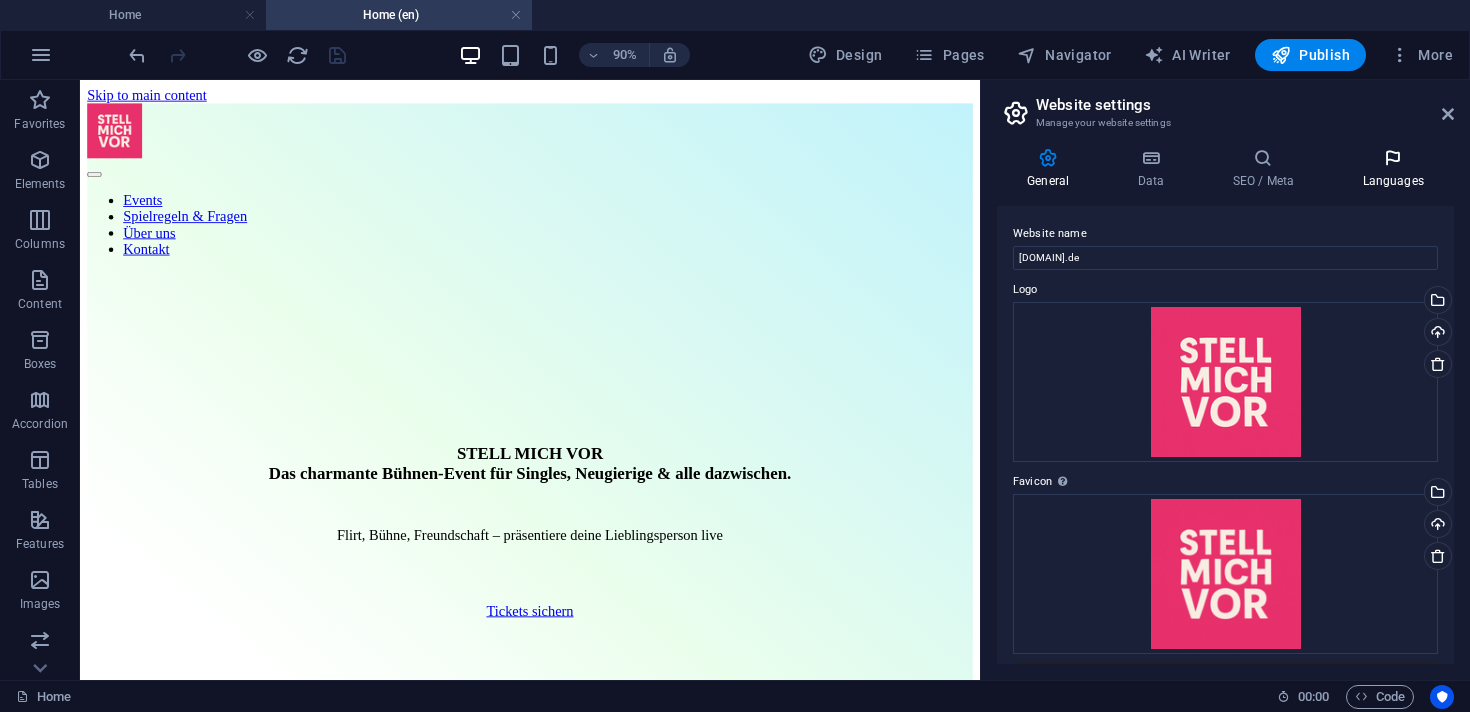 click at bounding box center (1393, 158) 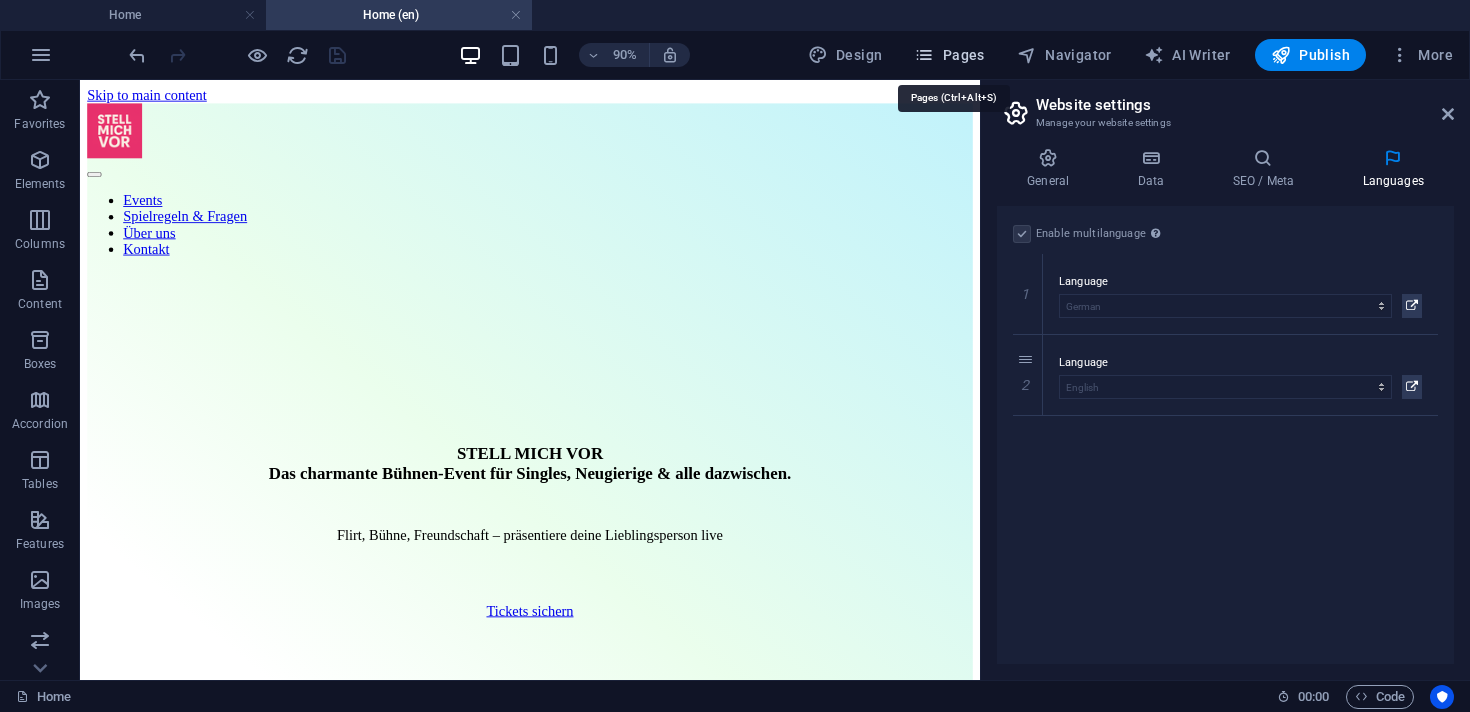 click on "Pages" at bounding box center (949, 55) 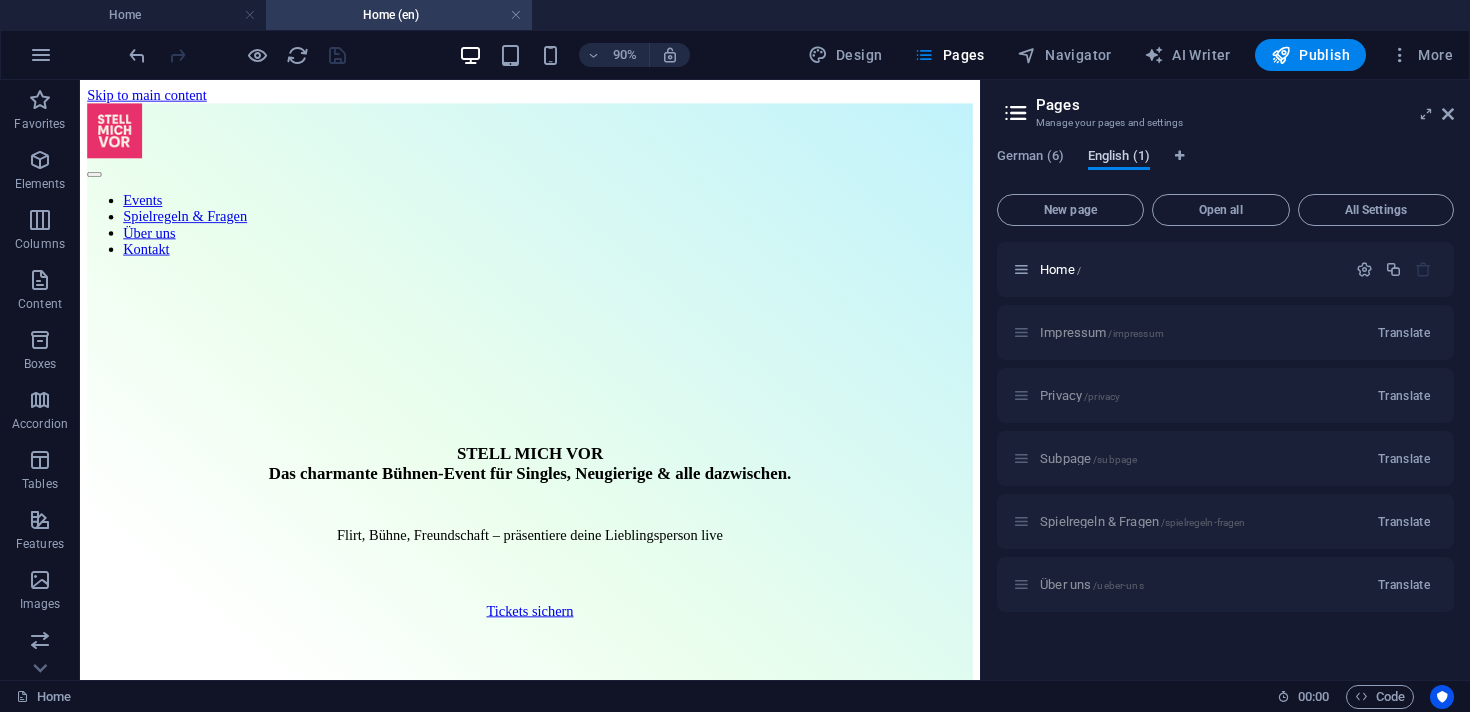click on "English (1)" at bounding box center (1119, 158) 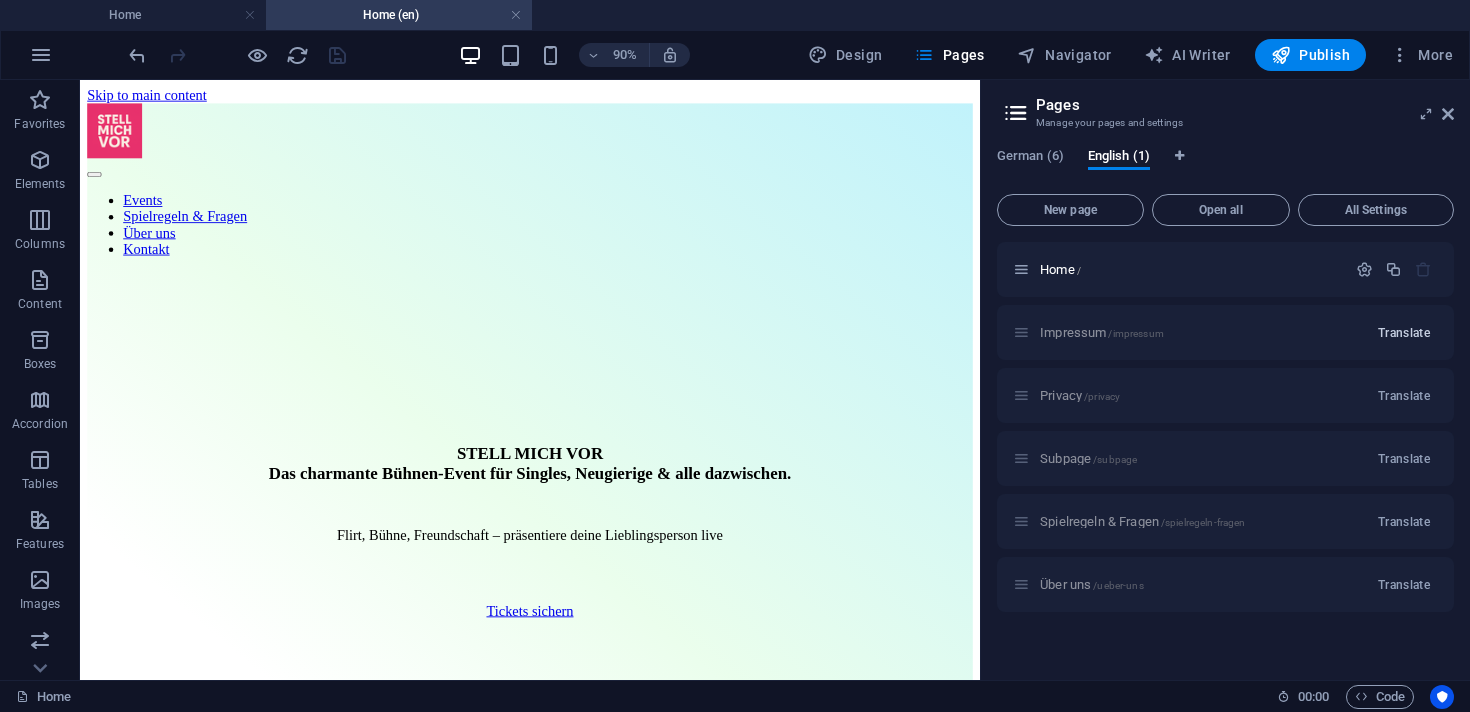 click on "Translate" at bounding box center [1404, 333] 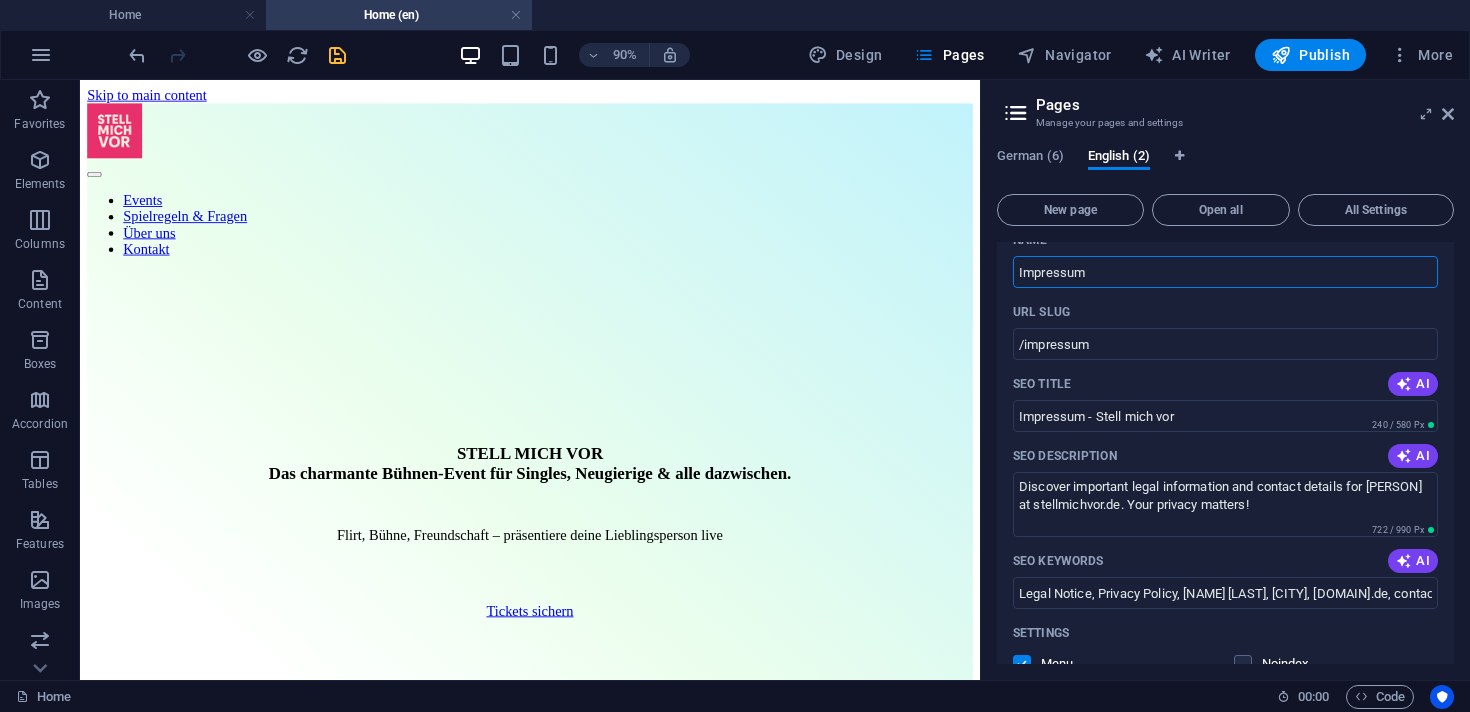 scroll, scrollTop: 135, scrollLeft: 0, axis: vertical 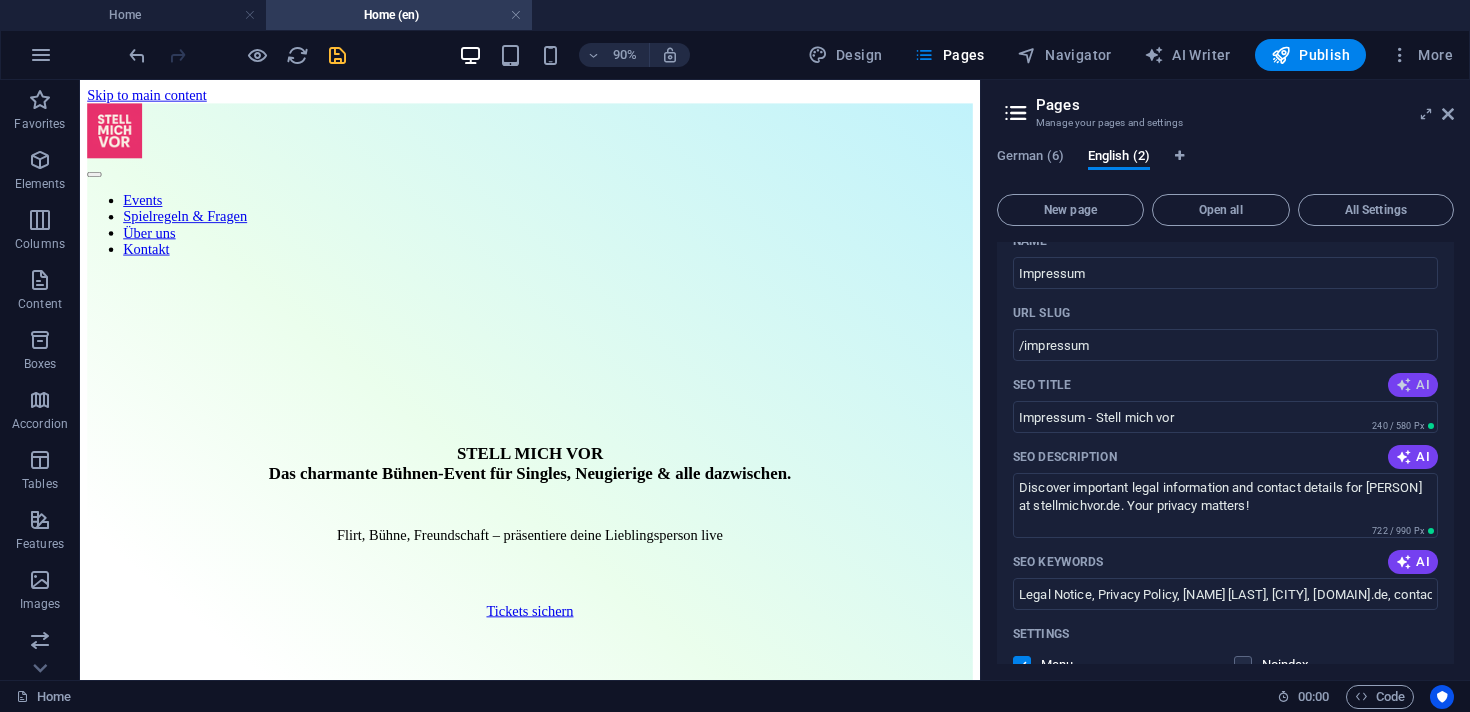 click on "AI" at bounding box center (1413, 385) 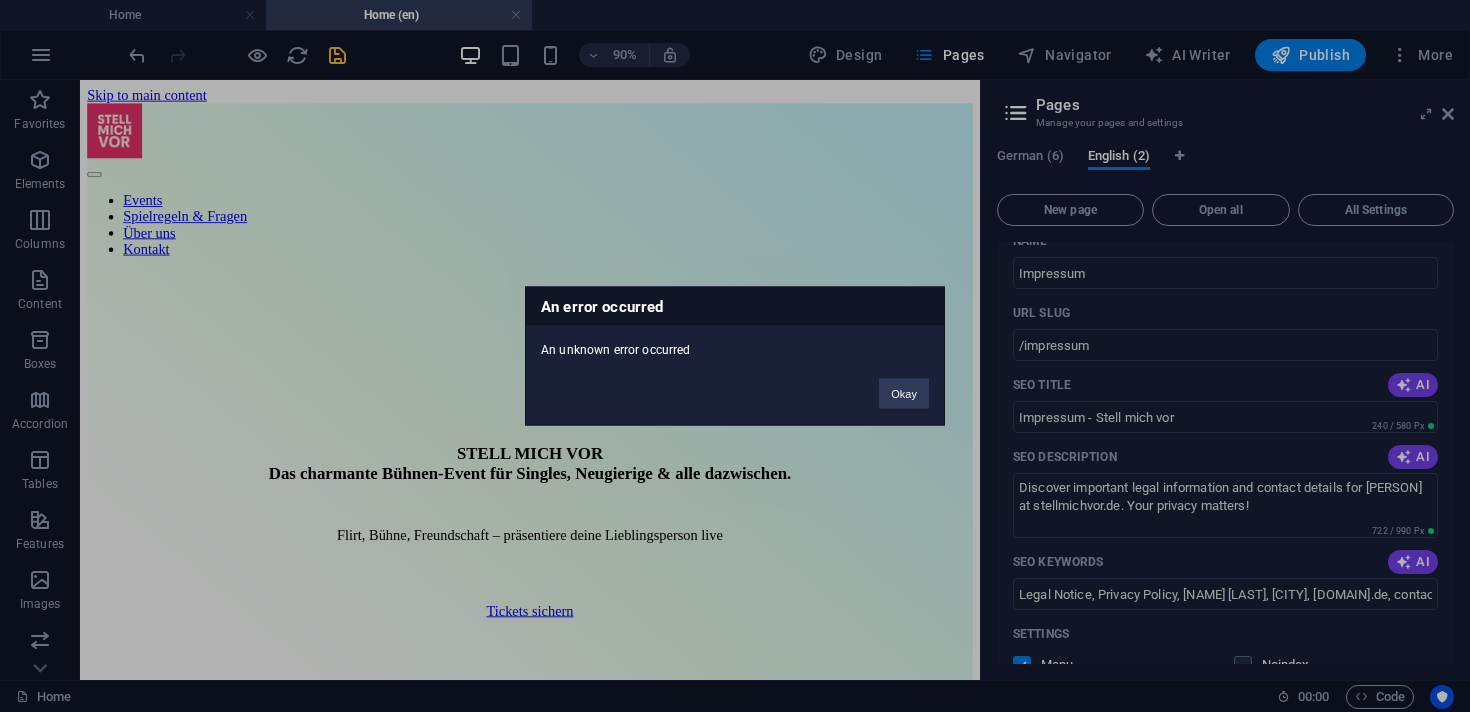 click on "Okay" at bounding box center [904, 384] 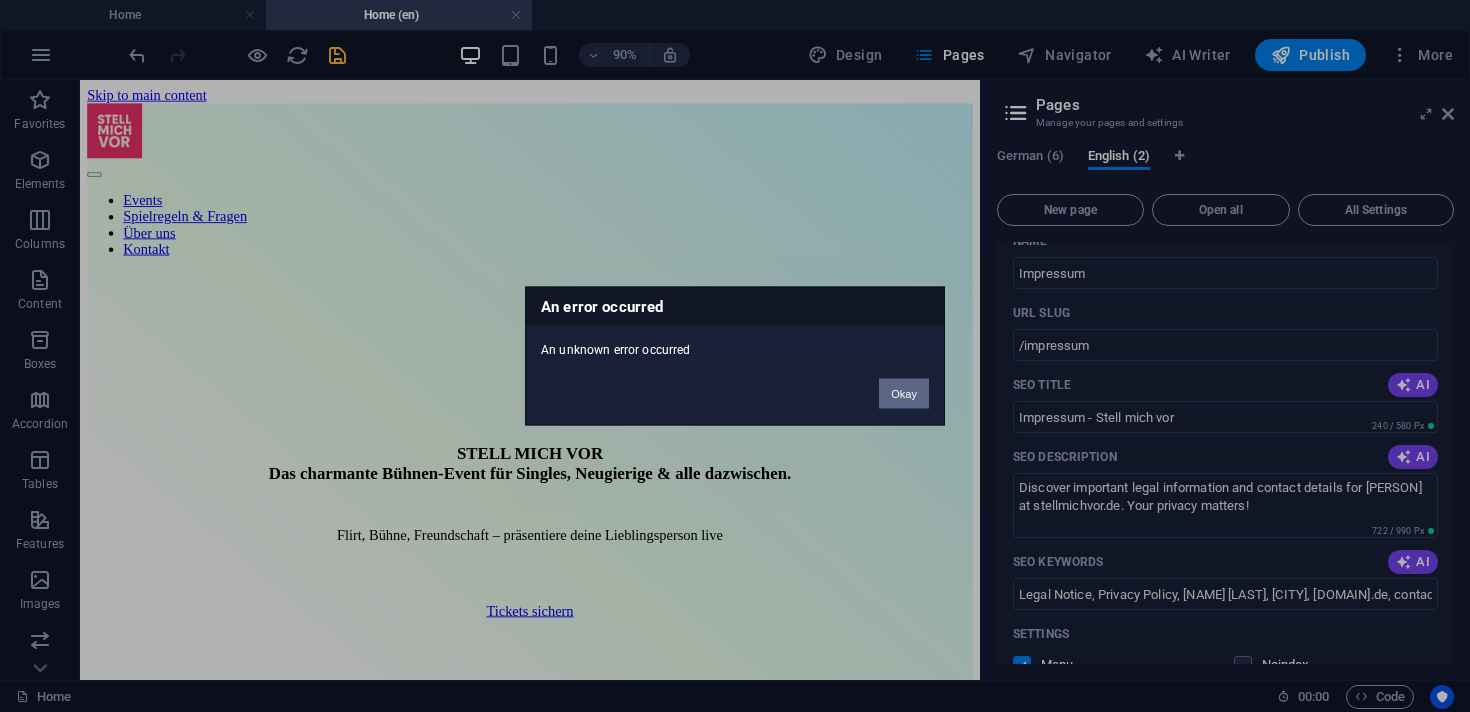 click on "Okay" at bounding box center [904, 394] 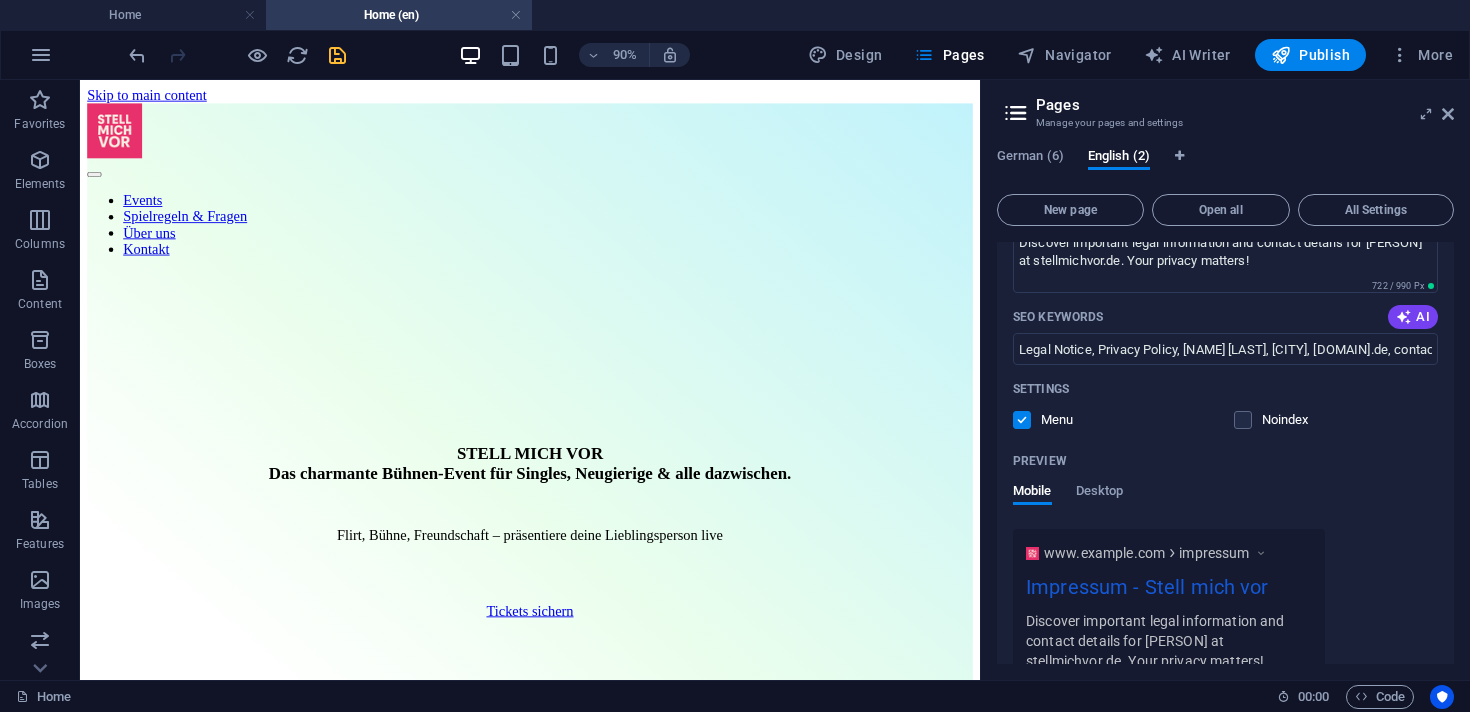 scroll, scrollTop: 741, scrollLeft: 0, axis: vertical 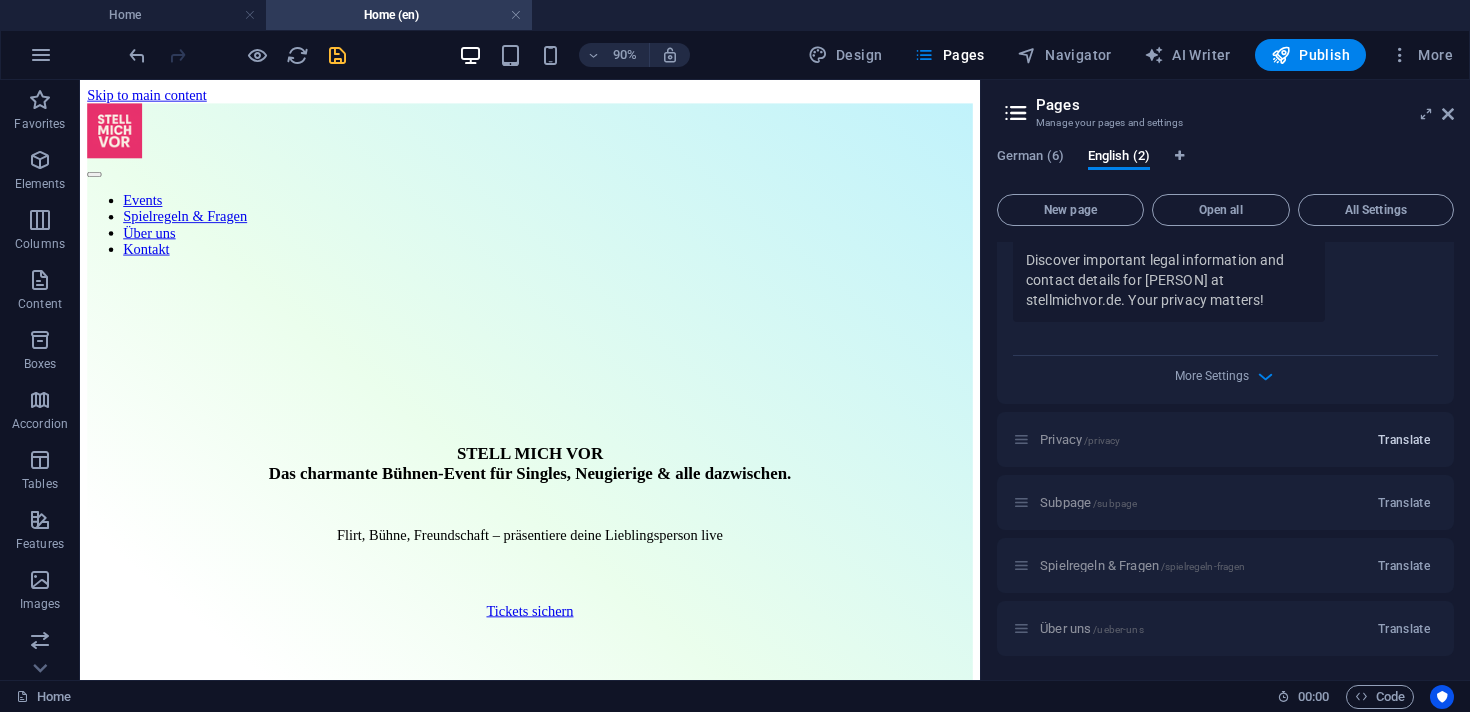 click on "Translate" at bounding box center (1404, 440) 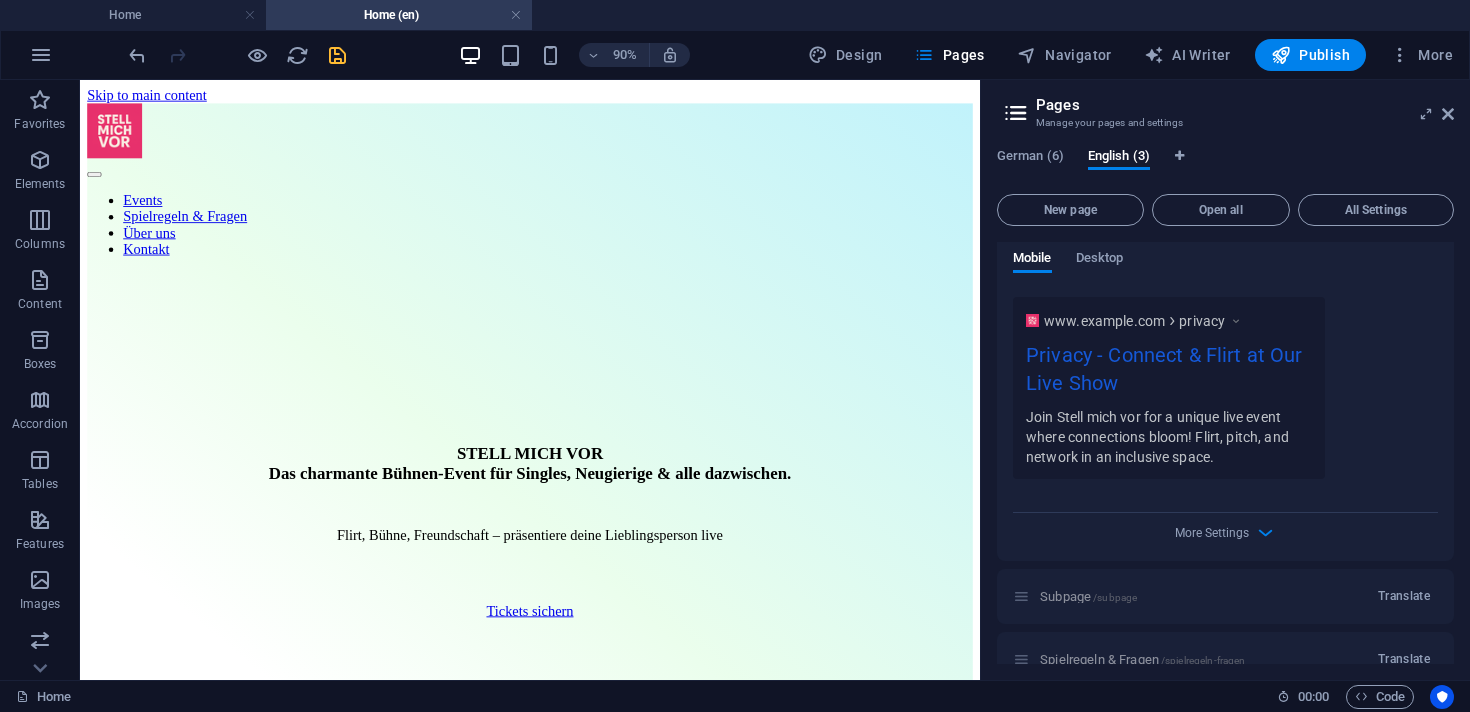 scroll, scrollTop: 1555, scrollLeft: 0, axis: vertical 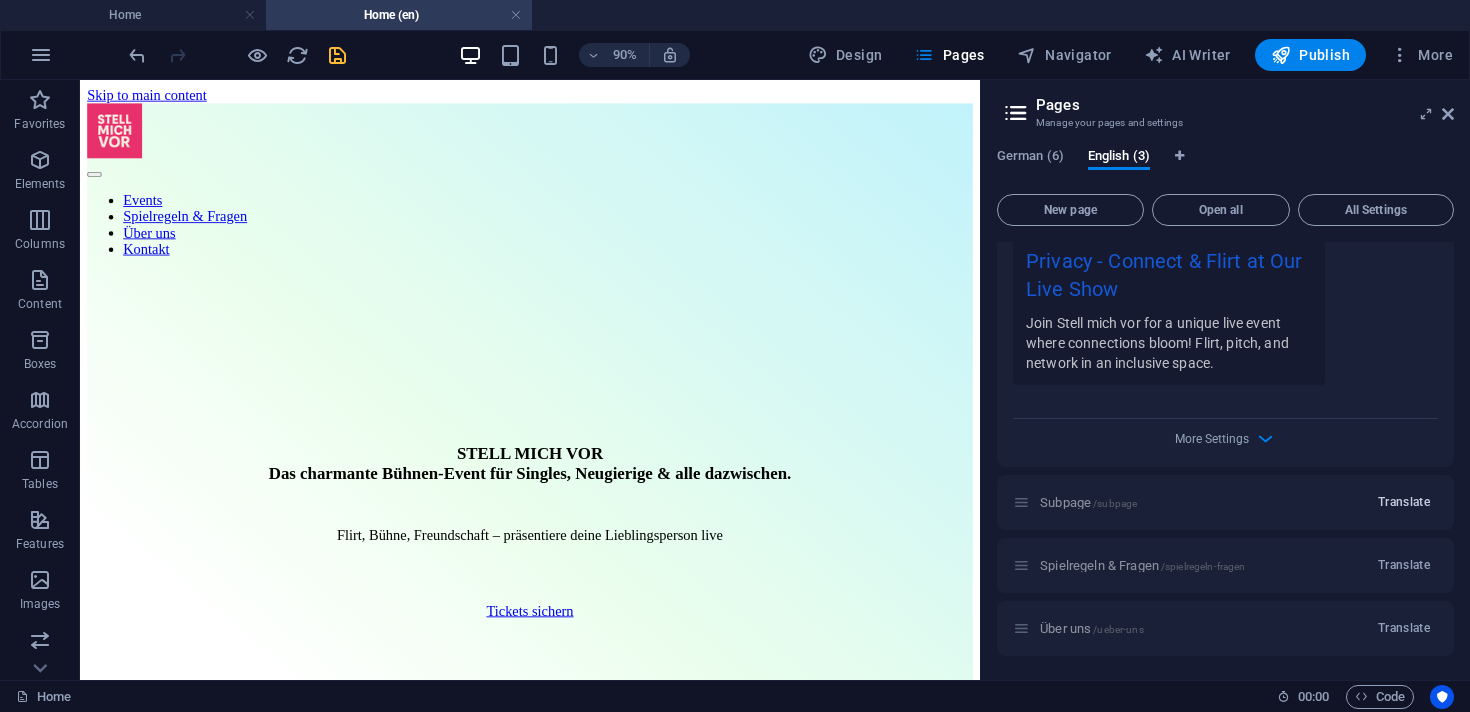 click on "Translate" at bounding box center (1404, 502) 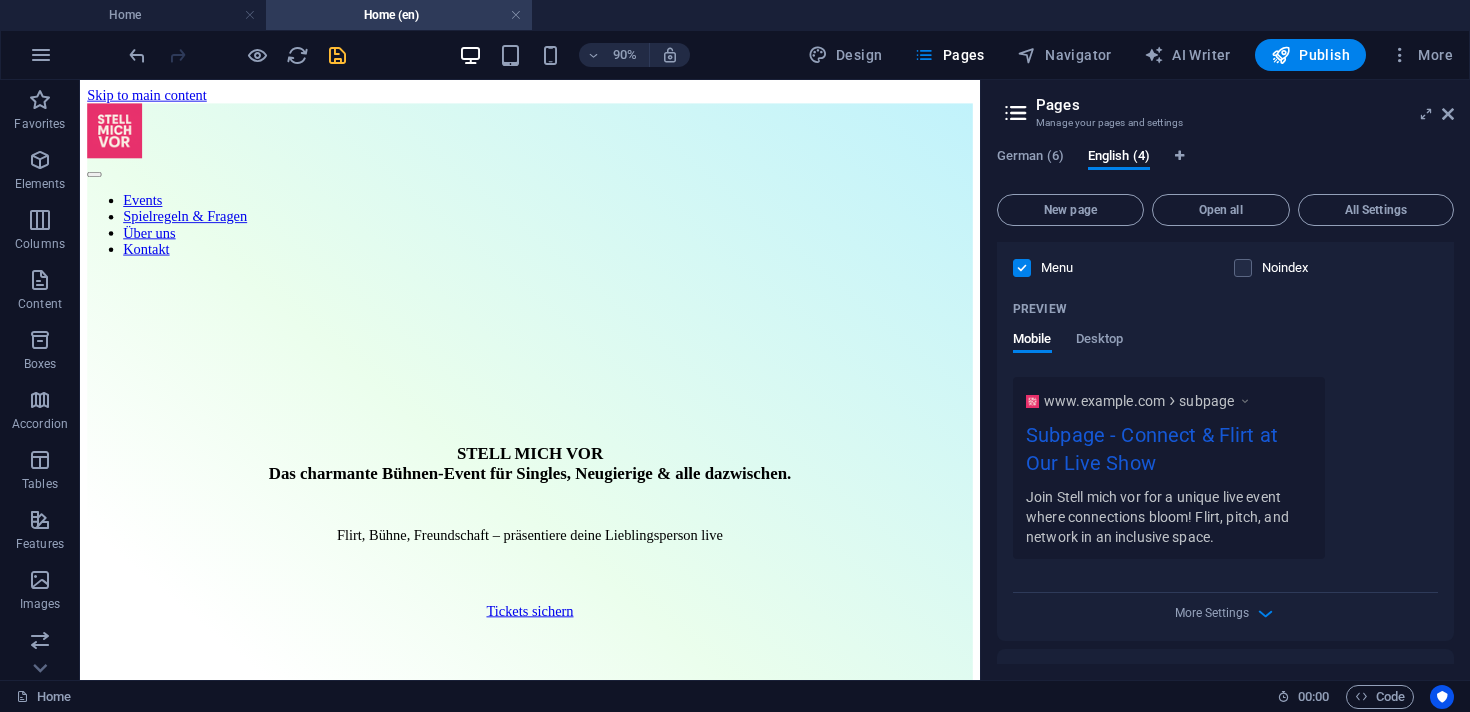 scroll, scrollTop: 2368, scrollLeft: 0, axis: vertical 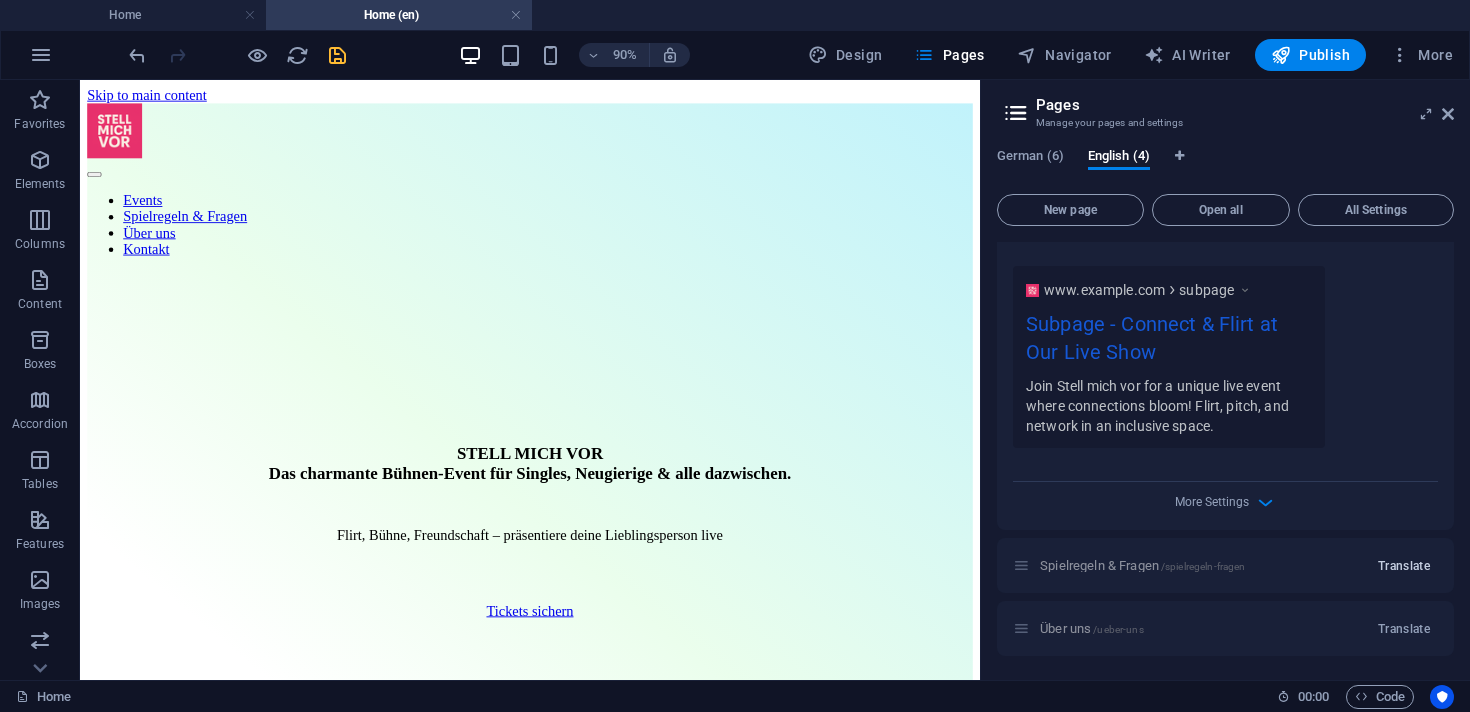 click on "Translate" at bounding box center (1404, 566) 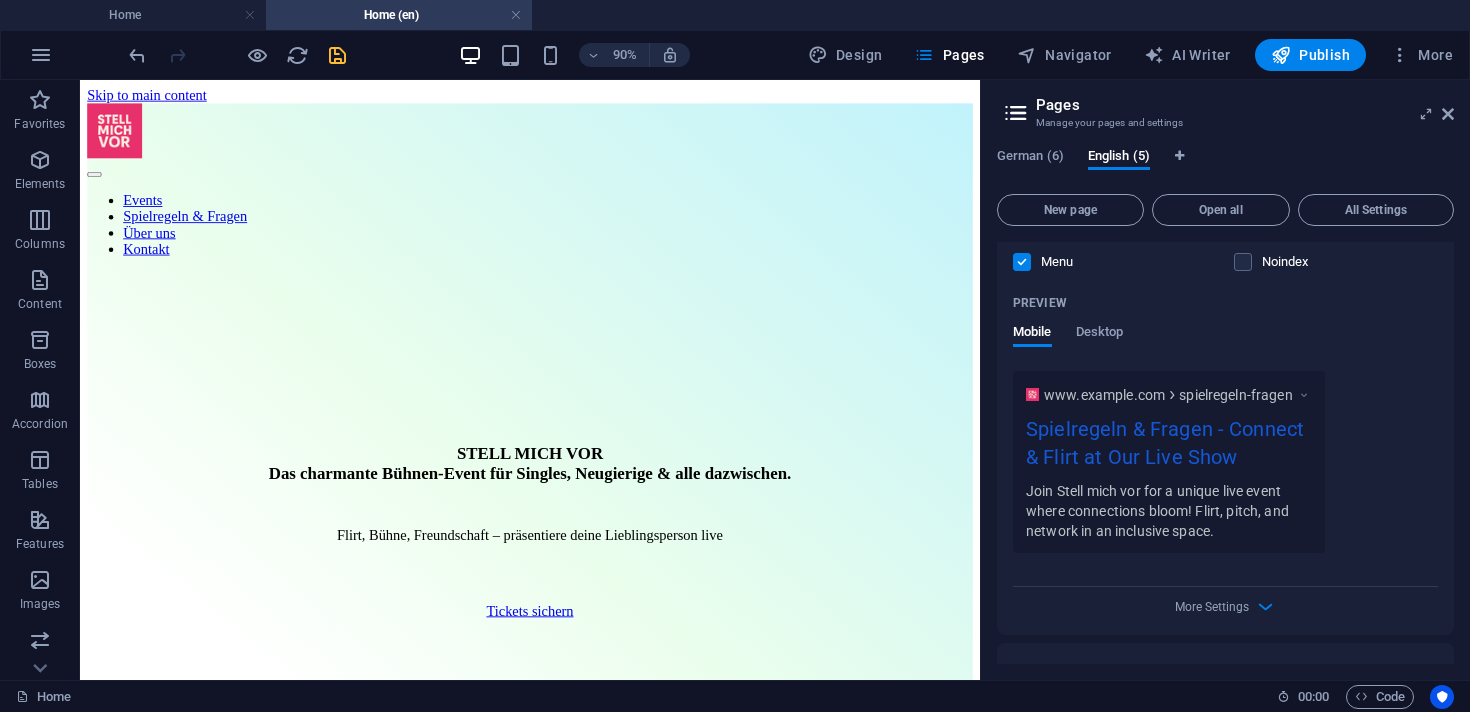 scroll, scrollTop: 3182, scrollLeft: 0, axis: vertical 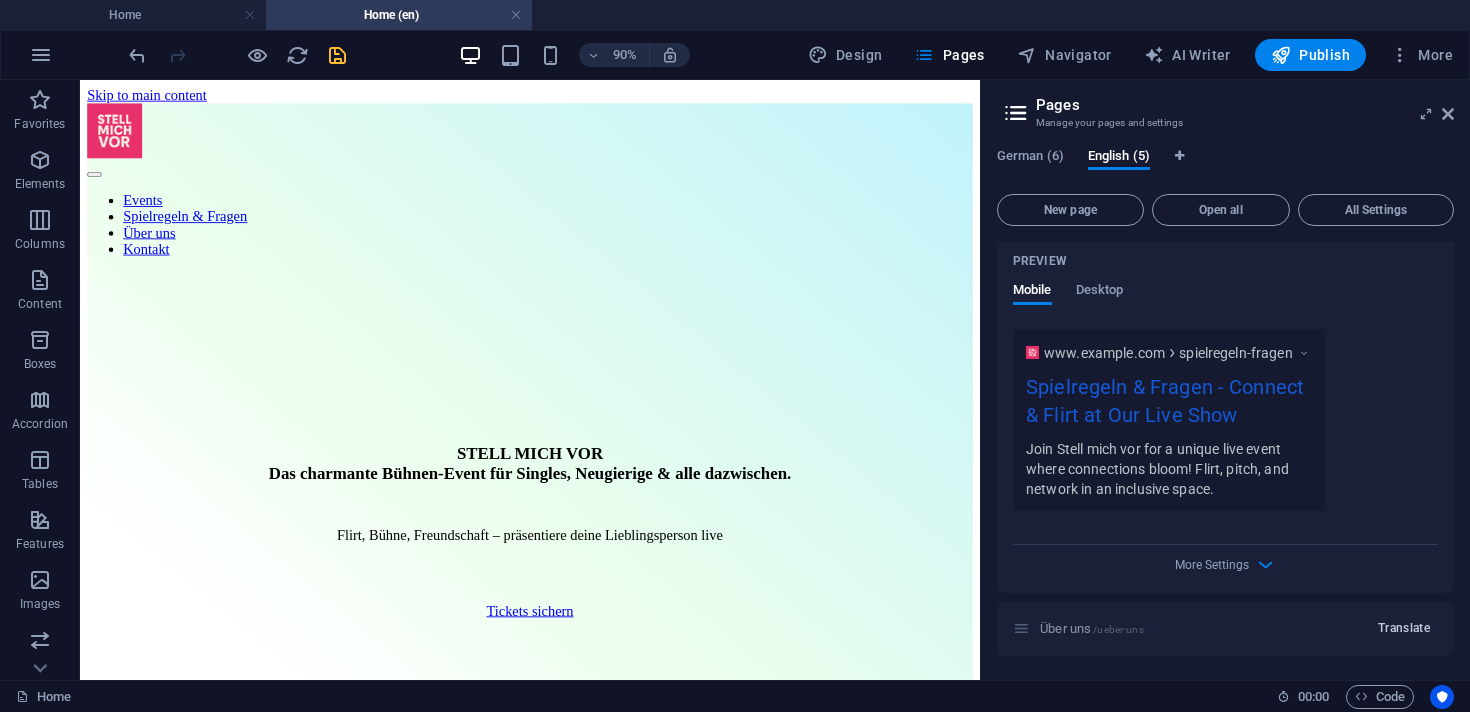 click on "Translate" at bounding box center [1404, 628] 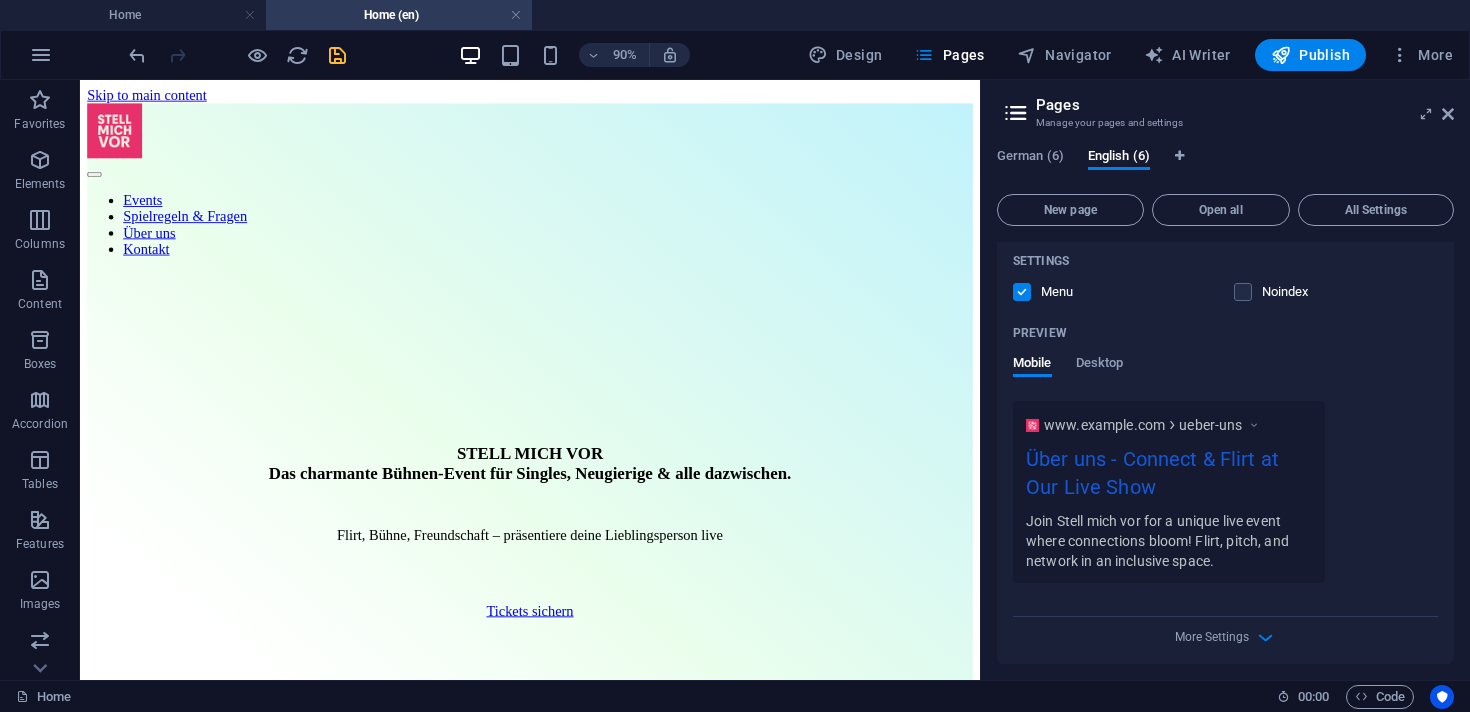 scroll, scrollTop: 3995, scrollLeft: 0, axis: vertical 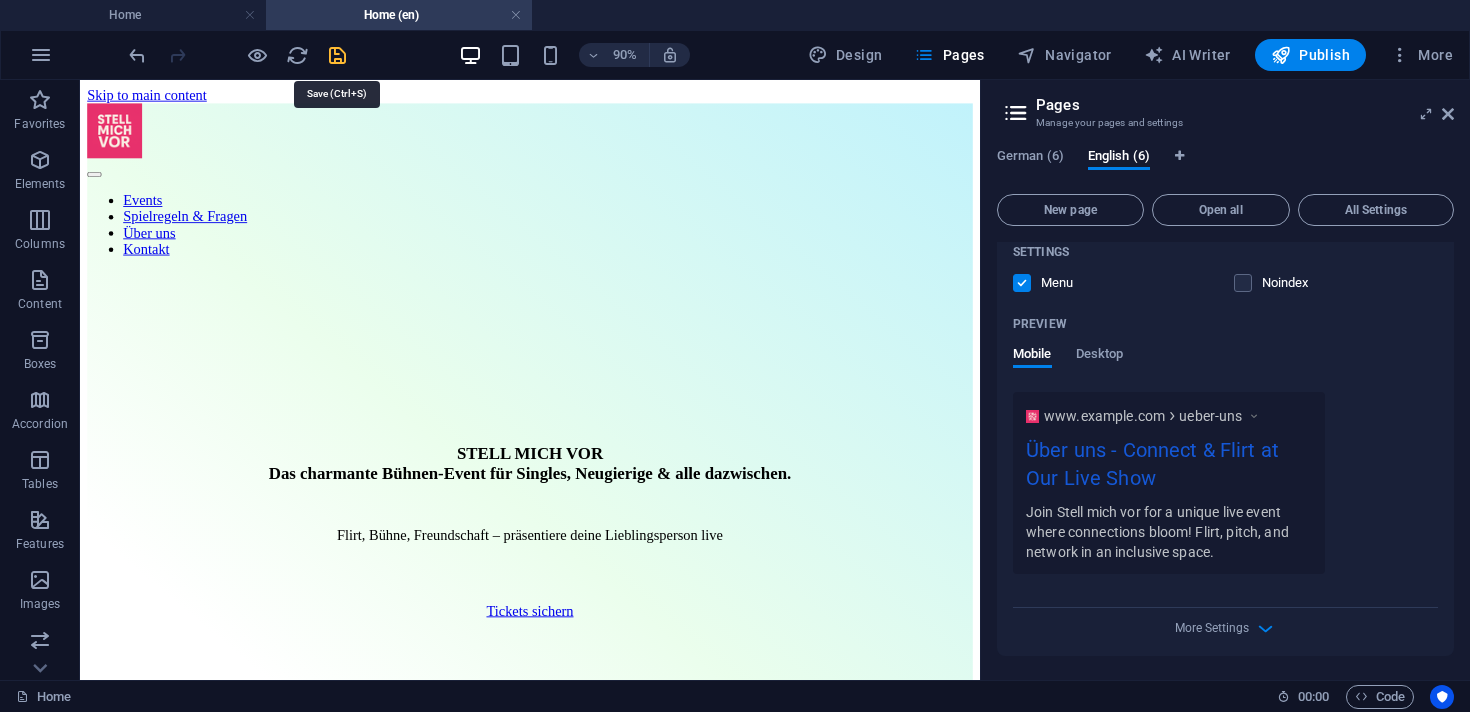 click at bounding box center [337, 55] 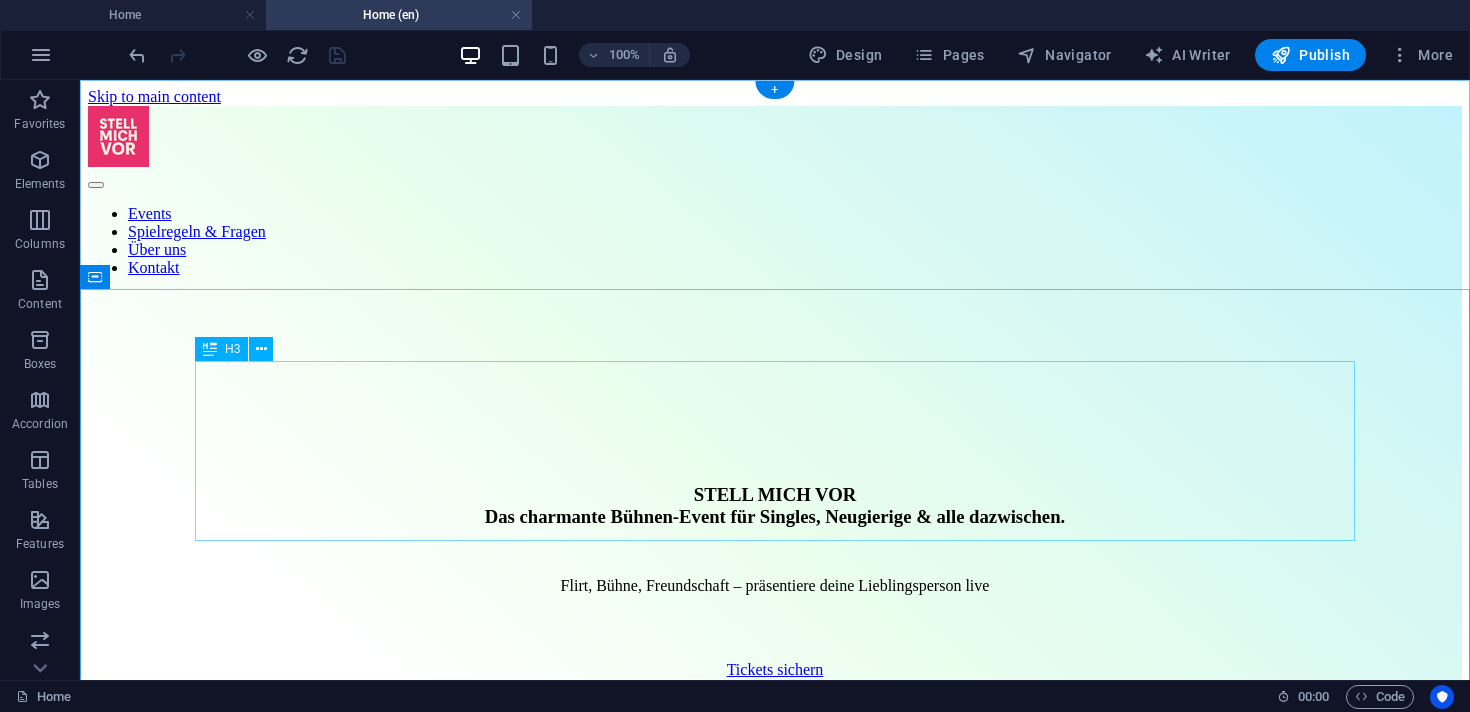 scroll, scrollTop: 108, scrollLeft: 0, axis: vertical 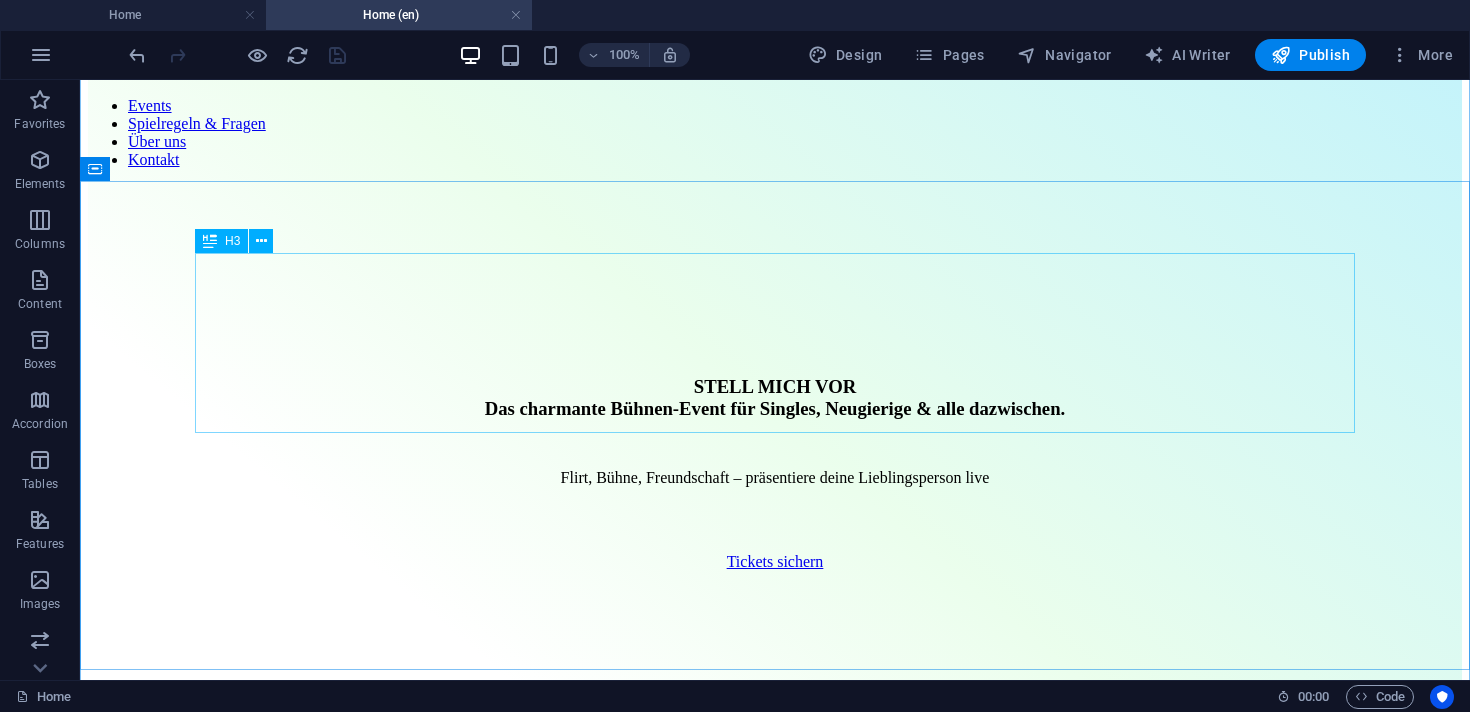 click on "STELL MICH VOR Das charmante Bühnen-Event für Singles, Neugierige & alle dazwischen." at bounding box center (775, 398) 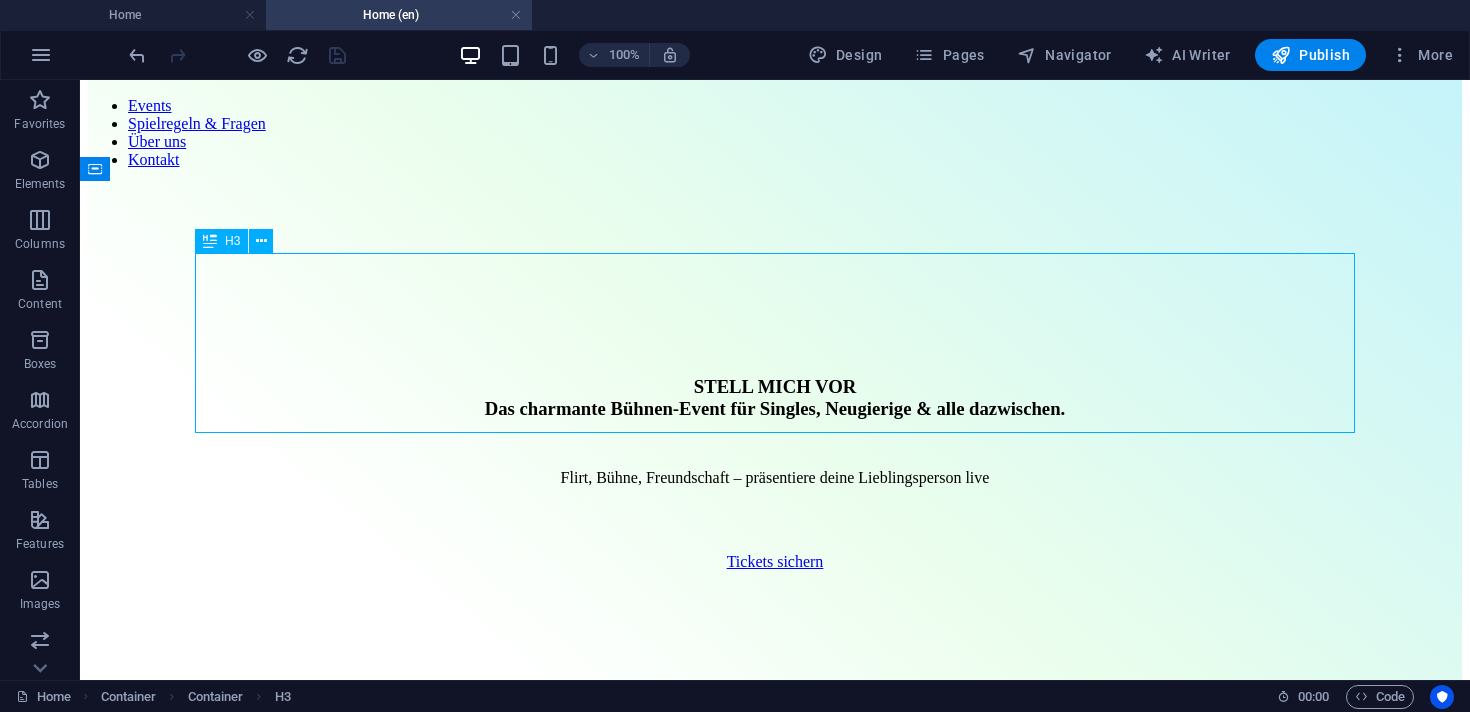 click on "STELL MICH VOR Das charmante Bühnen-Event für Singles, Neugierige & alle dazwischen." at bounding box center [775, 398] 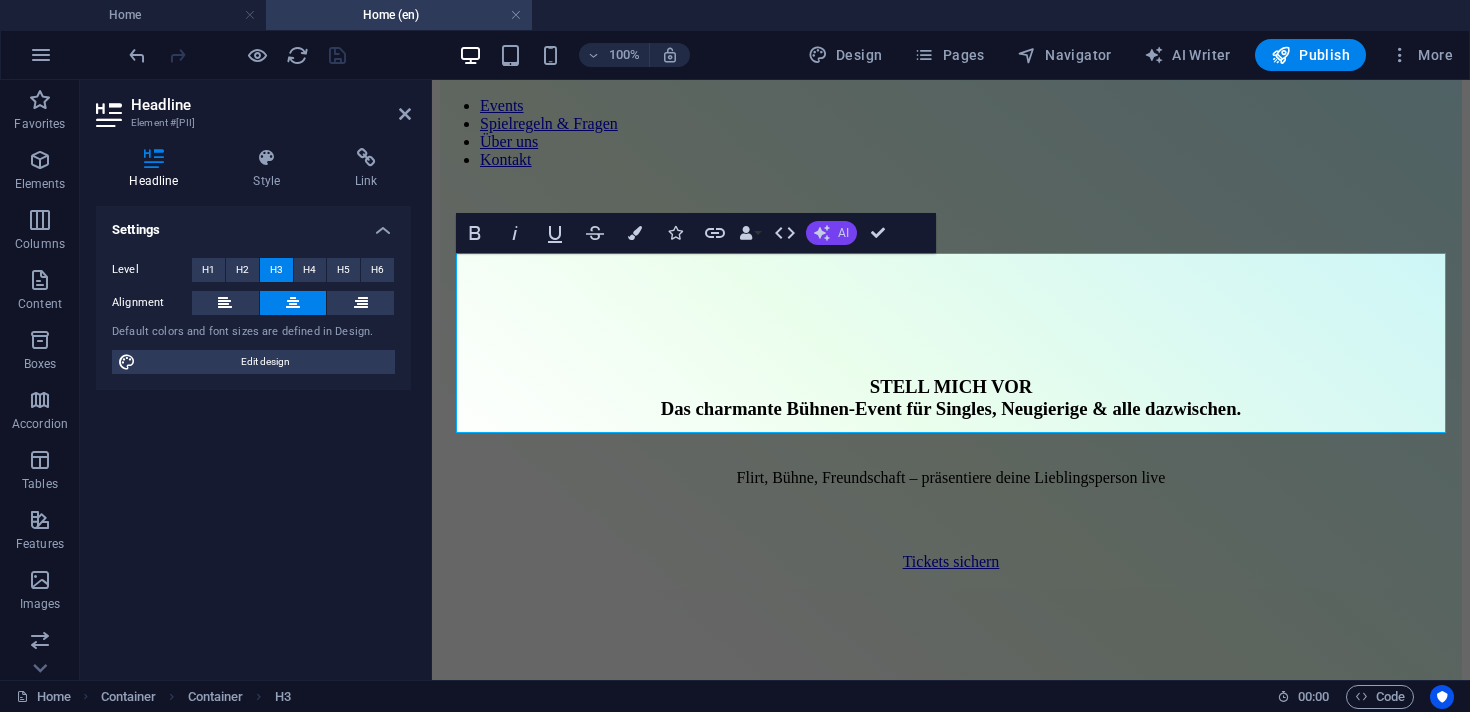 click on "AI" at bounding box center (843, 233) 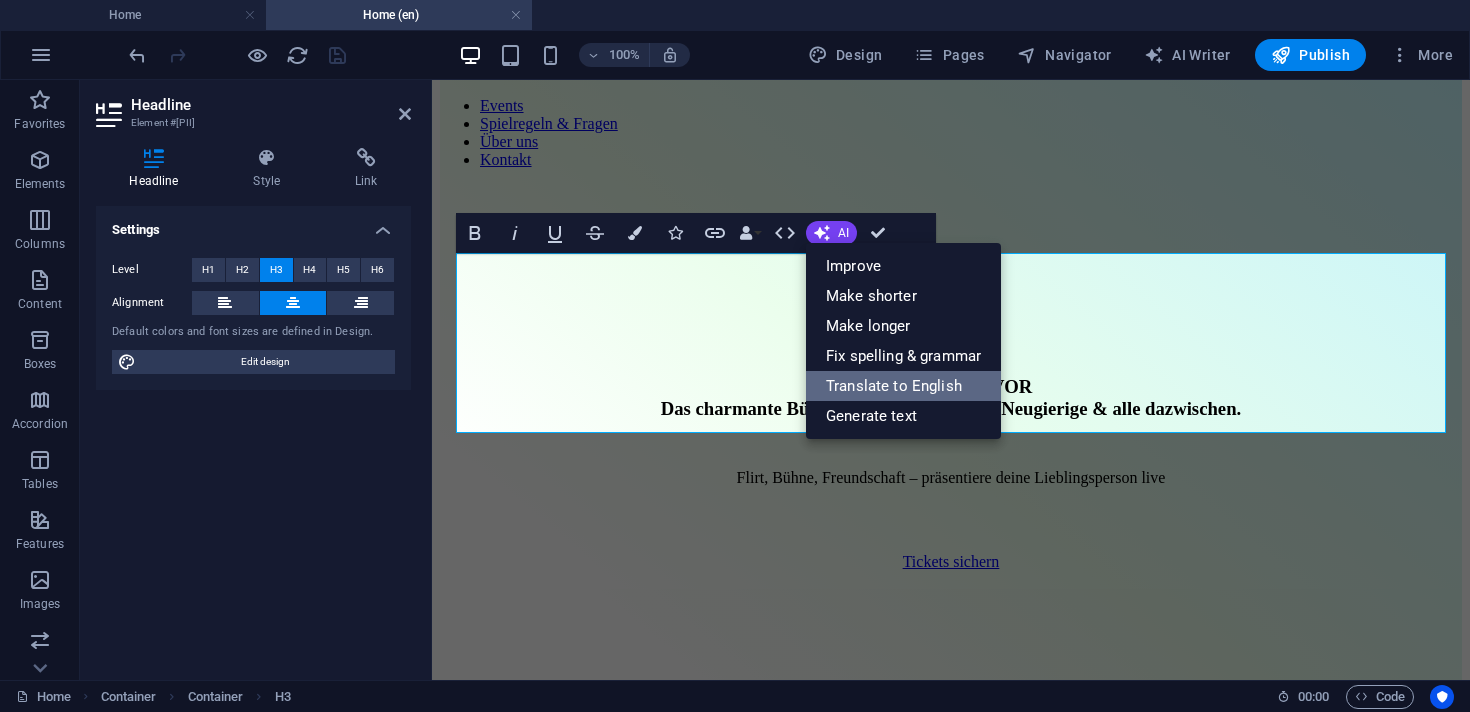 click on "Translate to English" at bounding box center [903, 386] 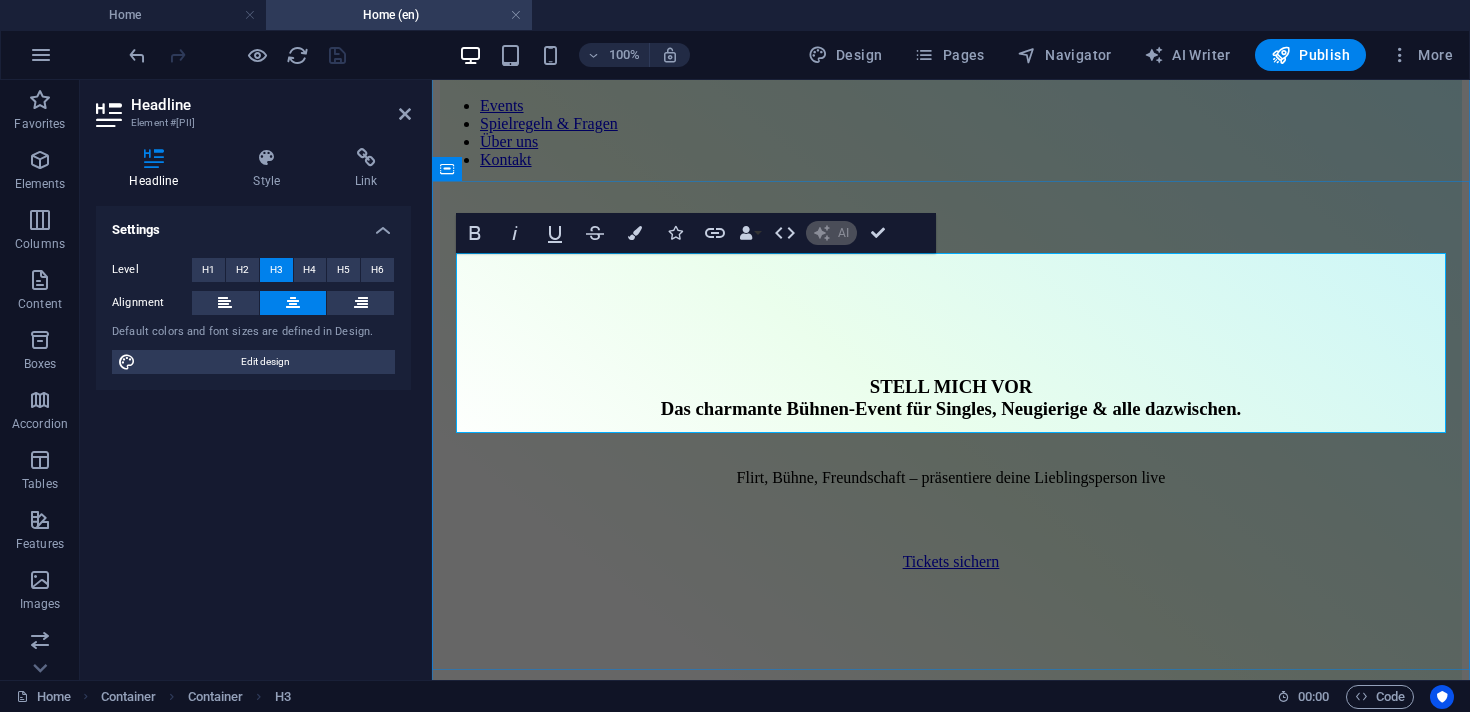 type 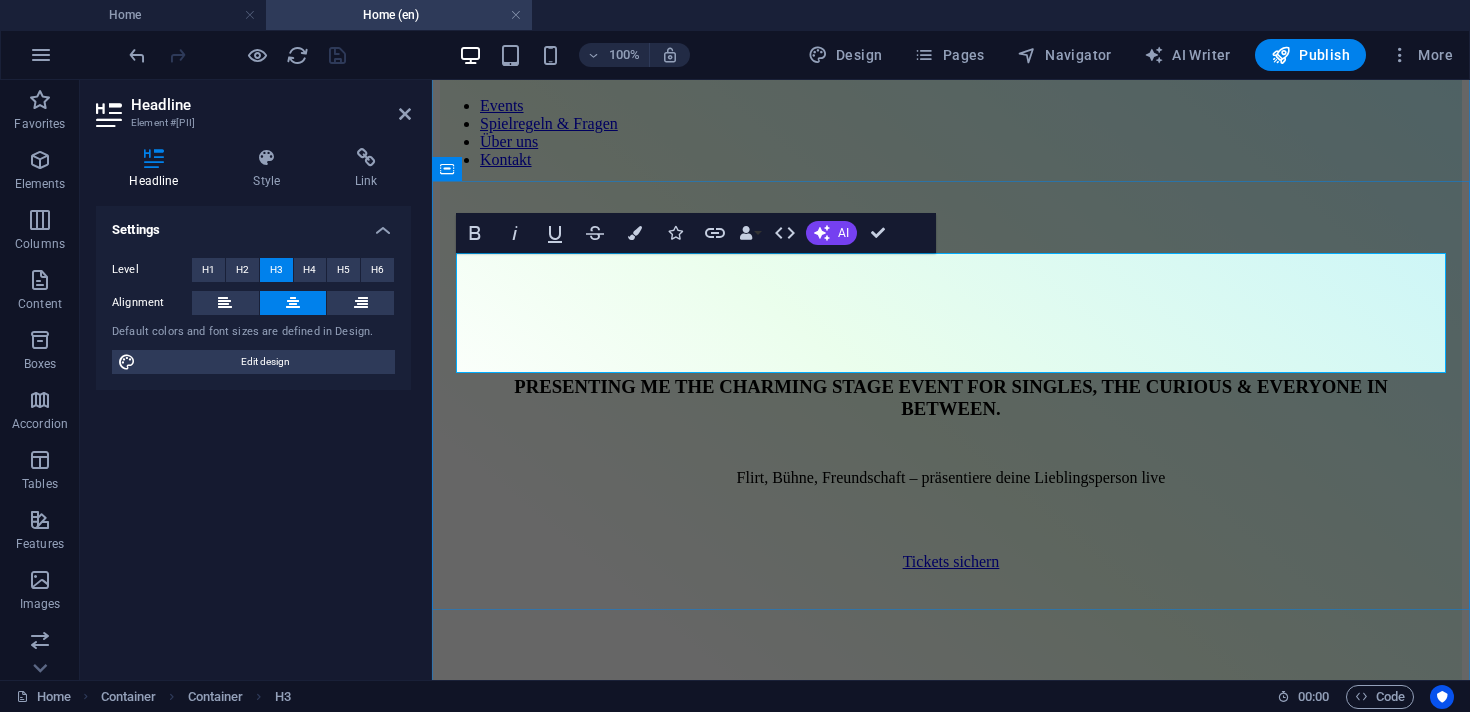 click on "PRESENTING ME   THE CHARMING STAGE EVENT FOR SINGLES, THE CURIOUS & EVERYONE IN BETWEEN." at bounding box center [951, 398] 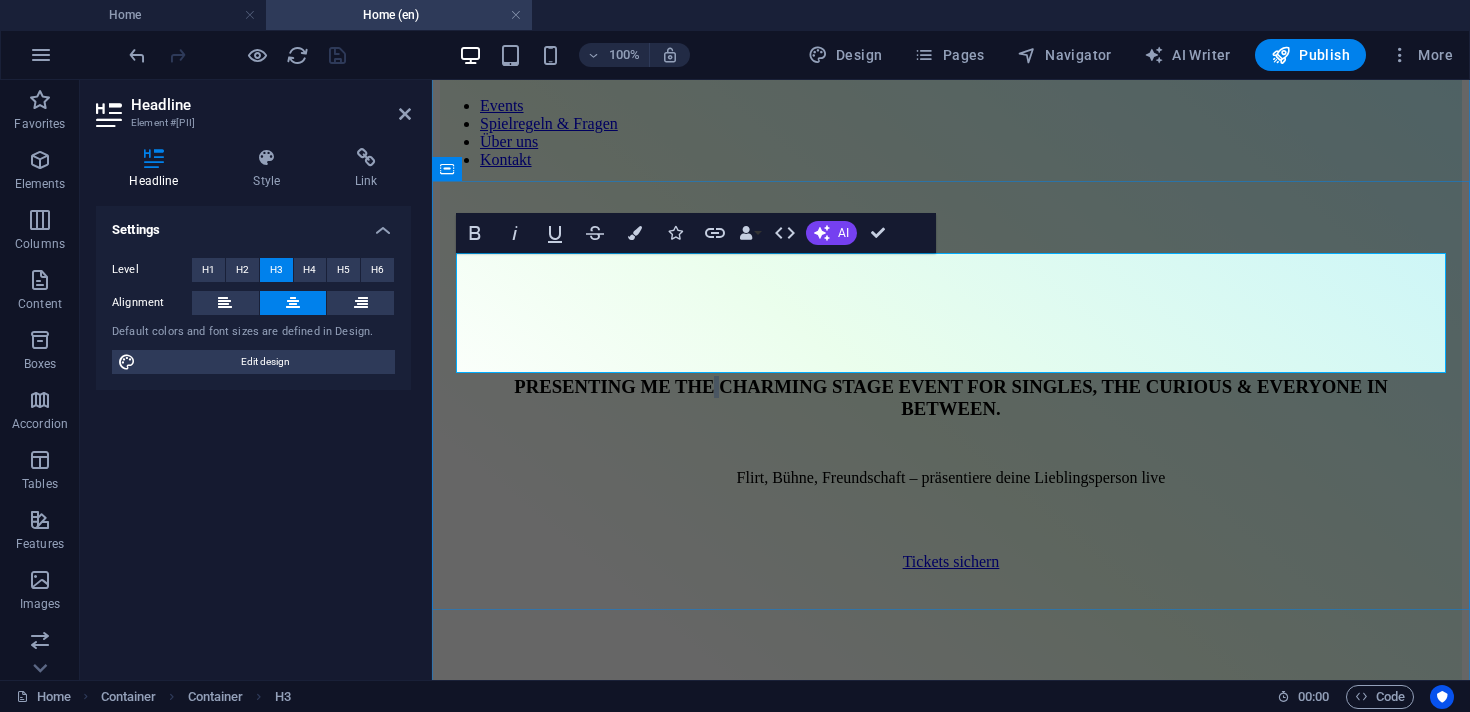 click on "PRESENTING ME   THE CHARMING STAGE EVENT FOR SINGLES, THE CURIOUS & EVERYONE IN BETWEEN." at bounding box center [951, 398] 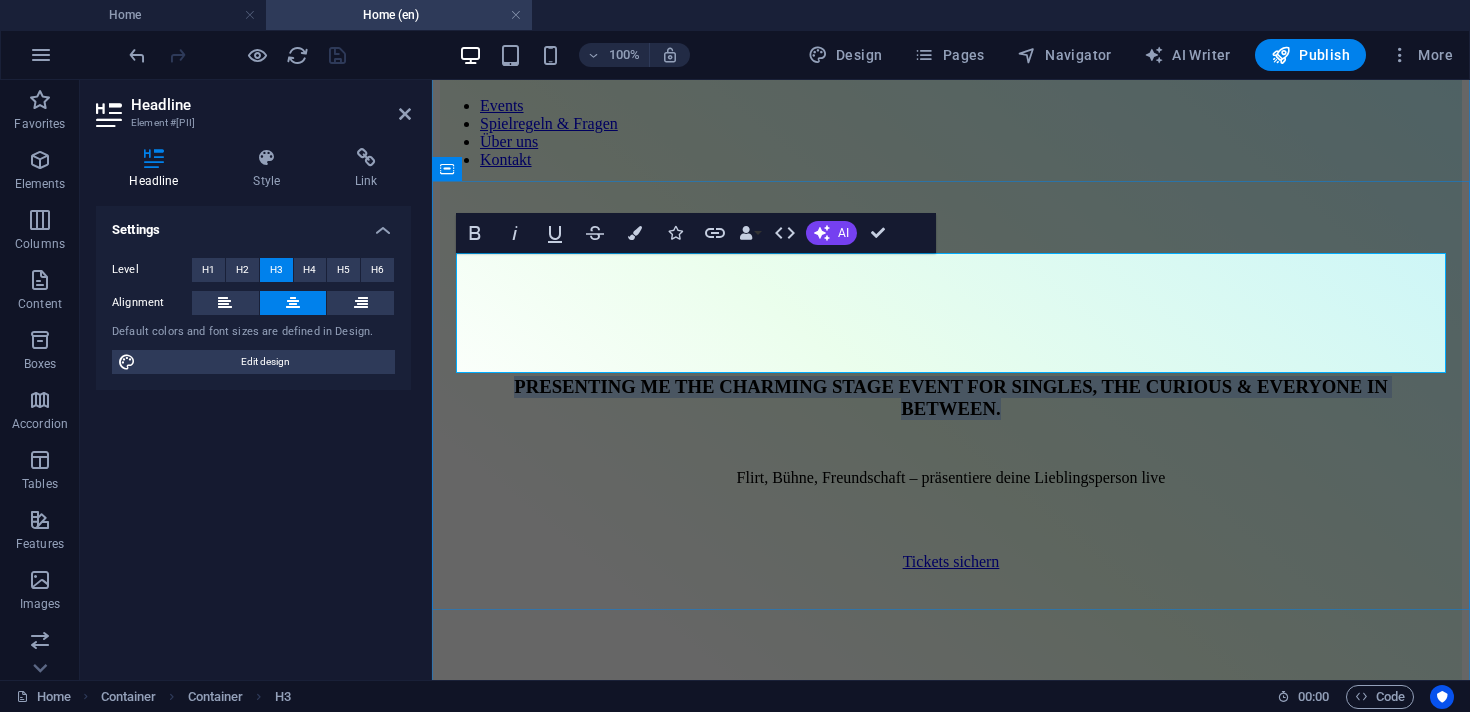 click on "PRESENTING ME   THE CHARMING STAGE EVENT FOR SINGLES, THE CURIOUS & EVERYONE IN BETWEEN." at bounding box center (951, 398) 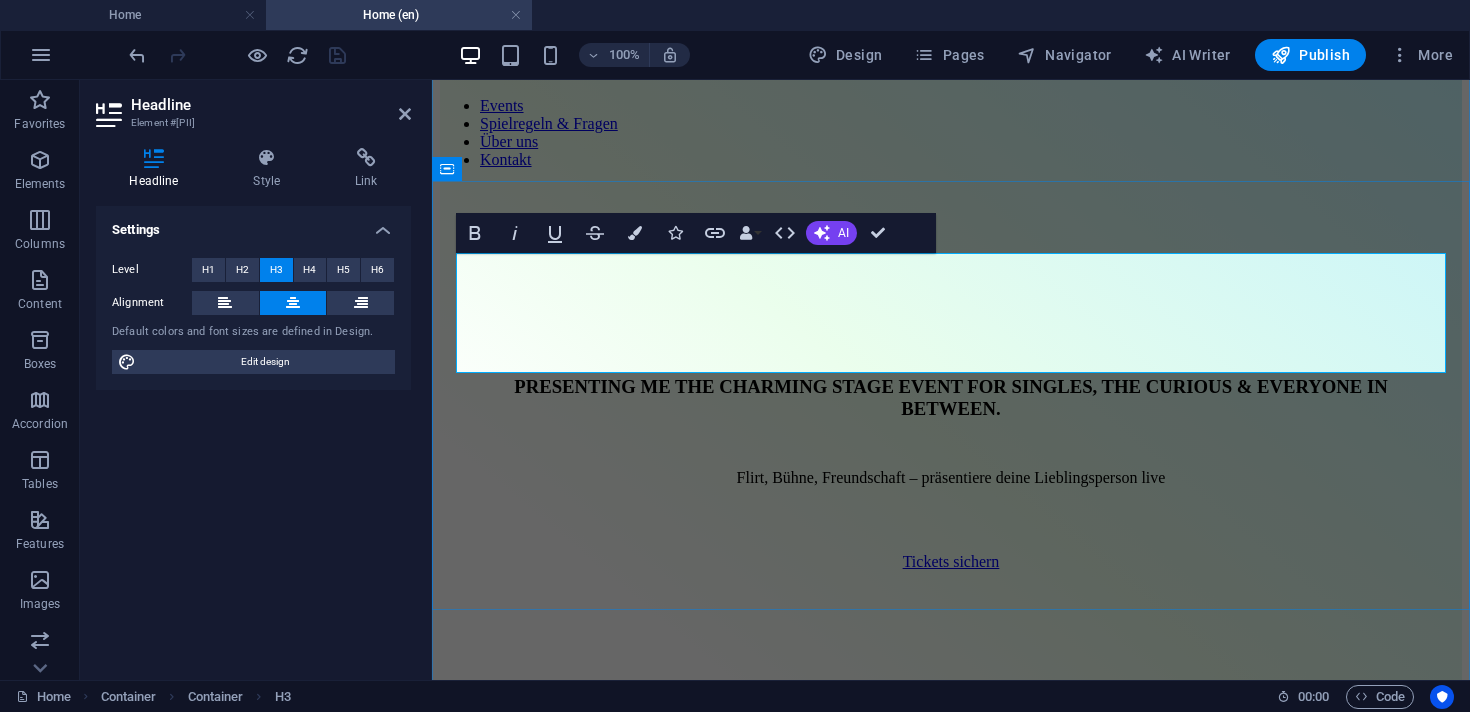 click on "PRESENTING ME   THE CHARMING STAGE EVENT FOR SINGLES, THE CURIOUS & EVERYONE IN BETWEEN." at bounding box center (951, 398) 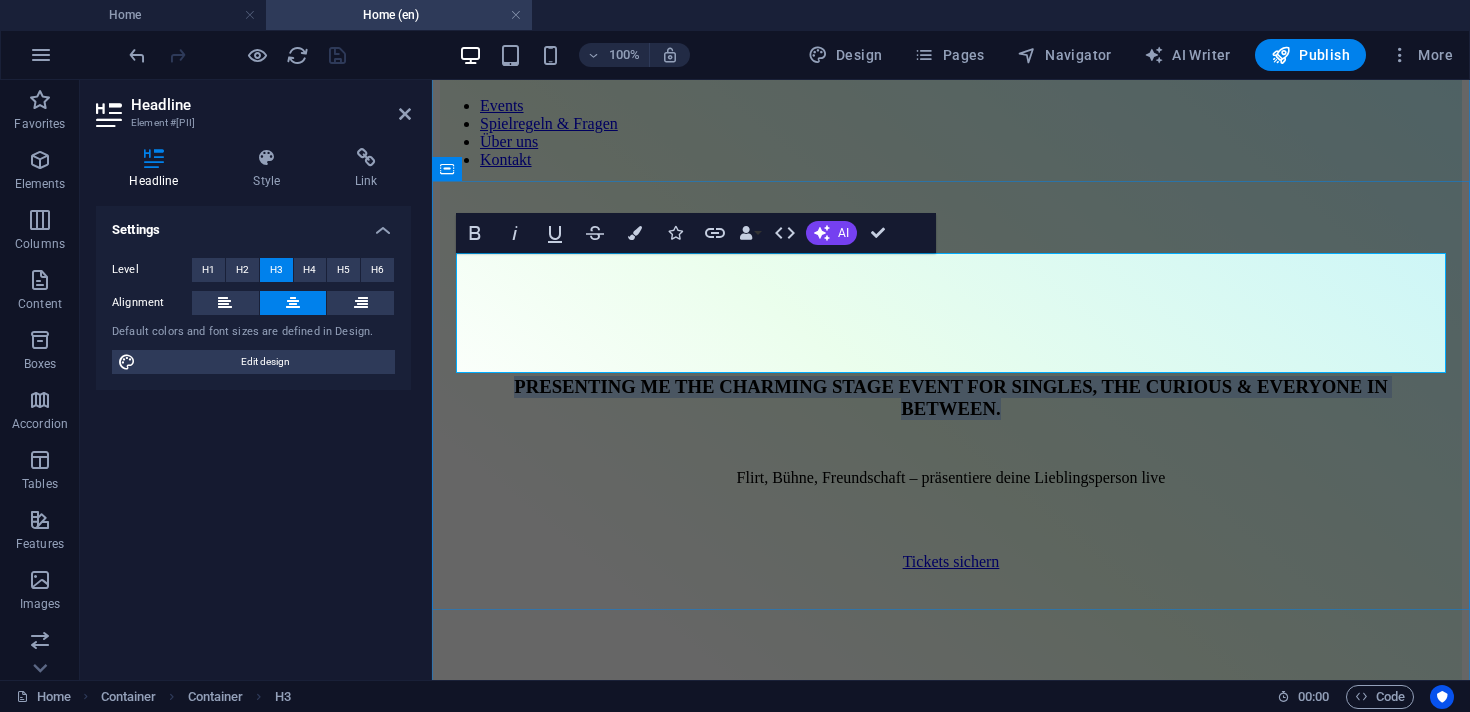drag, startPoint x: 867, startPoint y: 273, endPoint x: 503, endPoint y: 286, distance: 364.23206 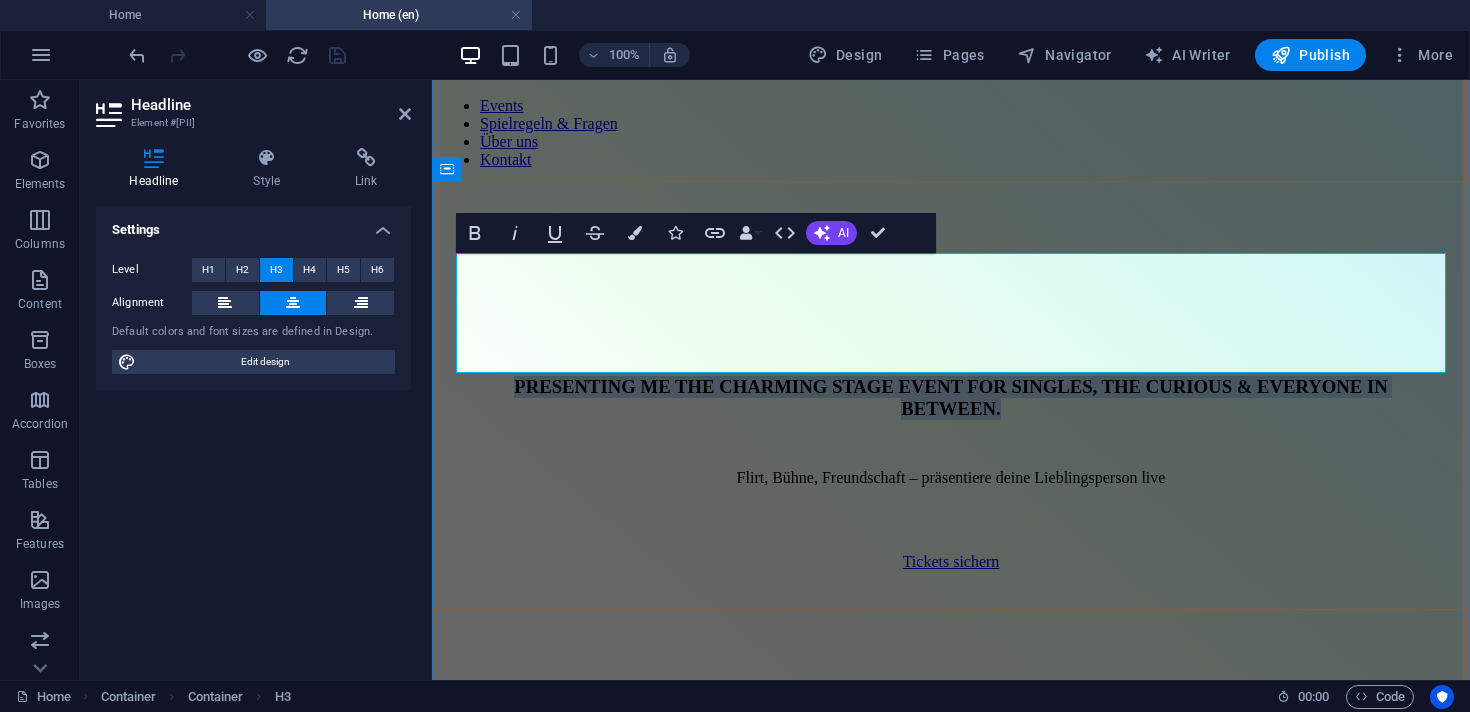 click on "PRESENTING ME   THE CHARMING STAGE EVENT FOR SINGLES, THE CURIOUS & EVERYONE IN BETWEEN." at bounding box center [951, 398] 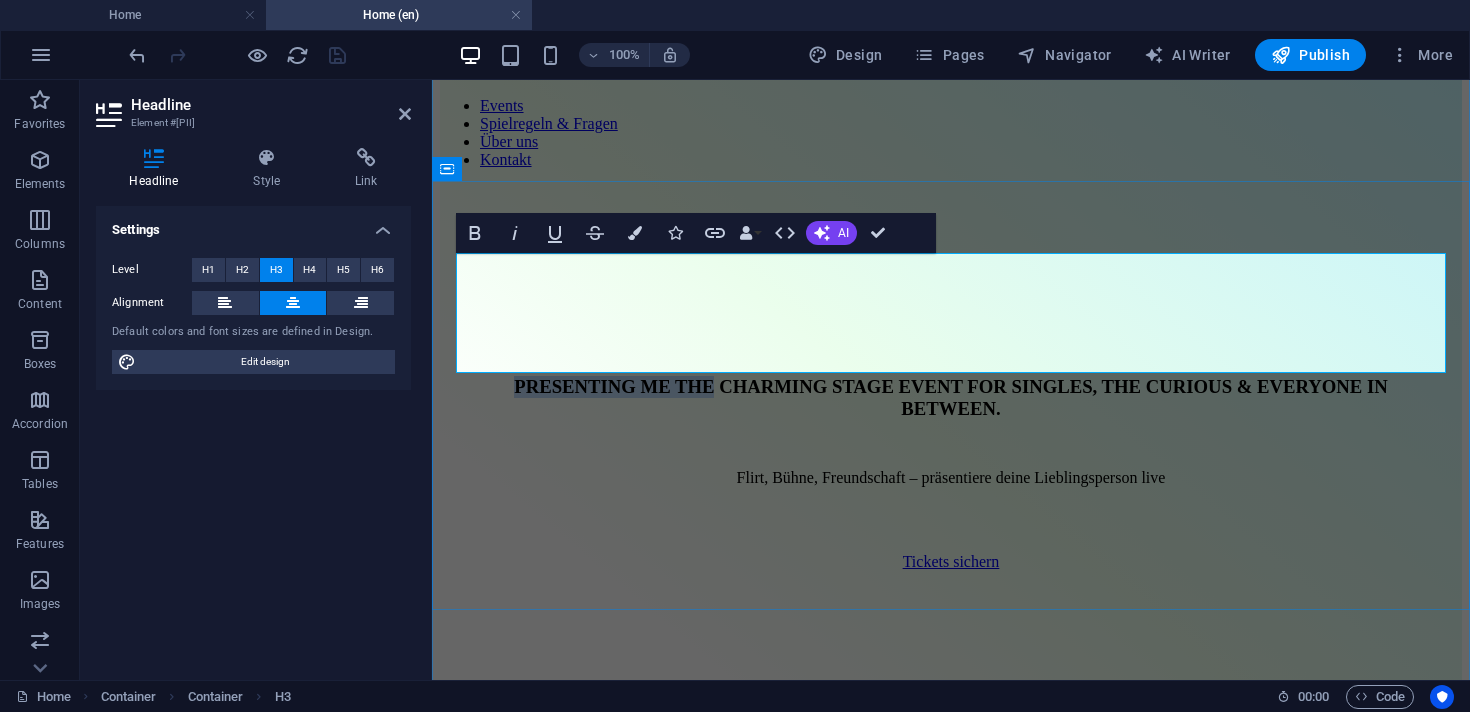 drag, startPoint x: 504, startPoint y: 277, endPoint x: 865, endPoint y: 255, distance: 361.66974 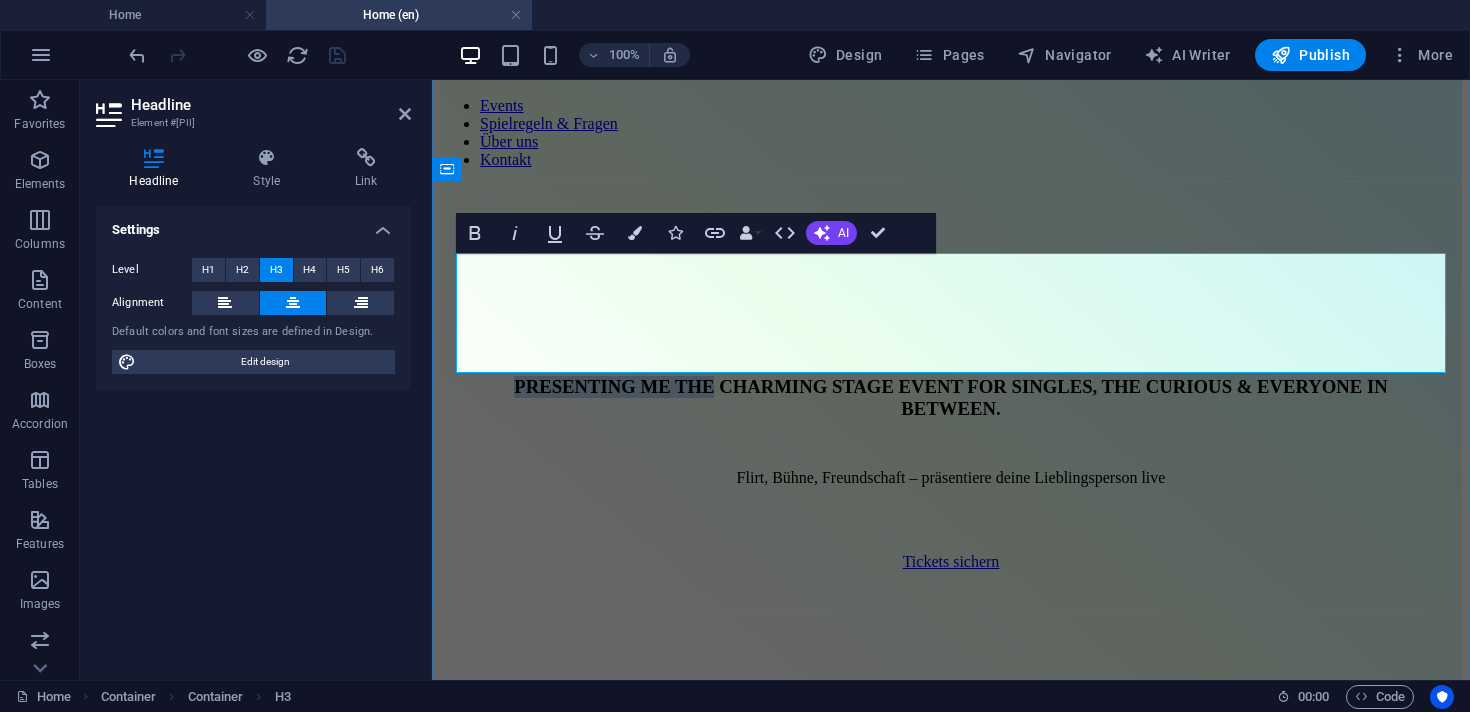 click on "PRESENTING ME   THE CHARMING STAGE EVENT FOR SINGLES, THE CURIOUS & EVERYONE IN BETWEEN." at bounding box center [951, 398] 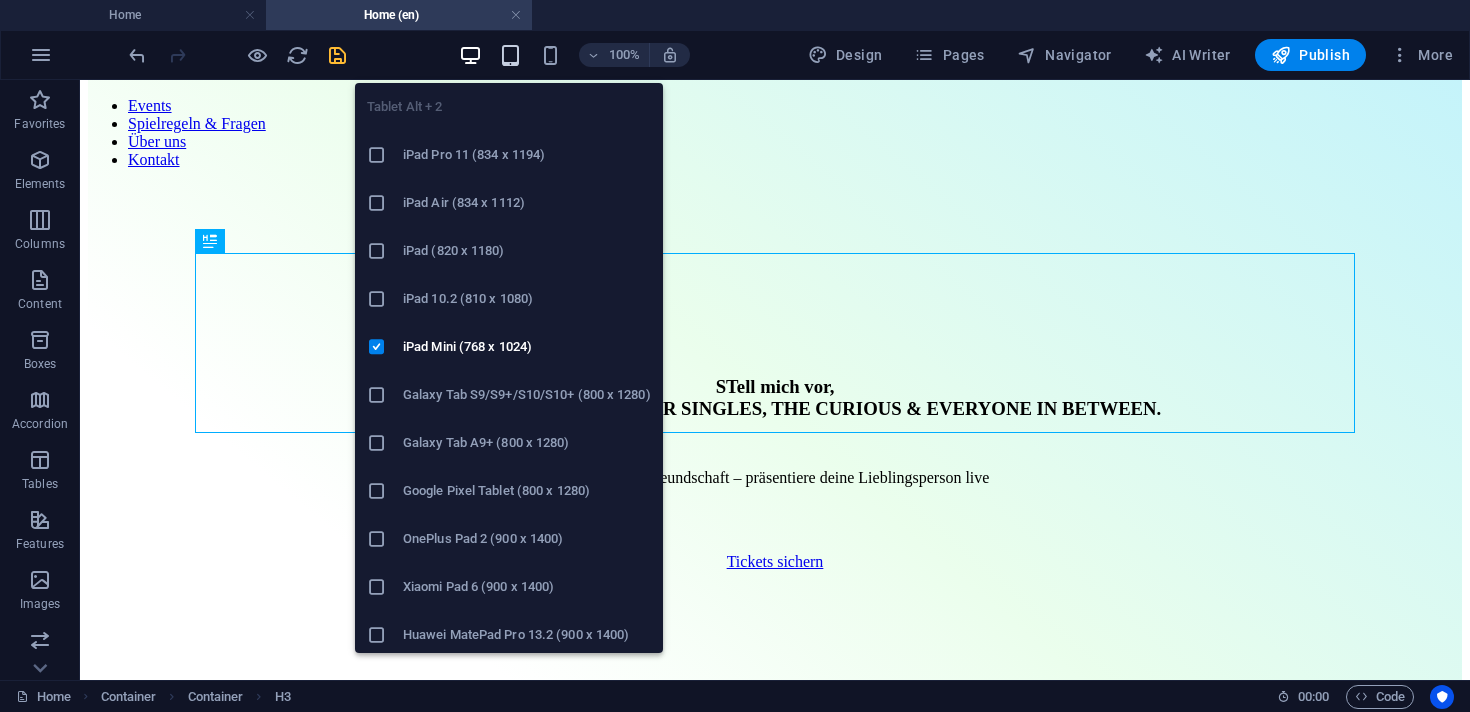 click at bounding box center [510, 55] 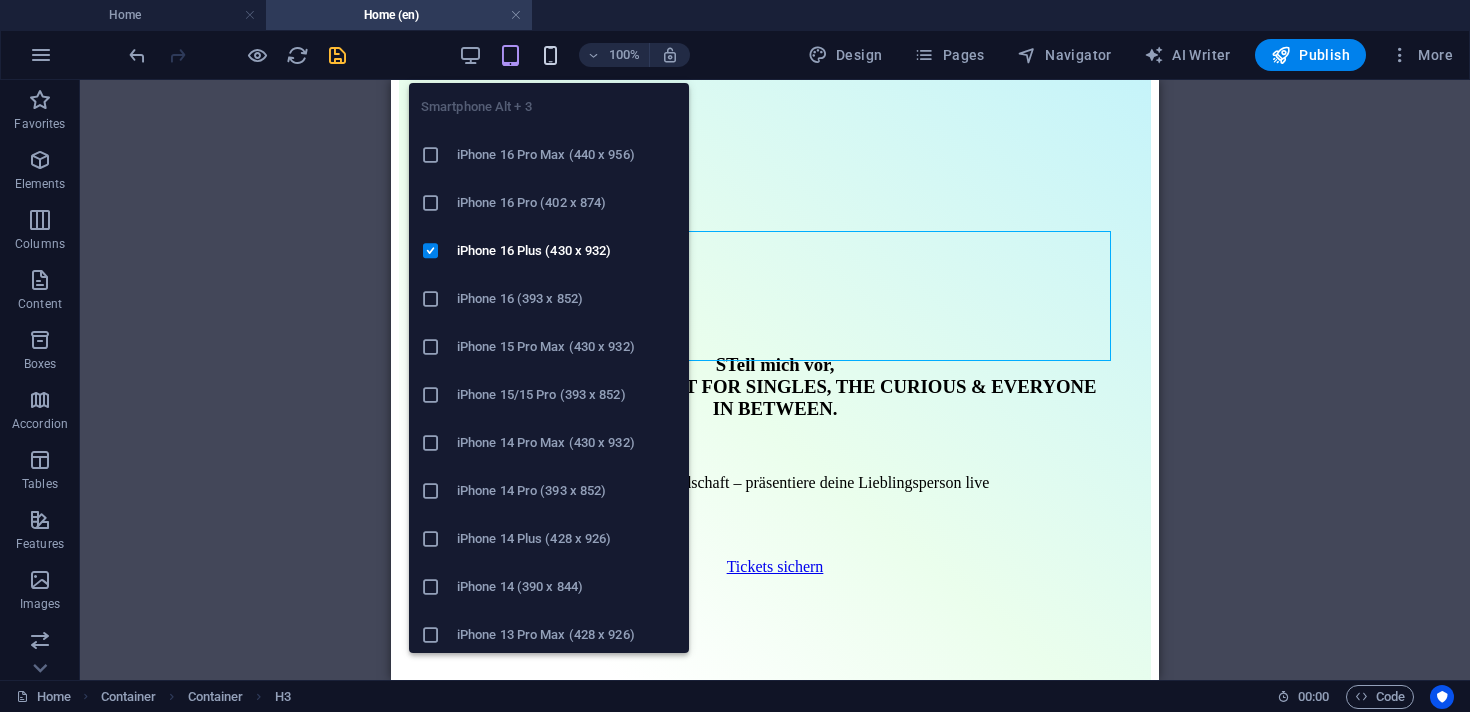 click at bounding box center [550, 55] 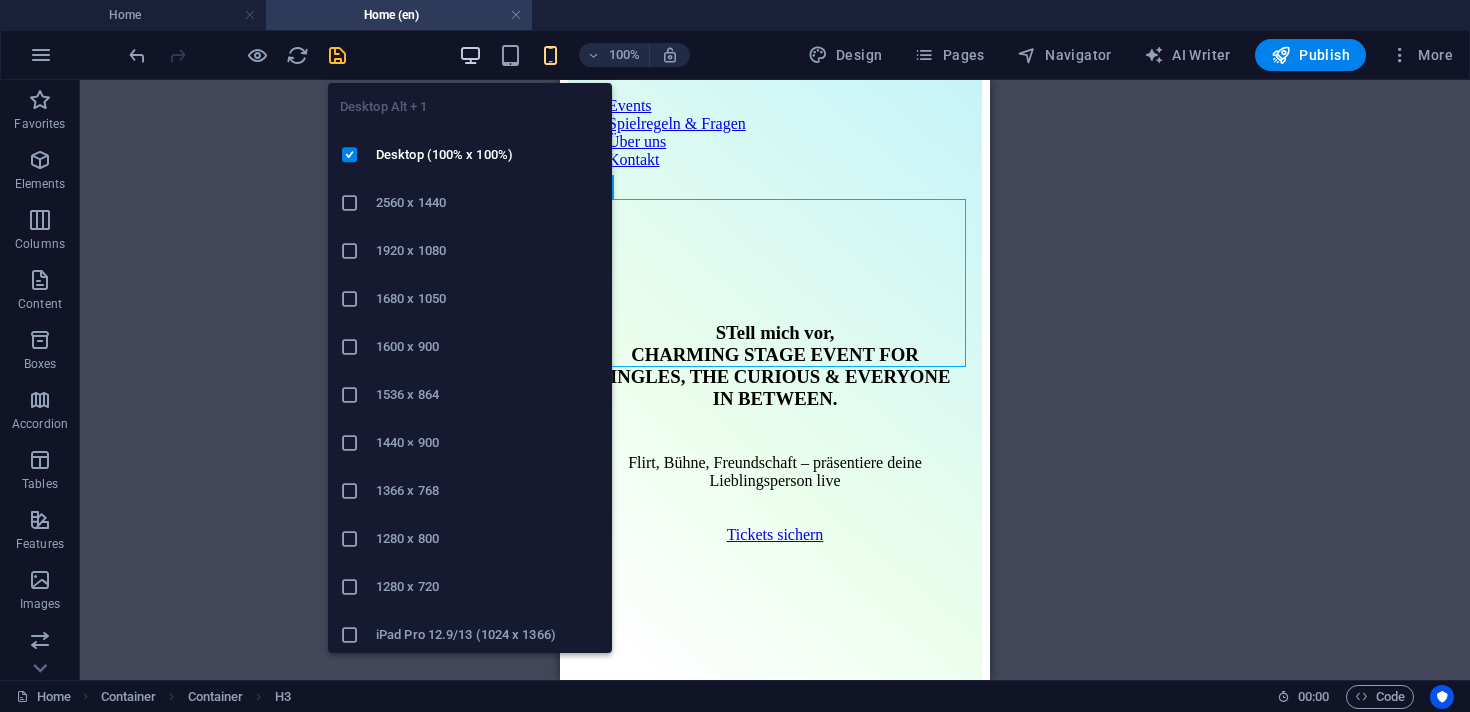 click at bounding box center [470, 55] 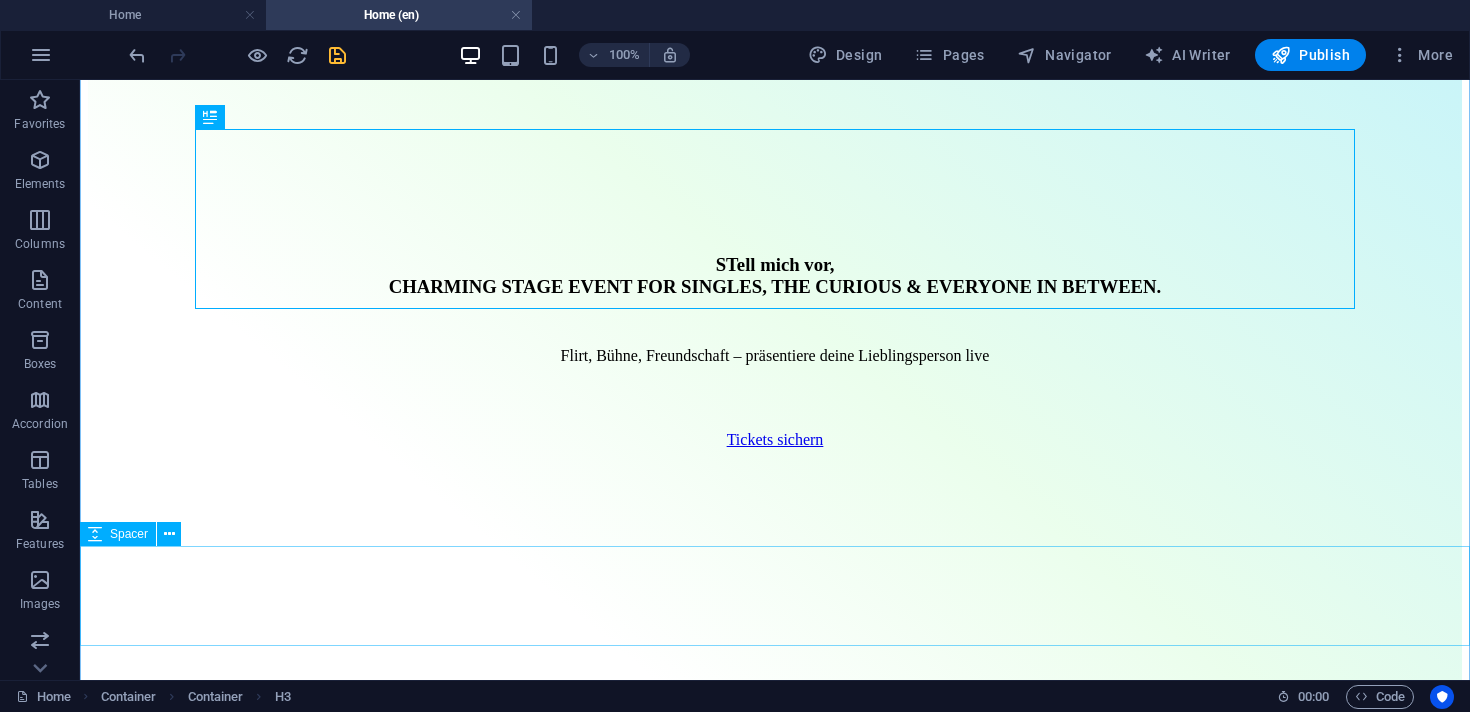 scroll, scrollTop: 232, scrollLeft: 0, axis: vertical 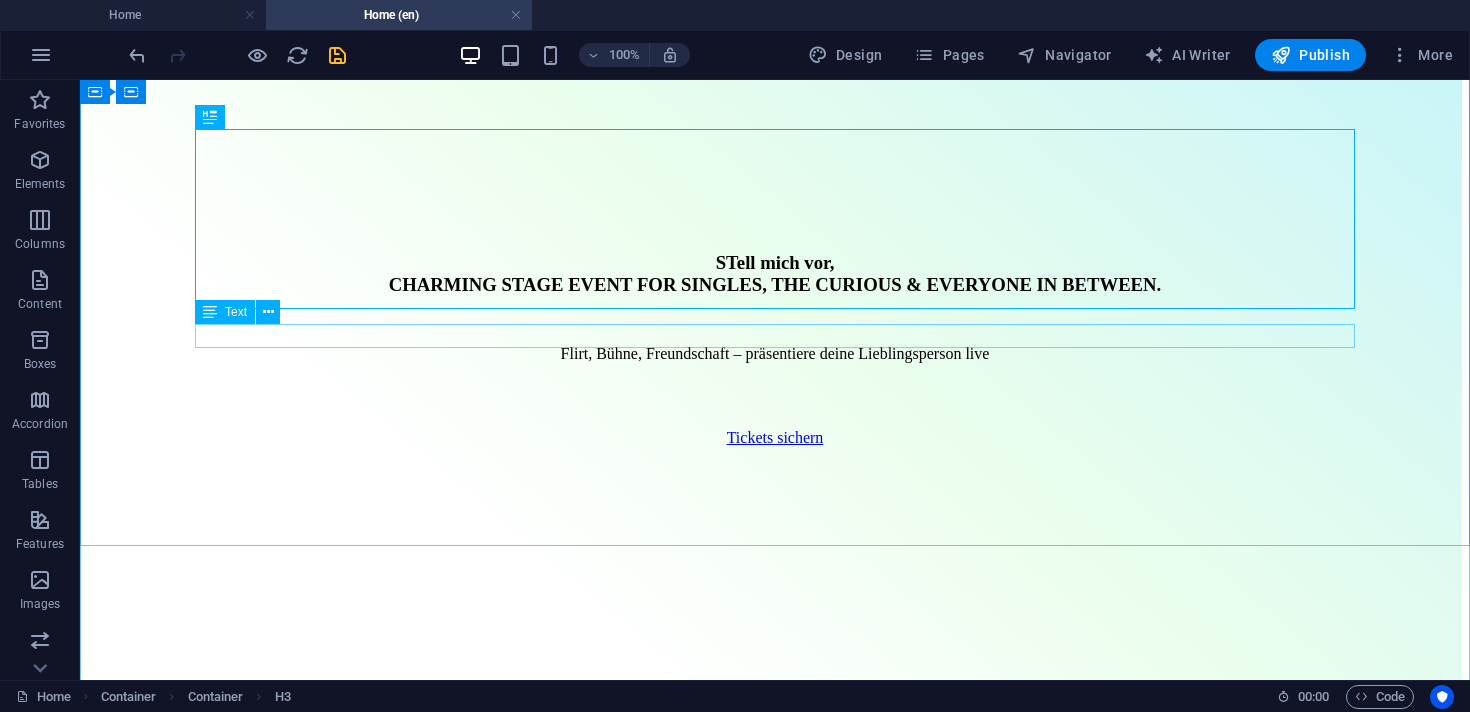 click on "Flirt, Bühne, Freundschaft – präsentiere deine Lieblingsperson live" at bounding box center (775, 354) 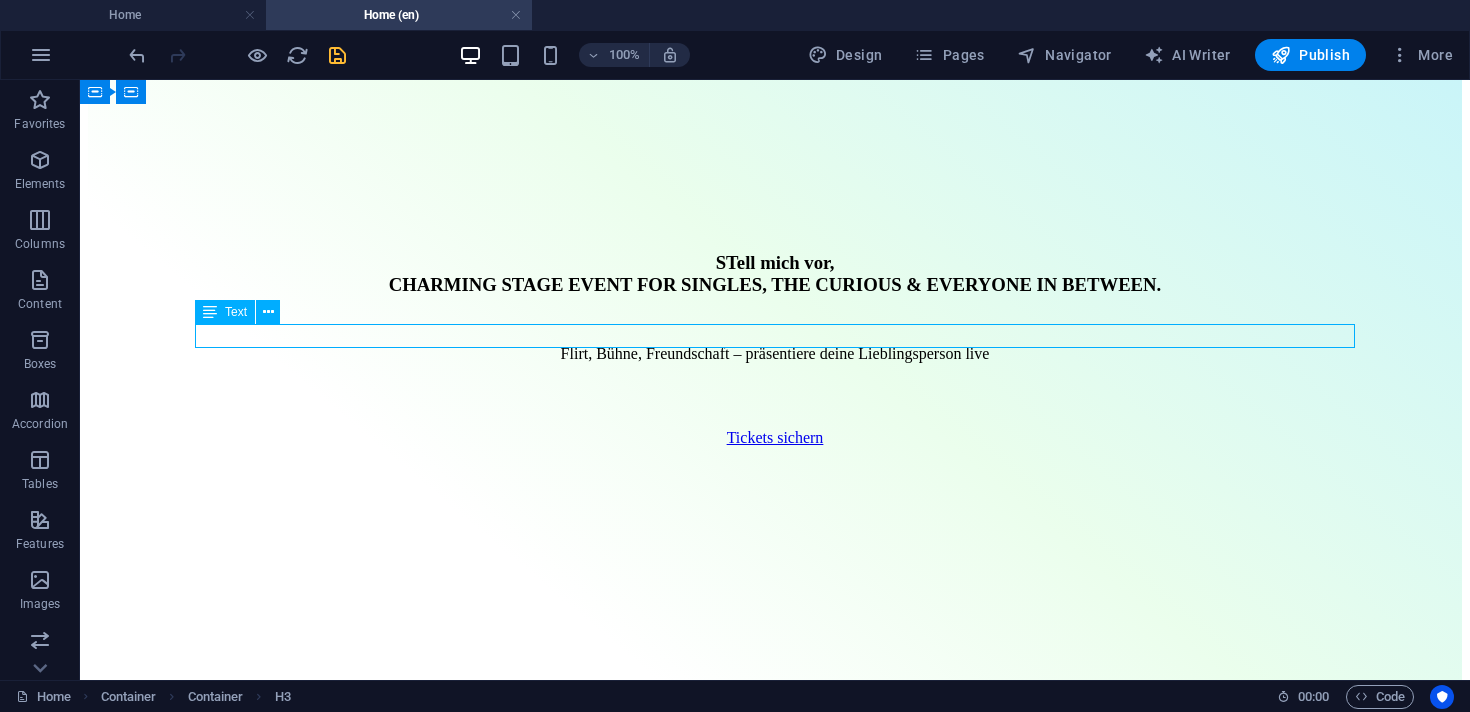 click on "Flirt, Bühne, Freundschaft – präsentiere deine Lieblingsperson live" at bounding box center [775, 354] 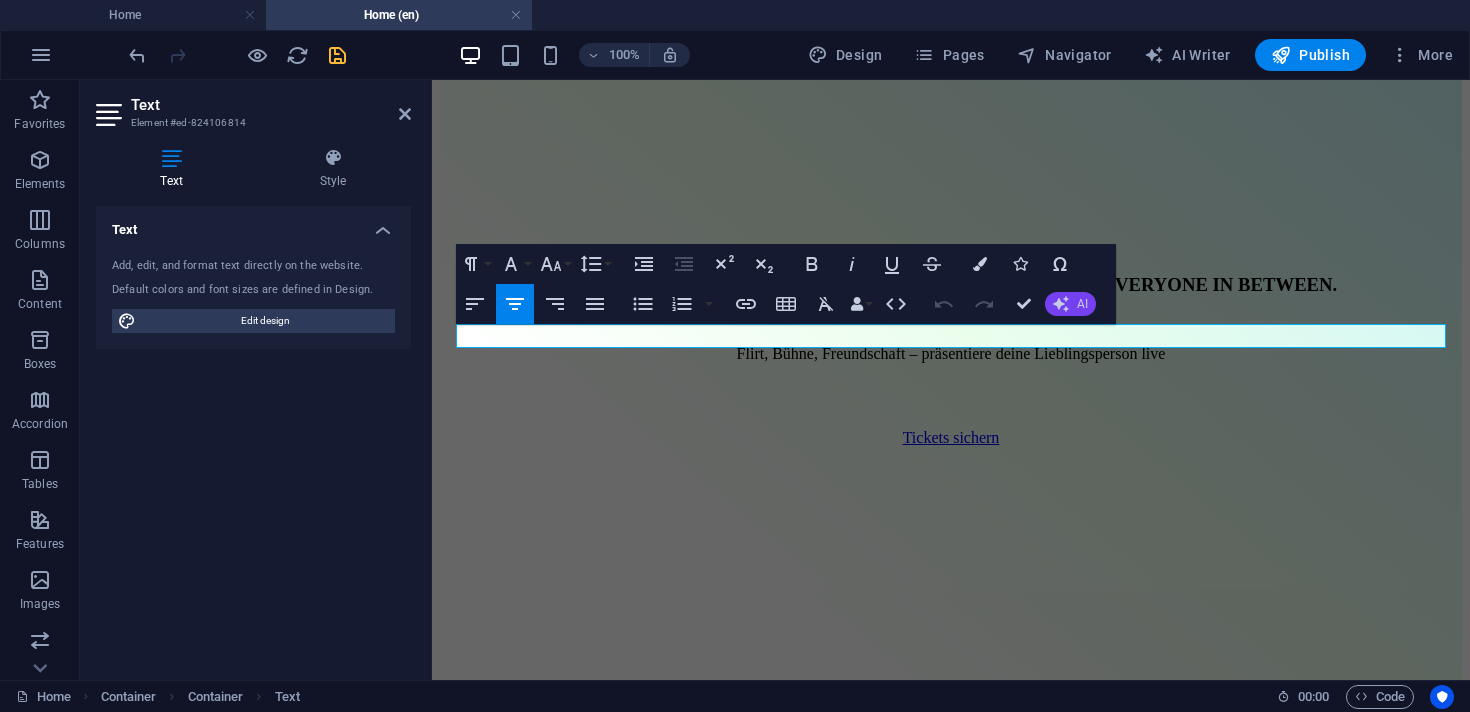 click on "AI" at bounding box center [1070, 304] 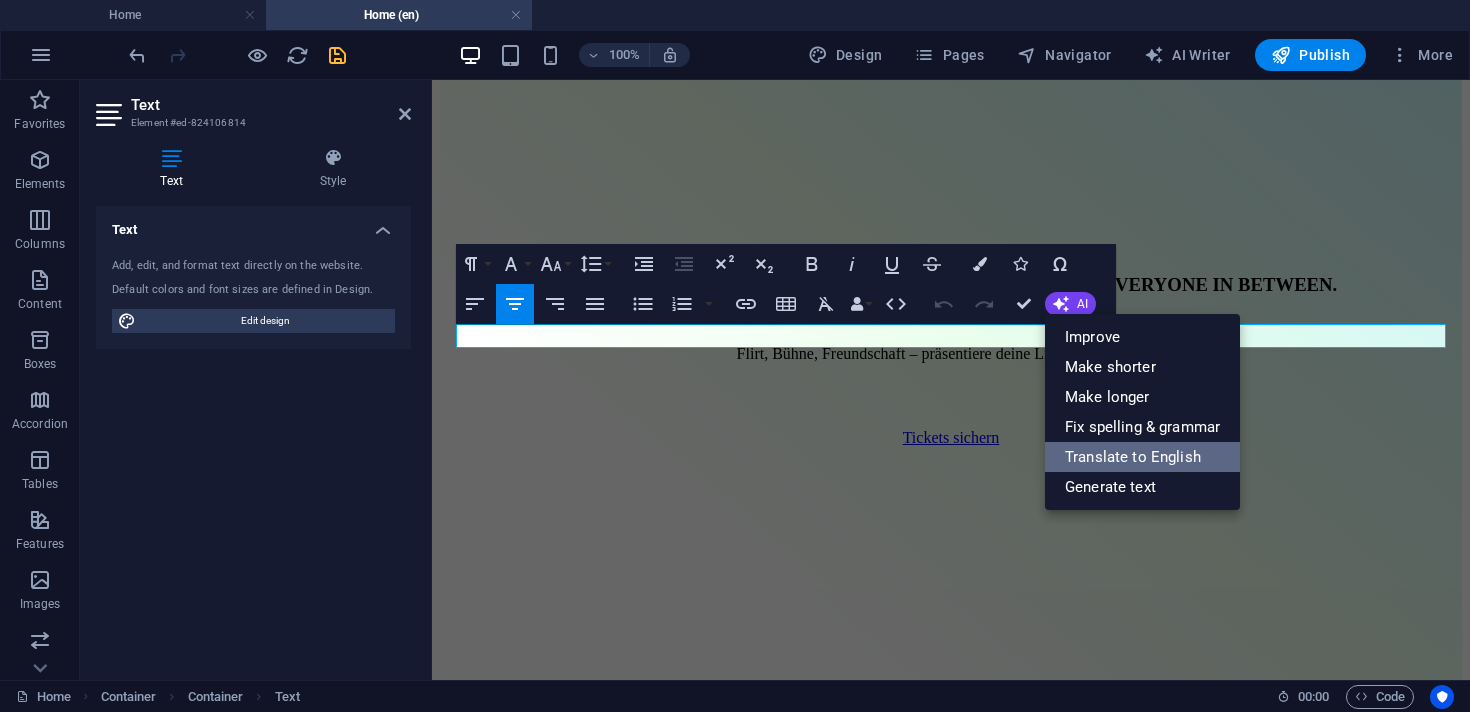 click on "Translate to English" at bounding box center [1142, 457] 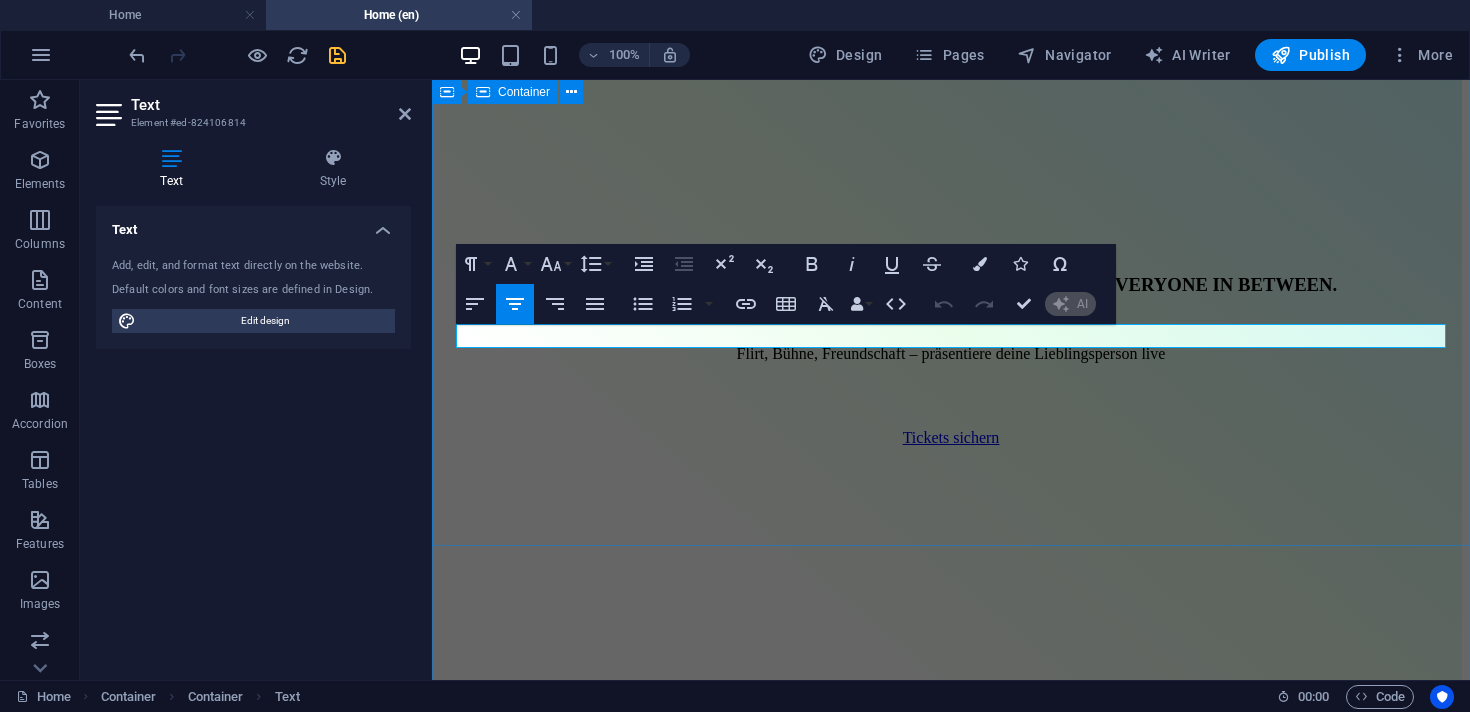 type 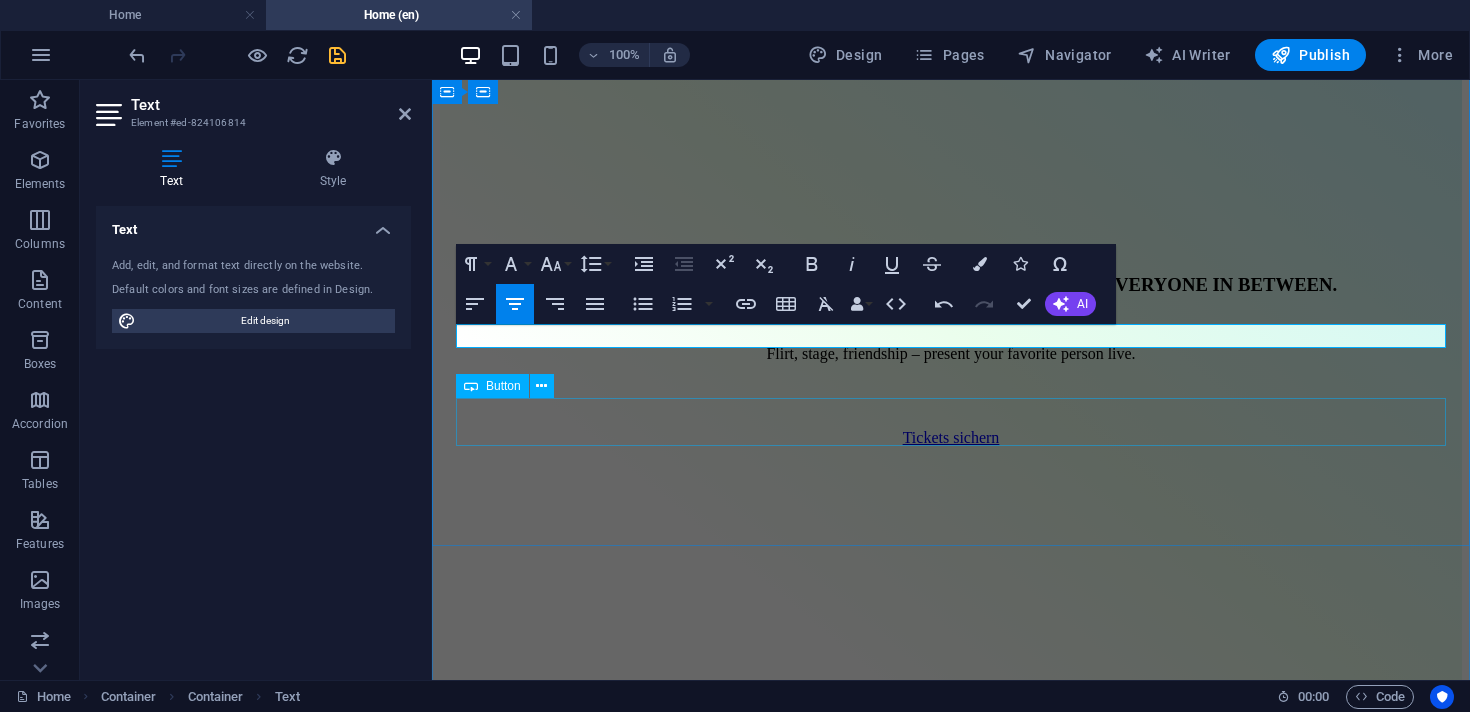 click on "Tickets sichern" at bounding box center (951, 438) 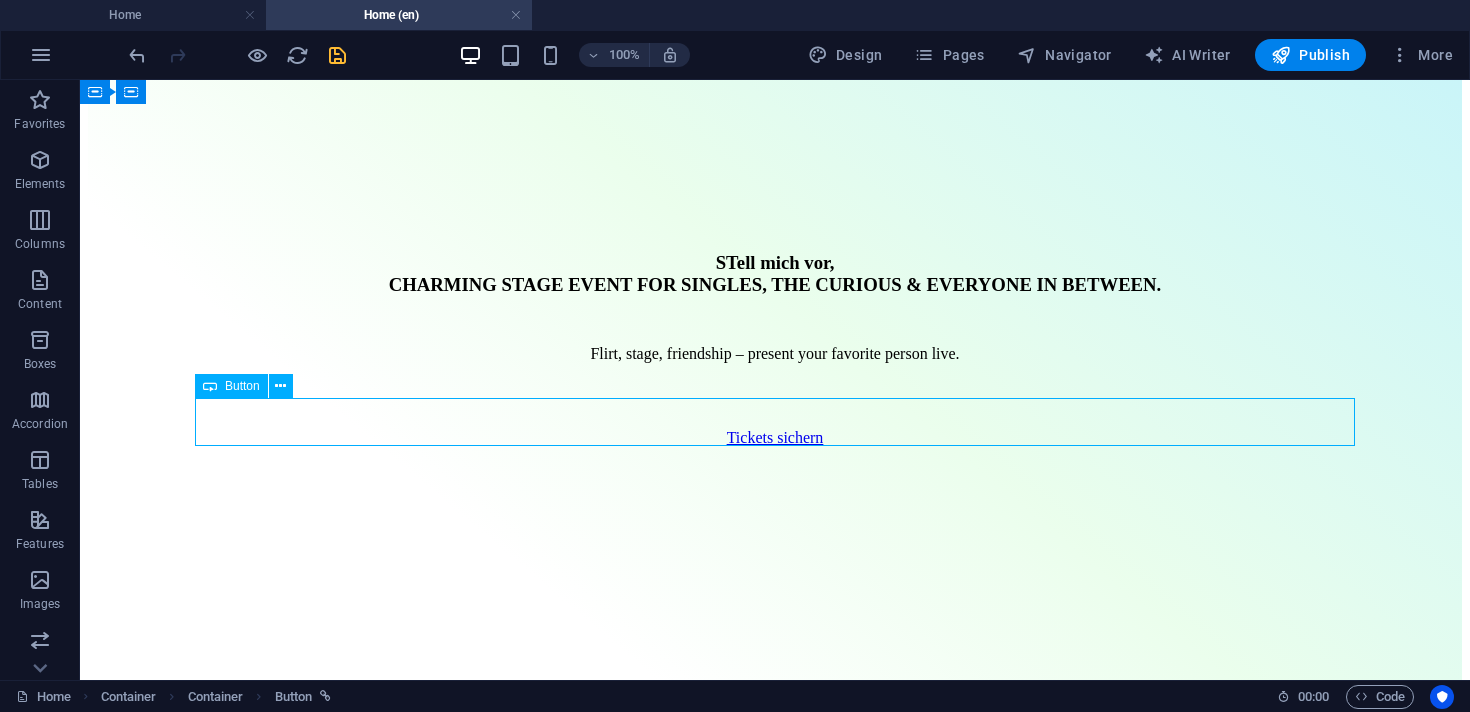 click on "Tickets sichern" at bounding box center [775, 438] 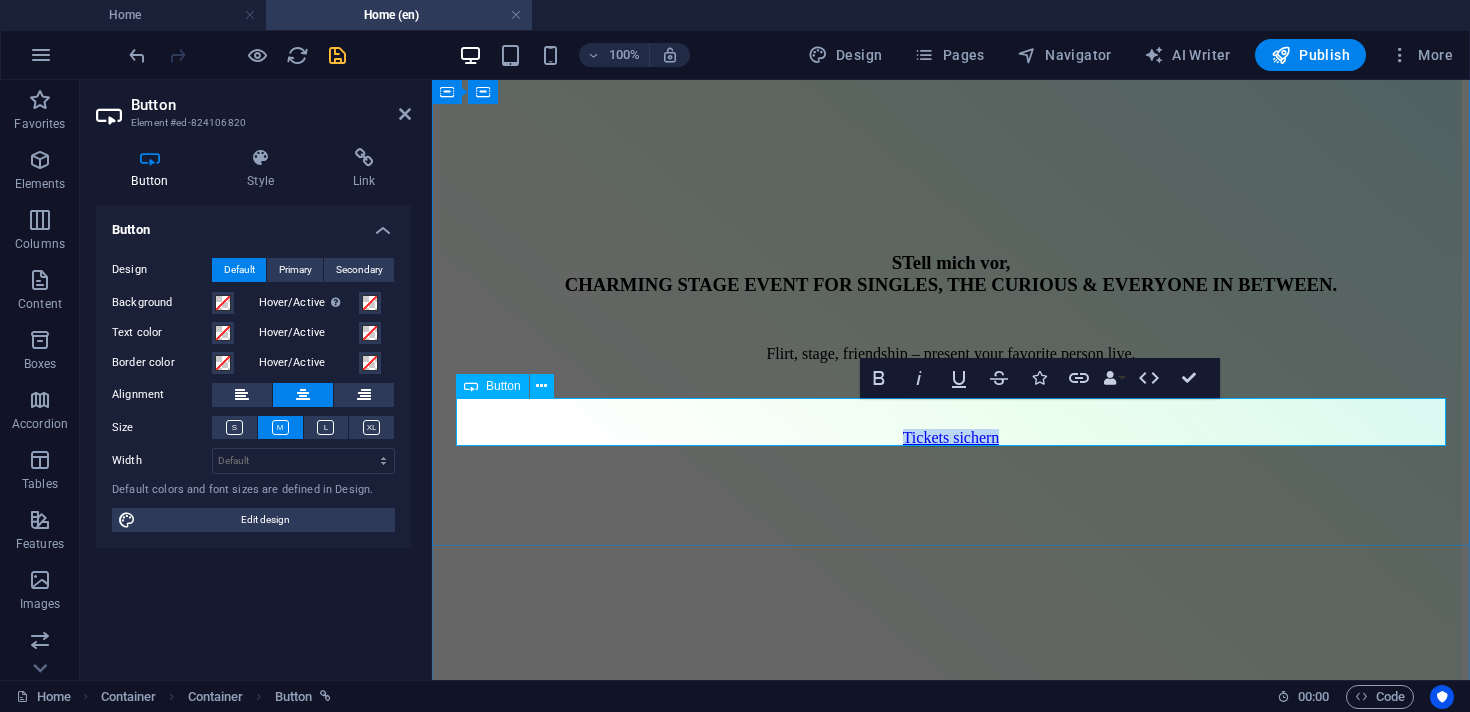 click on "Tickets sichern" at bounding box center (951, 437) 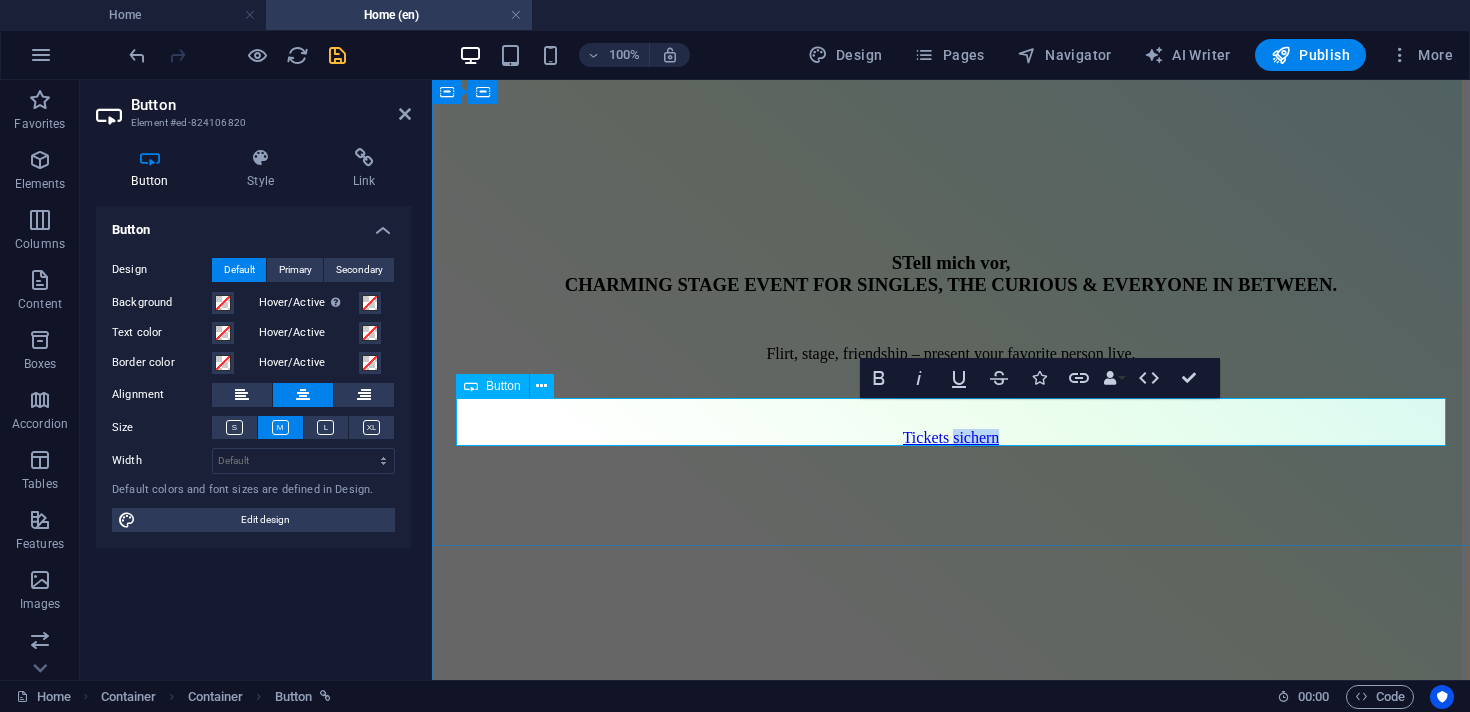 click on "Tickets sichern" at bounding box center [951, 437] 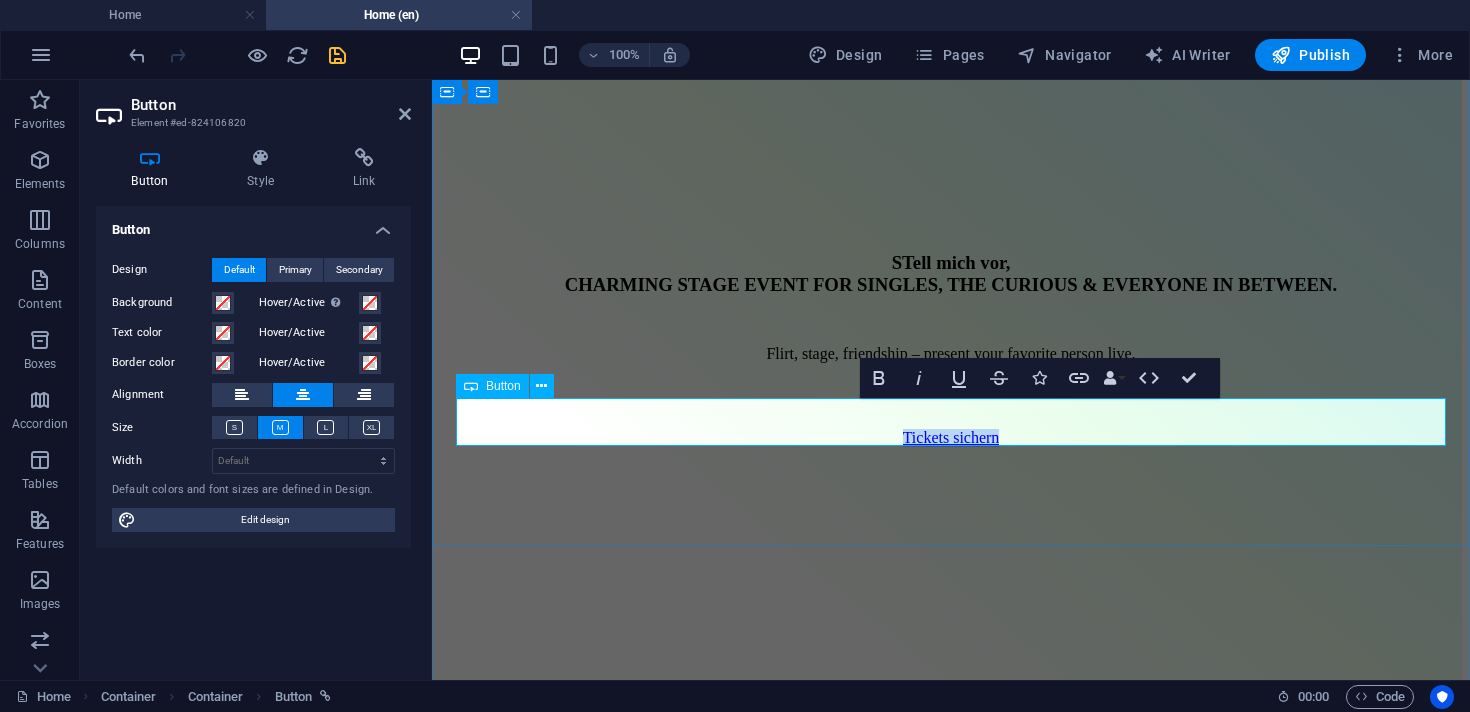 click on "Tickets sichern" at bounding box center (951, 437) 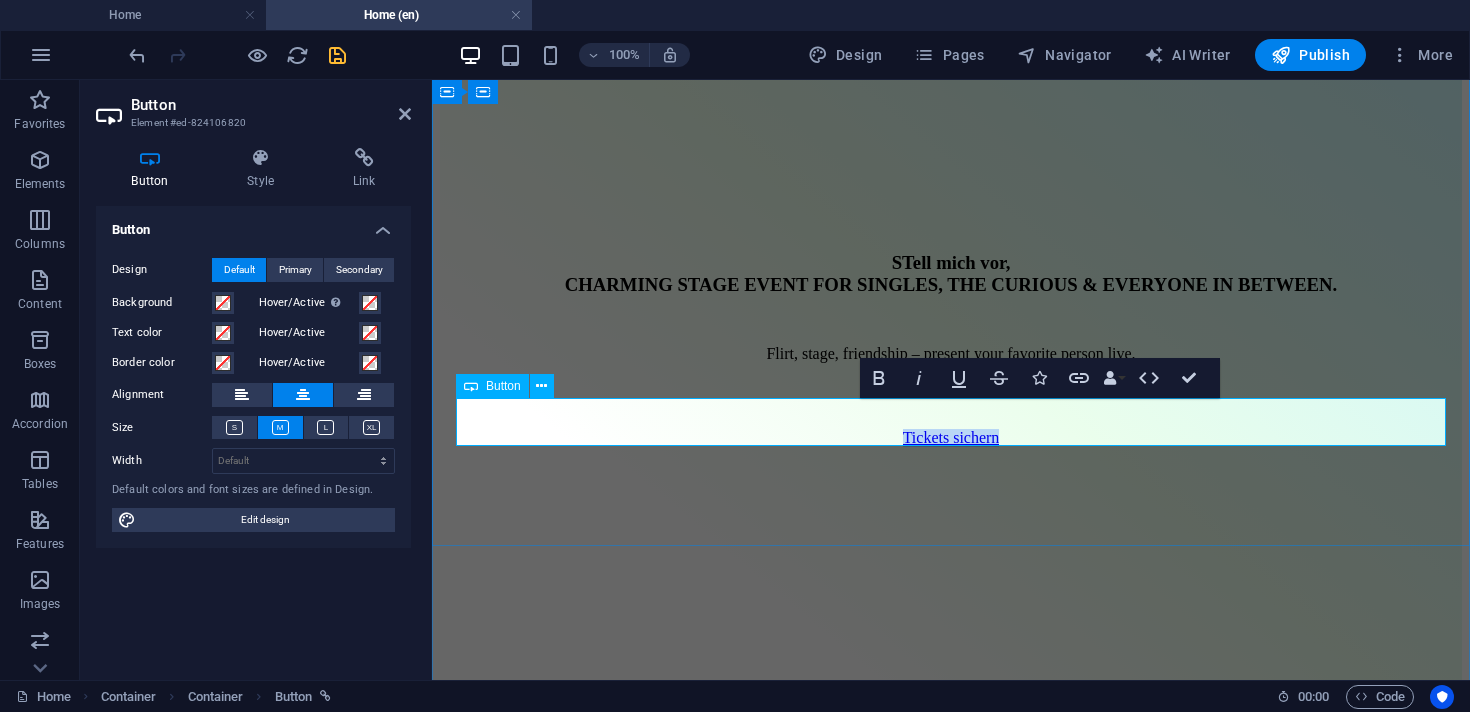 type 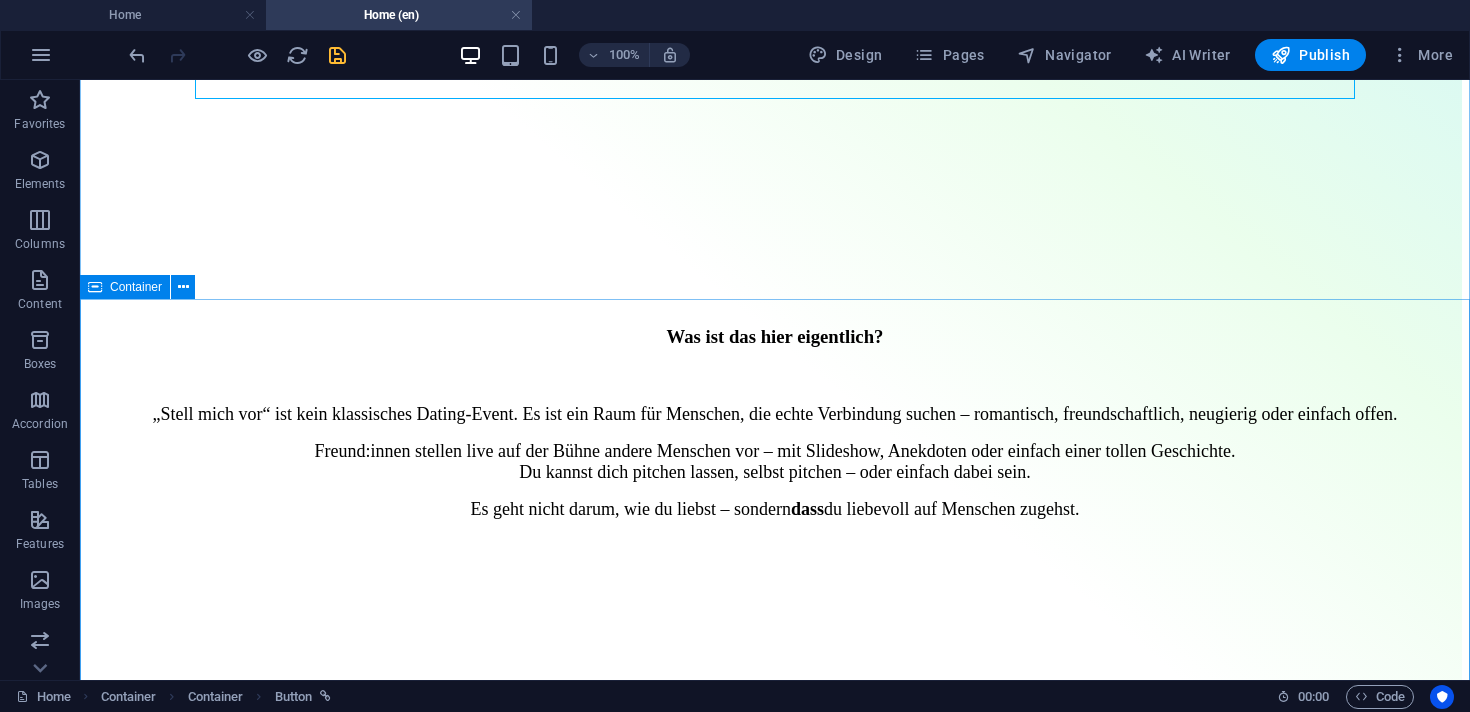scroll, scrollTop: 704, scrollLeft: 0, axis: vertical 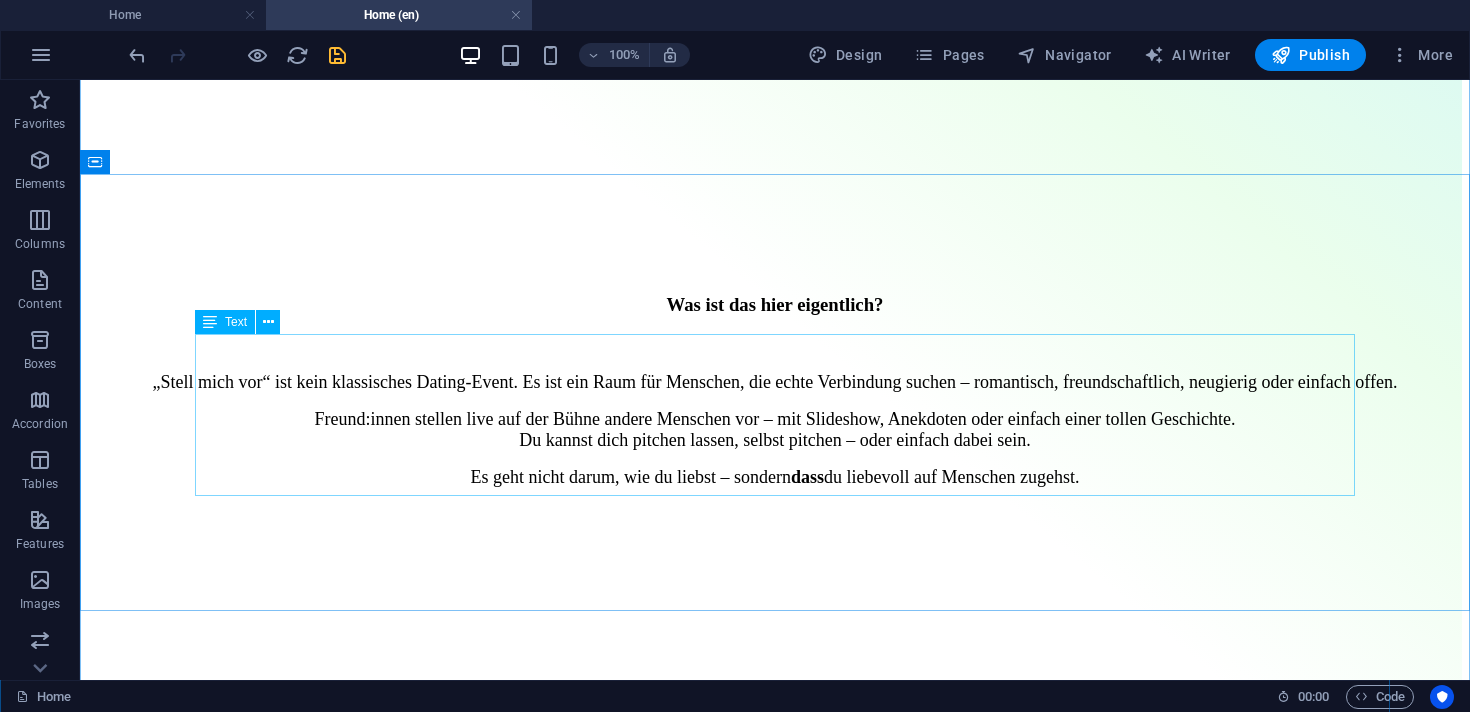 click on "Was ist das hier eigentlich?" at bounding box center (775, 305) 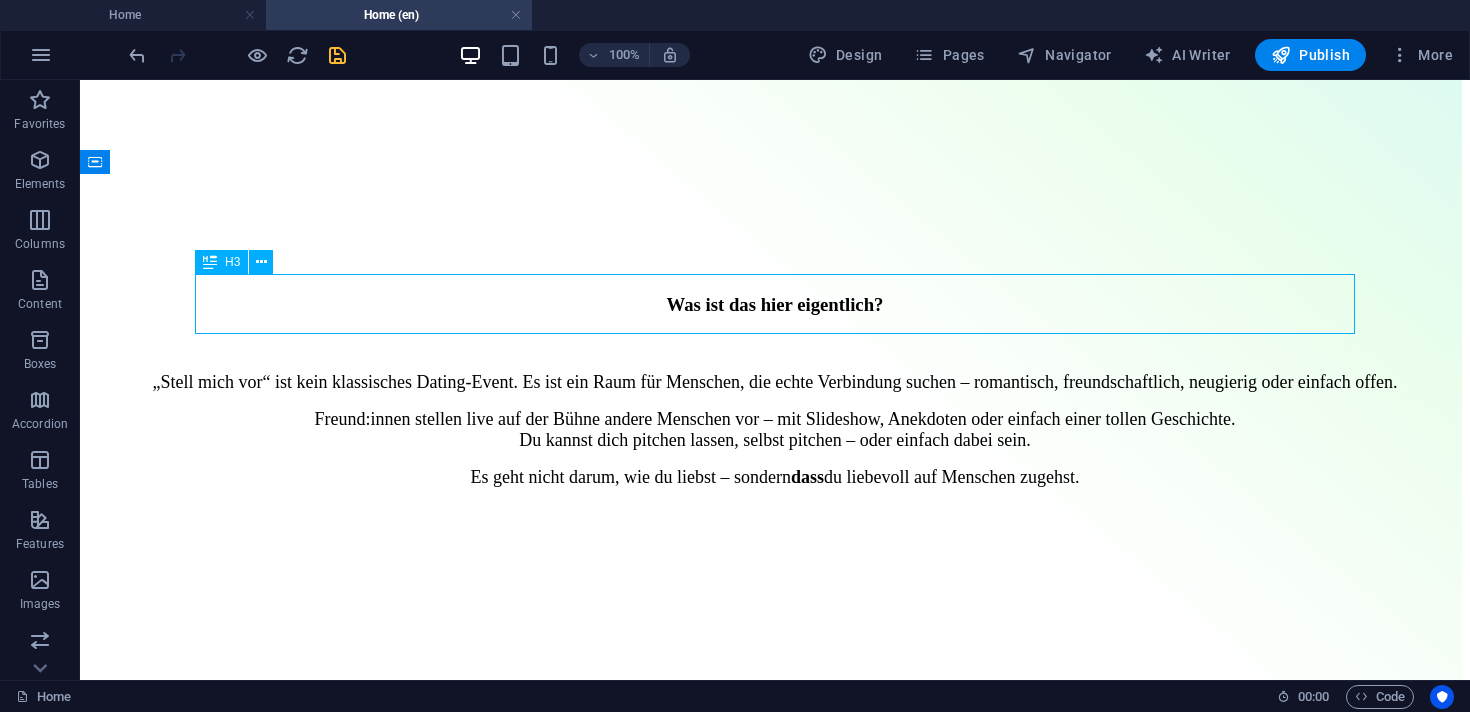 click on "Was ist das hier eigentlich?" at bounding box center [775, 305] 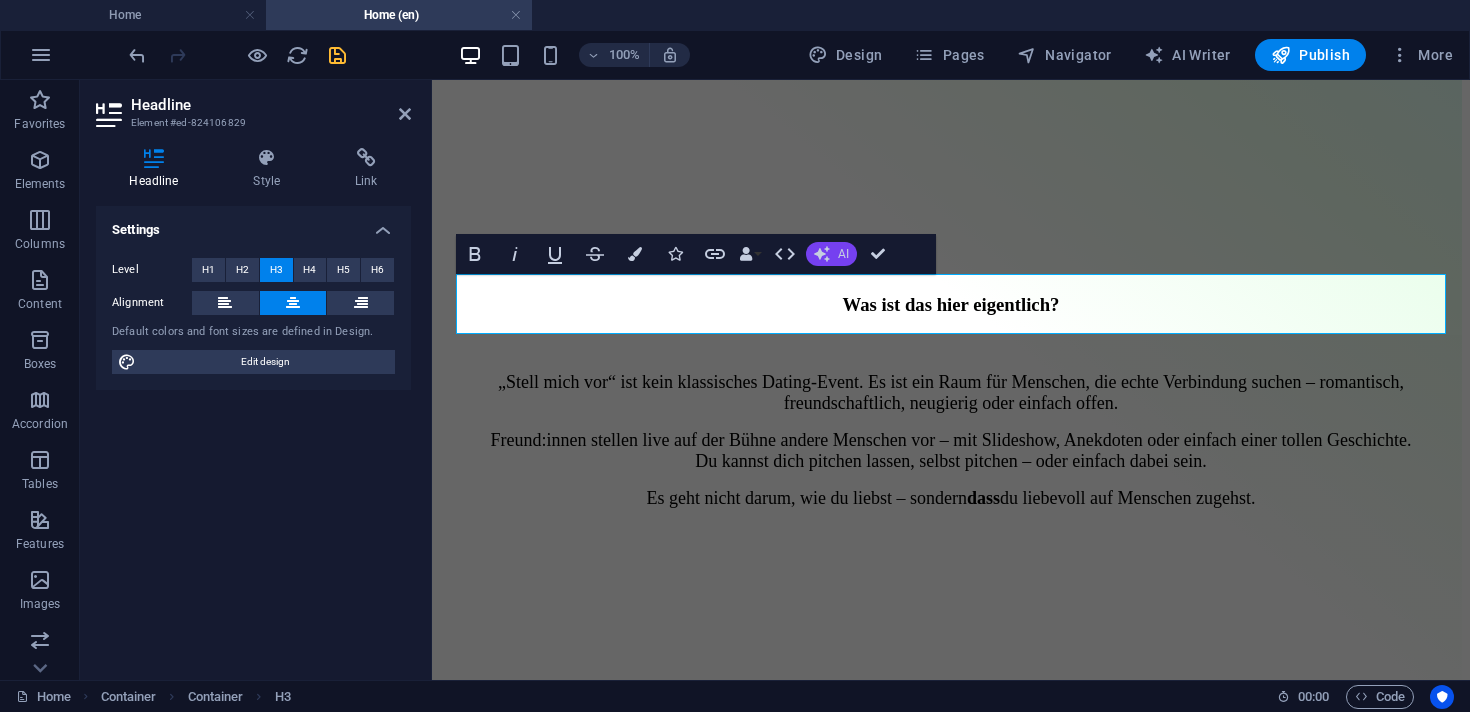 click on "AI" at bounding box center (831, 254) 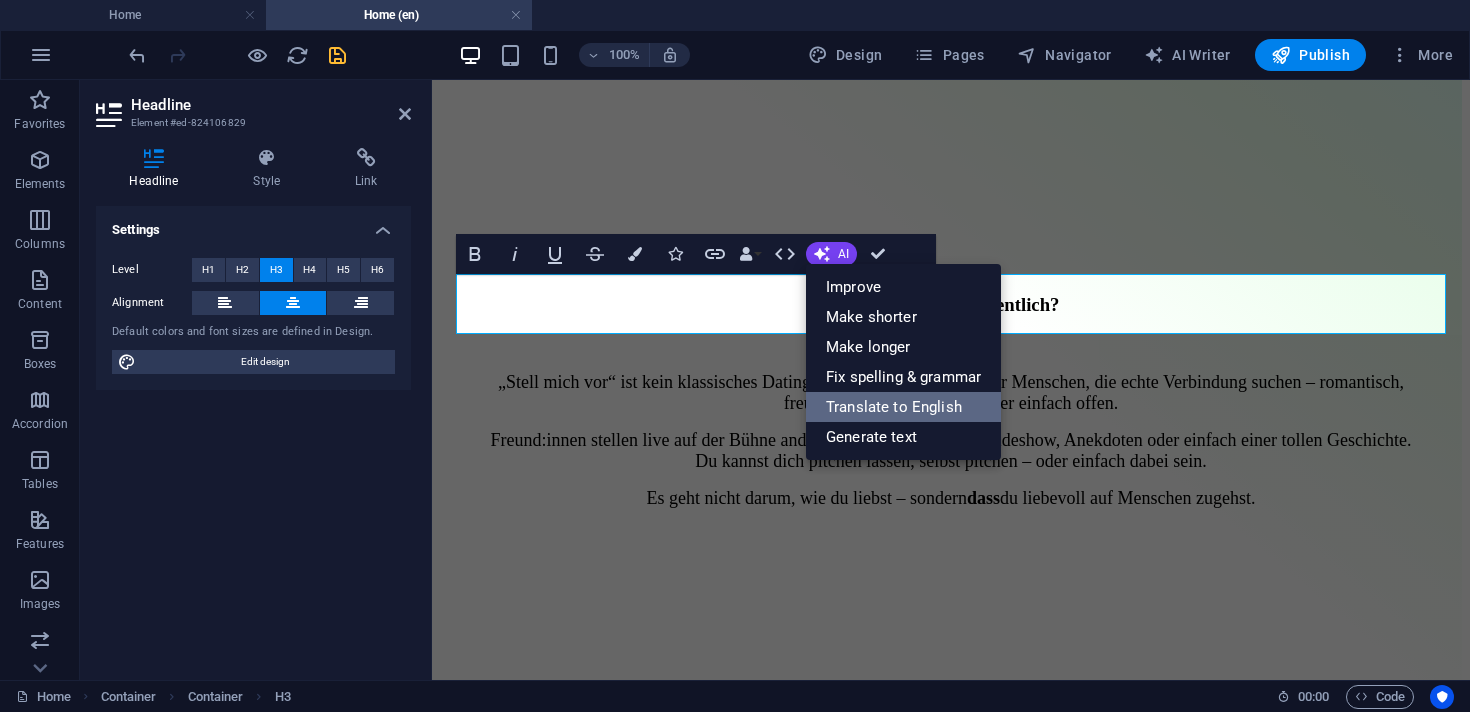 click on "Translate to English" at bounding box center (903, 407) 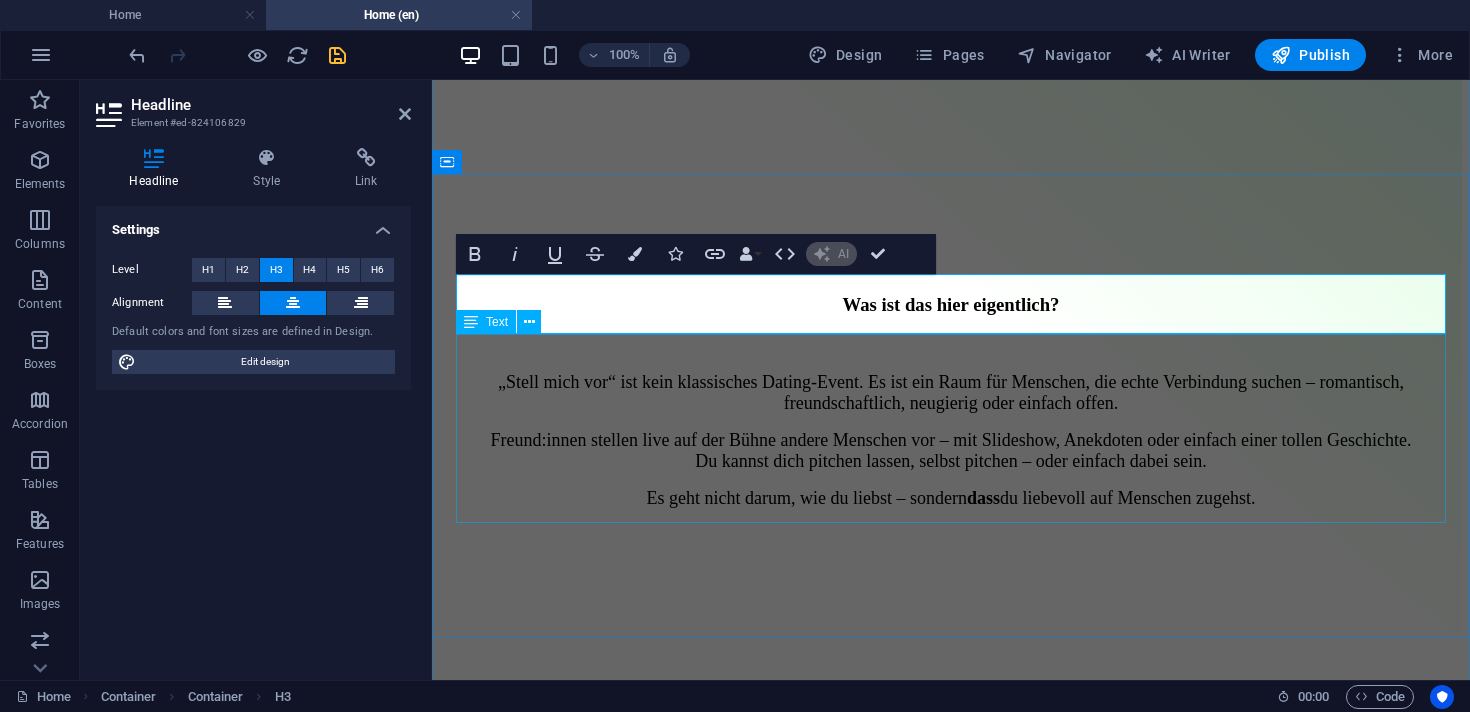 type 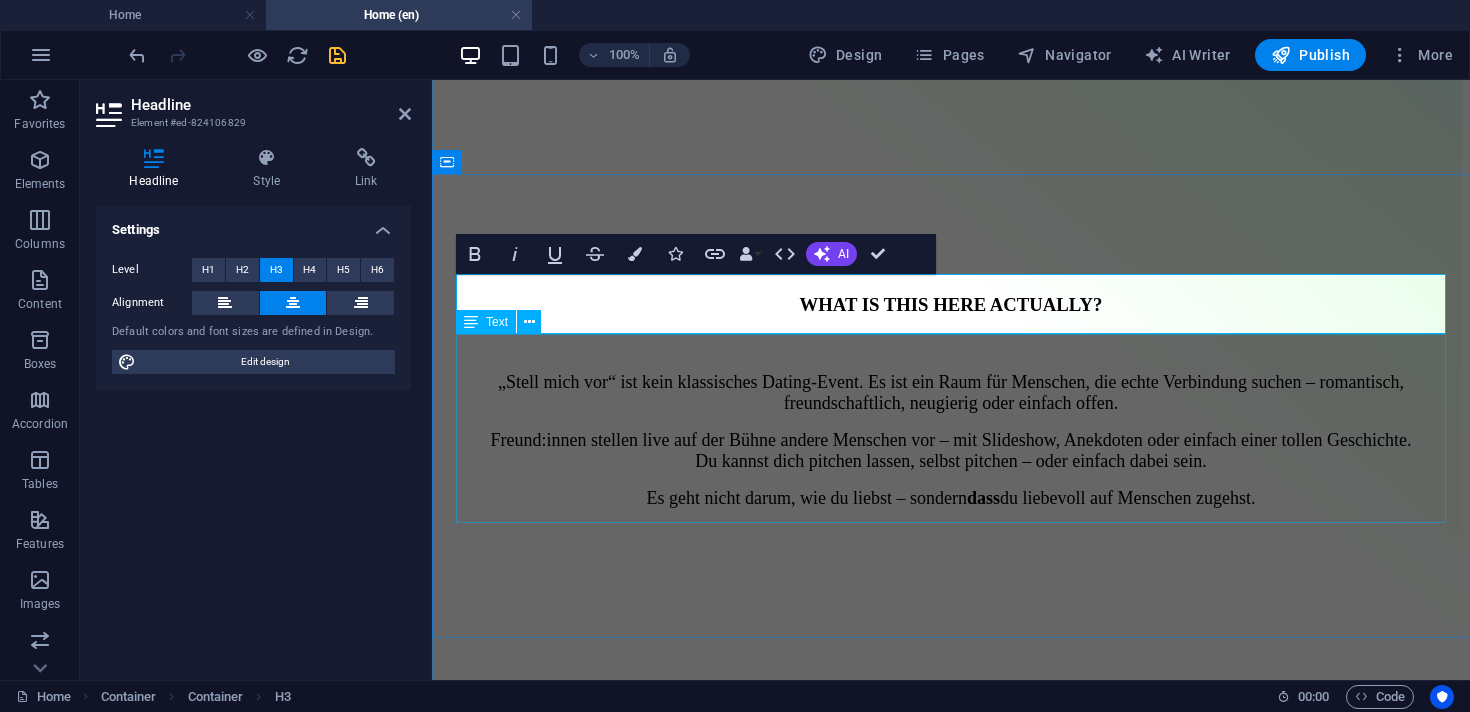 click on "„Stell mich vor“ ist kein klassisches Dating-Event. Es ist ein Raum für Menschen, die echte Verbindung suchen – romantisch, freundschaftlich, neugierig oder einfach offen. Freund:innen stellen live auf der Bühne andere Menschen vor – mit Slideshow, Anekdoten oder einfach einer tollen Geschichte. Du kannst dich pitchen lassen, selbst pitchen – oder einfach dabei sein. Es geht nicht darum, wie du liebst – sondern  dass  du liebevoll auf Menschen zugehst." at bounding box center (951, 422) 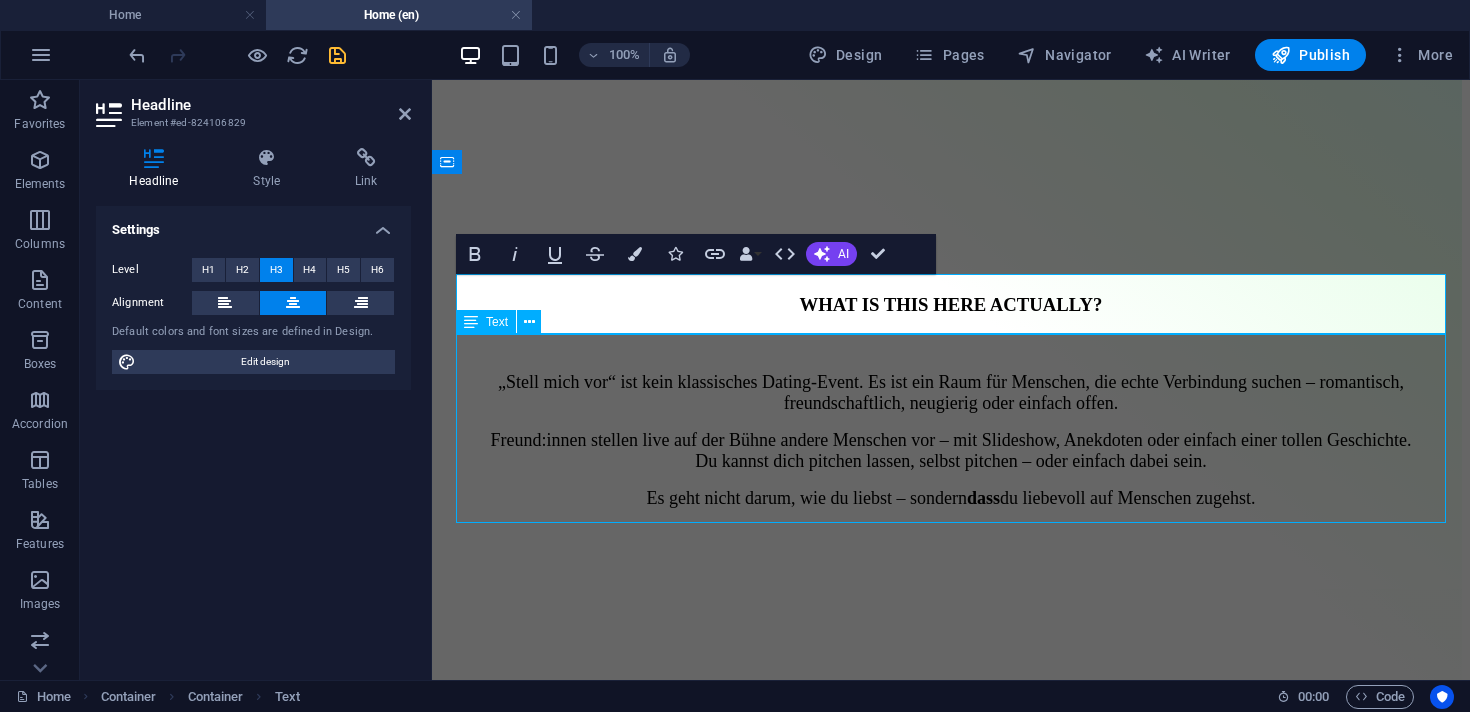 click on "„Stell mich vor“ ist kein klassisches Dating-Event. Es ist ein Raum für Menschen, die echte Verbindung suchen – romantisch, freundschaftlich, neugierig oder einfach offen. Freund:innen stellen live auf der Bühne andere Menschen vor – mit Slideshow, Anekdoten oder einfach einer tollen Geschichte. Du kannst dich pitchen lassen, selbst pitchen – oder einfach dabei sein. Es geht nicht darum, wie du liebst – sondern  dass  du liebevoll auf Menschen zugehst." at bounding box center [951, 422] 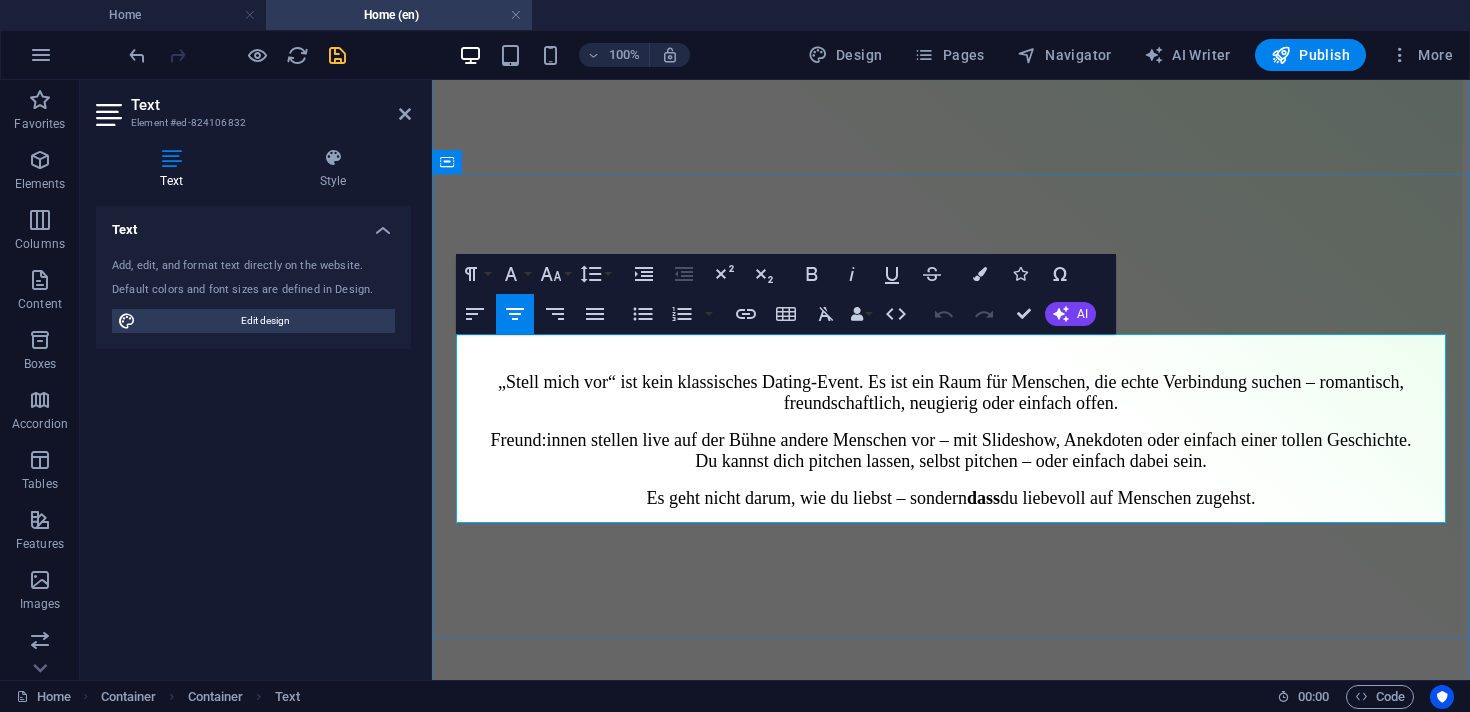 click on "„Stell mich vor“ ist kein klassisches Dating-Event. Es ist ein Raum für Menschen, die echte Verbindung suchen – romantisch, freundschaftlich, neugierig oder einfach offen." at bounding box center [951, 392] 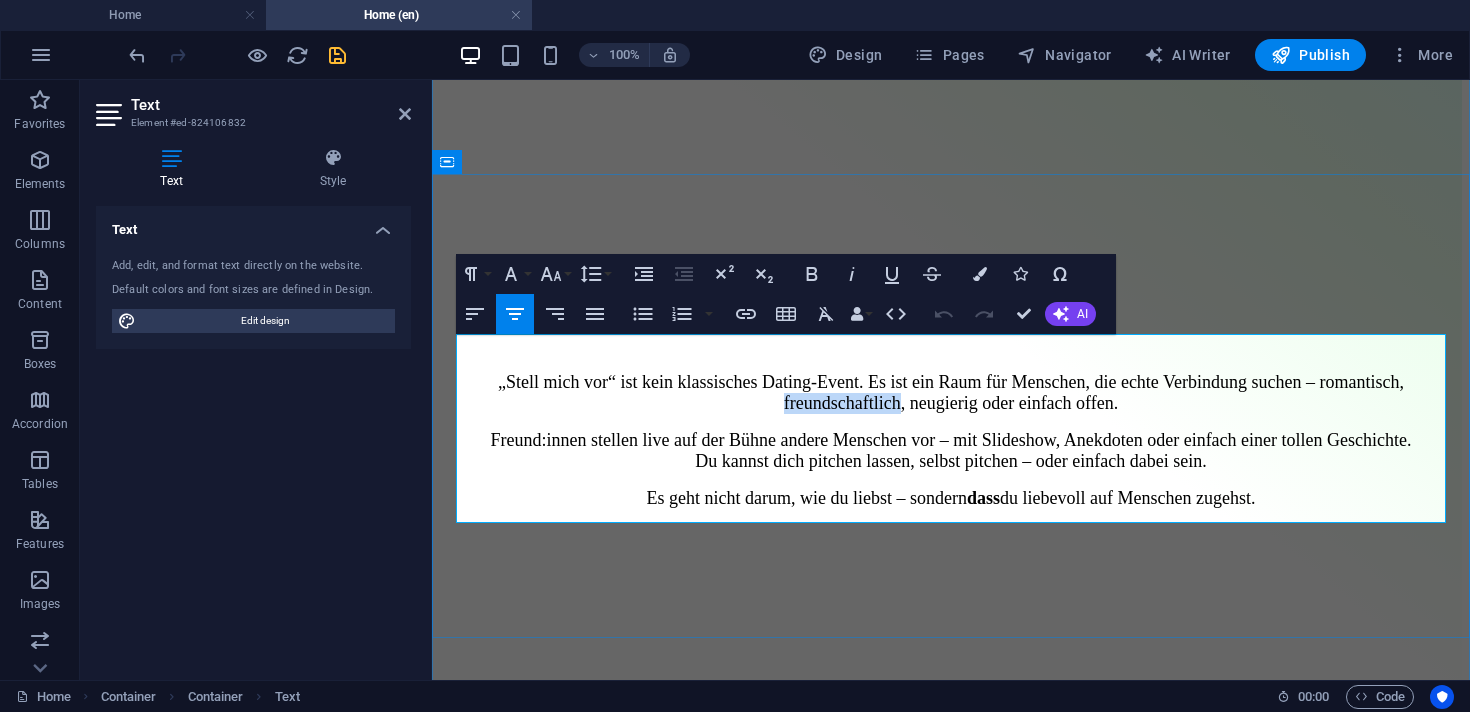 click on "„Stell mich vor“ ist kein klassisches Dating-Event. Es ist ein Raum für Menschen, die echte Verbindung suchen – romantisch, freundschaftlich, neugierig oder einfach offen." at bounding box center [951, 392] 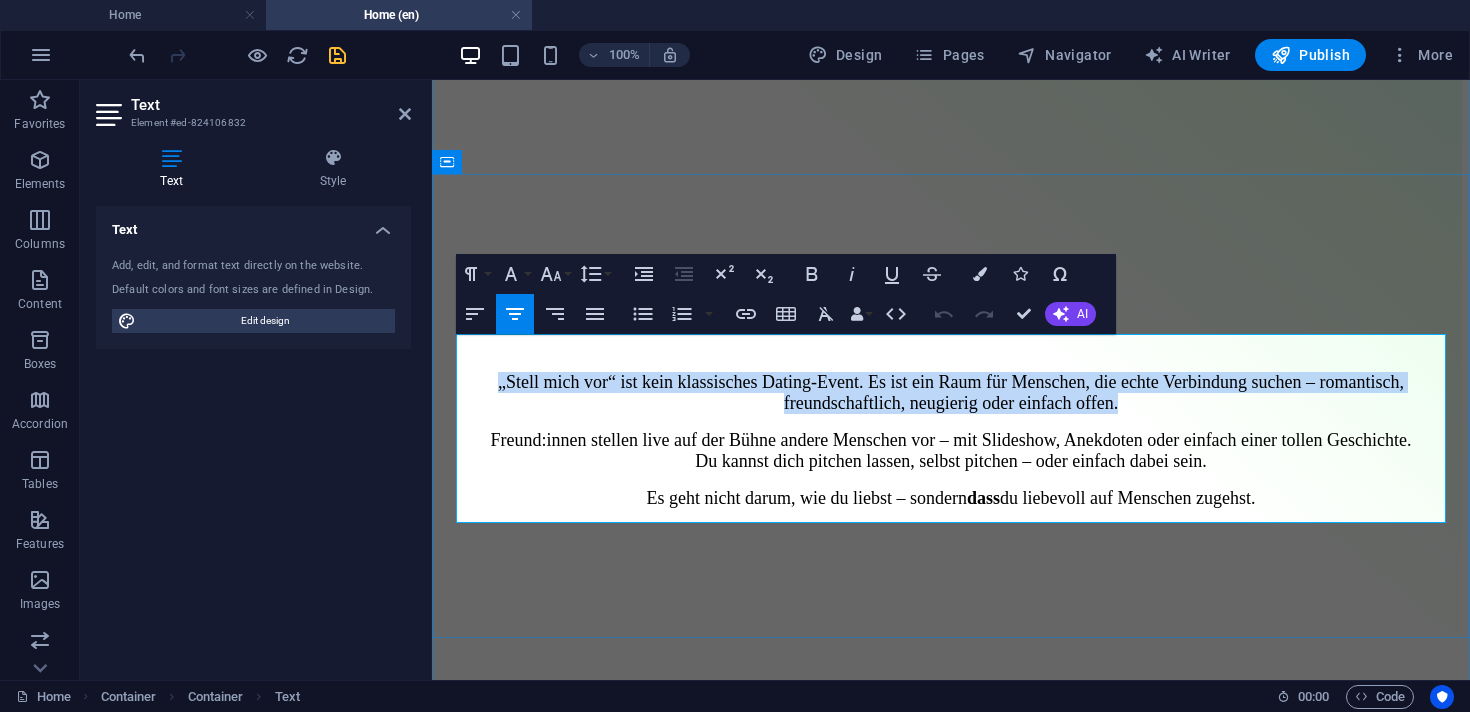 click on "„Stell mich vor“ ist kein klassisches Dating-Event. Es ist ein Raum für Menschen, die echte Verbindung suchen – romantisch, freundschaftlich, neugierig oder einfach offen." at bounding box center [951, 392] 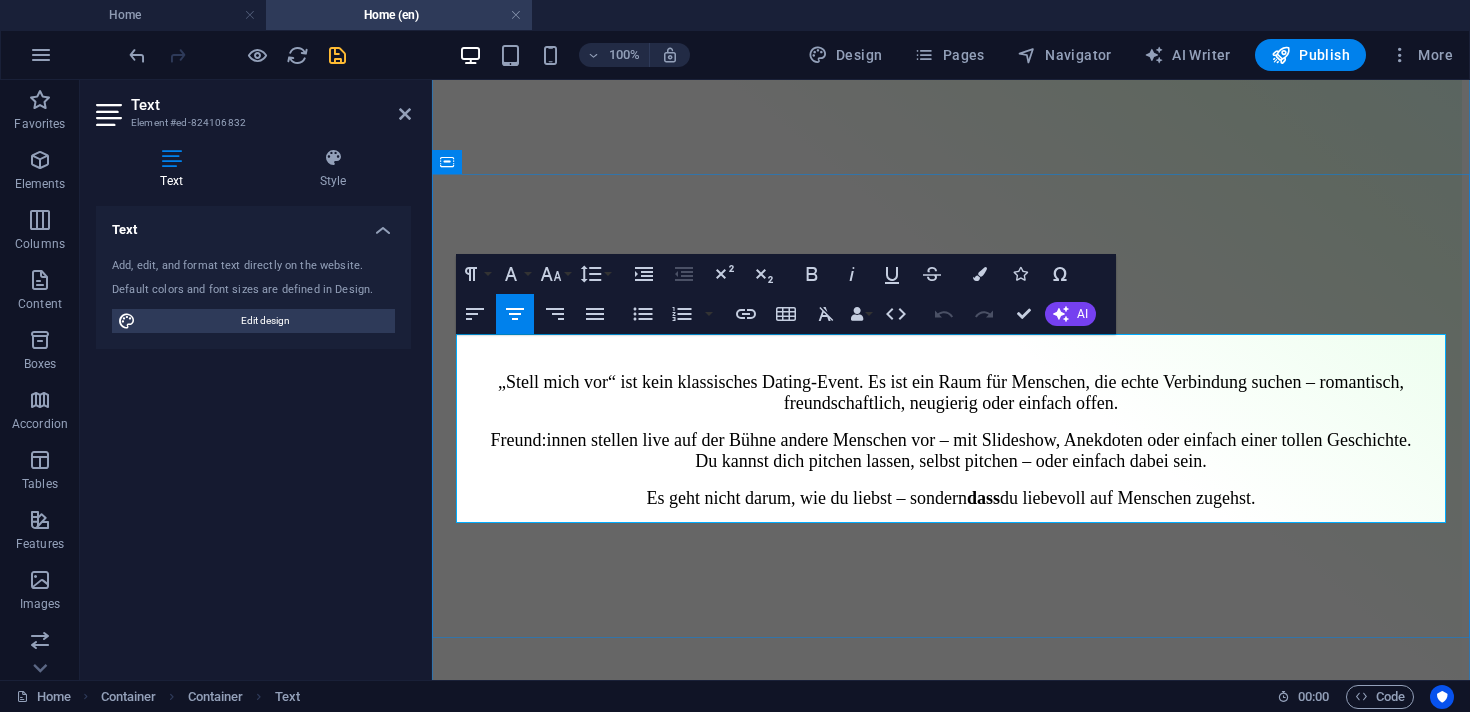 click on "Freund:innen stellen live auf der Bühne andere Menschen vor – mit Slideshow, Anekdoten oder einfach einer tollen Geschichte. Du kannst dich pitchen lassen, selbst pitchen – oder einfach dabei sein." at bounding box center [950, 450] 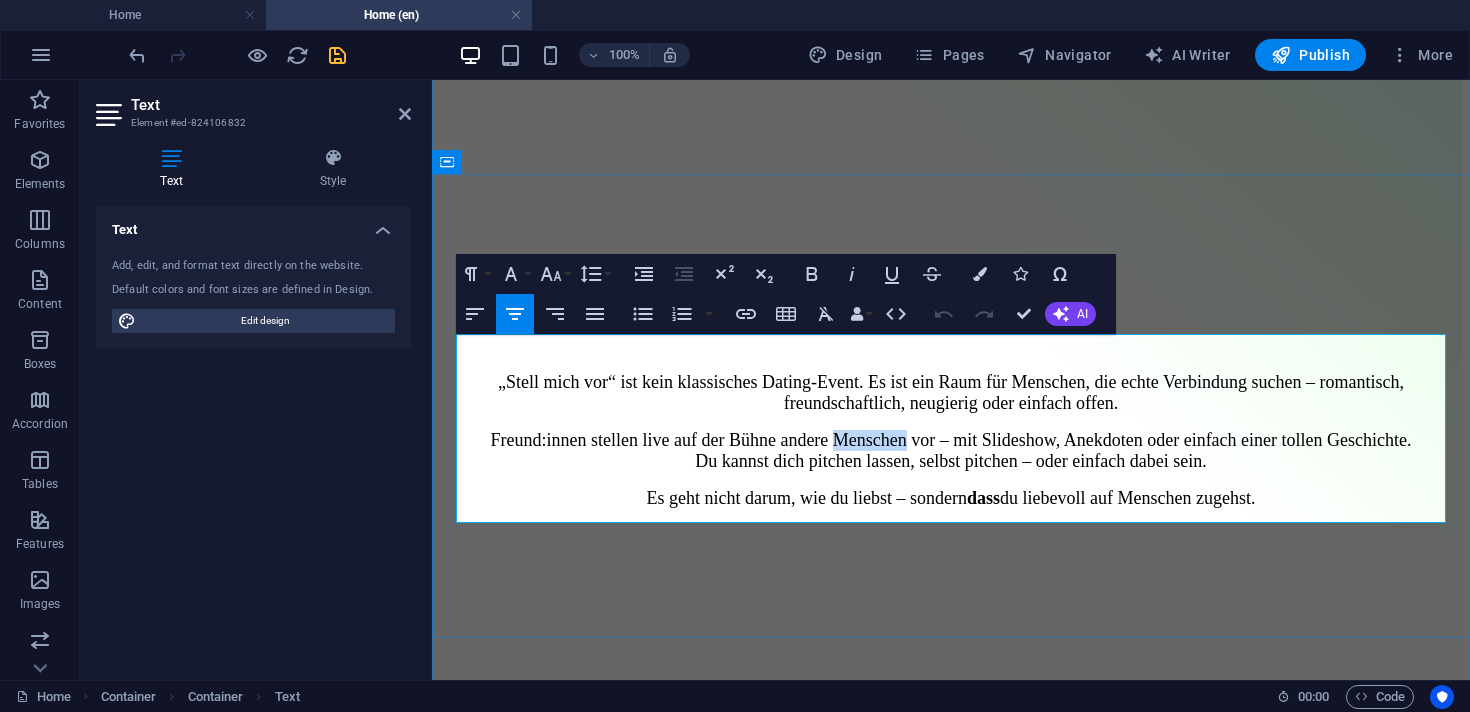click on "Freund:innen stellen live auf der Bühne andere Menschen vor – mit Slideshow, Anekdoten oder einfach einer tollen Geschichte. Du kannst dich pitchen lassen, selbst pitchen – oder einfach dabei sein." at bounding box center (950, 450) 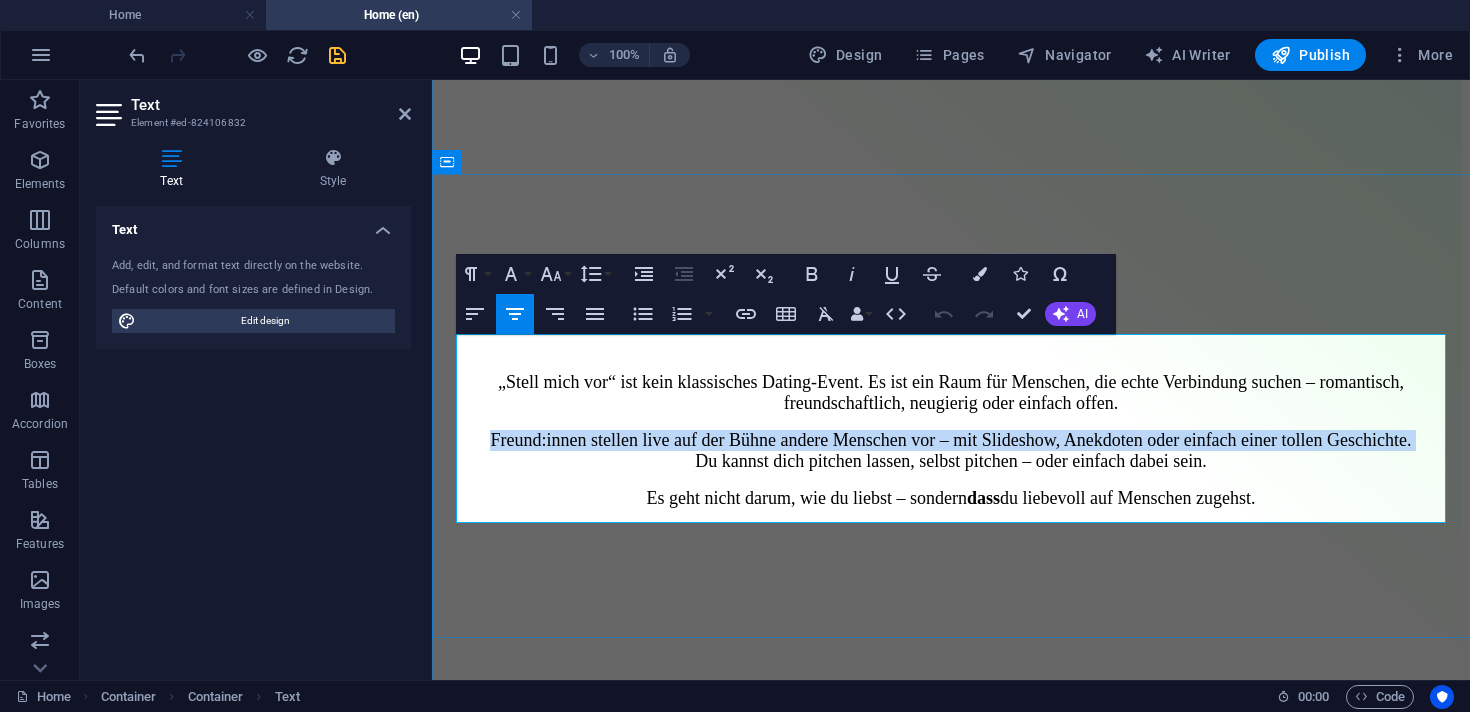 click on "Freund:innen stellen live auf der Bühne andere Menschen vor – mit Slideshow, Anekdoten oder einfach einer tollen Geschichte. Du kannst dich pitchen lassen, selbst pitchen – oder einfach dabei sein." at bounding box center [950, 450] 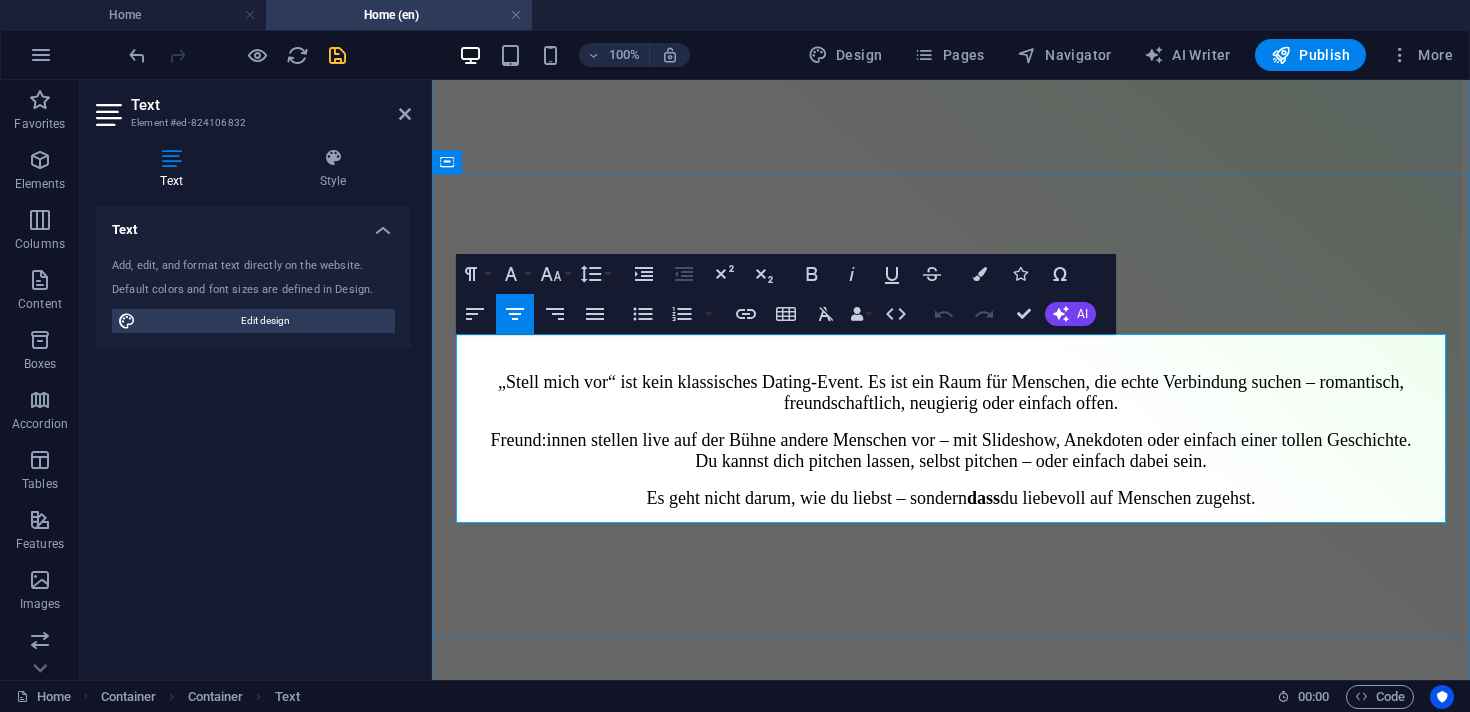 click on "Freund:innen stellen live auf der Bühne andere Menschen vor – mit Slideshow, Anekdoten oder einfach einer tollen Geschichte. Du kannst dich pitchen lassen, selbst pitchen – oder einfach dabei sein." at bounding box center (950, 450) 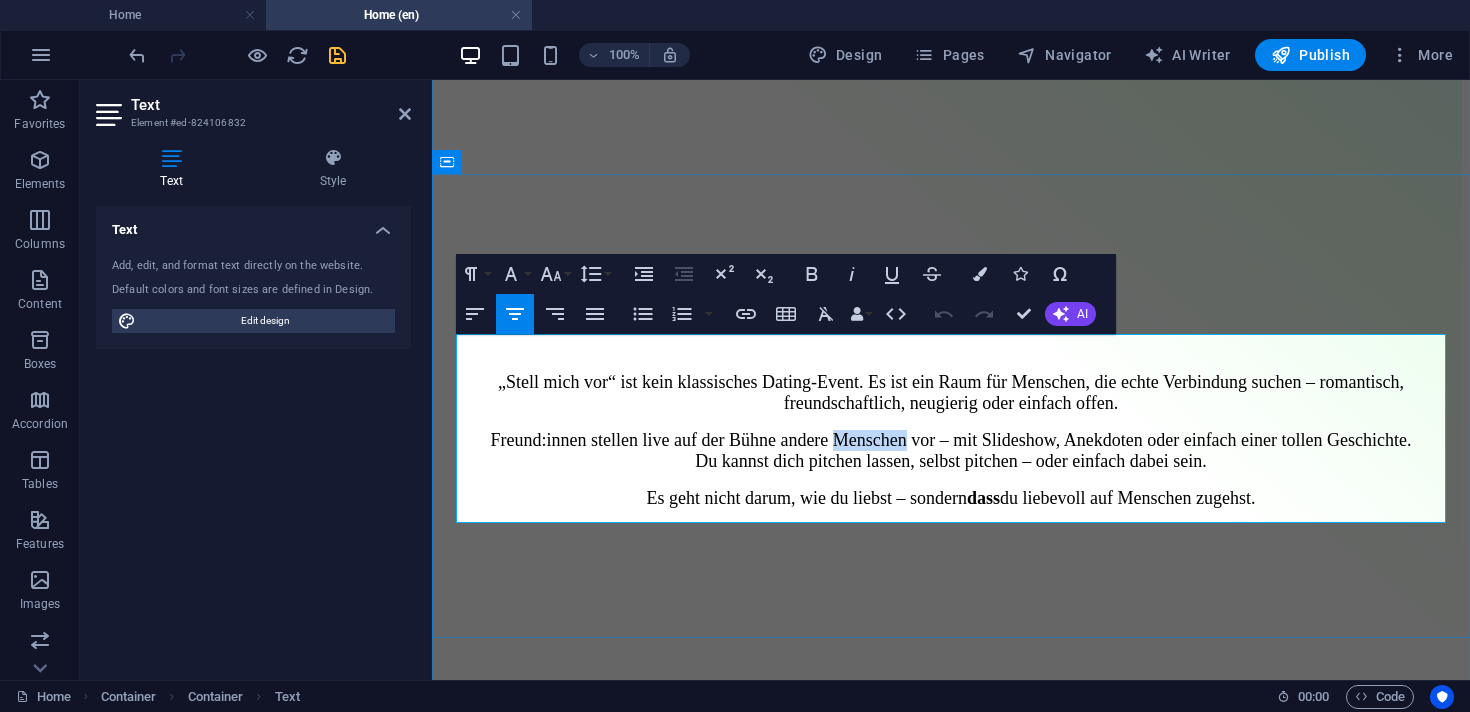 click on "Freund:innen stellen live auf der Bühne andere Menschen vor – mit Slideshow, Anekdoten oder einfach einer tollen Geschichte. Du kannst dich pitchen lassen, selbst pitchen – oder einfach dabei sein." at bounding box center (950, 450) 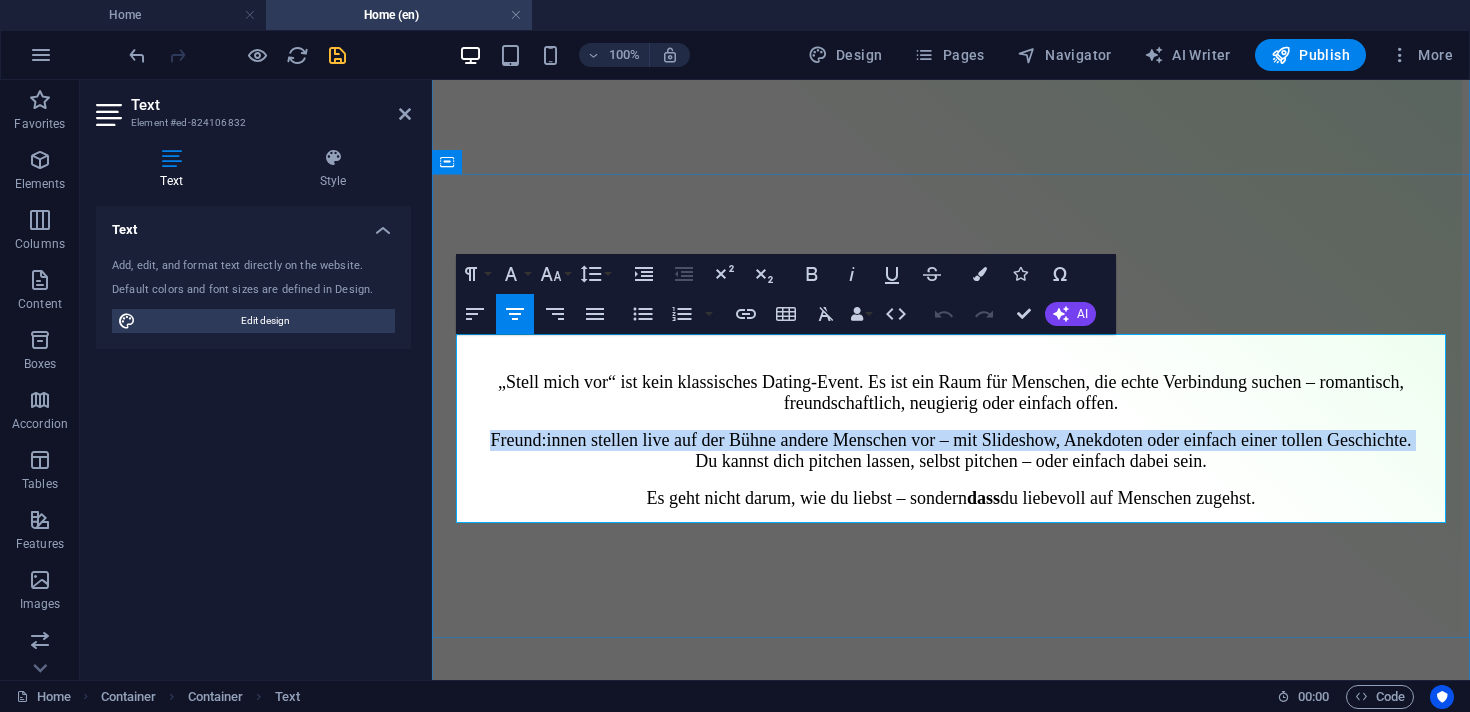 click on "Freund:innen stellen live auf der Bühne andere Menschen vor – mit Slideshow, Anekdoten oder einfach einer tollen Geschichte. Du kannst dich pitchen lassen, selbst pitchen – oder einfach dabei sein." at bounding box center (950, 450) 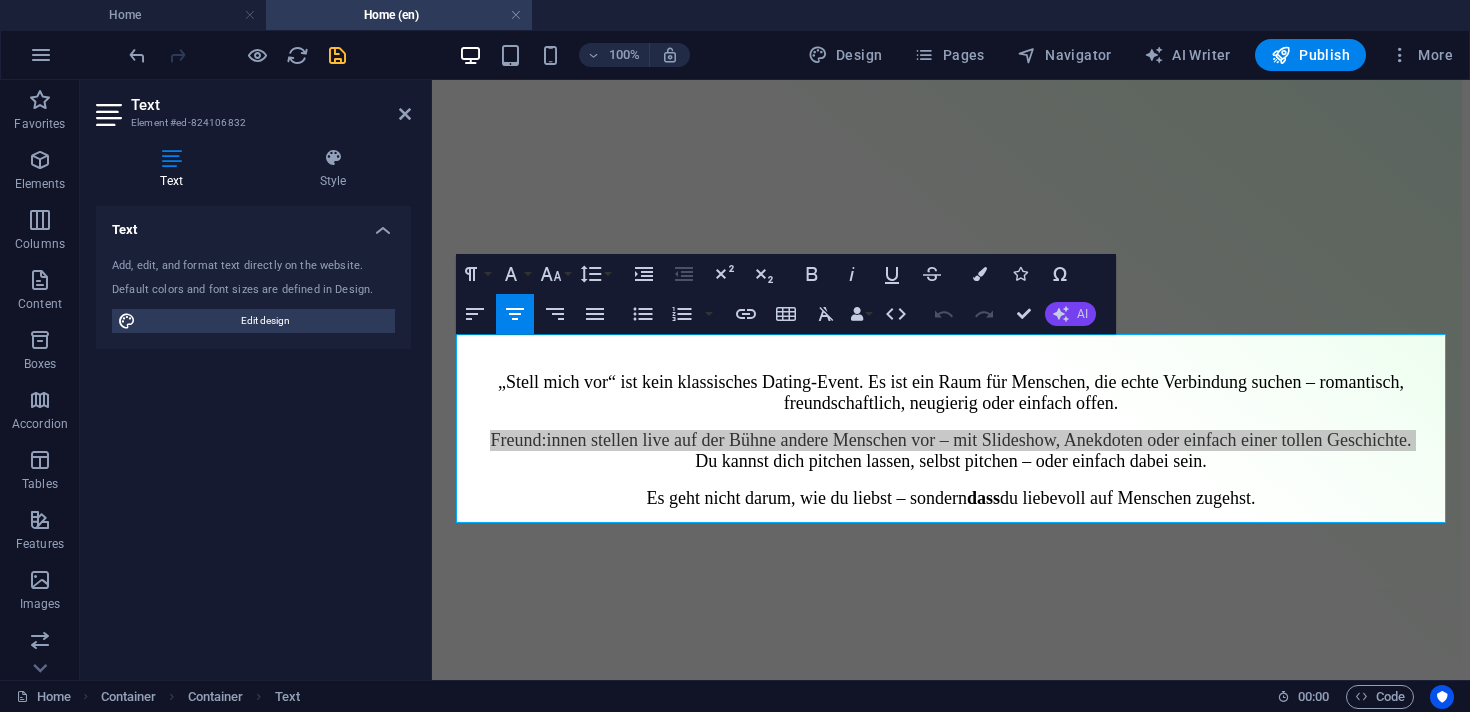 click on "AI" at bounding box center (1070, 314) 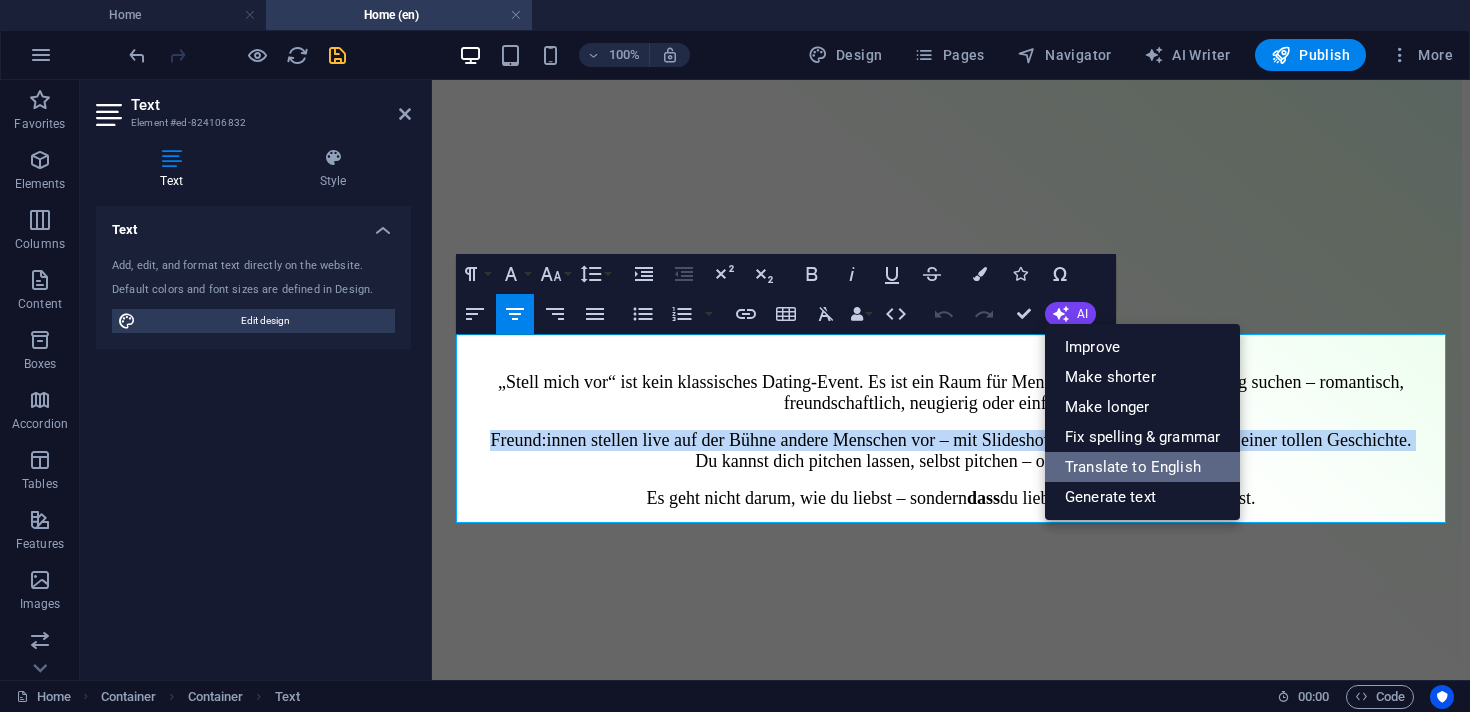 click on "Translate to English" at bounding box center (1142, 467) 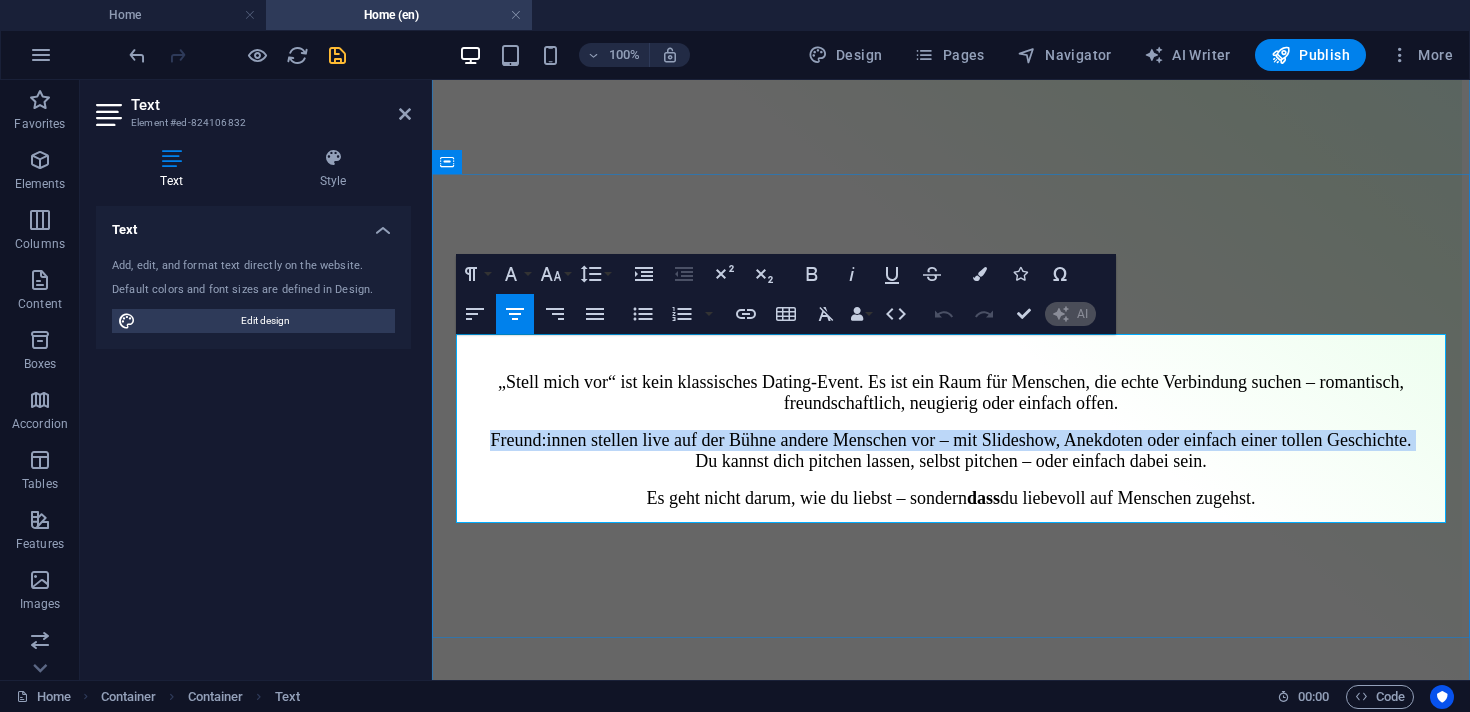 type 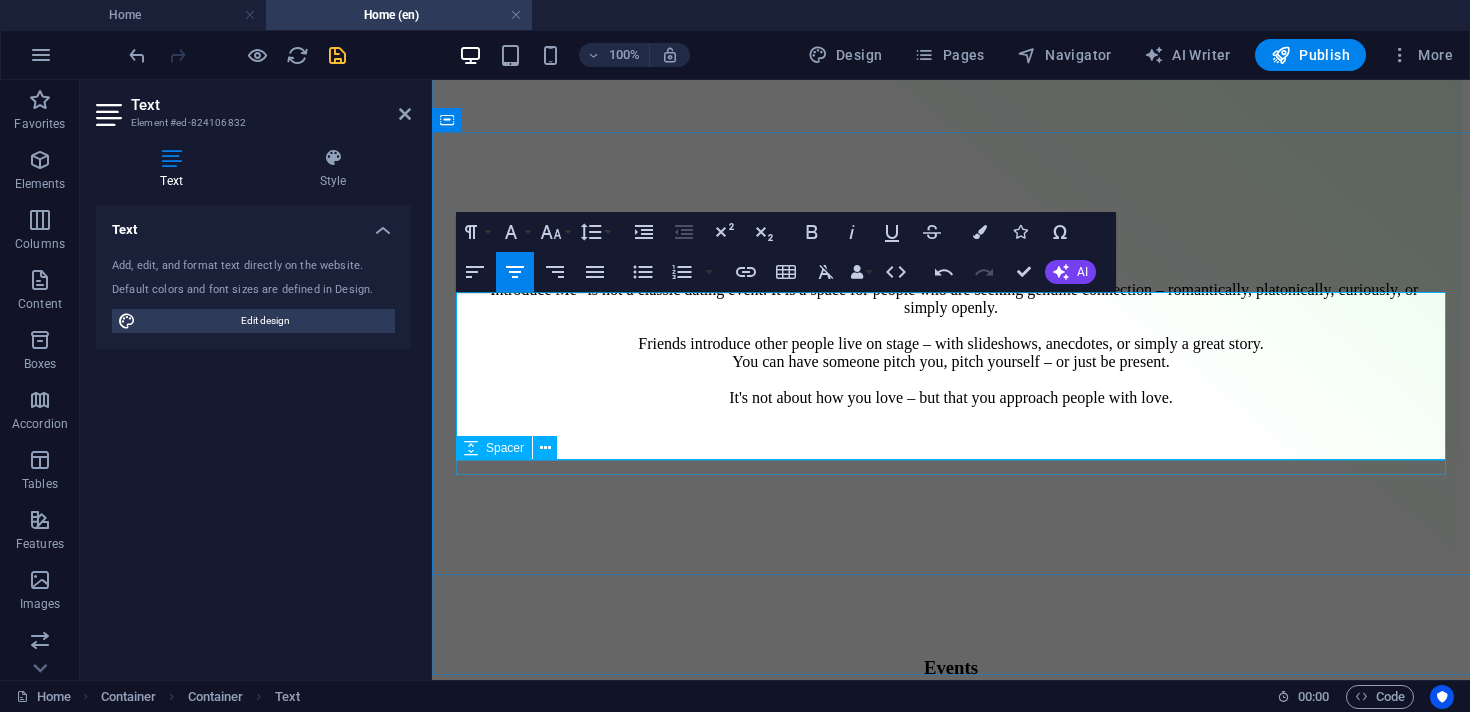 scroll, scrollTop: 744, scrollLeft: 0, axis: vertical 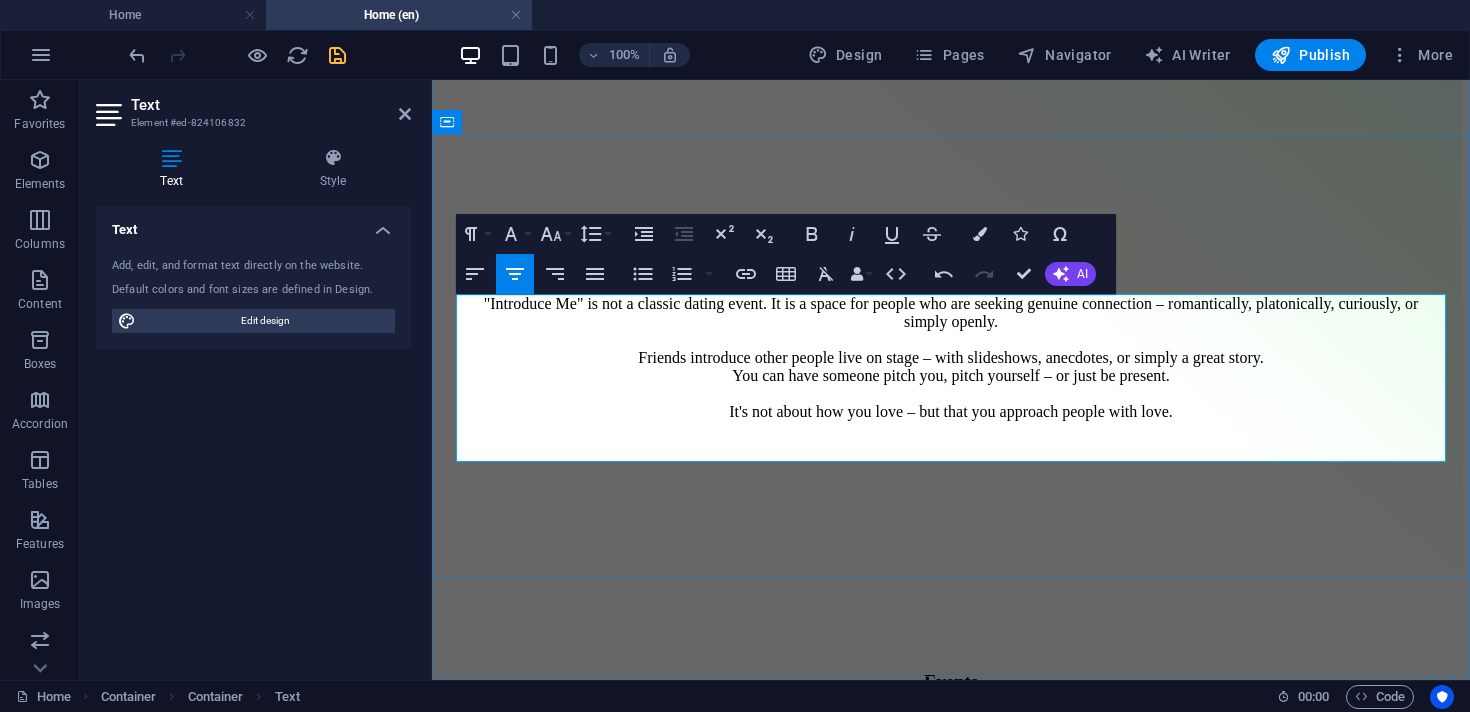 click on ""Introduce Me" is not a classic dating event. It is a space for people who are seeking genuine connection – romantically, platonically, curiously, or simply openly. Friends introduce other people live on stage – with slideshows, anecdotes, or simply a great story.  You can have someone pitch you, pitch yourself – or just be present. It's not about how you love – but that you approach people with love." at bounding box center (951, 358) 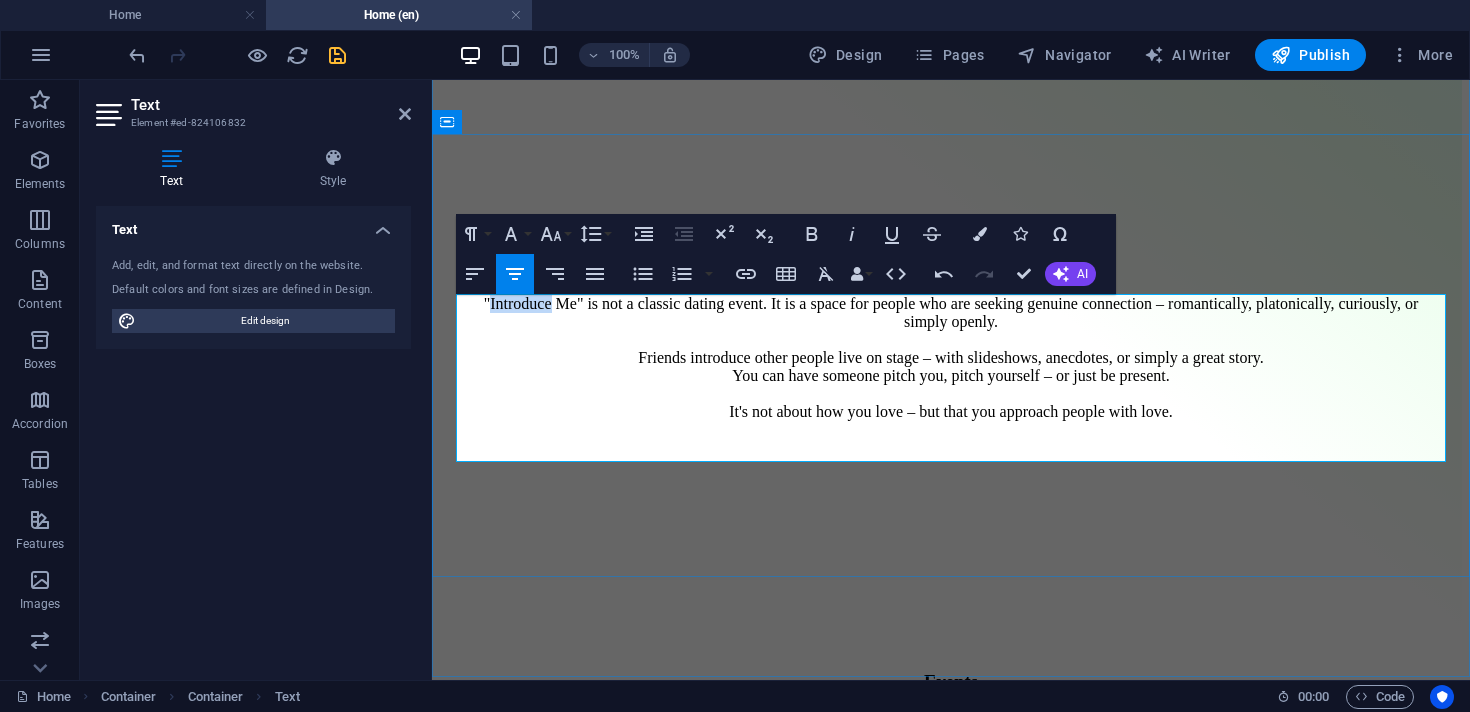 click on ""Introduce Me" is not a classic dating event. It is a space for people who are seeking genuine connection – romantically, platonically, curiously, or simply openly. Friends introduce other people live on stage – with slideshows, anecdotes, or simply a great story.  You can have someone pitch you, pitch yourself – or just be present. It's not about how you love – but that you approach people with love." at bounding box center [951, 358] 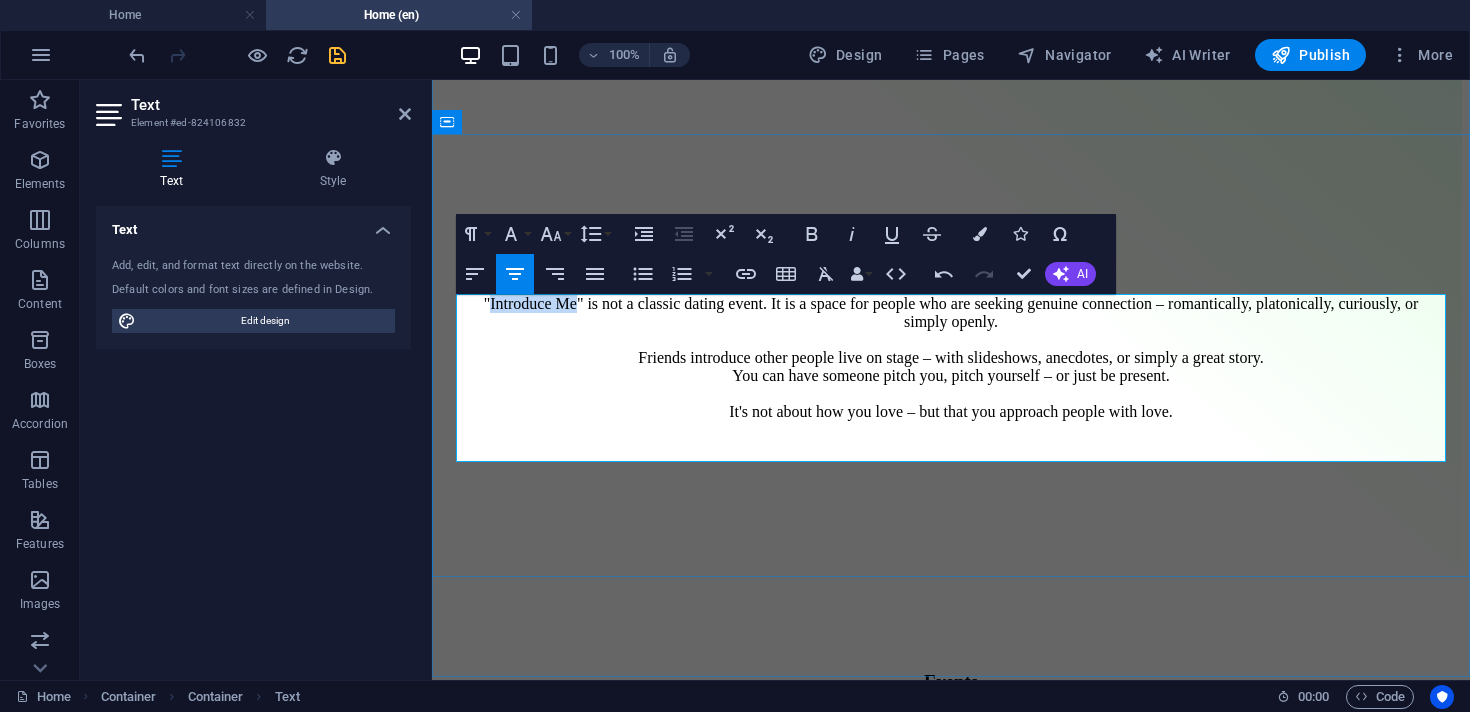 drag, startPoint x: 607, startPoint y: 305, endPoint x: 506, endPoint y: 305, distance: 101 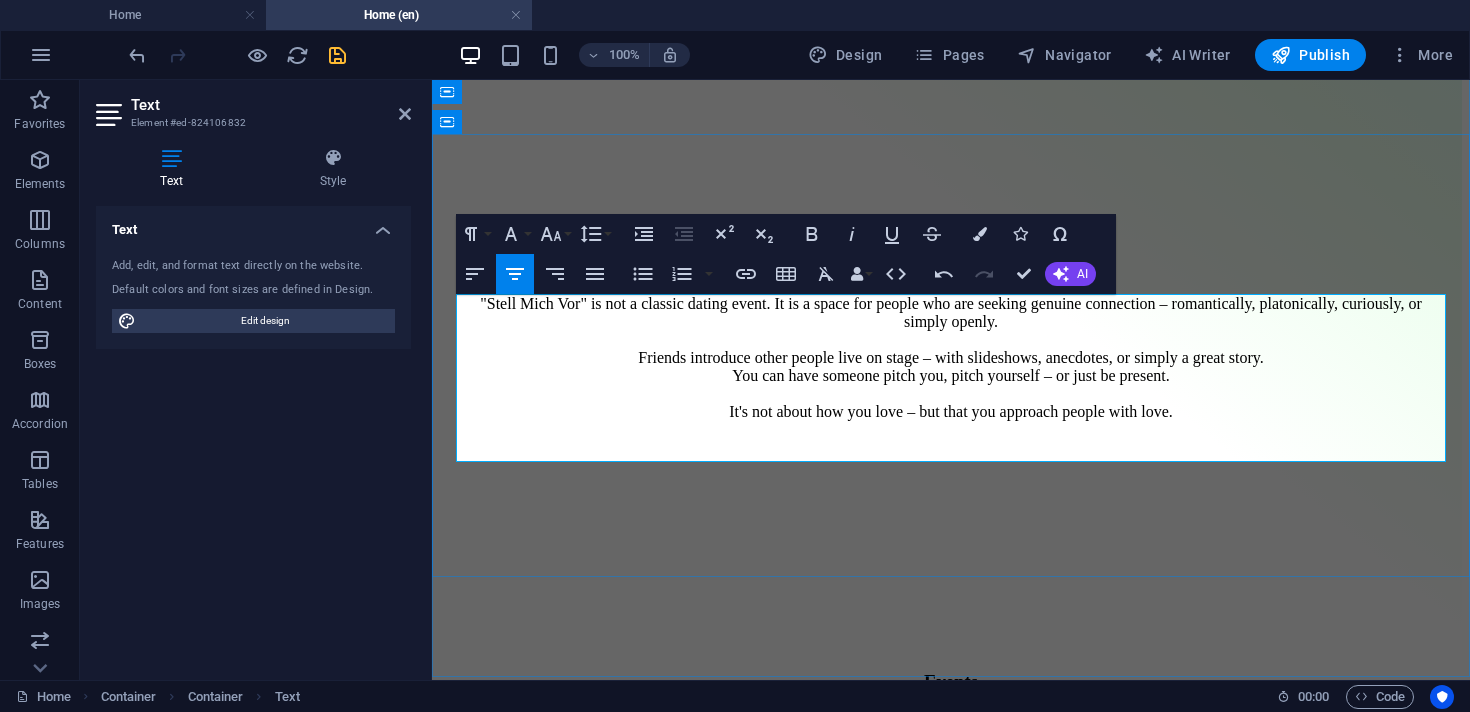 click on ""Stell Mich Vor" is not a classic dating event. It is a space for people who are seeking genuine connection – romantically, platonically, curiously, or simply openly. Friends introduce other people live on stage – with slideshows, anecdotes, or simply a great story.  You can have someone pitch you, pitch yourself – or just be present. It's not about how you love – but that you approach people with love." at bounding box center [951, 358] 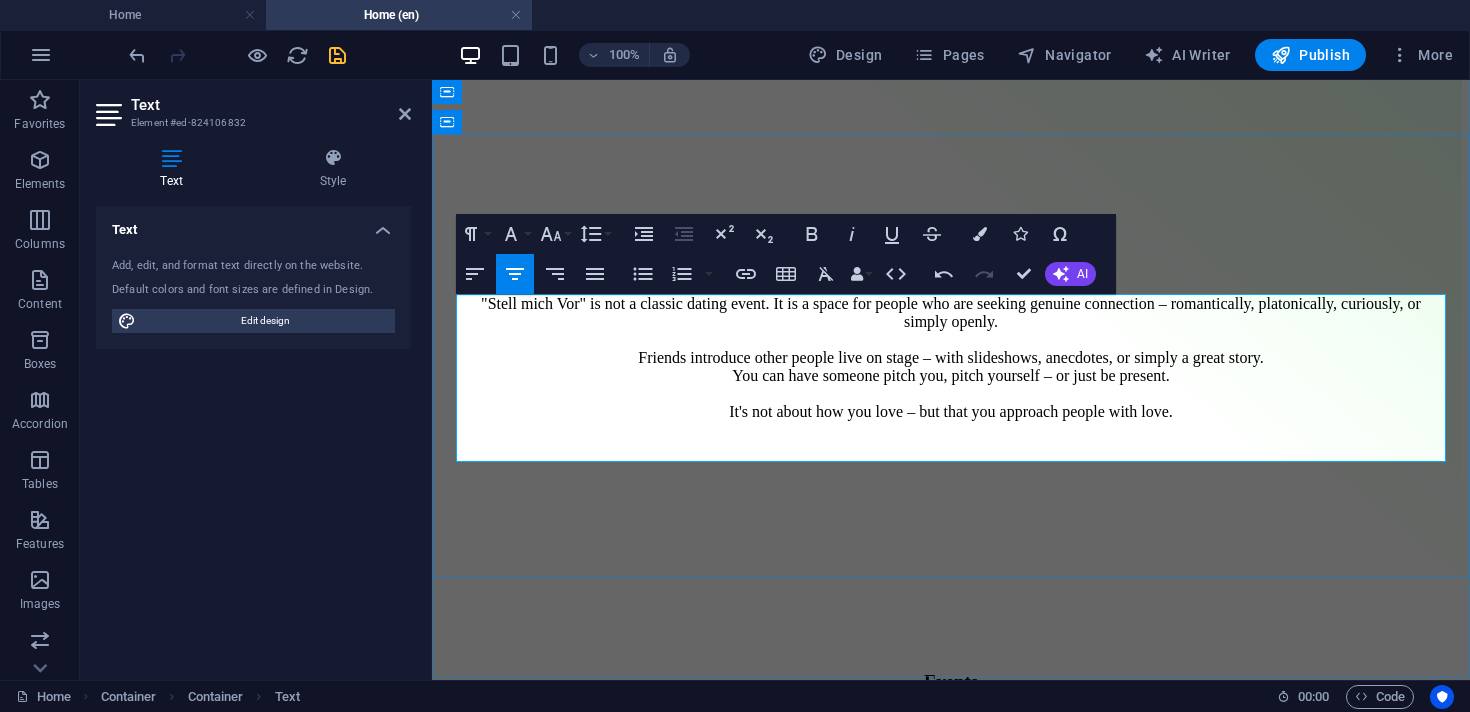 click on ""Stell mich Vor" is not a classic dating event. It is a space for people who are seeking genuine connection – romantically, platonically, curiously, or simply openly. Friends introduce other people live on stage – with slideshows, anecdotes, or simply a great story.  You can have someone pitch you, pitch yourself – or just be present. It's not about how you love – but that you approach people with love." at bounding box center [951, 358] 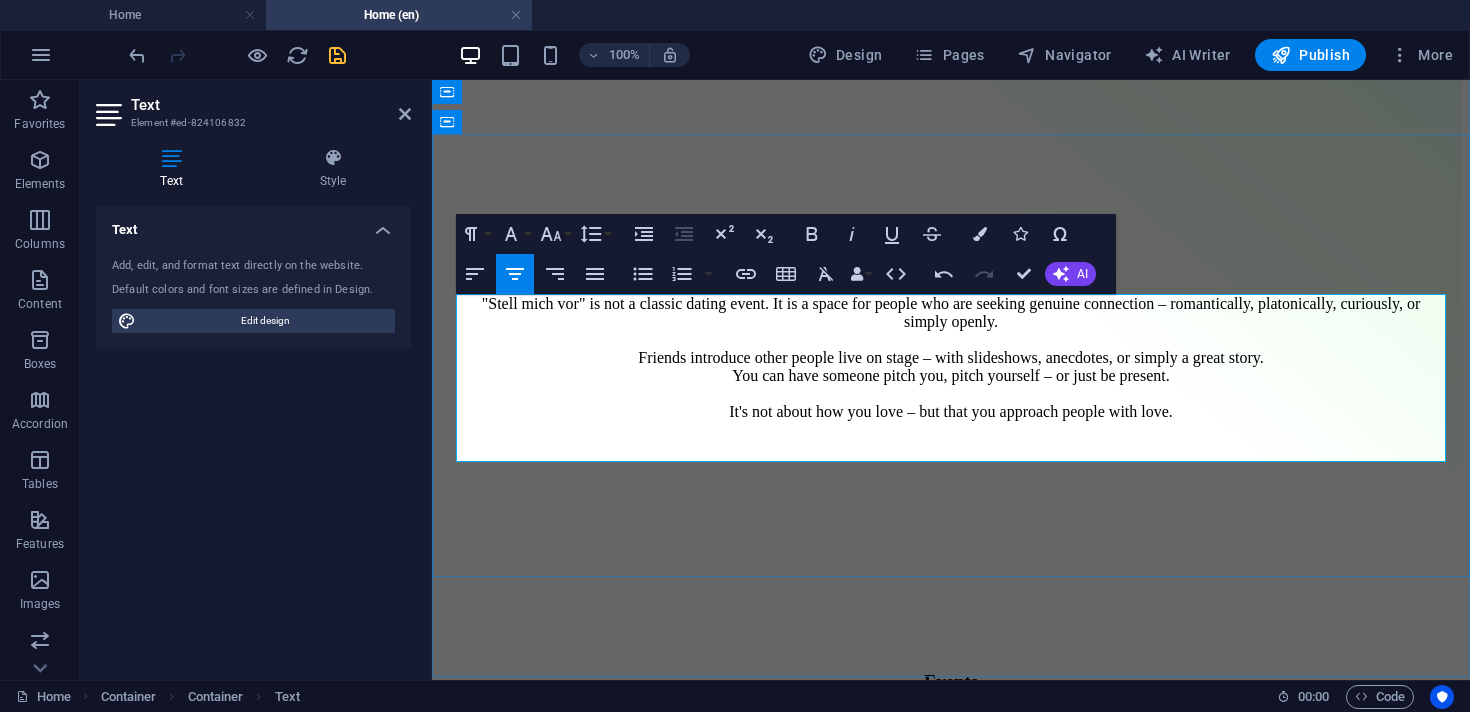 click on ""Stell mich vor" is not a classic dating event. It is a space for people who are seeking genuine connection – romantically, platonically, curiously, or simply openly. Friends introduce other people live on stage – with slideshows, anecdotes, or simply a great story.  You can have someone pitch you, pitch yourself – or just be present. It's not about how you love – but that you approach people with love." at bounding box center (951, 358) 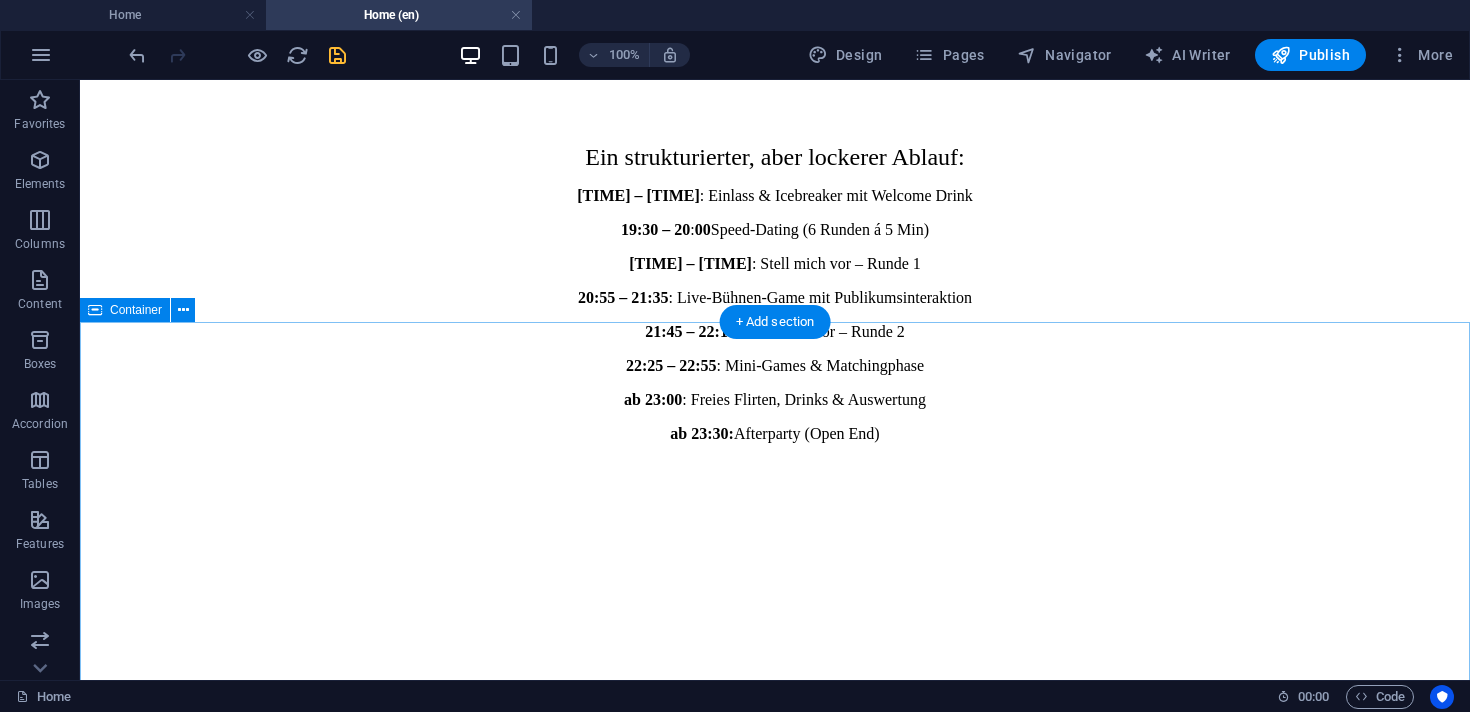 scroll, scrollTop: 2131, scrollLeft: 0, axis: vertical 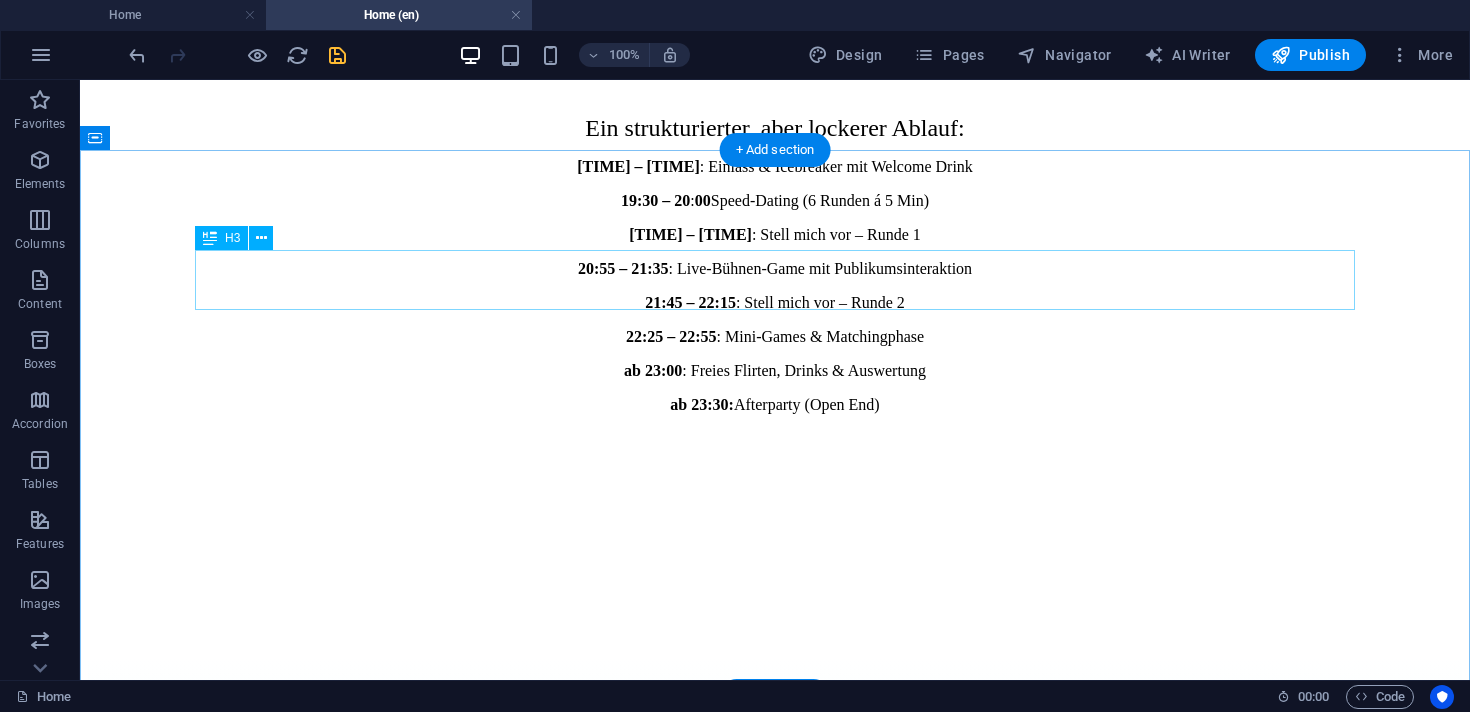 click on "So läuft der Abend ab" at bounding box center [775, 40] 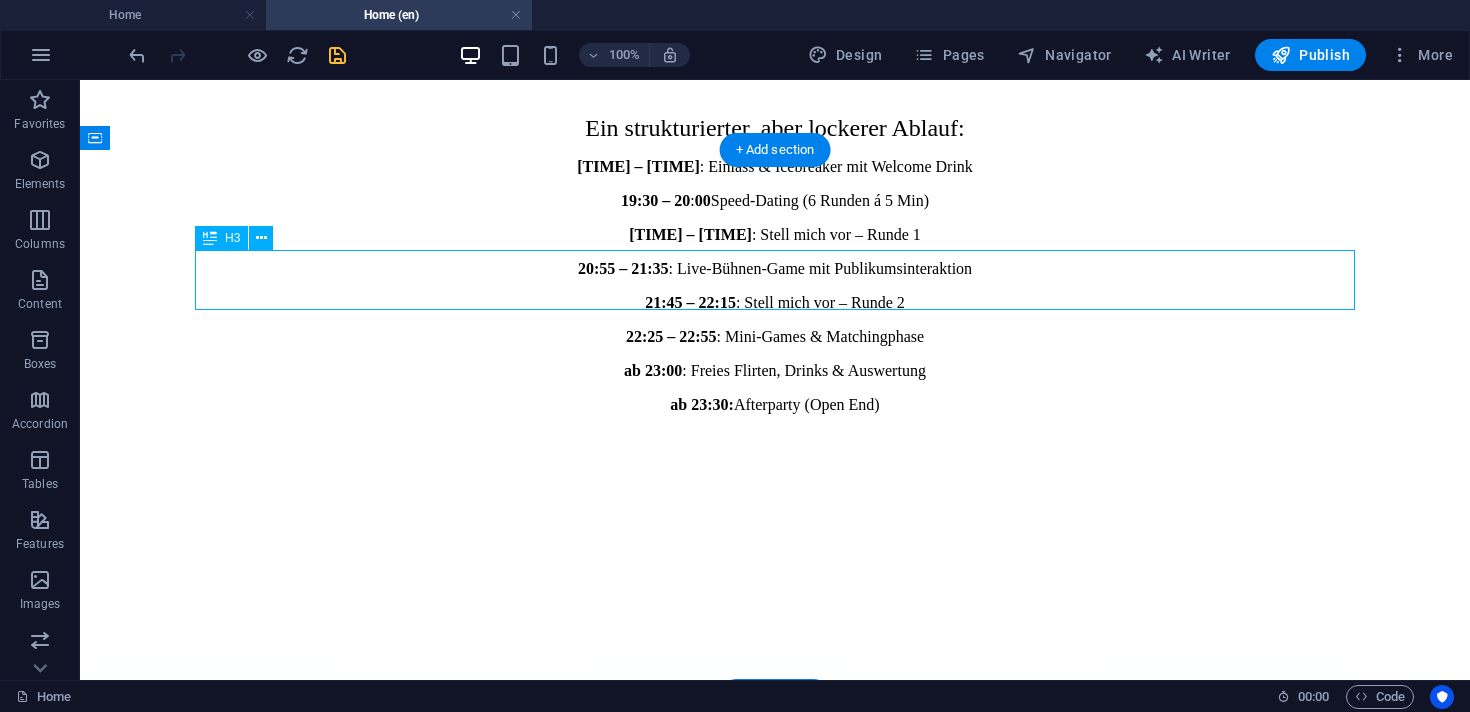 click on "So läuft der Abend ab" at bounding box center (775, 40) 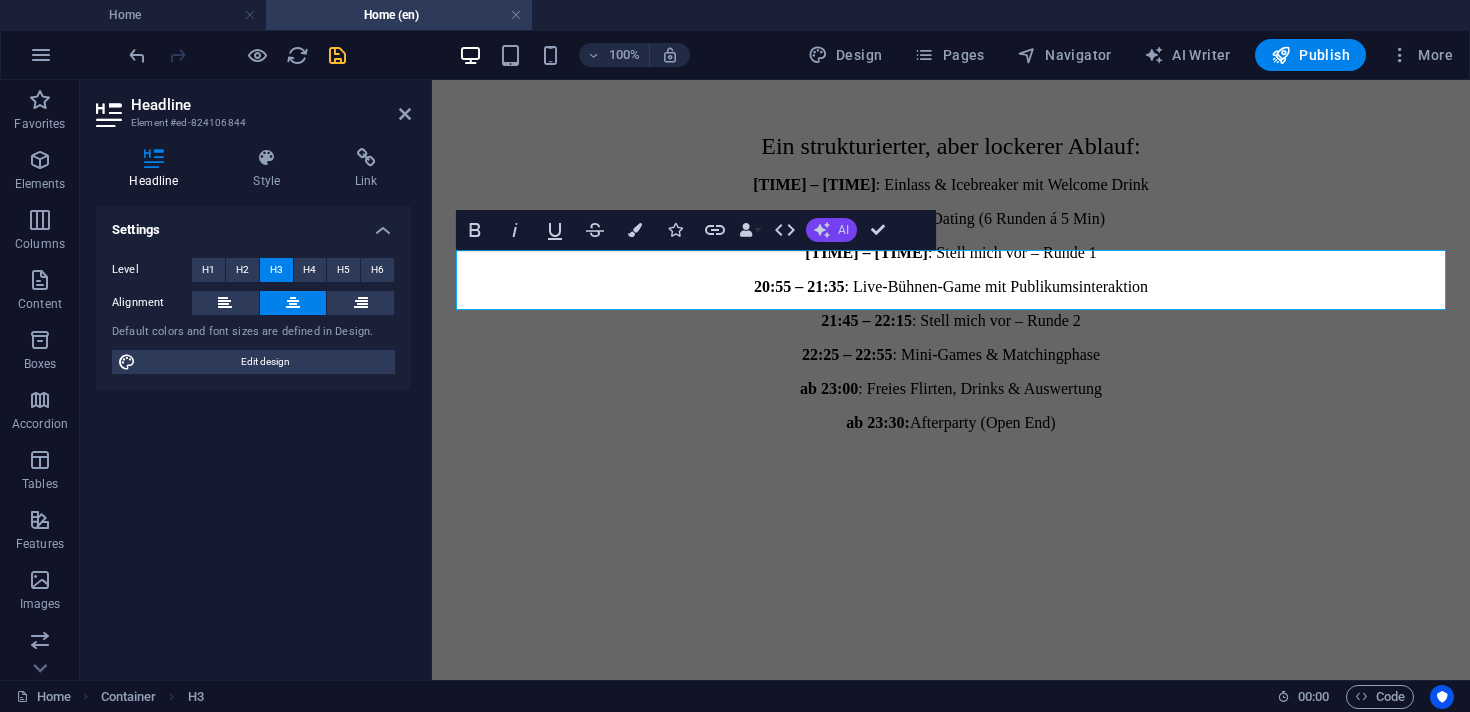 click on "AI" at bounding box center (831, 230) 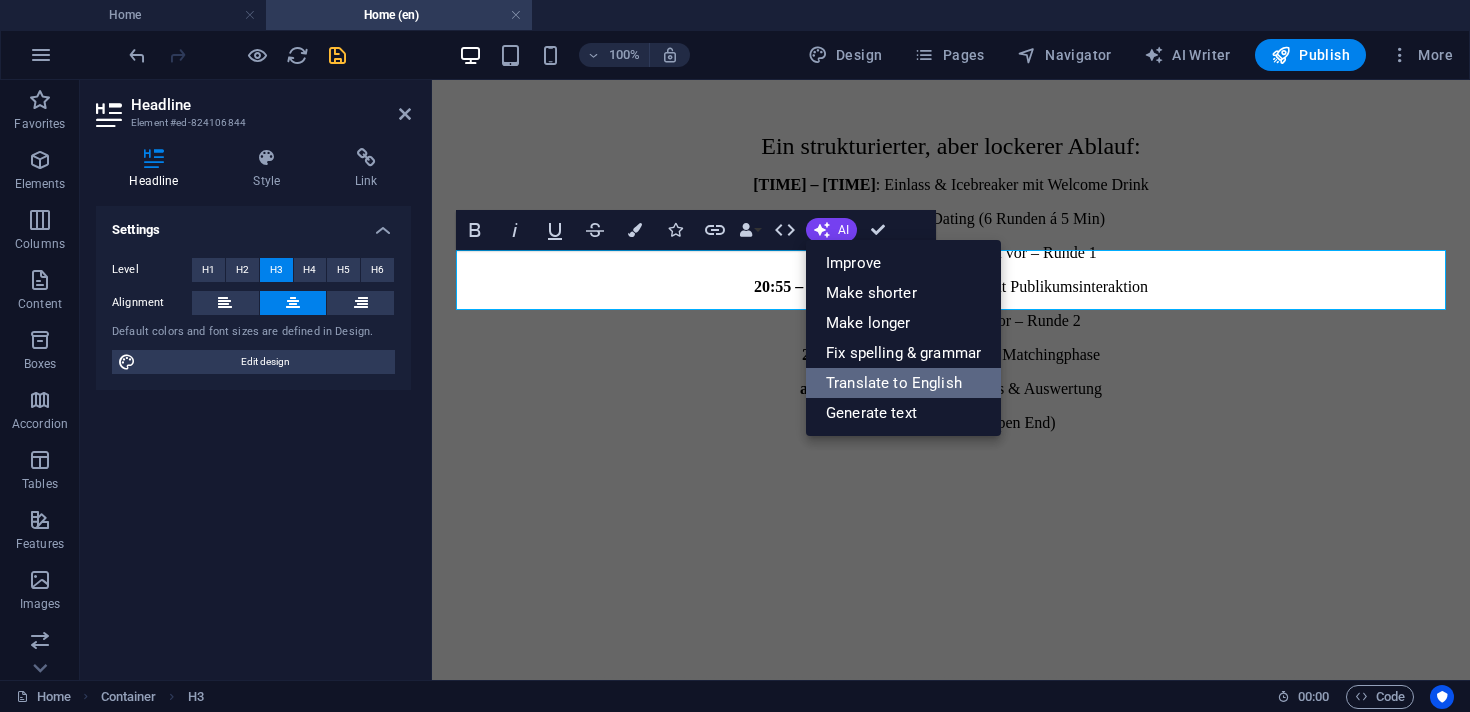 click on "Translate to English" at bounding box center (903, 383) 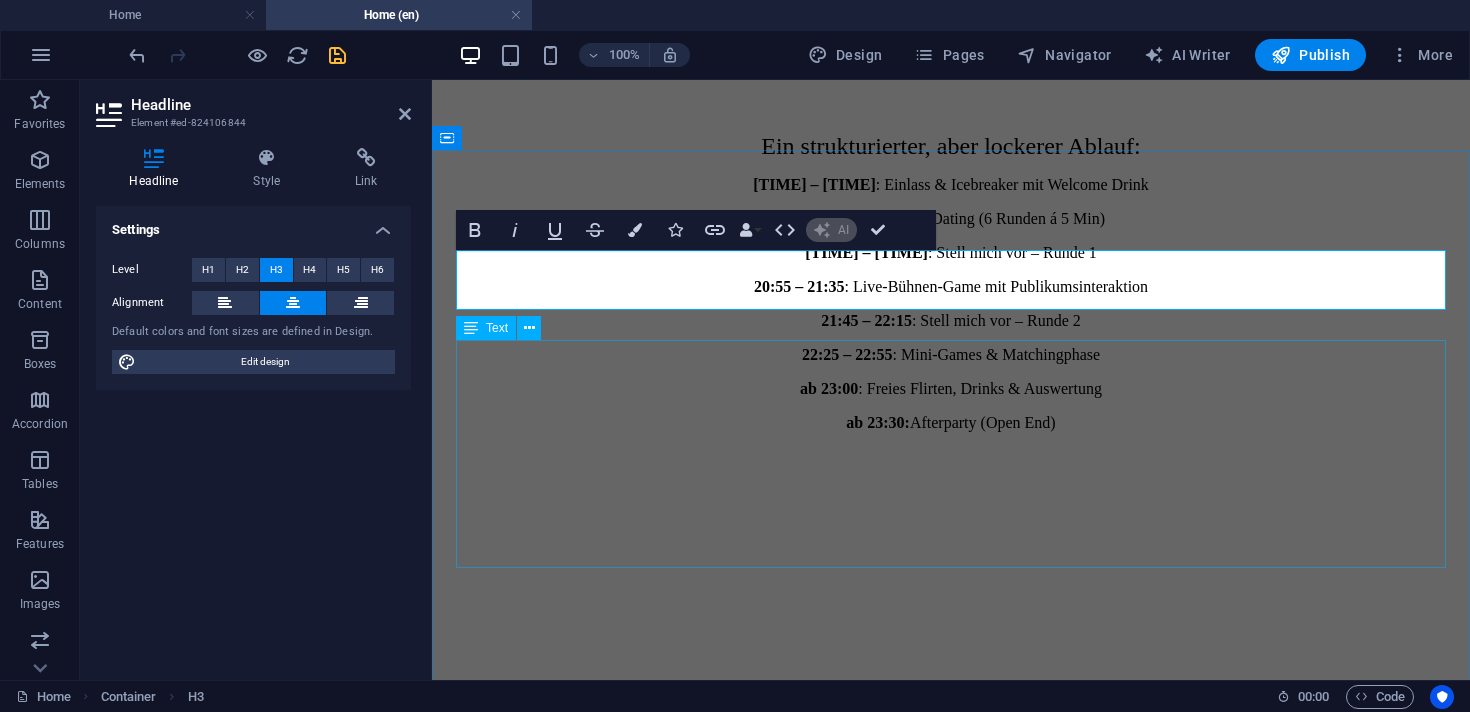 type 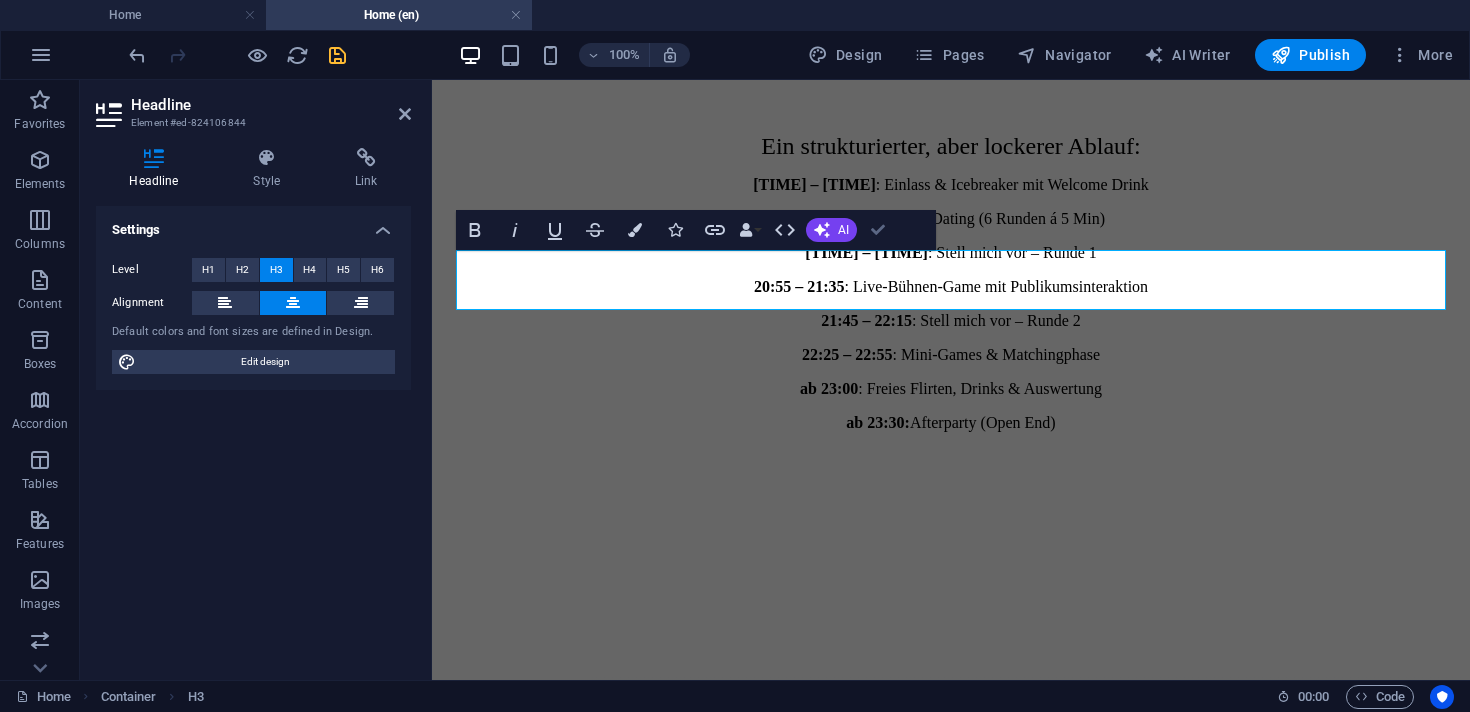 drag, startPoint x: 869, startPoint y: 237, endPoint x: 788, endPoint y: 239, distance: 81.02469 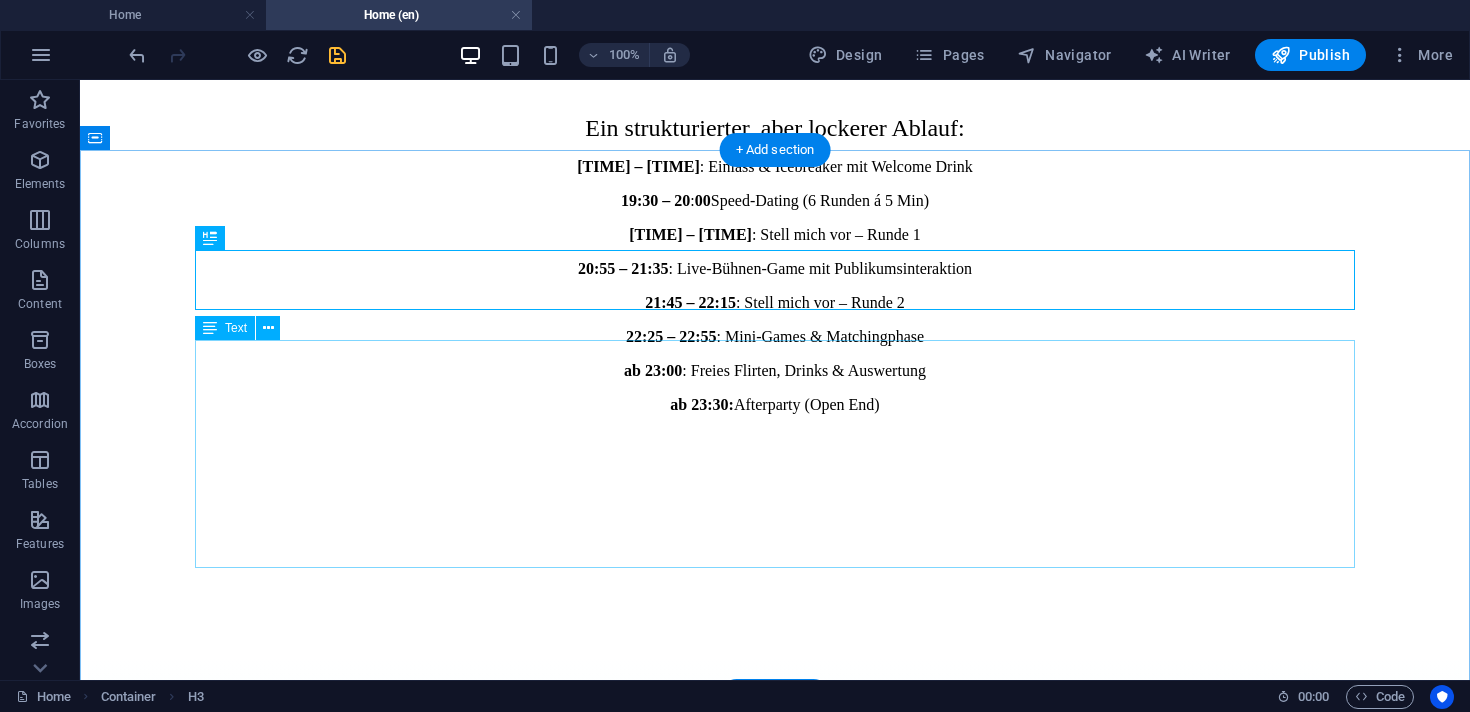 click on "Ein strukturierter, aber lockerer Ablauf:  18:00 – 19:00 : Einlass & Icebreaker mit Welcome Drink 19:30 – 20 : 00  Speed-Dating (6 Runden á 5 Min) 20:15 – 20:45 : Stell mich vor – Runde 1 20:55 – 21:35 : Live-Bühnen-Game mit Publikumsinteraktion 21:45 – 22:15 : Stell mich vor – Runde 2 22:25 – 22:55 : Mini-Games & Matchingphase ab 23:00 : Freies Flirten, Drinks & Auswertung ab 23:30:  Afterparty (Open End)" at bounding box center (775, 264) 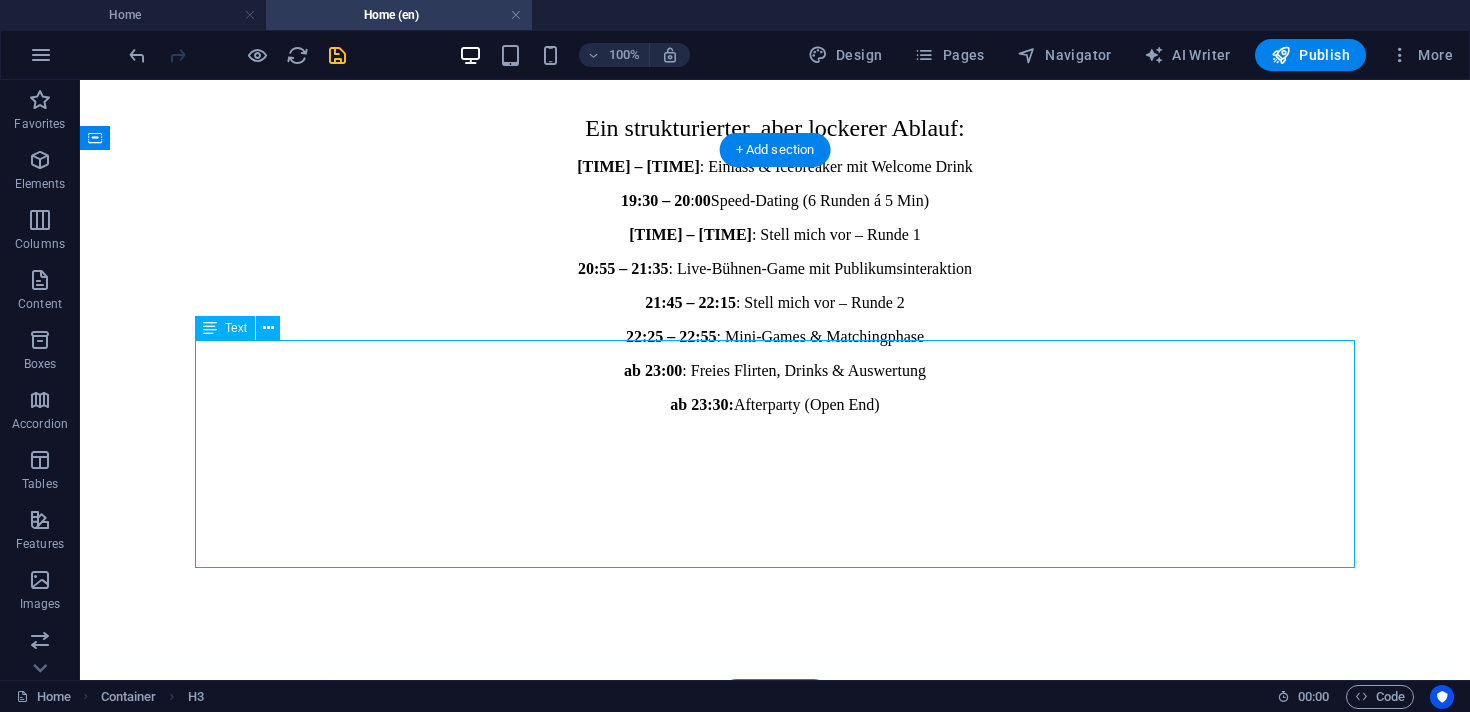 click on "Ein strukturierter, aber lockerer Ablauf:  18:00 – 19:00 : Einlass & Icebreaker mit Welcome Drink 19:30 – 20 : 00  Speed-Dating (6 Runden á 5 Min) 20:15 – 20:45 : Stell mich vor – Runde 1 20:55 – 21:35 : Live-Bühnen-Game mit Publikumsinteraktion 21:45 – 22:15 : Stell mich vor – Runde 2 22:25 – 22:55 : Mini-Games & Matchingphase ab 23:00 : Freies Flirten, Drinks & Auswertung ab 23:30:  Afterparty (Open End)" at bounding box center (775, 264) 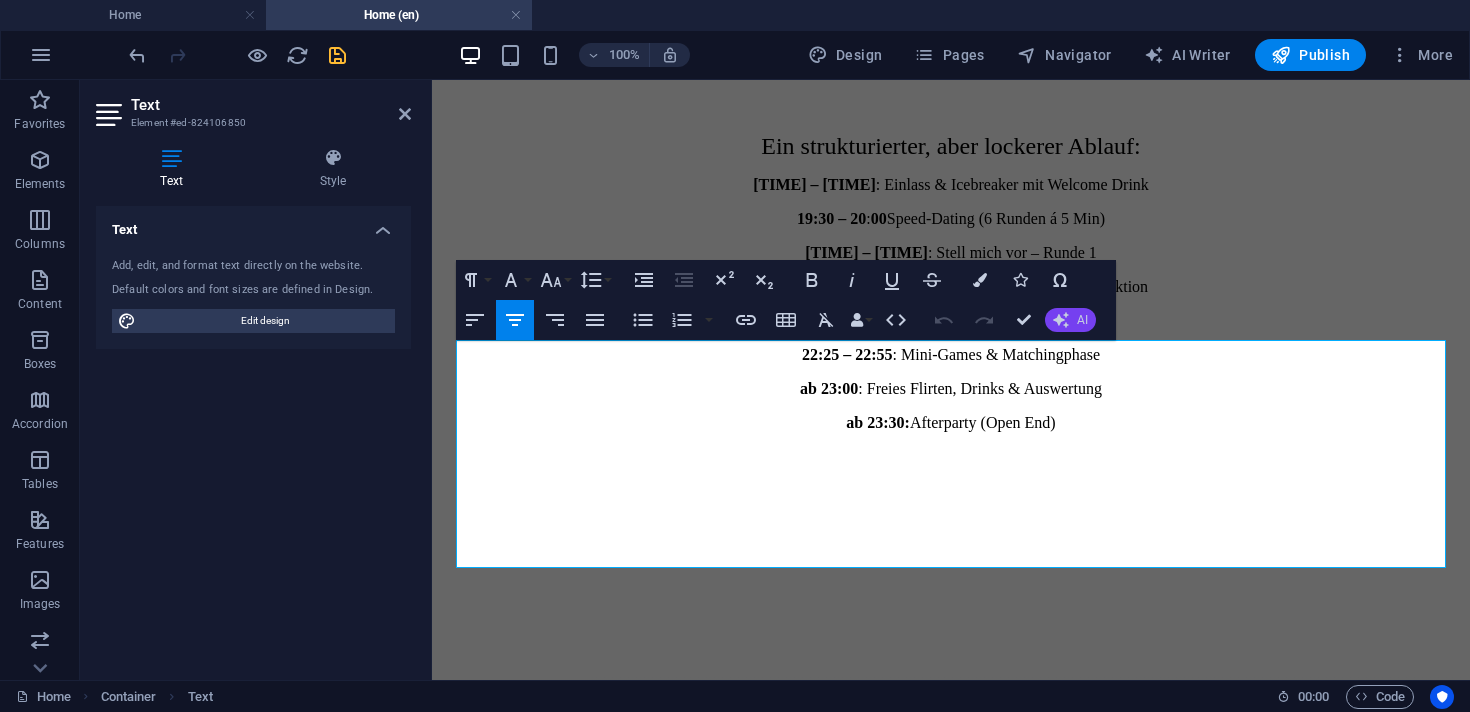 click on "AI" at bounding box center (1070, 320) 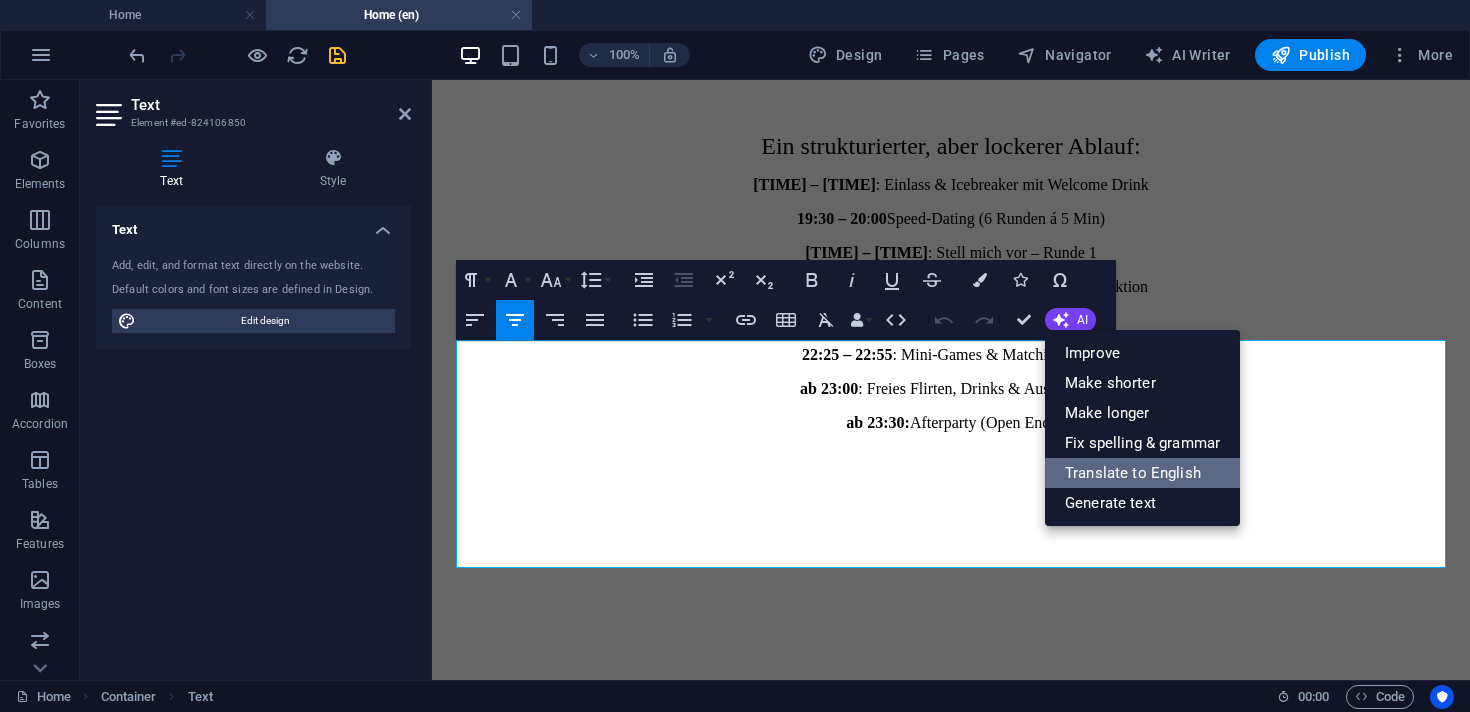 click on "Translate to English" at bounding box center [1142, 473] 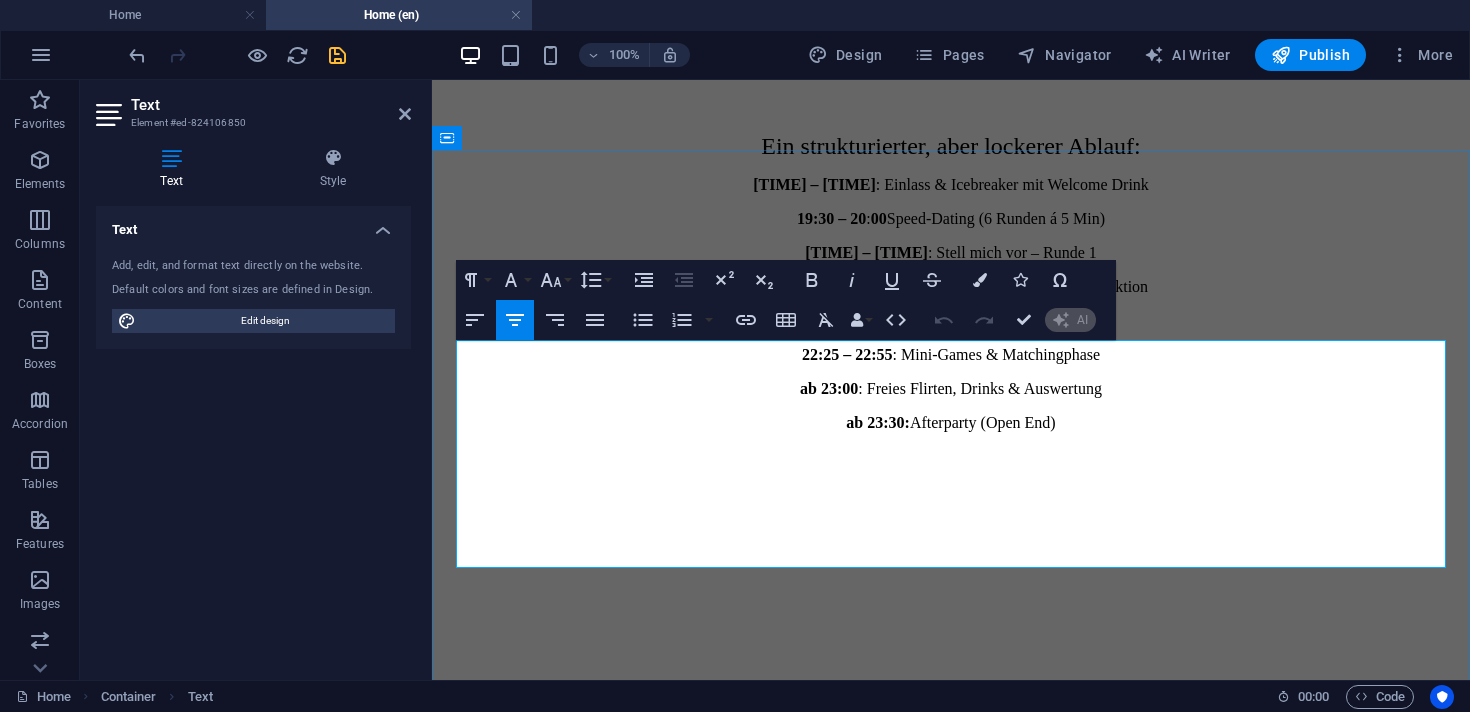 type 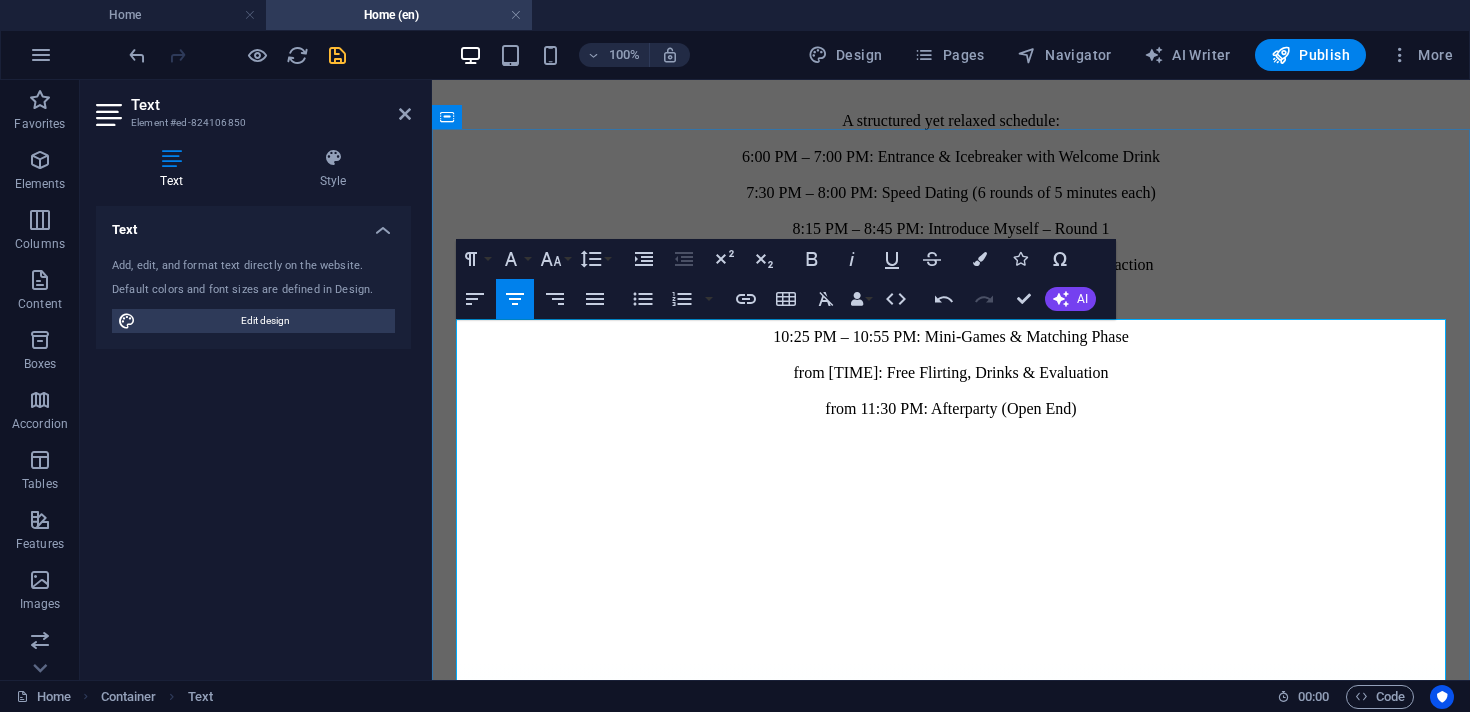 scroll, scrollTop: 2167, scrollLeft: 0, axis: vertical 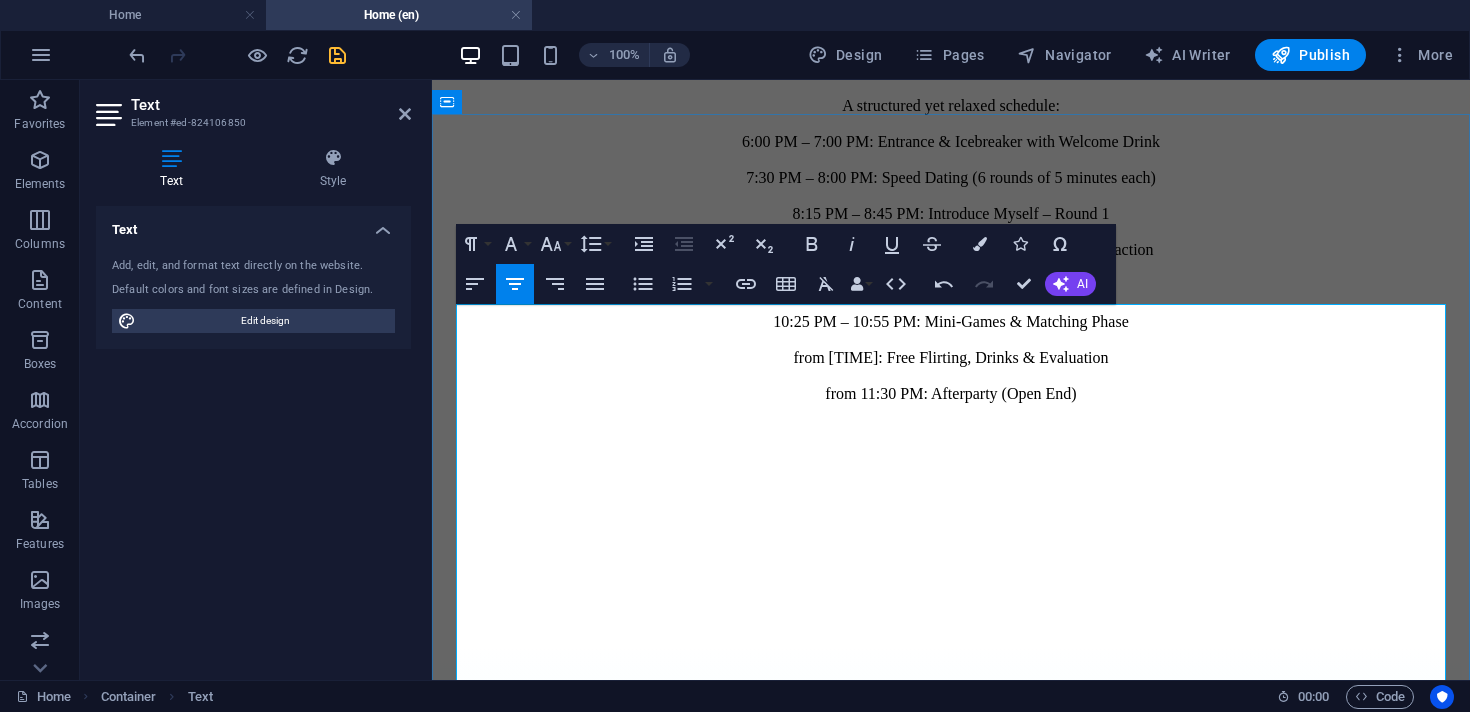 click on "A structured yet relaxed schedule: 6:00 PM – 7:00 PM: Entrance & Icebreaker with Welcome Drink 7:30 PM – 8:00 PM: Speed Dating (6 rounds of 5 minutes each) 8:15 PM – 8:45 PM: Introduce Myself – Round 1 8:55 PM – 9:35 PM: Live Stage Game with Audience Interaction 9:45 PM – 10:15 PM: Introduce Myself – Round 2 10:25 PM – 10:55 PM: Mini-Games & Matching Phase from 11:00 PM: Free Flirting, Drinks & Evaluation from 11:30 PM: Afterparty (Open End)" at bounding box center (951, 250) 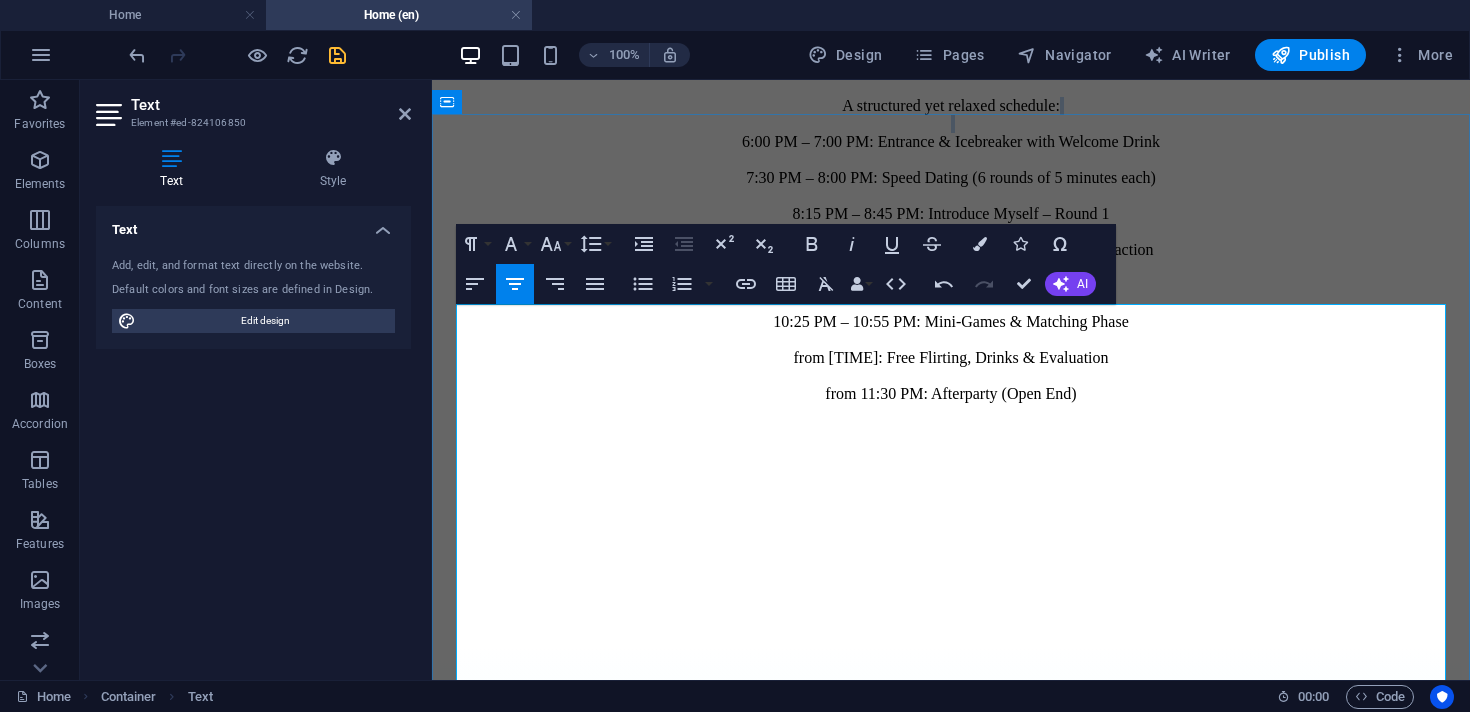 click on "A structured yet relaxed schedule: 6:00 PM – 7:00 PM: Entrance & Icebreaker with Welcome Drink 7:30 PM – 8:00 PM: Speed Dating (6 rounds of 5 minutes each) 8:15 PM – 8:45 PM: Introduce Myself – Round 1 8:55 PM – 9:35 PM: Live Stage Game with Audience Interaction 9:45 PM – 10:15 PM: Introduce Myself – Round 2 10:25 PM – 10:55 PM: Mini-Games & Matching Phase from 11:00 PM: Free Flirting, Drinks & Evaluation from 11:30 PM: Afterparty (Open End)" at bounding box center [951, 250] 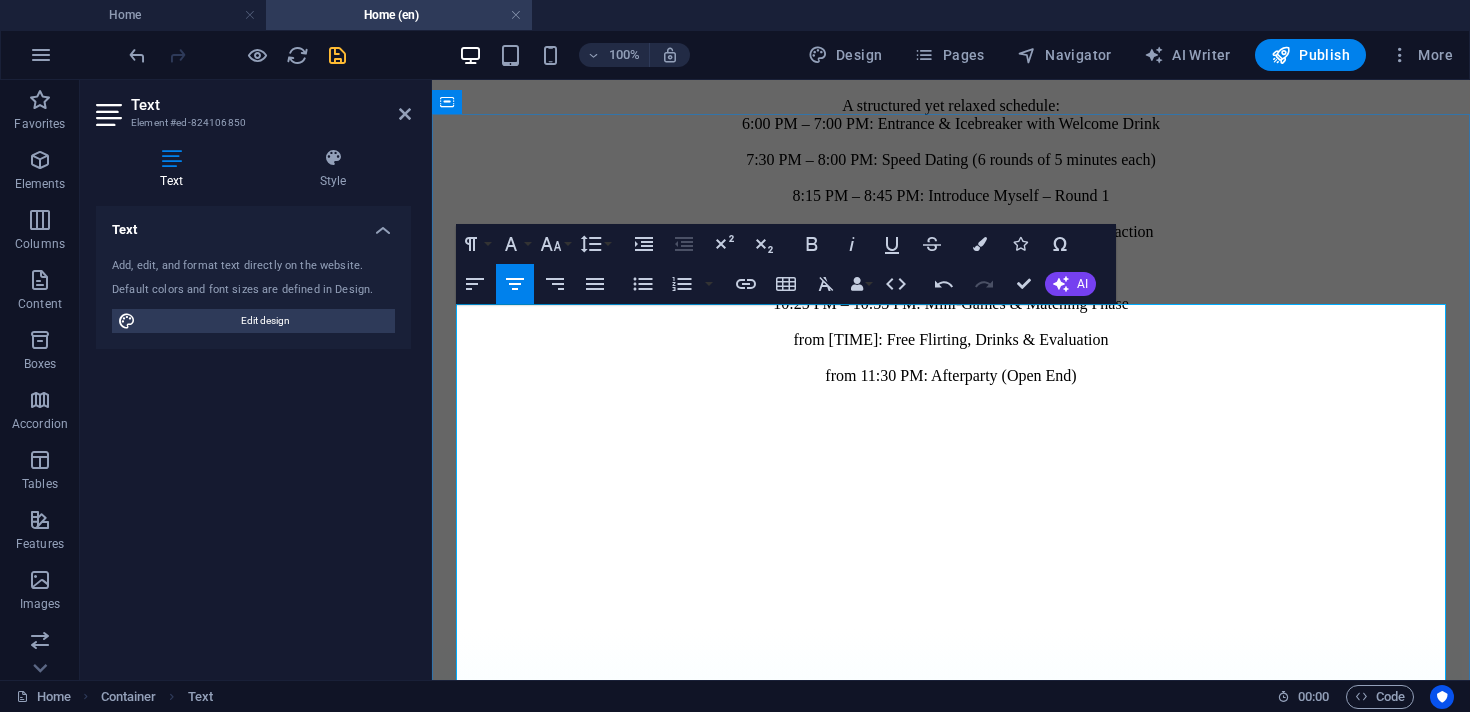 click on "A structured yet relaxed schedule: 6:00 PM – 7:00 PM: Entrance & Icebreaker with Welcome Drink 7:30 PM – 8:00 PM: Speed Dating (6 rounds of 5 minutes each) 8:15 PM – 8:45 PM: Introduce Myself – Round 1 8:55 PM – 9:35 PM: Live Stage Game with Audience Interaction 9:45 PM – 10:15 PM: Introduce Myself – Round 2 10:25 PM – 10:55 PM: Mini-Games & Matching Phase from 11:00 PM: Free Flirting, Drinks & Evaluation from 11:30 PM: Afterparty (Open End)" at bounding box center (951, 241) 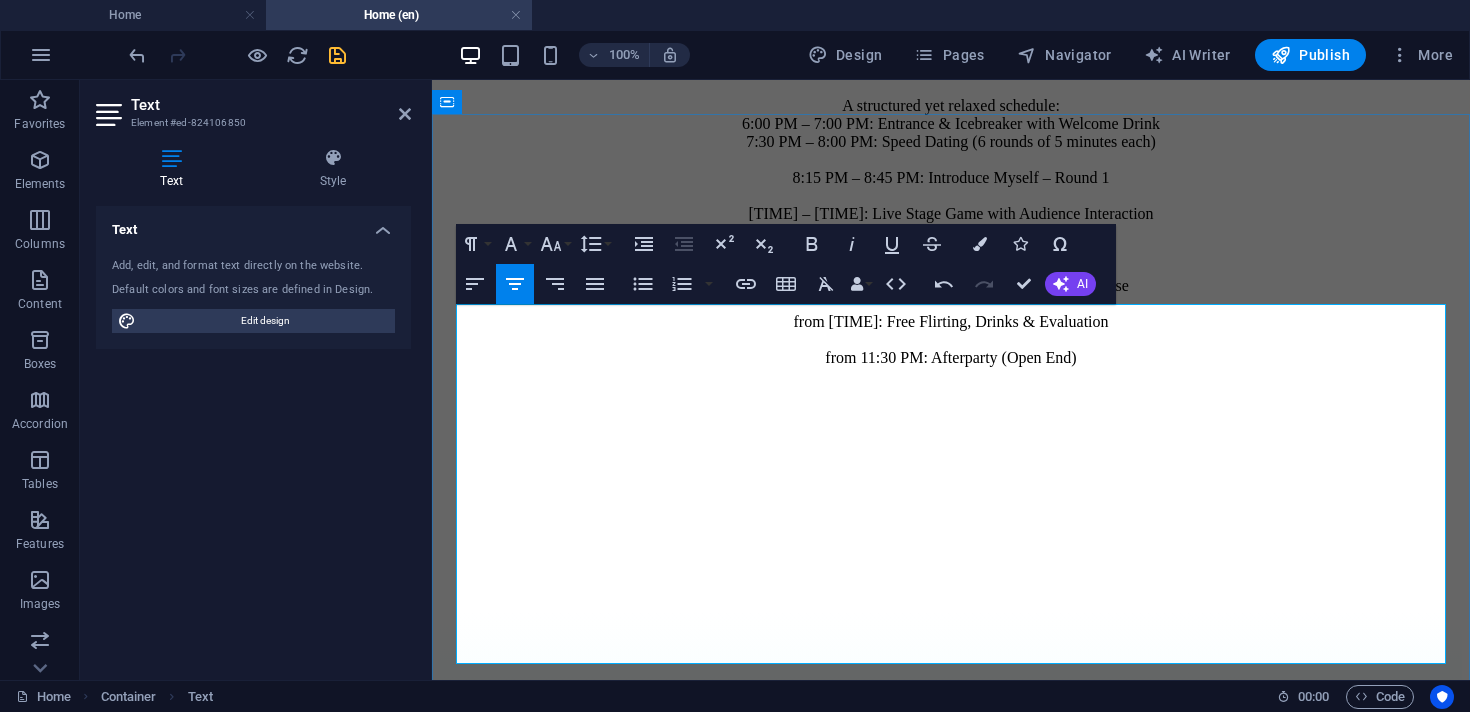 click on "A structured yet relaxed schedule: 6:00 PM – 7:00 PM: Entrance & Icebreaker with Welcome Drink 7:30 PM – 8:00 PM: Speed Dating (6 rounds of 5 minutes each) 8:15 PM – 8:45 PM: Introduce Myself – Round 1 8:55 PM – 9:35 PM: Live Stage Game with Audience Interaction 9:45 PM – 10:15 PM: Introduce Myself – Round 2 10:25 PM – 10:55 PM: Mini-Games & Matching Phase from 11:00 PM: Free Flirting, Drinks & Evaluation from 11:30 PM: Afterparty (Open End)" at bounding box center (951, 232) 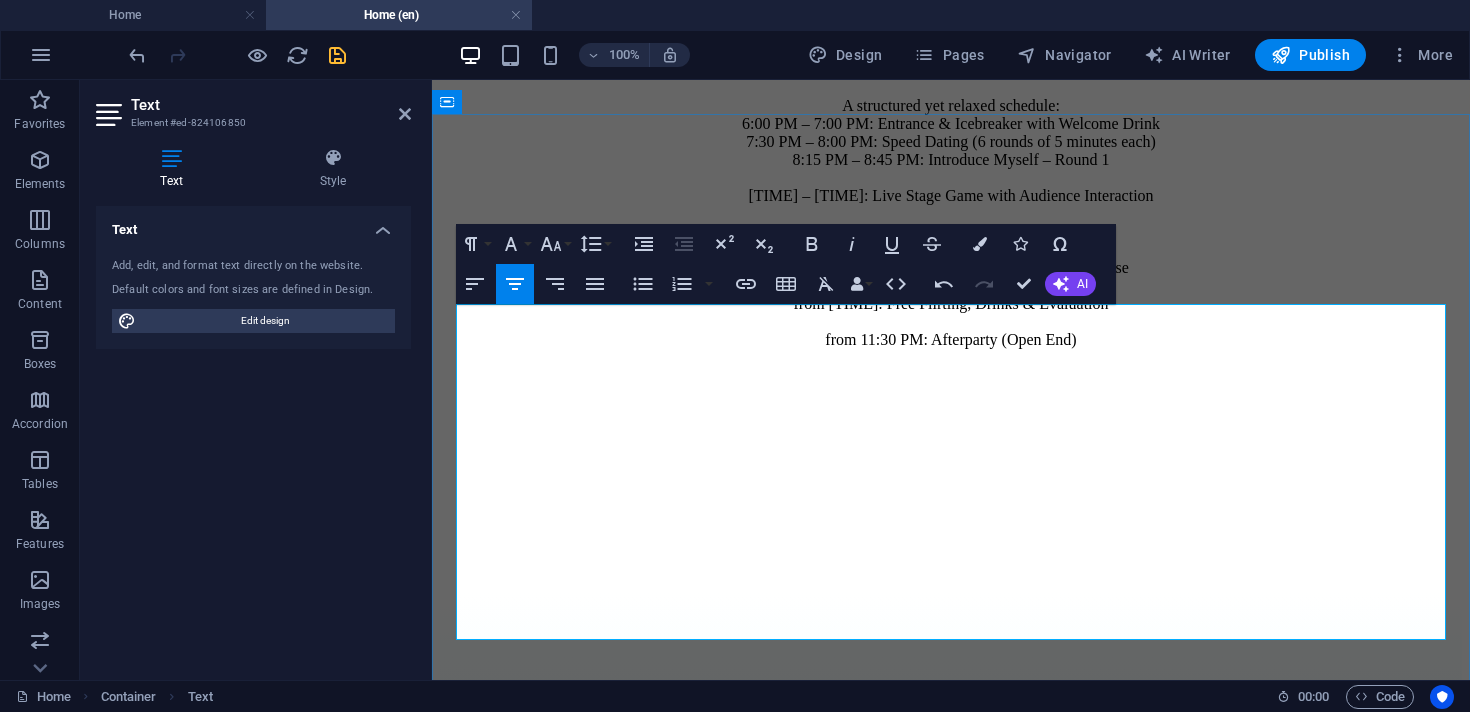 click on "A structured yet relaxed schedule: 6:00 PM – 7:00 PM: Entrance & Icebreaker with Welcome Drink 7:30 PM – 8:00 PM: Speed Dating (6 rounds of 5 minutes each) 8:15 PM – 8:45 PM: Introduce Myself – Round 1 8:55 PM – 9:35 PM: Live Stage Game with Audience Interaction 9:45 PM – 10:15 PM: Introduce Myself – Round 2 10:25 PM – 10:55 PM: Mini-Games & Matching Phase from 11:00 PM: Free Flirting, Drinks & Evaluation from 11:30 PM: Afterparty (Open End)" at bounding box center (951, 223) 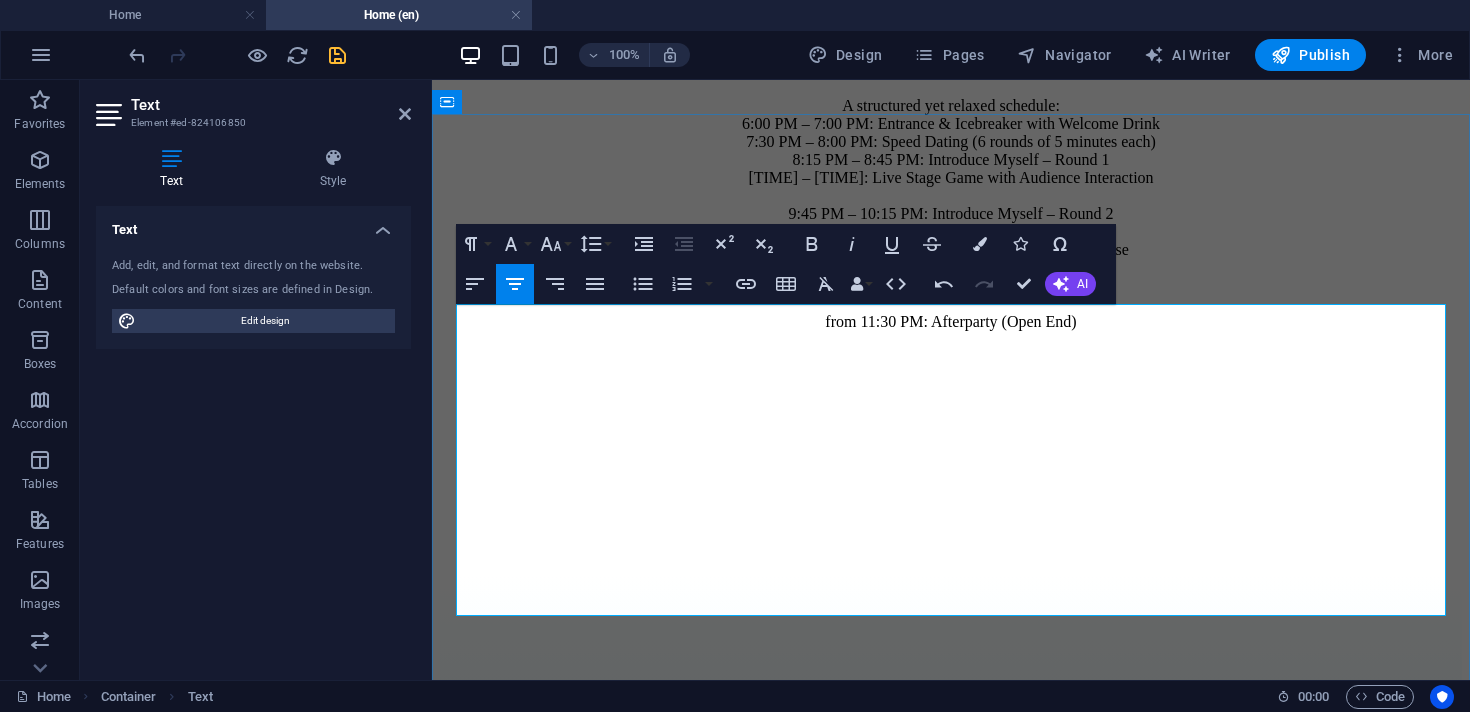 click on "A structured yet relaxed schedule: 6:00 PM – 7:00 PM: Entrance & Icebreaker with Welcome Drink 7:30 PM – 8:00 PM: Speed Dating (6 rounds of 5 minutes each) 8:15 PM – 8:45 PM: Introduce Myself – Round 1 8:55 PM – 9:35 PM: Live Stage Game with Audience Interaction 9:45 PM – 10:15 PM: Introduce Myself – Round 2 10:25 PM – 10:55 PM: Mini-Games & Matching Phase from 11:00 PM: Free Flirting, Drinks & Evaluation from 11:30 PM: Afterparty (Open End)" at bounding box center (951, 214) 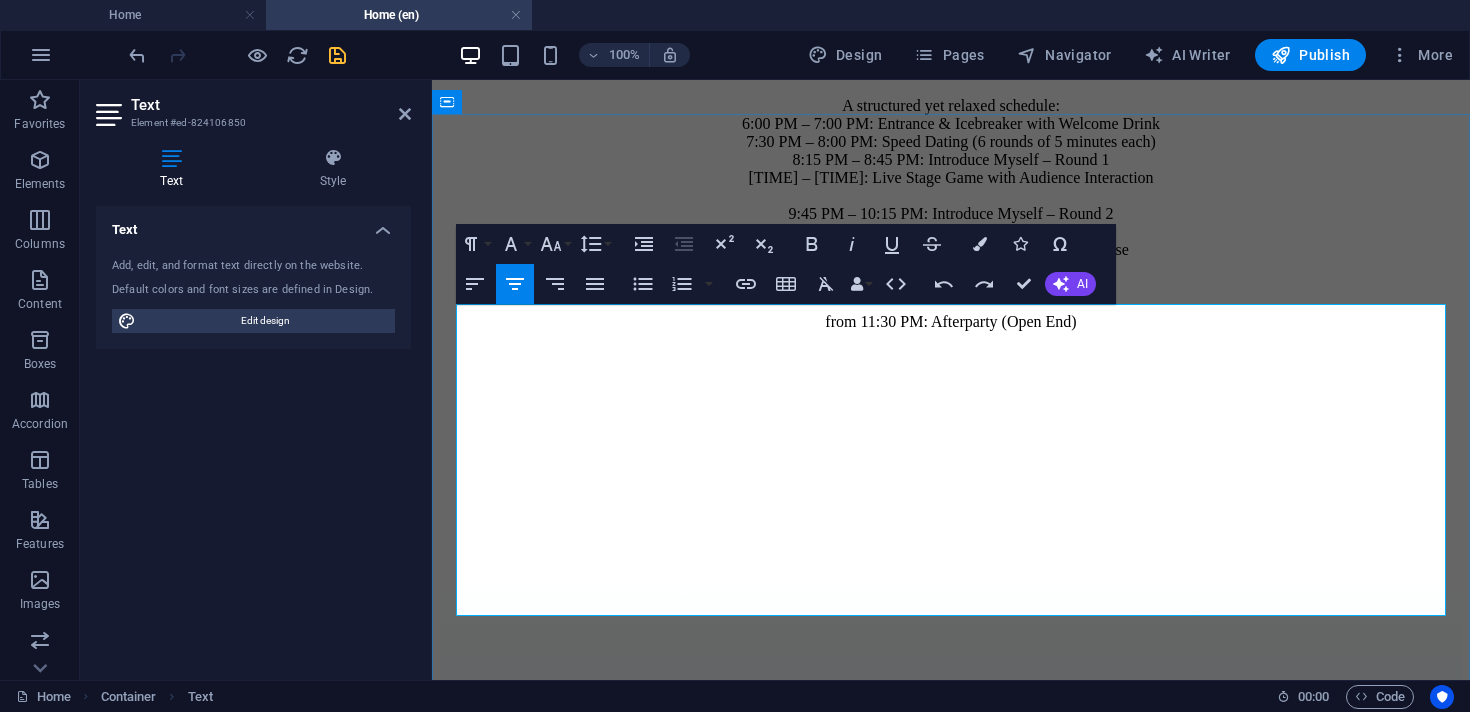 click on "A structured yet relaxed schedule: 6:00 PM – 7:00 PM: Entrance & Icebreaker with Welcome Drink 7:30 PM – 8:00 PM: Speed Dating (6 rounds of 5 minutes each) 8:15 PM – 8:45 PM: Introduce Myself – Round 1 8:55 PM – 9:35 PM: Live Stage Game with Audience Interaction 9:45 PM – 10:15 PM: Introduce Myself – Round 2 10:25 PM – 10:55 PM: Mini-Games & Matching Phase from 11:00 PM: Free Flirting, Drinks & Evaluation from 11:30 PM: Afterparty (Open End)" at bounding box center [951, 214] 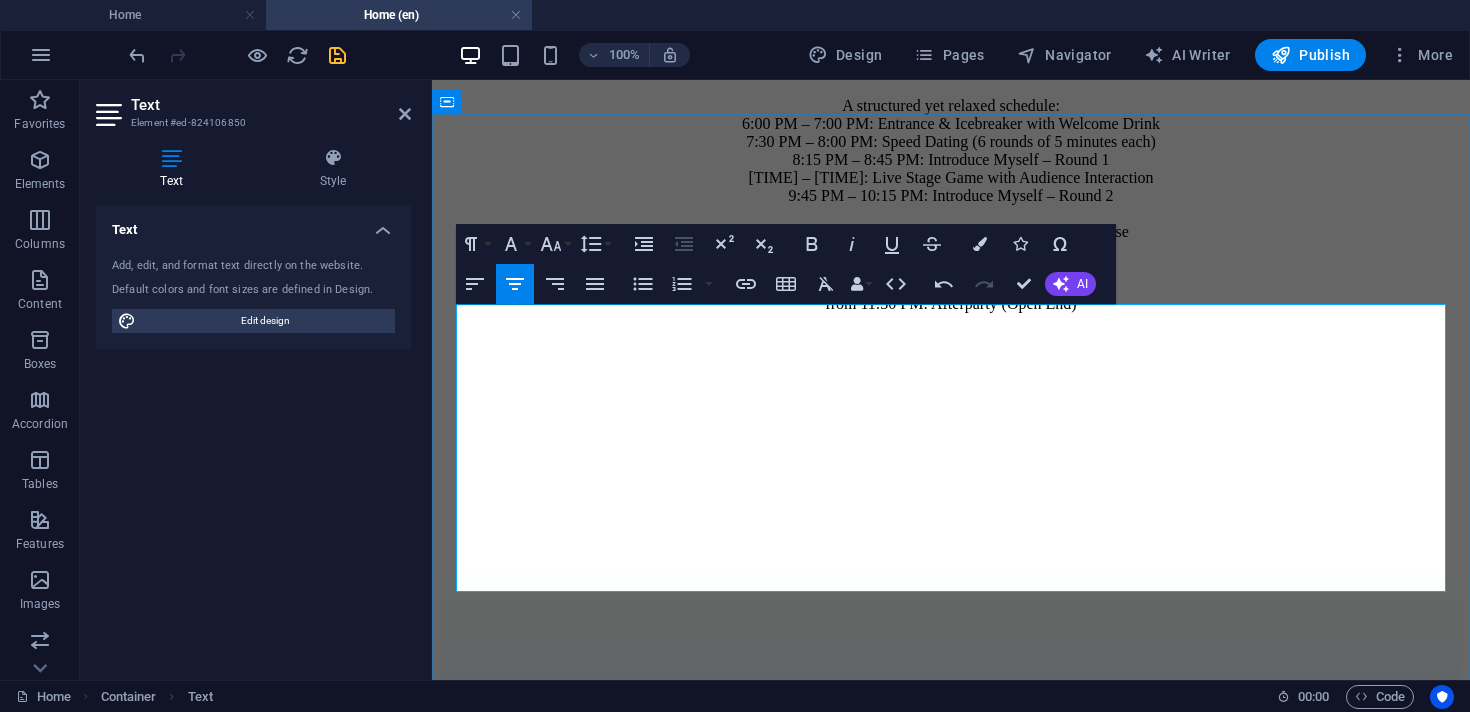 click on "A structured yet relaxed schedule: 6:00 PM – 7:00 PM: Entrance & Icebreaker with Welcome Drink 7:30 PM – 8:00 PM: Speed Dating (6 rounds of 5 minutes each) 8:15 PM – 8:45 PM: Introduce Myself – Round 1 8:55 PM – 9:35 PM: Live Stage Game with Audience Interaction 9:45 PM – 10:15 PM: Introduce Myself – Round 2 10:25 PM – 10:55 PM: Mini-Games & Matching Phase from 11:00 PM: Free Flirting, Drinks & Evaluation from 11:30 PM: Afterparty (Open End)" at bounding box center [951, 205] 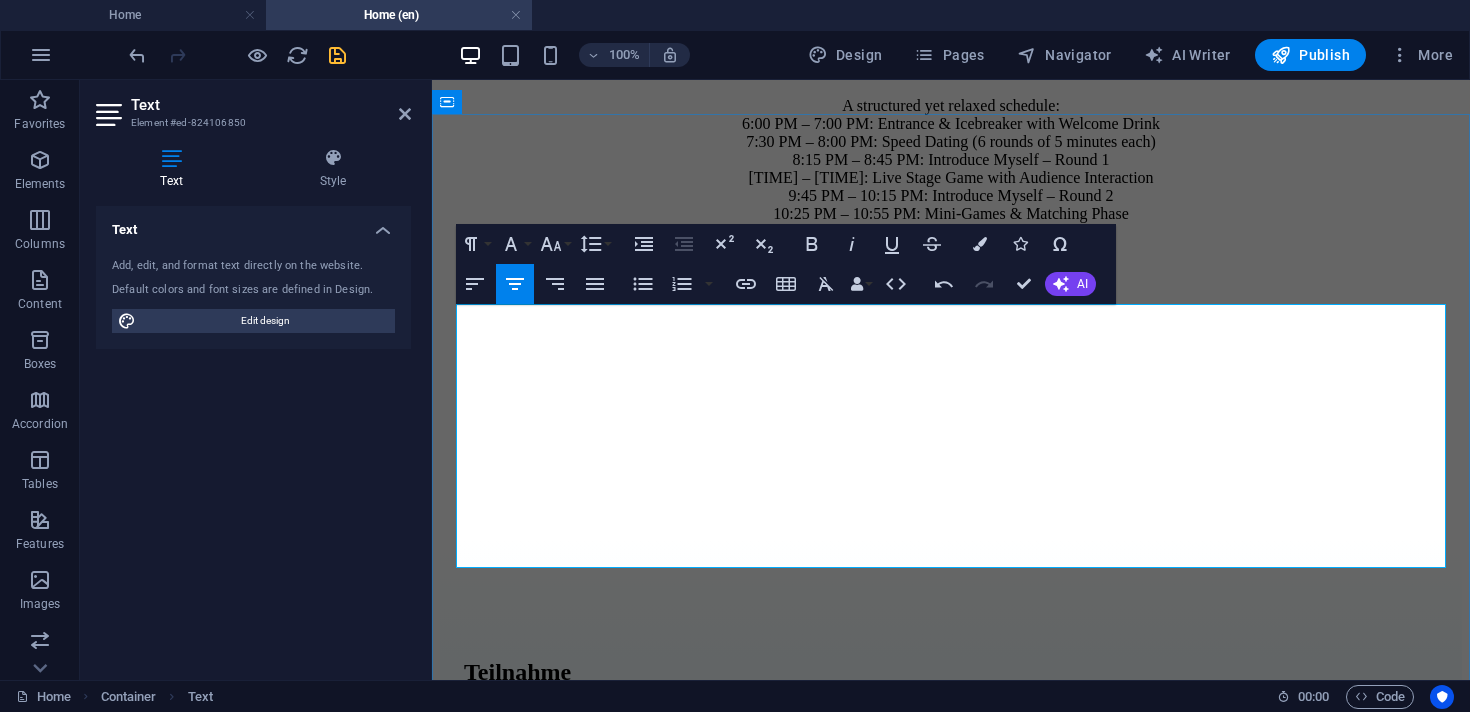 click on "A structured yet relaxed schedule: 6:00 PM – 7:00 PM: Entrance & Icebreaker with Welcome Drink 7:30 PM – 8:00 PM: Speed Dating (6 rounds of 5 minutes each) 8:15 PM – 8:45 PM: Introduce Myself – Round 1 8:55 PM – 9:35 PM: Live Stage Game with Audience Interaction 9:45 PM – 10:15 PM: Introduce Myself – Round 2 10:25 PM – 10:55 PM: Mini-Games & Matching Phase from 11:00 PM: Free Flirting, Drinks & Evaluation from 11:30 PM: Afterparty (Open End)" at bounding box center (951, 196) 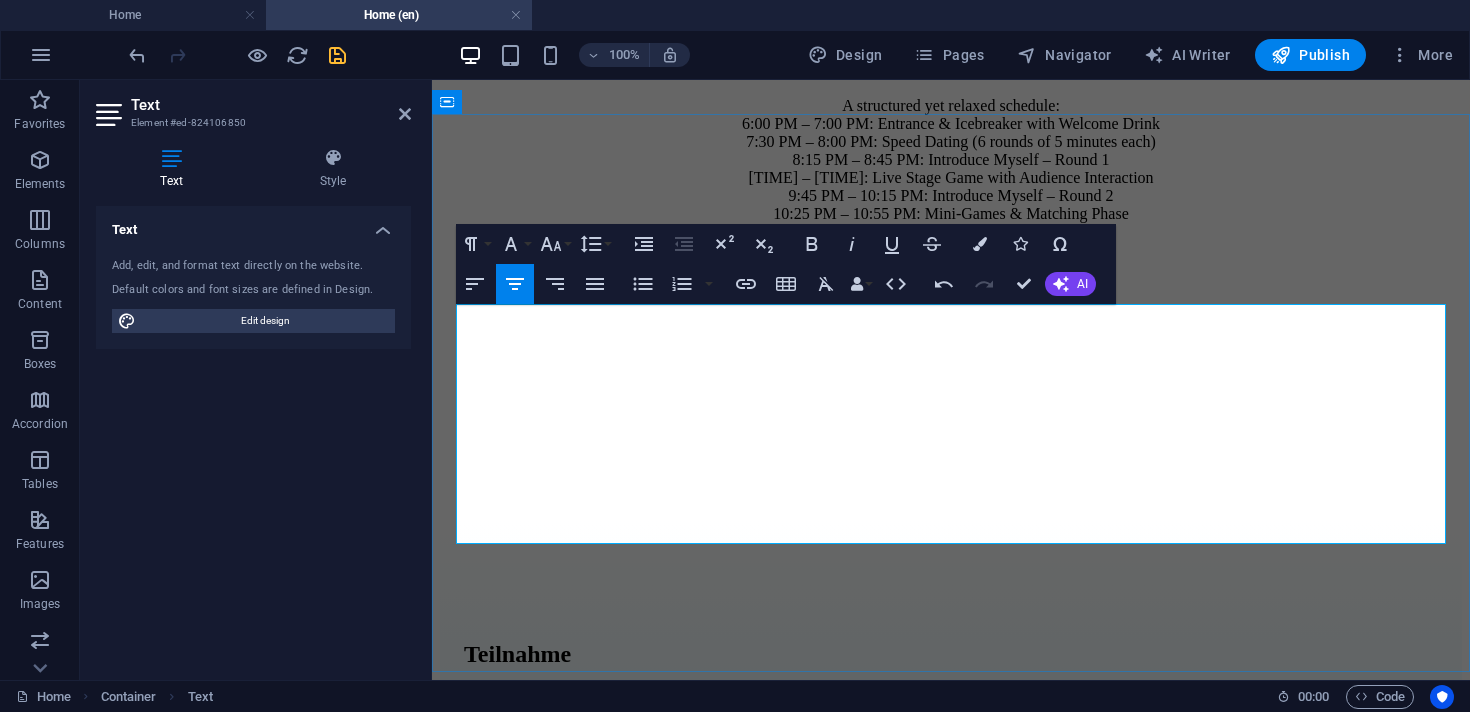 click on "A structured yet relaxed schedule: 6:00 PM – 7:00 PM: Entrance & Icebreaker with Welcome Drink 7:30 PM – 8:00 PM: Speed Dating (6 rounds of 5 minutes each) 8:15 PM – 8:45 PM: Introduce Myself – Round 1 8:55 PM – 9:35 PM: Live Stage Game with Audience Interaction 9:45 PM – 10:15 PM: Introduce Myself – Round 2 10:25 PM – 10:55 PM: Mini-Games & Matching Phase from 11:00 PM: Free Flirting, Drinks & Evaluation from 11:30 PM: Afterparty (Open End)" at bounding box center [951, 187] 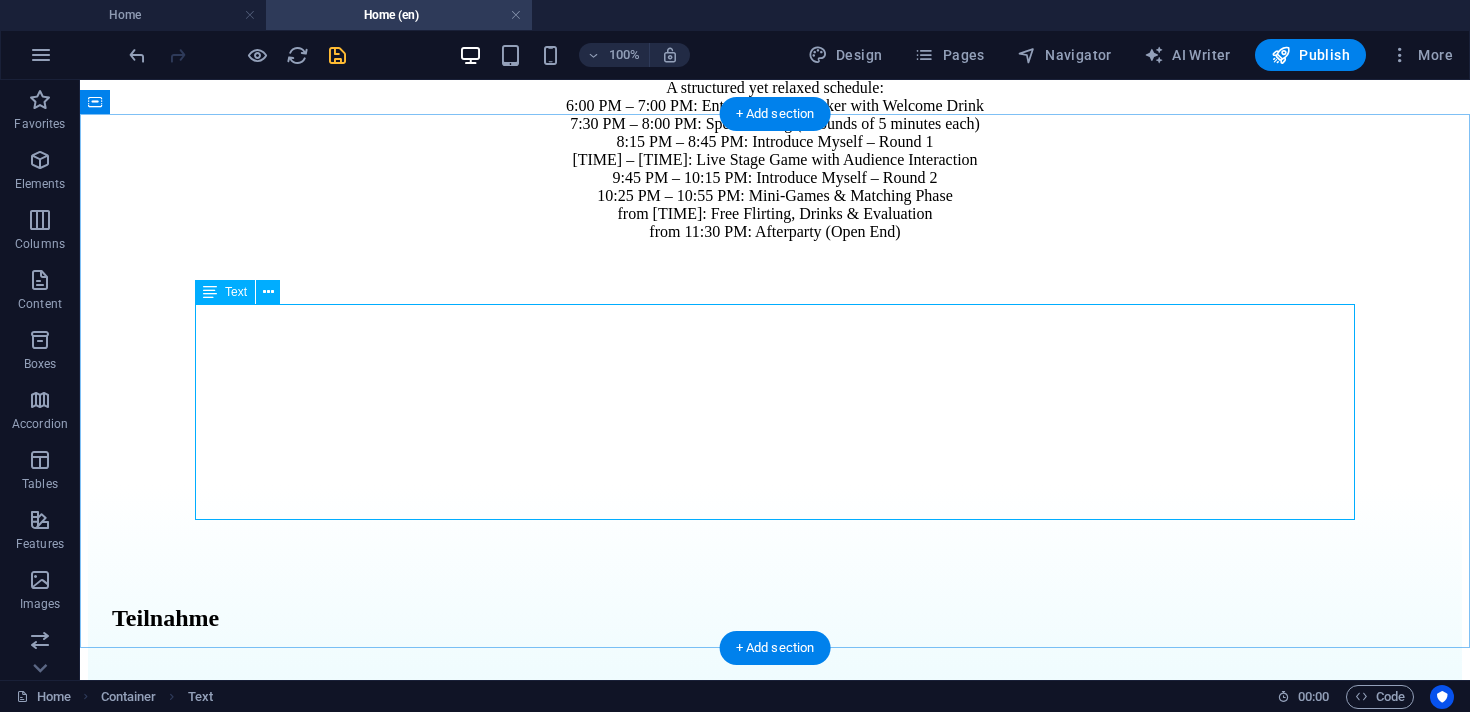 click on "A structured yet relaxed schedule: 6:00 PM – 7:00 PM: Entrance & Icebreaker with Welcome Drink 7:30 PM – 8:00 PM: Speed Dating (6 rounds of 5 minutes each) 8:15 PM – 8:45 PM: Introduce Myself – Round 1 8:55 PM – 9:35 PM: Live Stage Game with Audience Interaction 9:45 PM – 10:15 PM: Introduce Myself – Round 2 10:25 PM – 10:55 PM: Mini-Games & Matching Phase from 11:00 PM: Free Flirting, Drinks & Evaluation from 11:30 PM: Afterparty (Open End)" at bounding box center (775, 160) 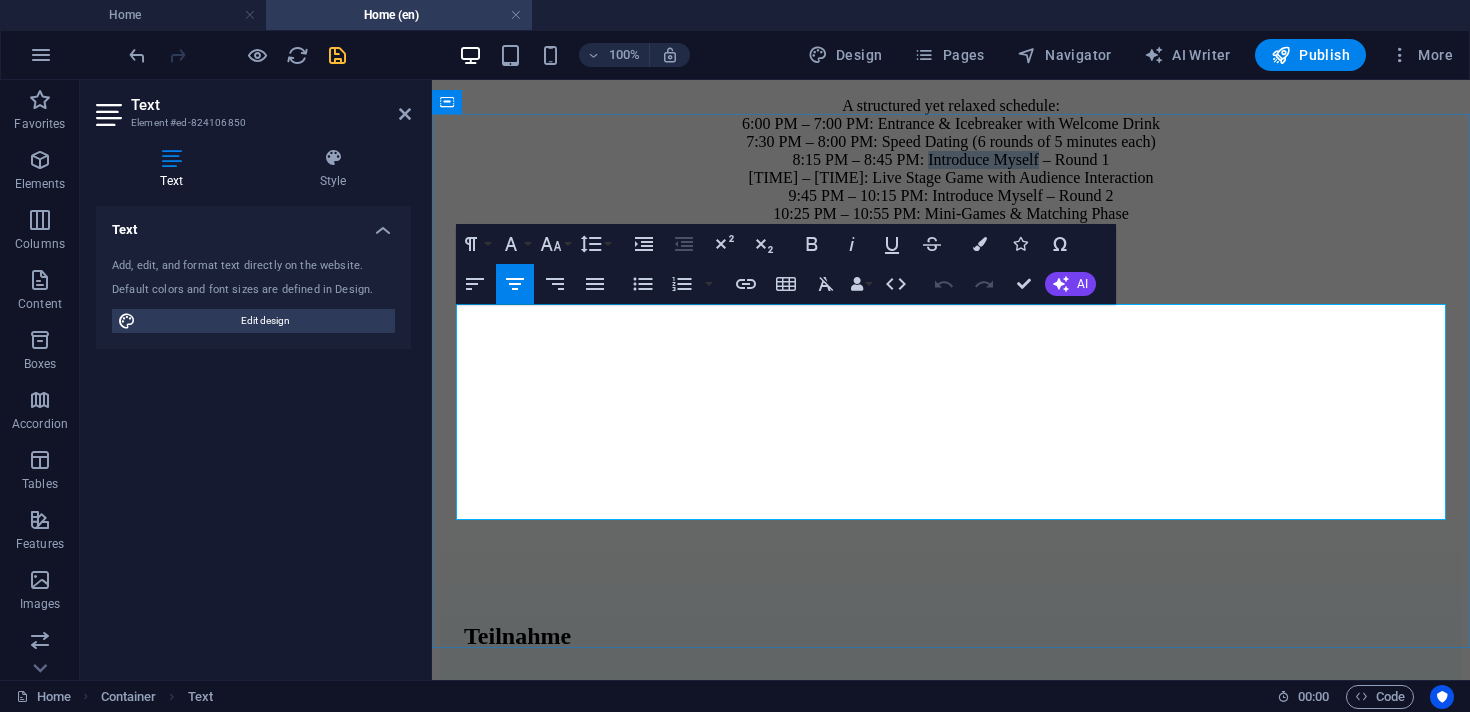 drag, startPoint x: 1051, startPoint y: 384, endPoint x: 925, endPoint y: 390, distance: 126.14278 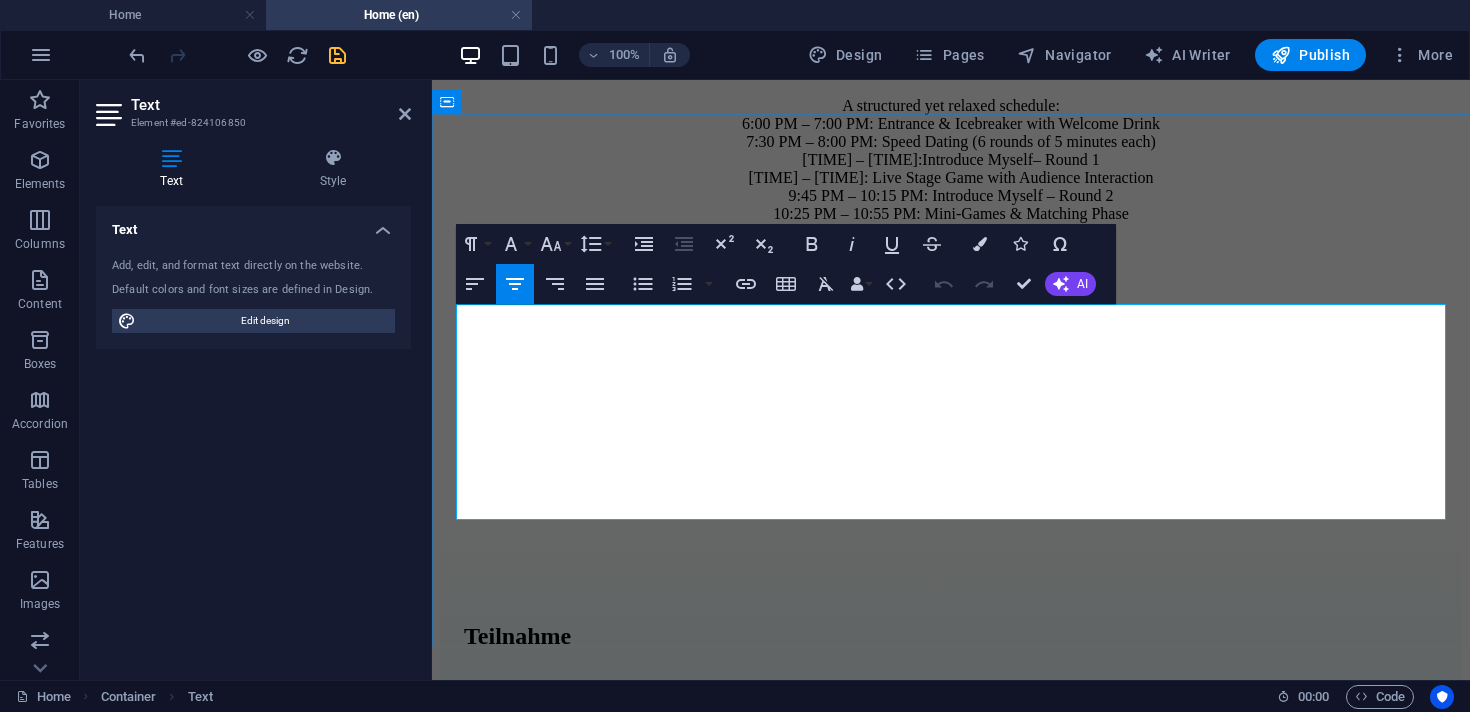 scroll, scrollTop: 0, scrollLeft: 8, axis: horizontal 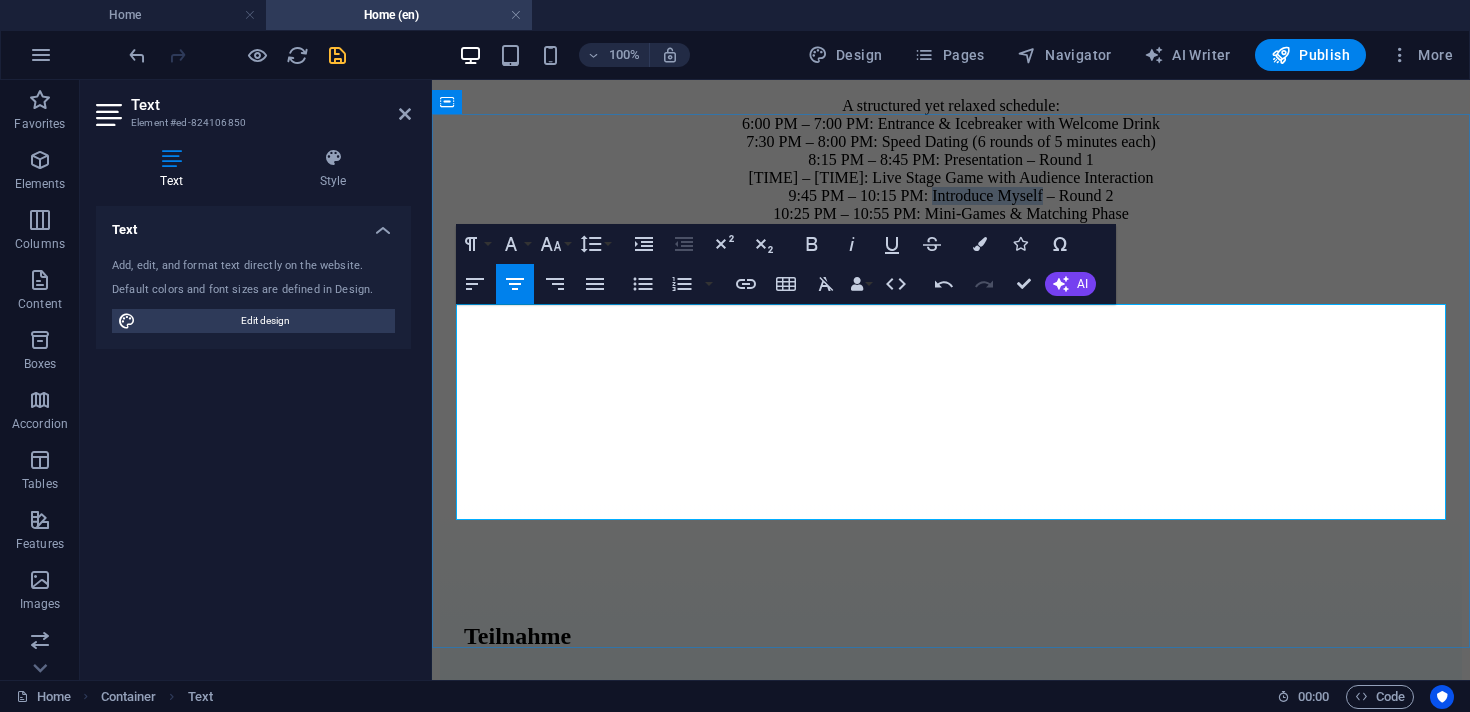 drag, startPoint x: 1053, startPoint y: 434, endPoint x: 925, endPoint y: 441, distance: 128.19127 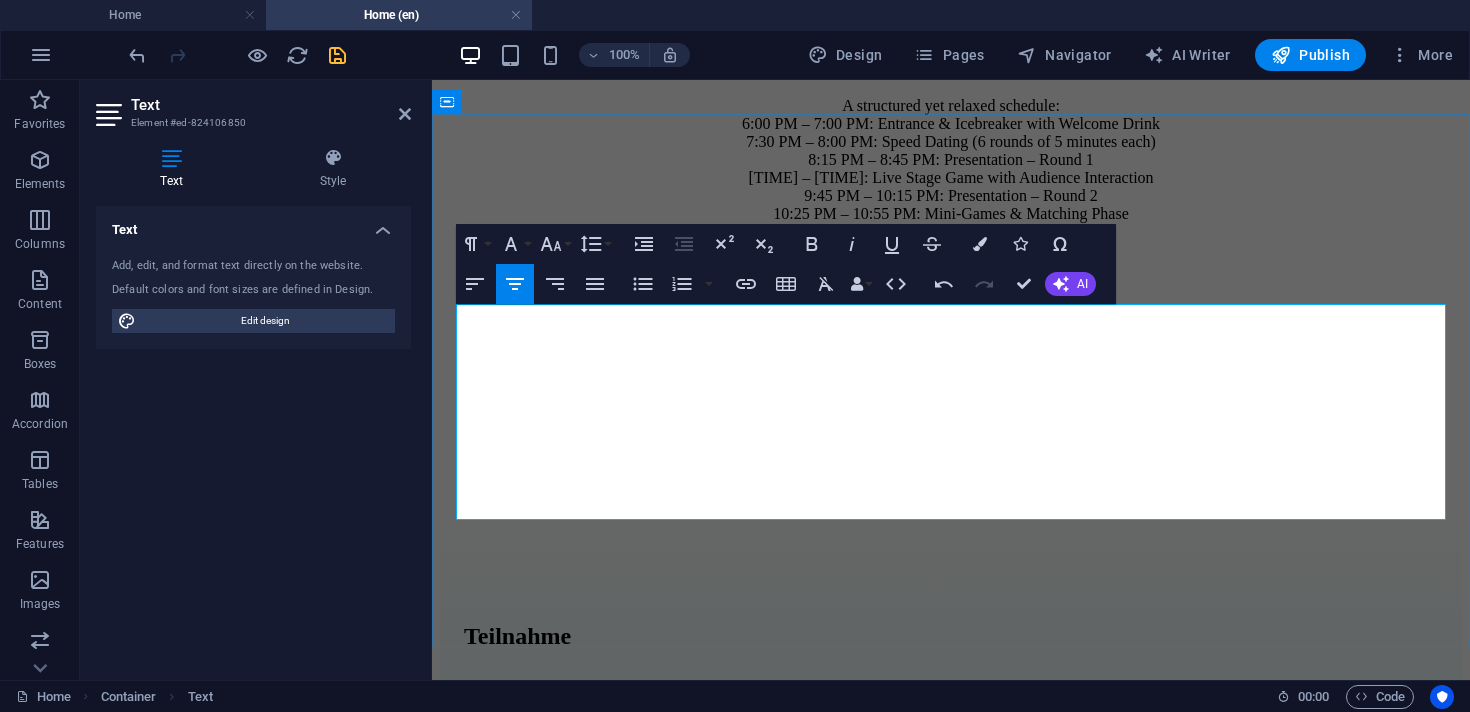 drag, startPoint x: 1091, startPoint y: 500, endPoint x: 924, endPoint y: 500, distance: 167 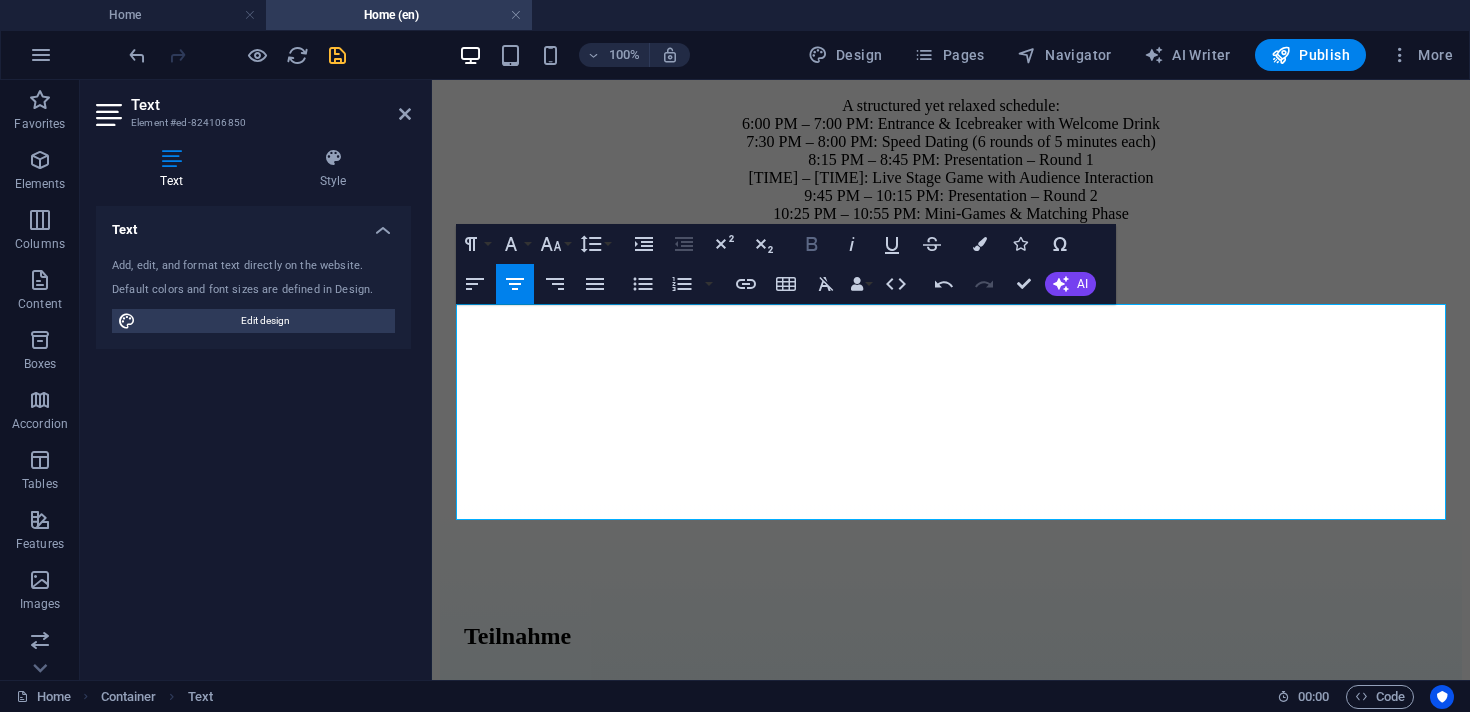 click 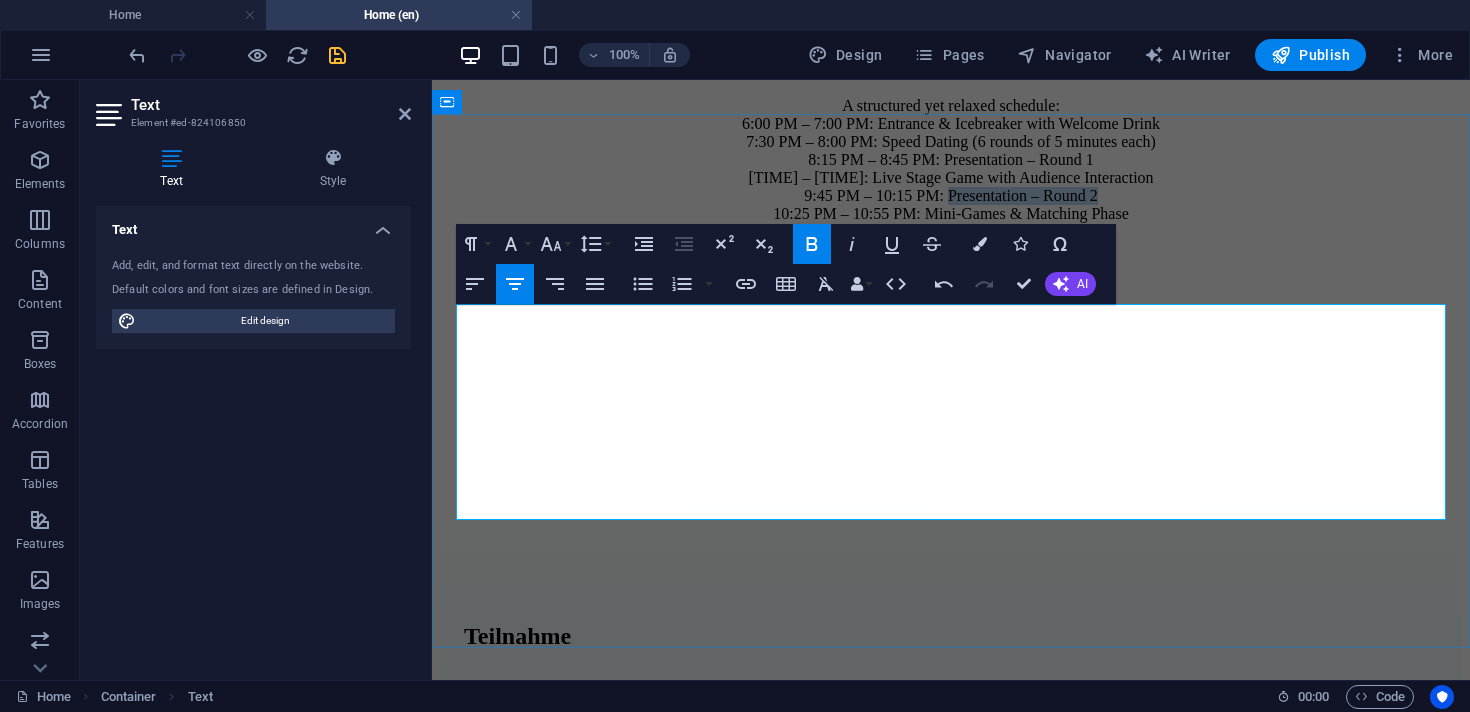drag, startPoint x: 1124, startPoint y: 437, endPoint x: 941, endPoint y: 444, distance: 183.13383 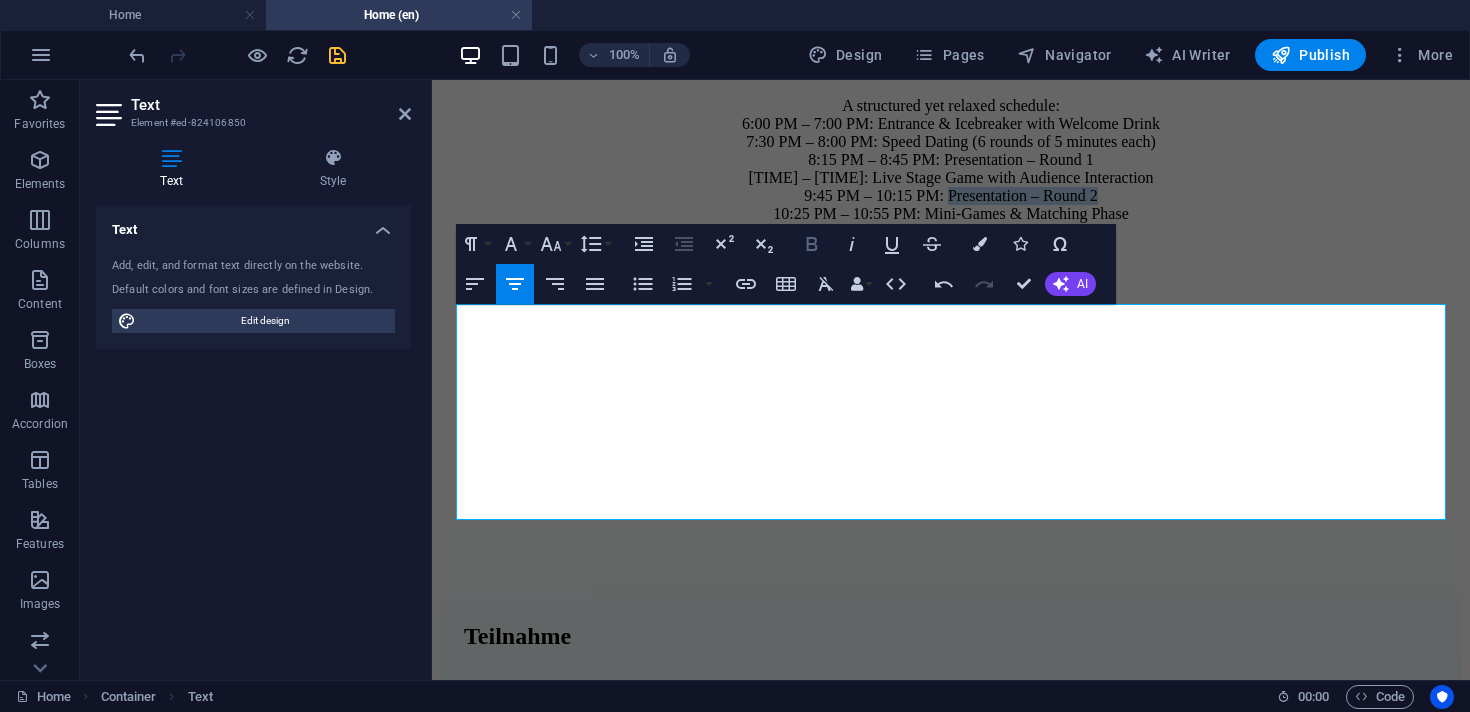 click 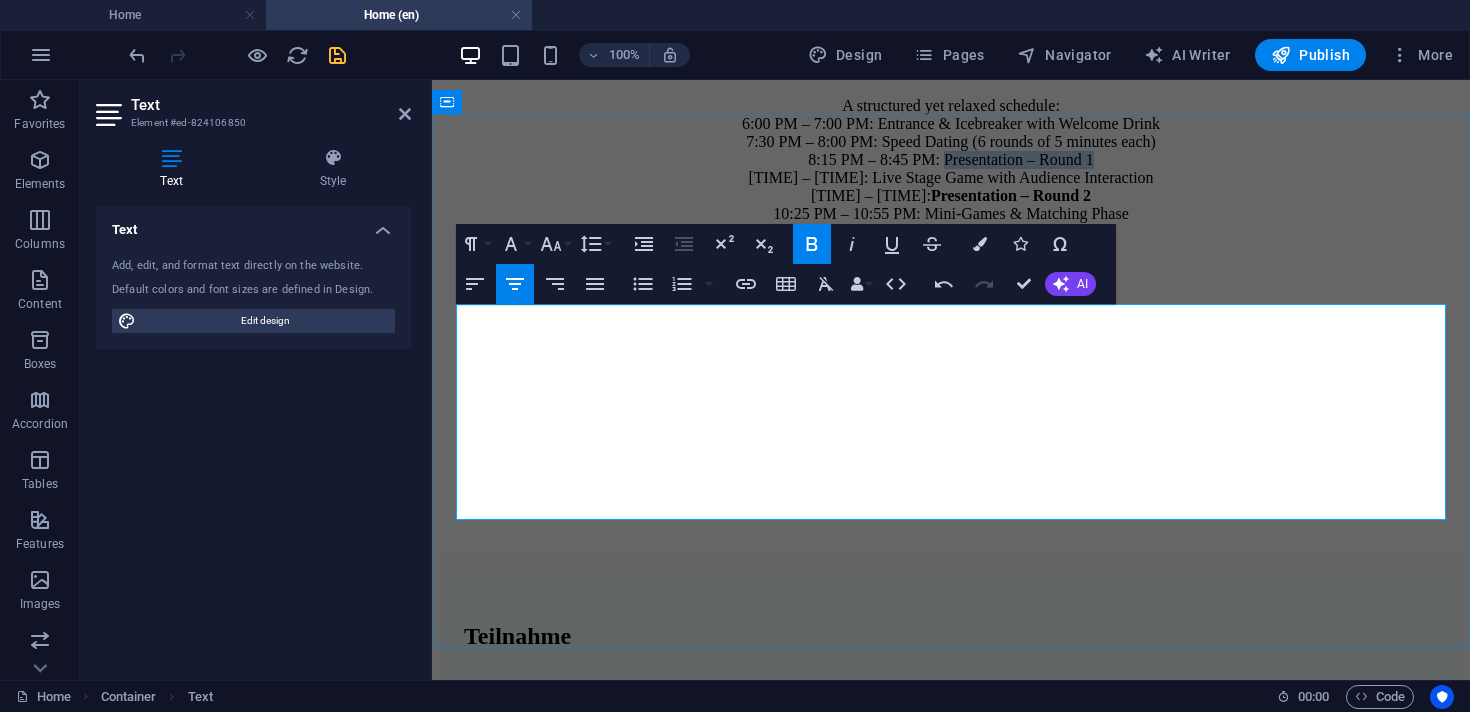 drag, startPoint x: 1137, startPoint y: 383, endPoint x: 941, endPoint y: 385, distance: 196.01021 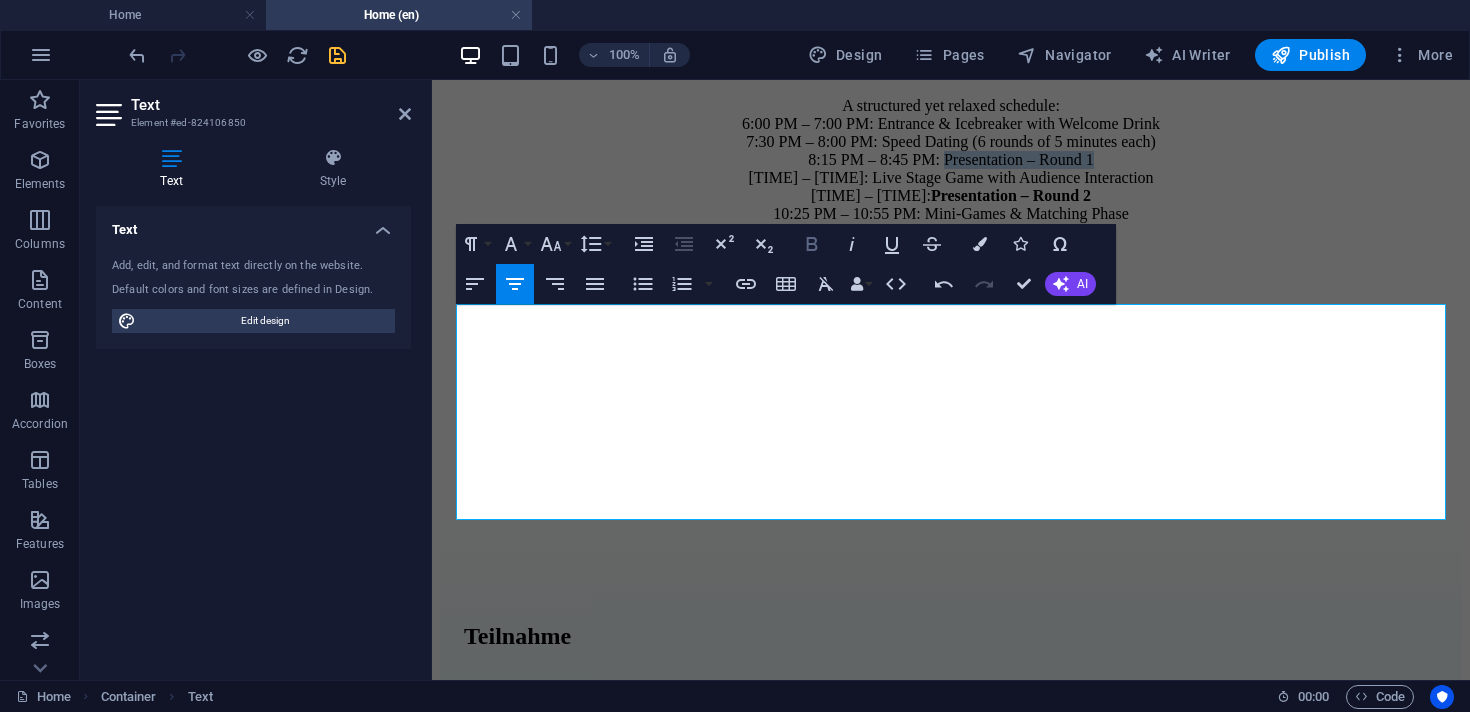 click 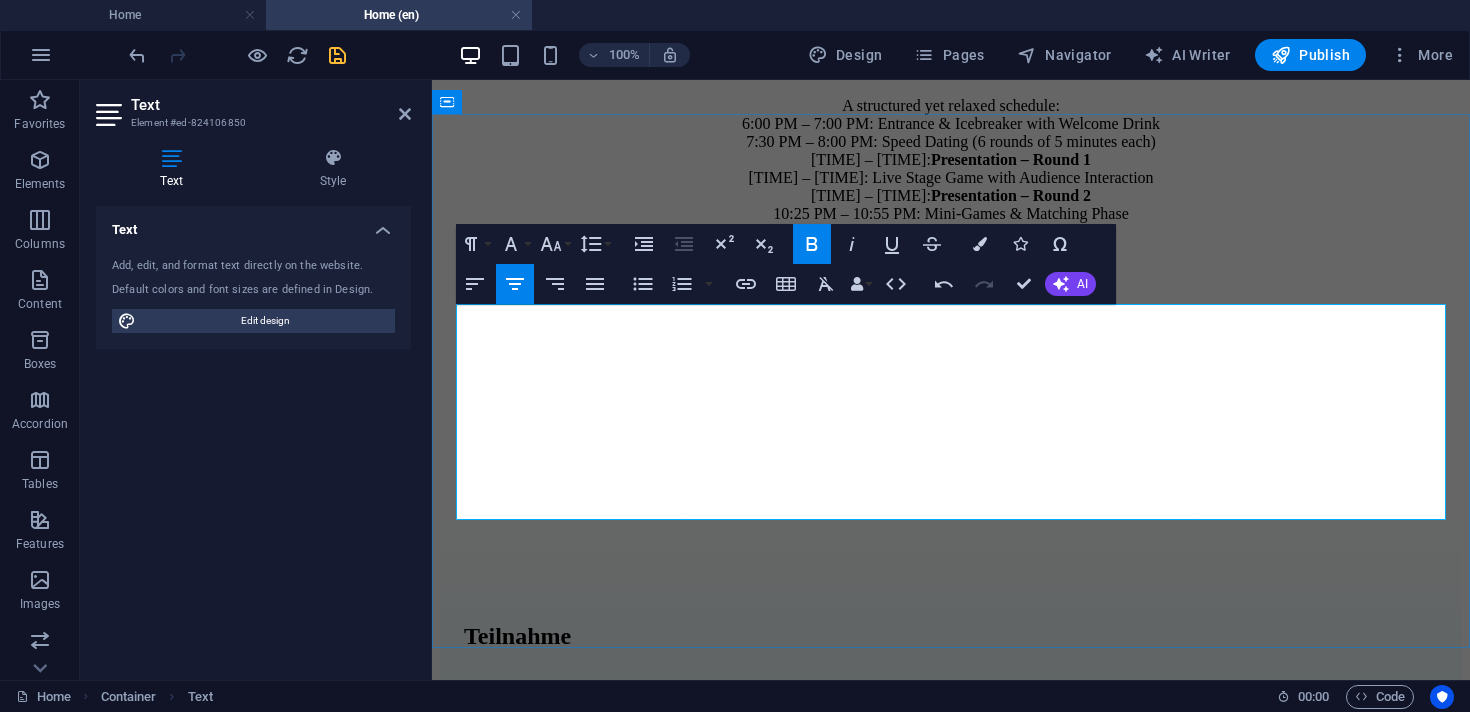 click on "A structured yet relaxed schedule: 6:00 PM – 7:00 PM: Entrance & Icebreaker with Welcome Drink 7:30 PM – 8:00 PM: Speed Dating (6 rounds of 5 minutes each) 8:15 PM – 8:45 PM:  Presentation – Round 1 8:55 PM – 9:35 PM: Live Stage Game with Audience Interaction 9:45 PM – 10:15 PM:  Presentation – Round 2 10:25 PM – 10:55 PM: Mini-Games & Matching Phase from 11:00 PM: Free Flirting, Drinks & Evaluation from 11:30 PM:  Afterparty (Open End)" at bounding box center (951, 178) 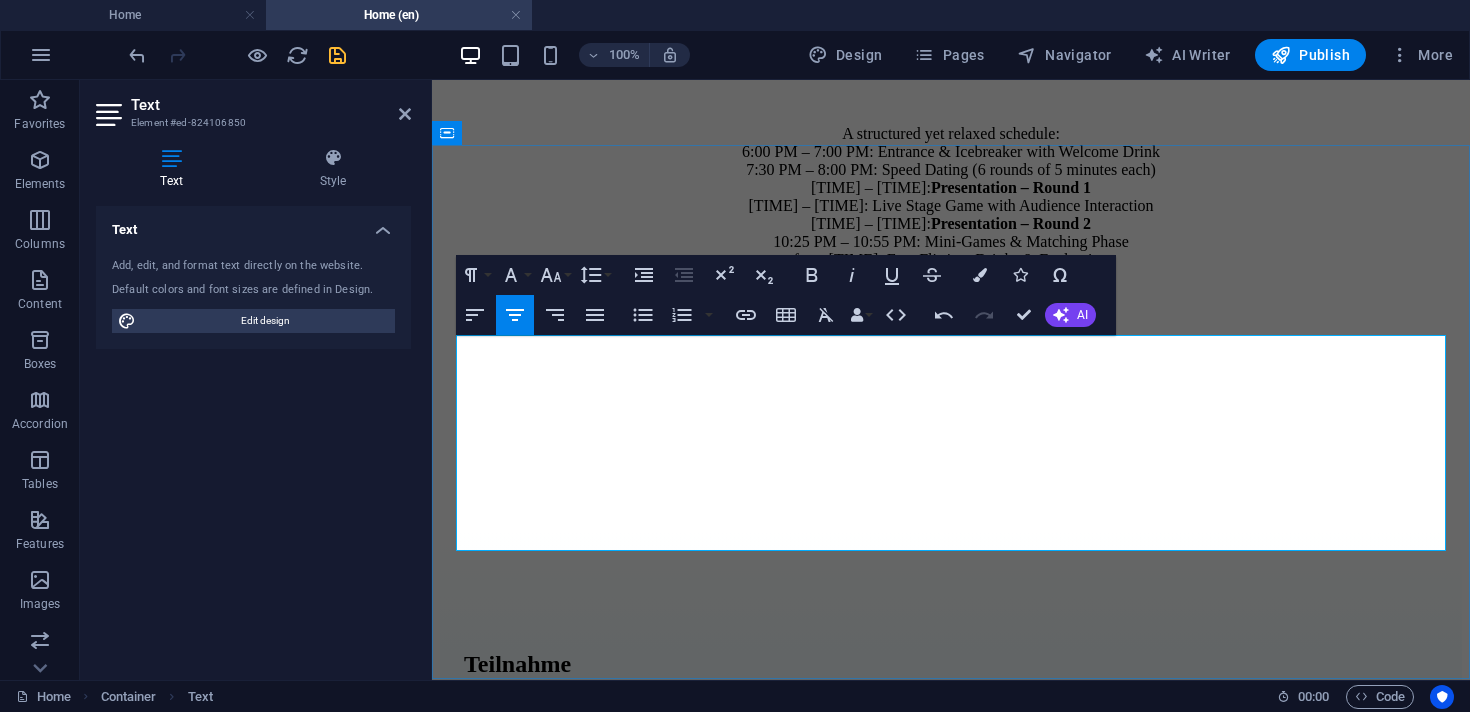 scroll, scrollTop: 2118, scrollLeft: 0, axis: vertical 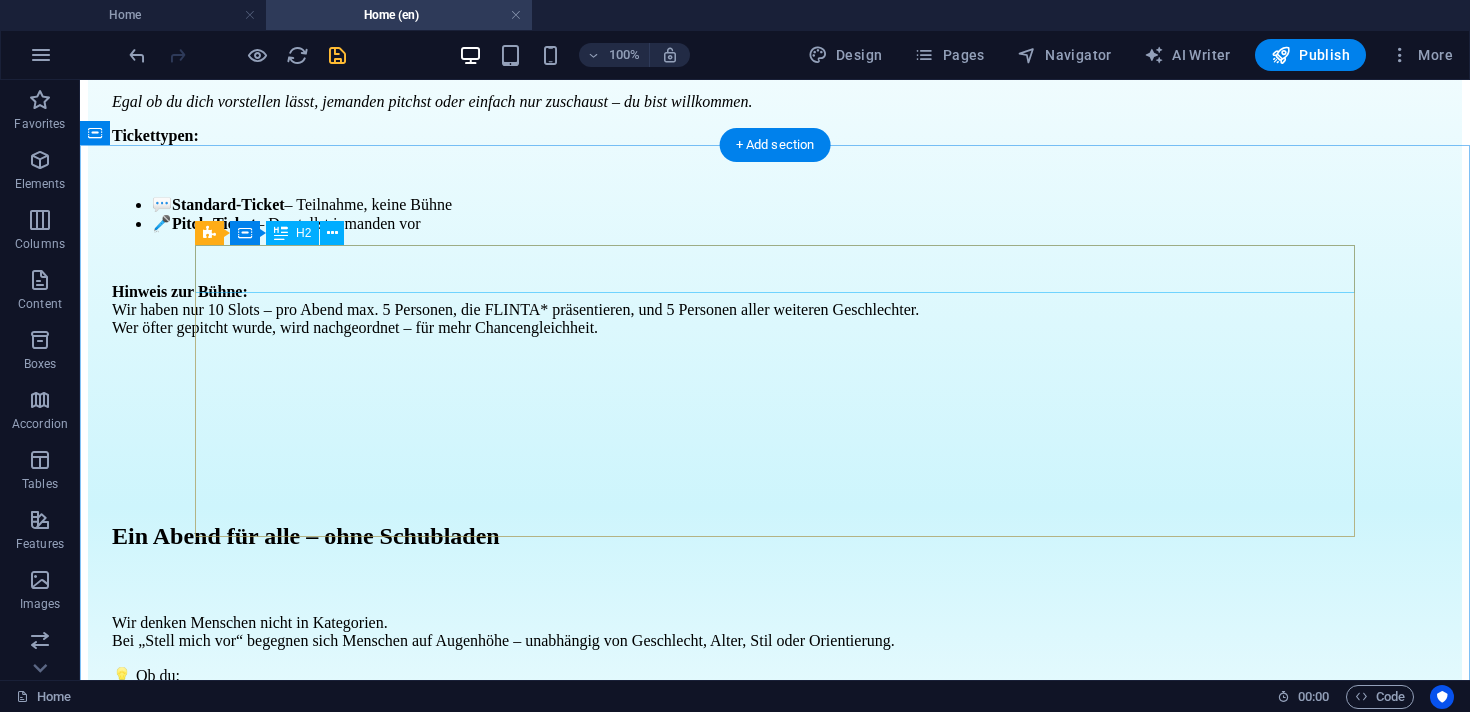 click on "Teilnahme" at bounding box center [775, 15] 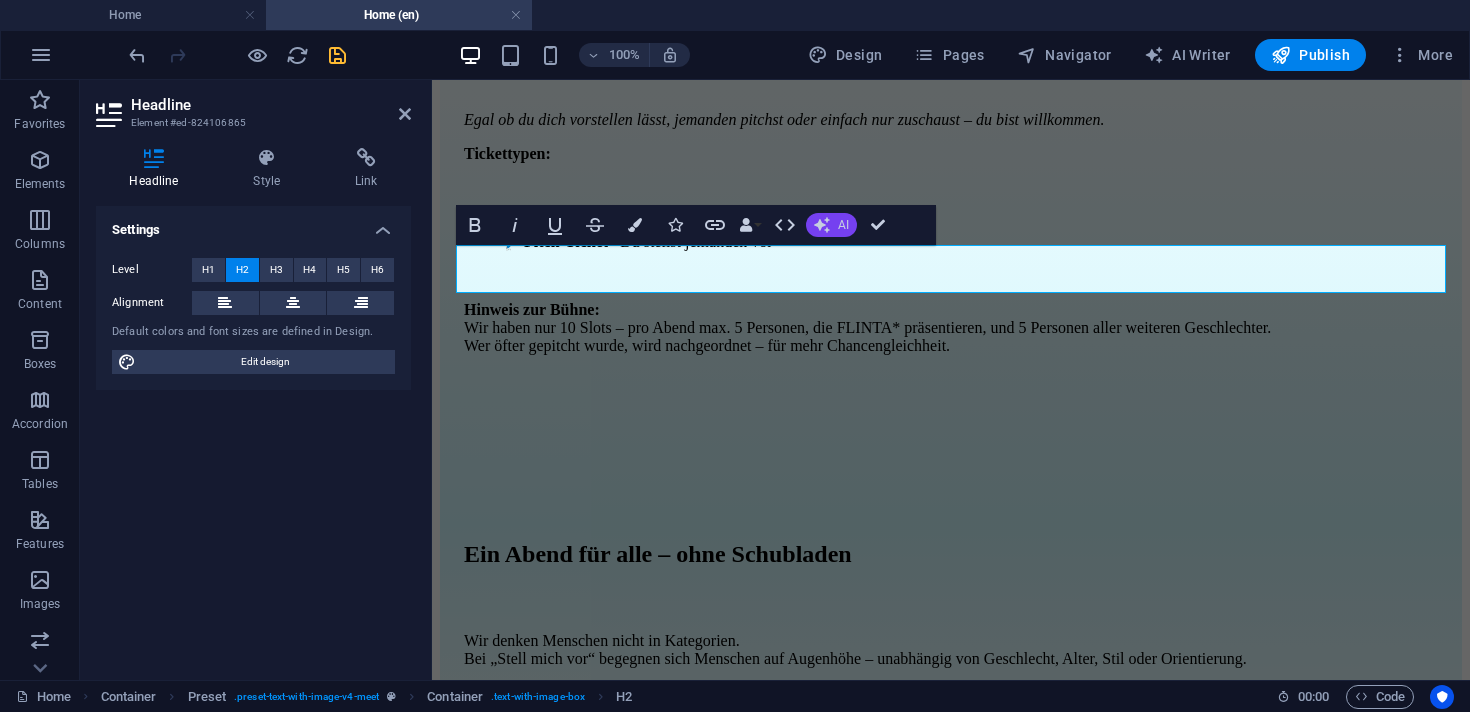 click on "AI" at bounding box center [843, 225] 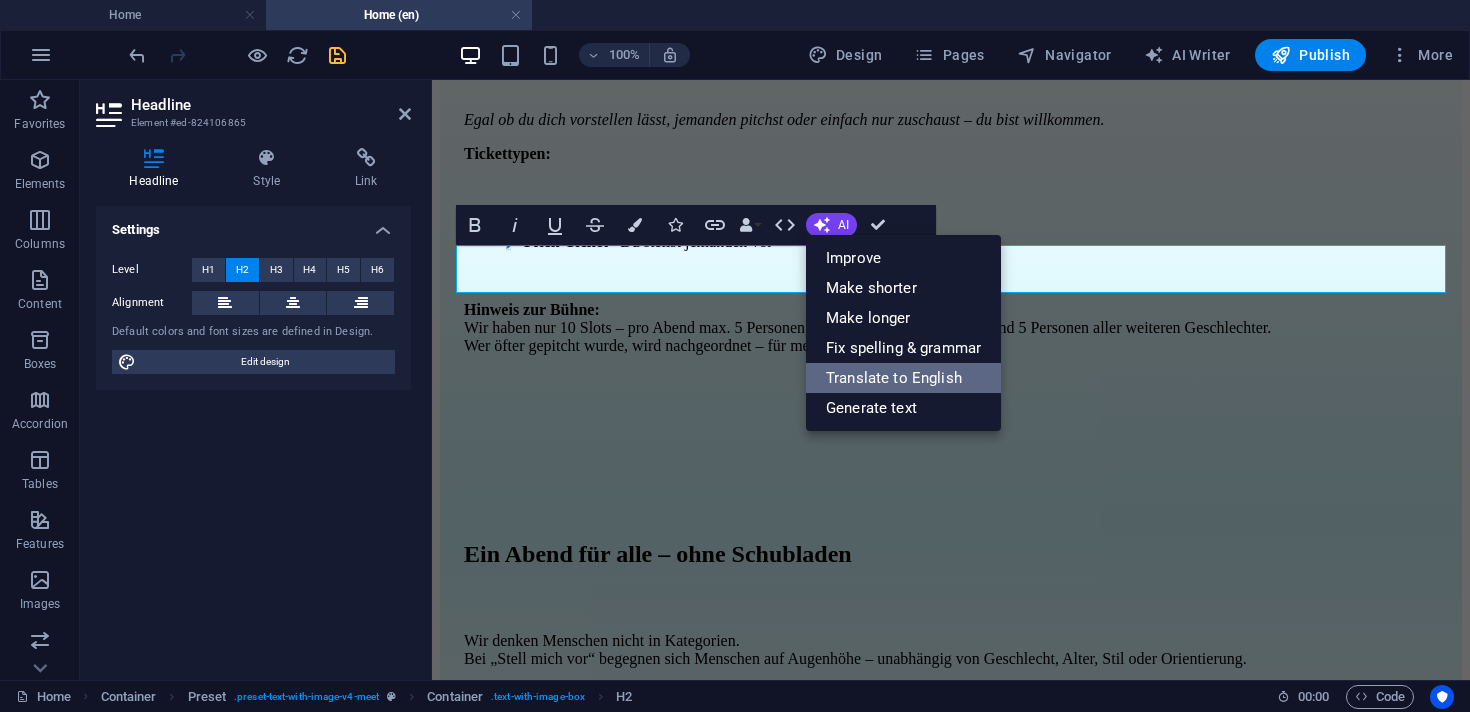 click on "Translate to English" at bounding box center [903, 378] 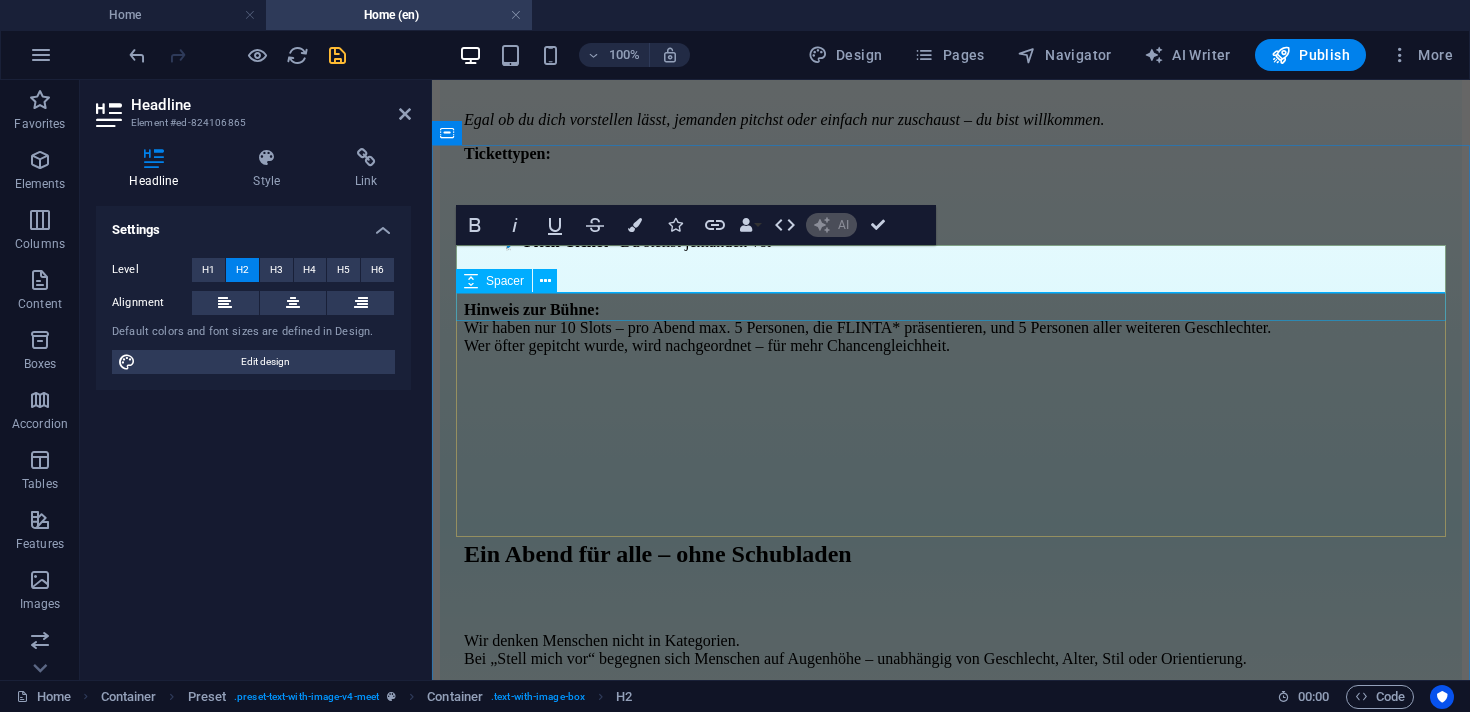 type 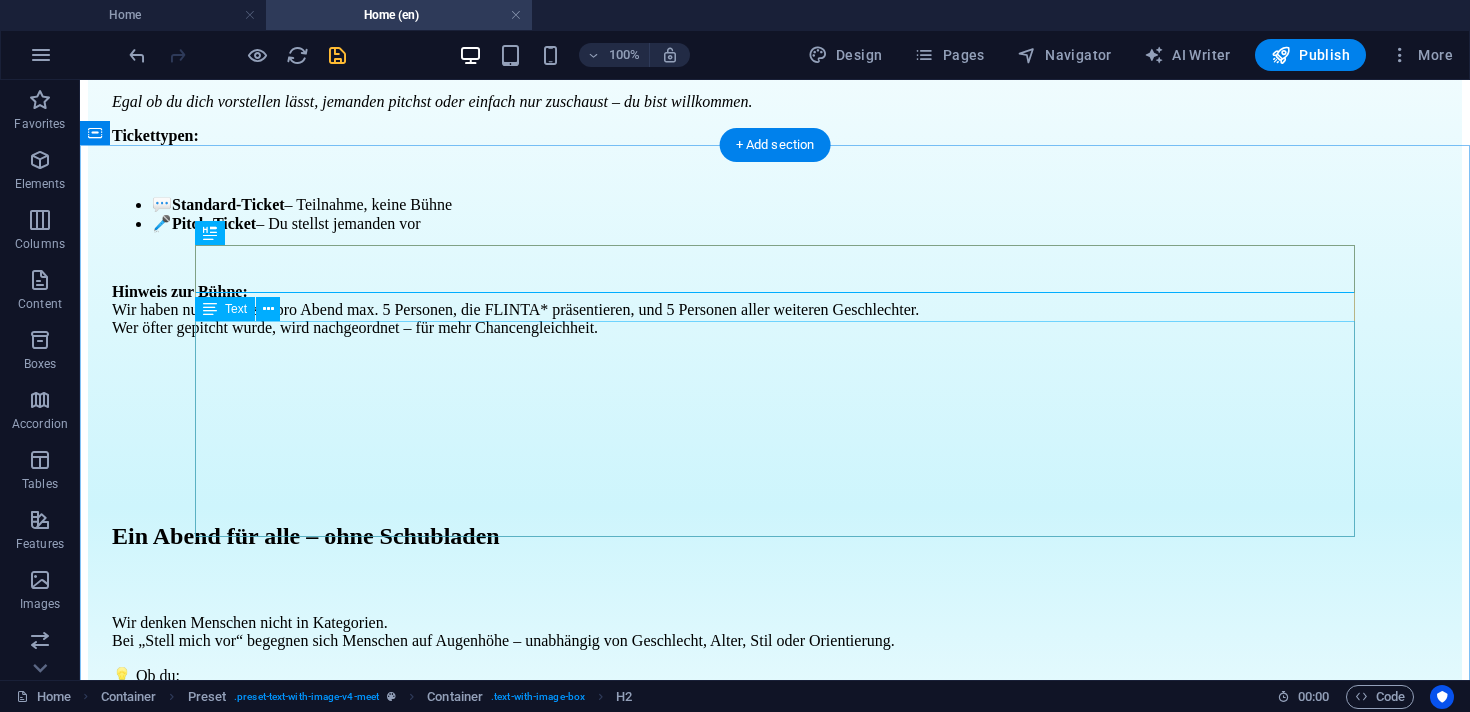click on "Egal ob du dich vorstellen lässt, jemanden pitchst oder einfach nur zuschaust – du bist willkommen. Tickettypen: 💬  Standard-Ticket  – Teilnahme, keine Bühne 🎤  Pitch-Ticket  – Du stellst jemanden vor  Hinweis zur Bühne: Wir haben nur 10 Slots – pro Abend max. 5 Personen, die FLINTA* präsentieren, und 5 Personen aller weiteren Geschlechter. Wer öfter gepitcht wurde, wird nachgeordnet – für mehr Chancengleichheit." at bounding box center [775, 215] 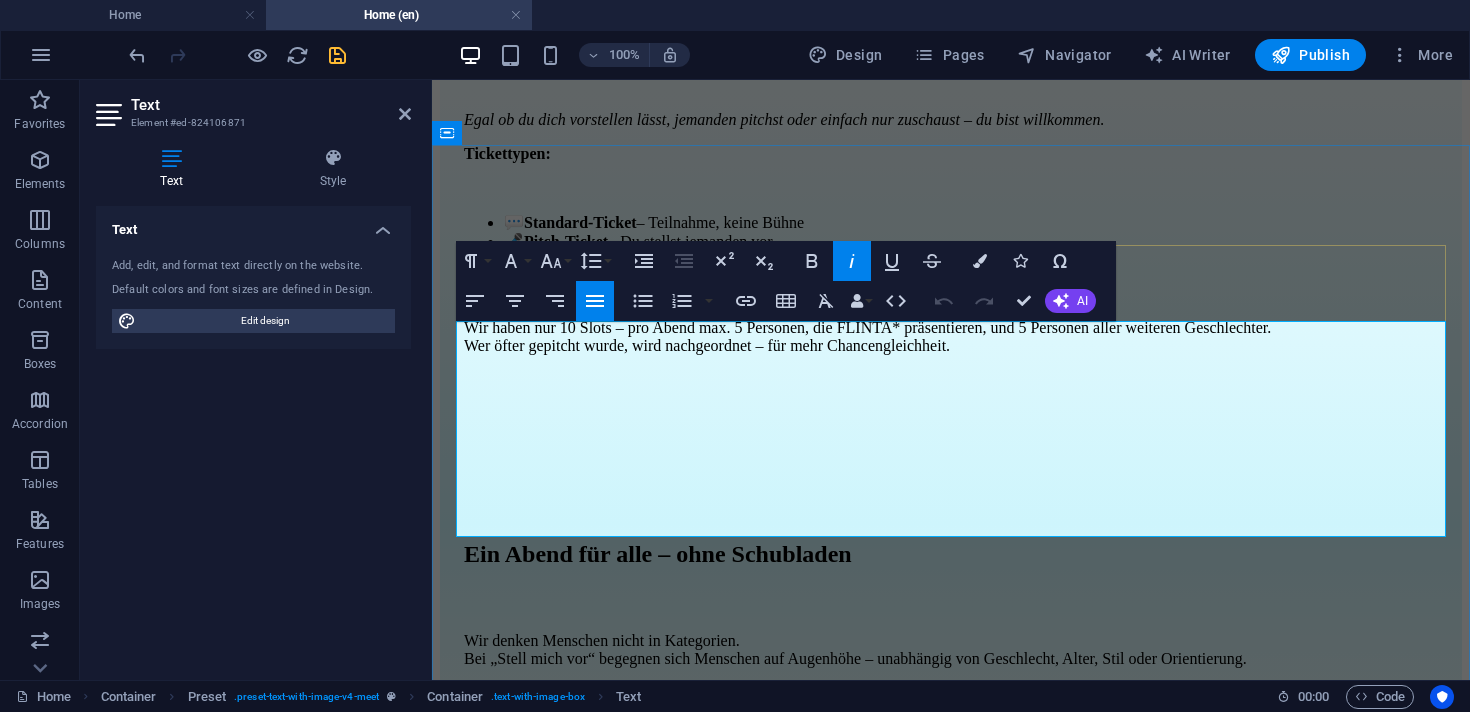 click at bounding box center (951, 276) 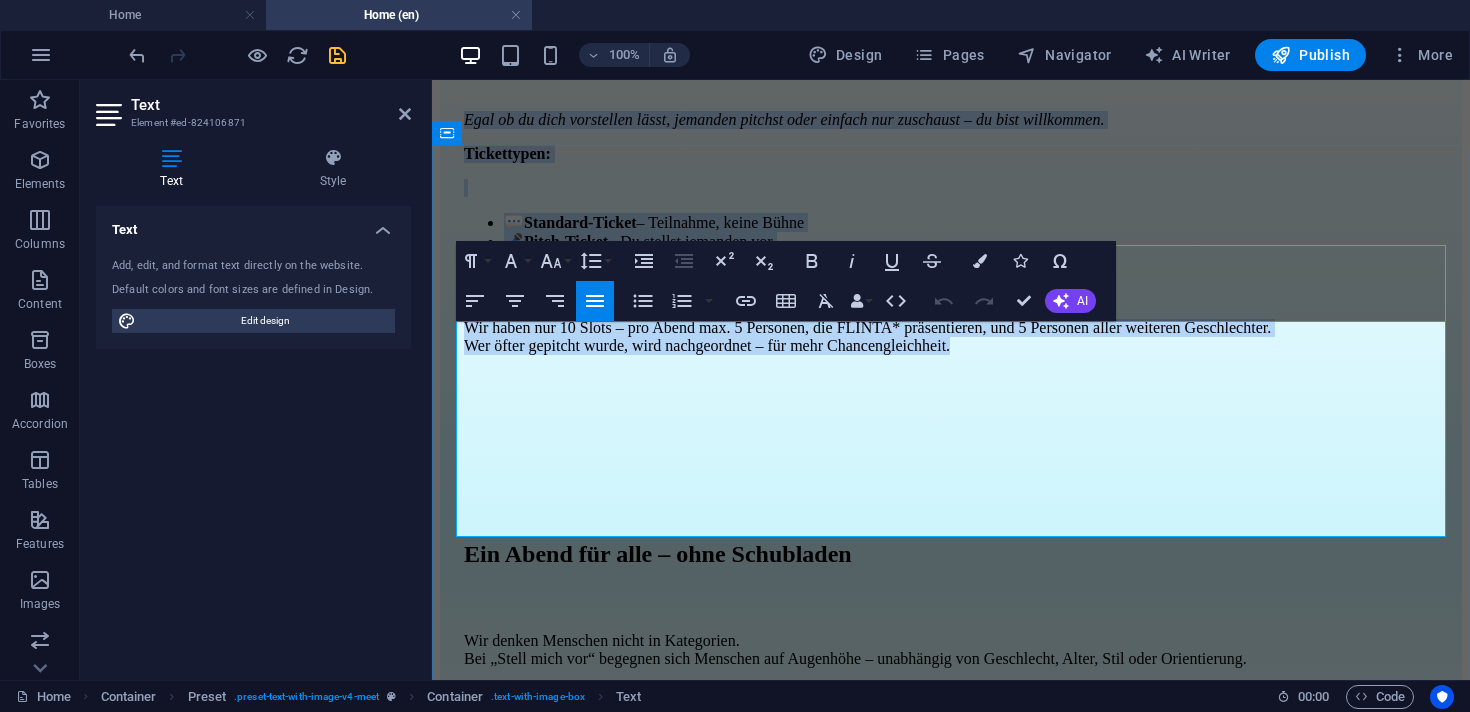 copy on "Egal ob du dich vorstellen lässt, jemanden pitchst oder einfach nur zuschaust – du bist willkommen. Tickettypen: 💬  Standard-Ticket  – Teilnahme, keine Bühne 🎤  Pitch-Ticket  – Du stellst jemanden vor  Hinweis zur Bühne: Wir haben nur 10 Slots – pro Abend max. 5 Personen, die FLINTA* präsentieren, und 5 Personen aller weiteren Geschlechter. Wer öfter gepitcht wurde, wird nachgeordnet – für mehr Chancengleichheit." 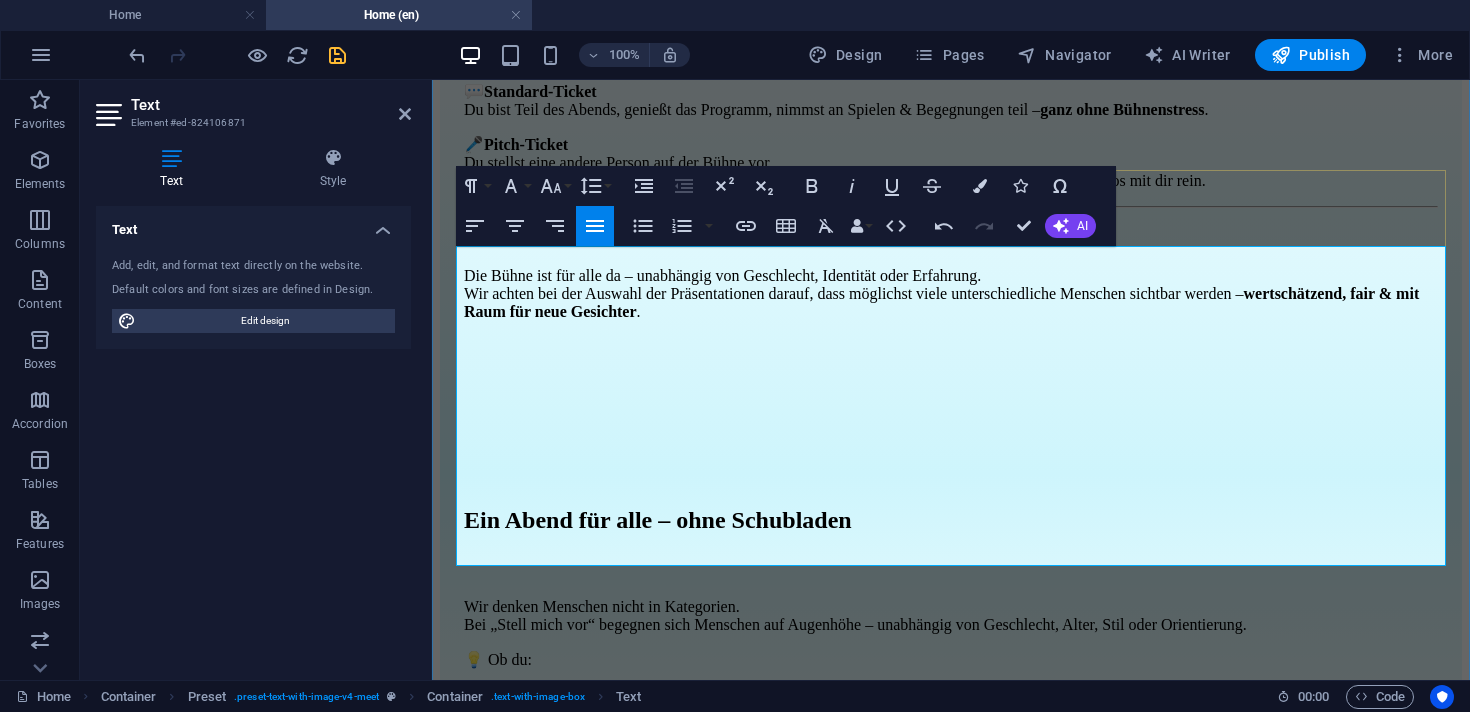 scroll, scrollTop: 2849, scrollLeft: 0, axis: vertical 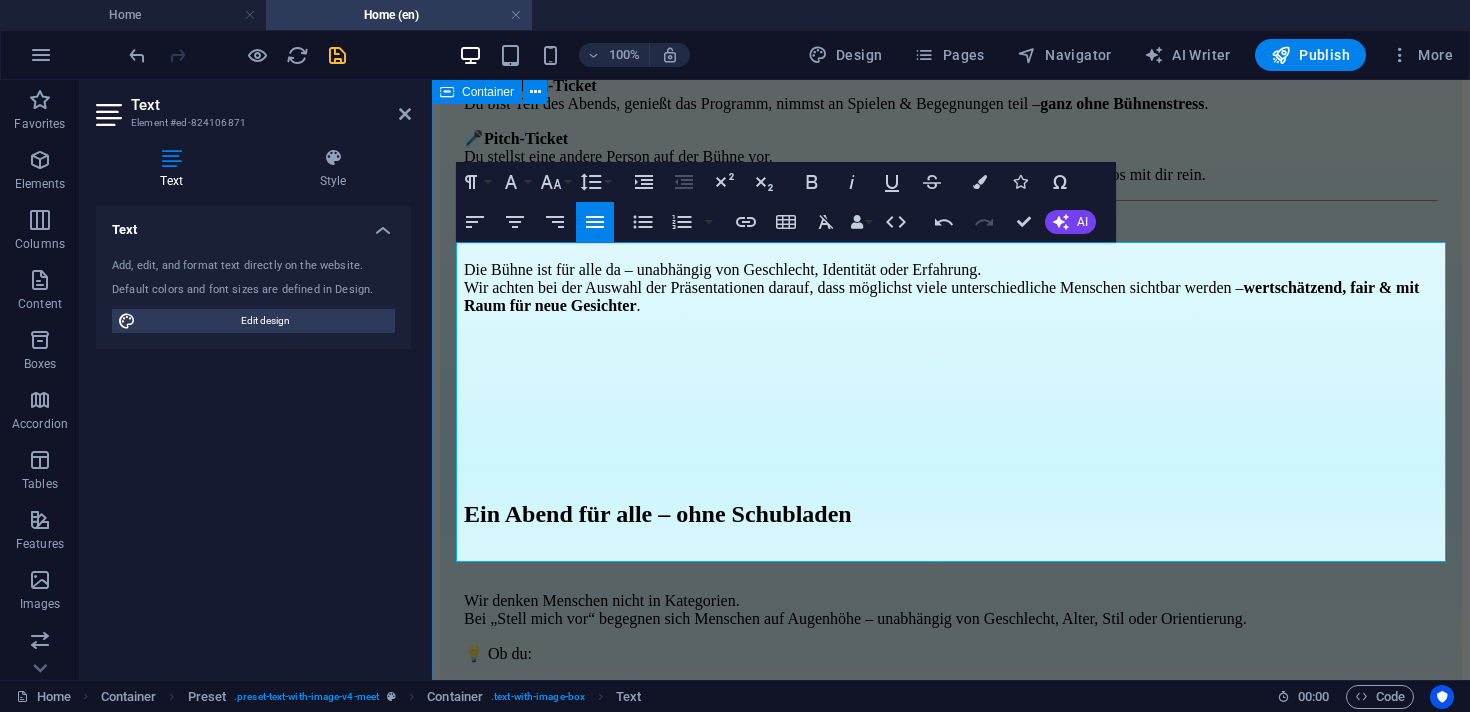 drag, startPoint x: 758, startPoint y: 263, endPoint x: 441, endPoint y: 257, distance: 317.05676 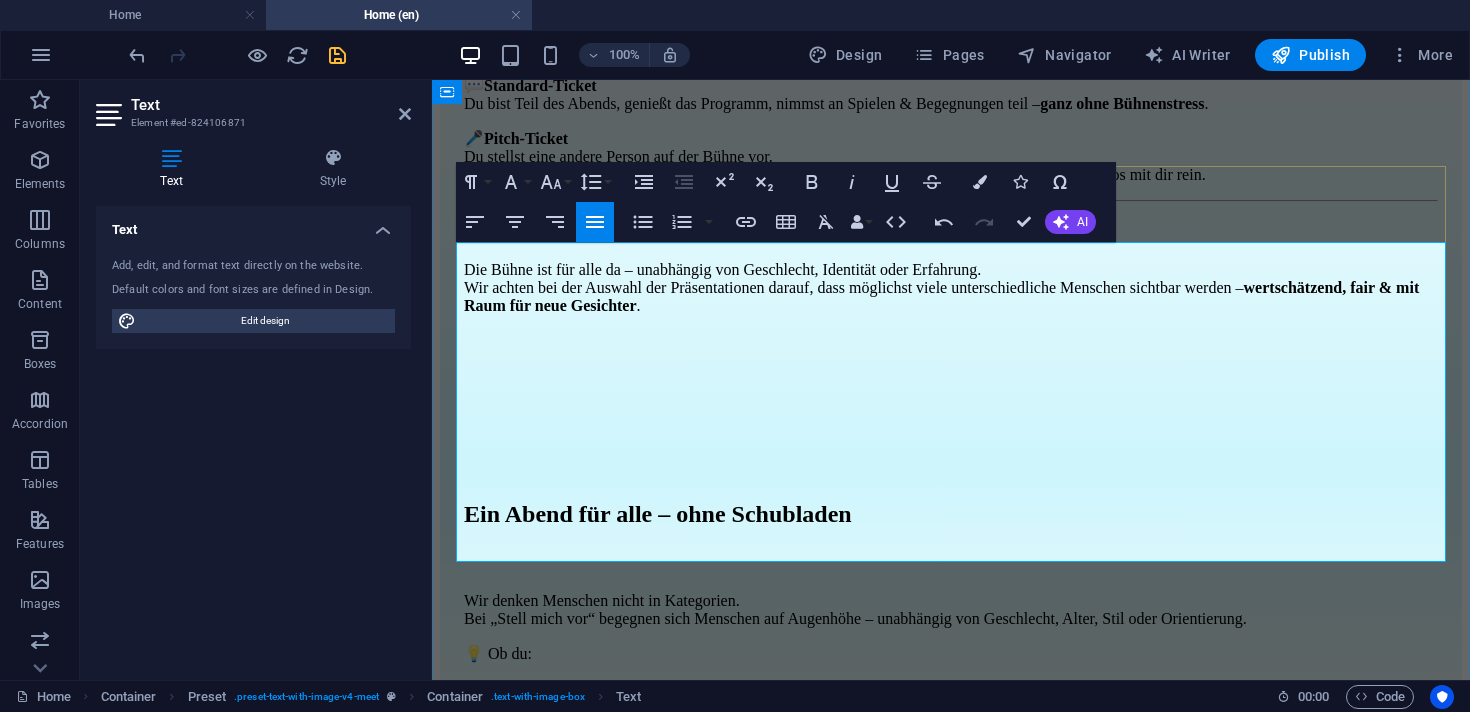 click on "Ticketarten:" at bounding box center (536, 45) 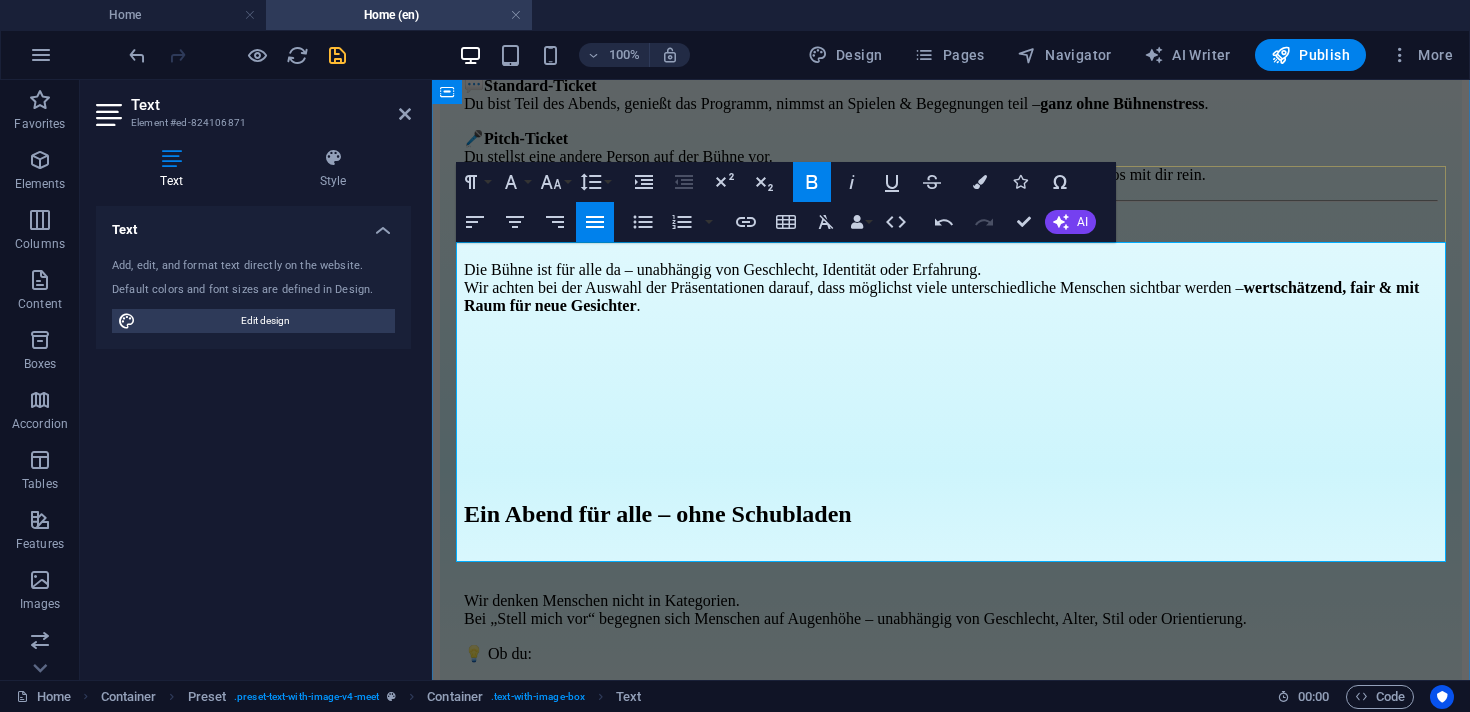 click on "Ticketarten:" at bounding box center [536, 45] 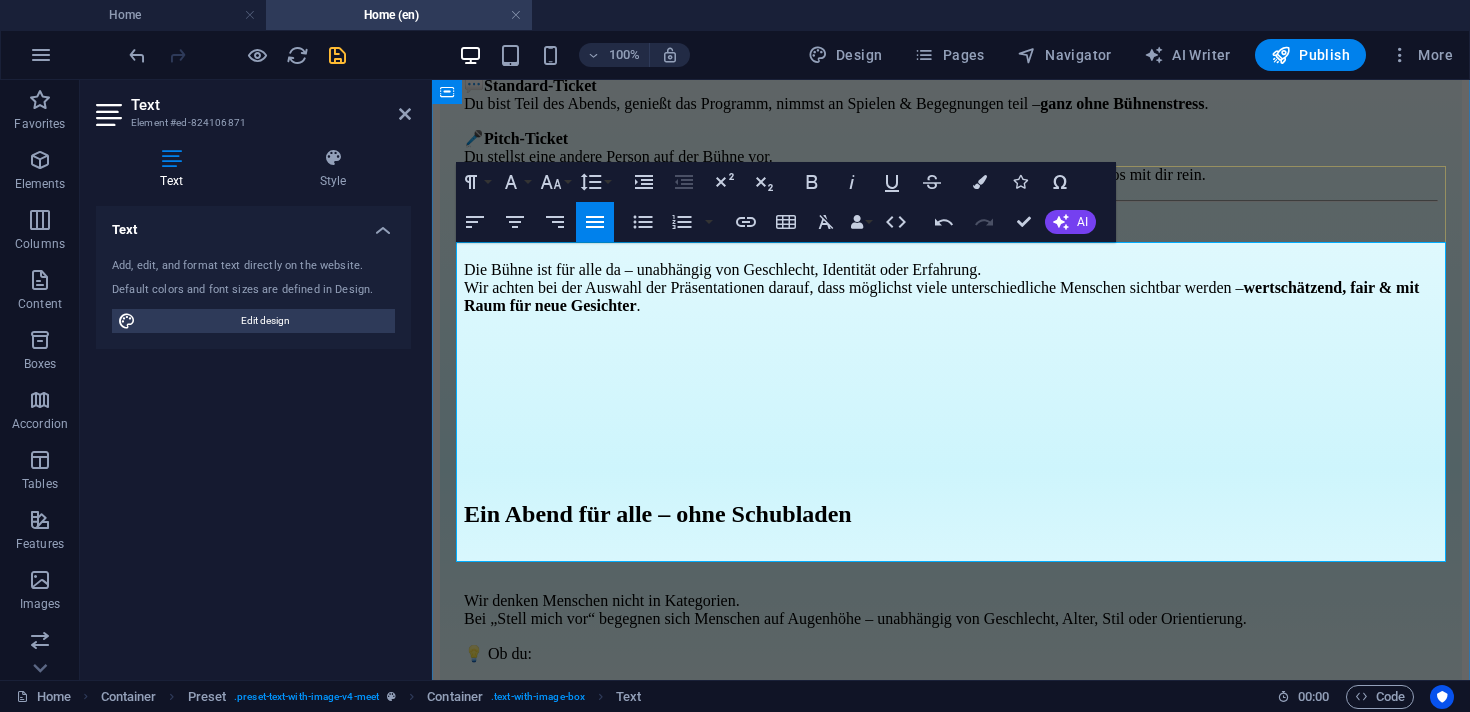 click on "Ticketarten:" at bounding box center (536, 45) 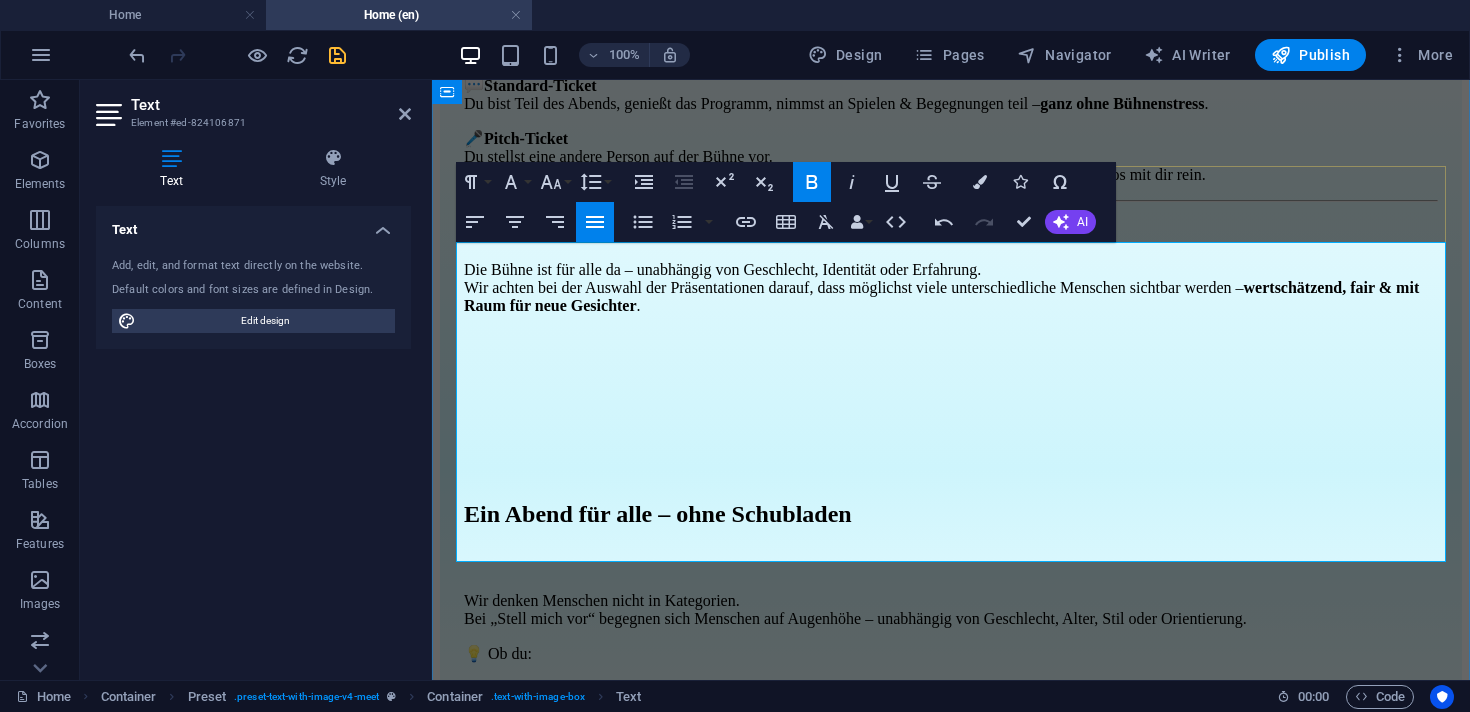 click on "Ticketarten:" at bounding box center (536, 45) 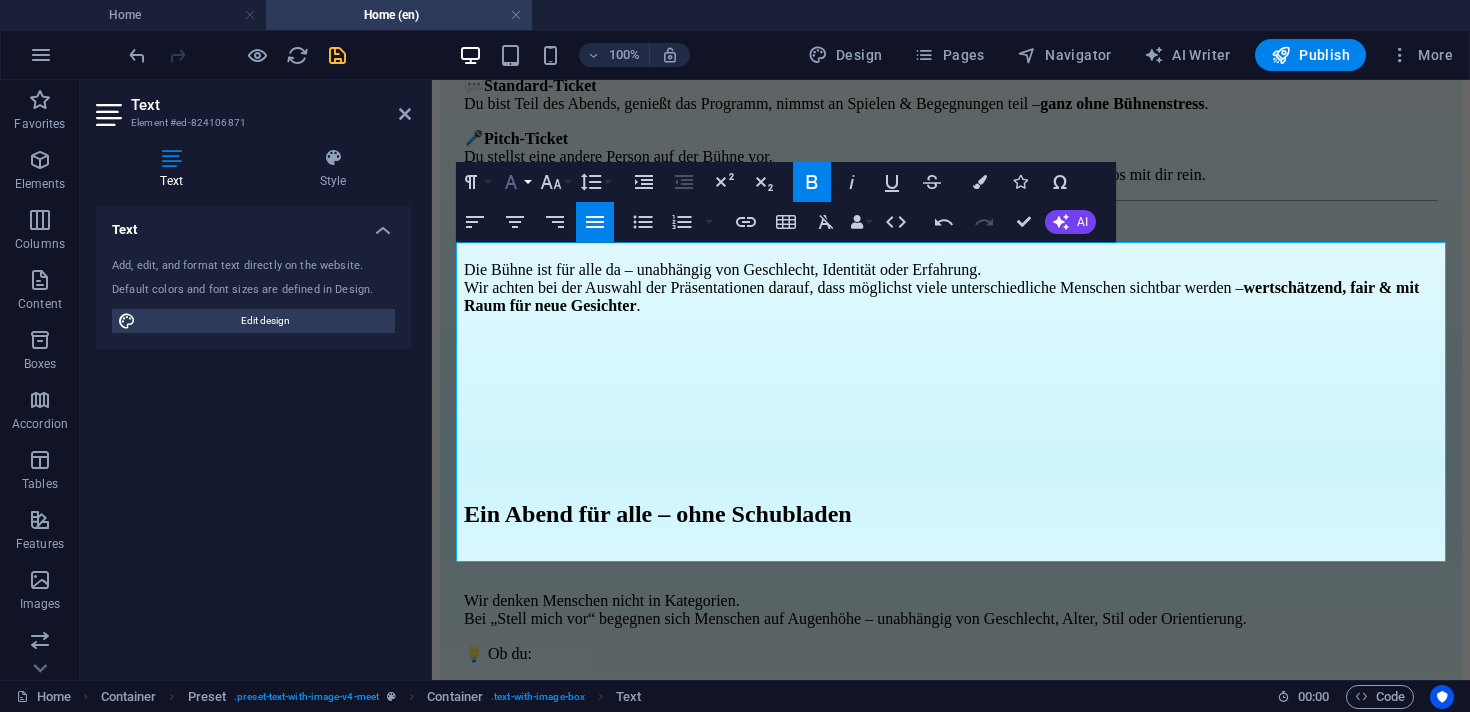 click 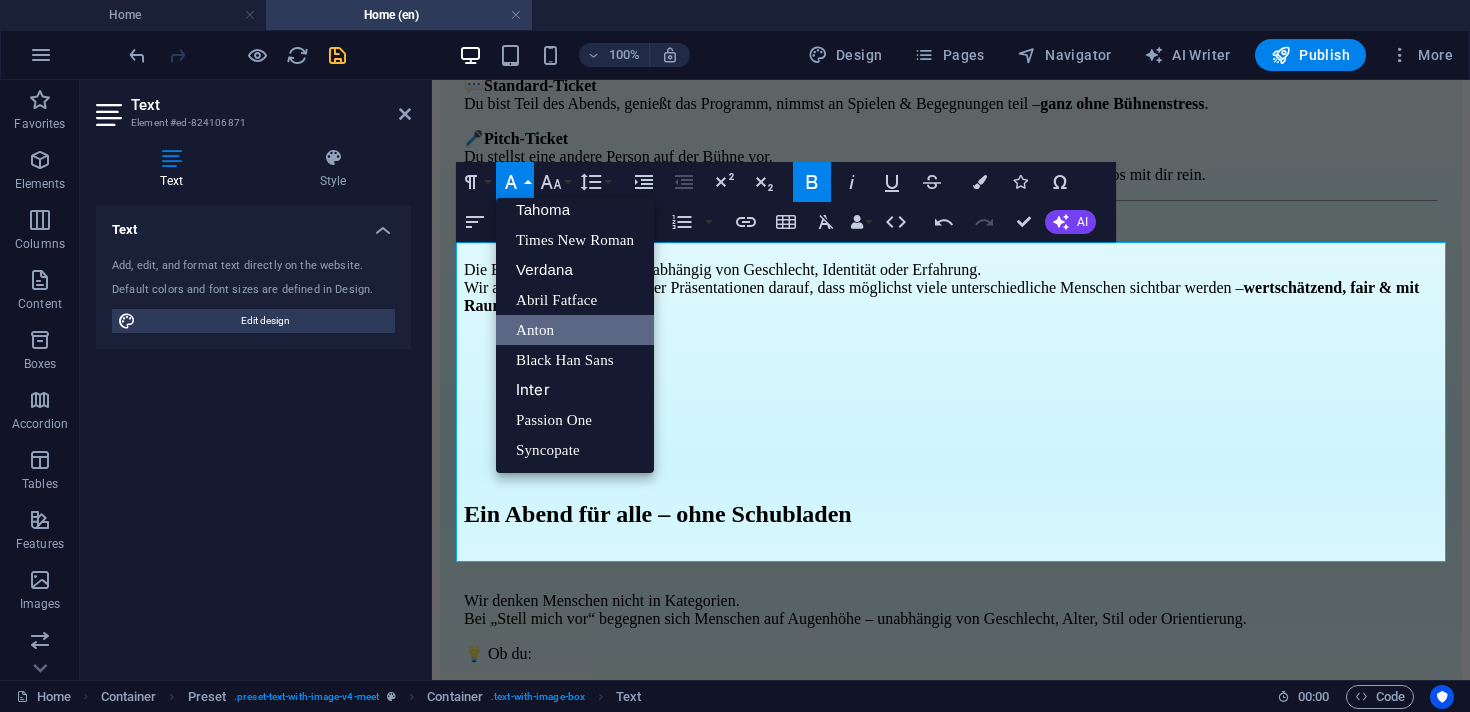 scroll, scrollTop: 101, scrollLeft: 0, axis: vertical 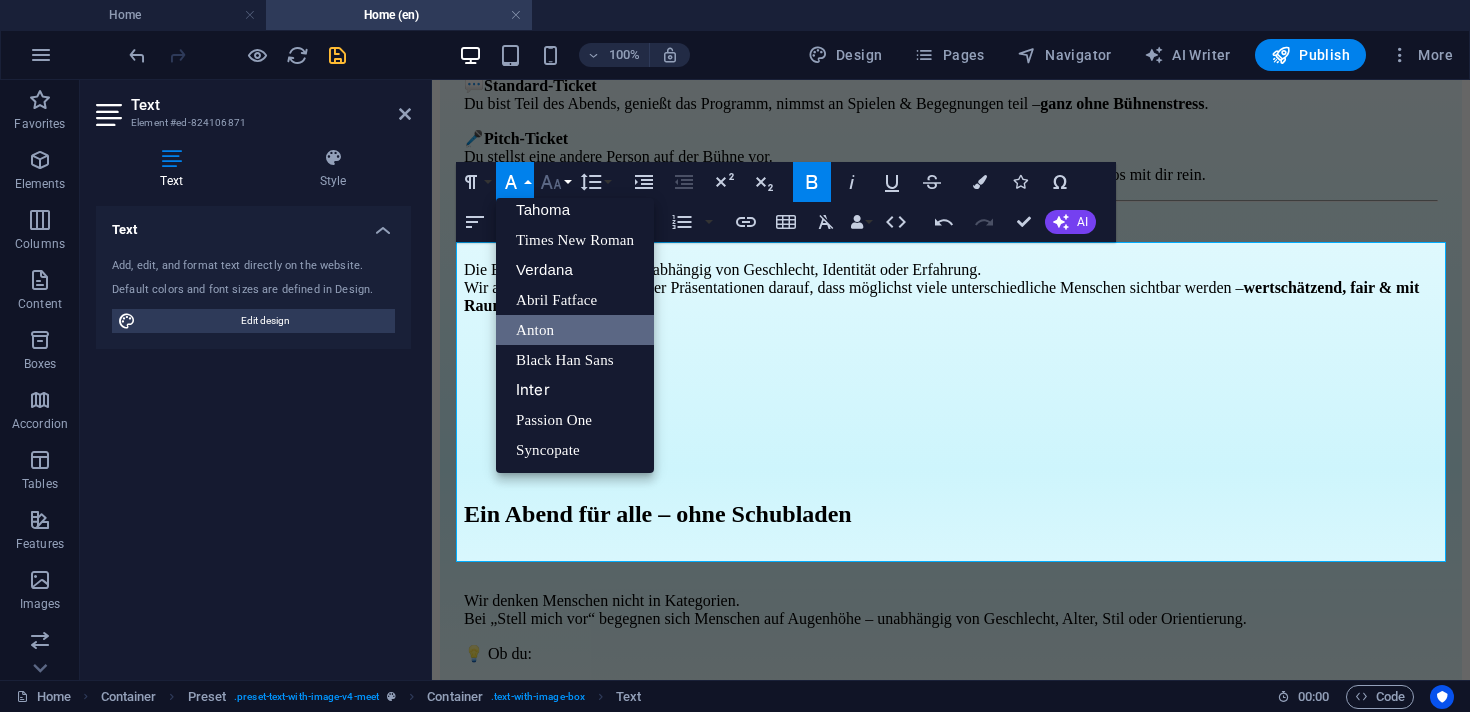 click 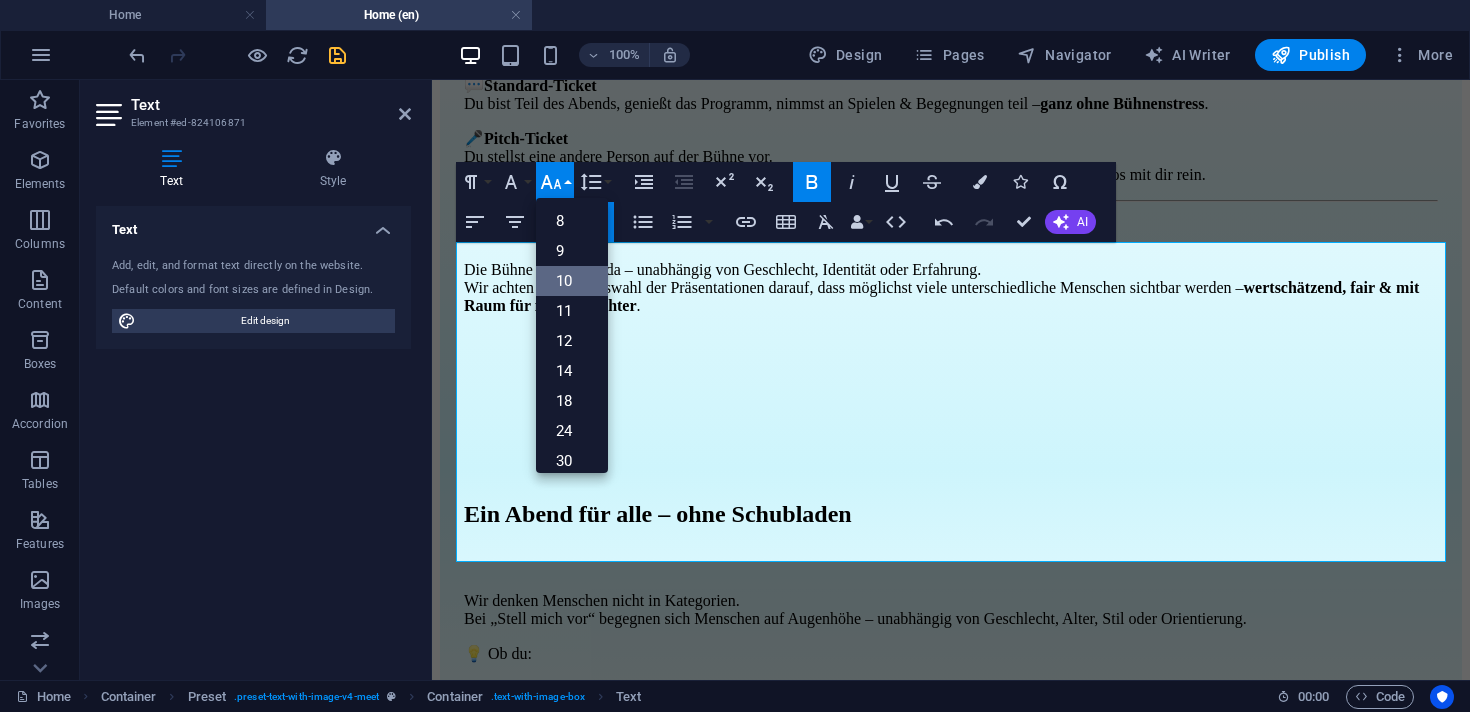 click on "10" at bounding box center (572, 281) 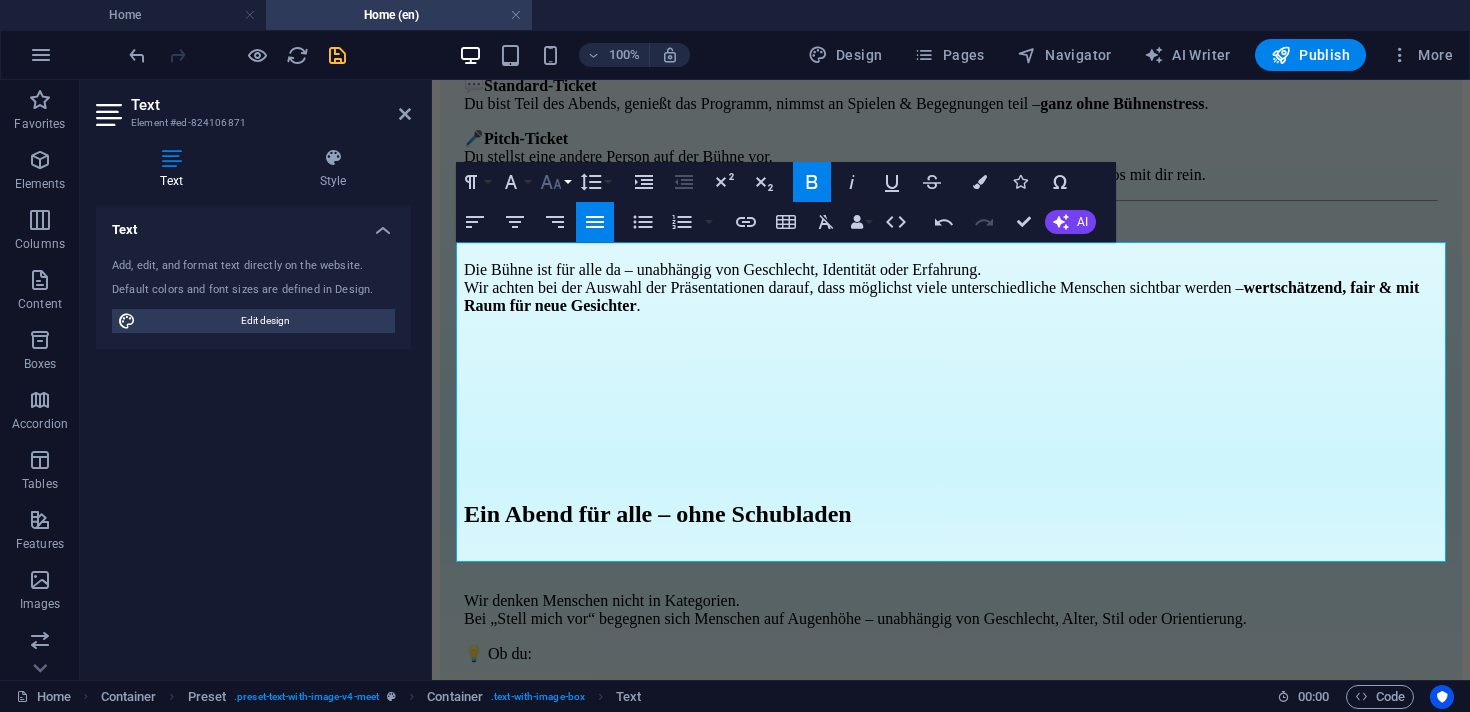 click 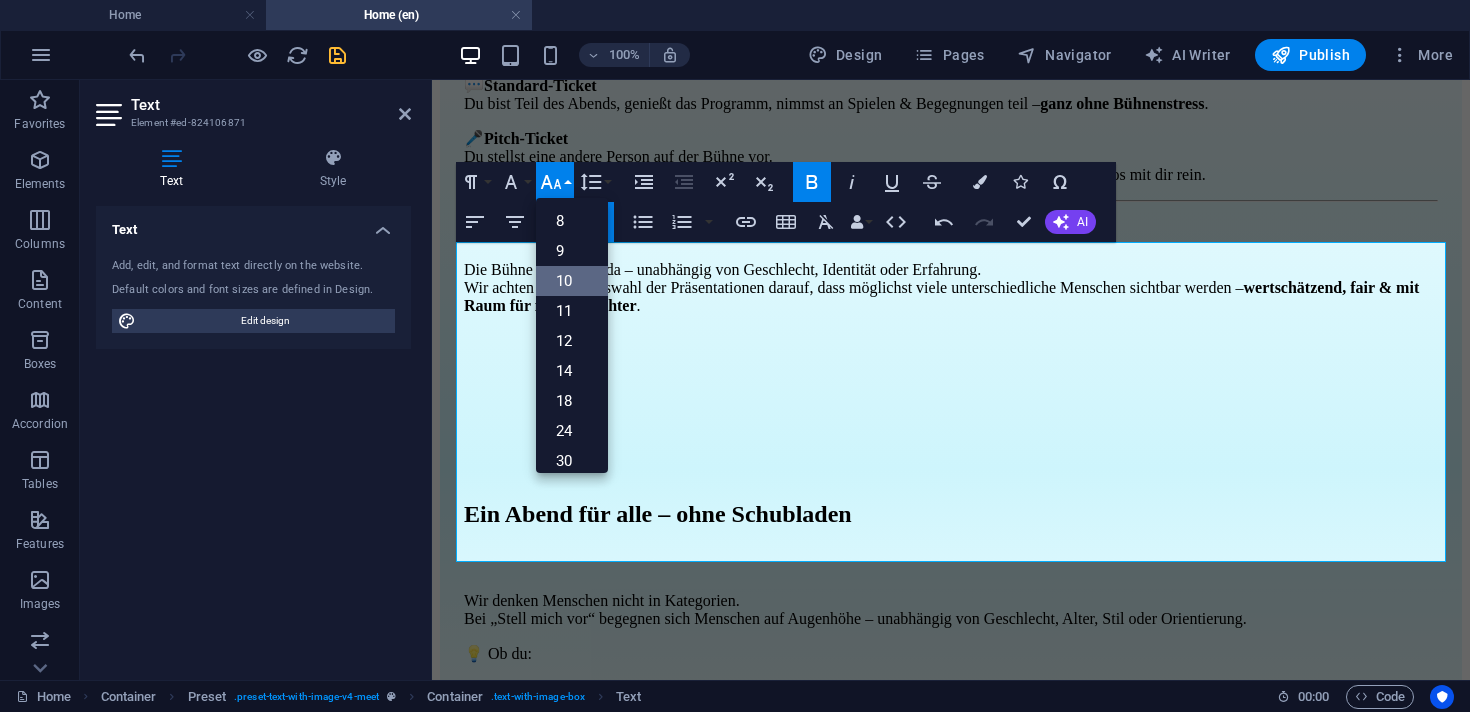 scroll, scrollTop: 83, scrollLeft: 0, axis: vertical 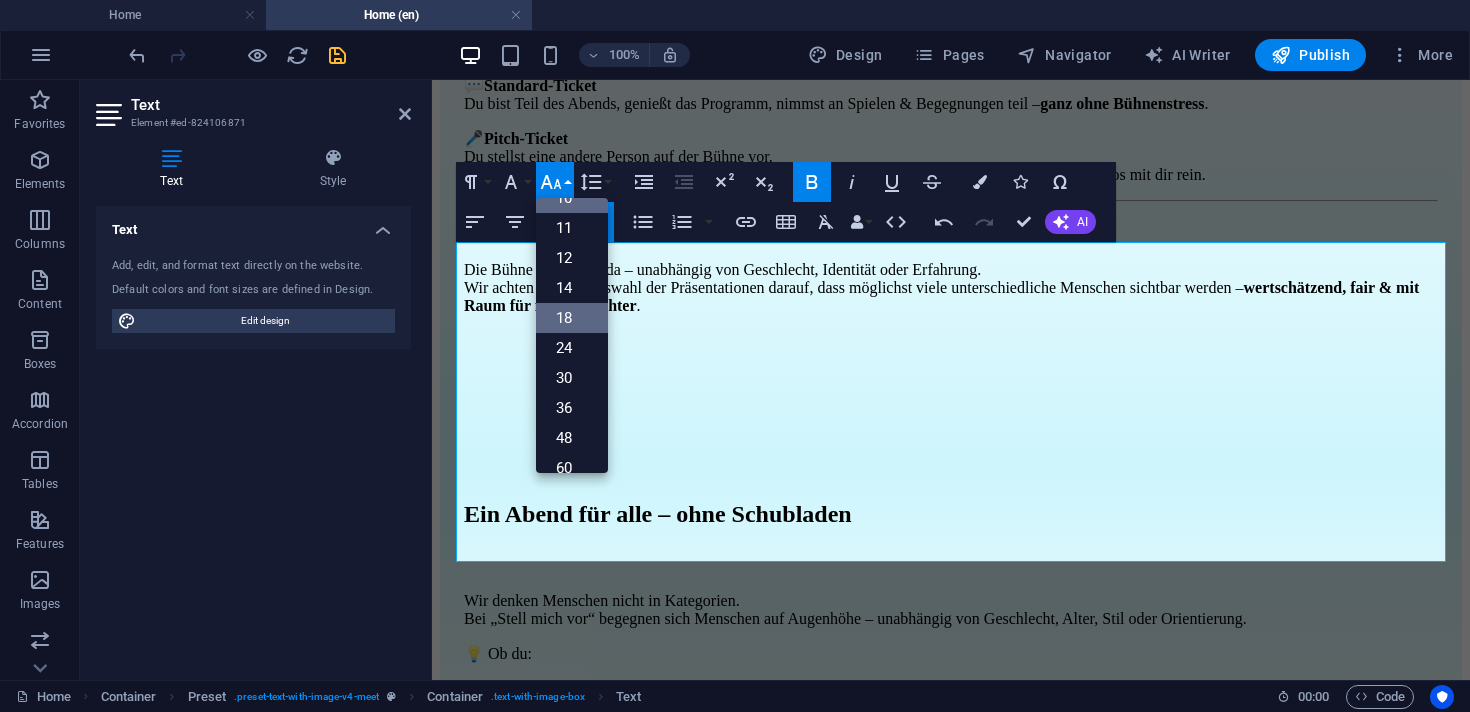 click on "18" at bounding box center [572, 318] 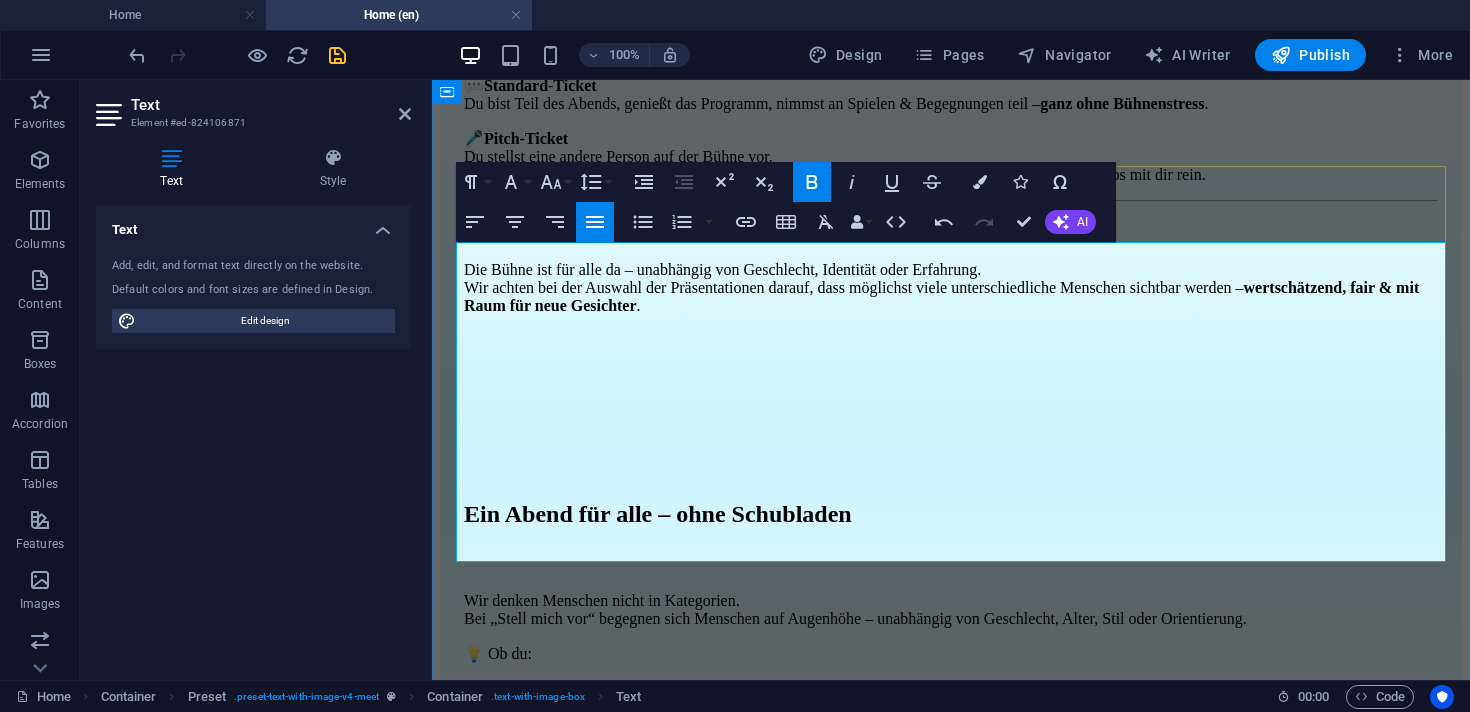click on "🎟️  Ticketarten :" at bounding box center [951, 46] 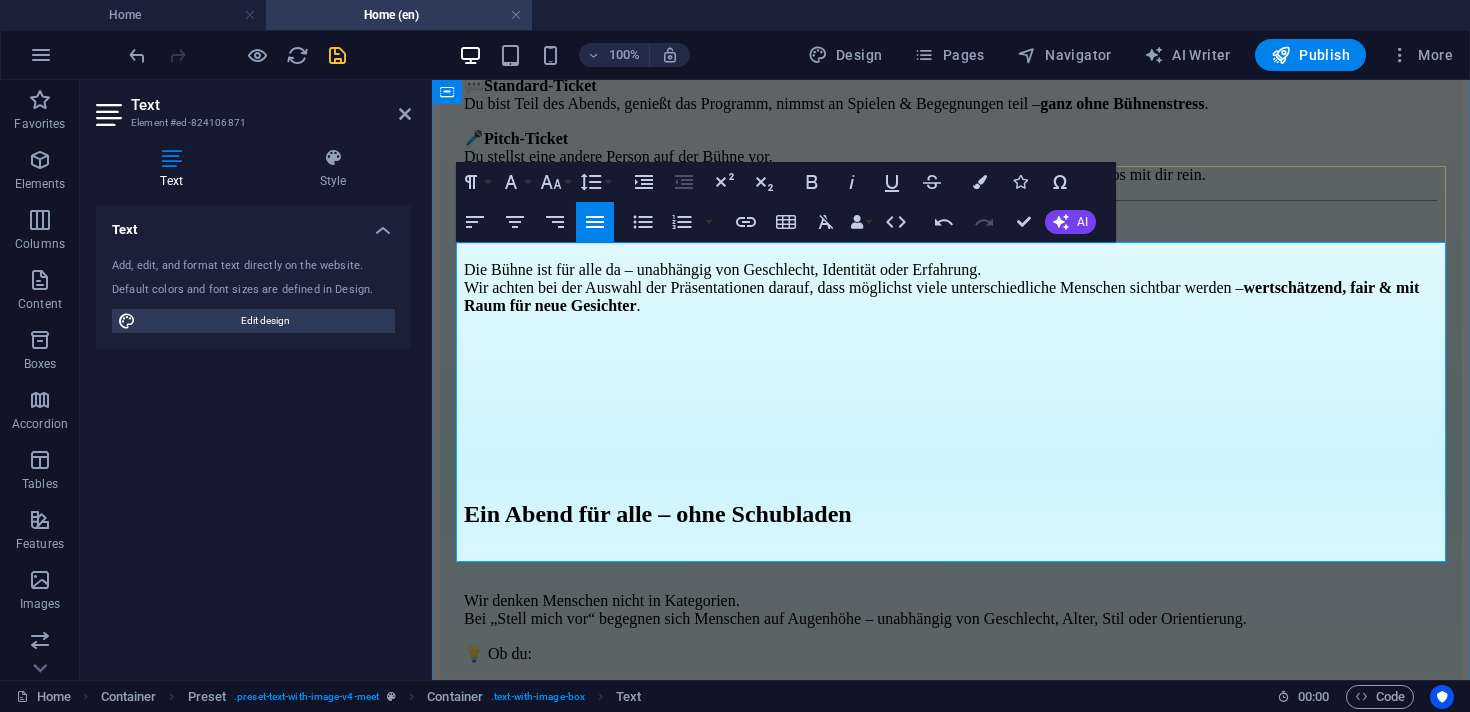 click on "🎟️  Ticketarten :" at bounding box center [951, 46] 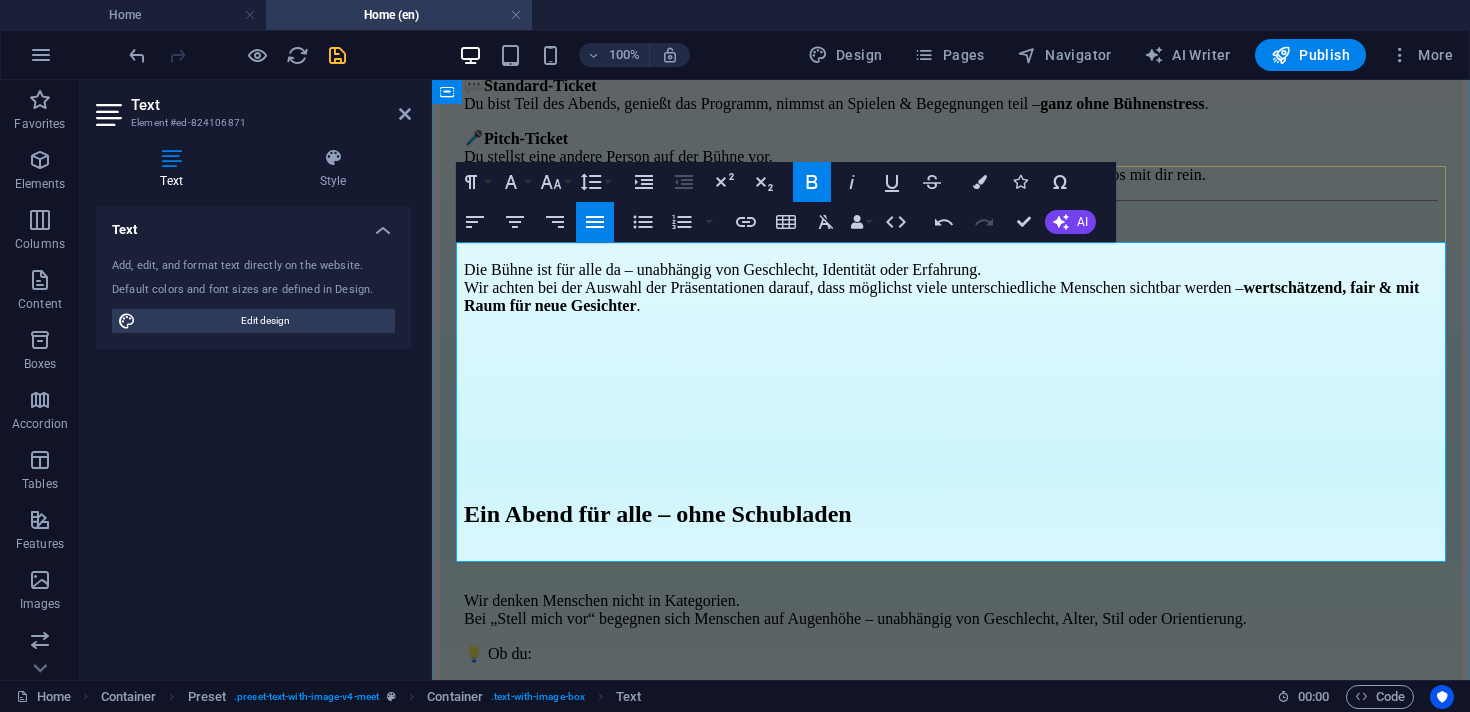 type 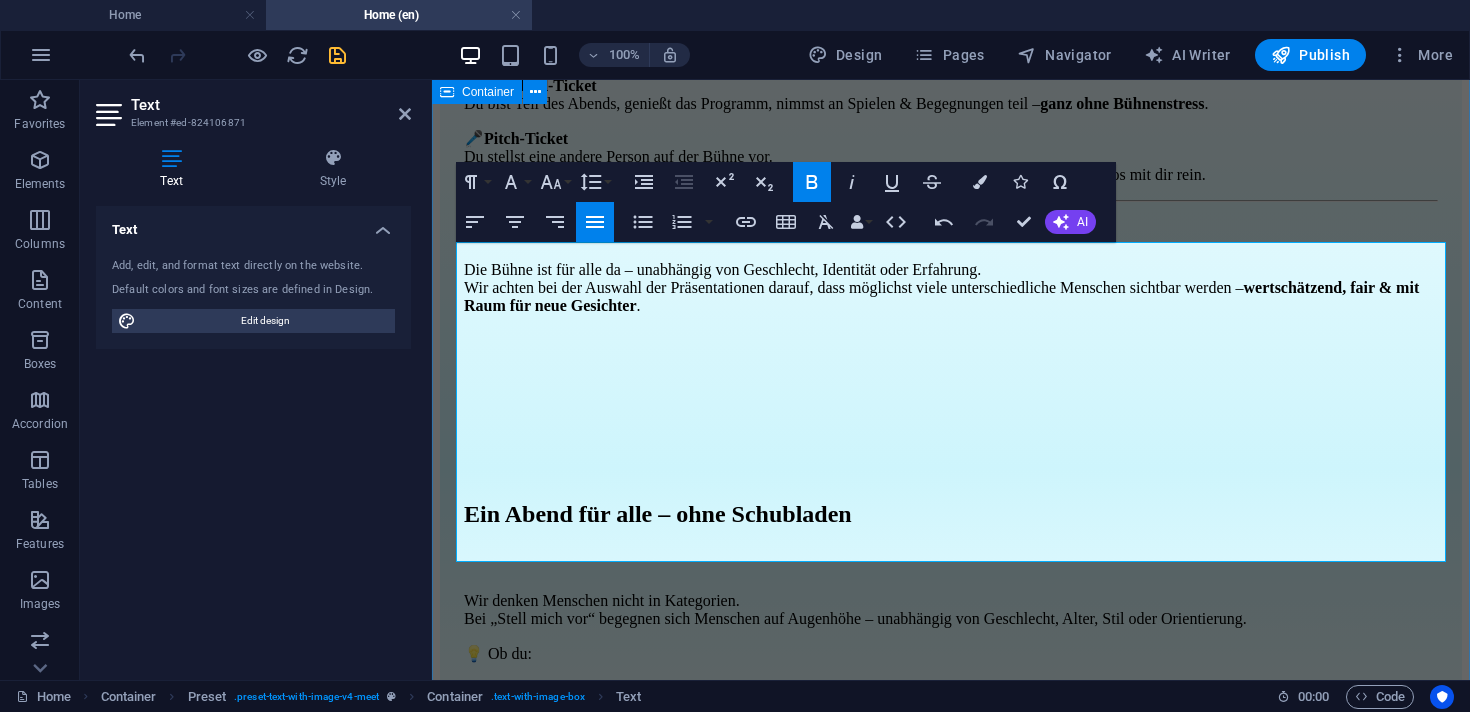drag, startPoint x: 611, startPoint y: 278, endPoint x: 429, endPoint y: 277, distance: 182.00275 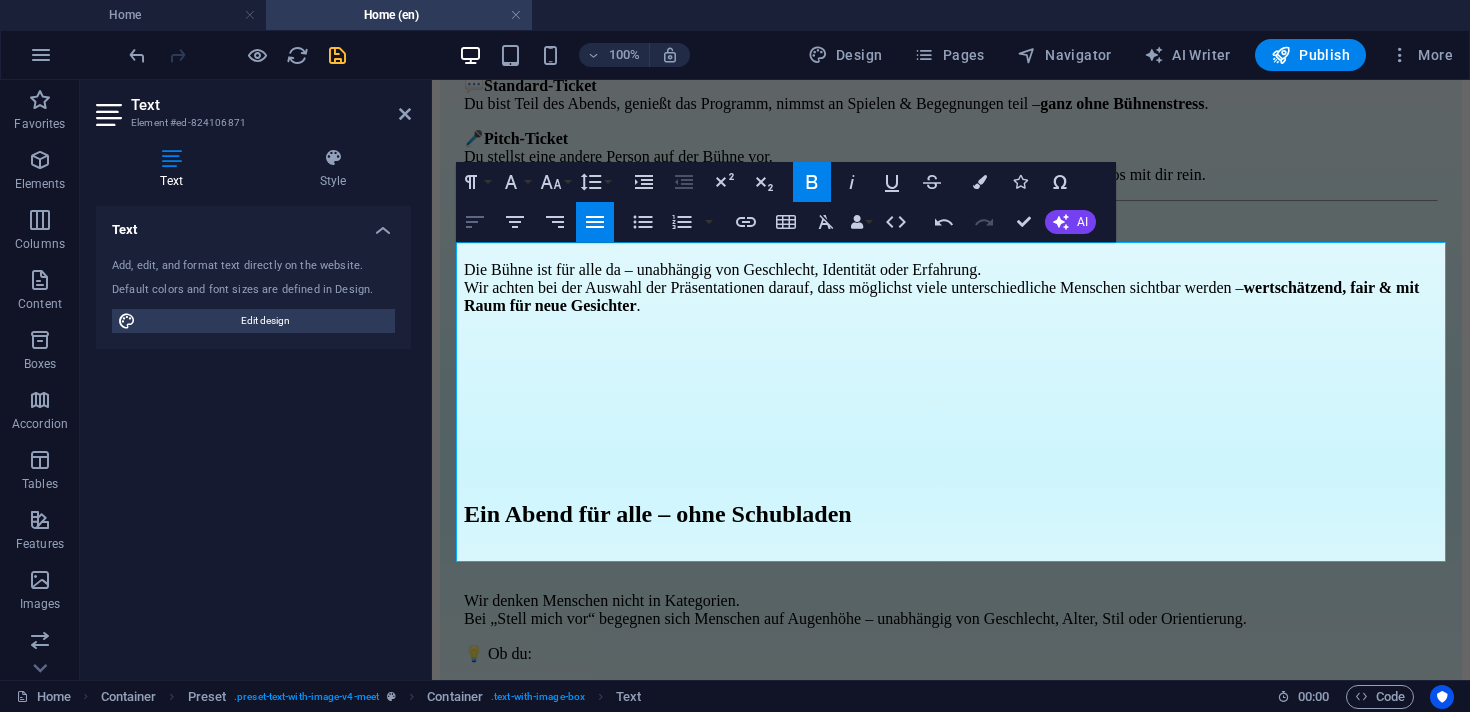 click 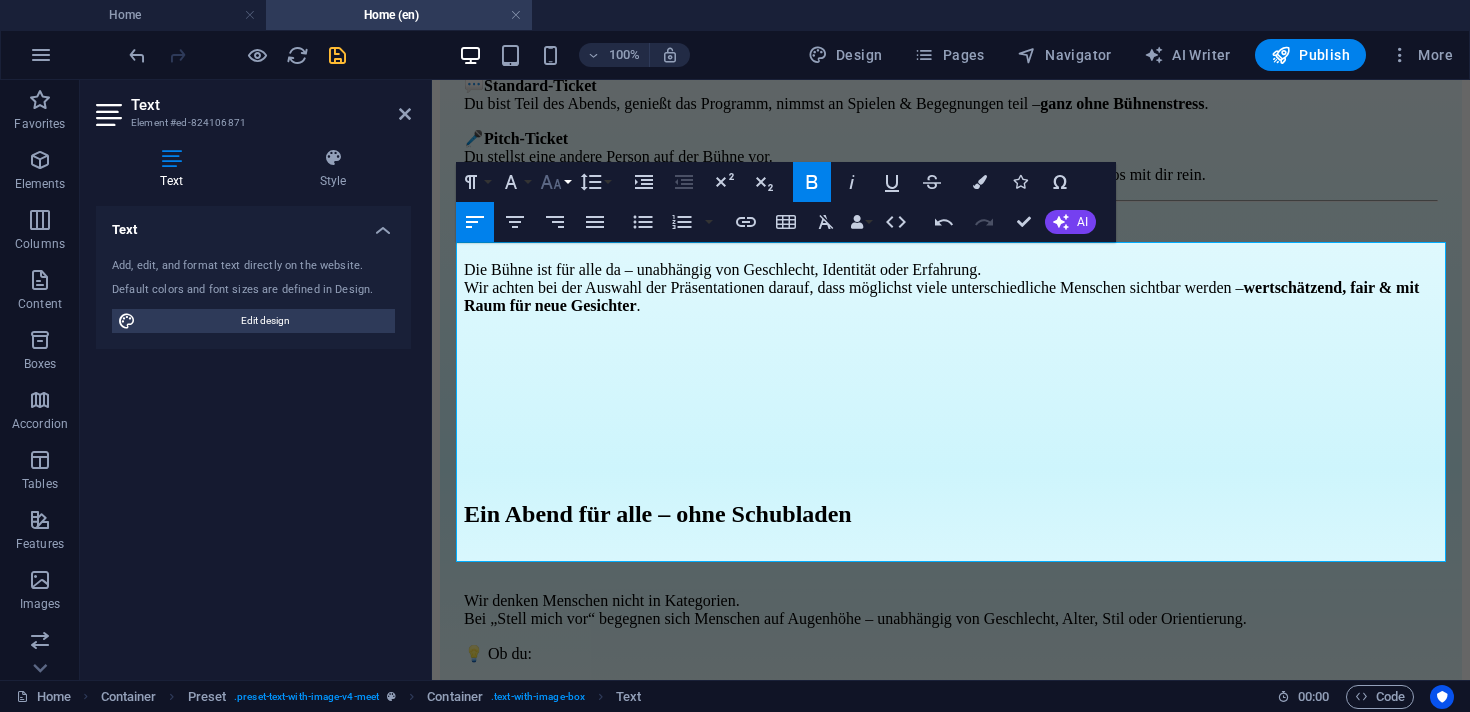 click 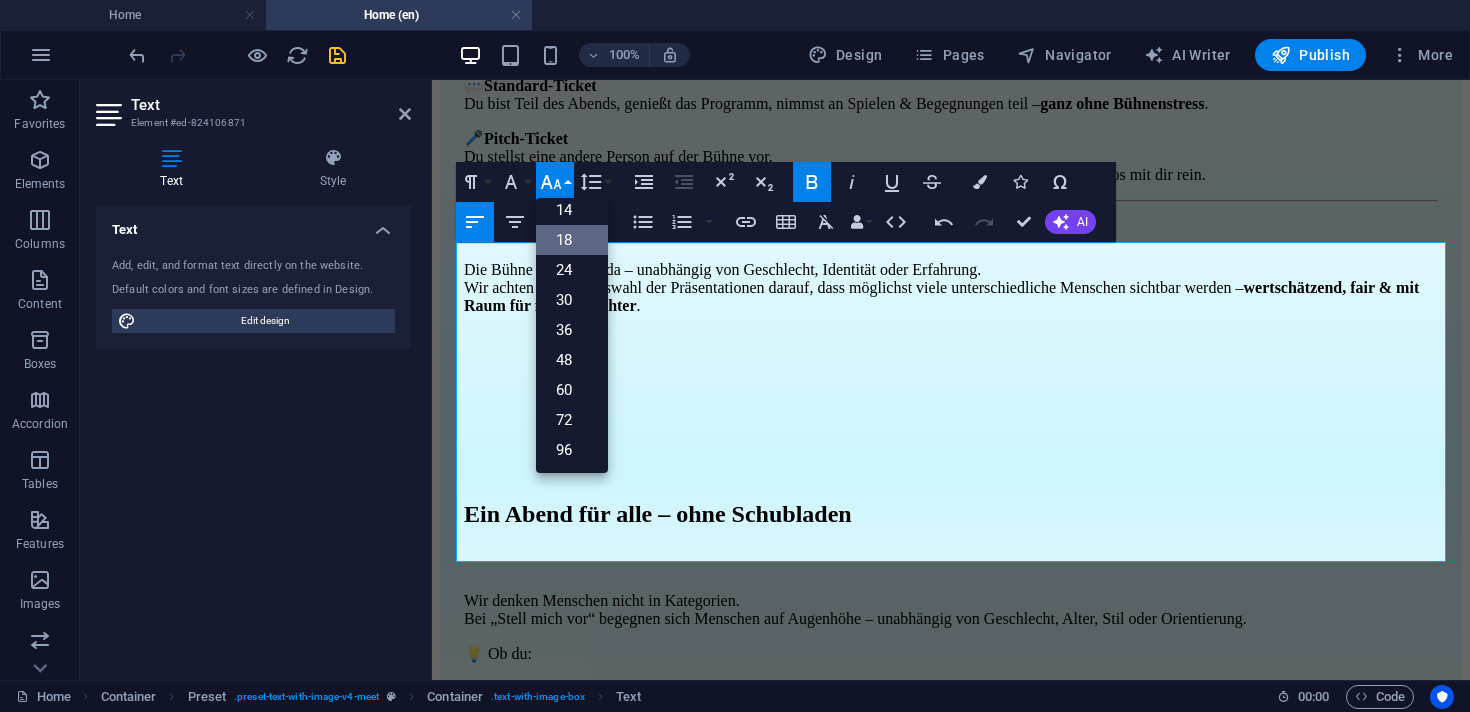 scroll, scrollTop: 161, scrollLeft: 0, axis: vertical 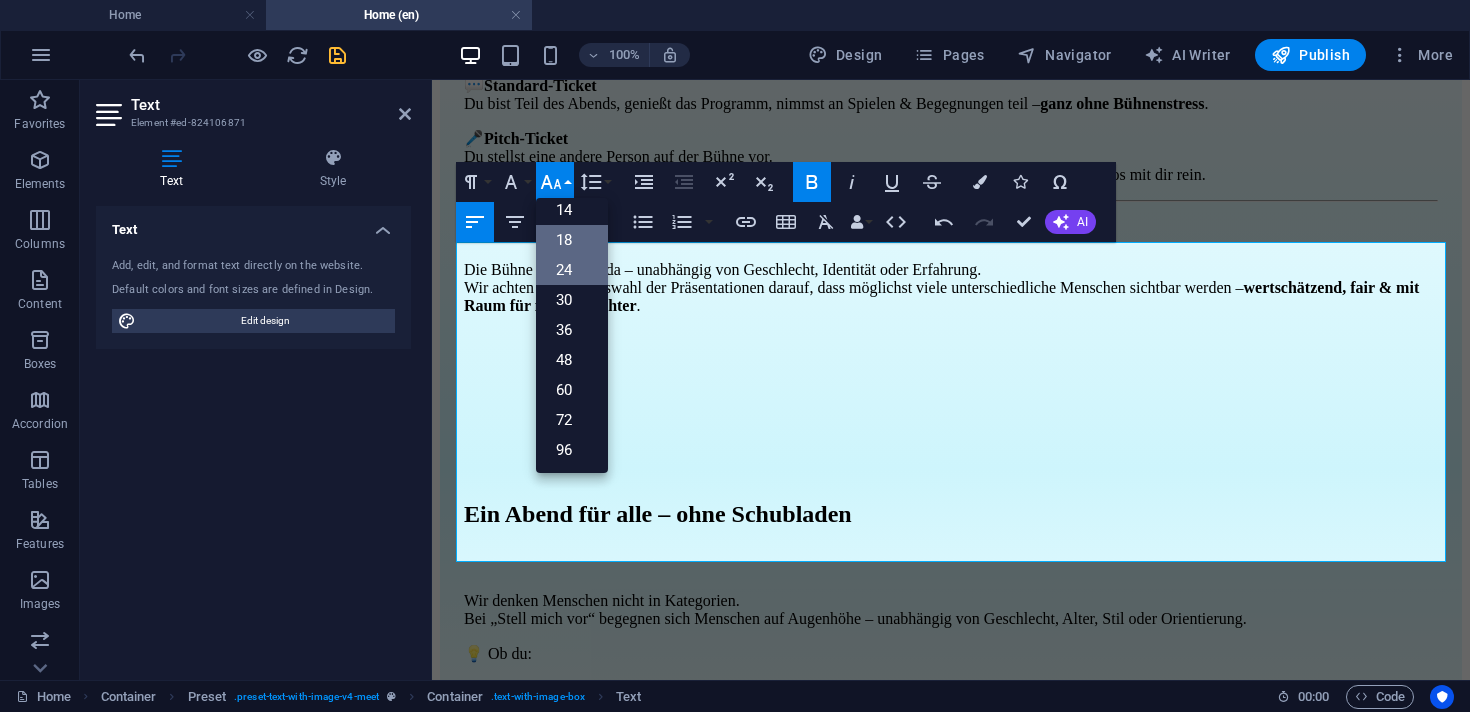 click on "24" at bounding box center (572, 270) 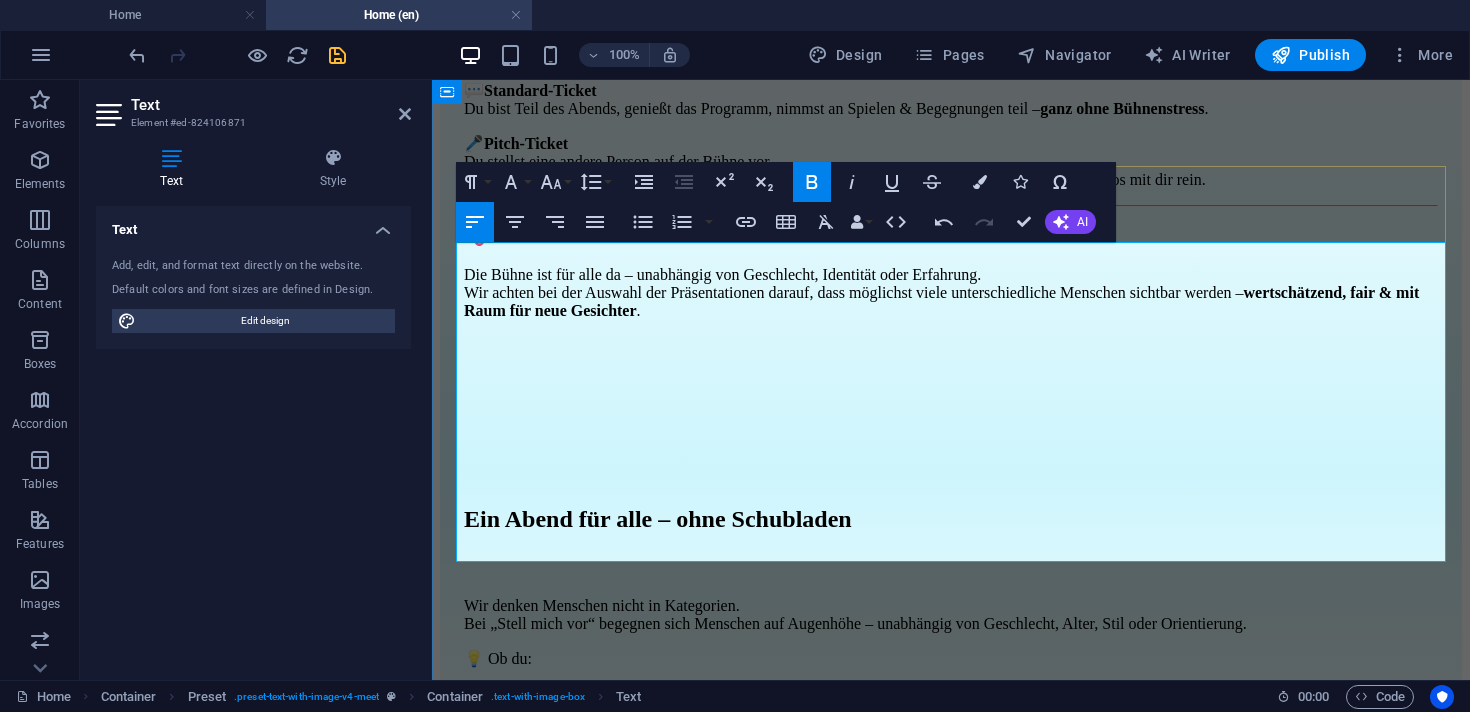 click on "Ticketarten:" at bounding box center [951, 48] 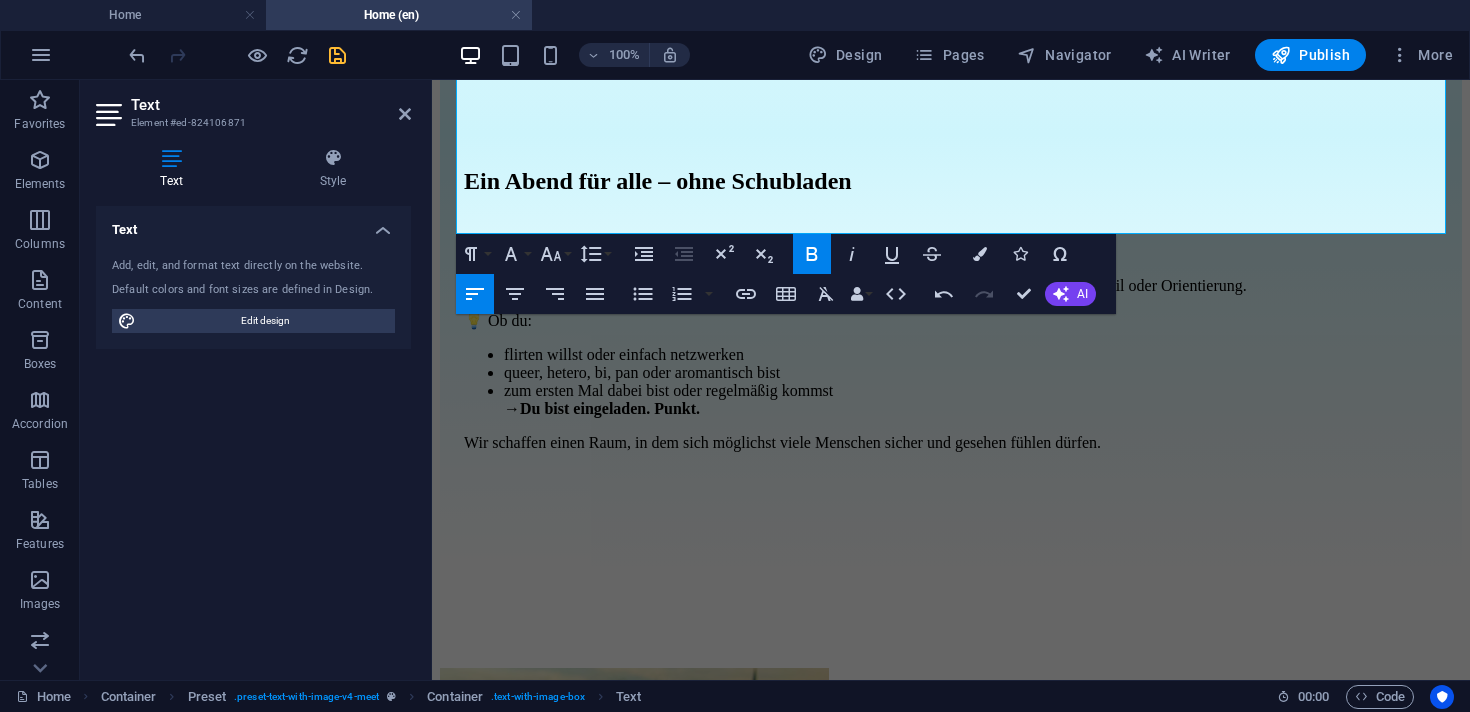 scroll, scrollTop: 3133, scrollLeft: 0, axis: vertical 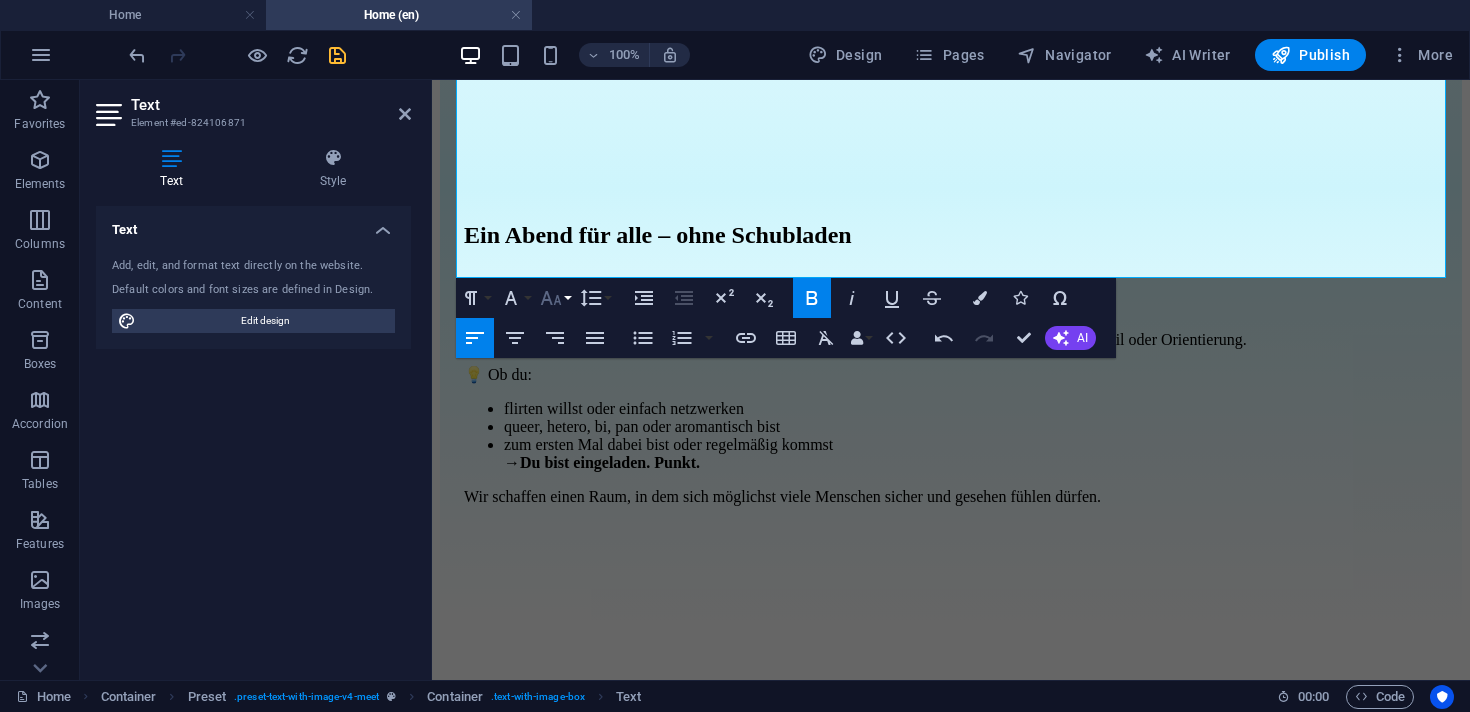 click on "Font Size" at bounding box center [555, 298] 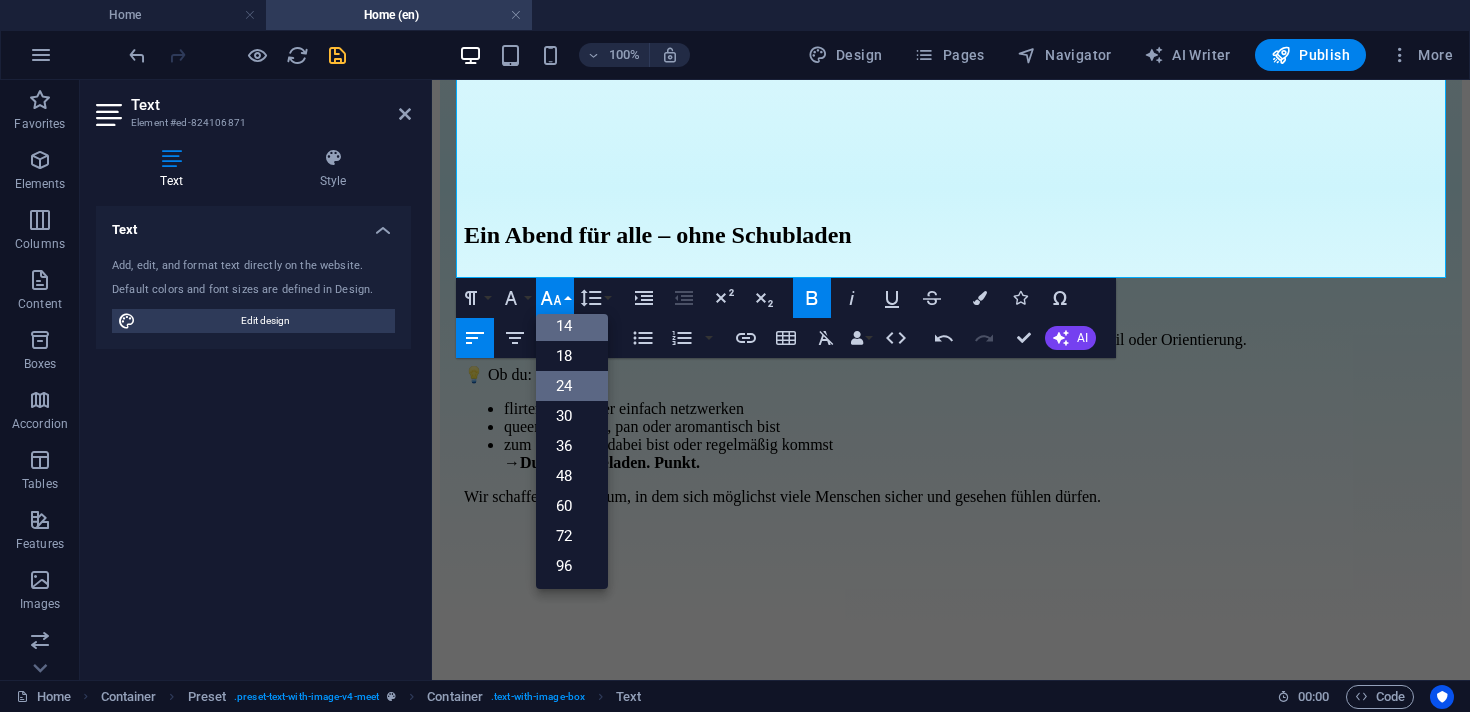 scroll, scrollTop: 161, scrollLeft: 0, axis: vertical 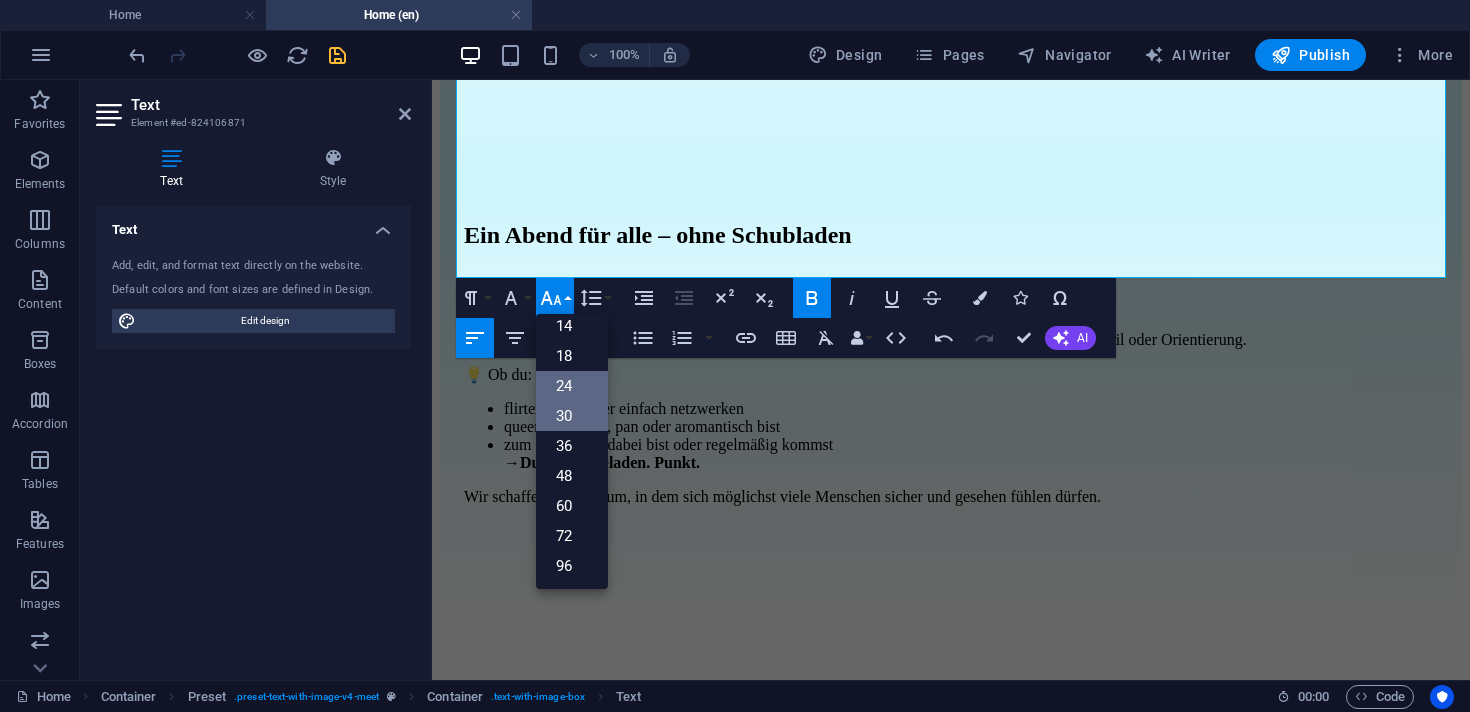 click on "30" at bounding box center [572, 416] 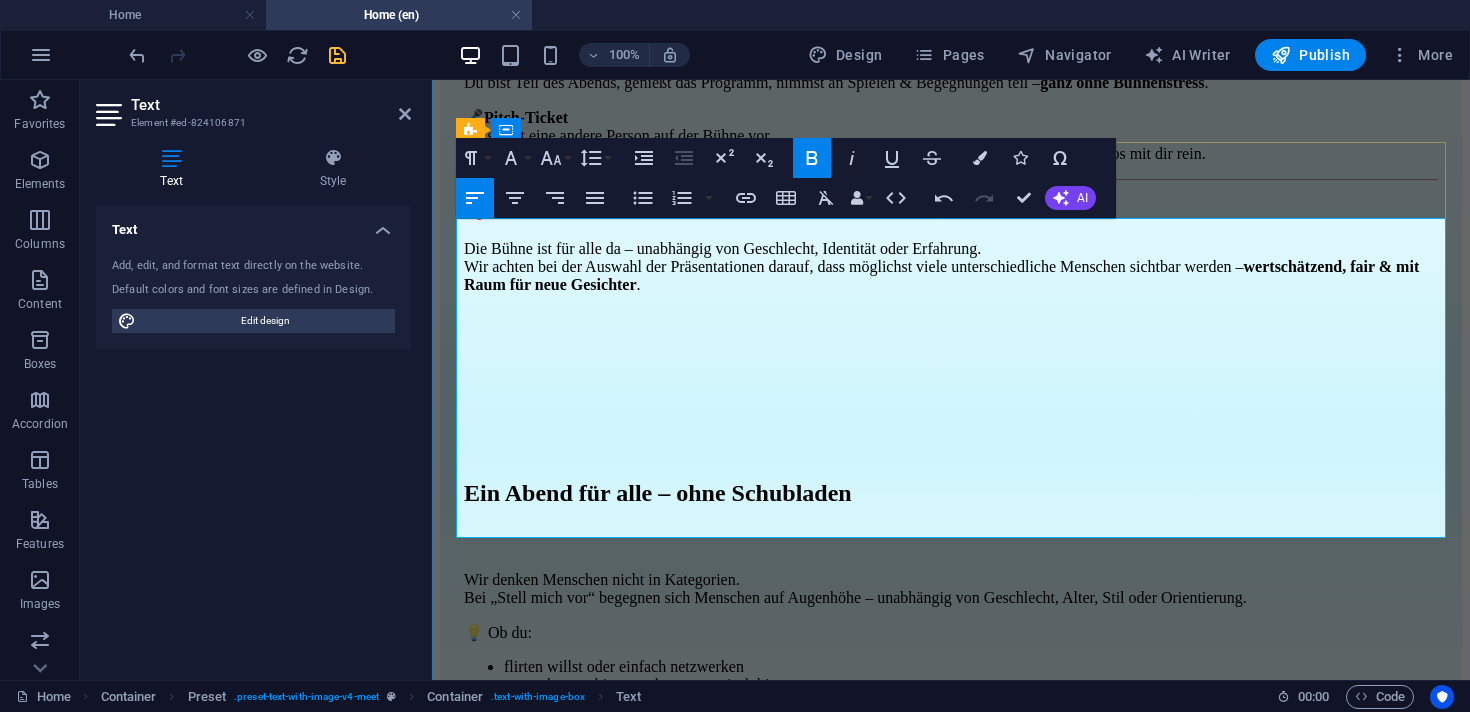 scroll, scrollTop: 2886, scrollLeft: 0, axis: vertical 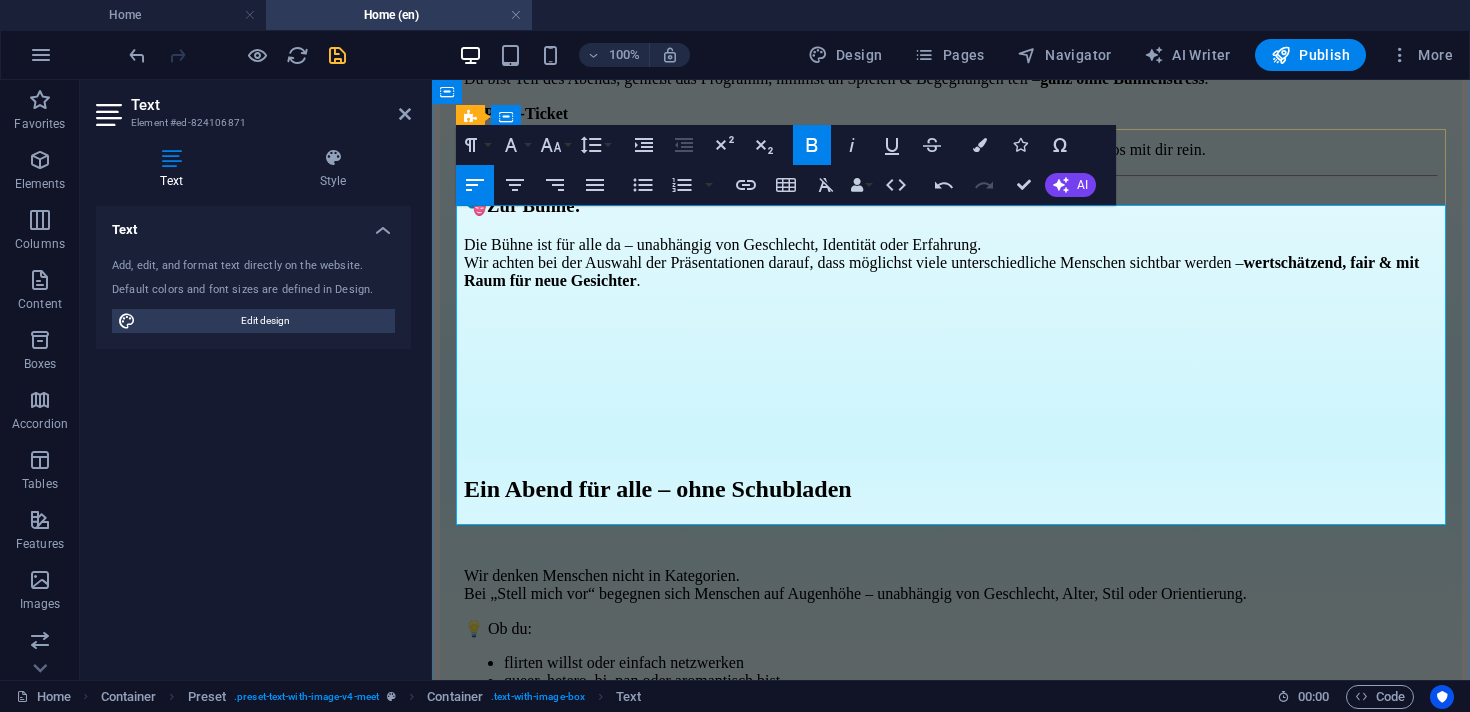 drag, startPoint x: 609, startPoint y: 241, endPoint x: 434, endPoint y: 238, distance: 175.02571 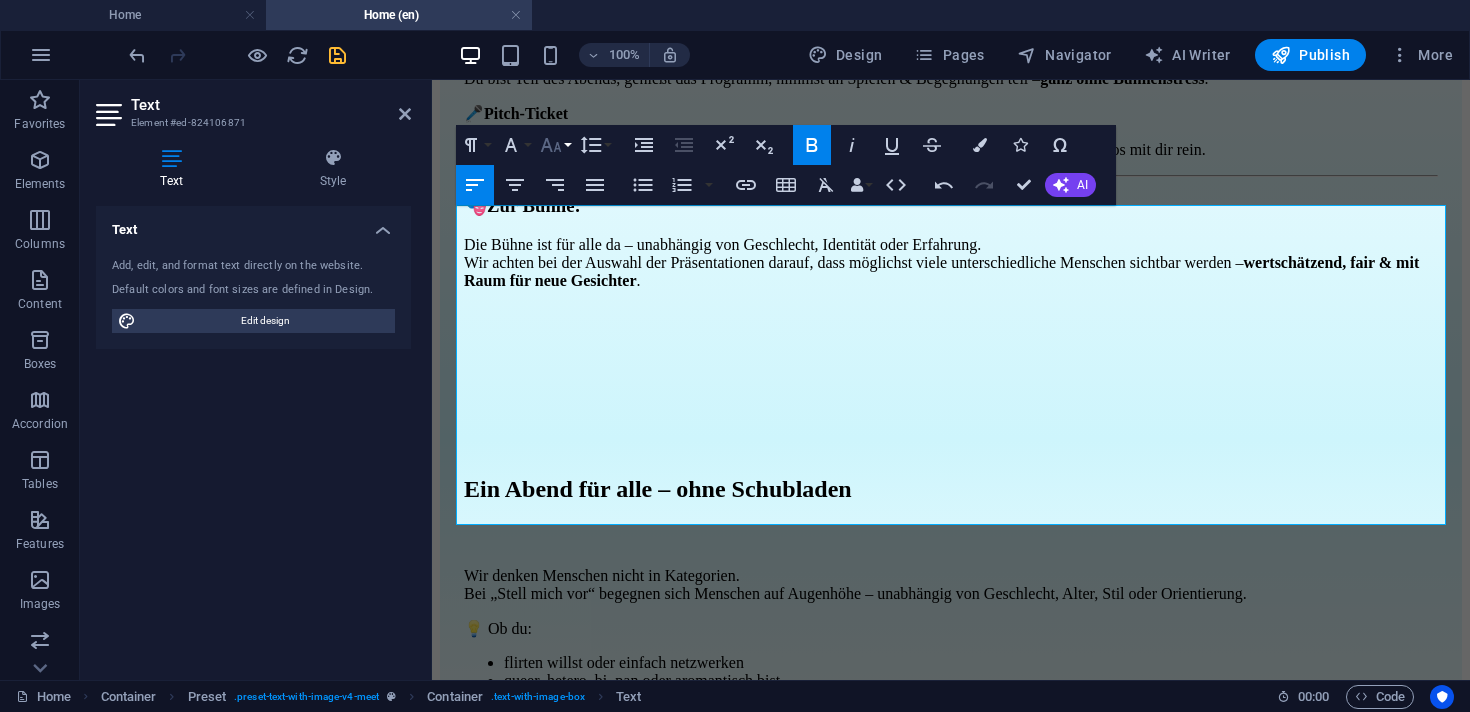 click 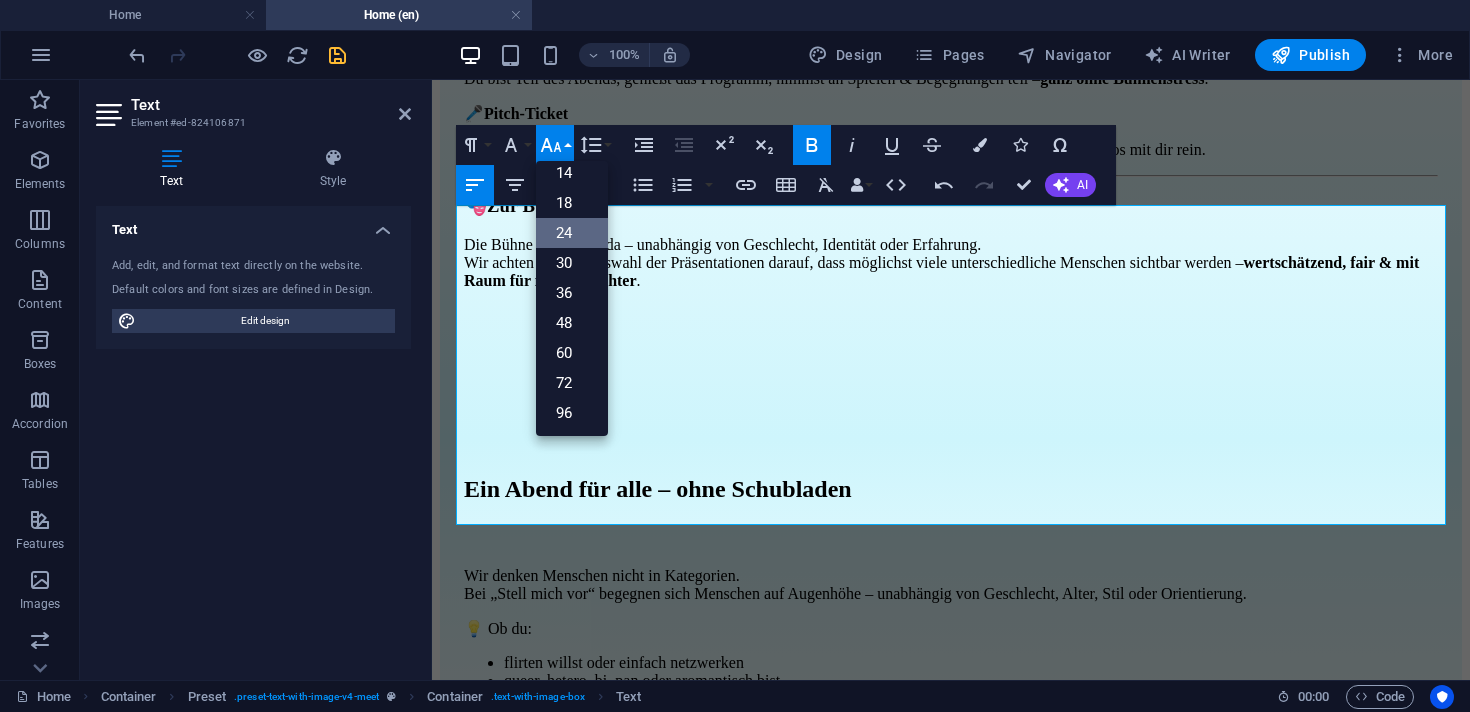 scroll, scrollTop: 161, scrollLeft: 0, axis: vertical 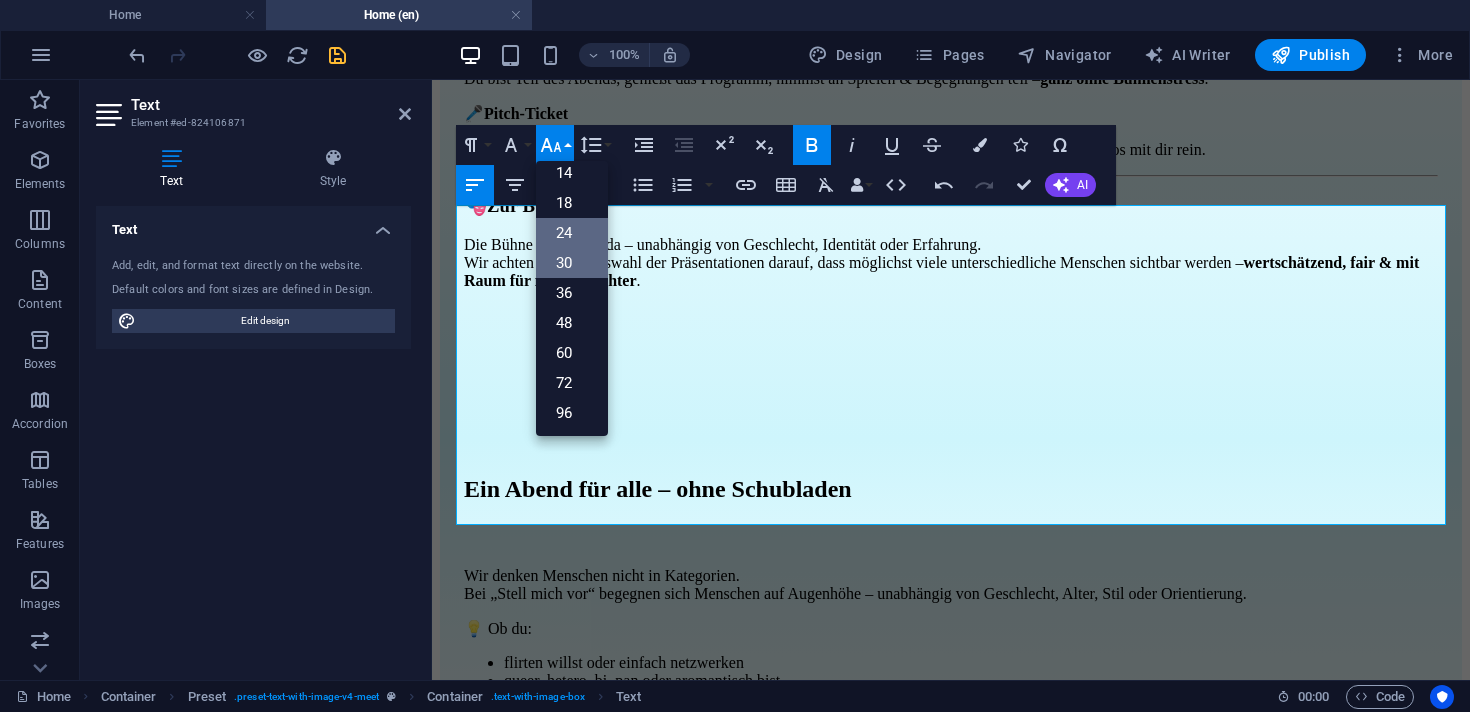 click on "30" at bounding box center [572, 263] 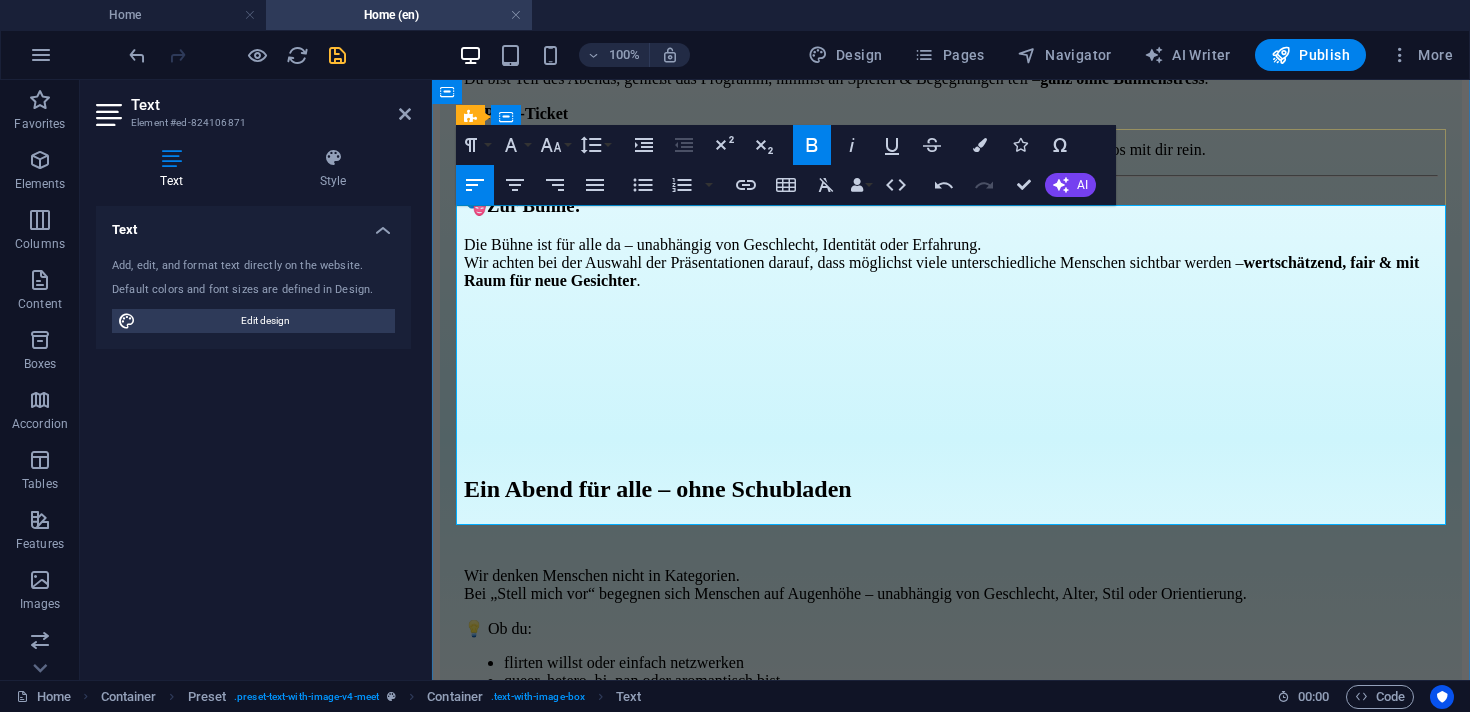 click on "Ticketarten:​" at bounding box center (951, 15) 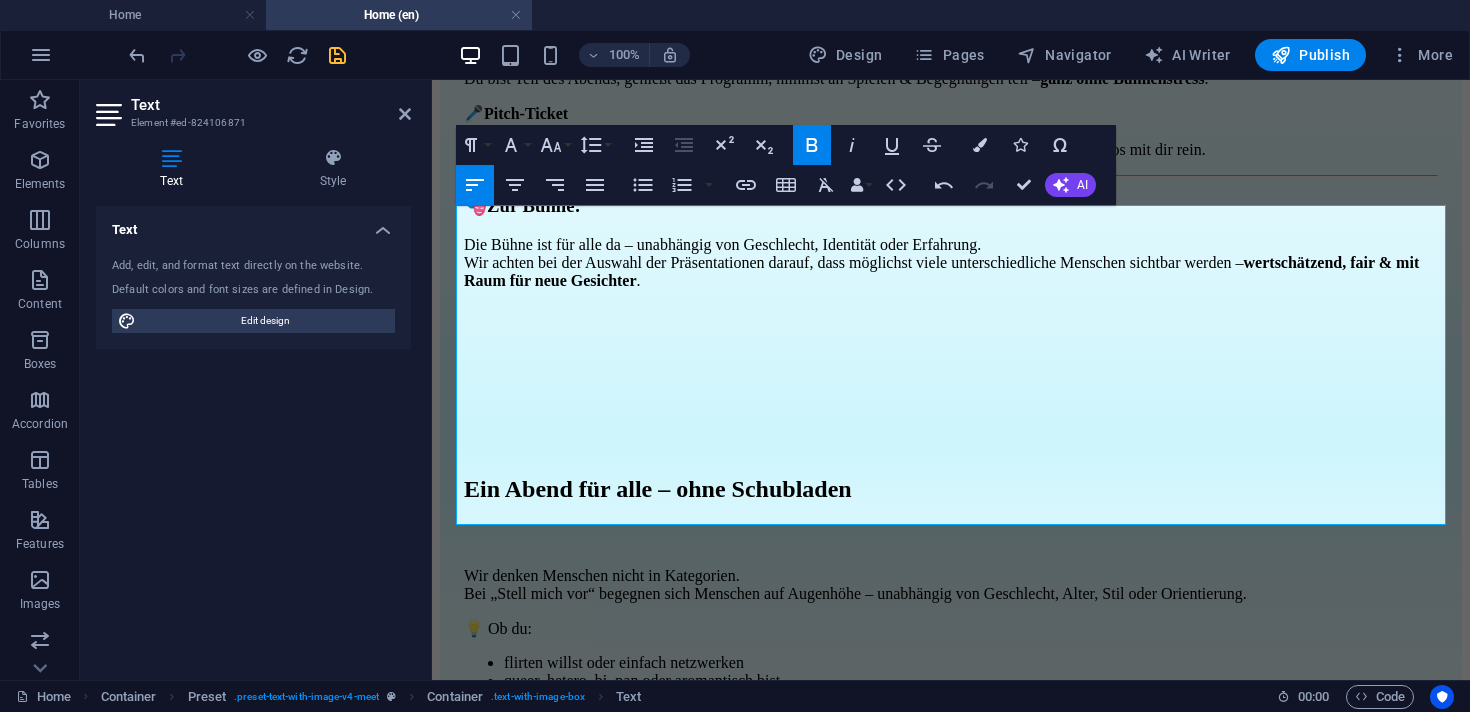 drag, startPoint x: 646, startPoint y: 257, endPoint x: 424, endPoint y: 248, distance: 222.18236 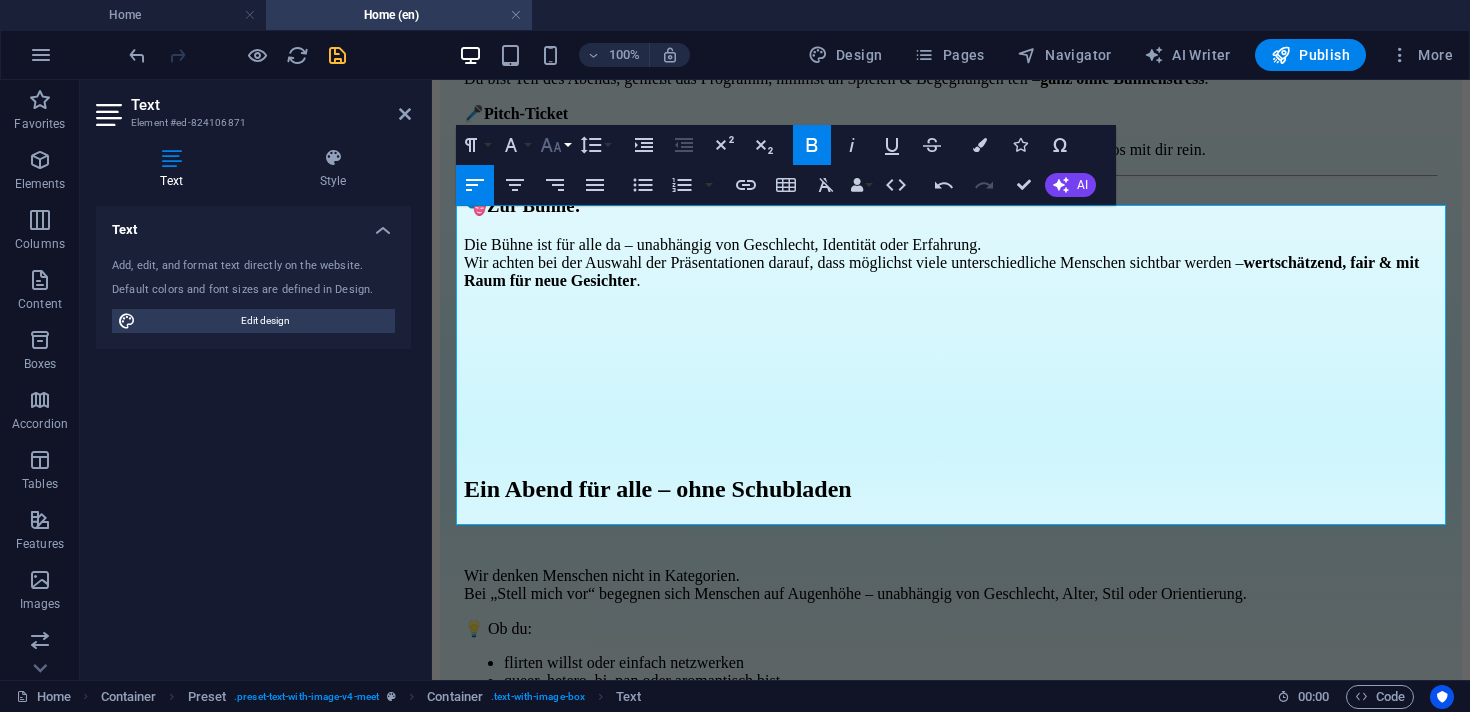 click on "Font Size" at bounding box center (555, 145) 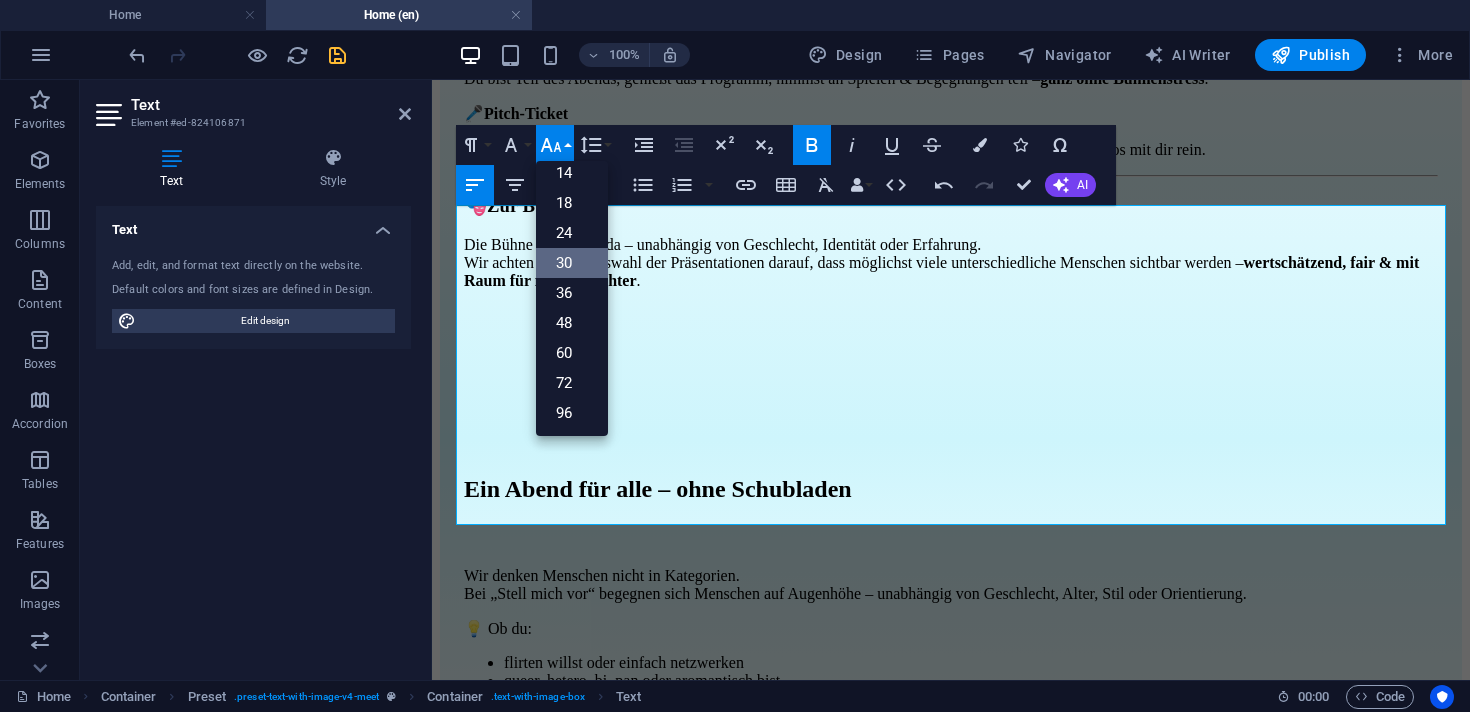 scroll, scrollTop: 161, scrollLeft: 0, axis: vertical 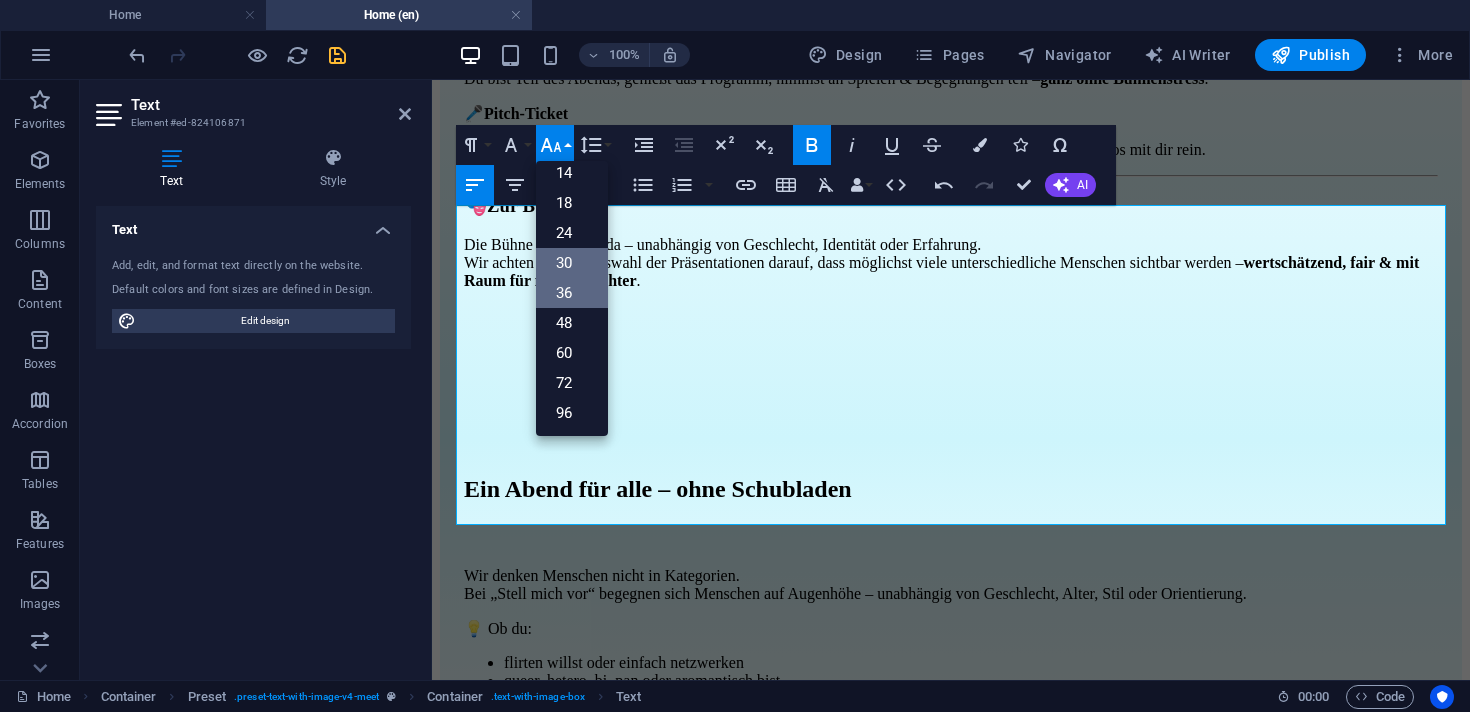 click on "36" at bounding box center [572, 293] 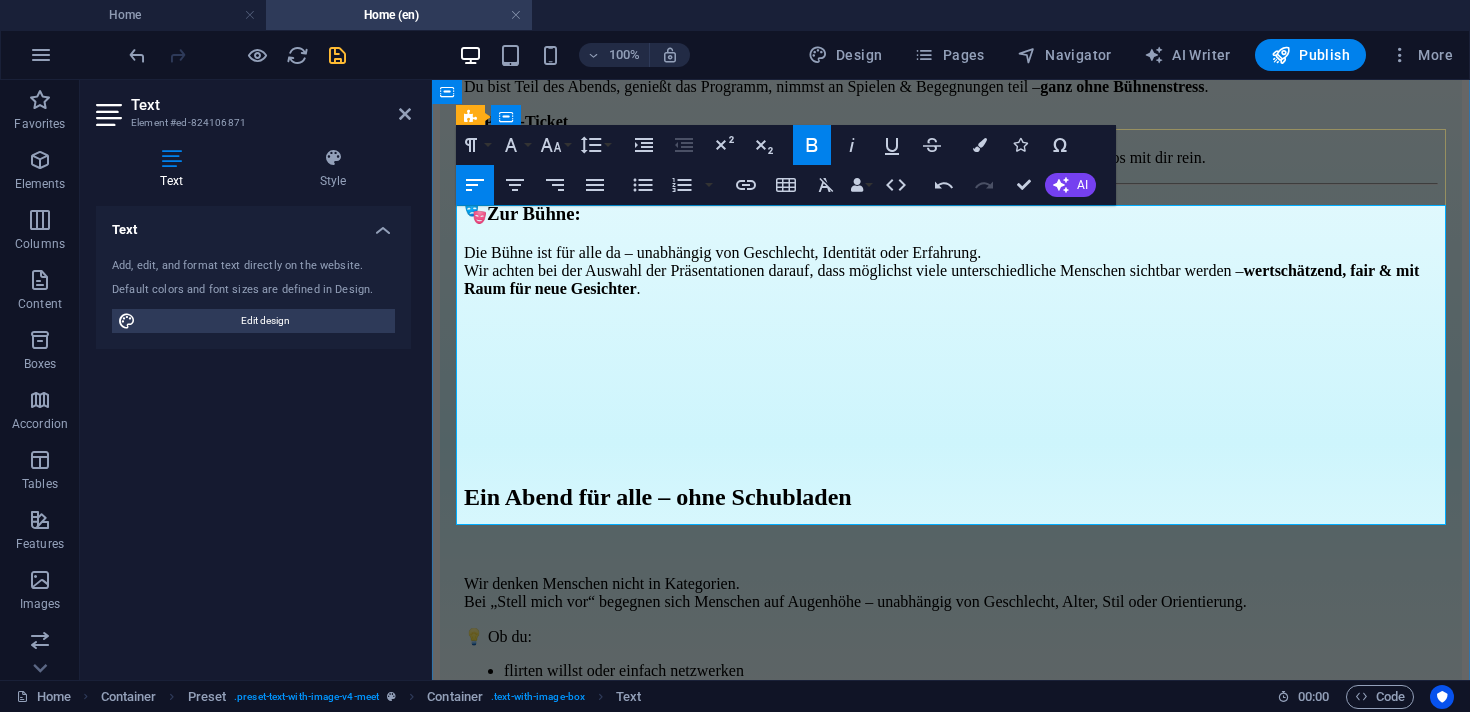 click on "💬  Standard-Ticket Du bist Teil des Abends, genießt das Programm, nimmst an Spielen & Begegnungen teil –  ganz ohne Bühnenstress ." at bounding box center (951, 77) 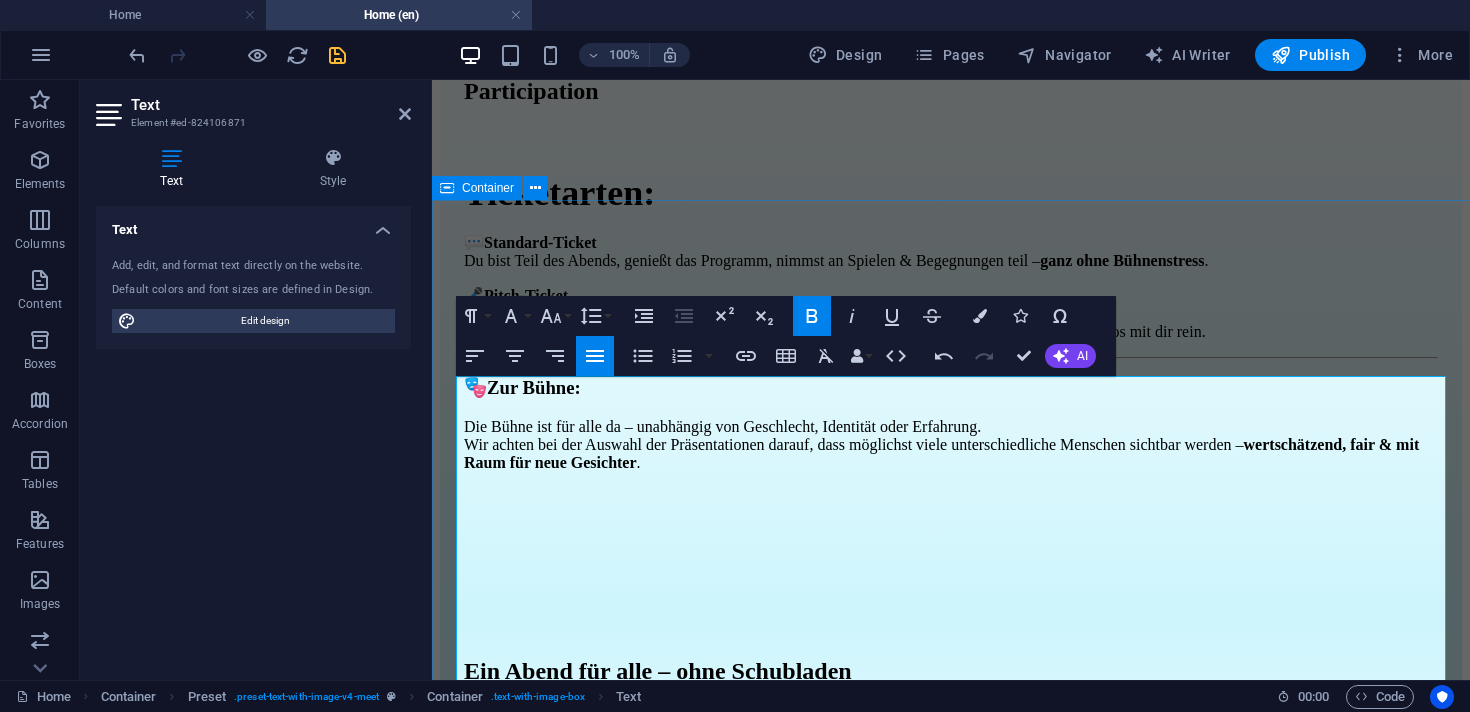 scroll, scrollTop: 2716, scrollLeft: 0, axis: vertical 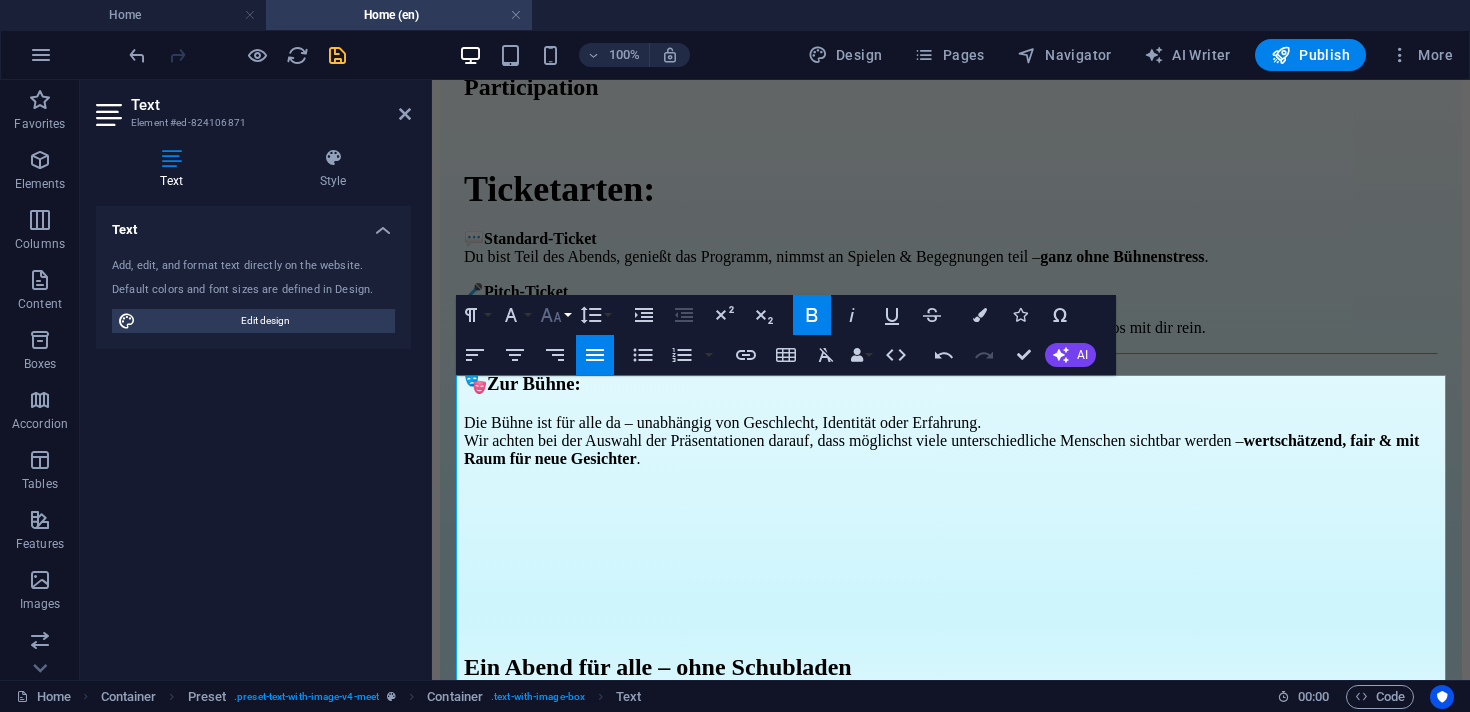click on "Font Size" at bounding box center (555, 315) 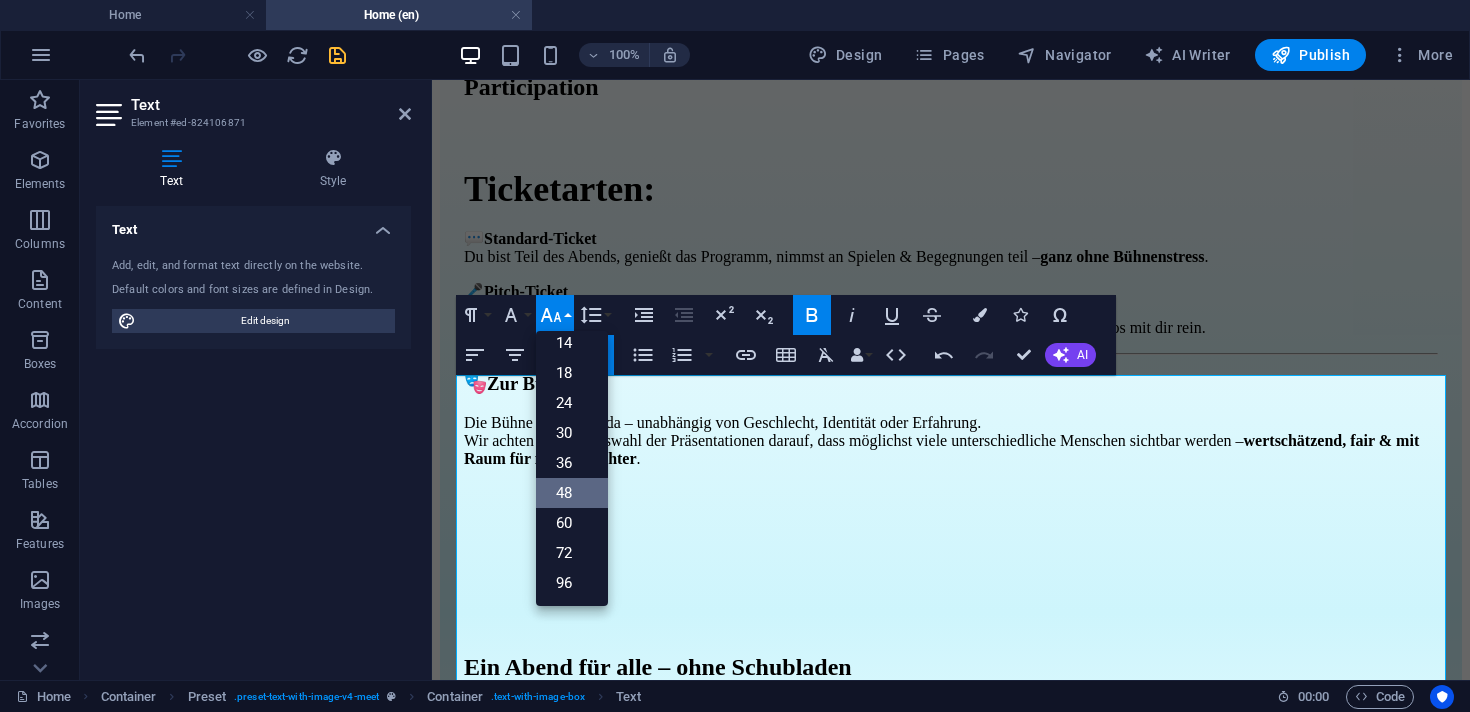 click on "48" at bounding box center (572, 493) 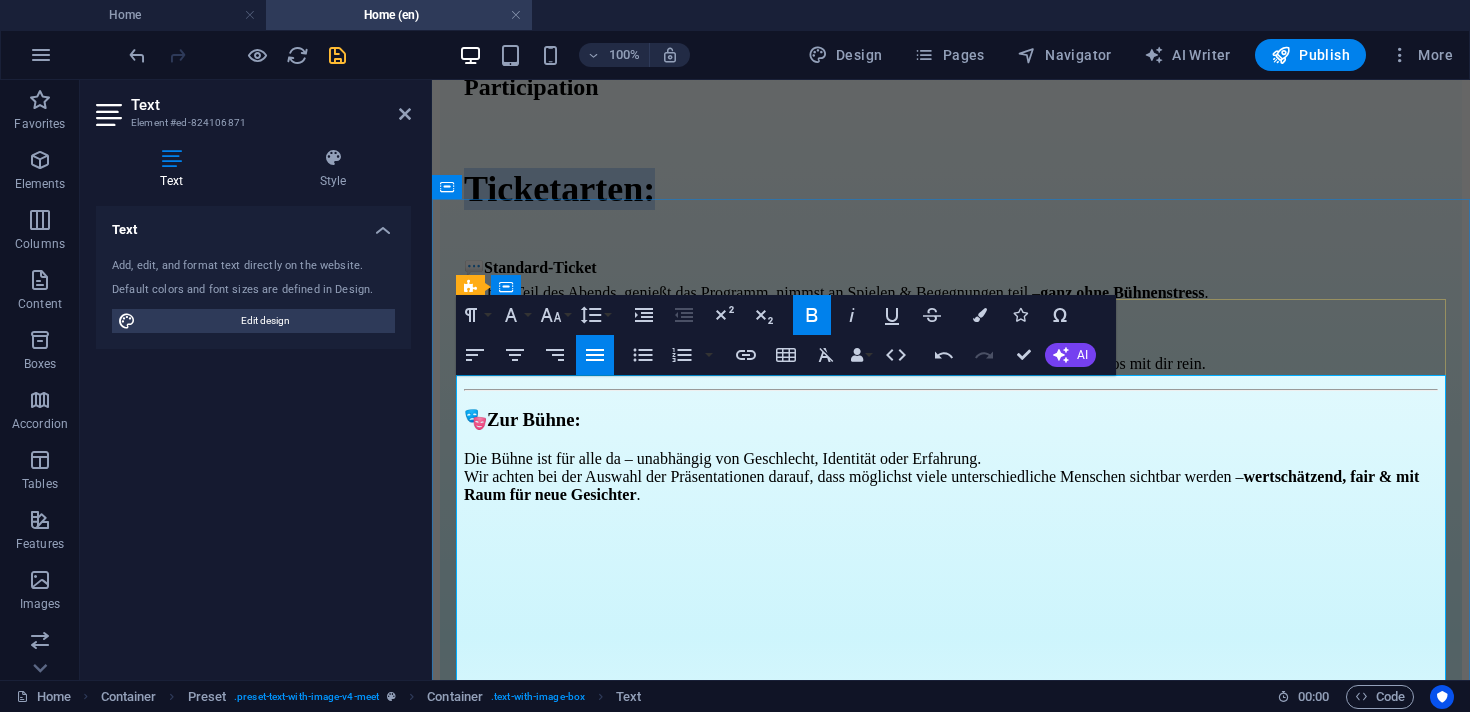 drag, startPoint x: 665, startPoint y: 428, endPoint x: 415, endPoint y: 390, distance: 252.8715 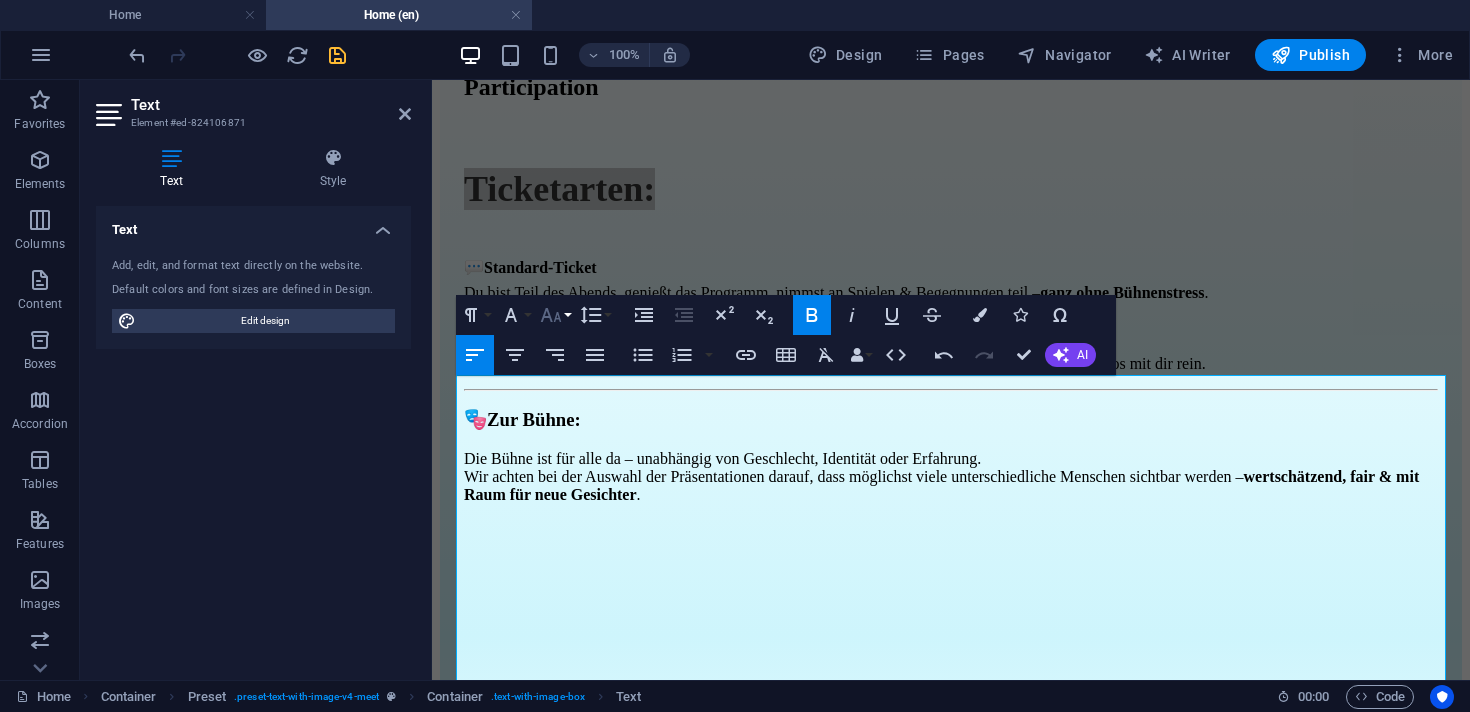 click on "Font Size" at bounding box center [555, 315] 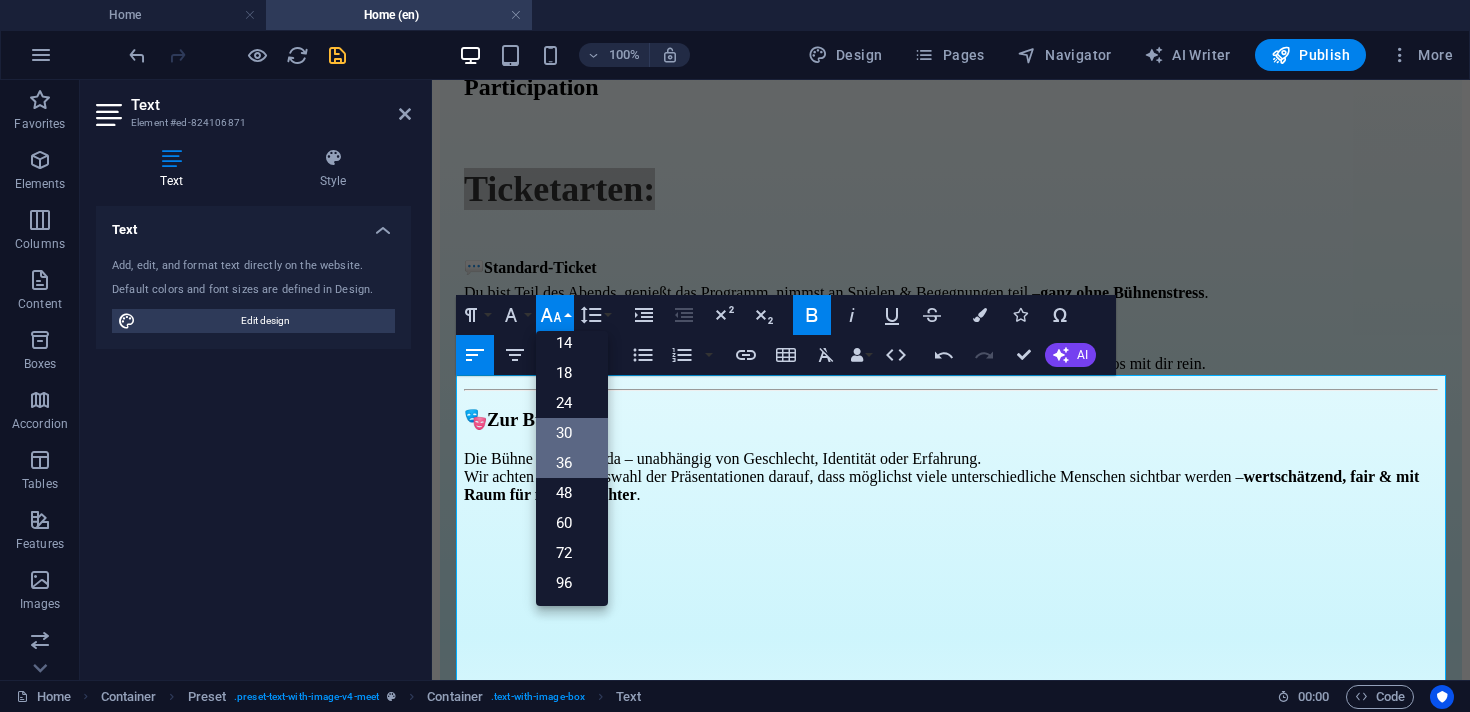 scroll, scrollTop: 161, scrollLeft: 0, axis: vertical 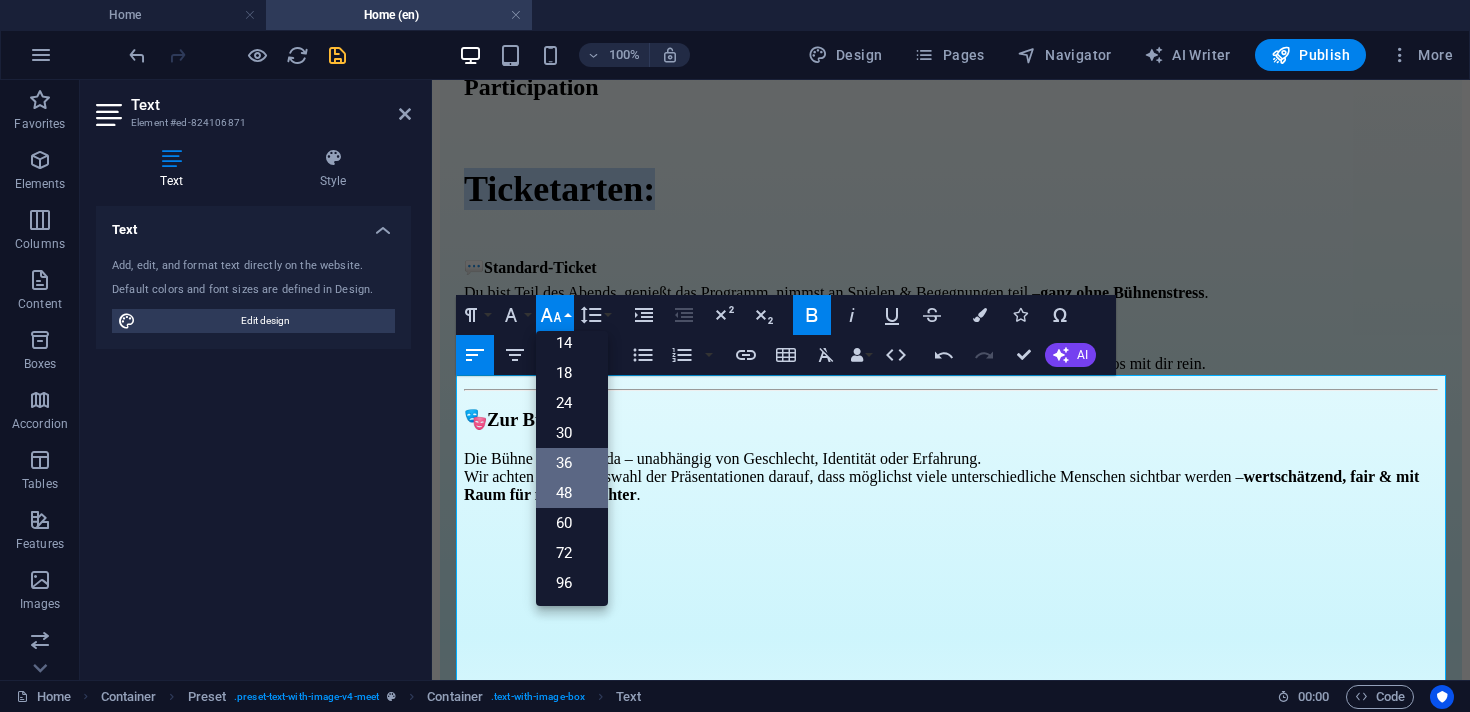 click on "48" at bounding box center (572, 493) 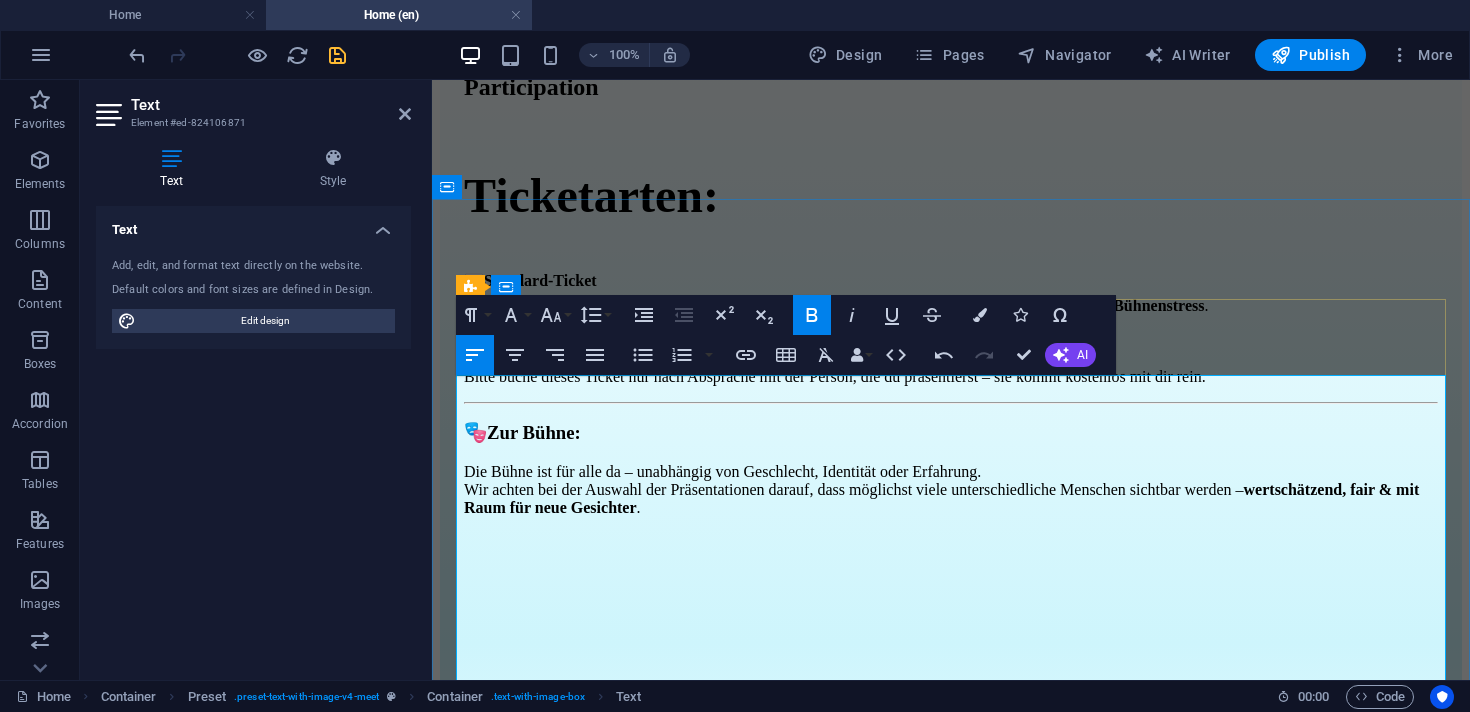 click on "💬  Standard-Ticket ​ Du bist Teil des Abends, genießt das Programm, nimmst an Spielen & Begegnungen teil –  ganz ohne Bühnenstress ." at bounding box center (951, 278) 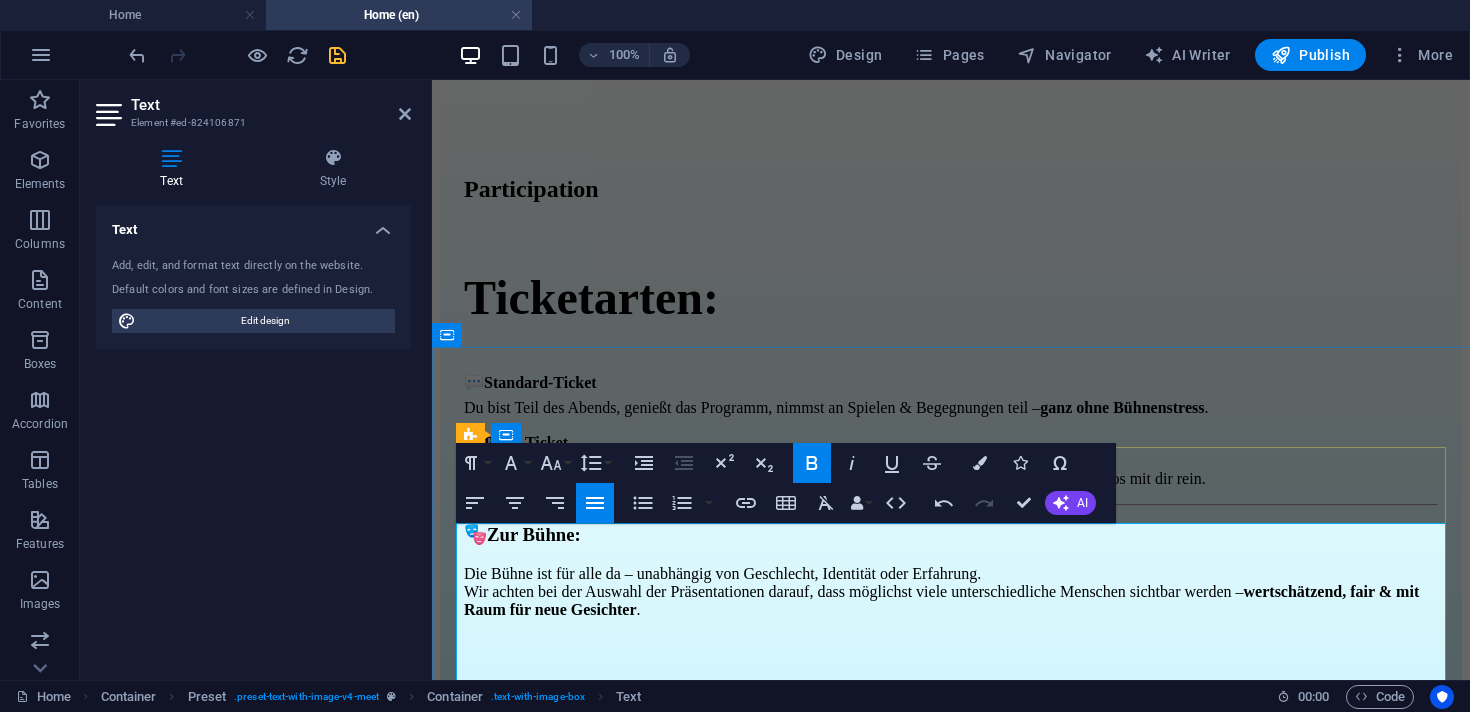 scroll, scrollTop: 2843, scrollLeft: 0, axis: vertical 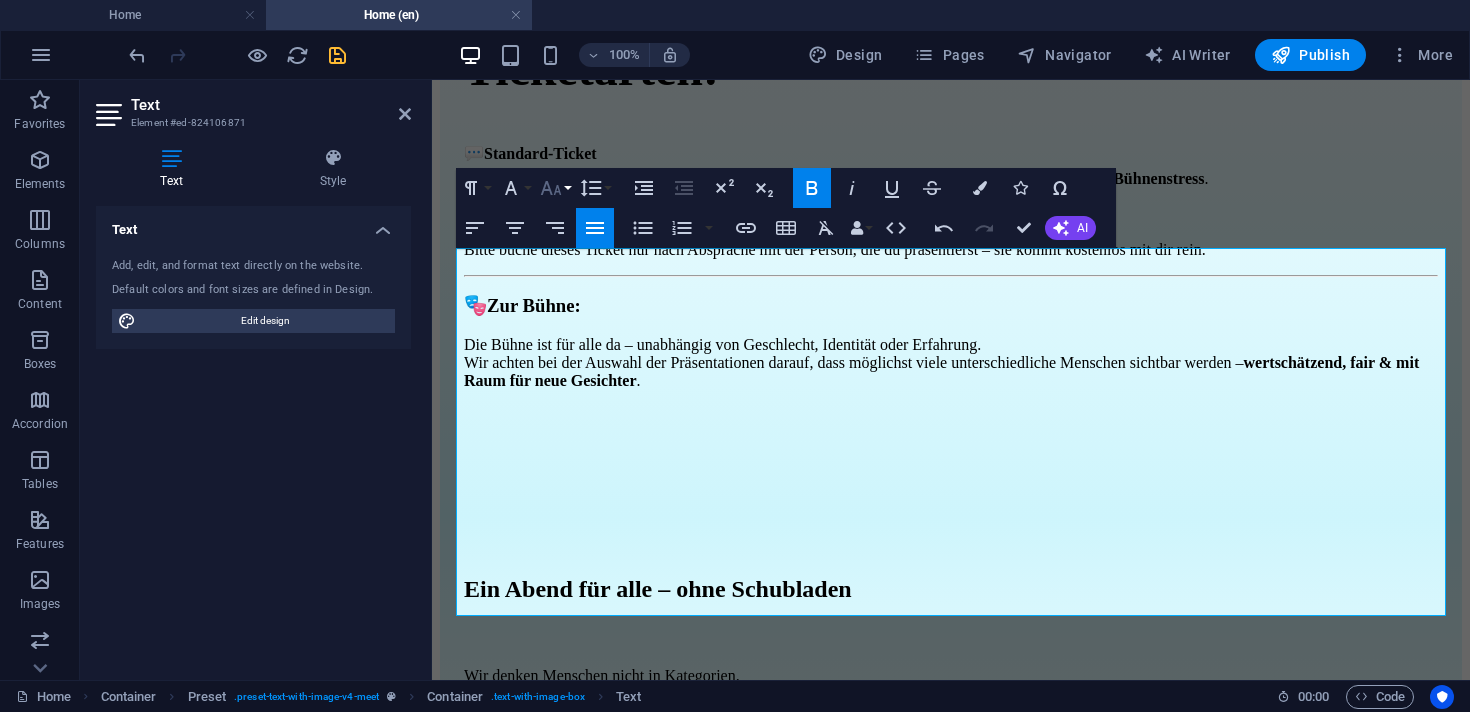 click on "Font Size" at bounding box center [555, 188] 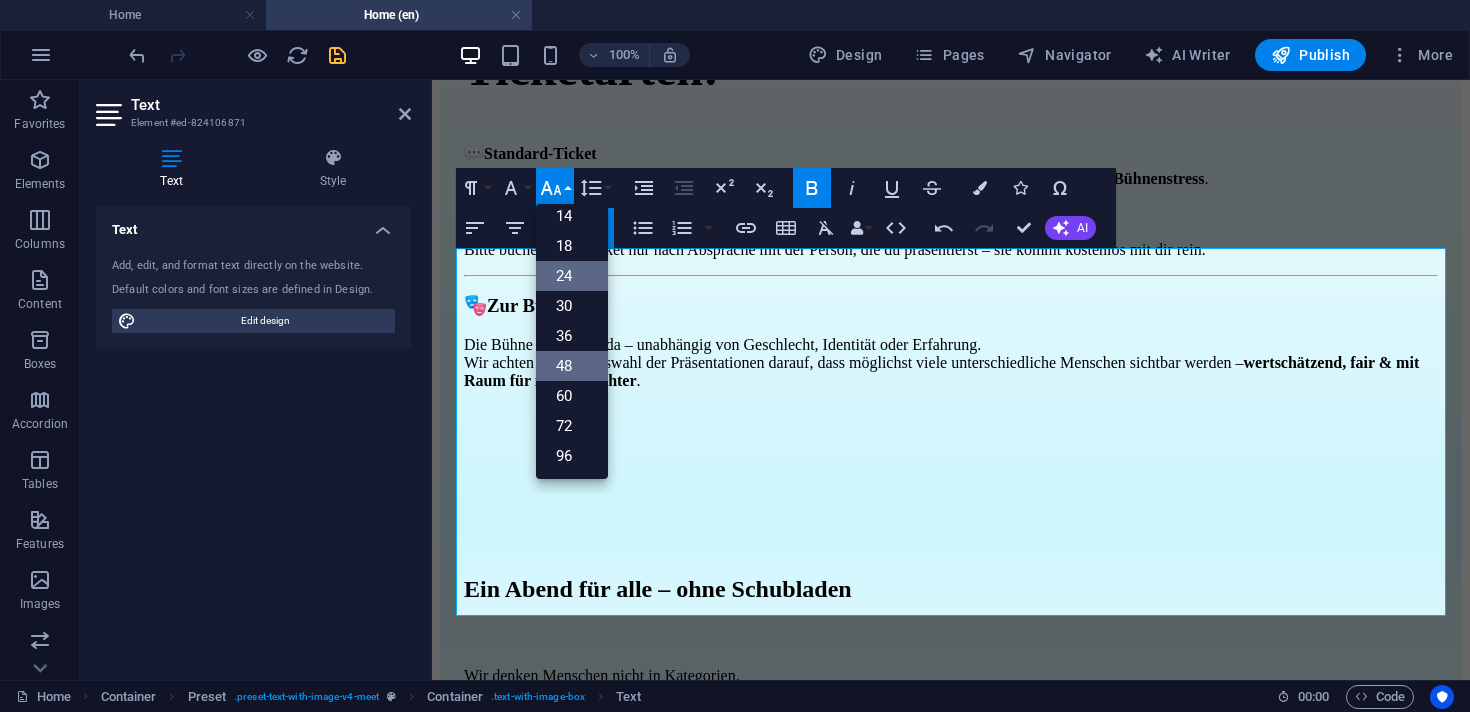 scroll, scrollTop: 161, scrollLeft: 0, axis: vertical 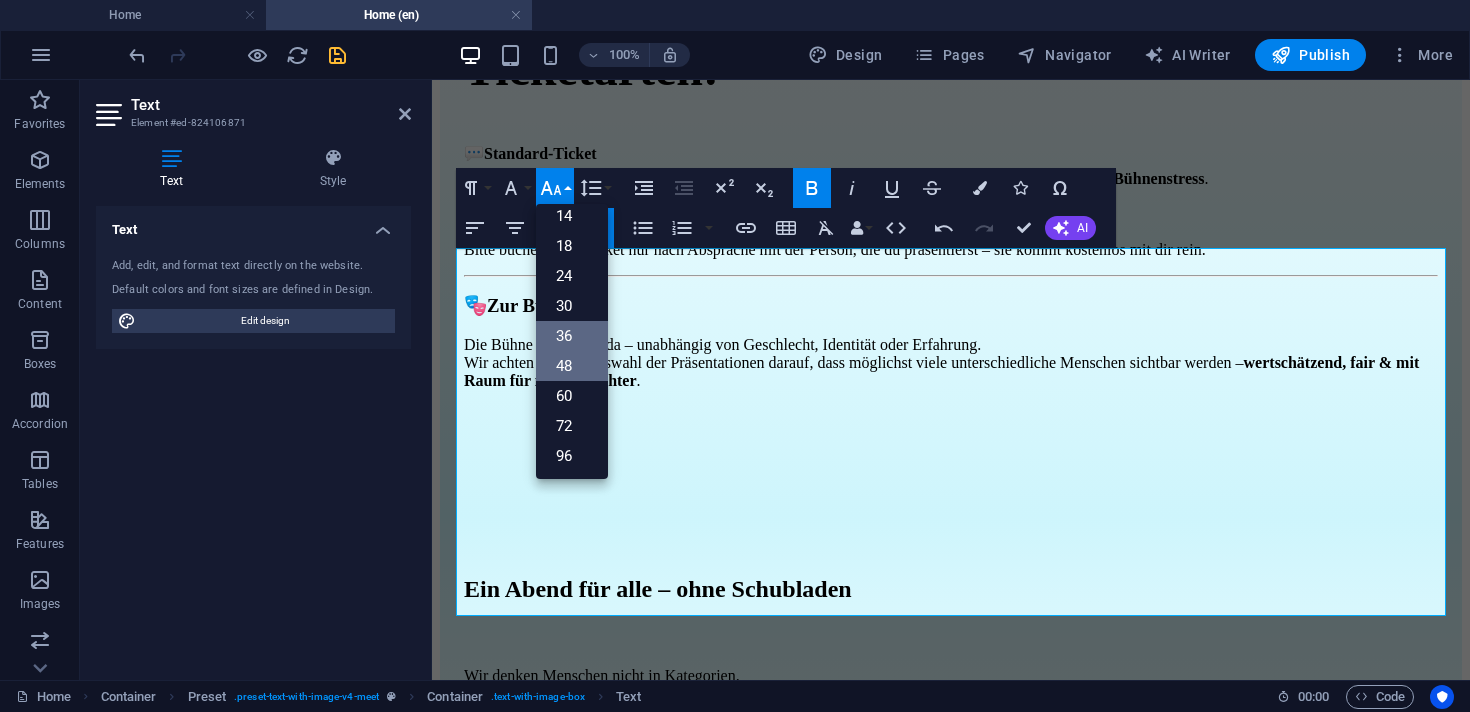 click on "36" at bounding box center (572, 336) 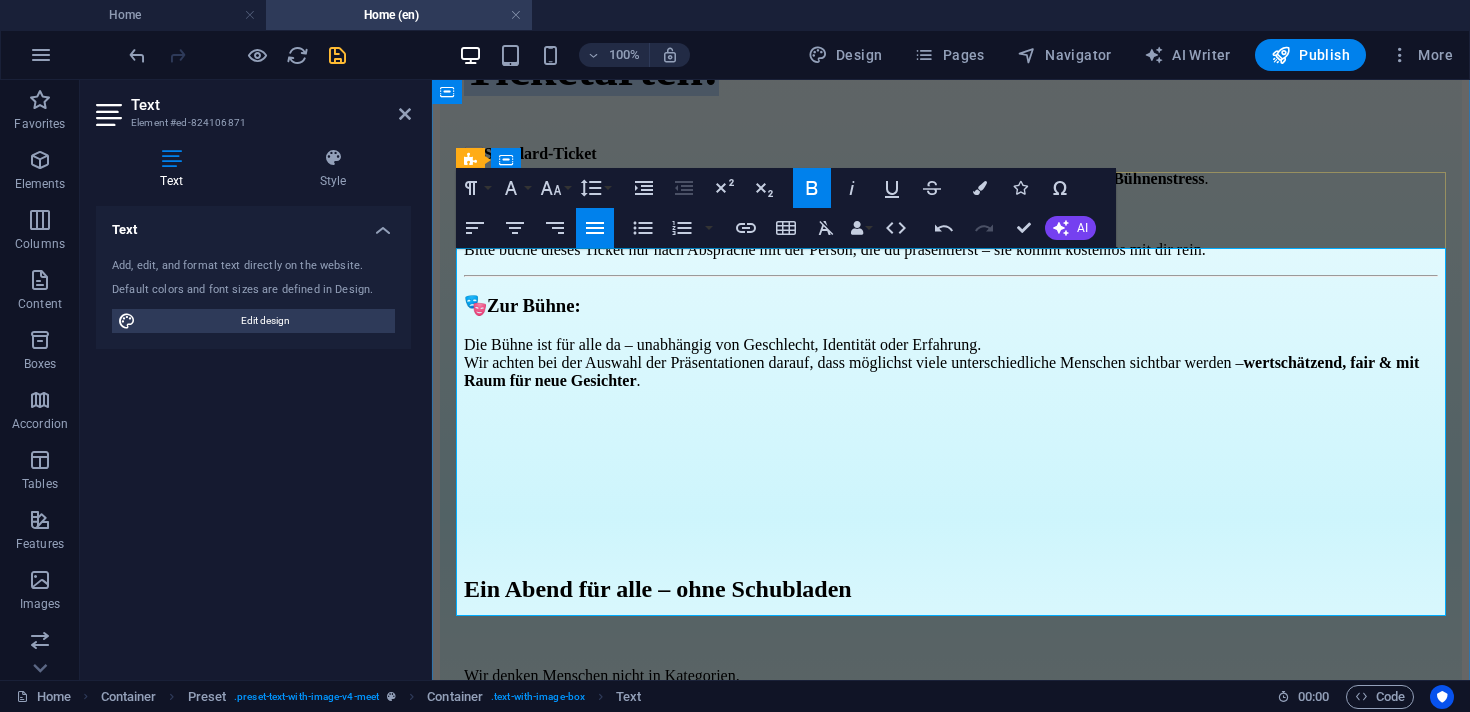 drag, startPoint x: 703, startPoint y: 284, endPoint x: 413, endPoint y: 254, distance: 291.5476 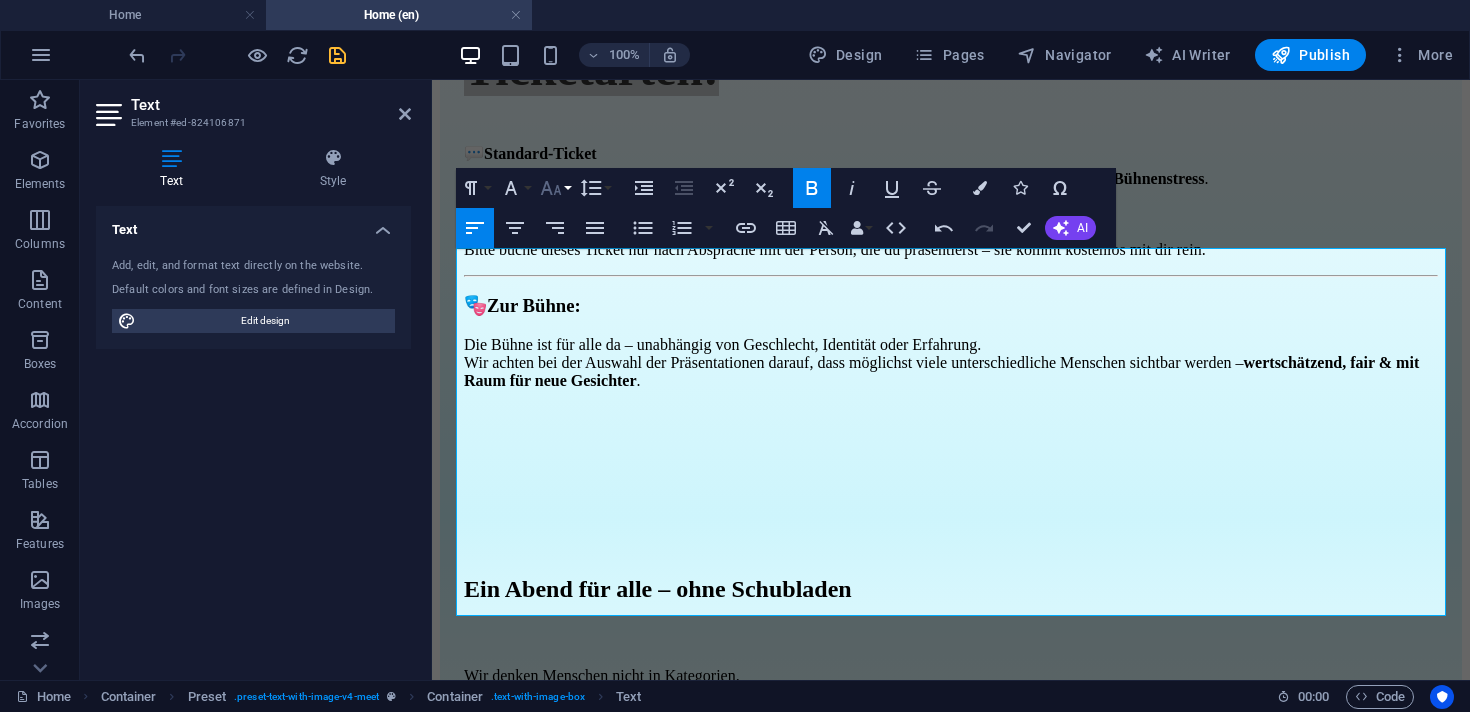 click 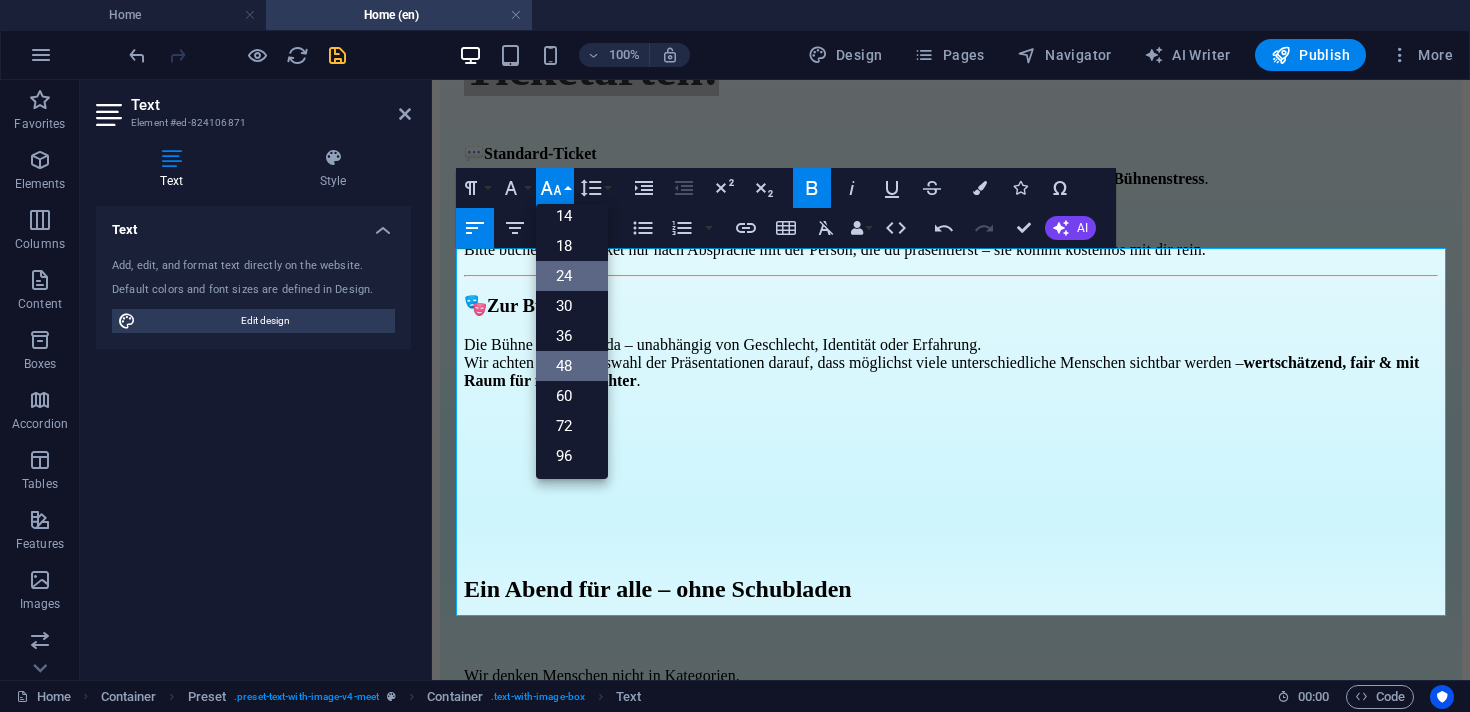 scroll, scrollTop: 161, scrollLeft: 0, axis: vertical 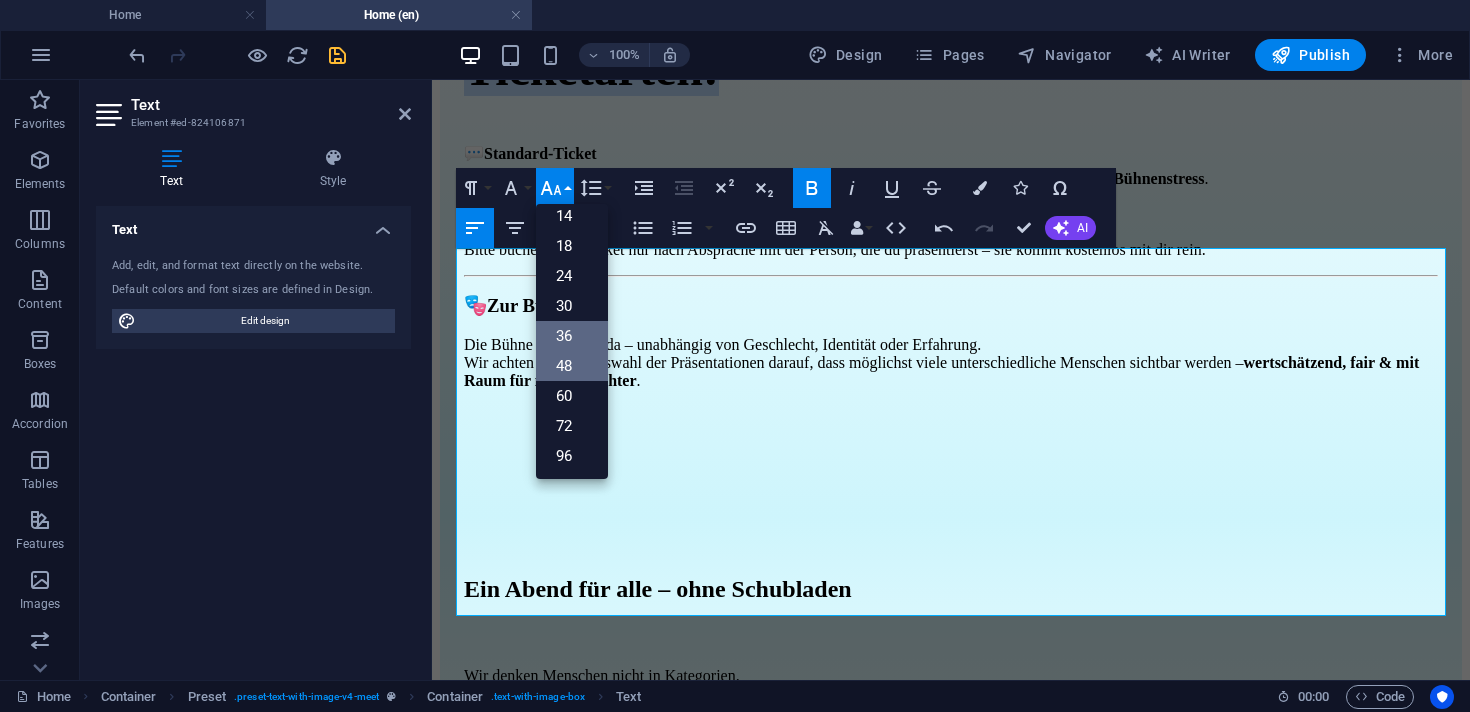 click on "36" at bounding box center [572, 336] 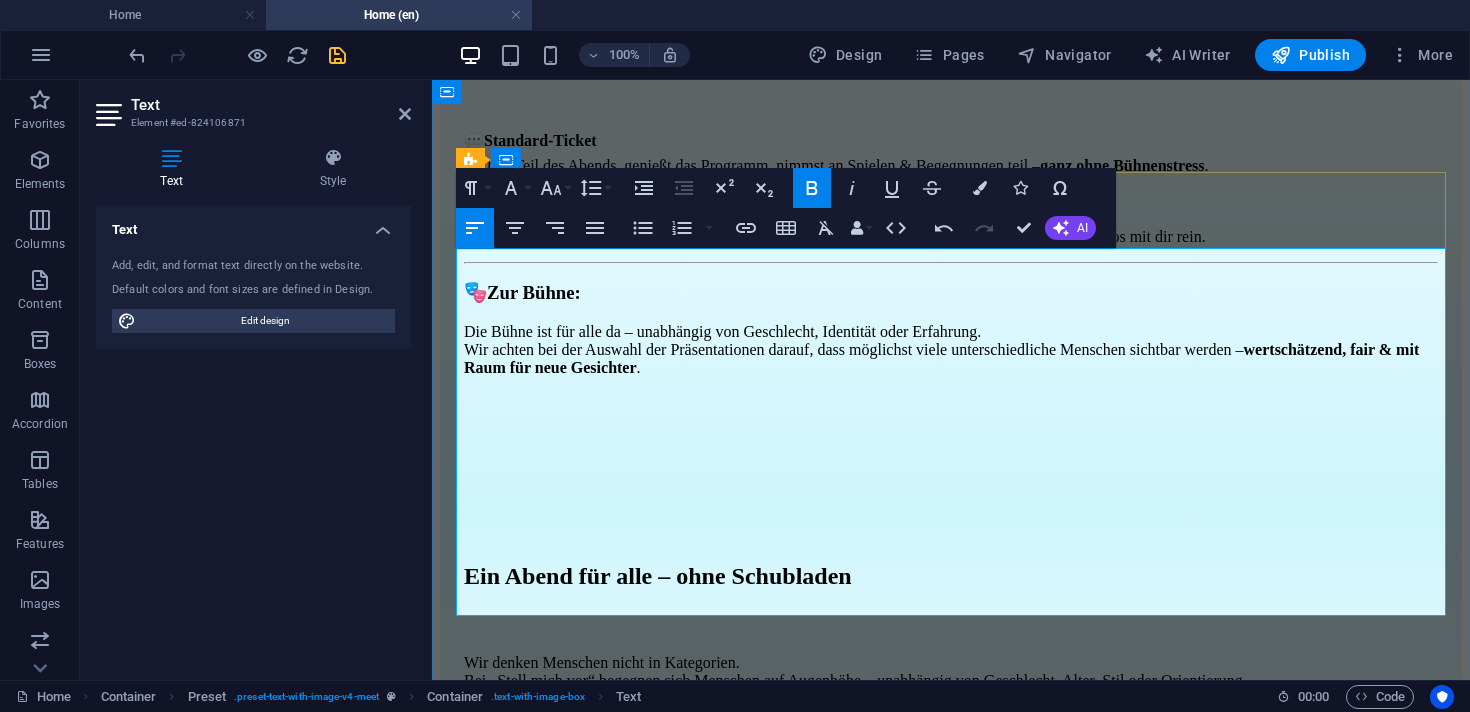click on "💬  Standard-Ticket ​ ​ Du bist Teil des Abends, genießt das Programm, nimmst an Spielen & Begegnungen teil –  ganz ohne Bühnenstress ." at bounding box center (951, 138) 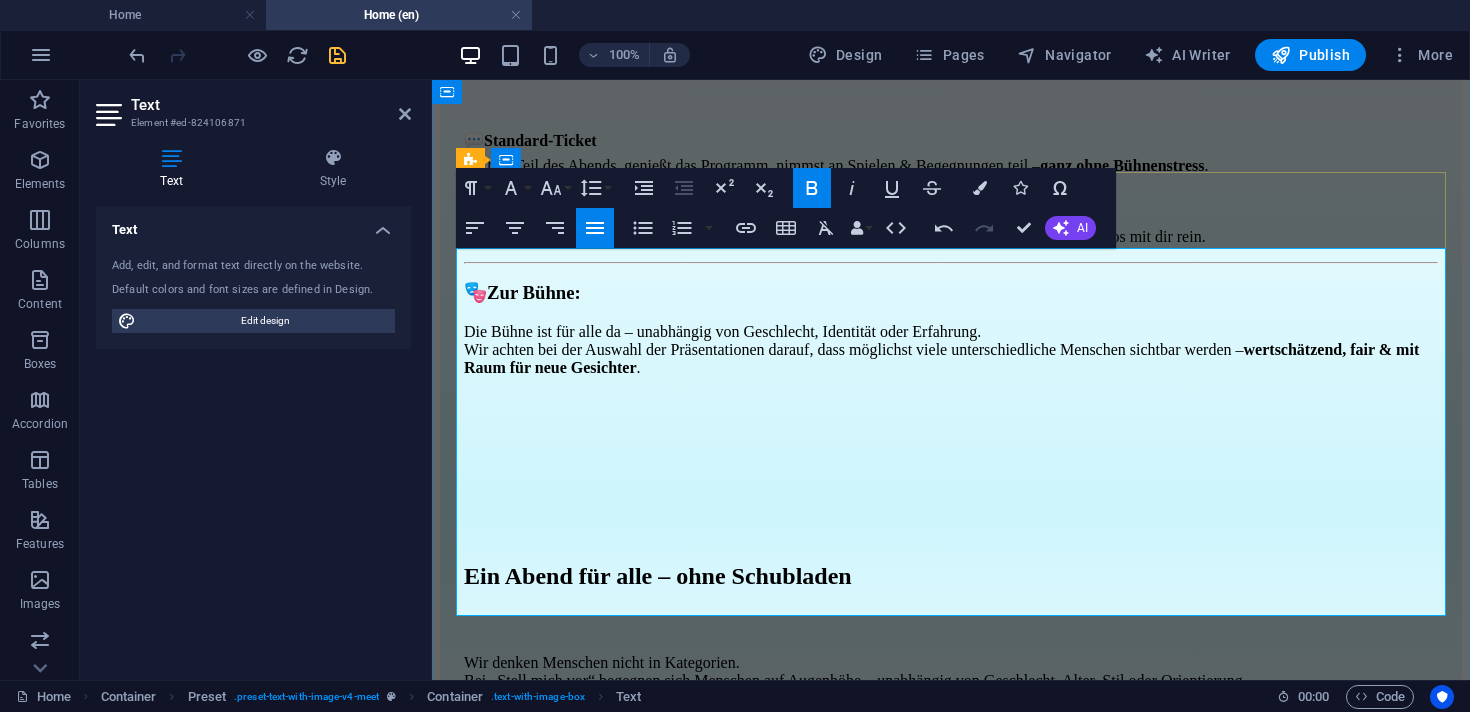 click on "💬  Standard-Ticket ​ ​ Du bist Teil des Abends, genießt das Programm, nimmst an Spielen & Begegnungen teil –  ganz ohne Bühnenstress ." at bounding box center [951, 138] 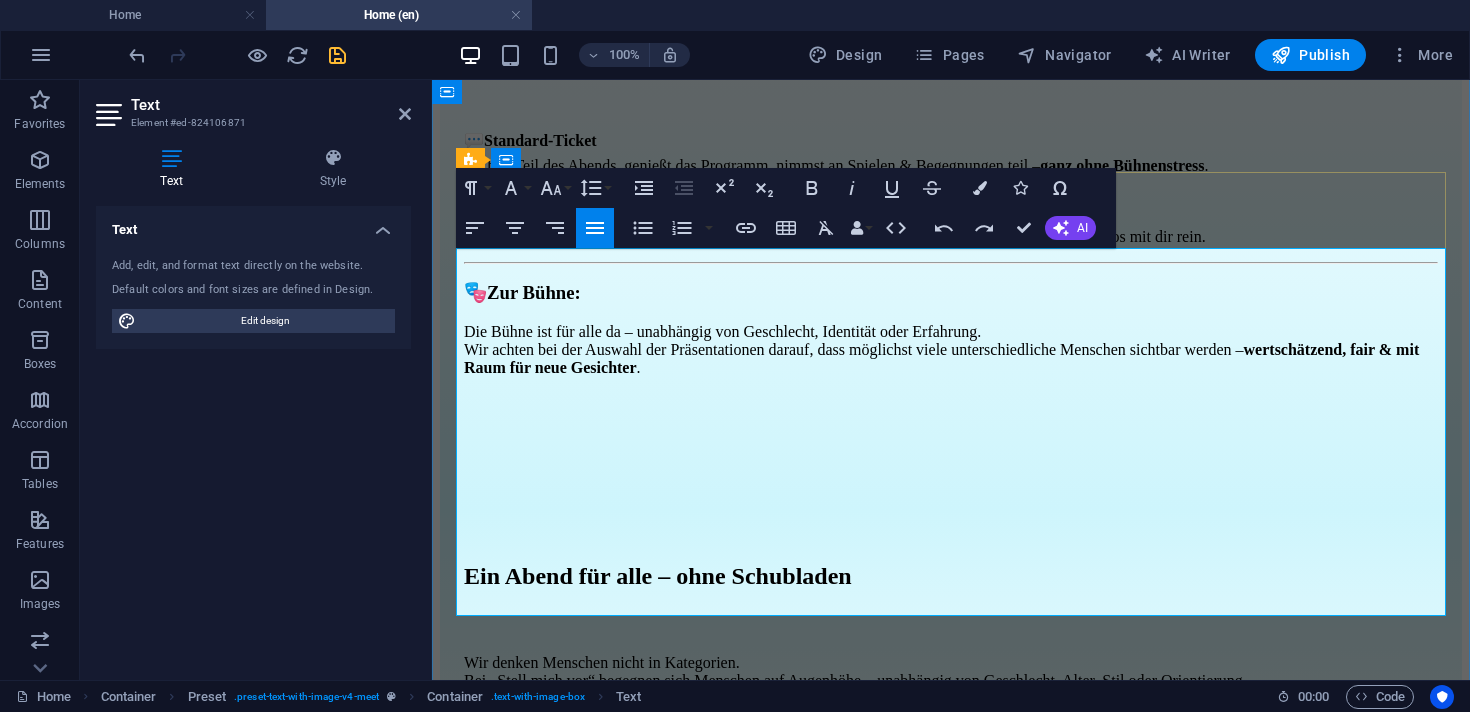 click on "💬  Standard-Ticket ​ ​ Du bist Teil des Abends, genießt das Programm, nimmst an Spielen & Begegnungen teil –  ganz ohne Bühnenstress ." at bounding box center (951, 138) 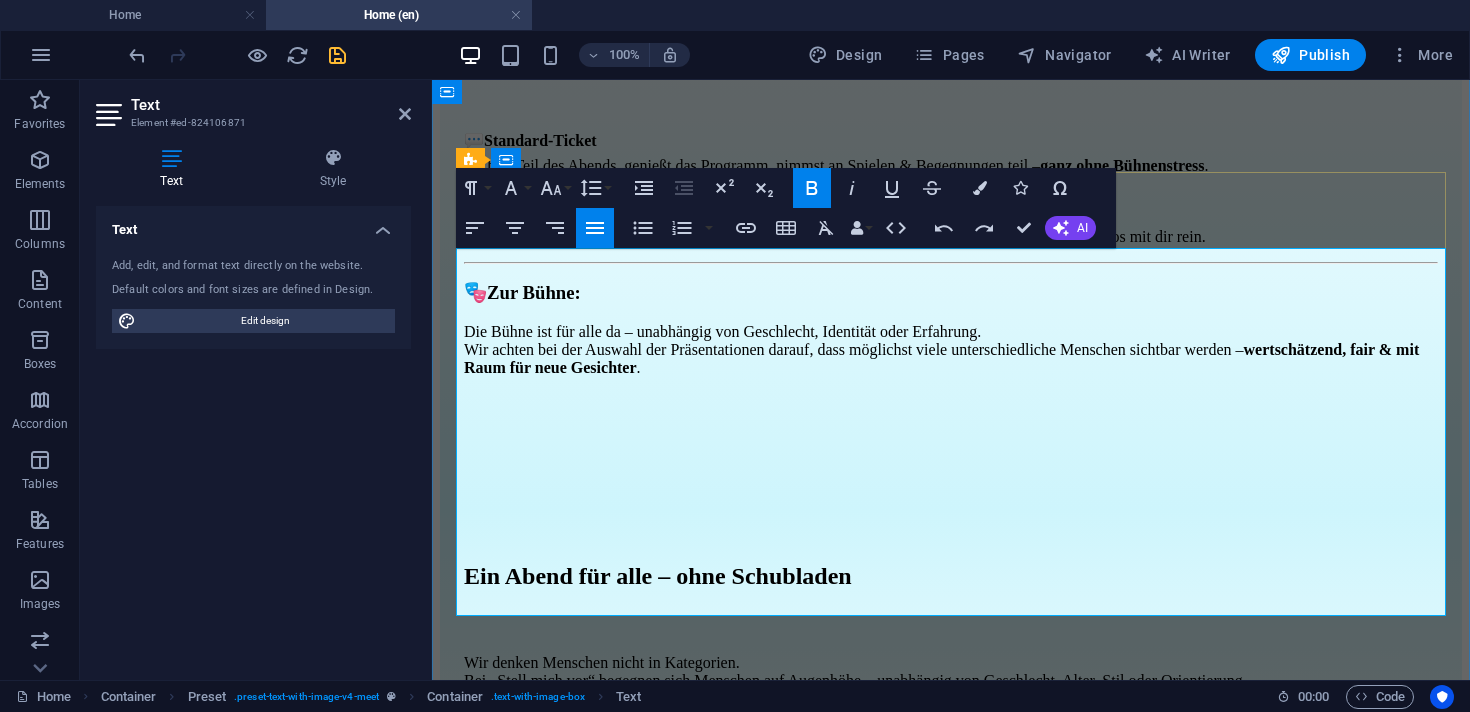click on "Ticketarten:​" at bounding box center [951, 62] 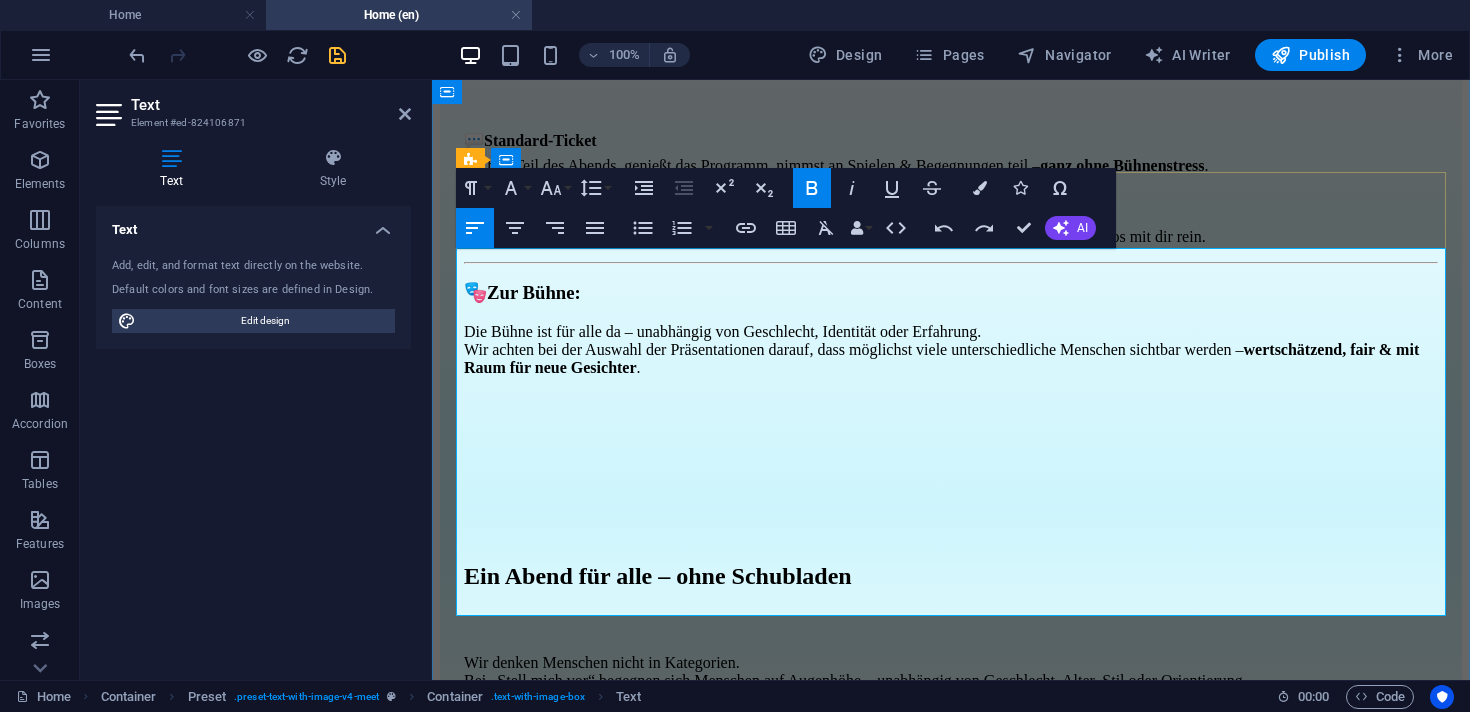 click on "💬  Standard-Ticket ​ ​ Du bist Teil des Abends, genießt das Programm, nimmst an Spielen & Begegnungen teil –  ganz ohne Bühnenstress ." at bounding box center (951, 138) 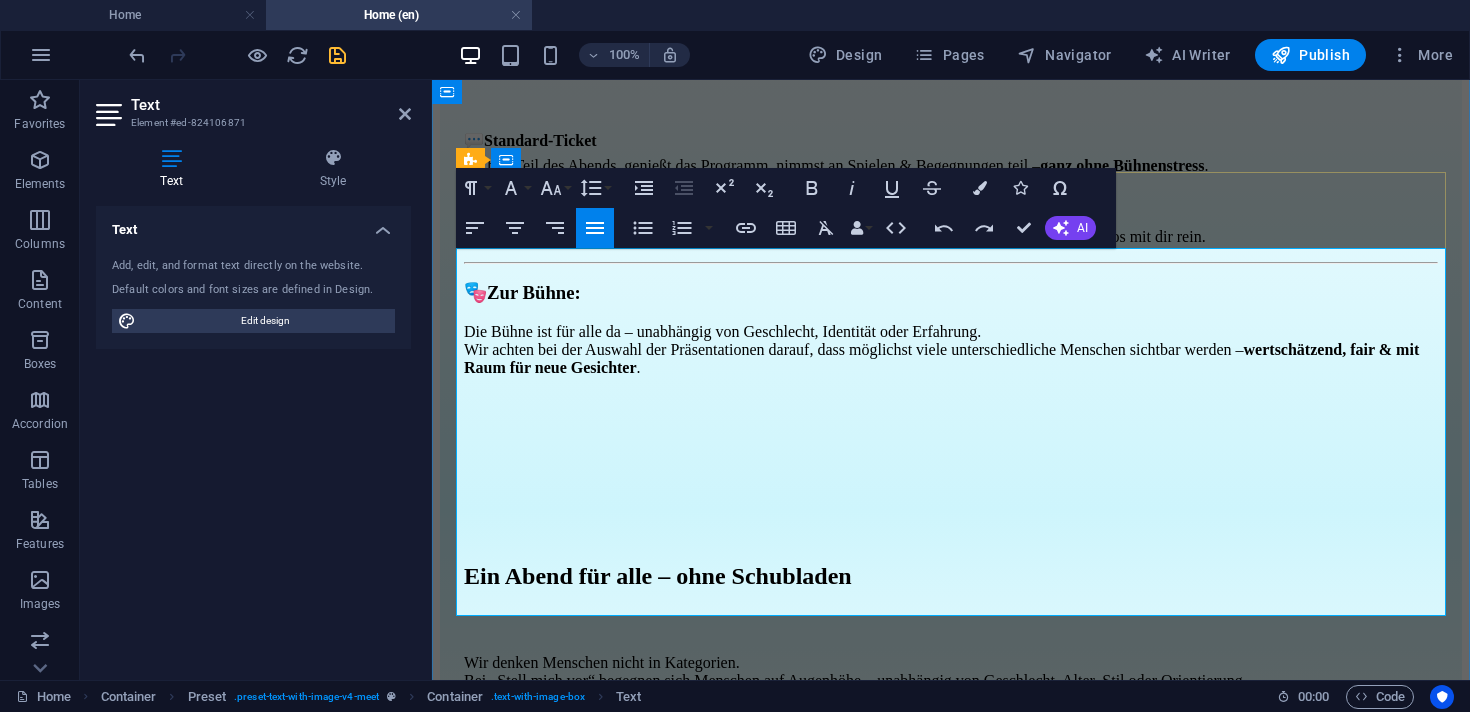 click on "Ticketarten:​" at bounding box center [951, 62] 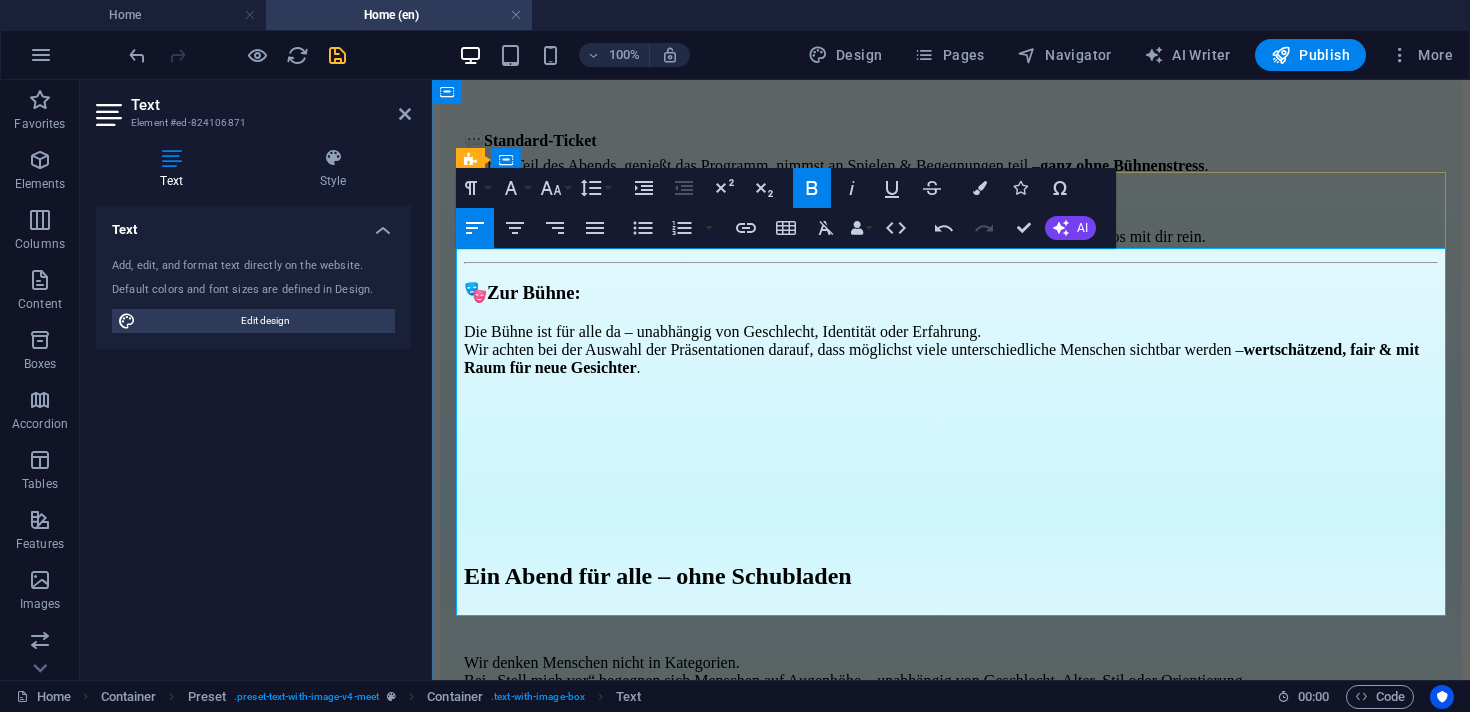 click on "💬  Standard-Ticket ​ ​ Du bist Teil des Abends, genießt das Programm, nimmst an Spielen & Begegnungen teil –  ganz ohne Bühnenstress ." at bounding box center (951, 138) 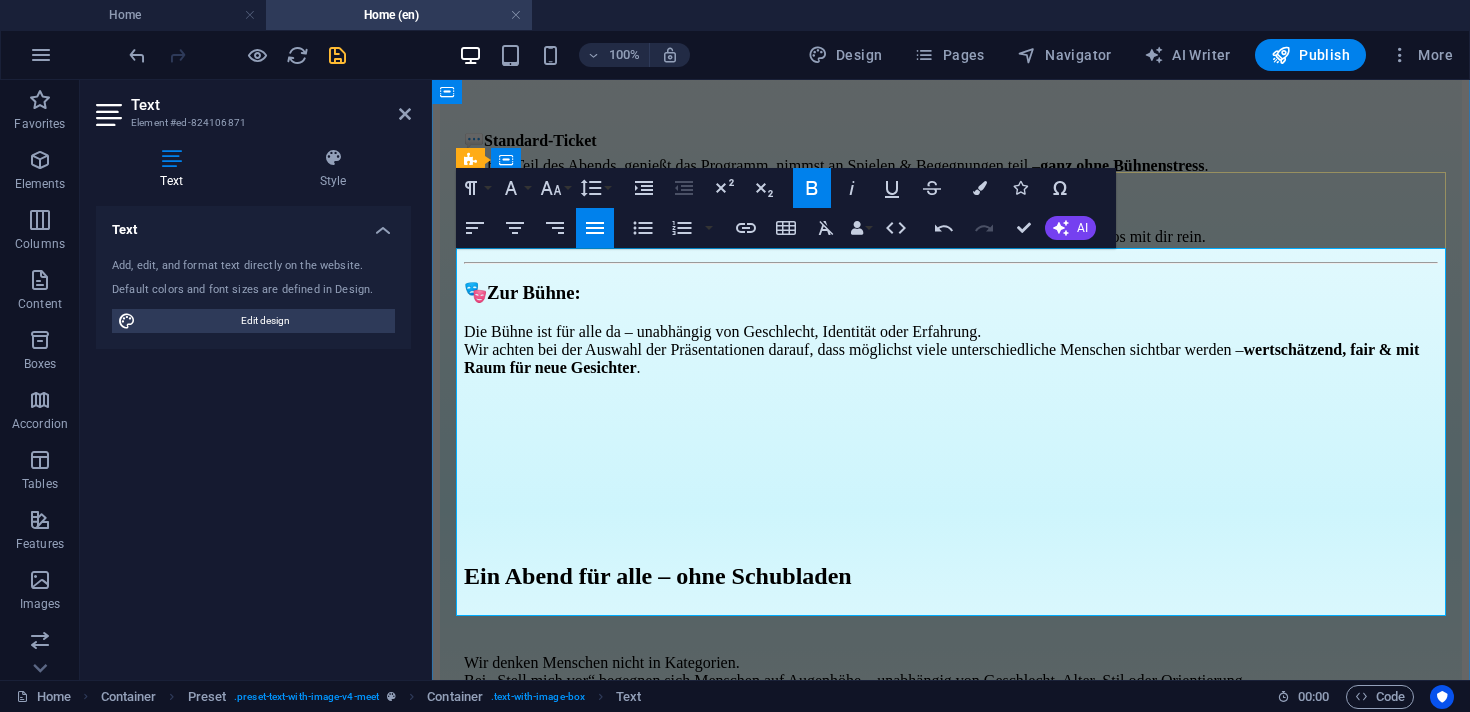 click on "💬  Standard-Ticket ​ ​ Du bist Teil des Abends, genießt das Programm, nimmst an Spielen & Begegnungen teil –  ganz ohne Bühnenstress ." at bounding box center [951, 138] 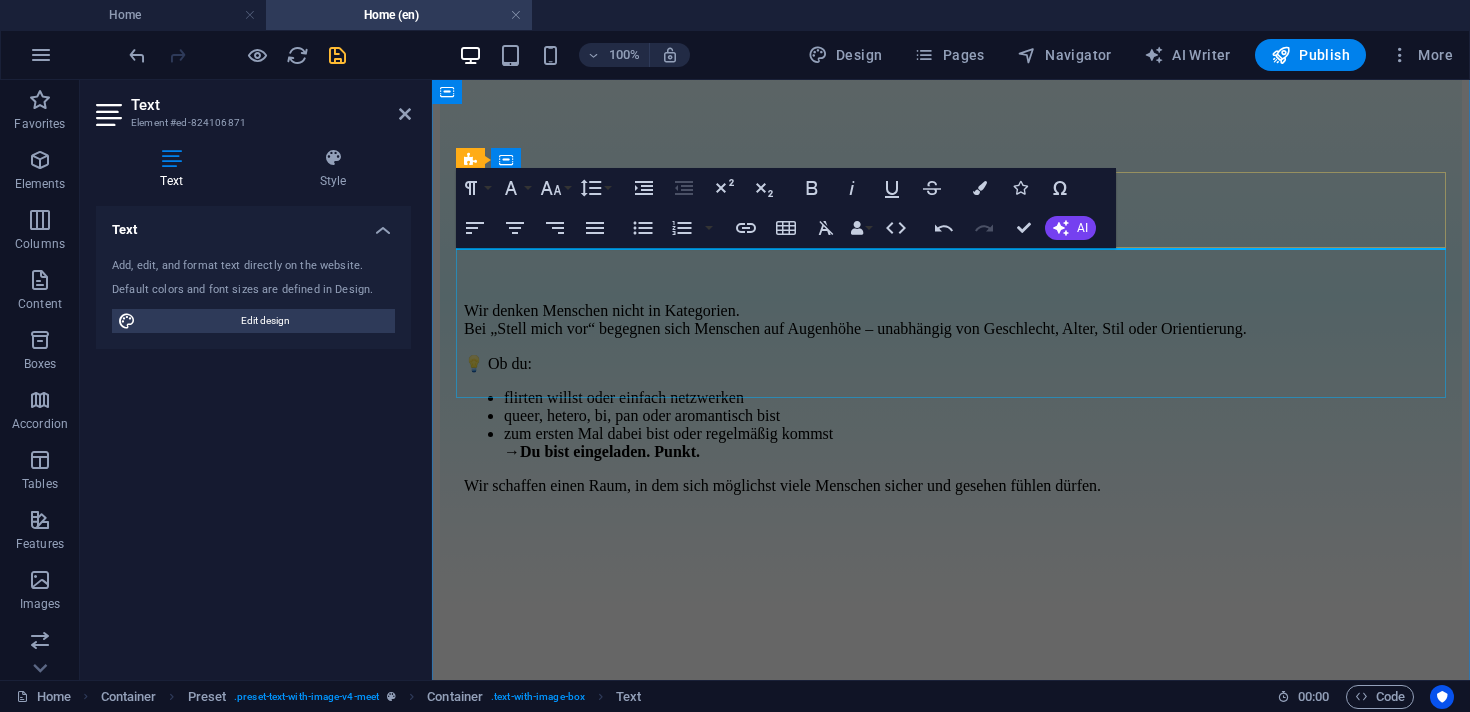 click at bounding box center (951, 116) 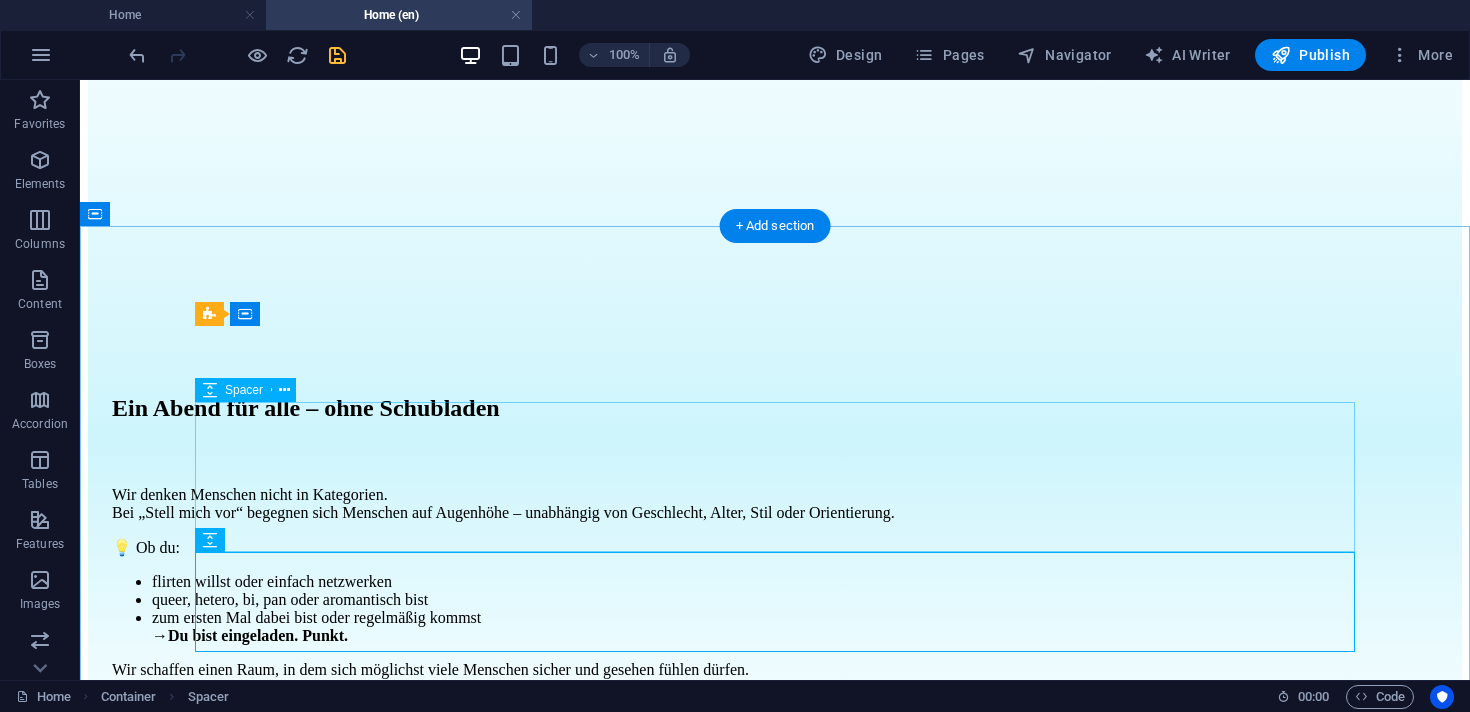 scroll, scrollTop: 2689, scrollLeft: 0, axis: vertical 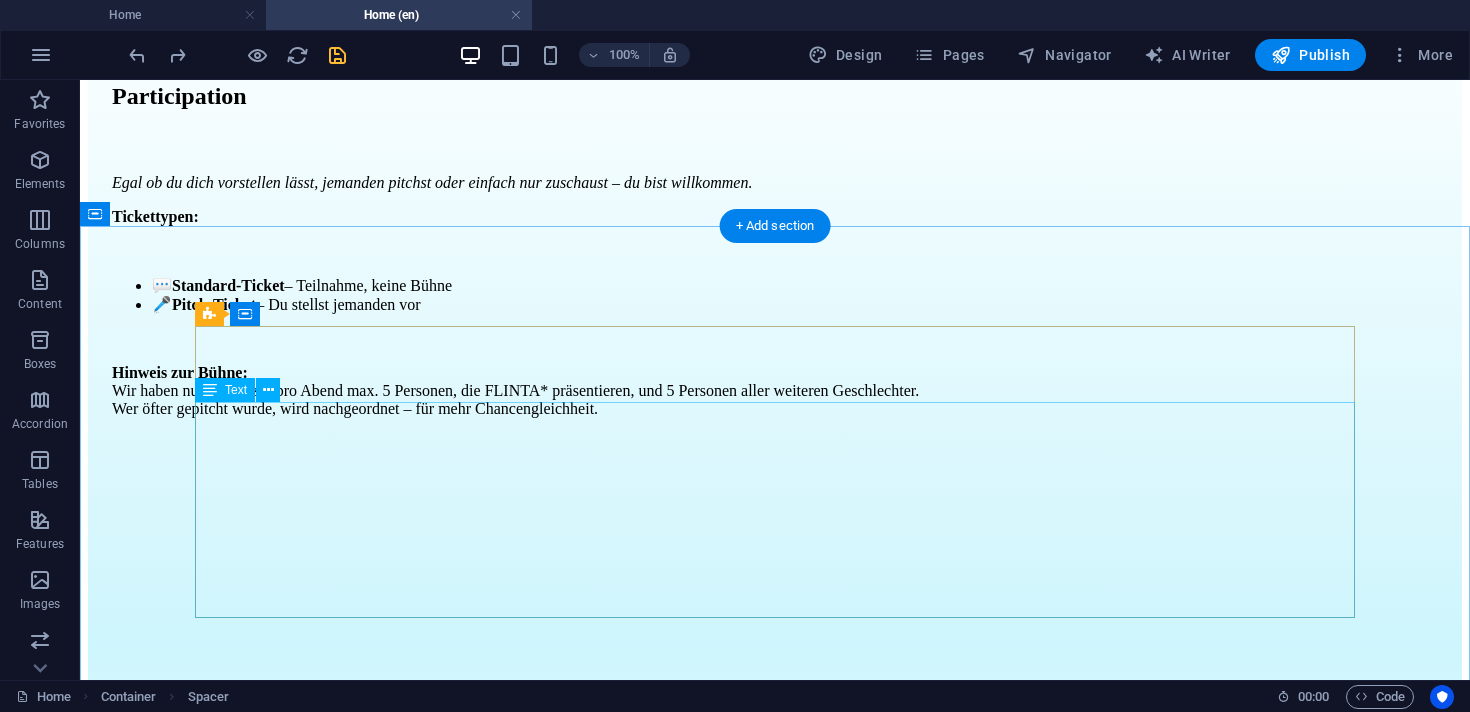click on "Egal ob du dich vorstellen lässt, jemanden pitchst oder einfach nur zuschaust – du bist willkommen. Tickettypen: 💬  Standard-Ticket  – Teilnahme, keine Bühne 🎤  Pitch-Ticket  – Du stellst jemanden vor  Hinweis zur Bühne: Wir haben nur 10 Slots – pro Abend max. 5 Personen, die FLINTA* präsentieren, und 5 Personen aller weiteren Geschlechter. Wer öfter gepitcht wurde, wird nachgeordnet – für mehr Chancengleichheit." at bounding box center (775, 296) 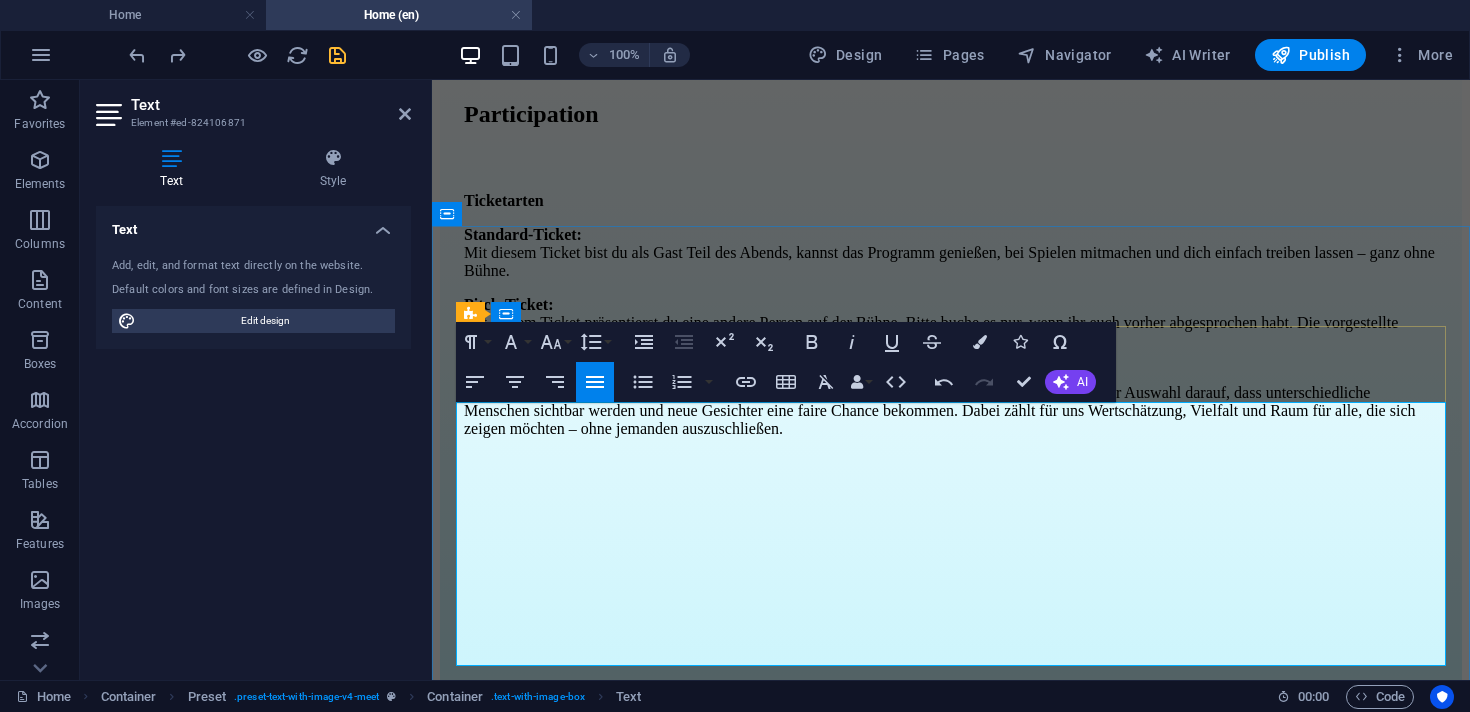 click on "Ticketarten" at bounding box center [951, 201] 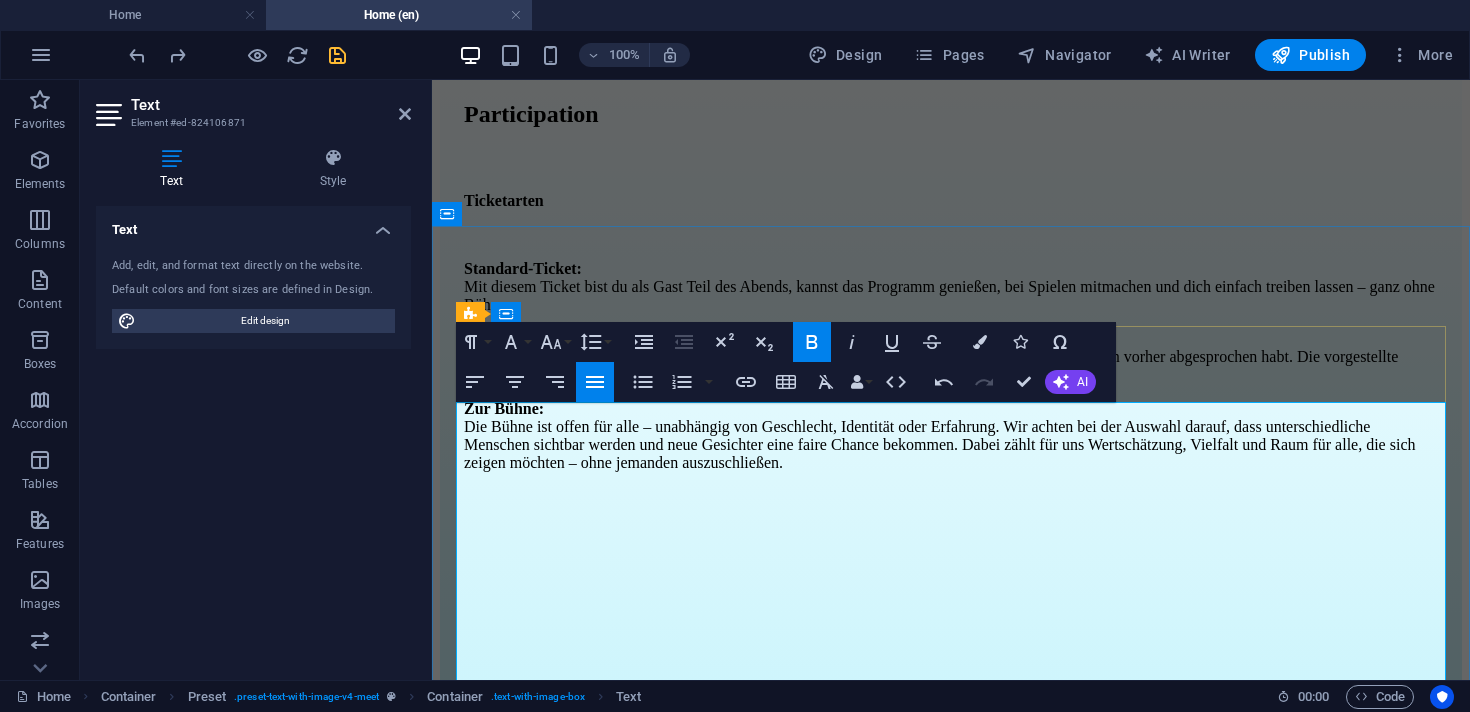 click on "Standard-Ticket: Mit diesem Ticket bist du als Gast Teil des Abends, kannst das Programm genießen, bei Spielen mitmachen und dich einfach treiben lassen – ganz ohne Bühne." at bounding box center (951, 287) 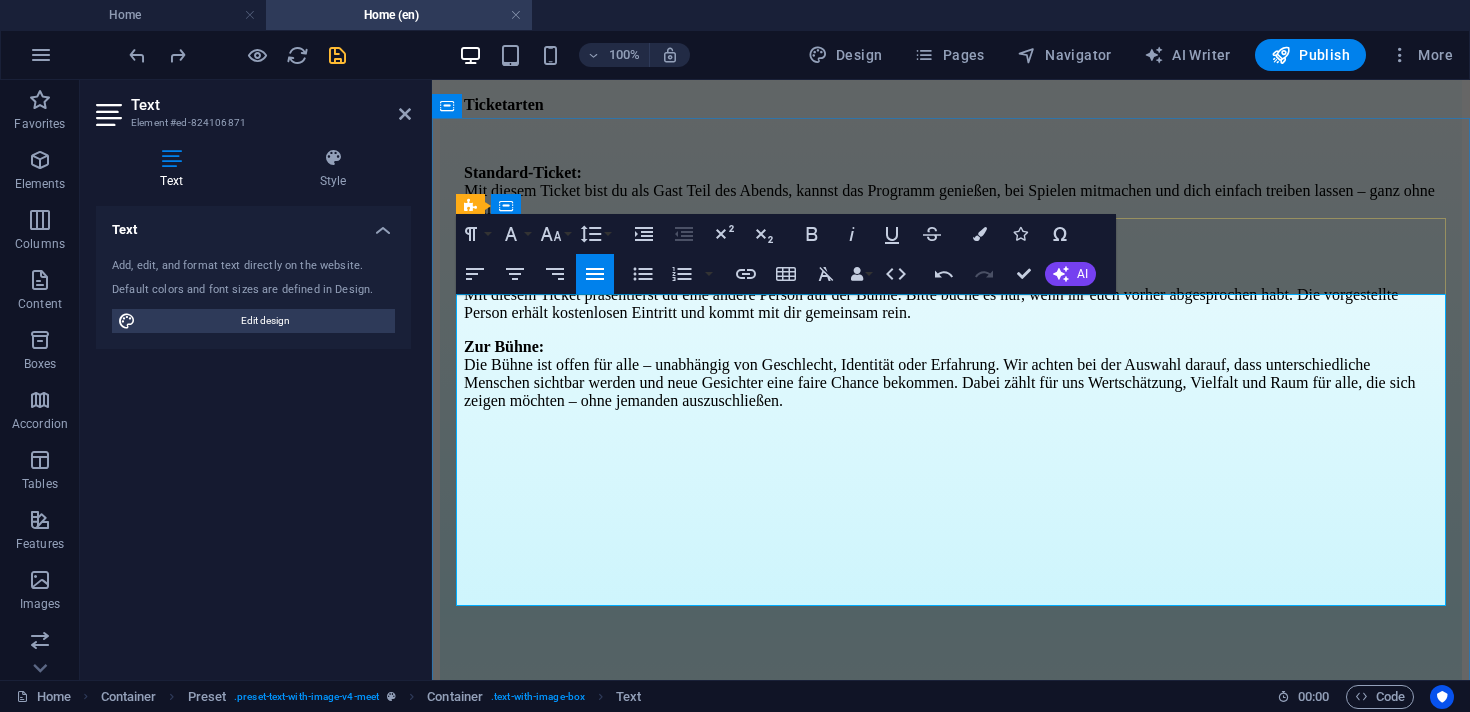 scroll, scrollTop: 2800, scrollLeft: 0, axis: vertical 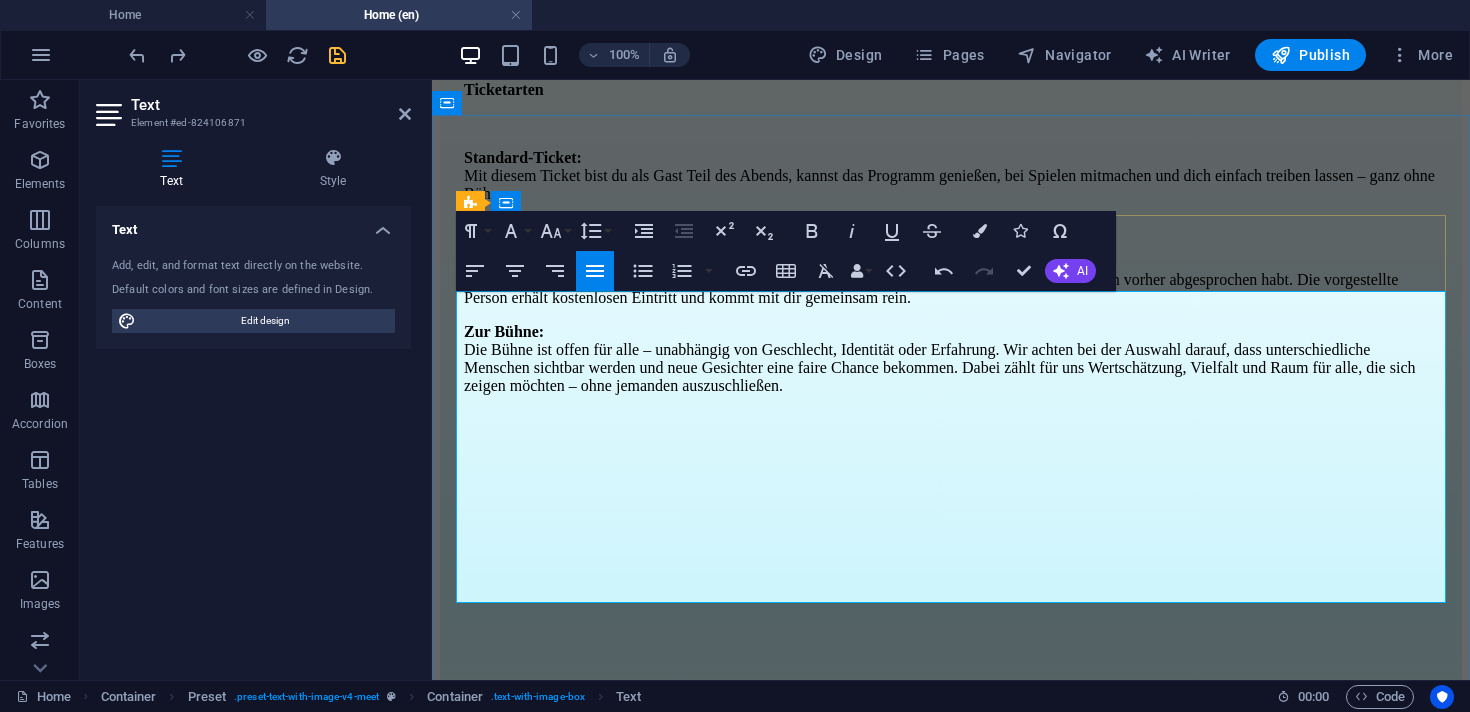 click on "Pitch-Ticket: Mit diesem Ticket präsentierst du eine andere Person auf der Bühne. Bitte buche es nur, wenn ihr euch vorher abgesprochen habt. Die vorgestellte Person erhält kostenlosen Eintritt und kommt mit dir gemeinsam rein." at bounding box center (951, 280) 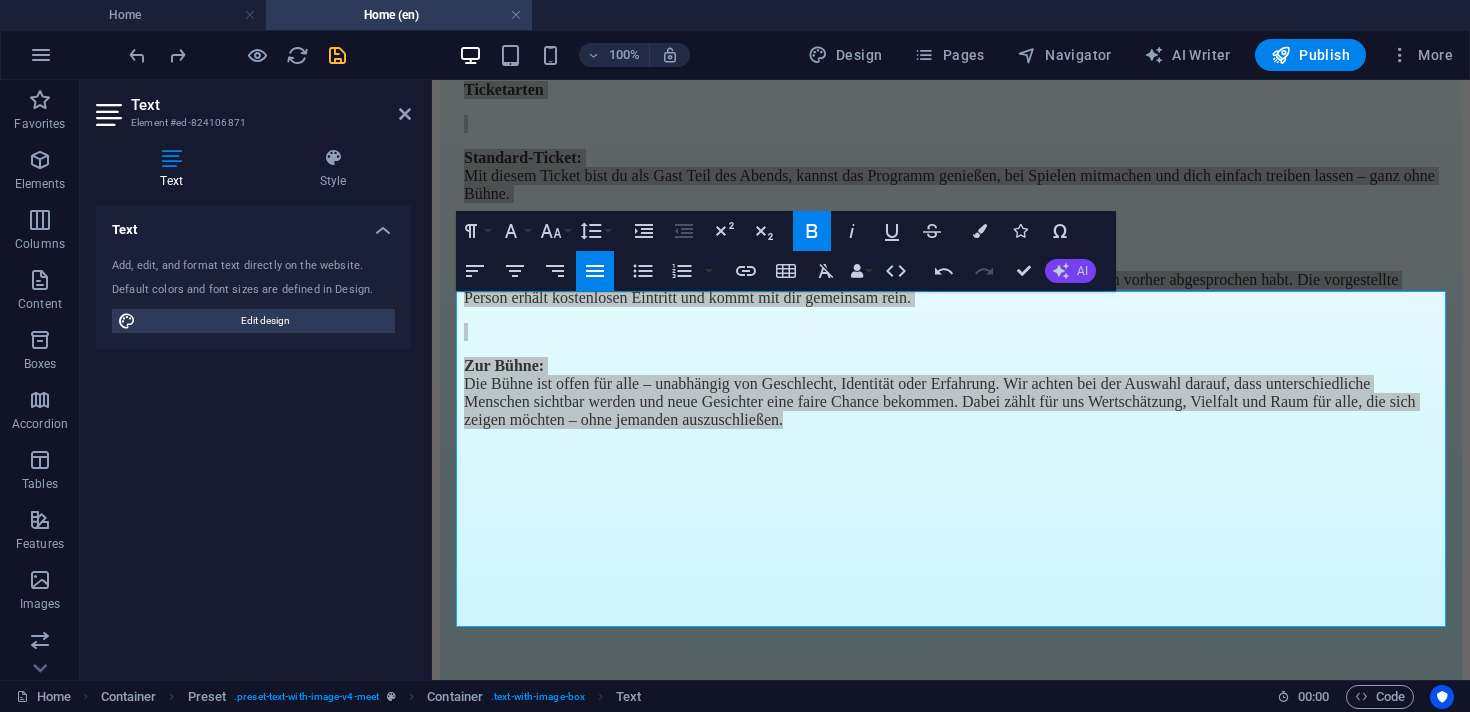 click 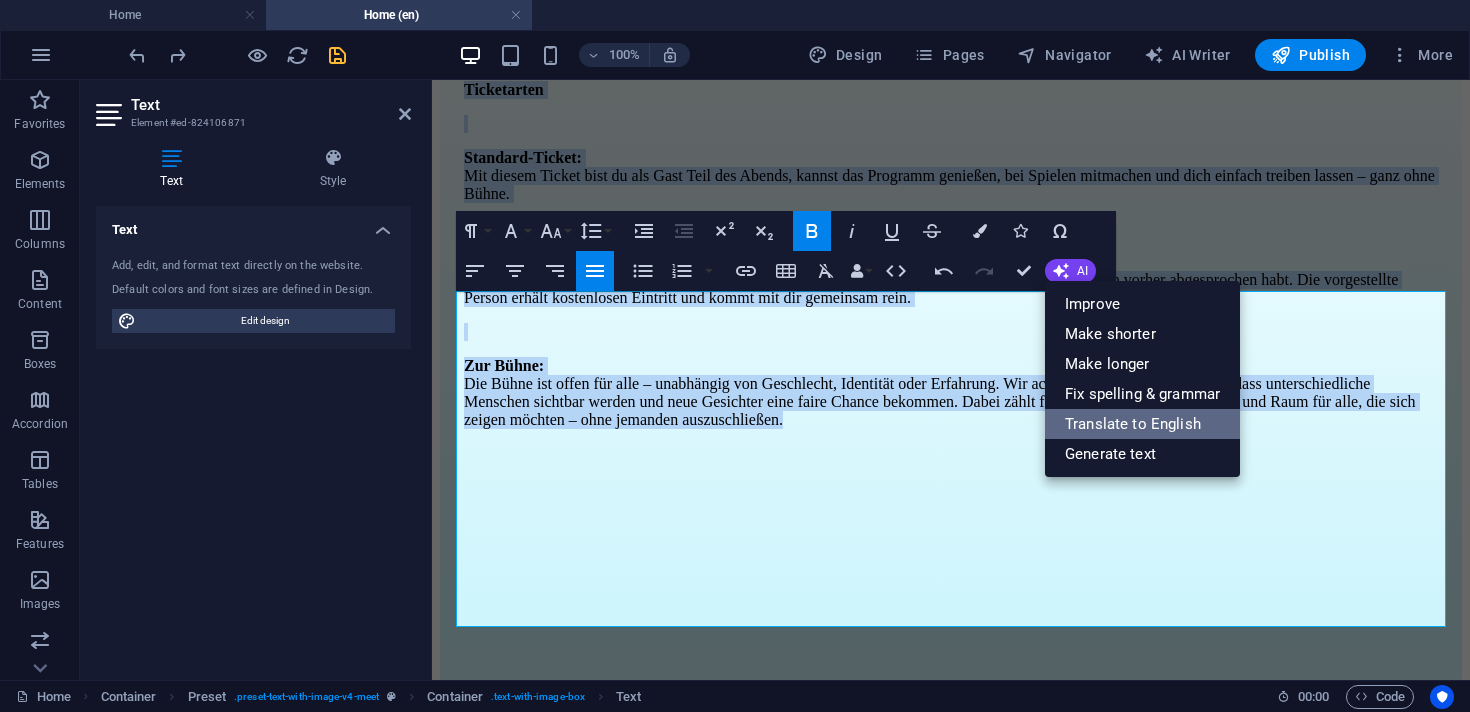 click on "Translate to English" at bounding box center [1142, 424] 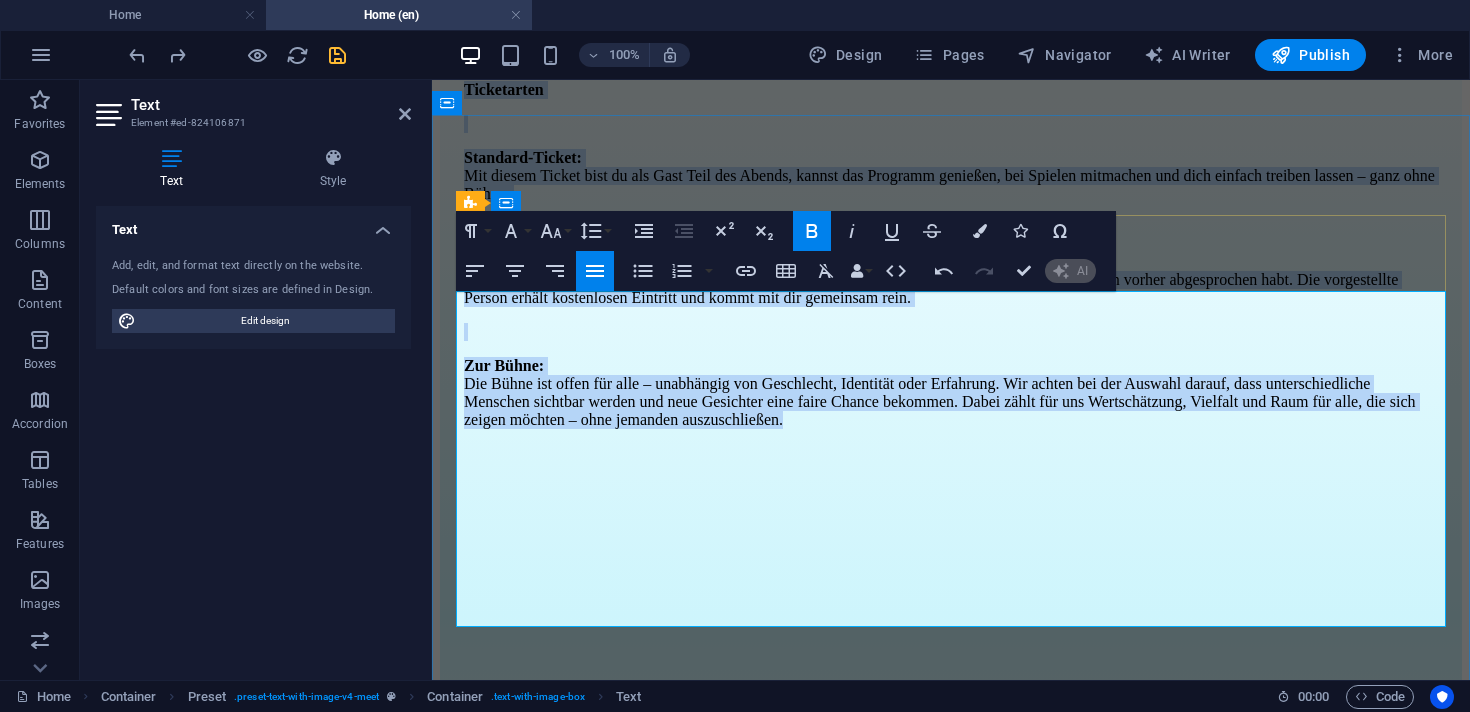 type 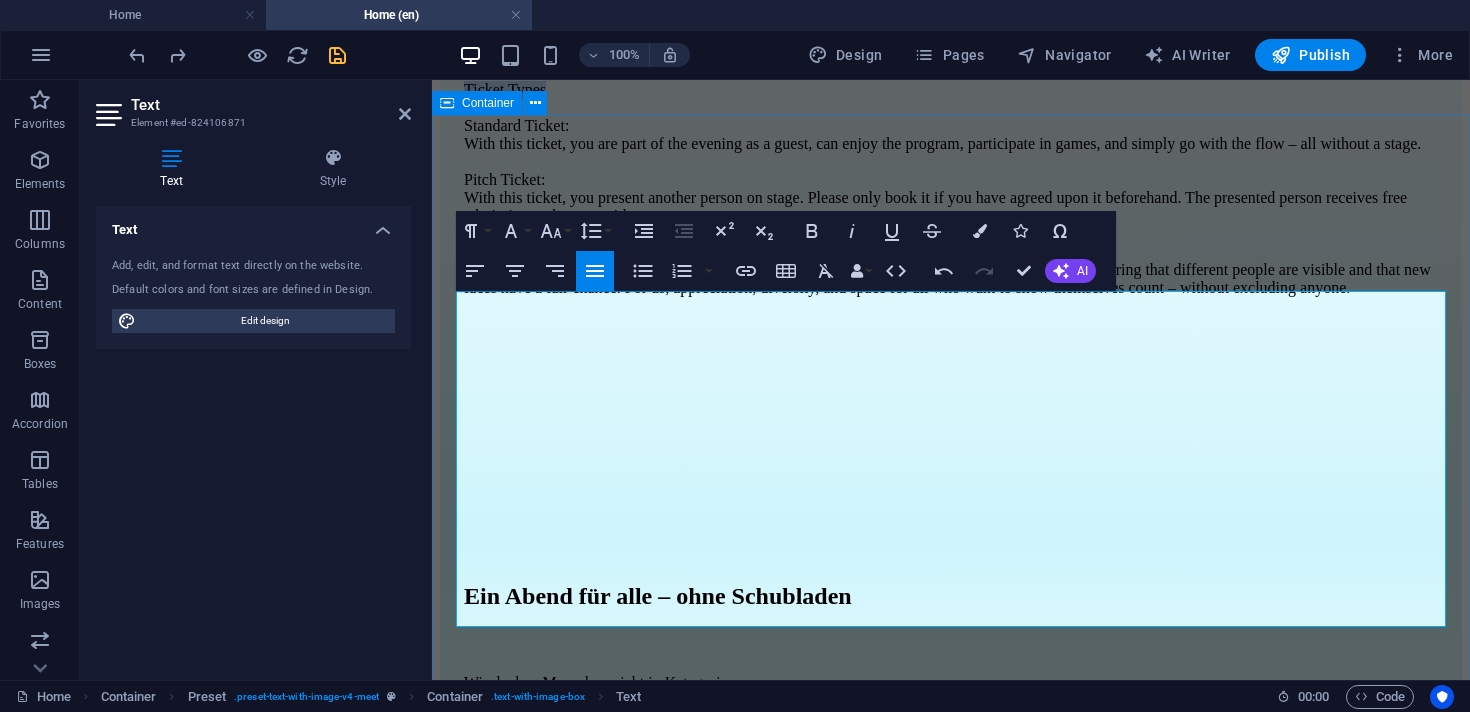 drag, startPoint x: 629, startPoint y: 304, endPoint x: 385, endPoint y: 295, distance: 244.16592 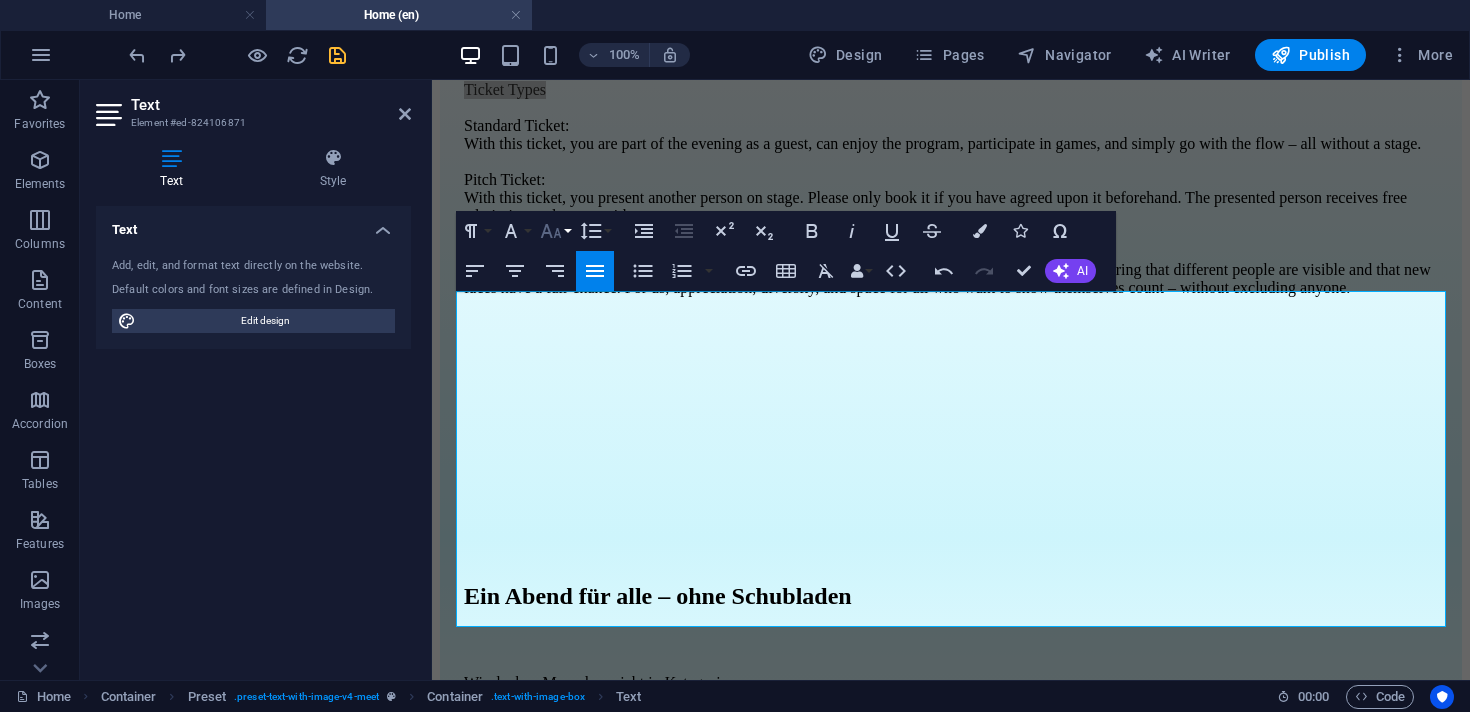 click on "Font Size" at bounding box center (555, 231) 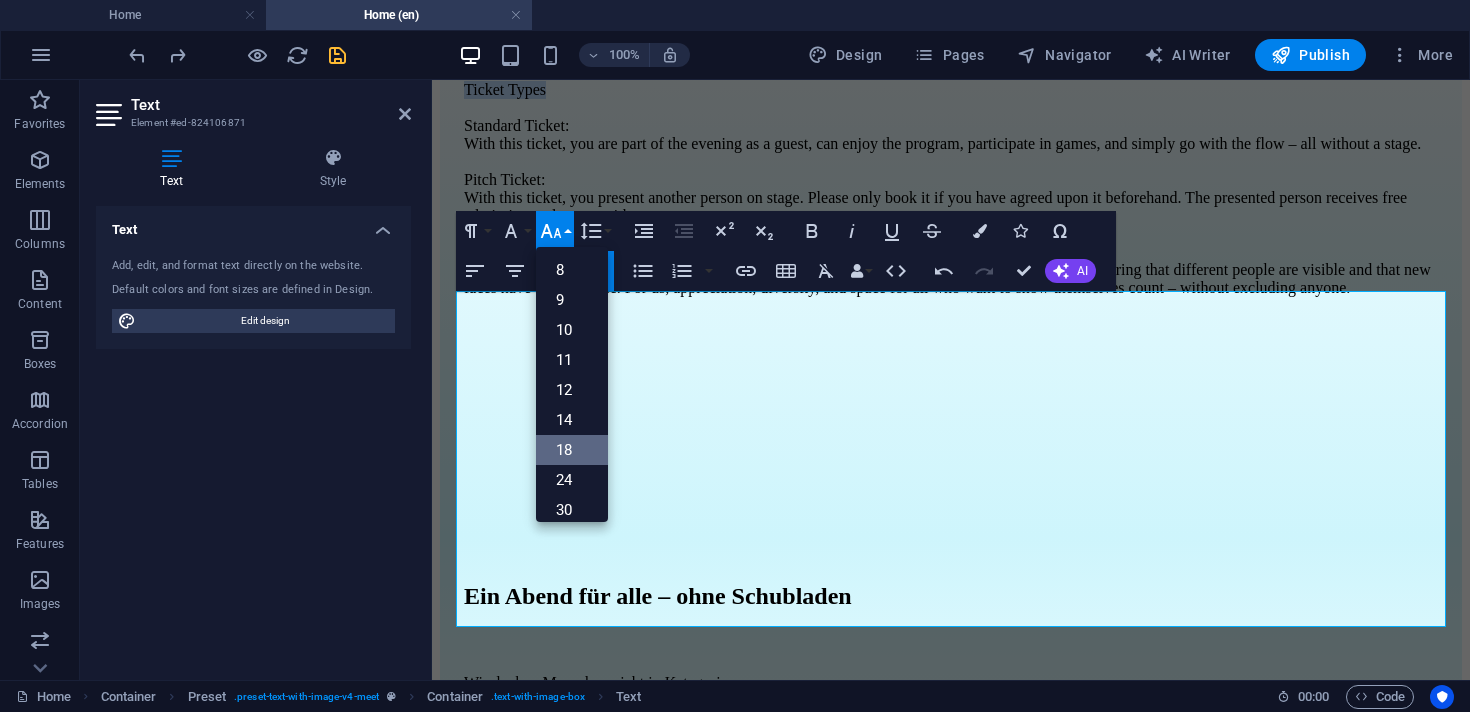 click on "18" at bounding box center (572, 450) 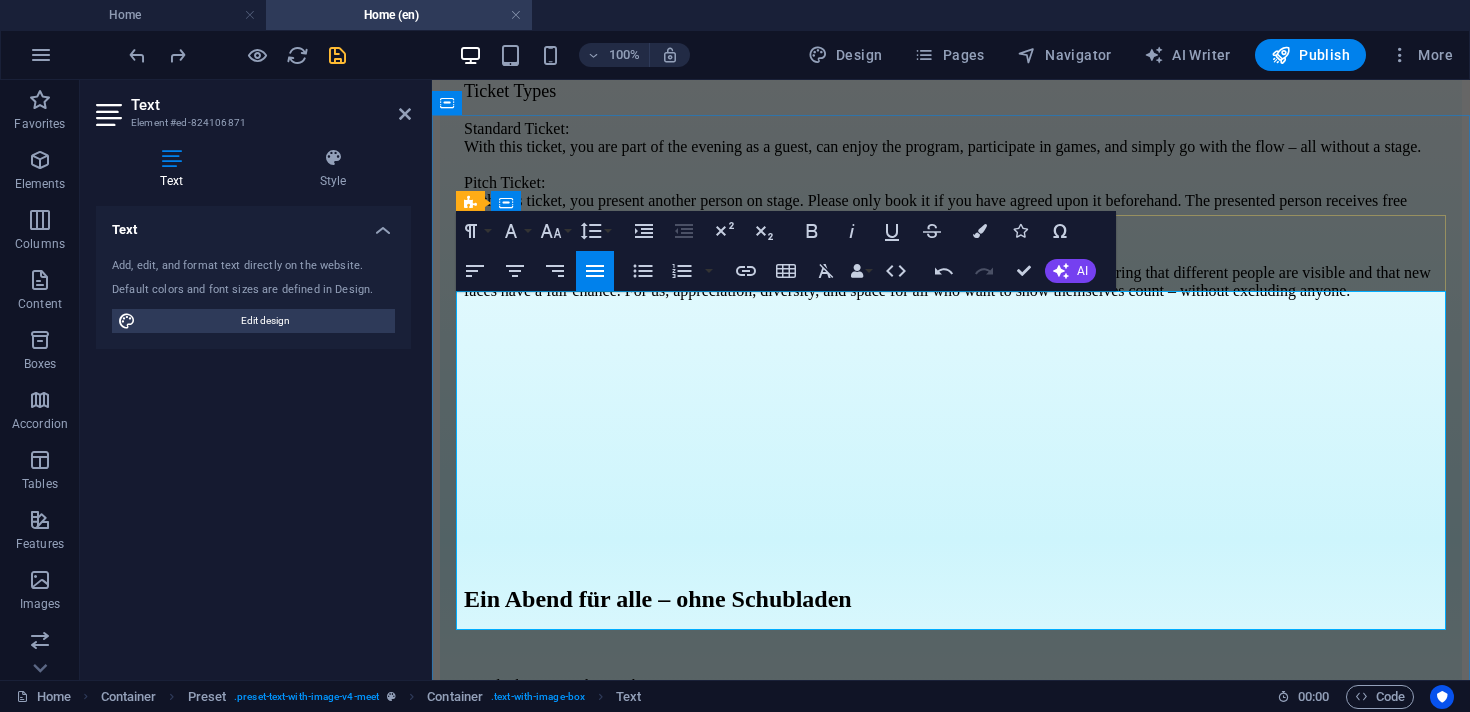 click on "Ticket Types Standard Ticket: With this ticket, you are part of the evening as a guest, can enjoy the program, participate in games, and simply go with the flow – all without a stage. Pitch Ticket: With this ticket, you present another person on stage. Please only book it if you have agreed upon it beforehand. The presented person receives free admission and enters with you. To the Stage: The stage is open to everyone – regardless of gender, identity, or experience. We pay attention to ensuring that different people are visible and that new faces have a fair chance. For us, appreciation, diversity, and space for all who want to show themselves count – without excluding anyone." at bounding box center (951, 190) 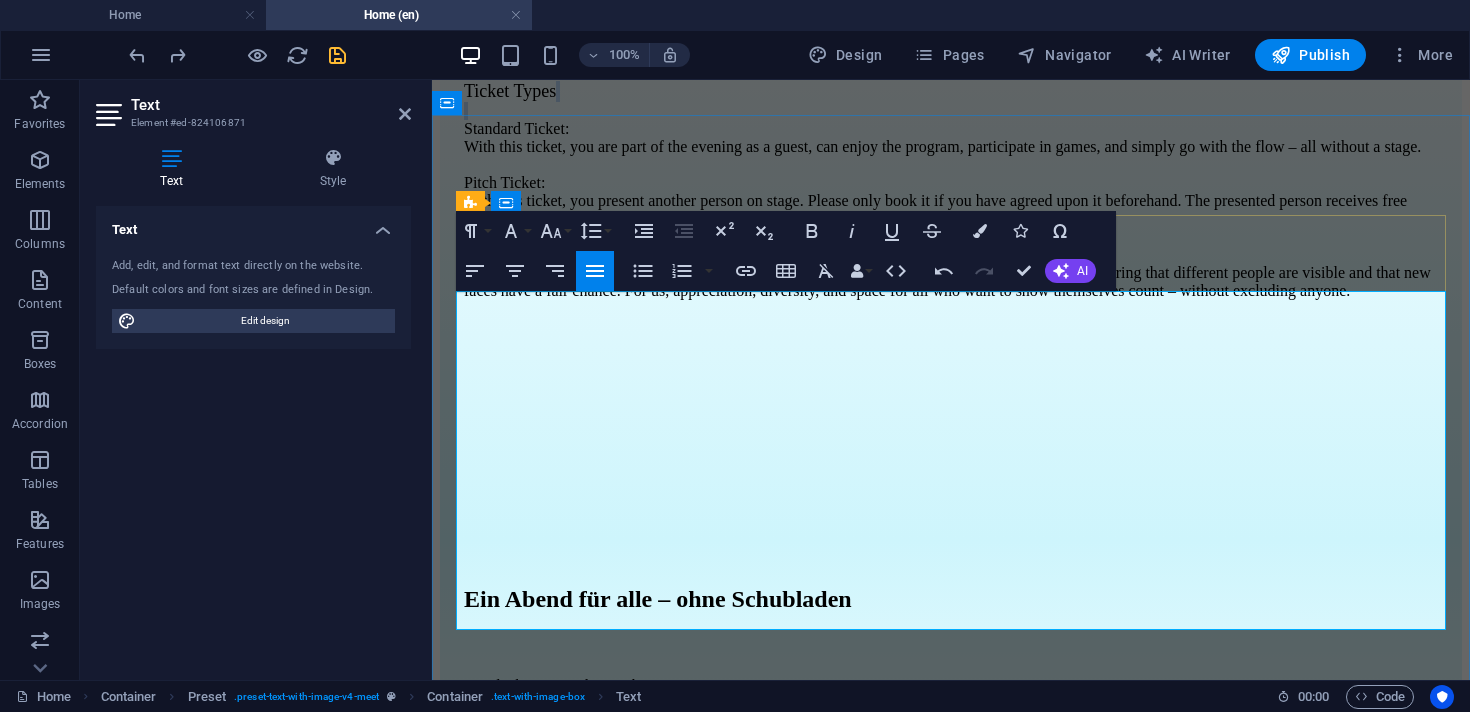 click on "Ticket Types Standard Ticket: With this ticket, you are part of the evening as a guest, can enjoy the program, participate in games, and simply go with the flow – all without a stage. Pitch Ticket: With this ticket, you present another person on stage. Please only book it if you have agreed upon it beforehand. The presented person receives free admission and enters with you. To the Stage: The stage is open to everyone – regardless of gender, identity, or experience. We pay attention to ensuring that different people are visible and that new faces have a fair chance. For us, appreciation, diversity, and space for all who want to show themselves count – without excluding anyone." at bounding box center [951, 190] 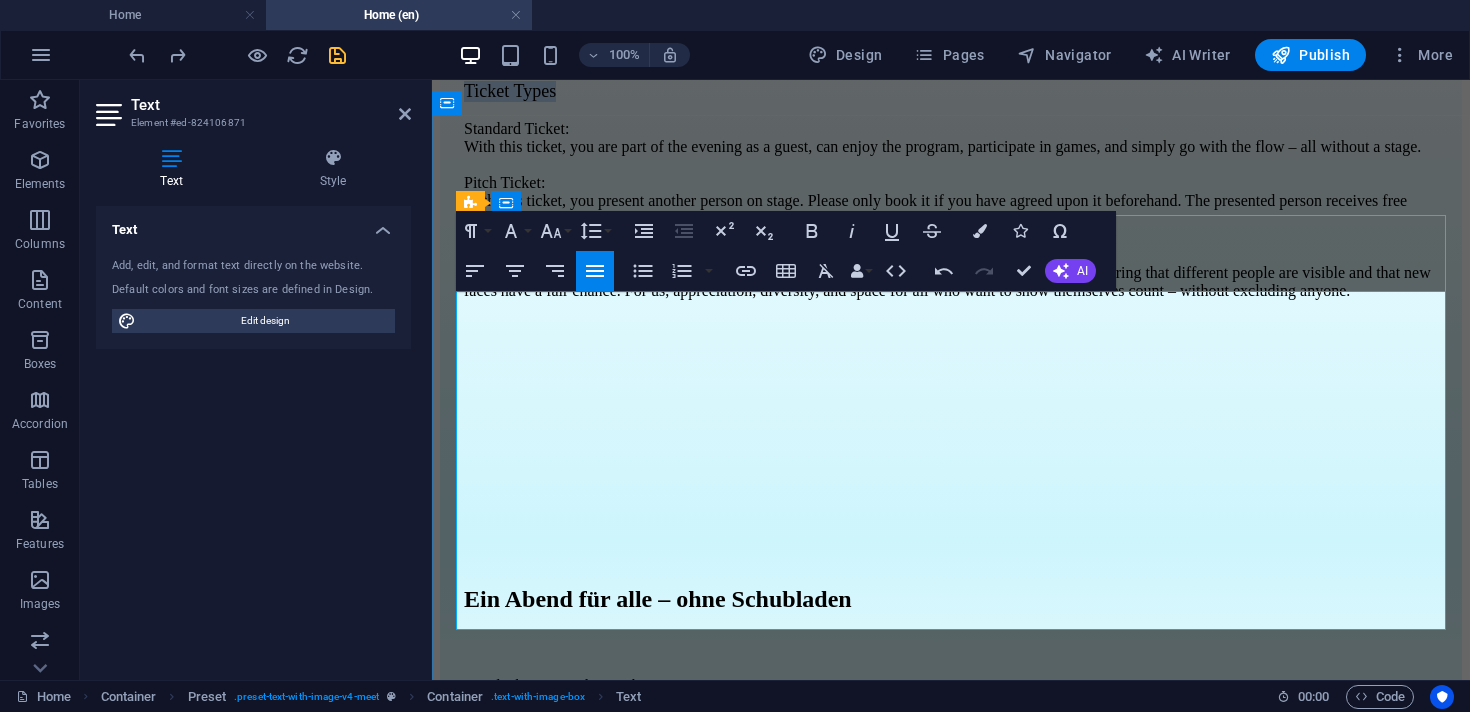 drag, startPoint x: 582, startPoint y: 304, endPoint x: 454, endPoint y: 303, distance: 128.0039 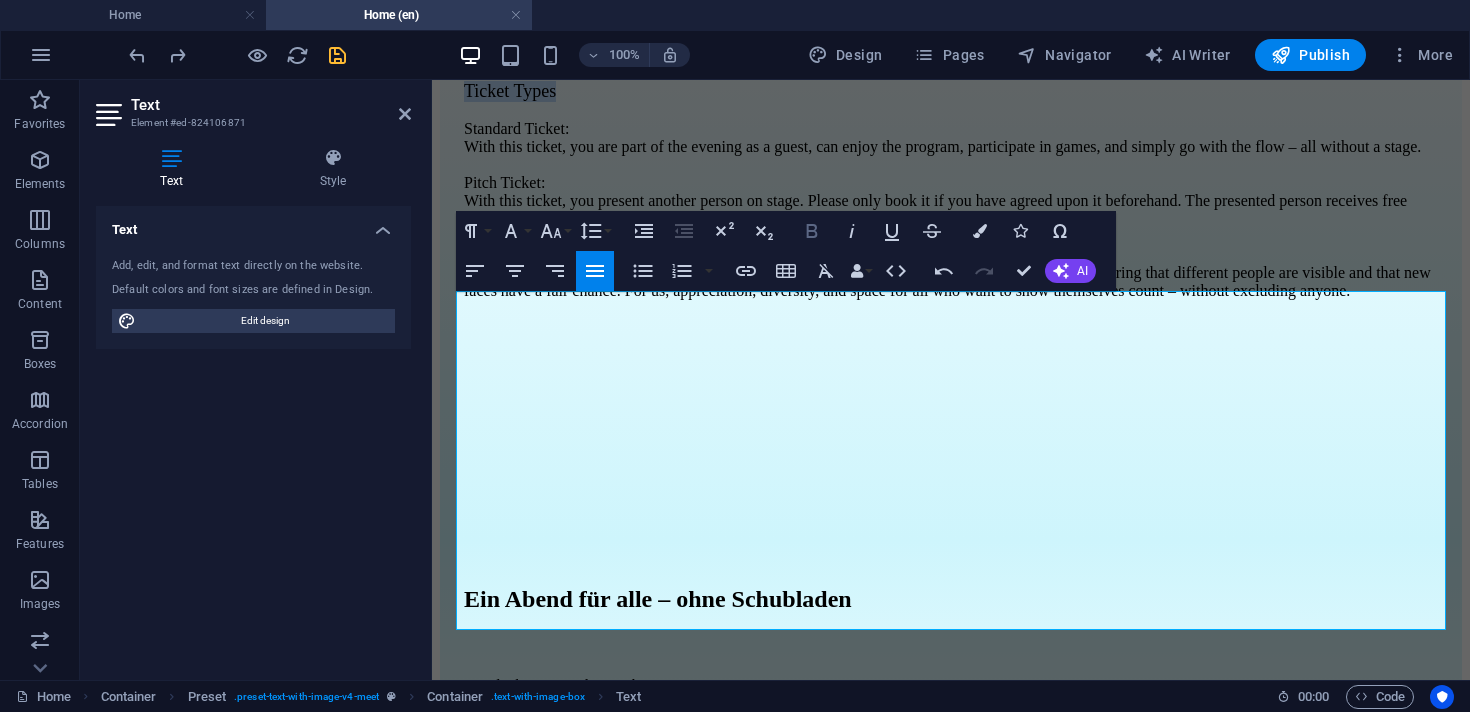 click 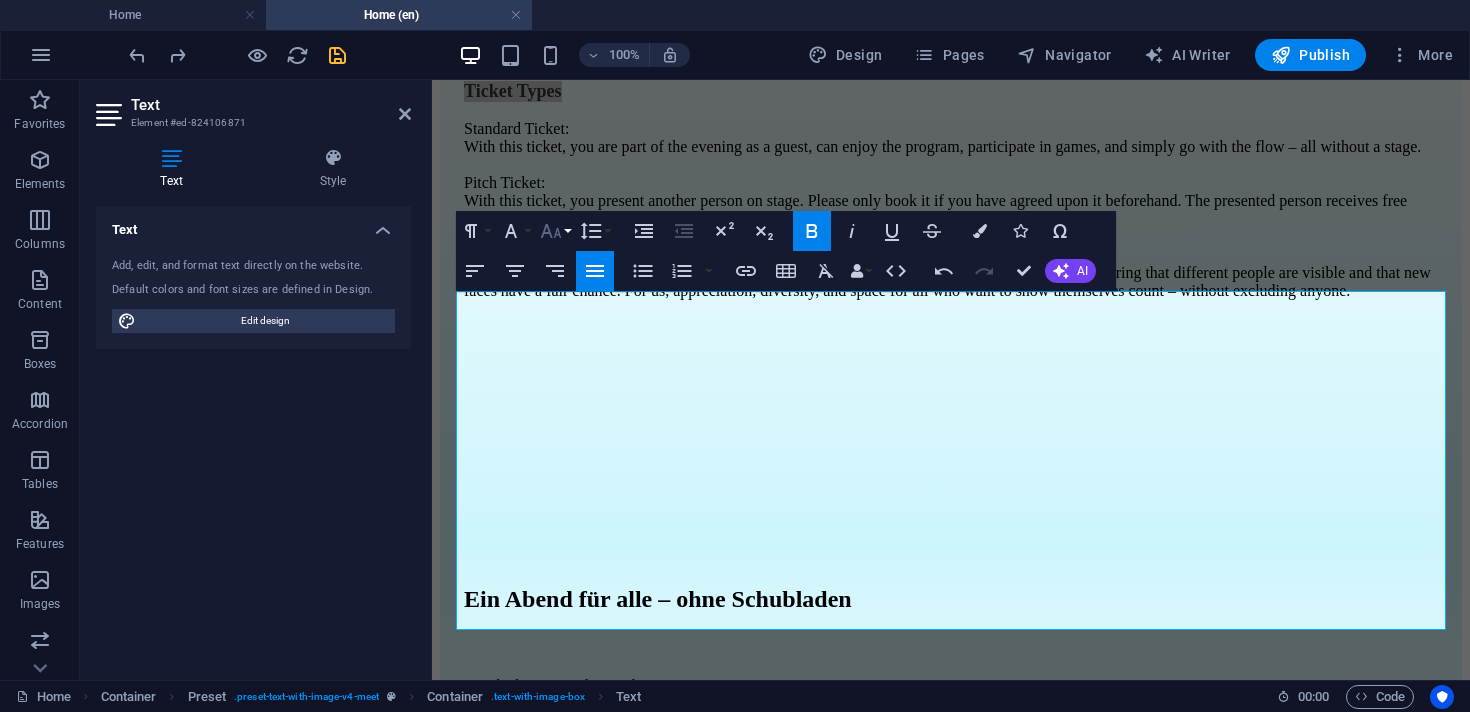 click on "Font Size" at bounding box center [555, 231] 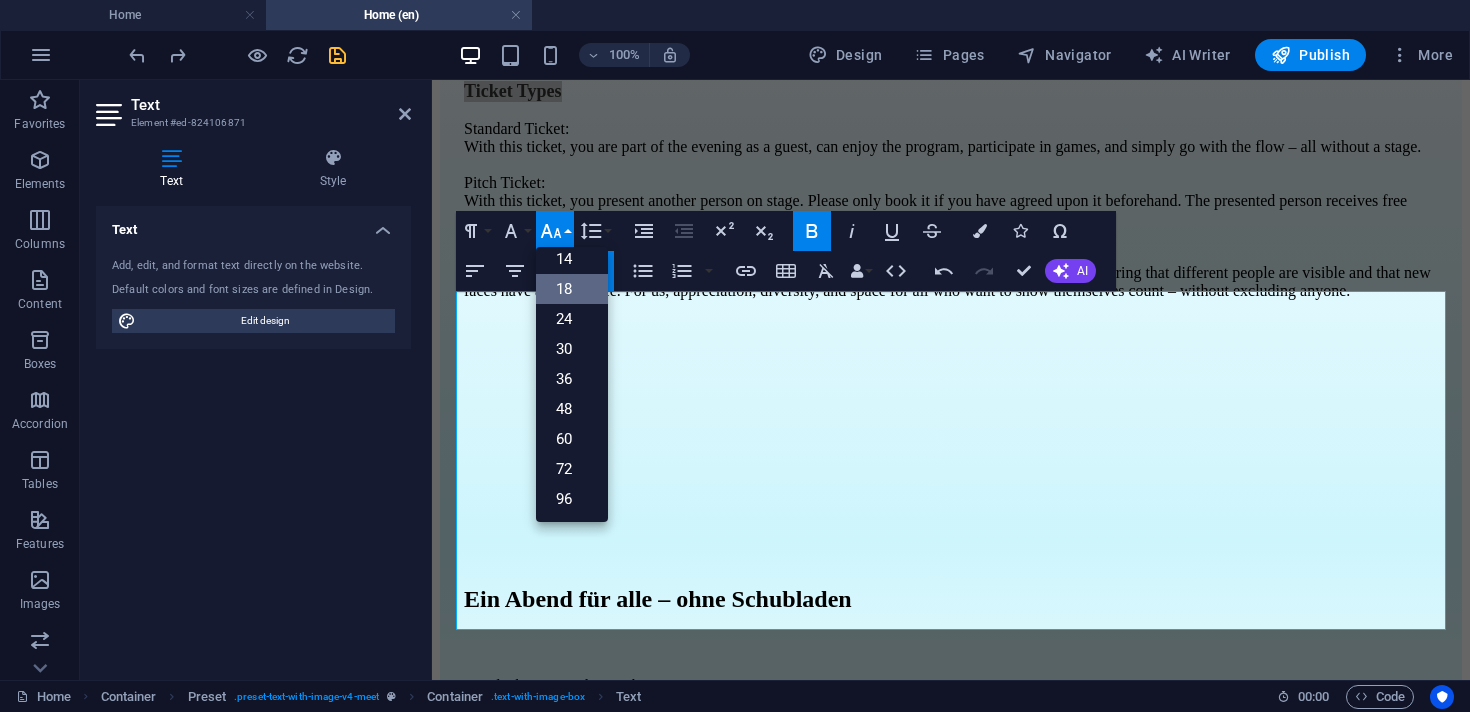 scroll, scrollTop: 161, scrollLeft: 0, axis: vertical 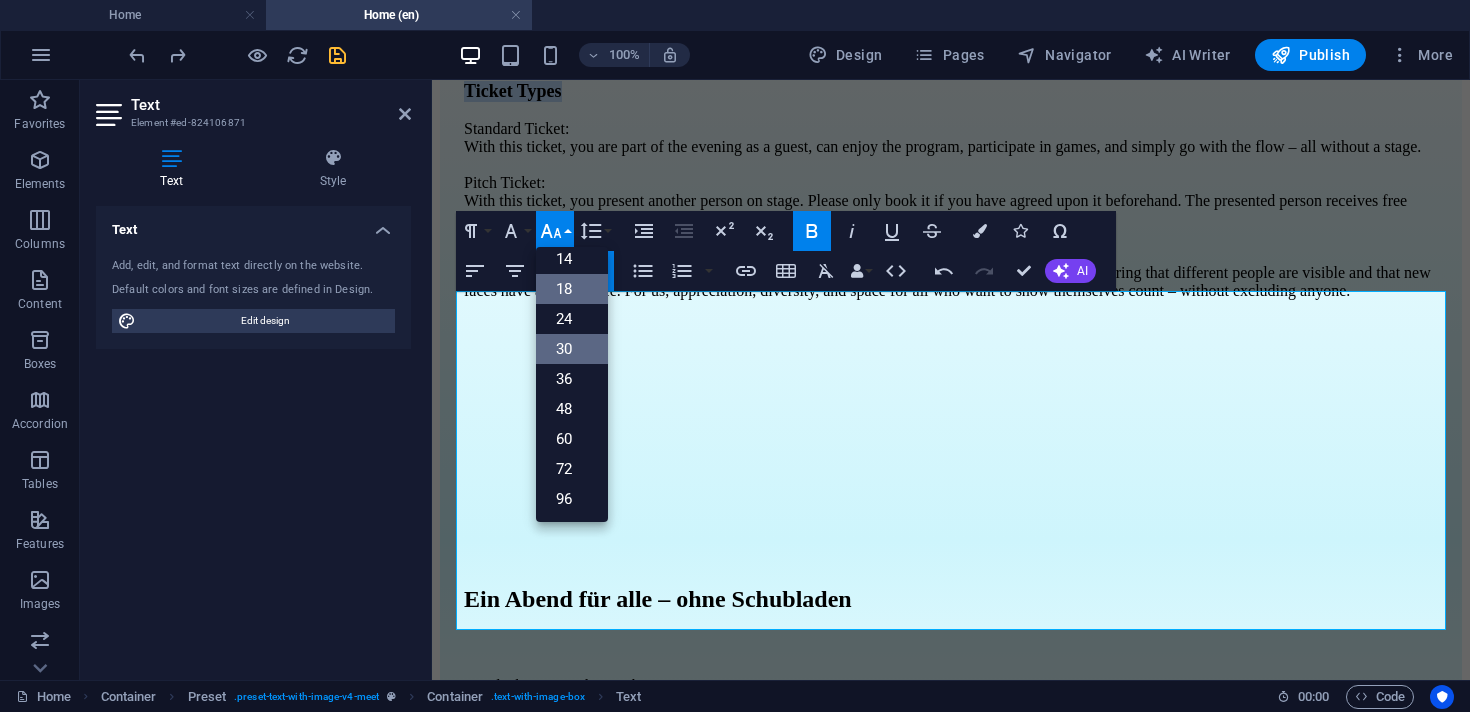 click on "30" at bounding box center [572, 349] 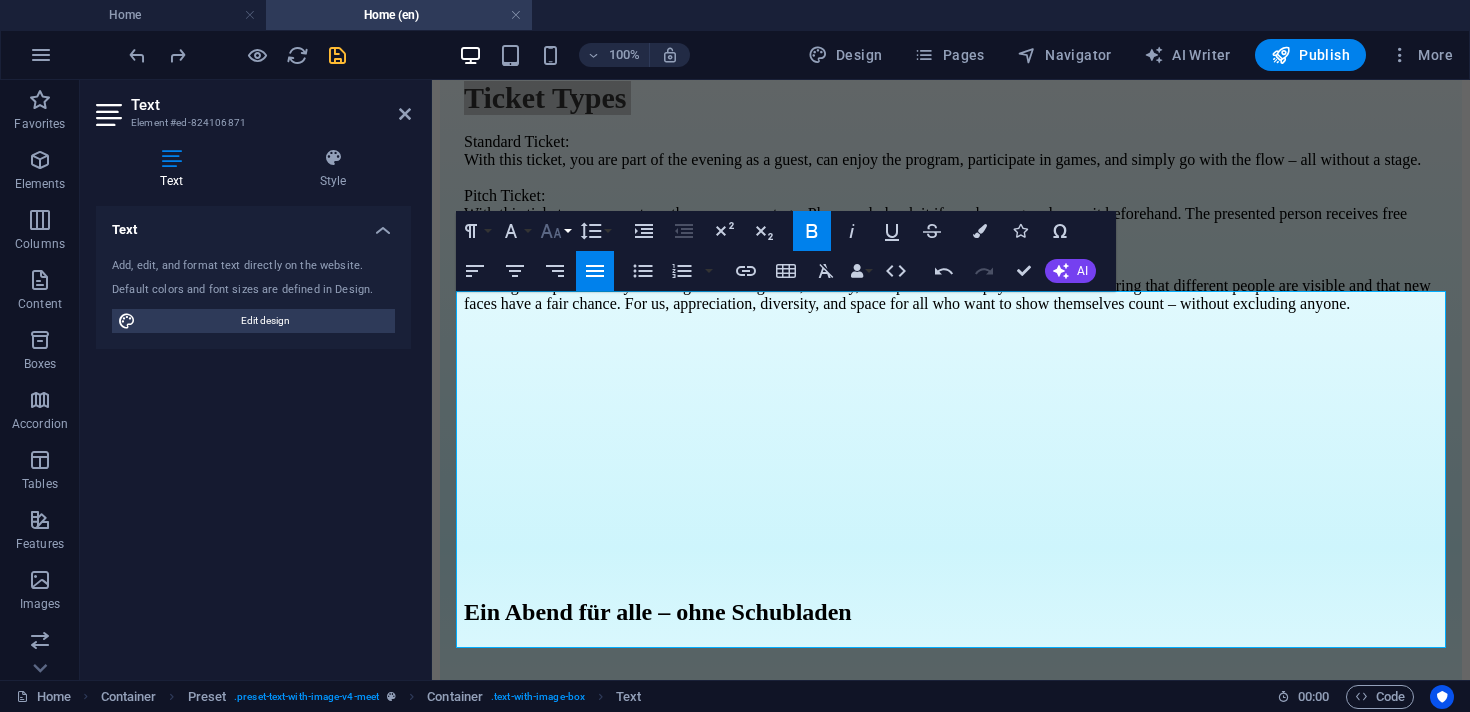 click on "Font Size" at bounding box center (555, 231) 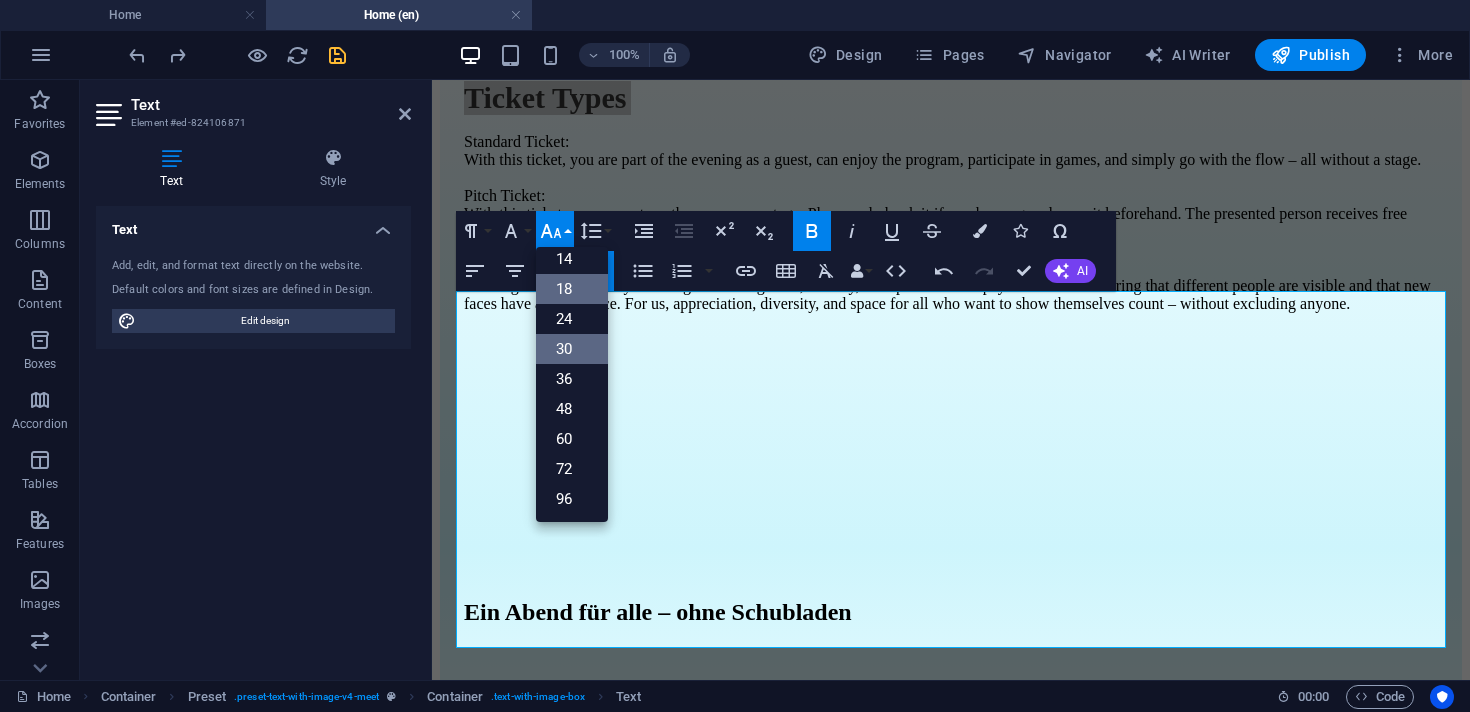 scroll, scrollTop: 161, scrollLeft: 0, axis: vertical 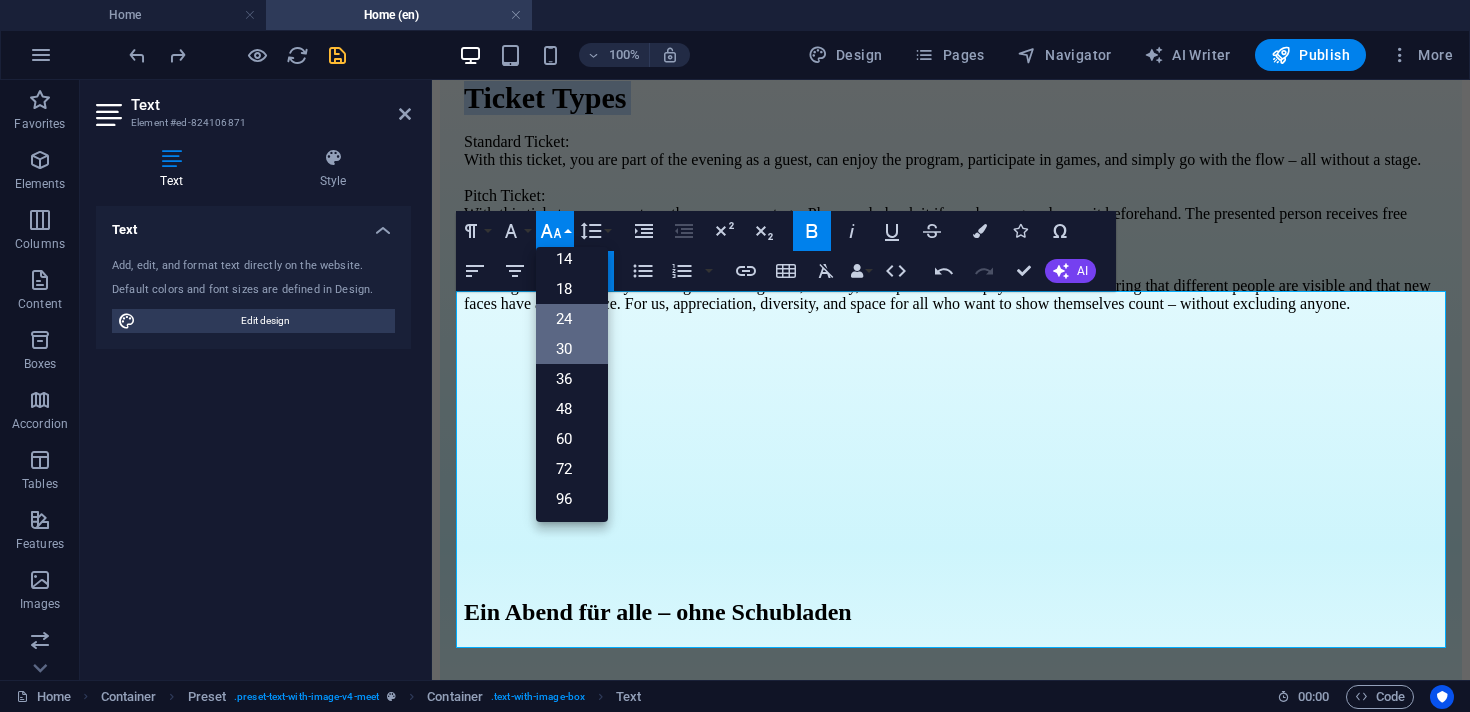click on "24" at bounding box center (572, 319) 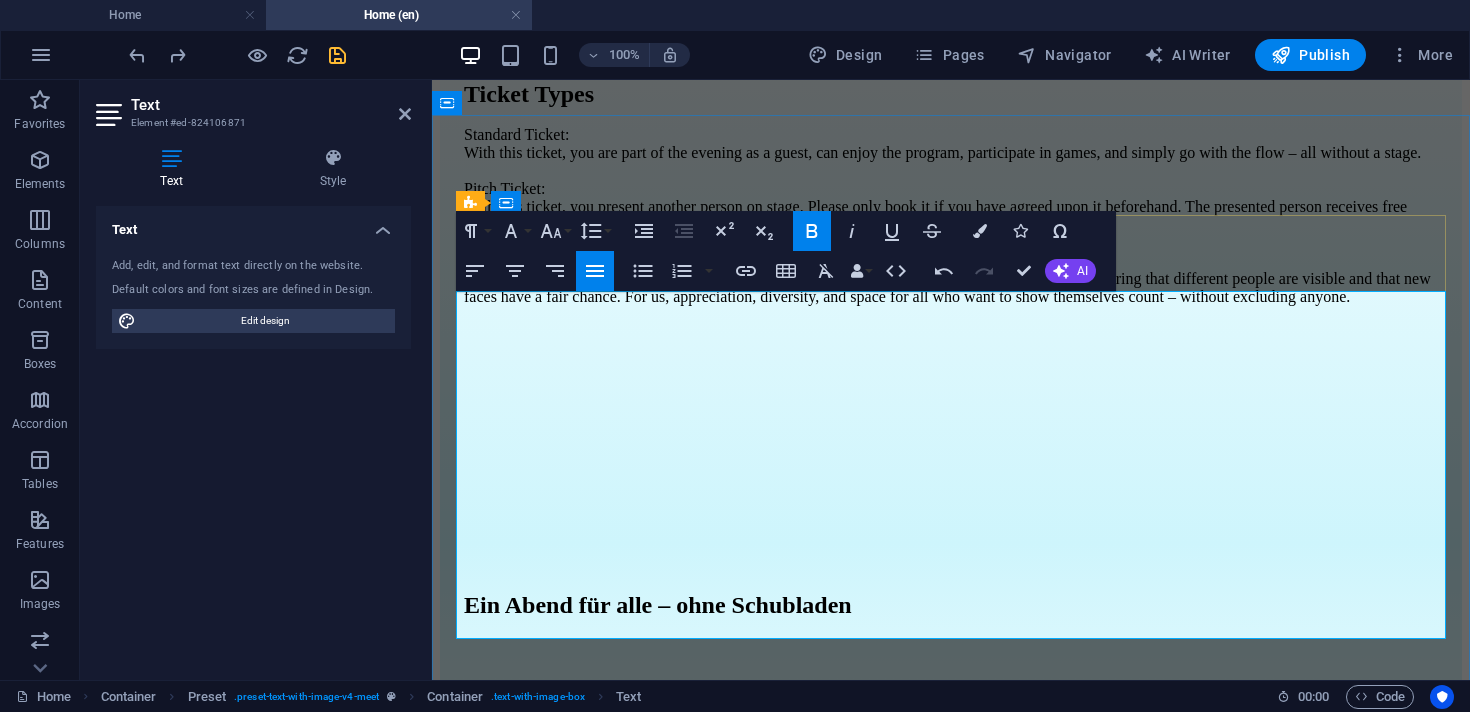 click on "Ticket Types Standard Ticket: With this ticket, you are part of the evening as a guest, can enjoy the program, participate in games, and simply go with the flow – all without a stage. Pitch Ticket: With this ticket, you present another person on stage. Please only book it if you have agreed upon it beforehand. The presented person receives free admission and enters with you. To the Stage: The stage is open to everyone – regardless of gender, identity, or experience. We pay attention to ensuring that different people are visible and that new faces have a fair chance. For us, appreciation, diversity, and space for all who want to show themselves count – without excluding anyone." at bounding box center [951, 193] 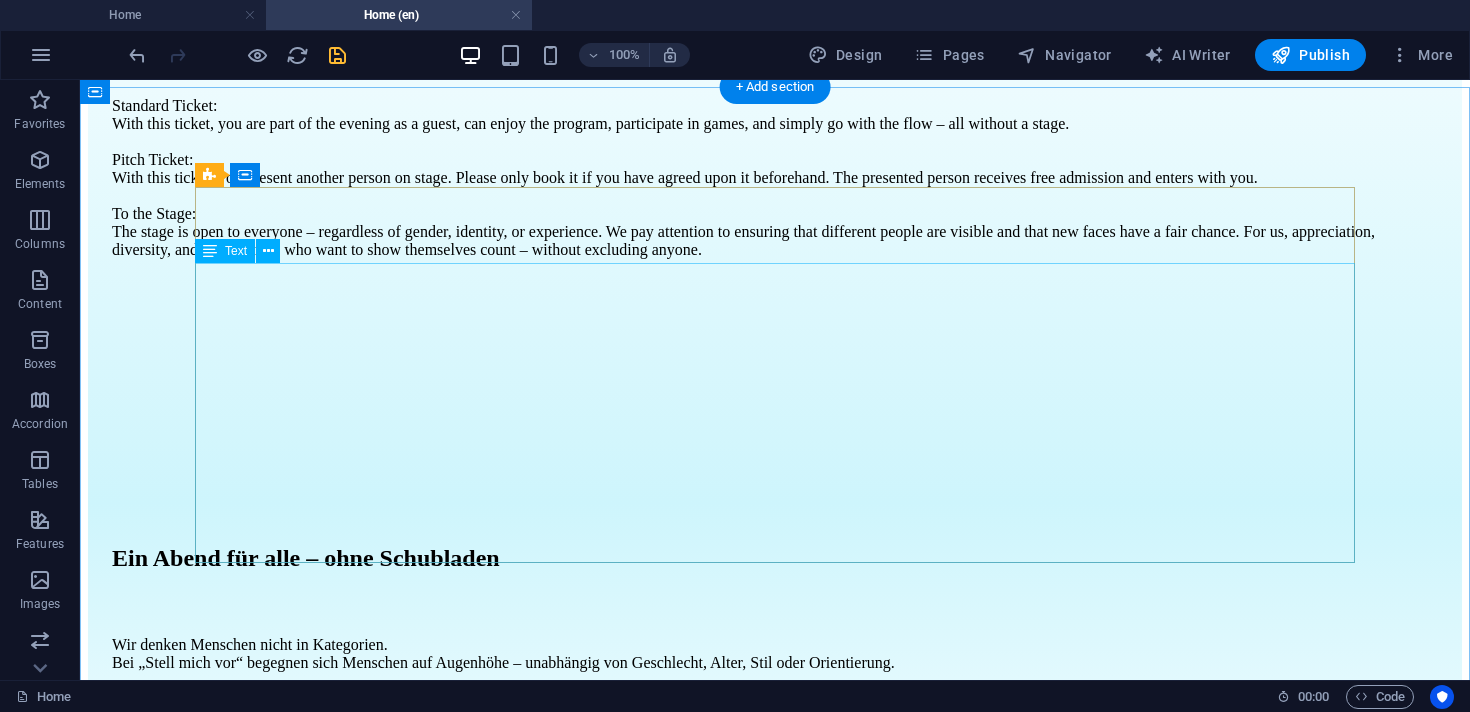 scroll, scrollTop: 2805, scrollLeft: 0, axis: vertical 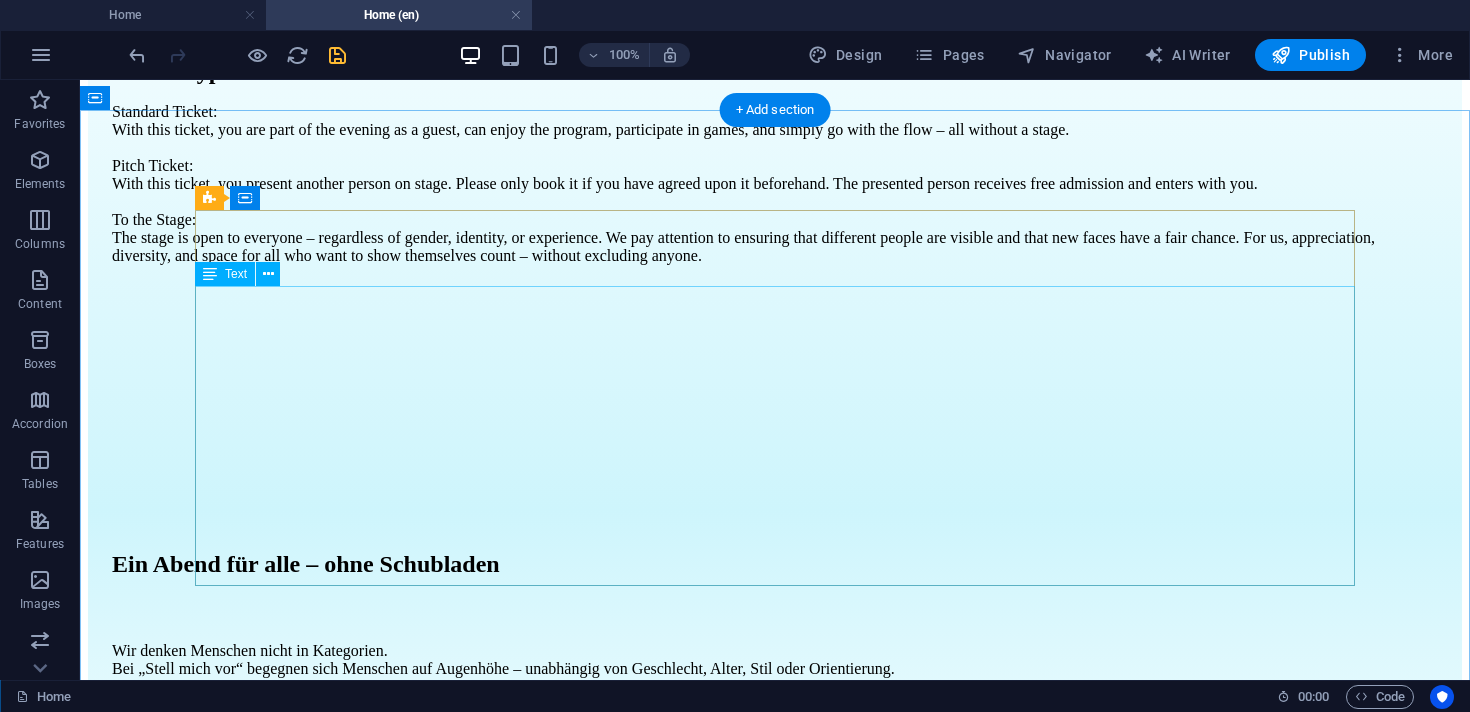 click on "Ticket Types Standard Ticket: With this ticket, you are part of the evening as a guest, can enjoy the program, participate in games, and simply go with the flow – all without a stage. Pitch Ticket: With this ticket, you present another person on stage. Please only book it if you have agreed upon it beforehand. The presented person receives free admission and enters with you. To the Stage: The stage is open to everyone – regardless of gender, identity, or experience. We pay attention to ensuring that different people are visible and that new faces have a fair chance. For us, appreciation, diversity, and space for all who want to show themselves count – without excluding anyone." at bounding box center (775, 161) 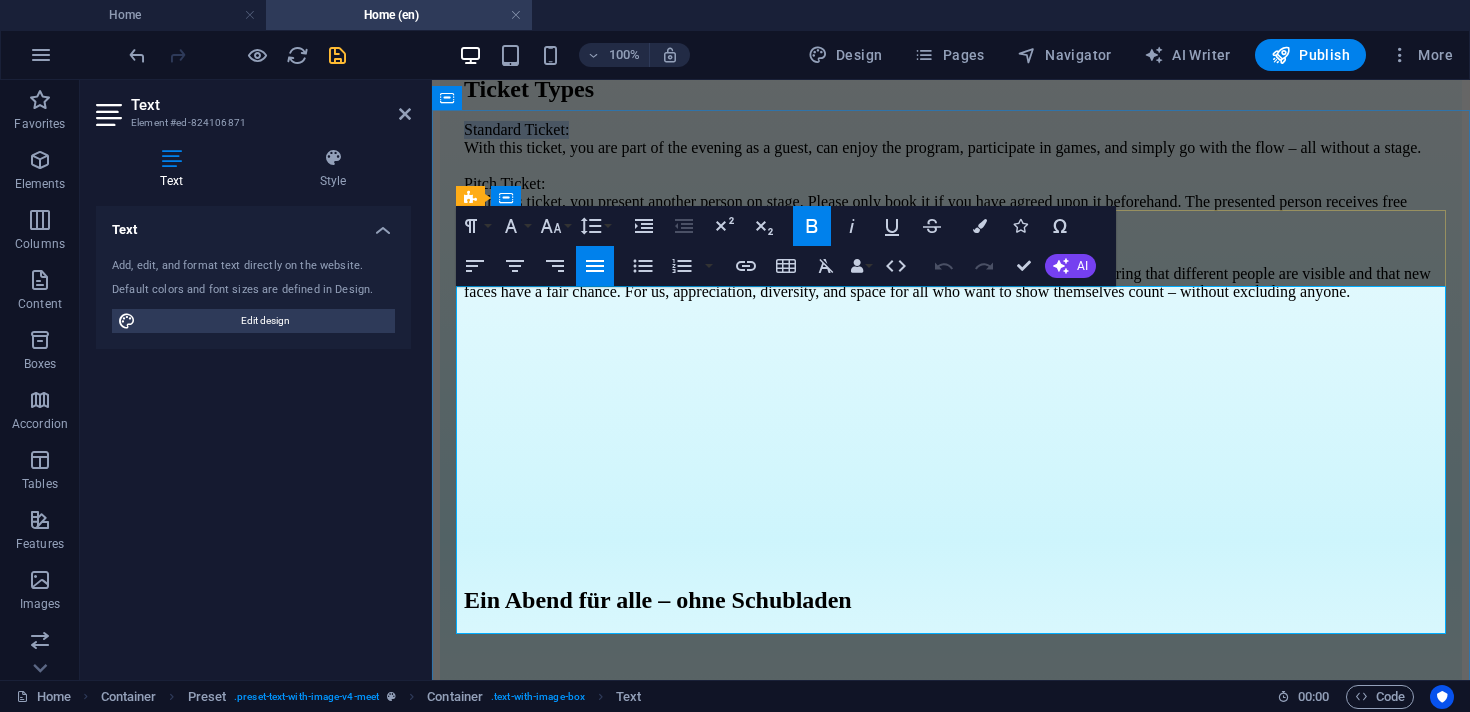 drag, startPoint x: 591, startPoint y: 356, endPoint x: 398, endPoint y: 353, distance: 193.02332 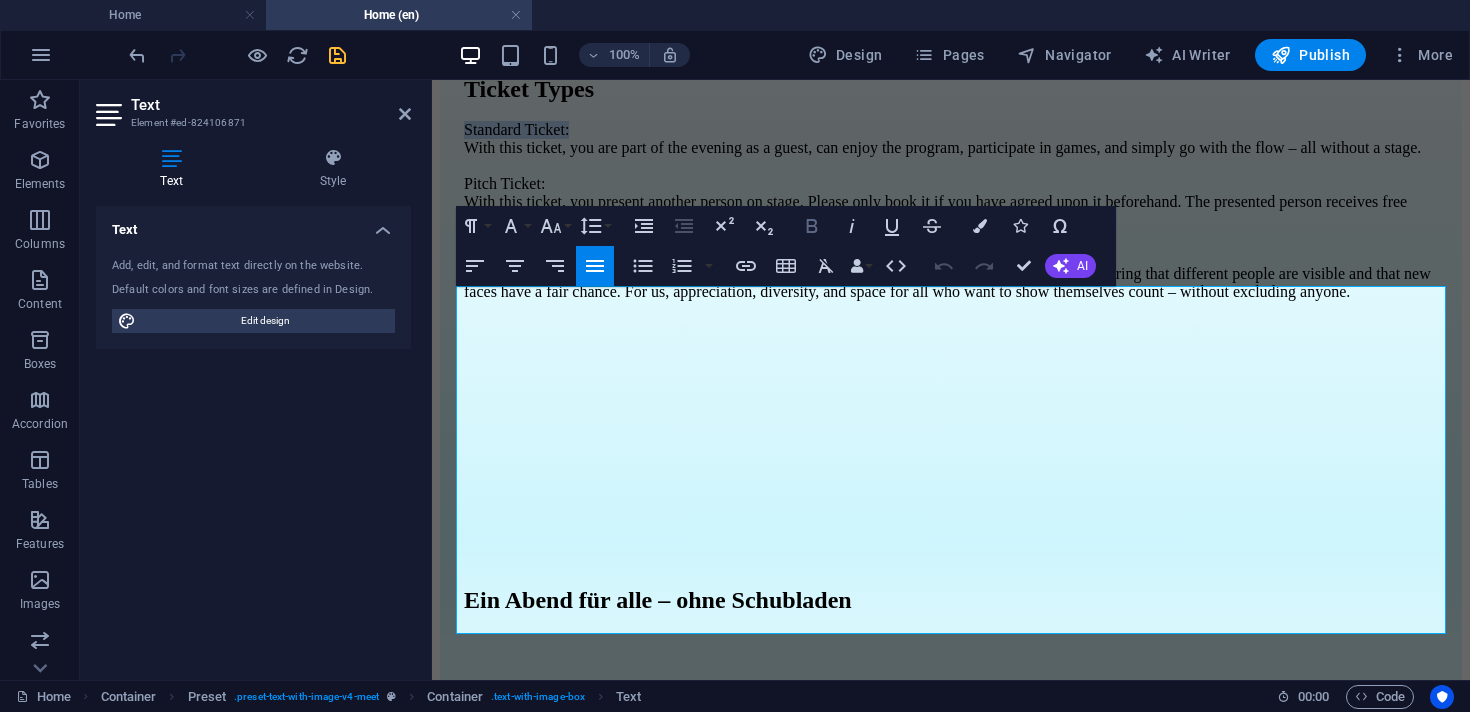 click 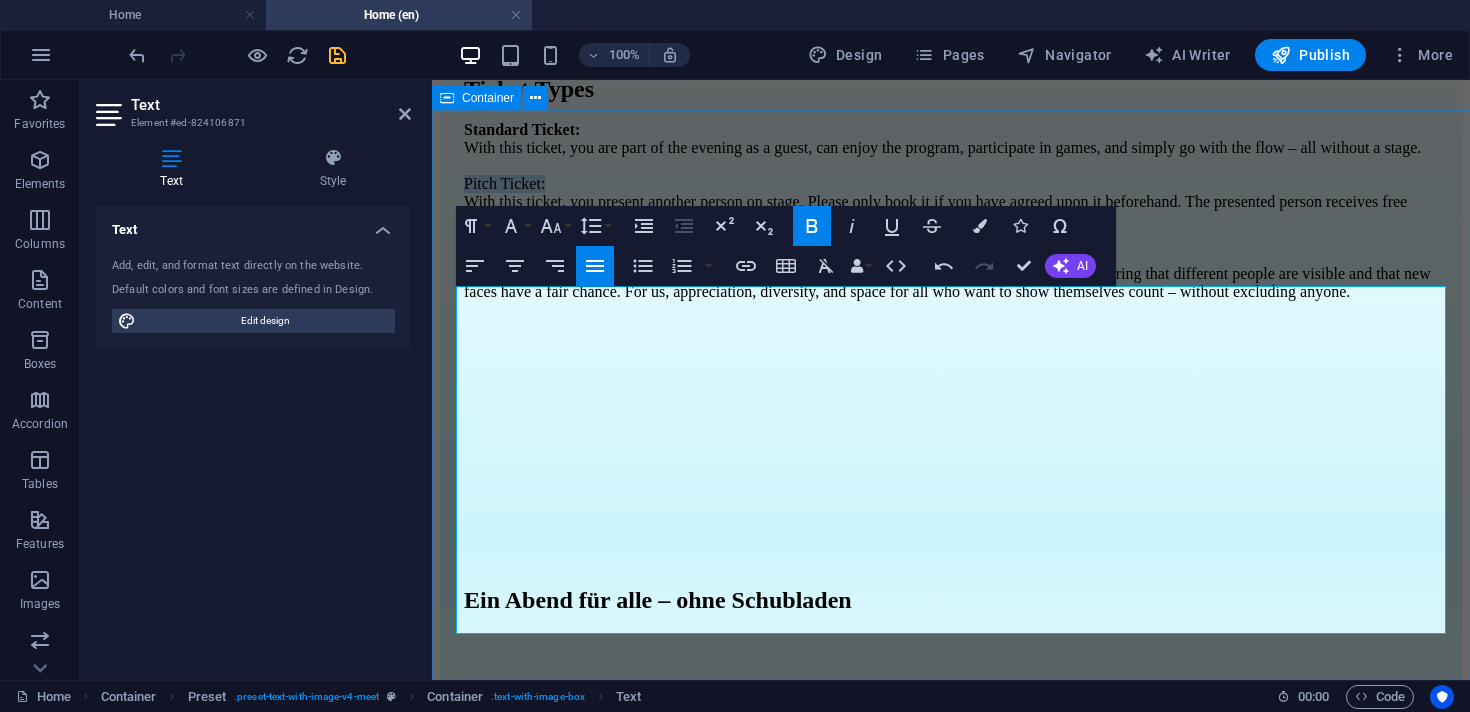 drag, startPoint x: 560, startPoint y: 451, endPoint x: 430, endPoint y: 449, distance: 130.01538 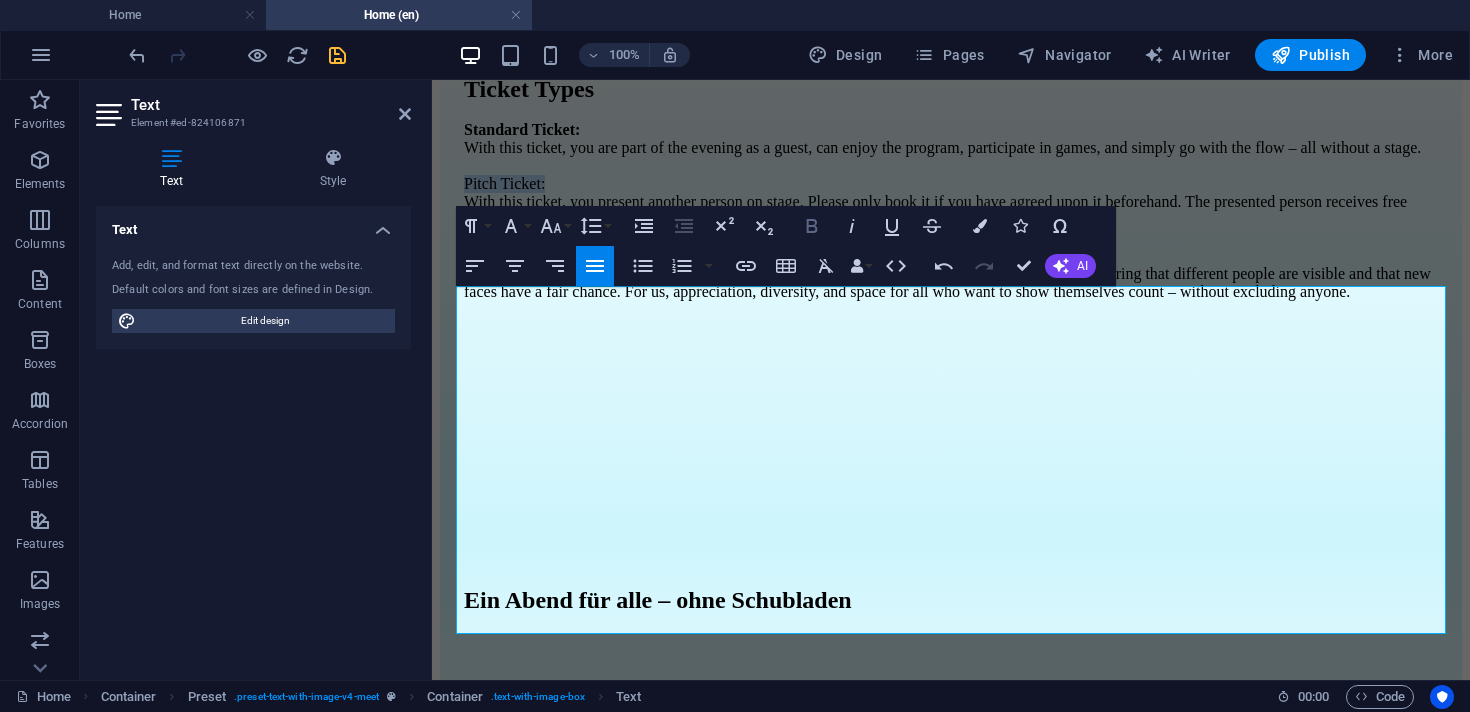 click 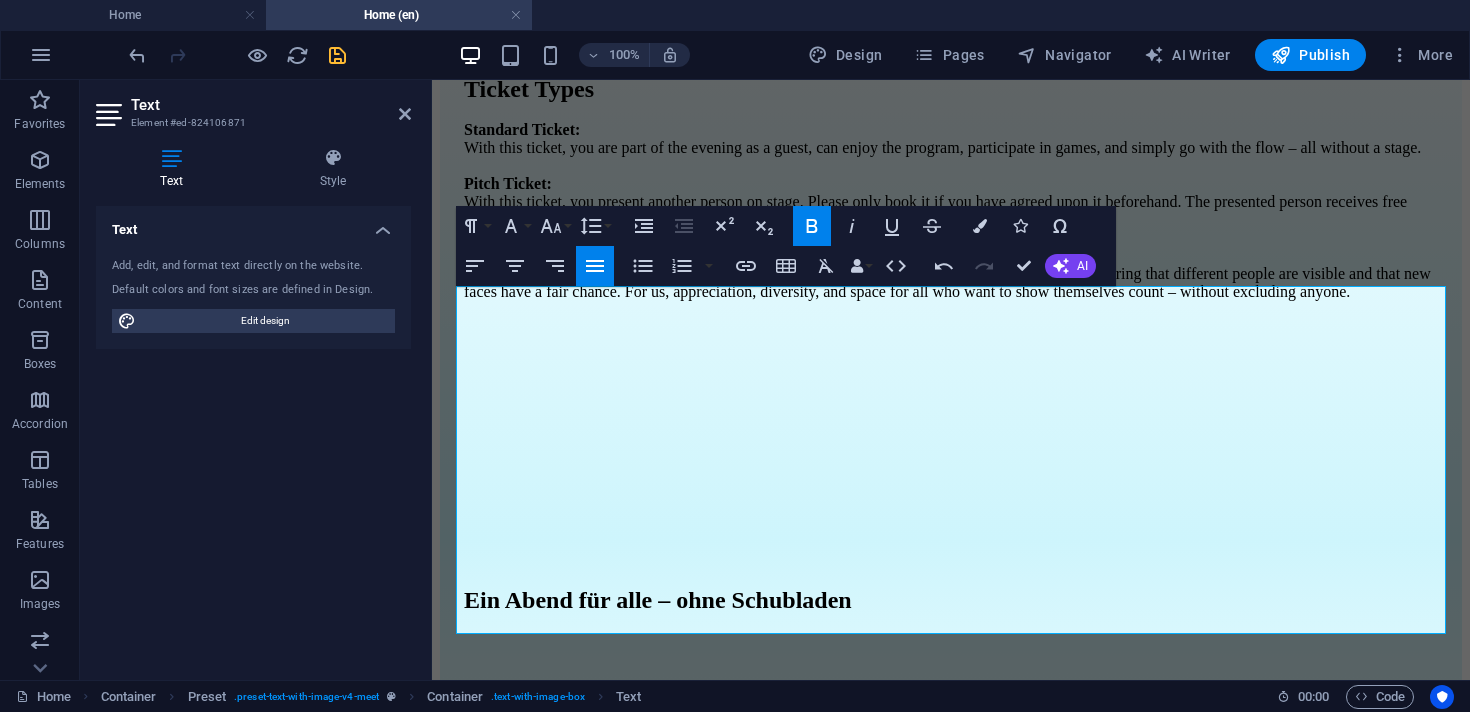 drag, startPoint x: 570, startPoint y: 553, endPoint x: 431, endPoint y: 551, distance: 139.01439 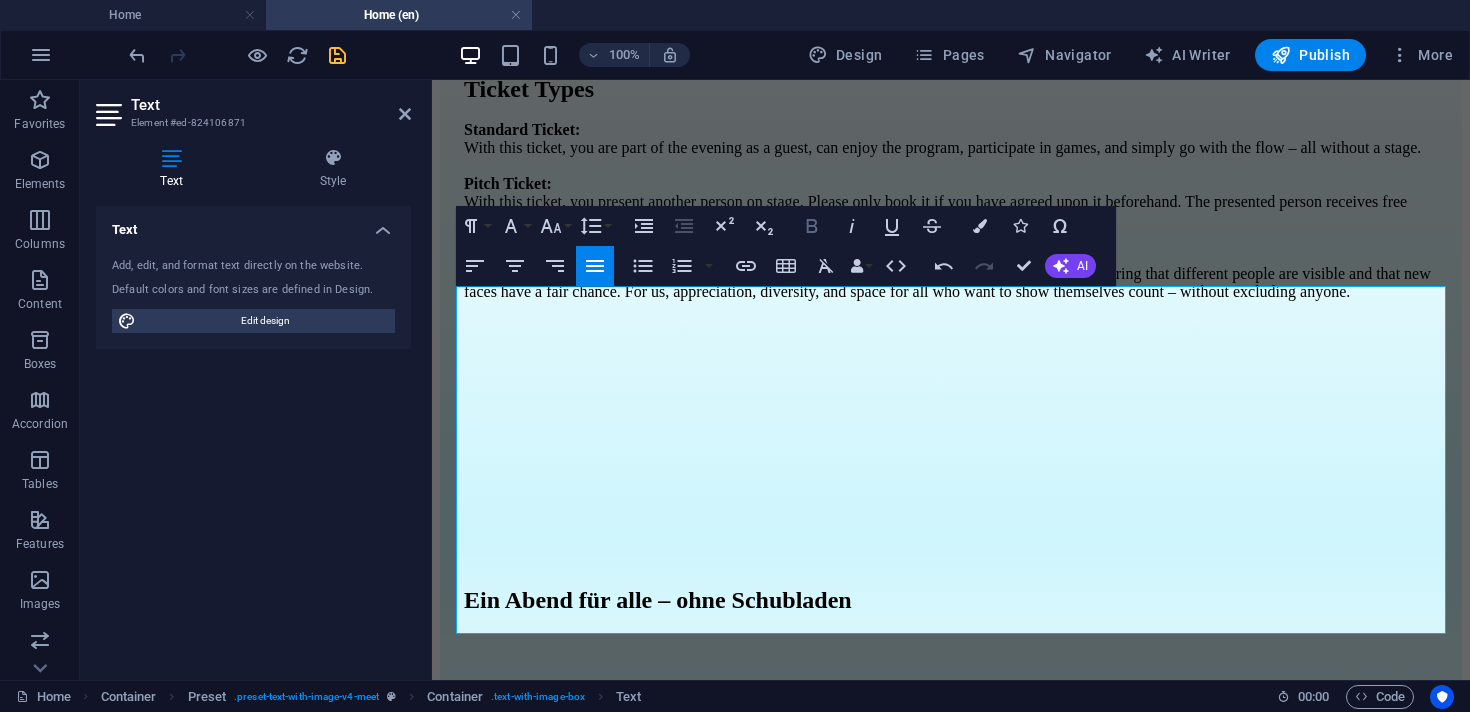 click 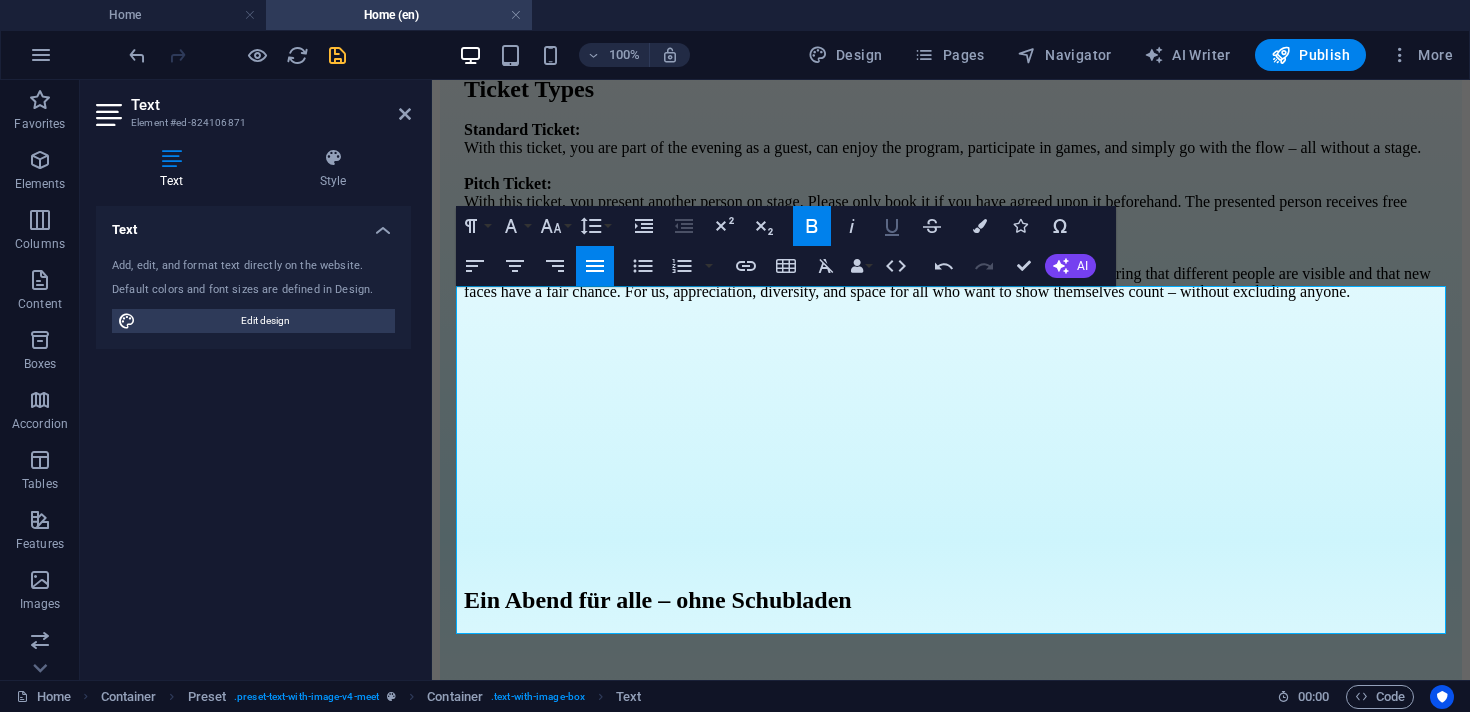 click 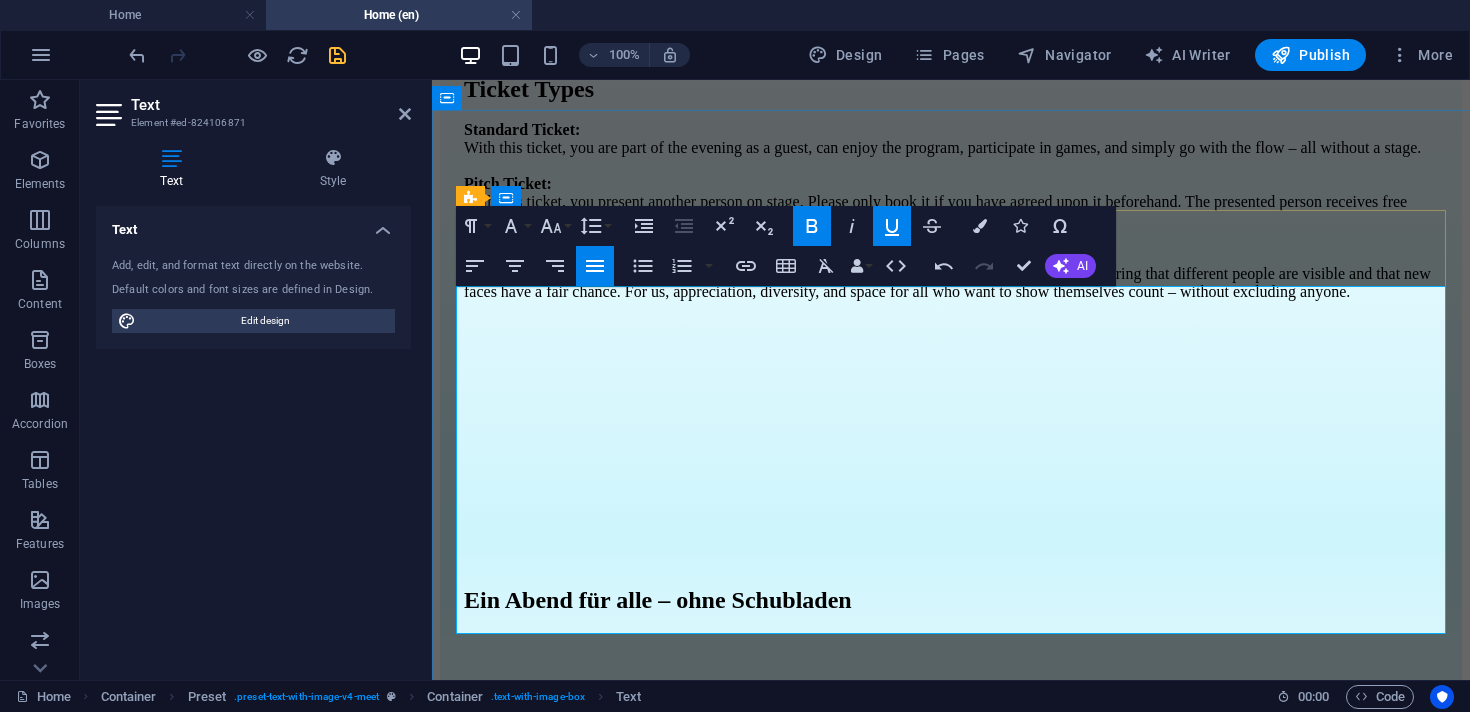 click on "Ticket Types Standard Ticket: With this ticket, you are part of the evening as a guest, can enjoy the program, participate in games, and simply go with the flow – all without a stage. Pitch Ticket: With this ticket, you present another person on stage. Please only book it if you have agreed upon it beforehand. The presented person receives free admission and enters with you. To the Stage: The stage is open to everyone – regardless of gender, identity, or experience. We pay attention to ensuring that different people are visible and that new faces have a fair chance. For us, appreciation, diversity, and space for all who want to show themselves count – without excluding anyone." at bounding box center (951, 188) 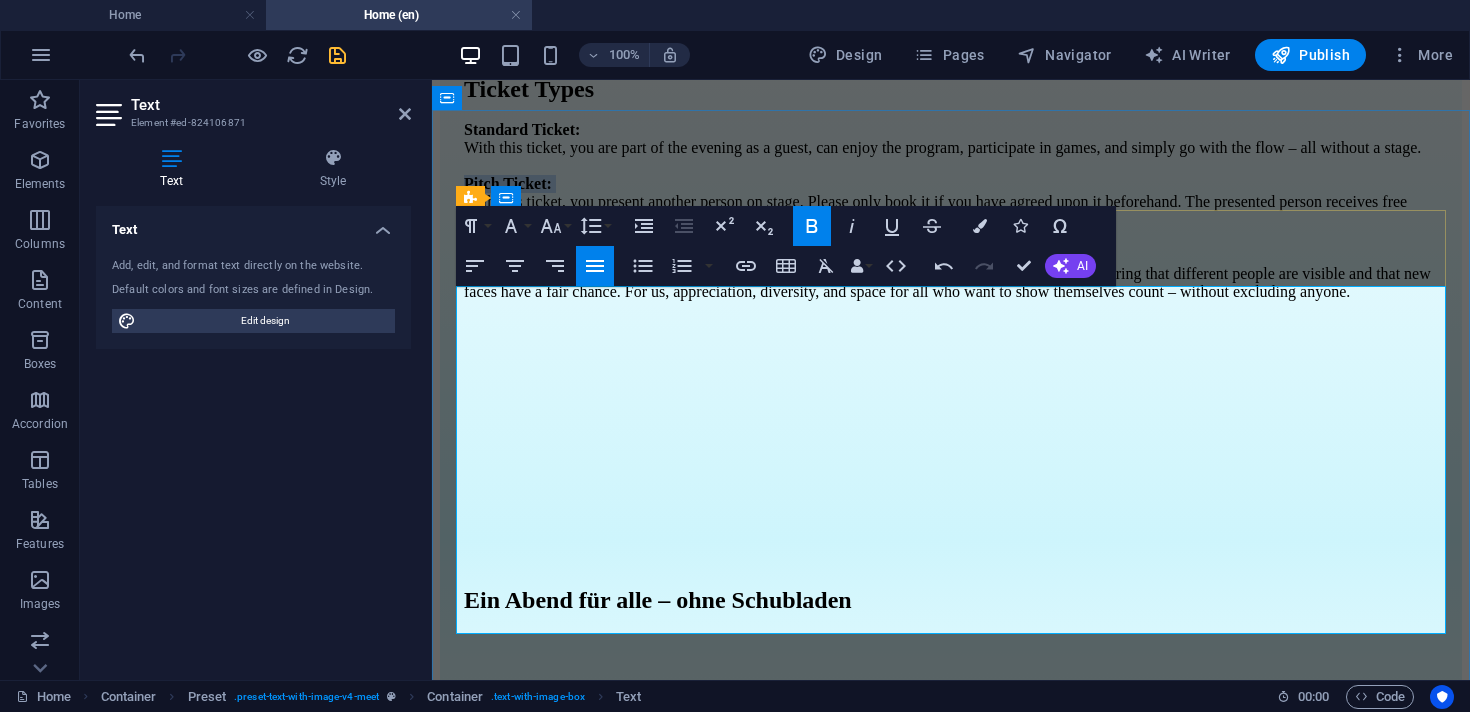 click on "Ticket Types Standard Ticket: With this ticket, you are part of the evening as a guest, can enjoy the program, participate in games, and simply go with the flow – all without a stage. Pitch Ticket: With this ticket, you present another person on stage. Please only book it if you have agreed upon it beforehand. The presented person receives free admission and enters with you. To the Stage: The stage is open to everyone – regardless of gender, identity, or experience. We pay attention to ensuring that different people are visible and that new faces have a fair chance. For us, appreciation, diversity, and space for all who want to show themselves count – without excluding anyone." at bounding box center (951, 188) 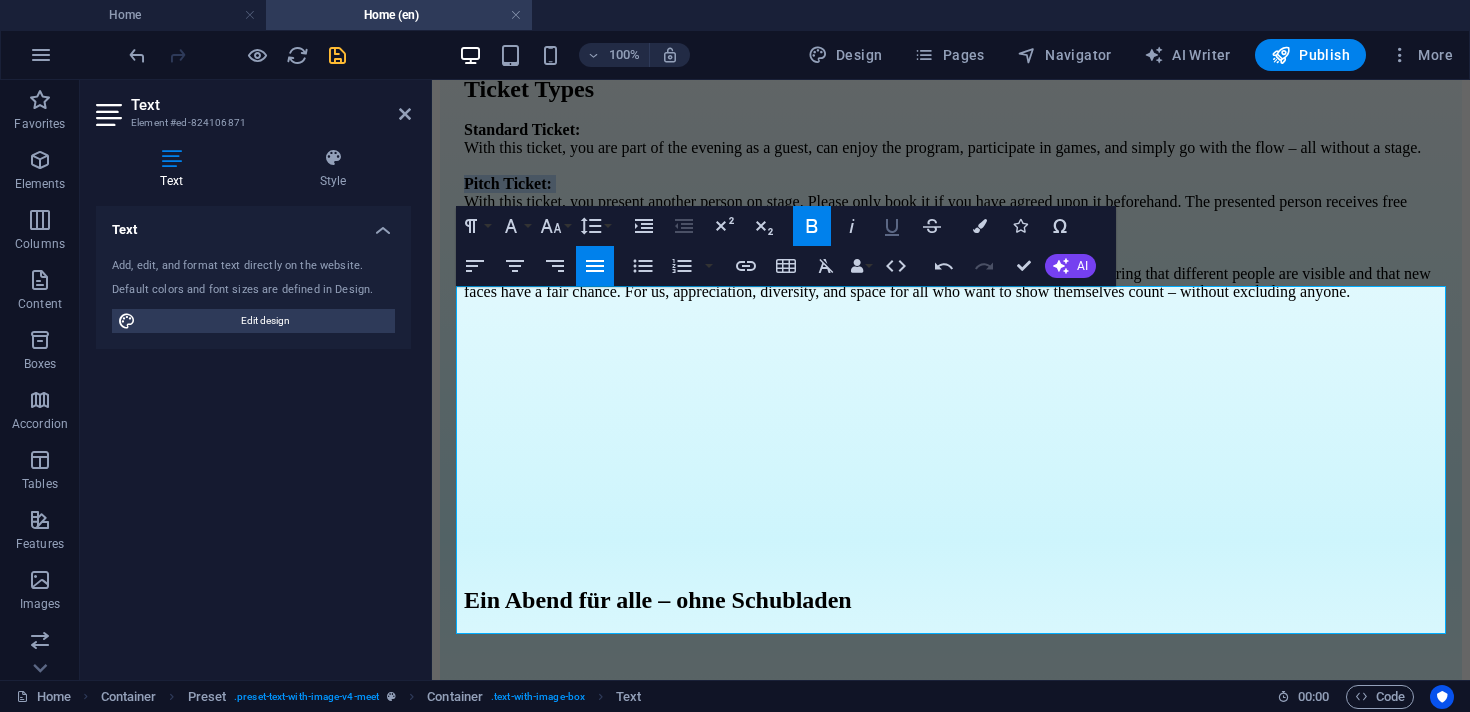 click 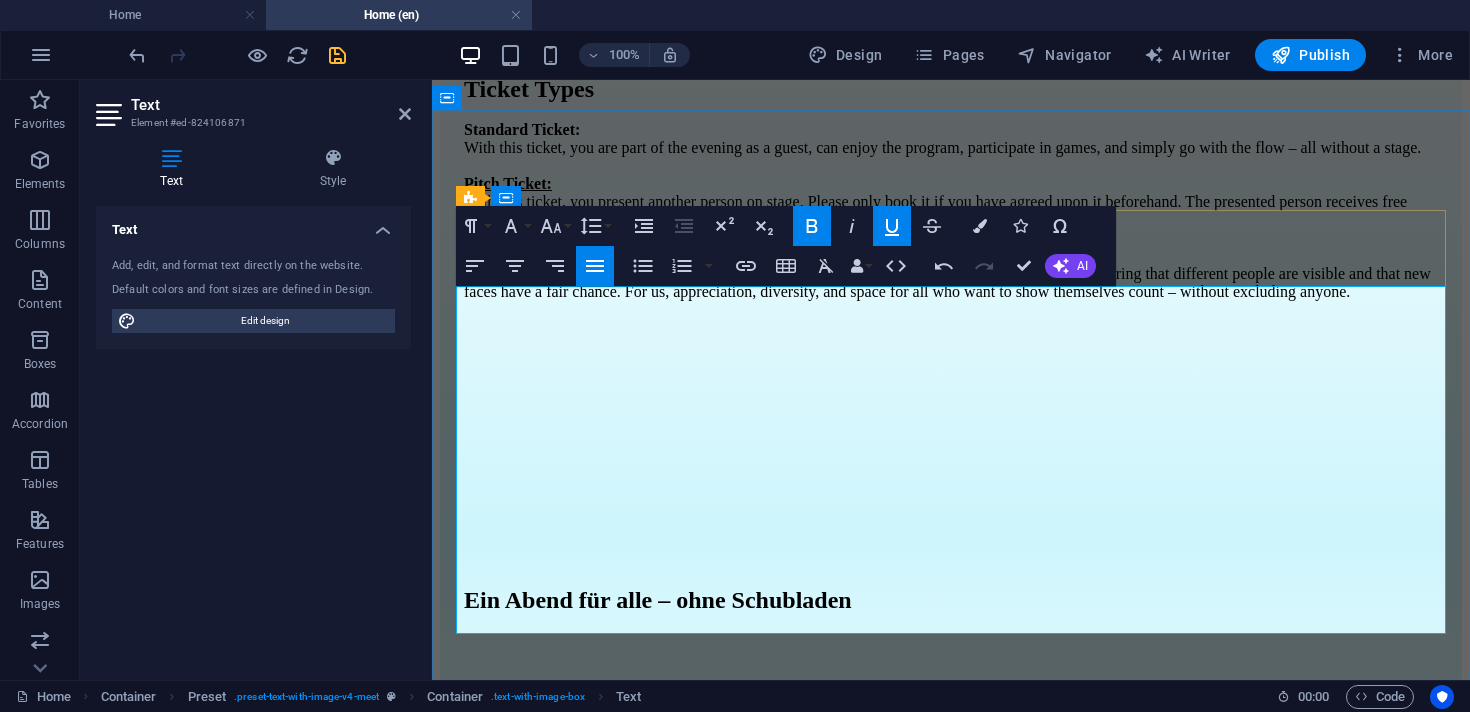 click on "Ticket Types Standard Ticket: With this ticket, you are part of the evening as a guest, can enjoy the program, participate in games, and simply go with the flow – all without a stage. Pitch Ticket: With this ticket, you present another person on stage. Please only book it if you have agreed upon it beforehand. The presented person receives free admission and enters with you. To the Stage: The stage is open to everyone – regardless of gender, identity, or experience. We pay attention to ensuring that different people are visible and that new faces have a fair chance. For us, appreciation, diversity, and space for all who want to show themselves count – without excluding anyone." at bounding box center [951, 188] 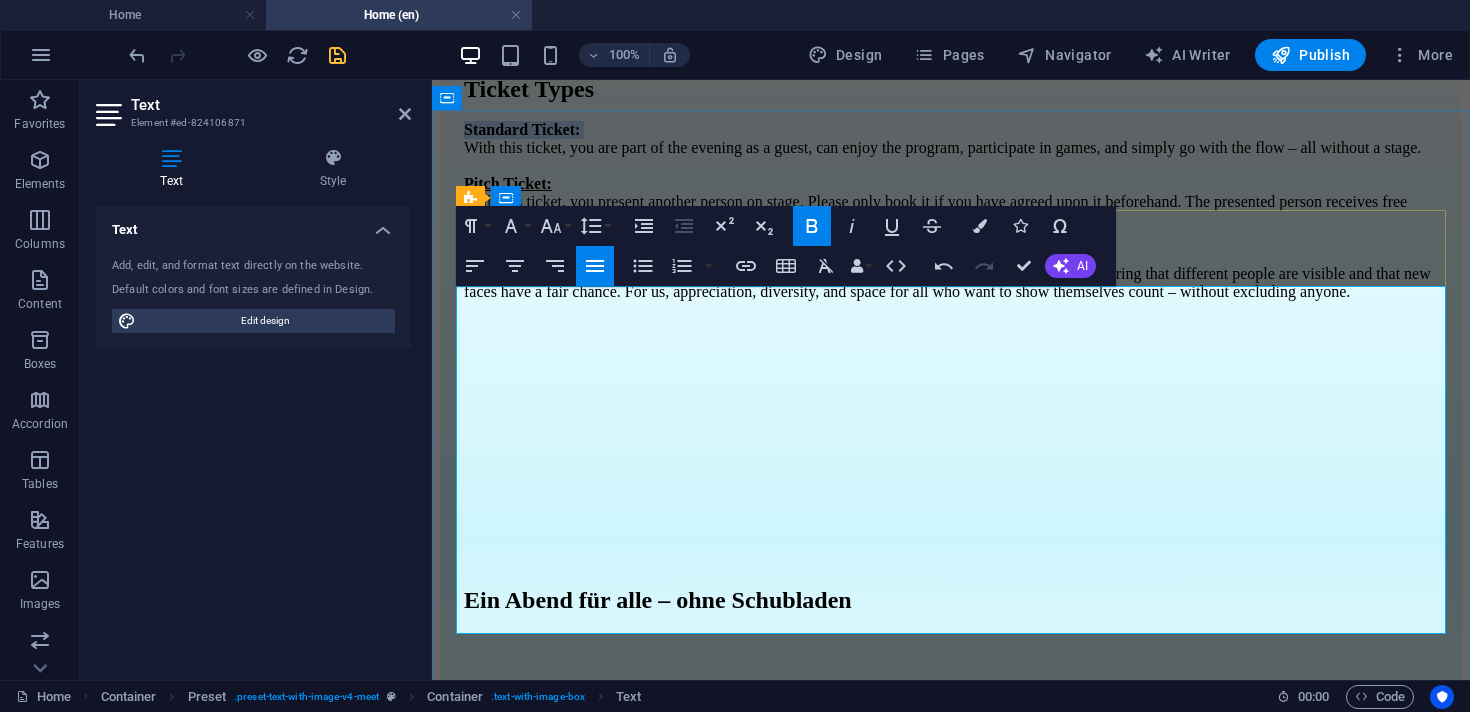 click on "Ticket Types Standard Ticket: With this ticket, you are part of the evening as a guest, can enjoy the program, participate in games, and simply go with the flow – all without a stage. Pitch Ticket: With this ticket, you present another person on stage. Please only book it if you have agreed upon it beforehand. The presented person receives free admission and enters with you. To the Stage: The stage is open to everyone – regardless of gender, identity, or experience. We pay attention to ensuring that different people are visible and that new faces have a fair chance. For us, appreciation, diversity, and space for all who want to show themselves count – without excluding anyone." at bounding box center [951, 188] 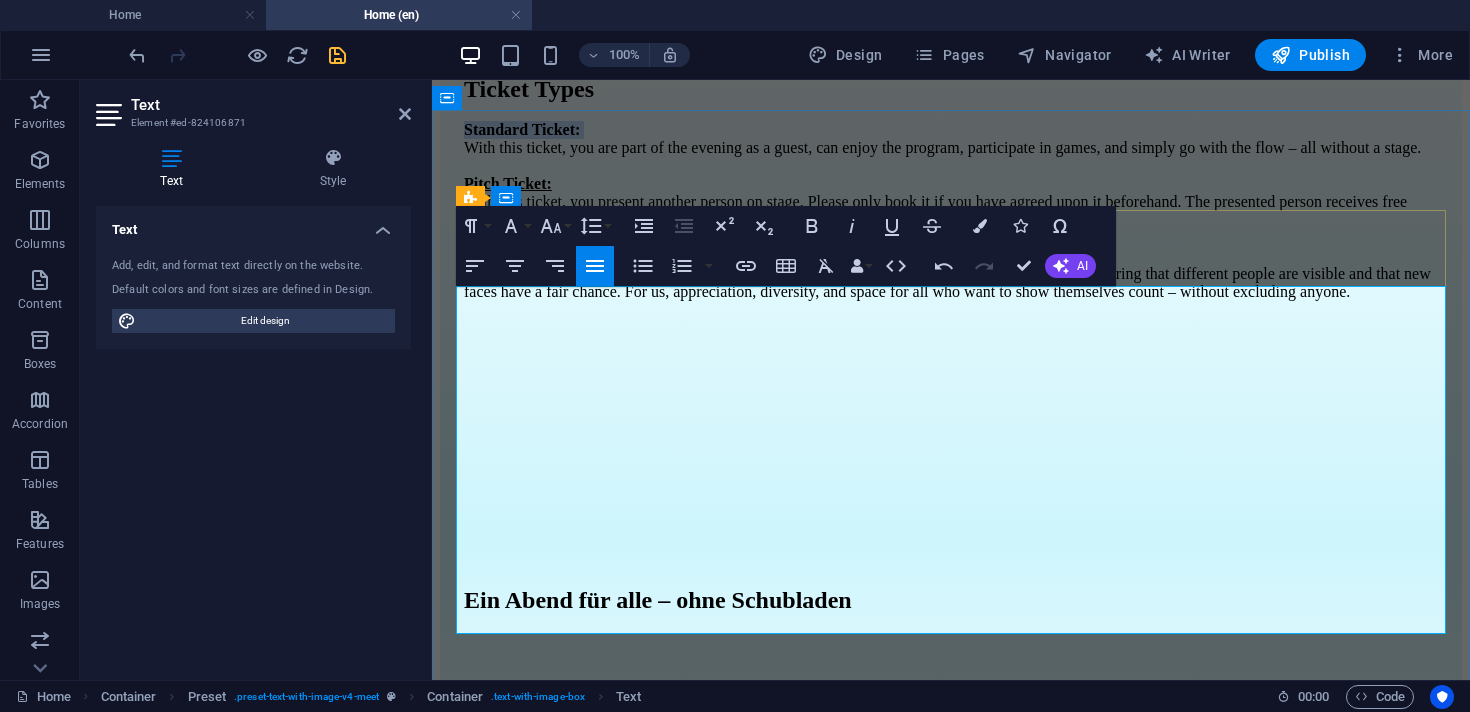 click on "Ticket Types Standard Ticket: With this ticket, you are part of the evening as a guest, can enjoy the program, participate in games, and simply go with the flow – all without a stage. Pitch Ticket: With this ticket, you present another person on stage. Please only book it if you have agreed upon it beforehand. The presented person receives free admission and enters with you. To the Stage: The stage is open to everyone – regardless of gender, identity, or experience. We pay attention to ensuring that different people are visible and that new faces have a fair chance. For us, appreciation, diversity, and space for all who want to show themselves count – without excluding anyone." at bounding box center [951, 188] 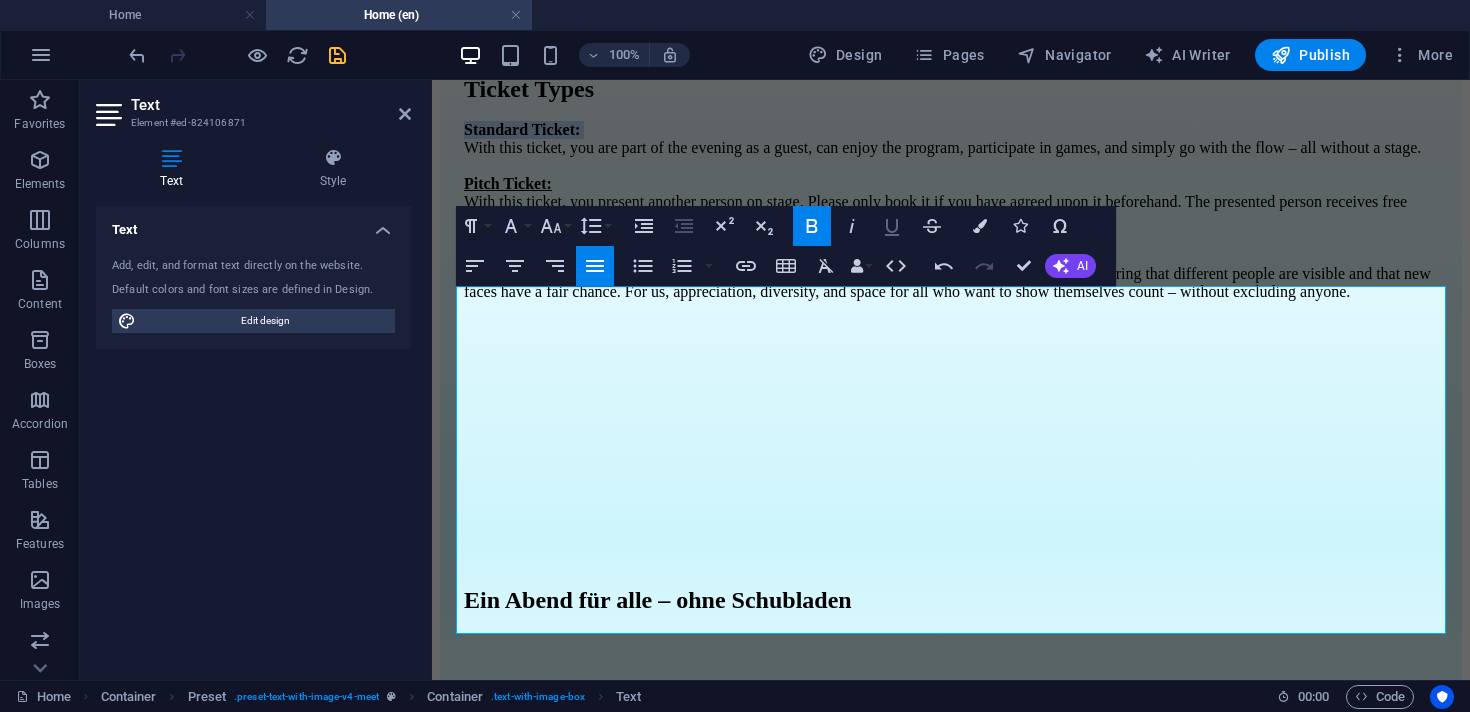 click 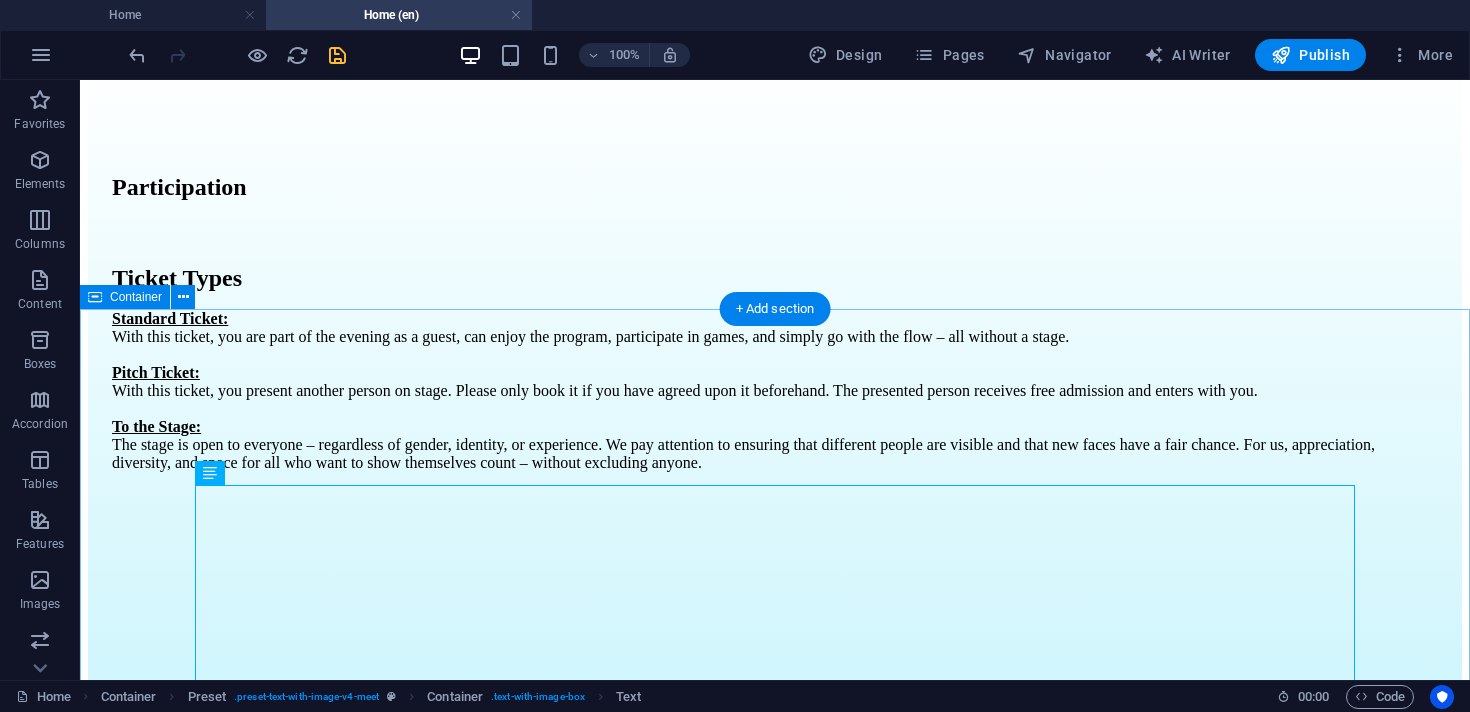 scroll, scrollTop: 2606, scrollLeft: 0, axis: vertical 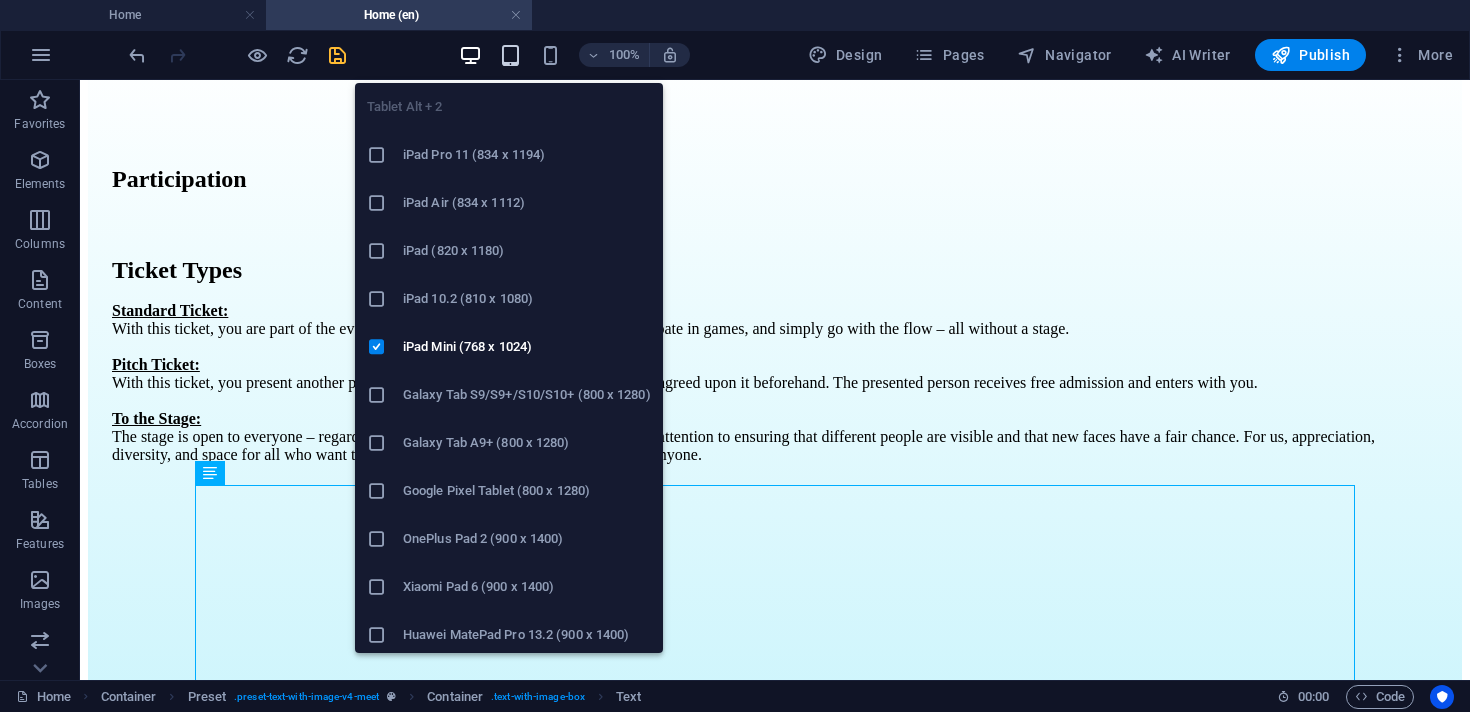 click at bounding box center [510, 55] 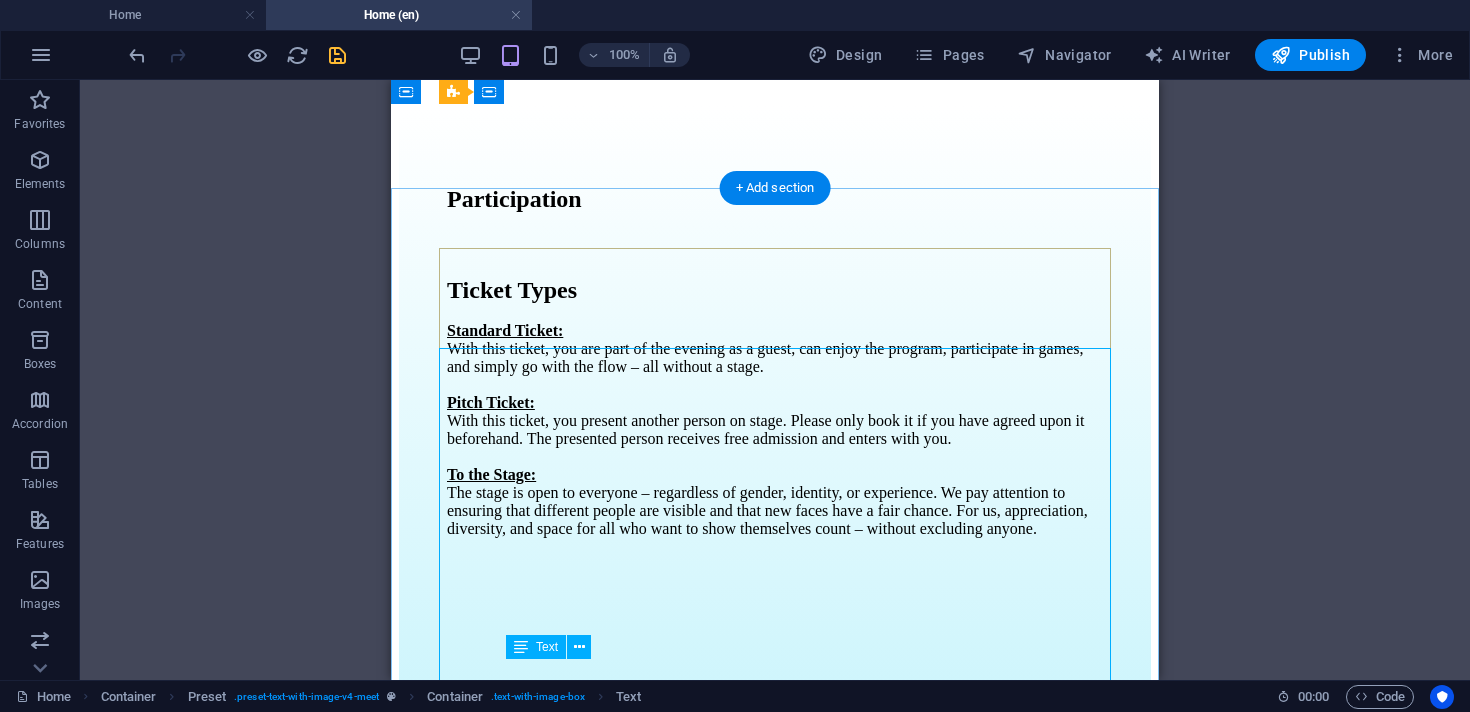 scroll, scrollTop: 2284, scrollLeft: 0, axis: vertical 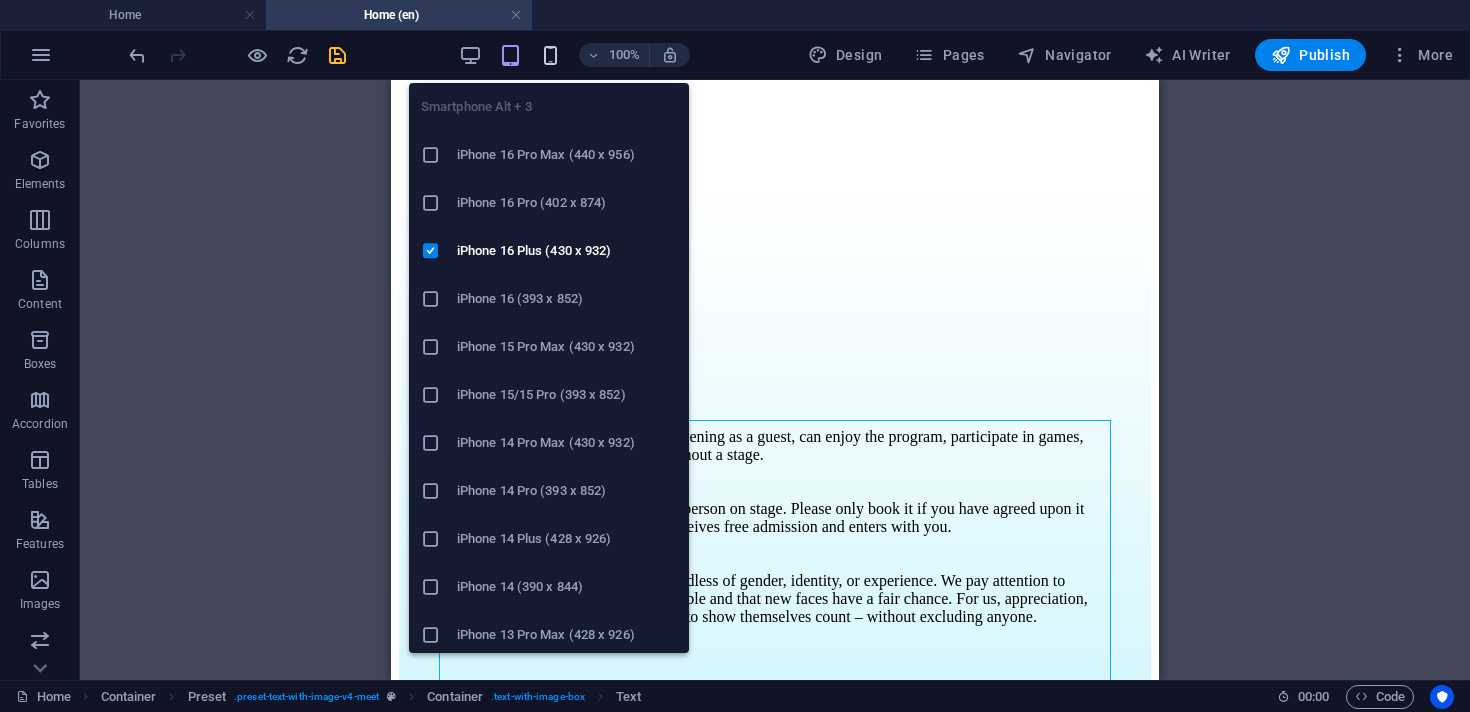 click at bounding box center (550, 55) 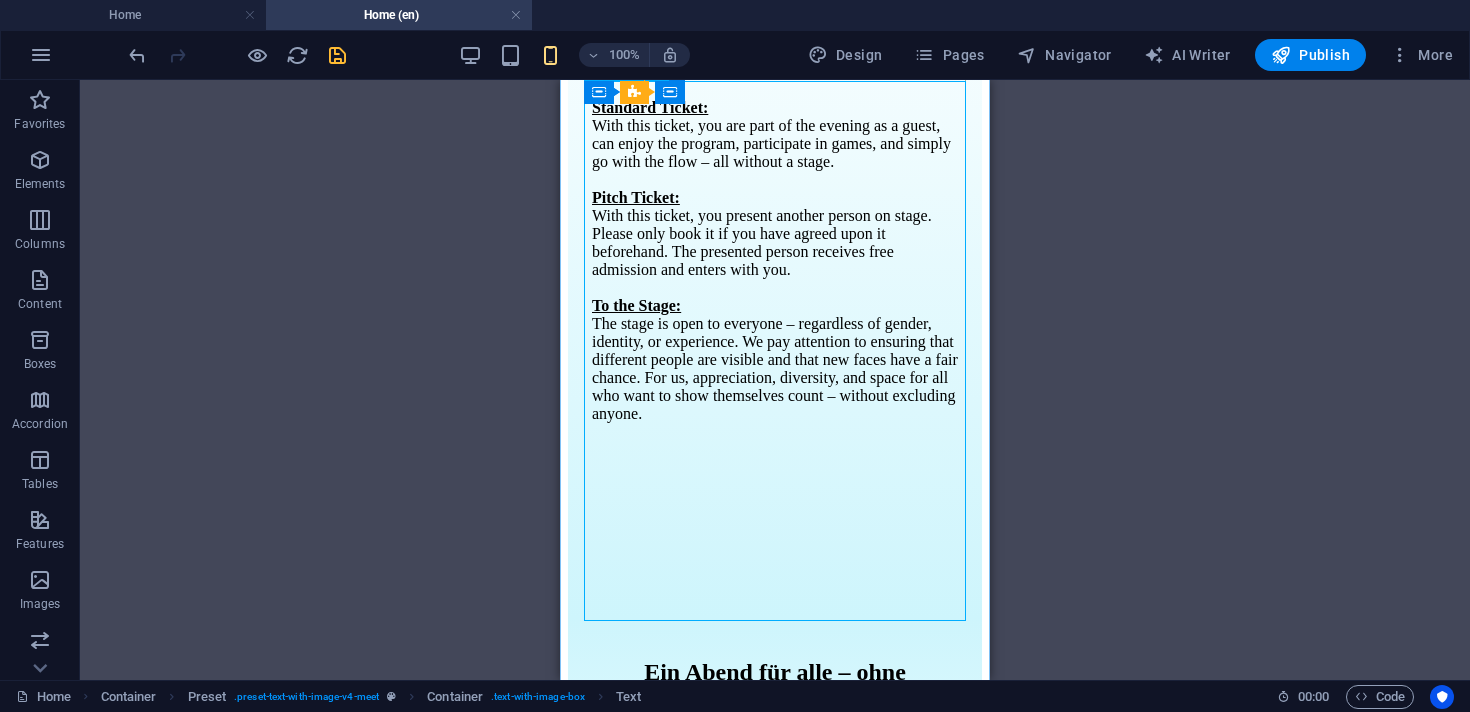 scroll, scrollTop: 2675, scrollLeft: 0, axis: vertical 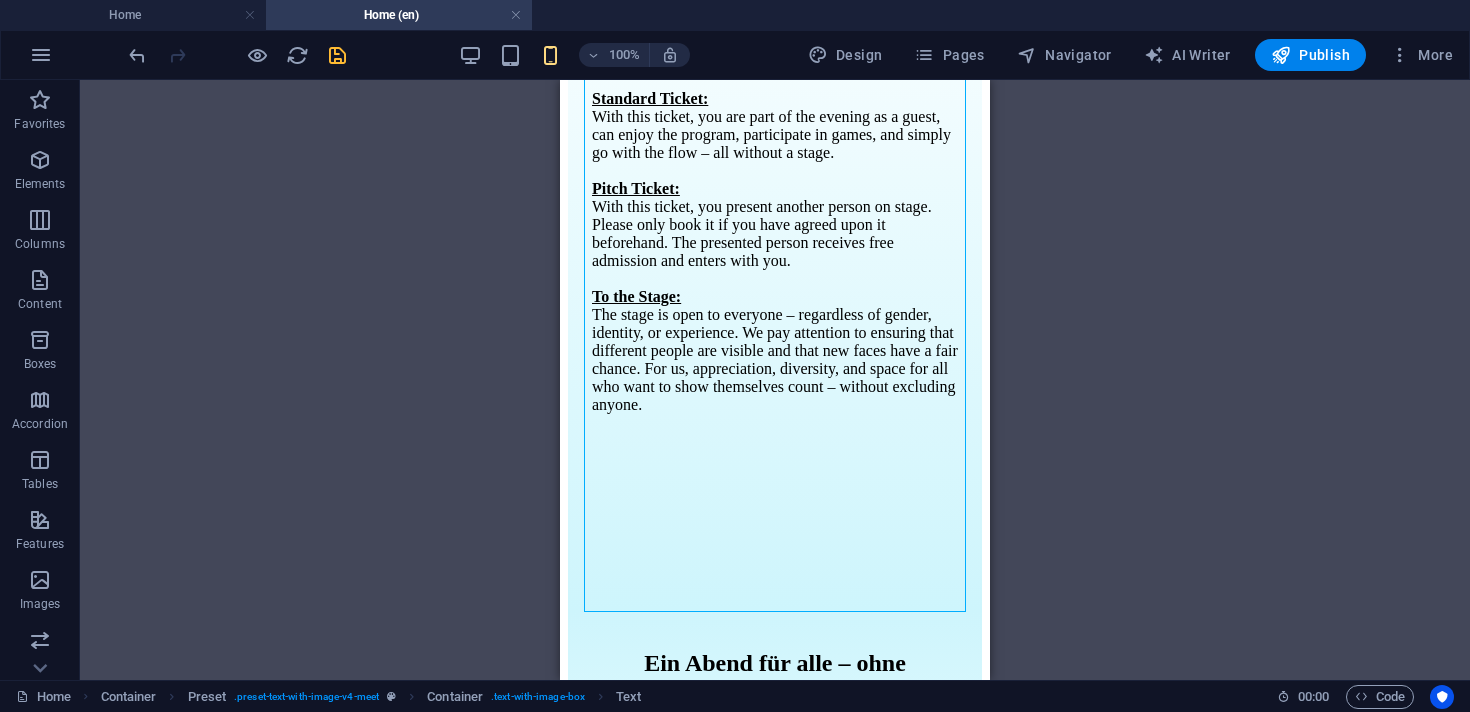 click on "100%" at bounding box center [574, 55] 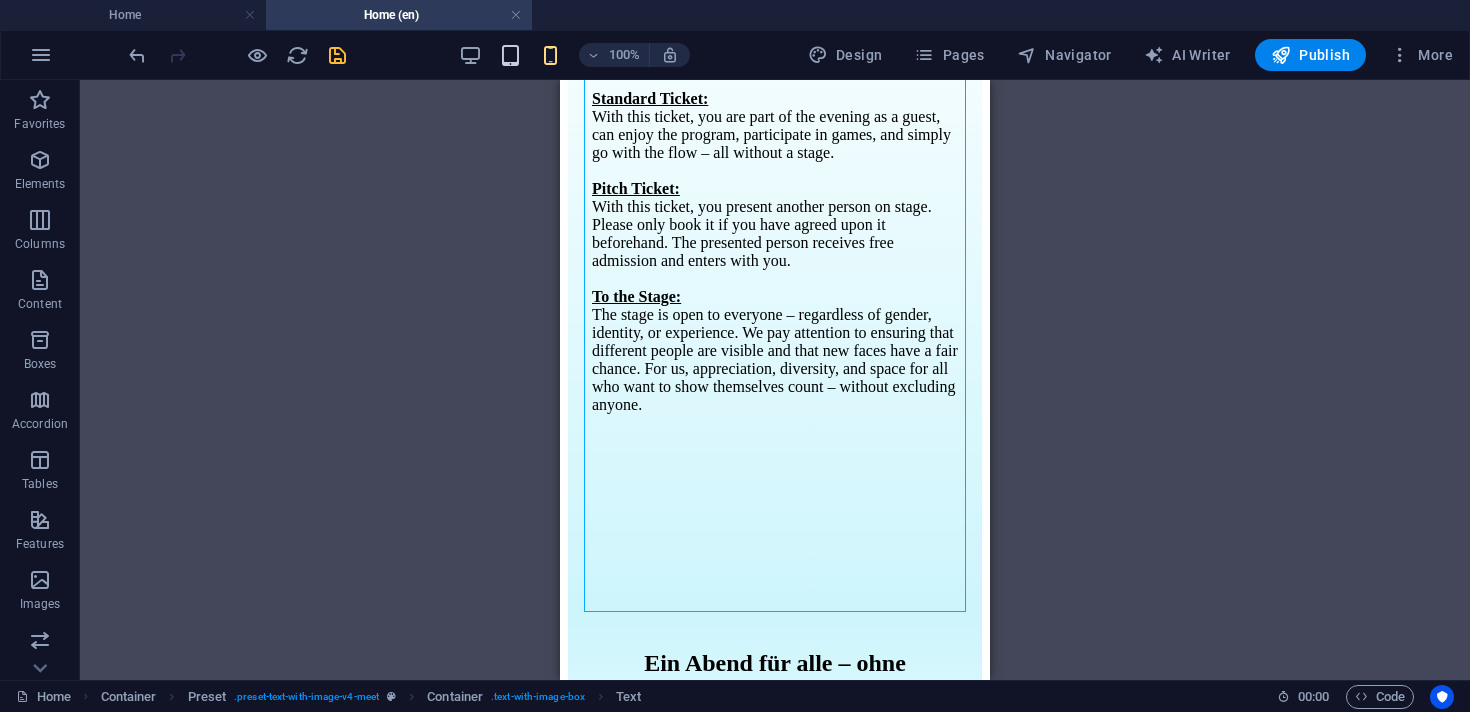 click at bounding box center (510, 55) 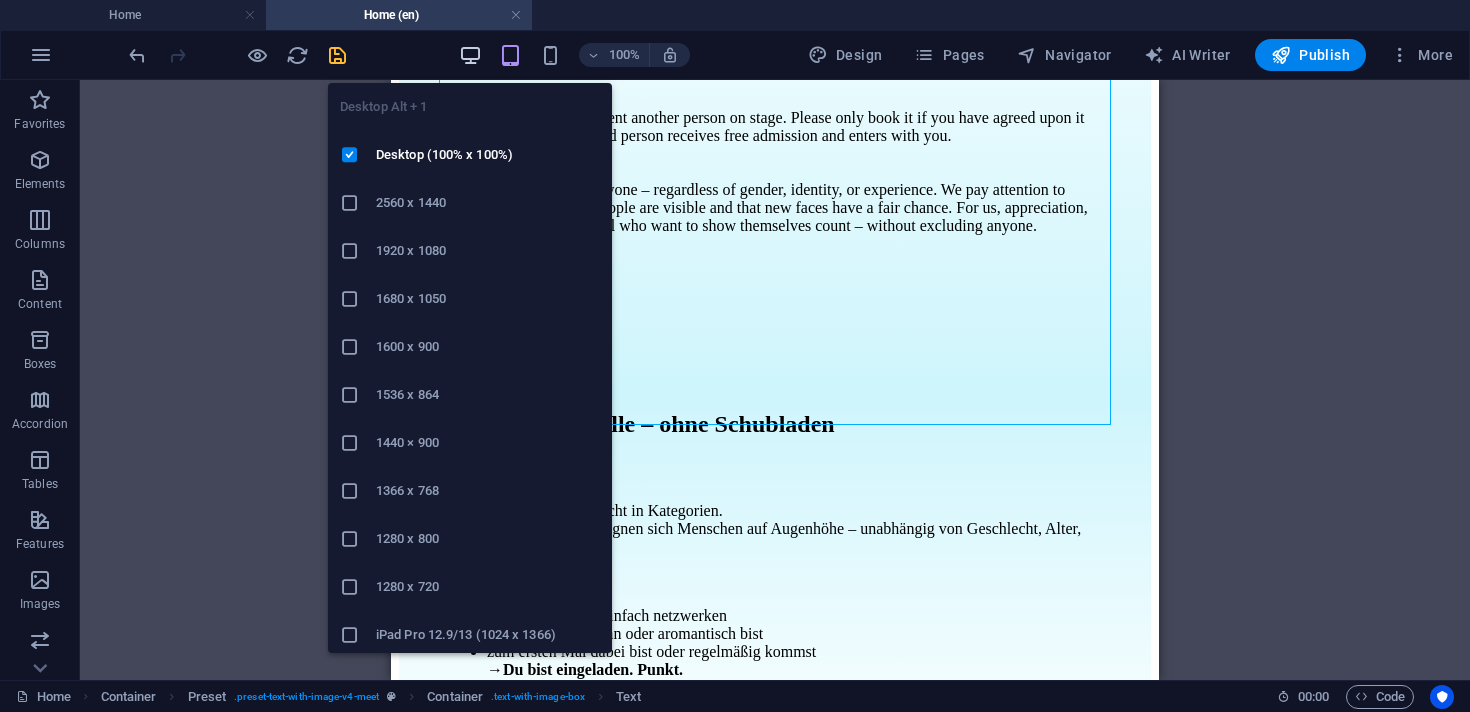 click at bounding box center [470, 55] 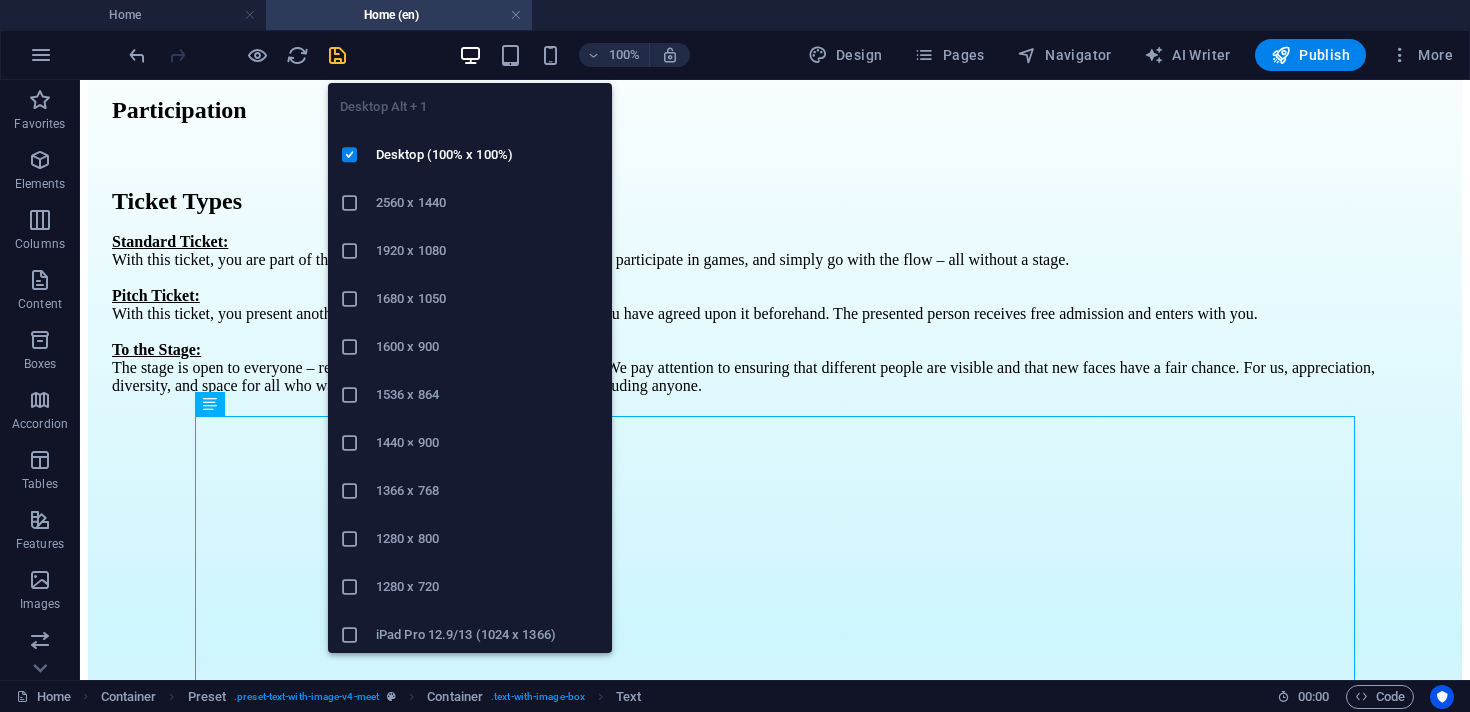 scroll, scrollTop: 54, scrollLeft: 0, axis: vertical 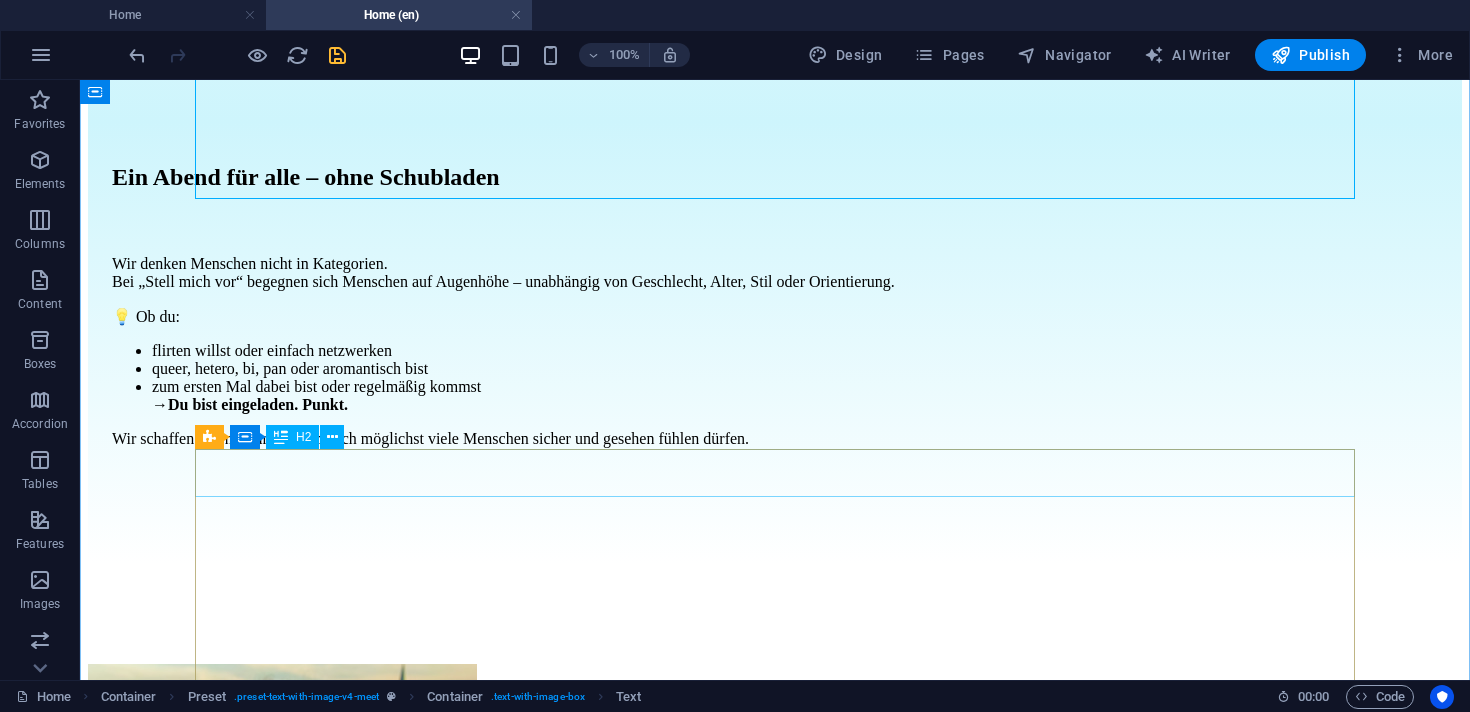 click on "Ein Abend für alle – ohne Schubladen" at bounding box center (775, 177) 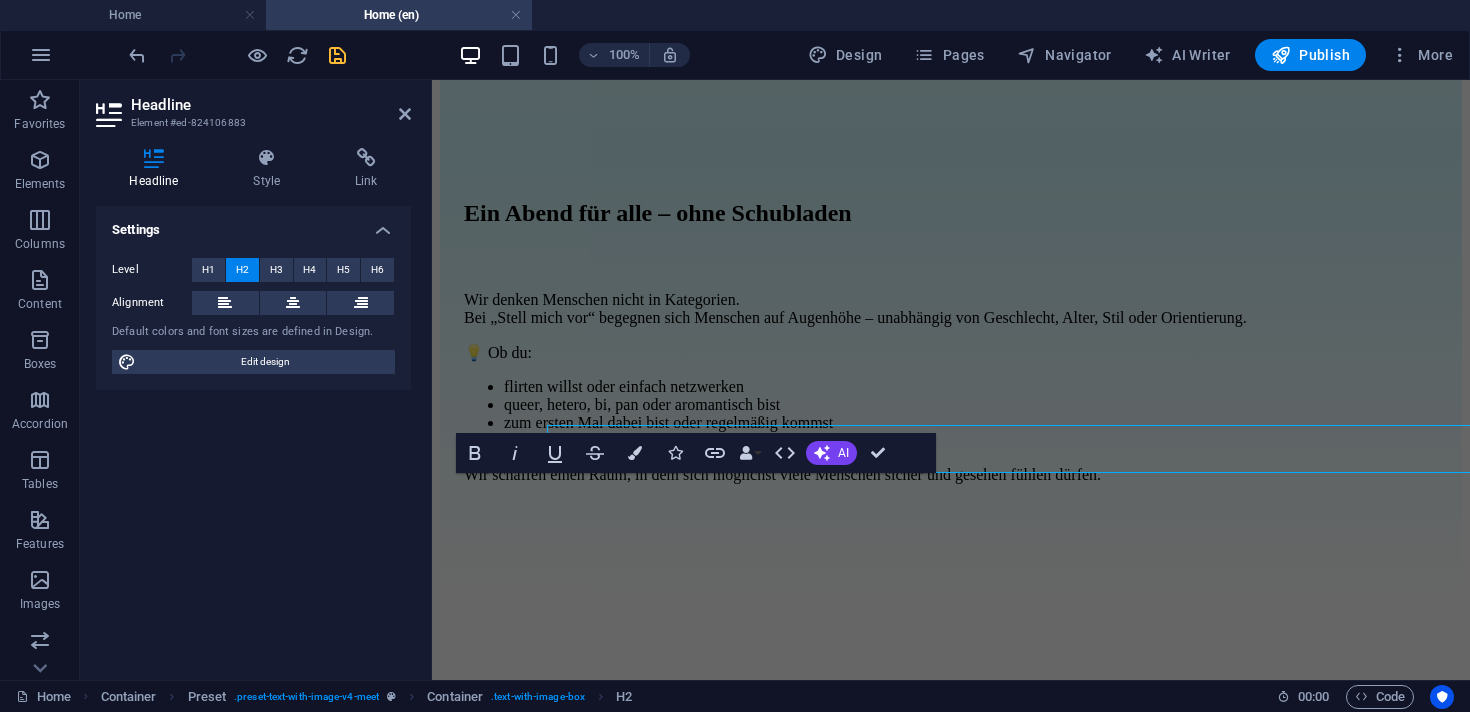 scroll, scrollTop: 3216, scrollLeft: 0, axis: vertical 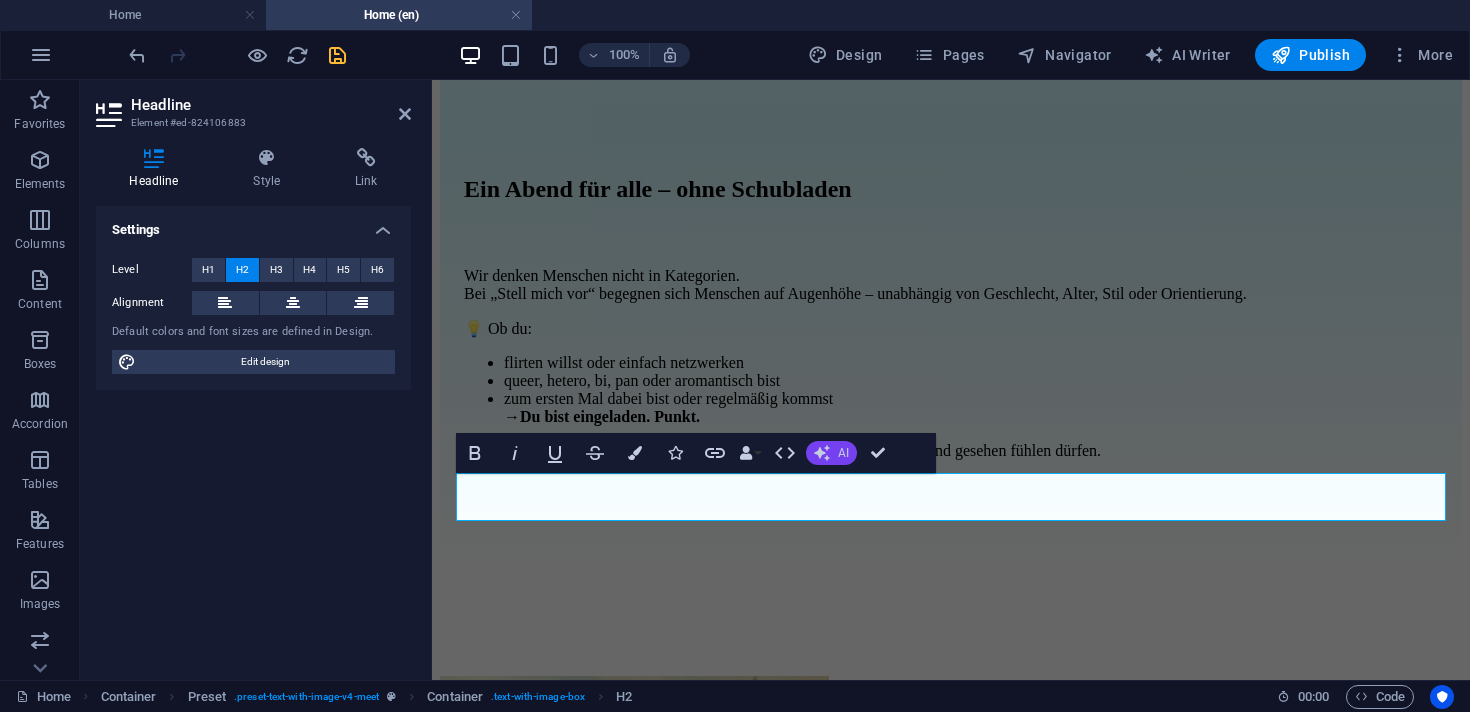 click on "AI" at bounding box center [843, 453] 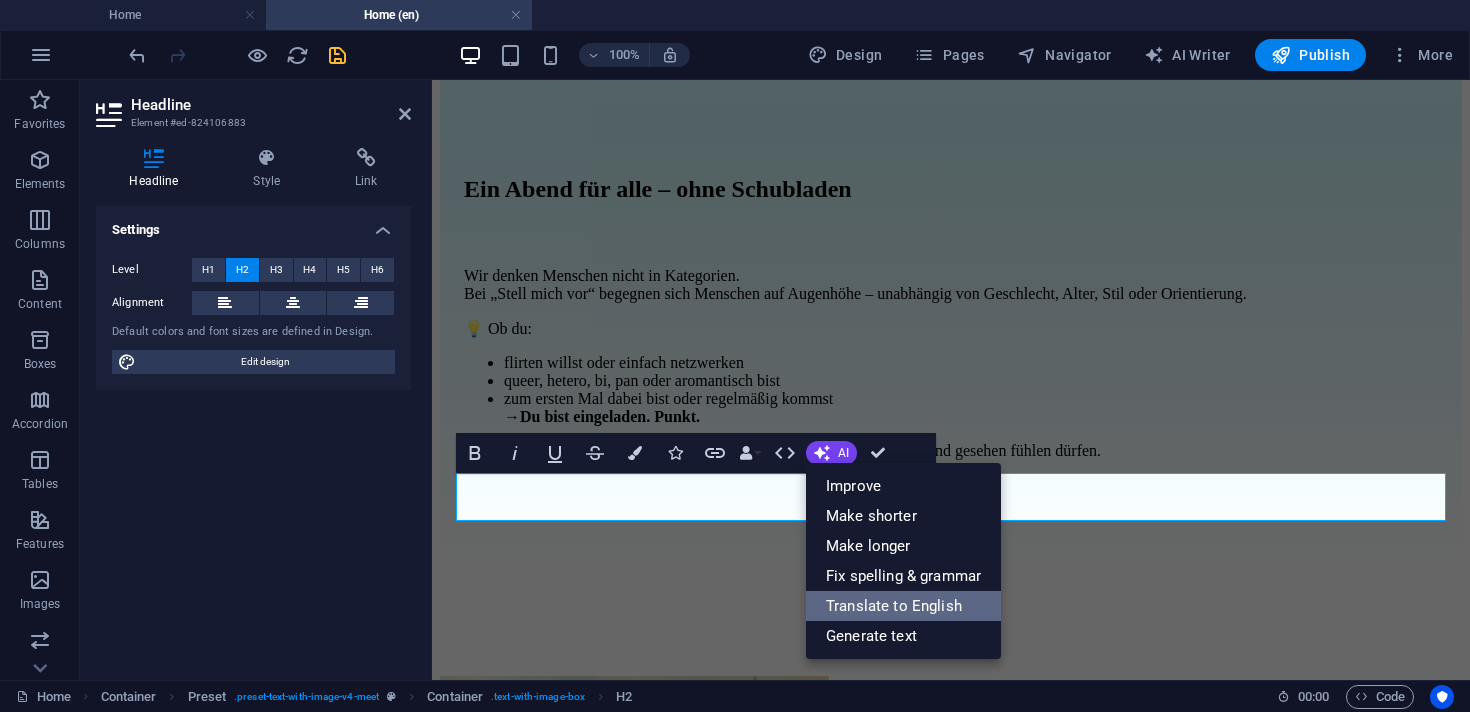 click on "Translate to English" at bounding box center (903, 606) 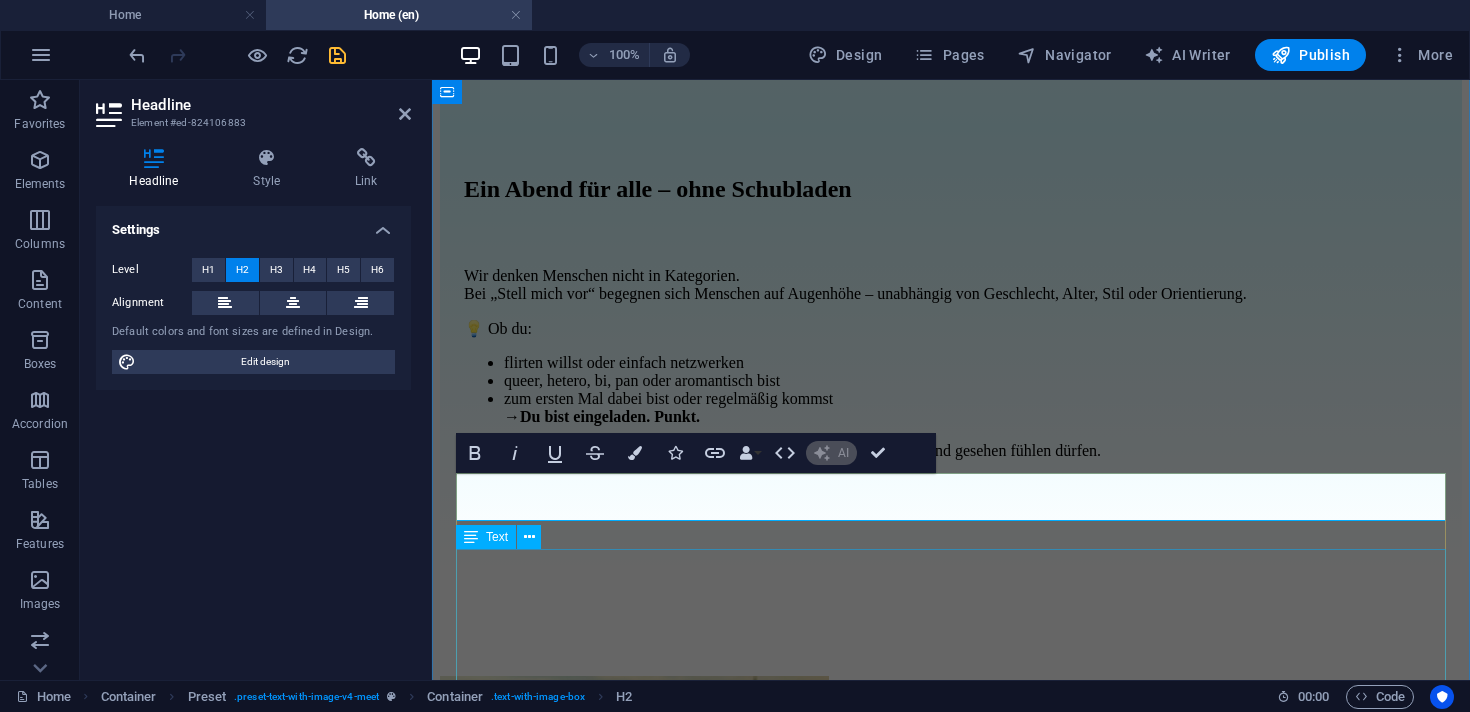 type 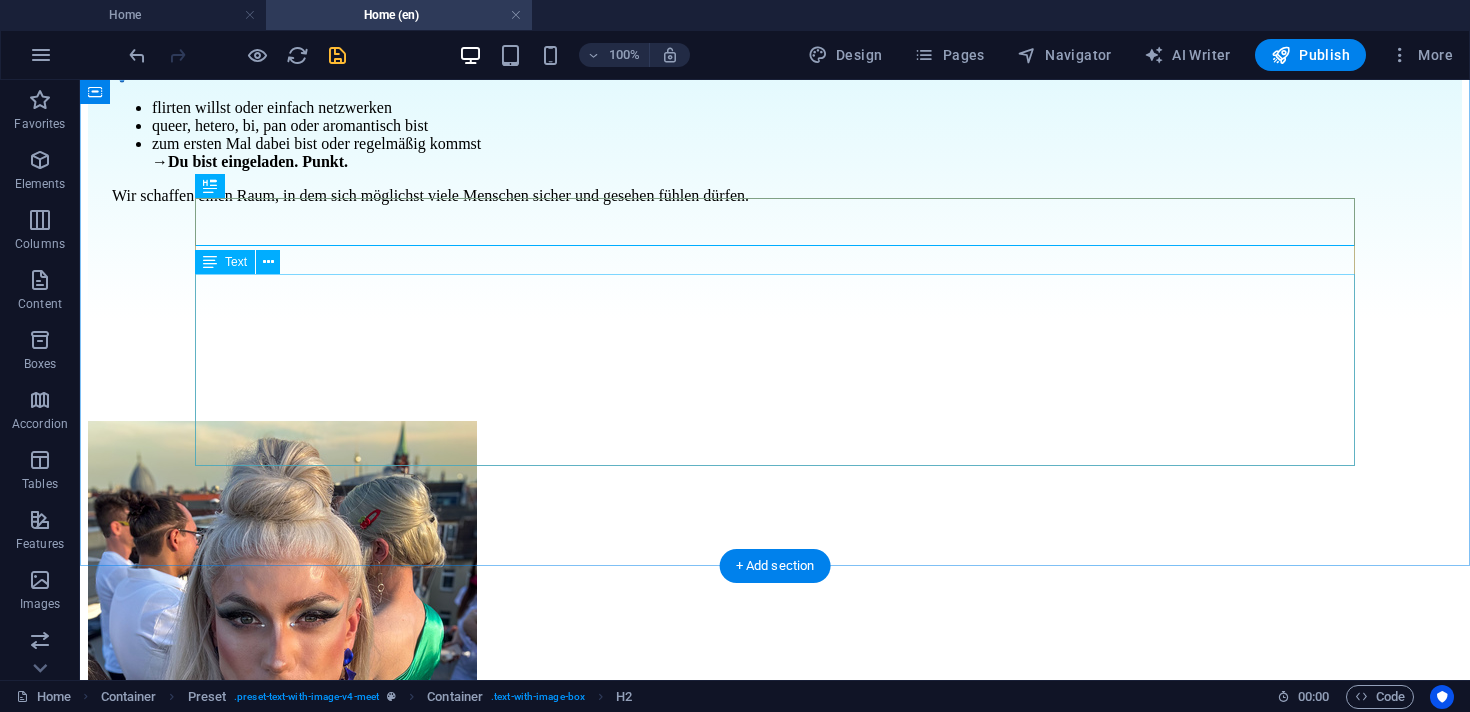 scroll, scrollTop: 3450, scrollLeft: 0, axis: vertical 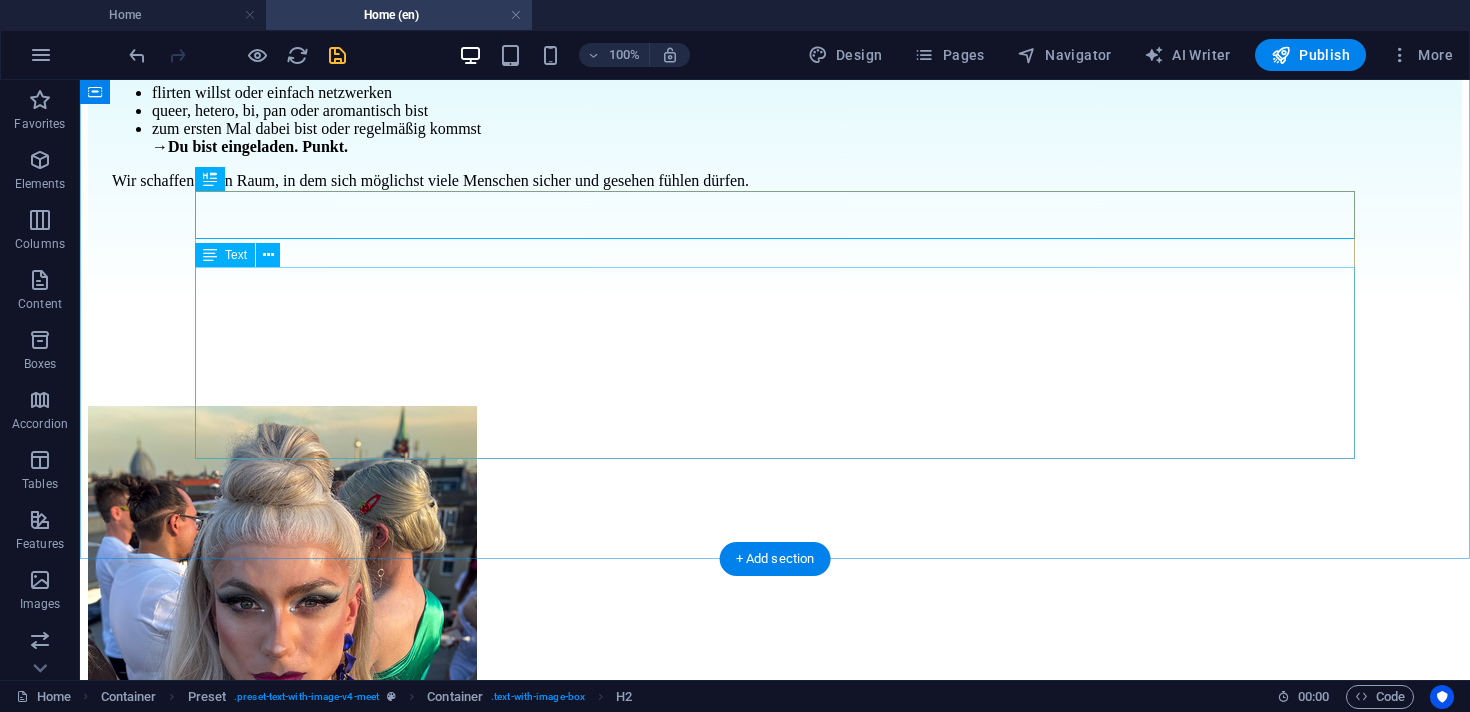 click on "Wir denken Menschen nicht in Kategorien. Bei „Stell mich vor“ begegnen sich Menschen auf Augenhöhe – unabhängig von Geschlecht, Alter, Stil oder Orientierung. 💡 Ob du: flirten willst oder einfach netzwerken queer, hetero, bi, pan oder aromantisch bist zum ersten Mal dabei bist oder regelmäßig kommst →  Du bist eingeladen. Punkt. Wir schaffen einen Raum, in dem sich möglichst viele Menschen sicher und gesehen fühlen dürfen." at bounding box center [775, 93] 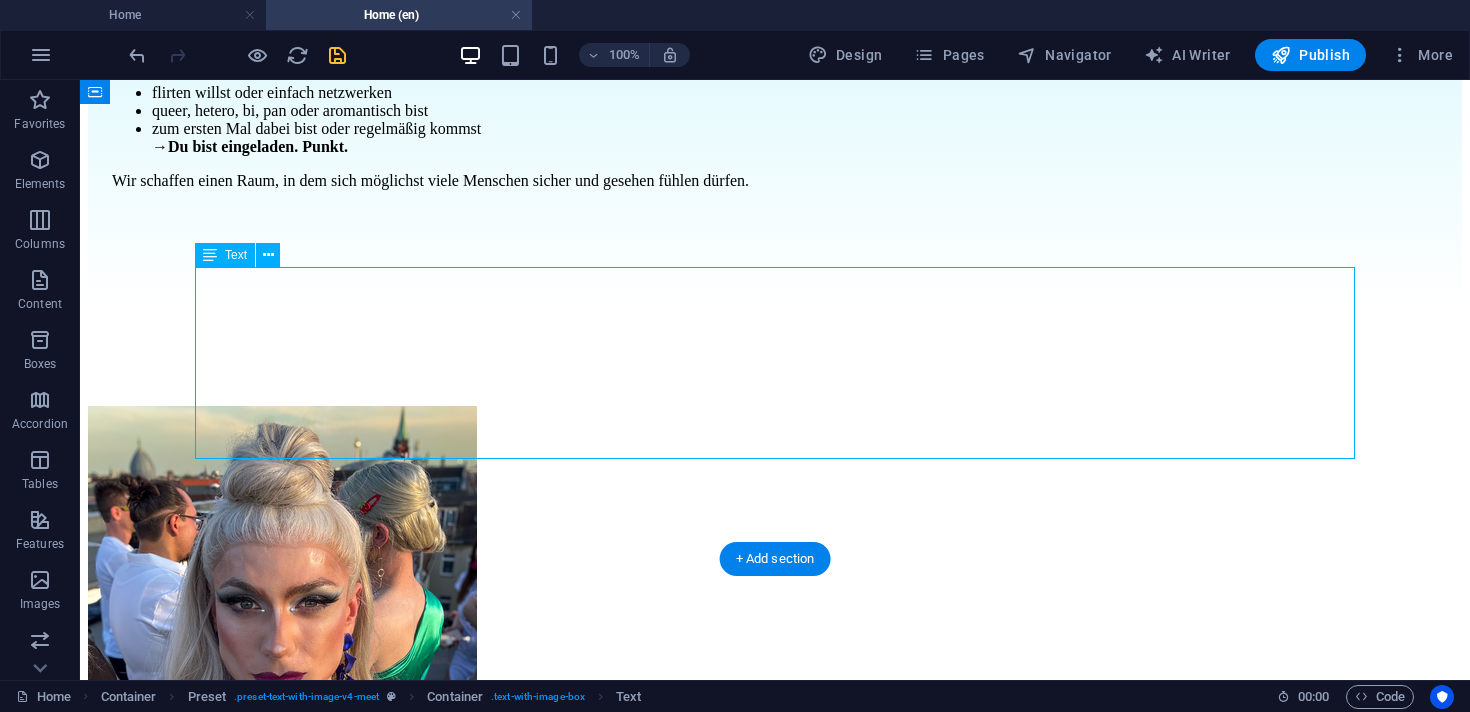 click on "Wir denken Menschen nicht in Kategorien. Bei „Stell mich vor“ begegnen sich Menschen auf Augenhöhe – unabhängig von Geschlecht, Alter, Stil oder Orientierung. 💡 Ob du: flirten willst oder einfach netzwerken queer, hetero, bi, pan oder aromantisch bist zum ersten Mal dabei bist oder regelmäßig kommst →  Du bist eingeladen. Punkt. Wir schaffen einen Raum, in dem sich möglichst viele Menschen sicher und gesehen fühlen dürfen." at bounding box center [775, 93] 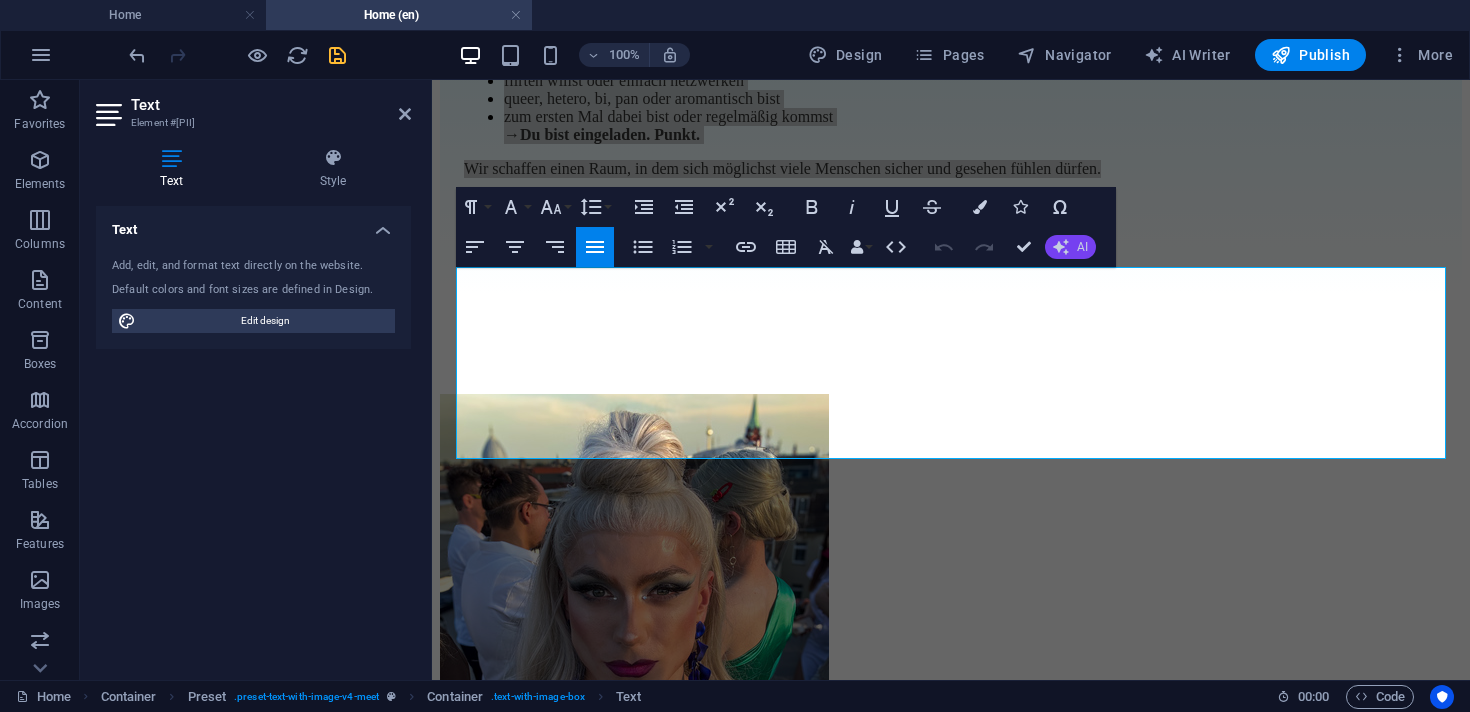 click on "AI" at bounding box center [1070, 247] 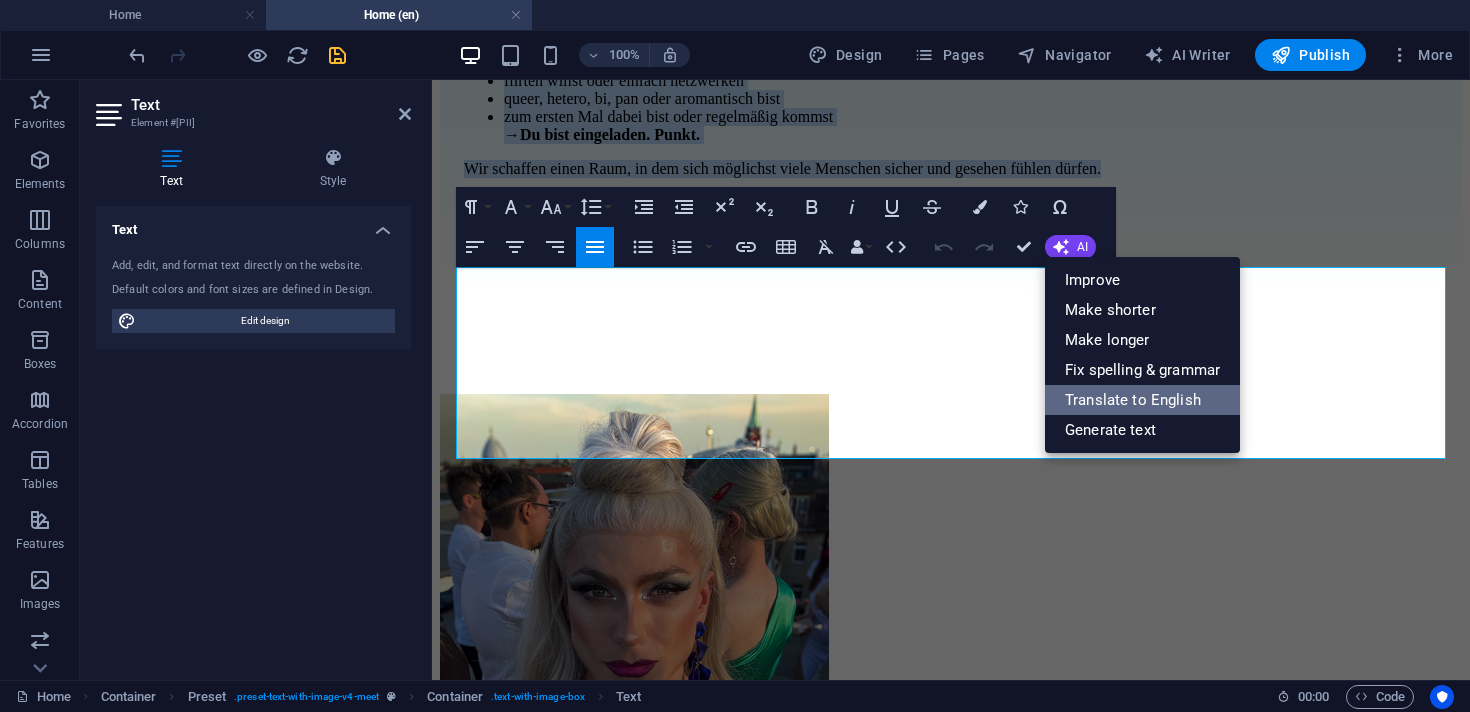click on "Translate to English" at bounding box center [1142, 400] 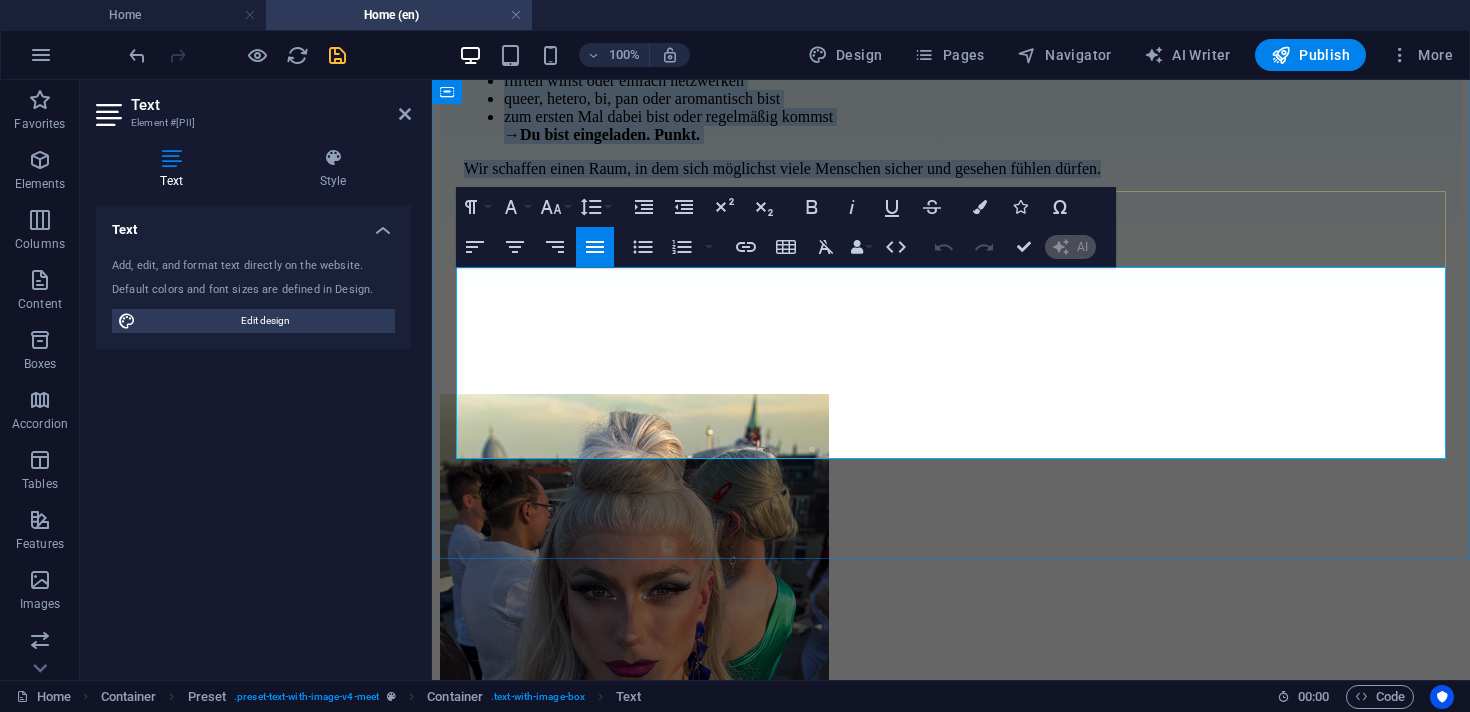 type 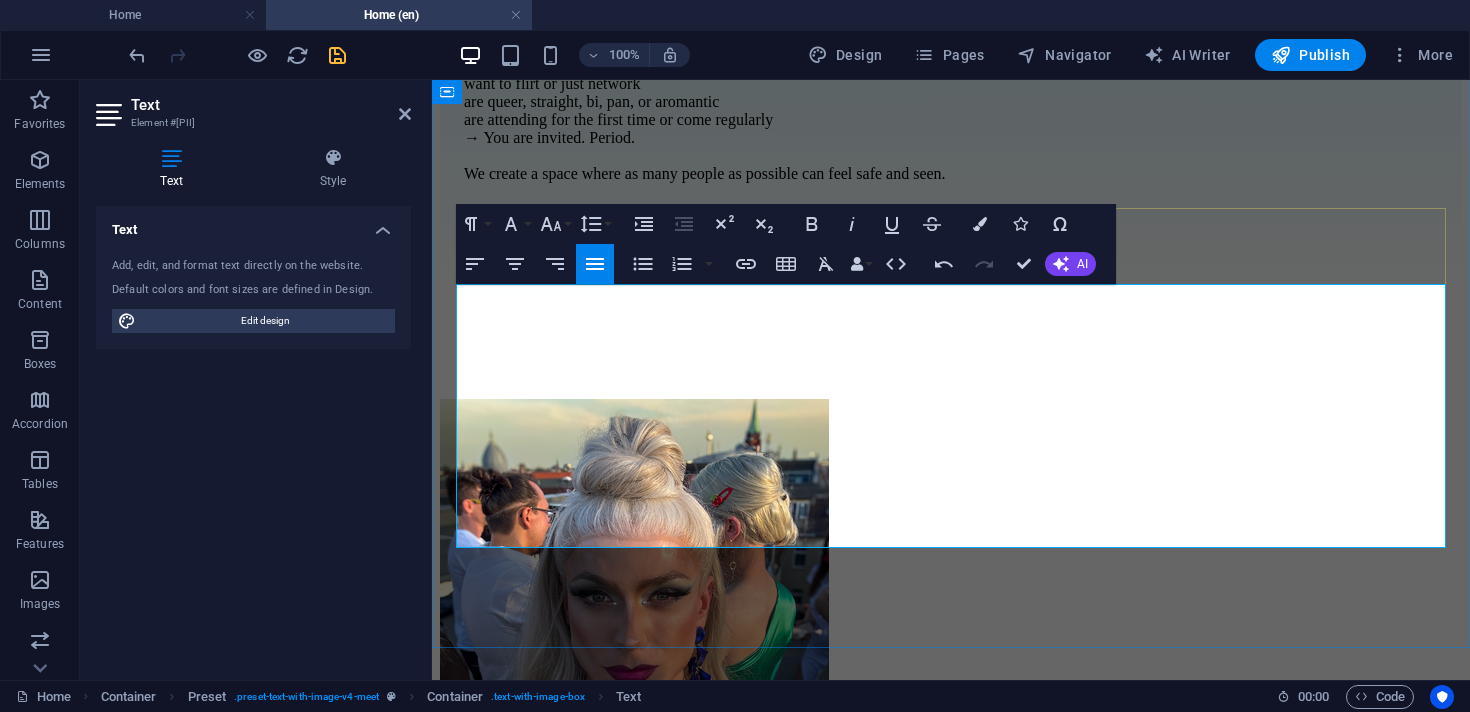 scroll, scrollTop: 3480, scrollLeft: 0, axis: vertical 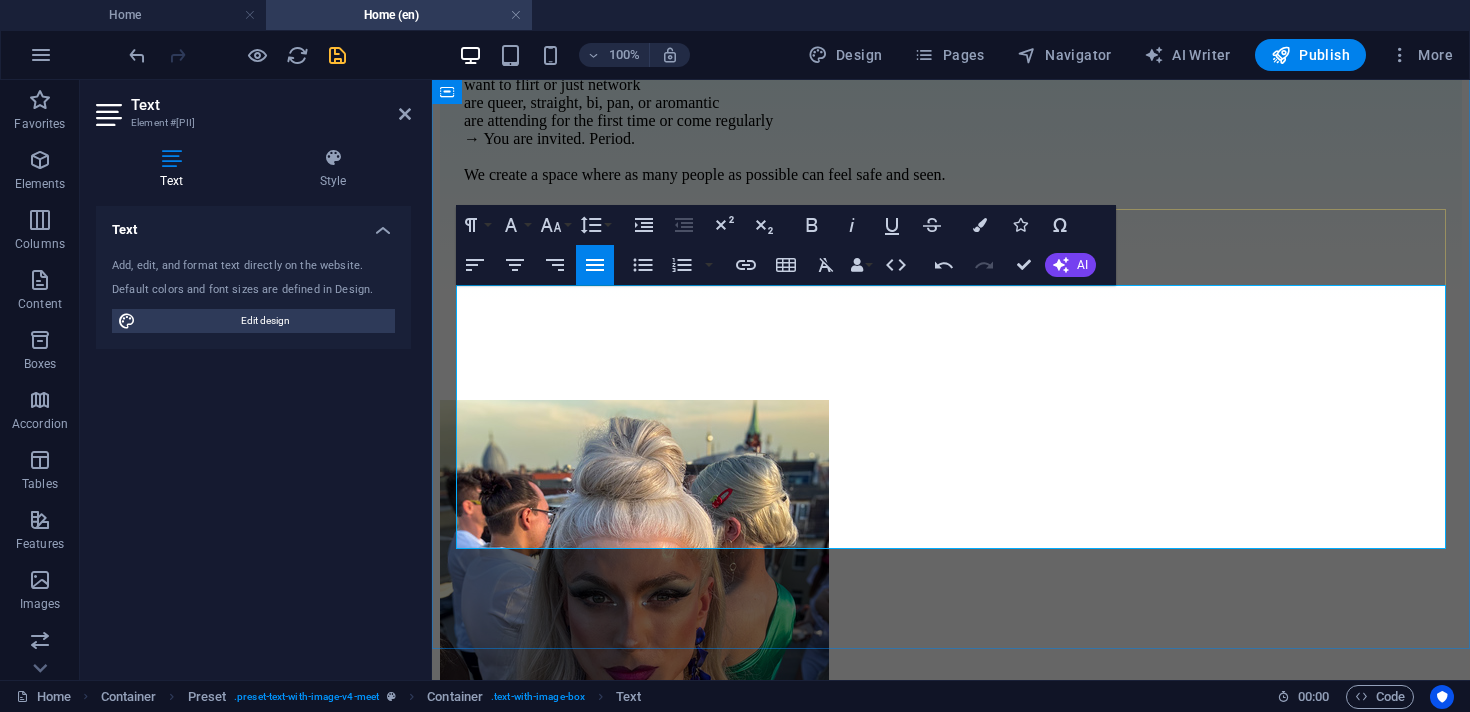 click on "We don't think of people in categories. At "Introduce Me," people meet on equal terms – regardless of gender, age, style, or orientation.  💡 Whether you: want to flirt or just network are queer, straight, bi, pan, or aromantic are attending for the first time or come regularly  → You are invited. Period.  We create a space where as many people as possible can feel safe and seen." at bounding box center (951, 93) 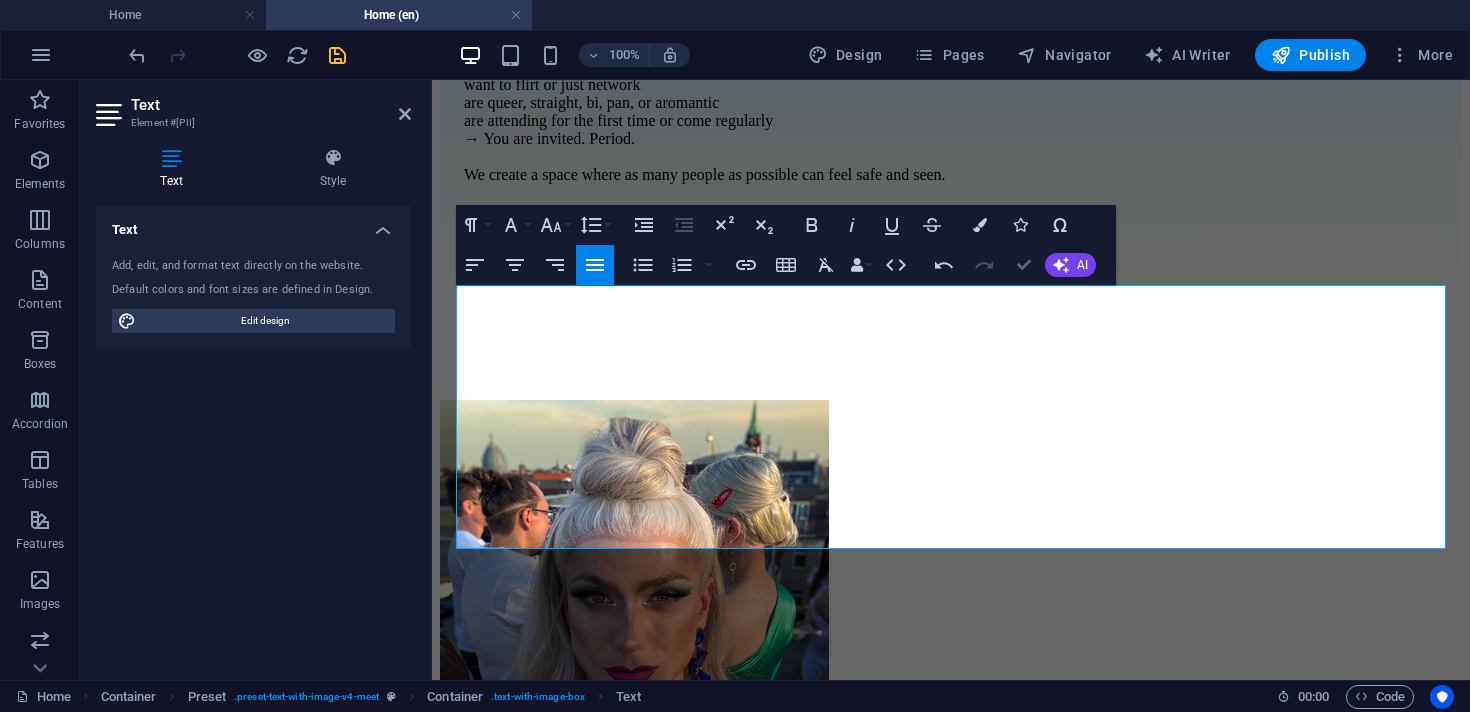 drag, startPoint x: 1017, startPoint y: 265, endPoint x: 700, endPoint y: 262, distance: 317.0142 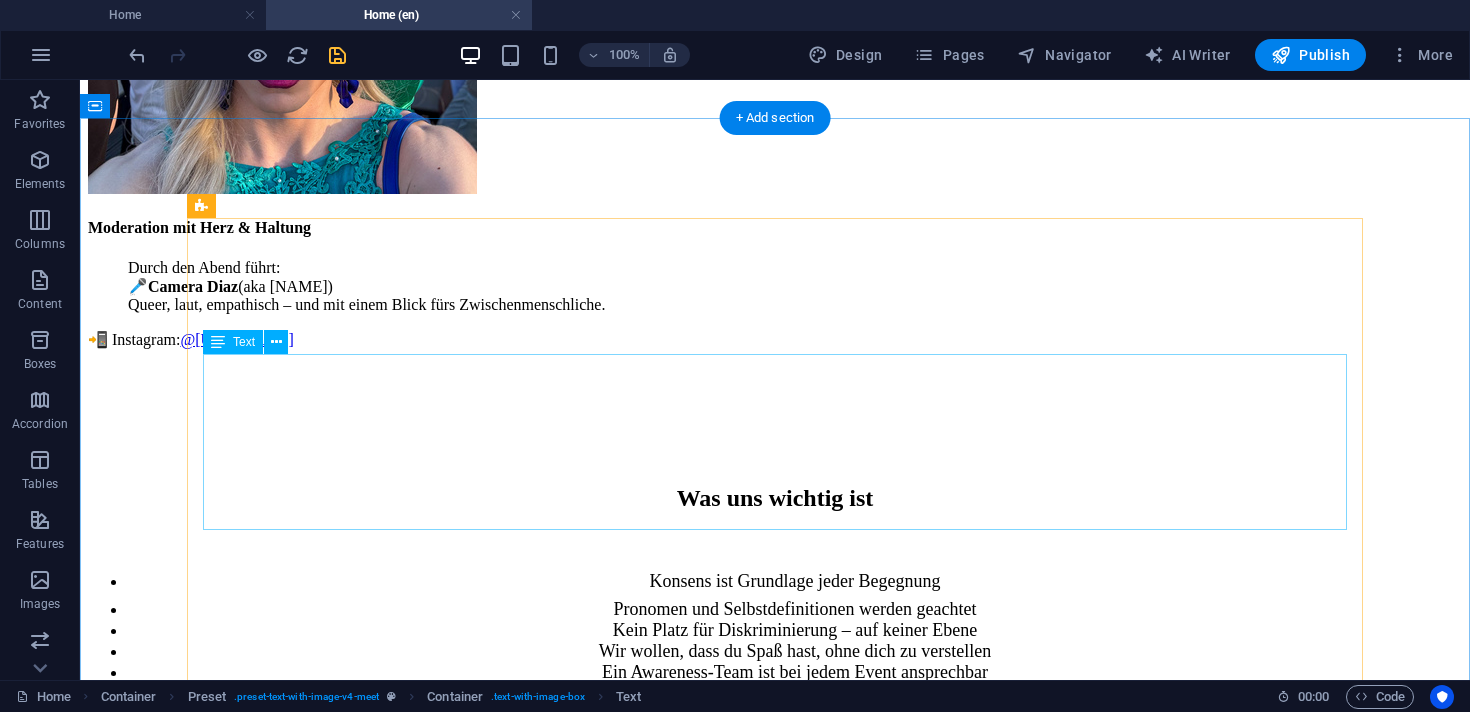 scroll, scrollTop: 4095, scrollLeft: 0, axis: vertical 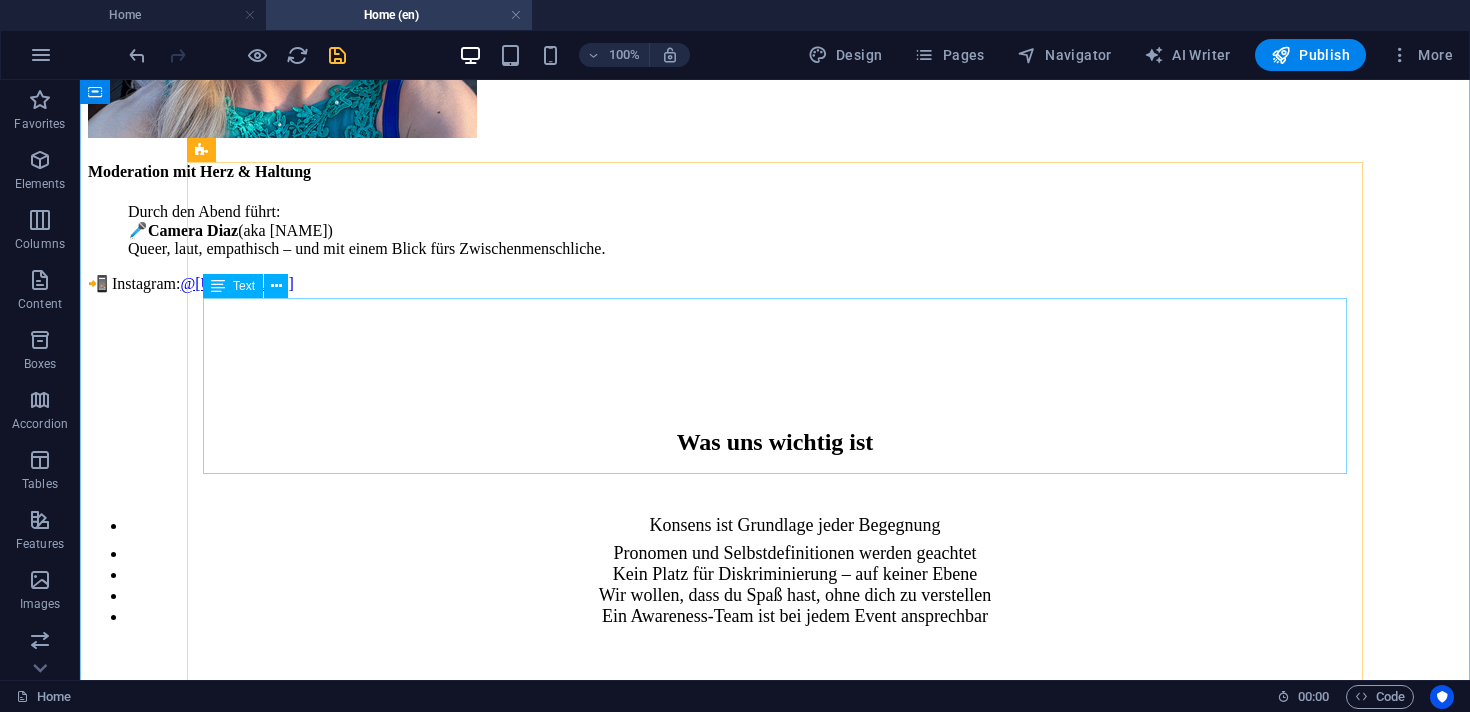 click on "Durch den Abend führt: 🎤  Camera Diaz  (aka Marius Rohde) Queer, laut, empathisch – und mit einem Blick fürs Zwischenmenschliche. 📲 Instagram:  @diesermarius" at bounding box center [775, 248] 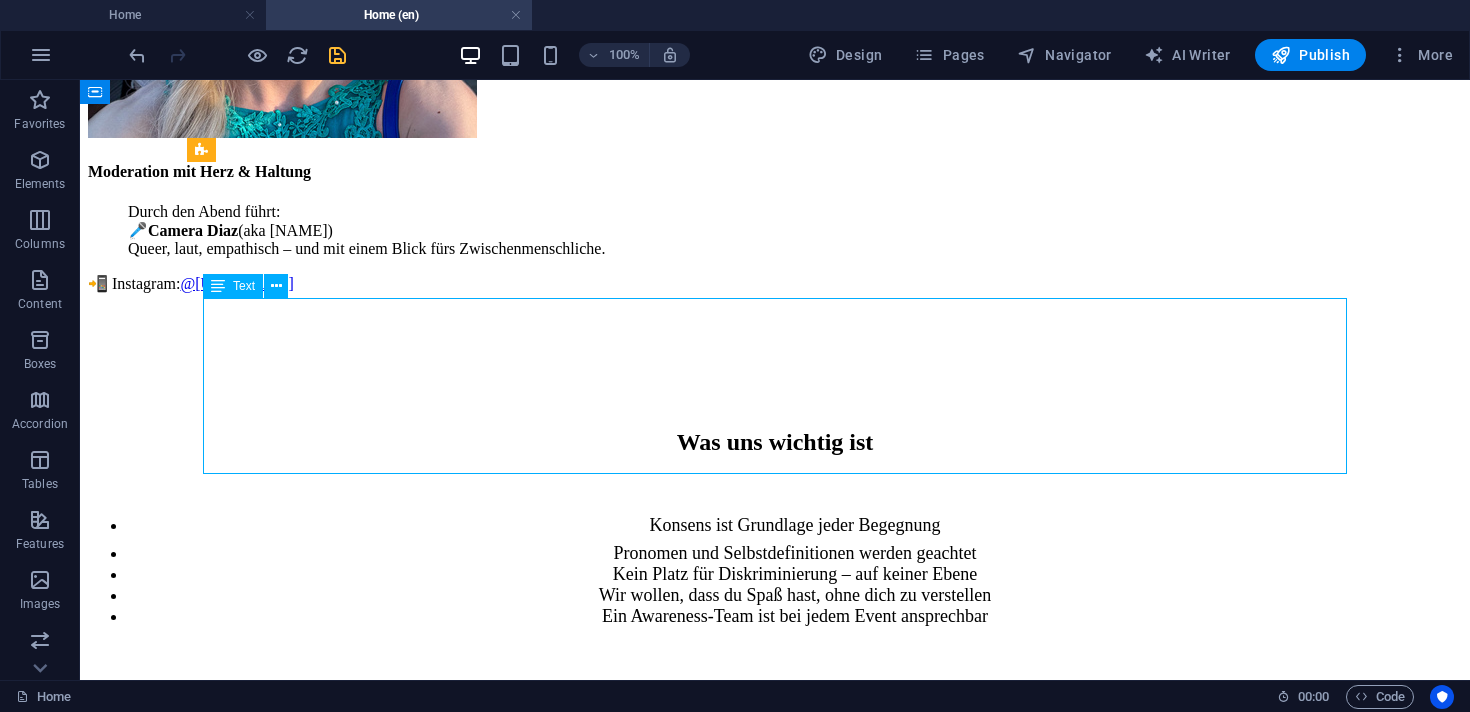 click on "Durch den Abend führt: 🎤  Camera Diaz  (aka Marius Rohde) Queer, laut, empathisch – und mit einem Blick fürs Zwischenmenschliche. 📲 Instagram:  @diesermarius" at bounding box center (775, 248) 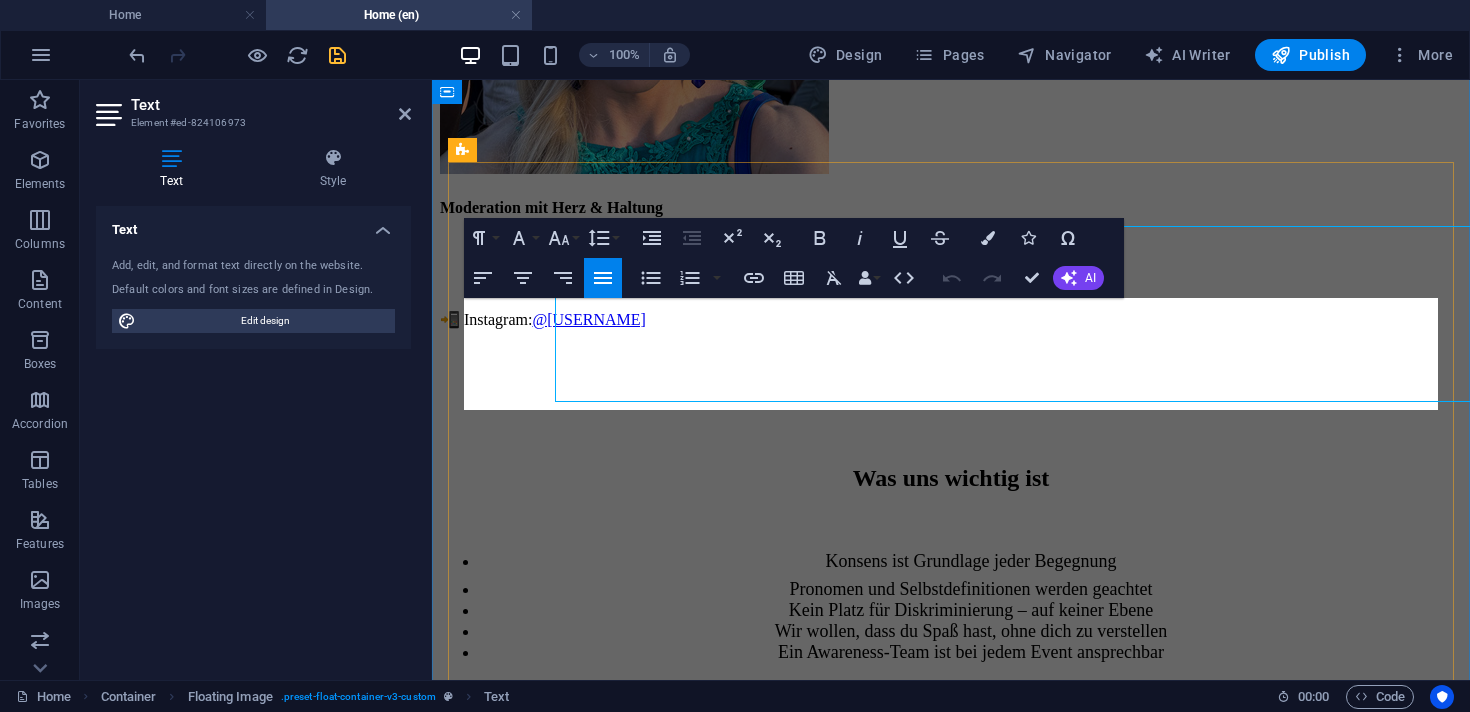 scroll, scrollTop: 4167, scrollLeft: 0, axis: vertical 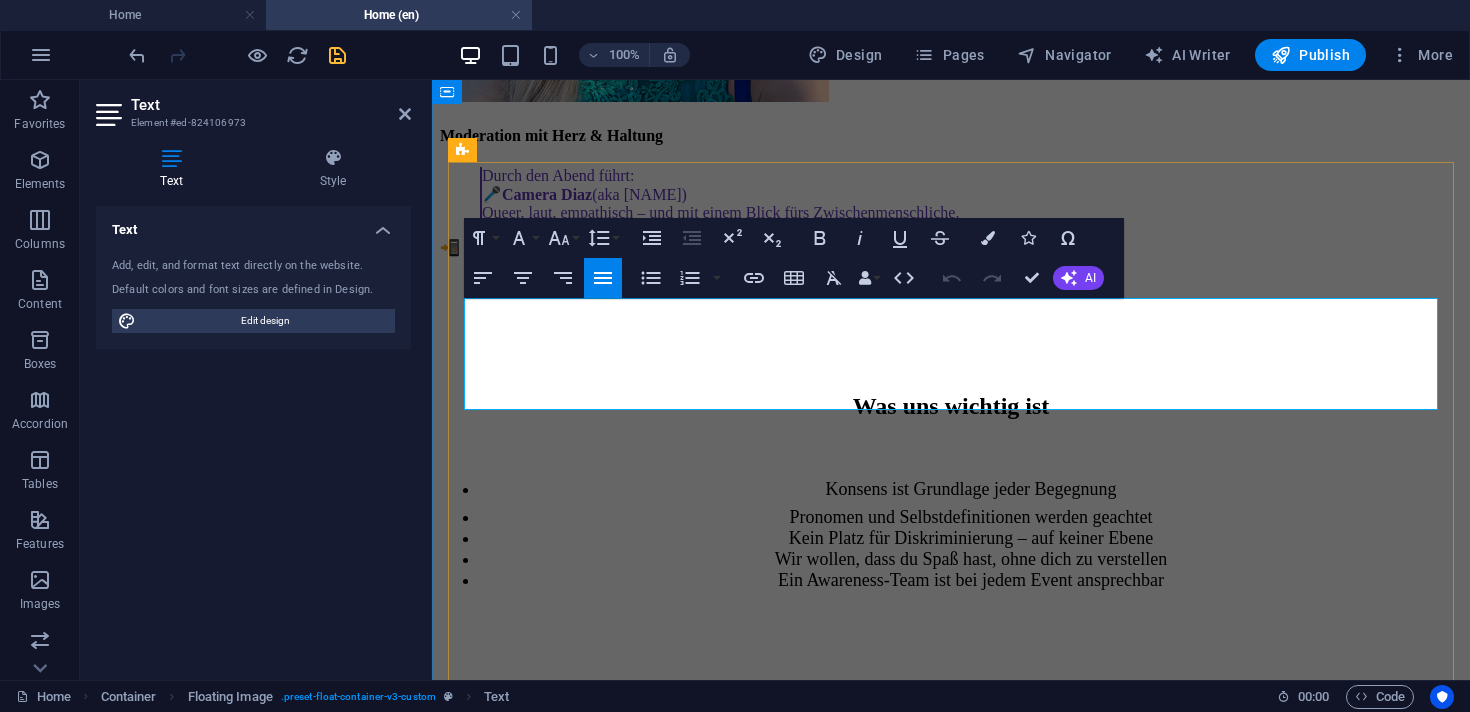 click on "Durch den Abend führt: 🎤  Camera Diaz  (aka Marius Rohde) Queer, laut, empathisch – und mit einem Blick fürs Zwischenmenschliche." at bounding box center [952, 194] 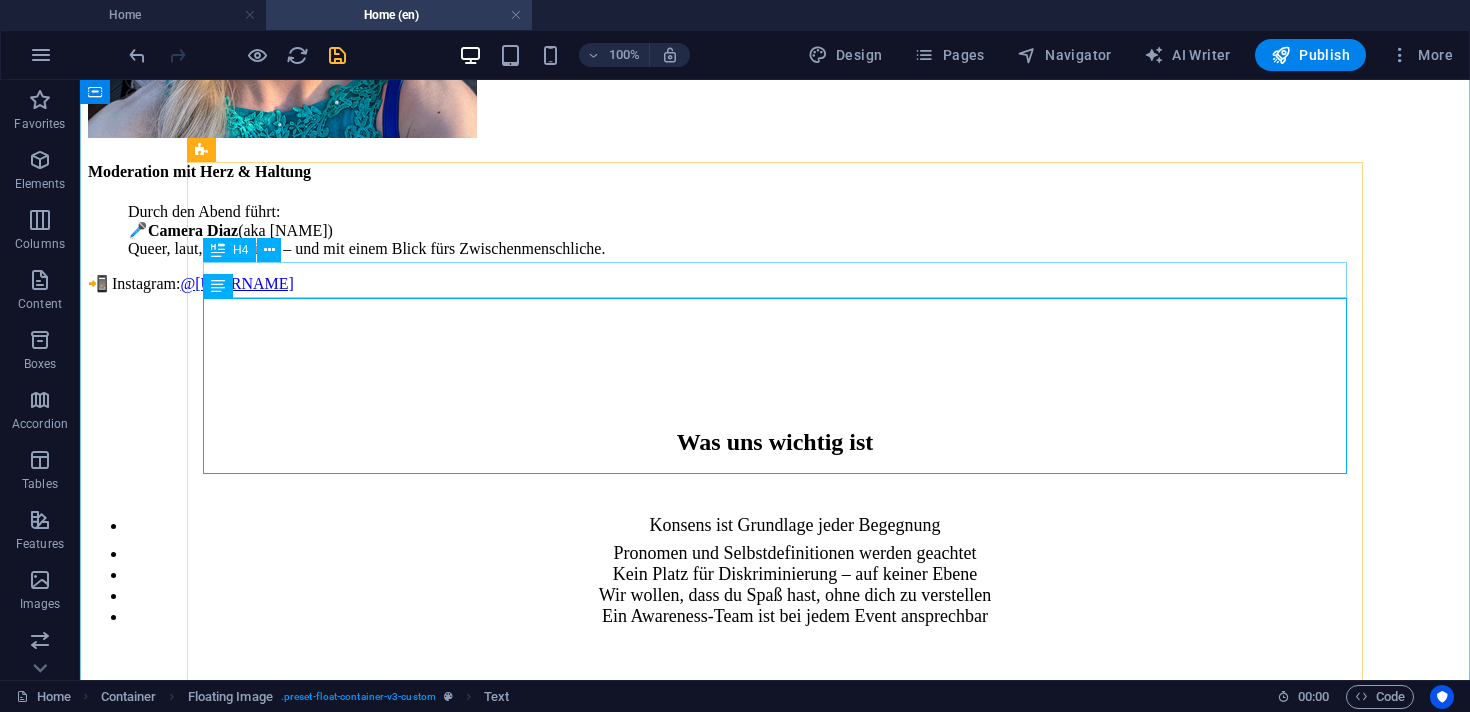 click on "Moderation mit Herz & Haltung" at bounding box center (775, 172) 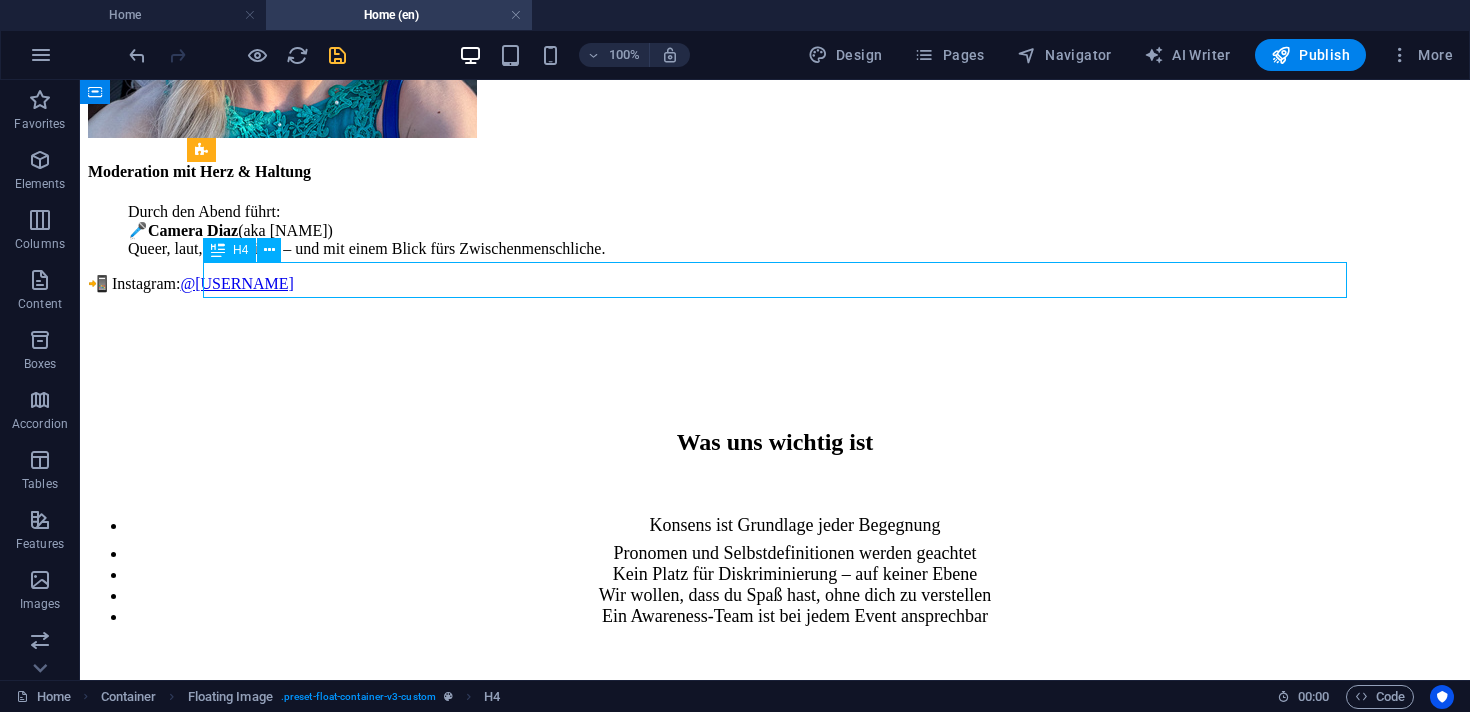 click on "Moderation mit Herz & Haltung" at bounding box center [775, 172] 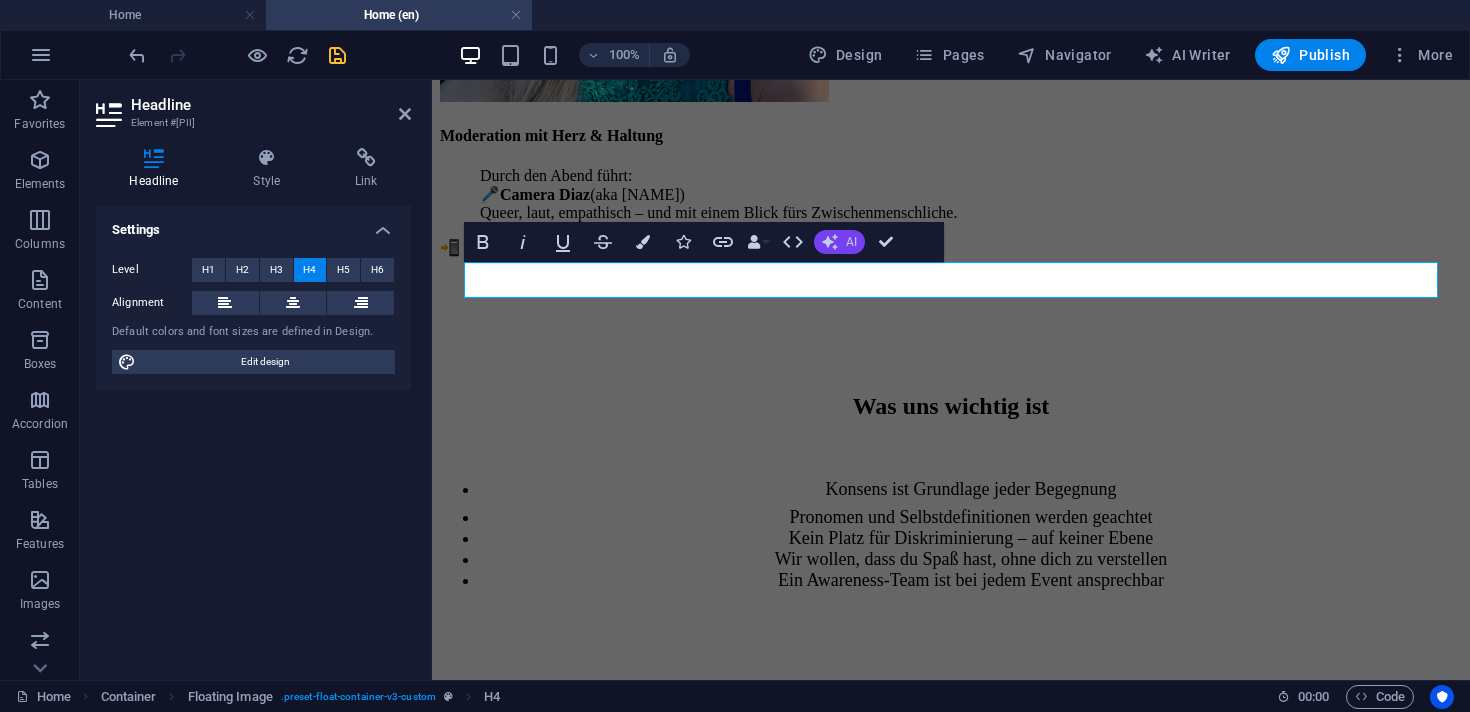 click on "AI" at bounding box center [839, 242] 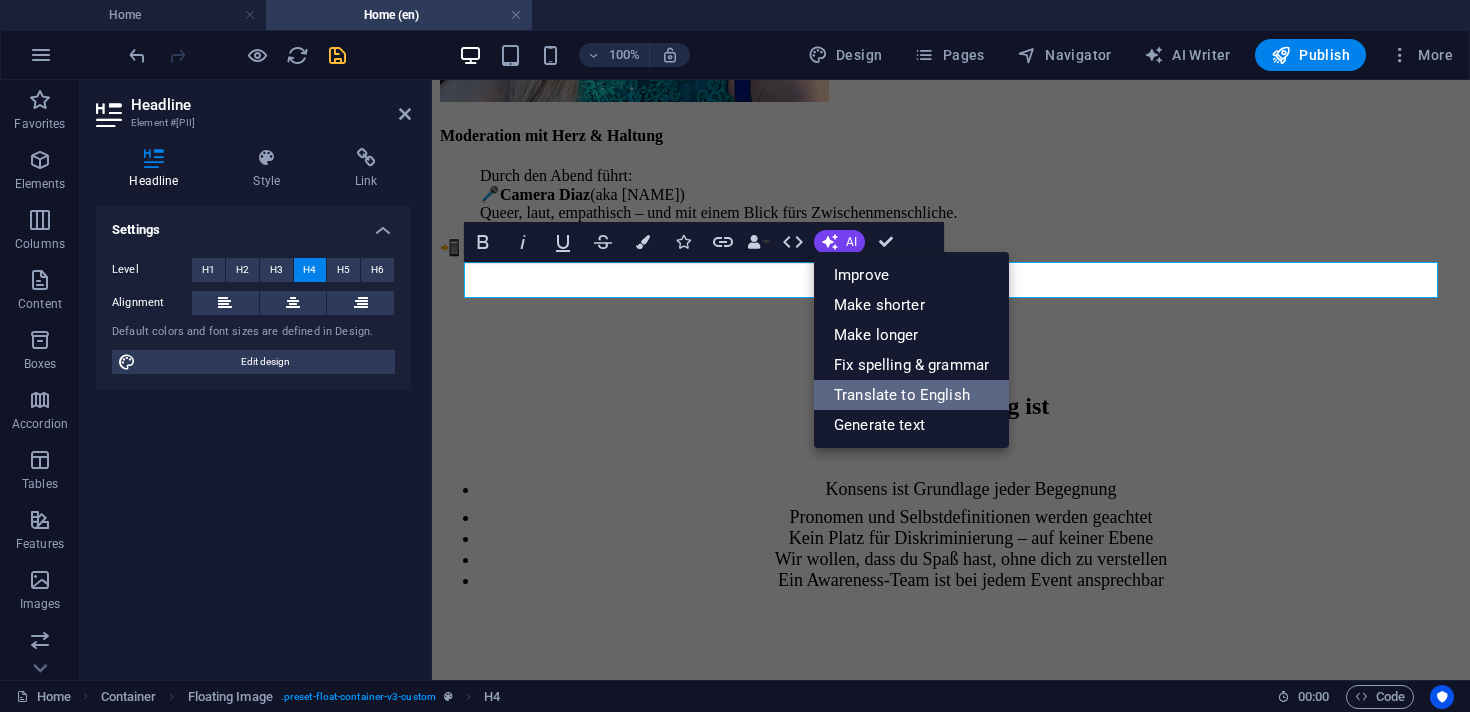 click on "Translate to English" at bounding box center (911, 395) 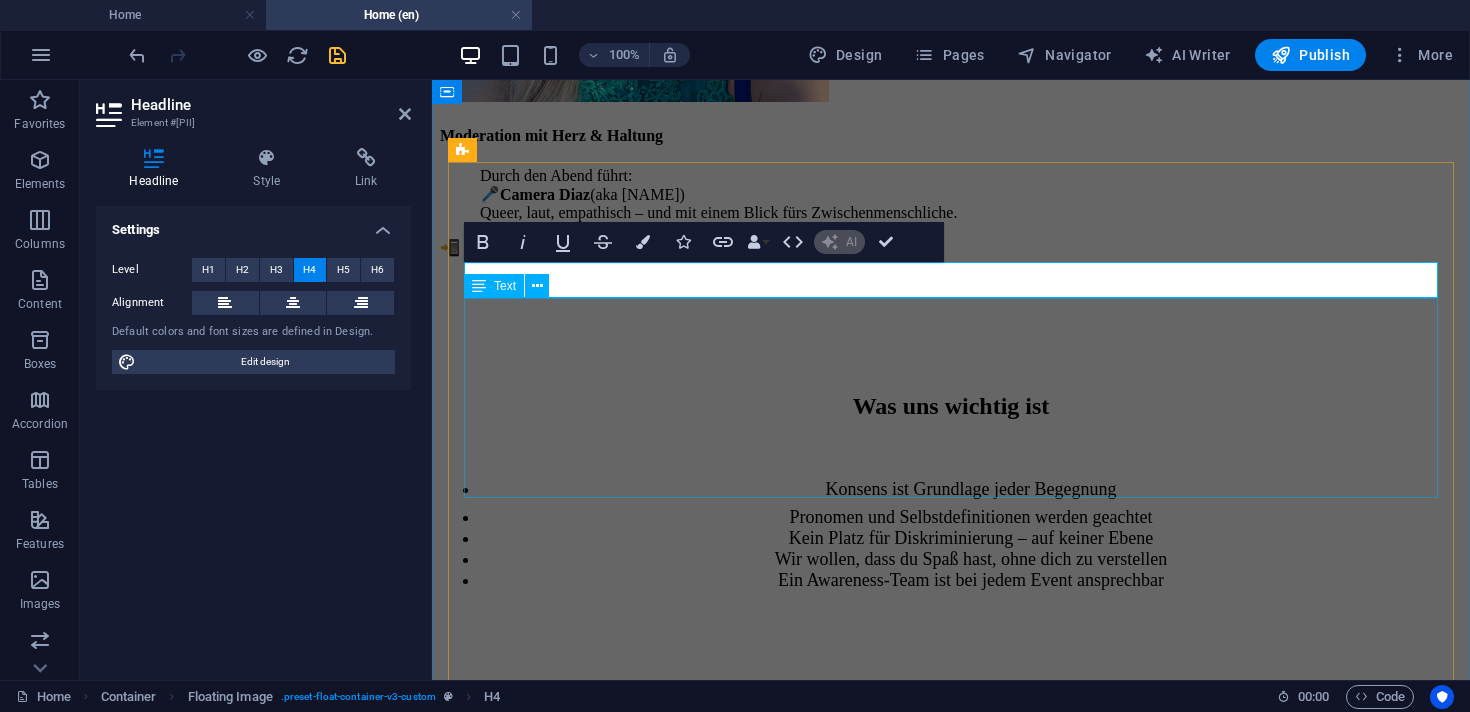 type 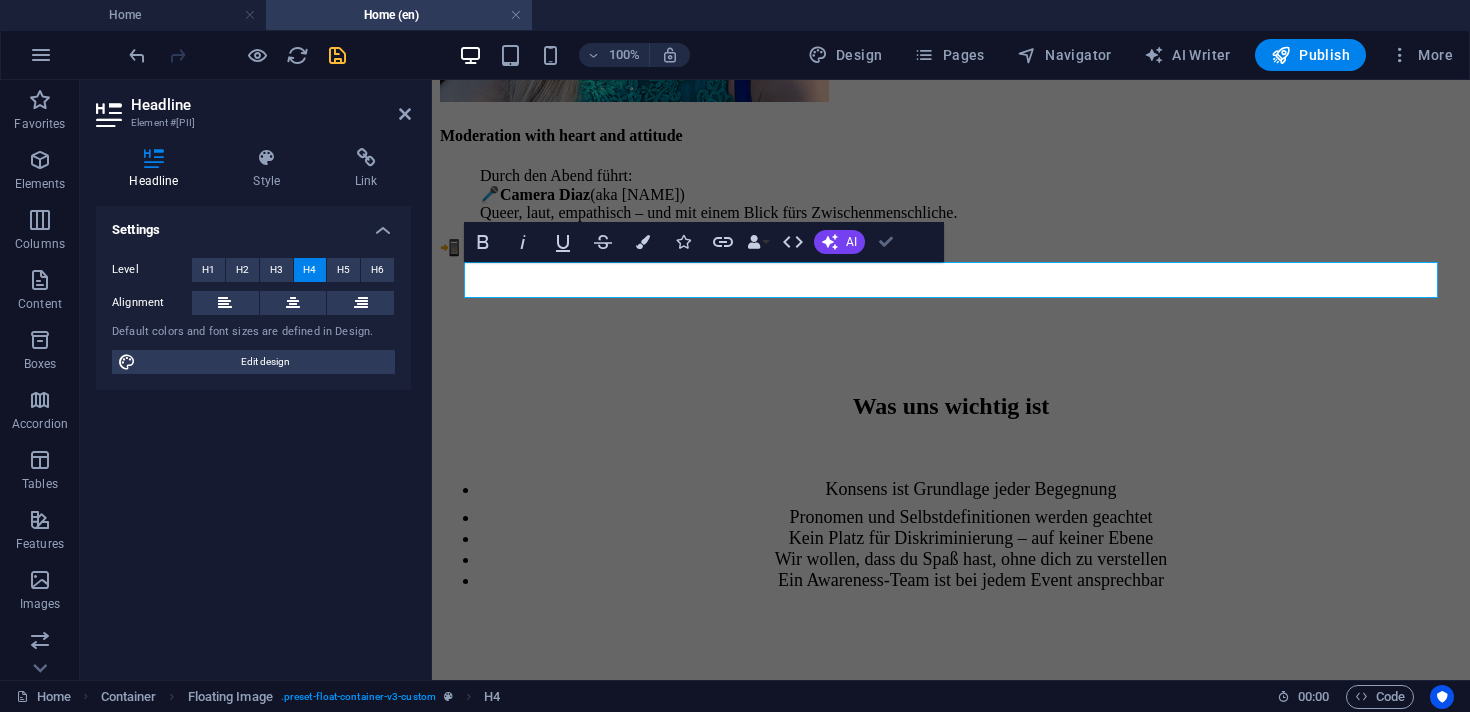 scroll, scrollTop: 4095, scrollLeft: 0, axis: vertical 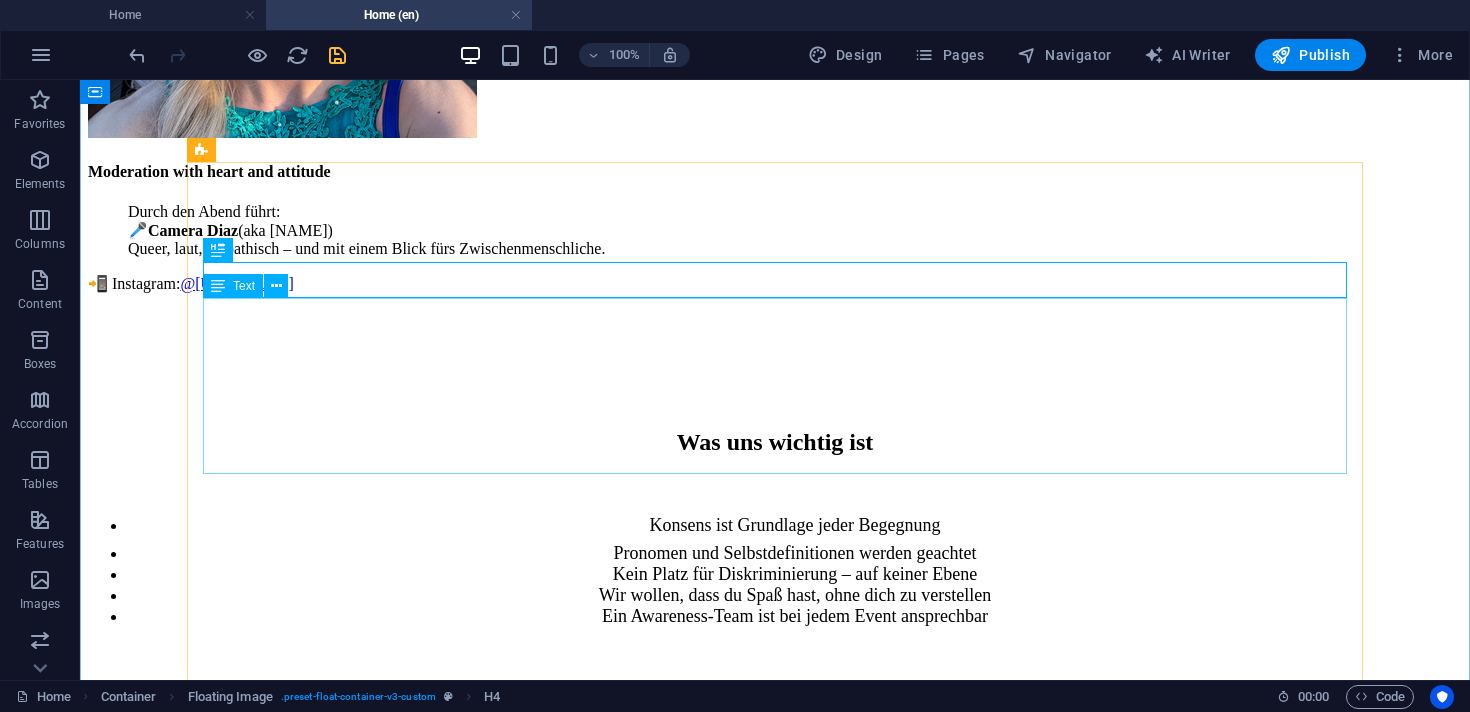 click on "Durch den Abend führt: 🎤  Camera Diaz  (aka Marius Rohde) Queer, laut, empathisch – und mit einem Blick fürs Zwischenmenschliche. 📲 Instagram:  @diesermarius" at bounding box center [775, 248] 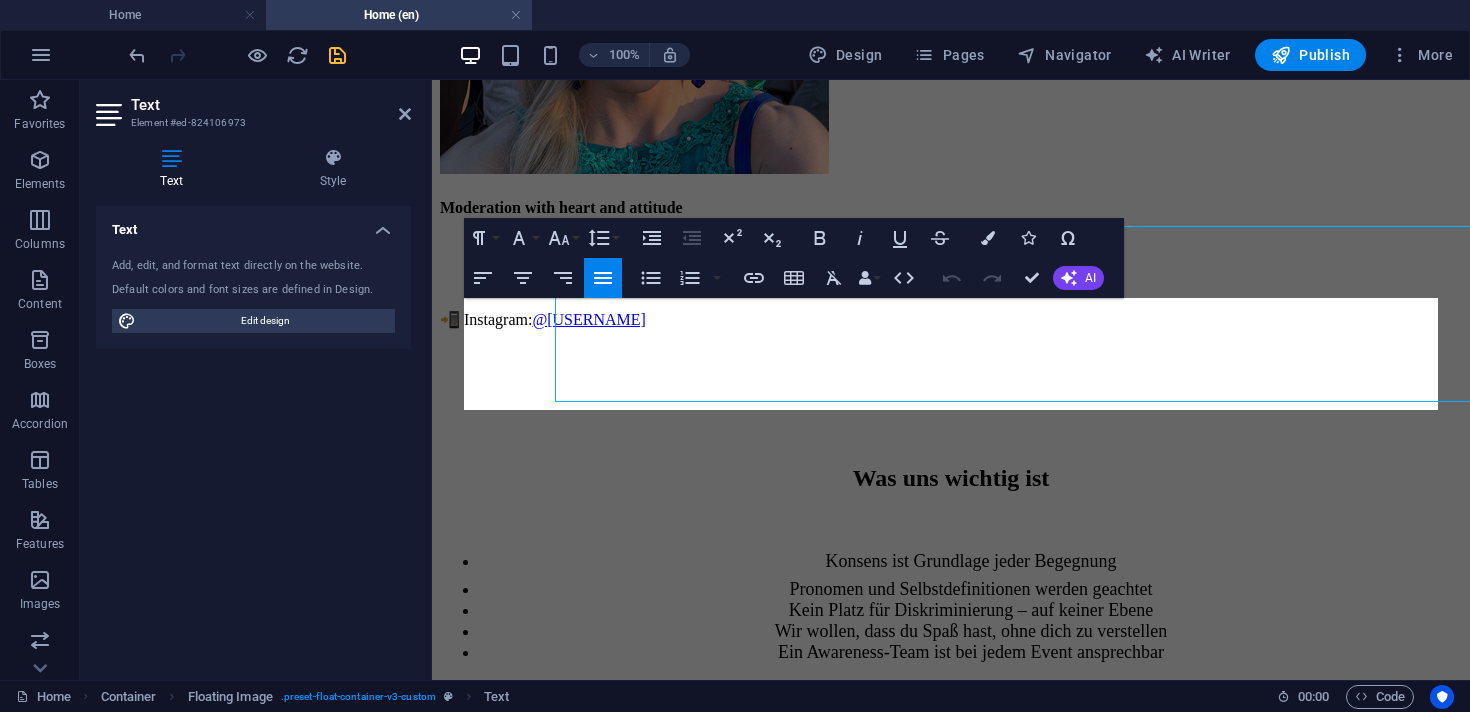 scroll, scrollTop: 4167, scrollLeft: 0, axis: vertical 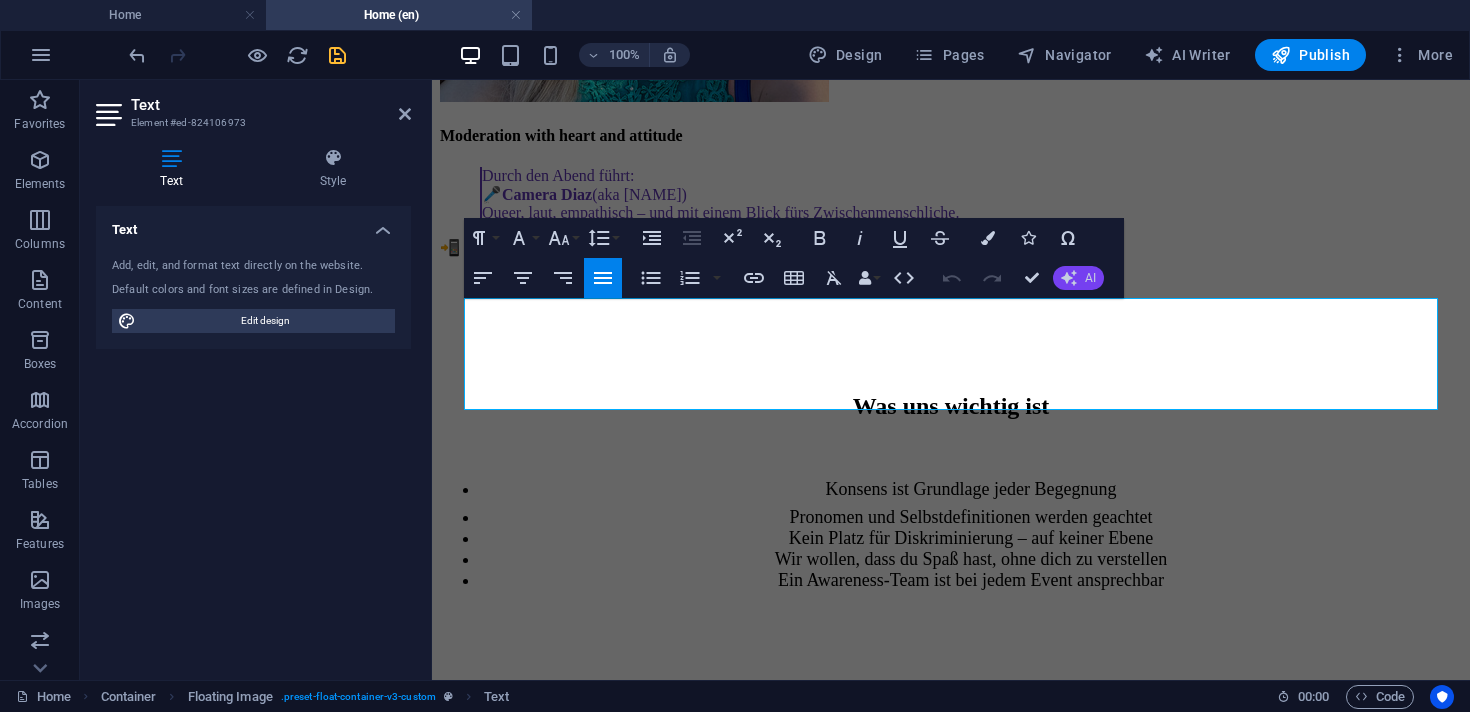 click 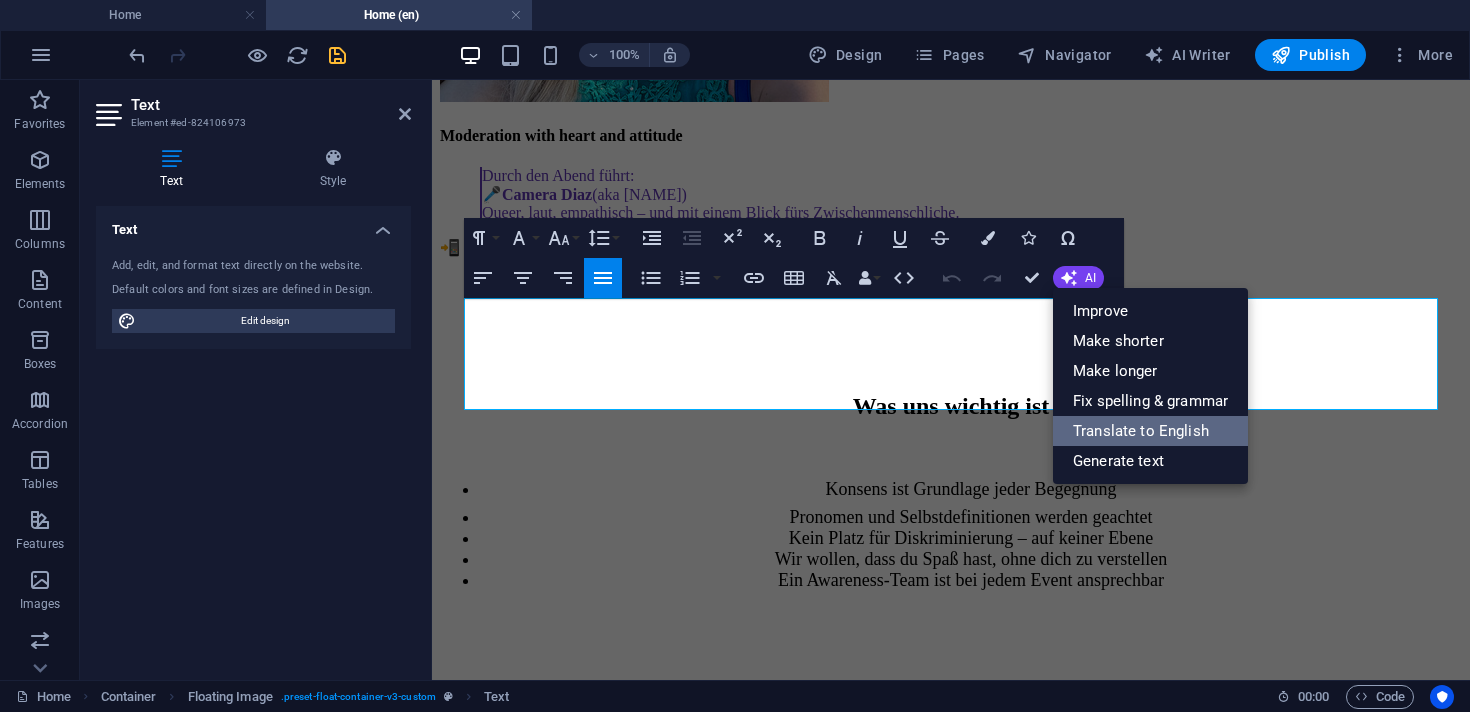 click on "Translate to English" at bounding box center [1150, 431] 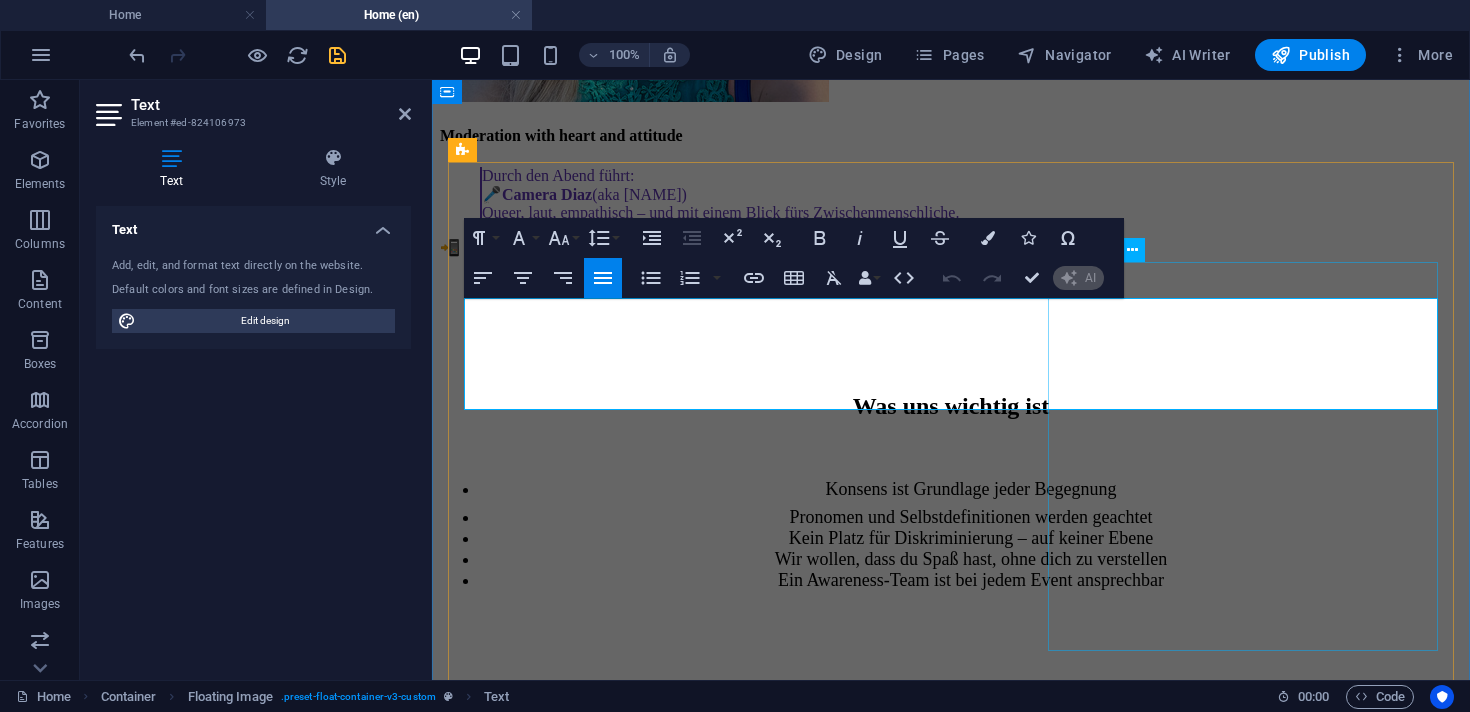type 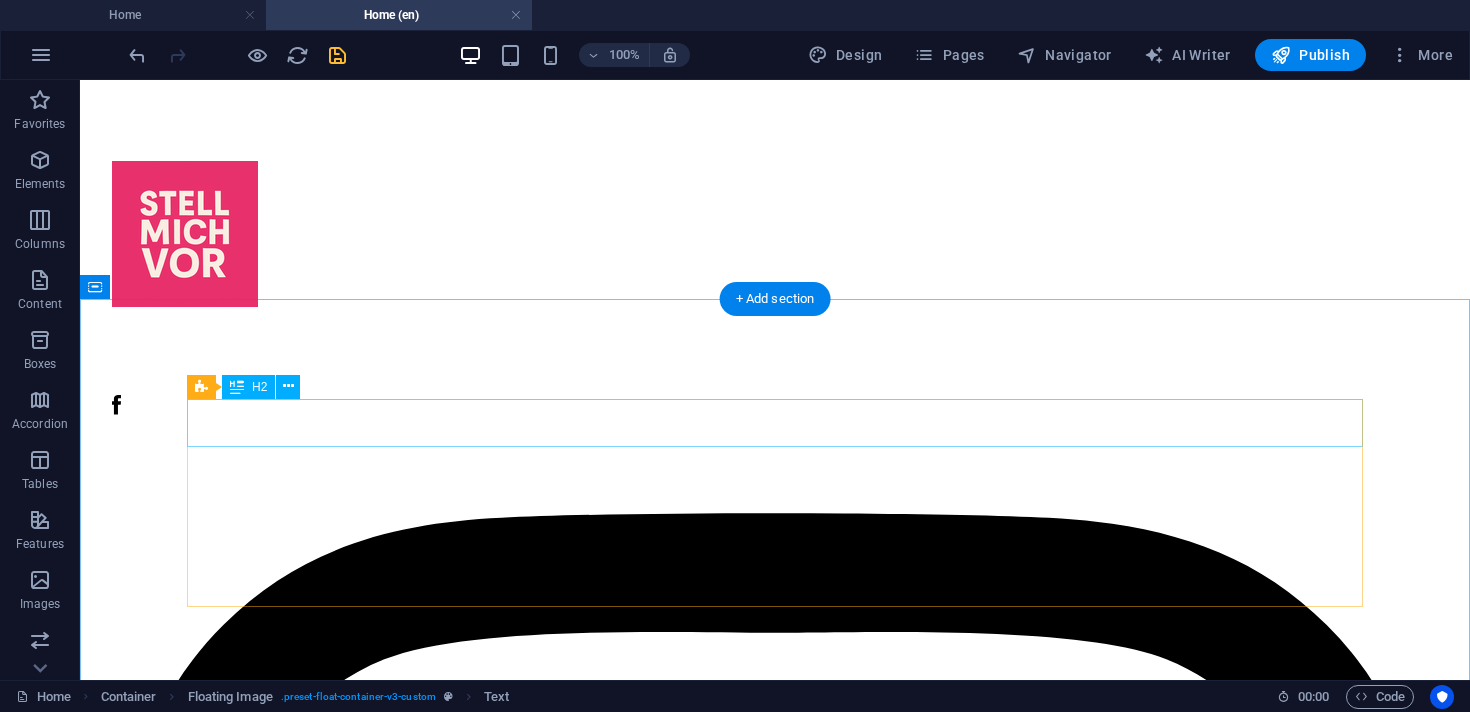 click on "Was uns wichtig ist" at bounding box center [775, -216] 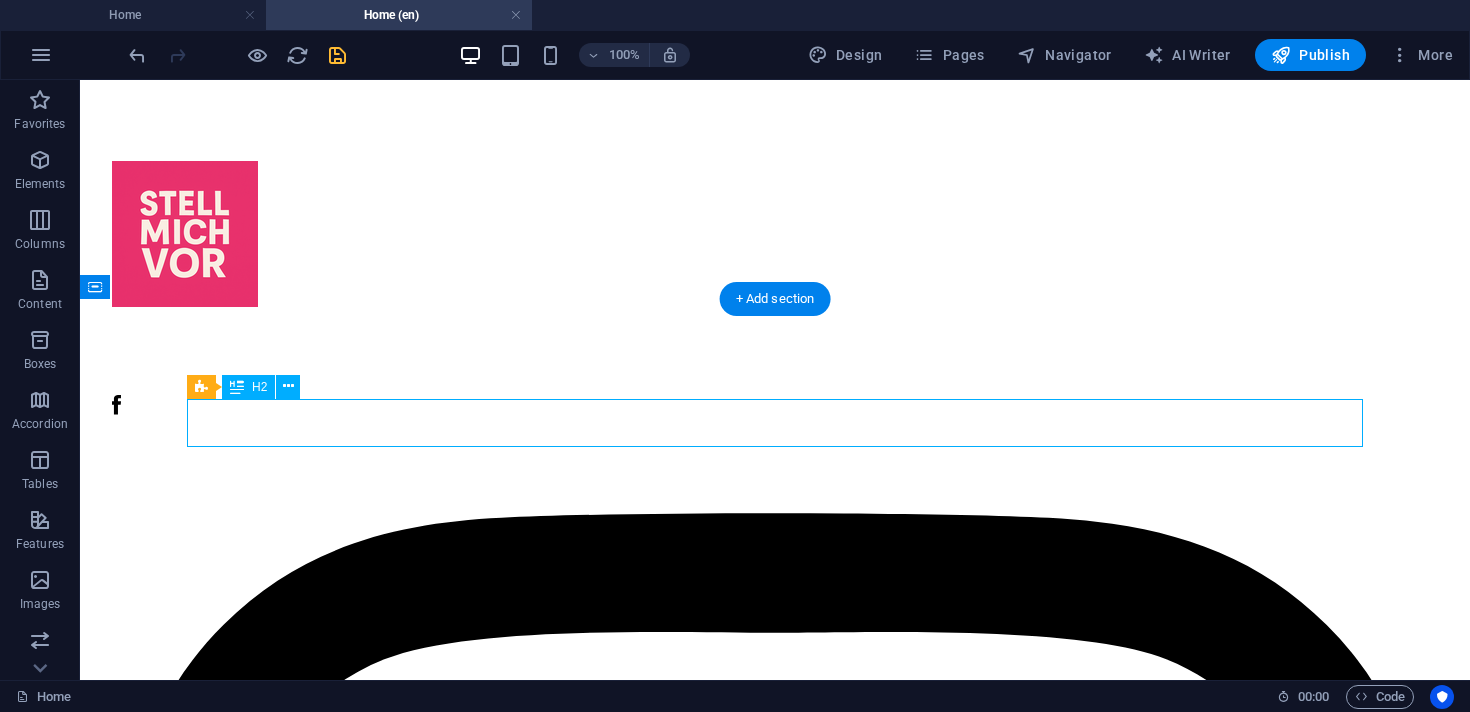 click on "Was uns wichtig ist" at bounding box center [775, -216] 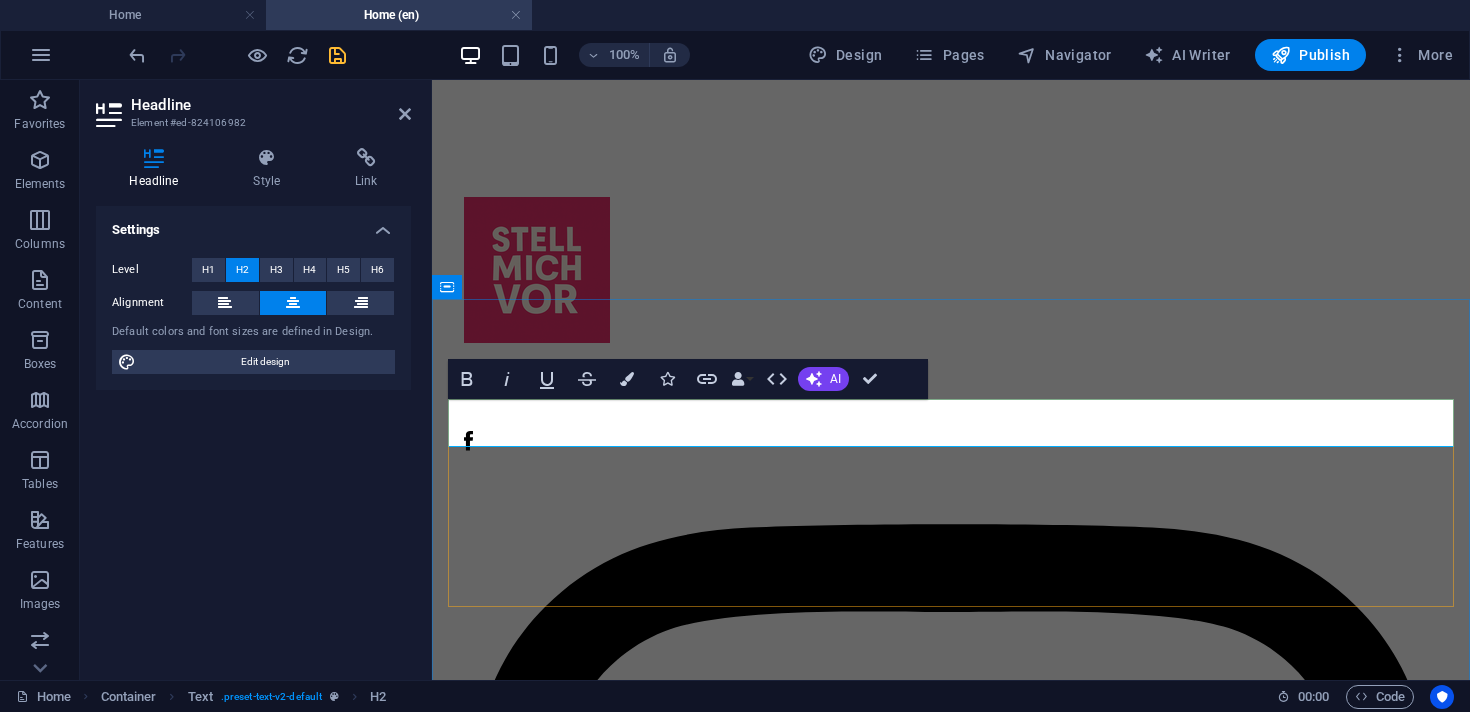 scroll, scrollTop: 4827, scrollLeft: 0, axis: vertical 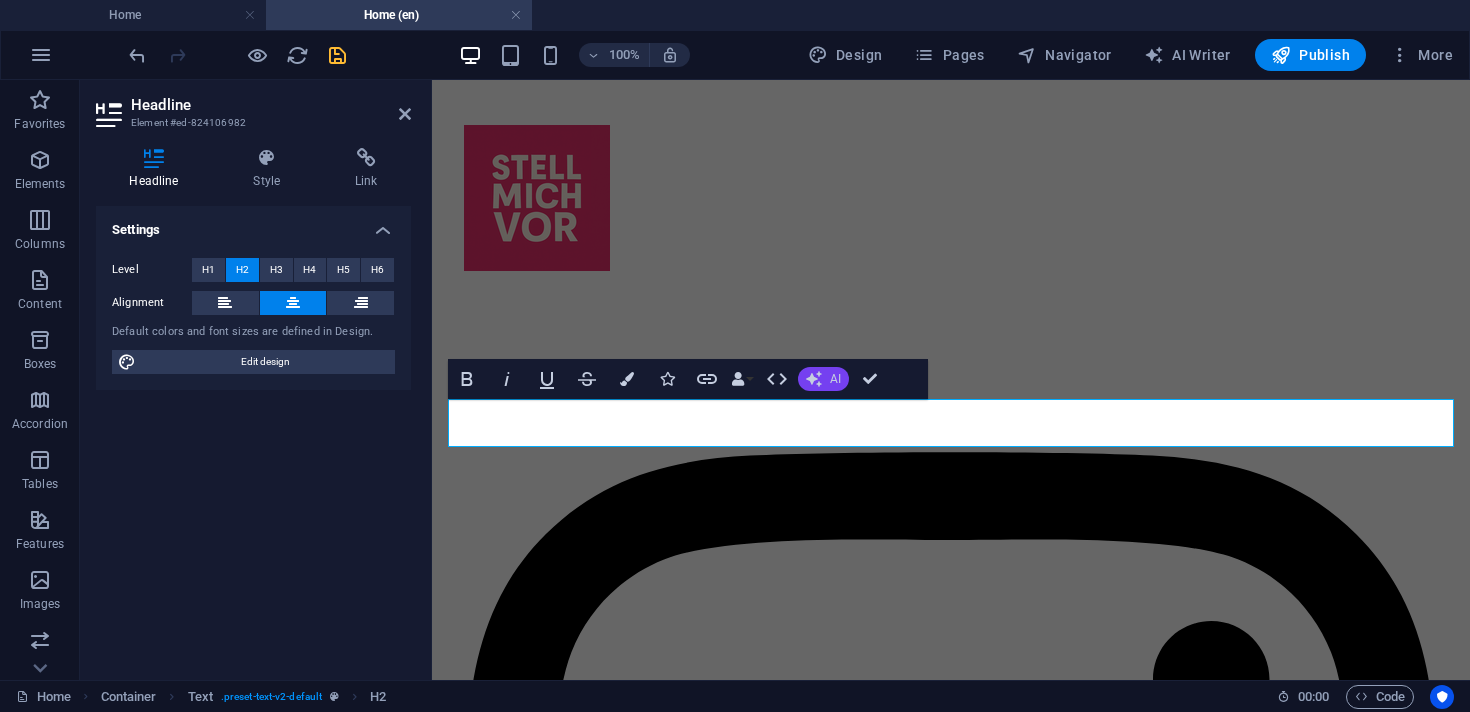 click on "AI" at bounding box center [835, 379] 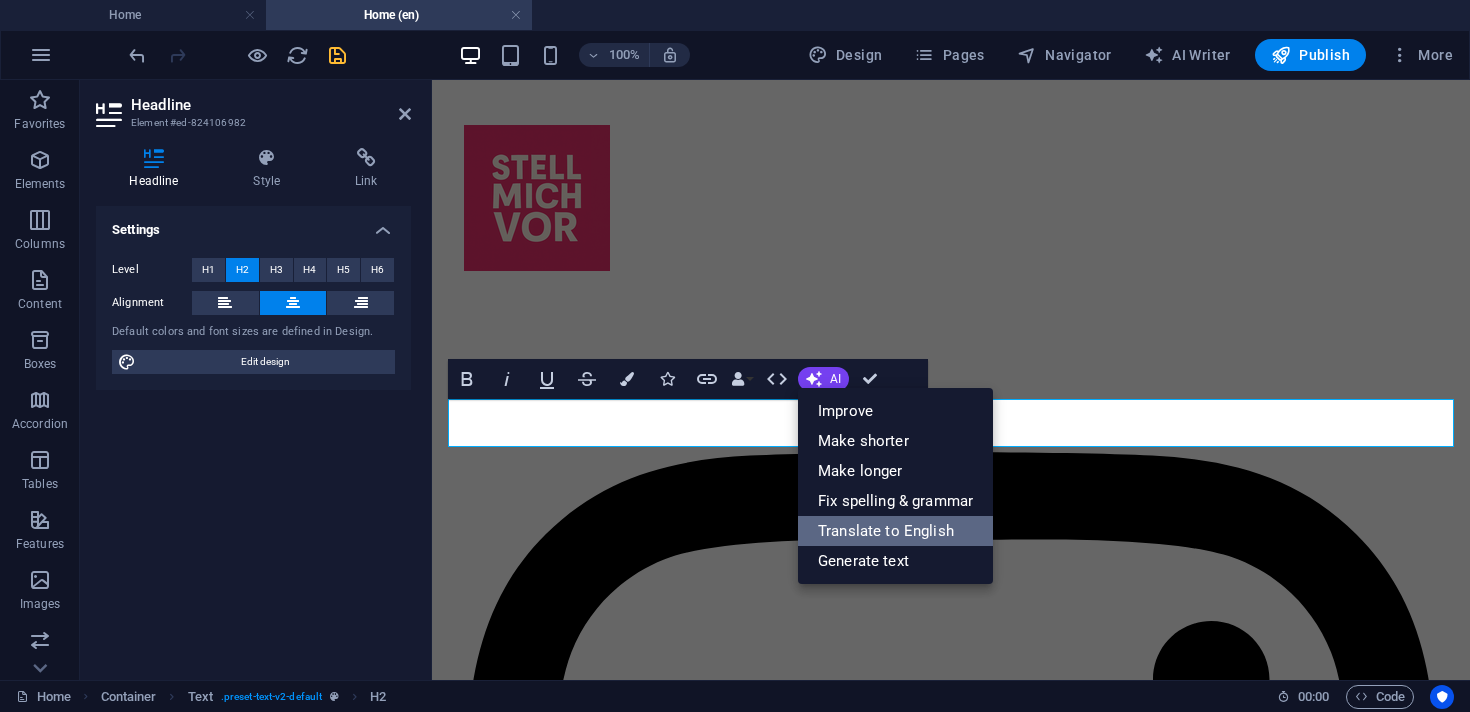 click on "Translate to English" at bounding box center [895, 531] 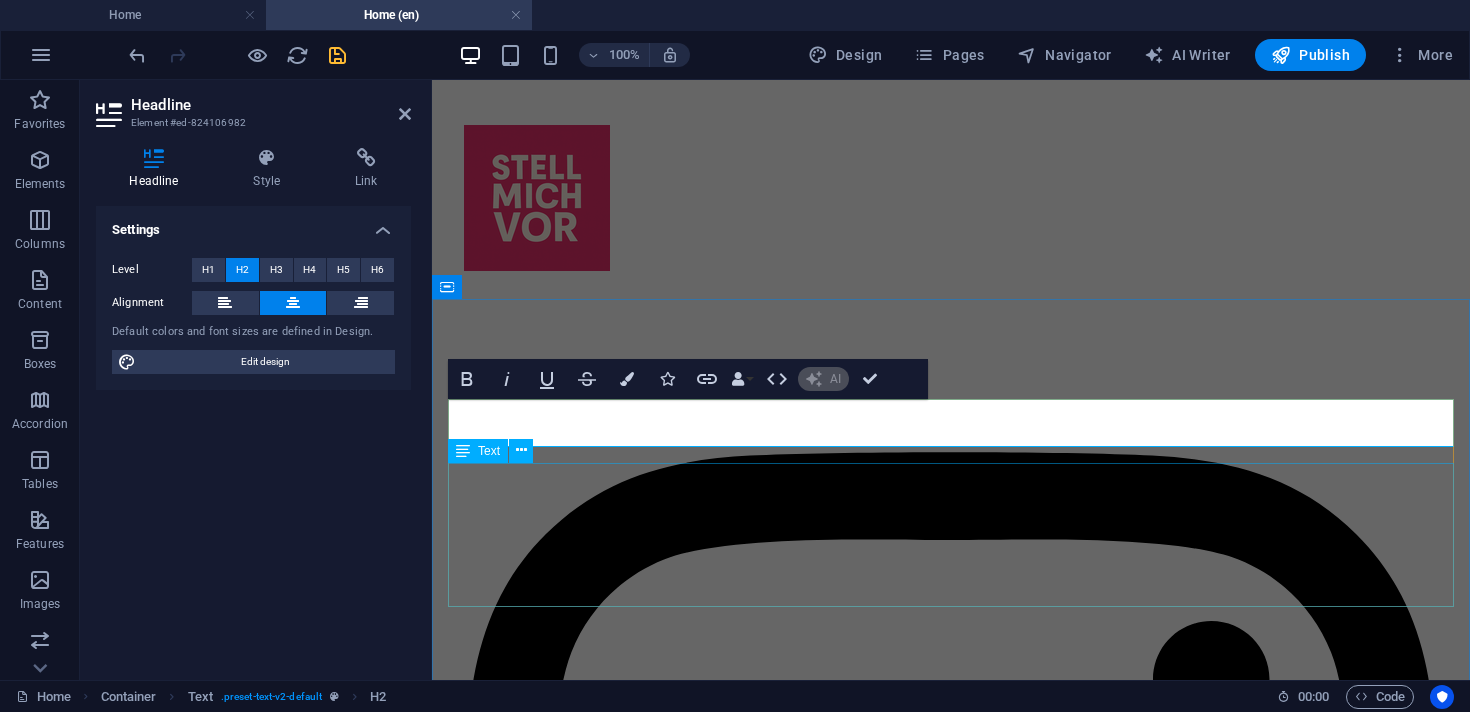 type 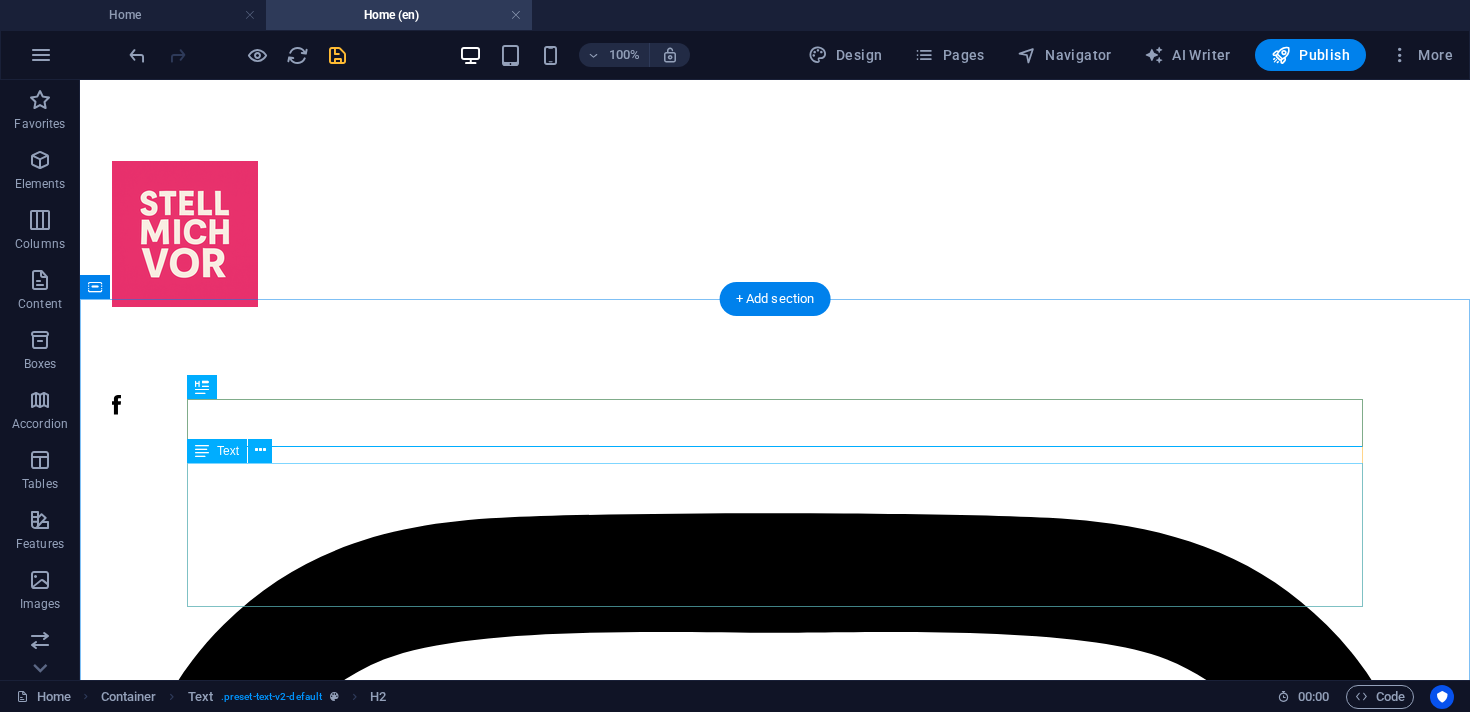 click on "Konsens ist Grundlage jeder Begegnung Pronomen und Selbstdefinitionen werden geachtet Kein Platz für Diskriminierung – auf keiner Ebene Wir wollen, dass du Spaß hast, ohne dich zu verstellen Ein Awareness-Team ist bei jedem Event ansprechbar" at bounding box center [775, -91] 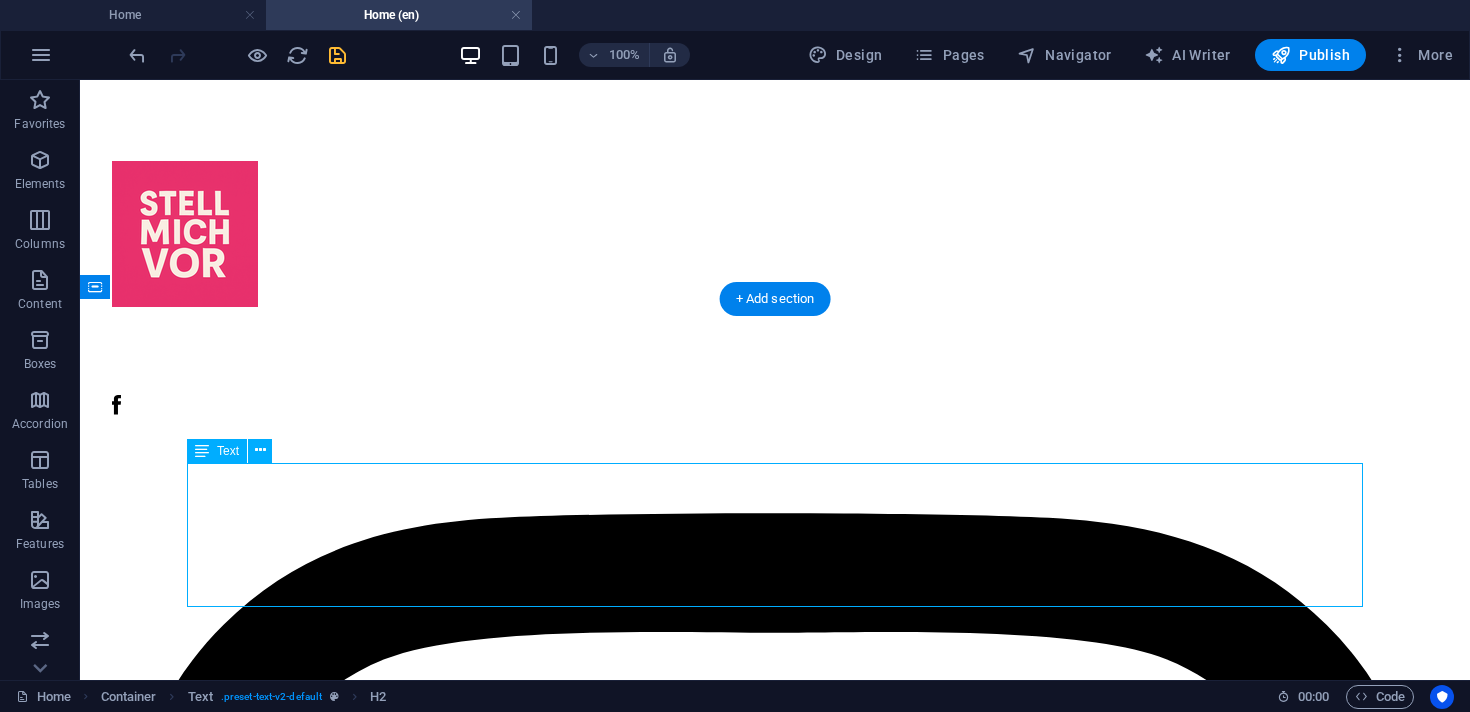 click on "Konsens ist Grundlage jeder Begegnung Pronomen und Selbstdefinitionen werden geachtet Kein Platz für Diskriminierung – auf keiner Ebene Wir wollen, dass du Spaß hast, ohne dich zu verstellen Ein Awareness-Team ist bei jedem Event ansprechbar" at bounding box center [775, -91] 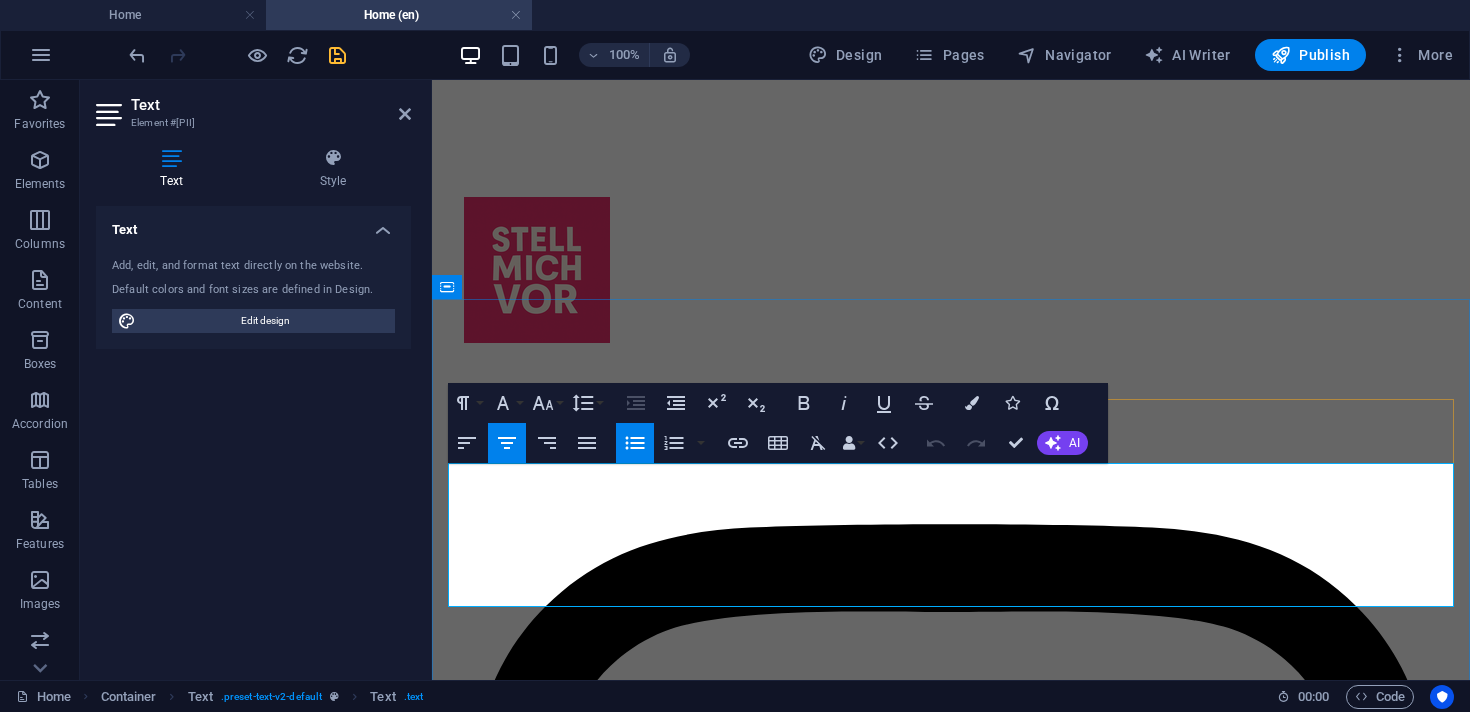scroll, scrollTop: 4827, scrollLeft: 0, axis: vertical 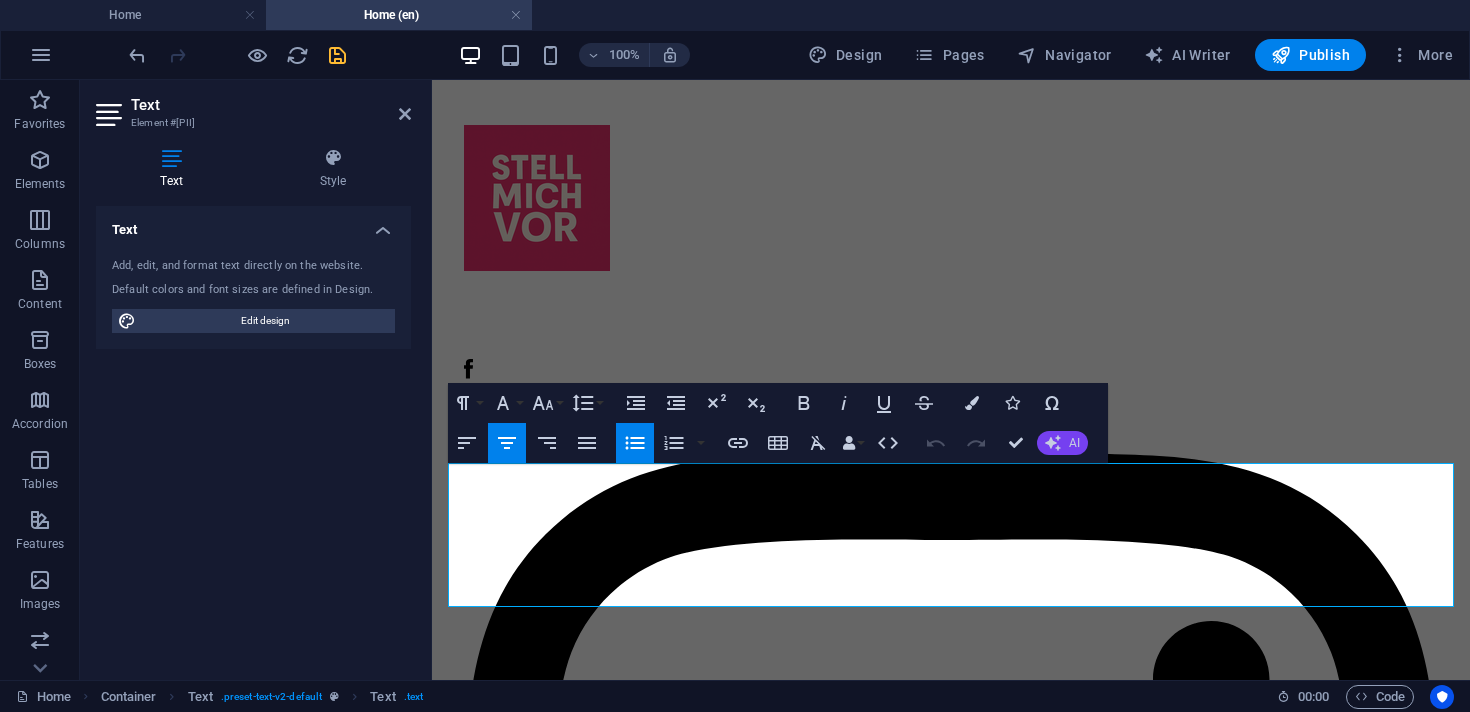 click 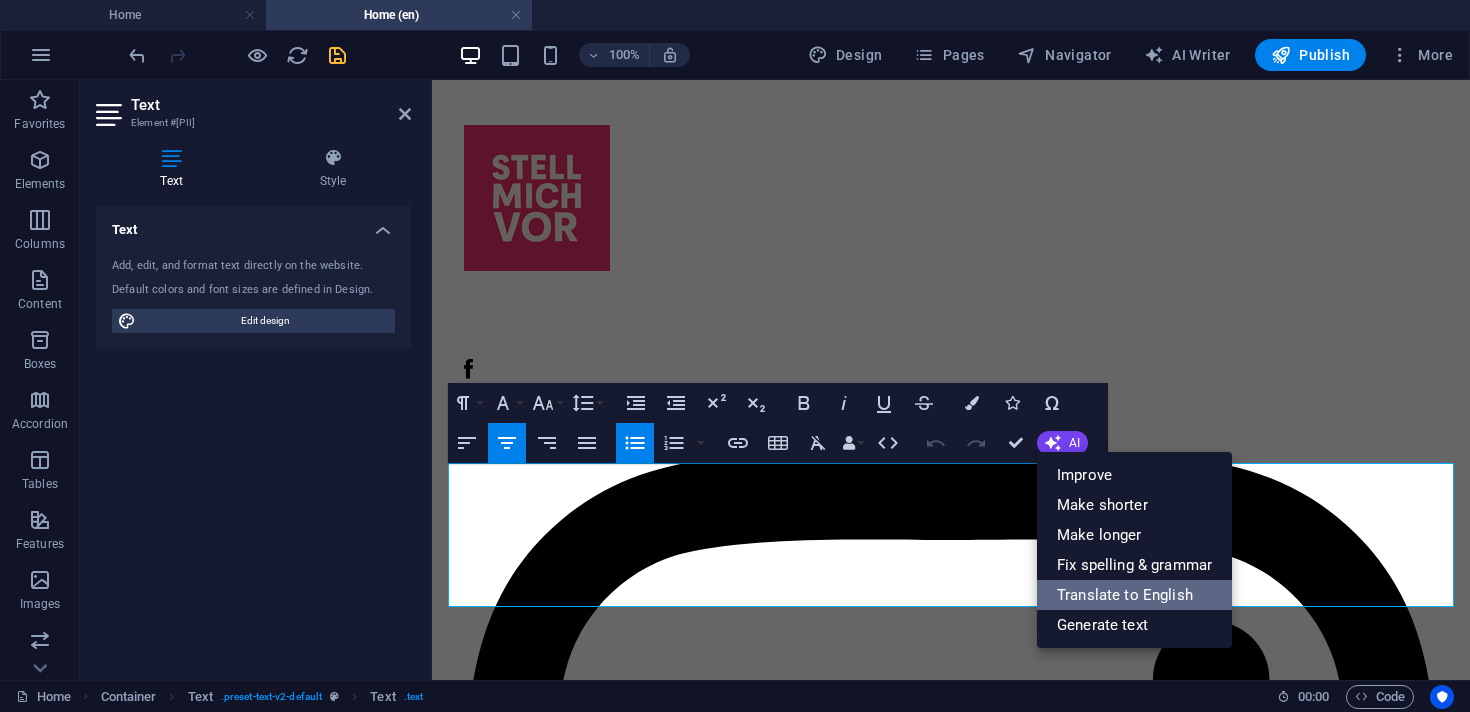 click on "Translate to English" at bounding box center (1134, 595) 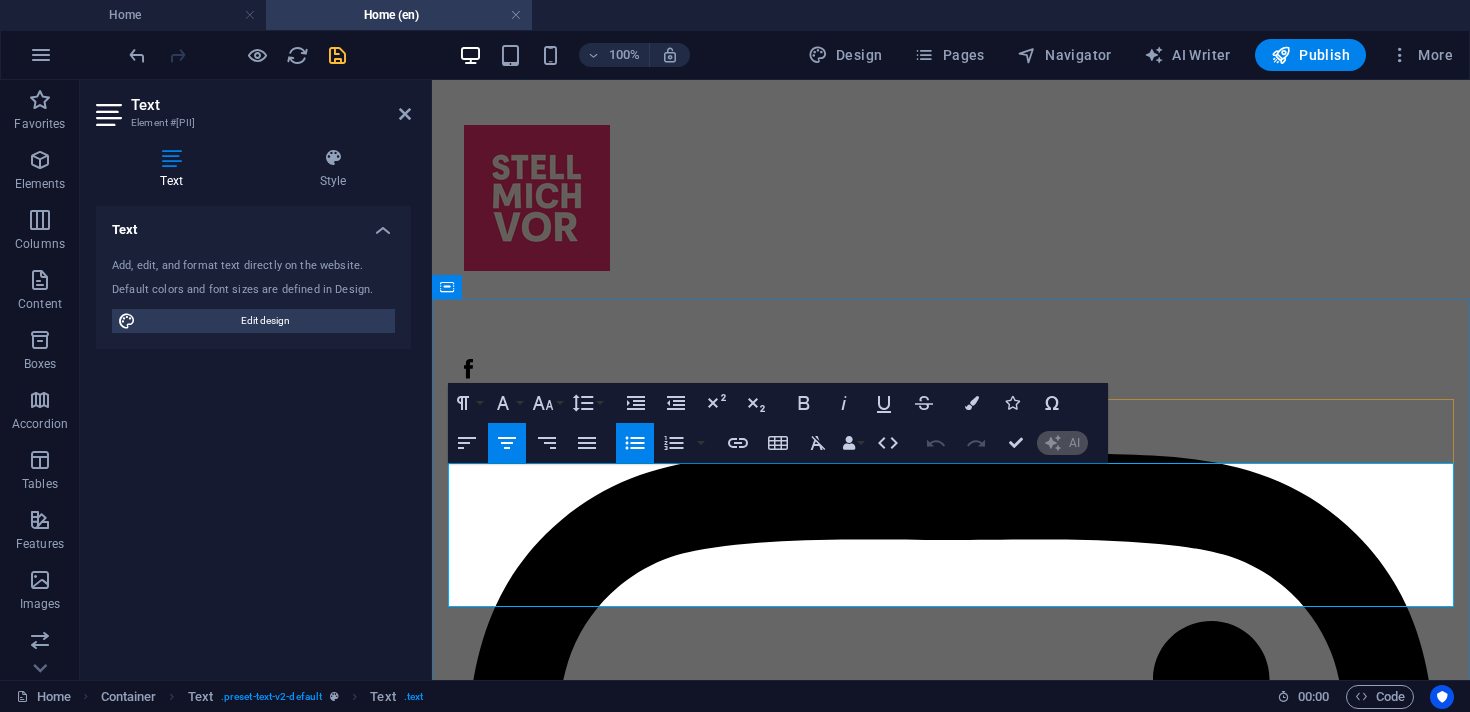 type 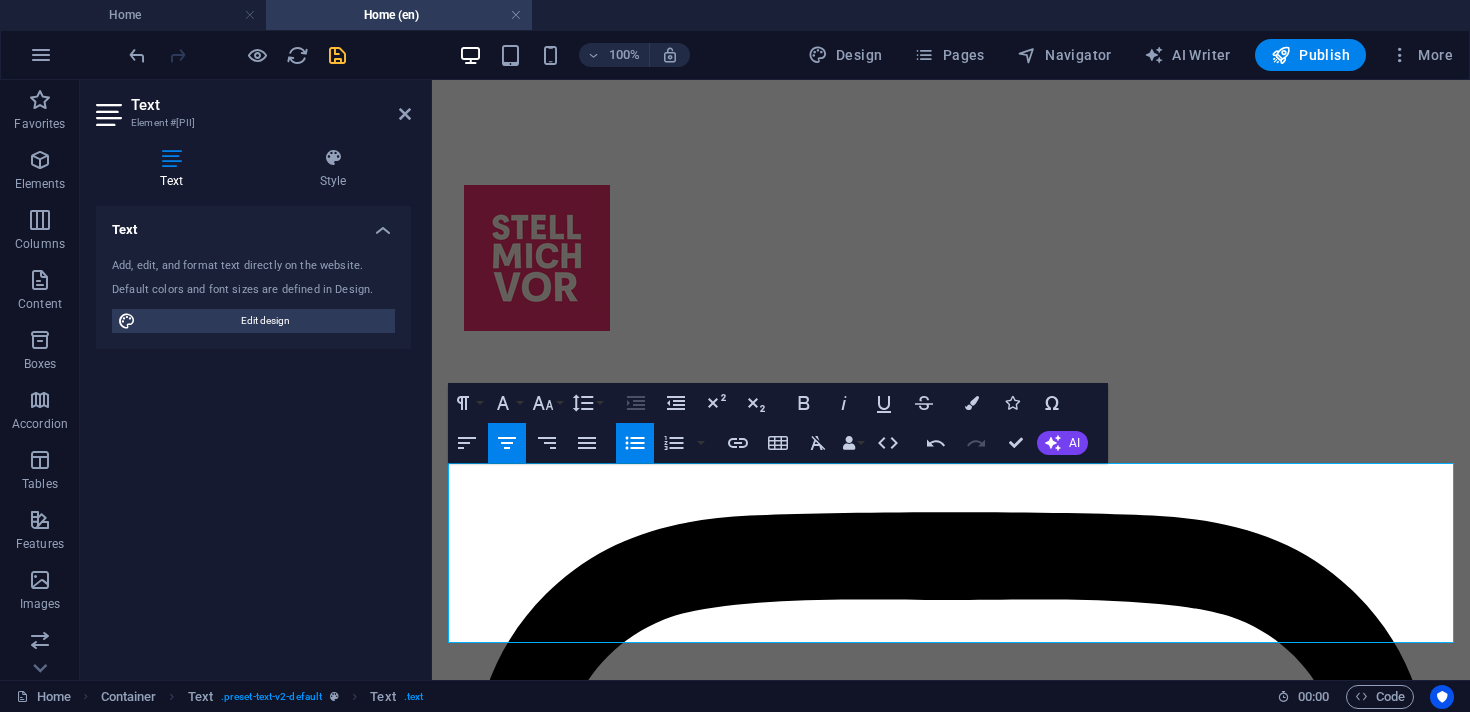 click 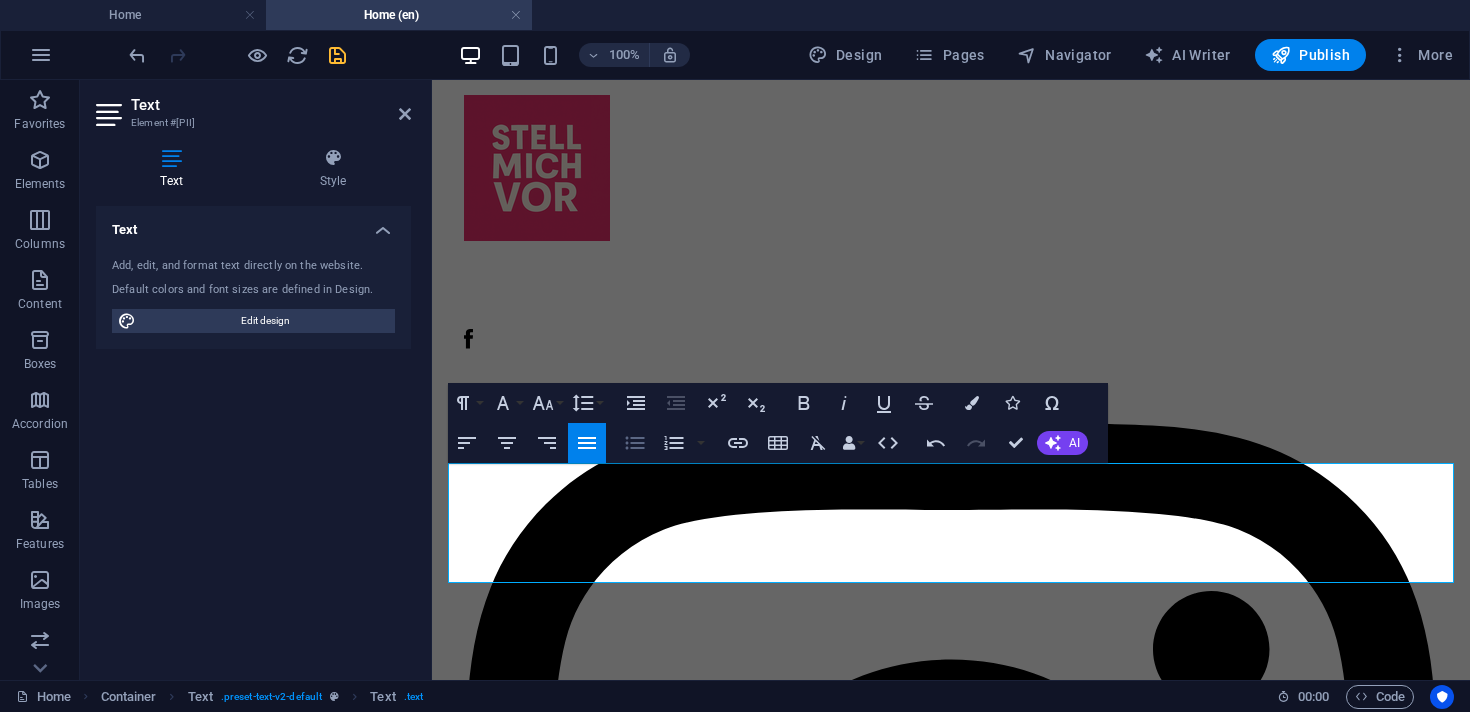click 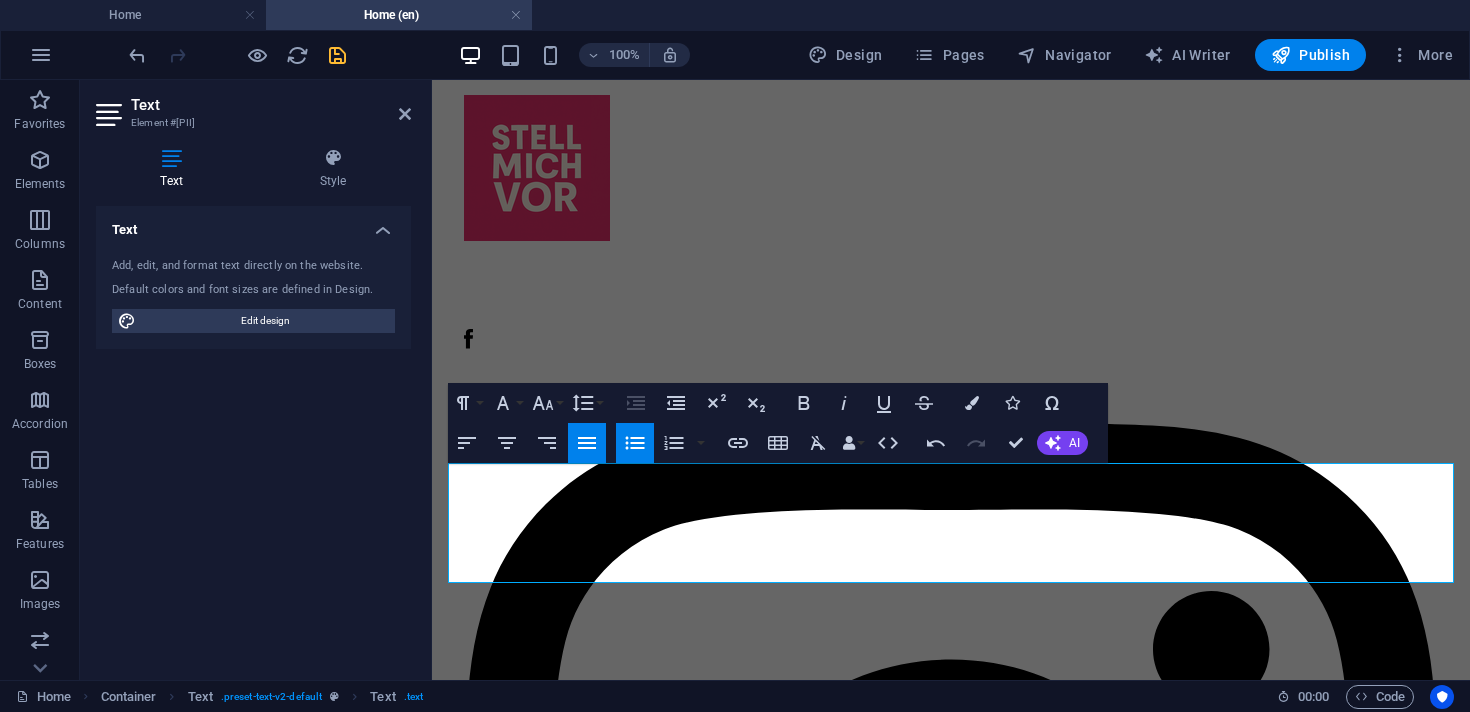 click 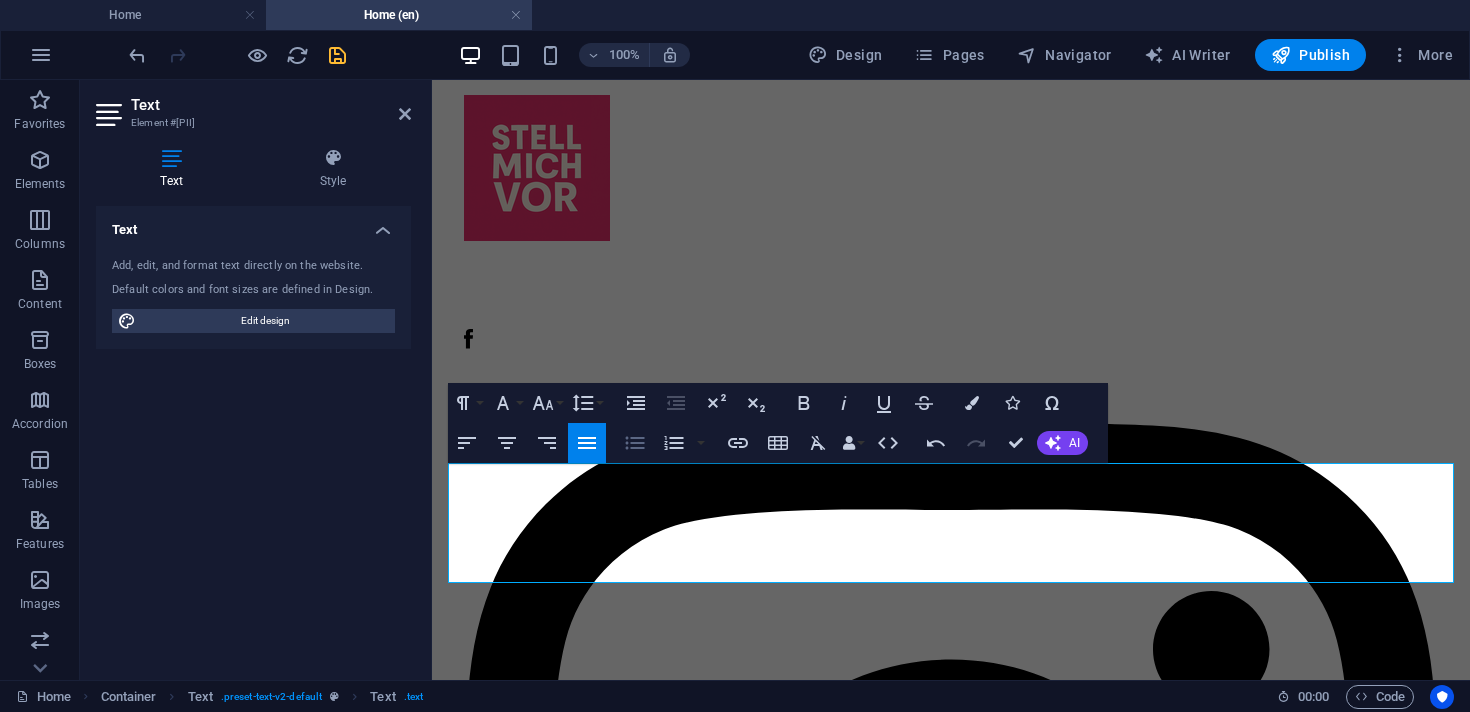 click 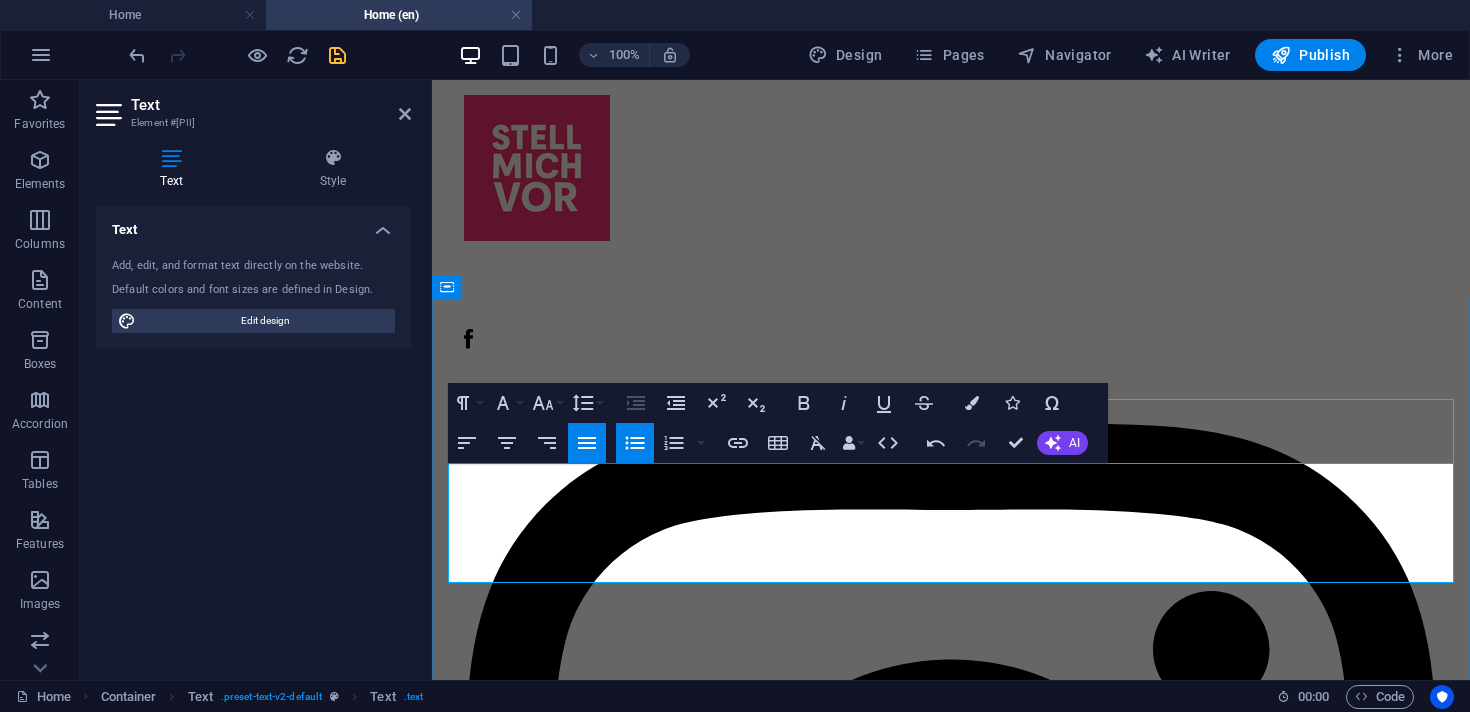 click on "Consent is the foundation of every encounter   Pronouns and self-definitions are respected   No room for discrimination – at any level   We want you to have fun without pretending   An awareness team is available at every event" at bounding box center [971, -142] 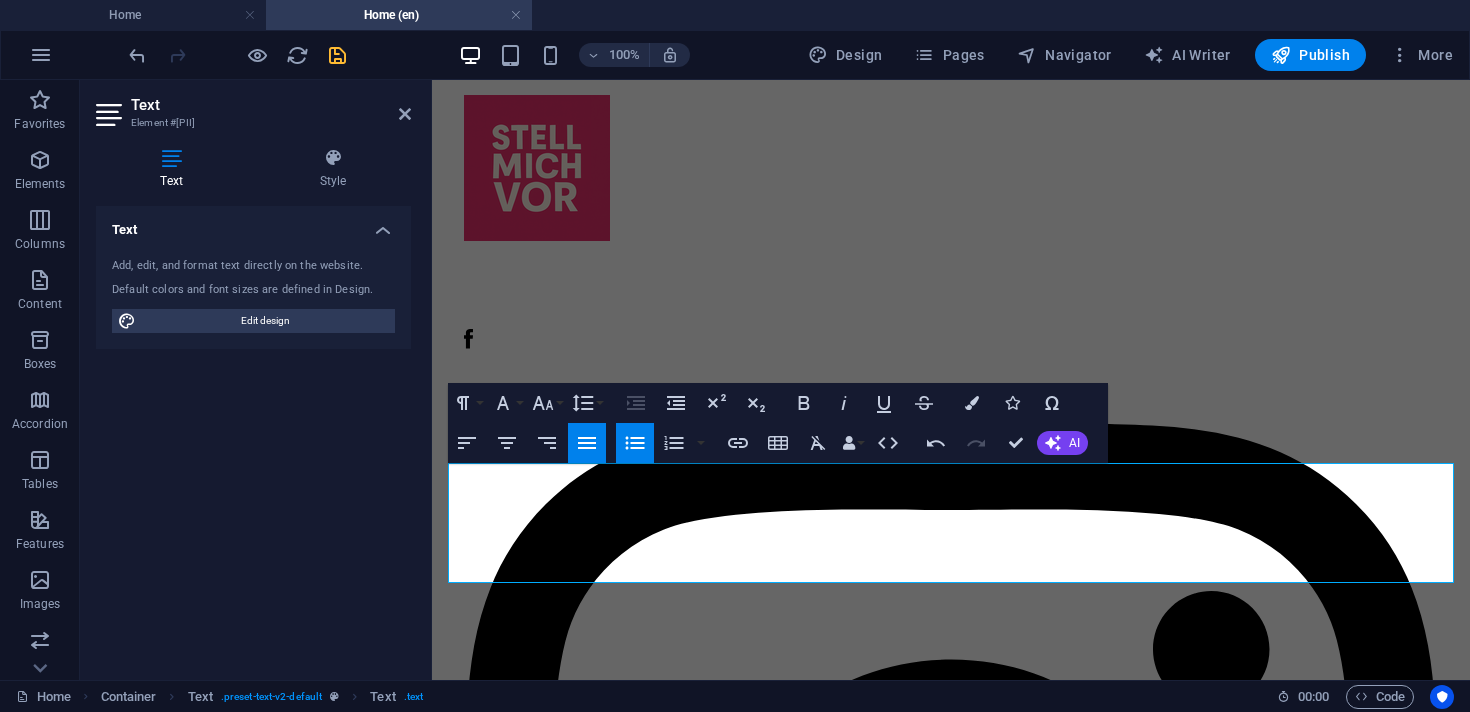 click 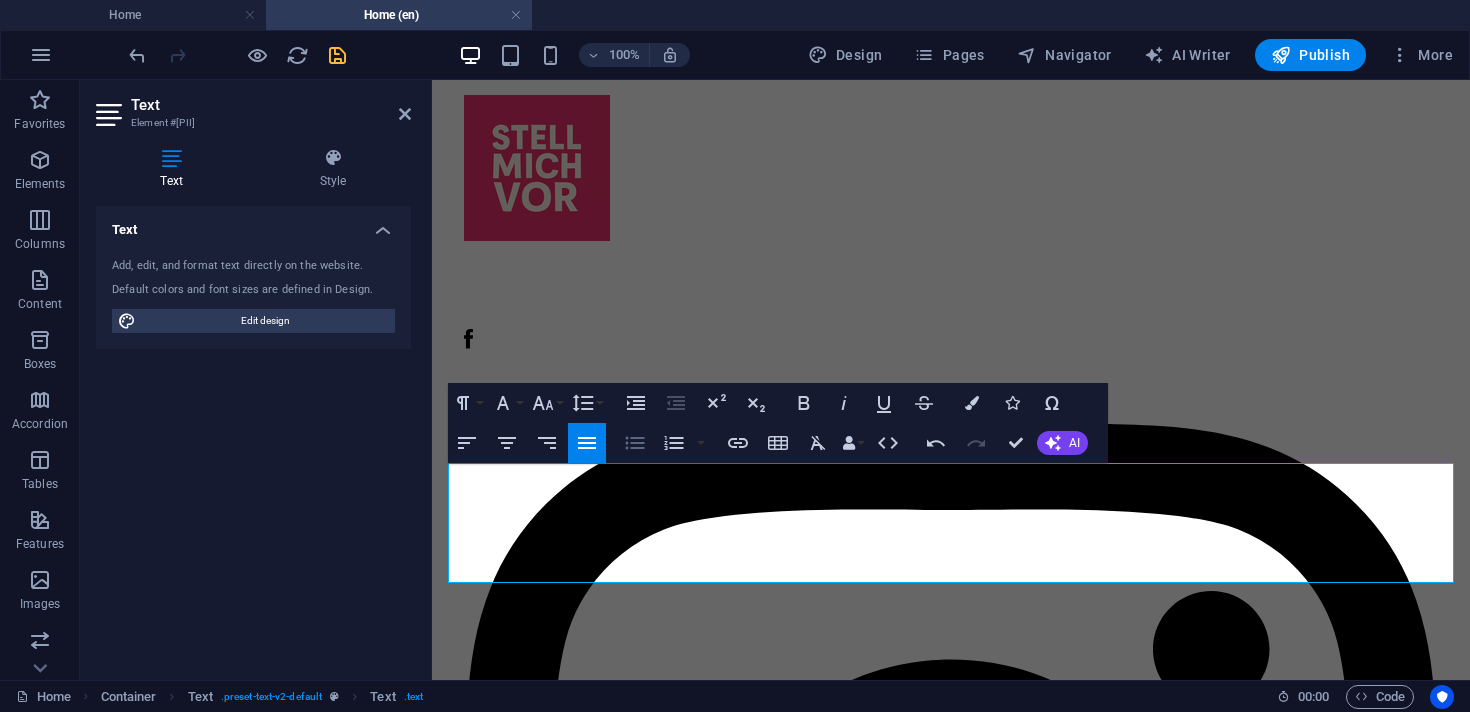 click 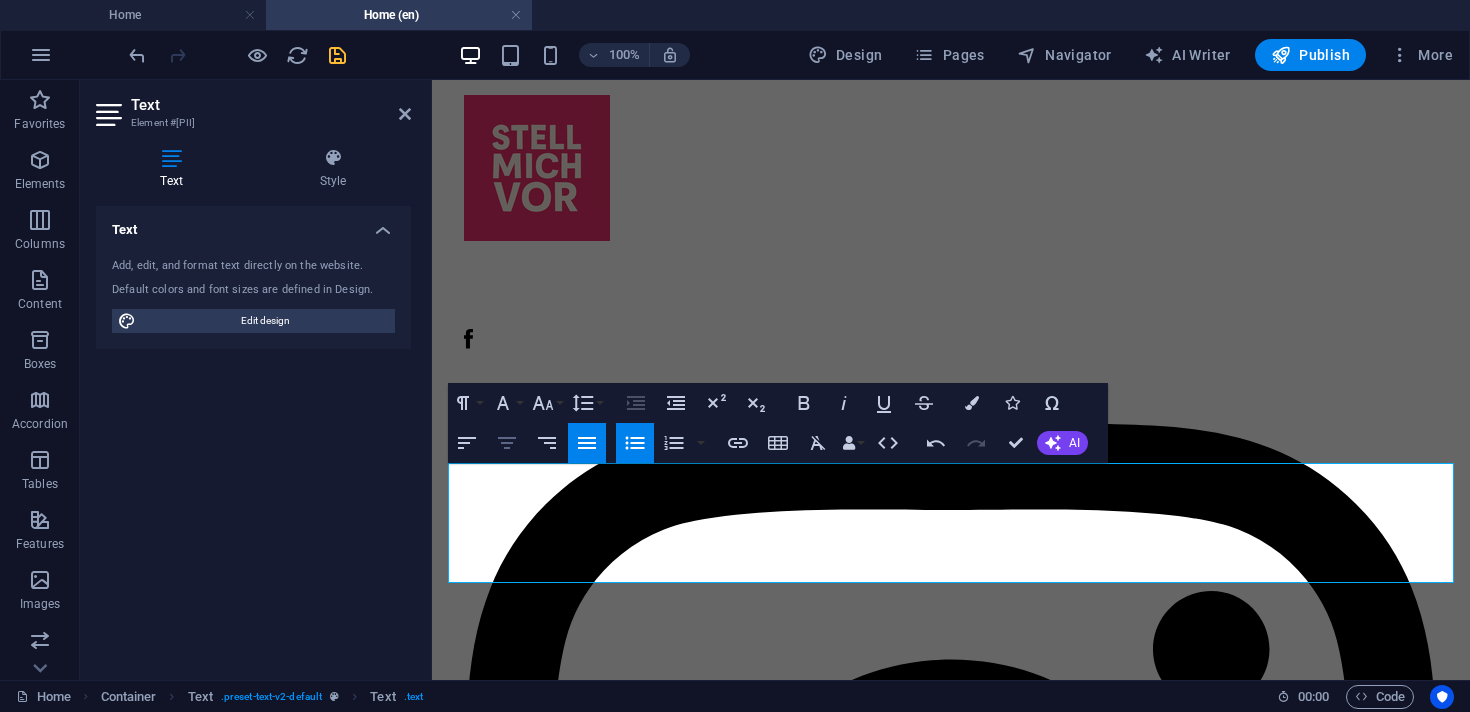 click 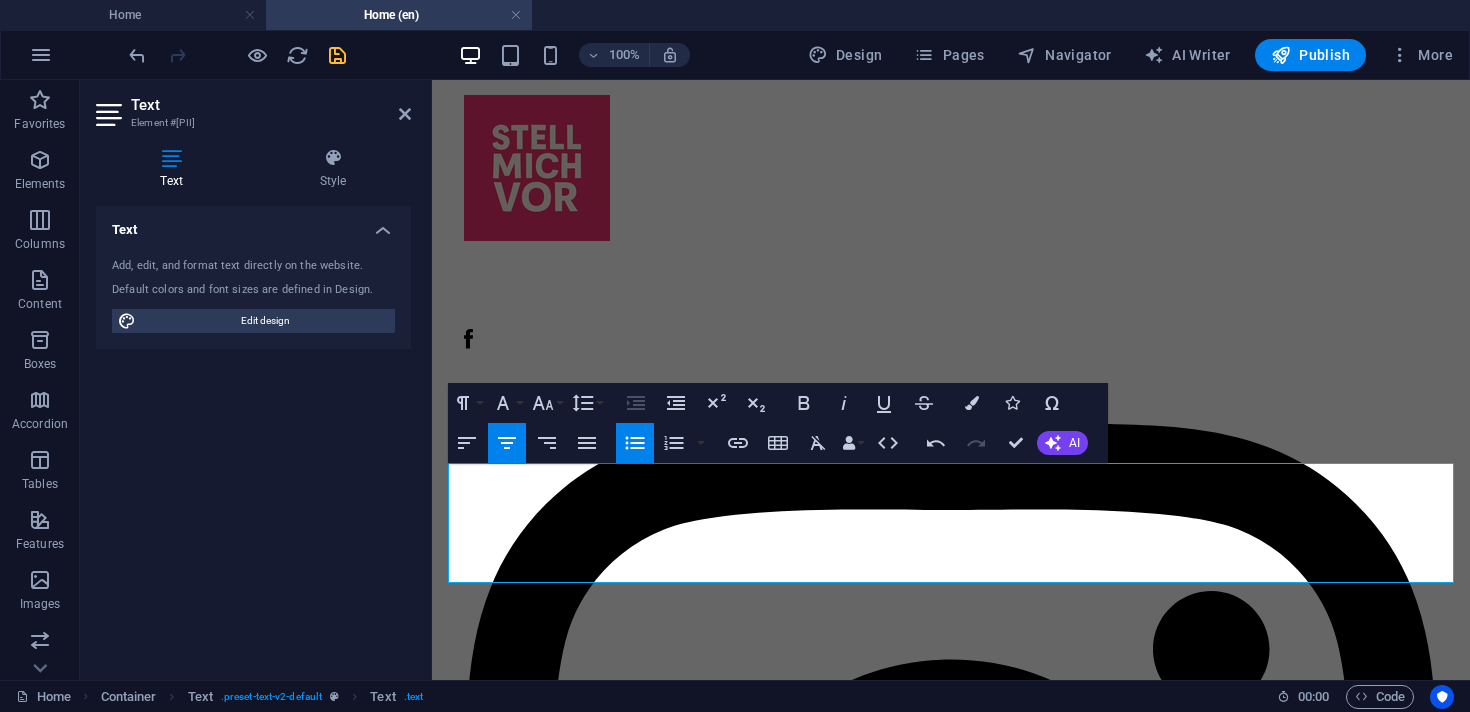 click on "Unordered List" at bounding box center (635, 443) 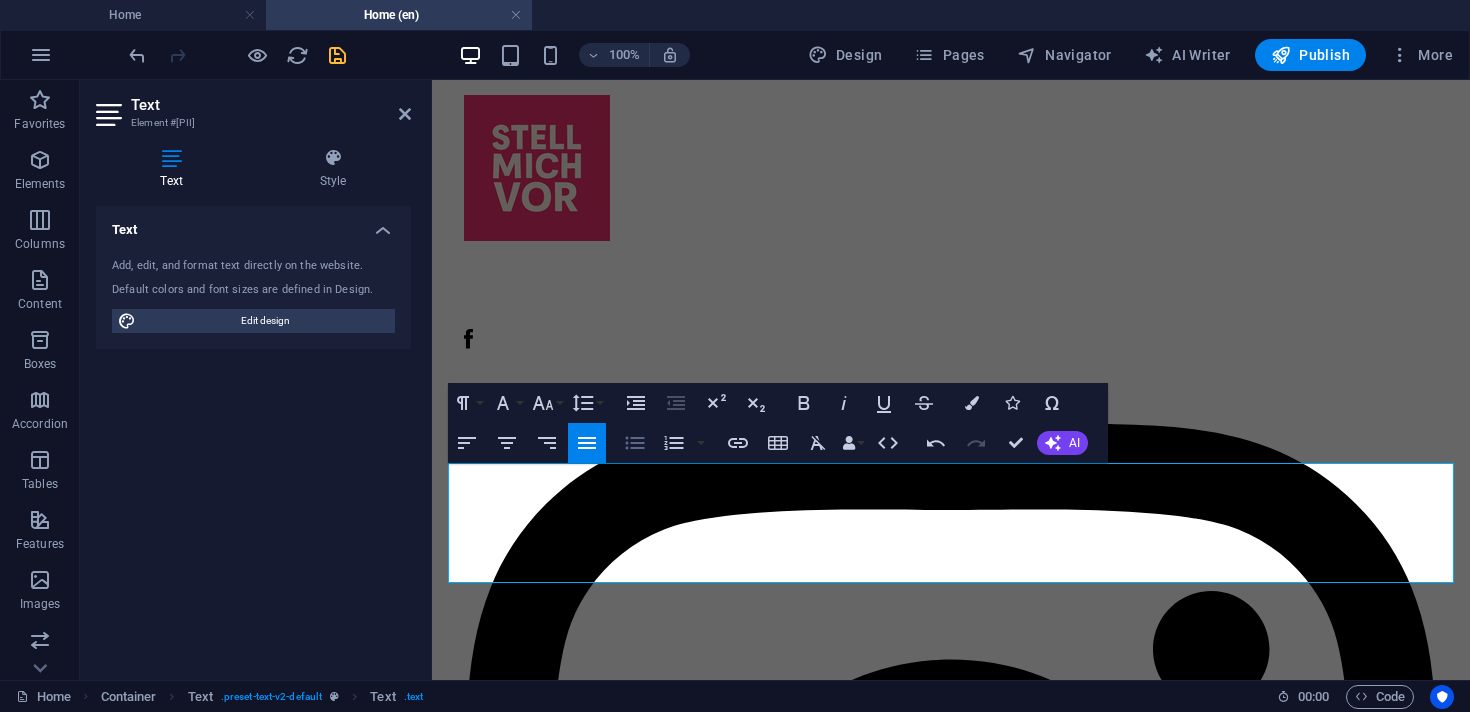 click on "Unordered List" at bounding box center [635, 443] 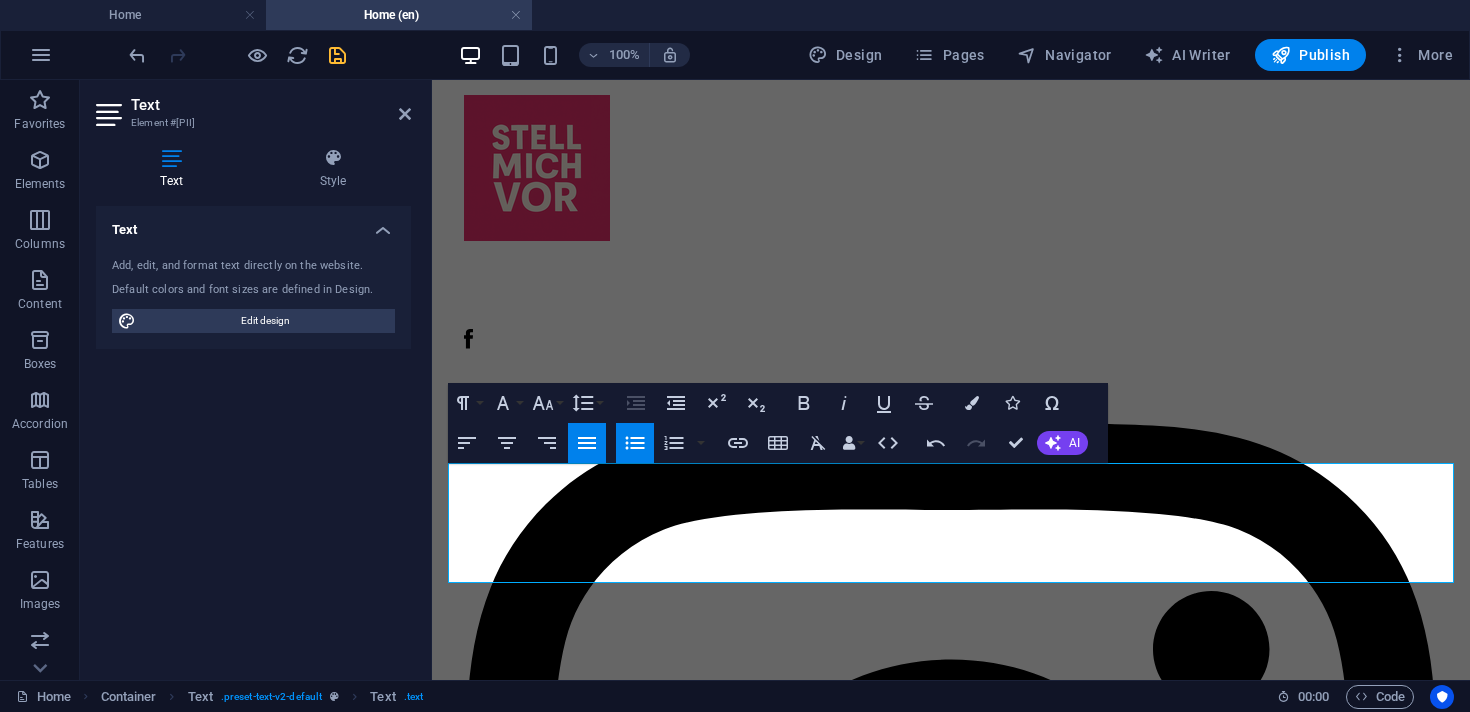click on "Unordered List" at bounding box center [635, 443] 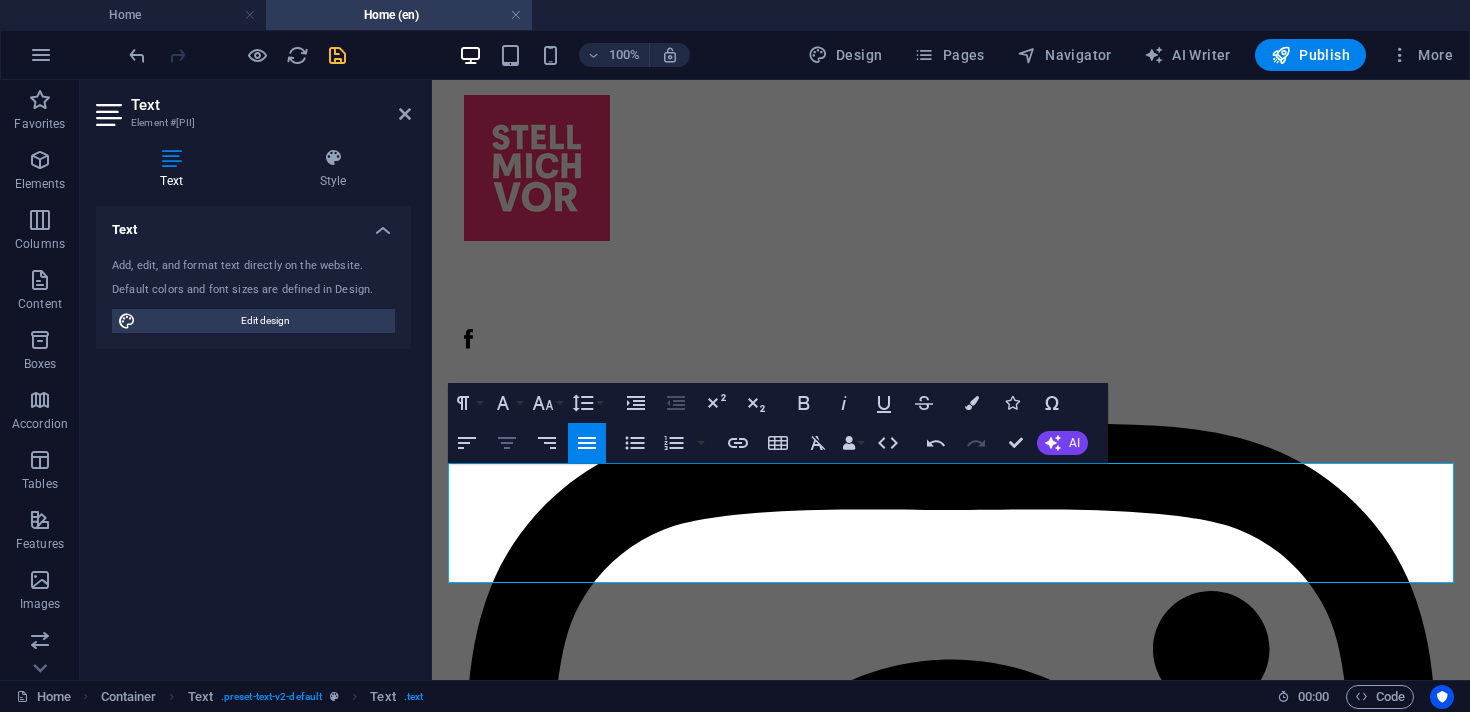 click 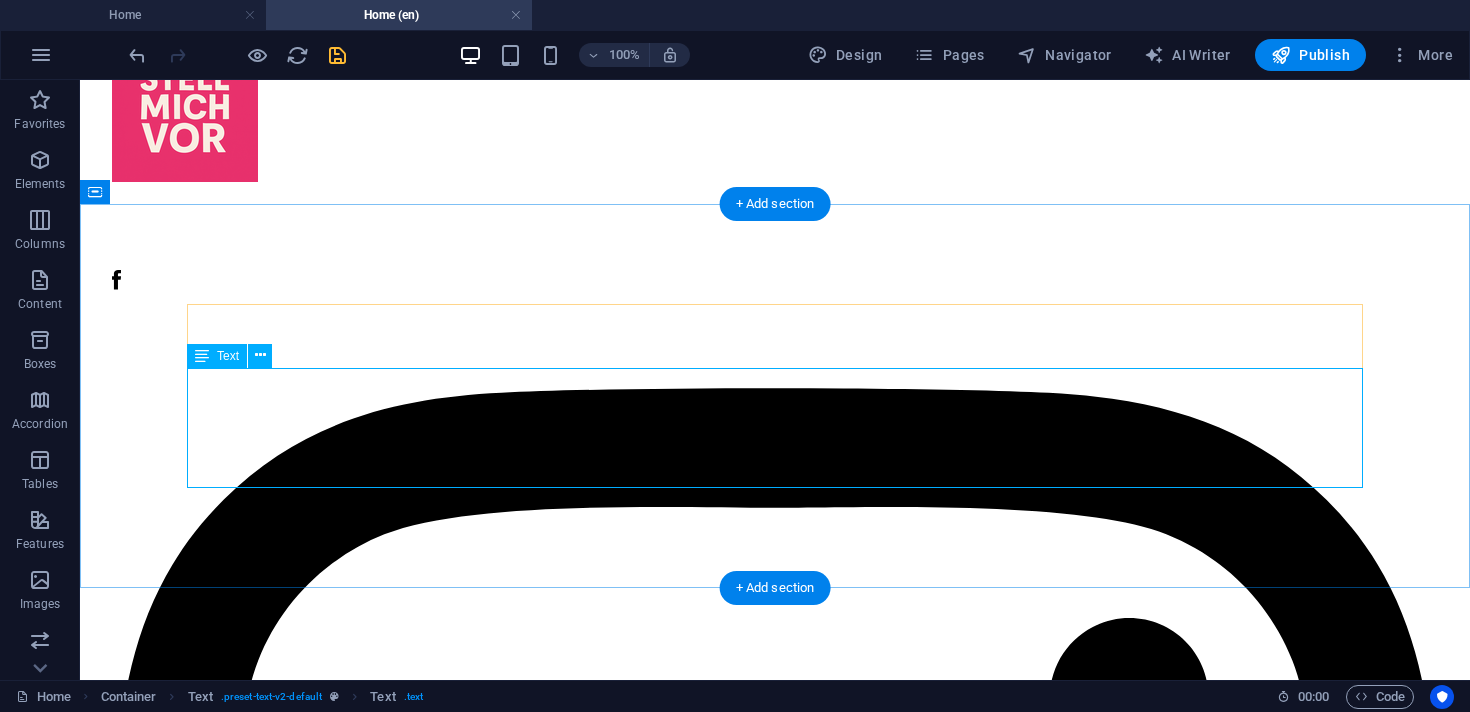 scroll, scrollTop: 4885, scrollLeft: 0, axis: vertical 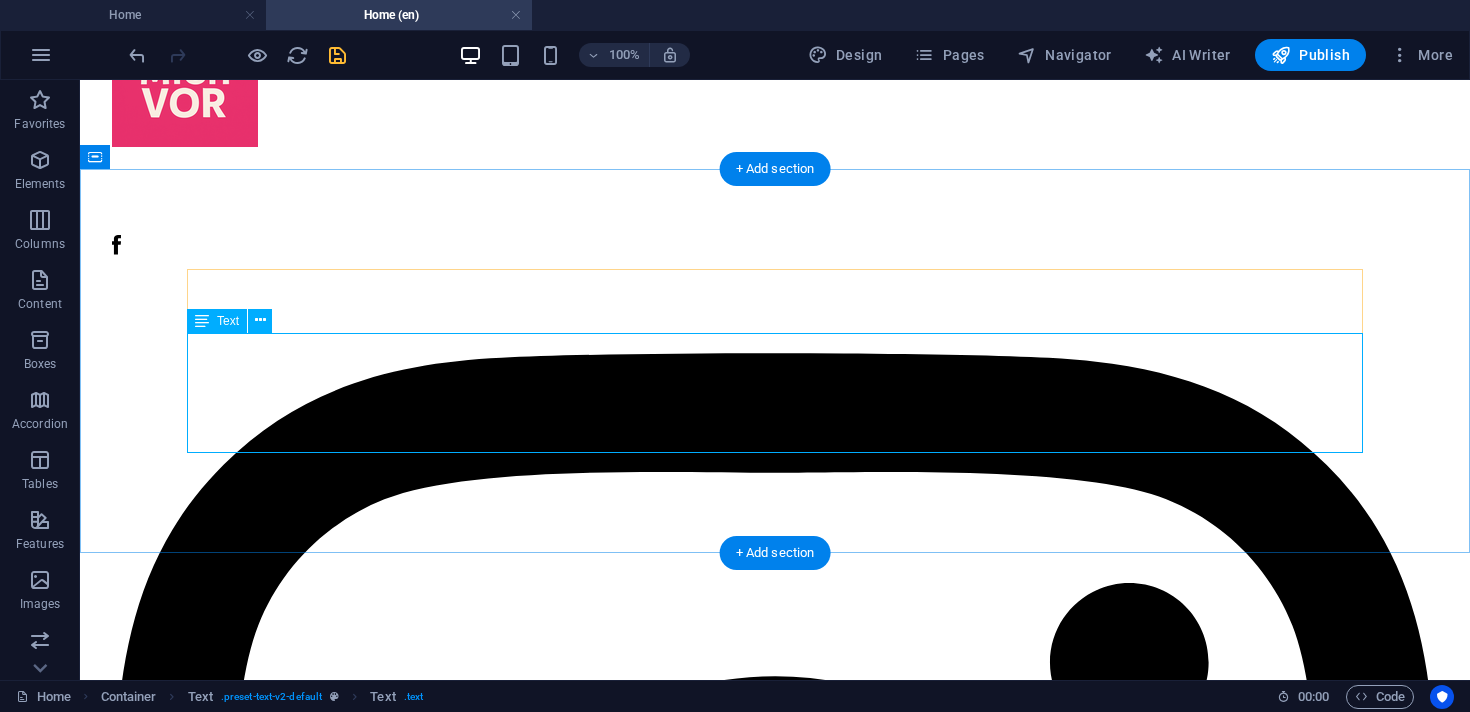 click on "Consent is the foundation of every encounter   Pronouns and self-definitions are respected   No room for discrimination – at any level   We want you to have fun without pretending   An awareness team is available at every event" at bounding box center (775, -236) 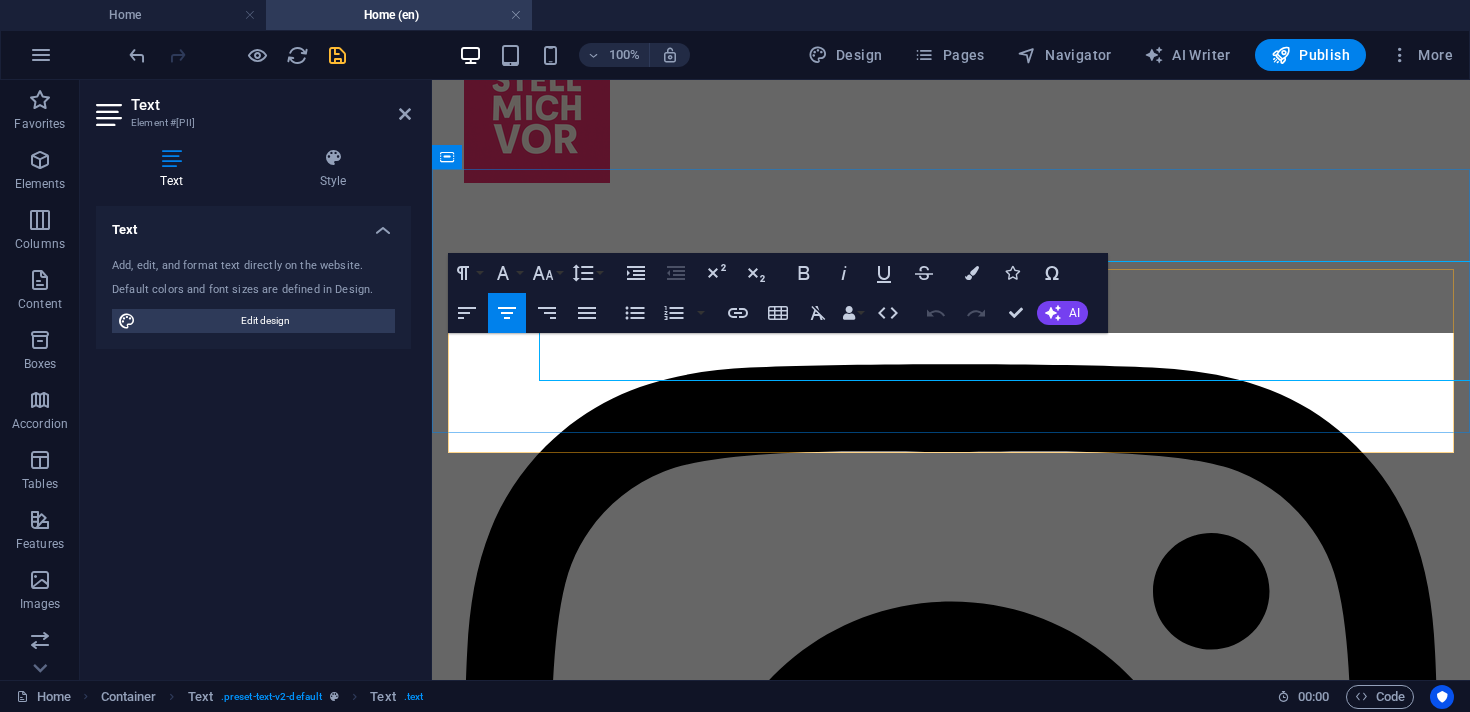 scroll, scrollTop: 4957, scrollLeft: 0, axis: vertical 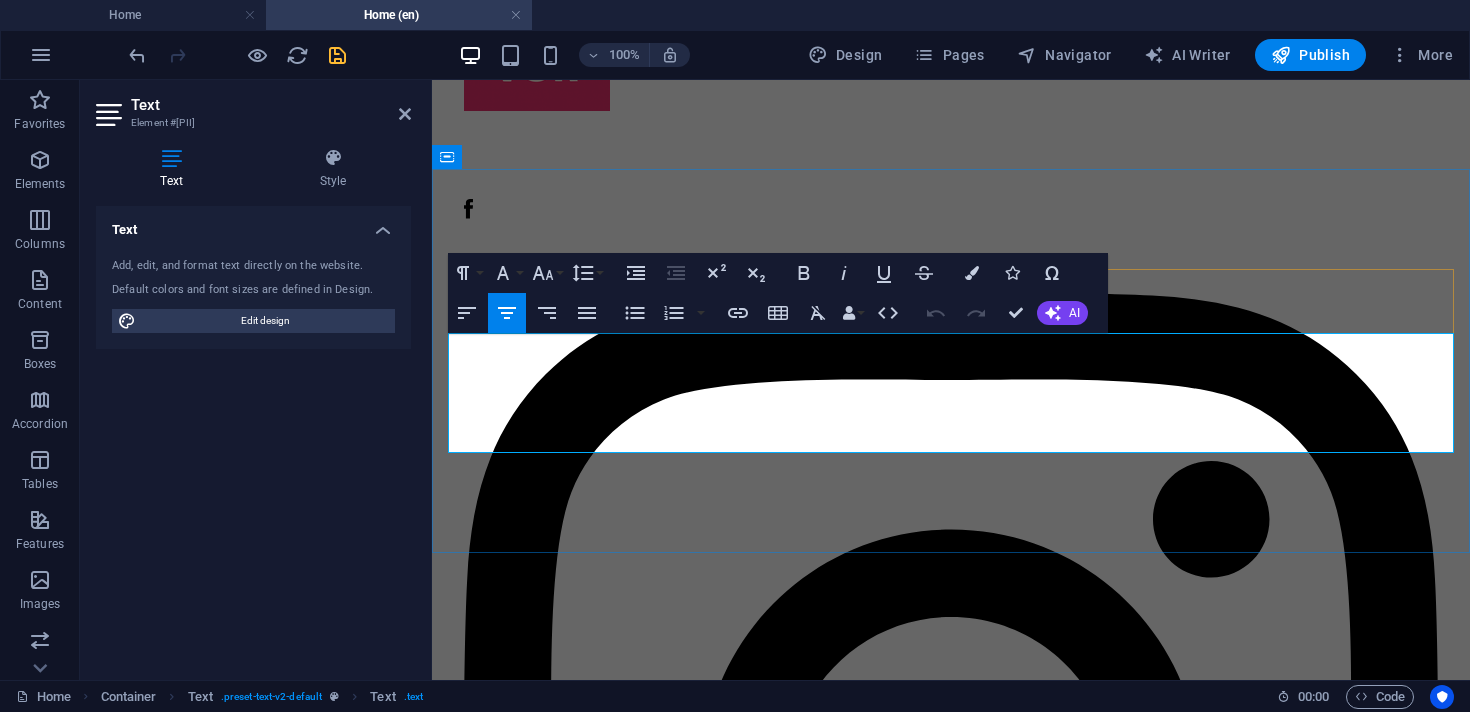 click on "Consent is the foundation of every encounter   Pronouns and self-definitions are respected   No room for discrimination – at any level   We want you to have fun without pretending   An awareness team is available at every event" at bounding box center (951, -272) 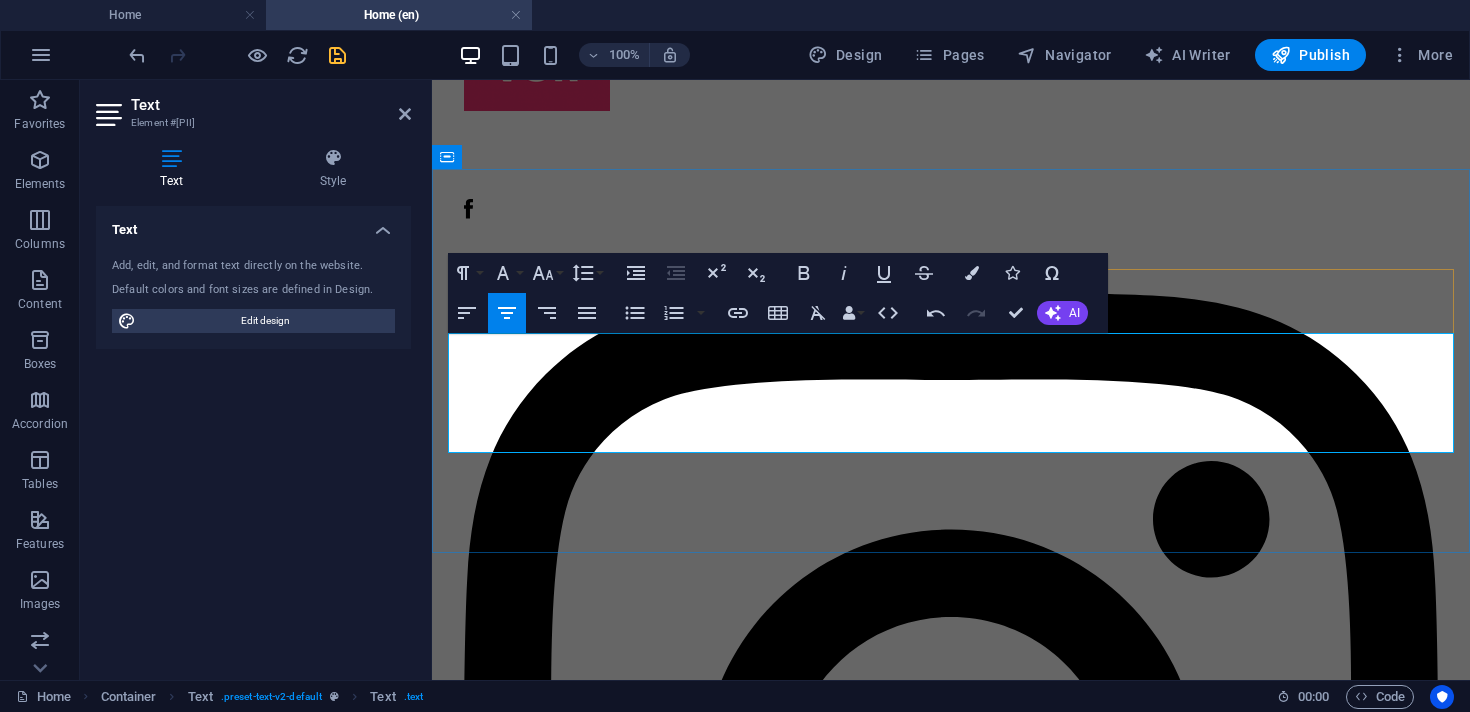 click on "Consent is the foundation of every encounter. Pronouns and self-definitions are respected   No room for discrimination – at any level   We want you to have fun without pretending   An awareness team is available at every event" at bounding box center (951, -272) 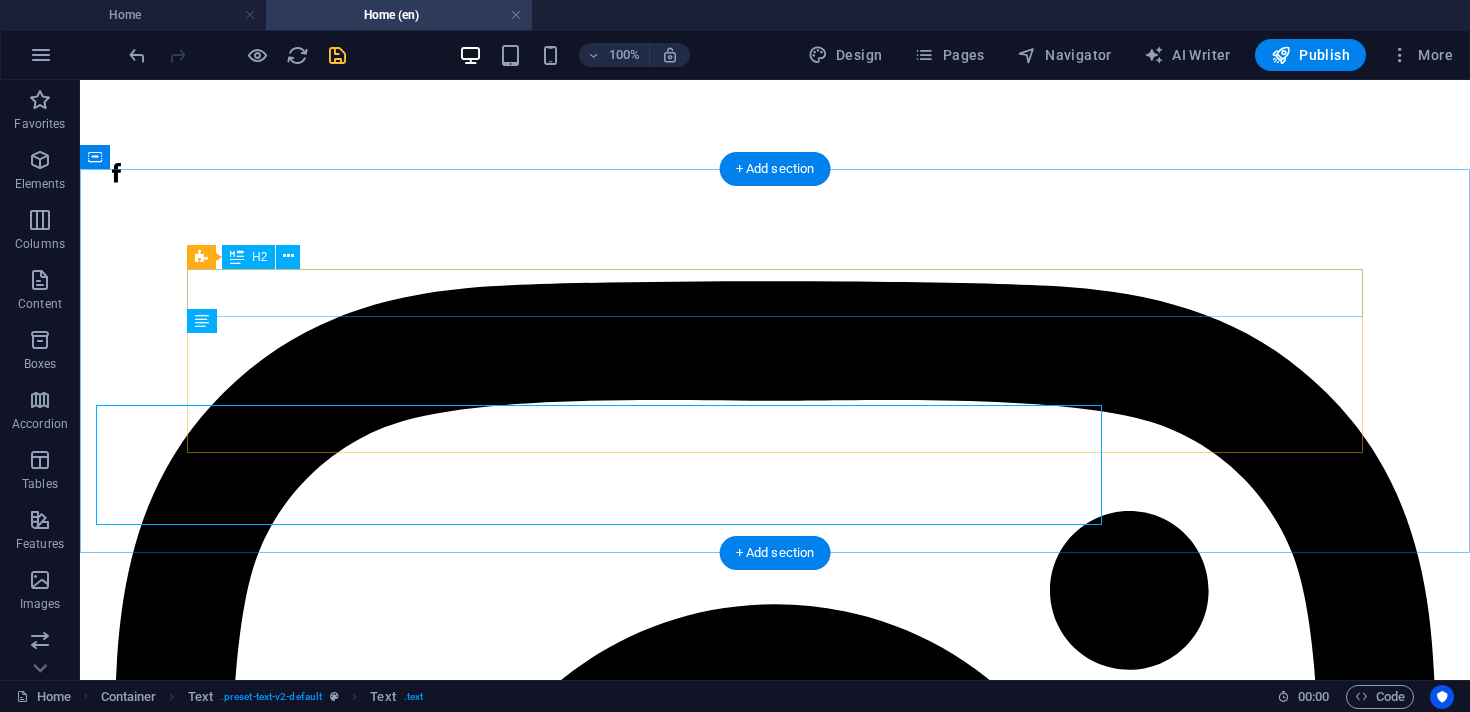 scroll, scrollTop: 4885, scrollLeft: 0, axis: vertical 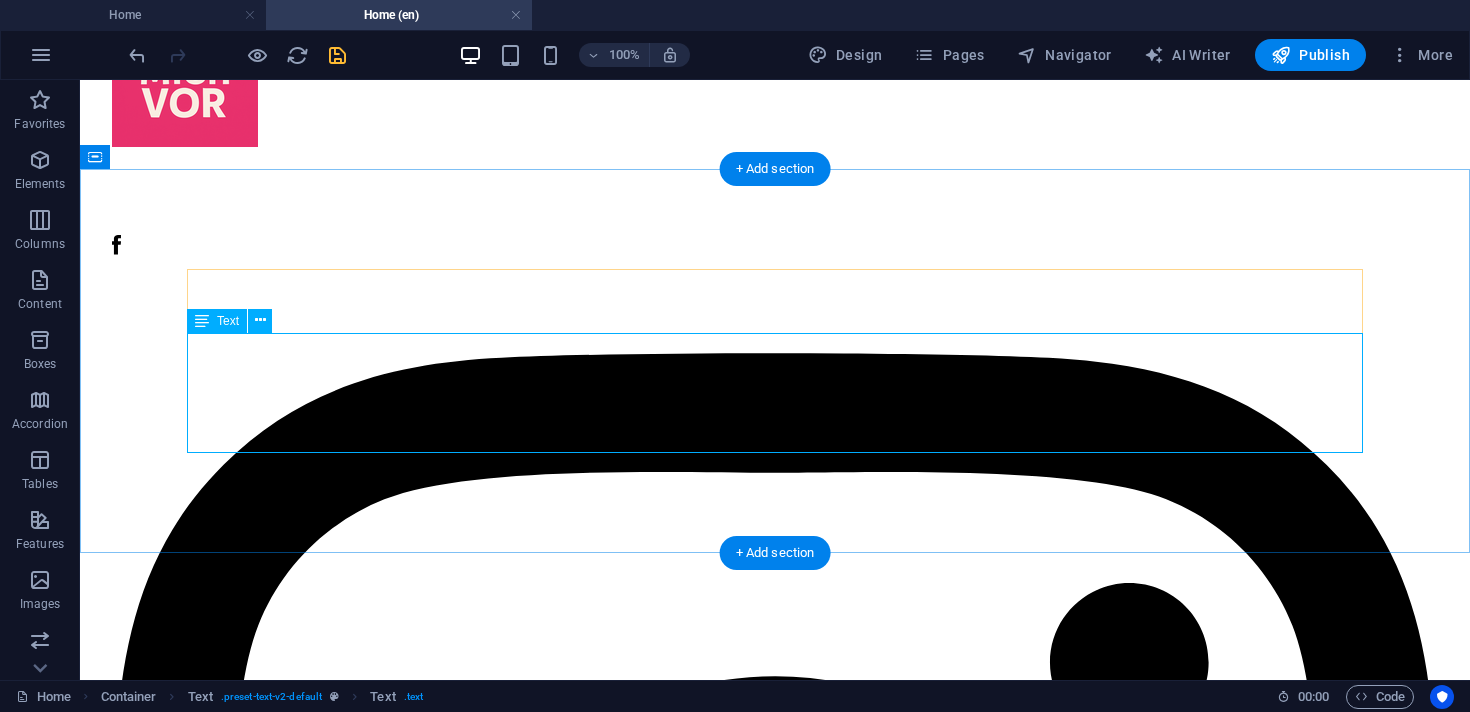 click on "Consent is the foundation of every encounter. Pronouns and self-definitions are respected. No room for discrimination – at any level. We want you to have fun without pretending. An awareness team is available at every event." at bounding box center (775, -236) 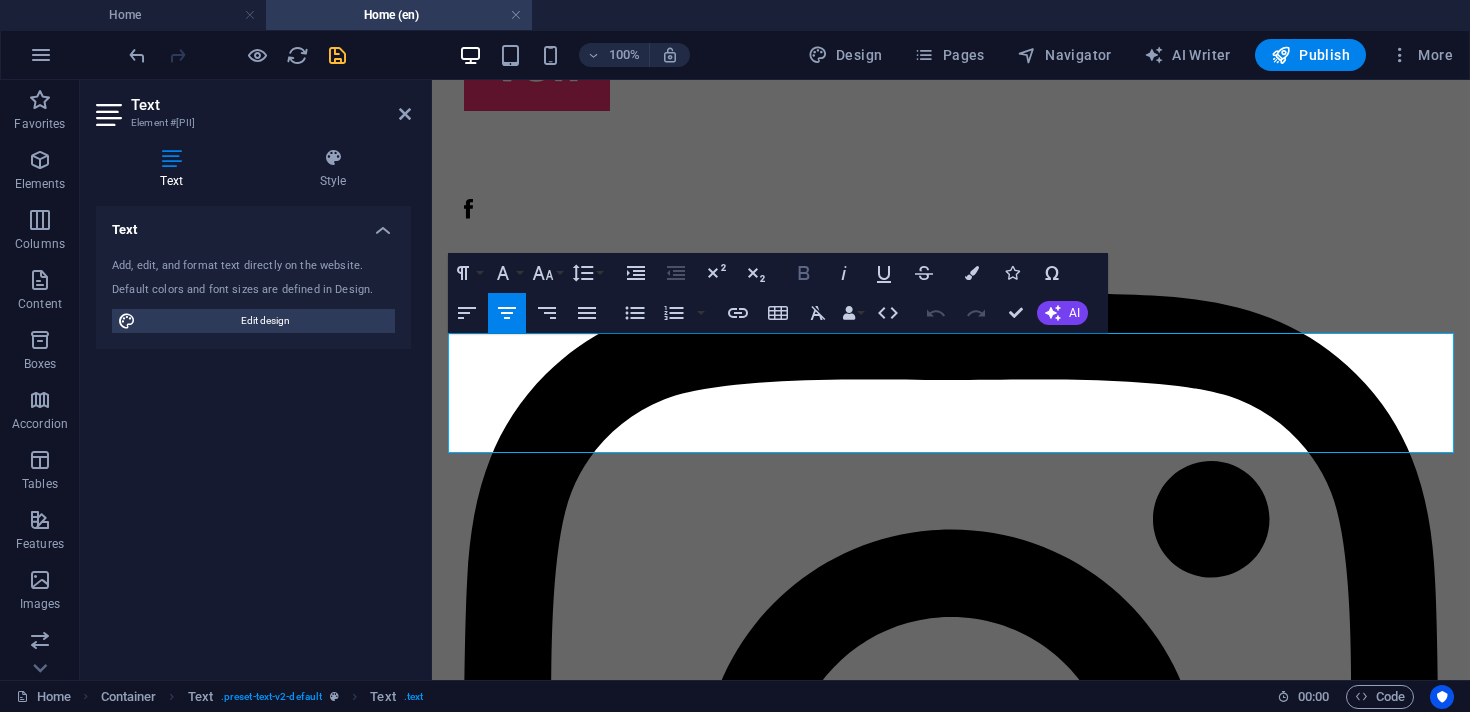 click 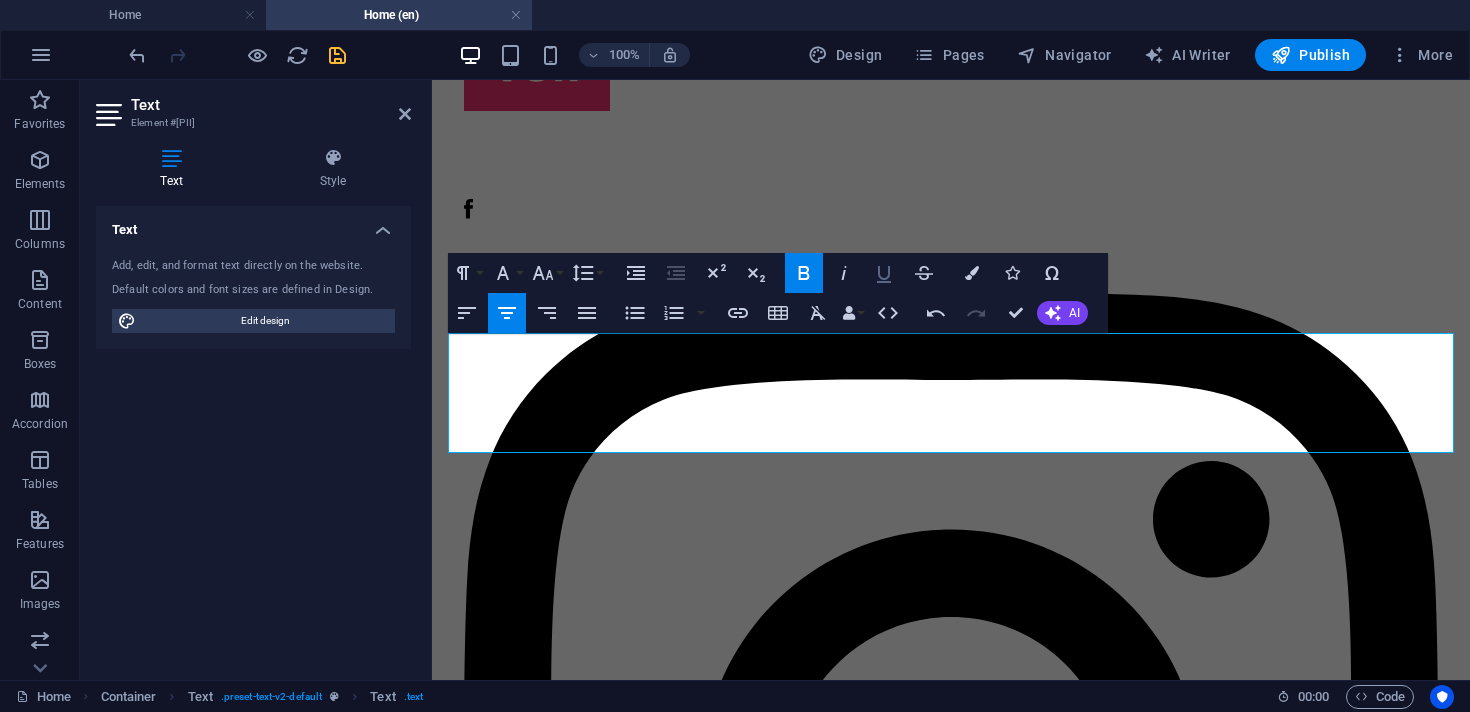 click 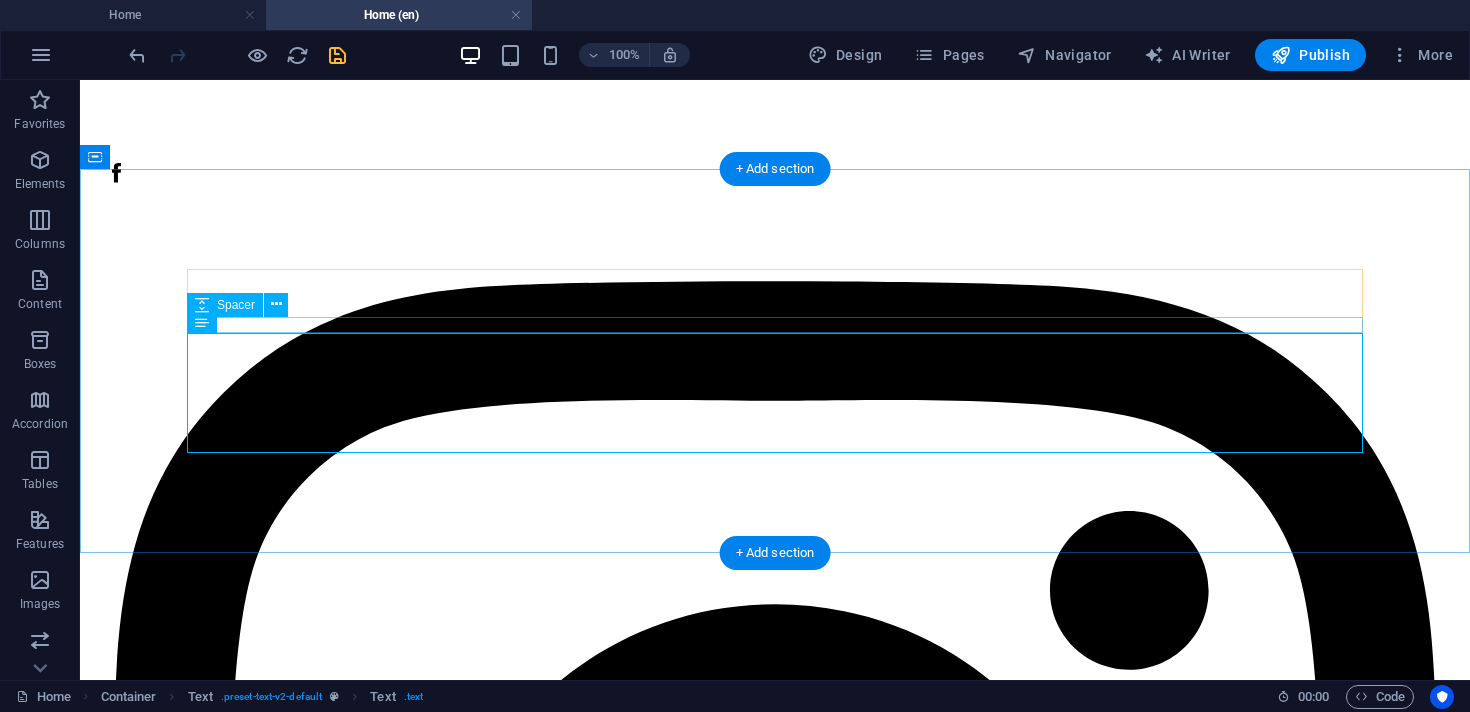 scroll, scrollTop: 4885, scrollLeft: 0, axis: vertical 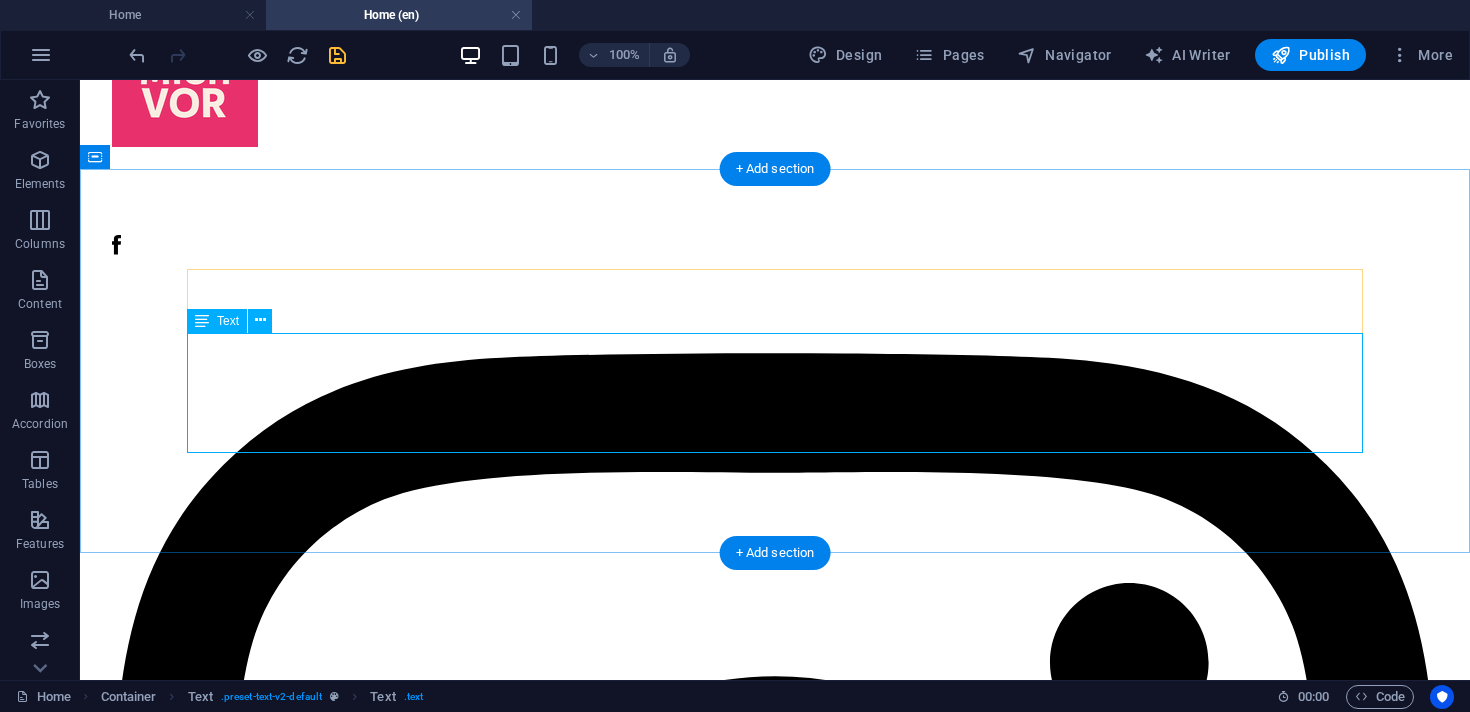 click on "Consent is the foundation of every encounter. Pronouns and self-definitions are respected. No room for discrimination – at any level. We want you to have fun without pretending. An awareness team is available at every event." at bounding box center [775, -236] 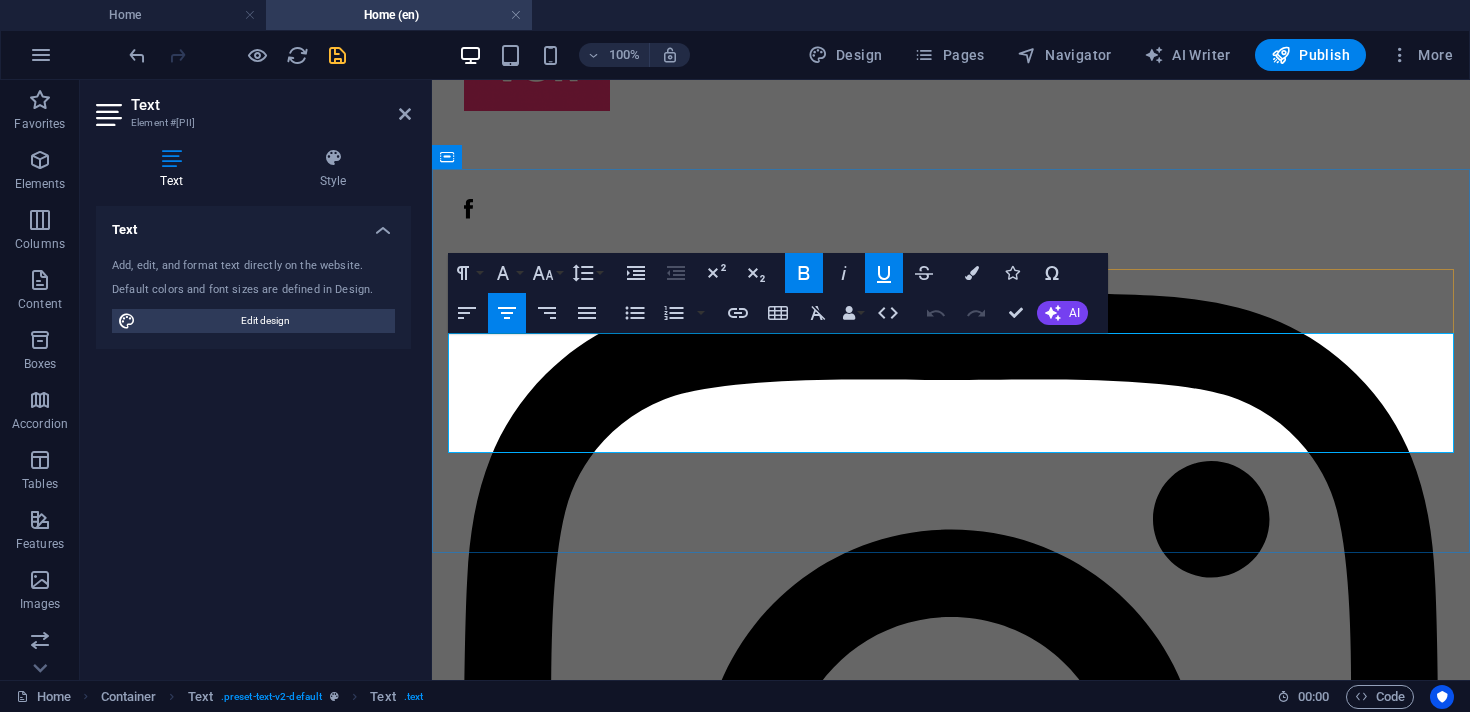 click on "Consent is the foundation of every encounter. Pronouns and self-definitions are respected. No room for discrimination – at any level. We want you to have fun without pretending. An awareness team is available at every event." at bounding box center (951, -272) 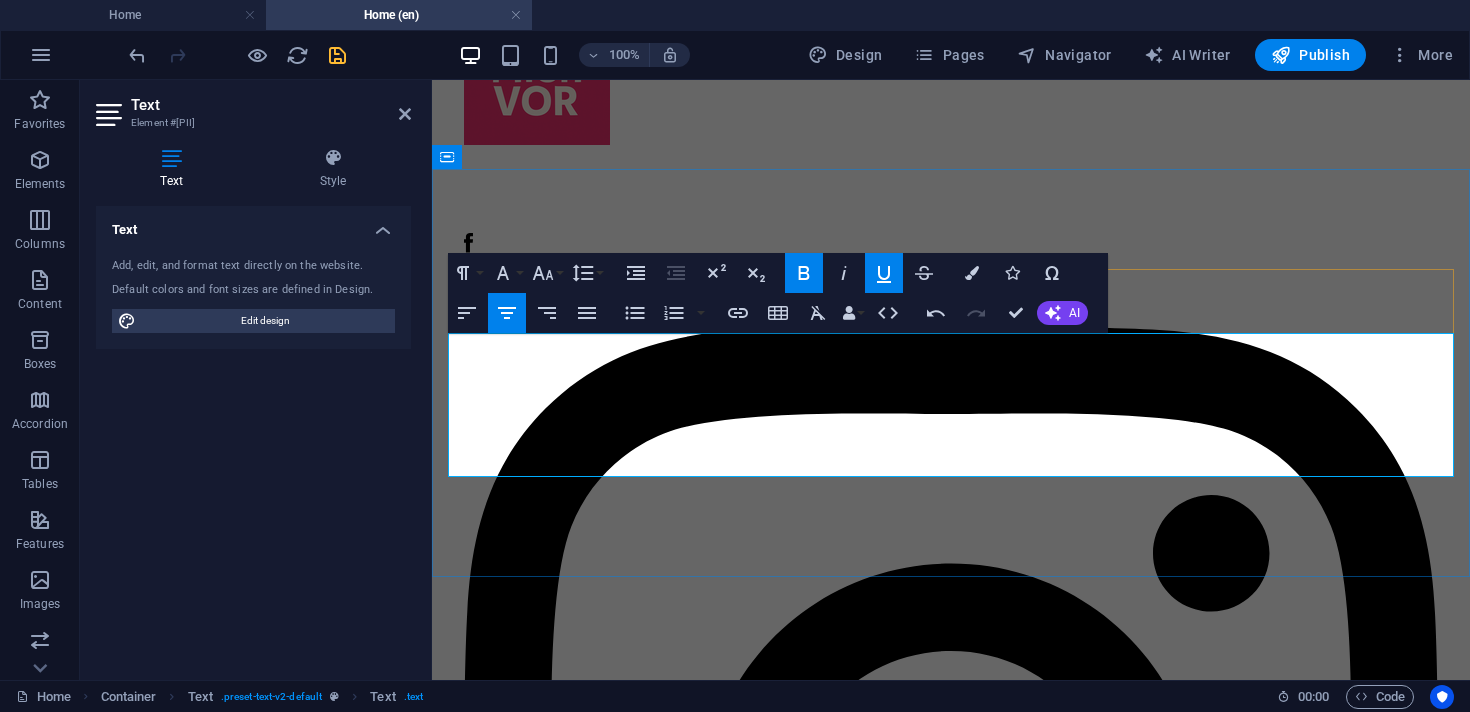 click on "Pronouns and self-definitions are respected. No room for discrimination – at any level. We want you to have fun without pretending. An awareness team is available at every event." at bounding box center [951, -238] 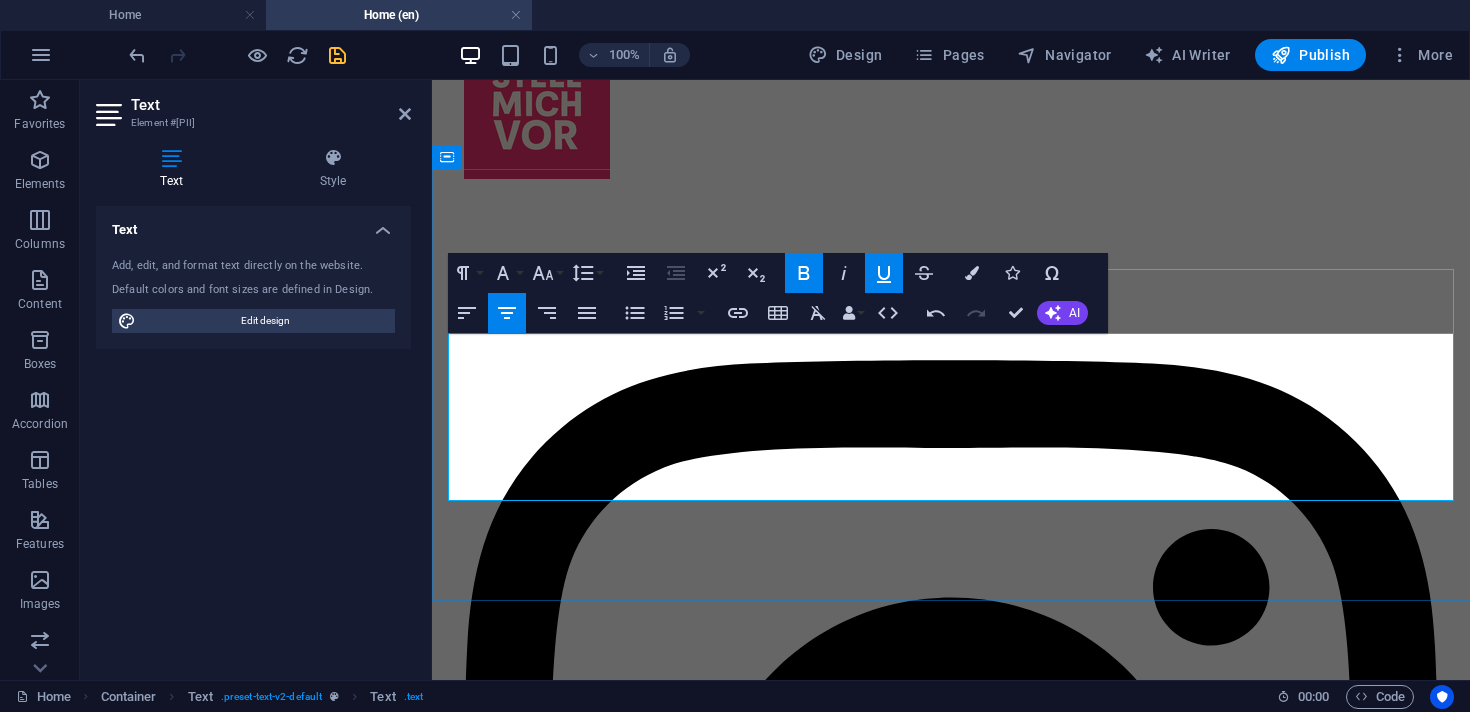 click on "No room for discrimination – at any level. We want you to have fun without pretending. An awareness team is available at every event." at bounding box center (951, -195) 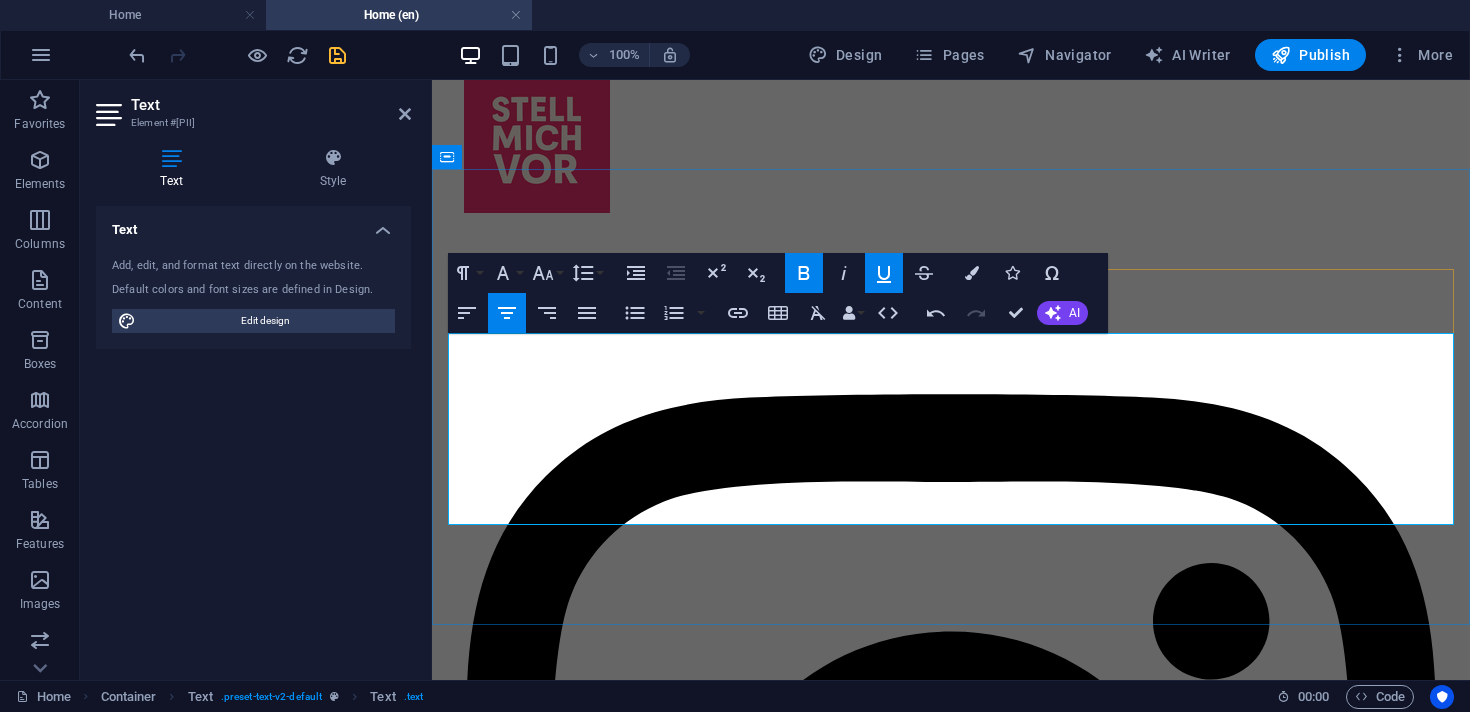 drag, startPoint x: 1168, startPoint y: 492, endPoint x: 1169, endPoint y: 477, distance: 15.033297 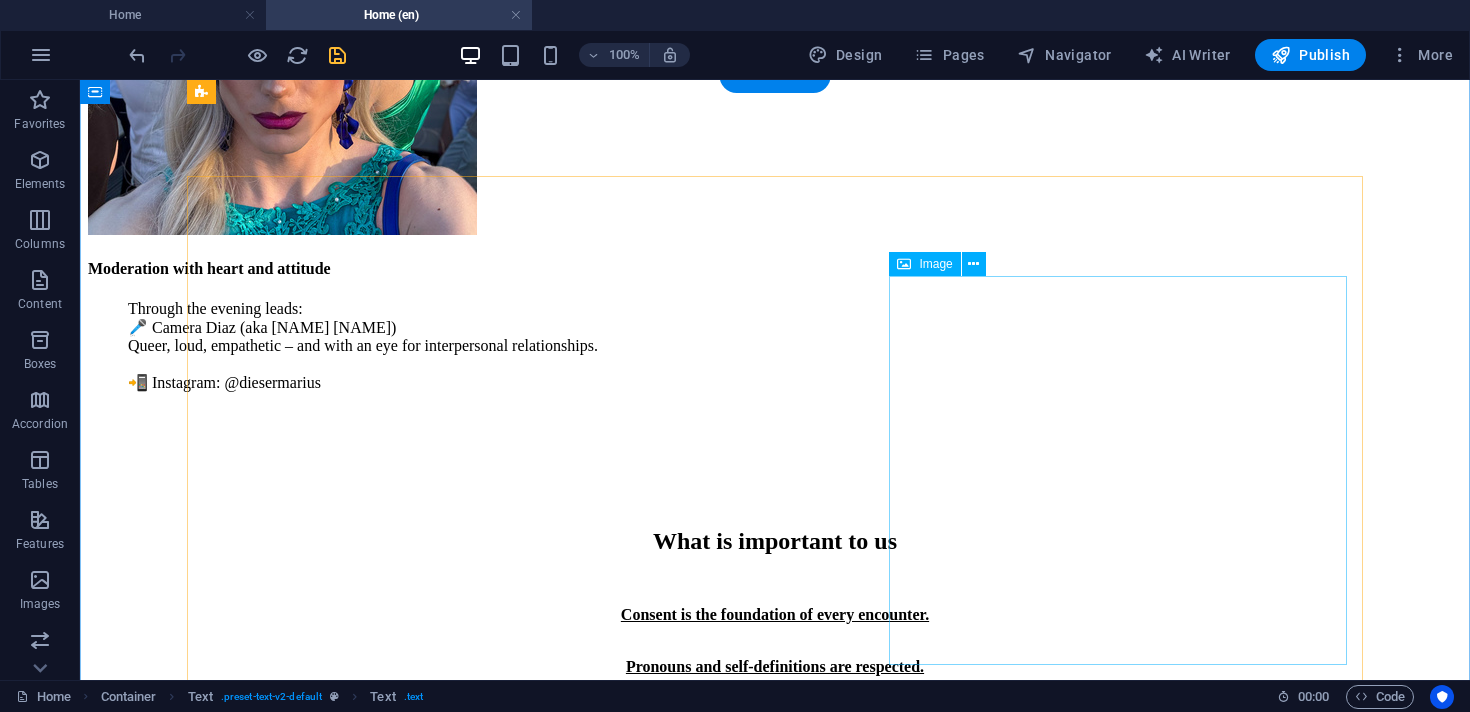 scroll, scrollTop: 2812, scrollLeft: 0, axis: vertical 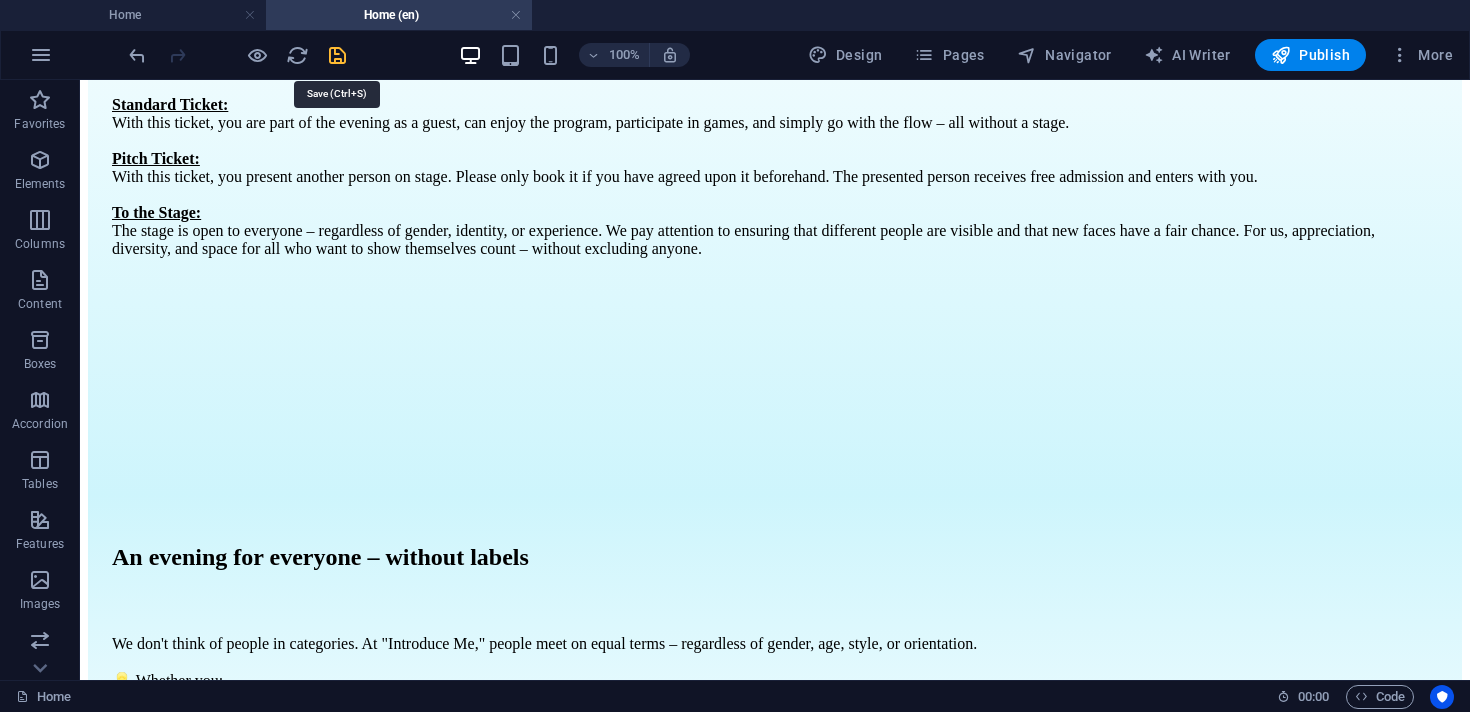 click at bounding box center (337, 55) 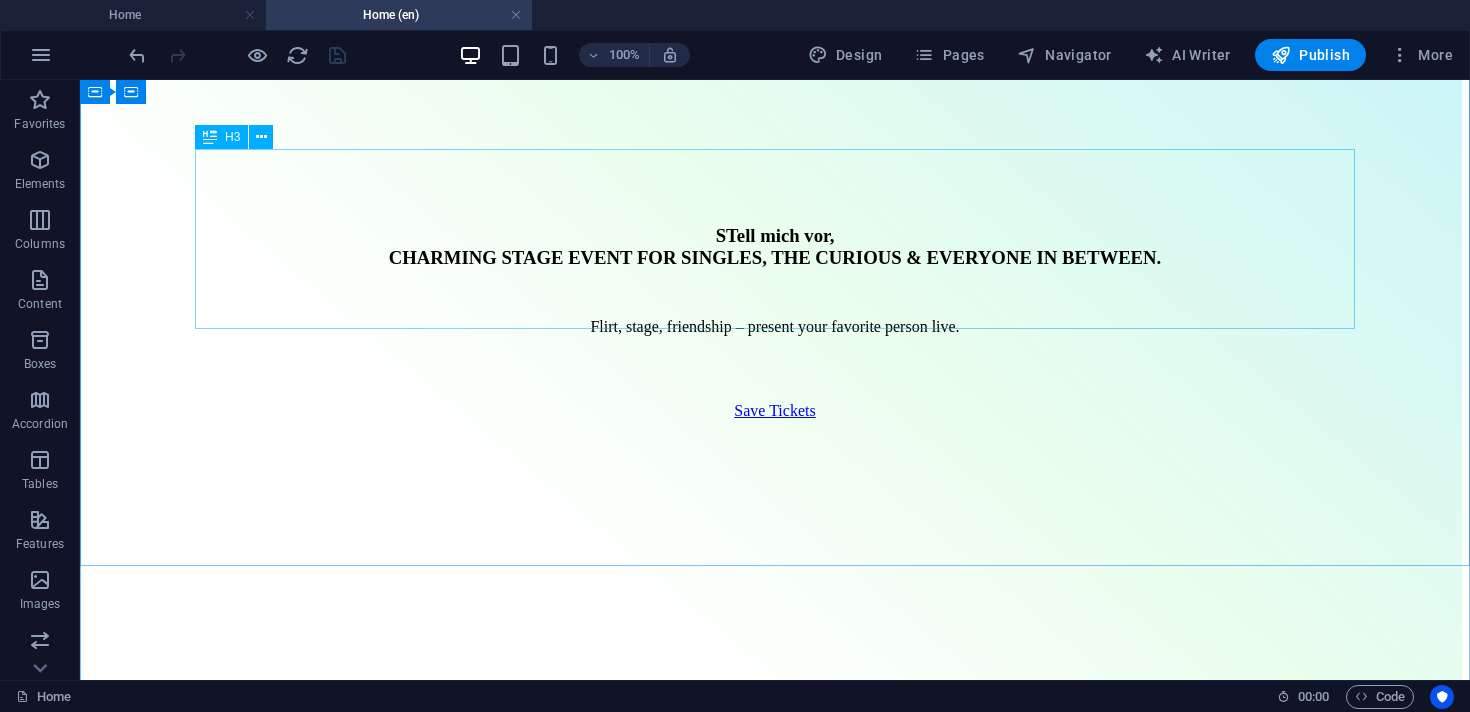scroll, scrollTop: 0, scrollLeft: 0, axis: both 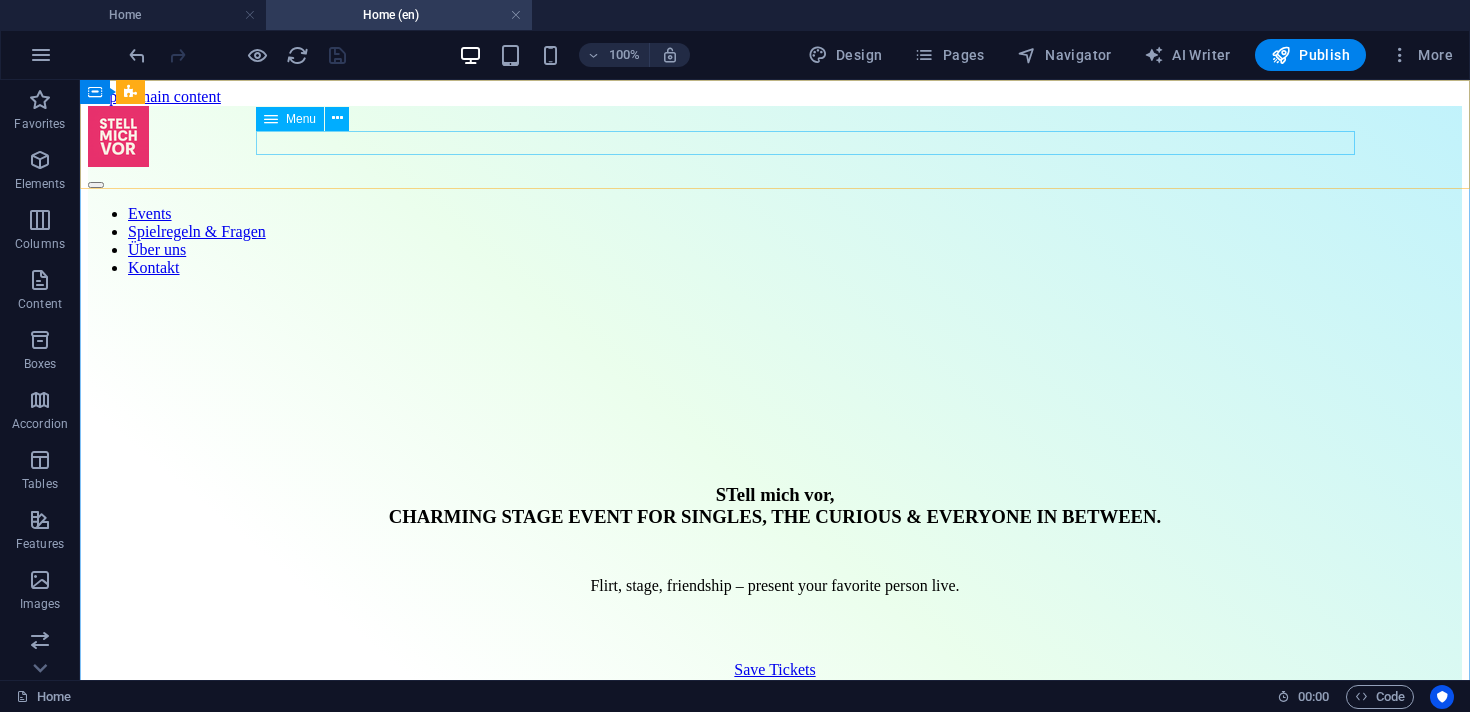 click on "Menu" at bounding box center (301, 119) 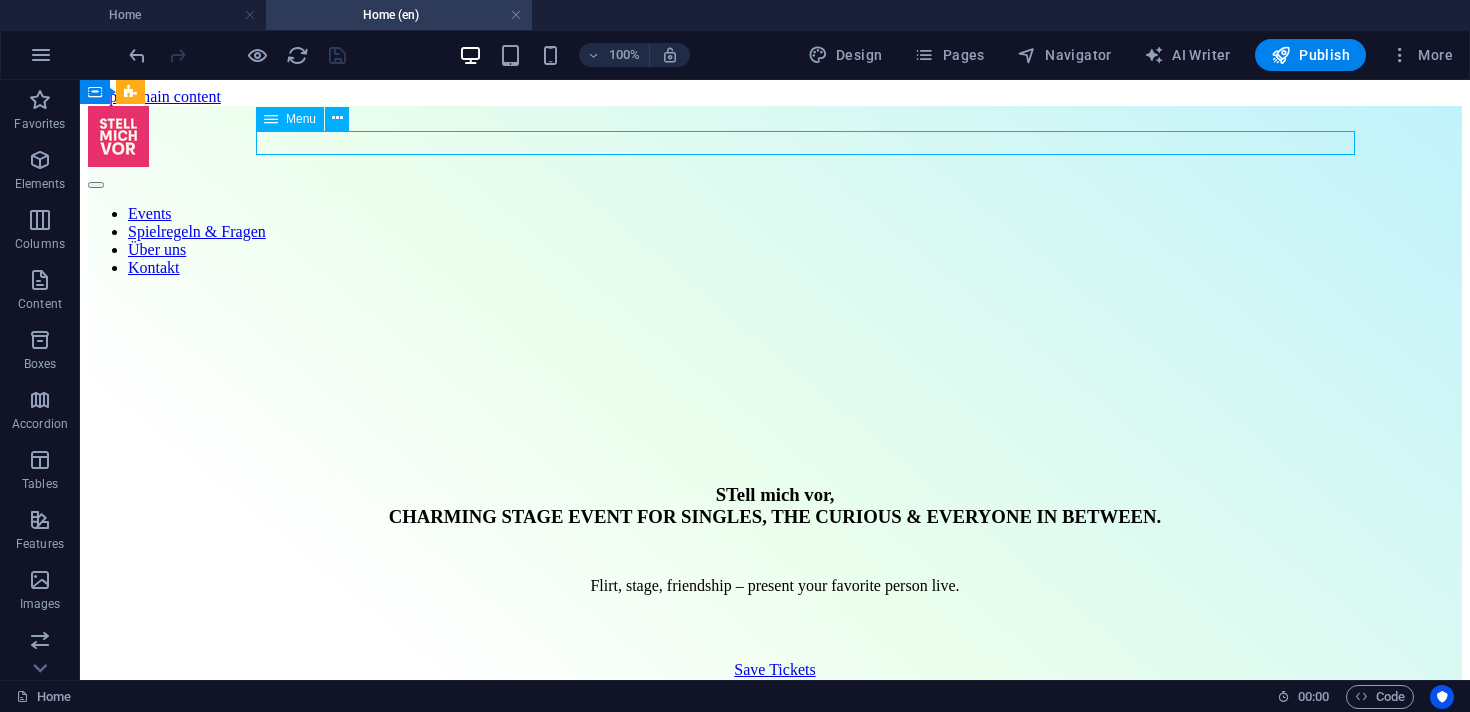 click on "Menu" at bounding box center (301, 119) 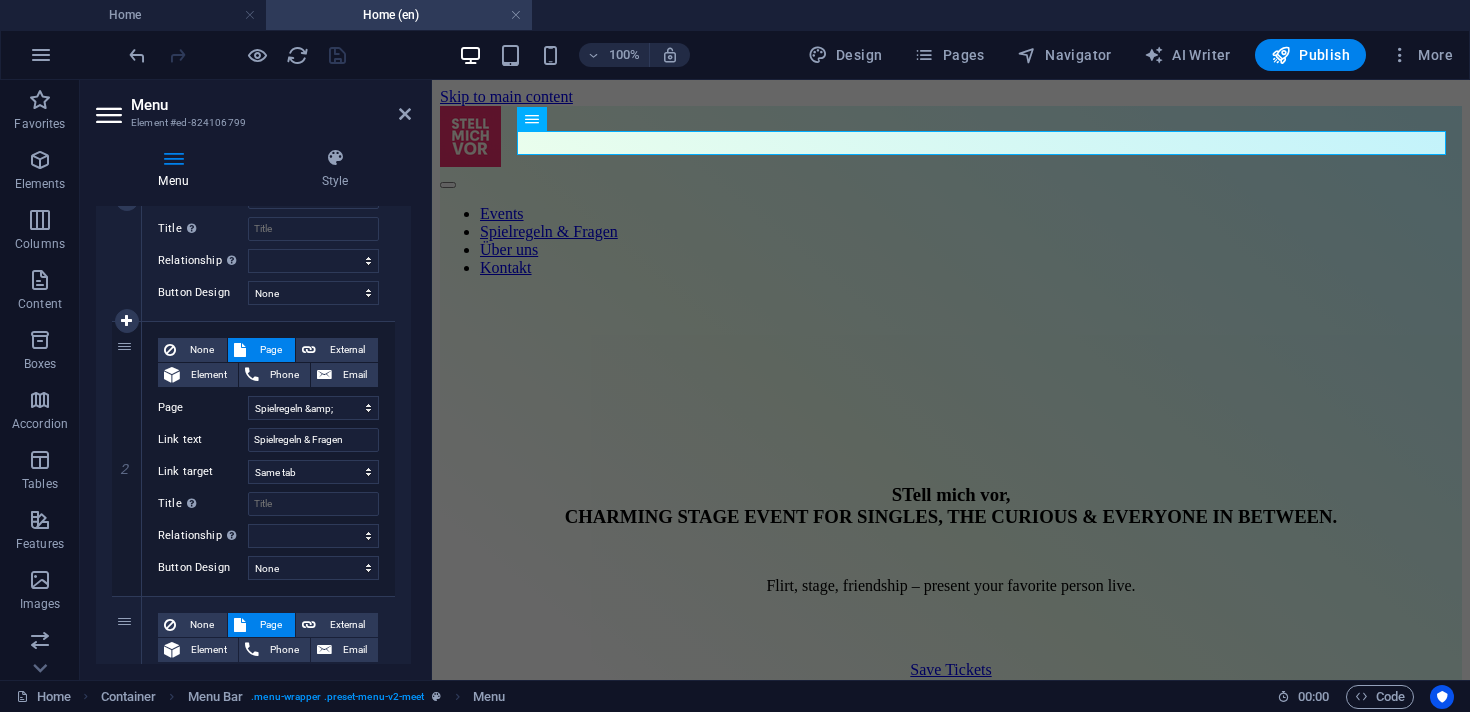 scroll, scrollTop: 319, scrollLeft: 0, axis: vertical 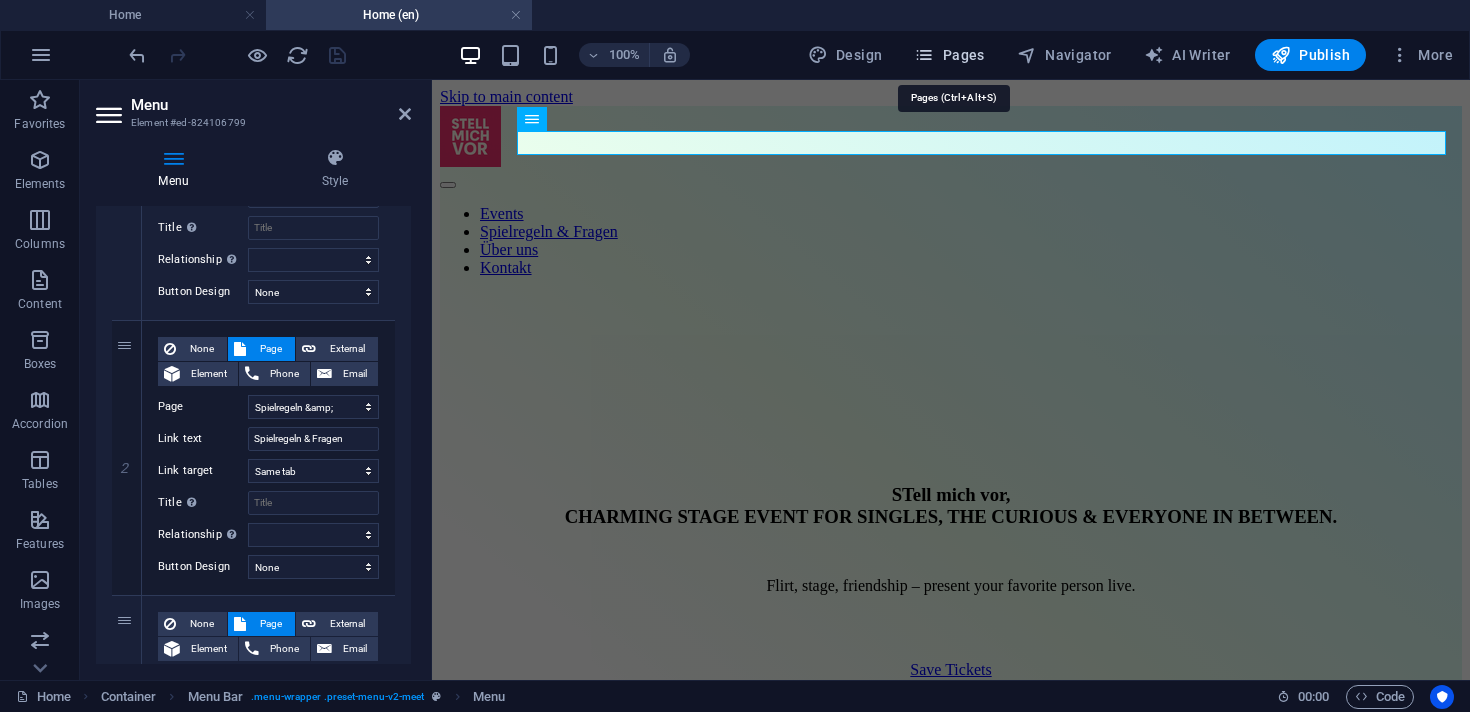 click on "Pages" at bounding box center [949, 55] 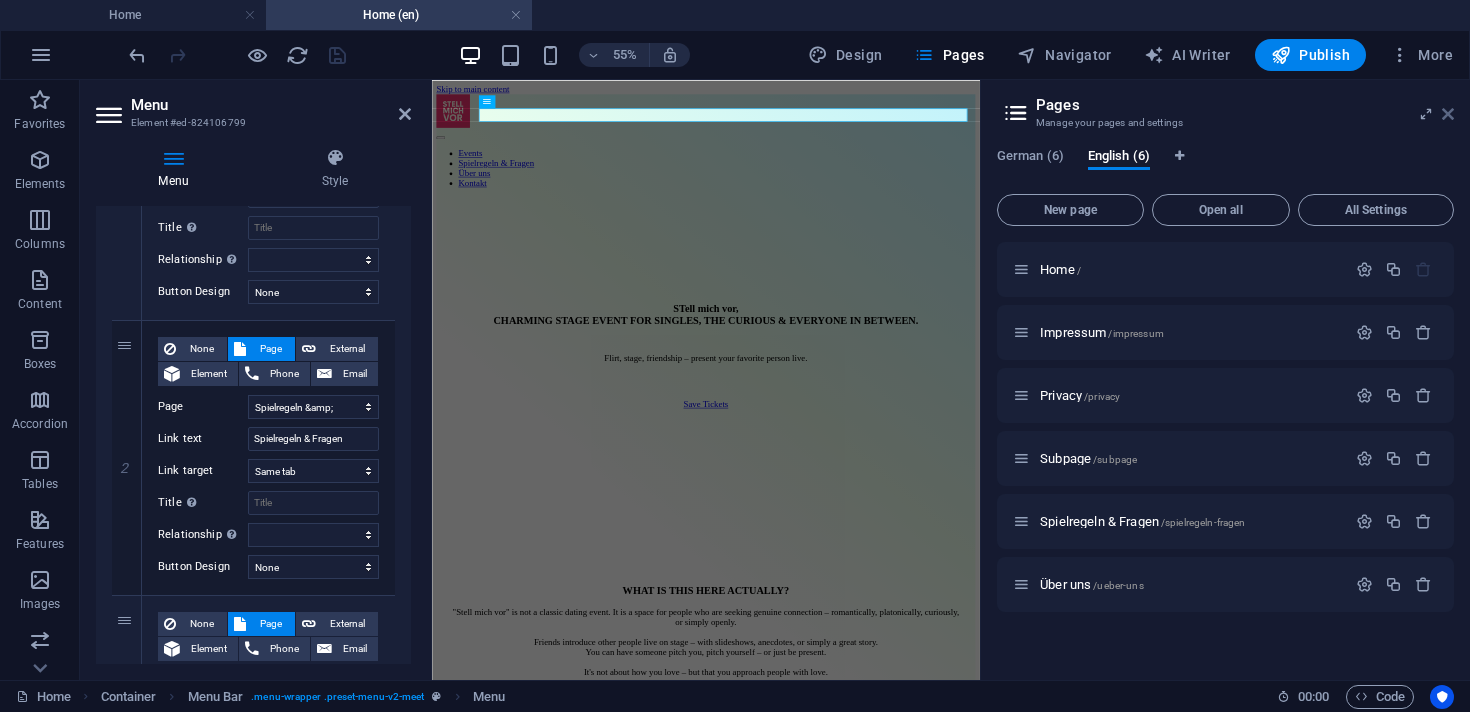 click at bounding box center (1448, 114) 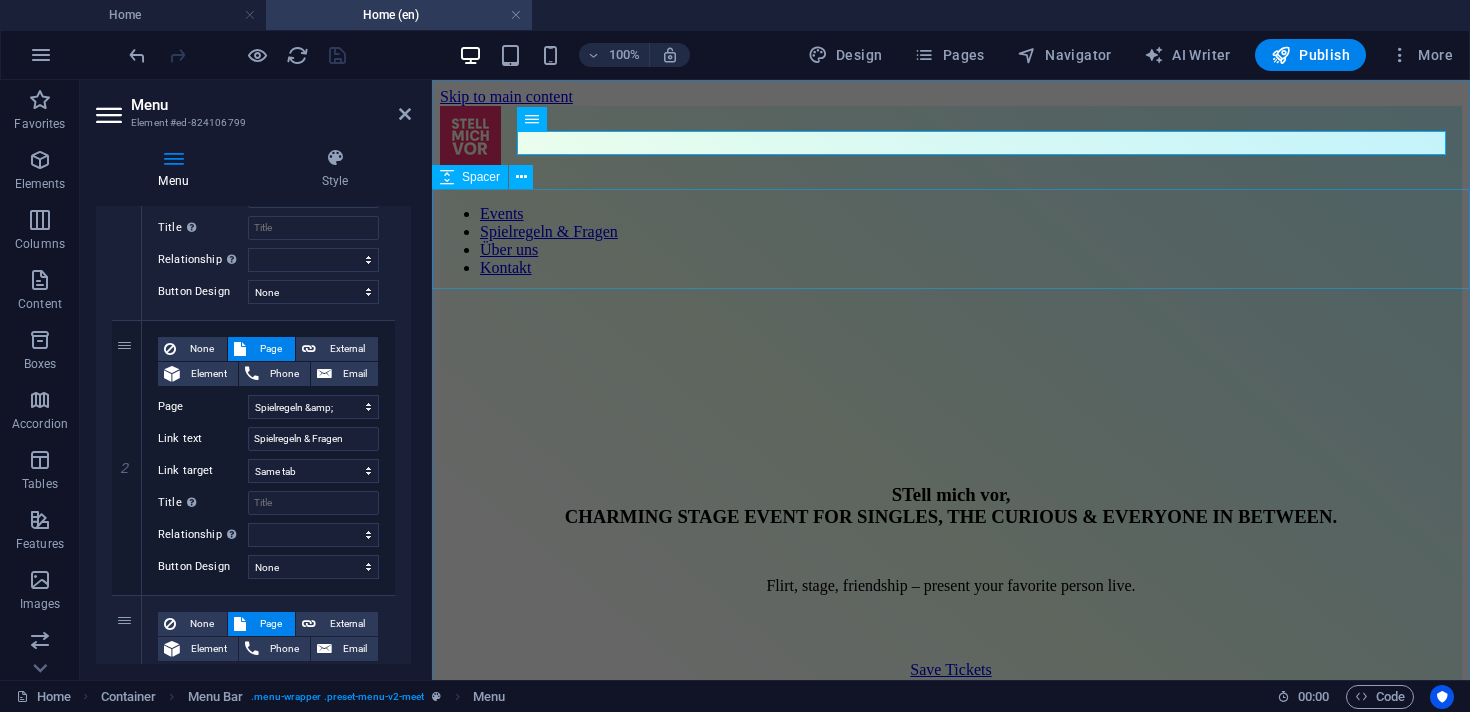 click at bounding box center (951, 343) 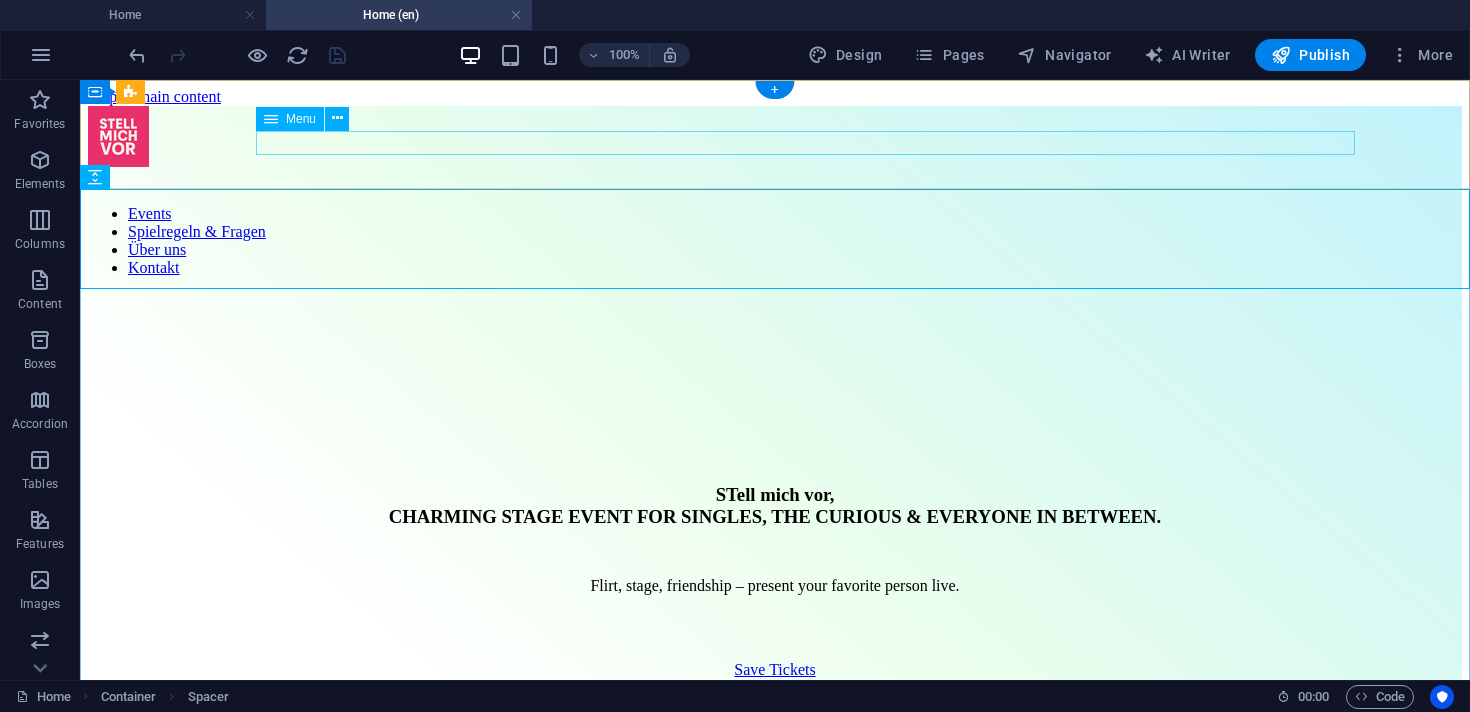 click on "Events Spielregeln & Fragen Über uns Kontakt" at bounding box center (775, 241) 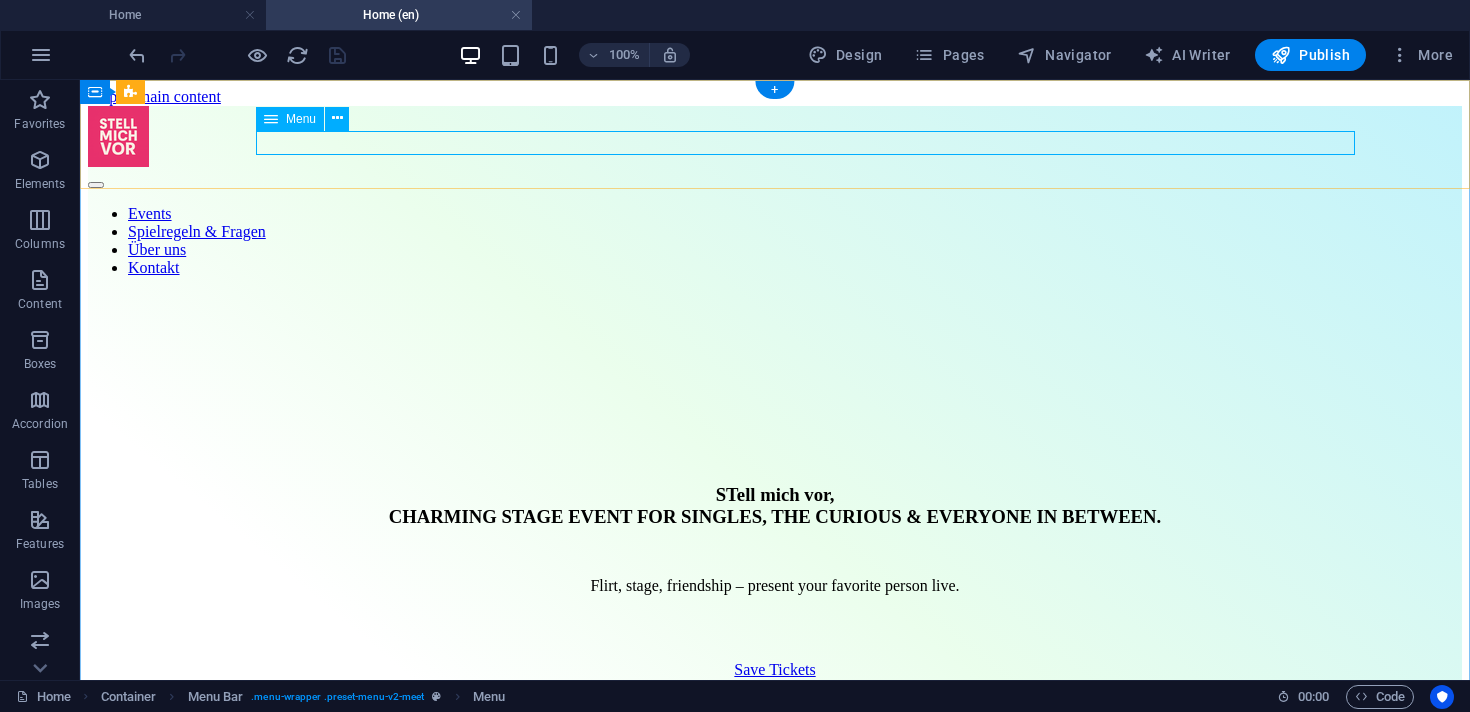 click on "Events Spielregeln & Fragen Über uns Kontakt" at bounding box center [775, 241] 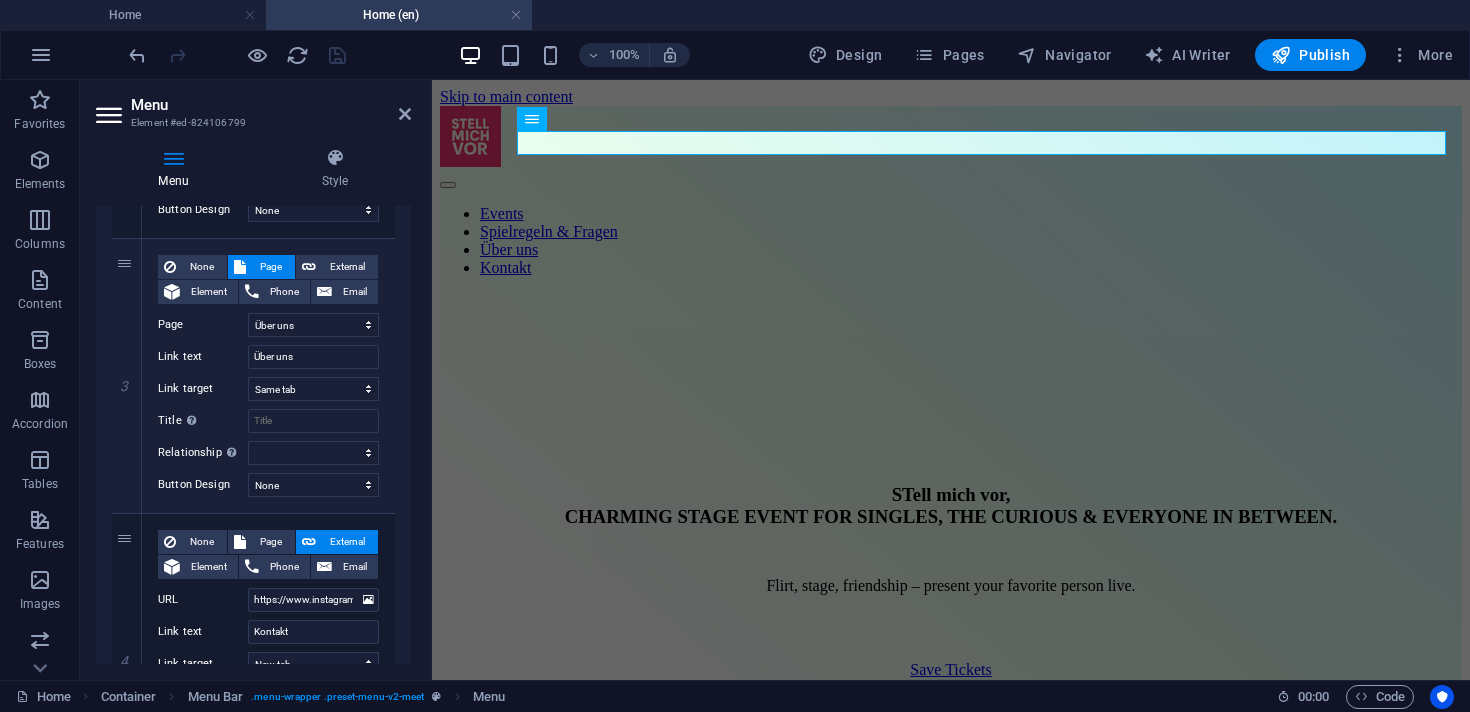 scroll, scrollTop: 0, scrollLeft: 0, axis: both 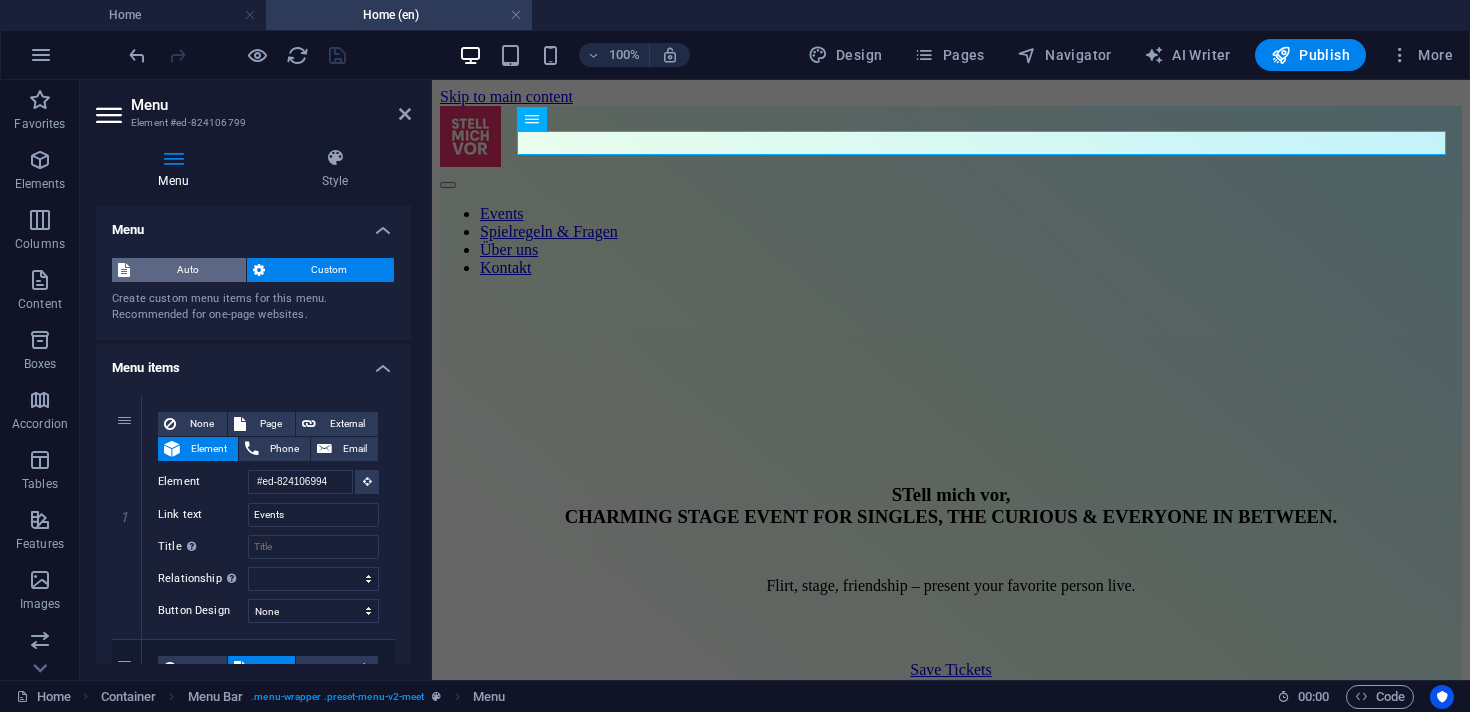 click on "Auto" at bounding box center [188, 270] 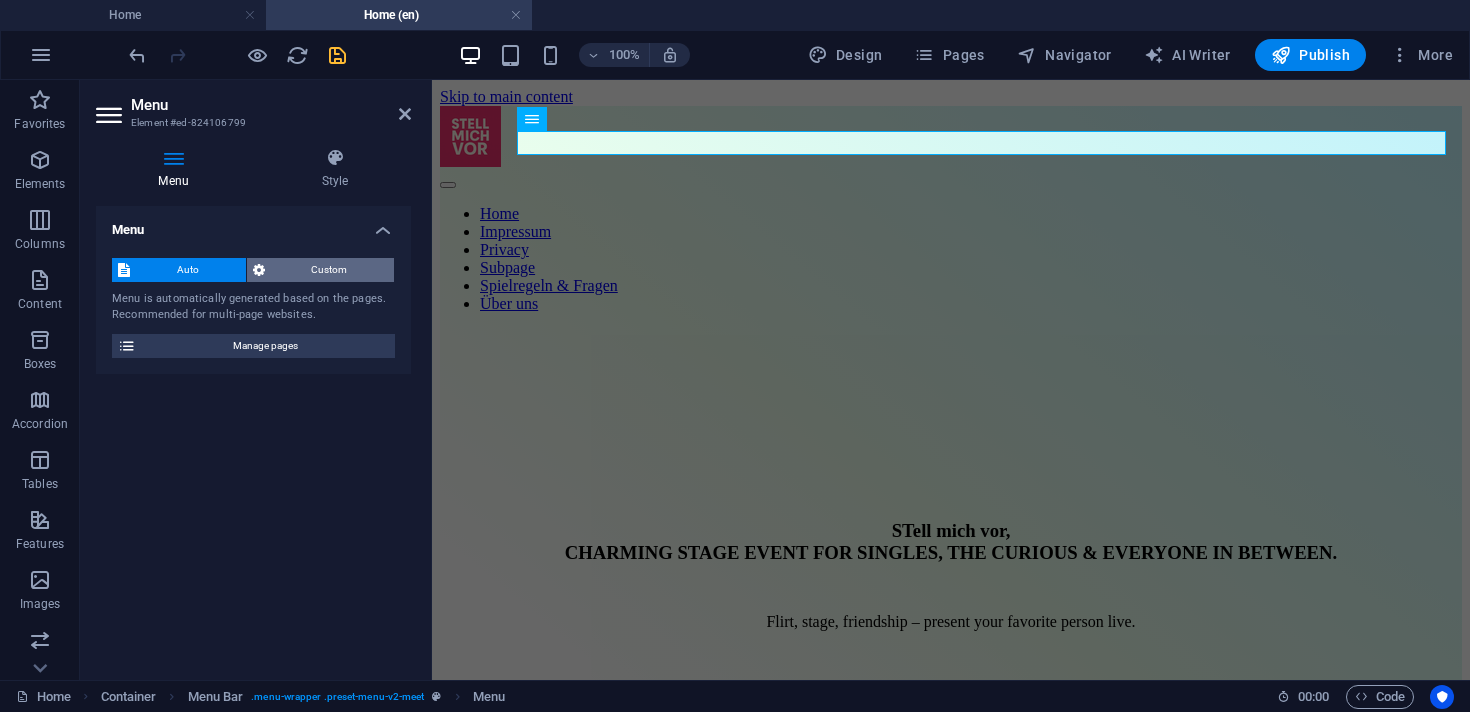 click on "Custom" at bounding box center (330, 270) 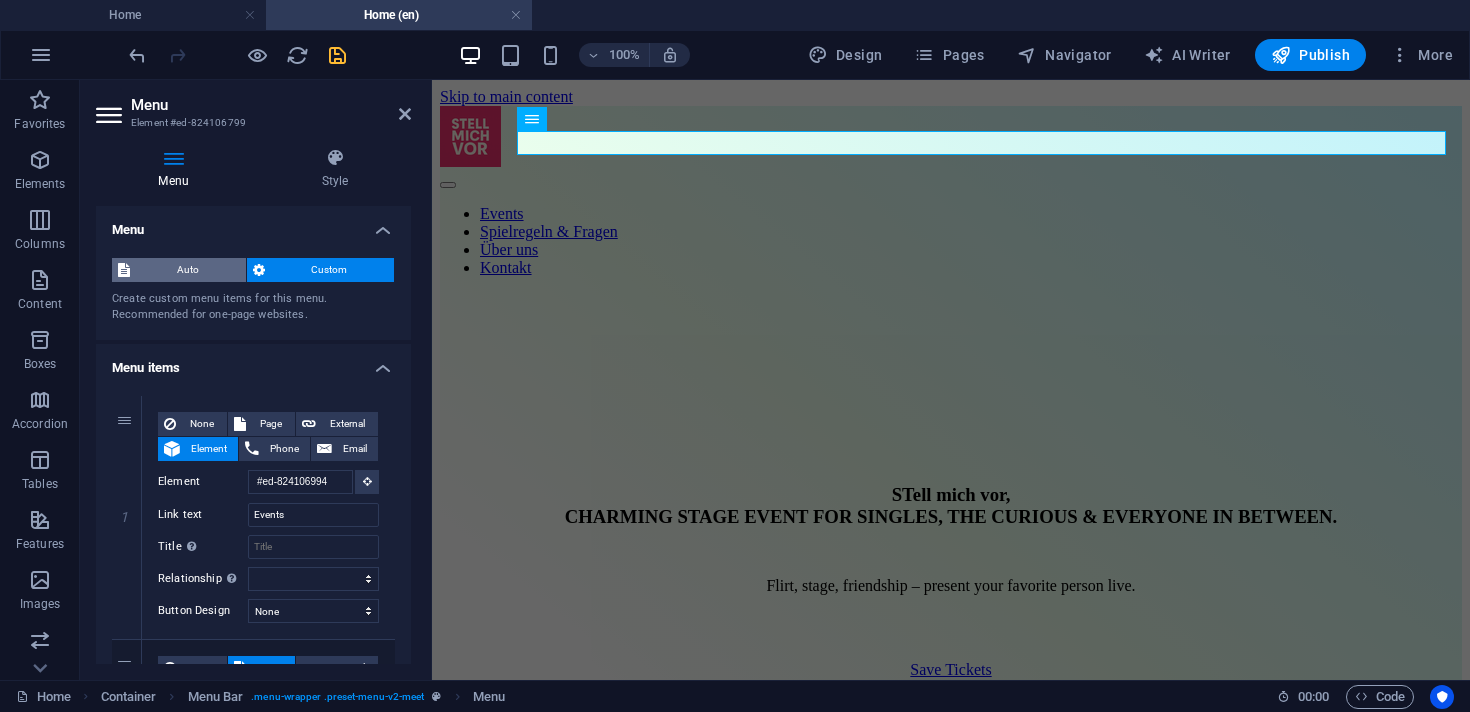 click on "Auto" at bounding box center [188, 270] 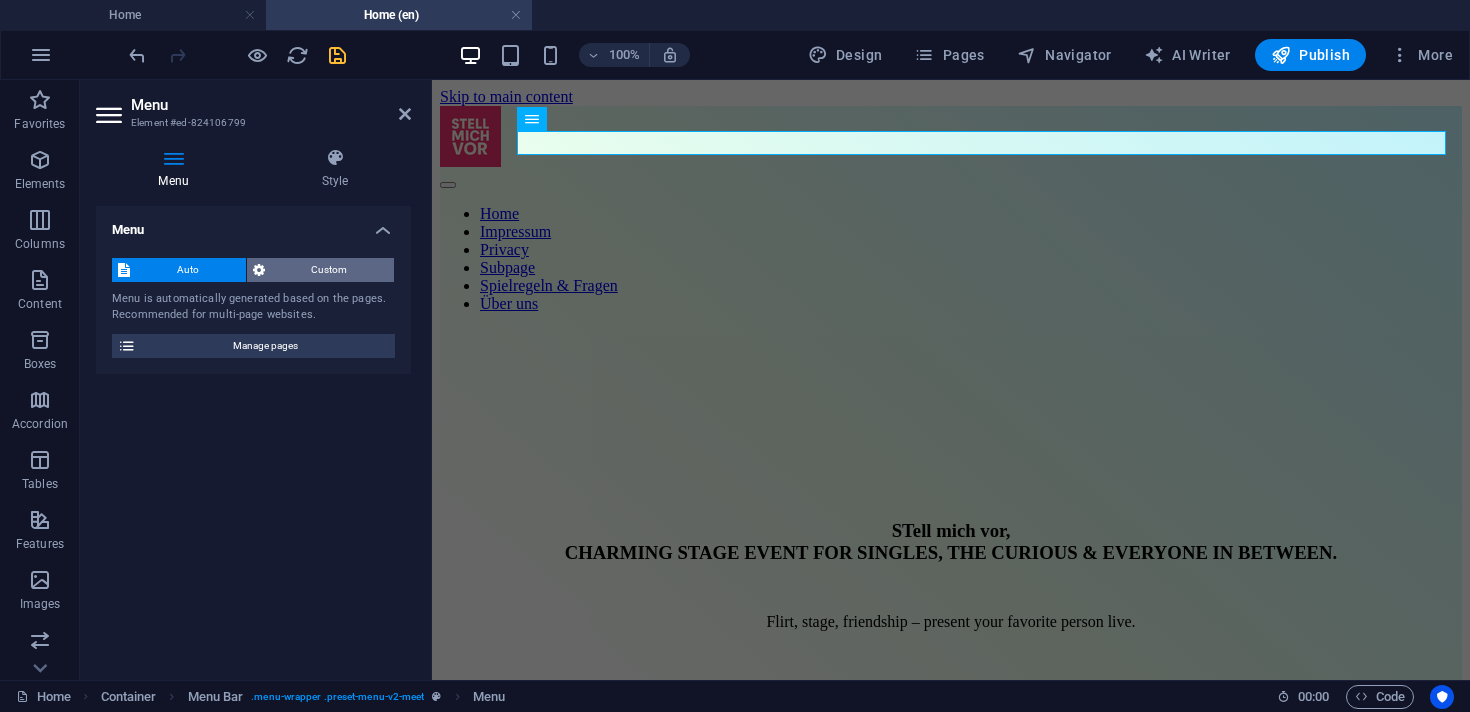 click on "Custom" at bounding box center [330, 270] 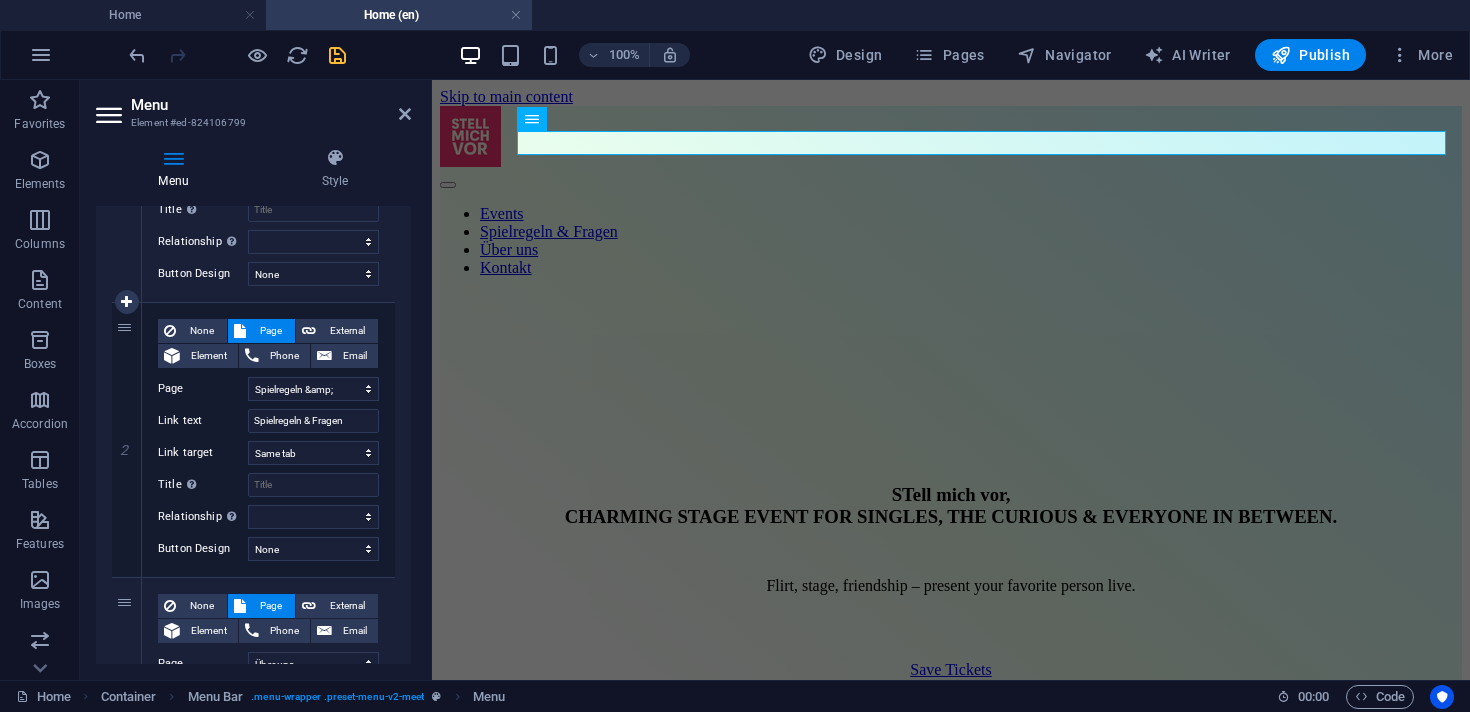 scroll, scrollTop: 513, scrollLeft: 0, axis: vertical 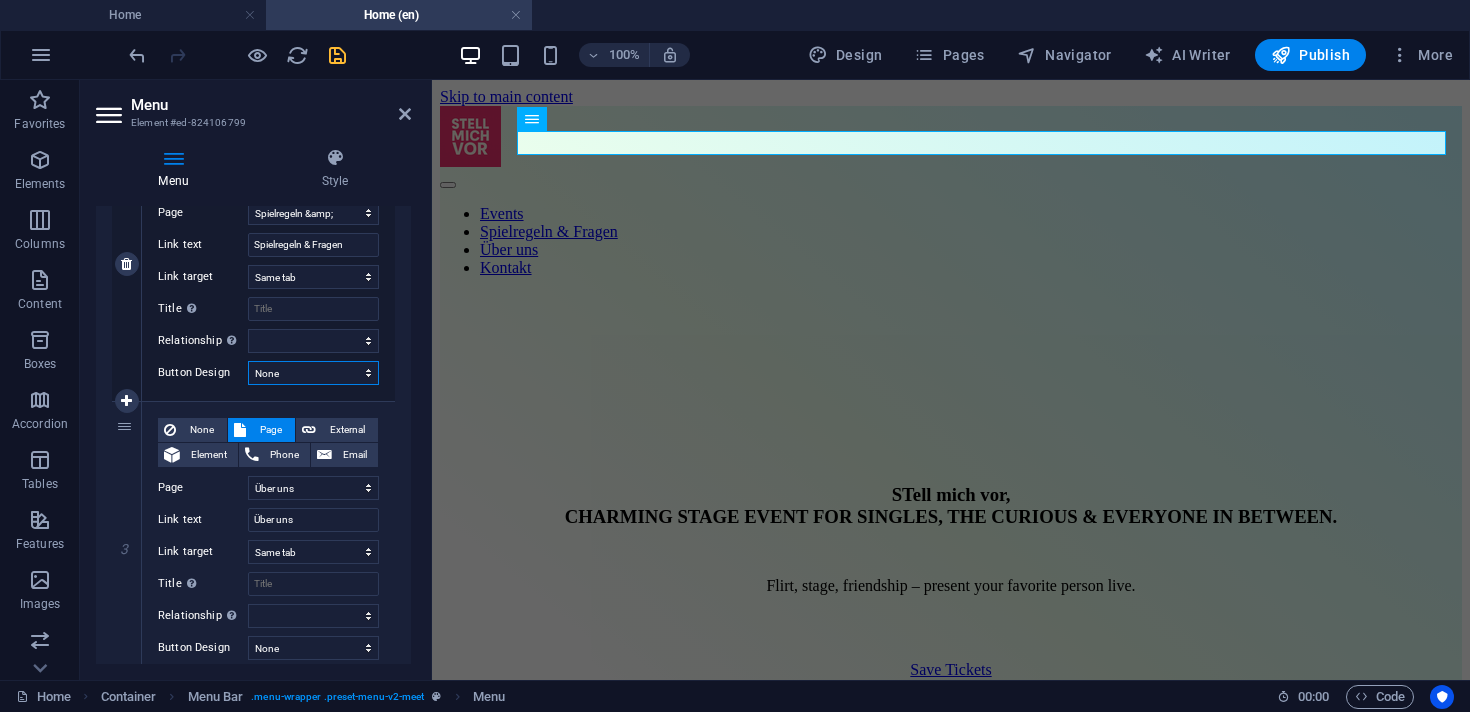 click on "None Default Primary Secondary" at bounding box center [313, 373] 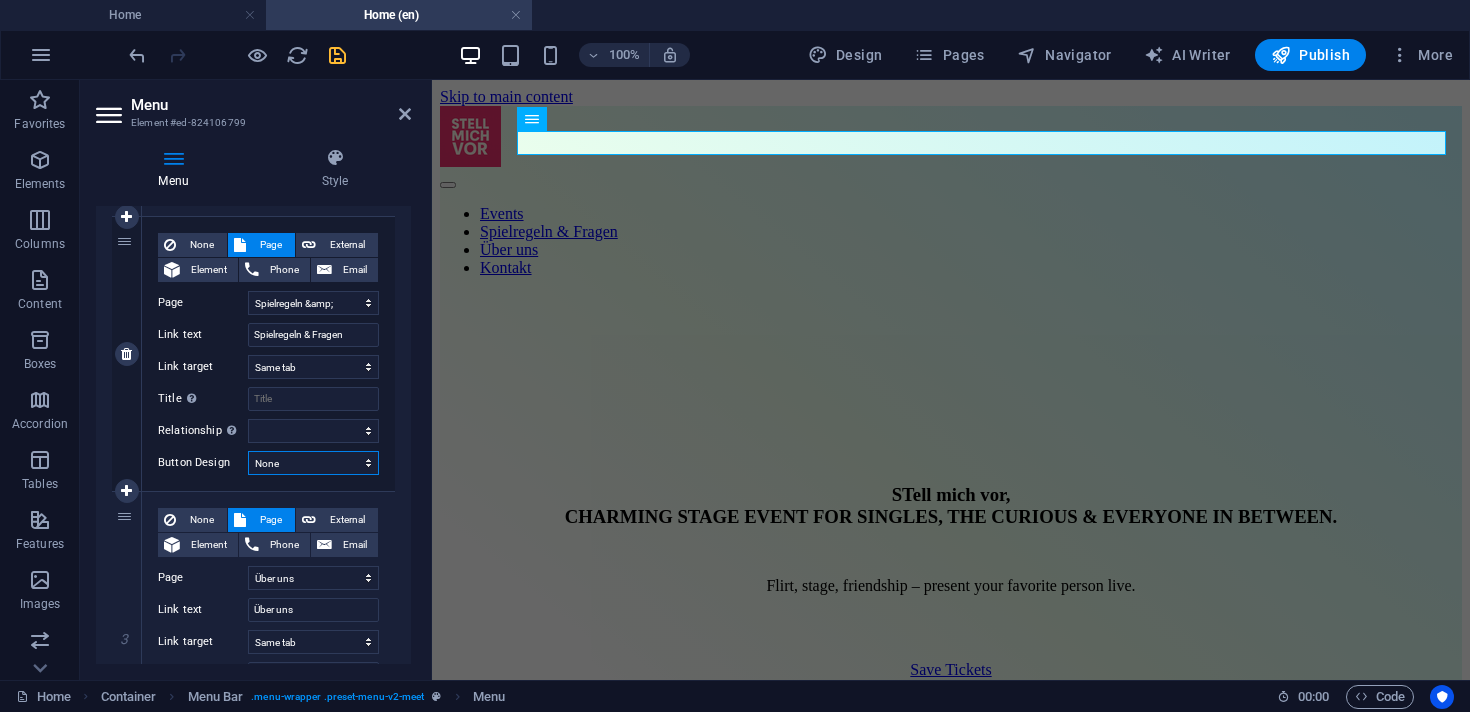 scroll, scrollTop: 424, scrollLeft: 0, axis: vertical 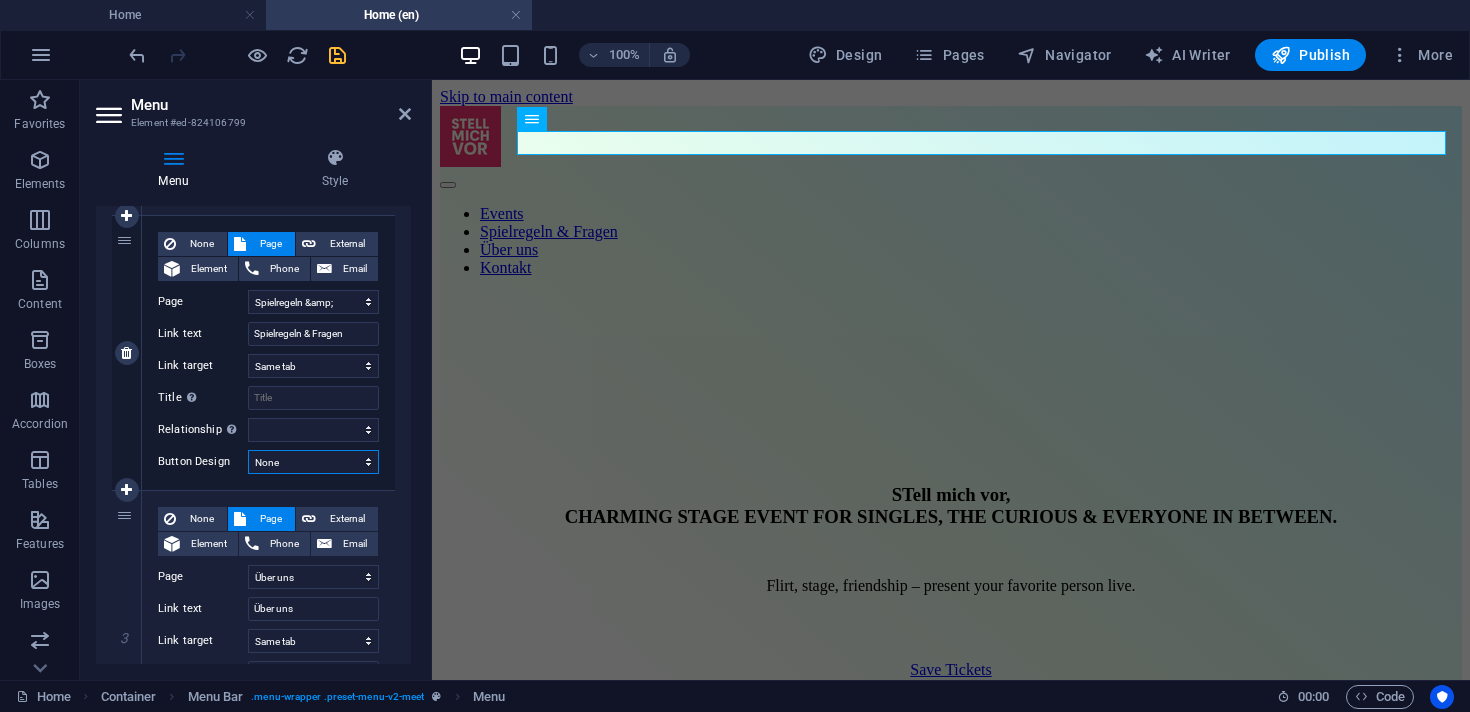 click on "None Default Primary Secondary" at bounding box center (313, 462) 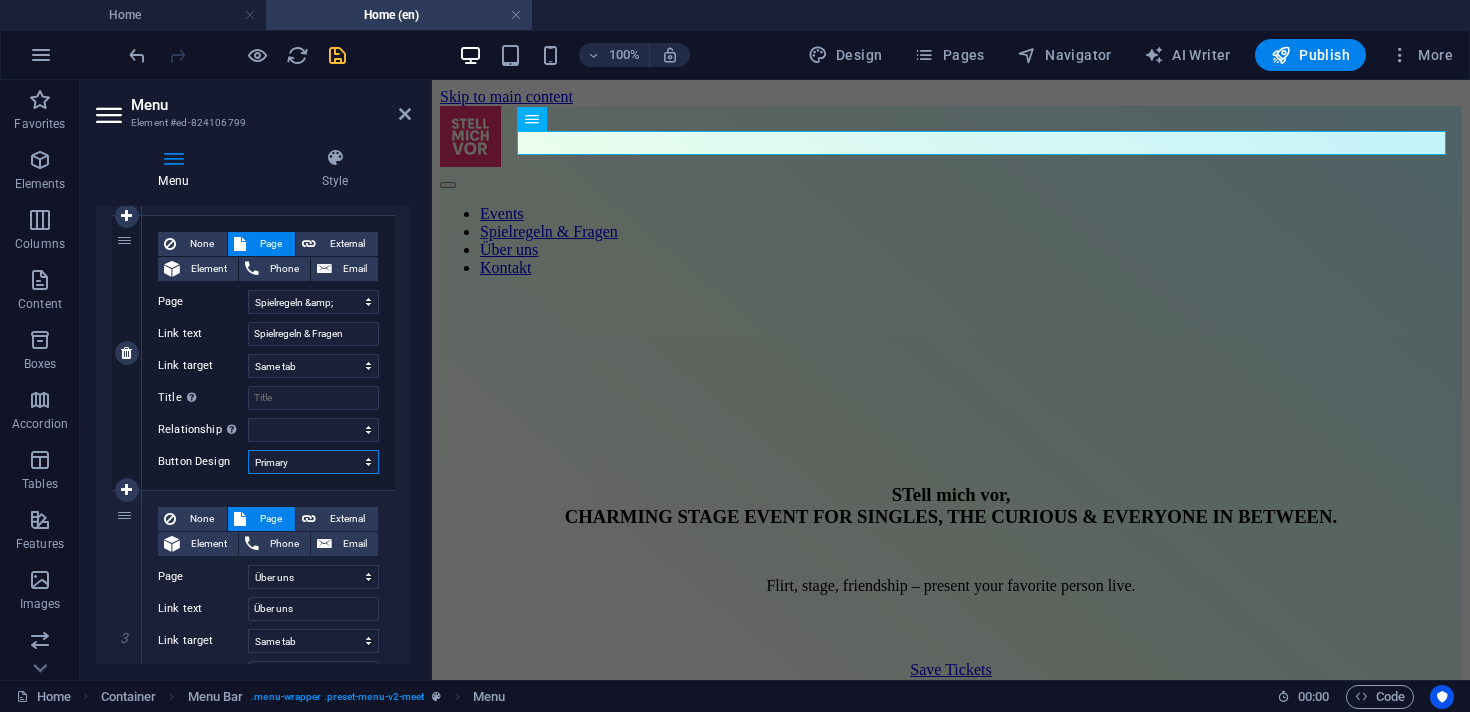 select 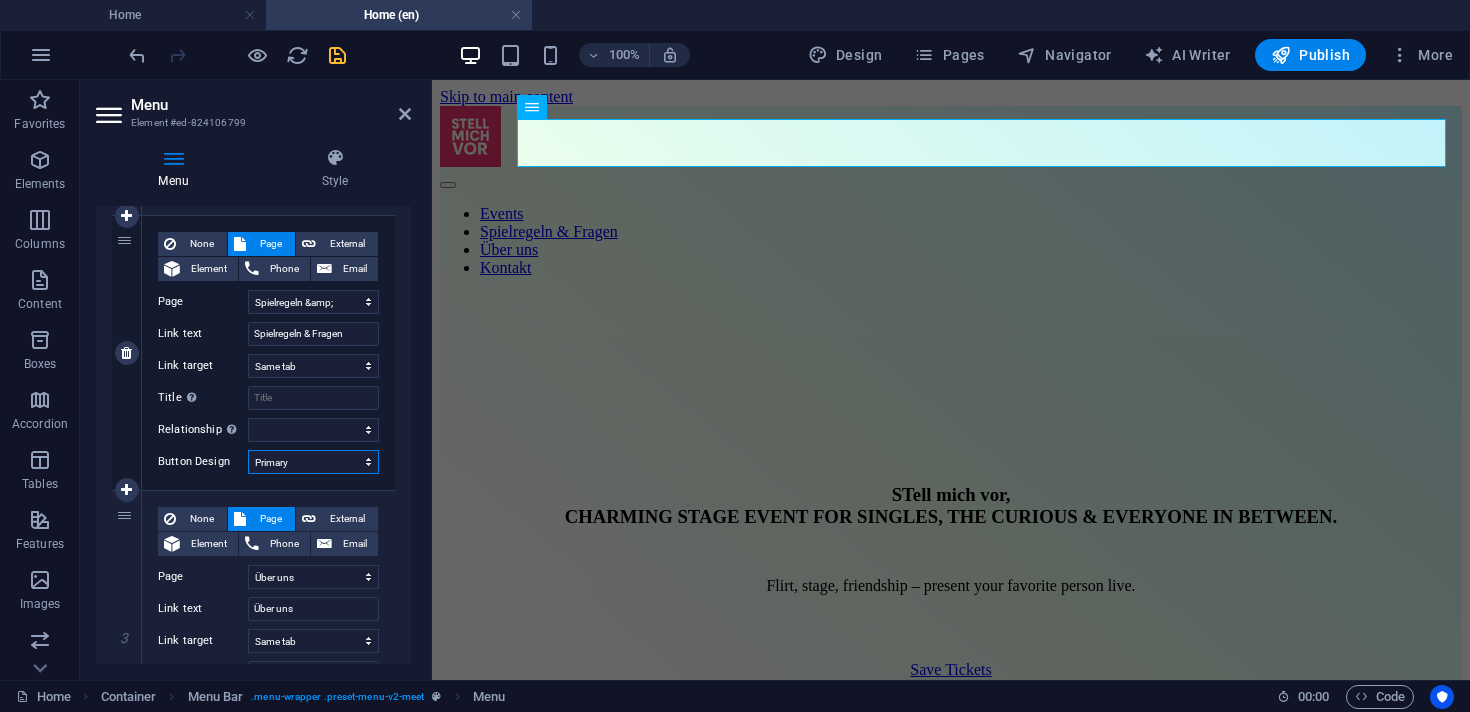 click on "None Default Primary Secondary" at bounding box center [313, 462] 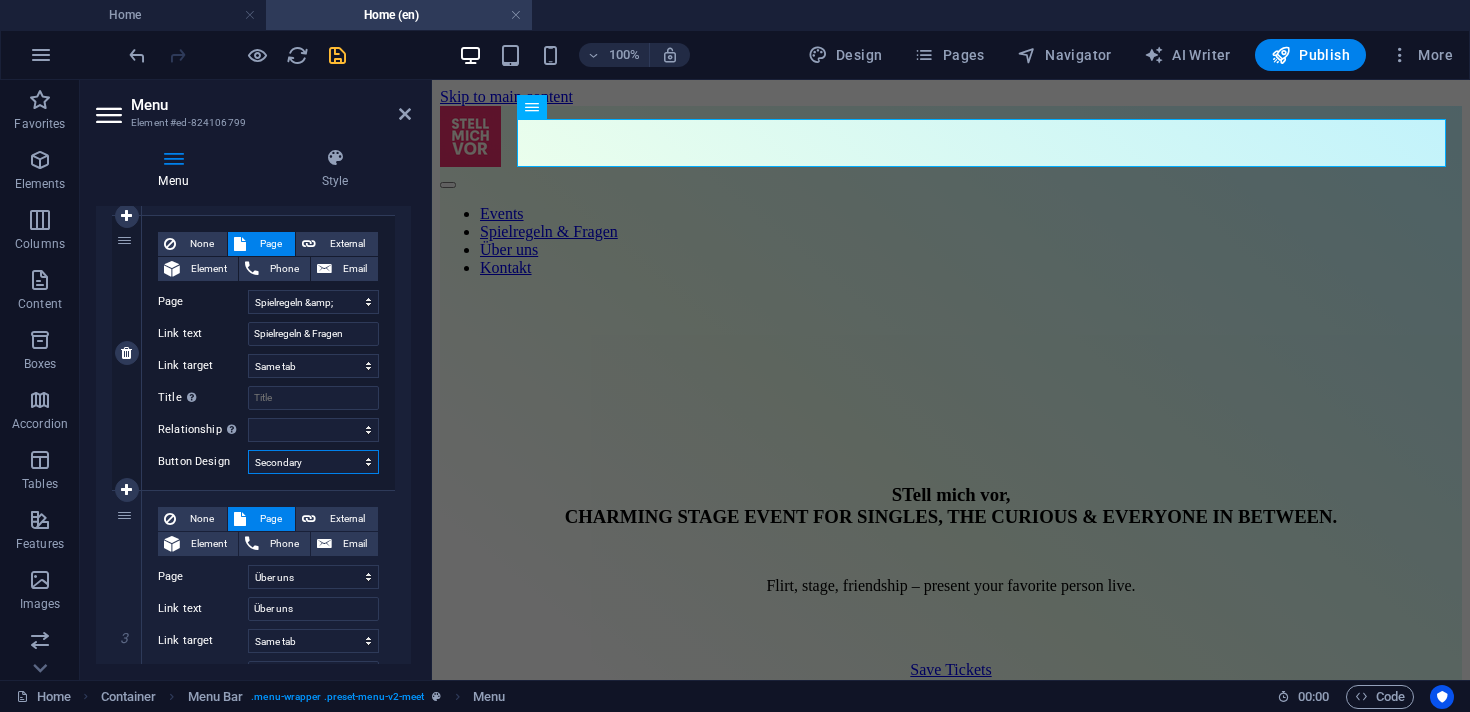 select 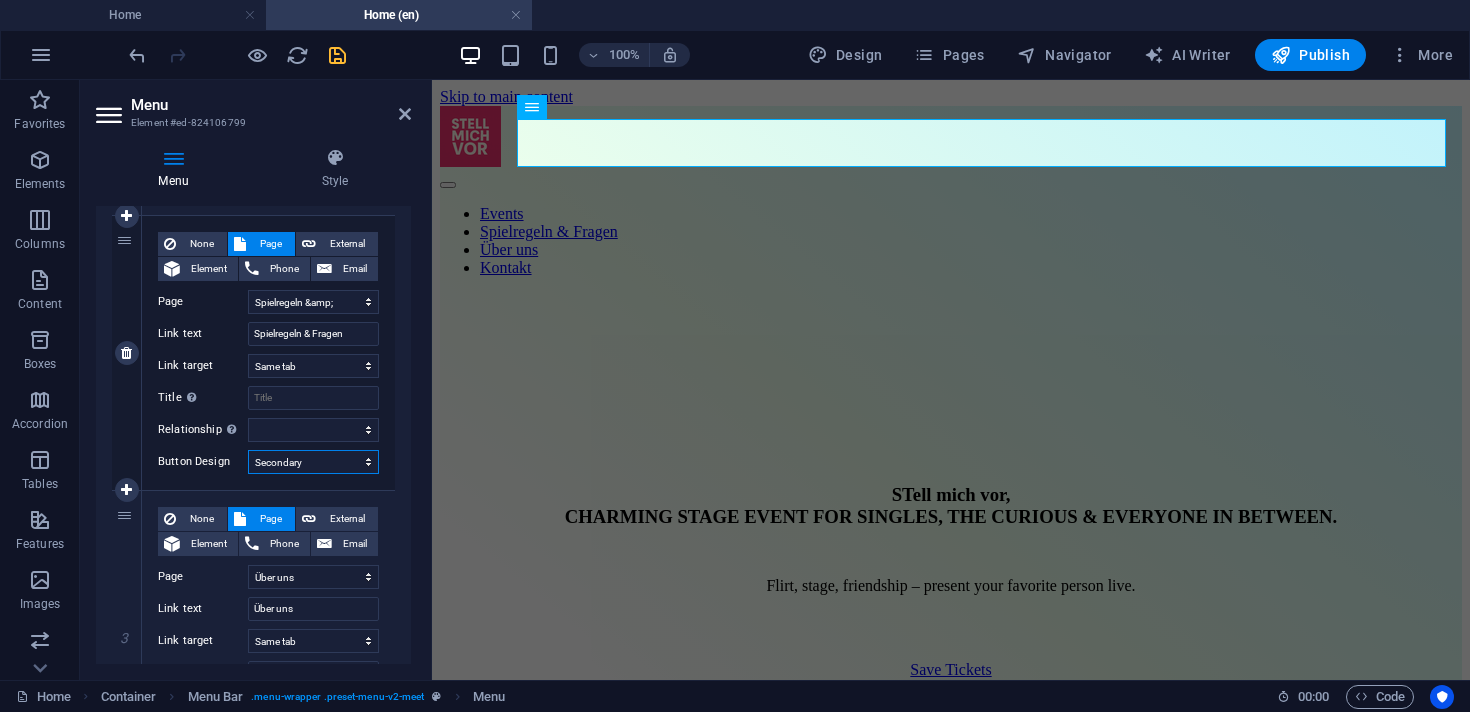 click on "None Default Primary Secondary" at bounding box center [313, 462] 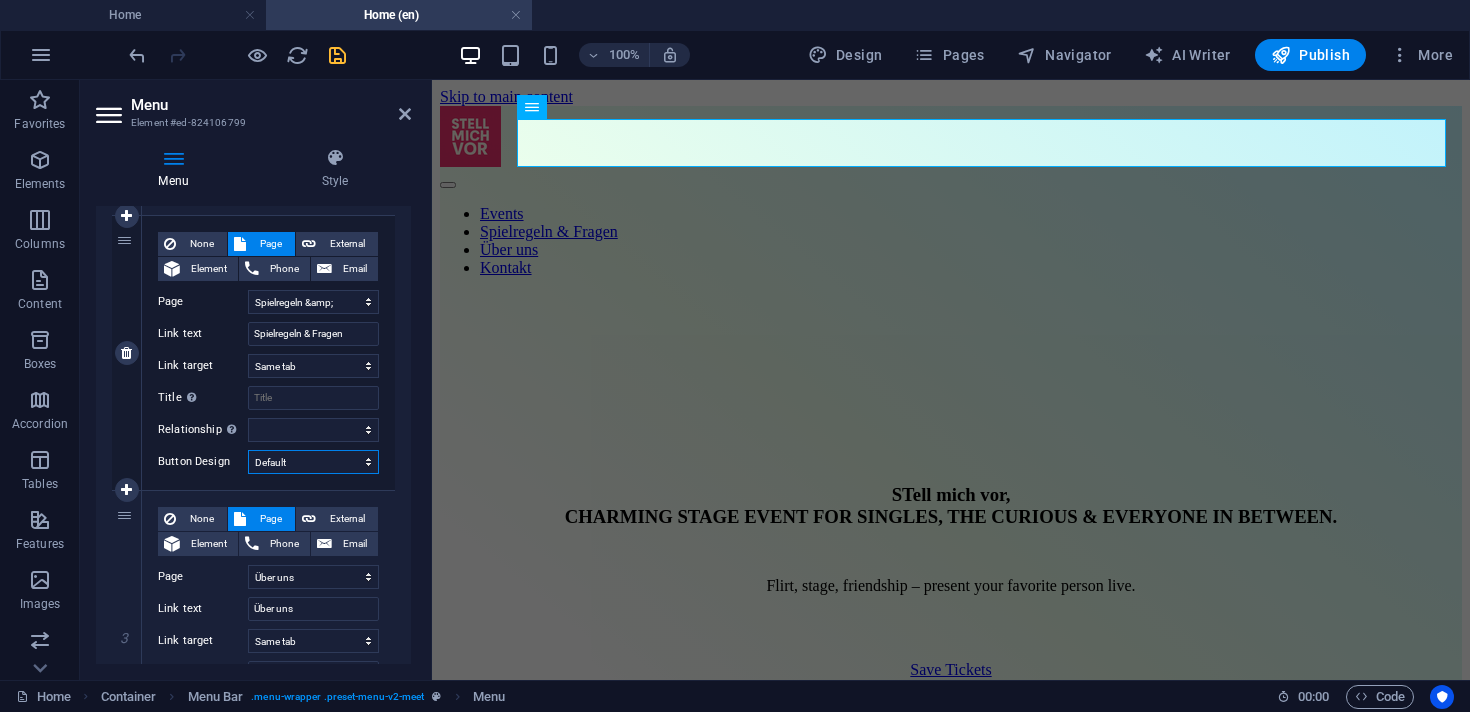 select 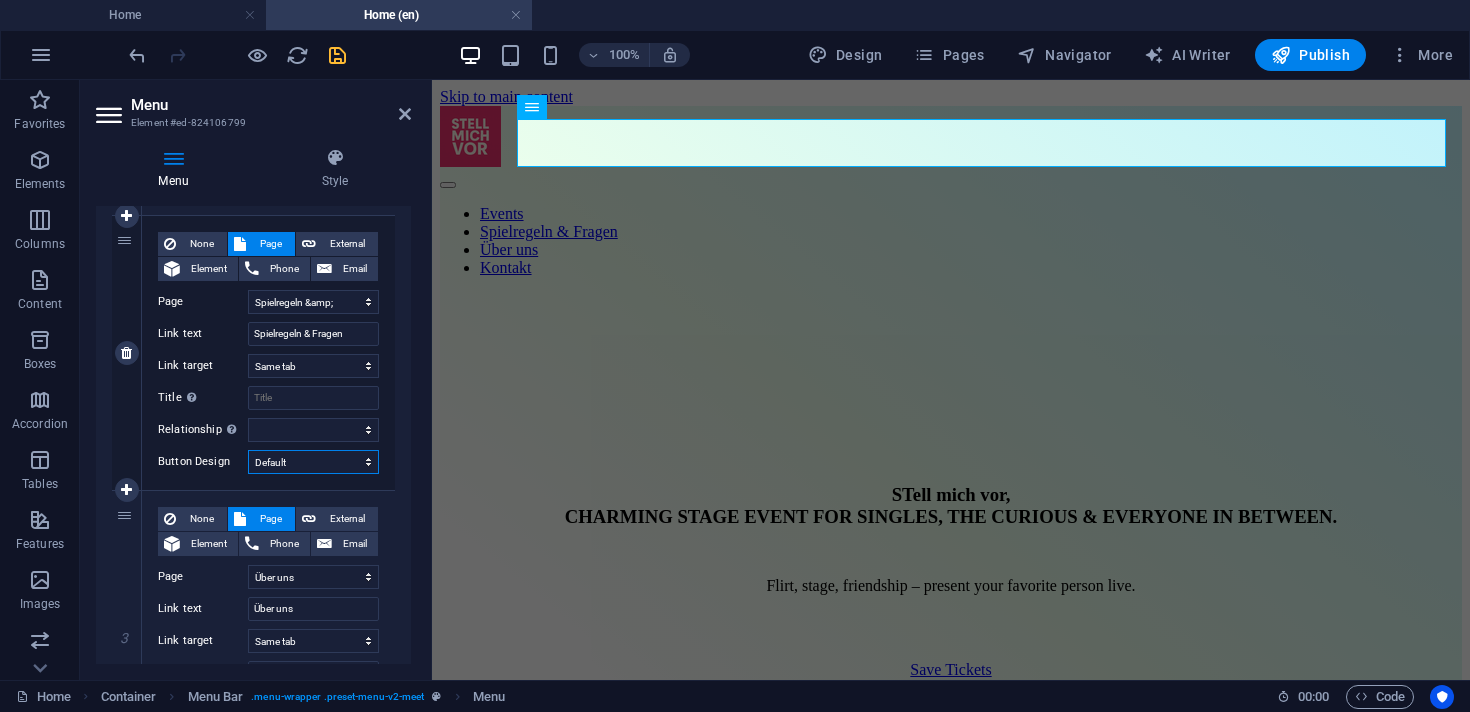 click on "None Default Primary Secondary" at bounding box center [313, 462] 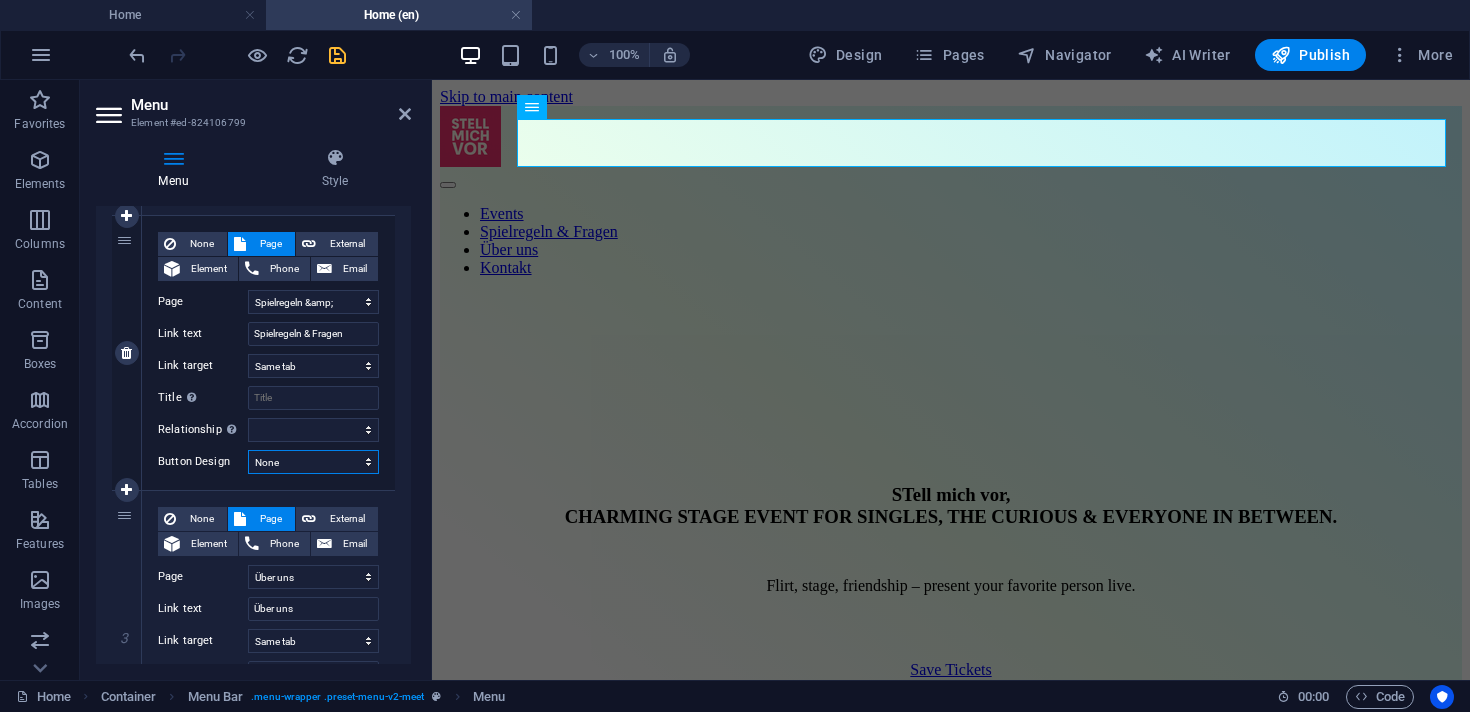 select 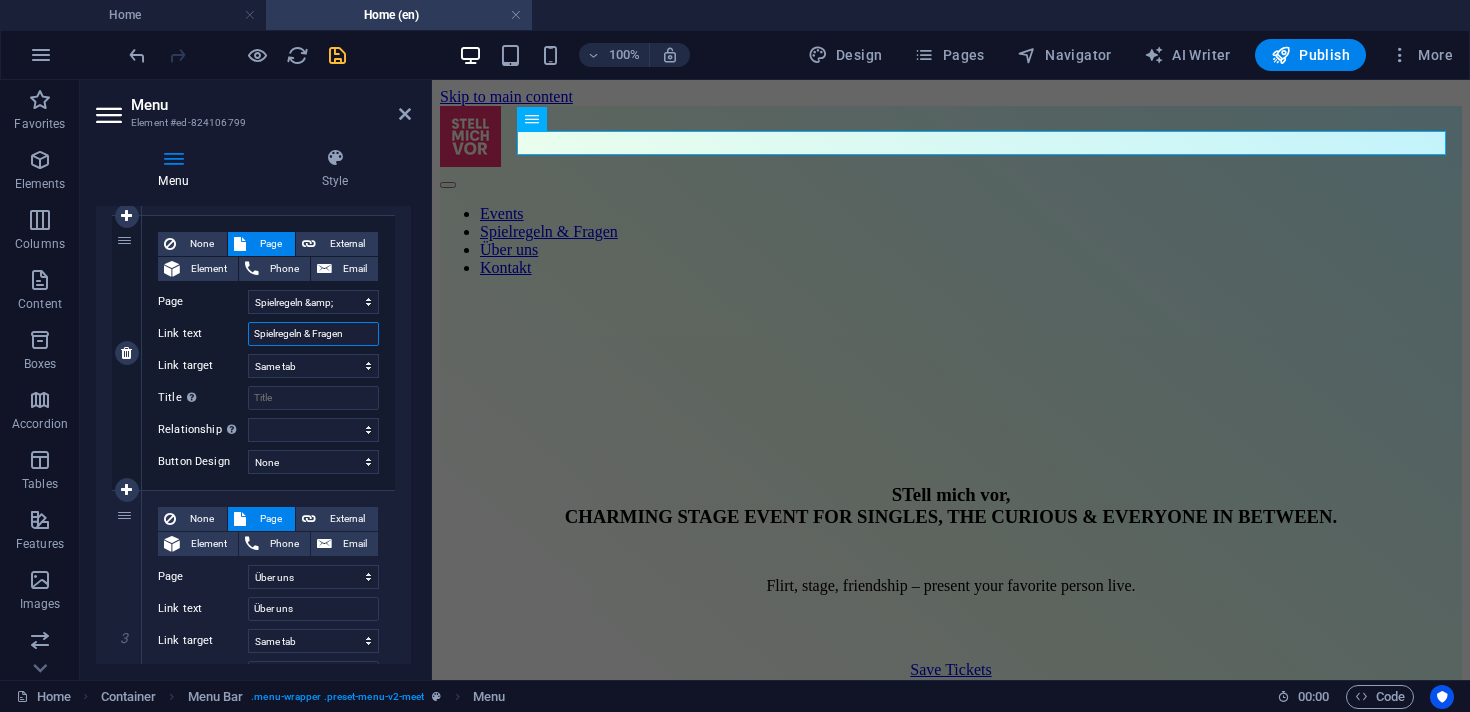 click on "Spielregeln & Fragen" at bounding box center [313, 334] 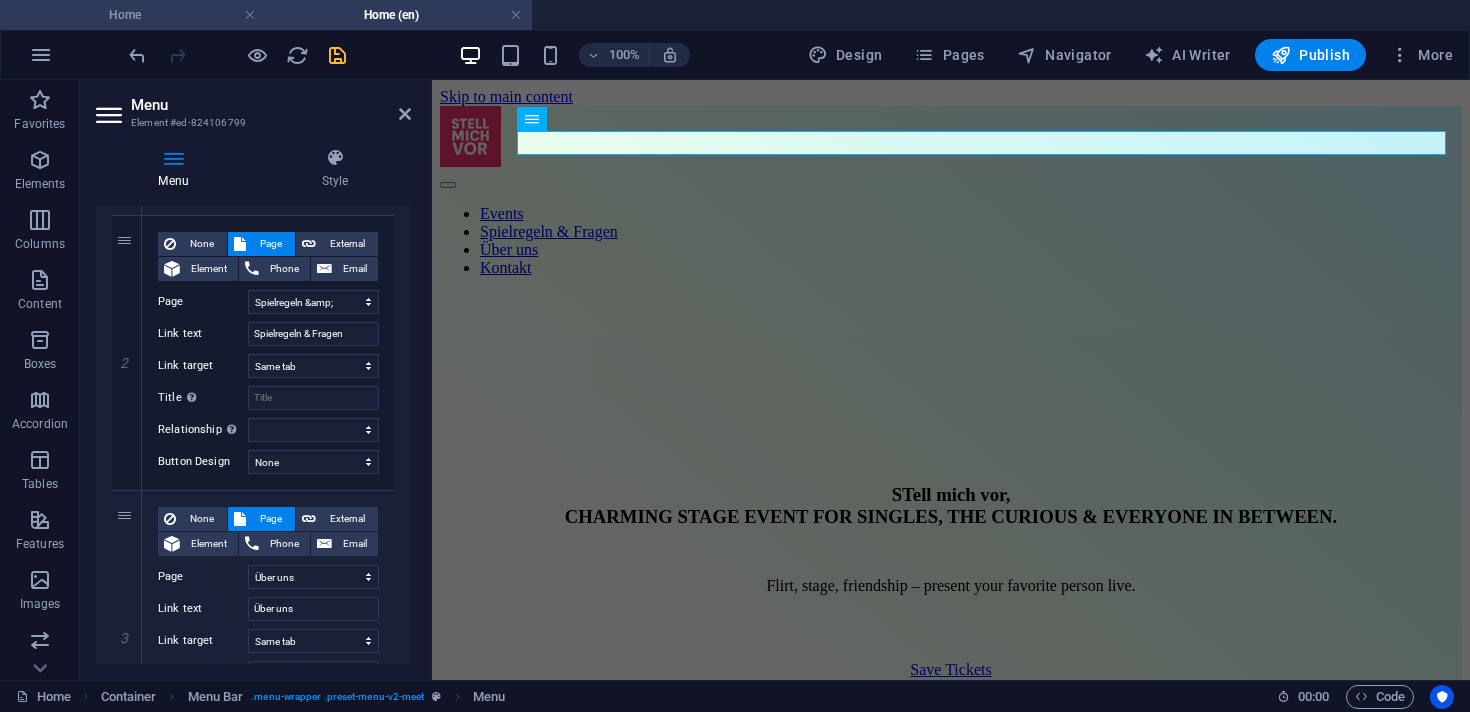 click on "Home" at bounding box center [133, 15] 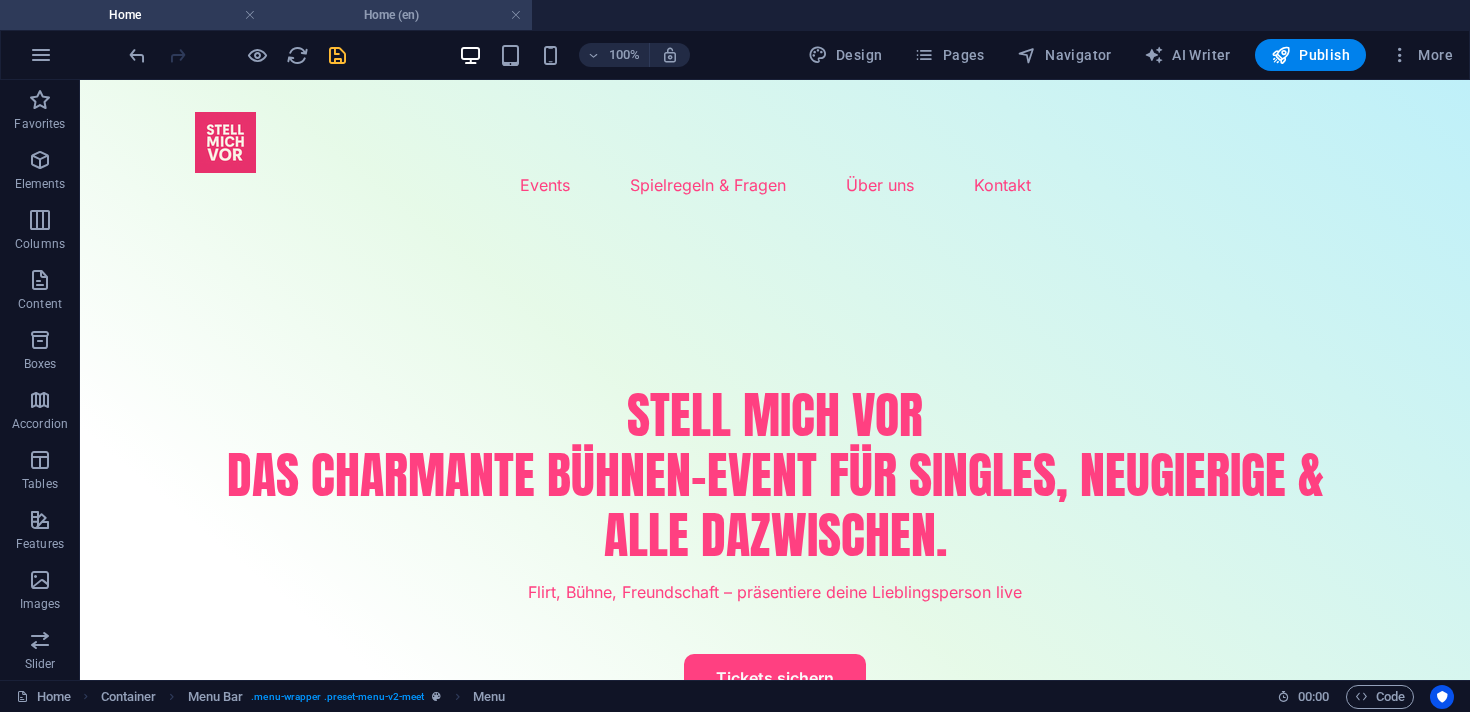 click on "Home (en)" at bounding box center [399, 15] 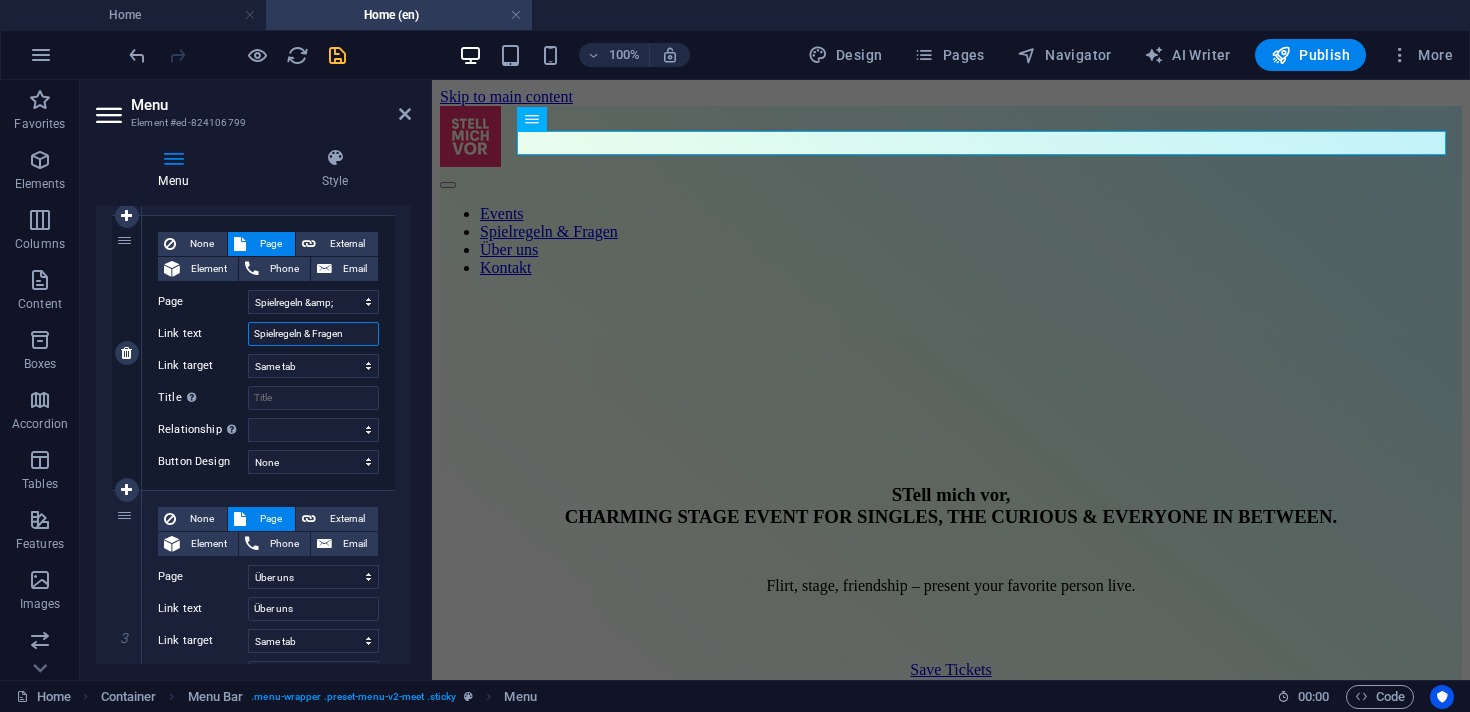 click on "Spielregeln & Fragen" at bounding box center [313, 334] 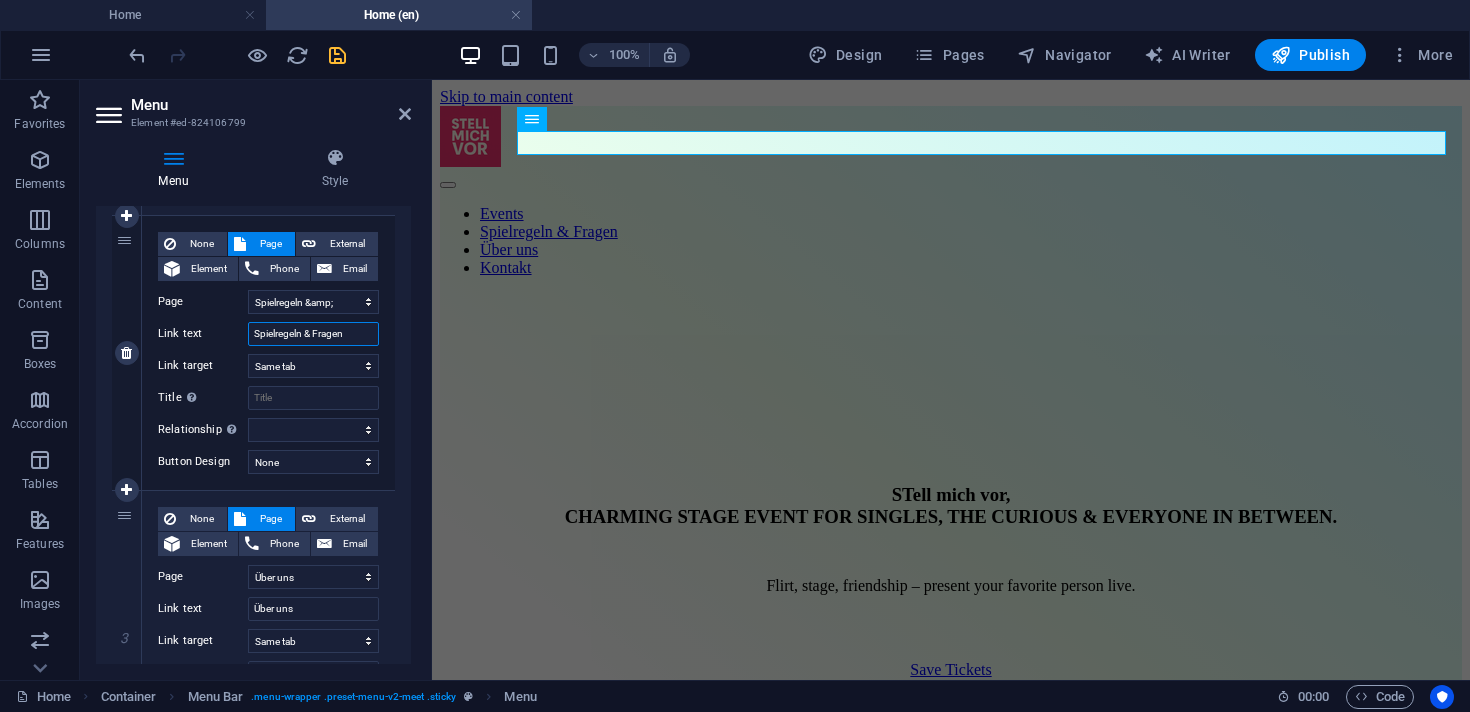 type on "Spielregeln & Fragen." 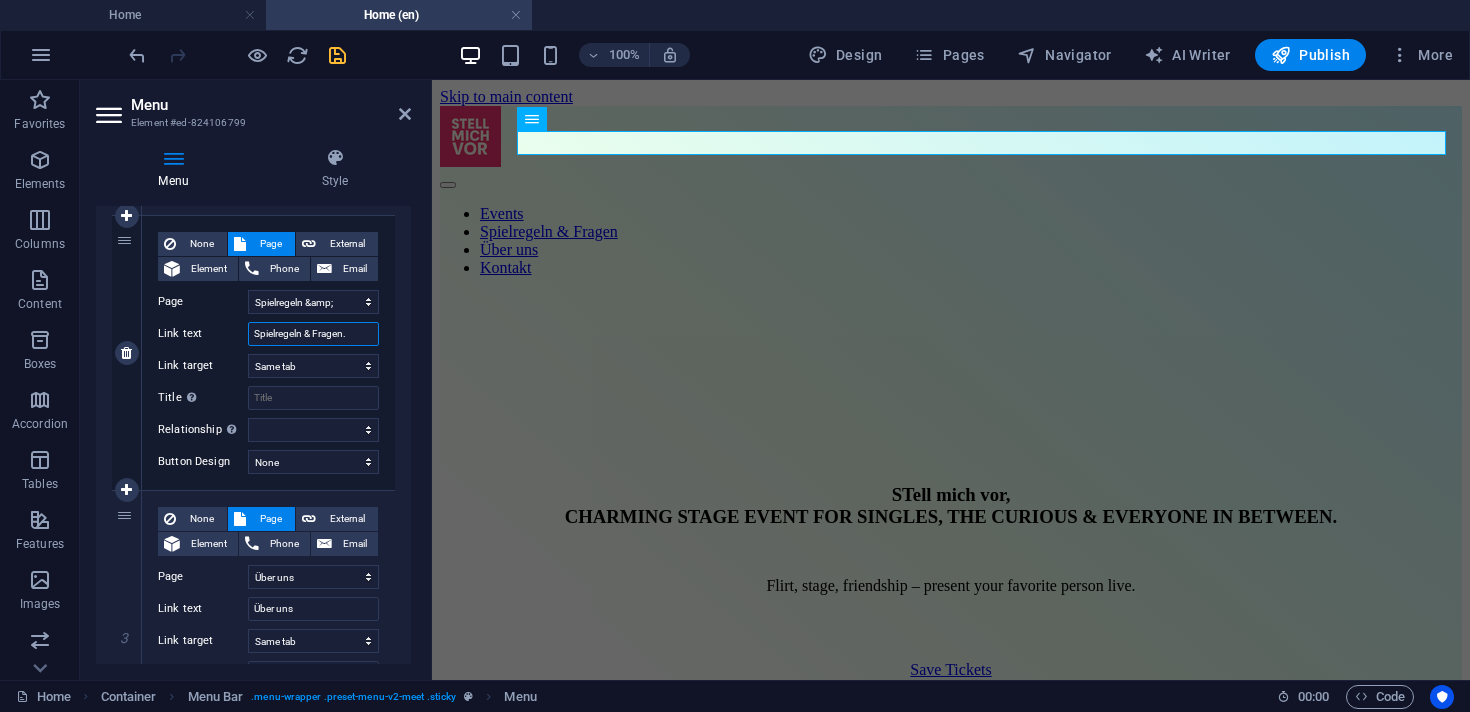 select 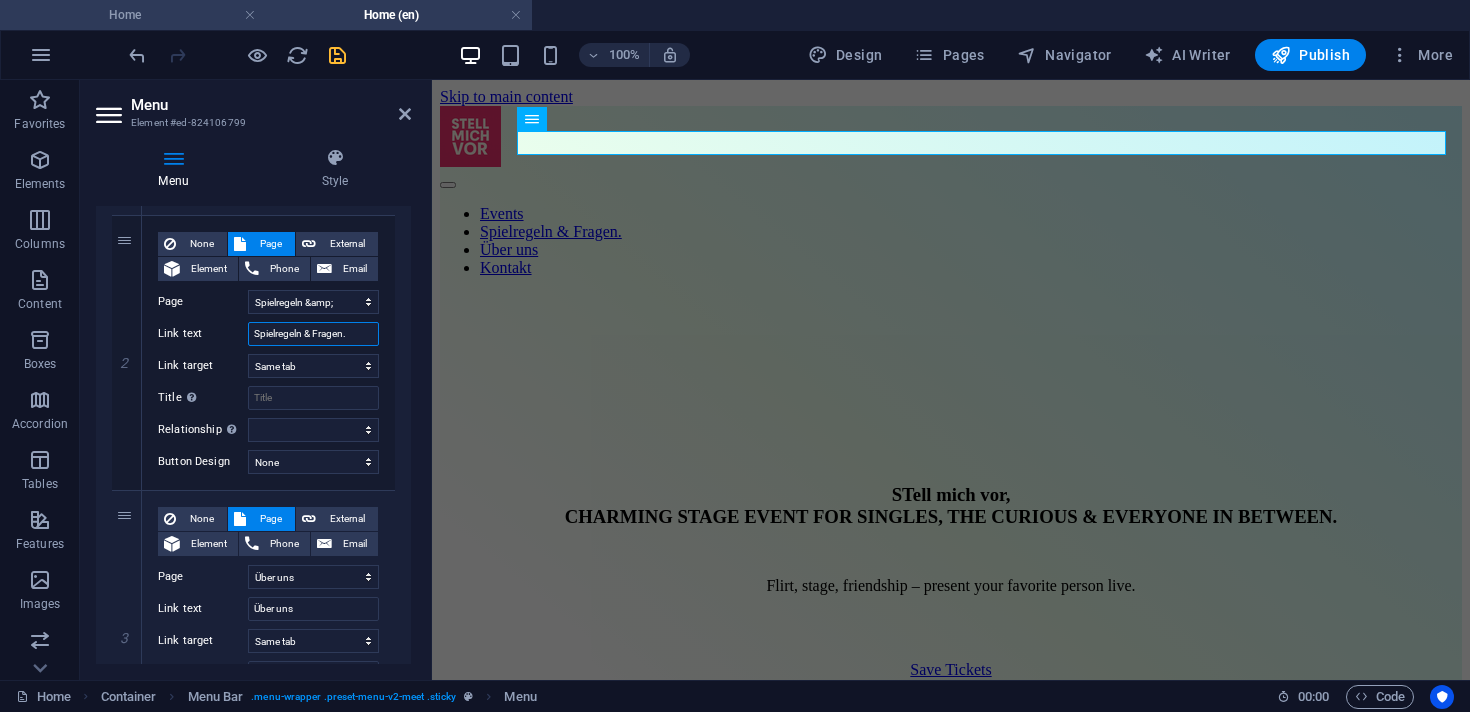 type on "Spielregeln & Fragen." 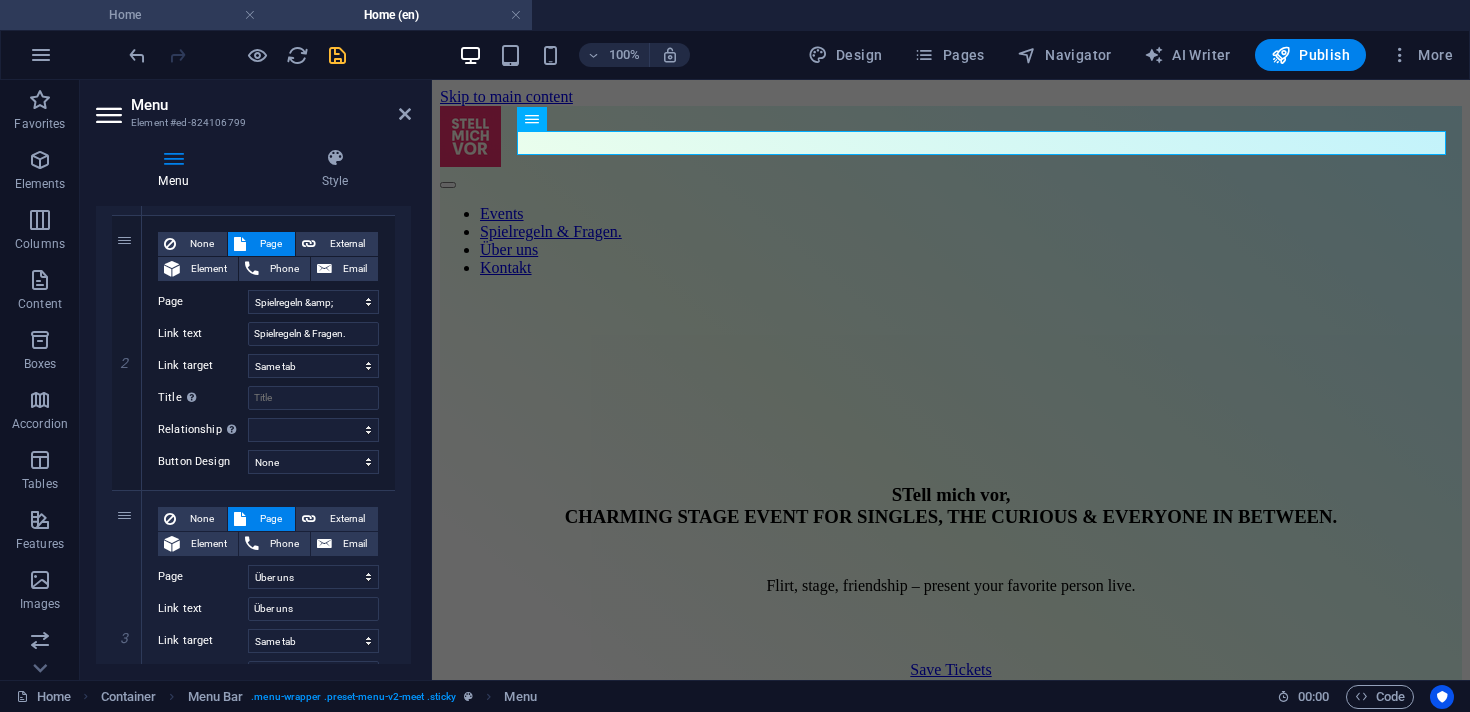 click on "Home" at bounding box center [133, 15] 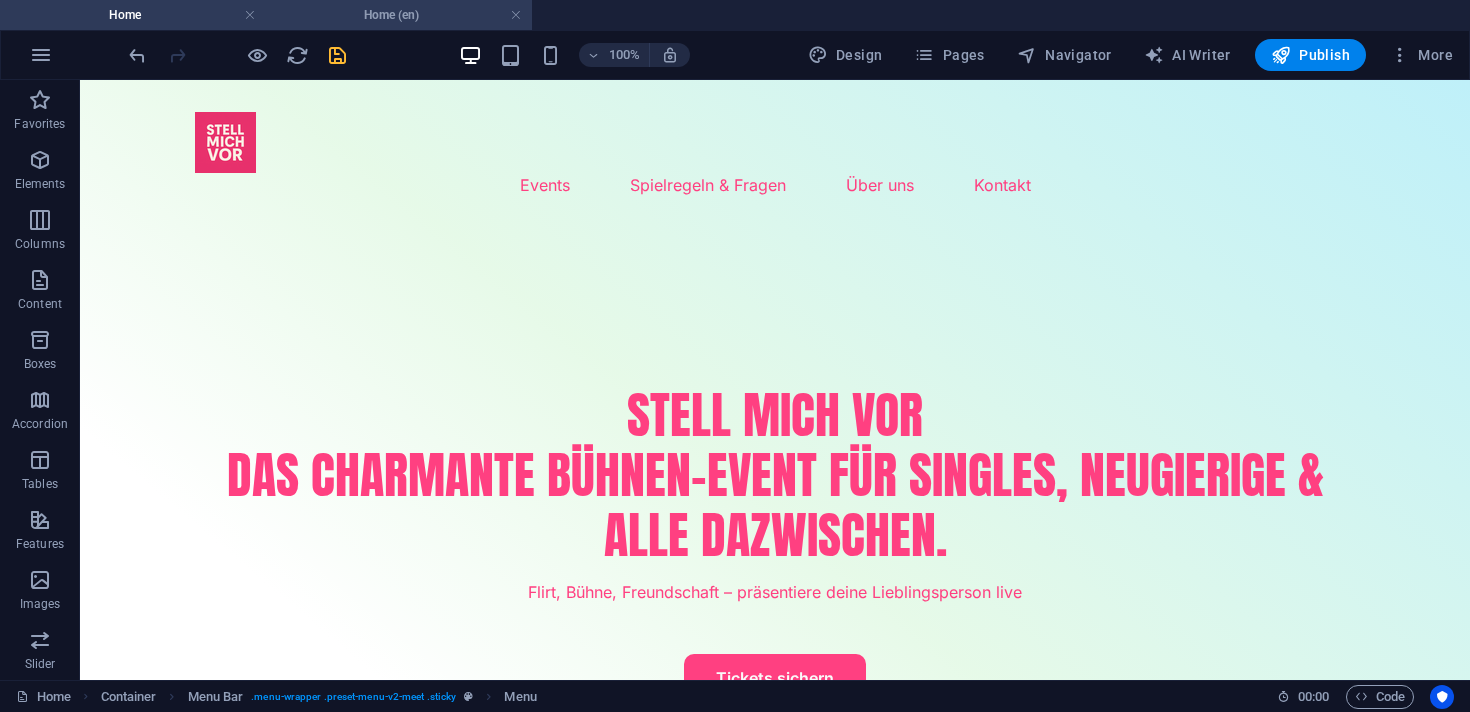 click on "Home (en)" at bounding box center [399, 15] 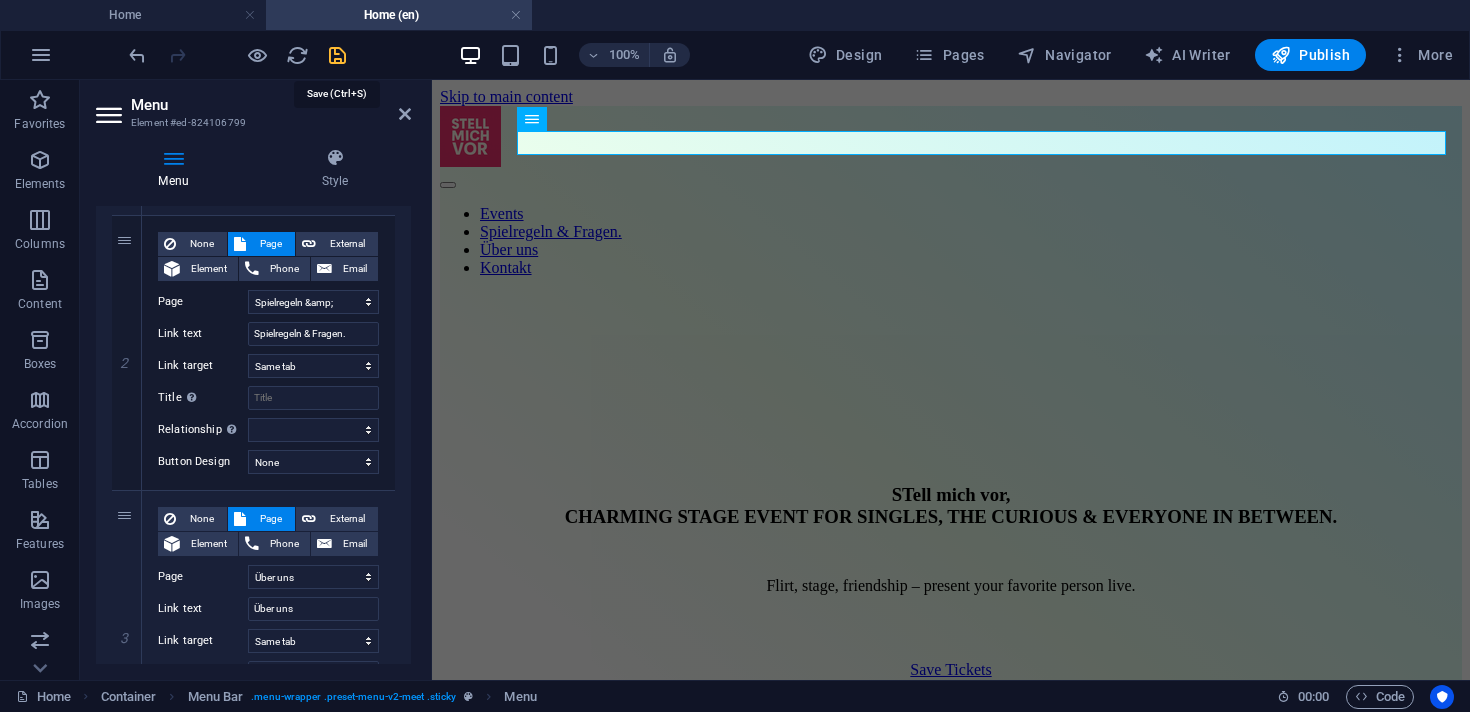 click at bounding box center [337, 55] 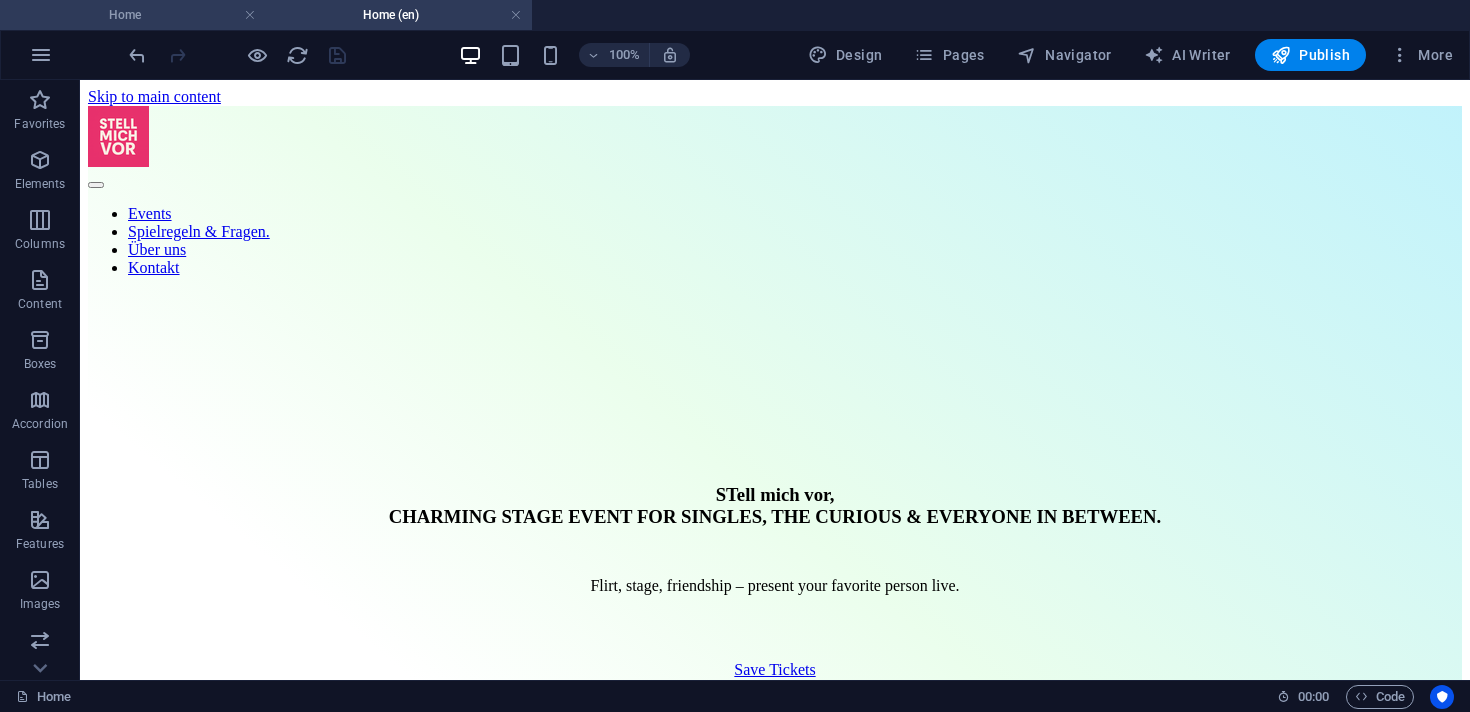click on "Home" at bounding box center (133, 15) 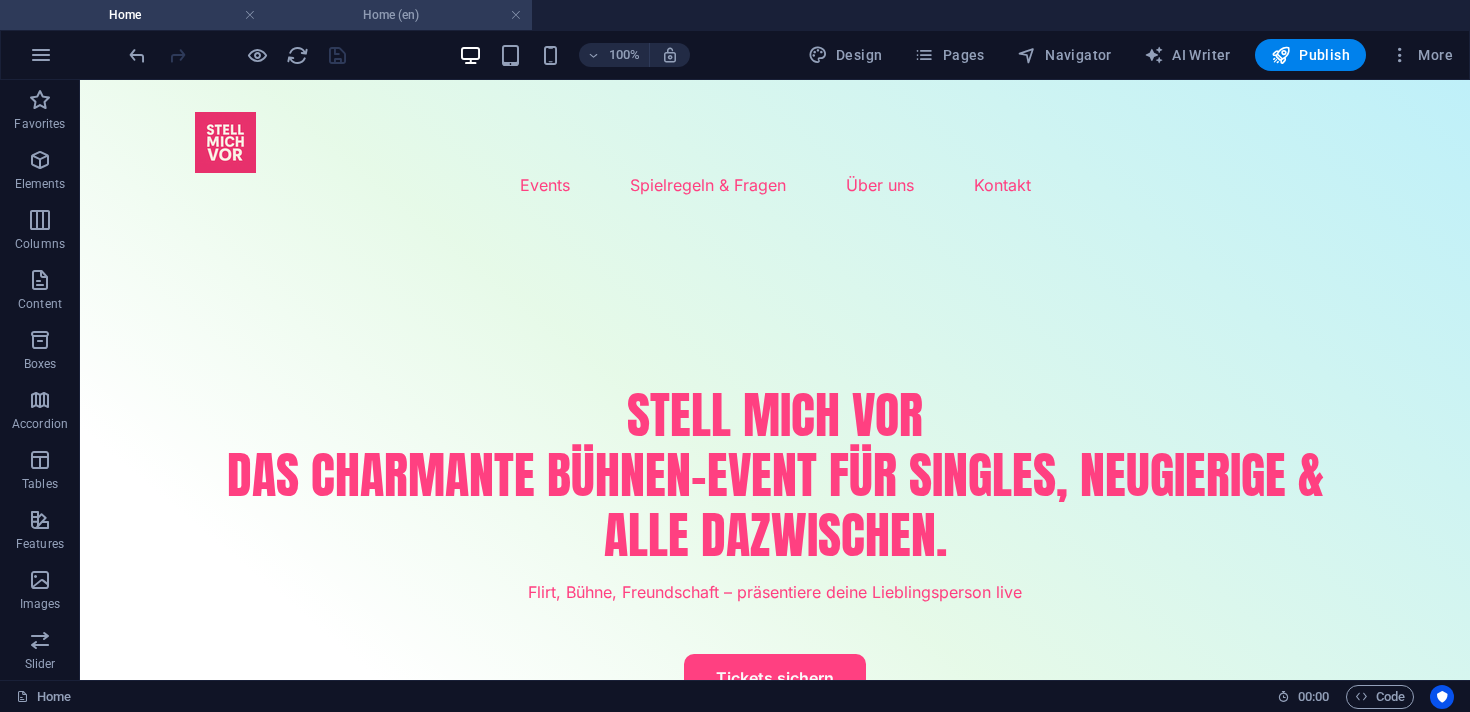 click on "Home (en)" at bounding box center (399, 15) 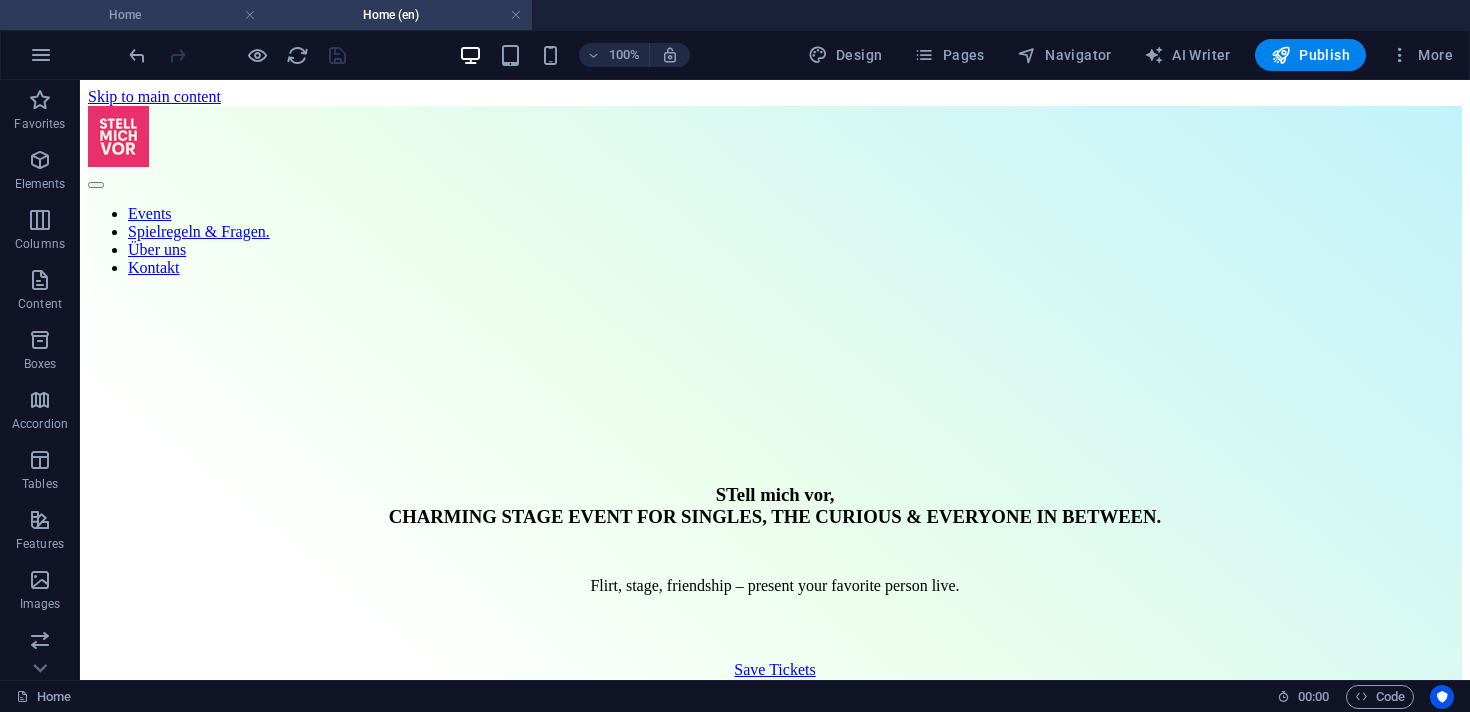 click on "Home" at bounding box center (133, 15) 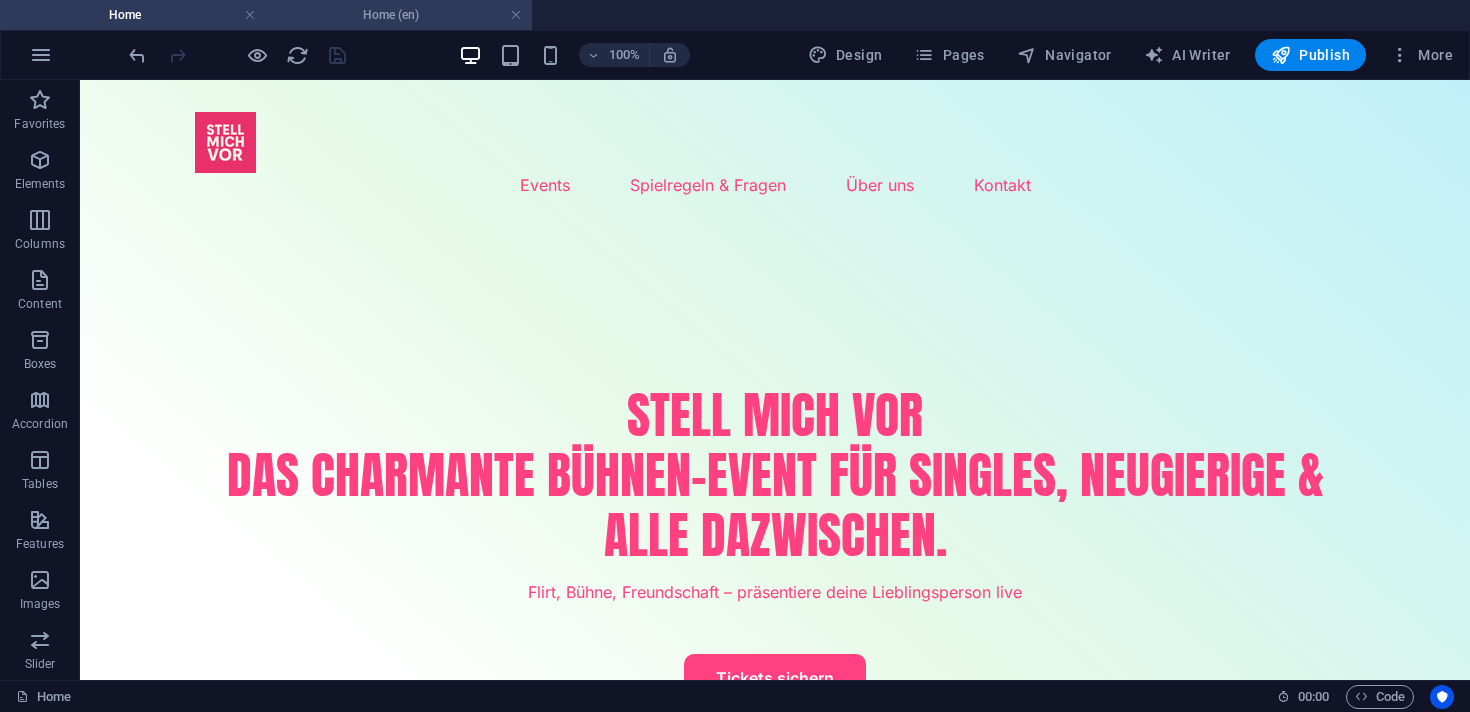 click on "Home (en)" at bounding box center [399, 15] 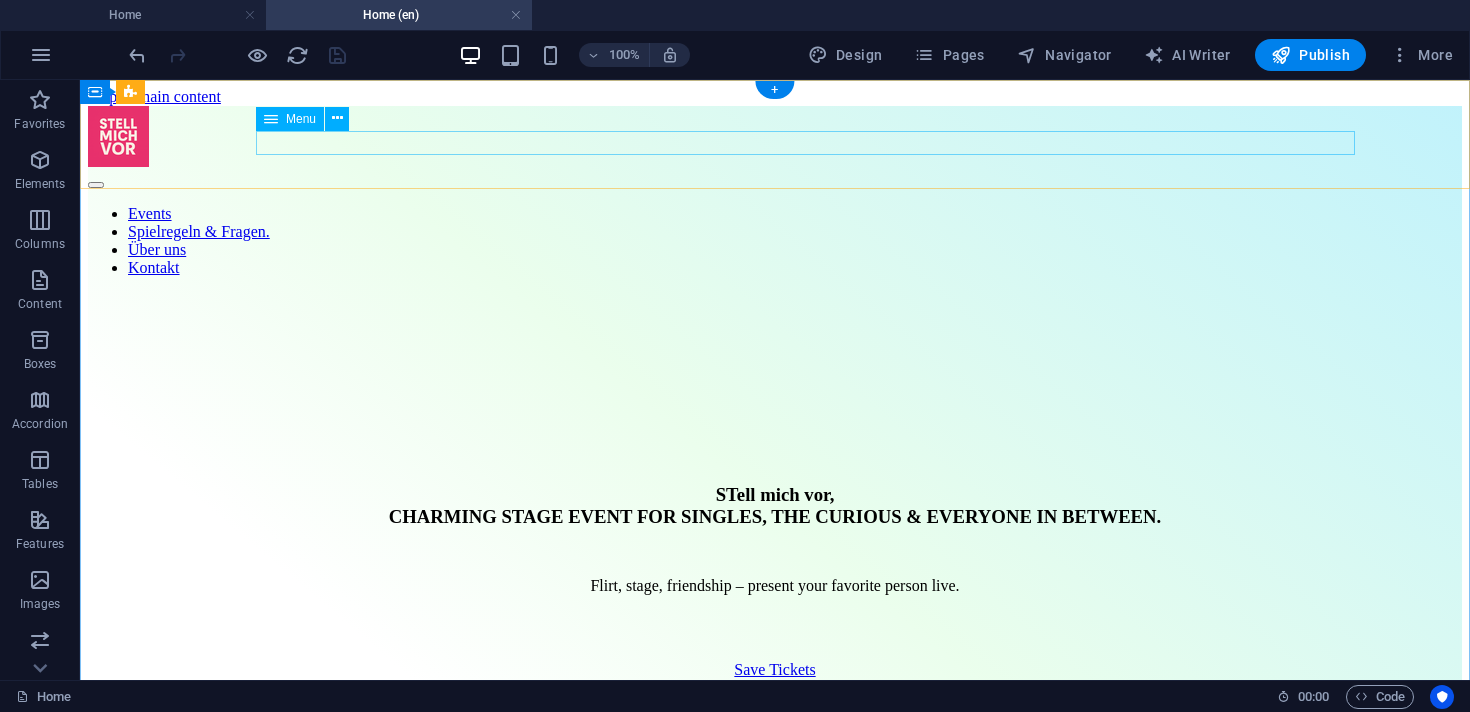 click on "Events Spielregeln & Fragen. Über uns Kontakt" at bounding box center (775, 241) 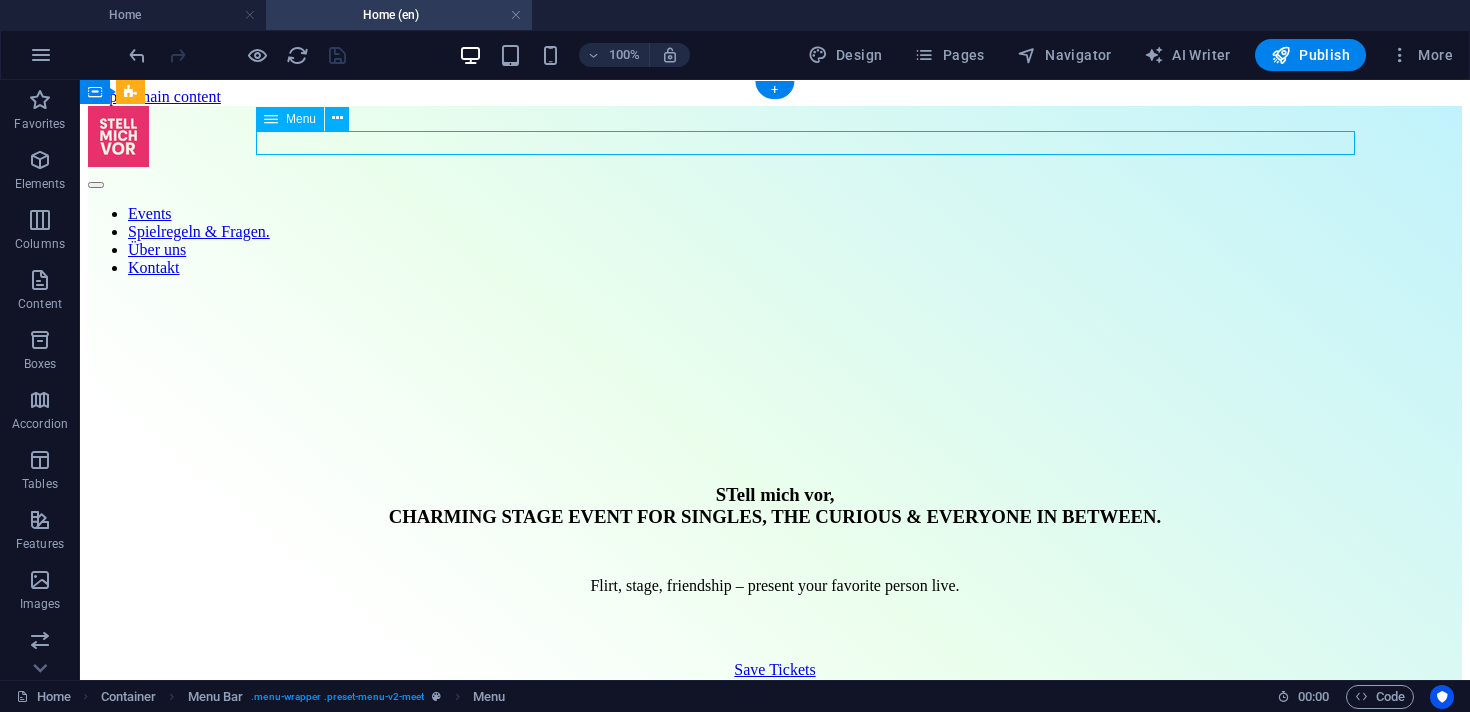 click on "Events Spielregeln & Fragen. Über uns Kontakt" at bounding box center (775, 241) 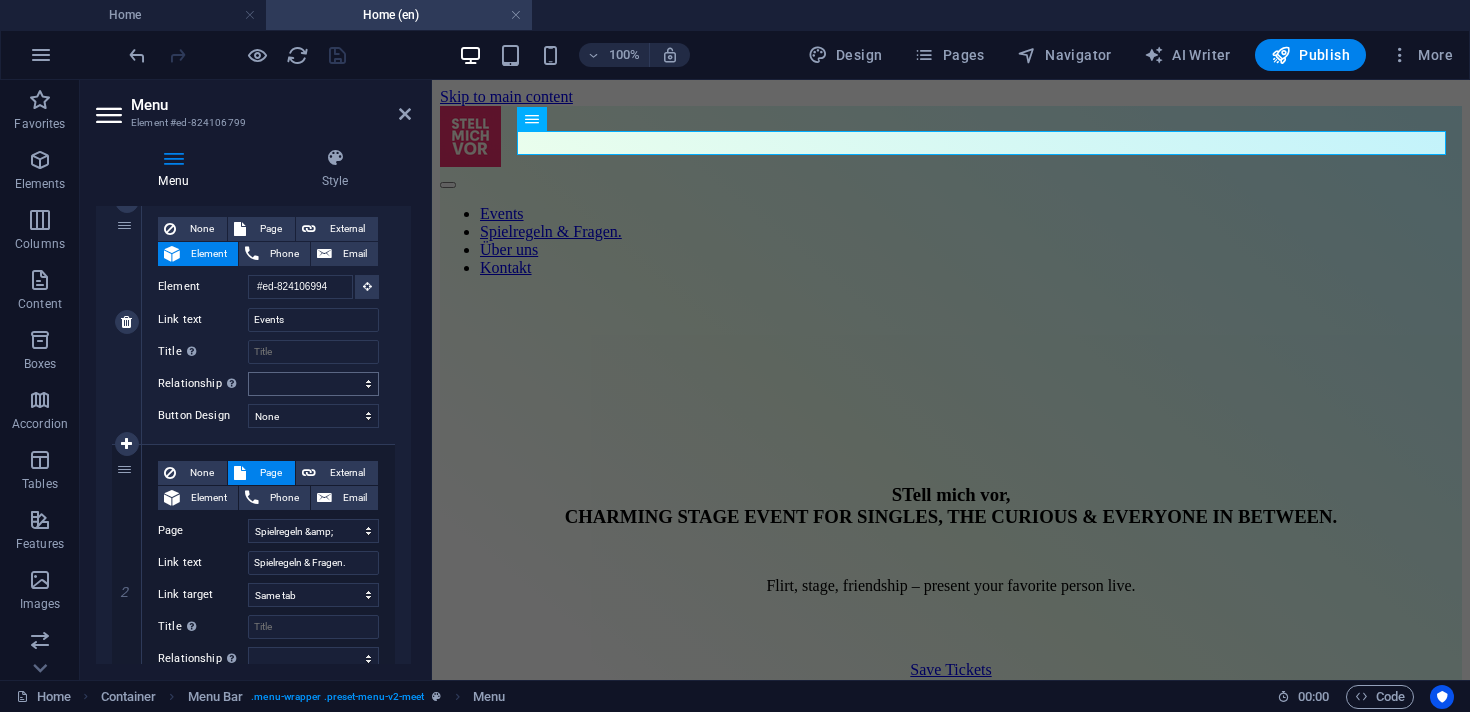 scroll, scrollTop: 344, scrollLeft: 0, axis: vertical 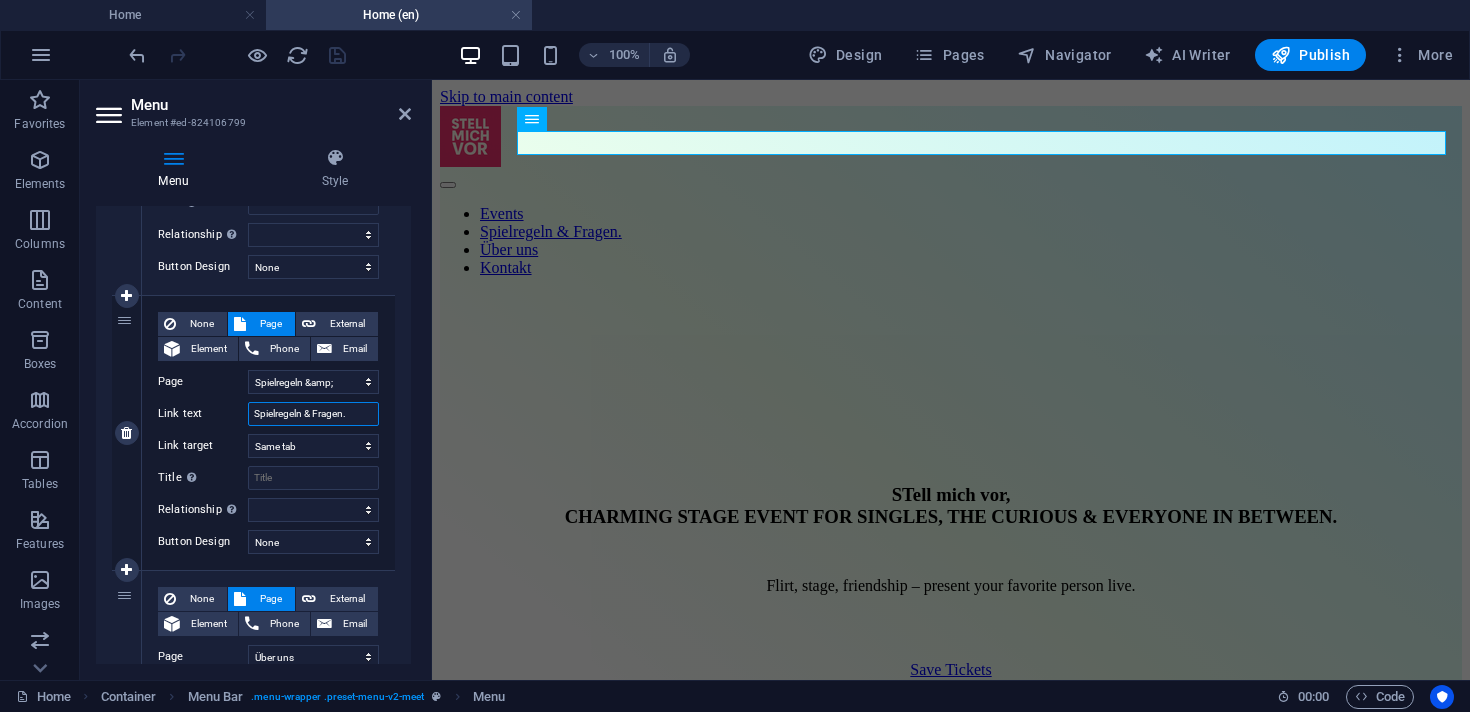 click on "Spielregeln & Fragen." at bounding box center (313, 414) 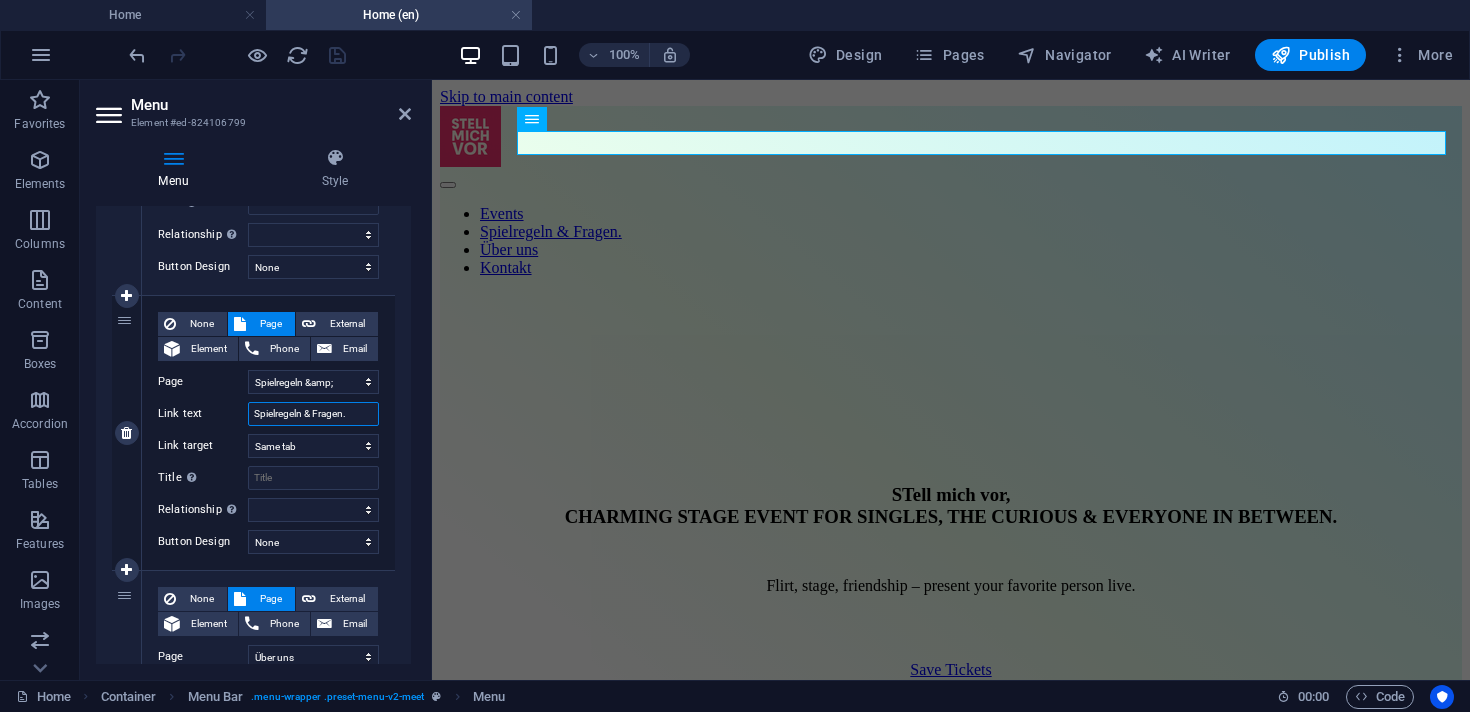 click on "Spielregeln & Fragen." at bounding box center (313, 414) 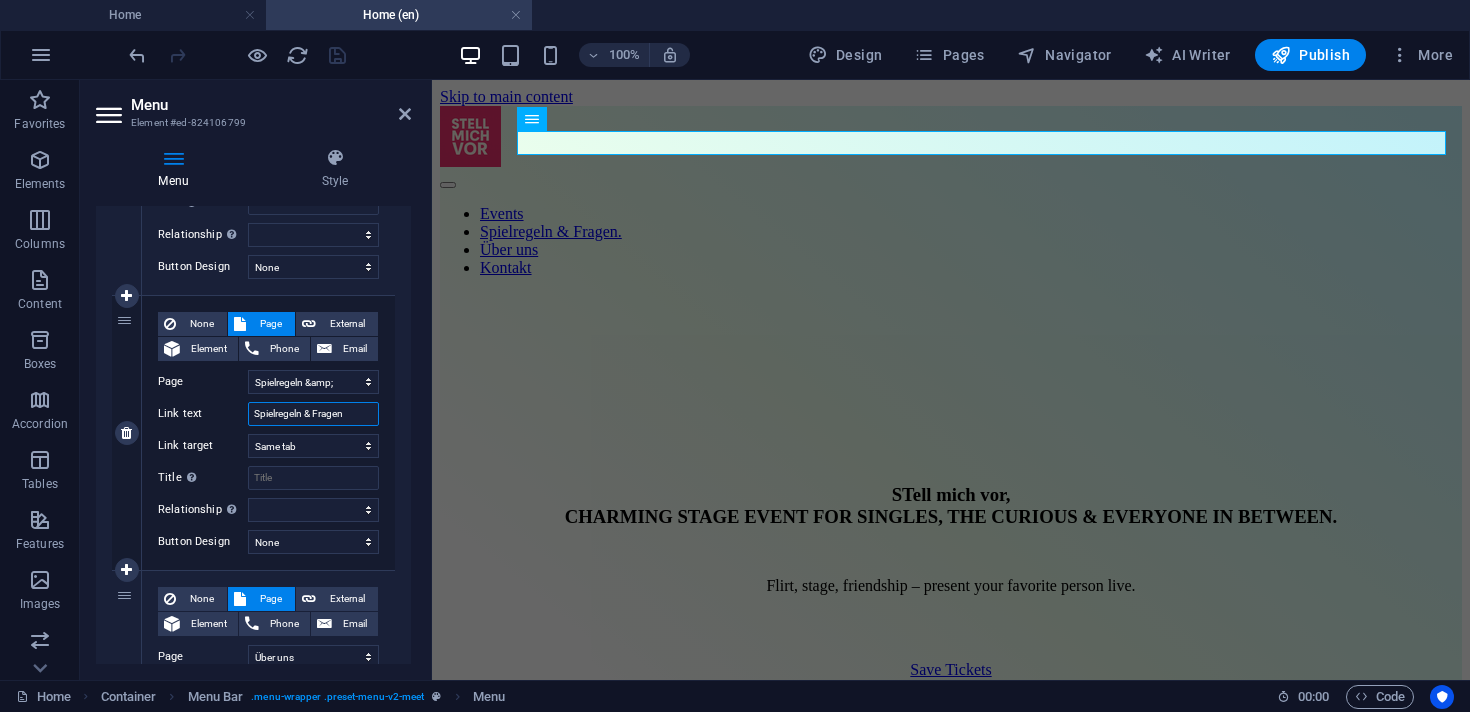 select 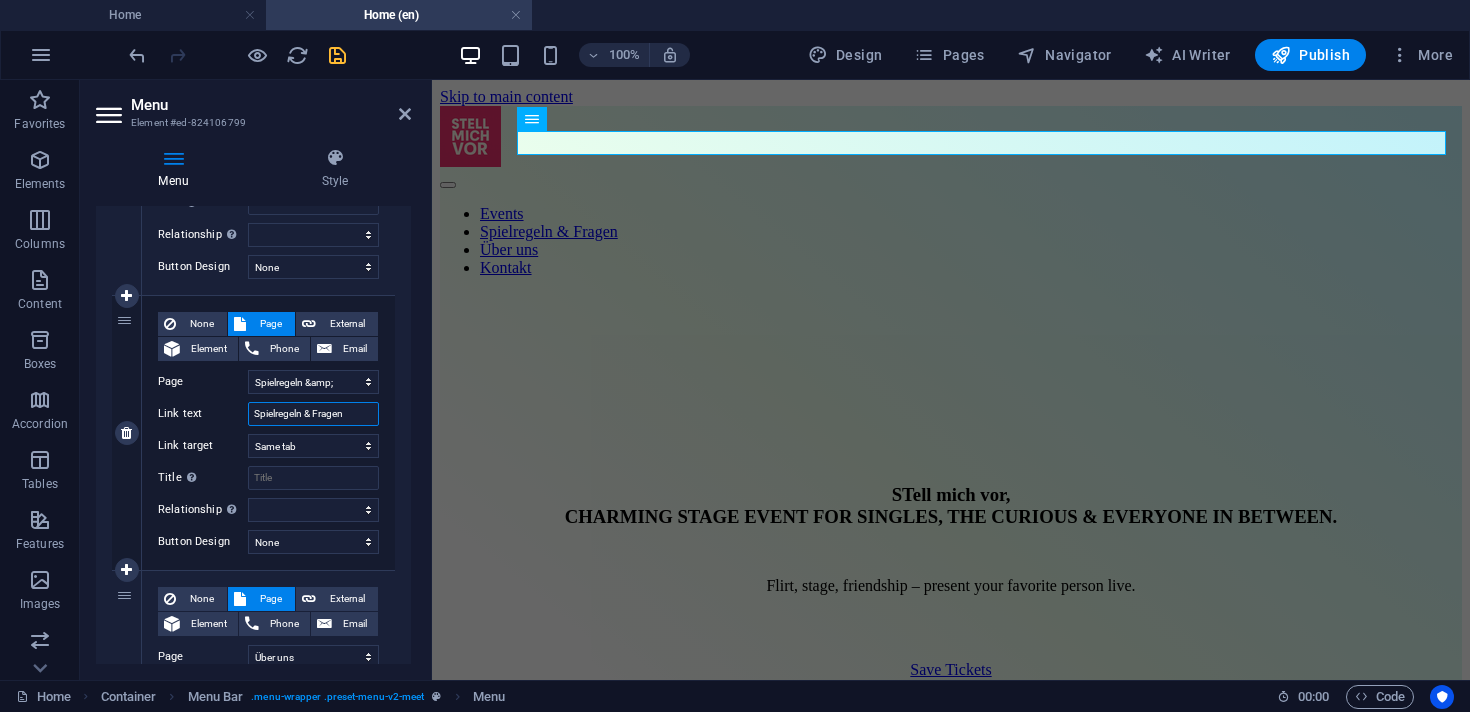 paste on "How It Works & Questions" 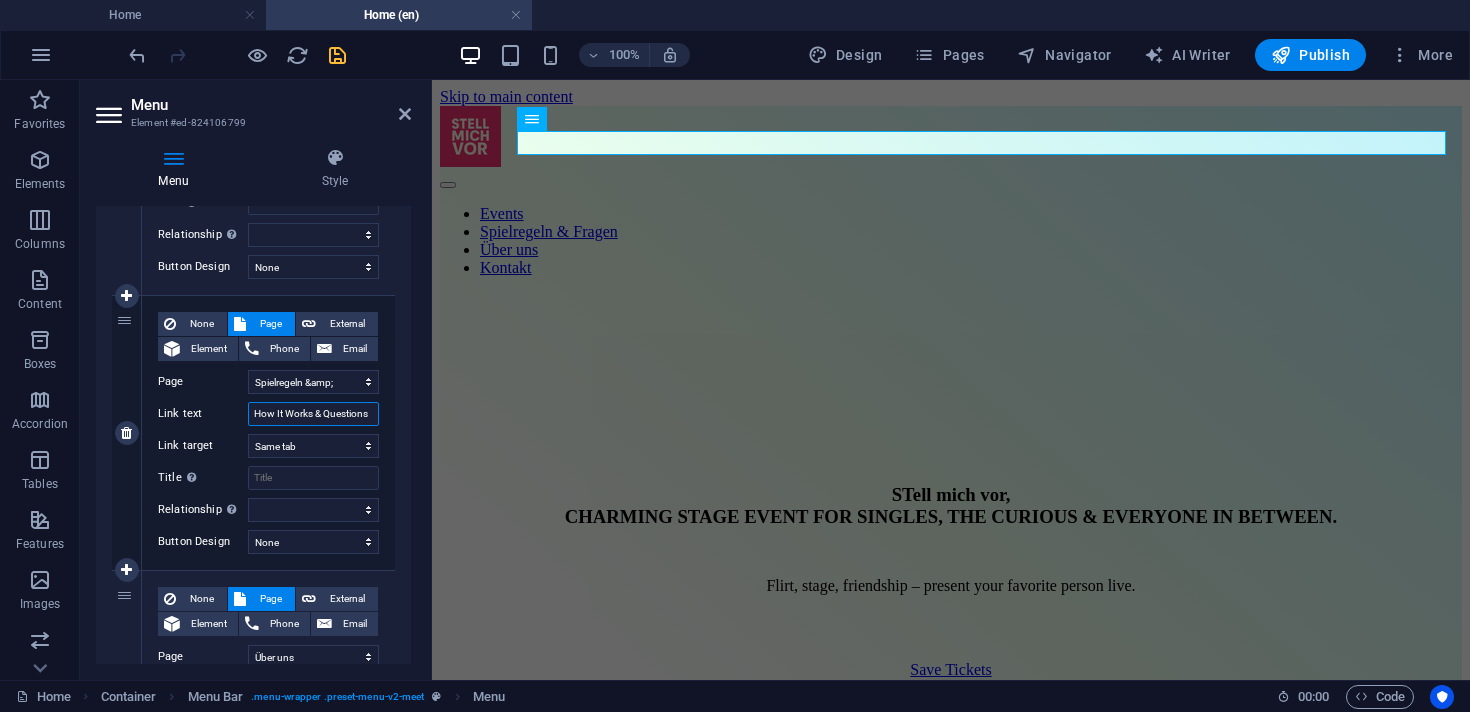 select 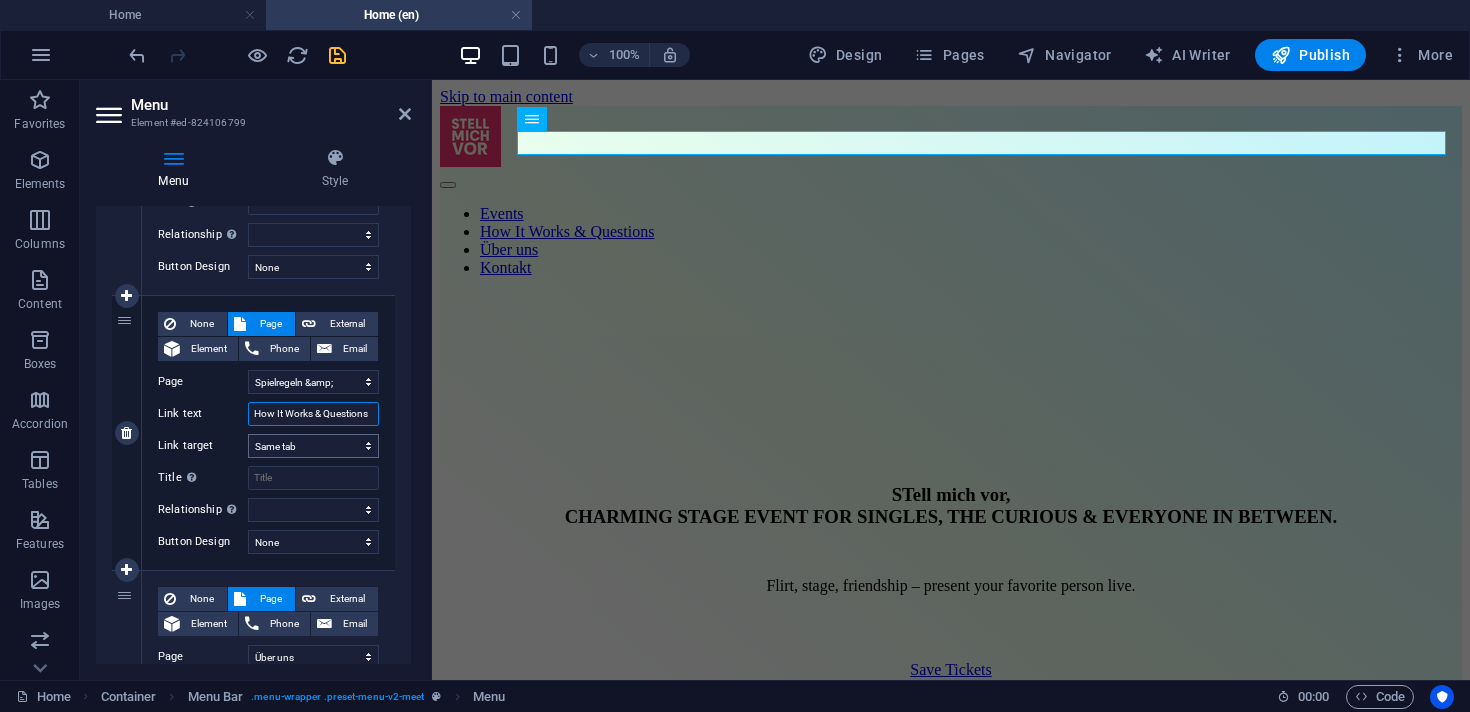 type on "How It Works & Questions" 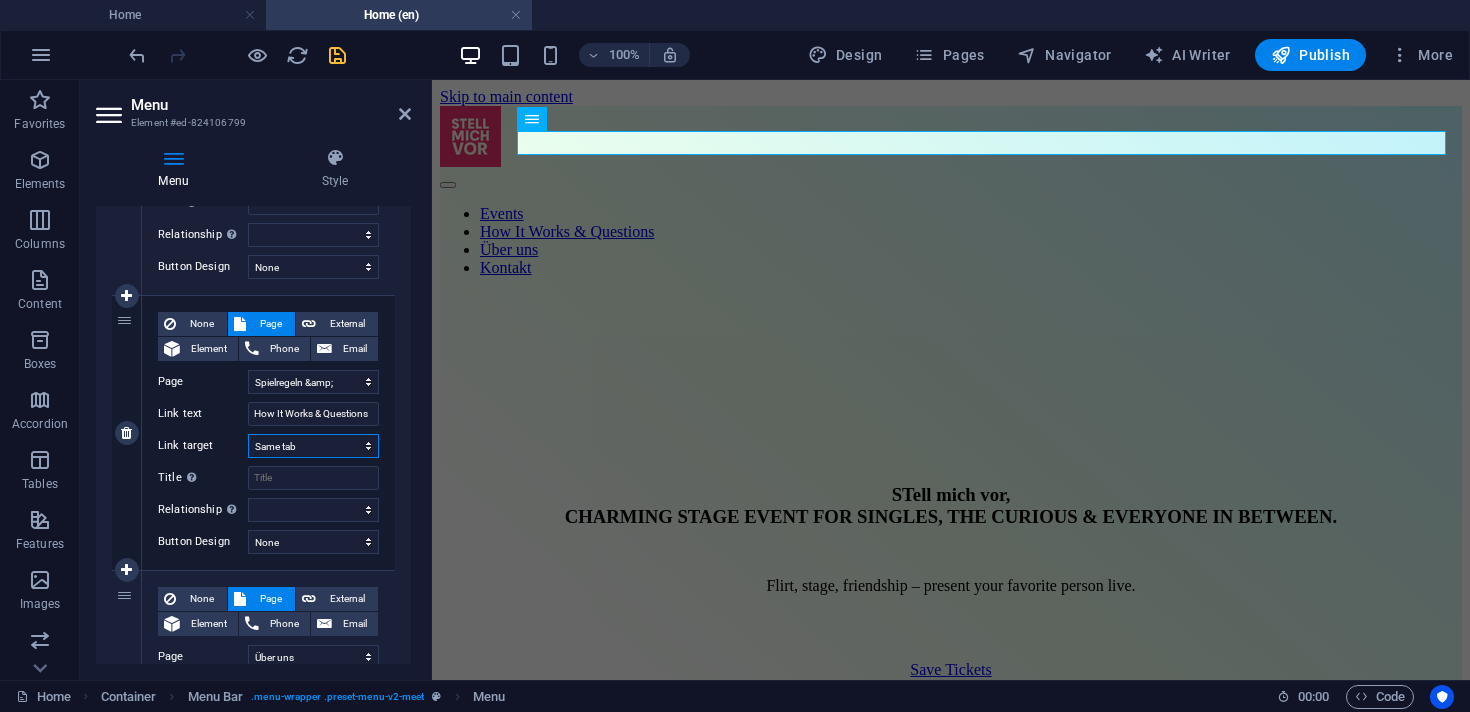 click on "New tab Same tab Overlay" at bounding box center [313, 446] 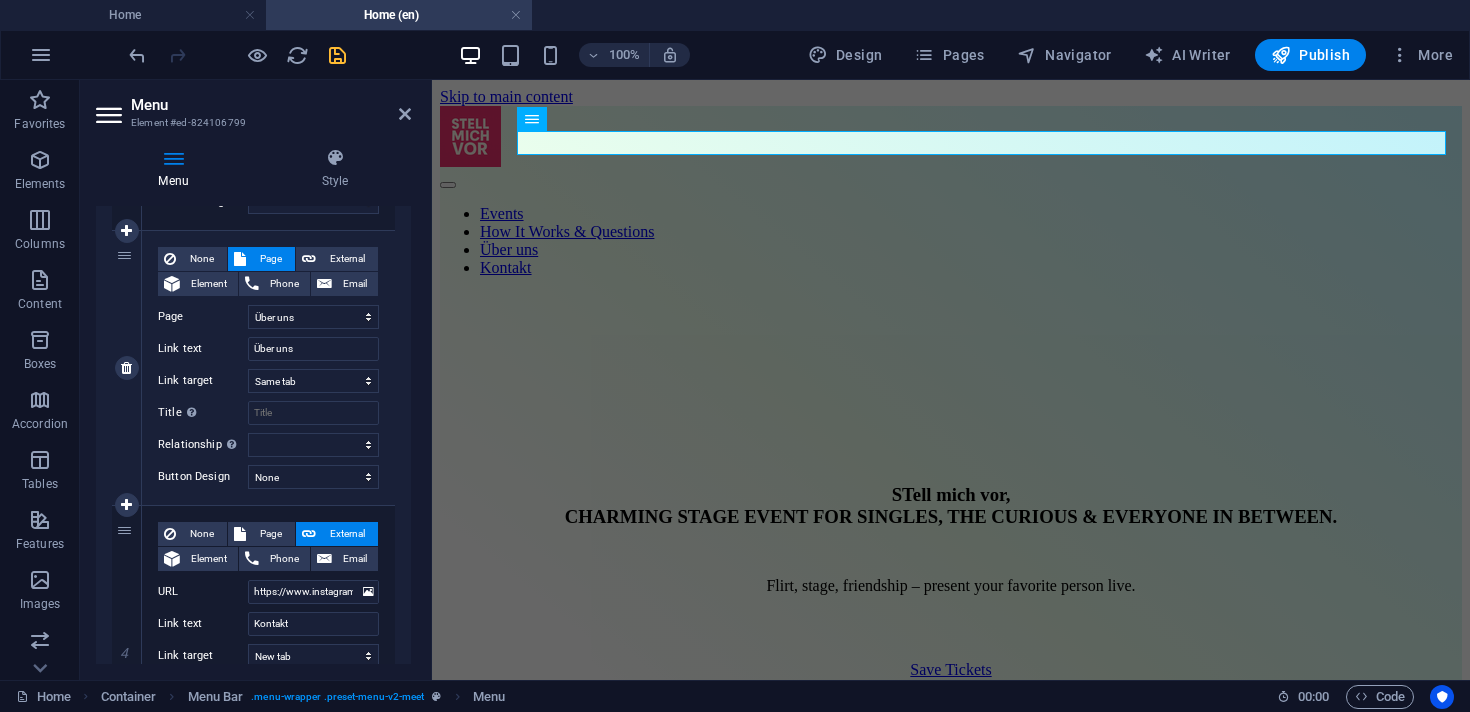 scroll, scrollTop: 699, scrollLeft: 0, axis: vertical 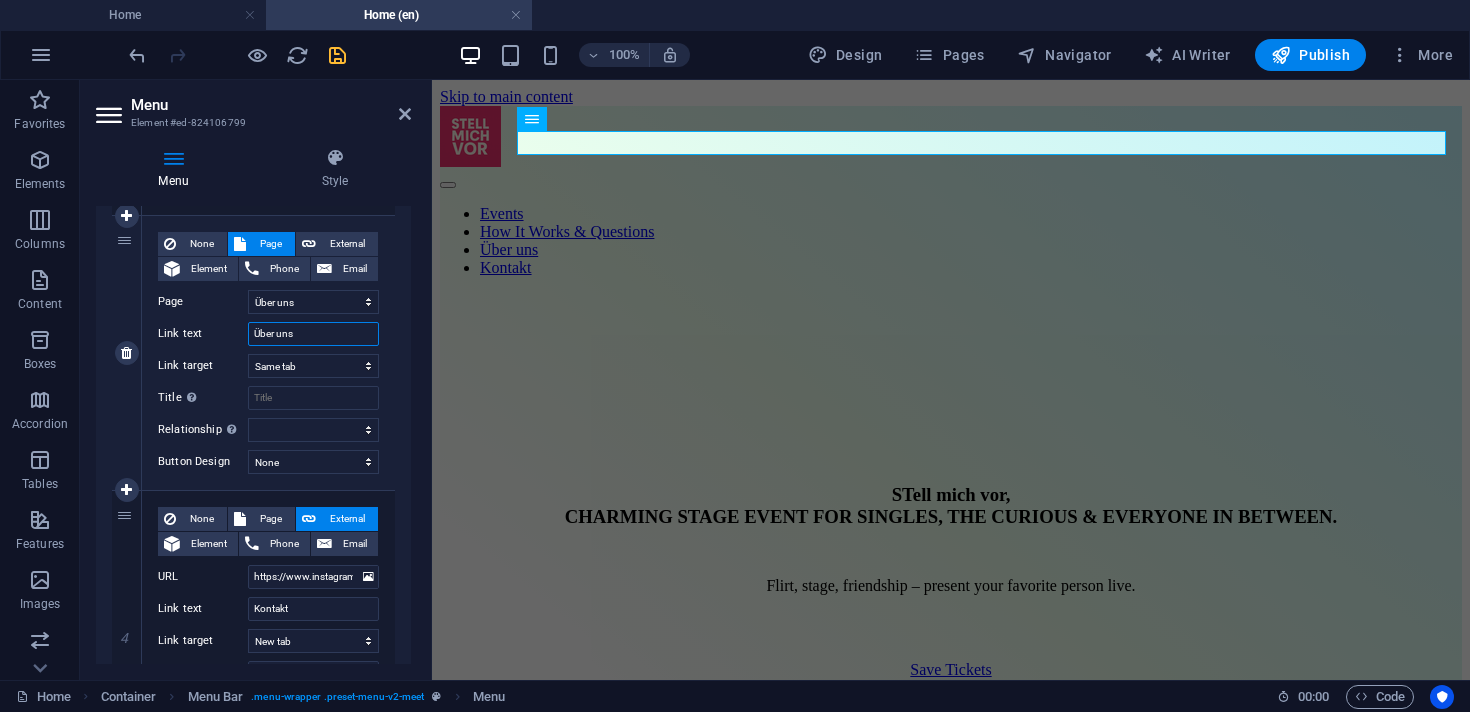 click on "Über uns" at bounding box center (313, 334) 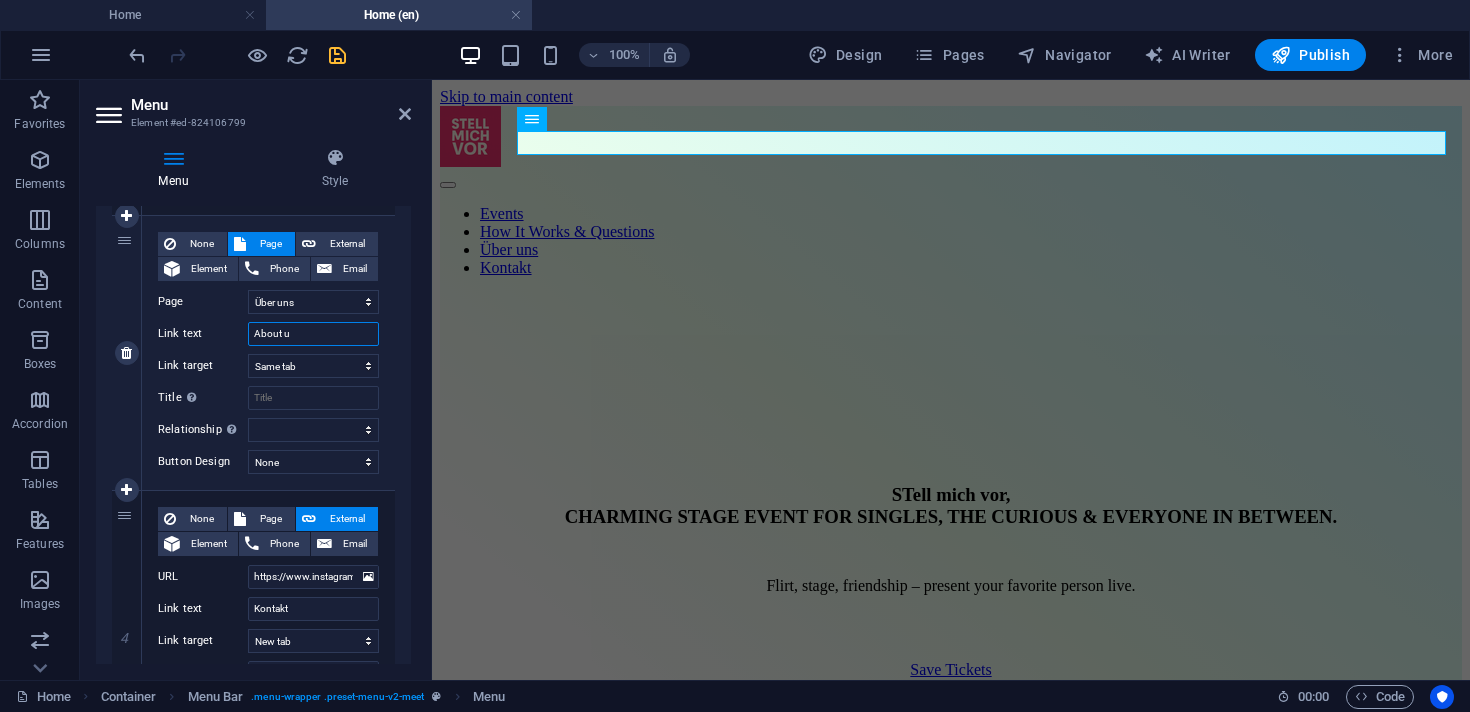type on "About us" 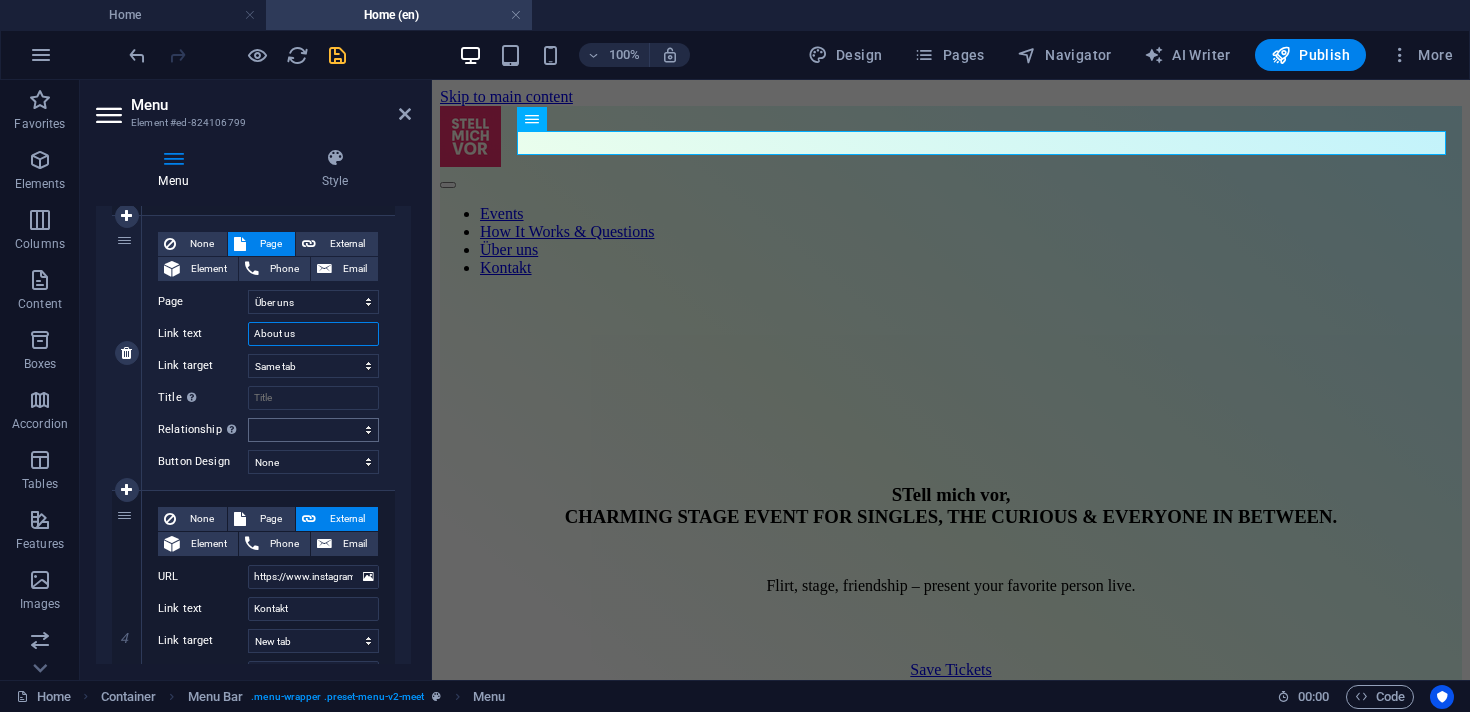 select 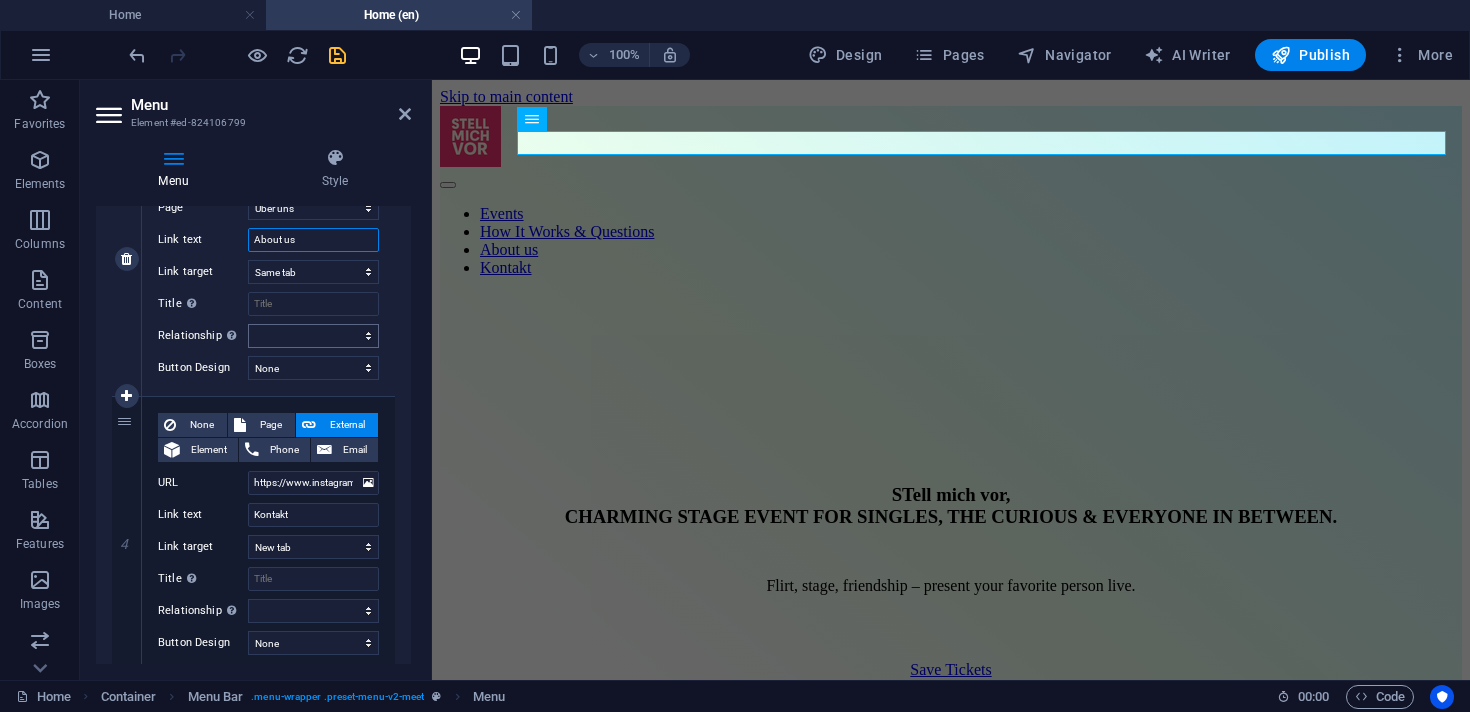 scroll, scrollTop: 794, scrollLeft: 0, axis: vertical 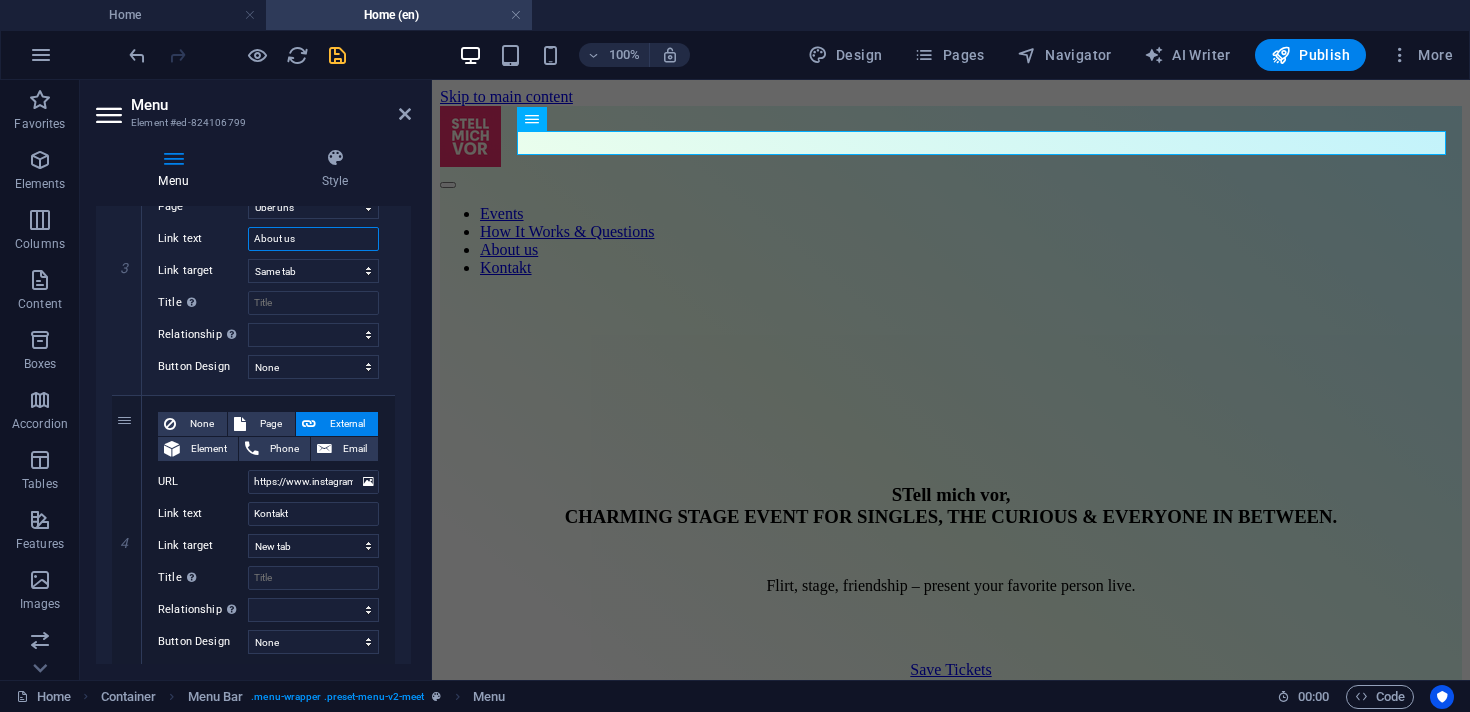 click at bounding box center [429, 380] 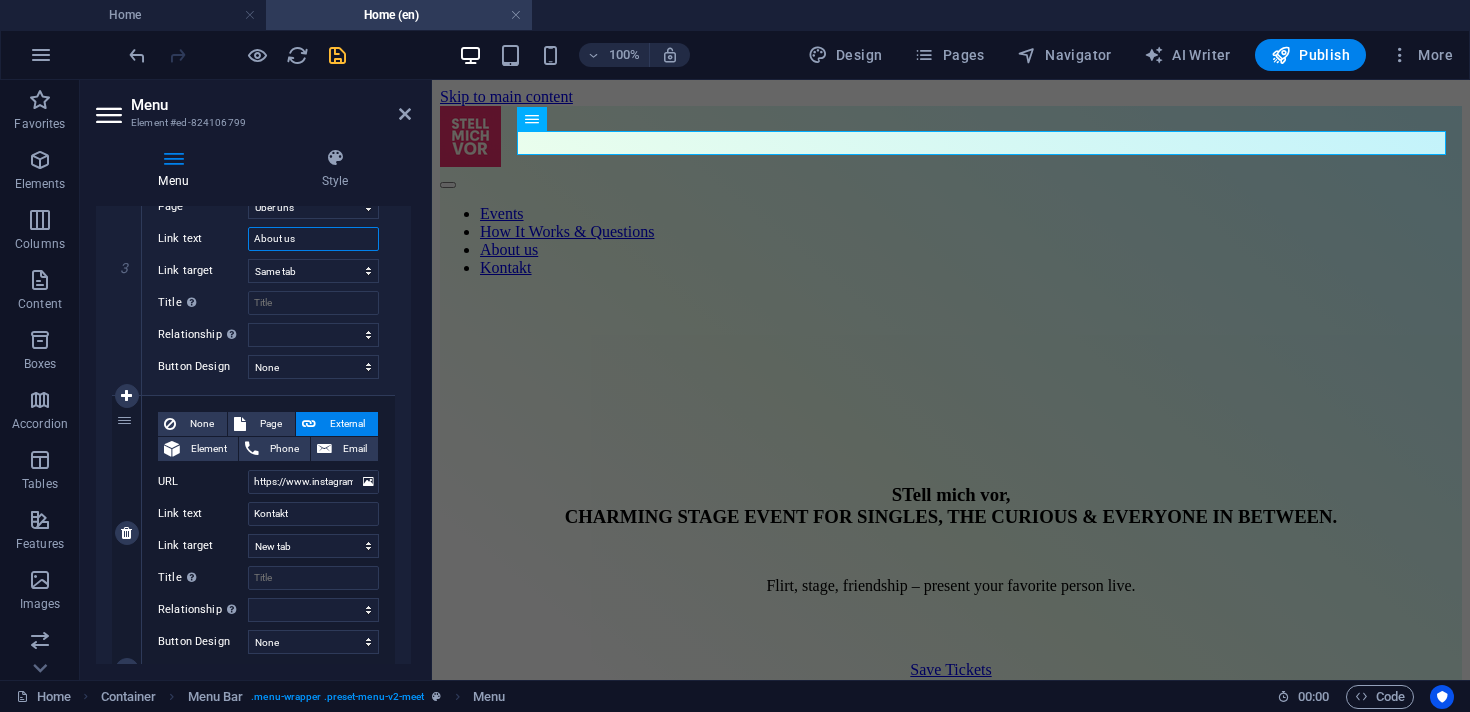 scroll, scrollTop: 856, scrollLeft: 0, axis: vertical 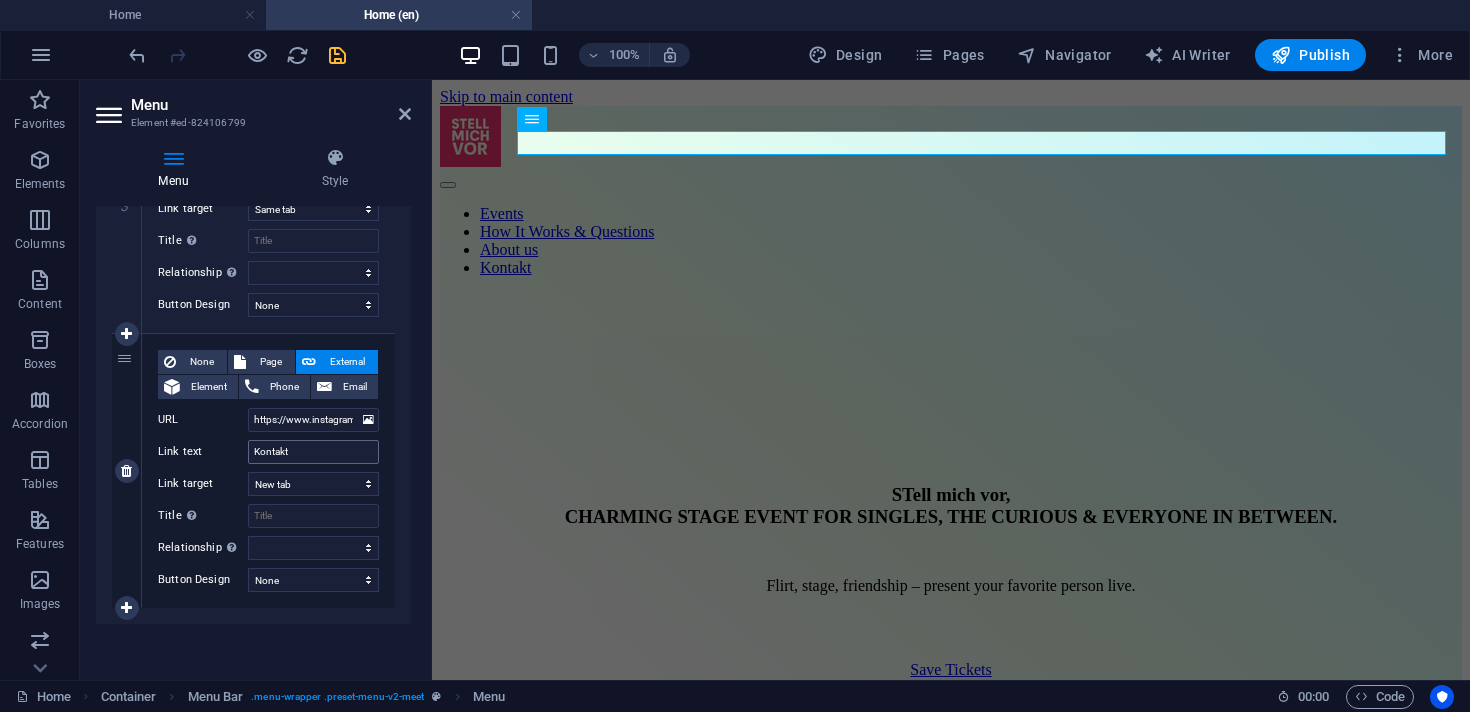 type on "About us" 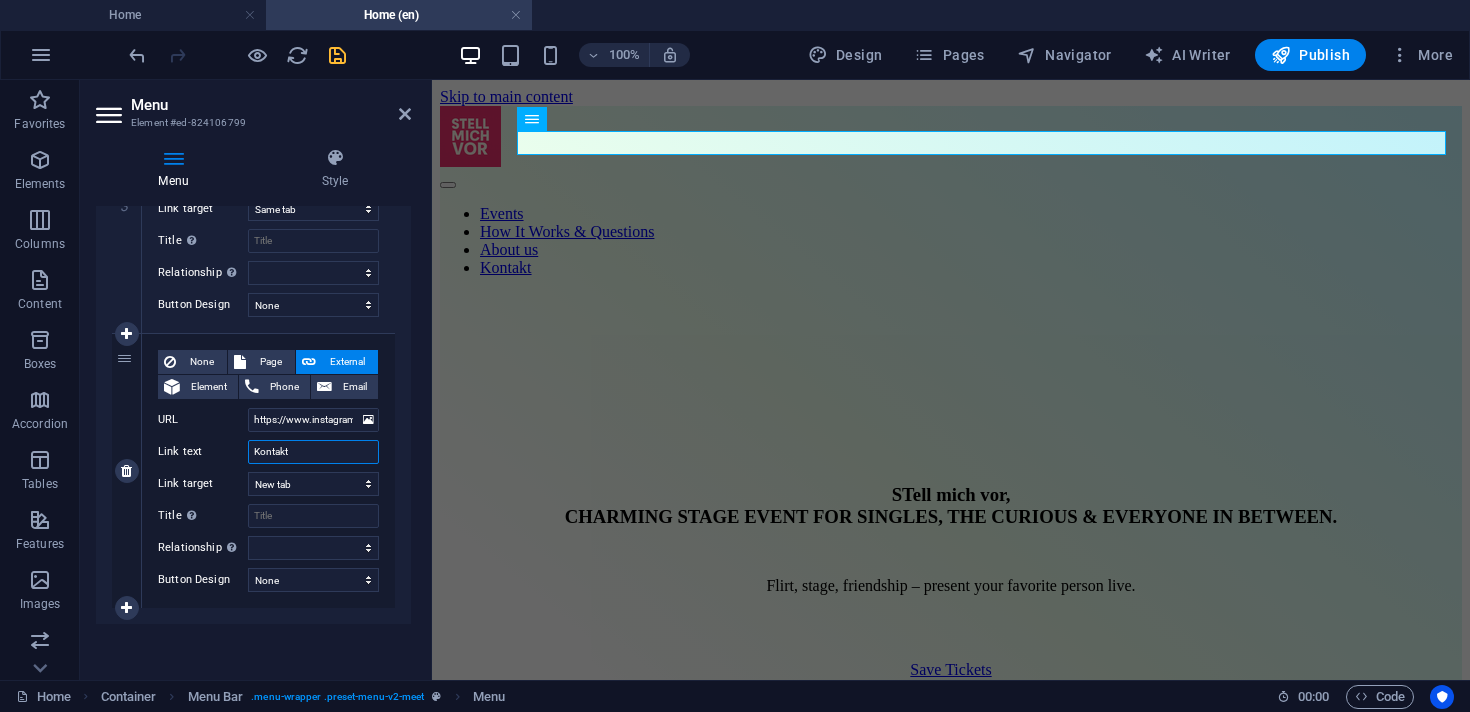 click on "Kontakt" at bounding box center [313, 452] 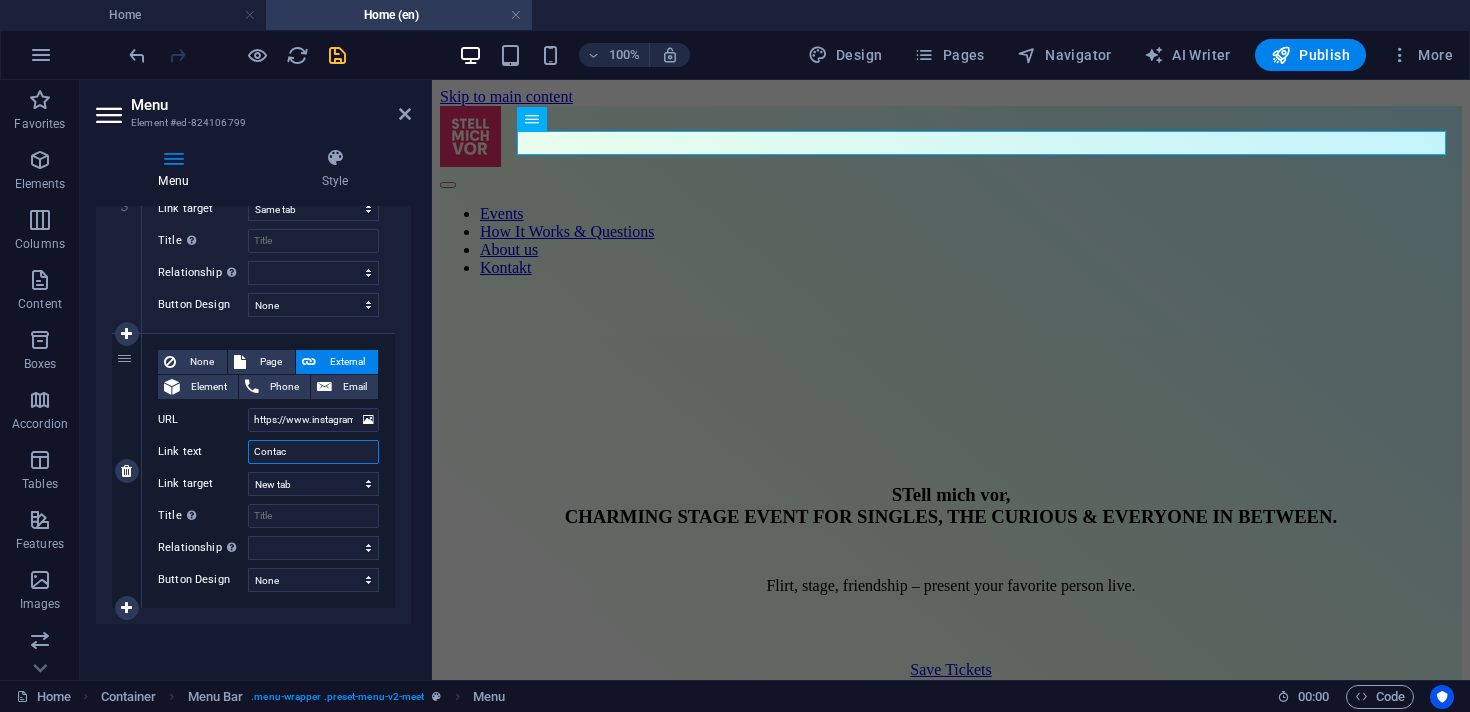 type on "Contact" 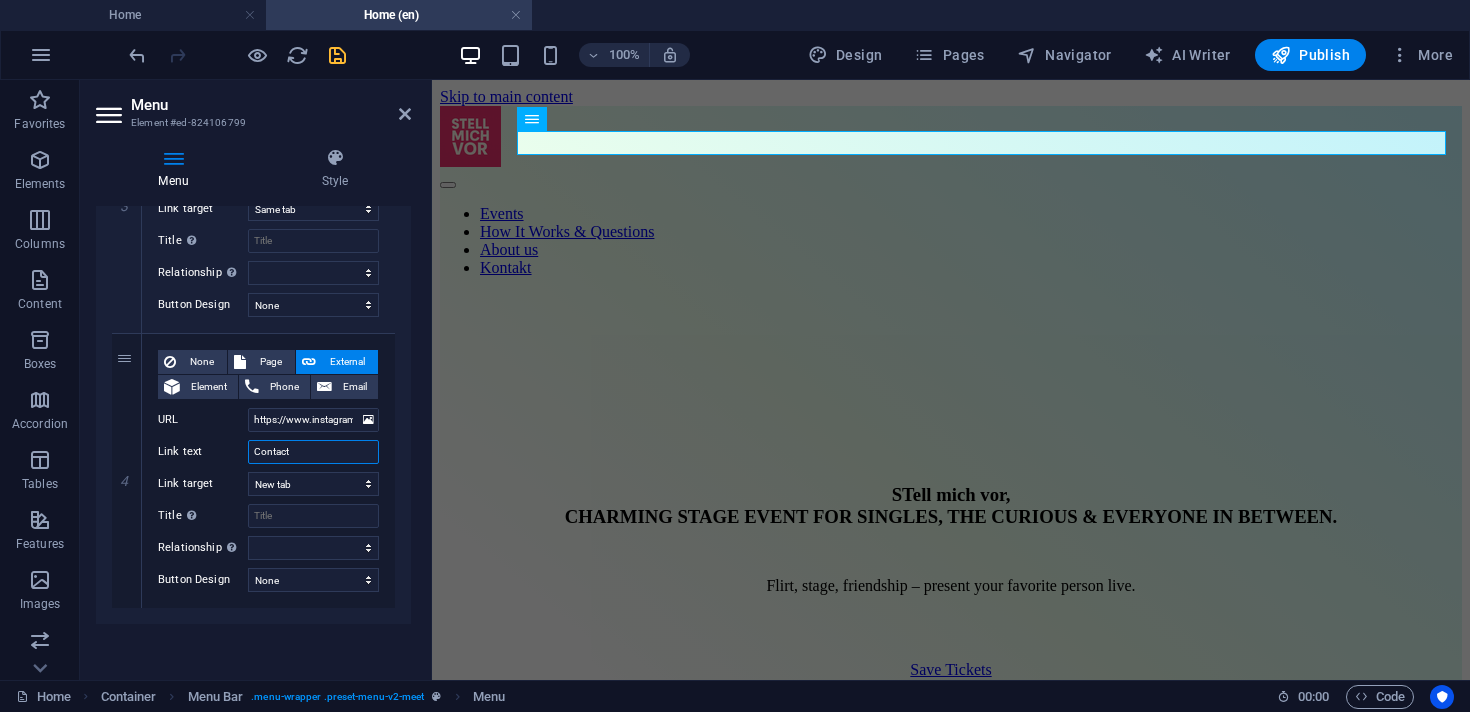 select 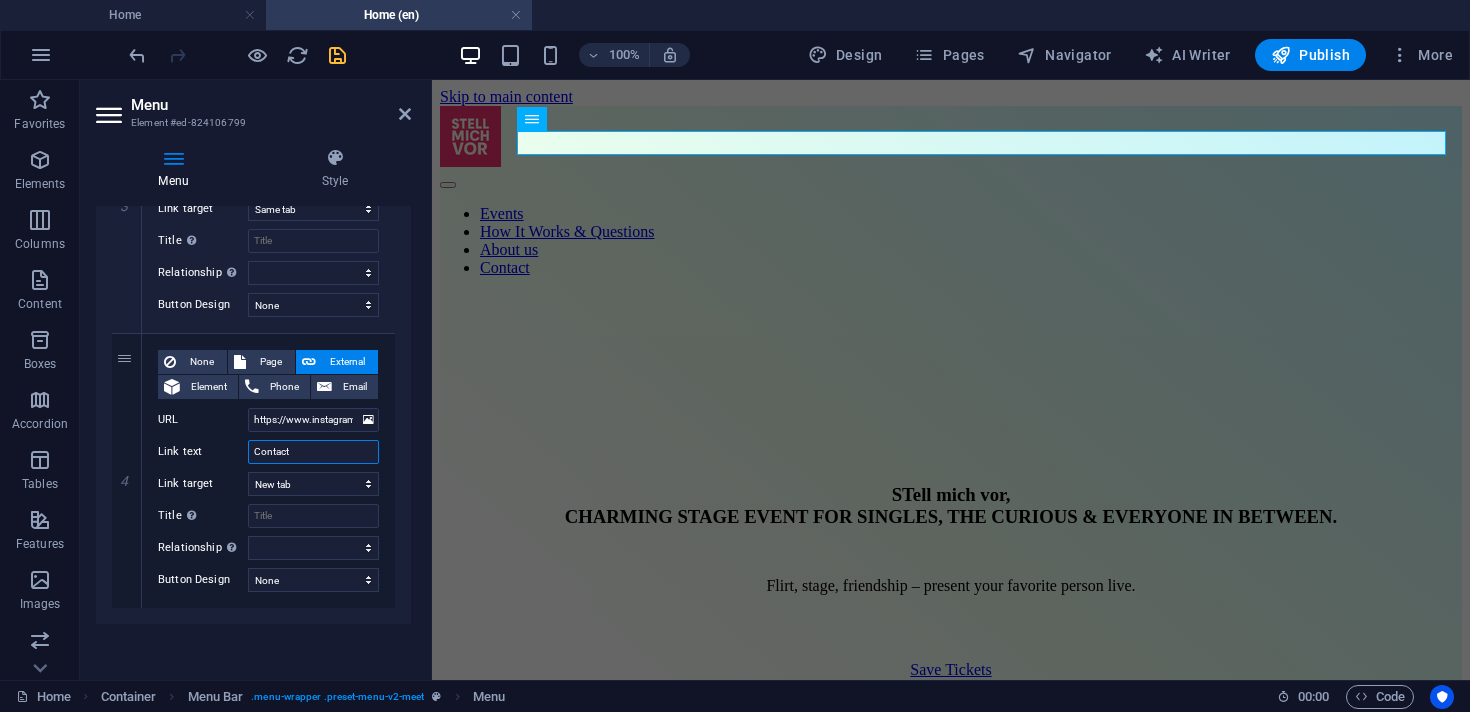 type on "Contact" 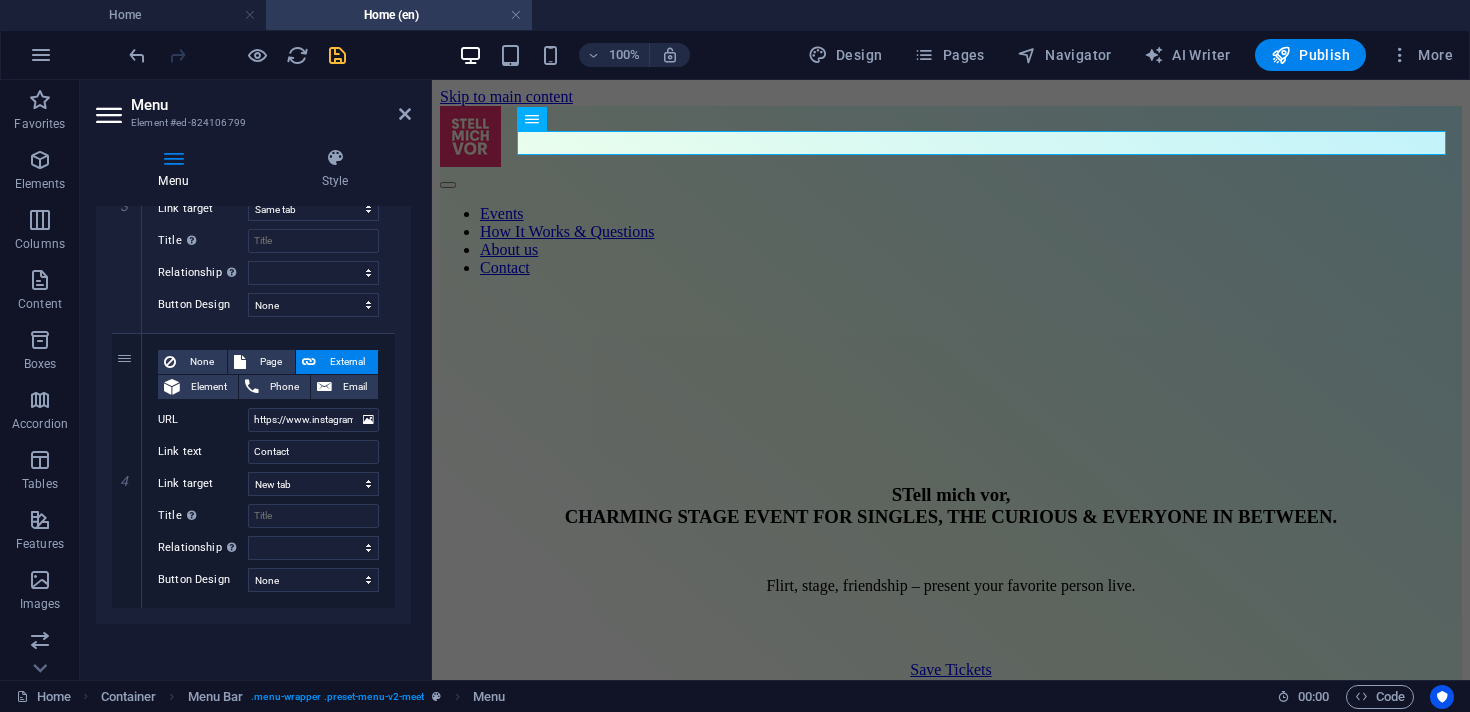 click on "Menu Style Menu Auto Custom Create custom menu items for this menu. Recommended for one-page websites. Manage pages Menu items 1 None Page External Element Phone Email Page Home Impressum Privacy Subpage Spielregeln &amp; Fragen Über uns Home Impressum Privacy Subpage Spielregeln &amp; Fragen Über uns Element #ed-824106994
URL Phone Email Link text Events Link target New tab Same tab Overlay Title Additional link description, should not be the same as the link text. The title is most often shown as a tooltip text when the mouse moves over the element. Leave empty if uncertain. Relationship Sets the  relationship of this link to the link target . For example, the value "nofollow" instructs search engines not to follow the link. Can be left empty. alternate author bookmark external help license next nofollow noreferrer noopener prev search tag Button Design None Default Primary Secondary 2 None Page External Element Phone Email Page Home Impressum Privacy Subpage Über uns Home Privacy" at bounding box center (253, 406) 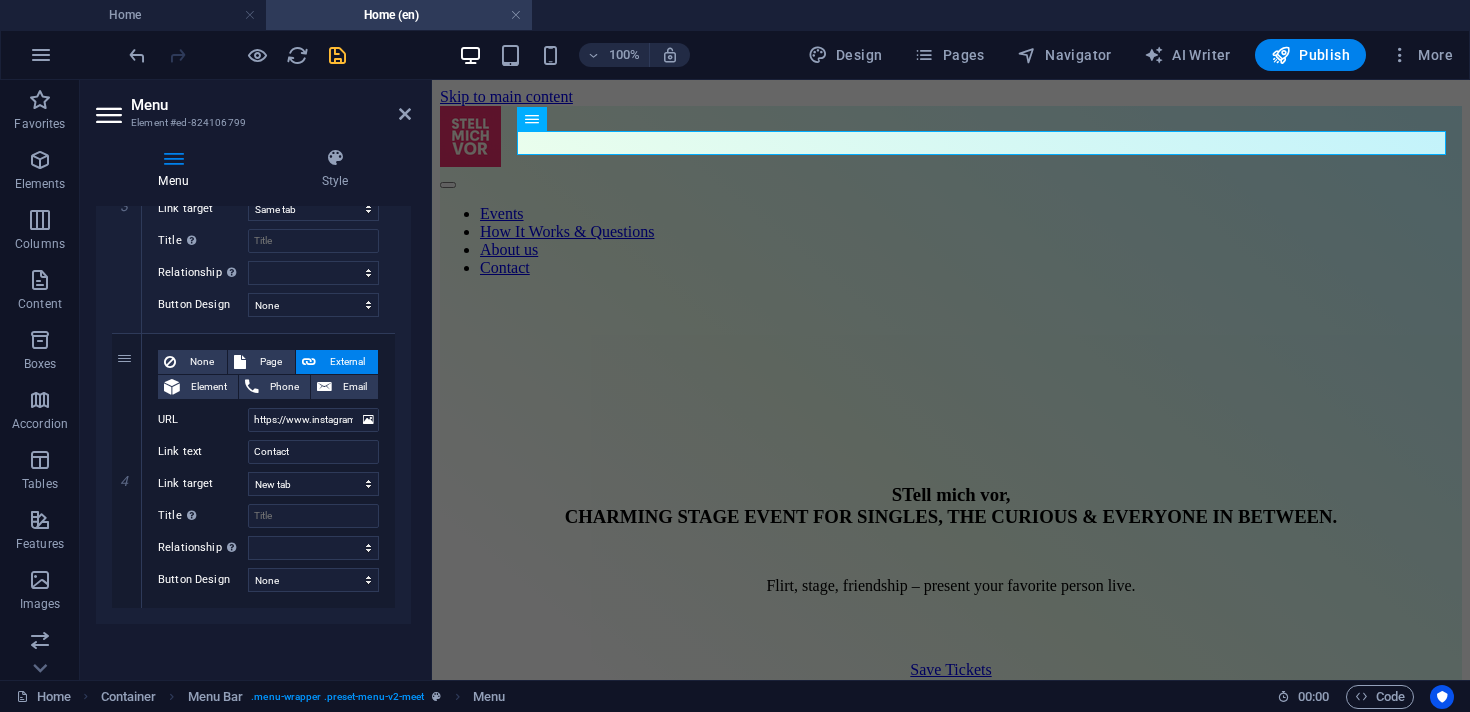 click at bounding box center (337, 55) 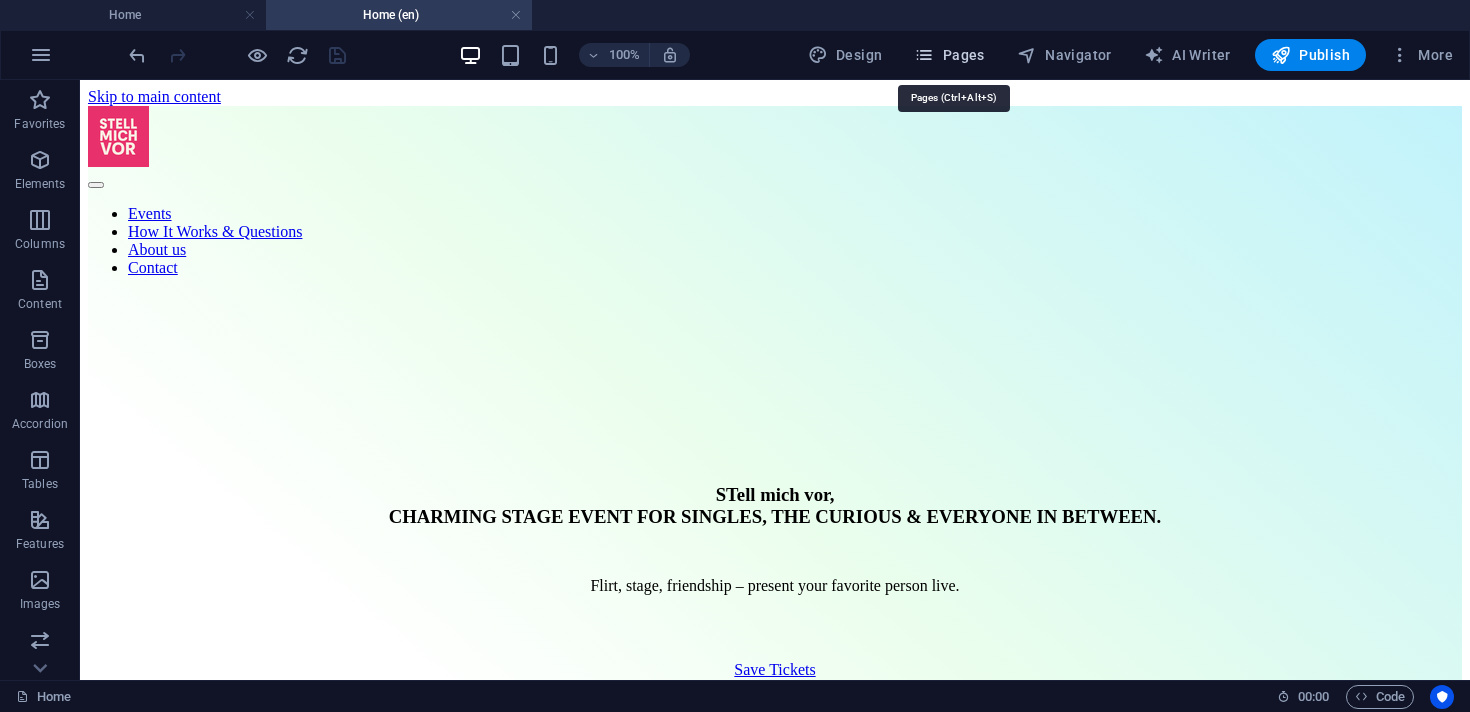click on "Pages" at bounding box center [949, 55] 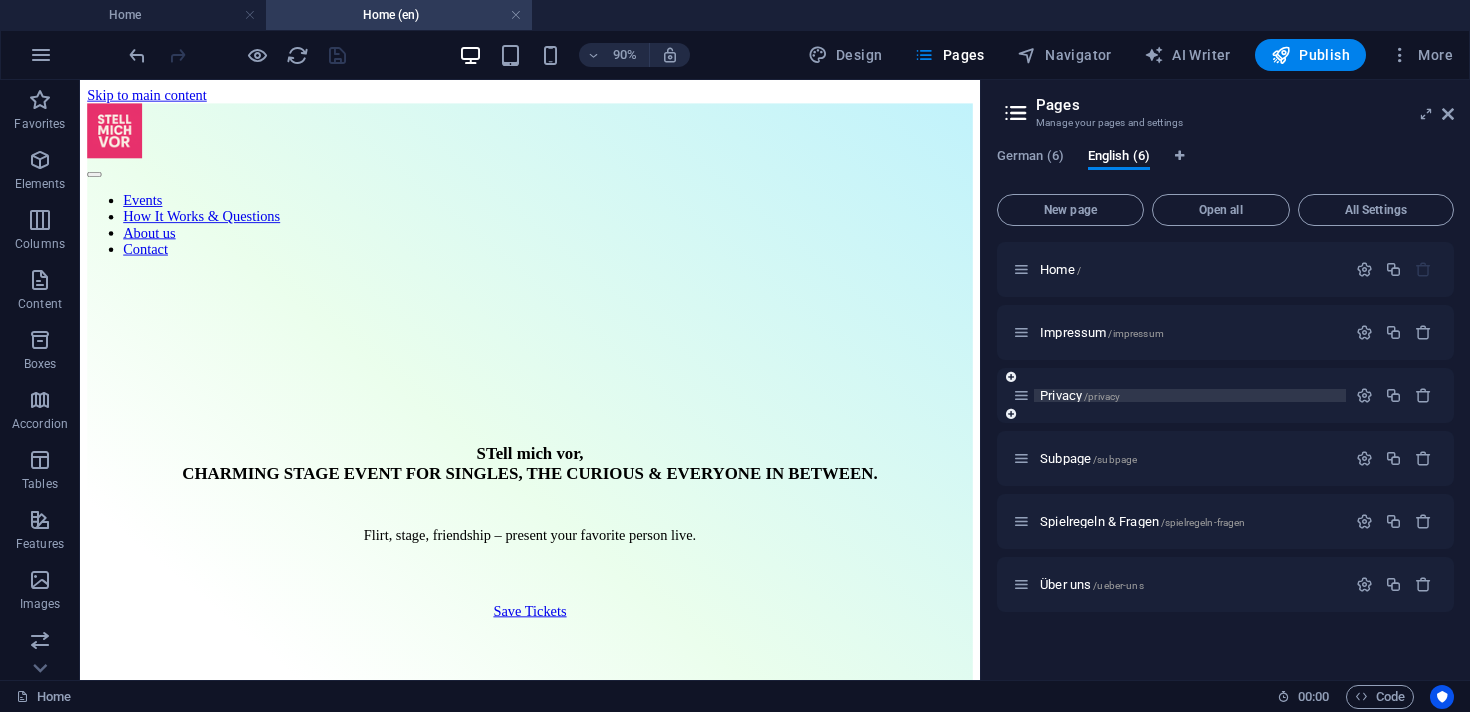 click on "Privacy /privacy" at bounding box center (1080, 395) 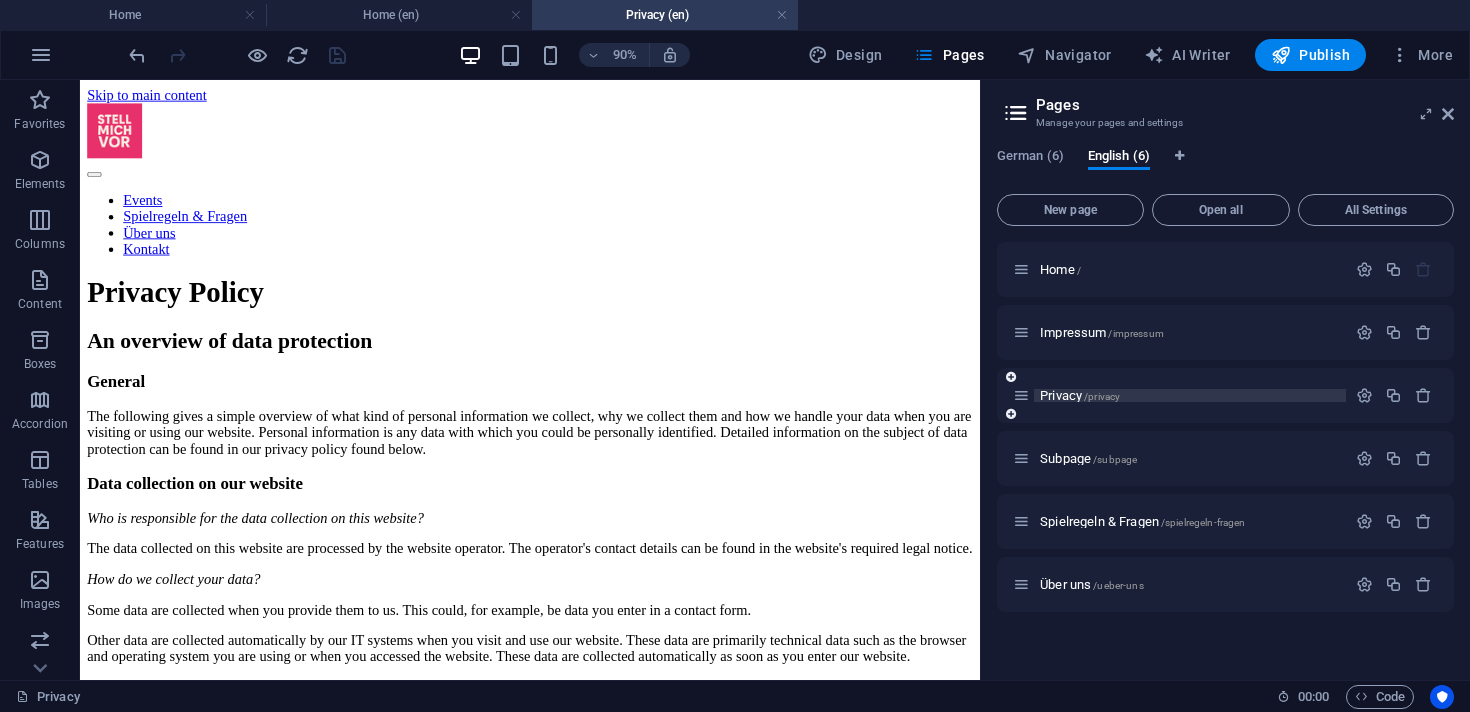 scroll, scrollTop: 0, scrollLeft: 0, axis: both 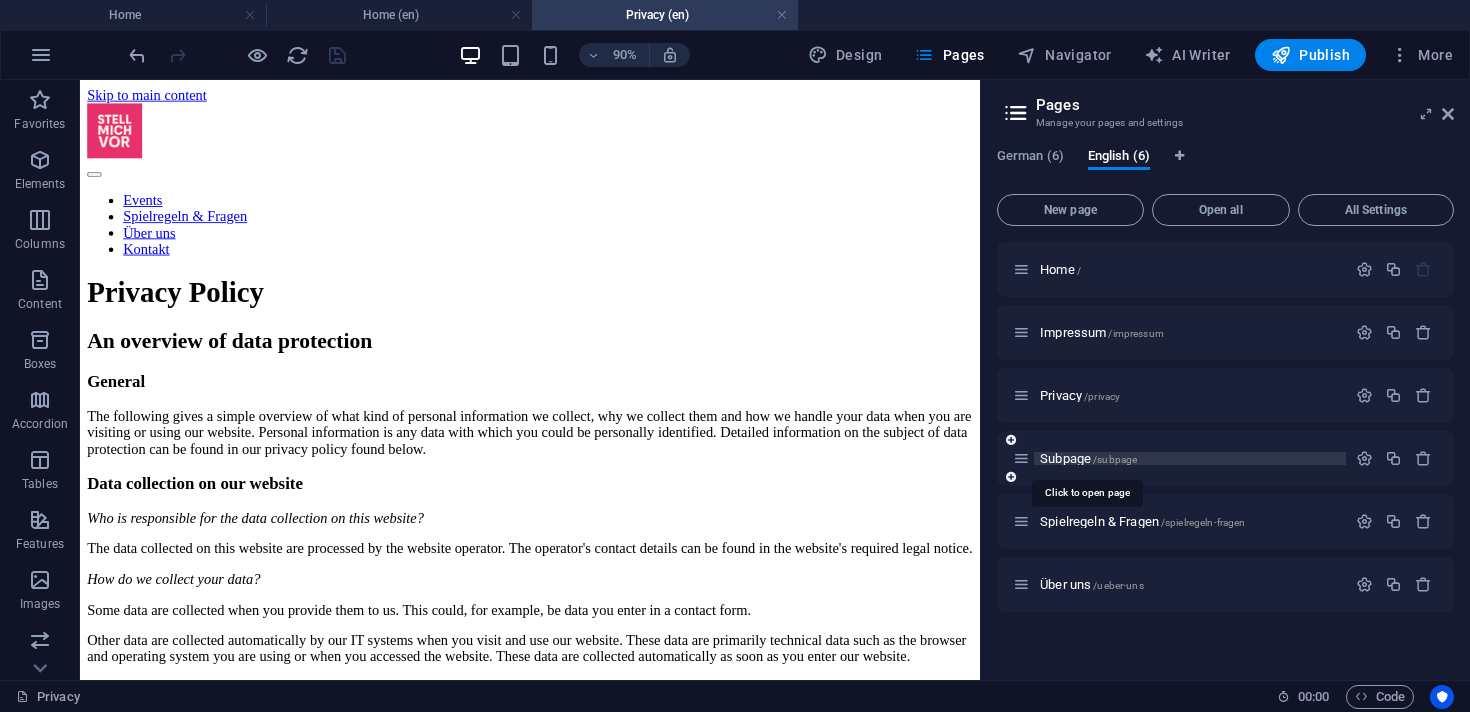 click on "Subpage /subpage" at bounding box center [1088, 458] 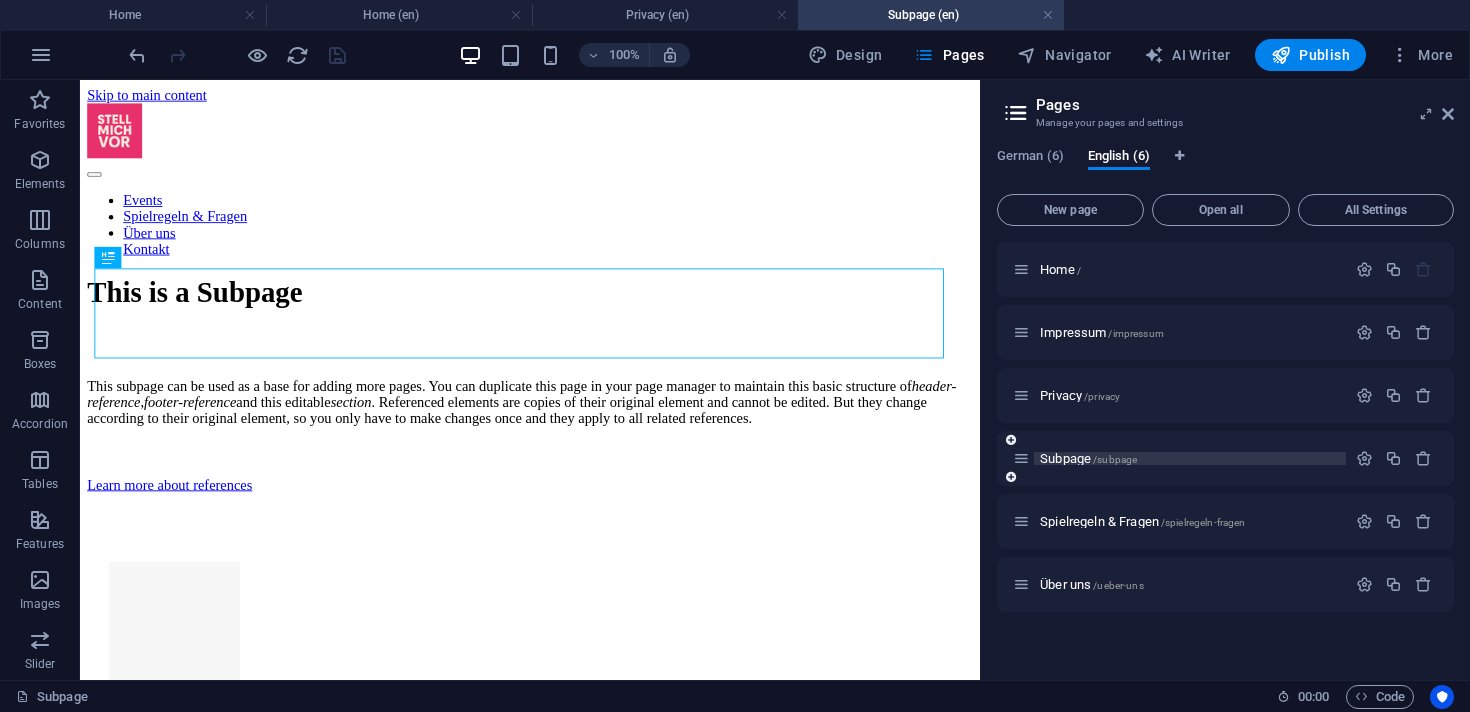 scroll, scrollTop: 0, scrollLeft: 0, axis: both 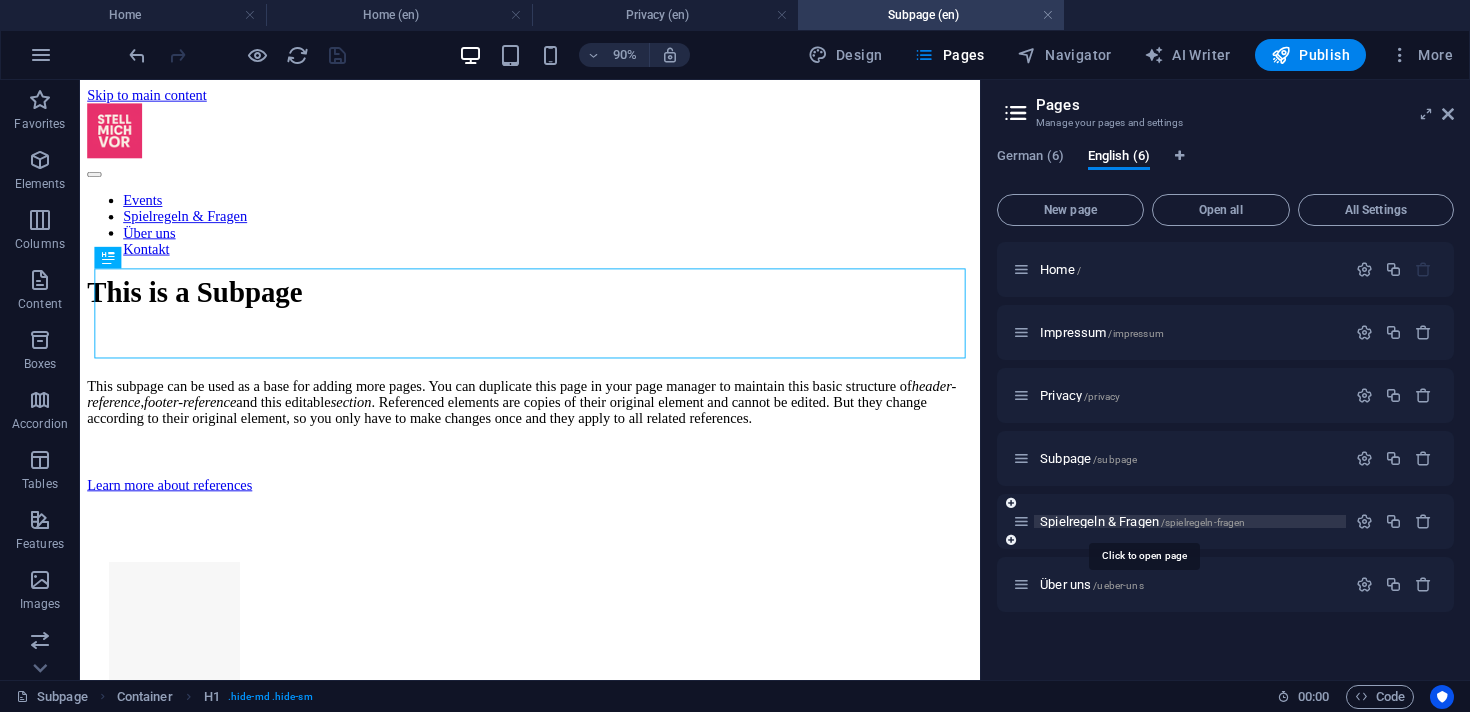 click on "Spielregeln & Fragen /spielregeln-fragen" at bounding box center [1142, 521] 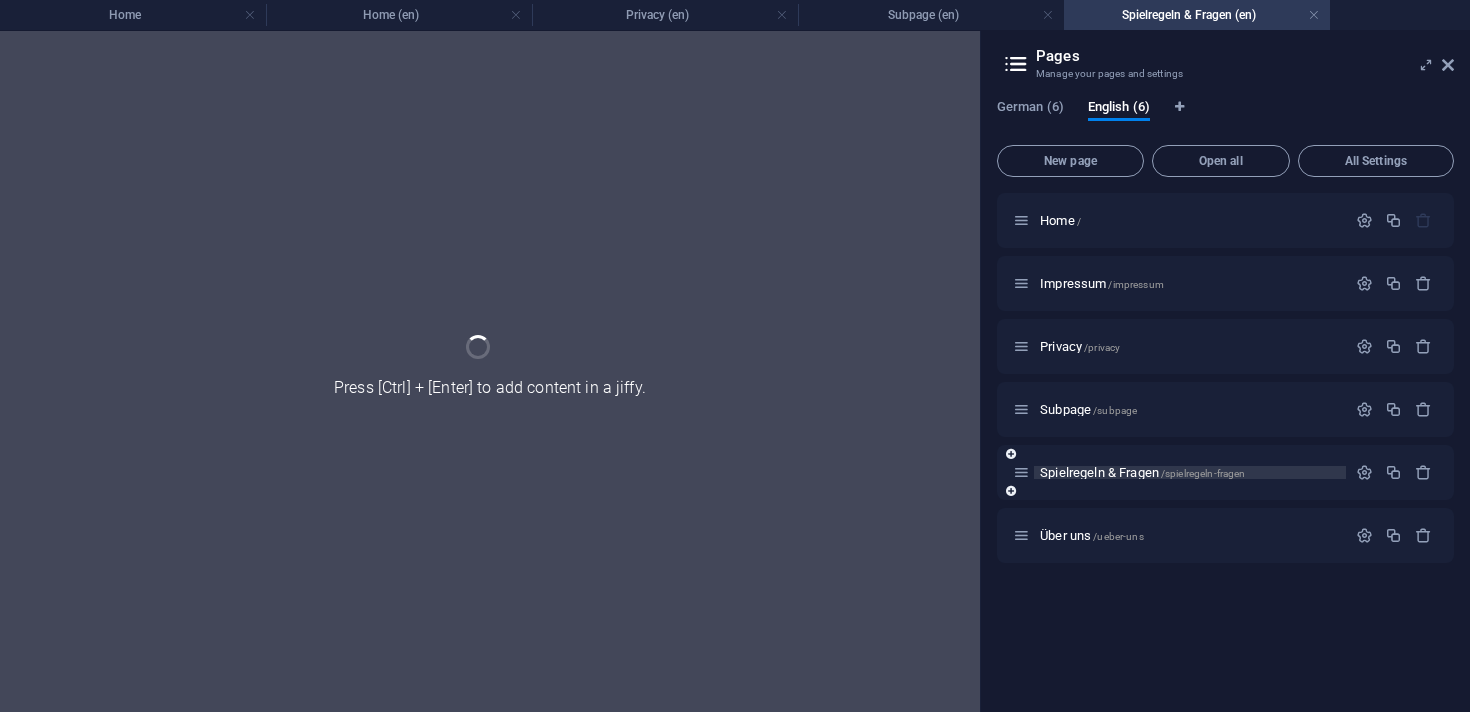 scroll, scrollTop: 462, scrollLeft: 0, axis: vertical 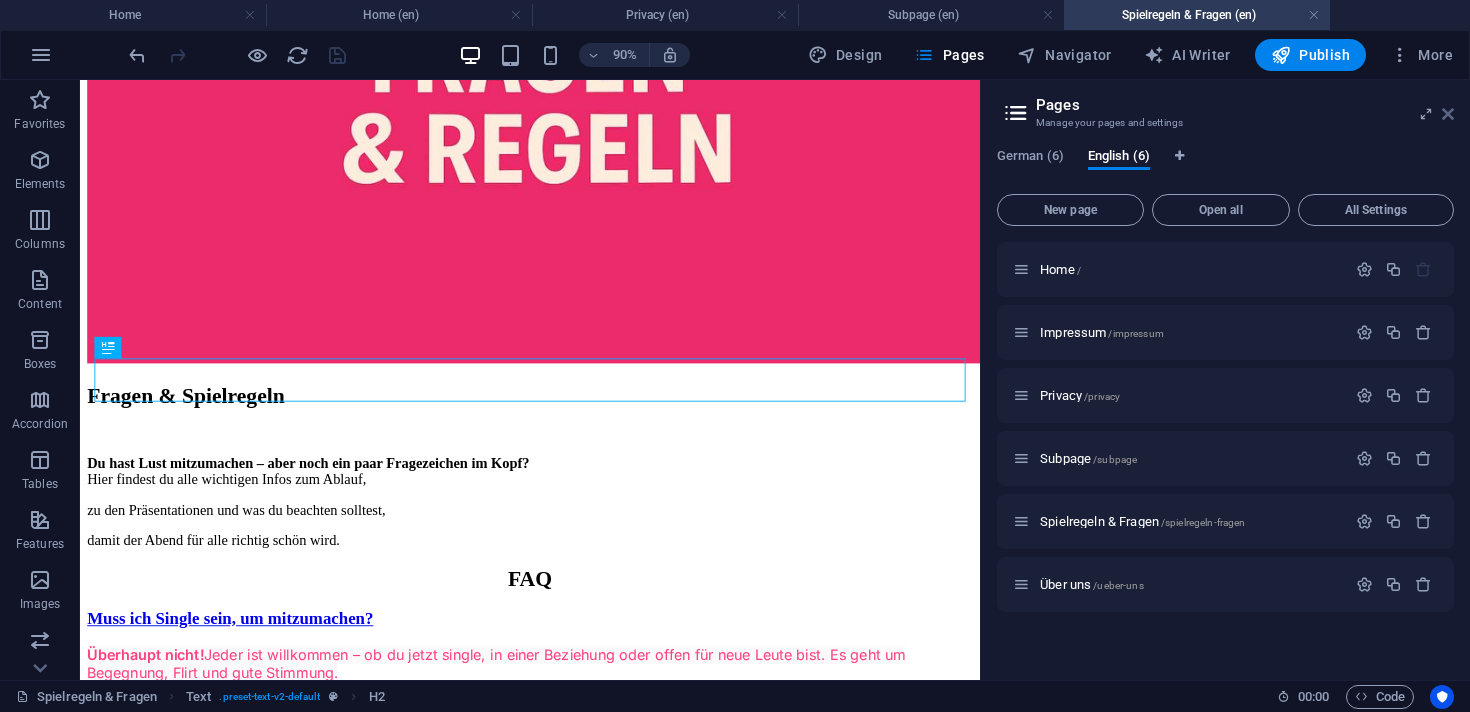 click at bounding box center (1448, 114) 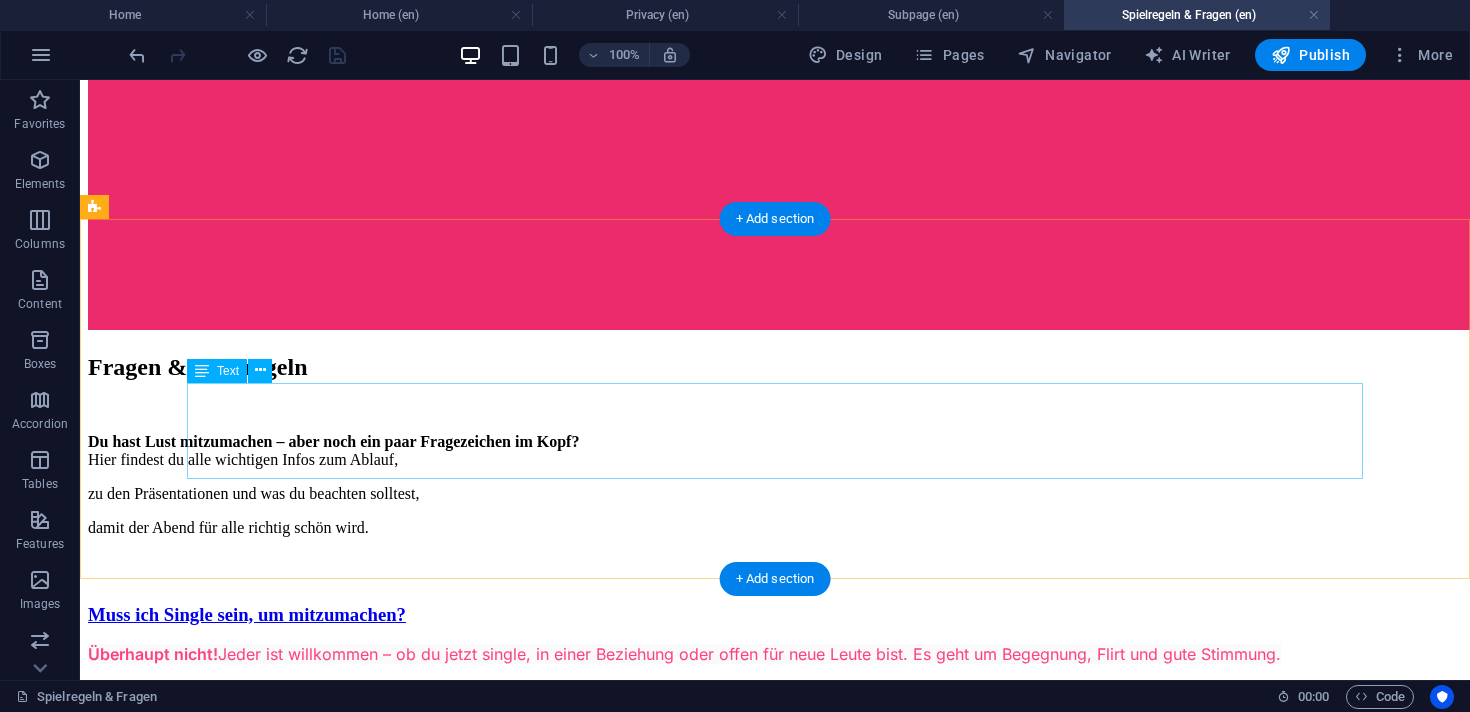 scroll, scrollTop: 743, scrollLeft: 0, axis: vertical 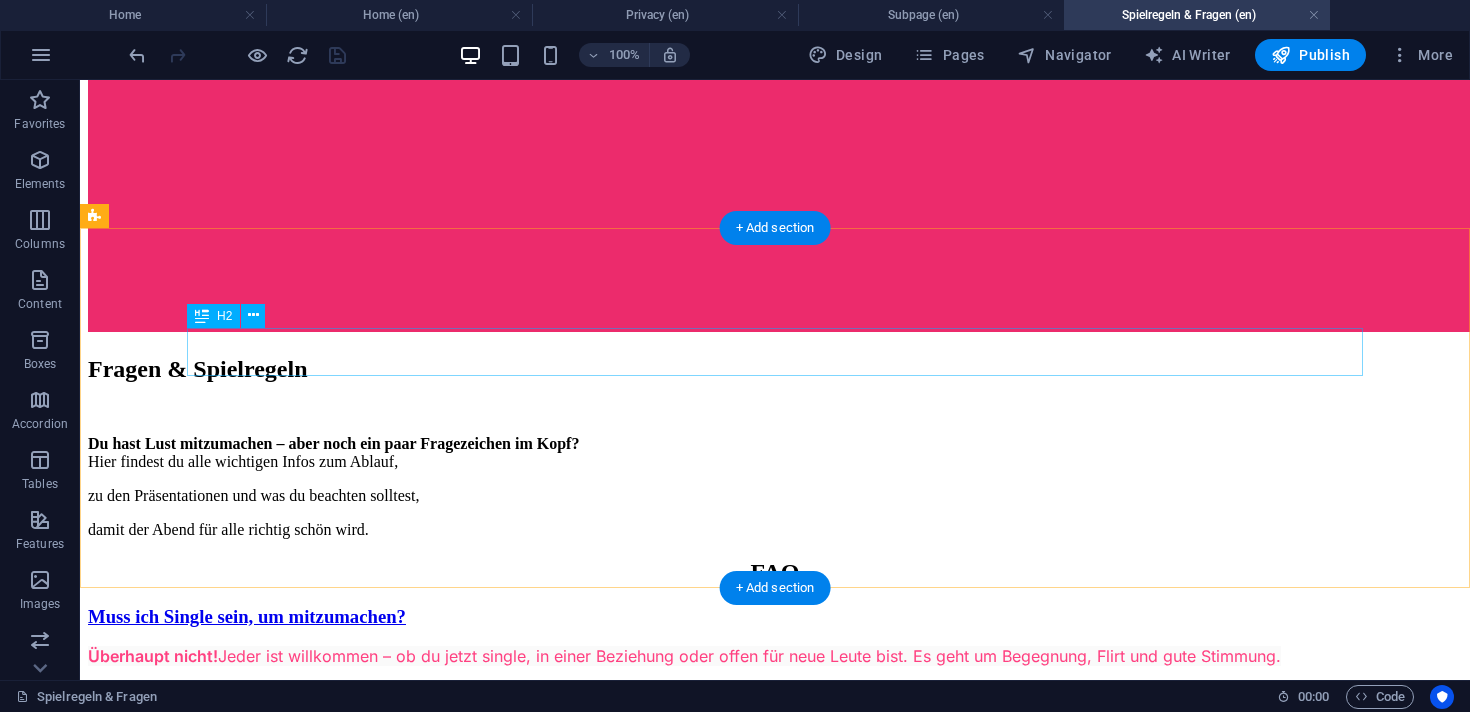 click on "Fragen & Spielregeln" at bounding box center (775, 369) 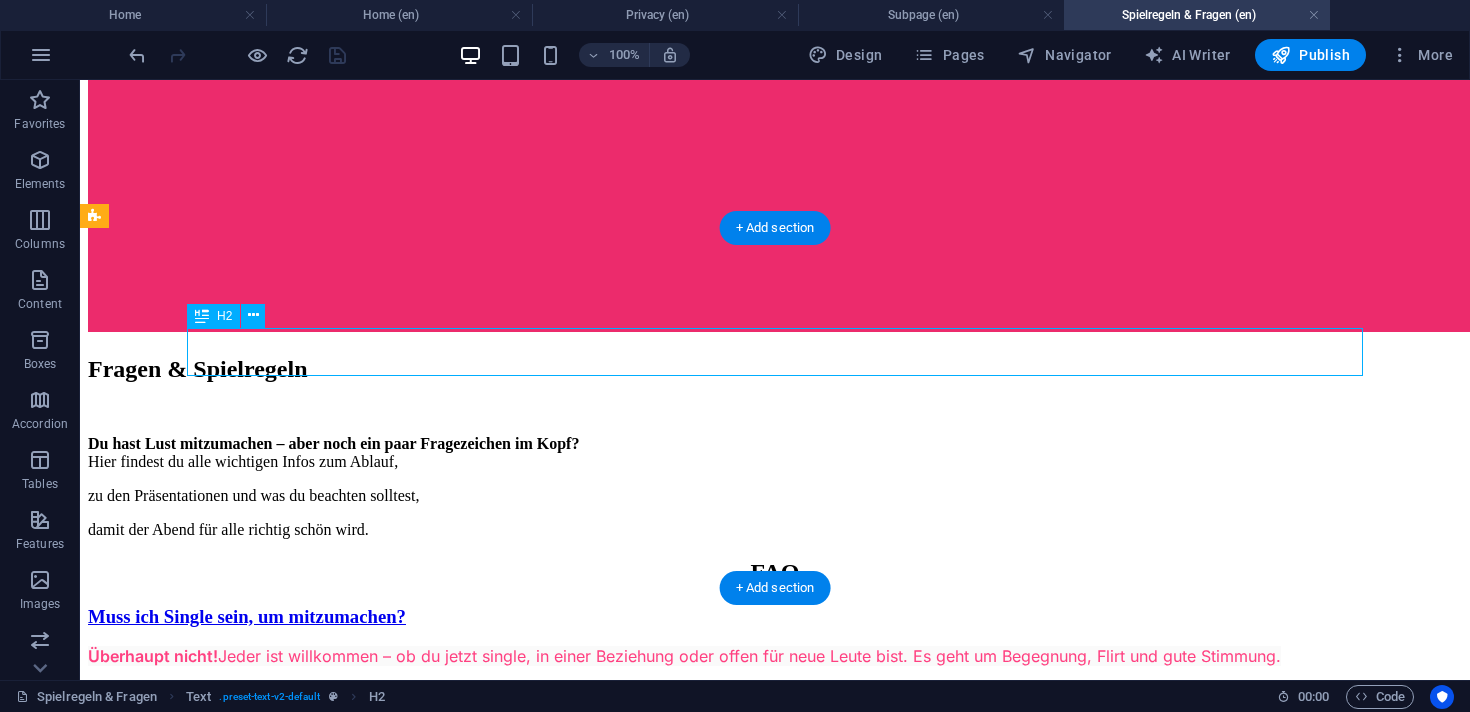 click on "Fragen & Spielregeln" at bounding box center (775, 369) 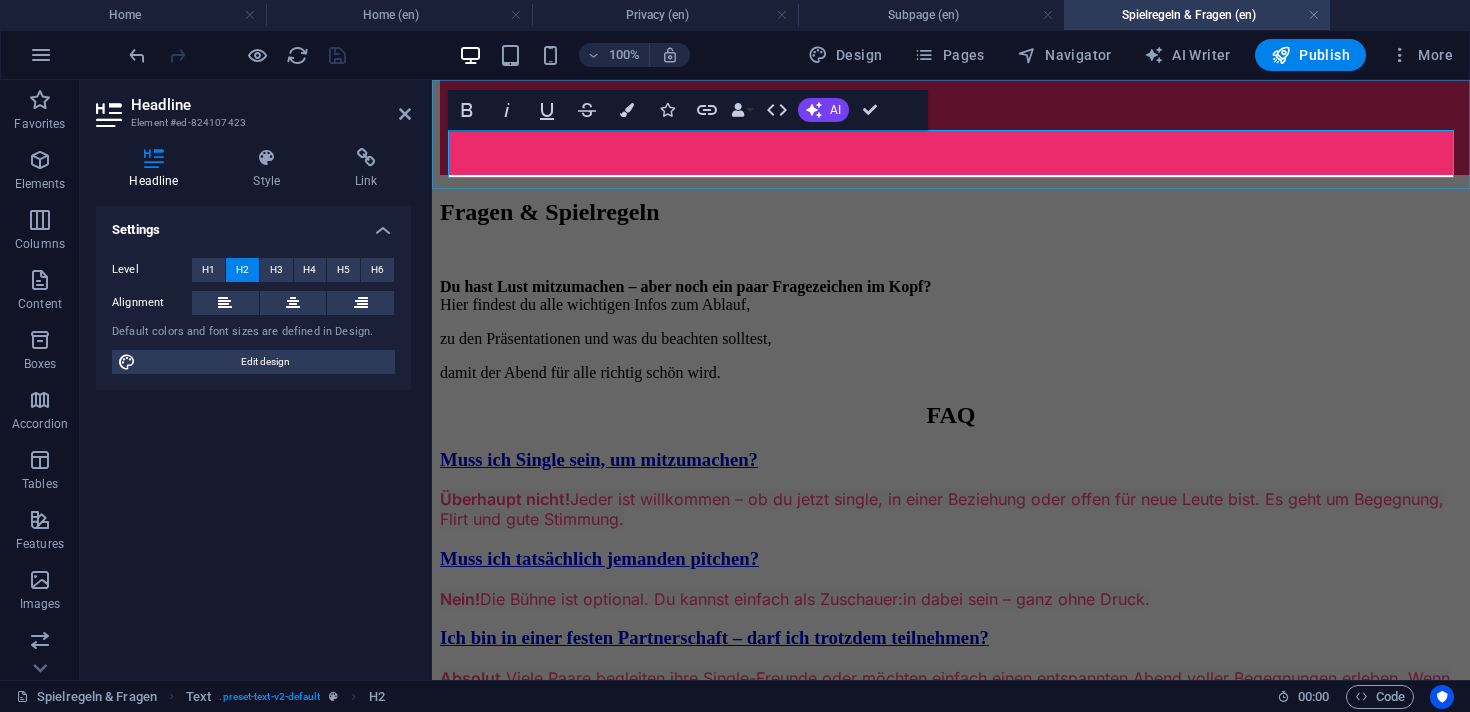 scroll, scrollTop: 684, scrollLeft: 0, axis: vertical 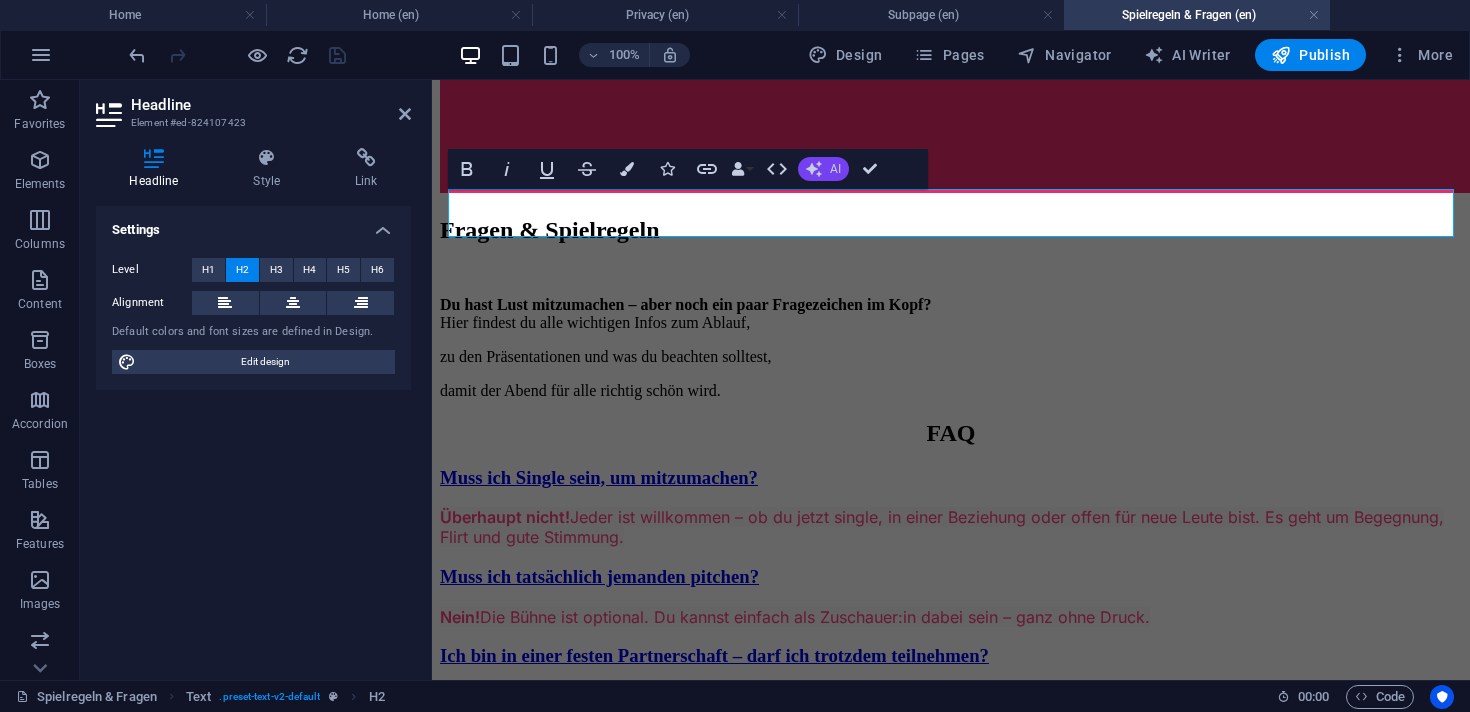 click on "AI" at bounding box center [835, 169] 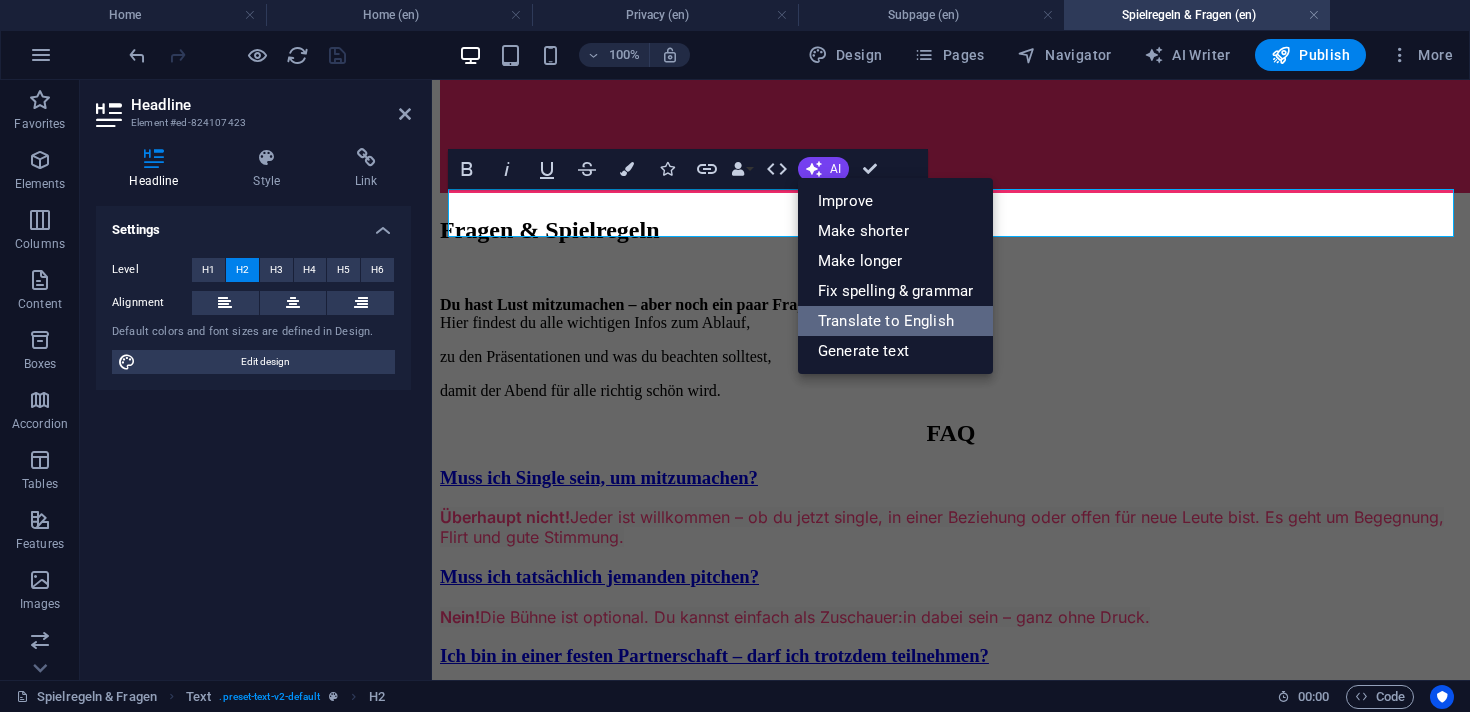 click on "Translate to English" at bounding box center [895, 321] 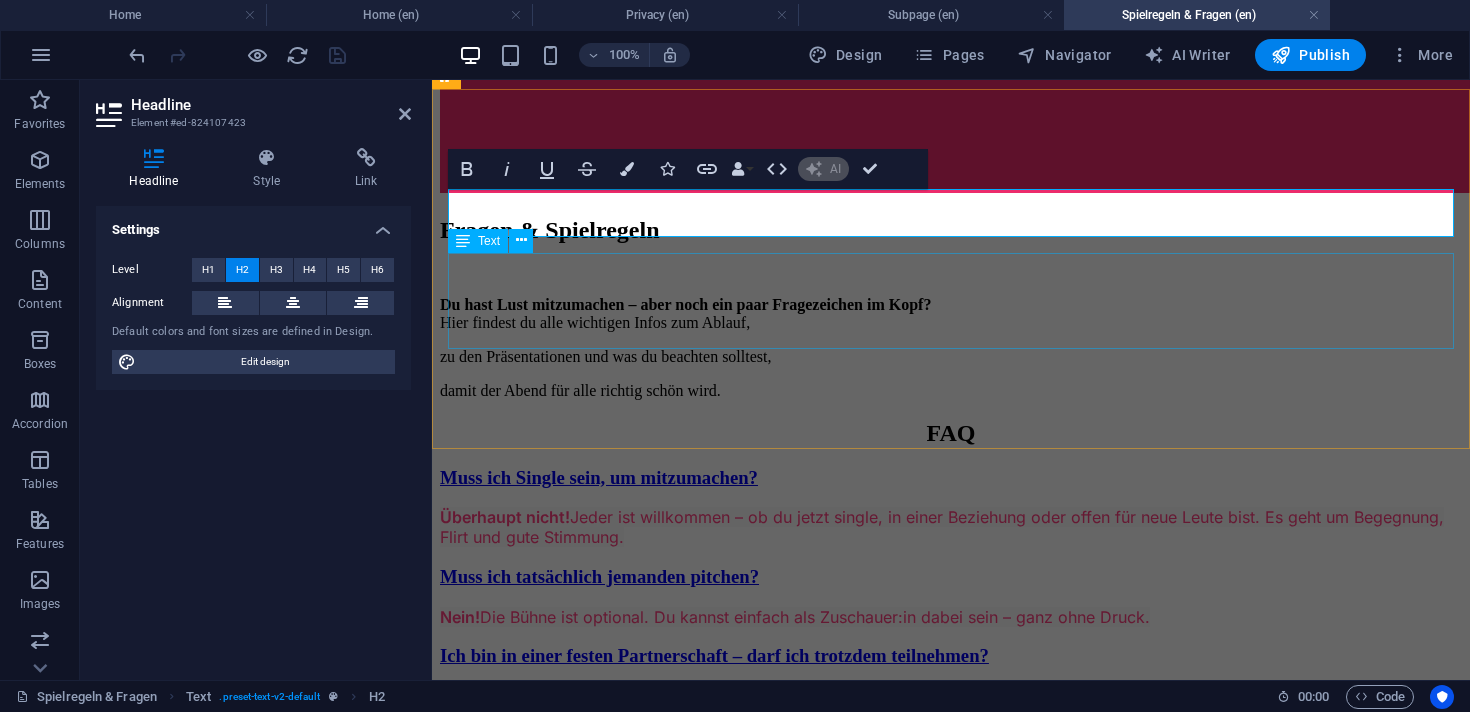 type 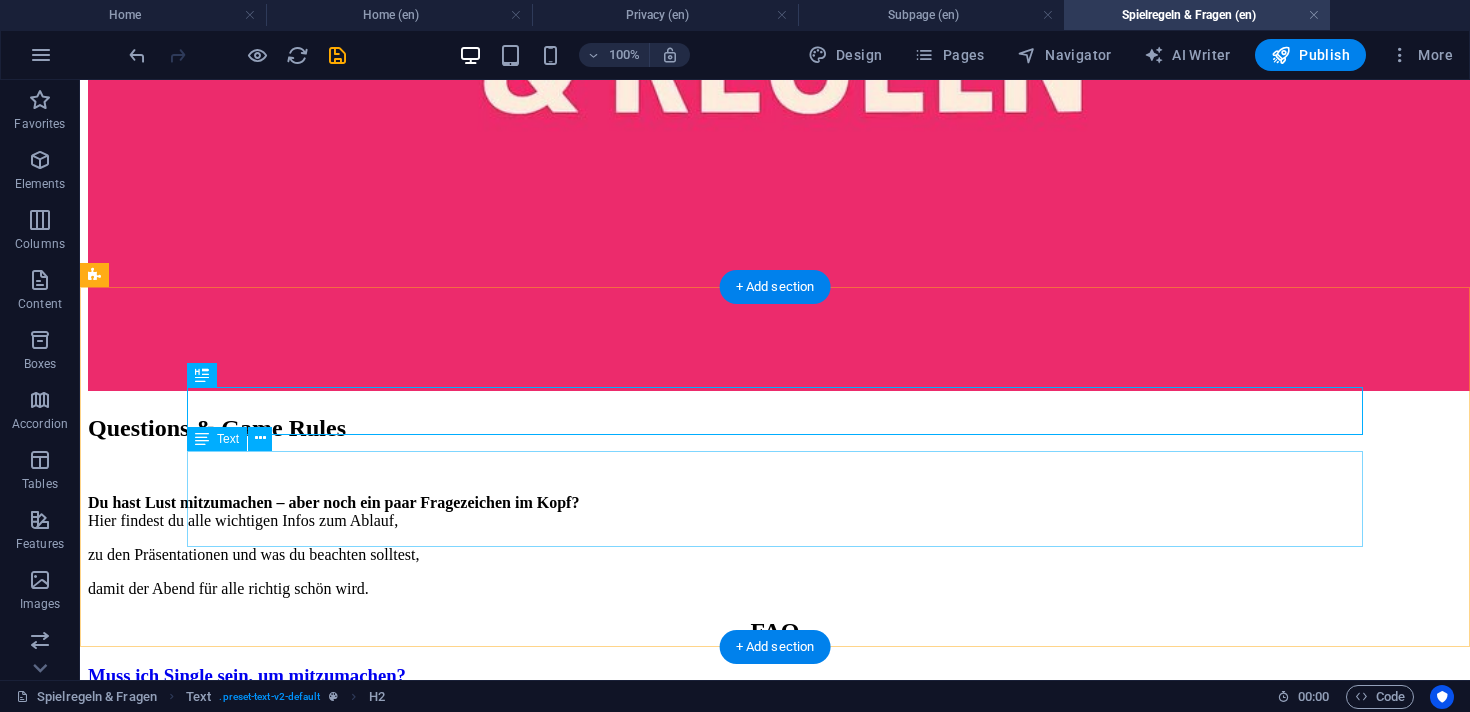 click on "Du hast Lust mitzumachen – aber noch ein paar Fragezeichen im Kopf? Hier findest du alle wichtigen Infos zum Ablauf,  zu den Präsentationen und was du beachten solltest,  damit der Abend für alle richtig schön wird." at bounding box center [775, 546] 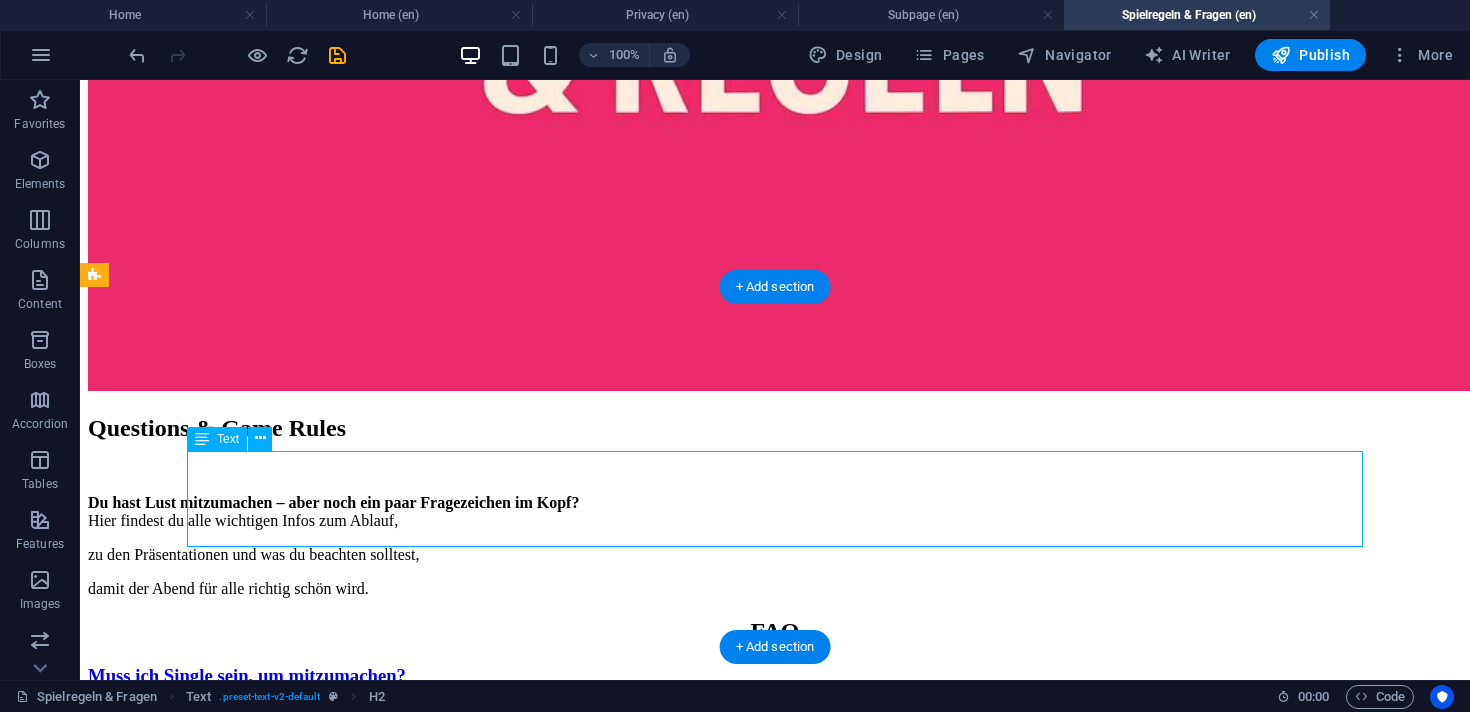 click on "Du hast Lust mitzumachen – aber noch ein paar Fragezeichen im Kopf? Hier findest du alle wichtigen Infos zum Ablauf,  zu den Präsentationen und was du beachten solltest,  damit der Abend für alle richtig schön wird." at bounding box center (775, 546) 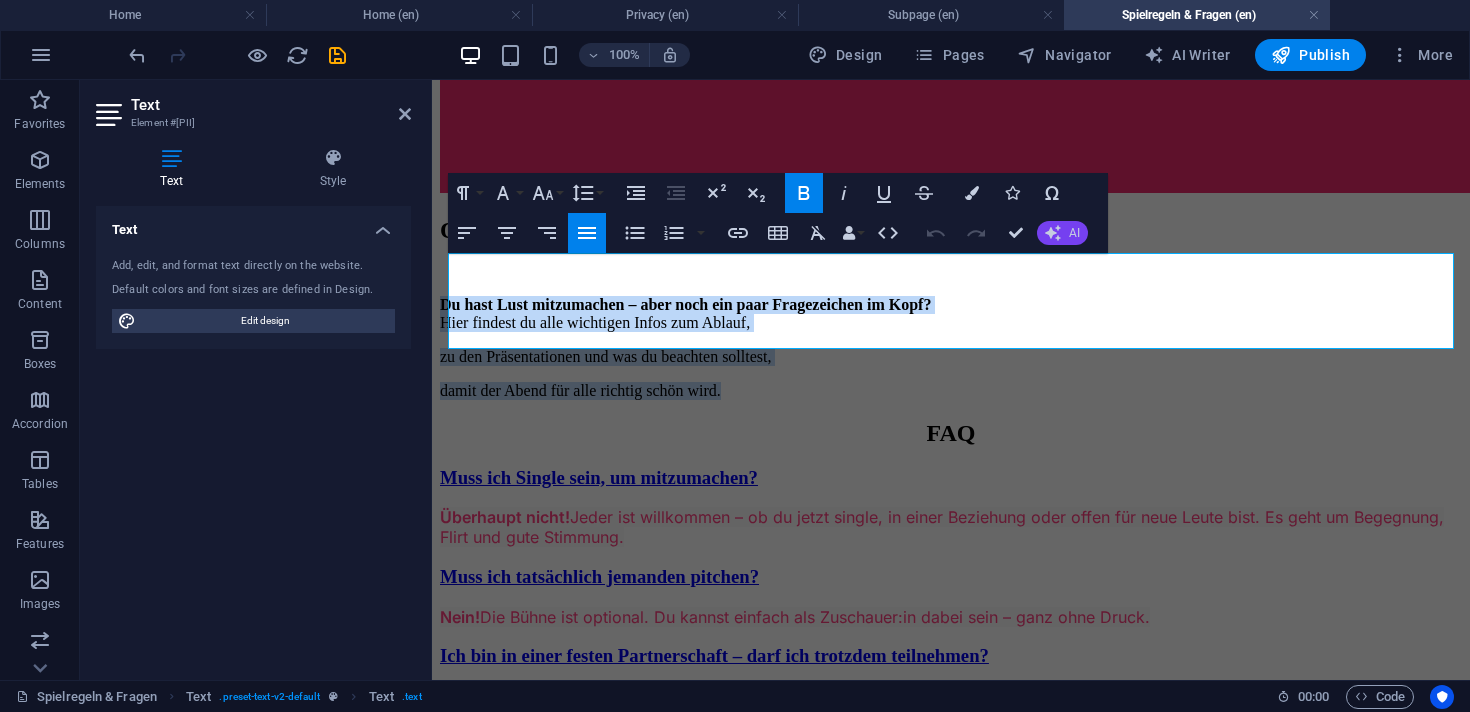 click 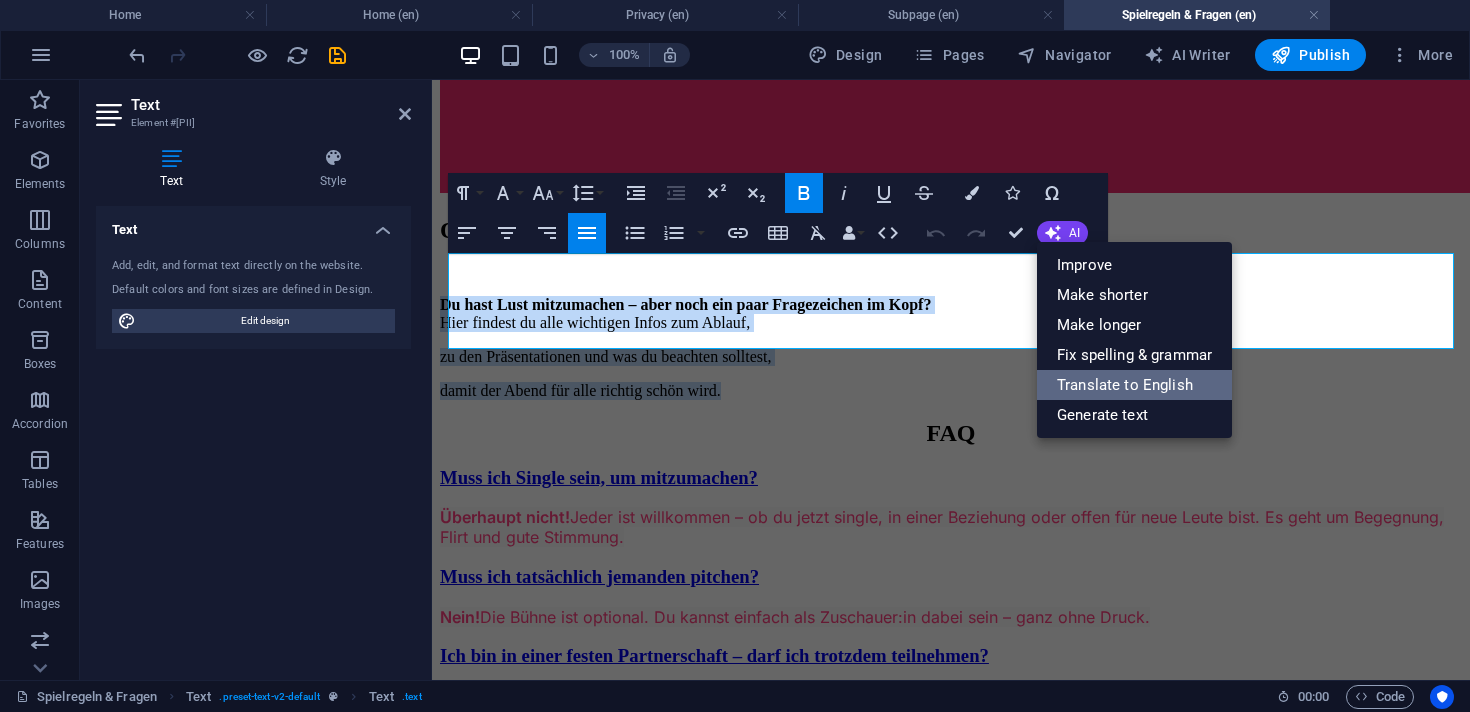 click on "Translate to English" at bounding box center [1134, 385] 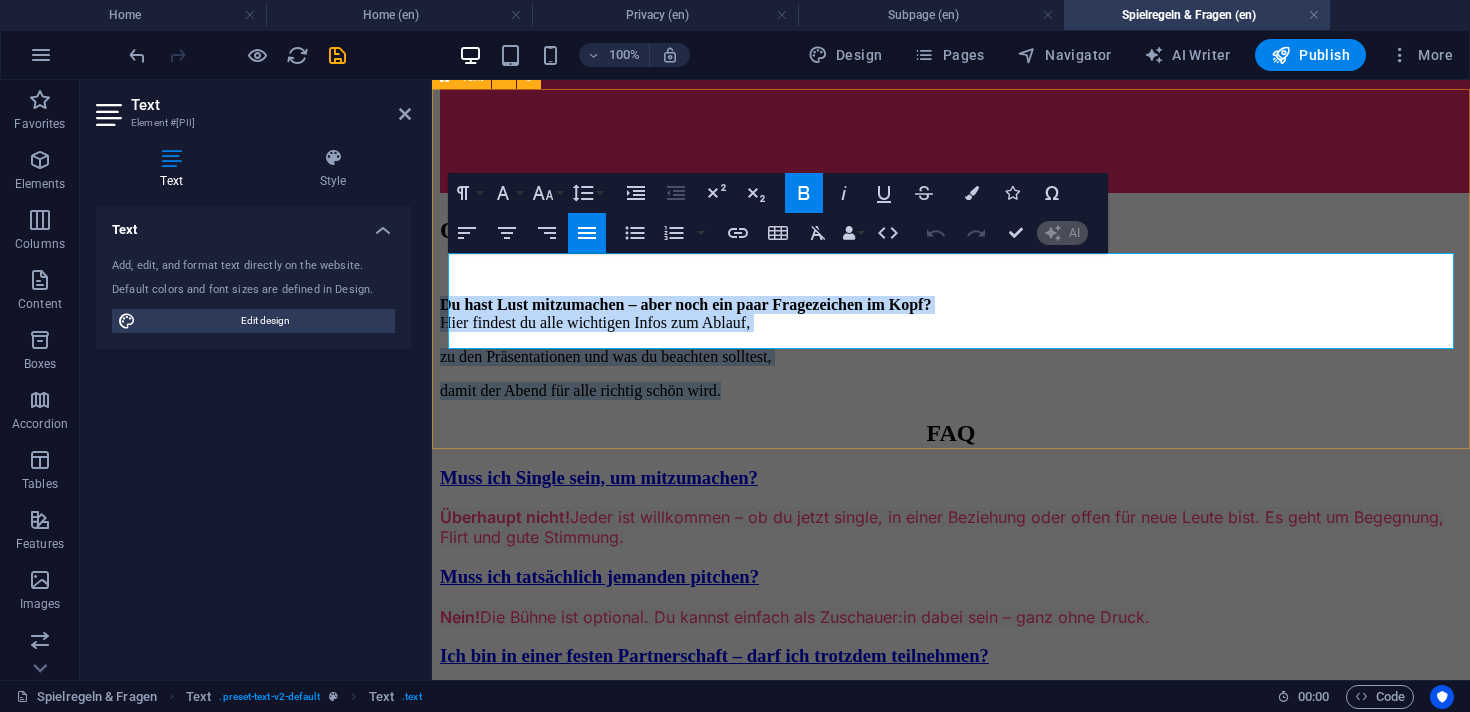 type 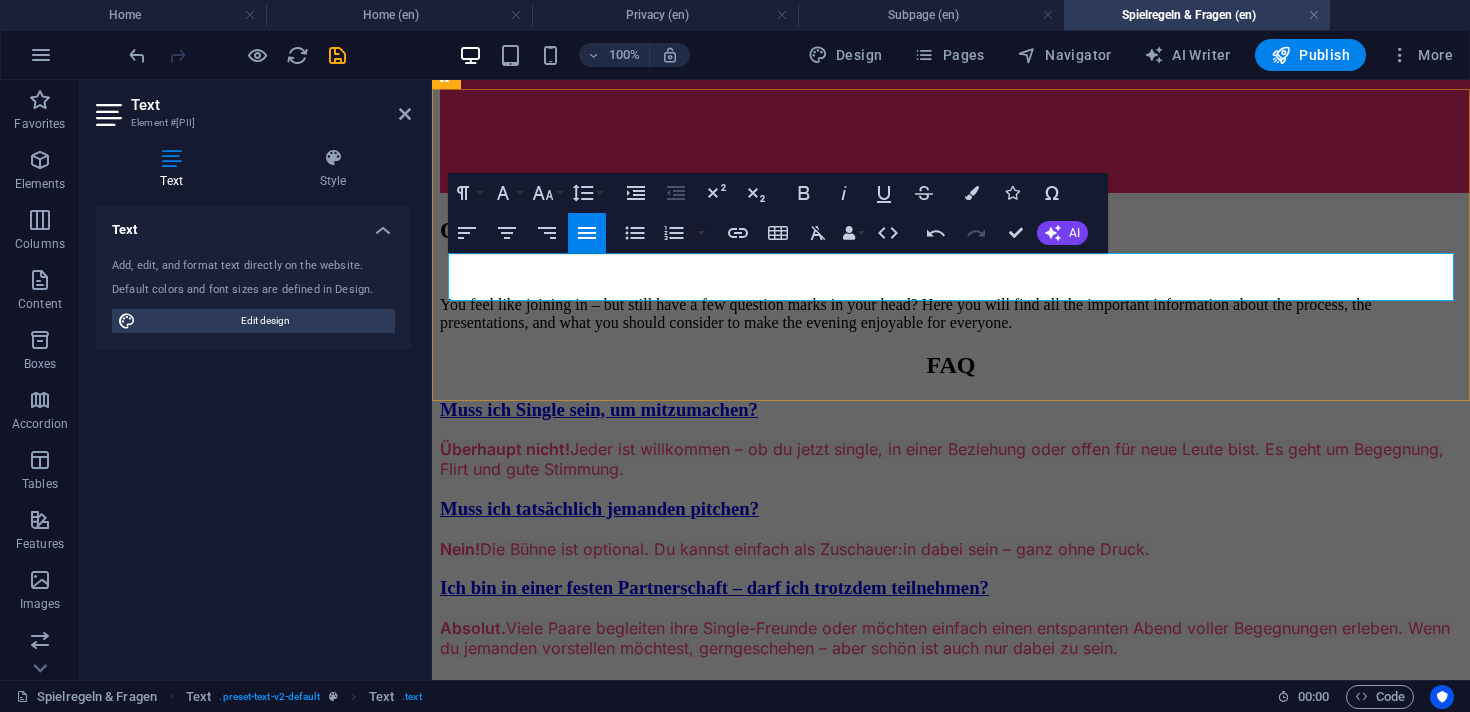 click on "You feel like joining in – but still have a few question marks in your head? Here you will find all the important information about the process, the presentations, and what you should consider to make the evening enjoyable for everyone." at bounding box center [951, 314] 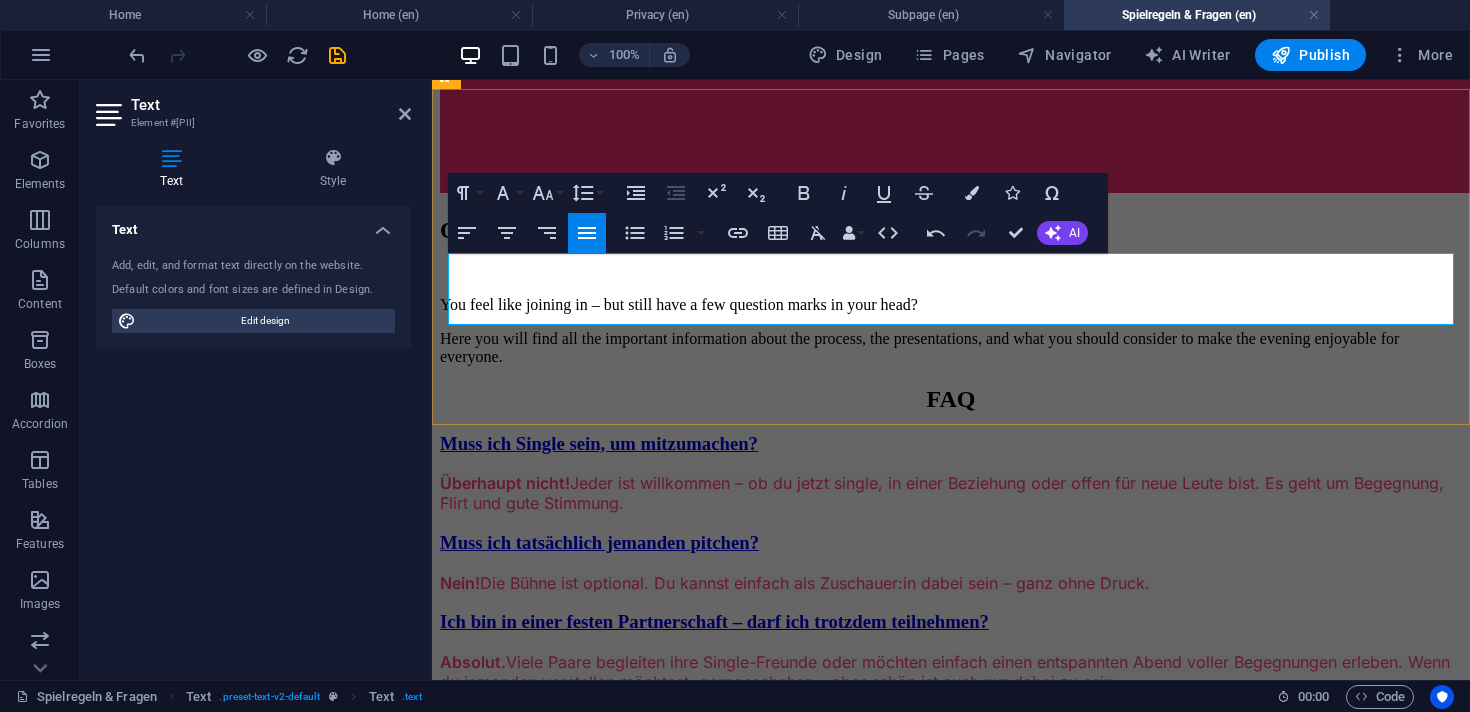click on "Here you will find all the important information about the process, the presentations, and what you should consider to make the evening enjoyable for everyone." at bounding box center (951, 348) 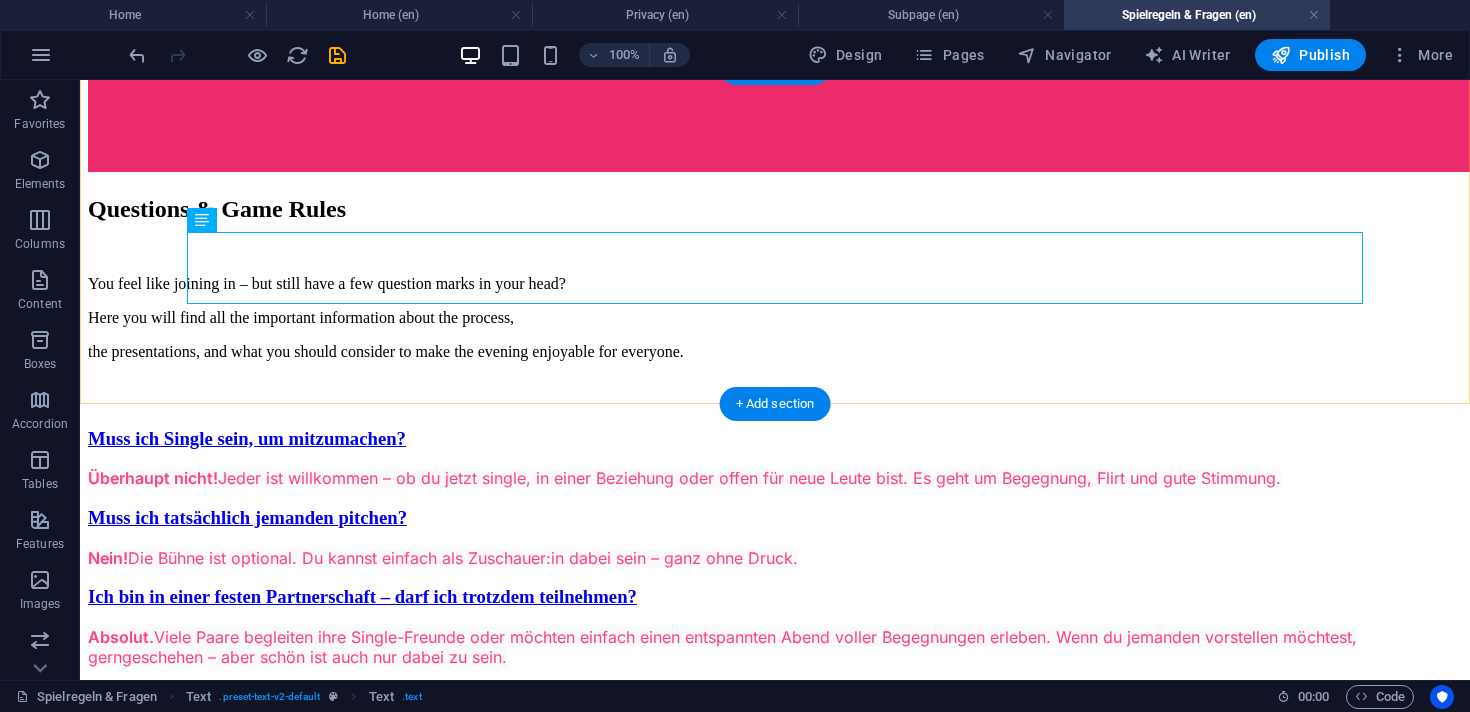 scroll, scrollTop: 920, scrollLeft: 0, axis: vertical 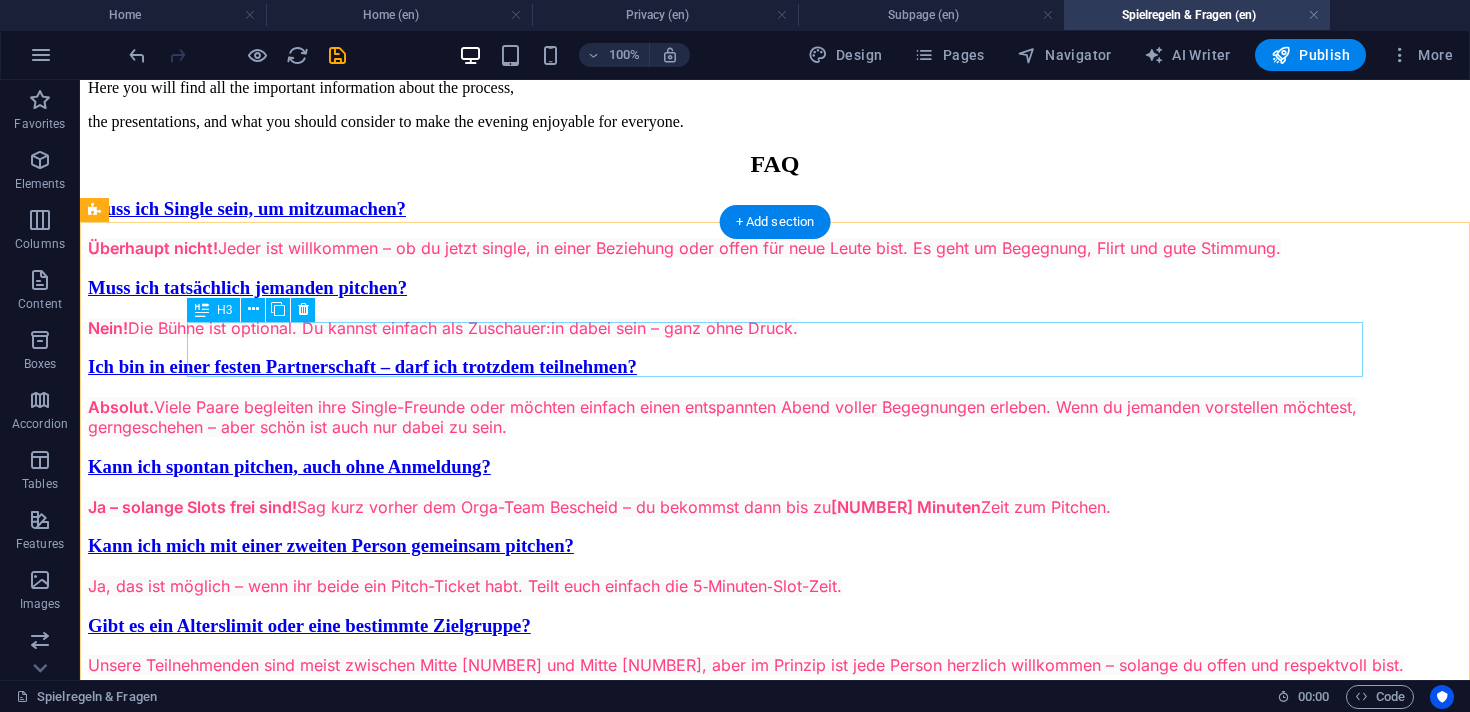 click on "Muss ich Single sein, um mitzumachen?" at bounding box center [775, 209] 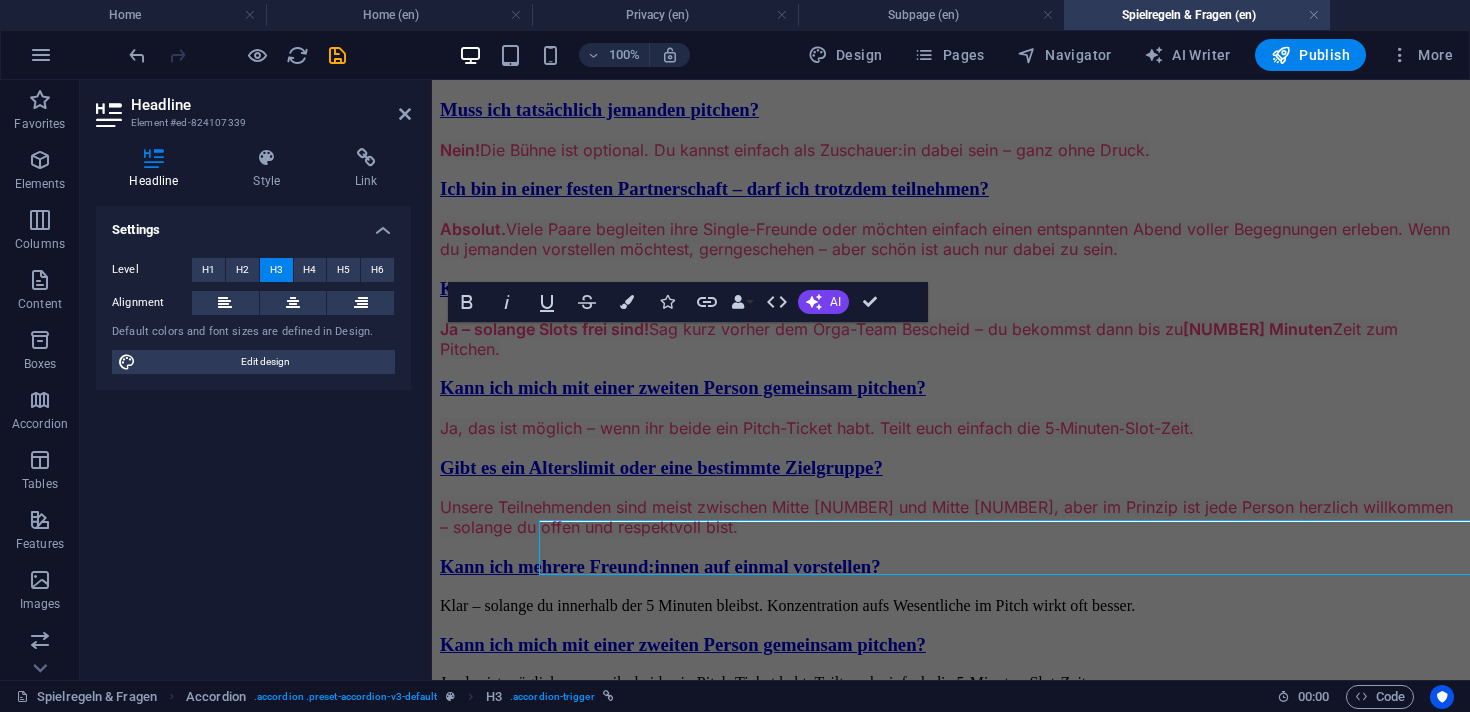 scroll, scrollTop: 935, scrollLeft: 0, axis: vertical 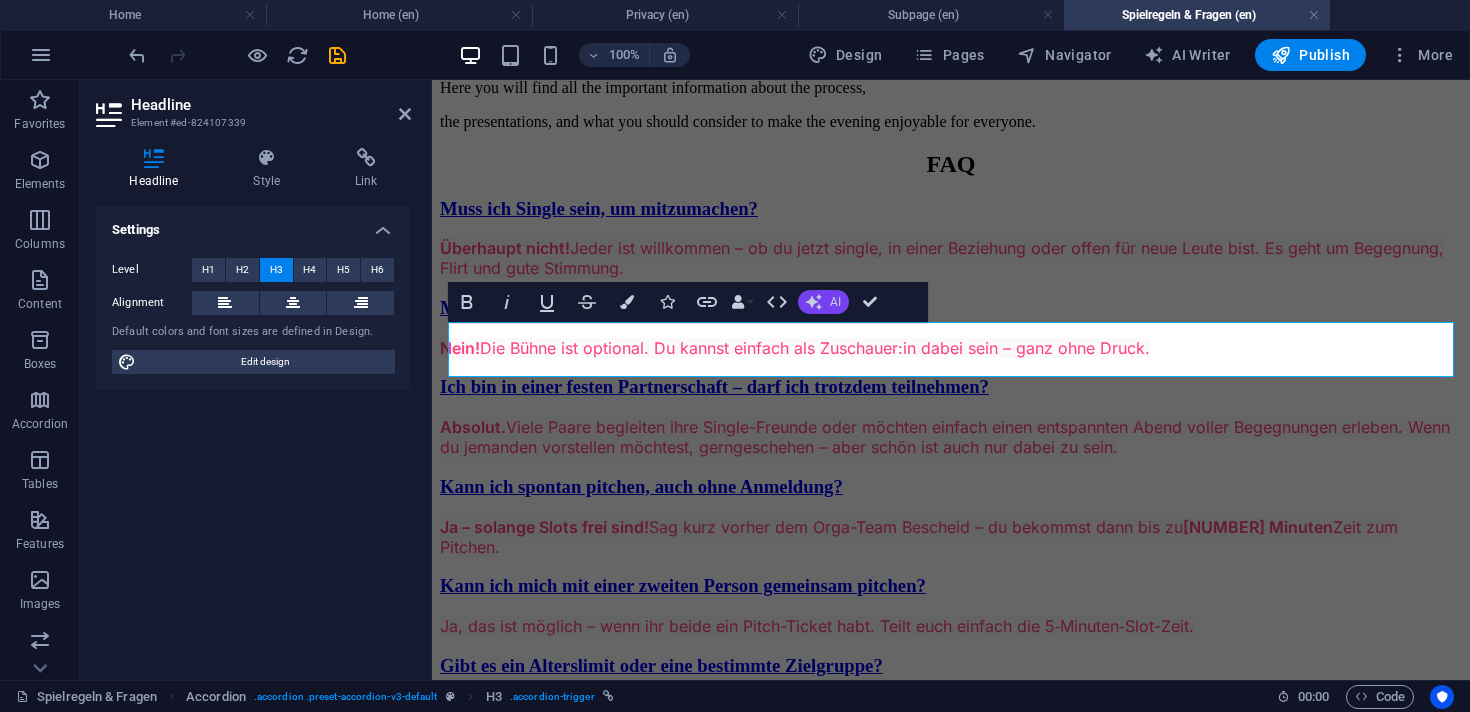 click 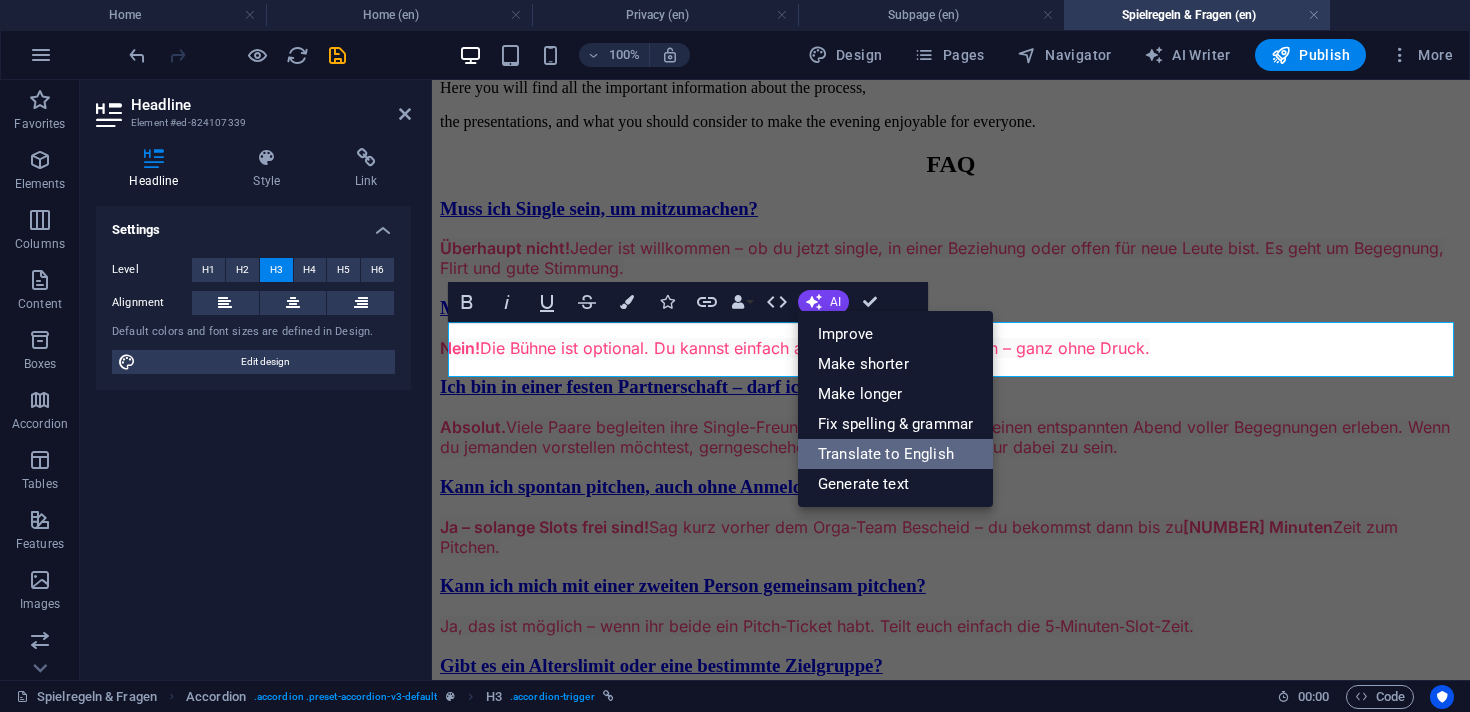 click on "Translate to English" at bounding box center [895, 454] 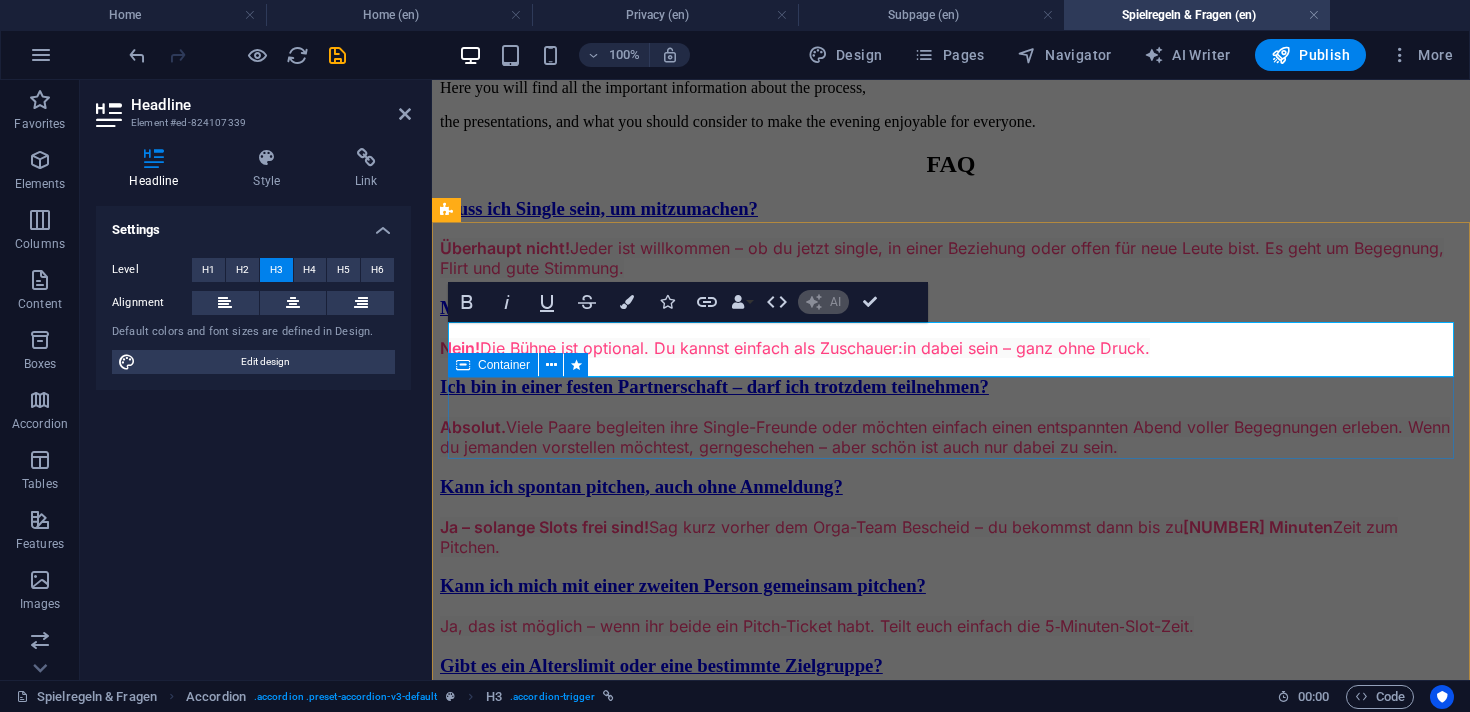 type 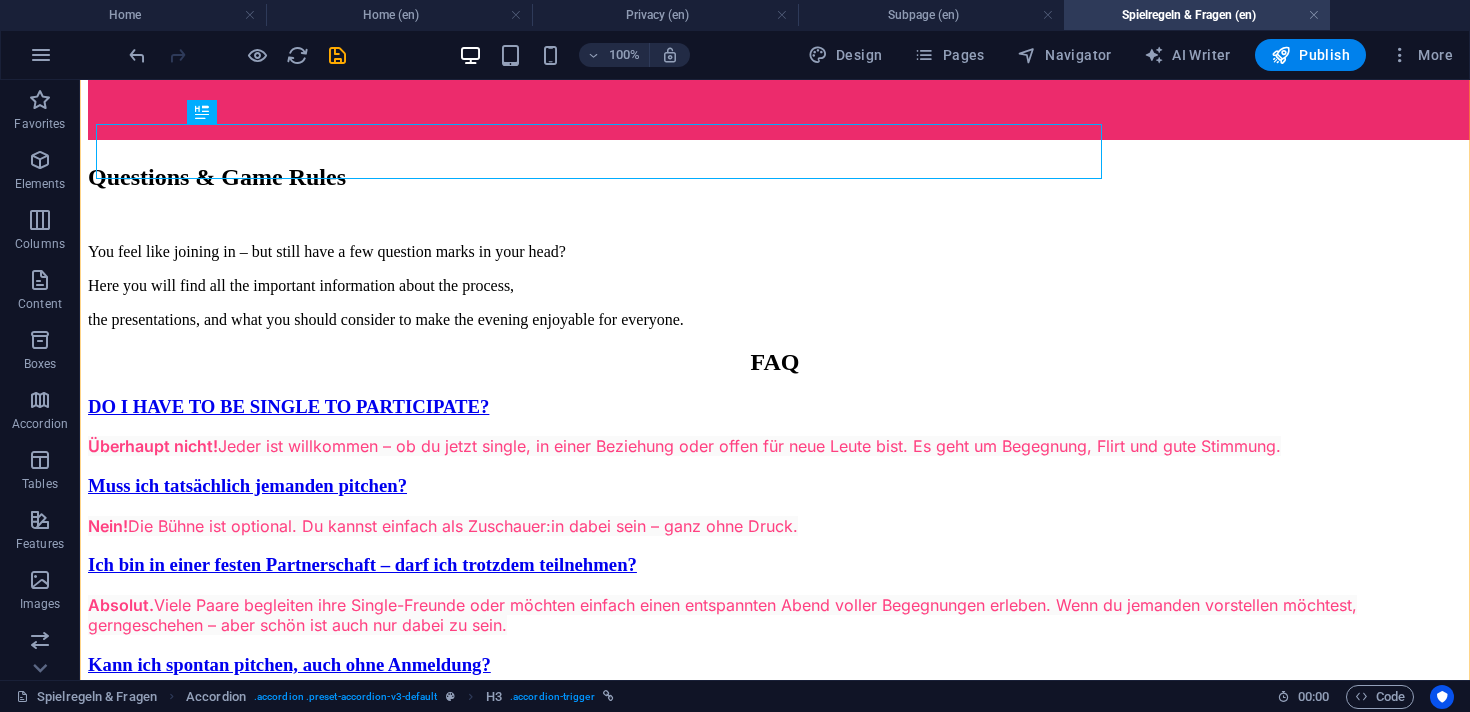 scroll, scrollTop: 1133, scrollLeft: 0, axis: vertical 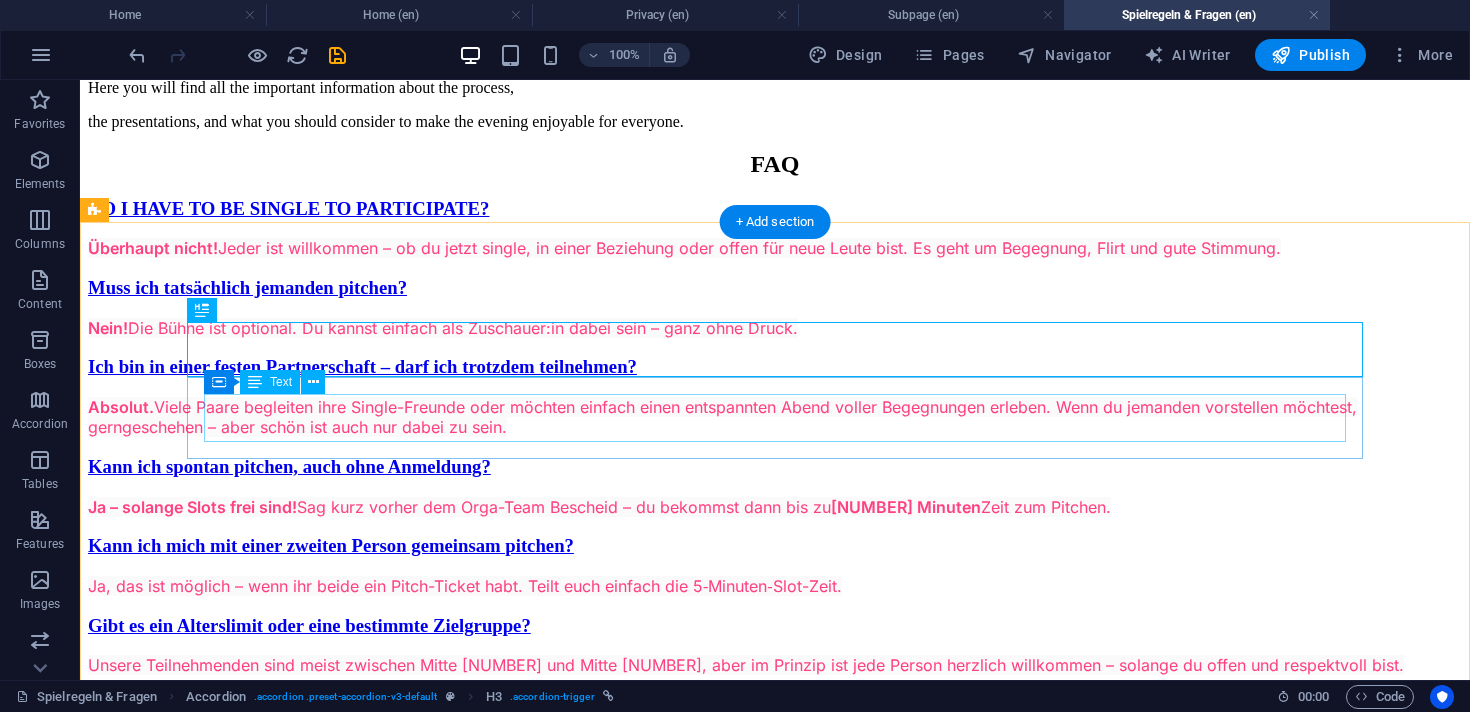 click on "Überhaupt nicht!  Jeder ist willkommen – ob du jetzt single, in einer Beziehung oder offen für neue Leute bist. Es geht um Begegnung, Flirt und gute Stimmung." at bounding box center [775, 248] 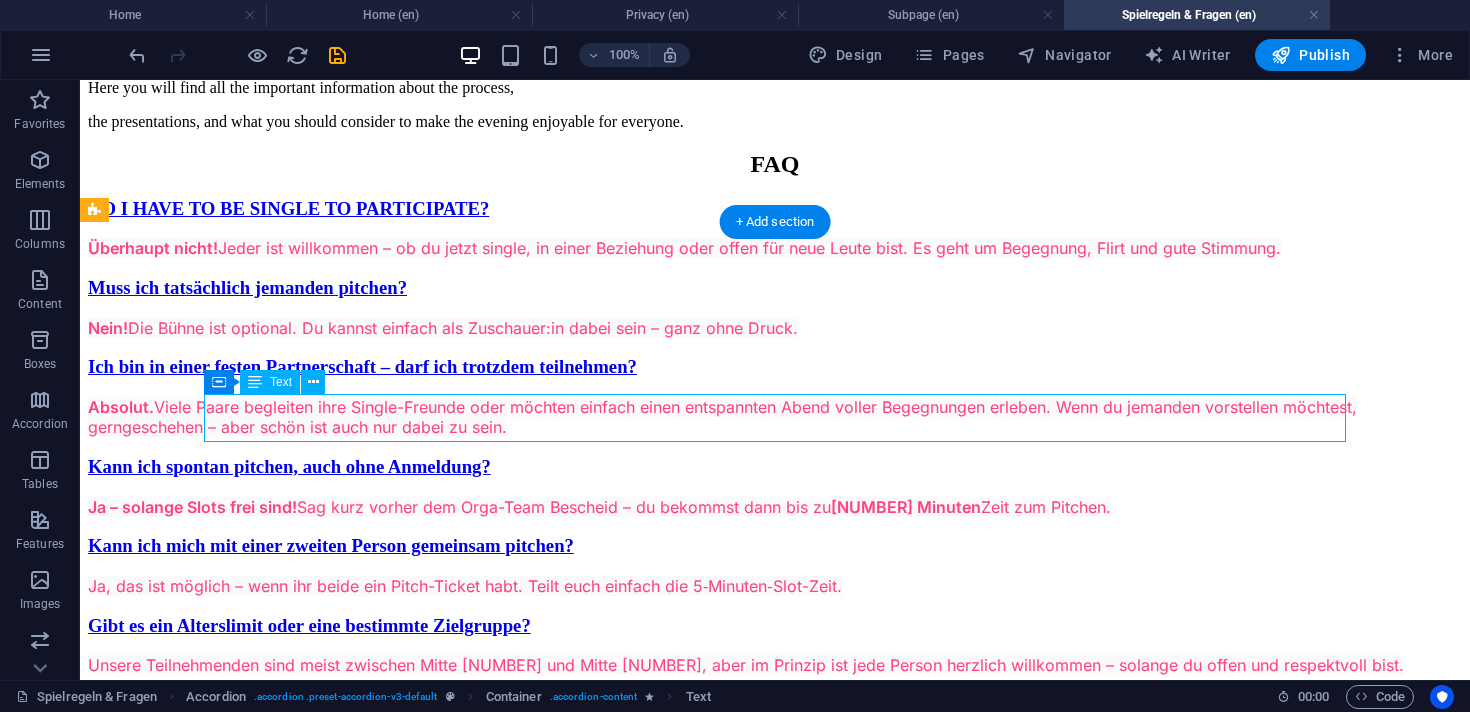 click on "Überhaupt nicht!  Jeder ist willkommen – ob du jetzt single, in einer Beziehung oder offen für neue Leute bist. Es geht um Begegnung, Flirt und gute Stimmung." at bounding box center (775, 248) 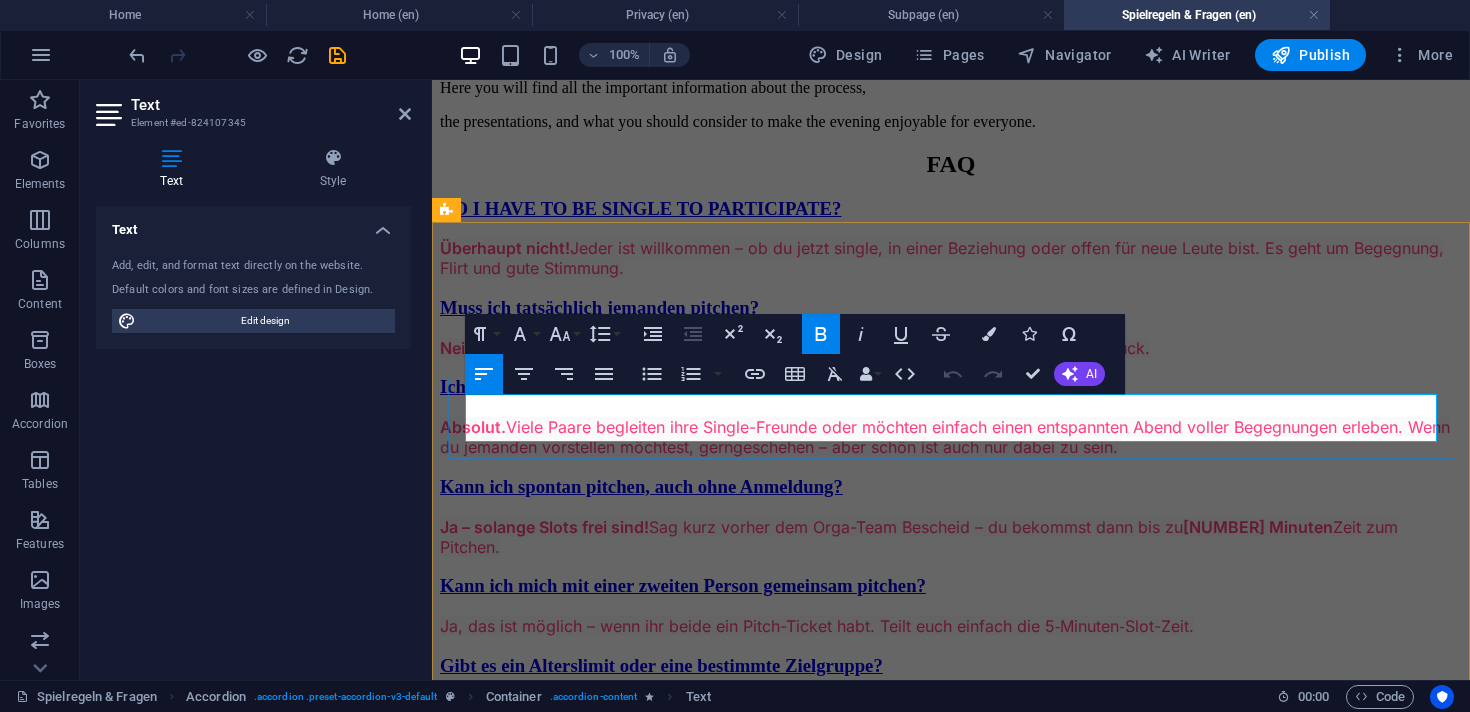 click on "Überhaupt nicht!  Jeder ist willkommen – ob du jetzt single, in einer Beziehung oder offen für neue Leute bist. Es geht um Begegnung, Flirt und gute Stimmung." at bounding box center [951, 258] 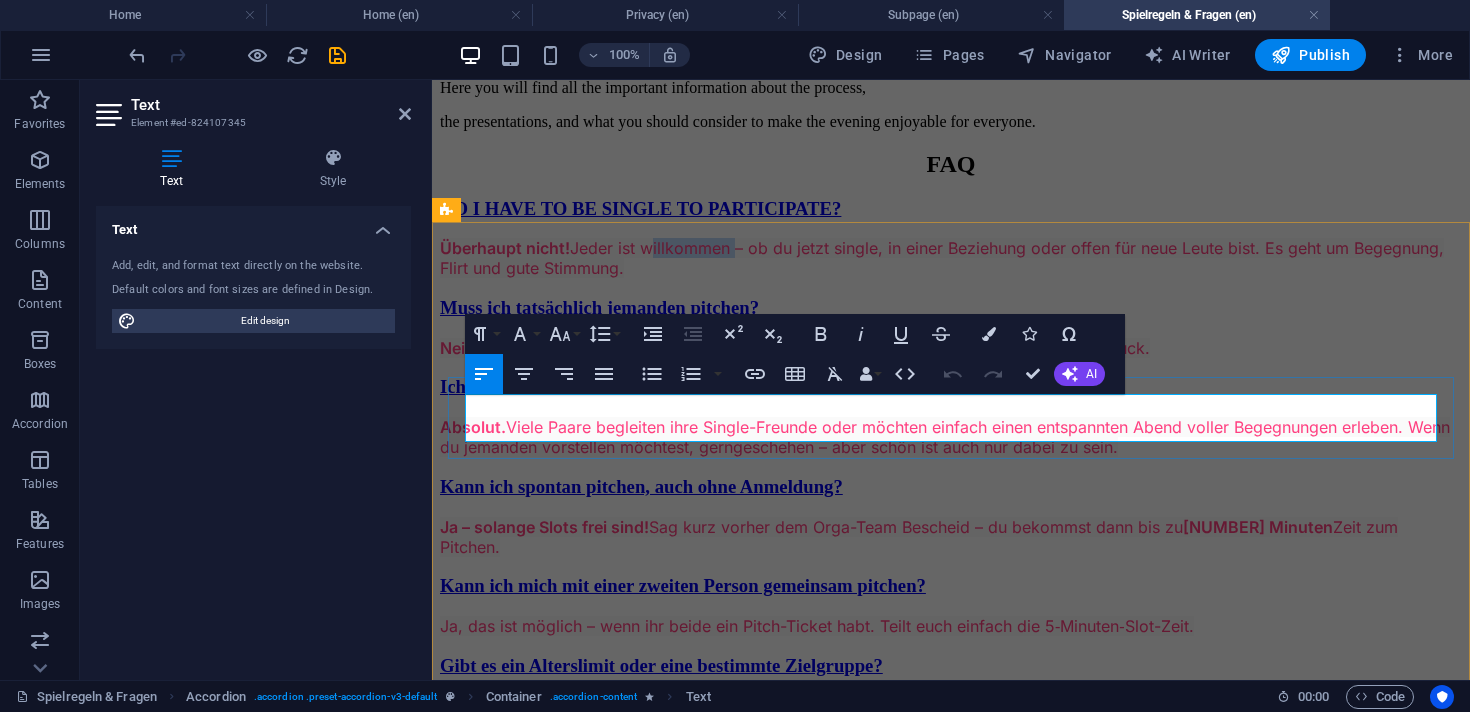 click on "Überhaupt nicht!  Jeder ist willkommen – ob du jetzt single, in einer Beziehung oder offen für neue Leute bist. Es geht um Begegnung, Flirt und gute Stimmung." at bounding box center (951, 258) 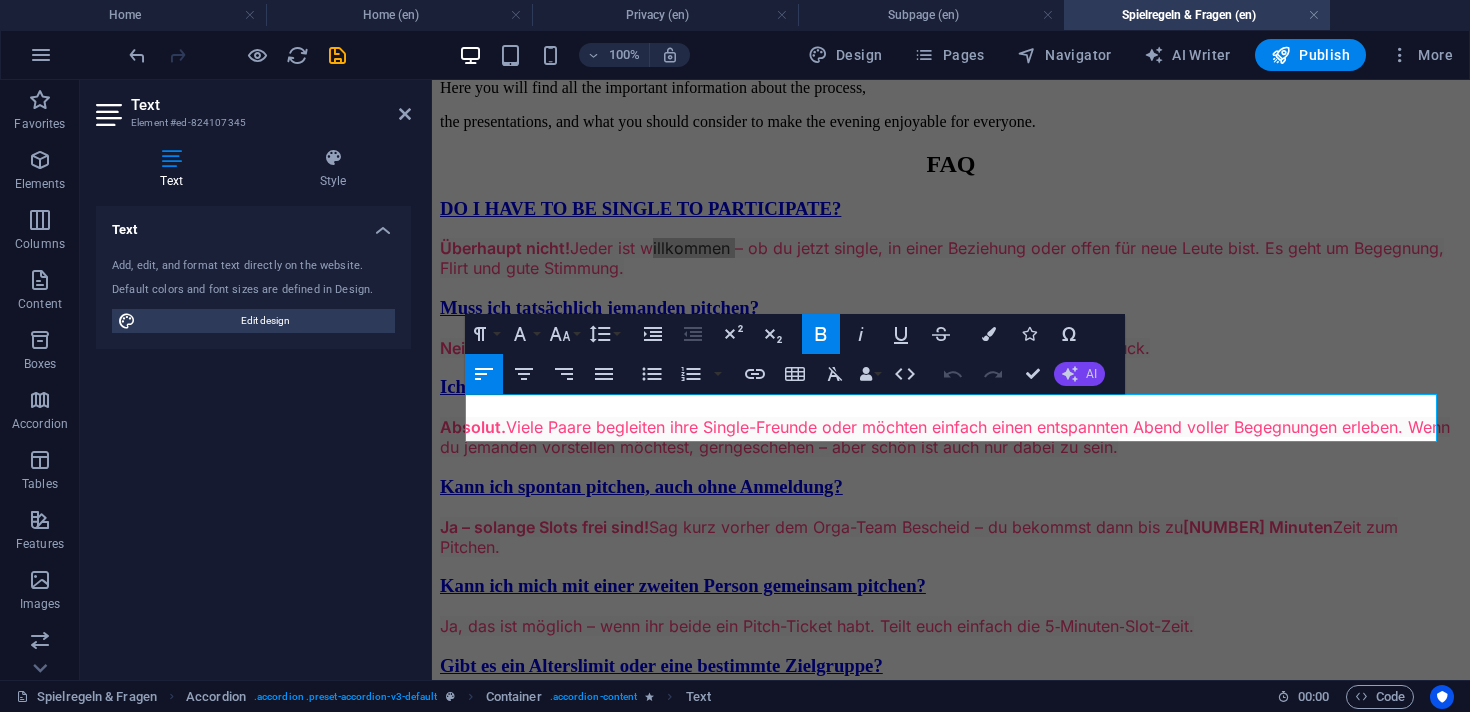 click on "AI" at bounding box center (1091, 374) 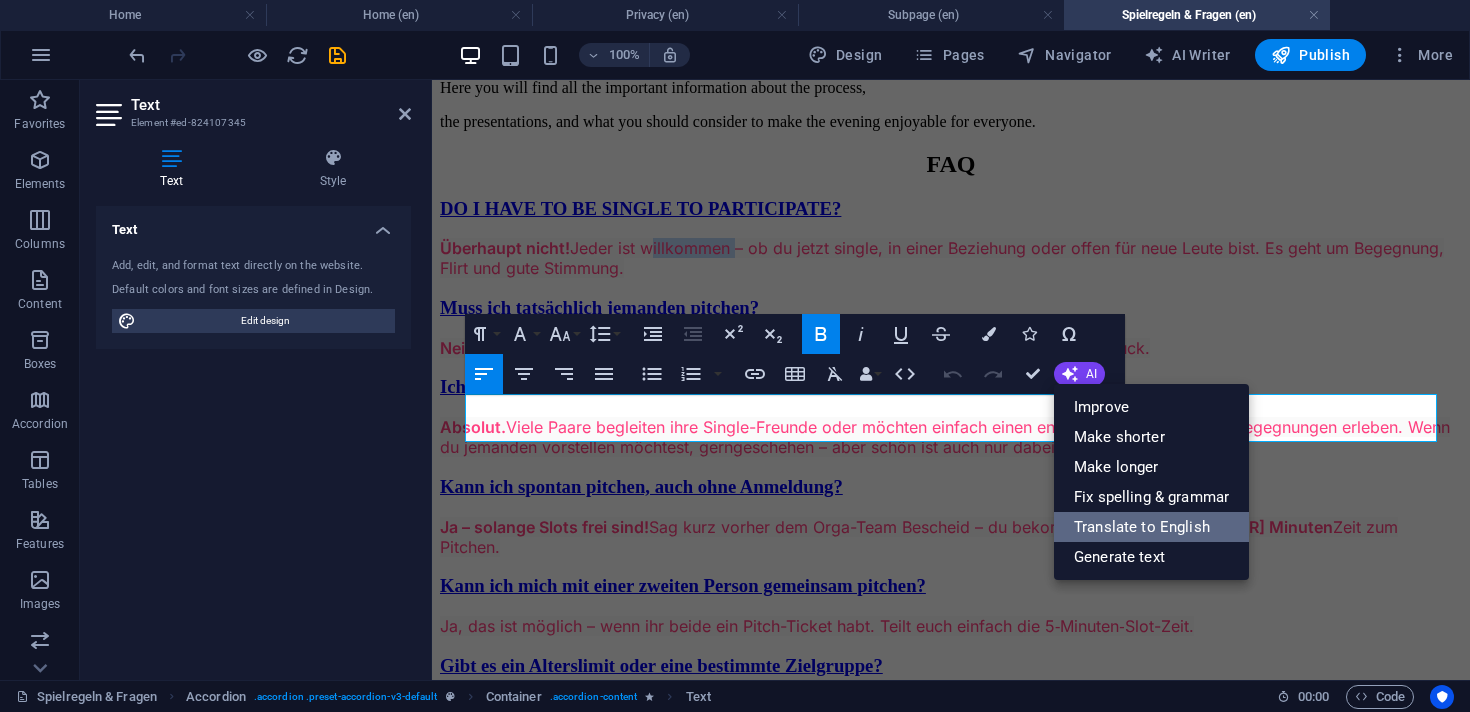 click on "Translate to English" at bounding box center [1151, 527] 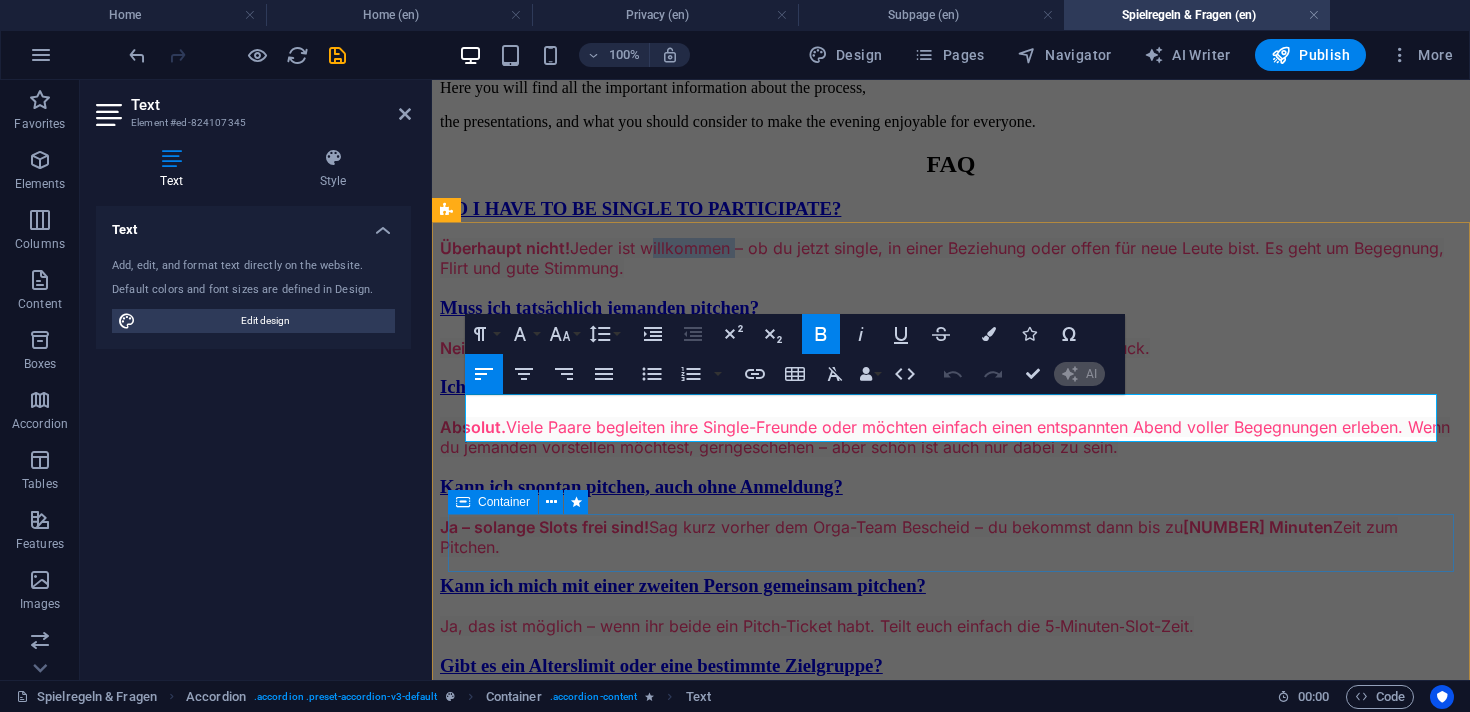 type 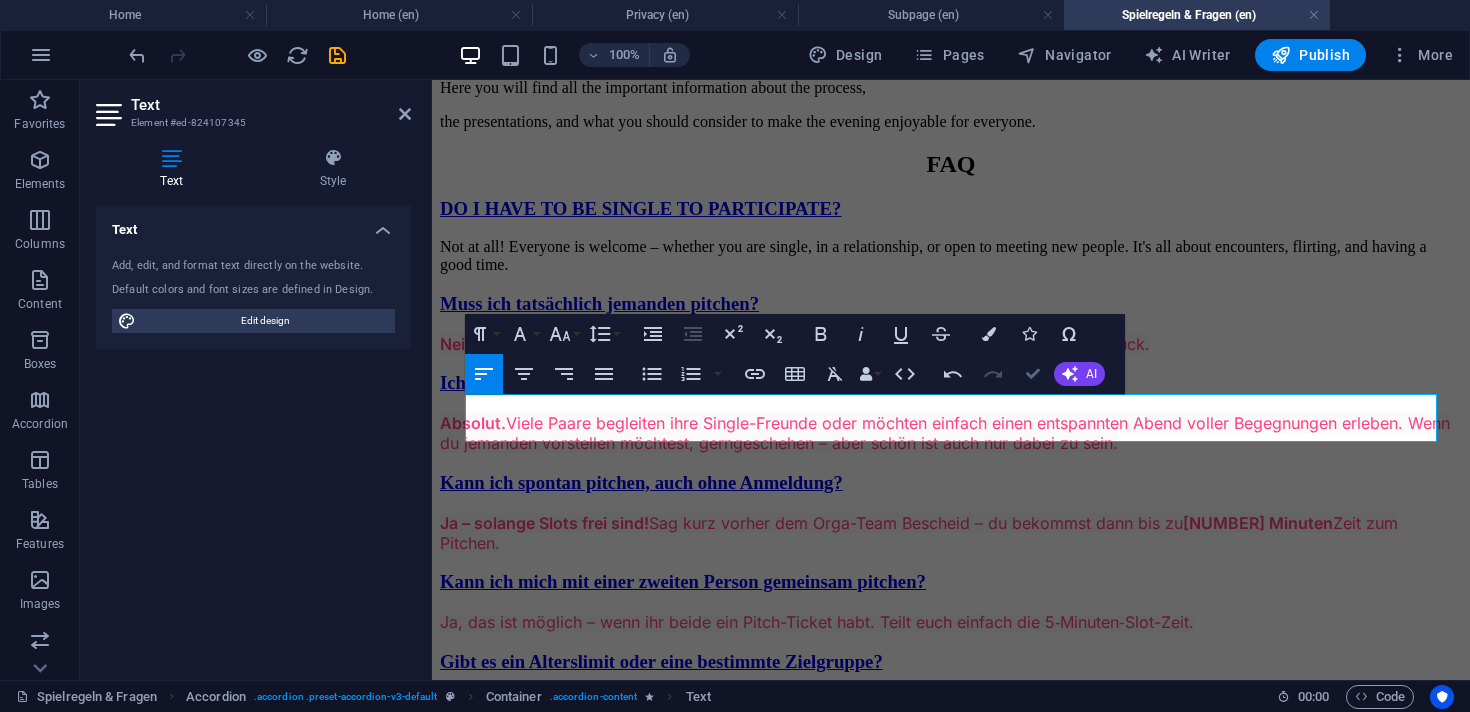 scroll, scrollTop: 1133, scrollLeft: 0, axis: vertical 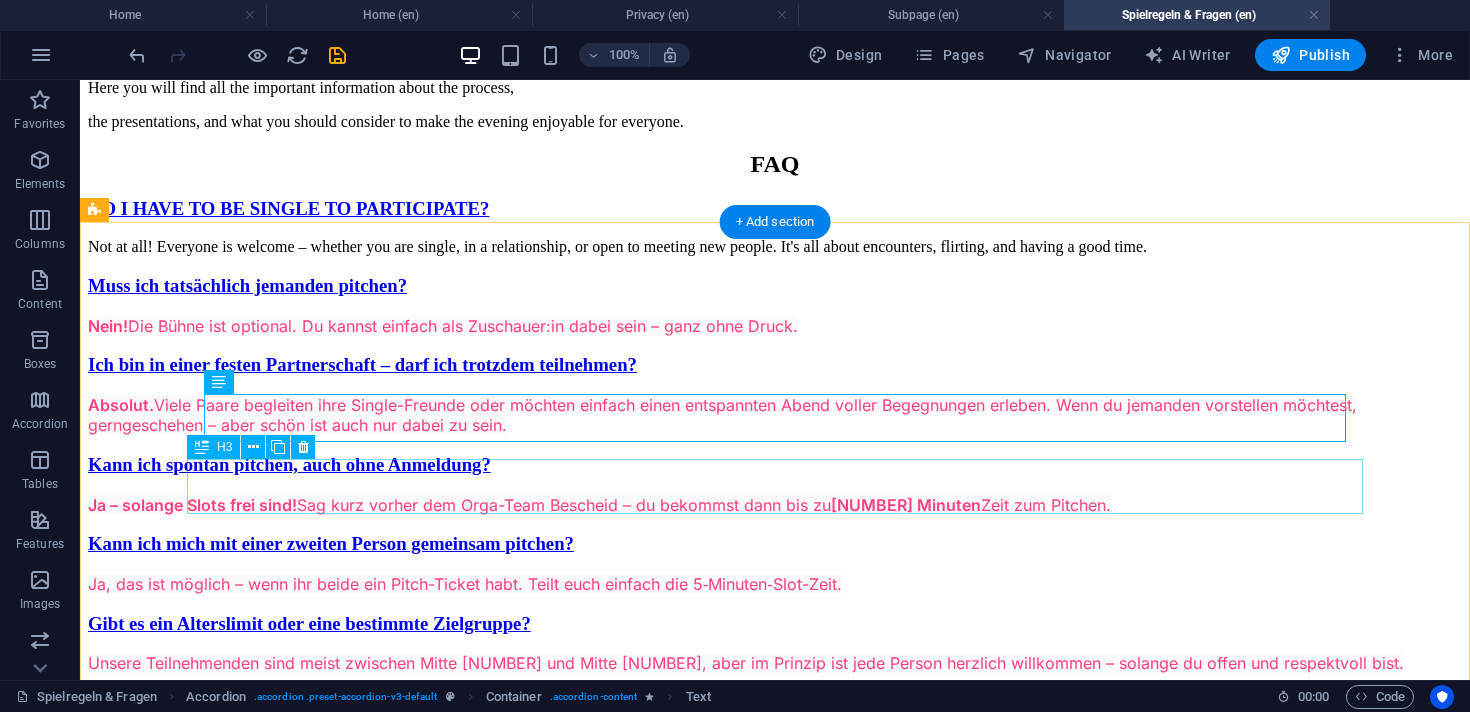 click on "Muss ich tatsächlich jemanden pitchen?" at bounding box center (775, 286) 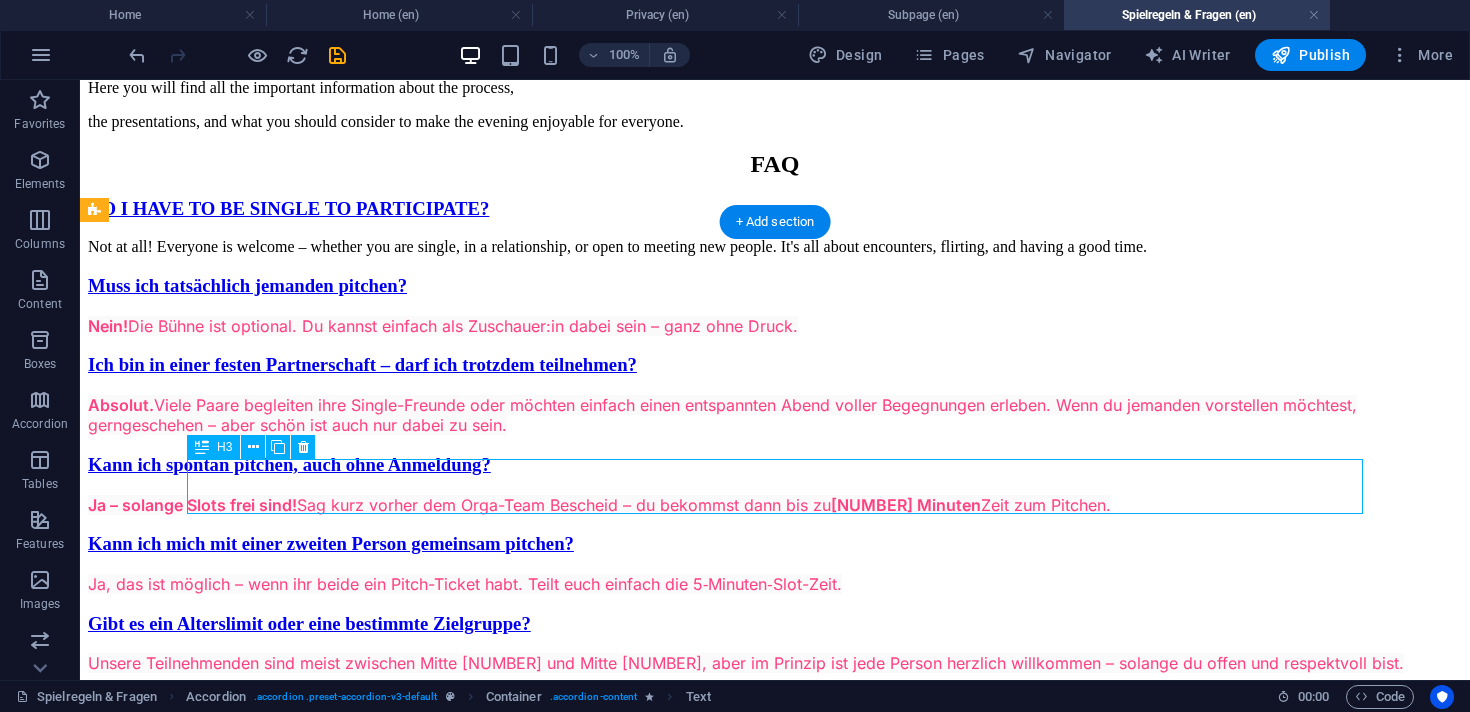 click on "Muss ich tatsächlich jemanden pitchen?" at bounding box center [775, 286] 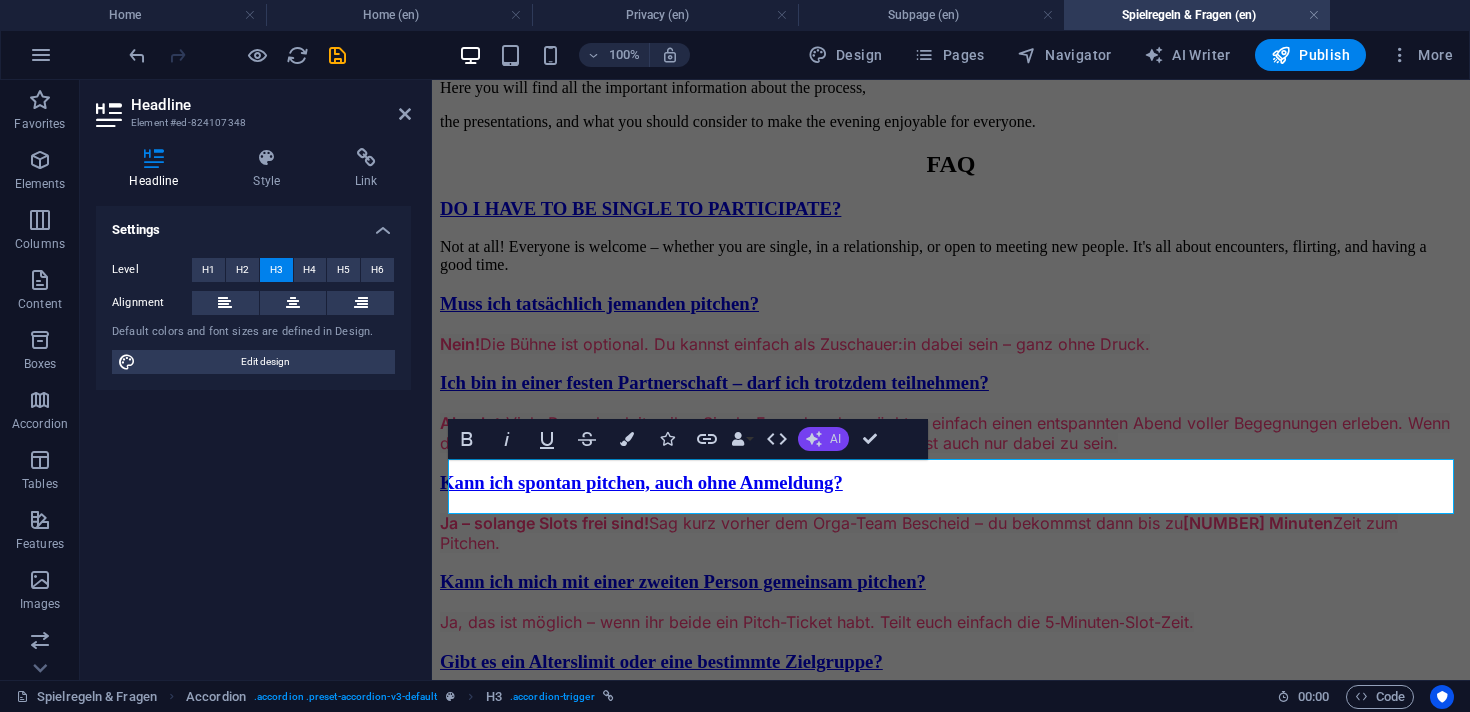 click on "AI" at bounding box center [835, 439] 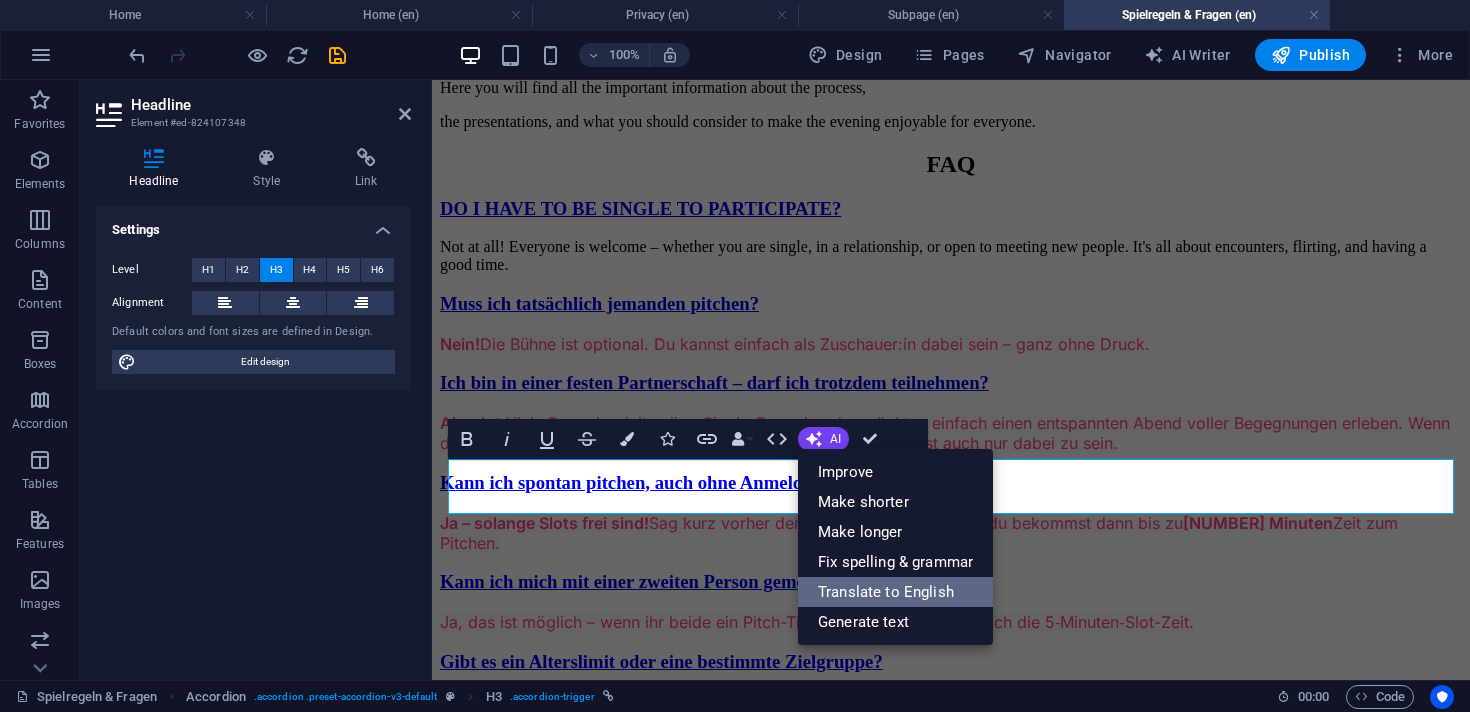 click on "Translate to English" at bounding box center [895, 592] 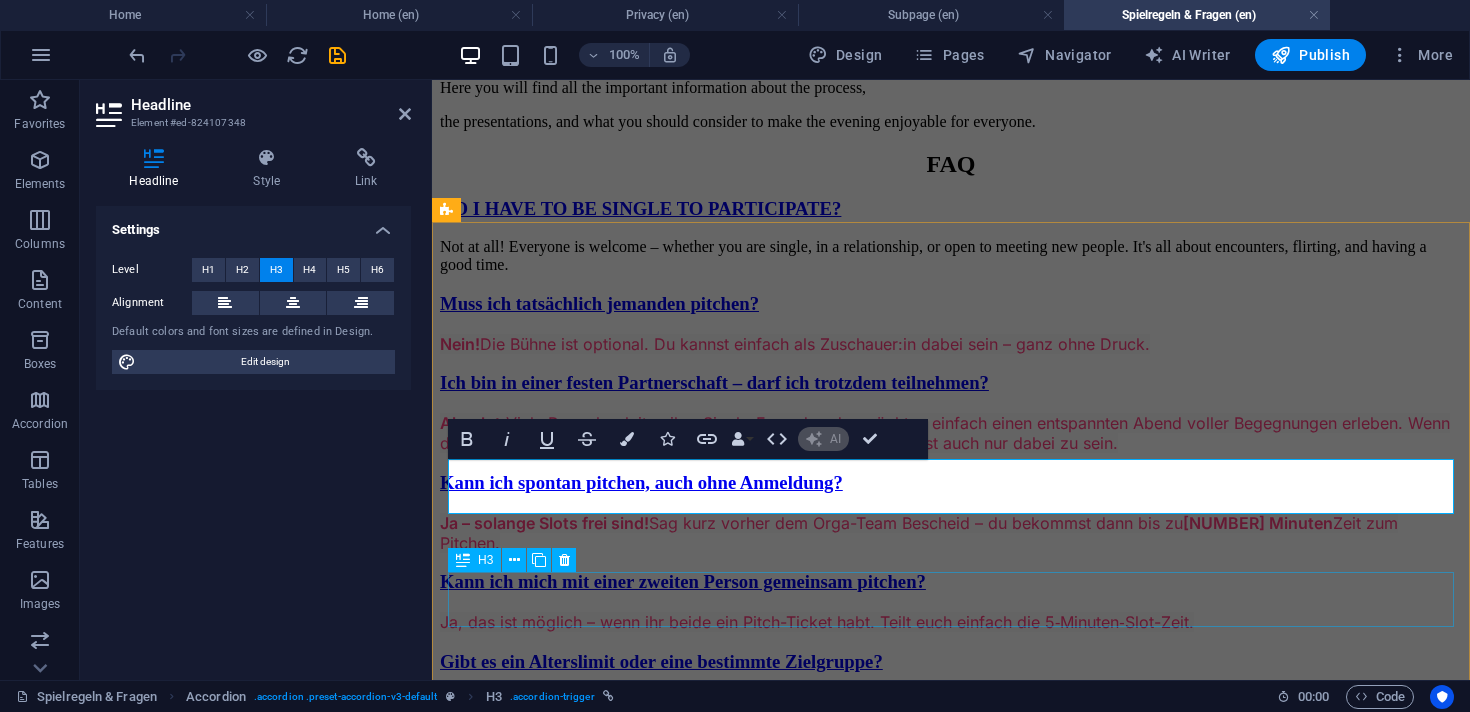 type 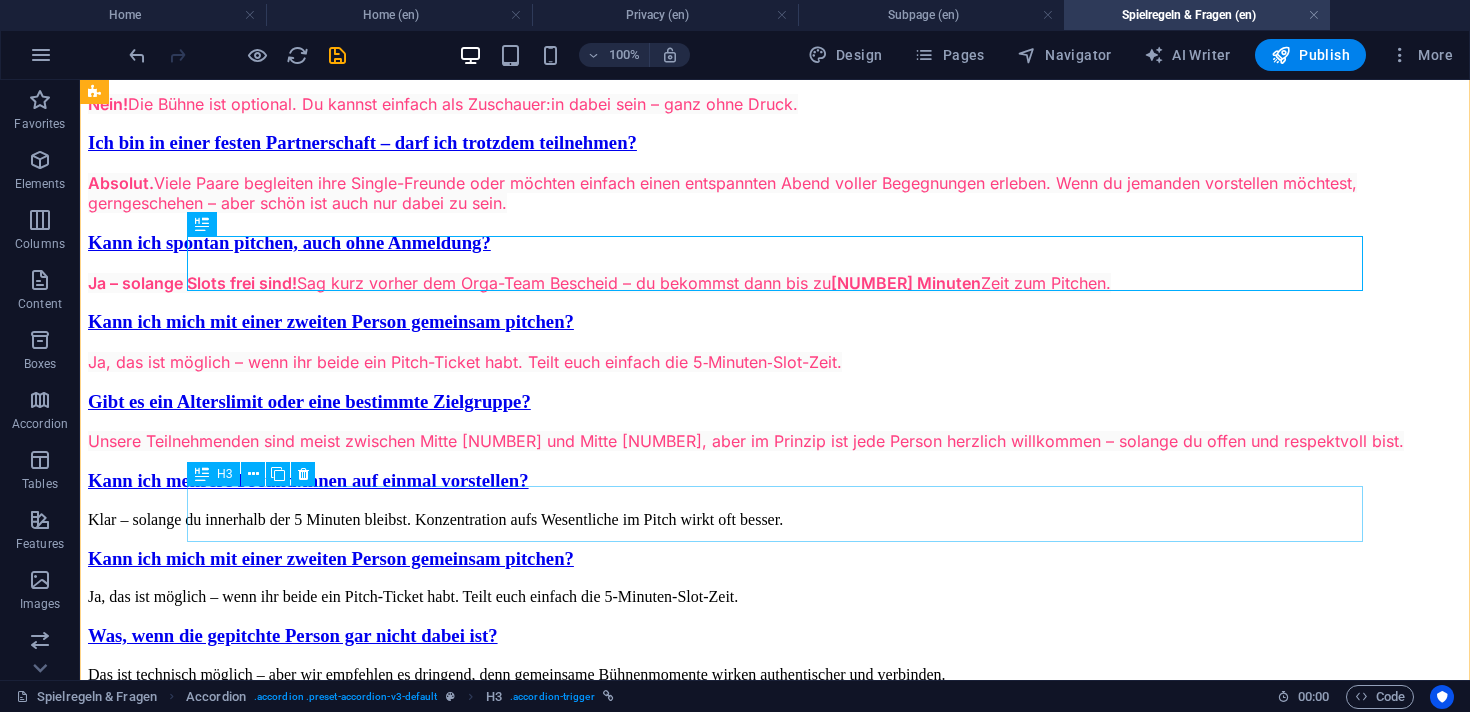 scroll, scrollTop: 1356, scrollLeft: 0, axis: vertical 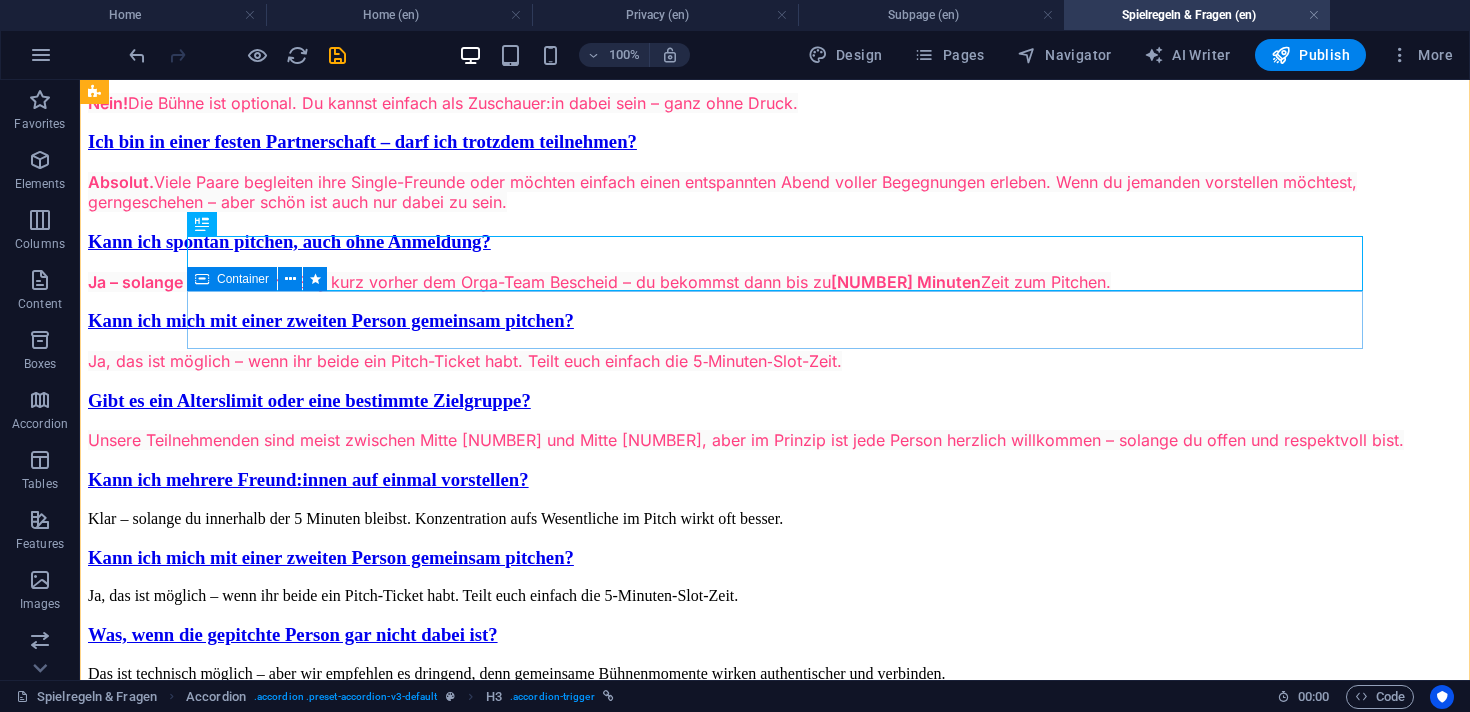 click on "Nein!  Die Bühne ist optional. Du kannst einfach als Zuschauer:in dabei sein – ganz ohne Druck." at bounding box center (775, 103) 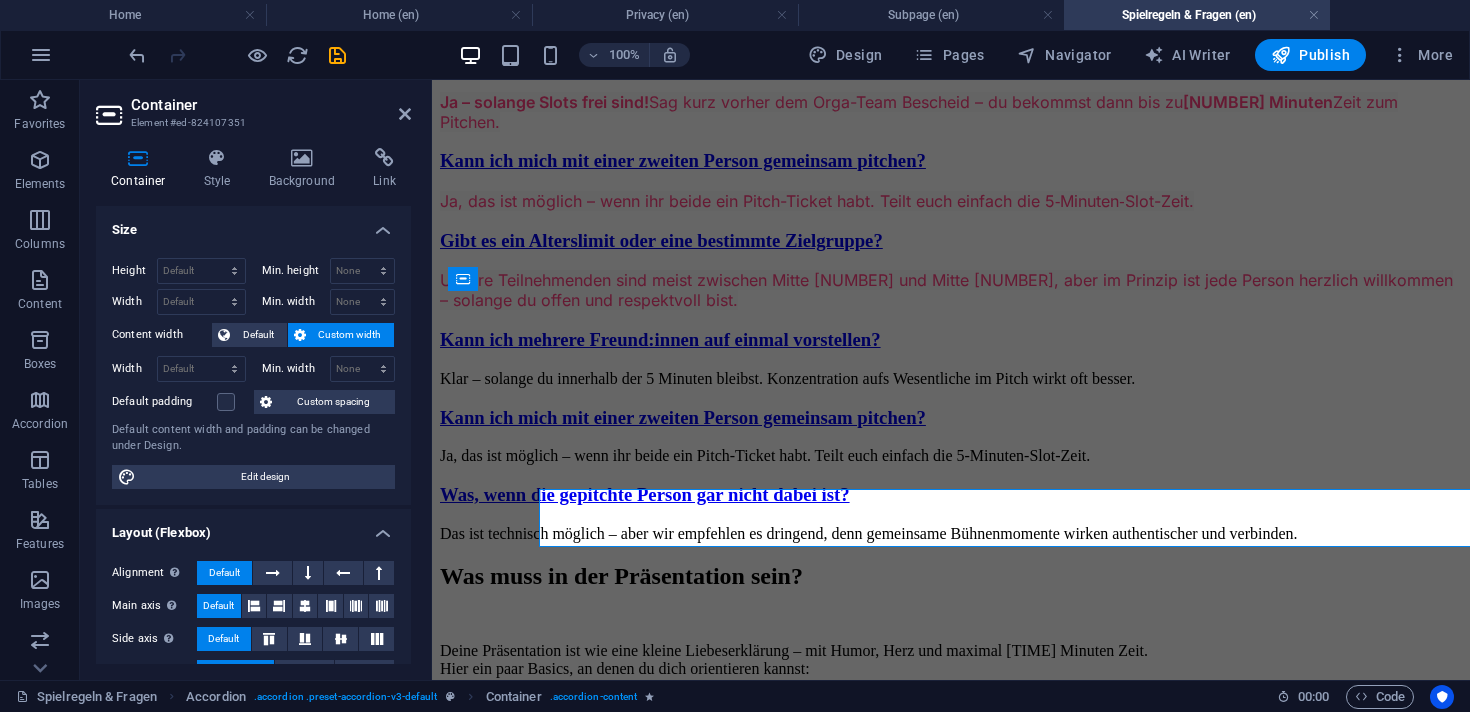 scroll, scrollTop: 1158, scrollLeft: 0, axis: vertical 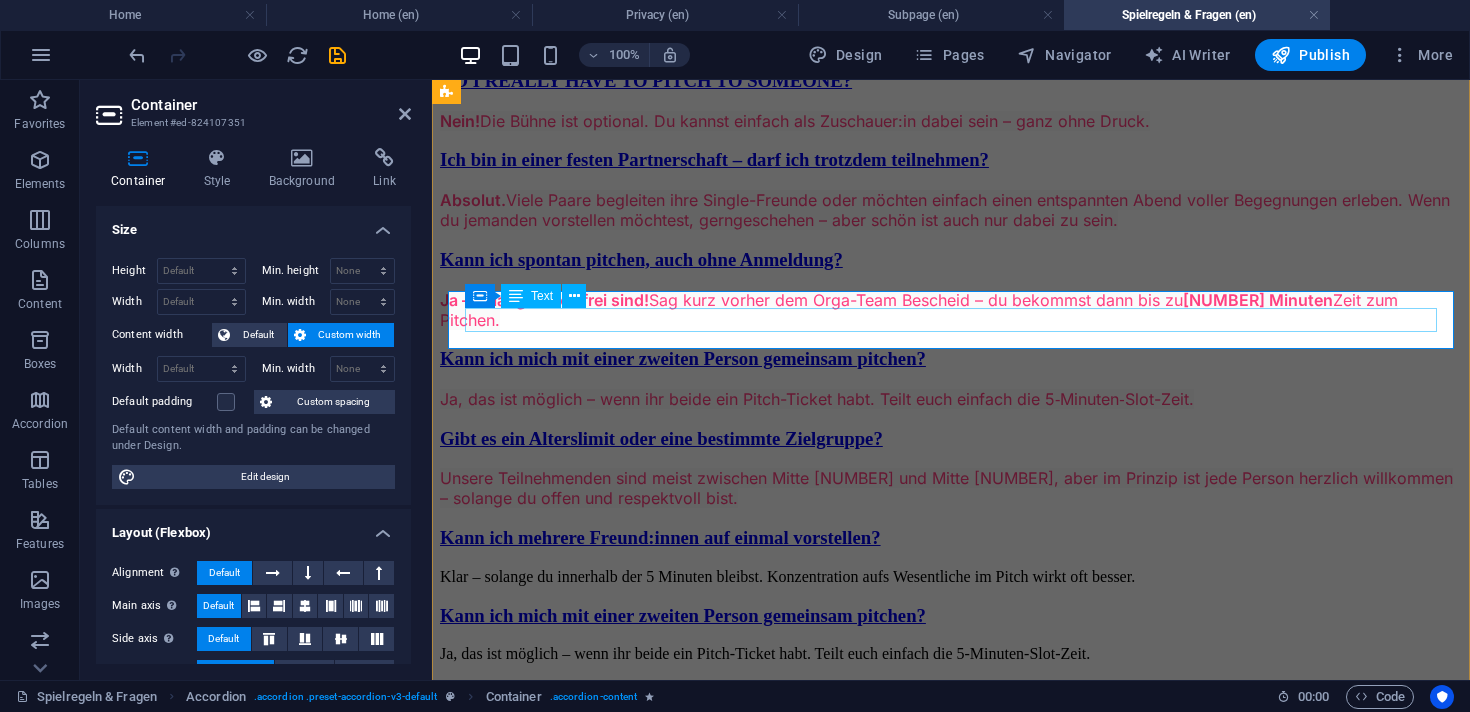 click on "Nein!  Die Bühne ist optional. Du kannst einfach als Zuschauer:in dabei sein – ganz ohne Druck." at bounding box center (951, 121) 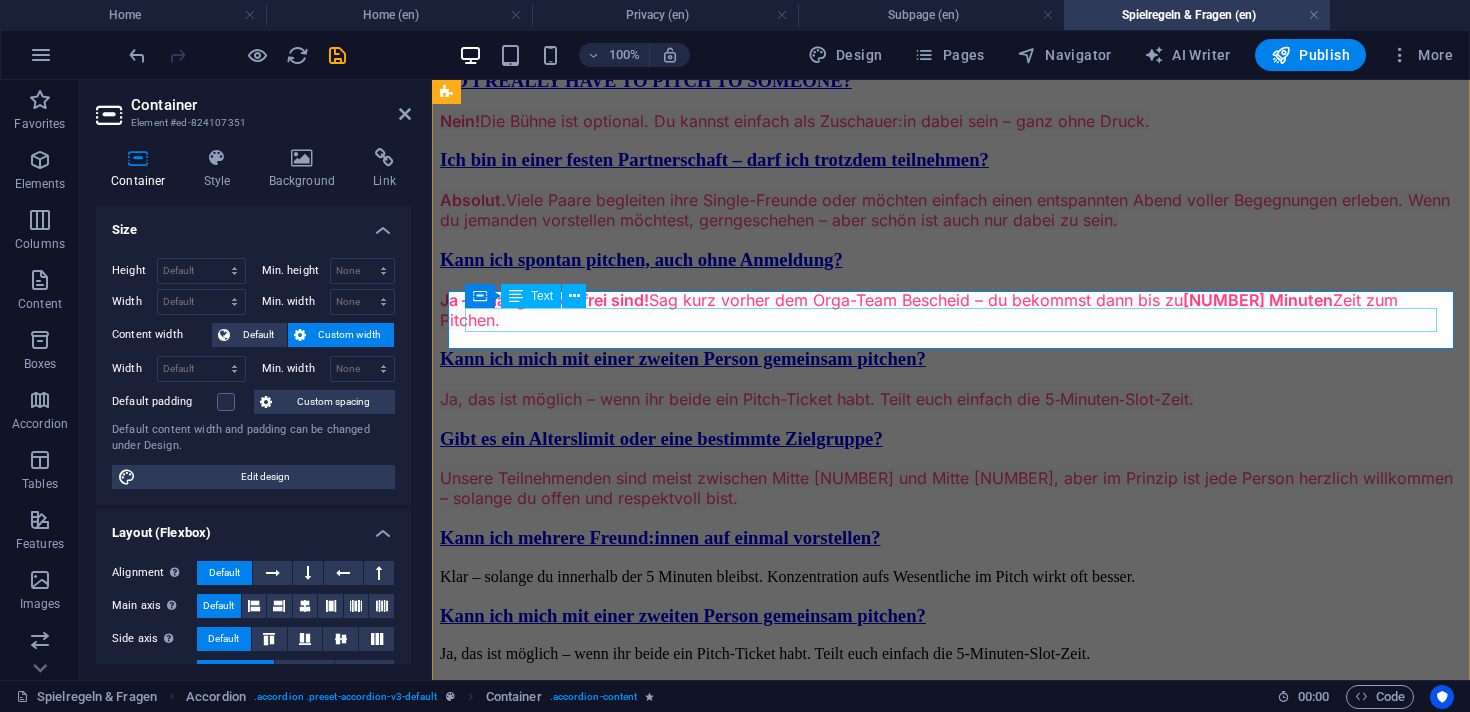 click on "Nein!  Die Bühne ist optional. Du kannst einfach als Zuschauer:in dabei sein – ganz ohne Druck." at bounding box center [951, 121] 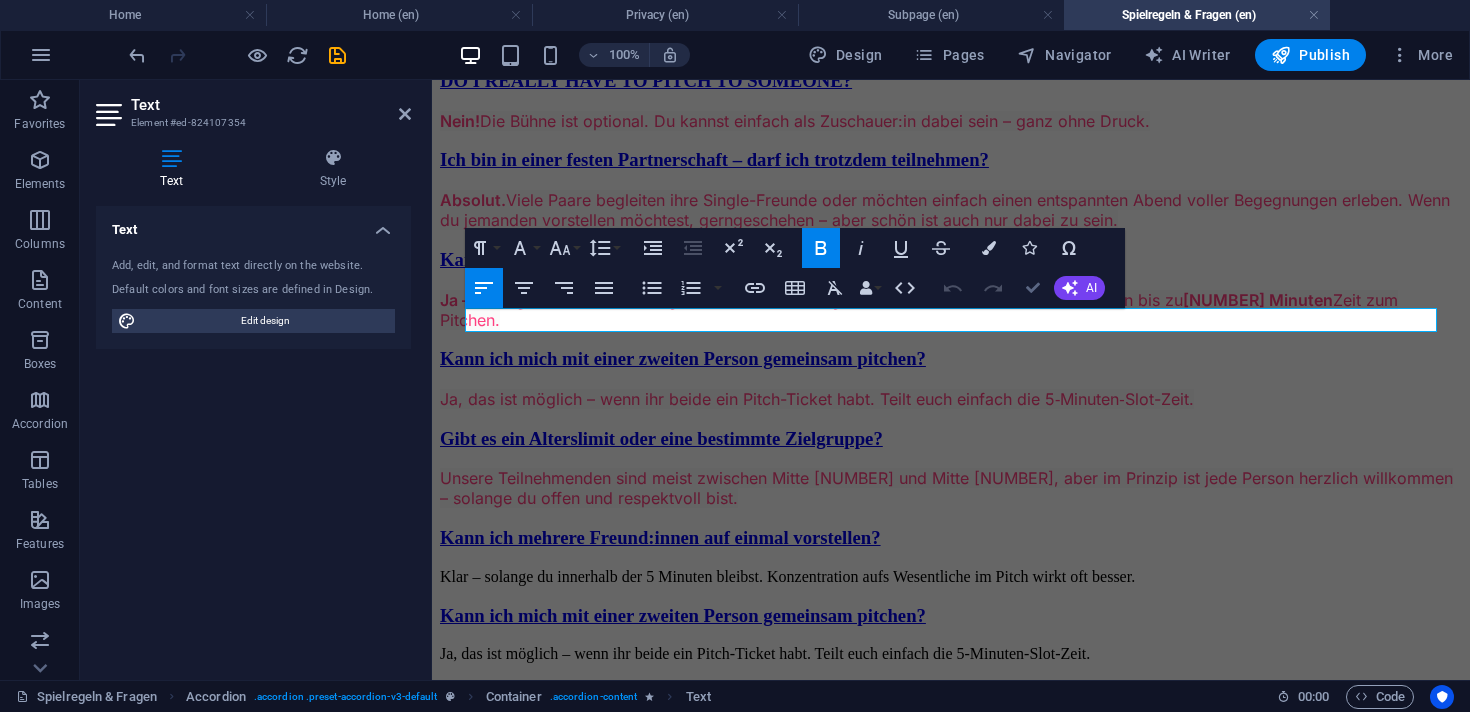scroll, scrollTop: 1356, scrollLeft: 0, axis: vertical 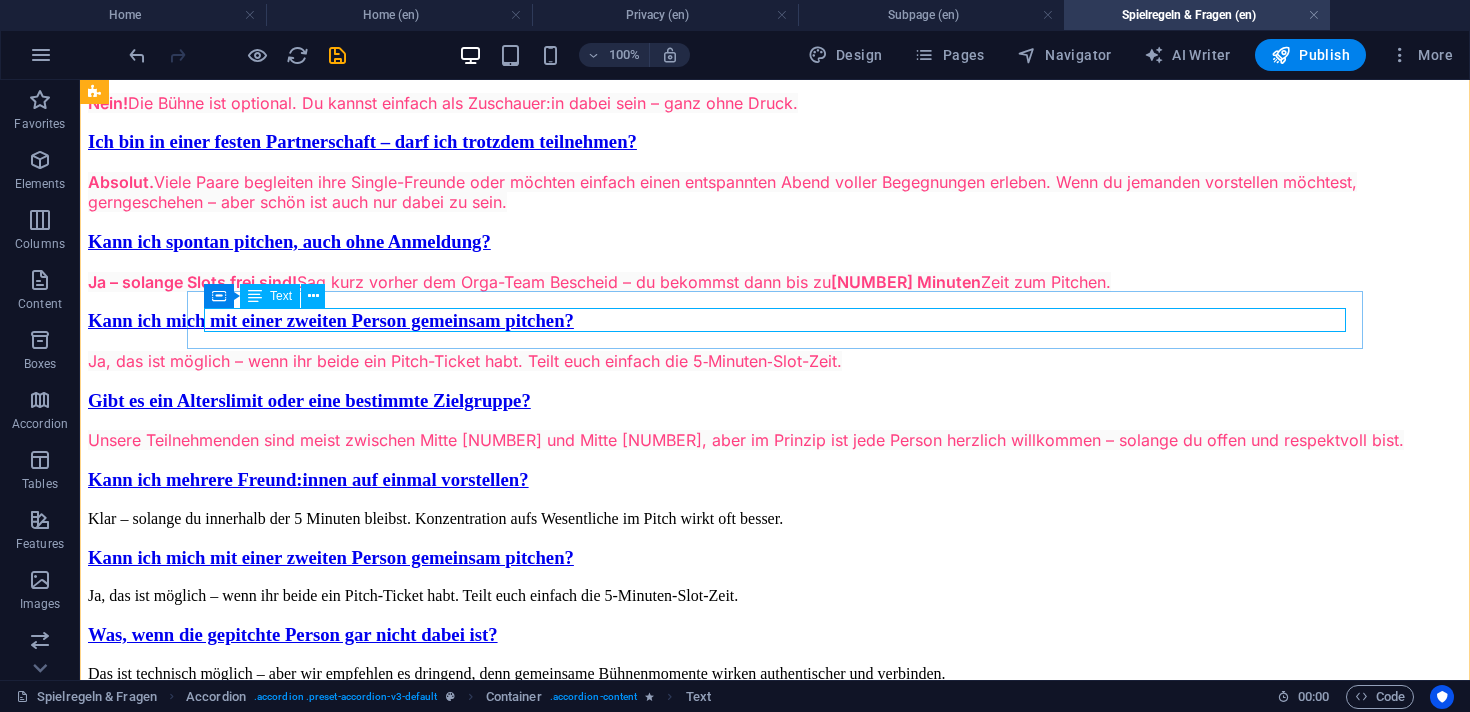 click on "Nein!  Die Bühne ist optional. Du kannst einfach als Zuschauer:in dabei sein – ganz ohne Druck." at bounding box center (775, 103) 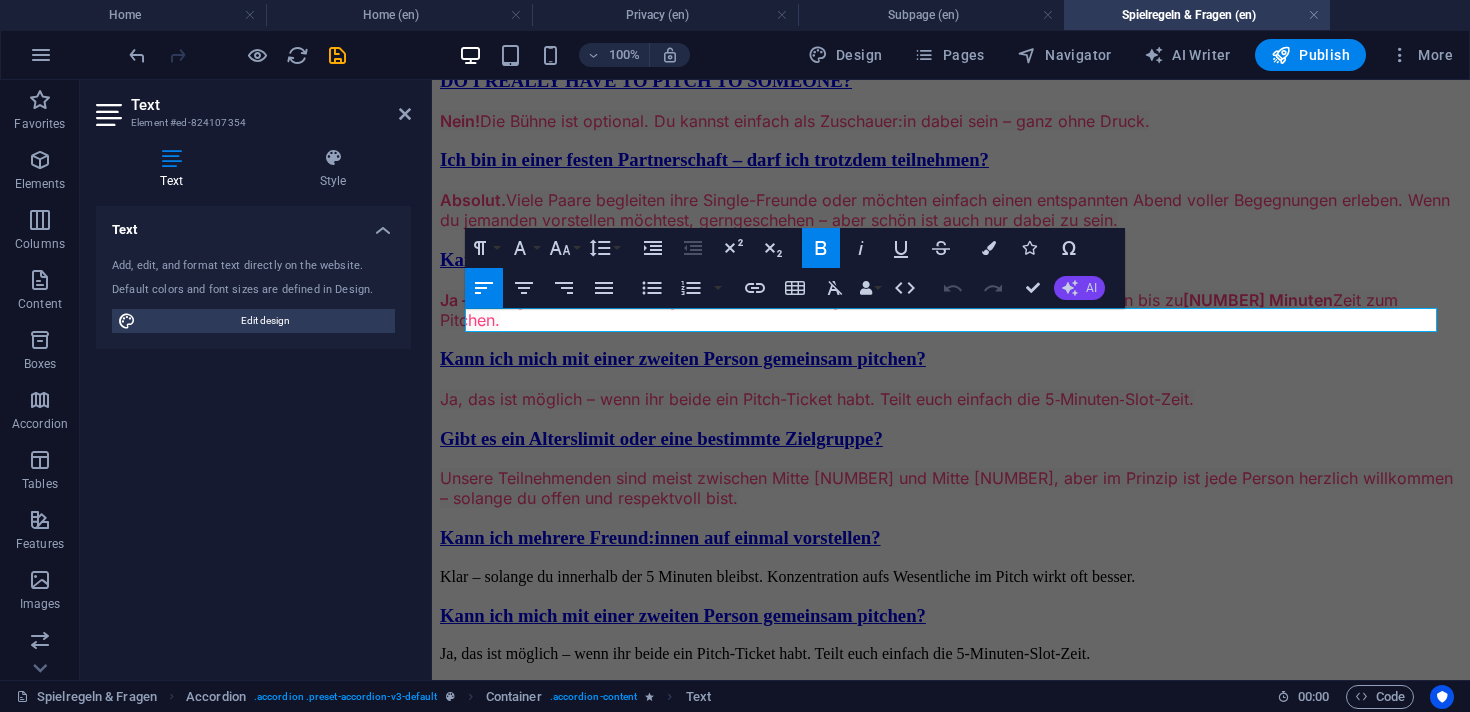 click on "AI" at bounding box center [1079, 288] 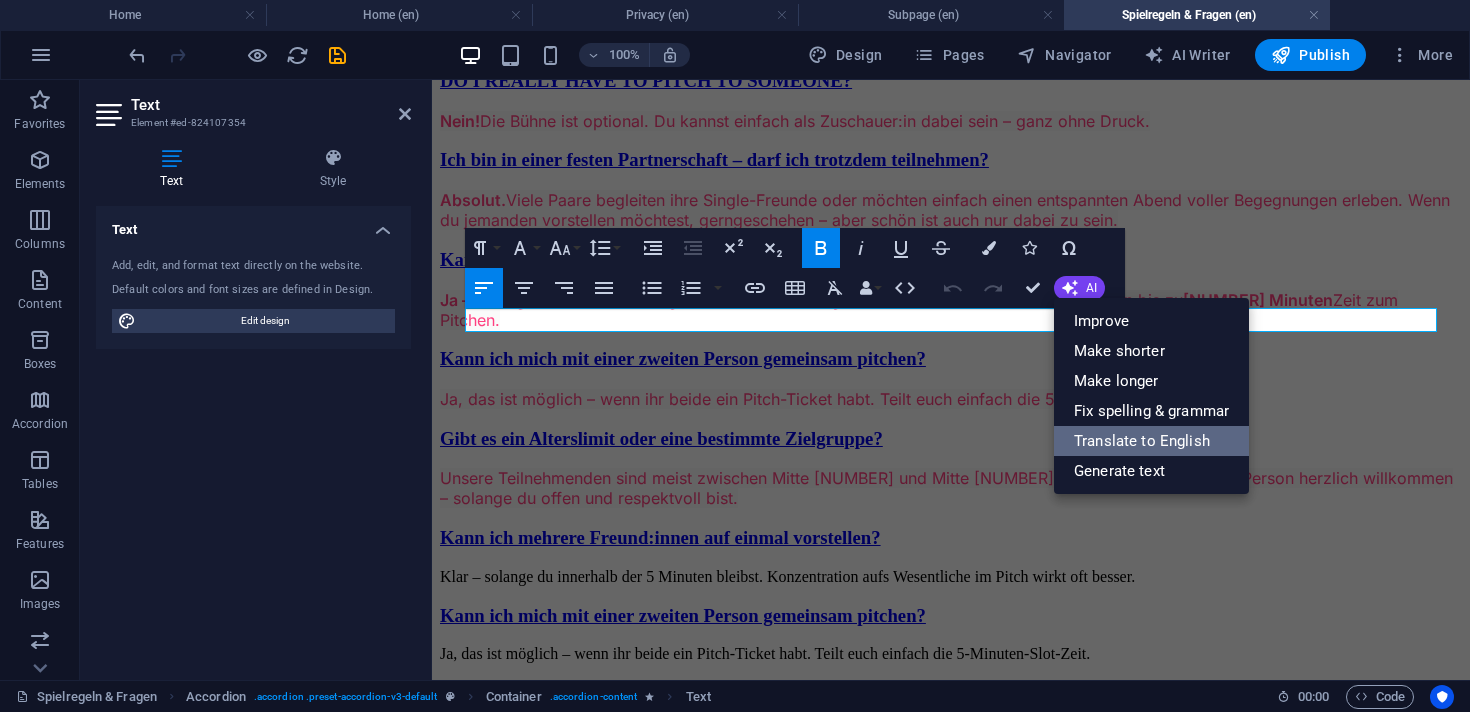 click on "Translate to English" at bounding box center (1151, 441) 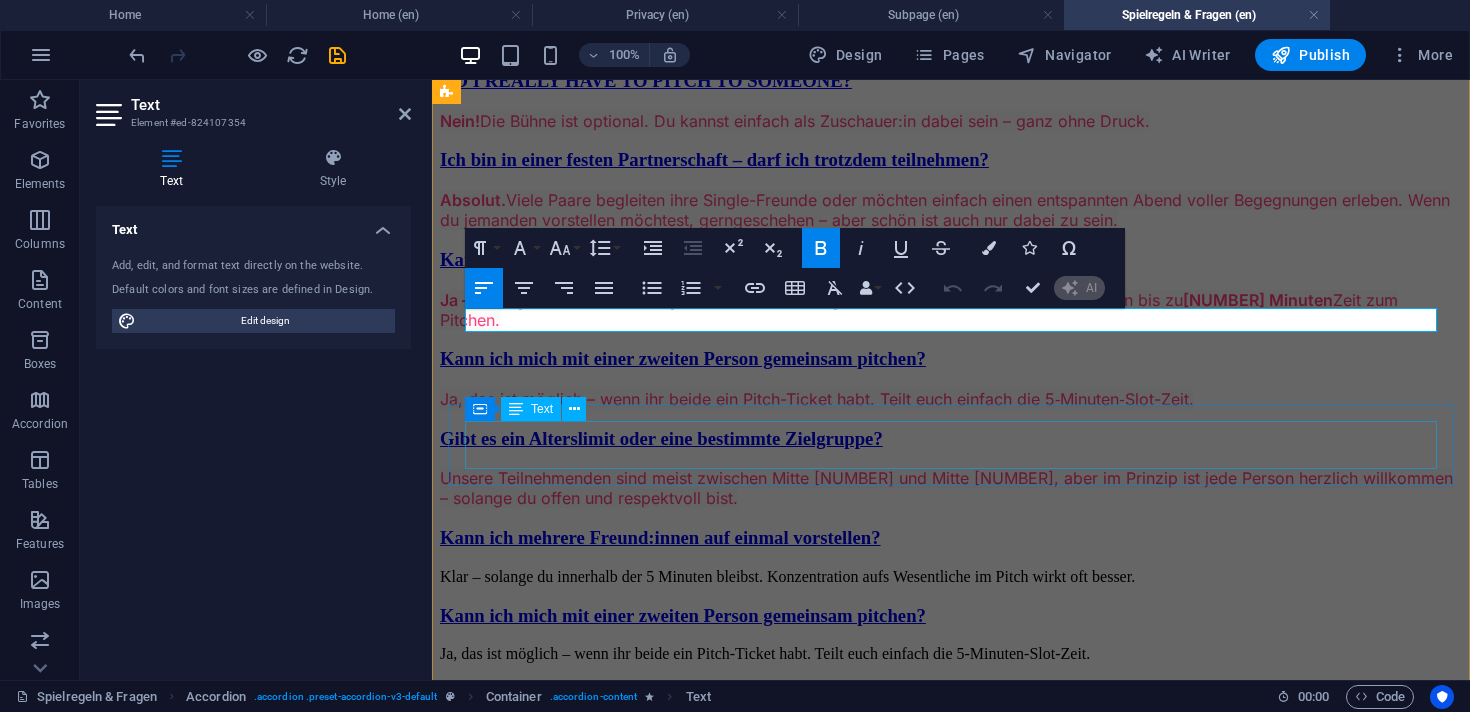type 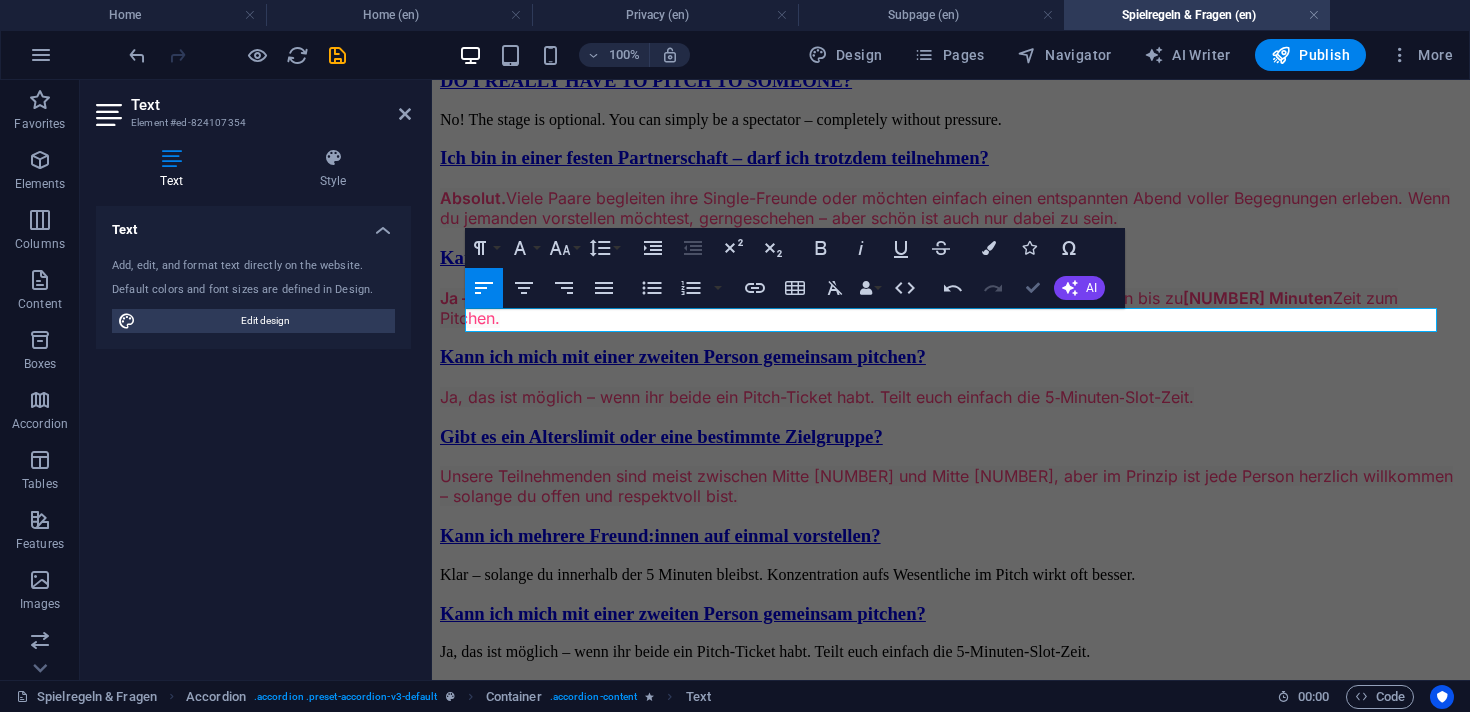 scroll, scrollTop: 1356, scrollLeft: 0, axis: vertical 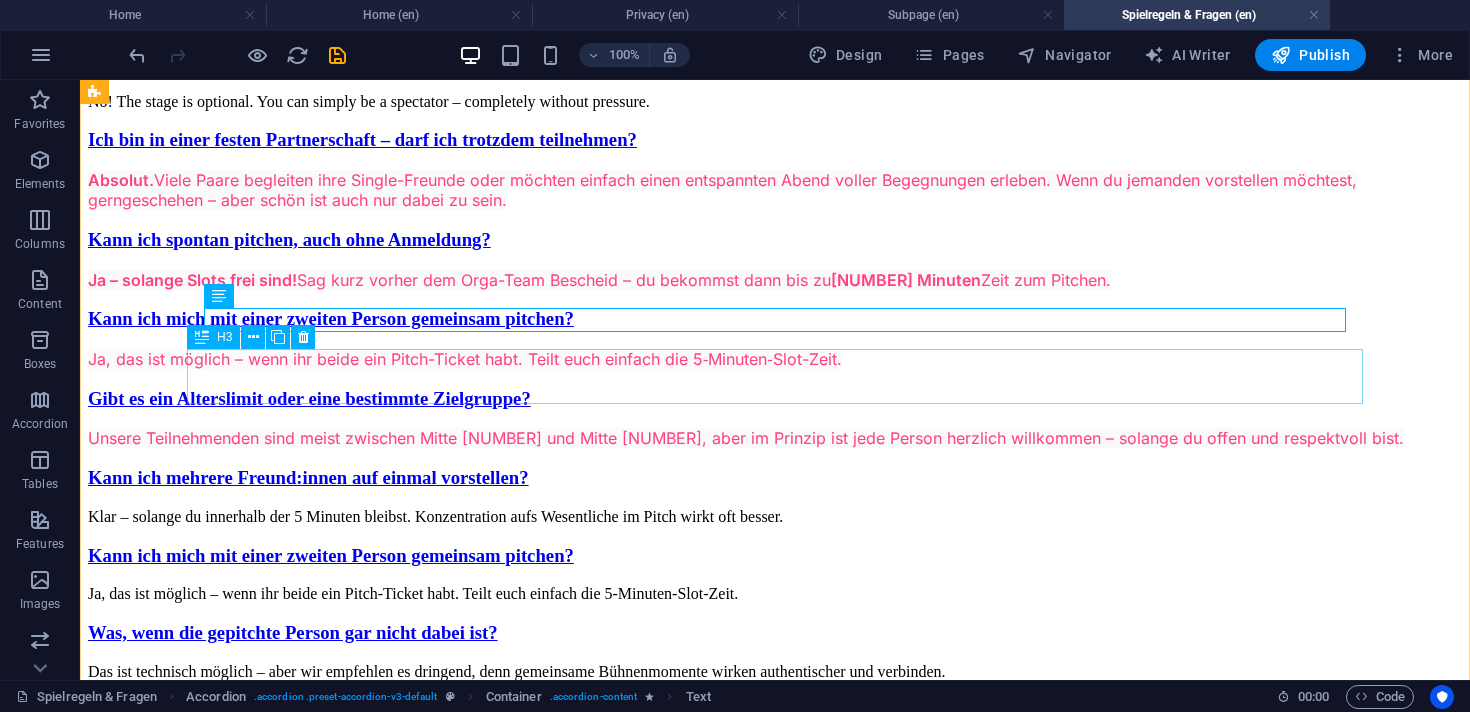 click on "Ich bin in einer festen Partnerschaft – darf ich trotzdem teilnehmen?" at bounding box center (775, 140) 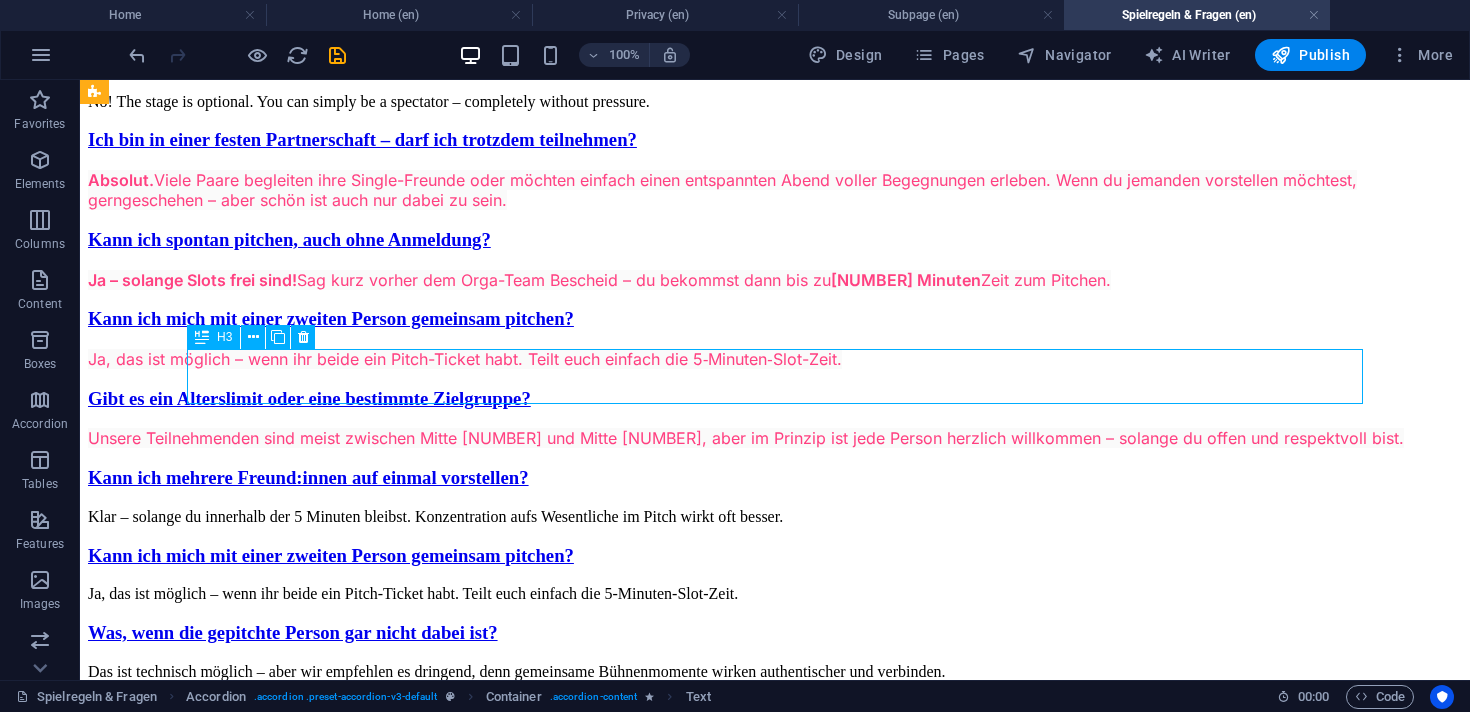 click on "Ich bin in einer festen Partnerschaft – darf ich trotzdem teilnehmen?" at bounding box center (775, 140) 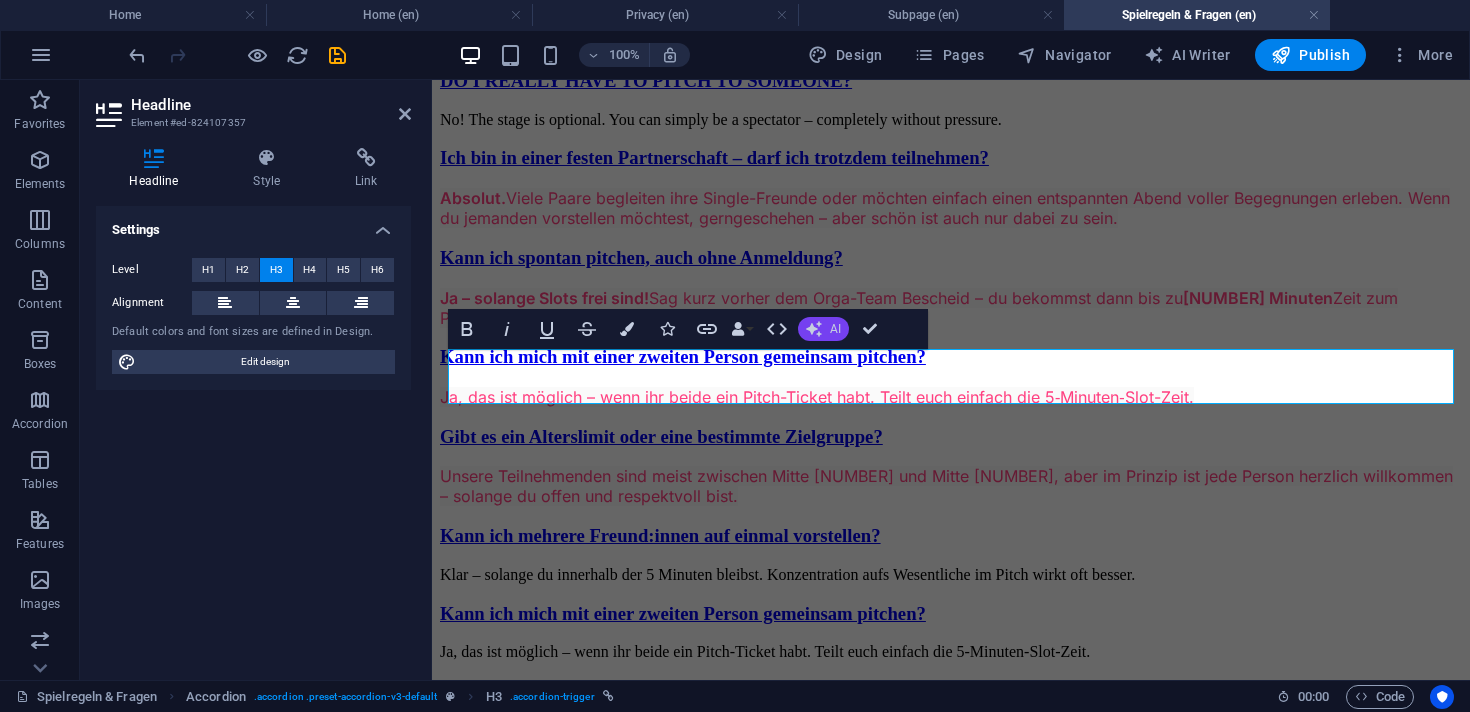 click 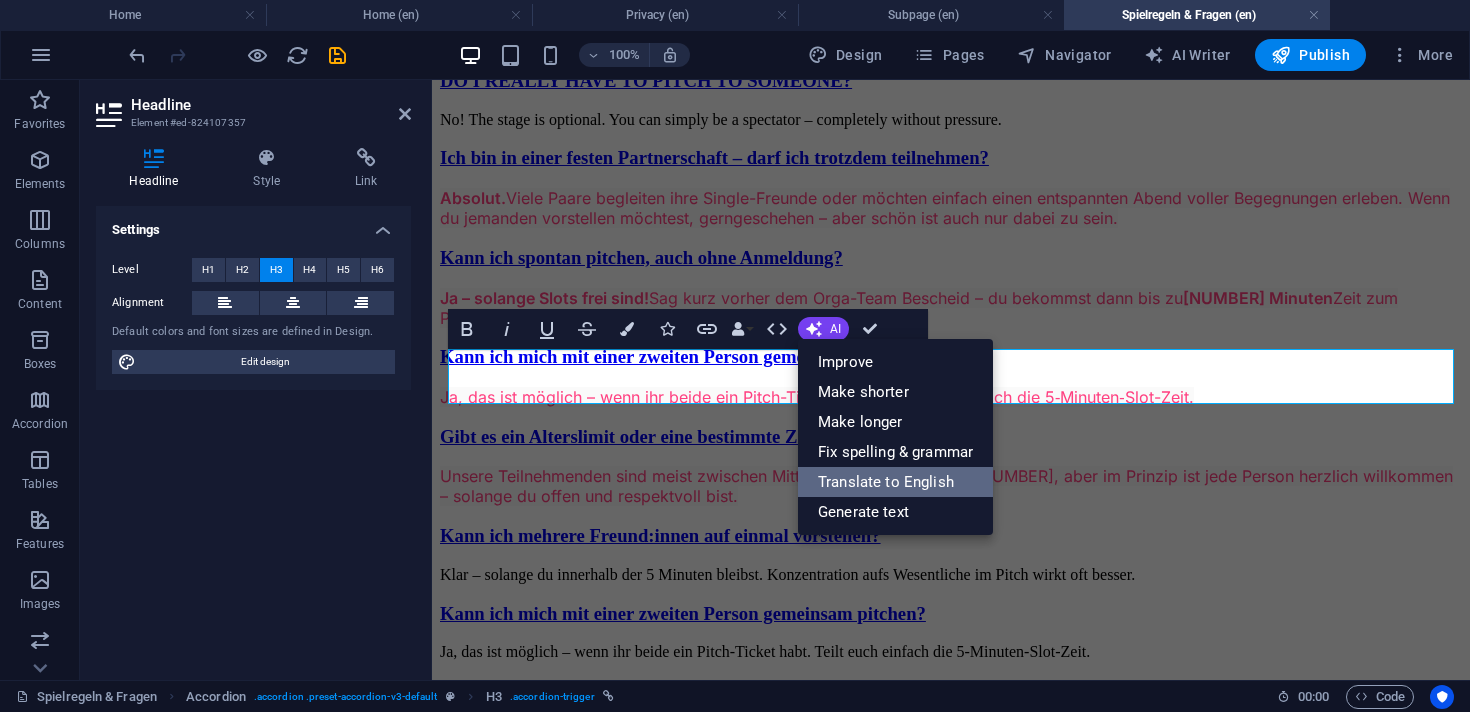 click on "Translate to English" at bounding box center [895, 482] 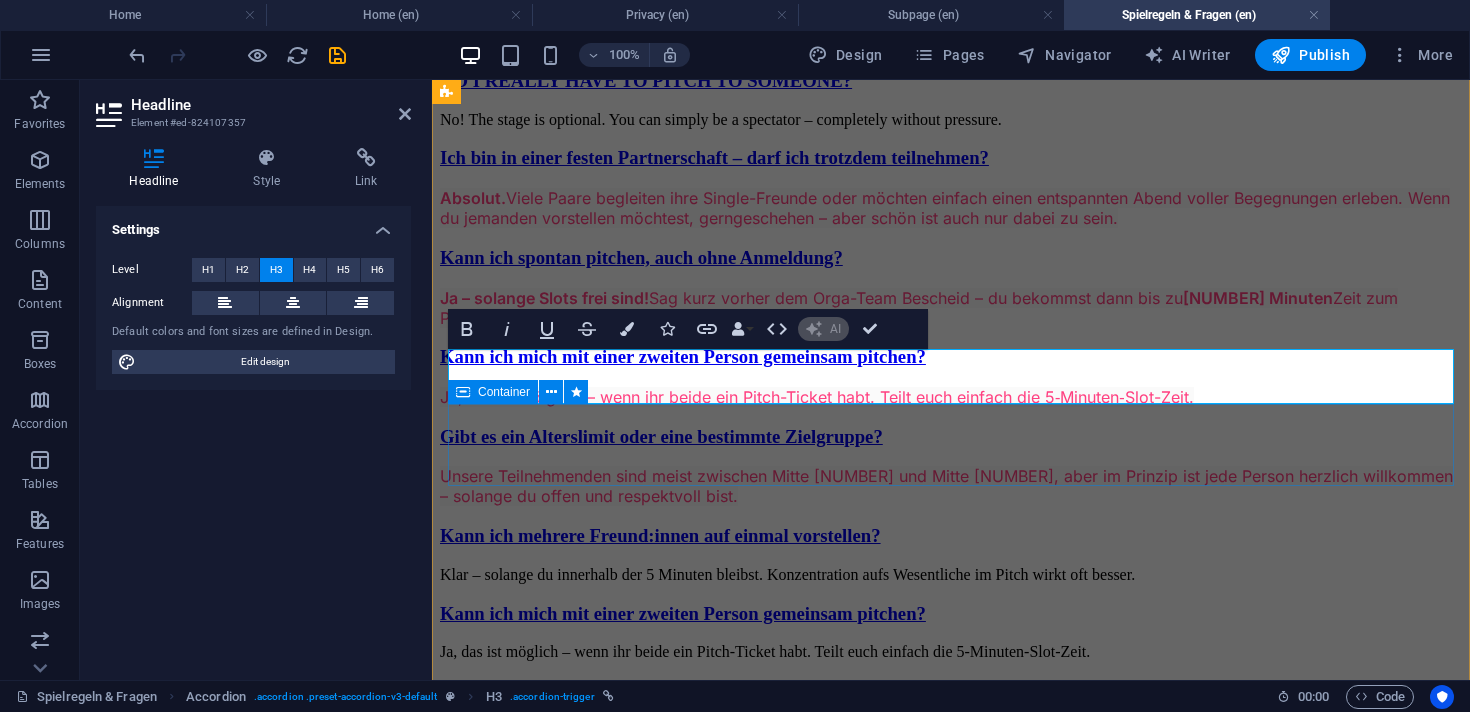 type 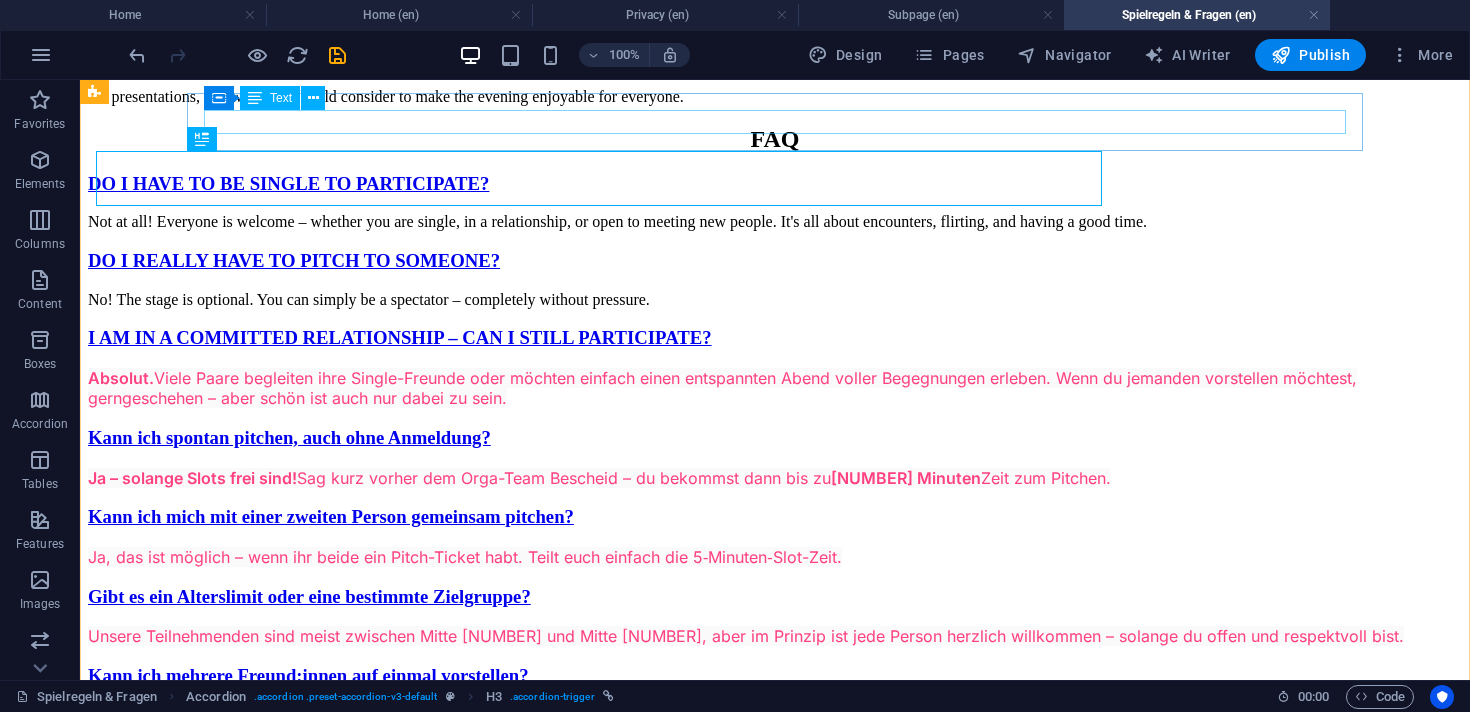 scroll, scrollTop: 1356, scrollLeft: 0, axis: vertical 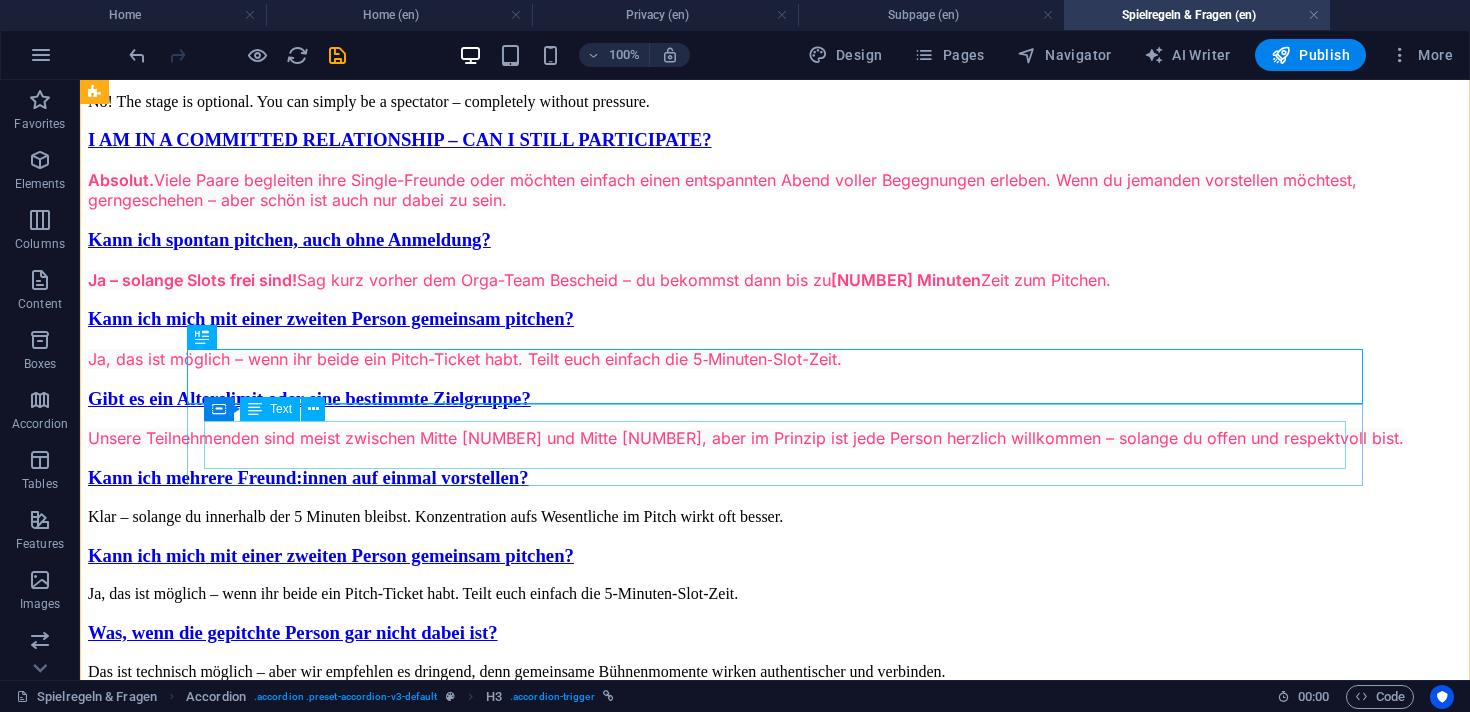 click on "Absolut.  Viele Paare begleiten ihre Single-Freunde oder möchten einfach einen entspannten Abend voller Begegnungen erleben. Wenn du jemanden vorstellen möchtest, gerngeschehen – aber schön ist auch nur dabei zu sein." at bounding box center [775, 190] 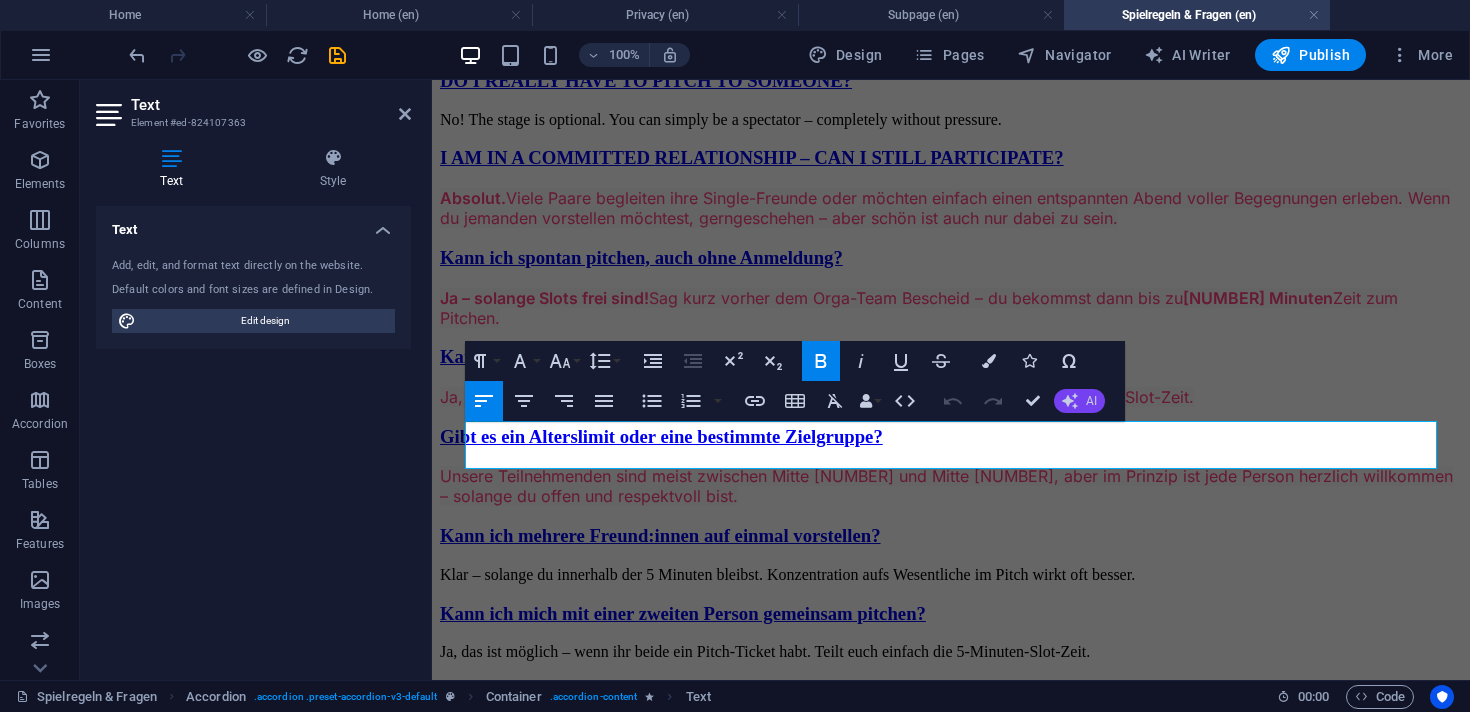 click on "AI" at bounding box center [1079, 401] 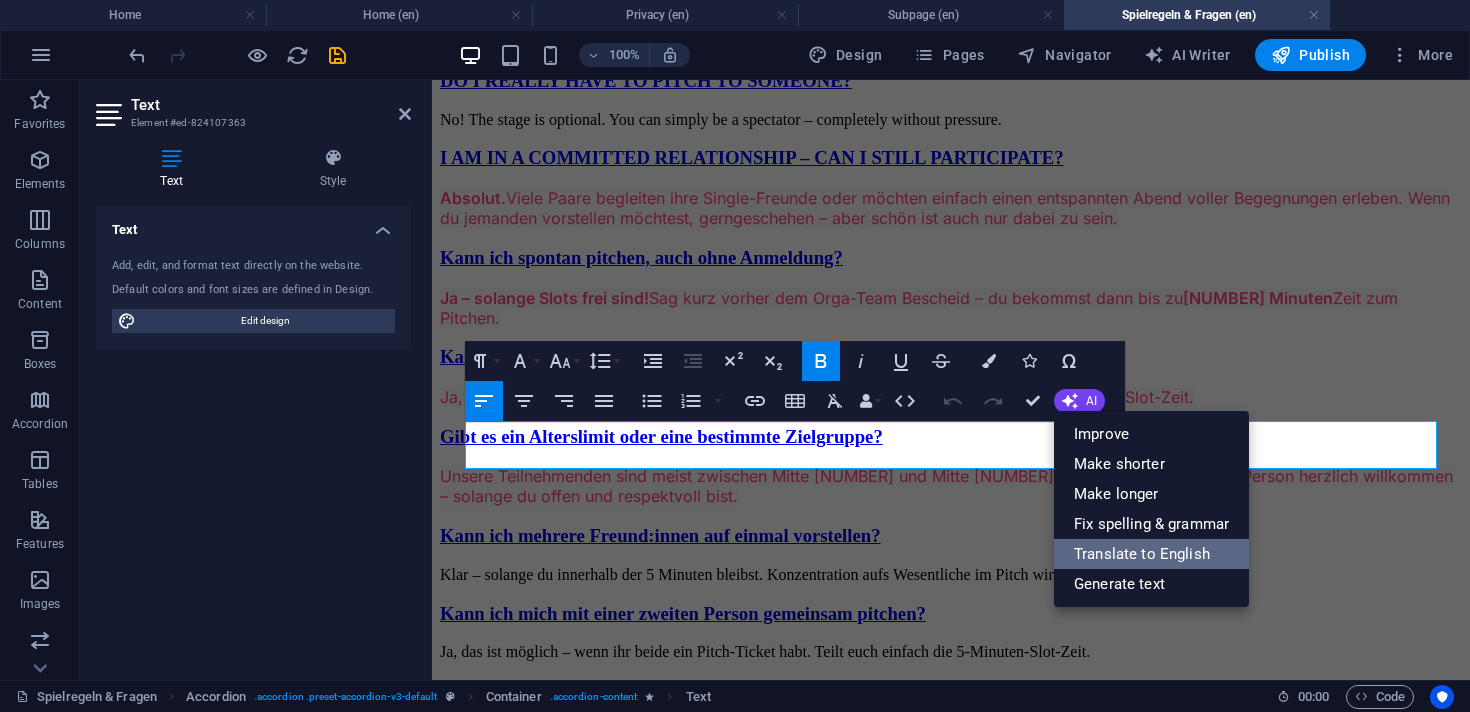 click on "Translate to English" at bounding box center [1151, 554] 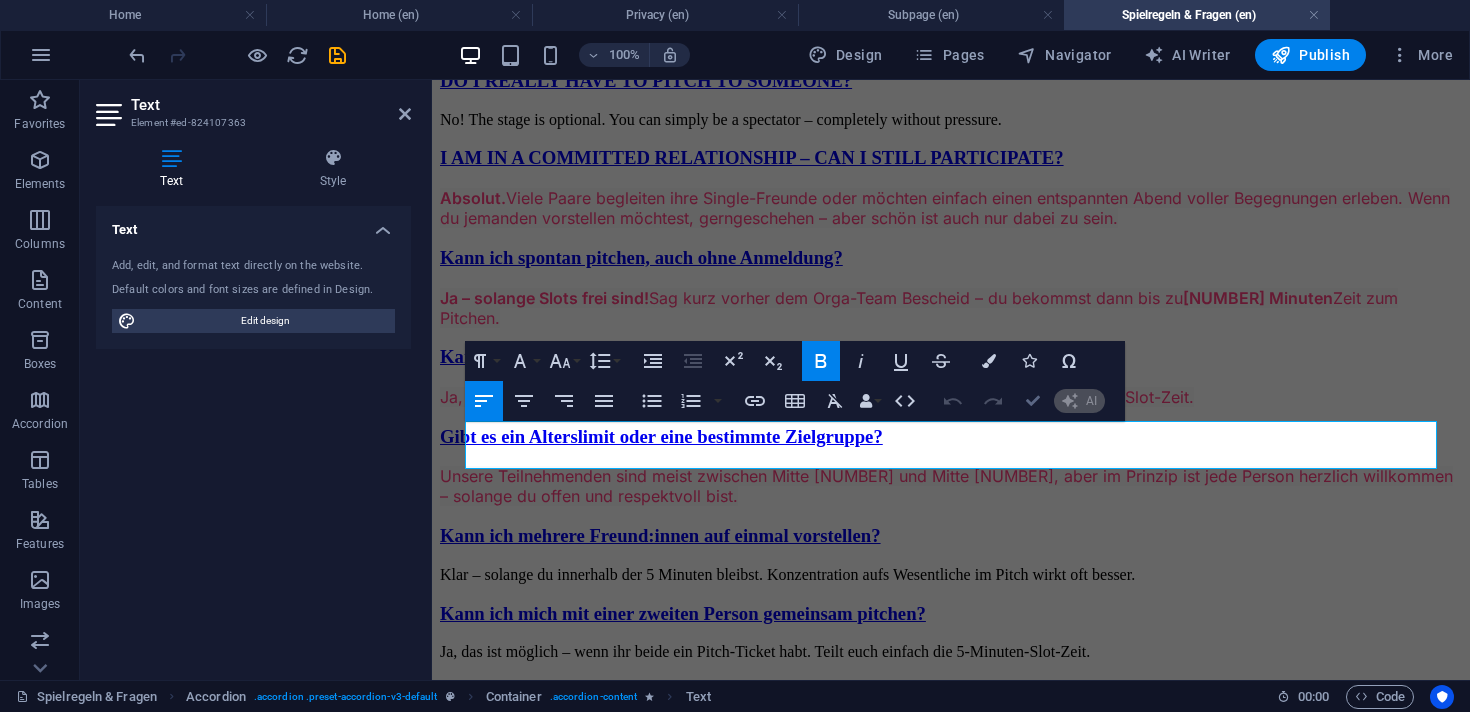 type 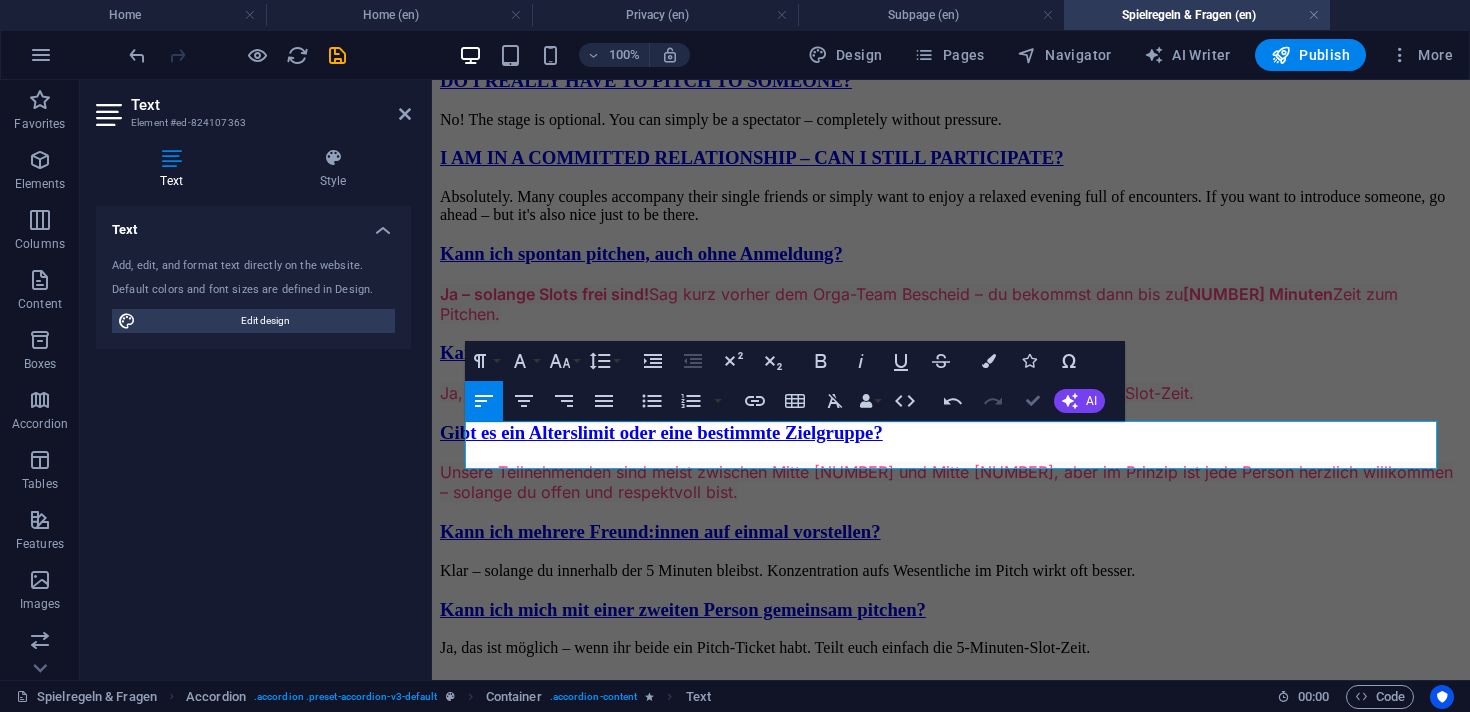 scroll, scrollTop: 1356, scrollLeft: 0, axis: vertical 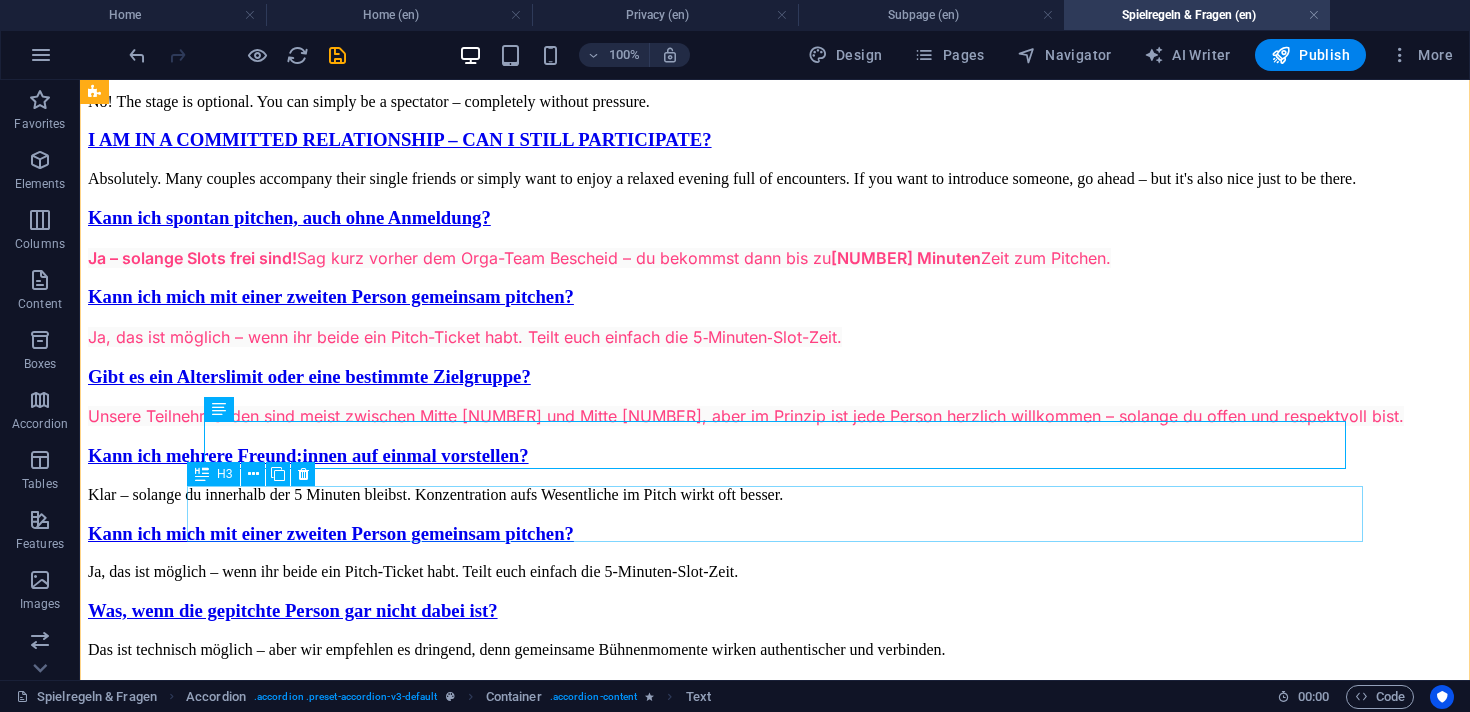 click on "Kann ich spontan pitchen, auch ohne Anmeldung?" at bounding box center [775, 218] 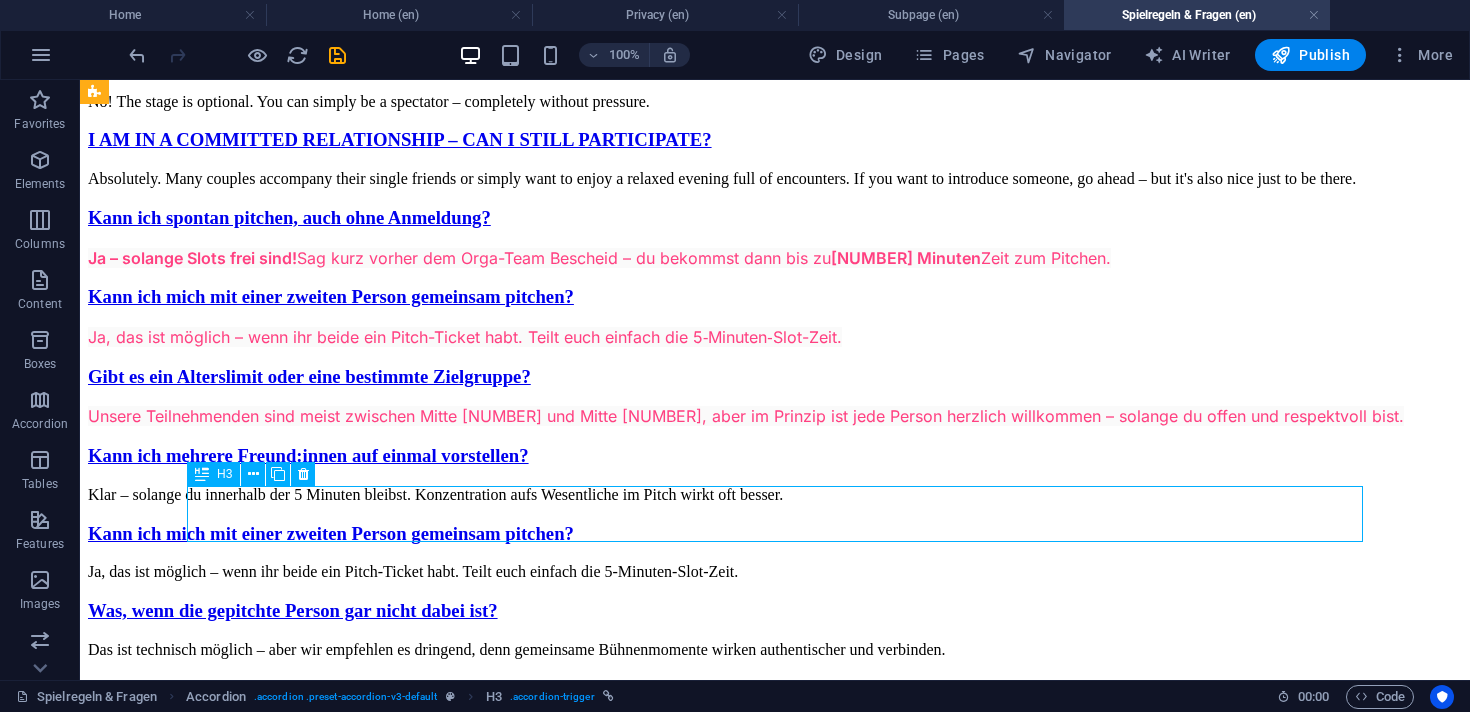 click on "Kann ich spontan pitchen, auch ohne Anmeldung?" at bounding box center [775, 218] 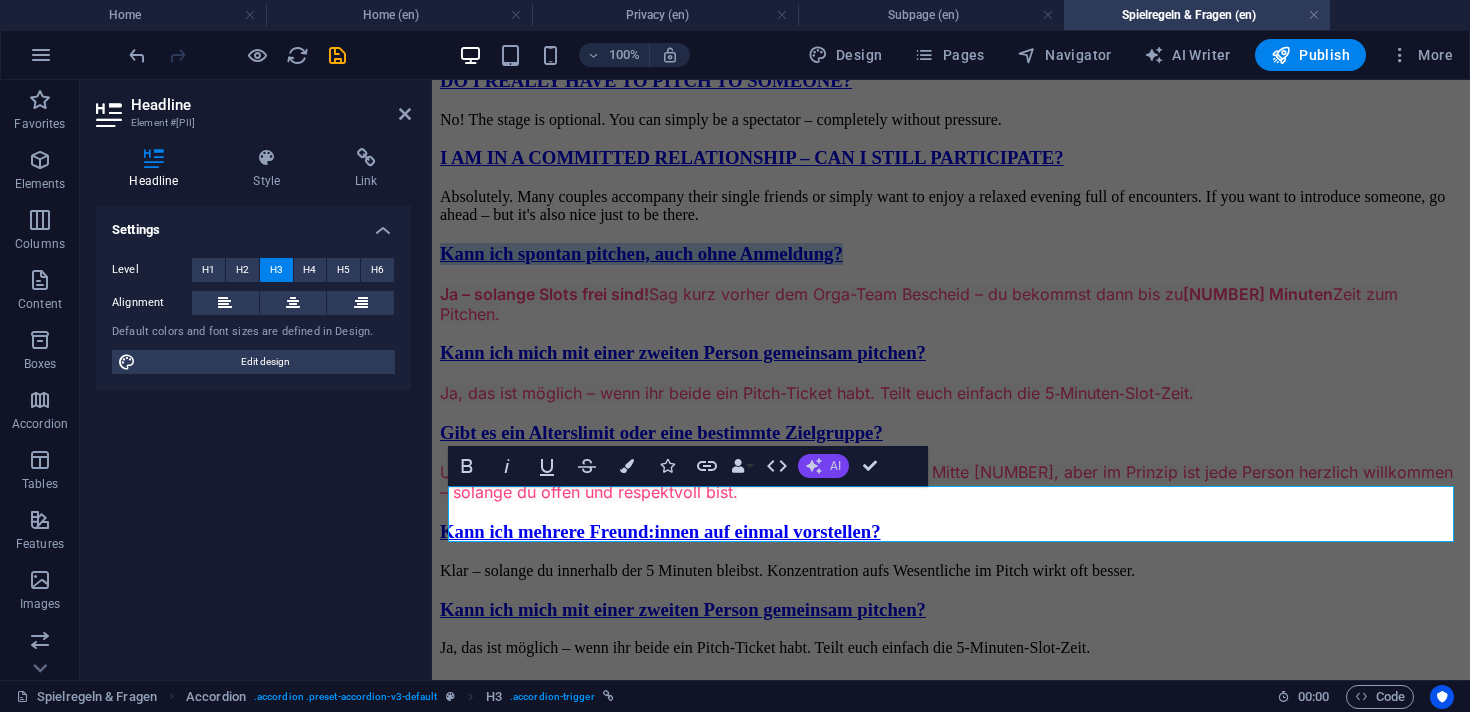 click on "AI" at bounding box center (823, 466) 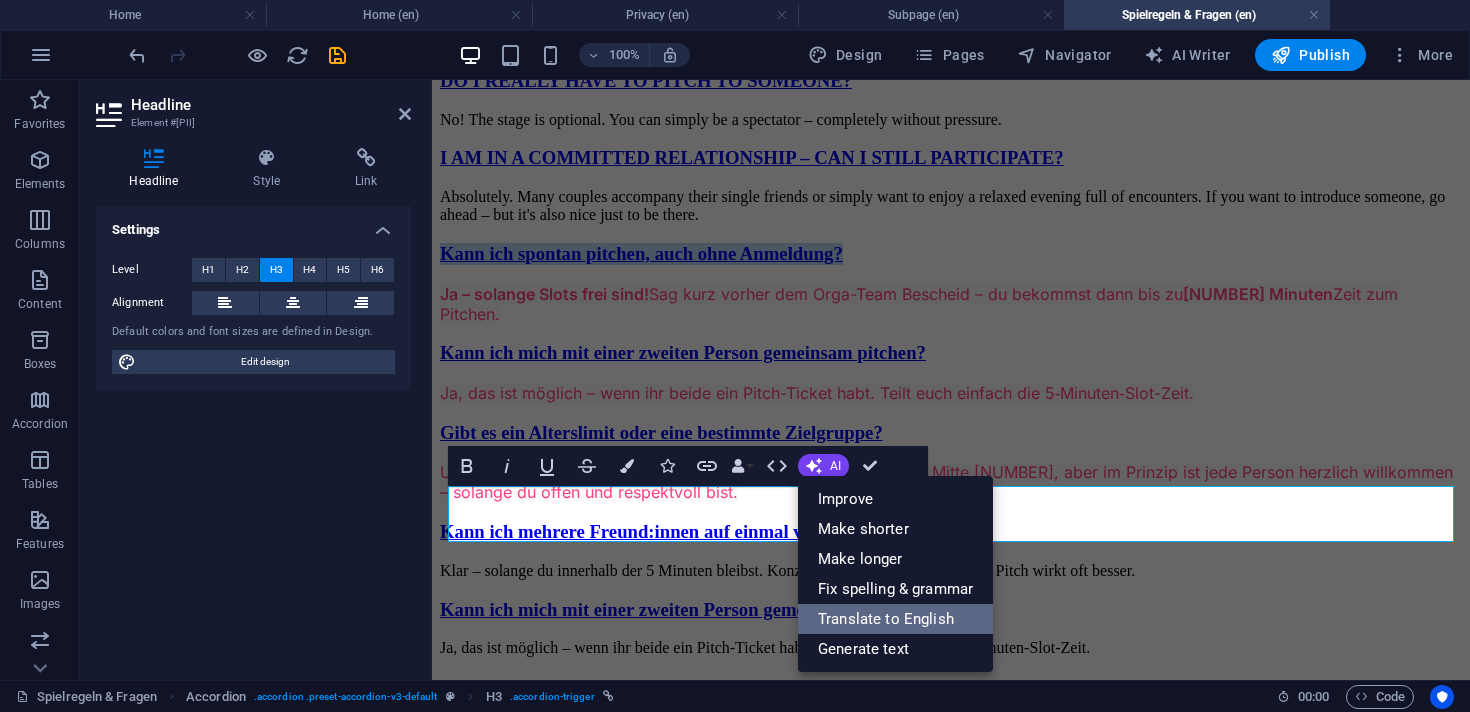 click on "Translate to English" at bounding box center (895, 619) 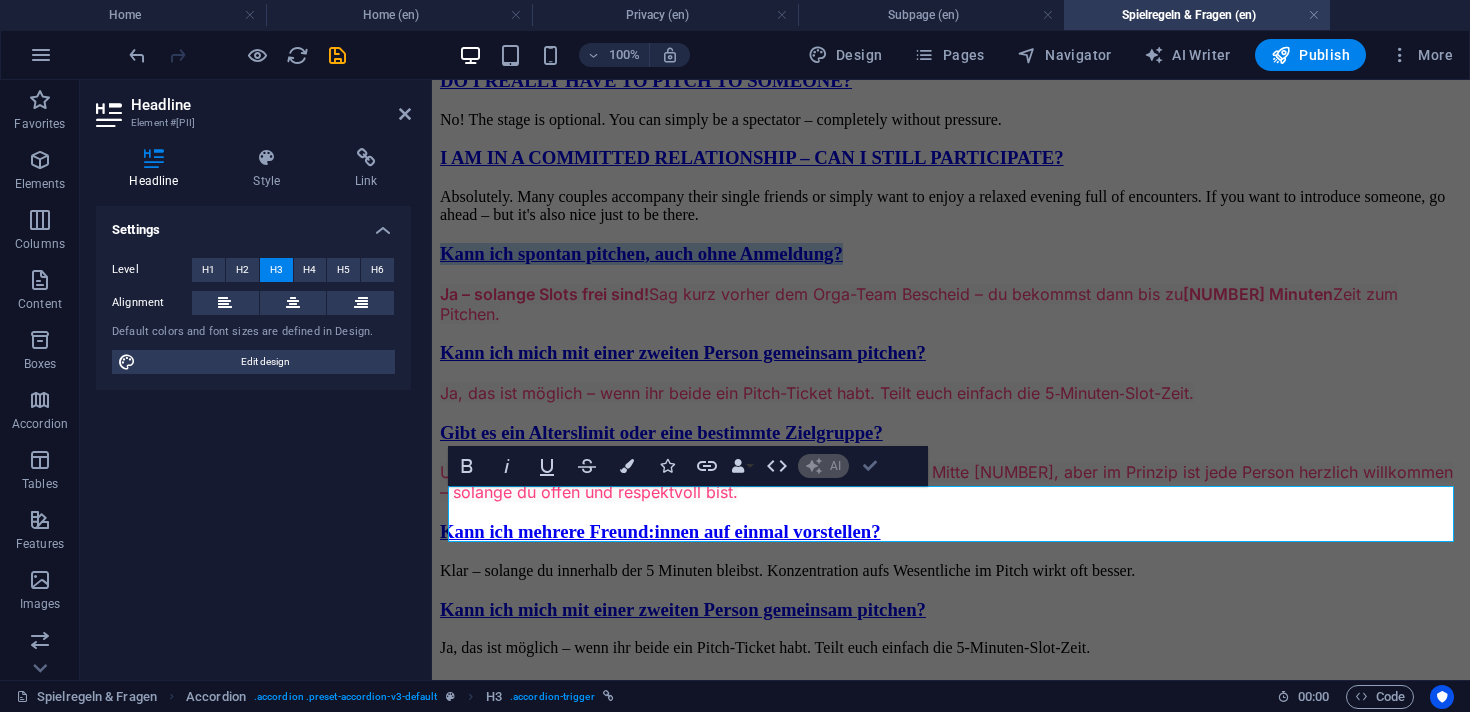 type 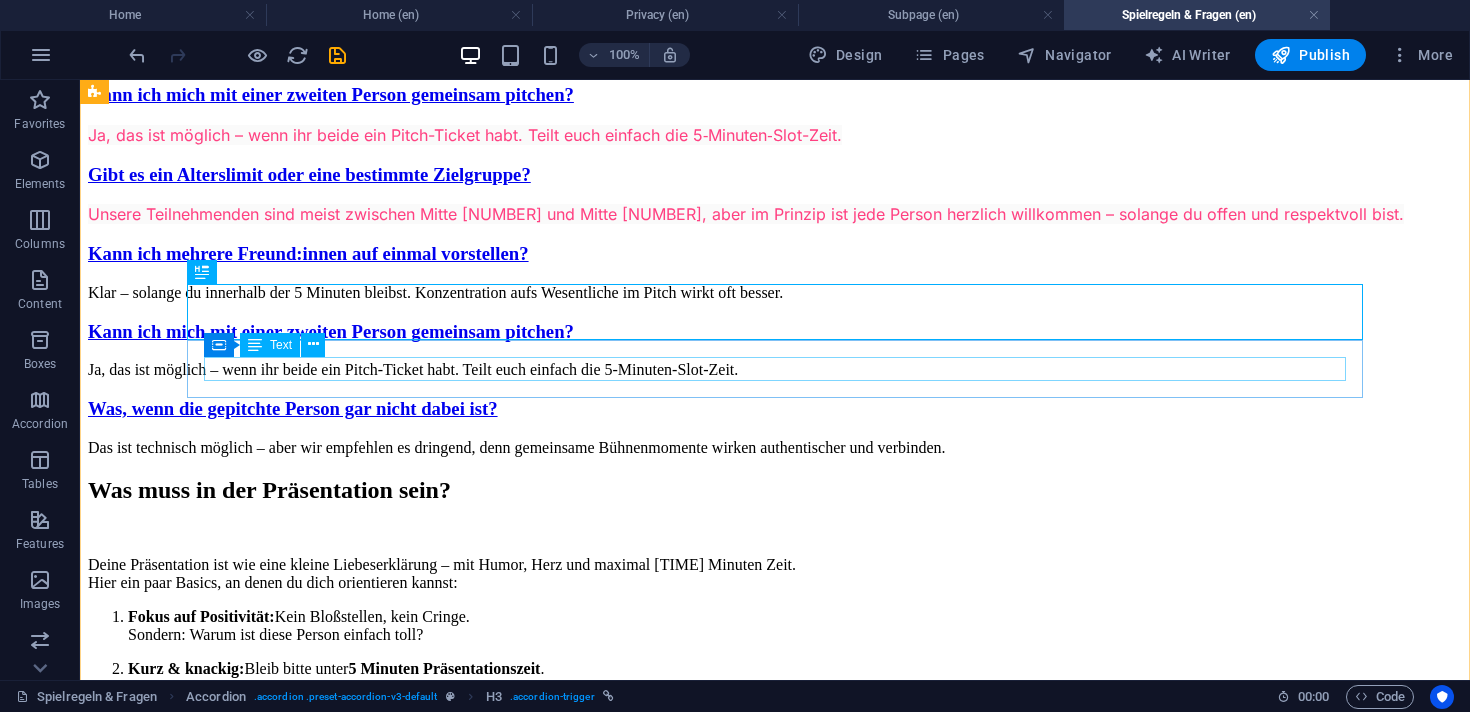 click on "Ja – solange Slots frei sind!  Sag kurz vorher dem Orga-Team Bescheid – du bekommst dann bis zu  5 Minuten  Zeit zum Pitchen." at bounding box center [775, 56] 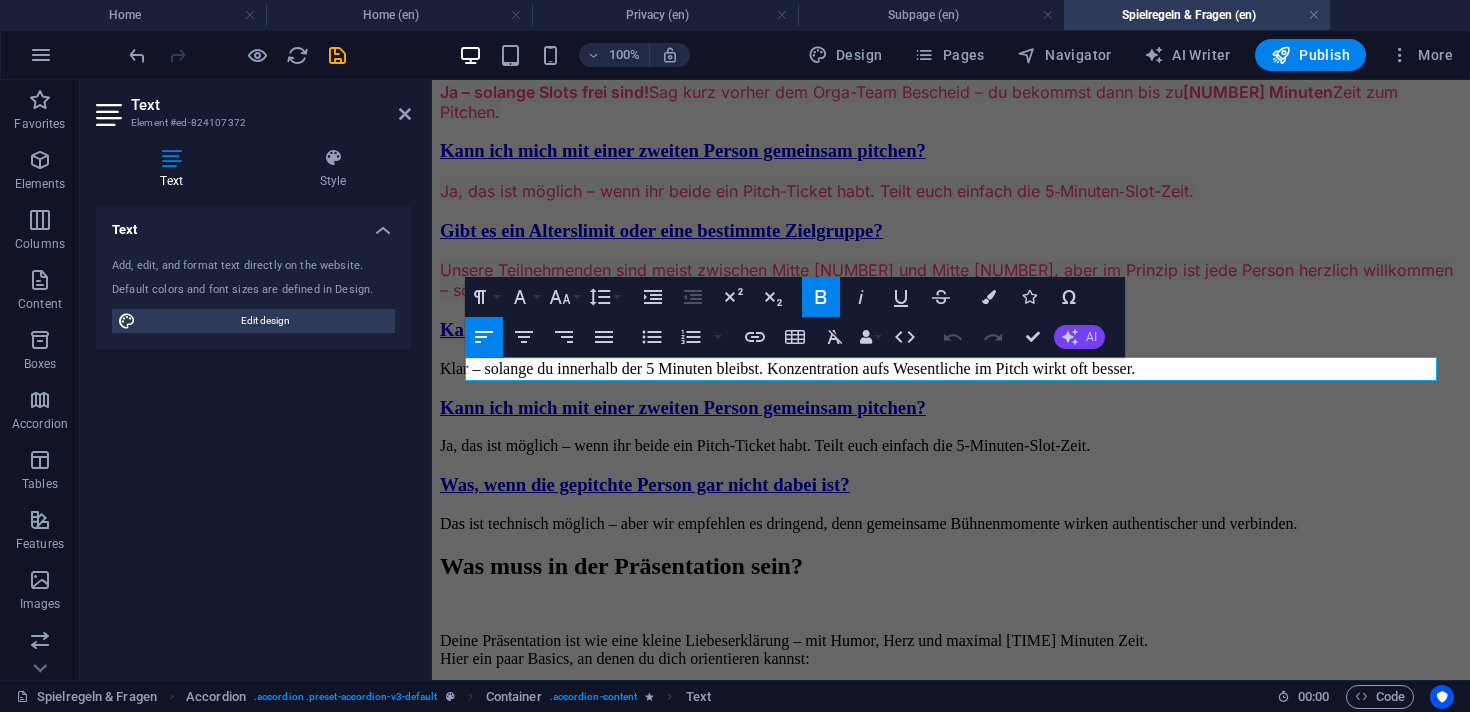 click 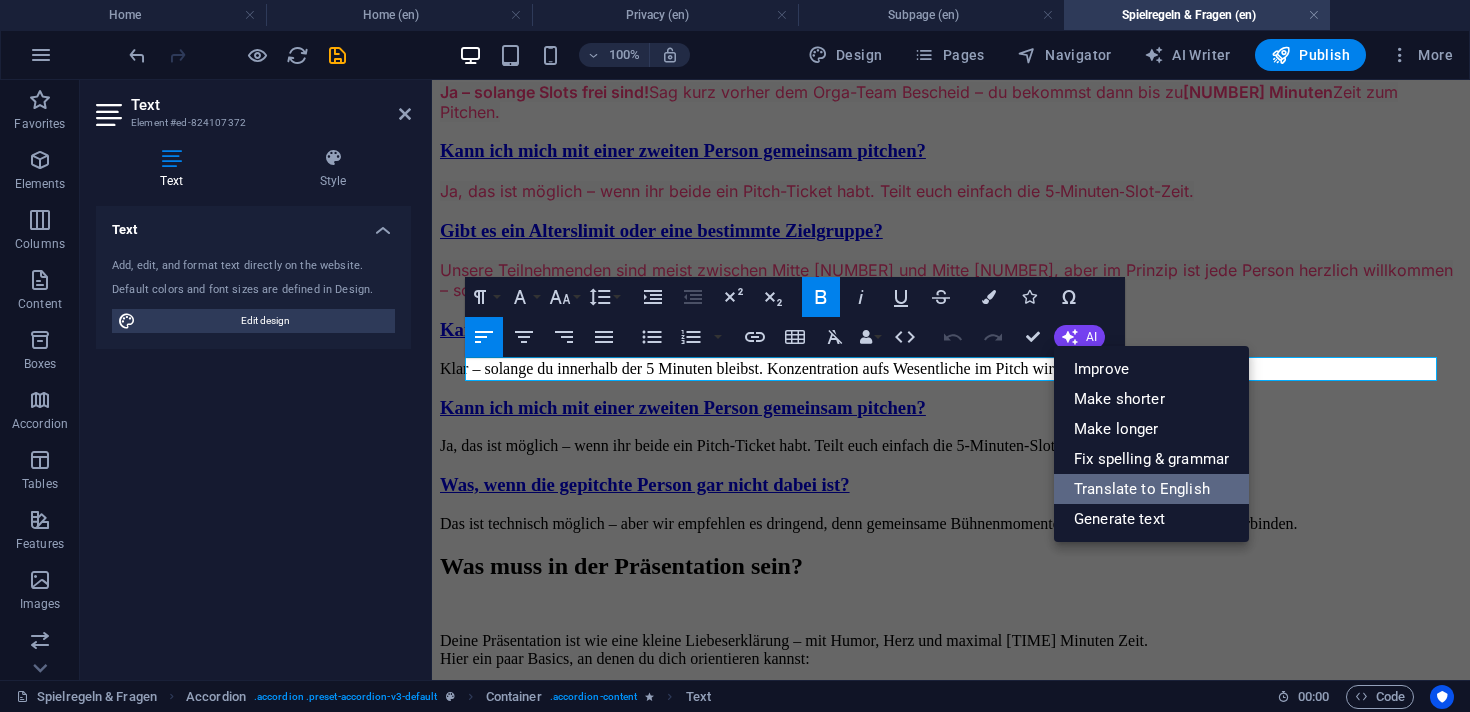 click on "Translate to English" at bounding box center (1151, 489) 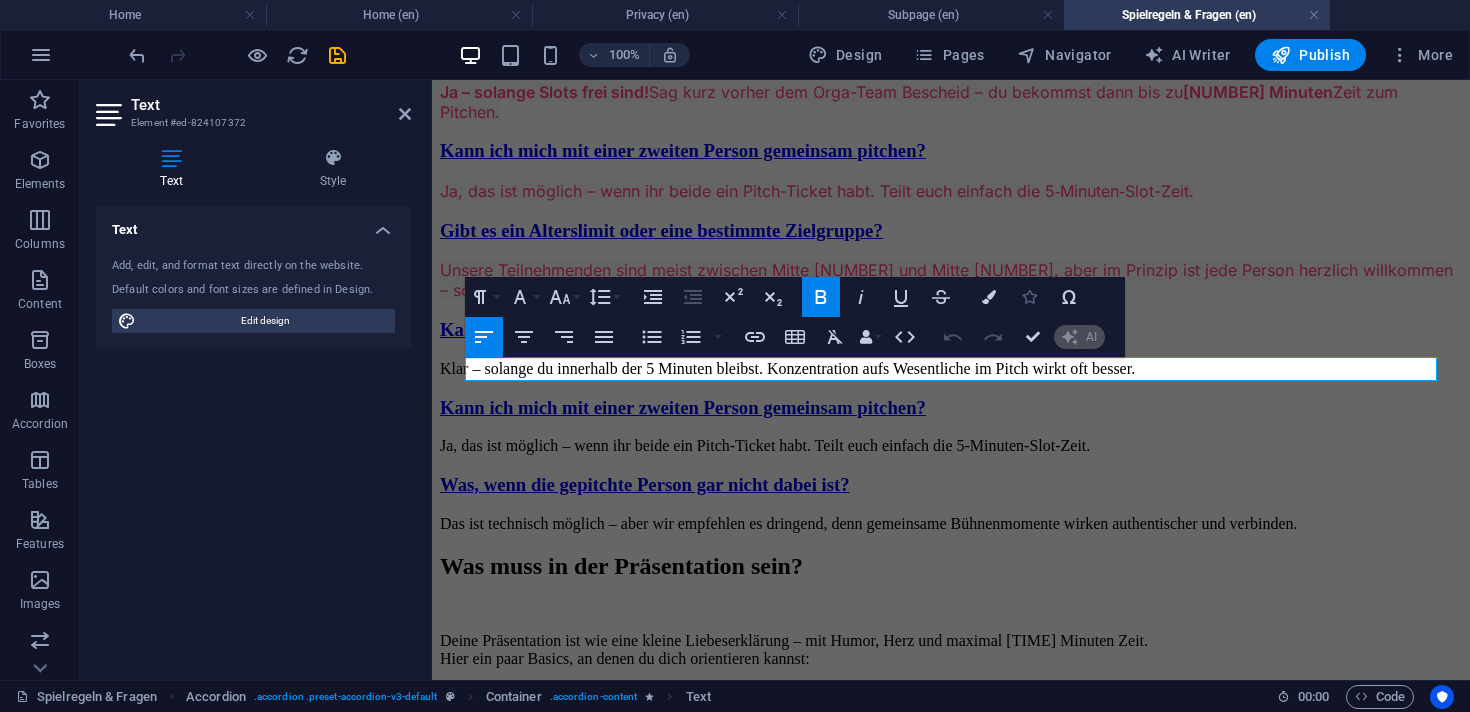 type 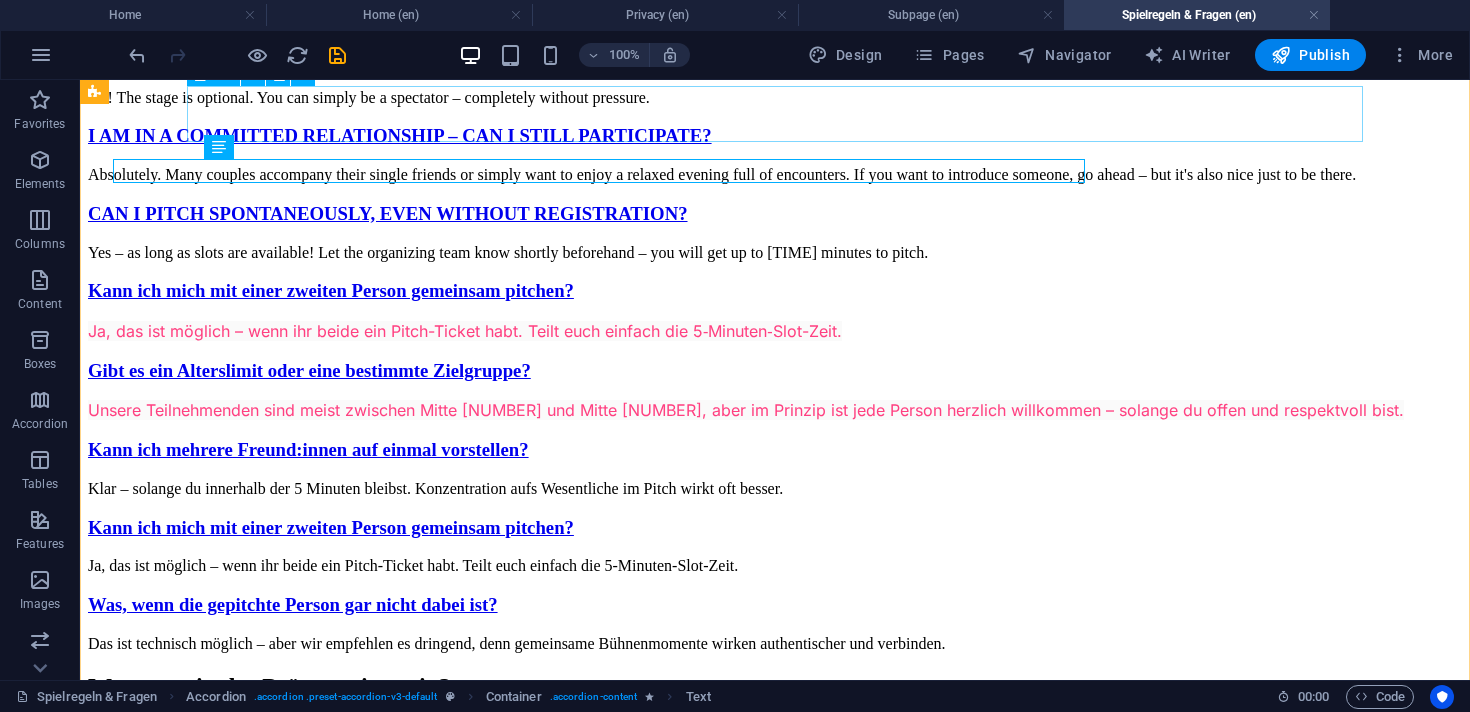 scroll, scrollTop: 1558, scrollLeft: 0, axis: vertical 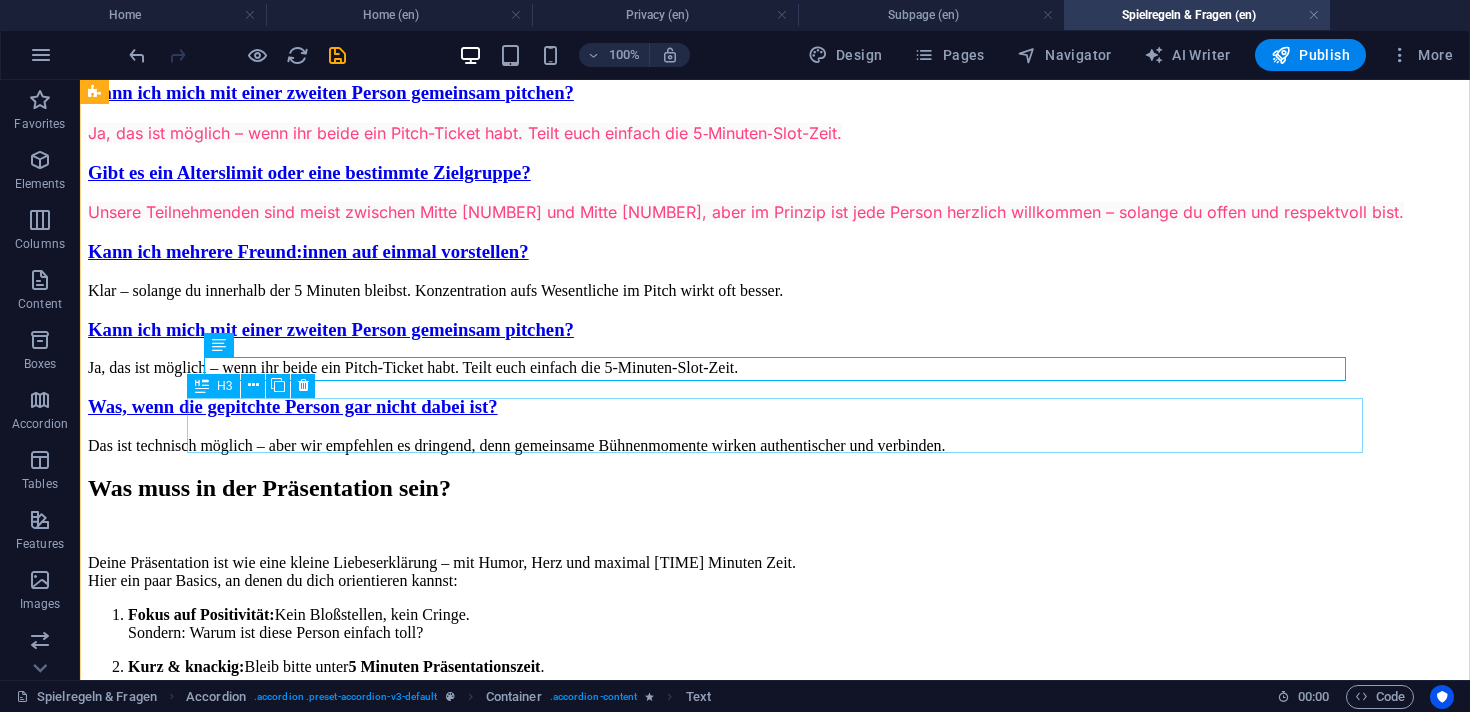 click on "Kann ich mich mit einer zweiten Person gemeinsam pitchen?" at bounding box center [775, 93] 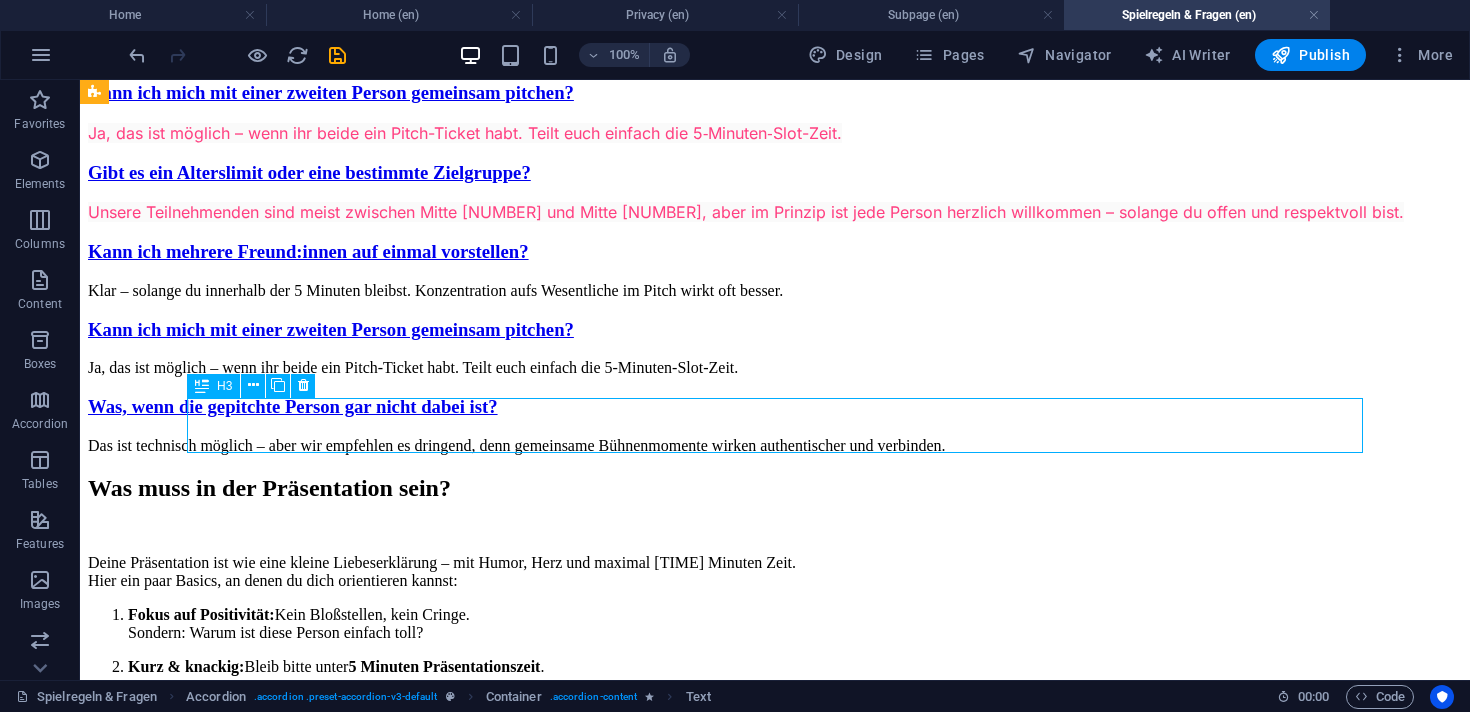 click on "Kann ich mich mit einer zweiten Person gemeinsam pitchen?" at bounding box center (775, 93) 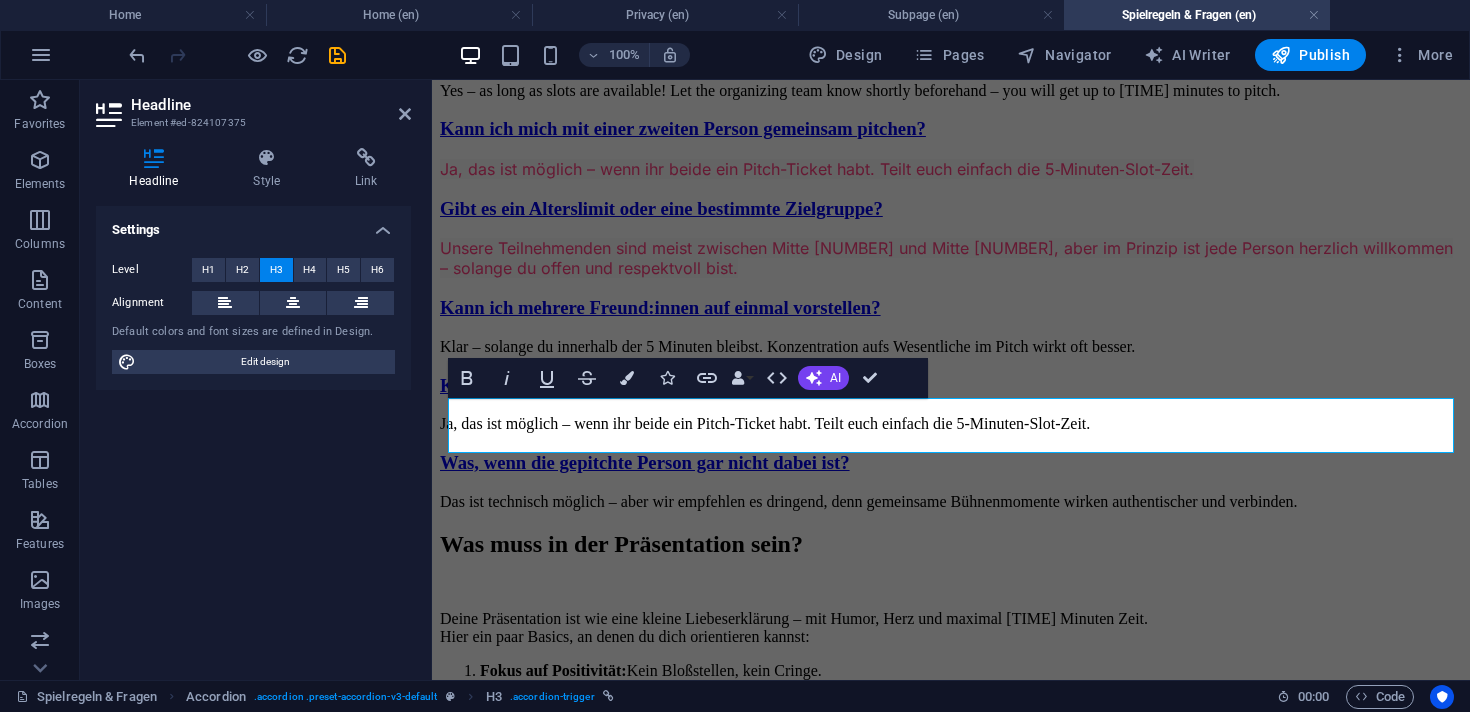click on "Bold Italic Underline Strikethrough Colors Icons Link Data Bindings Company First name Last name Street ZIP code City Email Phone Mobile Fax Custom field 1 Custom field 2 Custom field 3 Custom field 4 Custom field 5 Custom field 6 HTML AI Improve Make shorter Make longer Fix spelling & grammar Translate to English Generate text Confirm (⌘+⏎)" at bounding box center [668, 378] 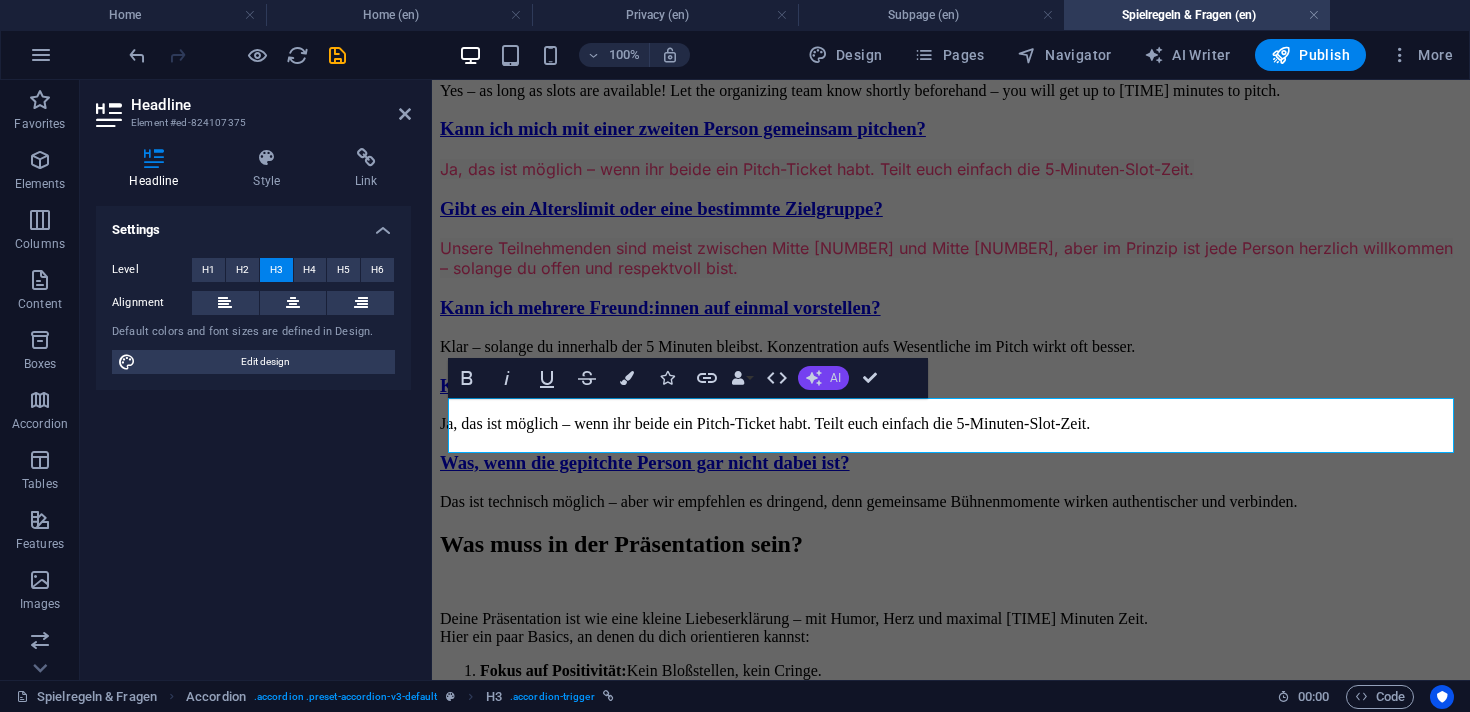 click on "AI" at bounding box center (835, 378) 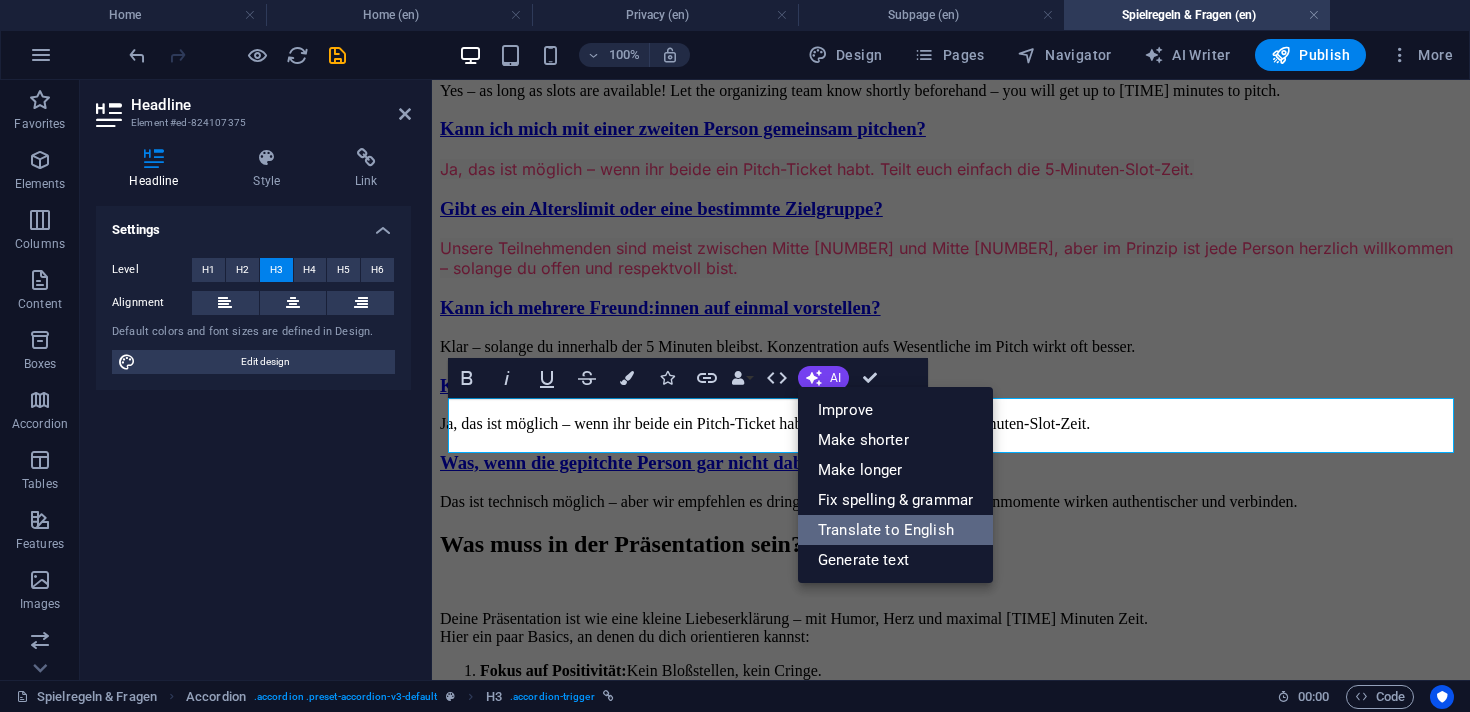 click on "Translate to English" at bounding box center (895, 530) 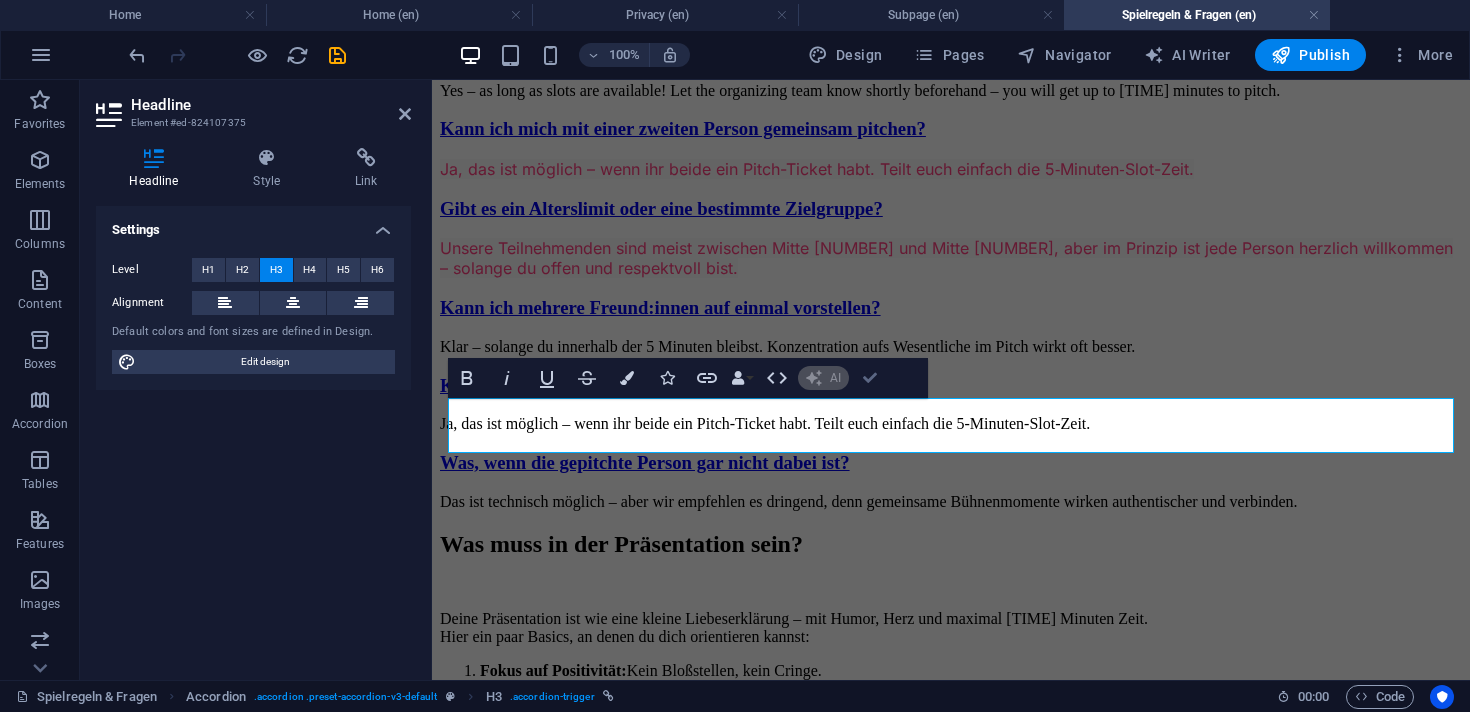 type 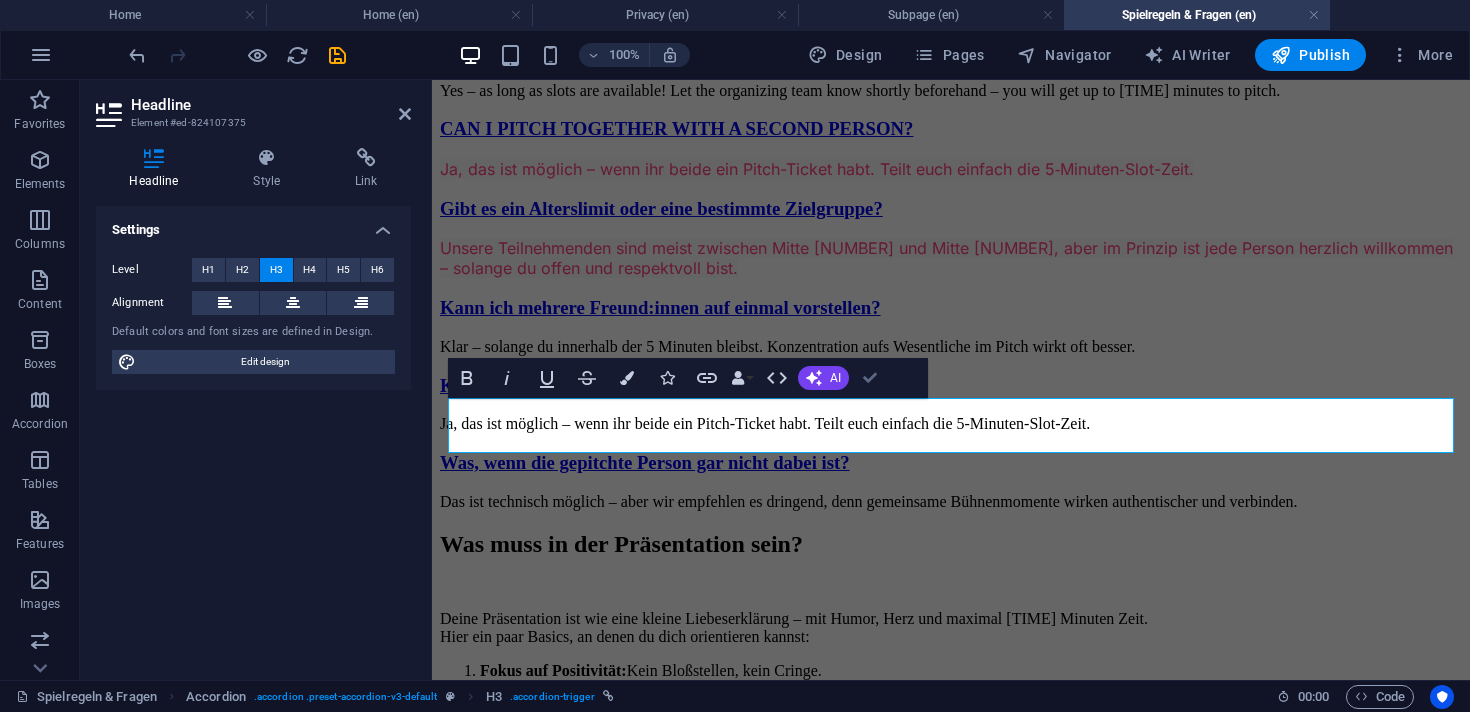 scroll, scrollTop: 1558, scrollLeft: 0, axis: vertical 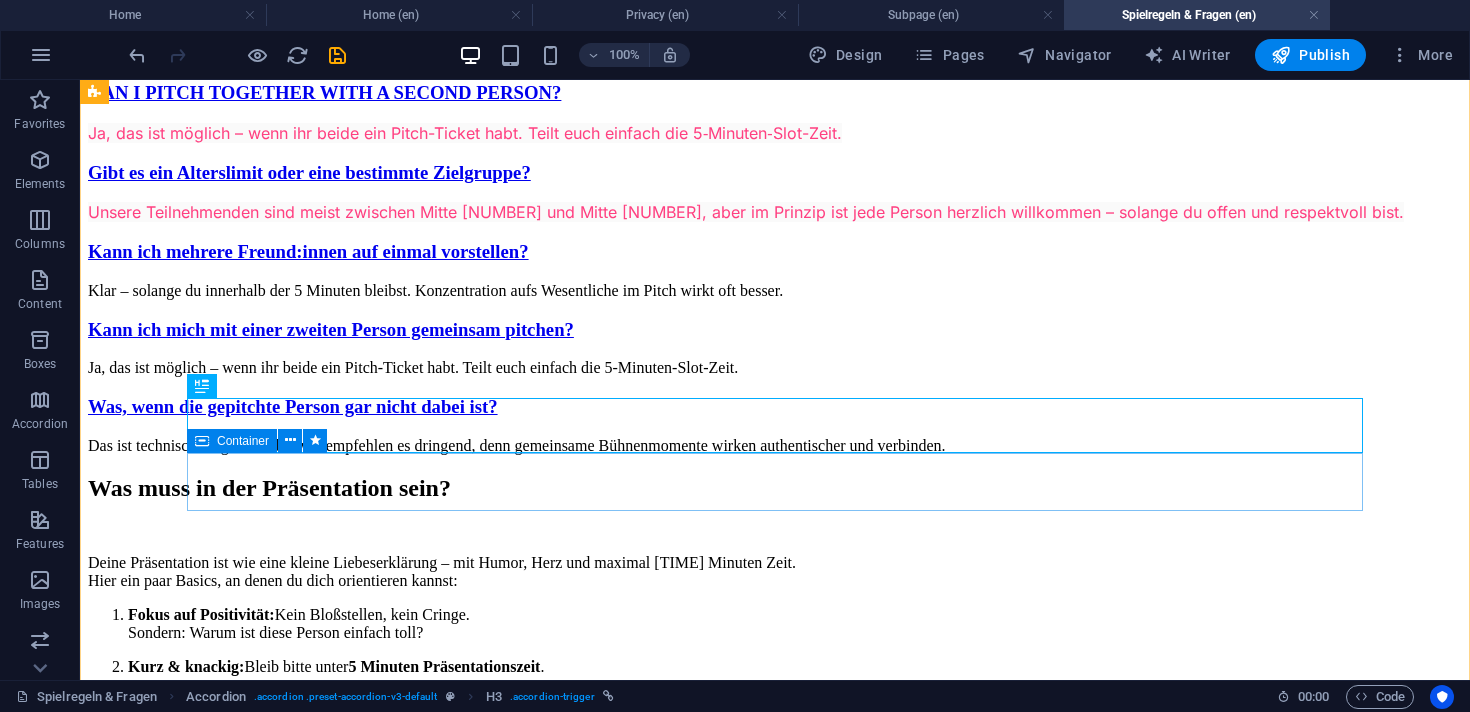 click on "Ja, das ist möglich – wenn ihr beide ein Pitch-Ticket habt. Teilt euch einfach die 5‑Minuten‑Slot-Zeit." at bounding box center (775, 133) 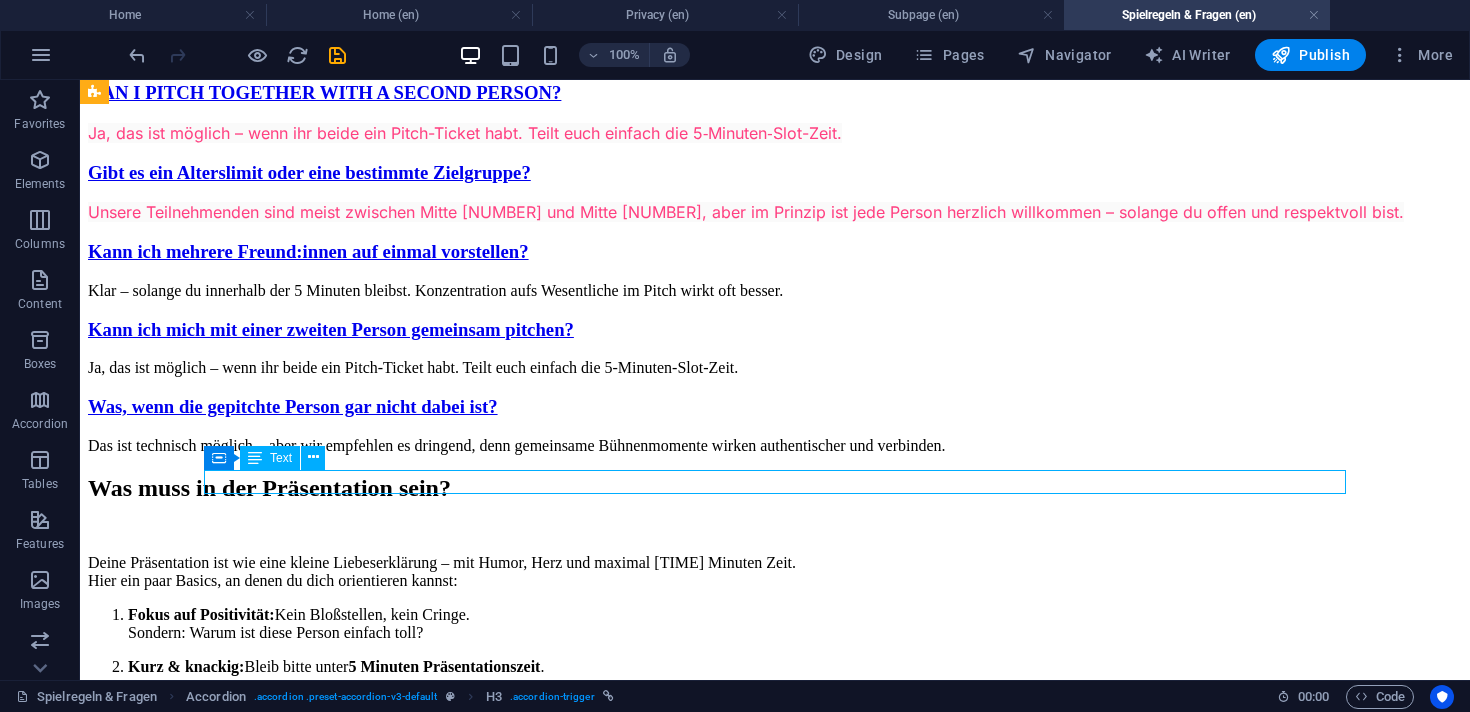 click on "Ja, das ist möglich – wenn ihr beide ein Pitch-Ticket habt. Teilt euch einfach die 5‑Minuten‑Slot-Zeit." at bounding box center [775, 133] 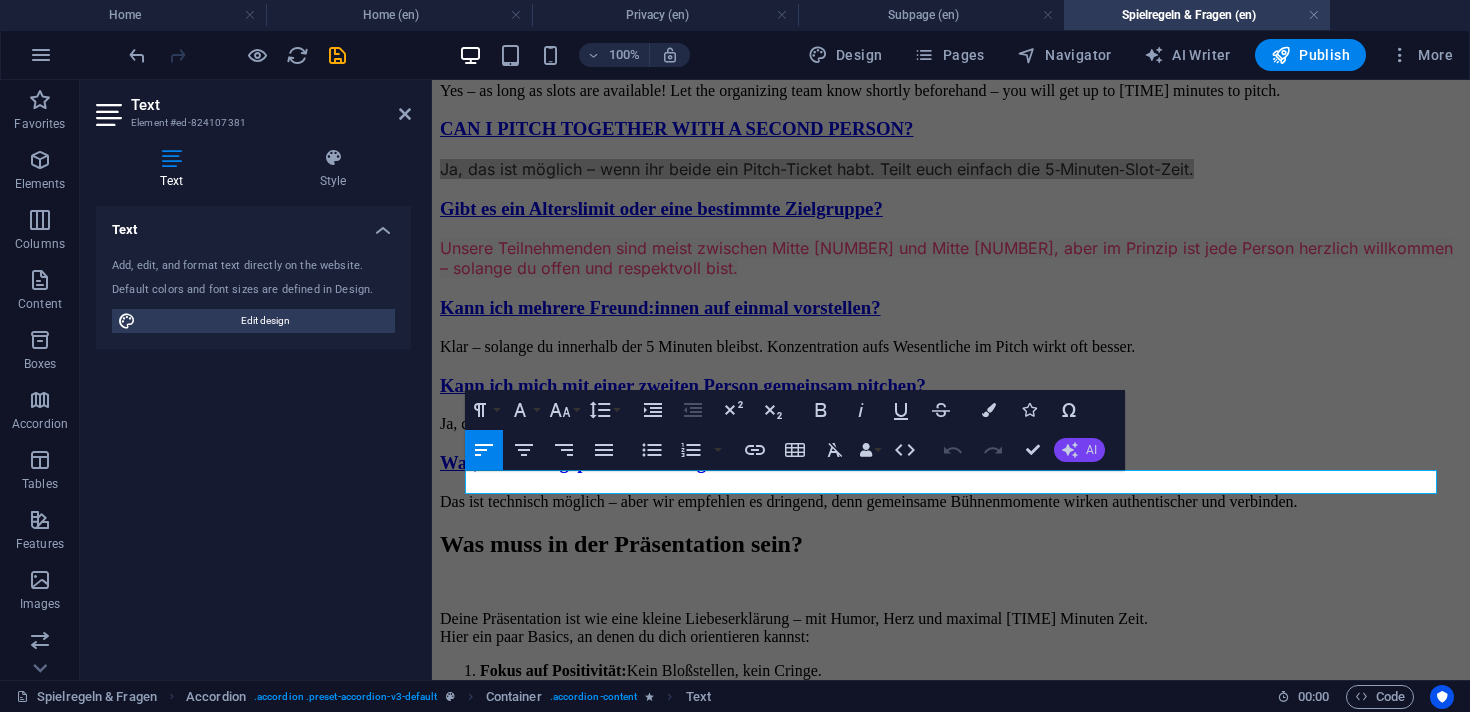 click 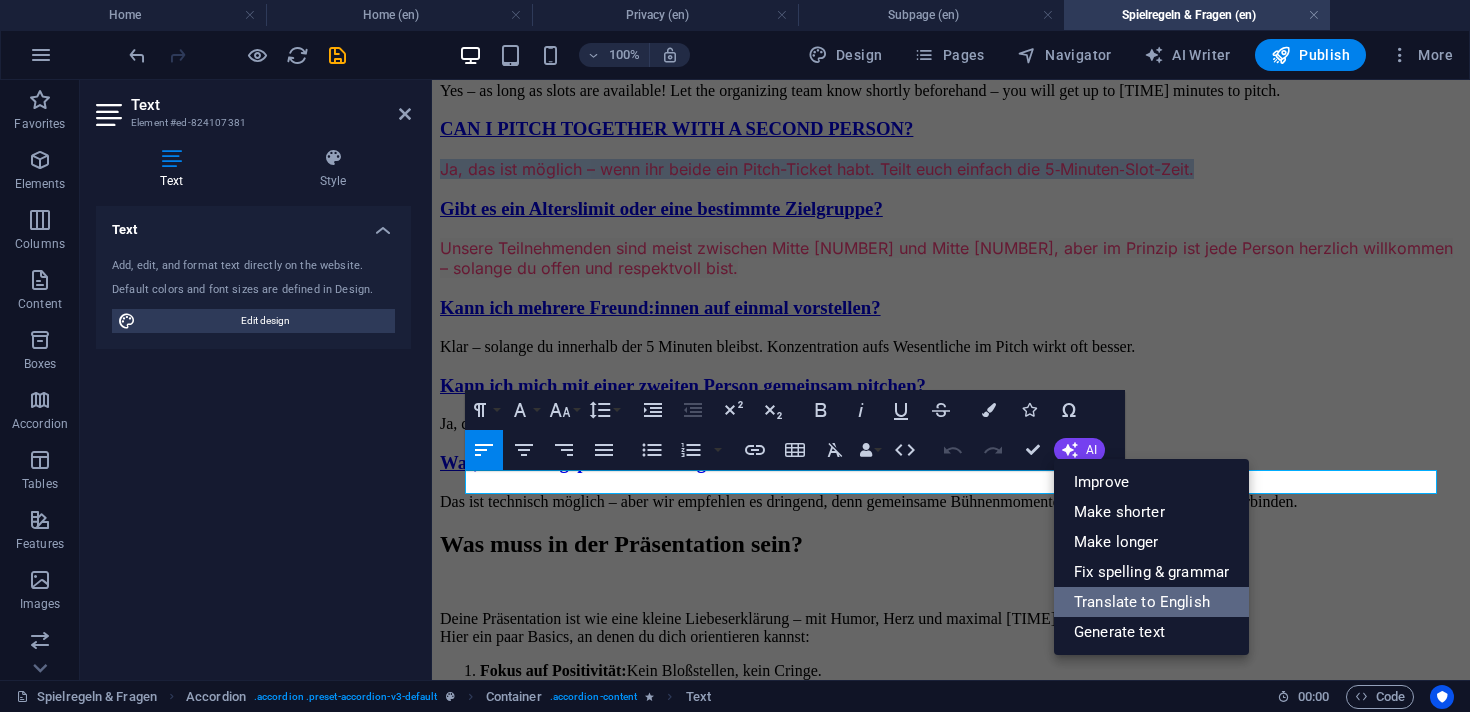 click on "Translate to English" at bounding box center (1151, 602) 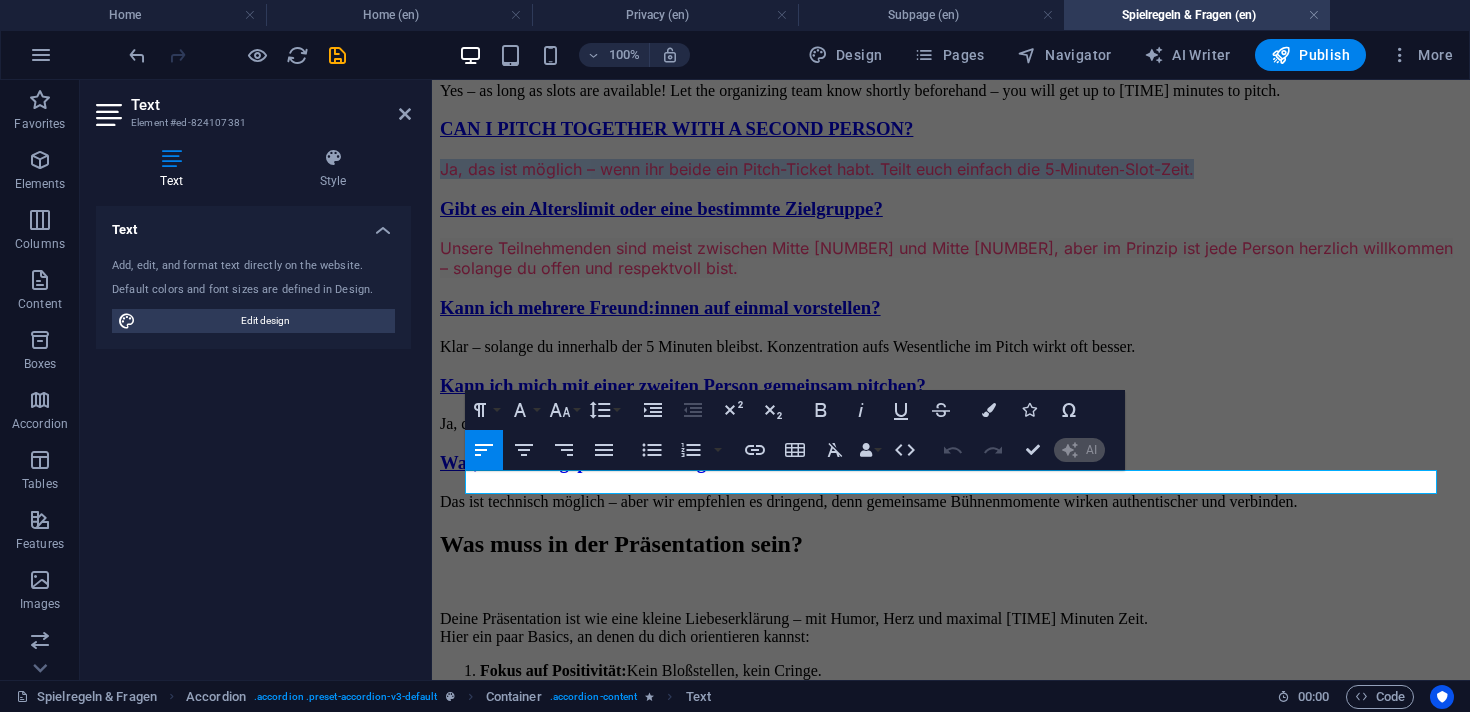 type 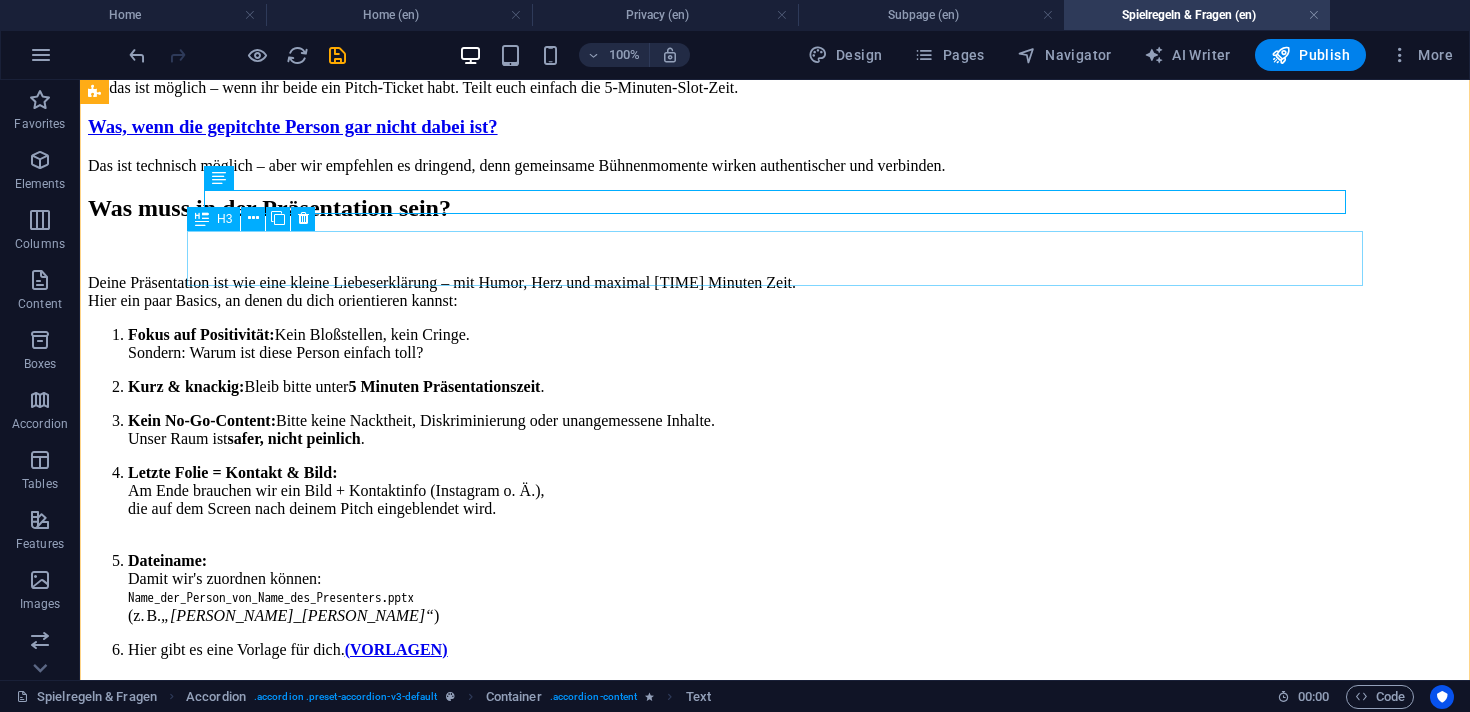 click on "Gibt es ein Alterslimit oder eine bestimmte Zielgruppe?" at bounding box center (775, -107) 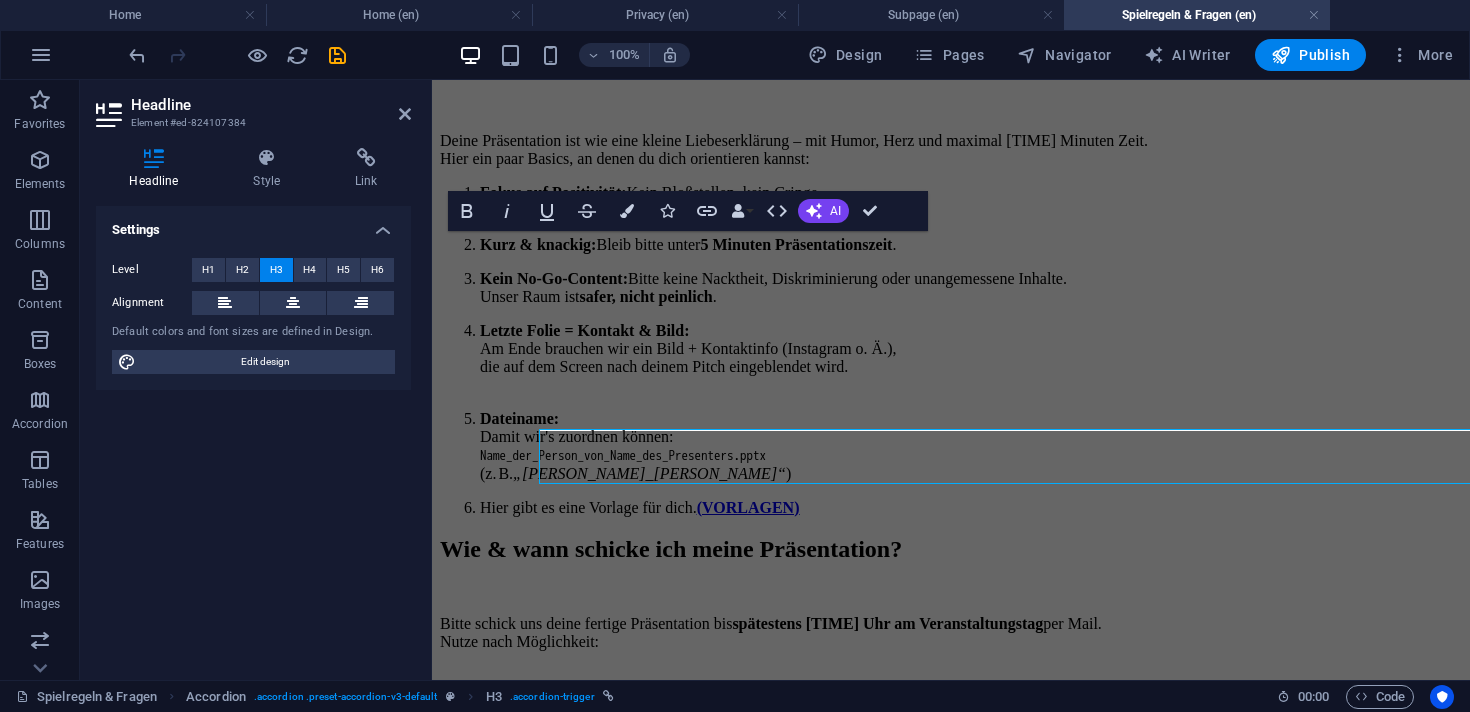 scroll, scrollTop: 1640, scrollLeft: 0, axis: vertical 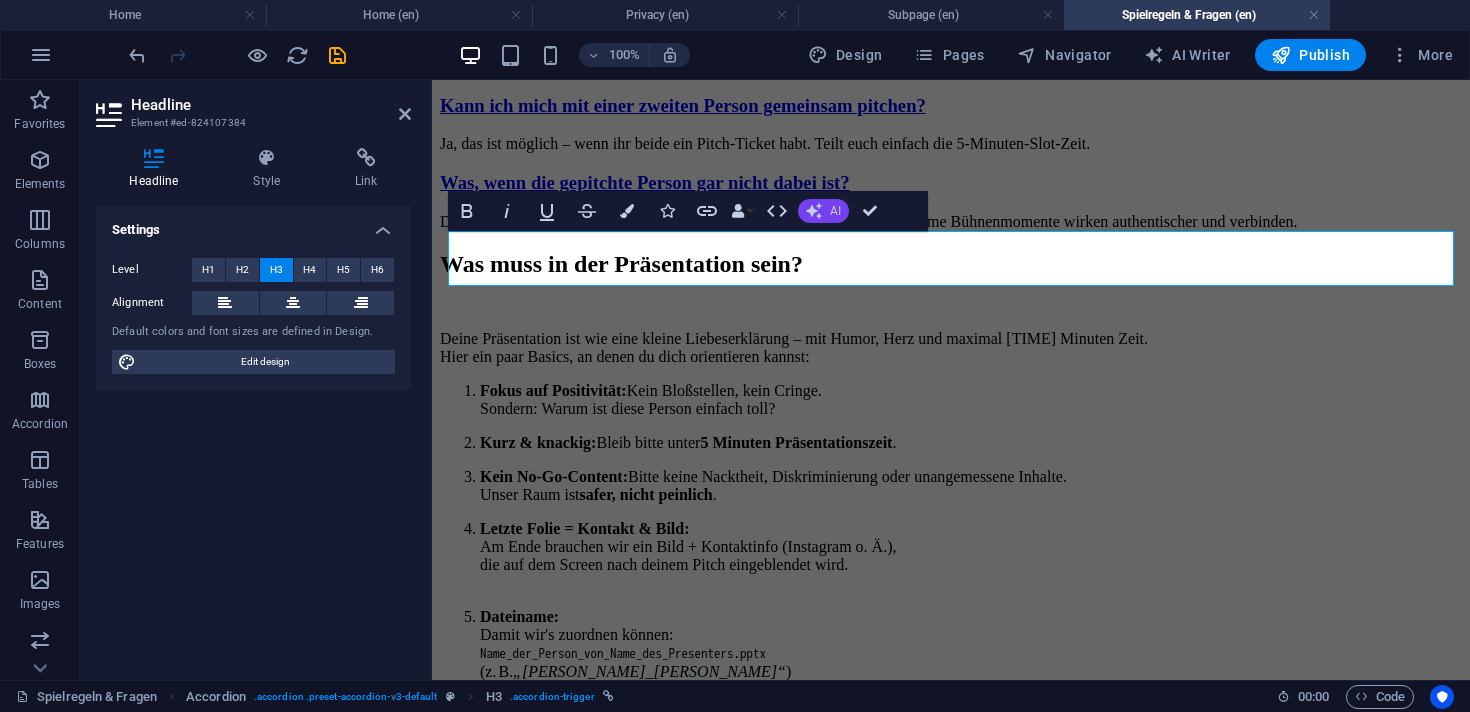 click 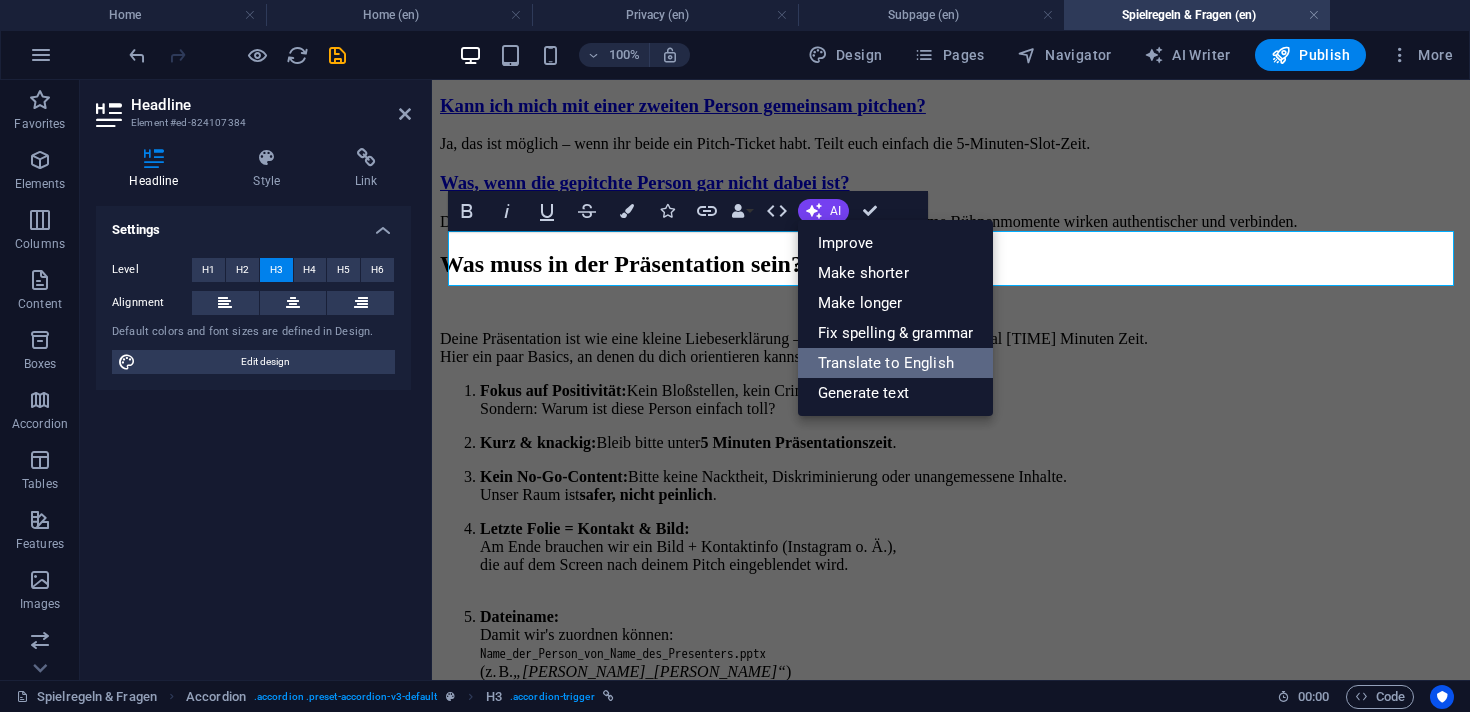 click on "Translate to English" at bounding box center [895, 363] 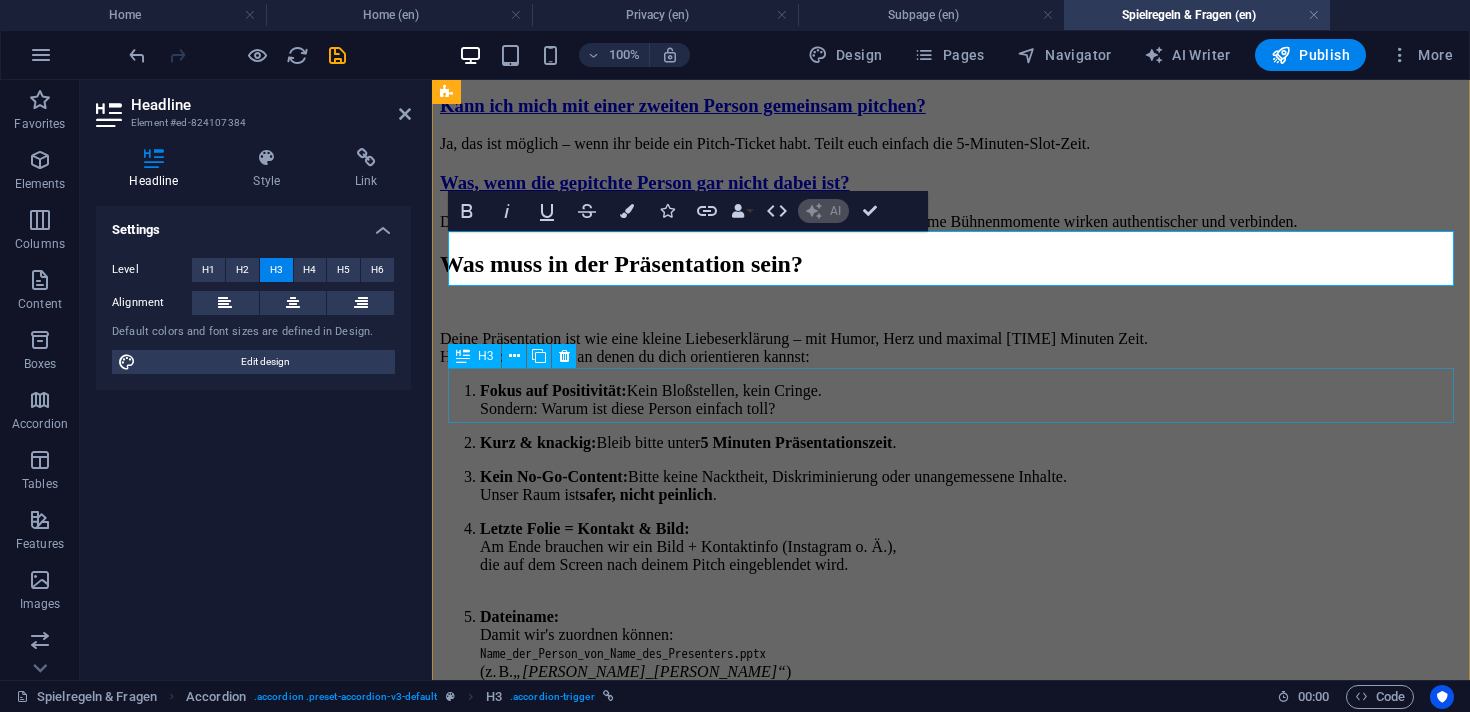 type 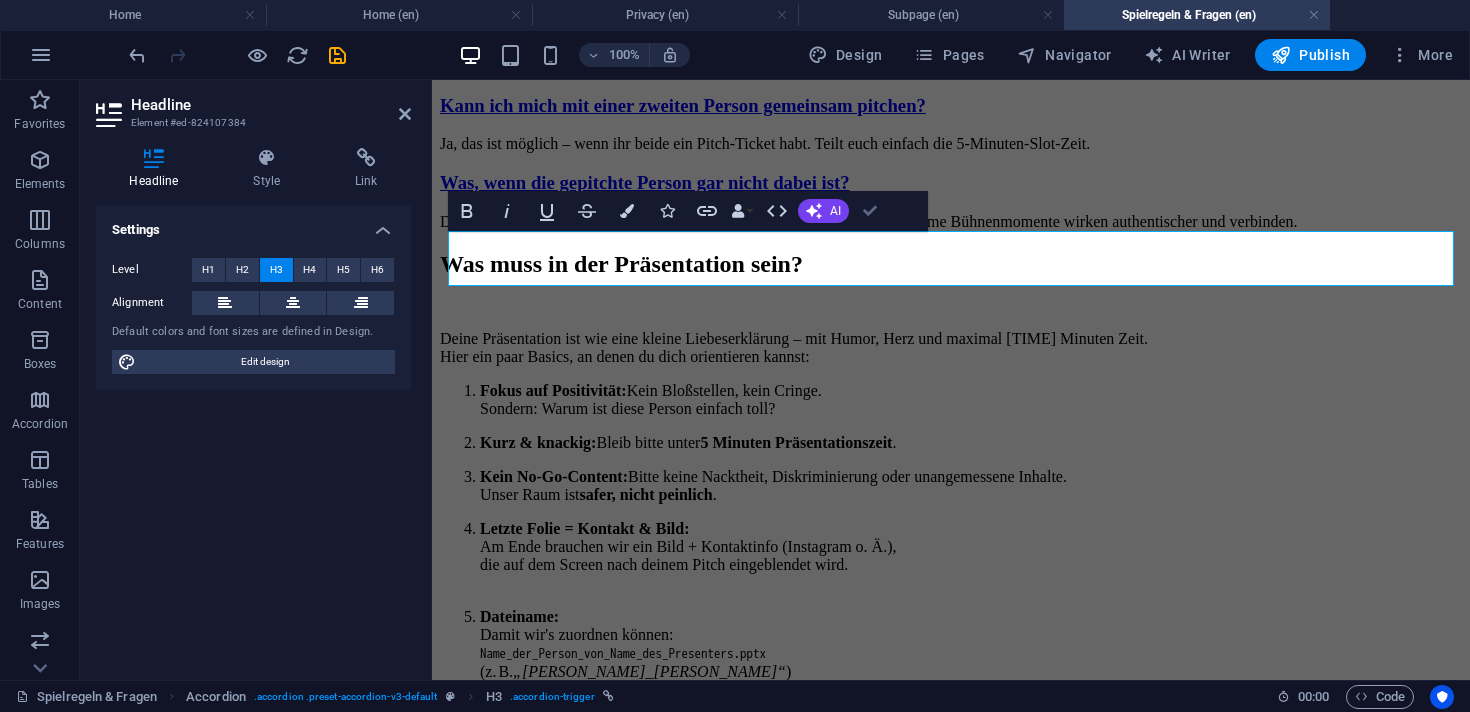 scroll, scrollTop: 1838, scrollLeft: 0, axis: vertical 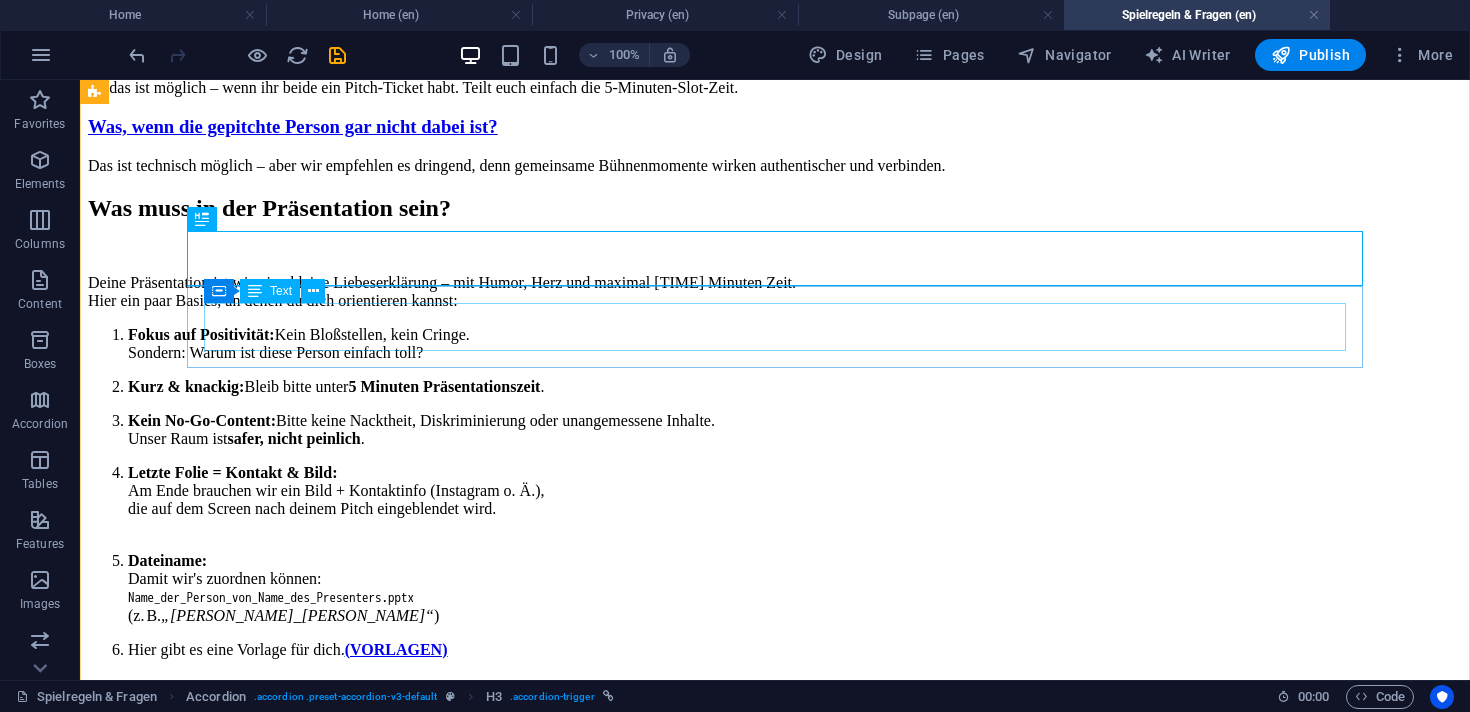 click on "Unsere Teilnehmenden sind meist zwischen Mitte 20 und Mitte 30, aber im Prinzip ist jede Person herzlich willkommen – solange du offen und respektvoll bist." at bounding box center [775, -68] 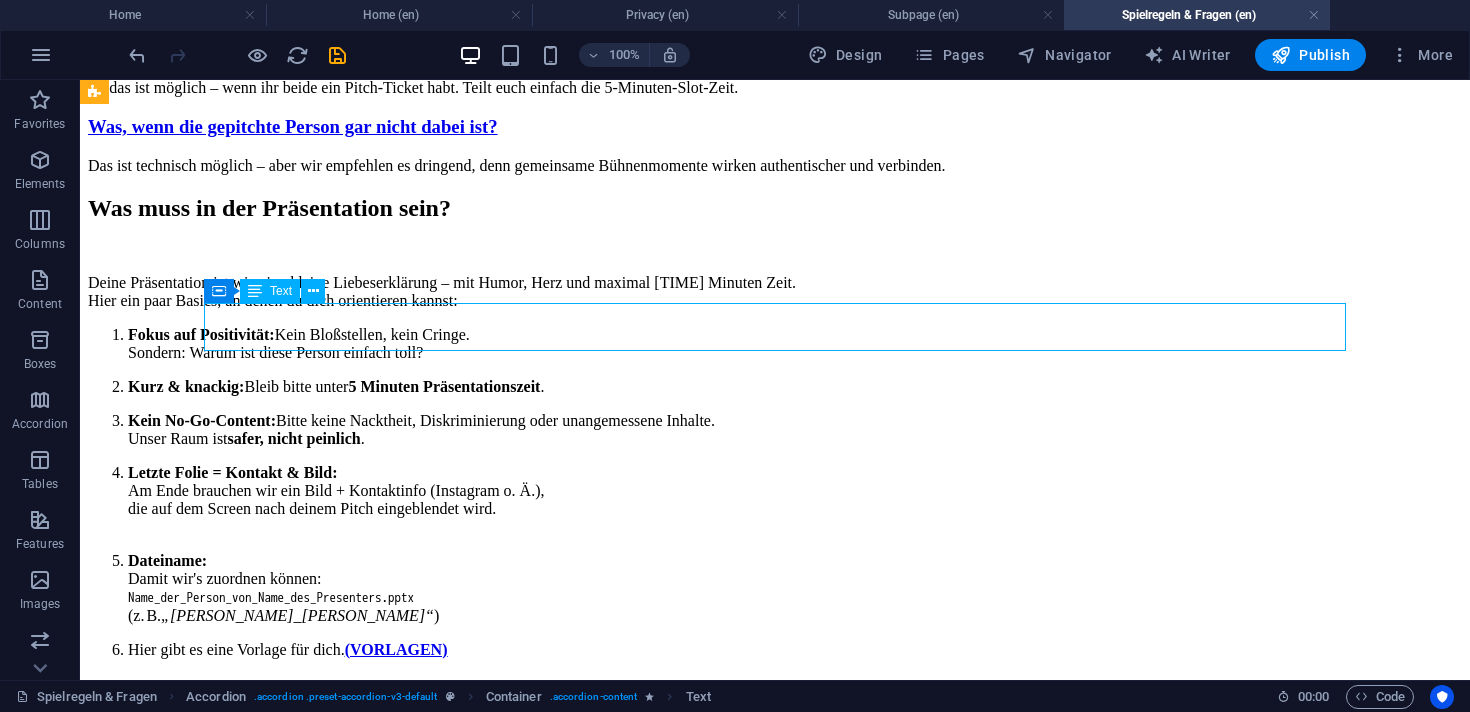 click on "Unsere Teilnehmenden sind meist zwischen Mitte 20 und Mitte 30, aber im Prinzip ist jede Person herzlich willkommen – solange du offen und respektvoll bist." at bounding box center [775, -68] 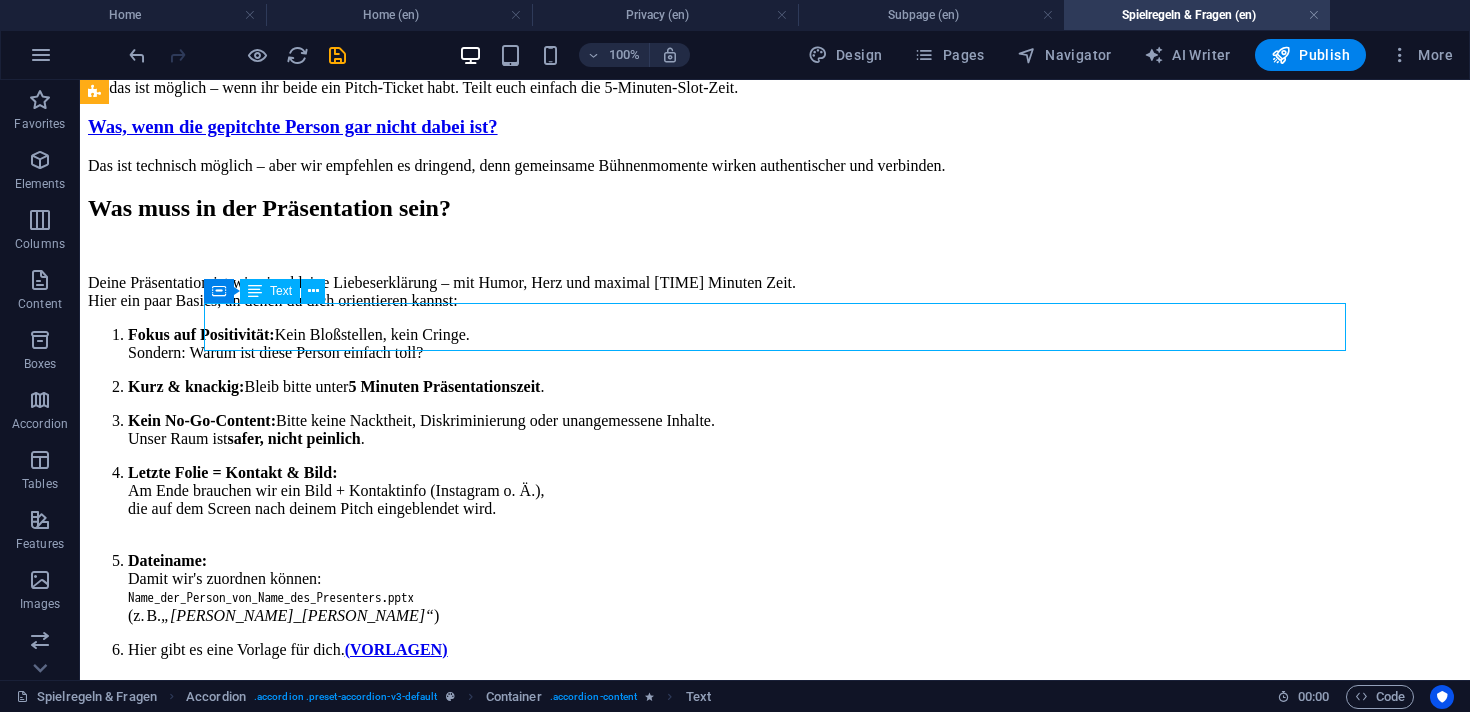 scroll, scrollTop: 1640, scrollLeft: 0, axis: vertical 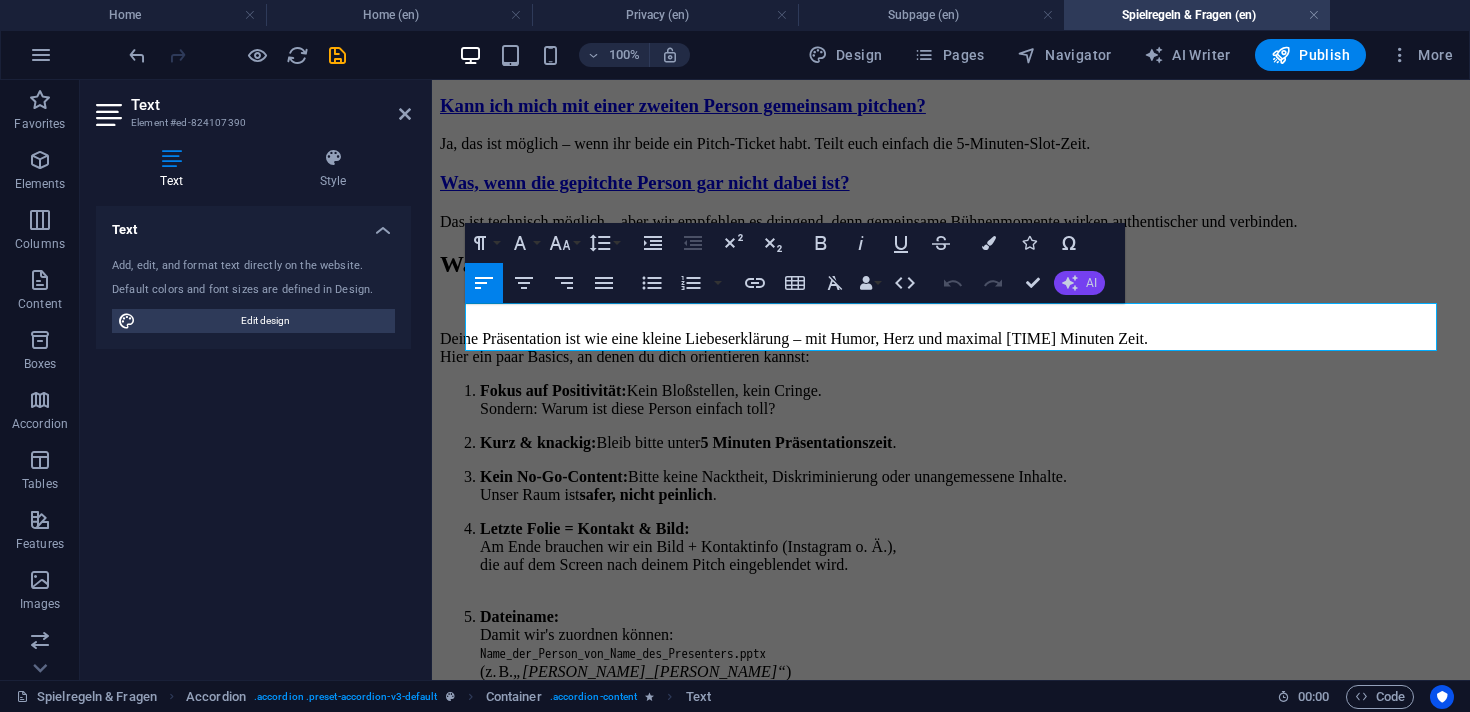 click 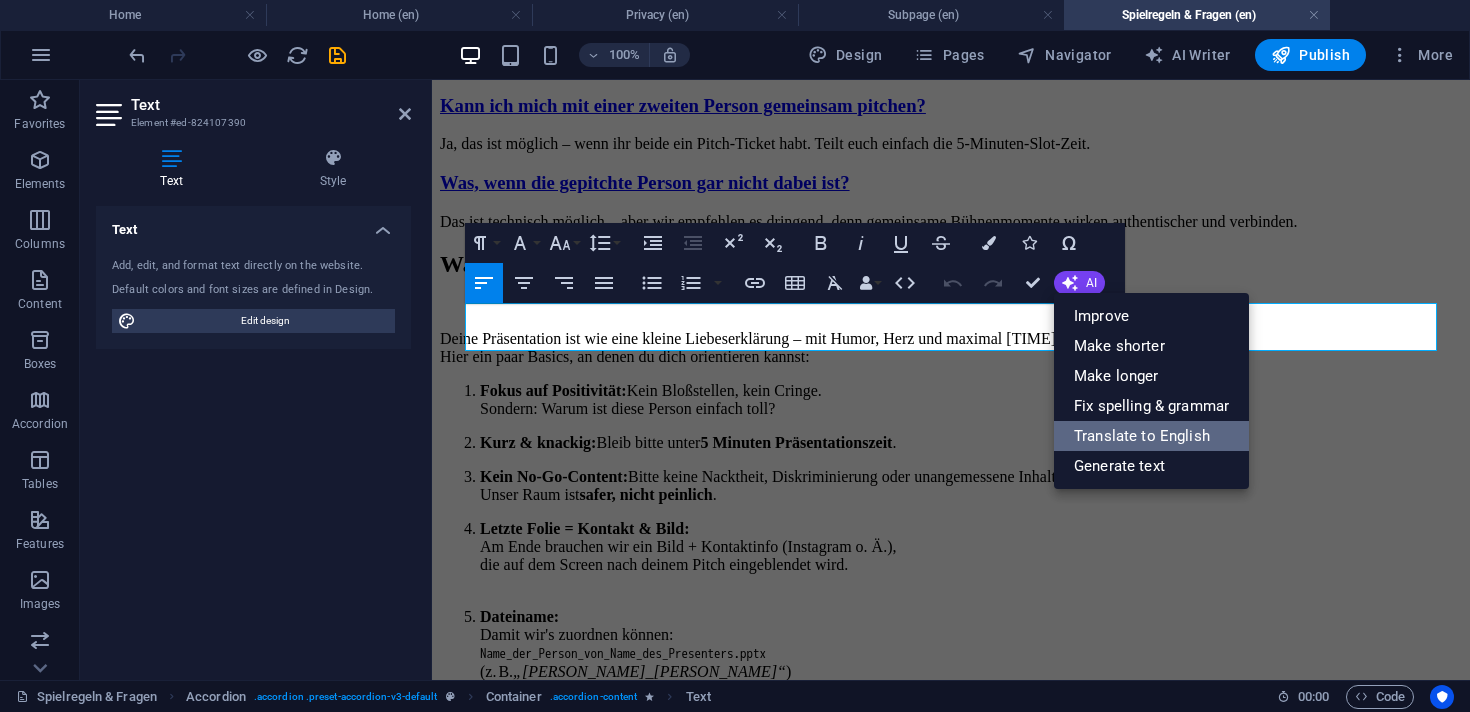click on "Translate to English" at bounding box center (1151, 436) 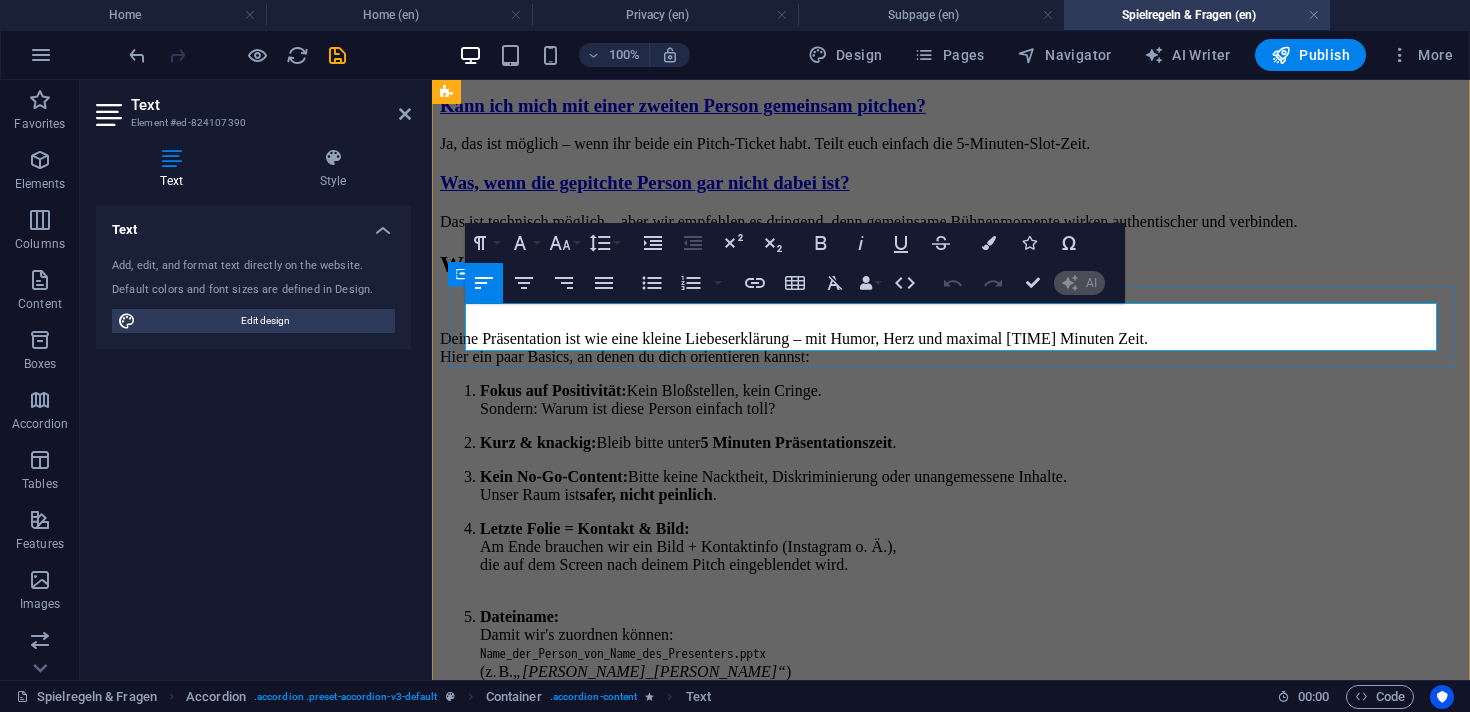 type 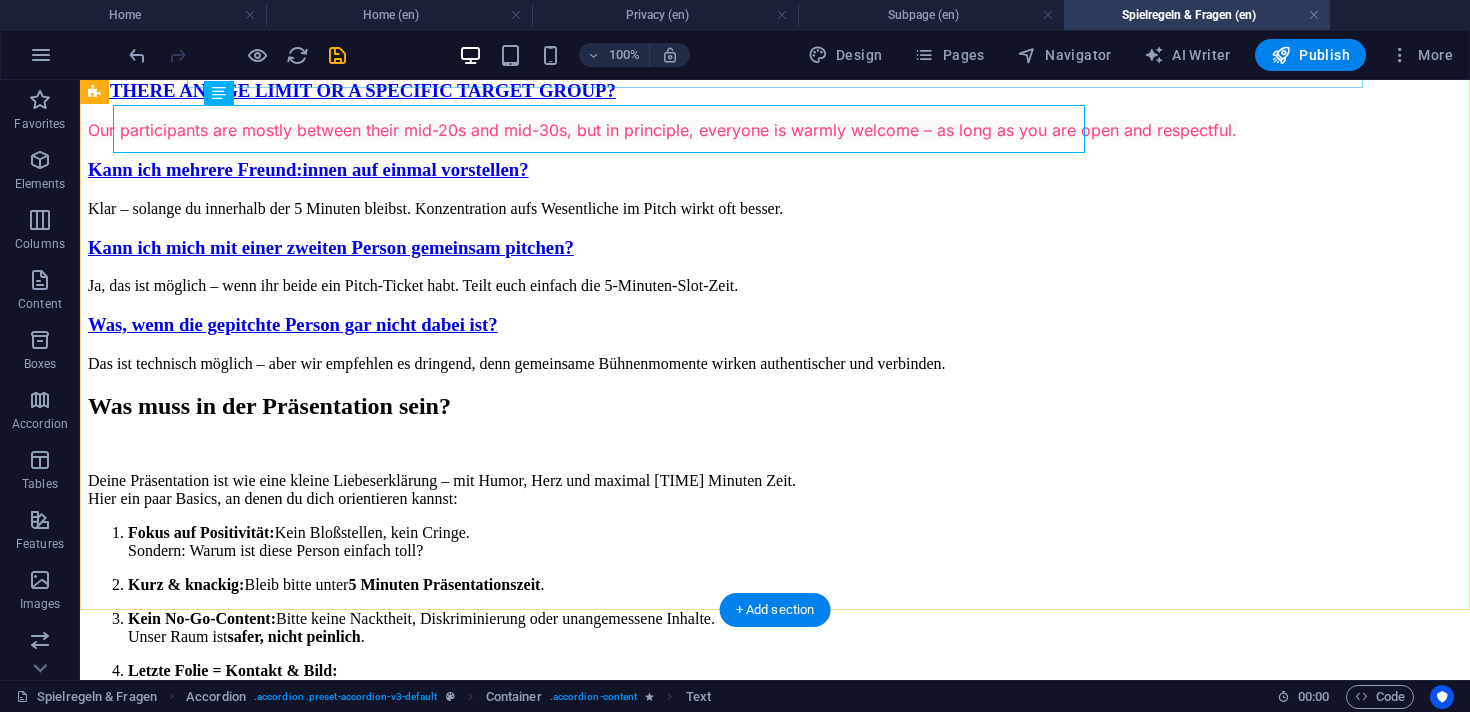 scroll, scrollTop: 1838, scrollLeft: 0, axis: vertical 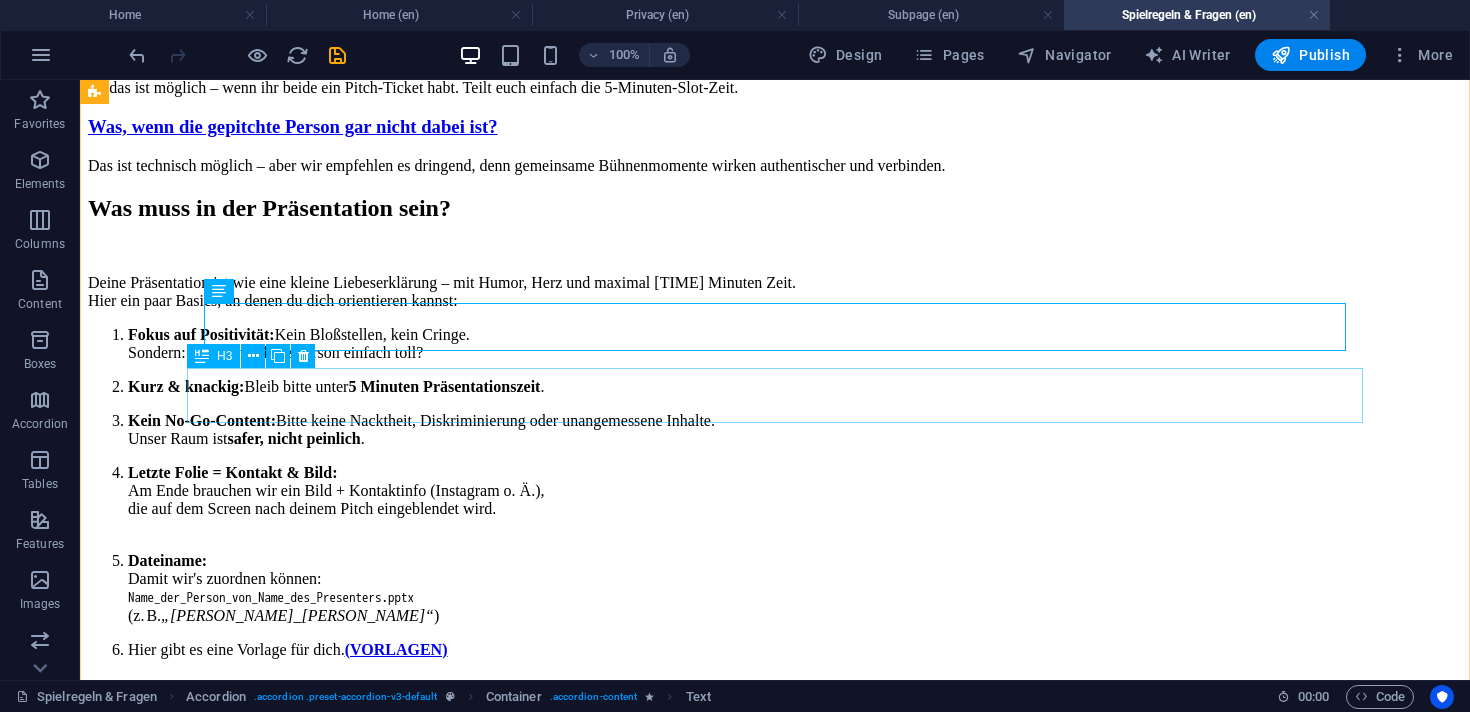 click on "Kann ich mehrere Freund:innen auf einmal vorstellen?" at bounding box center (775, -28) 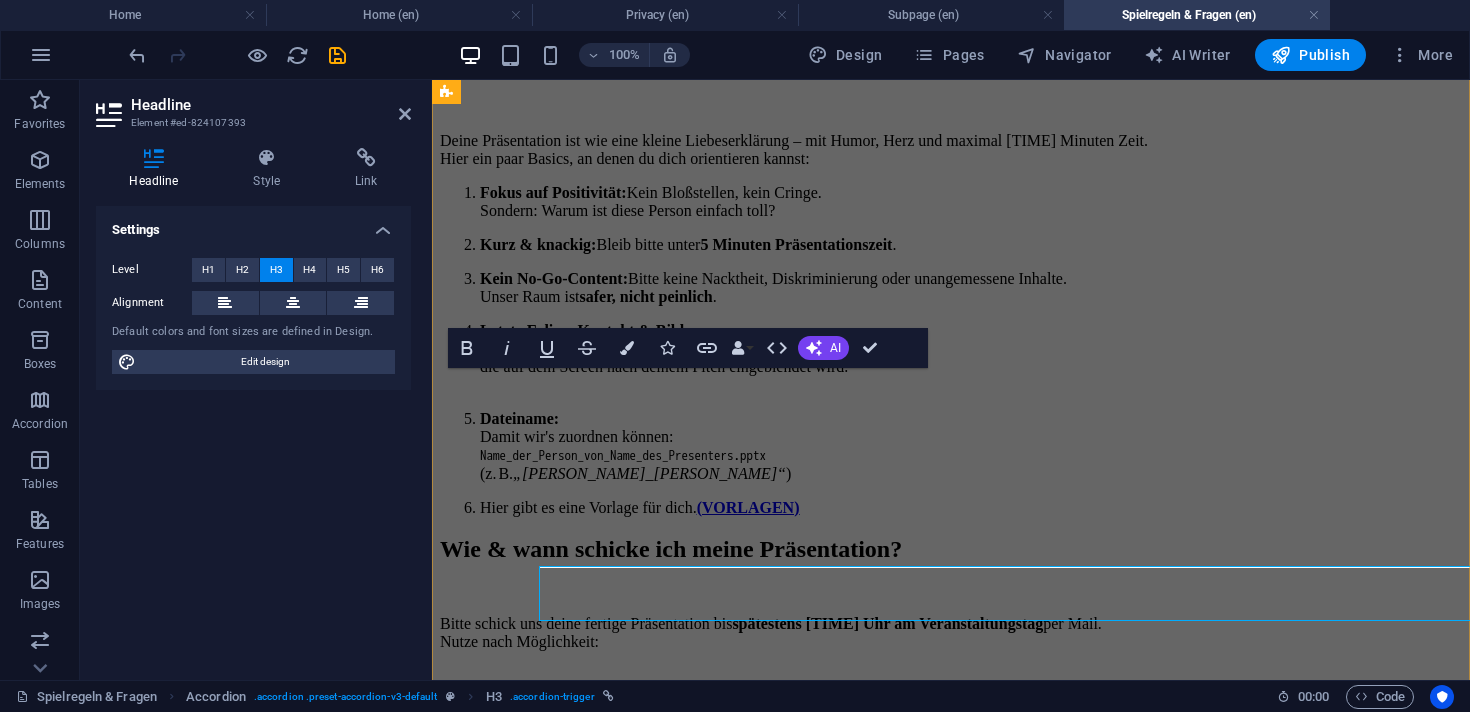 scroll, scrollTop: 1640, scrollLeft: 0, axis: vertical 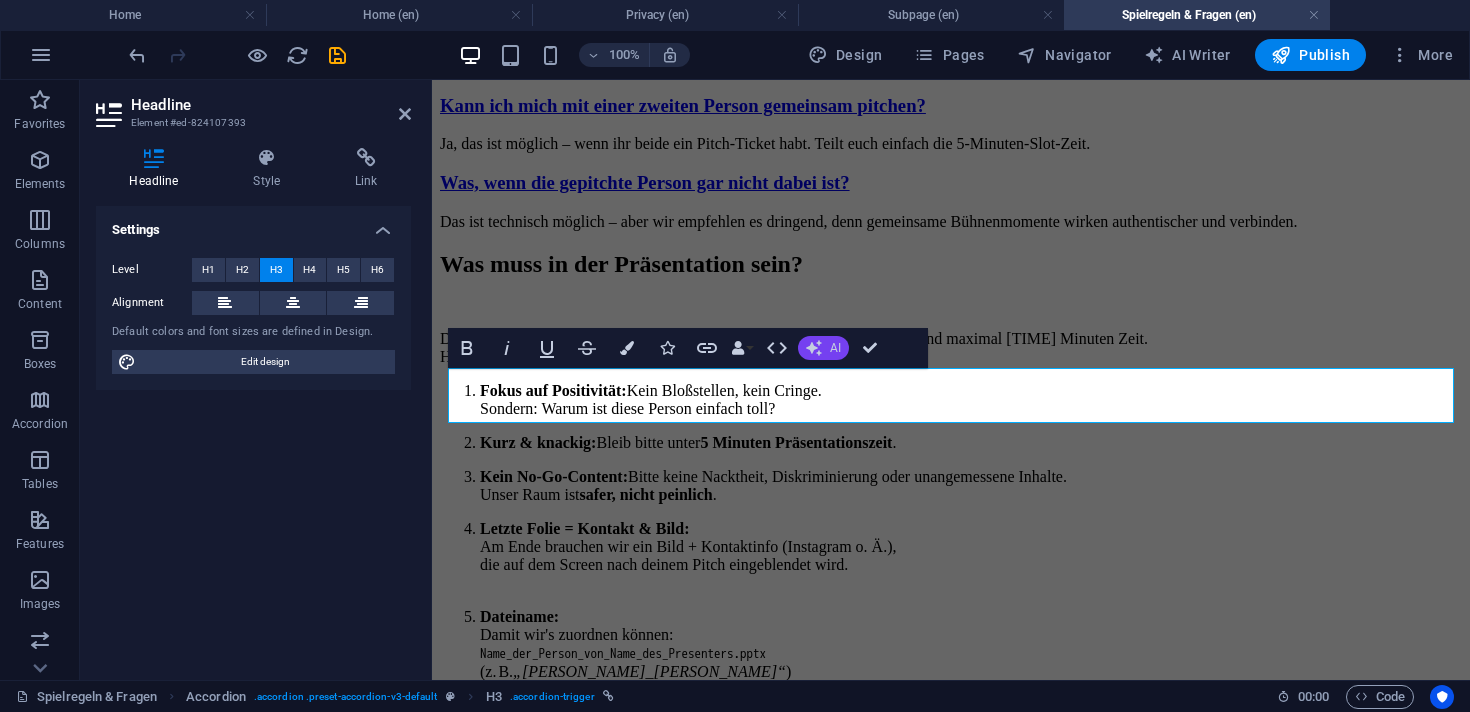 click 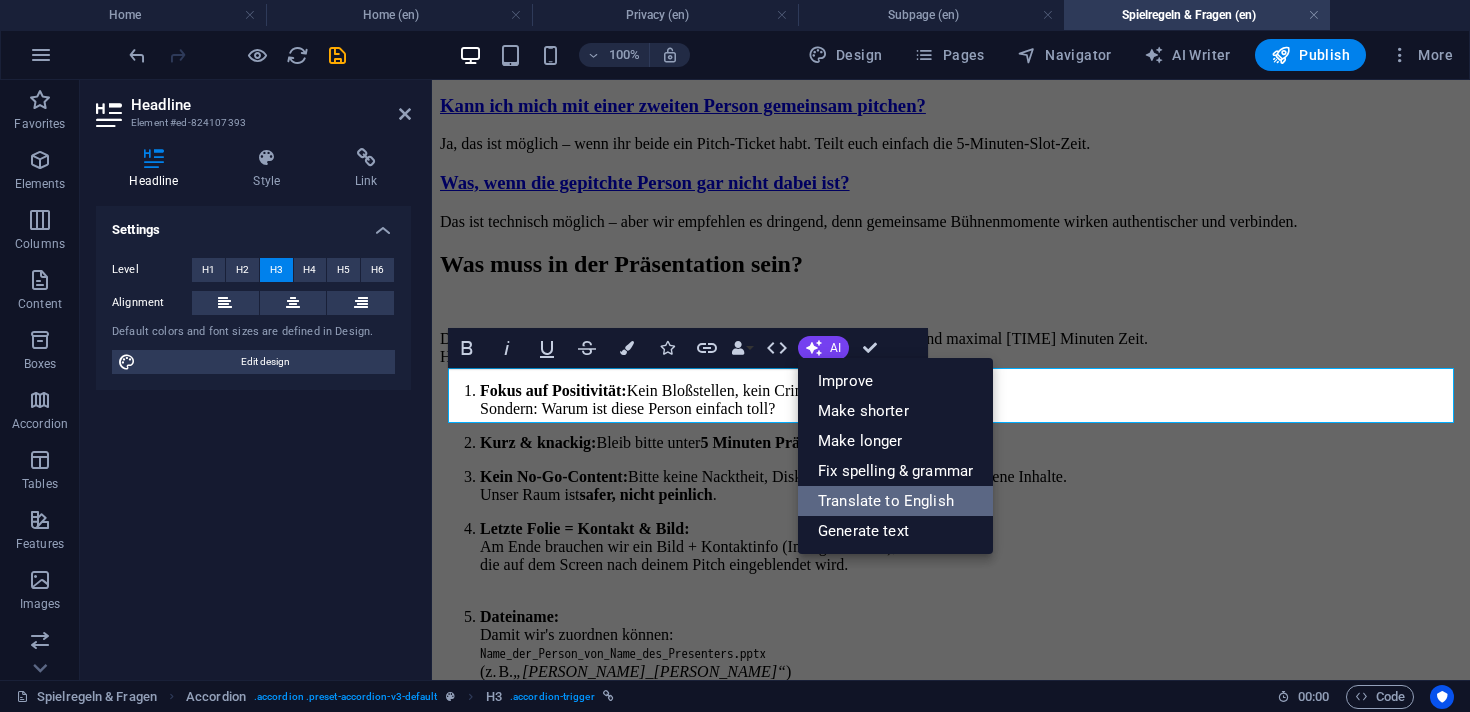 click on "Translate to English" at bounding box center [895, 501] 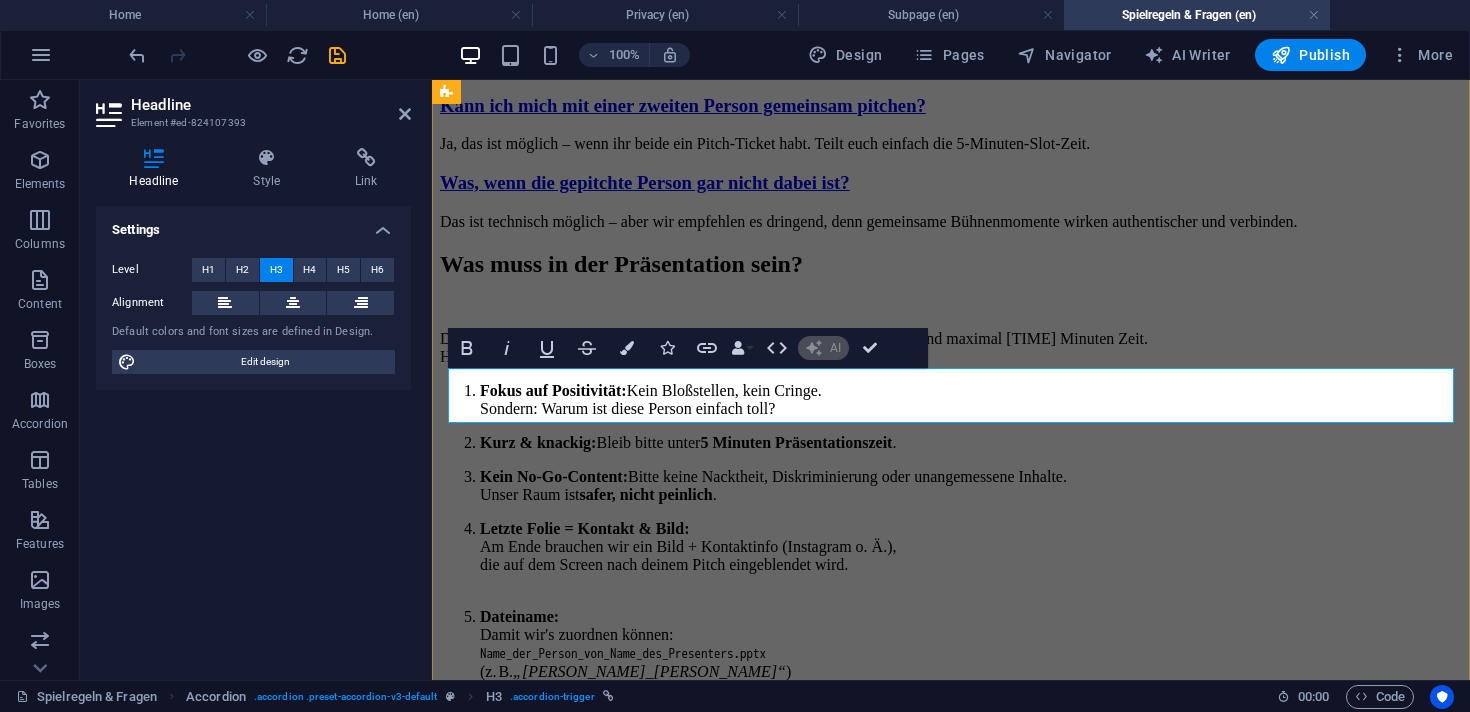 type 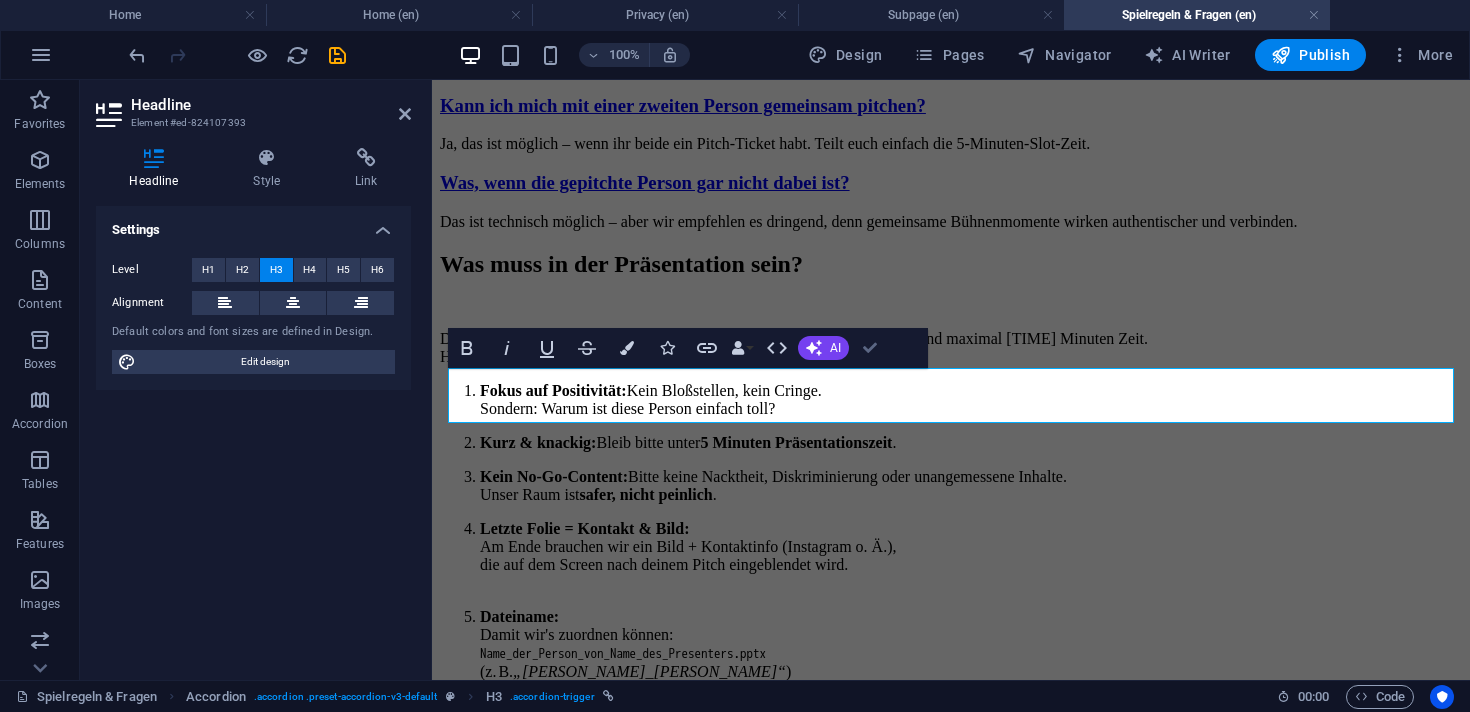 drag, startPoint x: 864, startPoint y: 353, endPoint x: 778, endPoint y: 273, distance: 117.456375 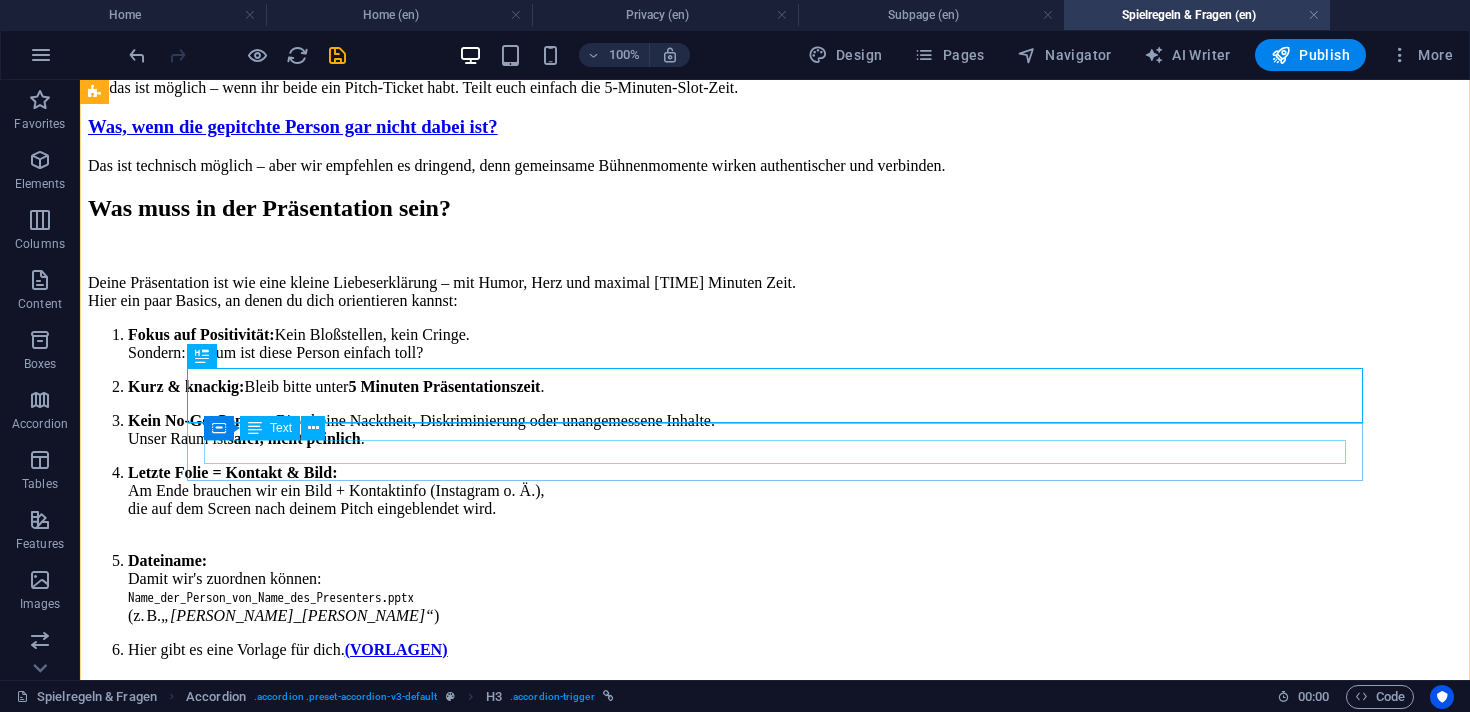 click on "Klar – solange du innerhalb der 5 Minuten bleibst. Konzentration aufs Wesentliche im Pitch wirkt oft besser." at bounding box center (775, 11) 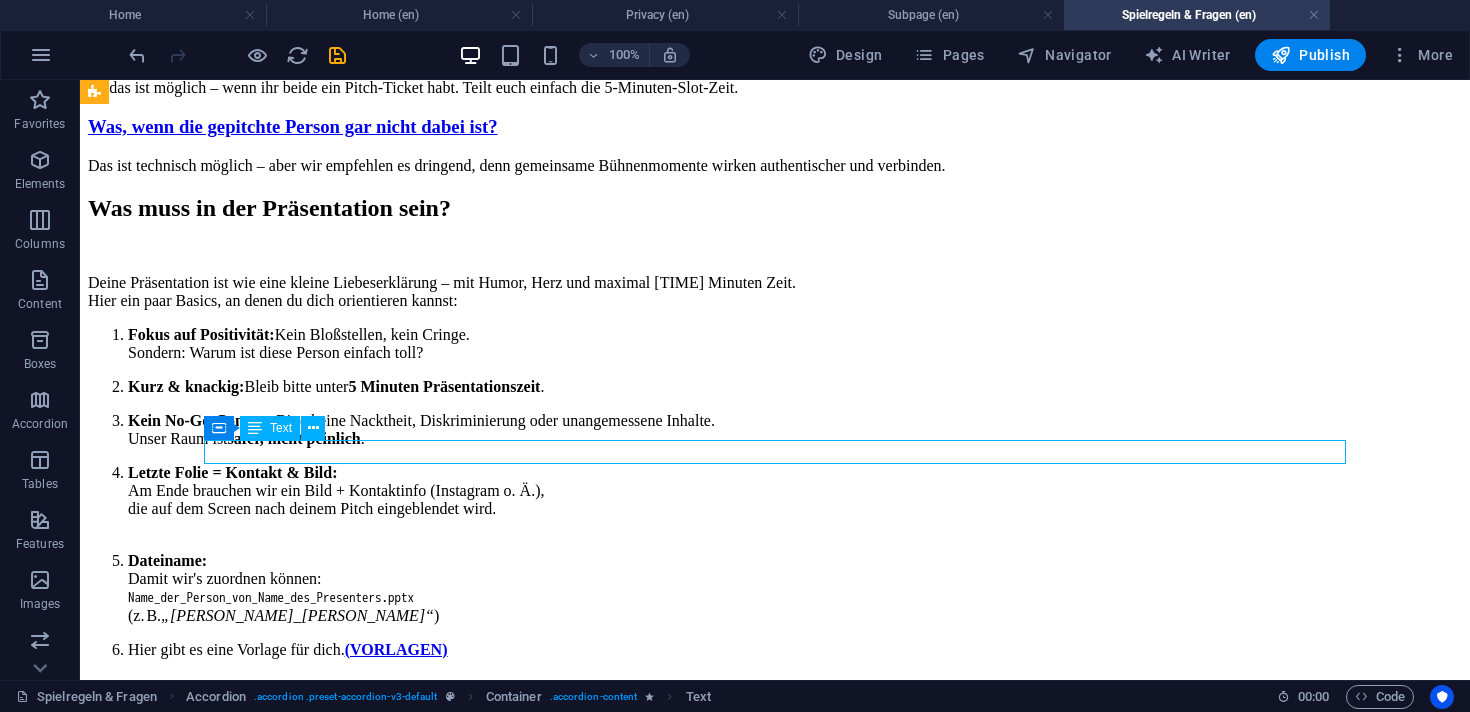 click on "Klar – solange du innerhalb der 5 Minuten bleibst. Konzentration aufs Wesentliche im Pitch wirkt oft besser." at bounding box center [775, 11] 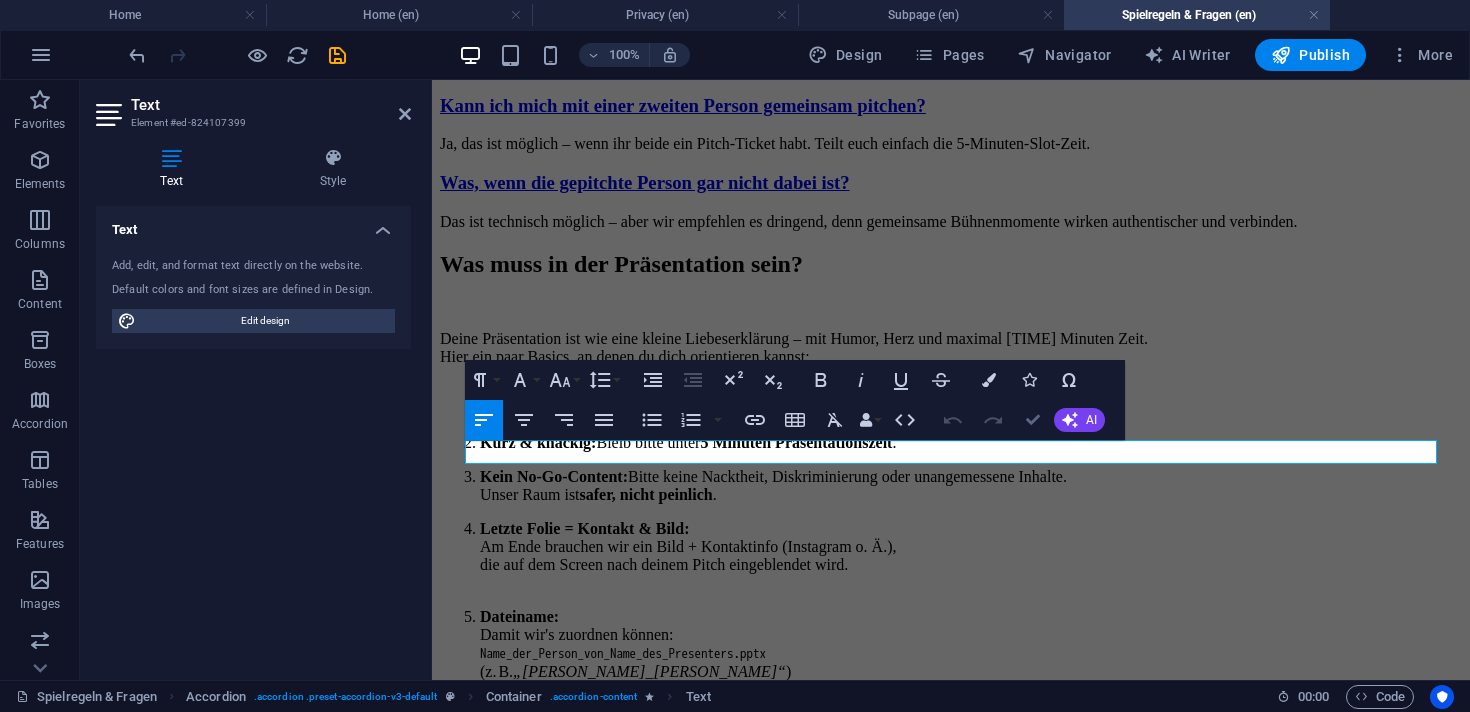 scroll, scrollTop: 1838, scrollLeft: 0, axis: vertical 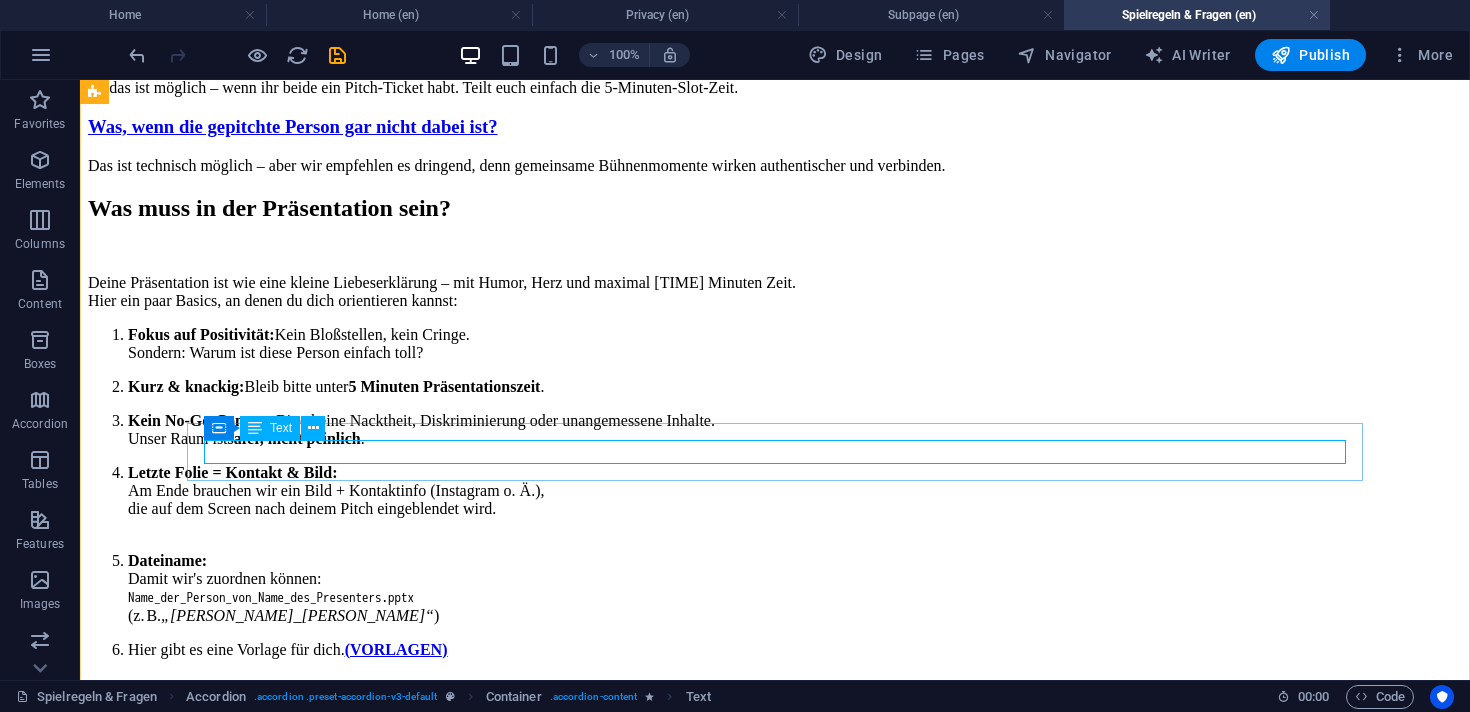 click on "Klar – solange du innerhalb der 5 Minuten bleibst. Konzentration aufs Wesentliche im Pitch wirkt oft besser." at bounding box center [775, 11] 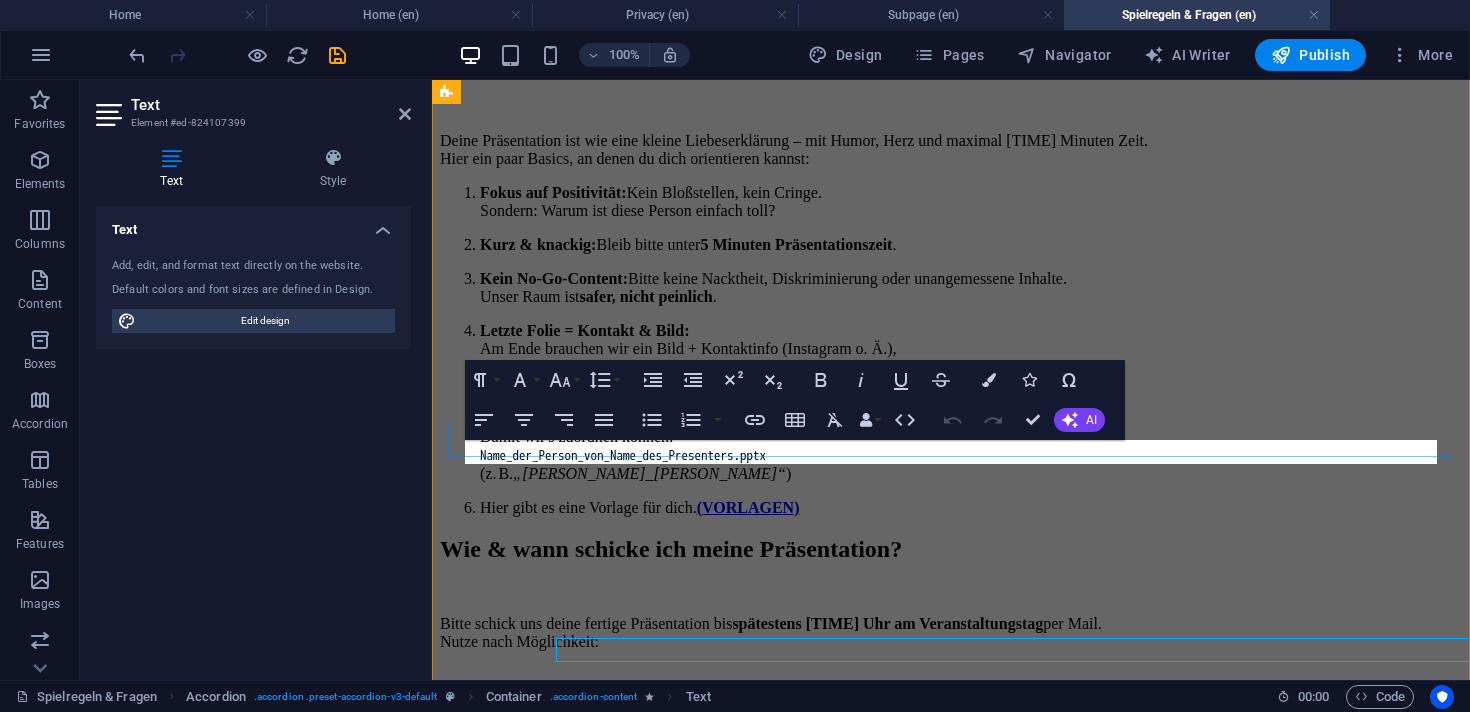scroll, scrollTop: 1640, scrollLeft: 0, axis: vertical 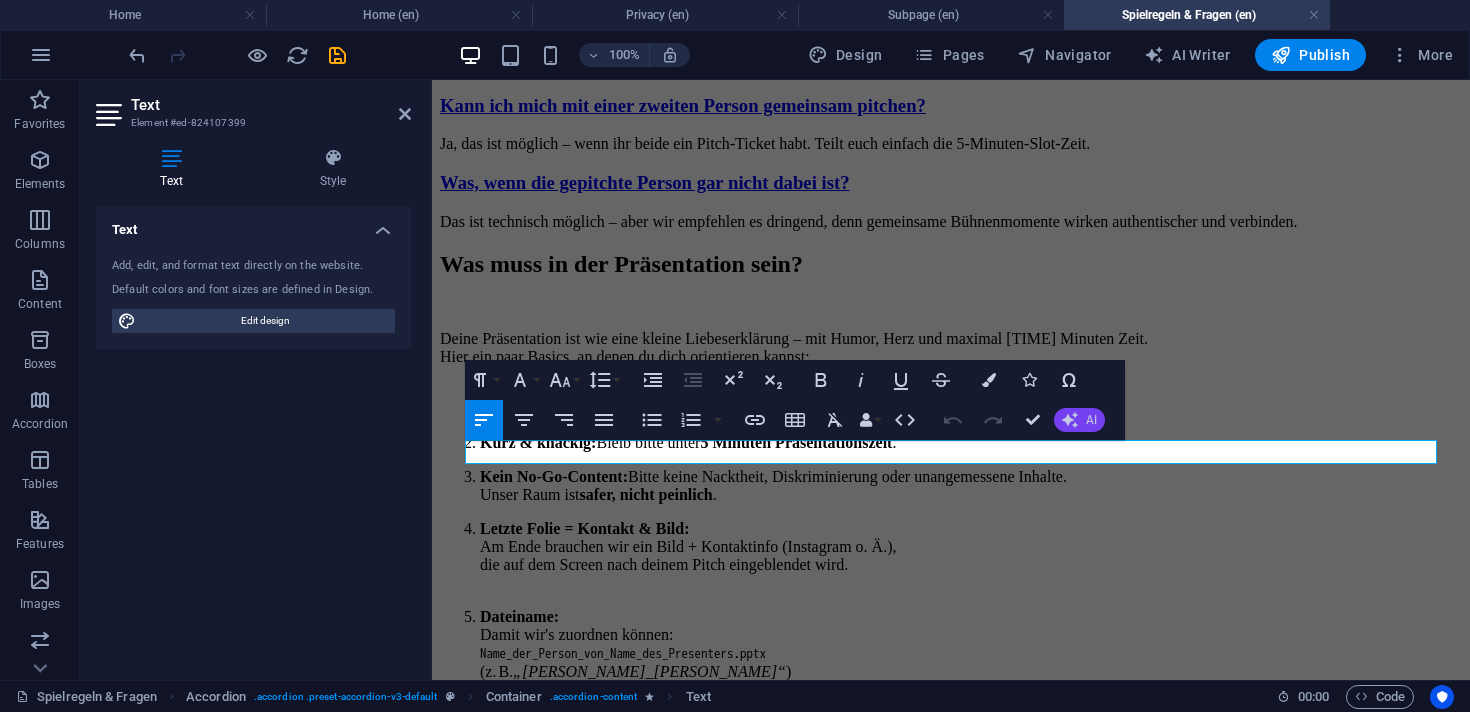 click 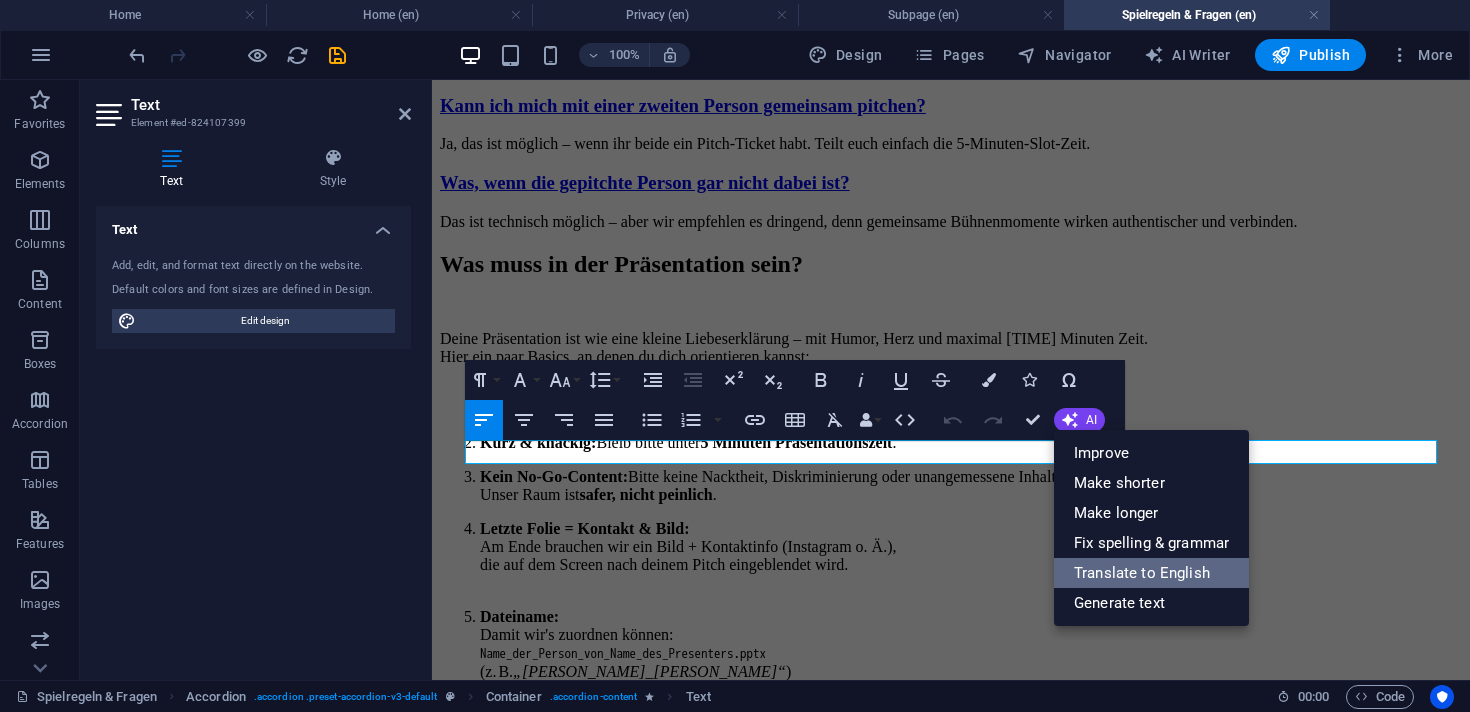 click on "Translate to English" at bounding box center (1151, 573) 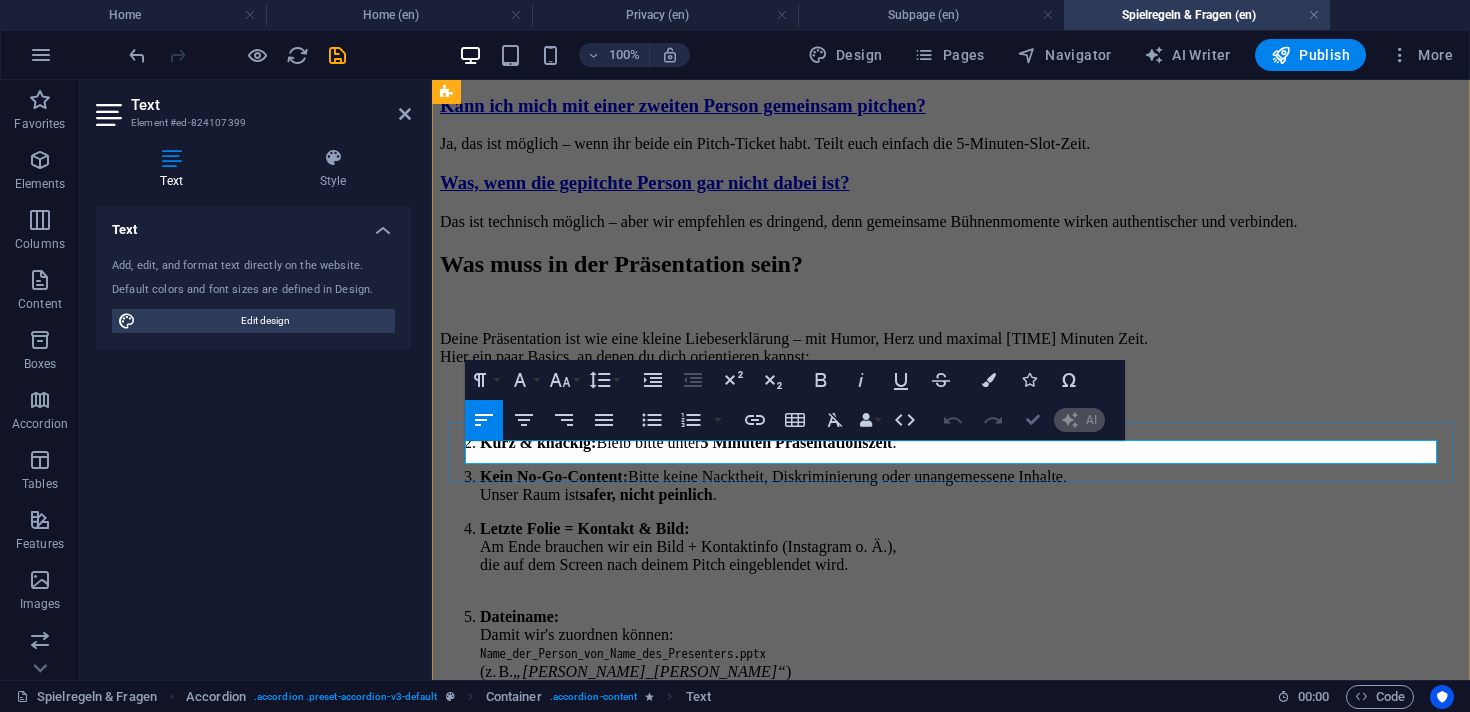 type 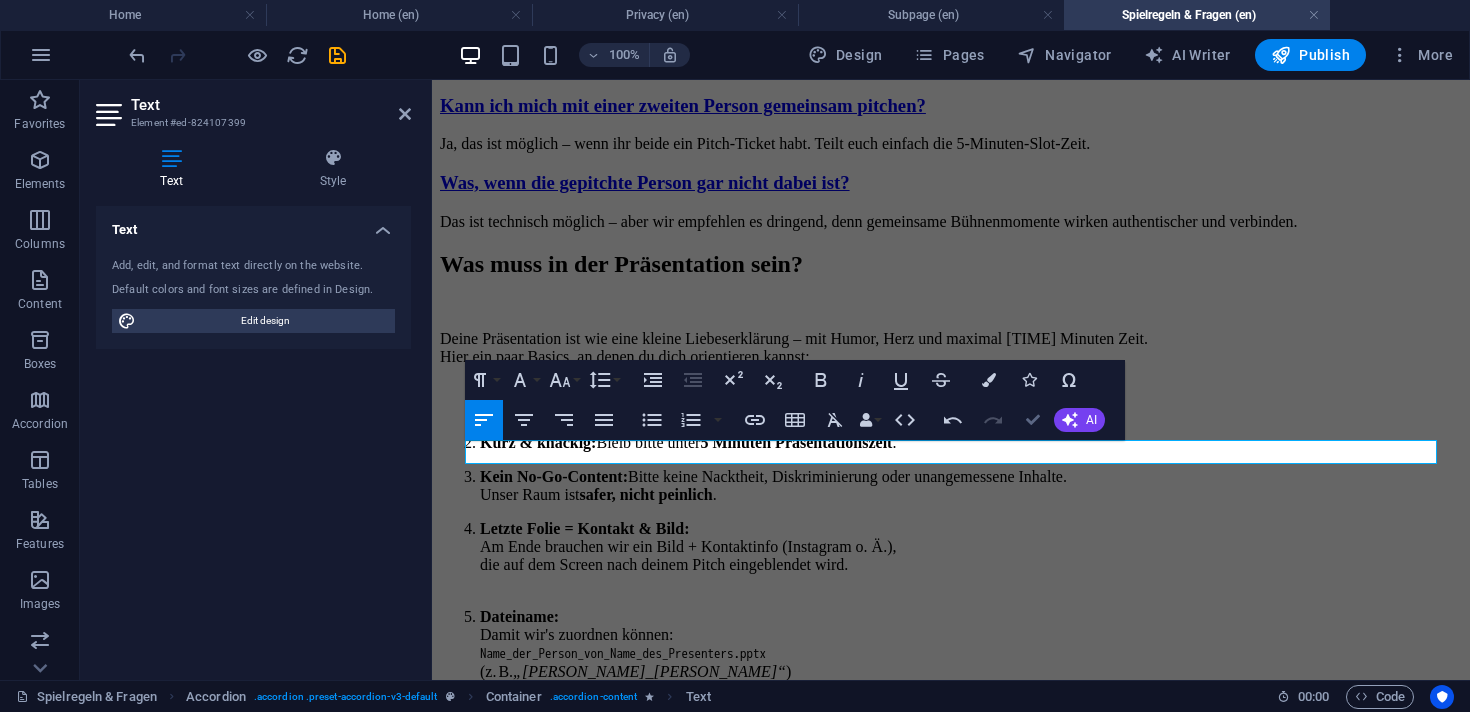 scroll, scrollTop: 1838, scrollLeft: 0, axis: vertical 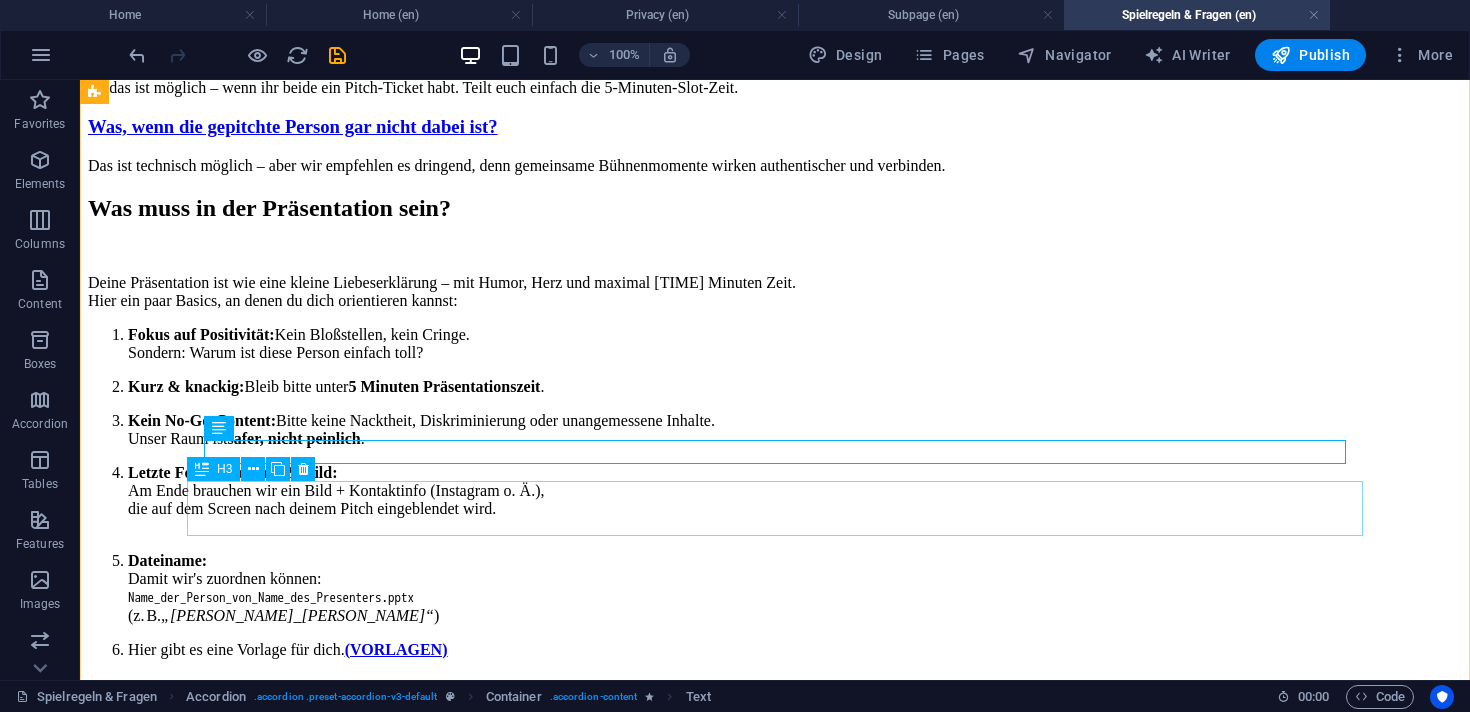 click on "Kann ich mich mit einer zweiten Person gemeinsam pitchen?" at bounding box center [775, 50] 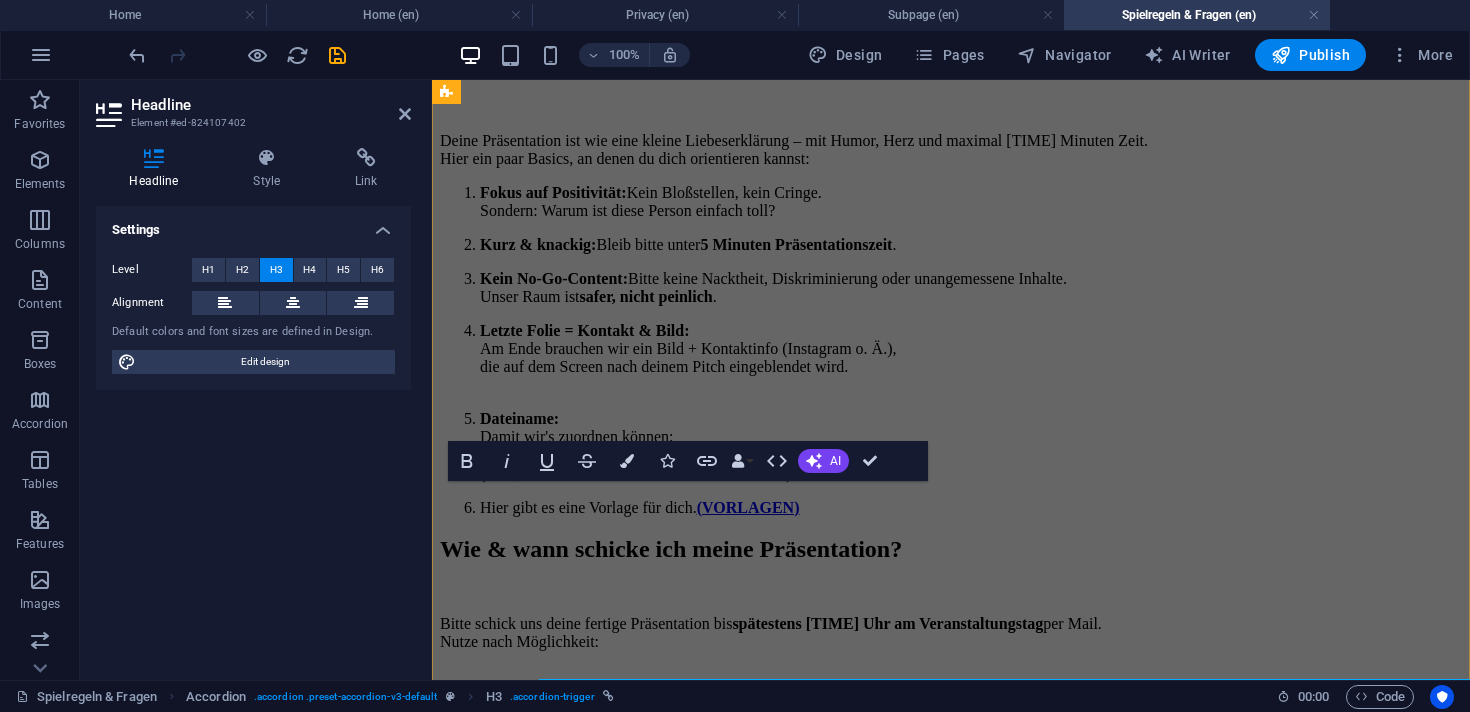 scroll, scrollTop: 1640, scrollLeft: 0, axis: vertical 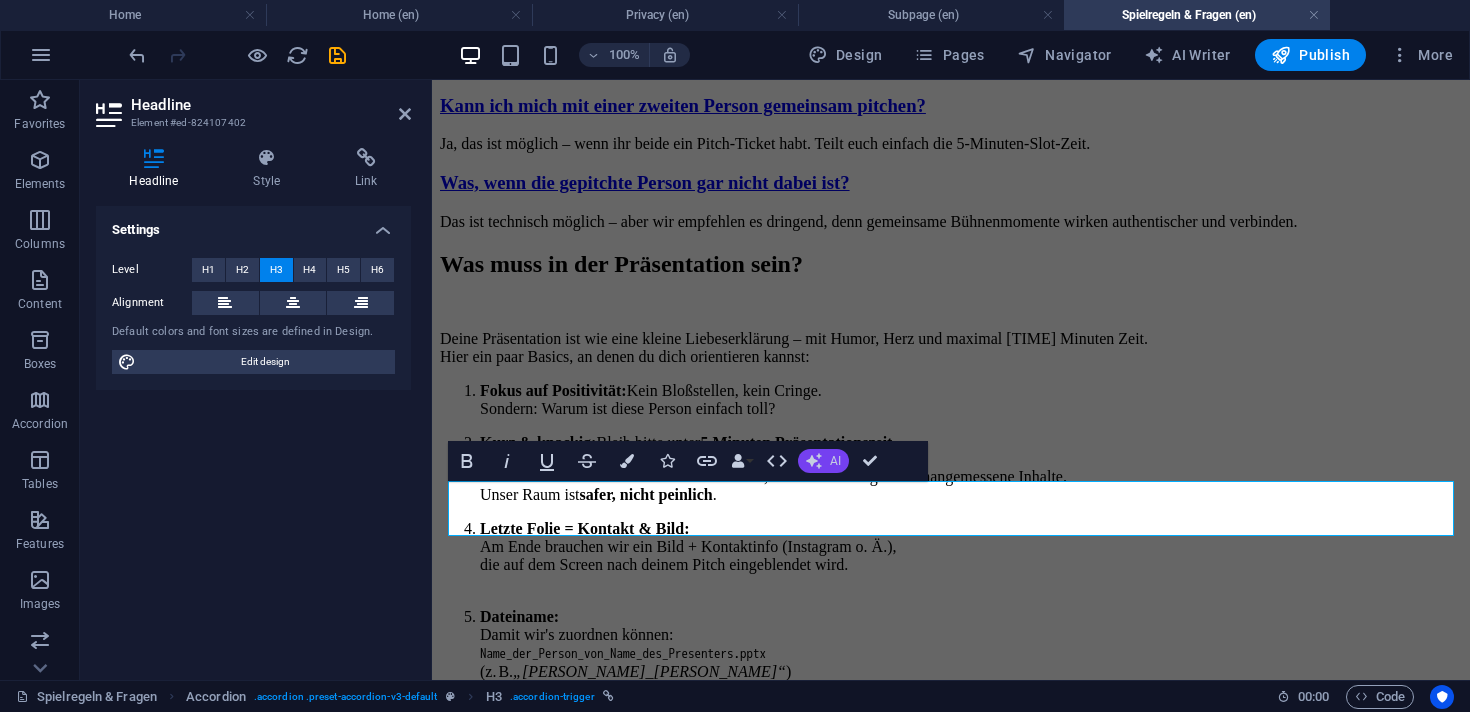 click on "AI" at bounding box center [835, 461] 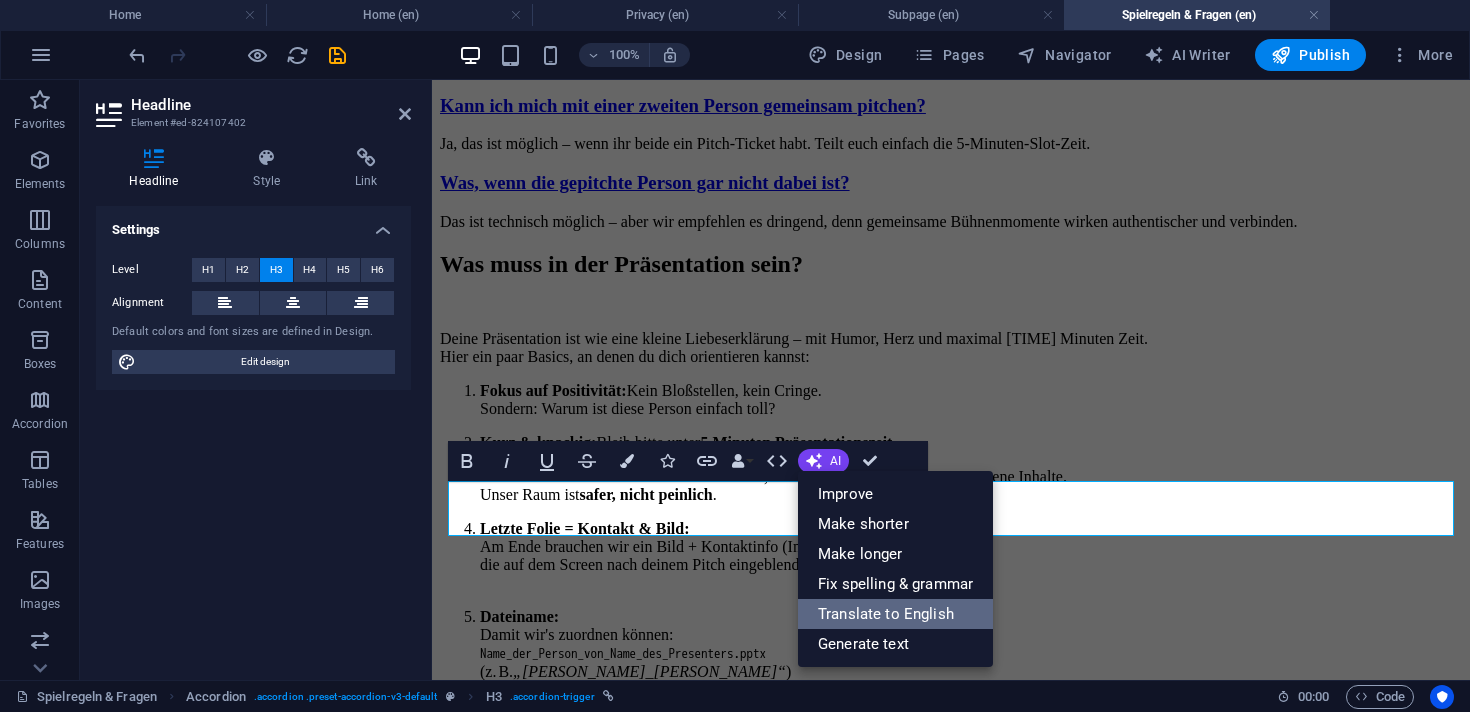 click on "Translate to English" at bounding box center (895, 614) 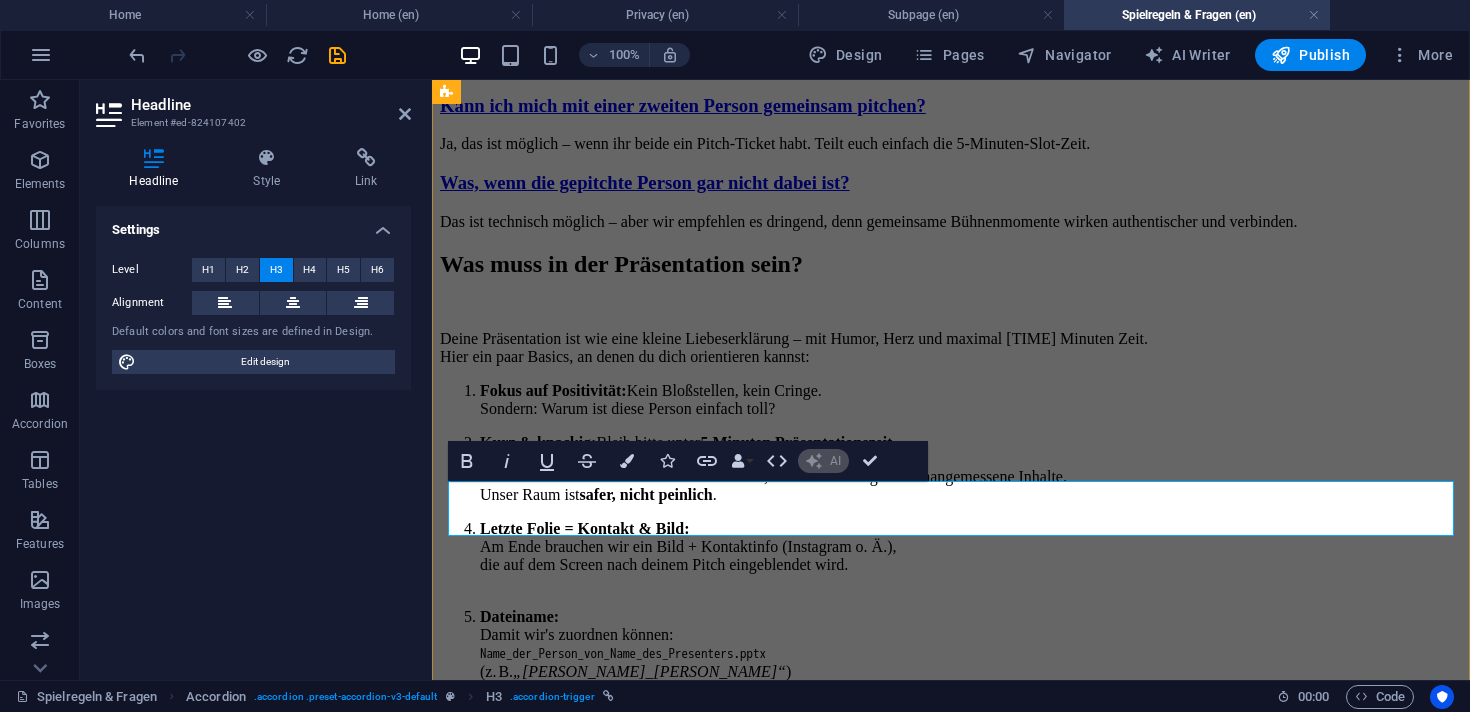 type 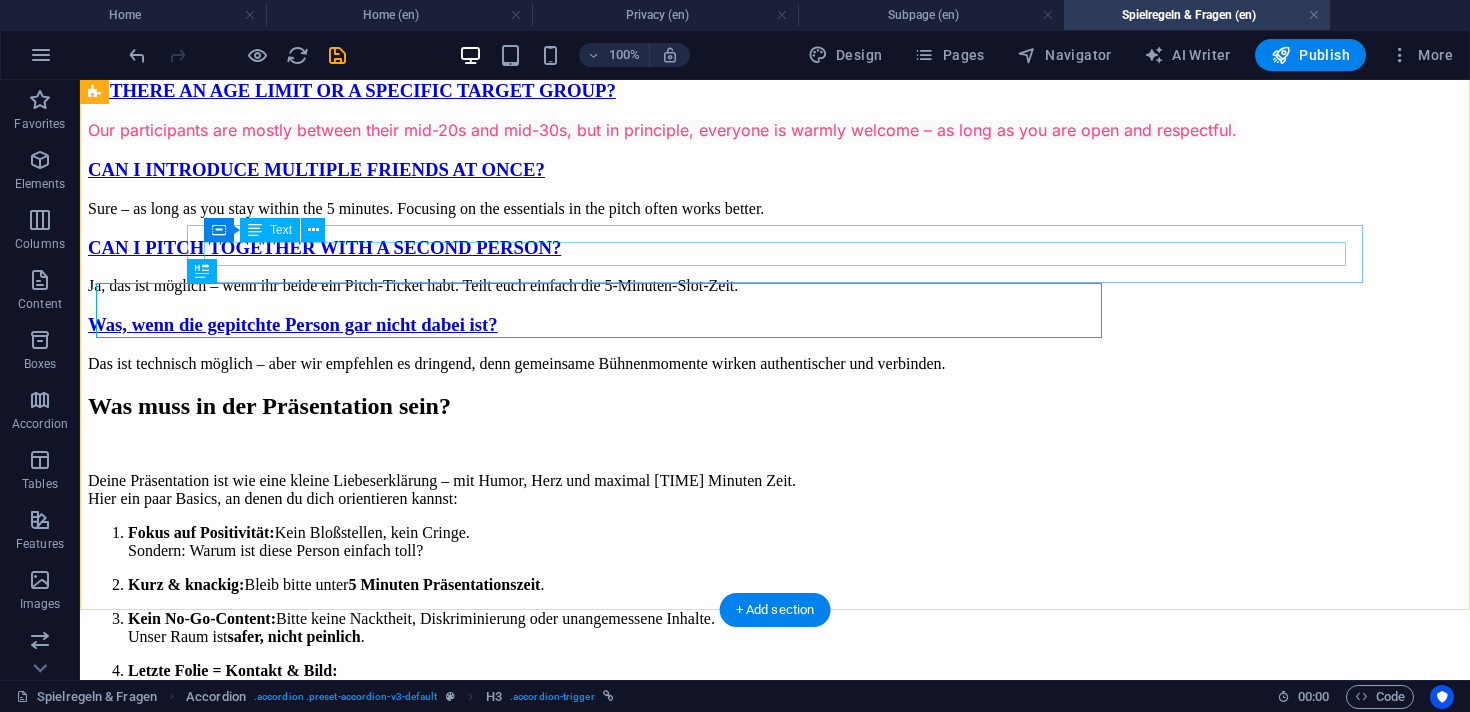 scroll, scrollTop: 1838, scrollLeft: 0, axis: vertical 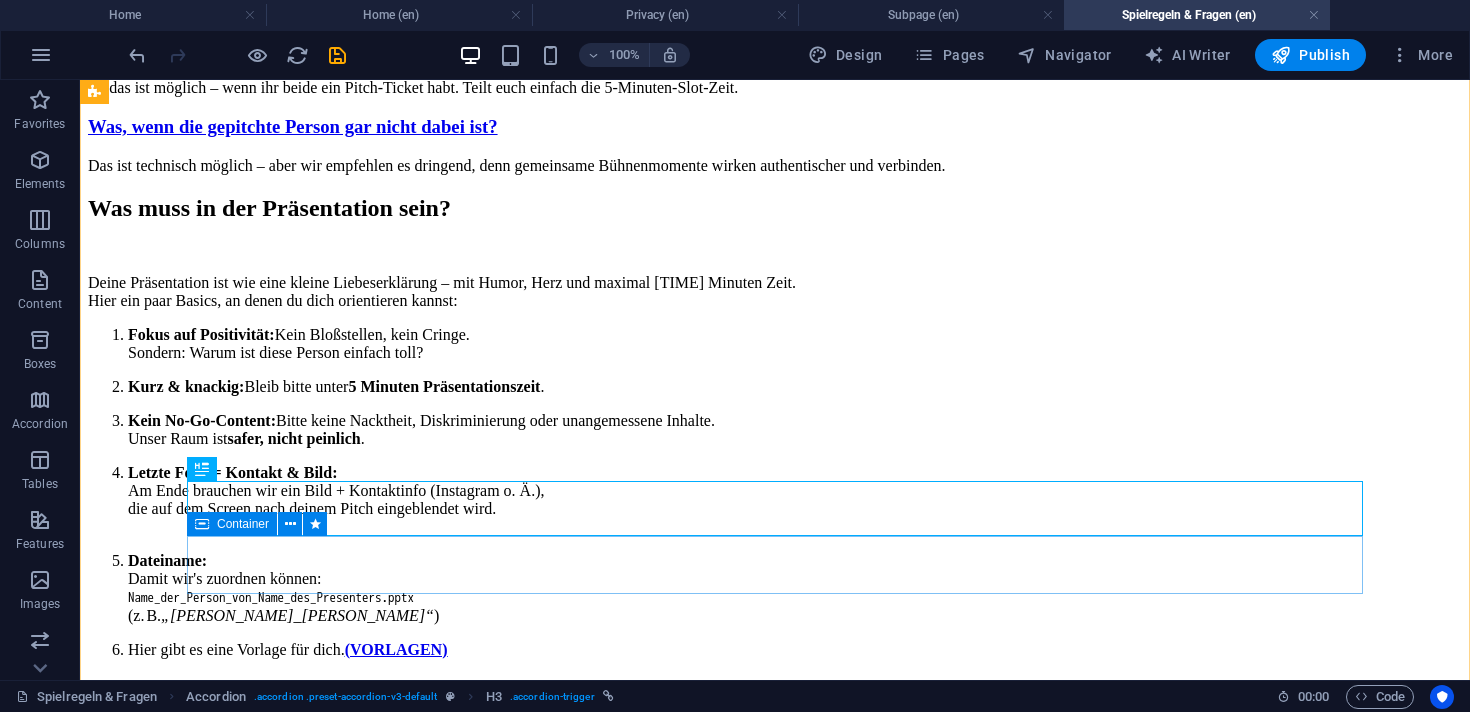 click on "Ja, das ist möglich – wenn ihr beide ein Pitch-Ticket habt. Teilt euch einfach die 5‑Minuten‑Slot-Zeit." at bounding box center (775, 88) 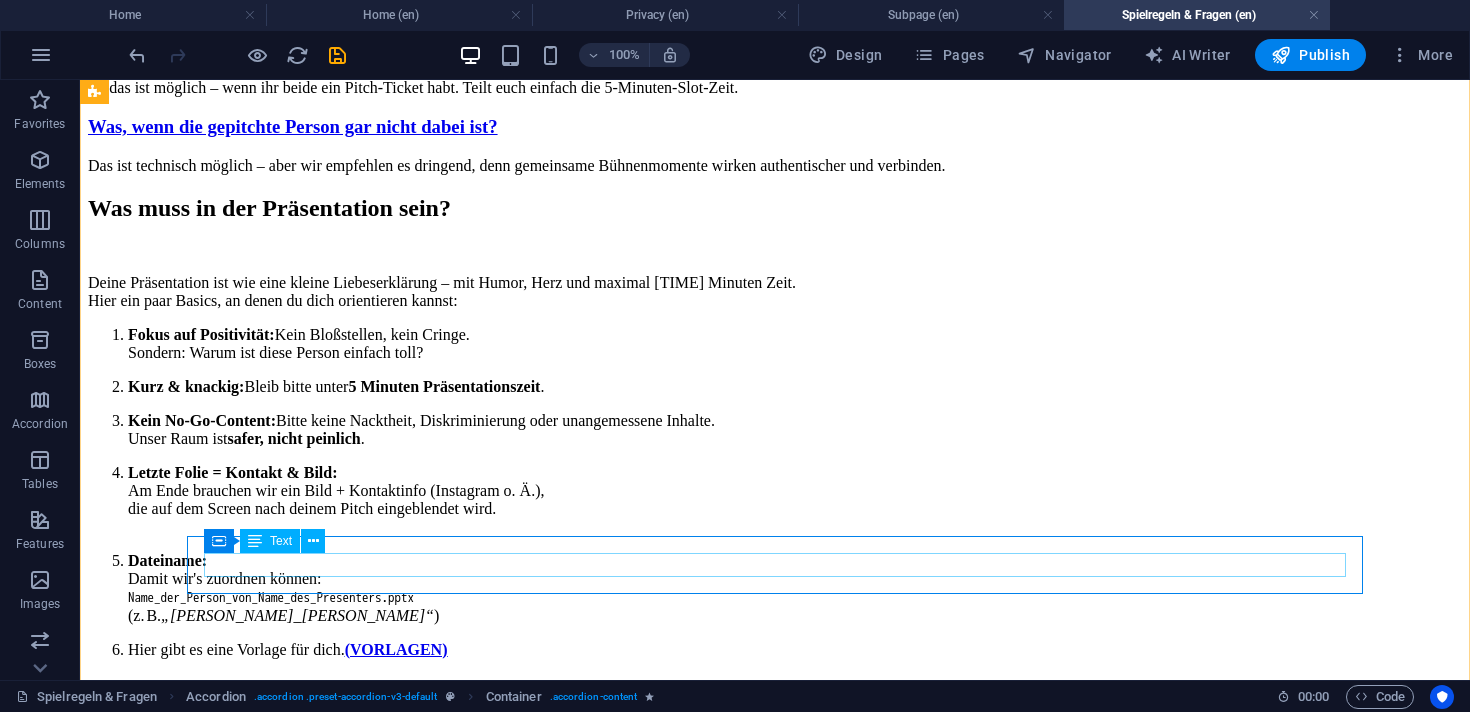 click on "Ja, das ist möglich – wenn ihr beide ein Pitch-Ticket habt. Teilt euch einfach die 5‑Minuten‑Slot-Zeit." at bounding box center (775, 88) 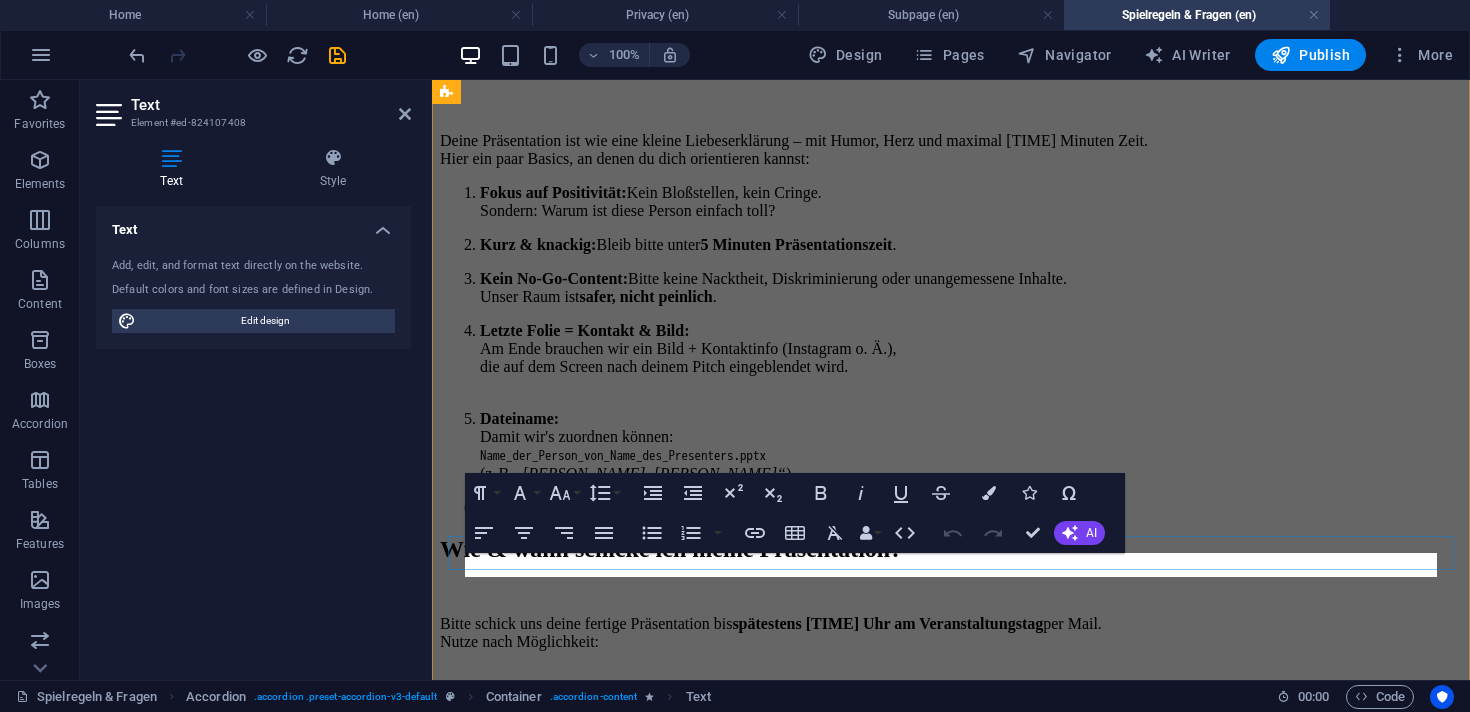 scroll, scrollTop: 1640, scrollLeft: 0, axis: vertical 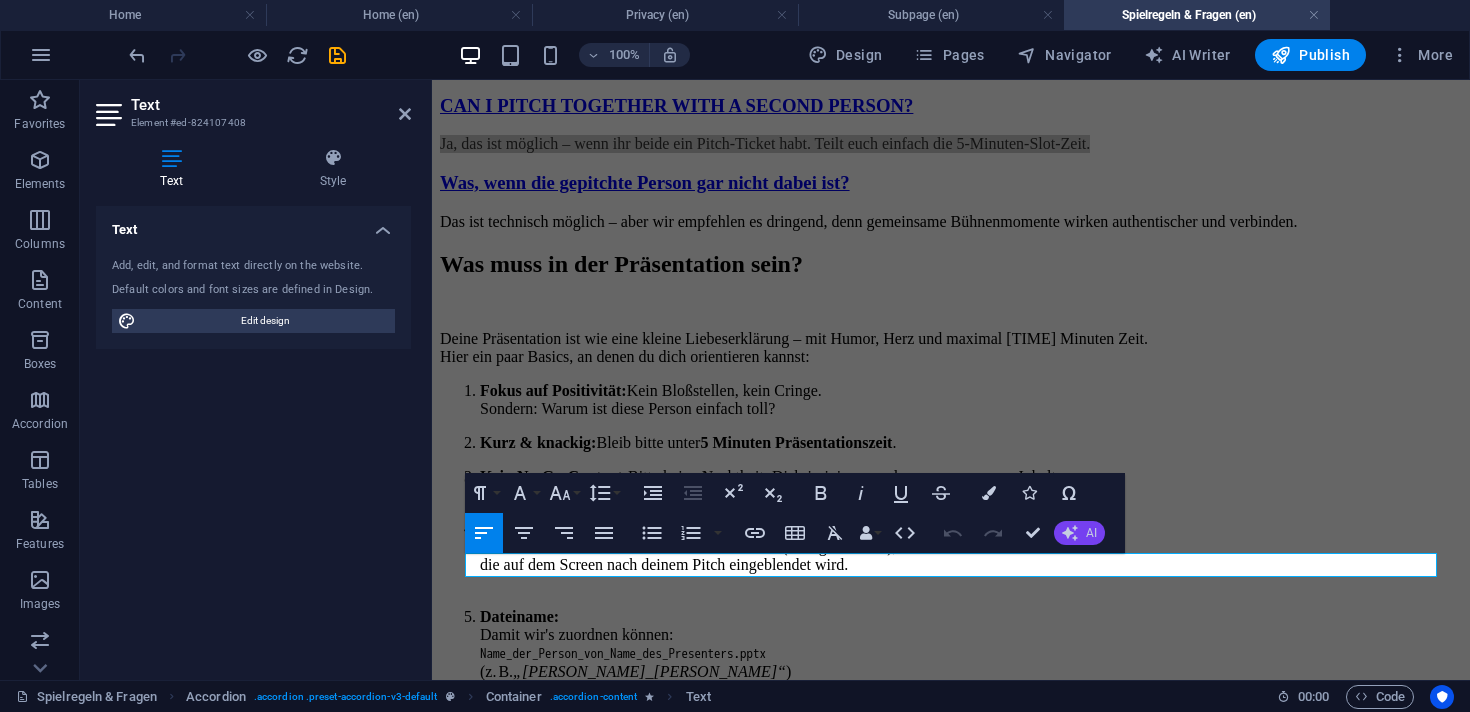 click on "AI" at bounding box center (1079, 533) 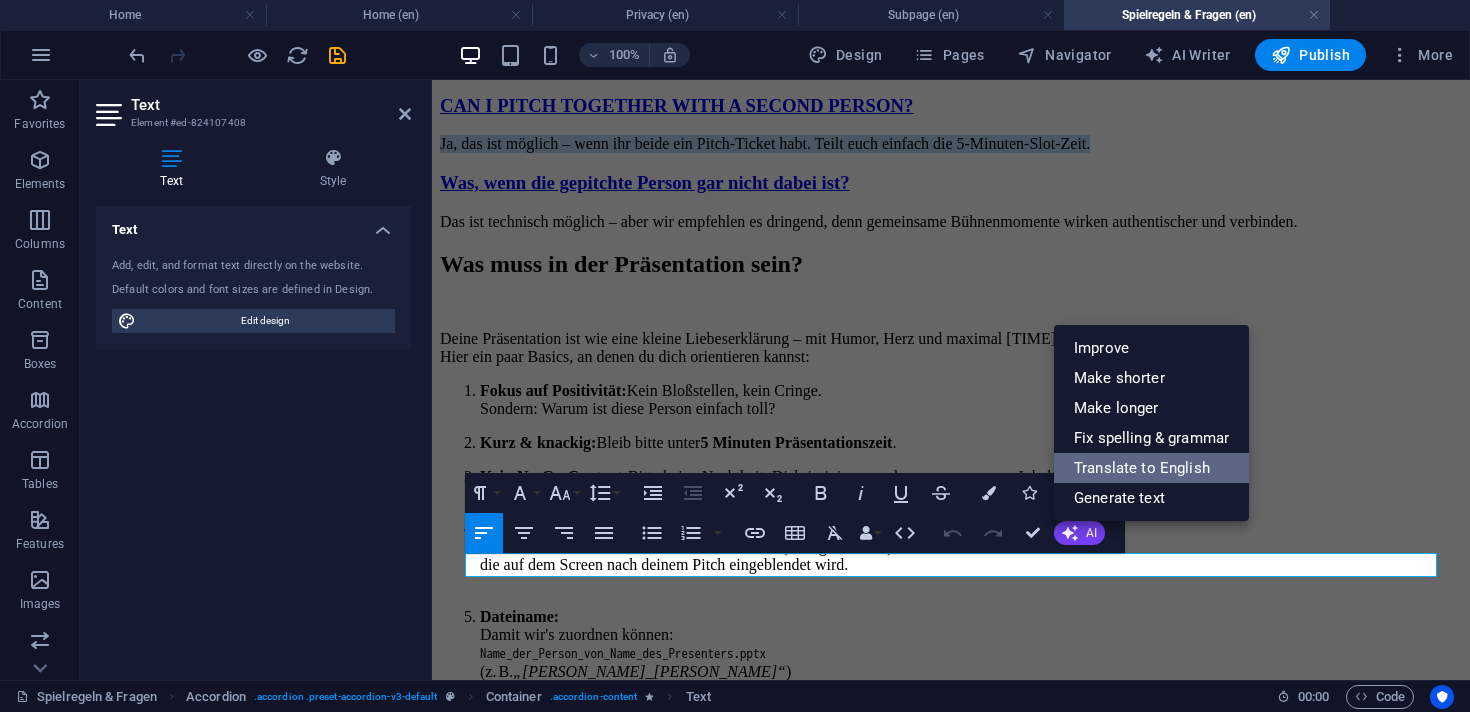 click on "Translate to English" at bounding box center (1151, 468) 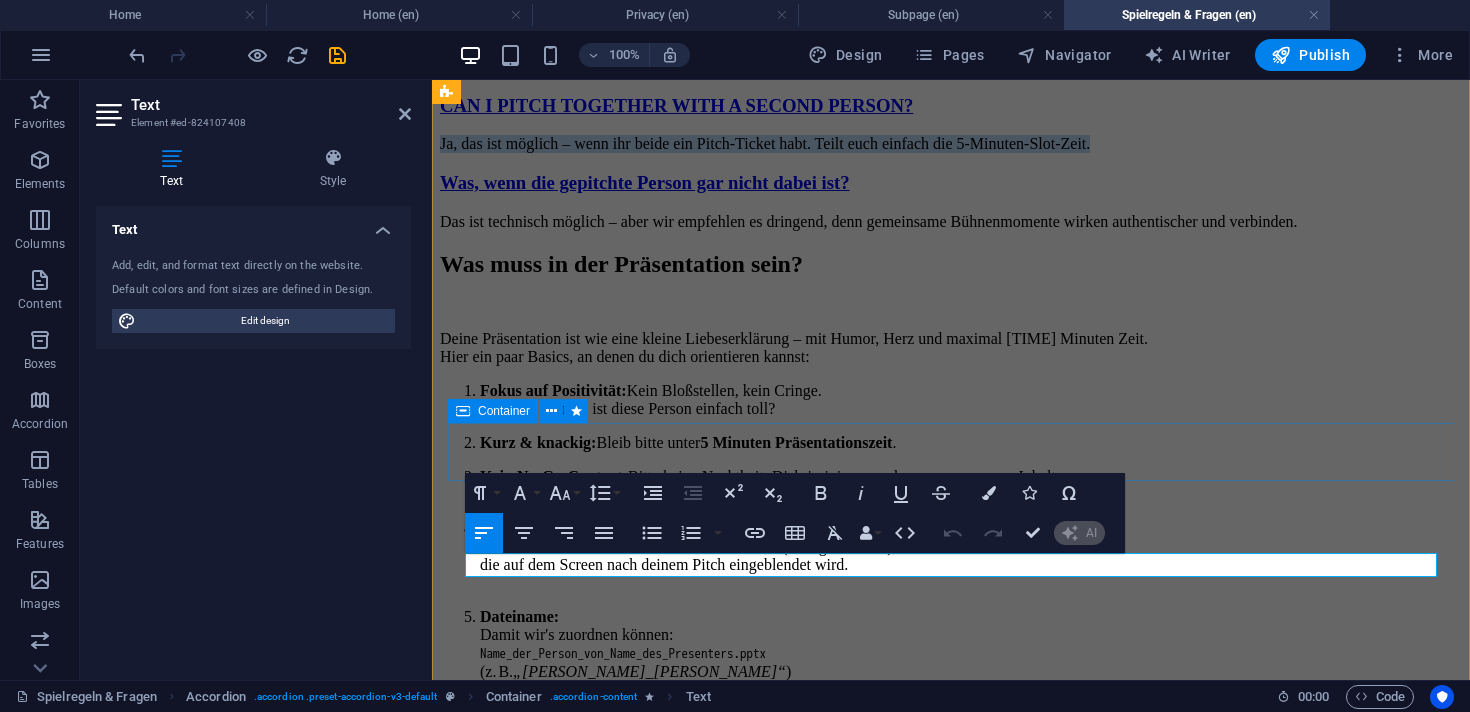 type 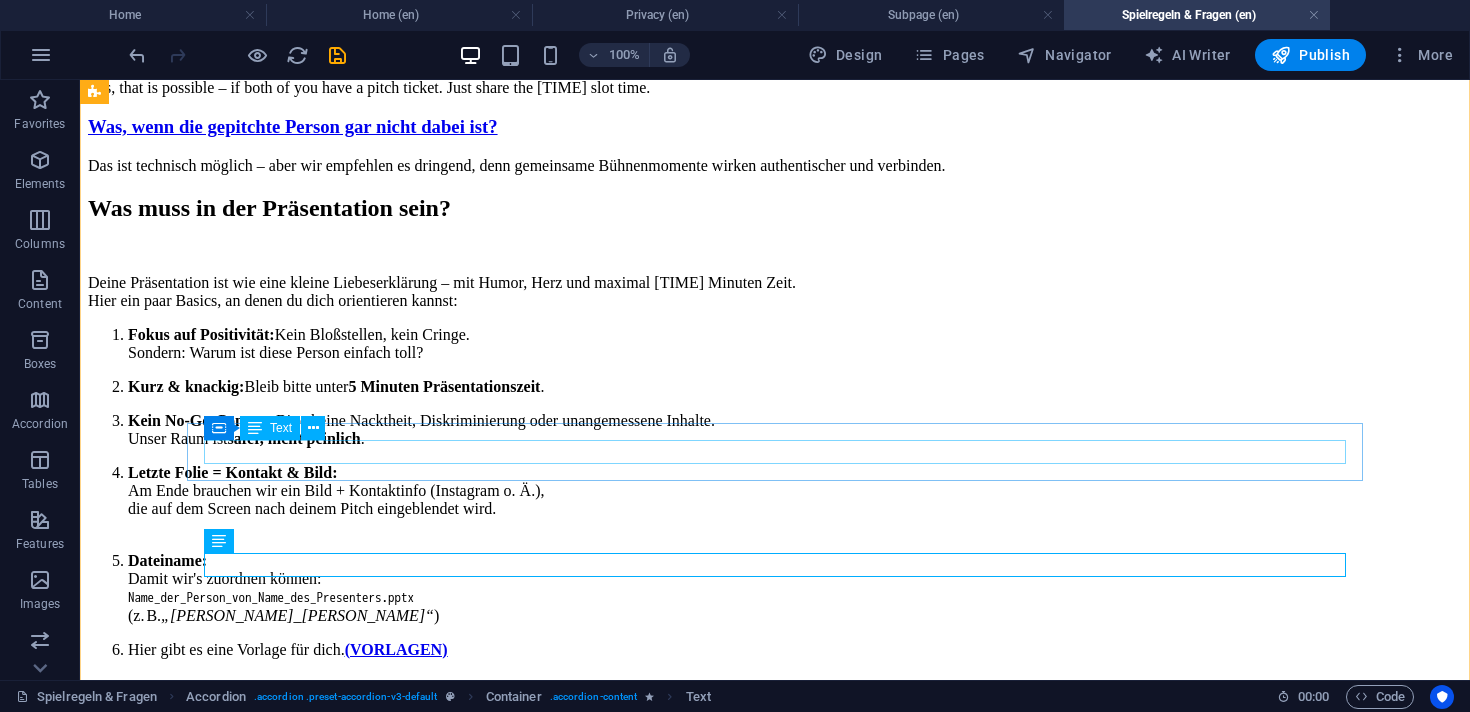 scroll, scrollTop: 2086, scrollLeft: 0, axis: vertical 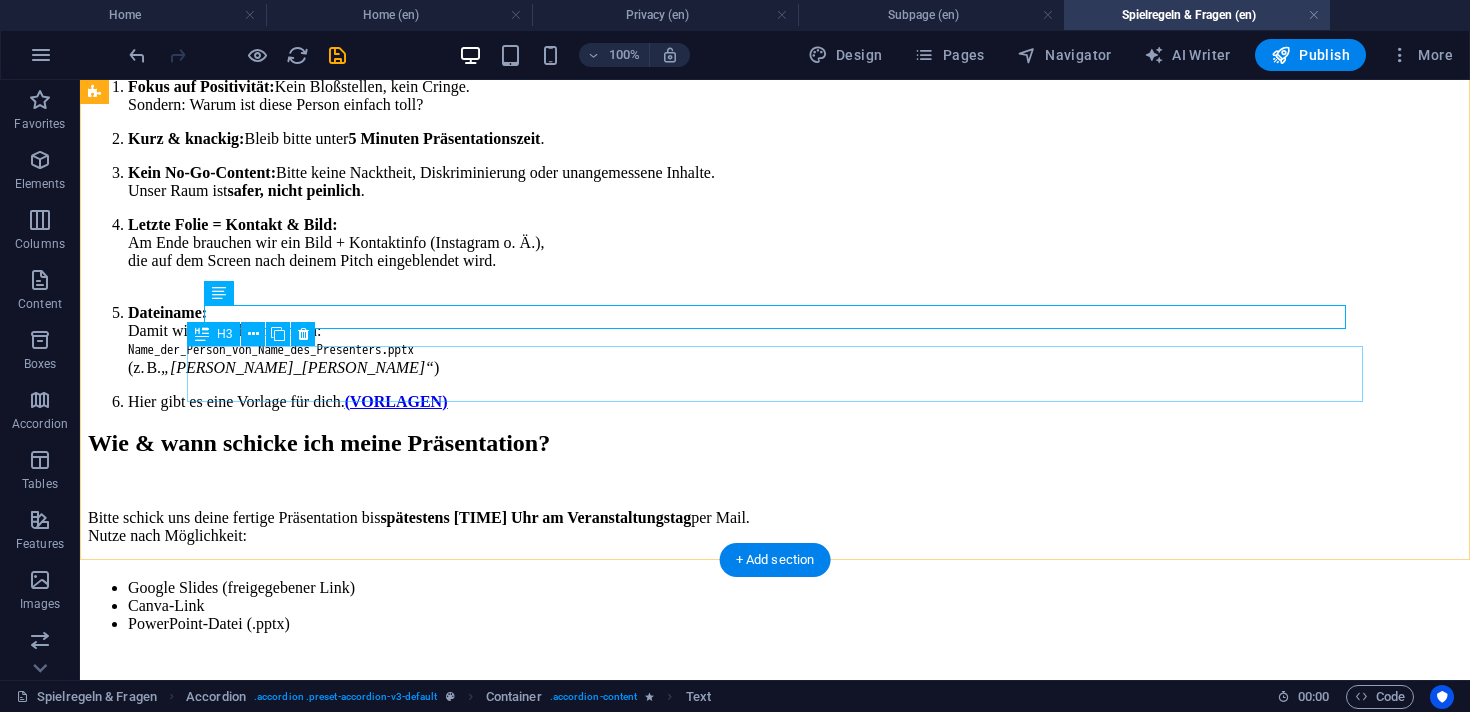 click on "Was, wenn die gepitchte Person gar nicht dabei ist?" at bounding box center (775, -121) 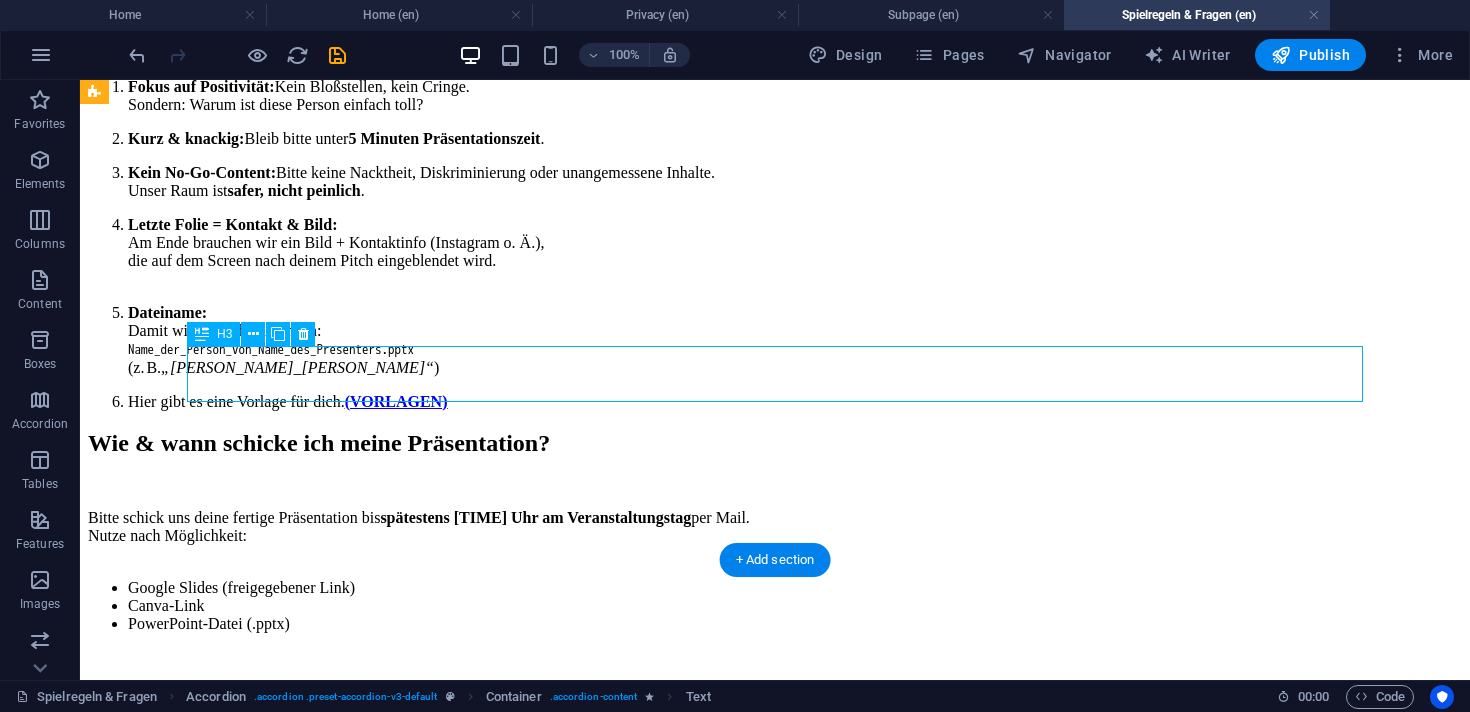 click on "Was, wenn die gepitchte Person gar nicht dabei ist?" at bounding box center (775, -121) 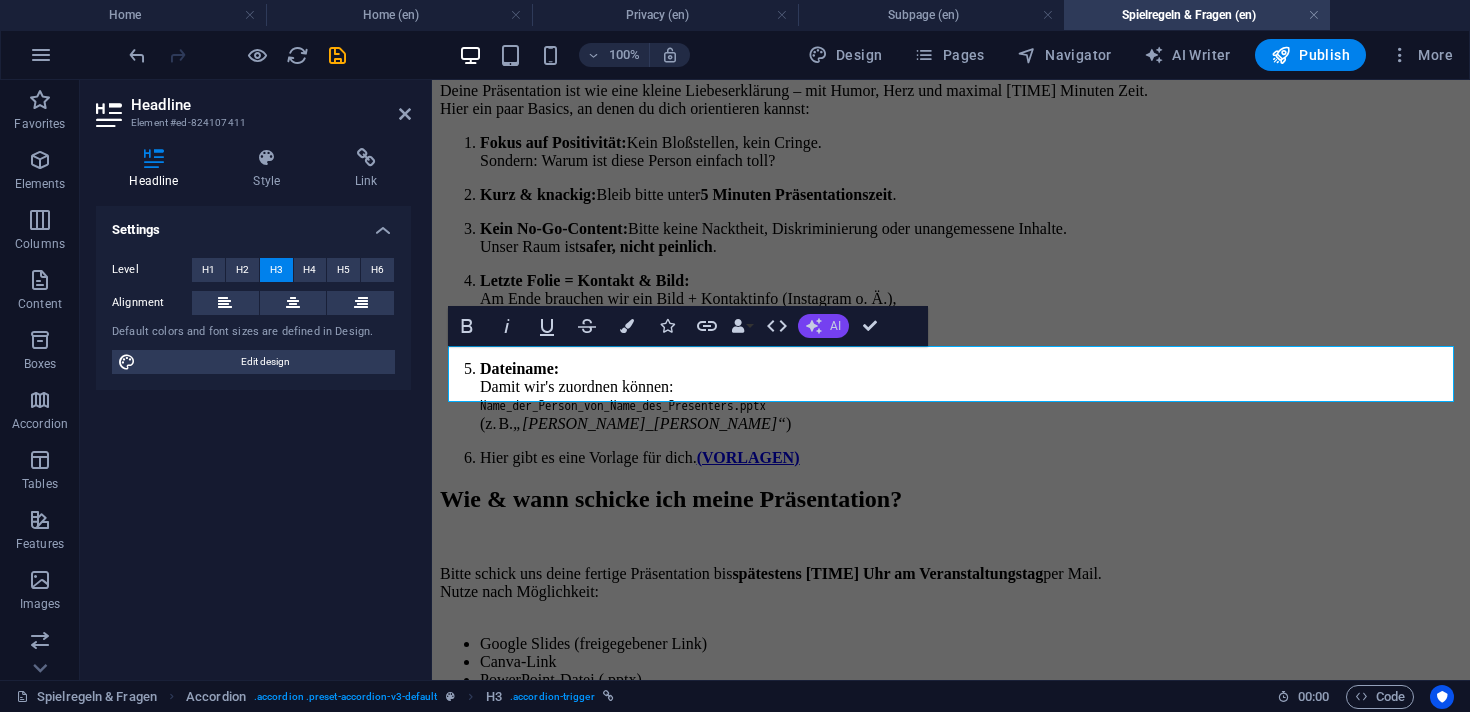 click 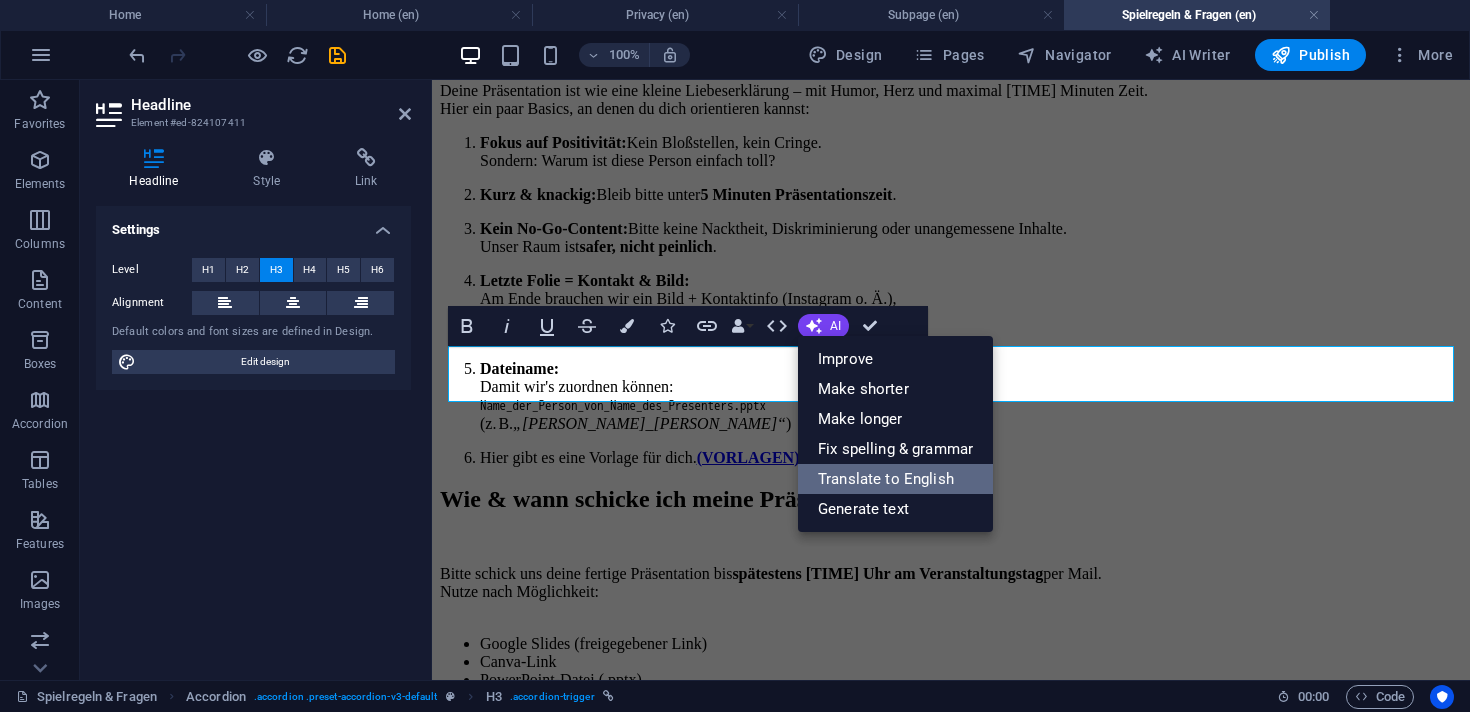 click on "Translate to English" at bounding box center (895, 479) 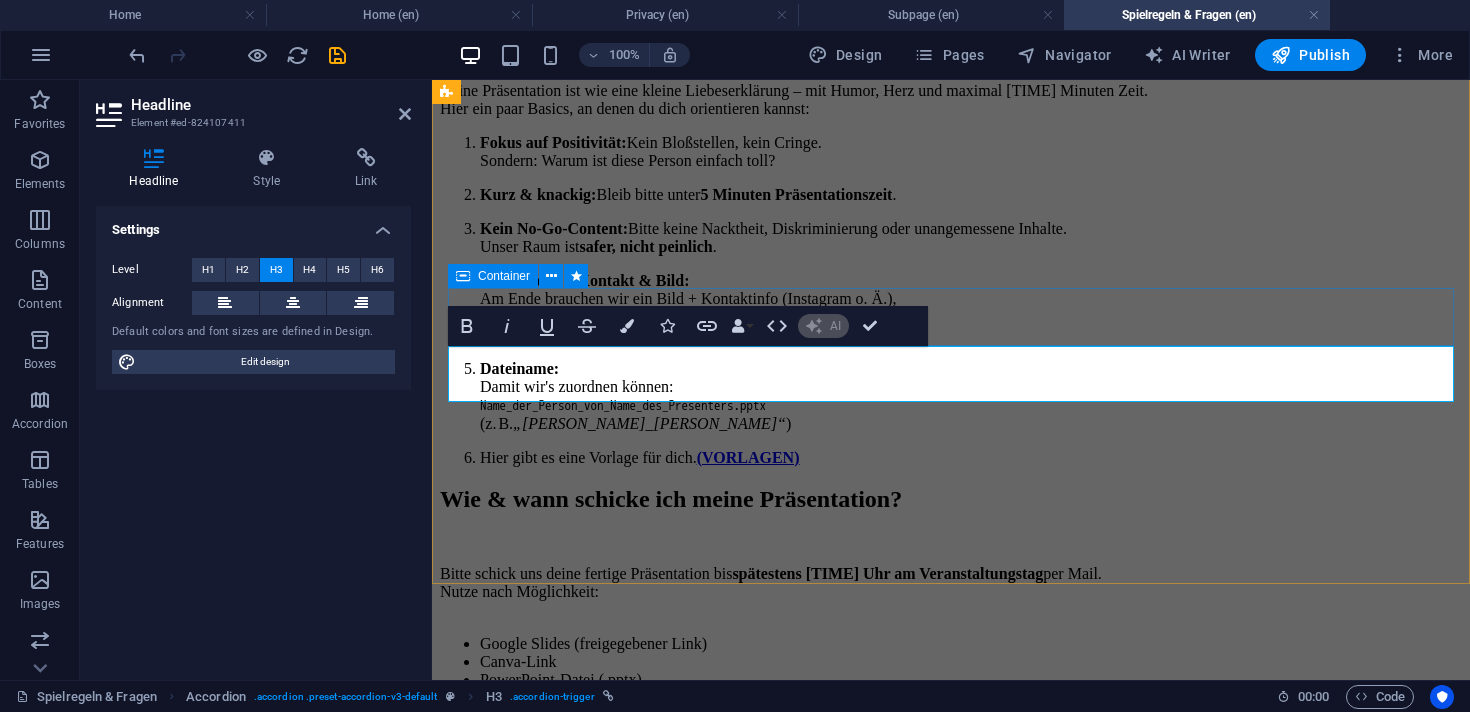 type 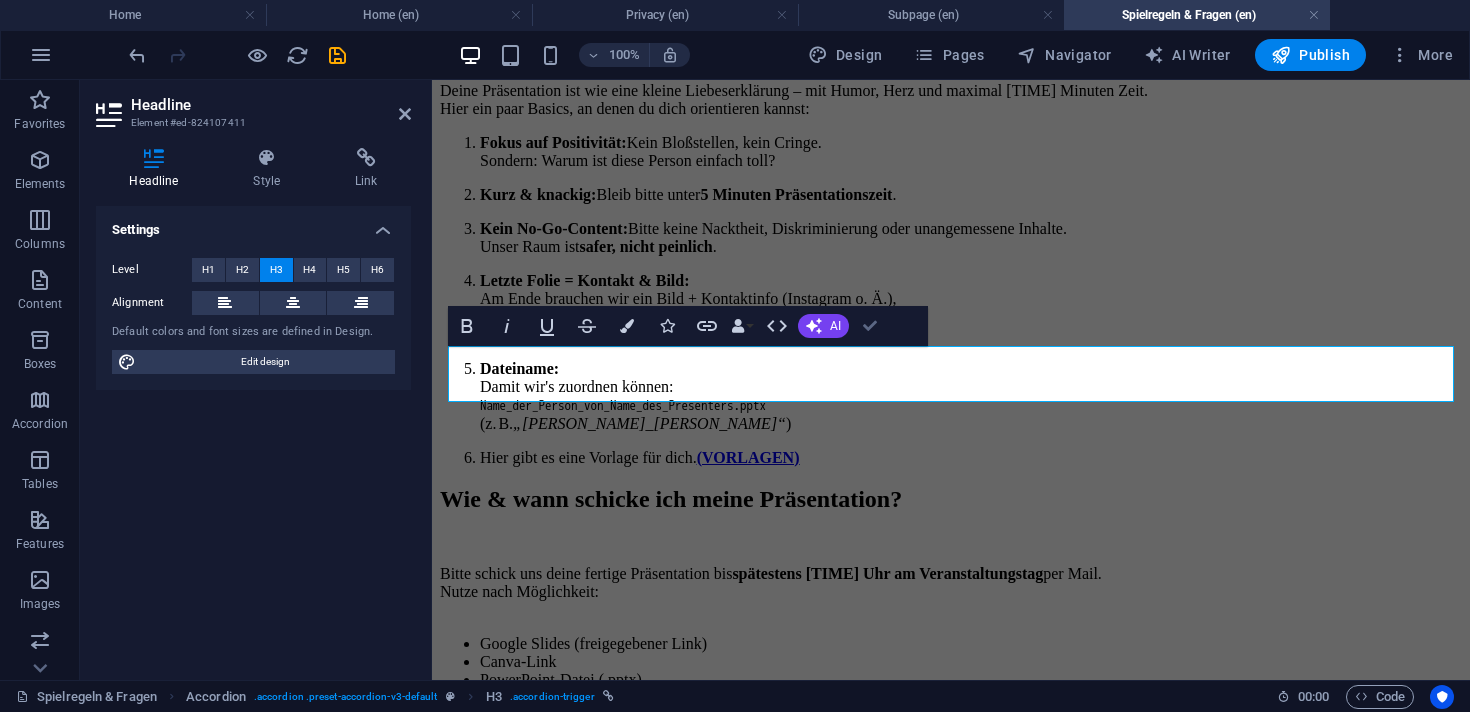 drag, startPoint x: 863, startPoint y: 335, endPoint x: 591, endPoint y: 390, distance: 277.50494 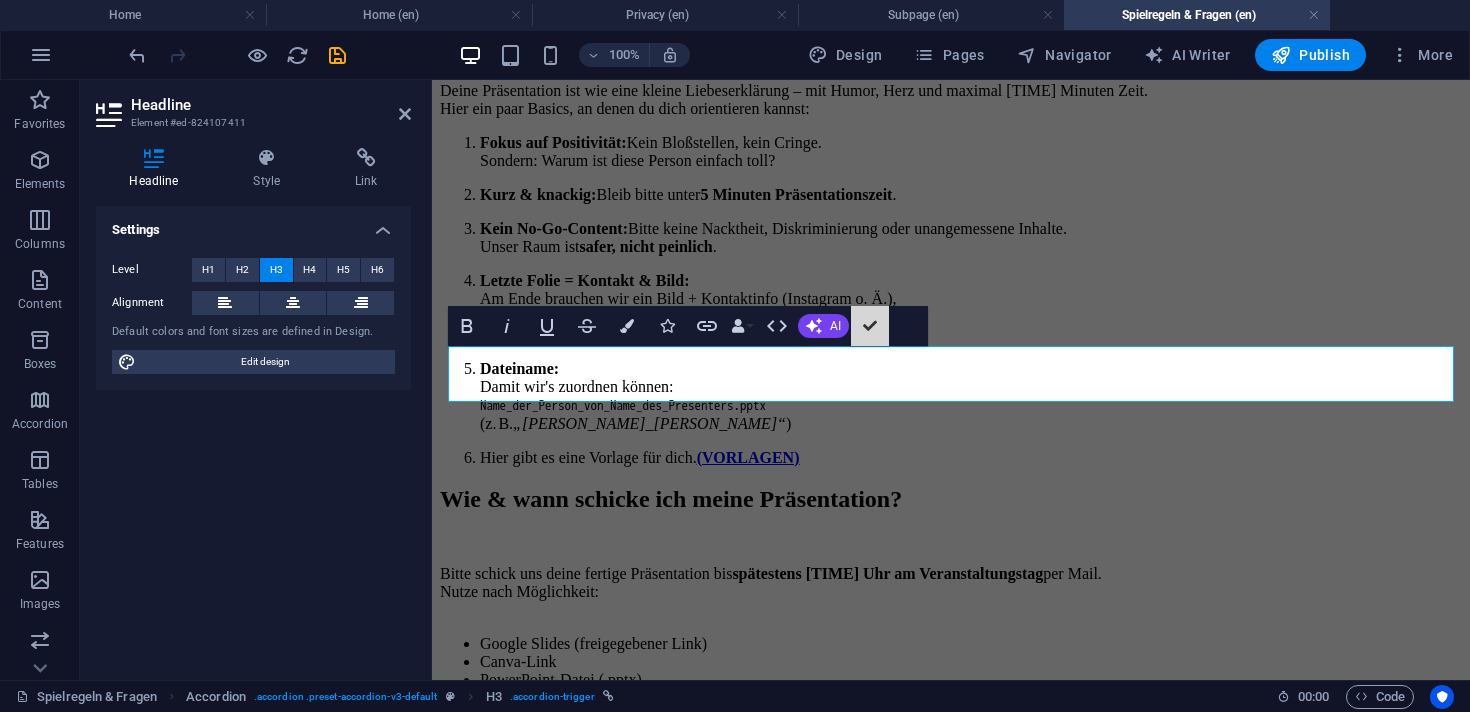 scroll, scrollTop: 2086, scrollLeft: 0, axis: vertical 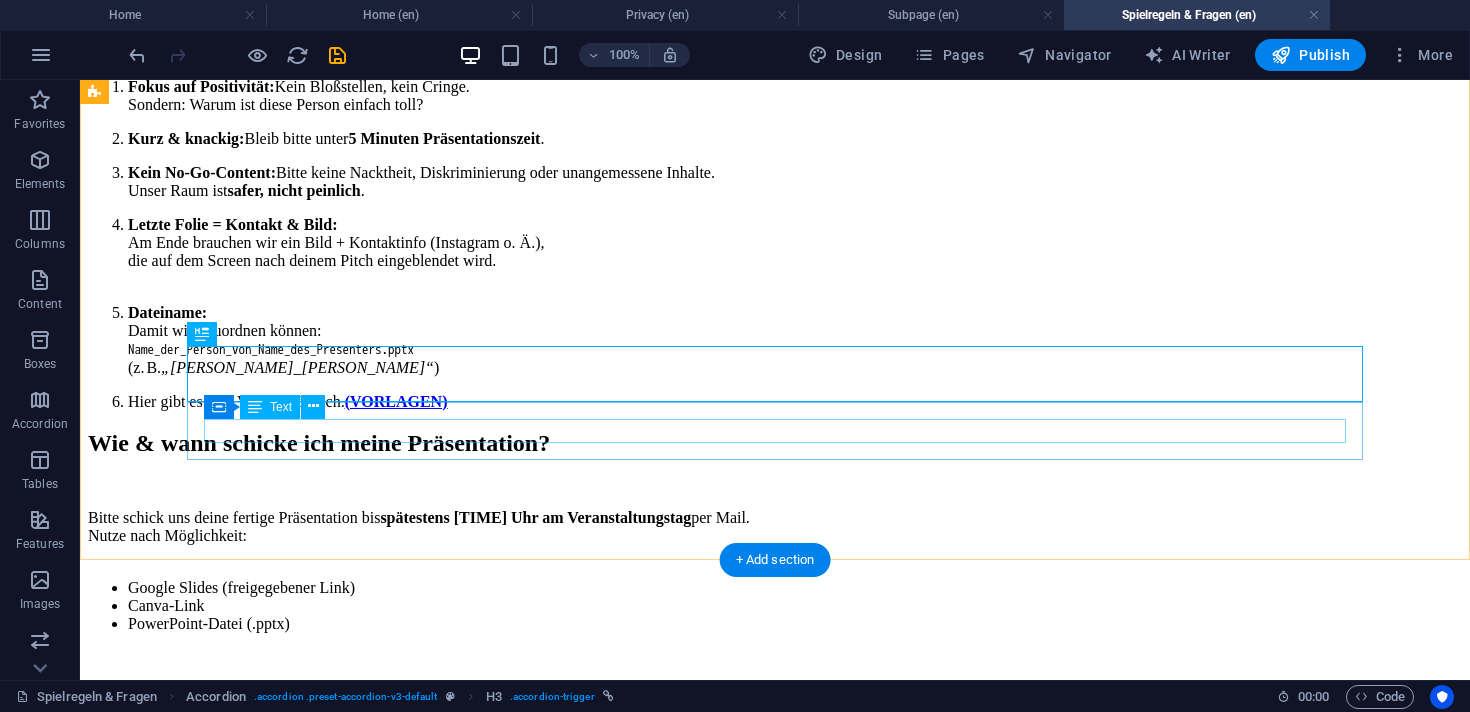 click on "Das ist technisch möglich – aber wir empfehlen es dringend, denn gemeinsame Bühnenmomente wirken authentischer und verbinden." at bounding box center (775, -82) 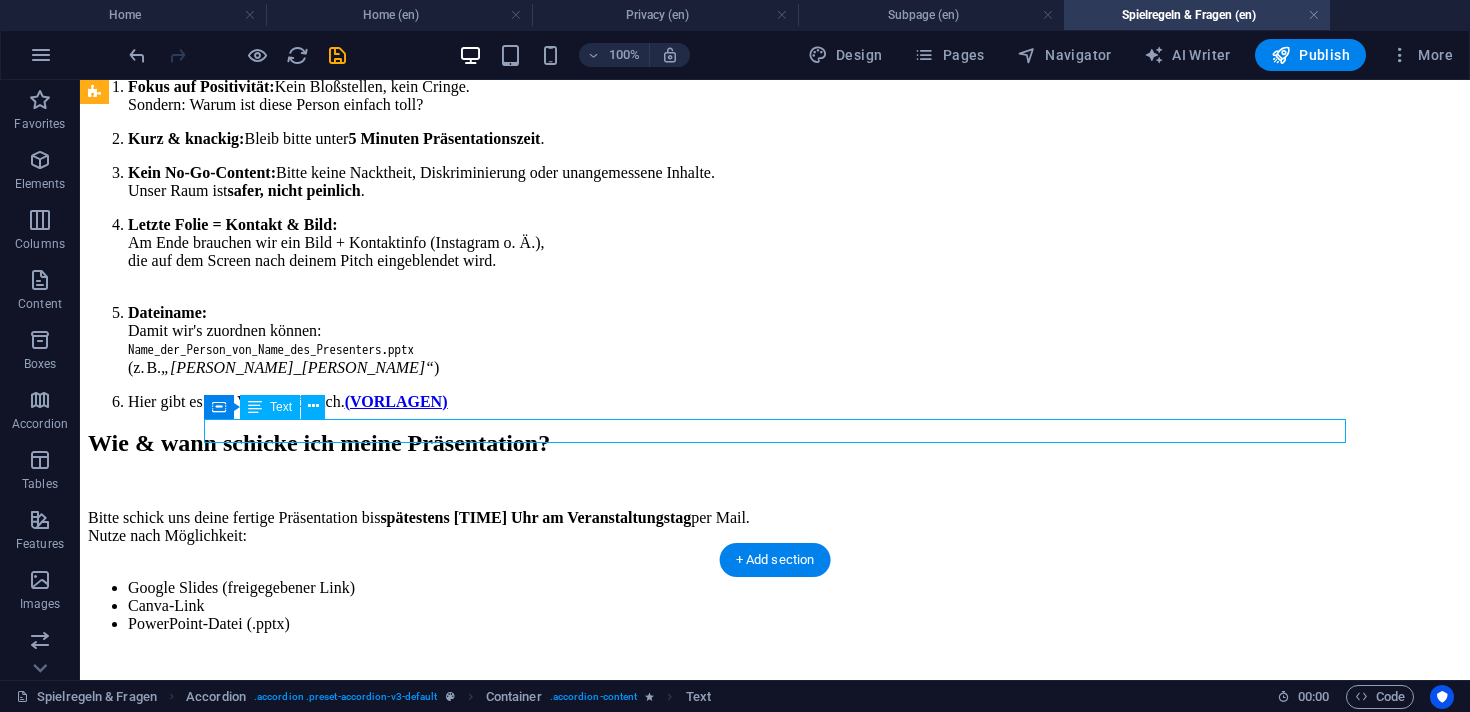click on "Das ist technisch möglich – aber wir empfehlen es dringend, denn gemeinsame Bühnenmomente wirken authentischer und verbinden." at bounding box center (775, -82) 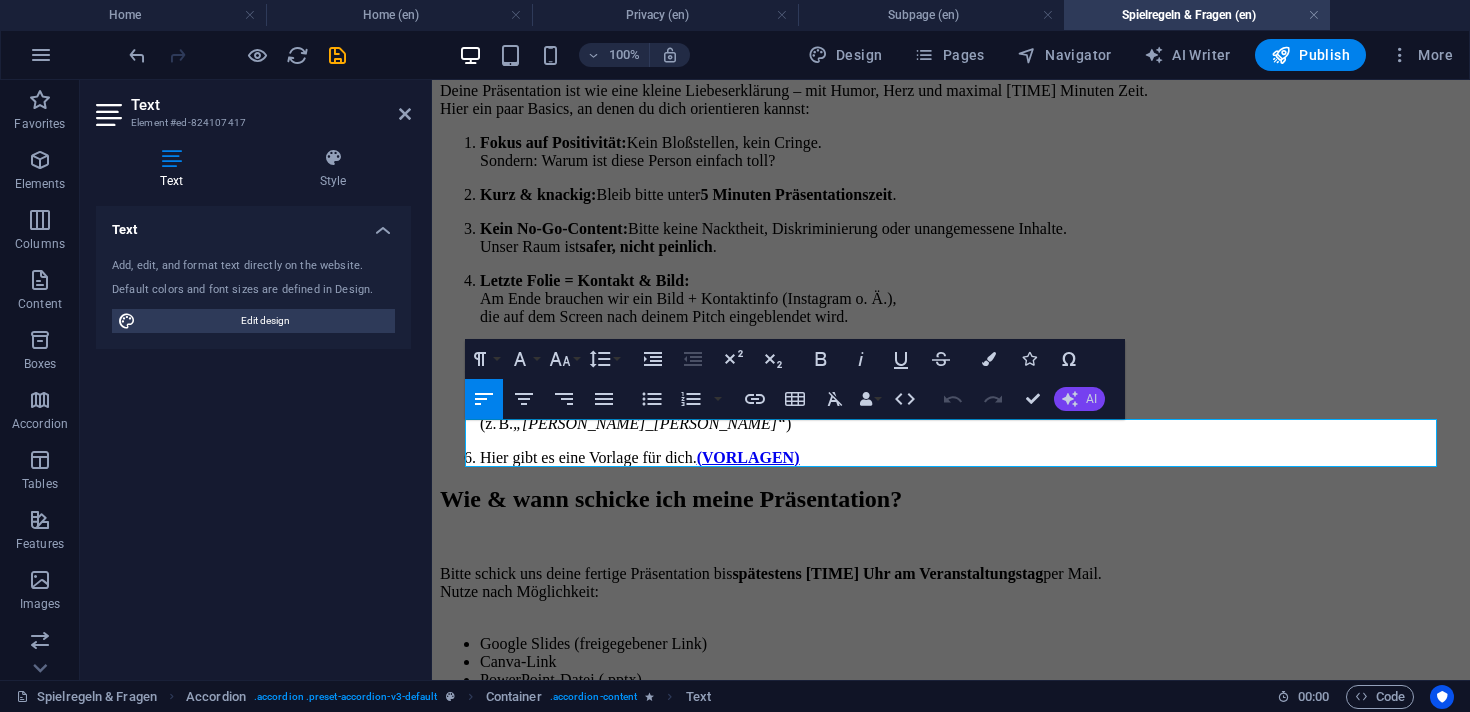 click 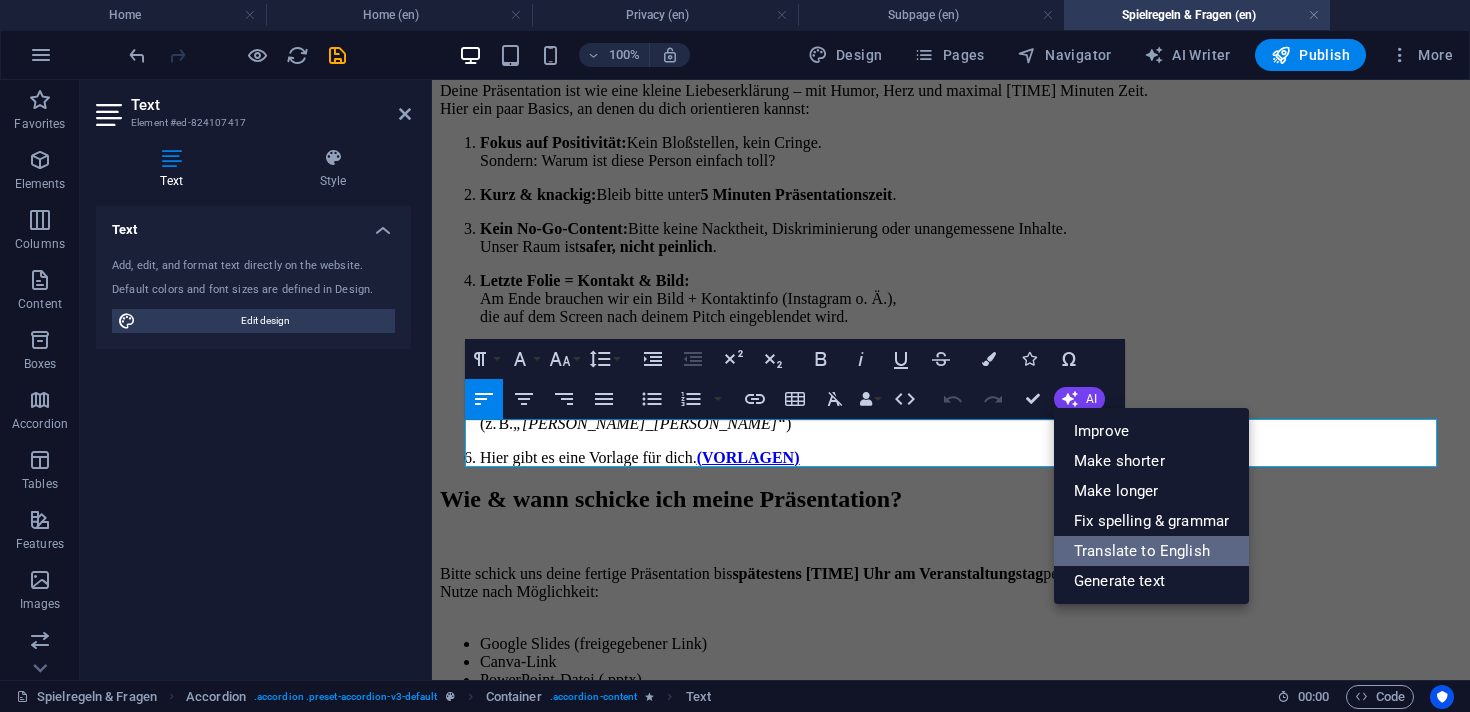 click on "Translate to English" at bounding box center [1151, 551] 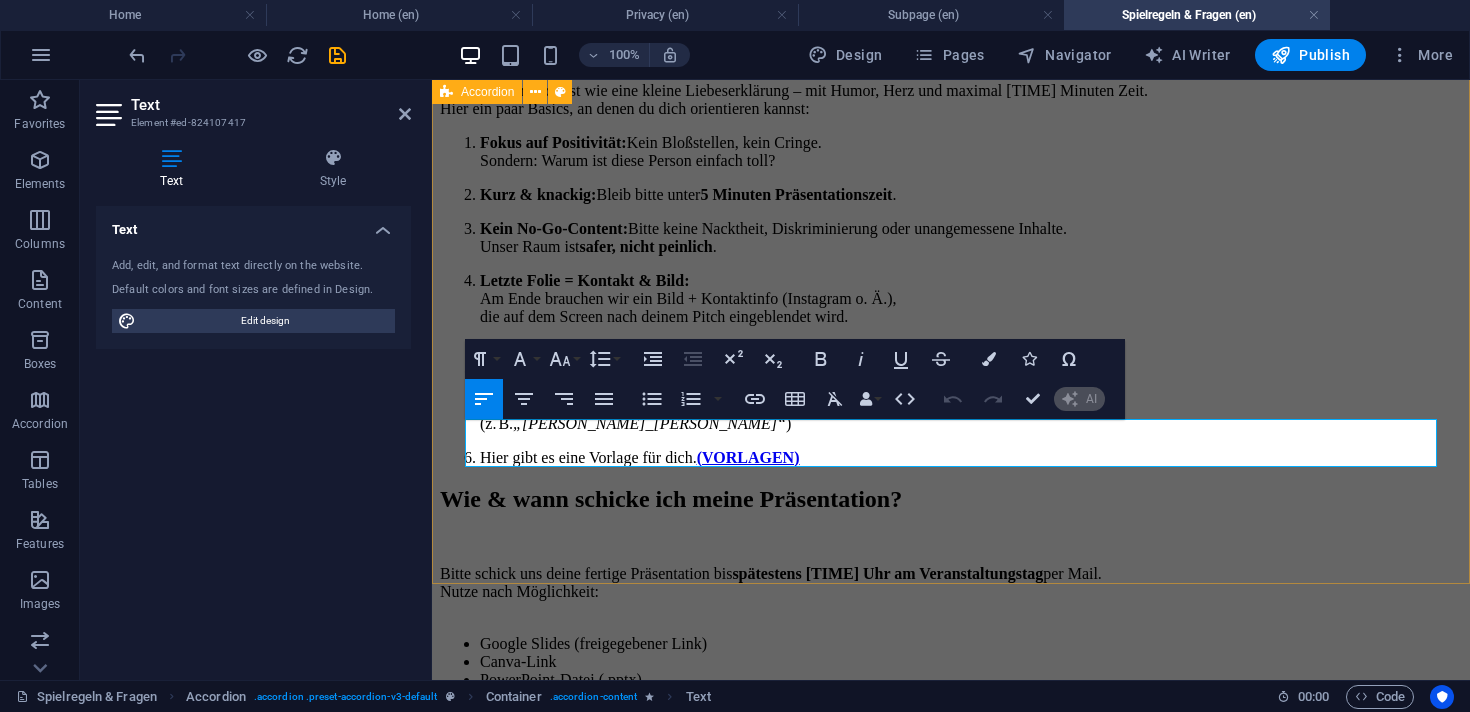 click on "DO I HAVE TO BE SINGLE TO PARTICIPATE? Not at all! Everyone is welcome – whether you are single, in a relationship, or open to meeting new people. It's all about encounters, flirting, and having a good time. DO I REALLY HAVE TO PITCH TO SOMEONE? No! The stage is optional. You can simply be a spectator – completely without pressure. I AM IN A COMMITTED RELATIONSHIP – CAN I STILL PARTICIPATE? Absolutely. Many couples accompany their single friends or simply want to enjoy a relaxed evening full of encounters. If you want to introduce someone, go ahead – but it's also nice just to be there. CAN I PITCH SPONTANEOUSLY, EVEN WITHOUT REGISTRATION? Yes – as long as slots are available! Let the organizing team know shortly beforehand – you will get up to 5 minutes to pitch. CAN I PITCH TOGETHER WITH A SECOND PERSON? Yes, that is possible – if you both have a pitch ticket. Just share the 5-minute slot time. IS THERE AN AGE LIMIT OR A SPECIFIC TARGET GROUP? CAN I INTRODUCE MULTIPLE FRIENDS AT ONCE?" at bounding box center (951, -386) 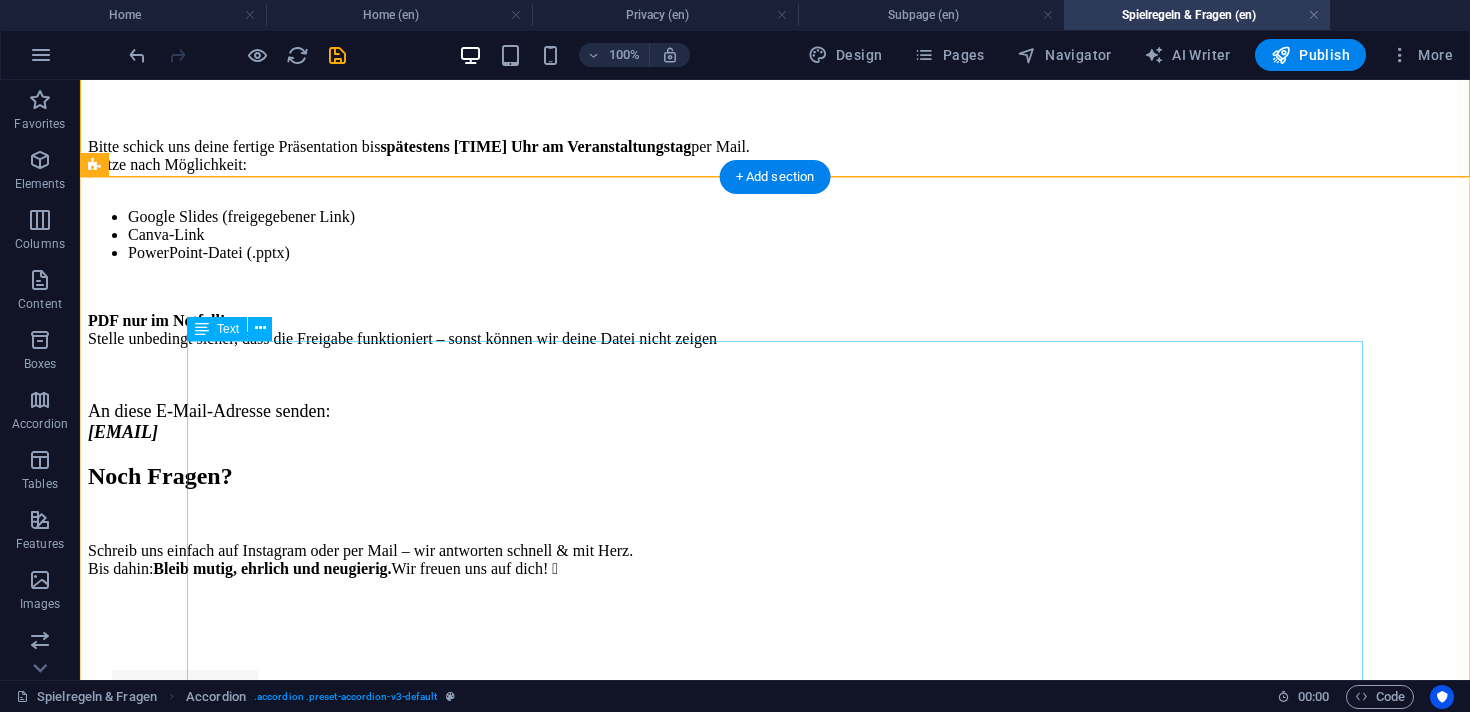 scroll, scrollTop: 2479, scrollLeft: 0, axis: vertical 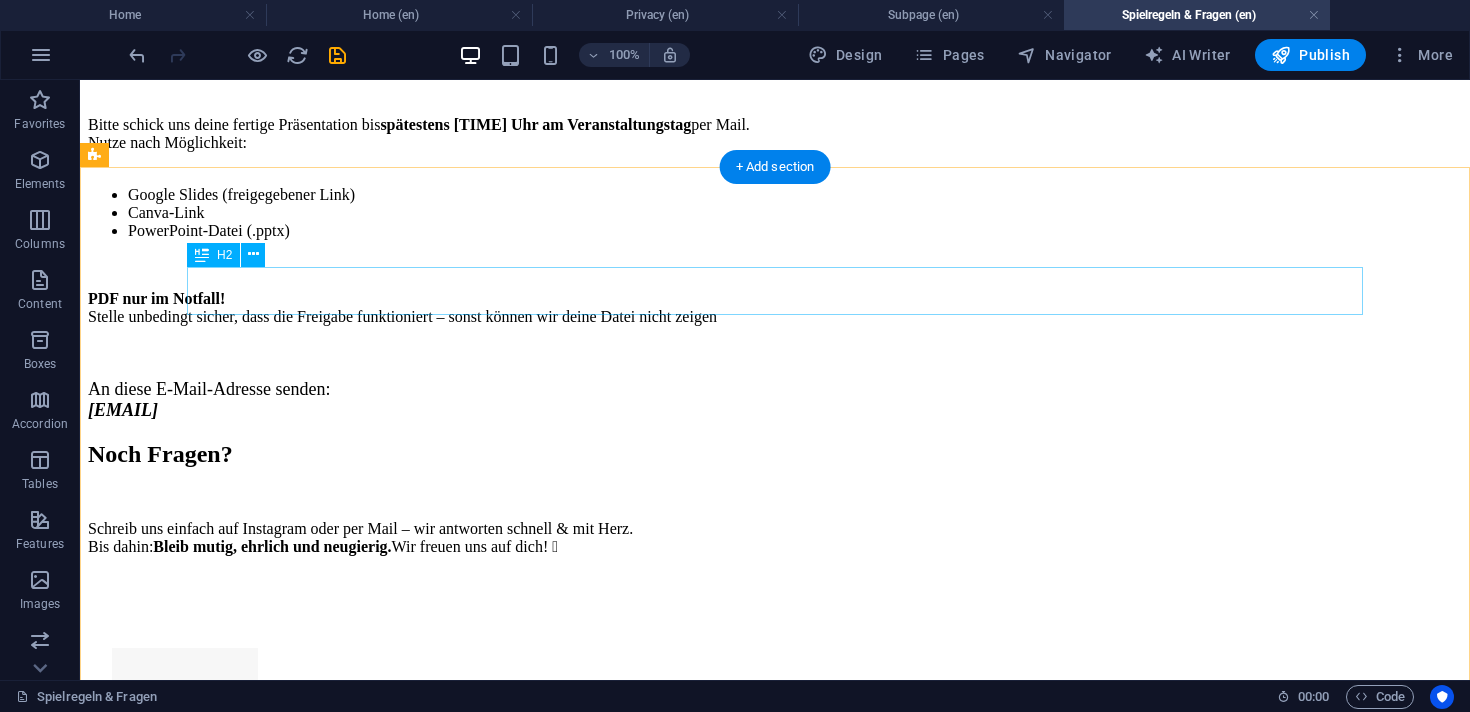 click on "Was muss in der Präsentation sein?" at bounding box center [775, -433] 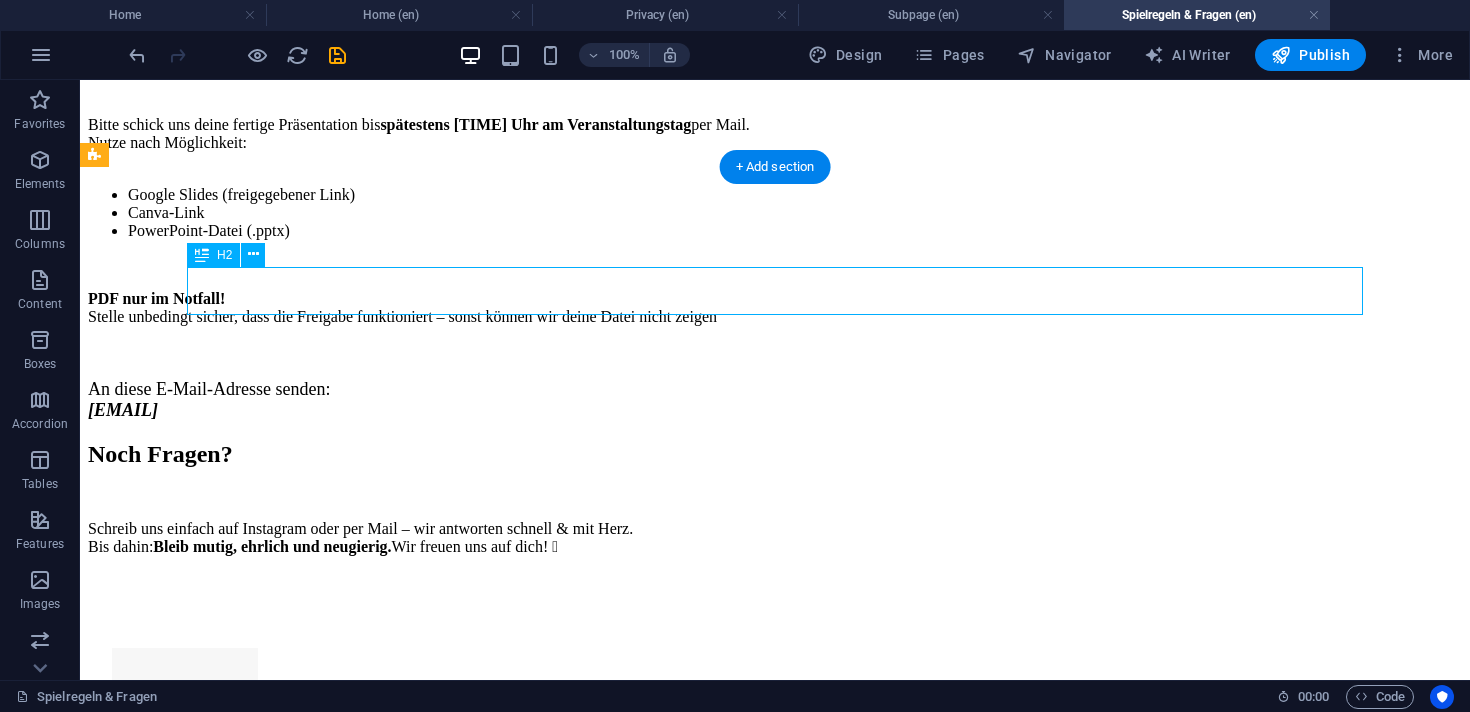 click on "Was muss in der Präsentation sein?" at bounding box center [775, -433] 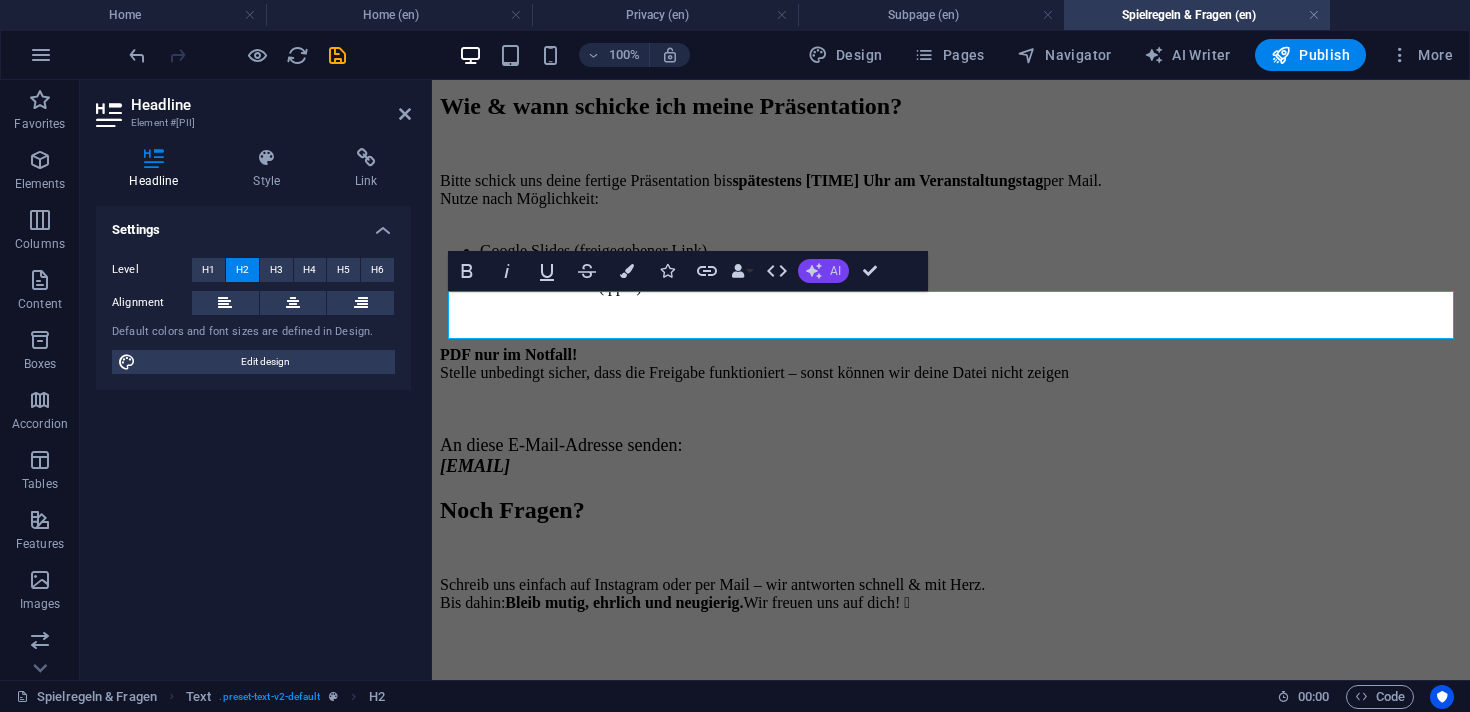 click 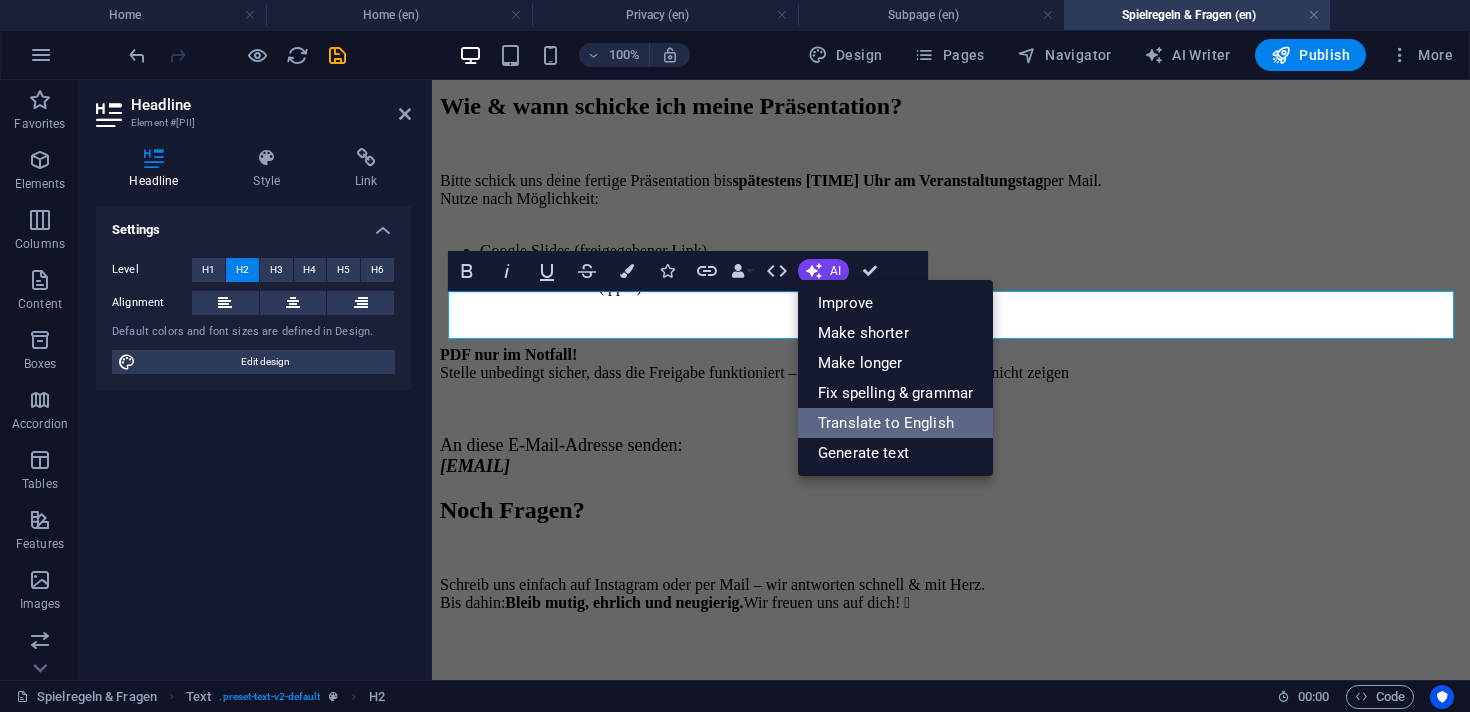 click on "Translate to English" at bounding box center (895, 423) 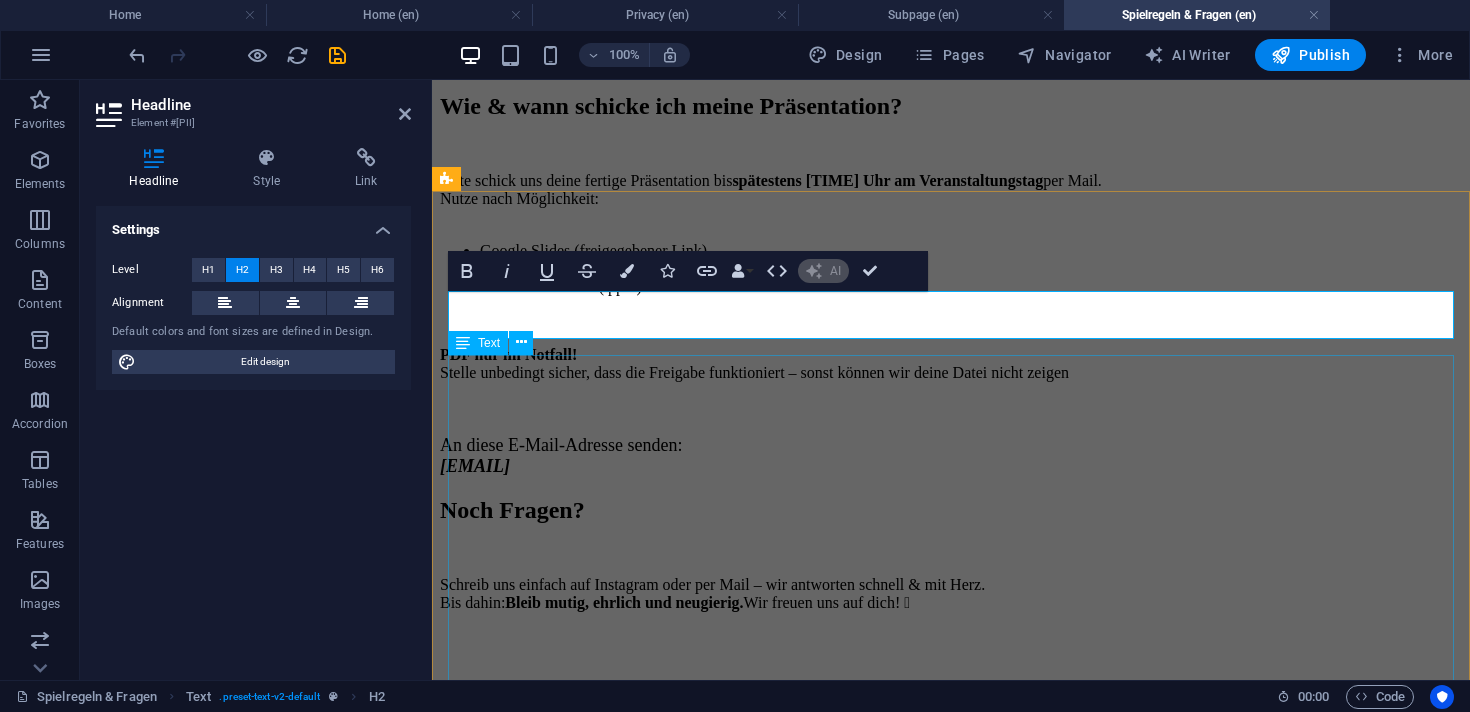 type 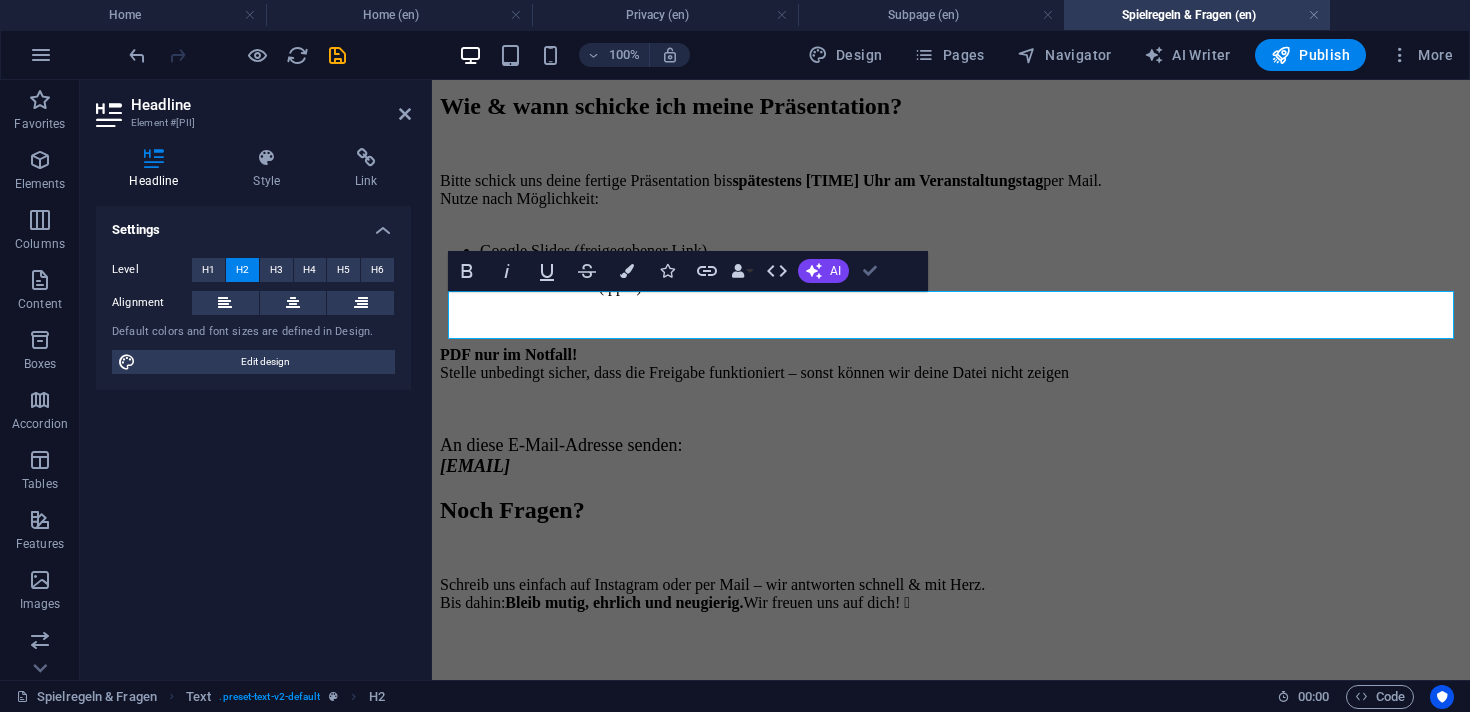 scroll, scrollTop: 2455, scrollLeft: 0, axis: vertical 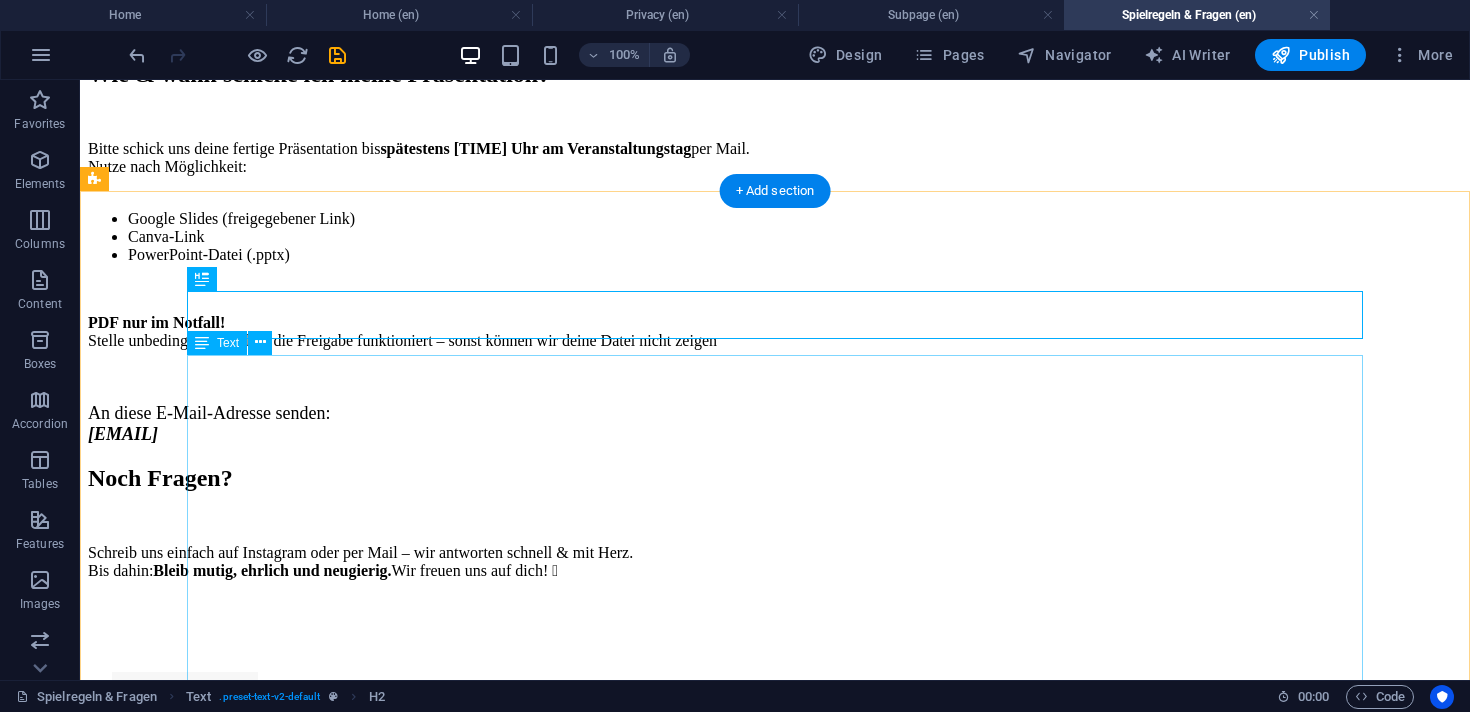 click on "Deine Präsentation ist wie eine kleine Liebeserklärung – mit Humor, Herz und maximal 5 Minuten Zeit. Hier ein paar Basics, an denen du dich orientieren kannst: Fokus auf Positivität:  Kein Bloßstellen, kein Cringe. Sondern: Warum ist diese Person einfach toll? Kurz & knackig:  Bleib bitte unter  5 Minuten Präsentationszeit . Kein No-Go-Content:  Bitte keine Nacktheit, Diskriminierung oder unangemessene Inhalte. Unser Raum ist  safer, nicht peinlich . Letzte Folie = Kontakt & Bild: Am Ende brauchen wir ein Bild + Kontaktinfo (Instagram o. Ä.), die auf dem Screen nach deinem Pitch eingeblendet wird. Dateiname: Damit wir's zuordnen können: Name_der_Person_von_Name_des_Presenters.pptx (z. B.  „Alex_von_Julia“ ) Hier gibt es eine Vorlage für dich.  (VORLAGEN)" at bounding box center (775, -151) 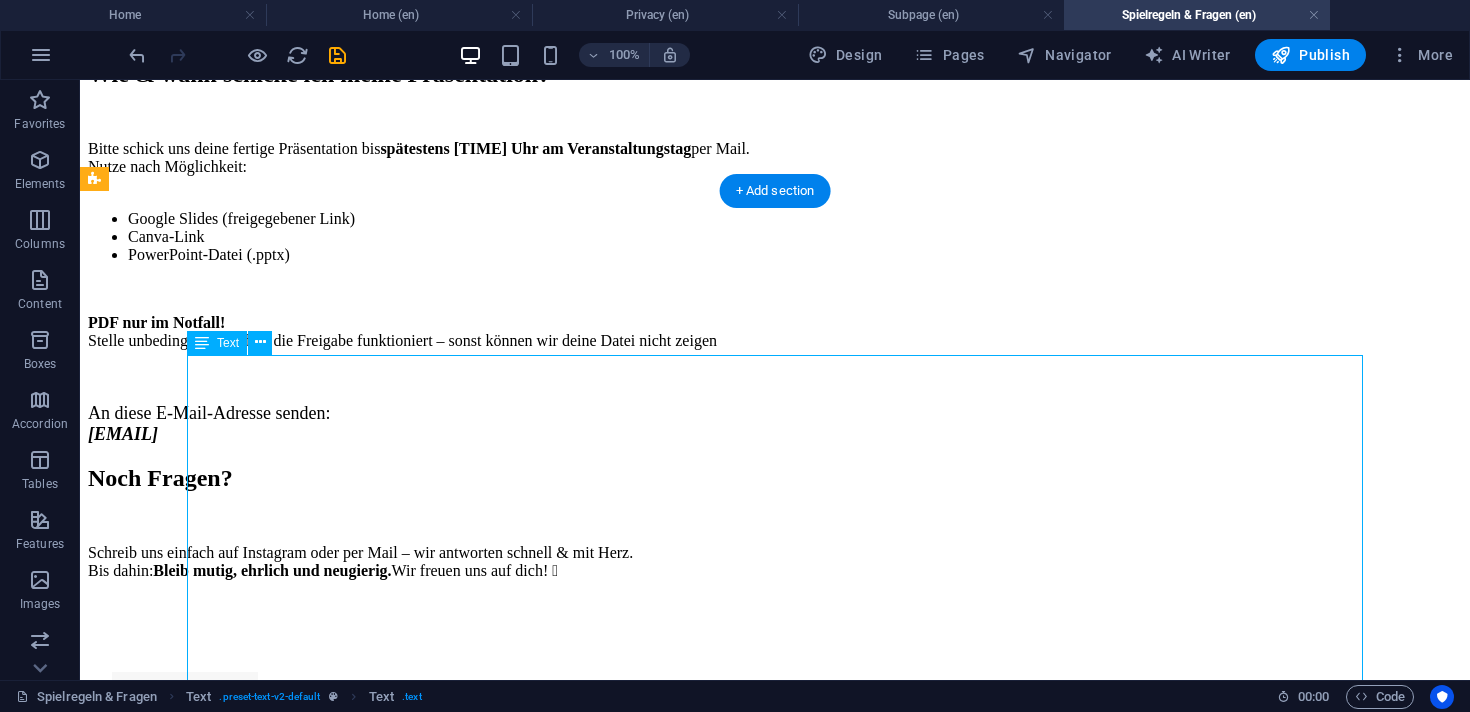 click on "Deine Präsentation ist wie eine kleine Liebeserklärung – mit Humor, Herz und maximal 5 Minuten Zeit. Hier ein paar Basics, an denen du dich orientieren kannst: Fokus auf Positivität:  Kein Bloßstellen, kein Cringe. Sondern: Warum ist diese Person einfach toll? Kurz & knackig:  Bleib bitte unter  5 Minuten Präsentationszeit . Kein No-Go-Content:  Bitte keine Nacktheit, Diskriminierung oder unangemessene Inhalte. Unser Raum ist  safer, nicht peinlich . Letzte Folie = Kontakt & Bild: Am Ende brauchen wir ein Bild + Kontaktinfo (Instagram o. Ä.), die auf dem Screen nach deinem Pitch eingeblendet wird. Dateiname: Damit wir's zuordnen können: Name_der_Person_von_Name_des_Presenters.pptx (z. B.  „Alex_von_Julia“ ) Hier gibt es eine Vorlage für dich.  (VORLAGEN)" at bounding box center [775, -151] 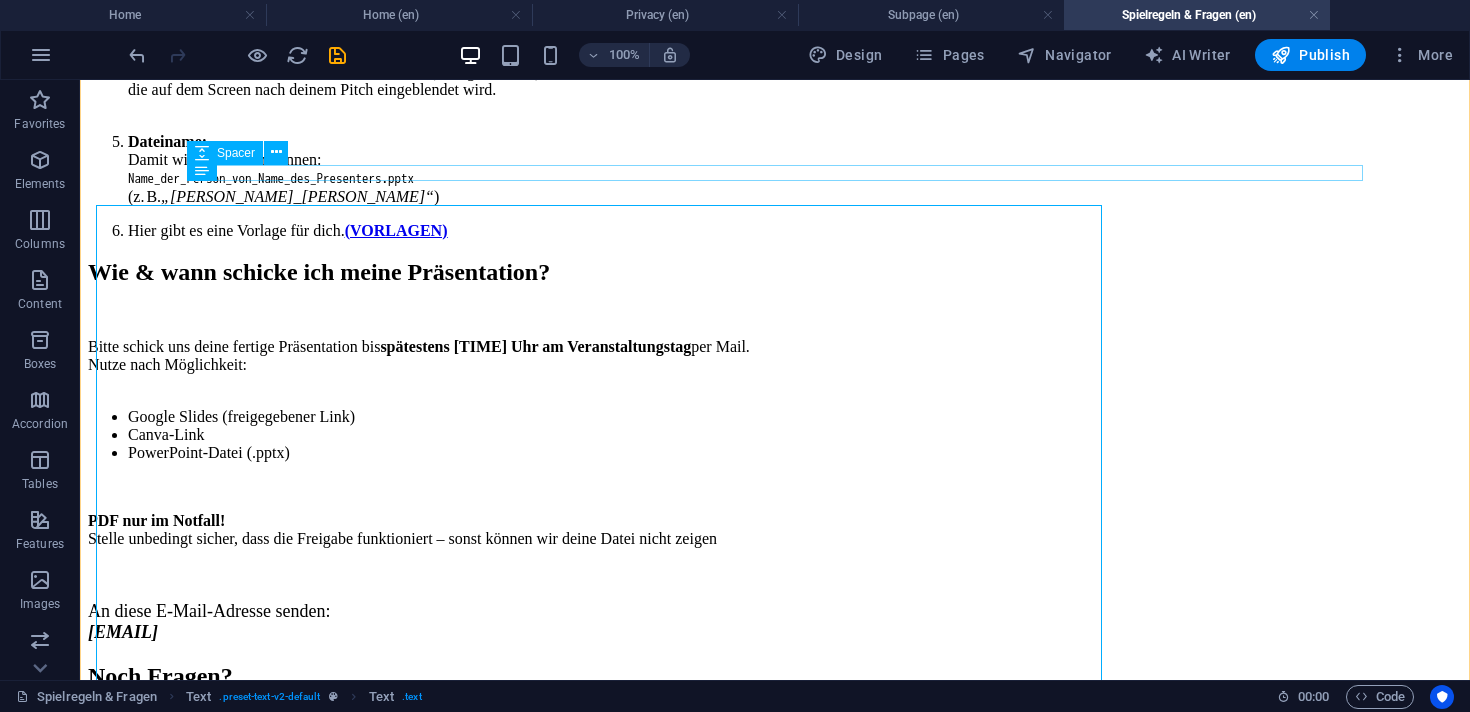 scroll, scrollTop: 2431, scrollLeft: 0, axis: vertical 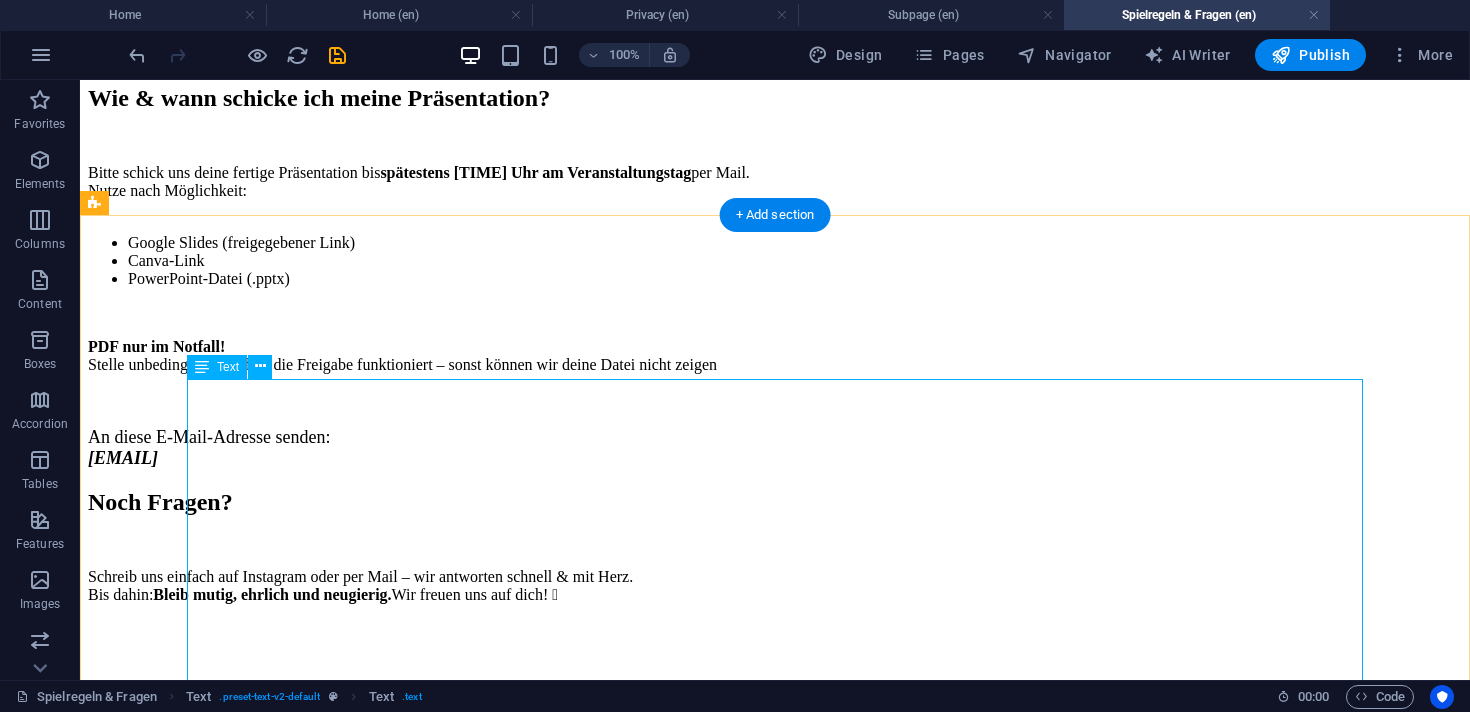 click on "Deine Präsentation ist wie eine kleine Liebeserklärung – mit Humor, Herz und maximal 5 Minuten Zeit. Hier ein paar Basics, an denen du dich orientieren kannst: Fokus auf Positivität:  Kein Bloßstellen, kein Cringe. Sondern: Warum ist diese Person einfach toll? Kurz & knackig:  Bleib bitte unter  5 Minuten Präsentationszeit . Kein No-Go-Content:  Bitte keine Nacktheit, Diskriminierung oder unangemessene Inhalte. Unser Raum ist  safer, nicht peinlich . Letzte Folie = Kontakt & Bild: Am Ende brauchen wir ein Bild + Kontaktinfo (Instagram o. Ä.), die auf dem Screen nach deinem Pitch eingeblendet wird. Dateiname: Damit wir's zuordnen können: Name_der_Person_von_Name_des_Presenters.pptx (z. B.  „Alex_von_Julia“ ) Hier gibt es eine Vorlage für dich.  (VORLAGEN)" at bounding box center [775, -127] 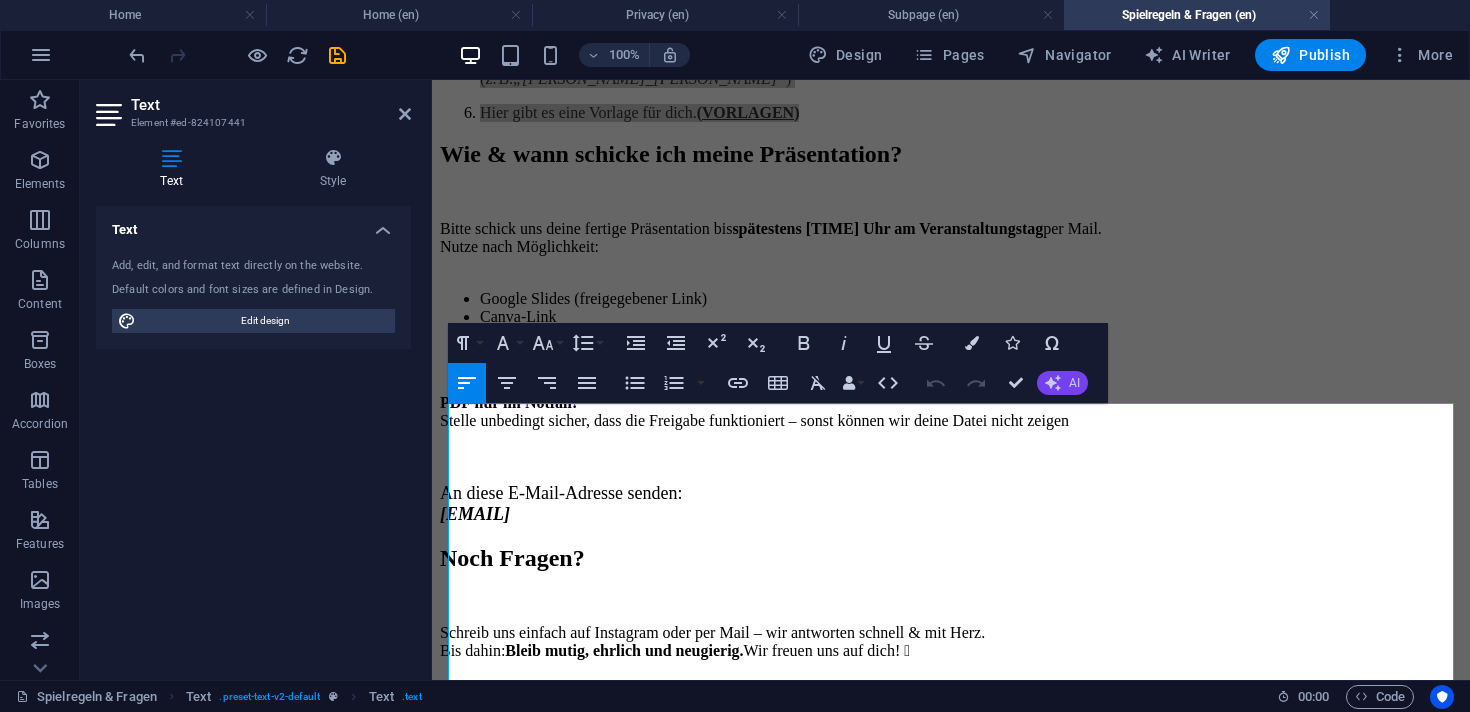 click 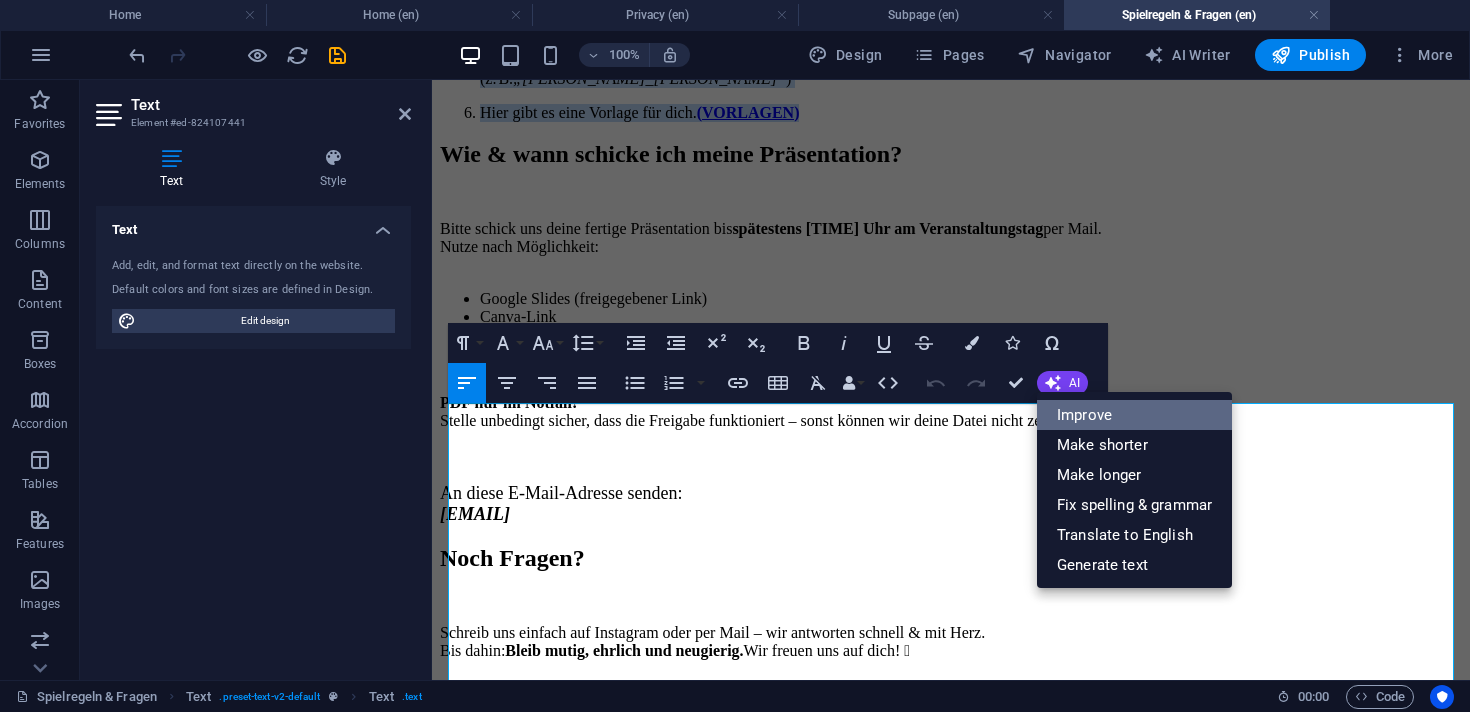 click on "Improve" at bounding box center [1134, 415] 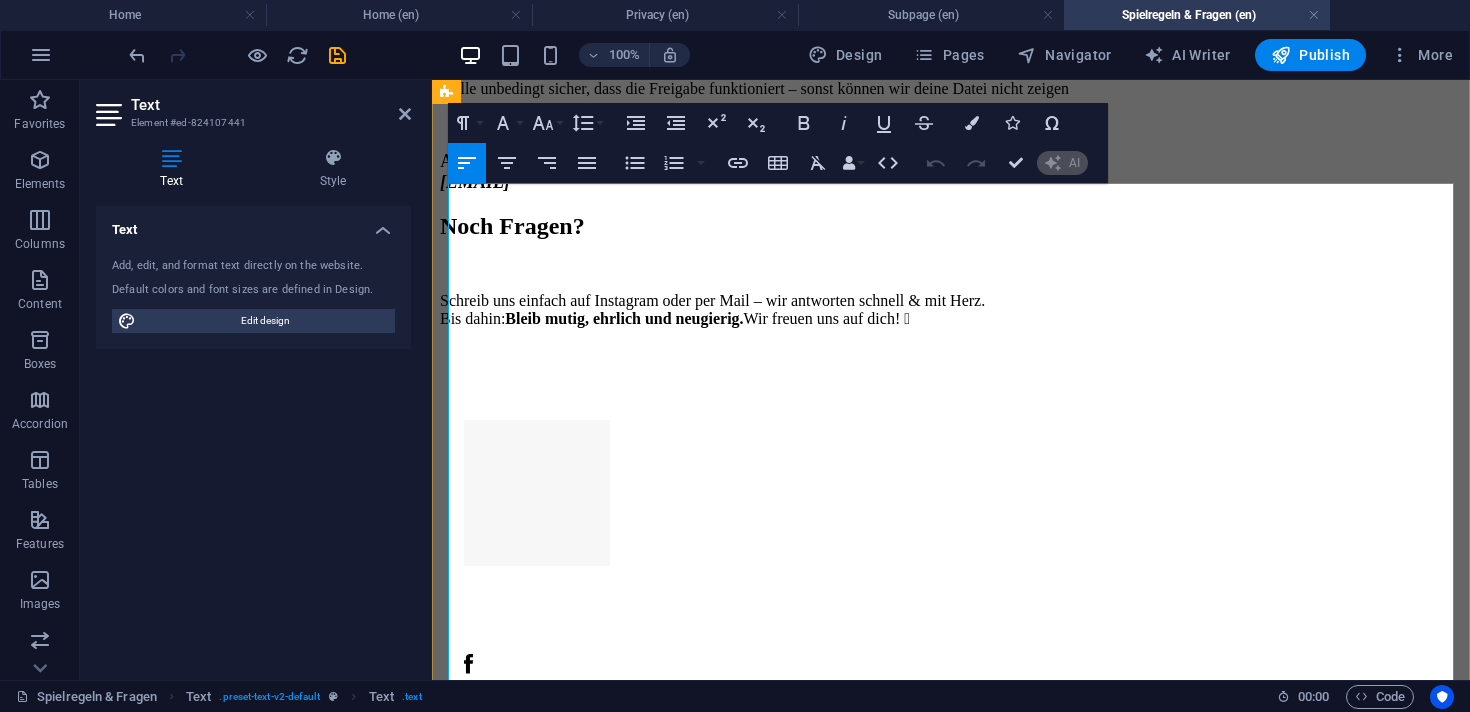 scroll, scrollTop: 2585, scrollLeft: 0, axis: vertical 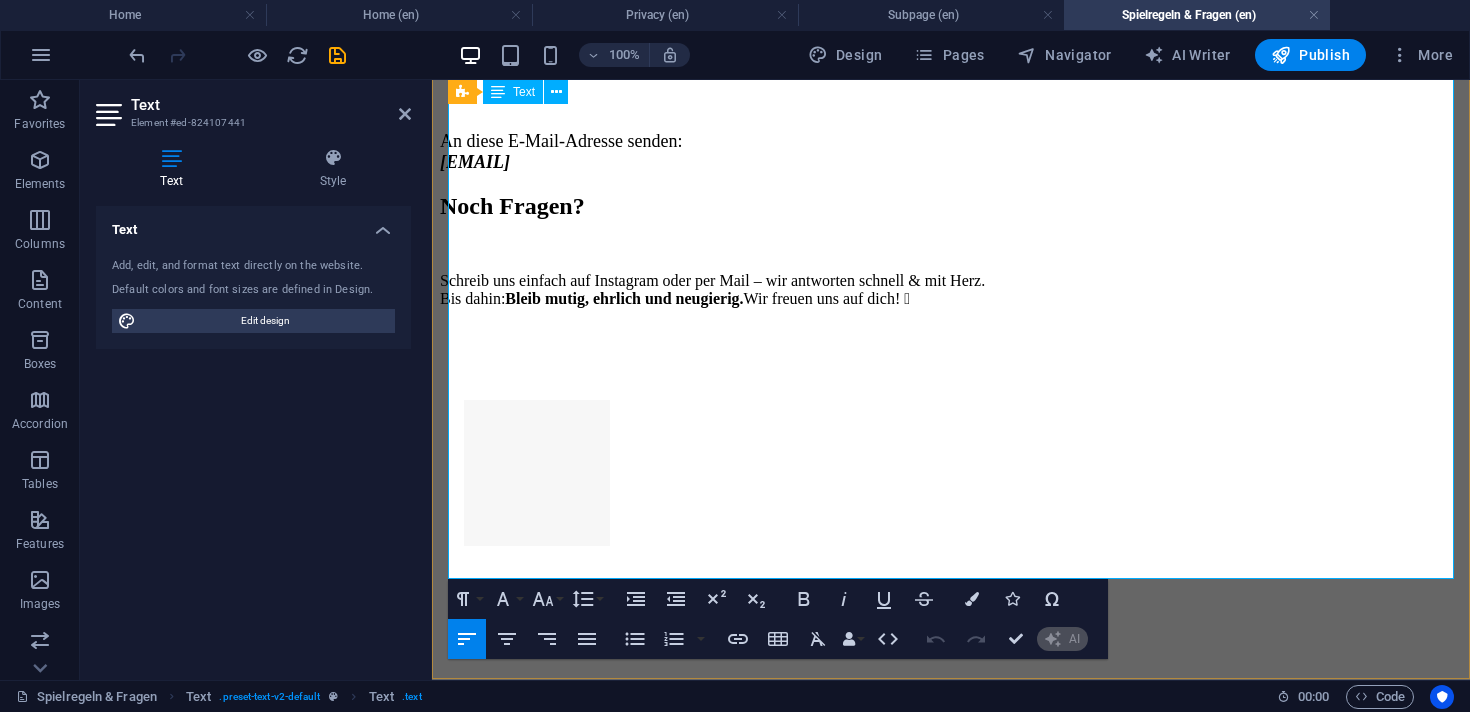 type 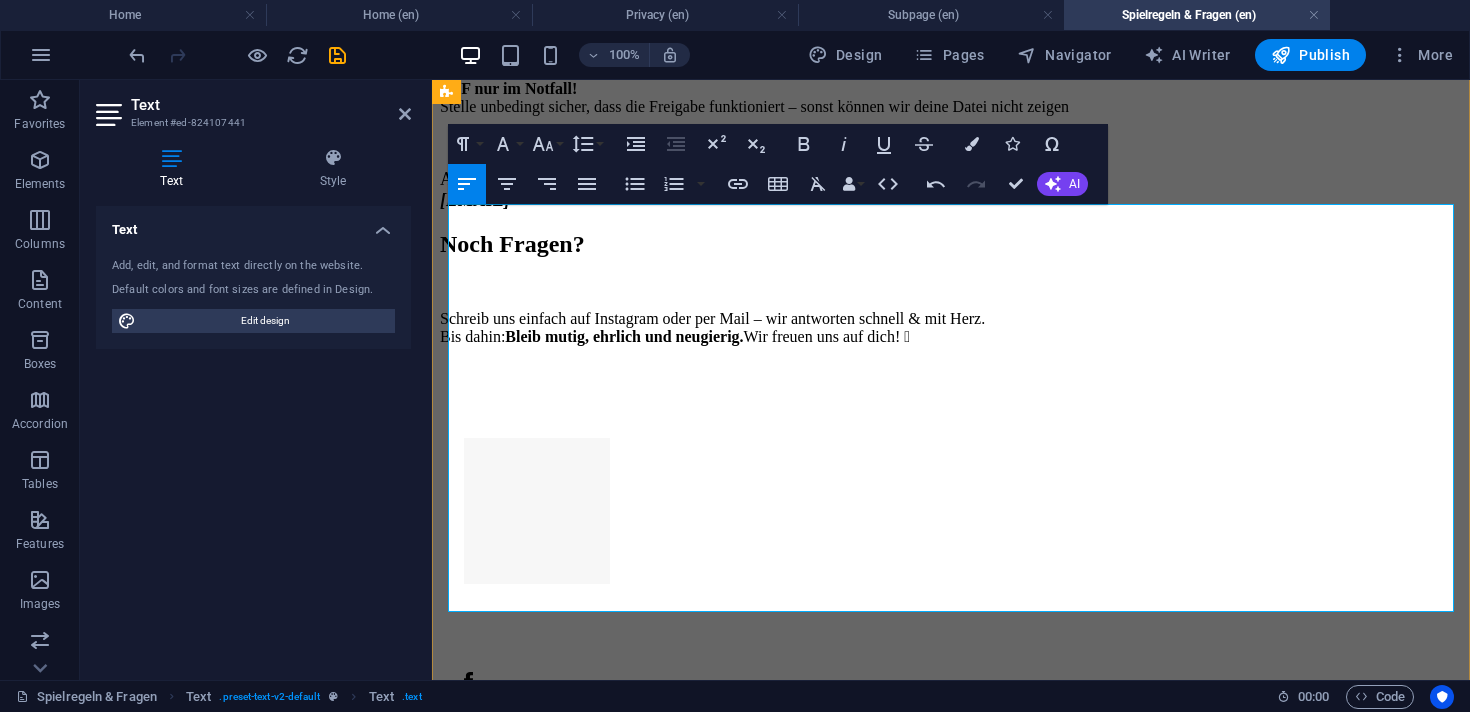 scroll, scrollTop: 2390, scrollLeft: 0, axis: vertical 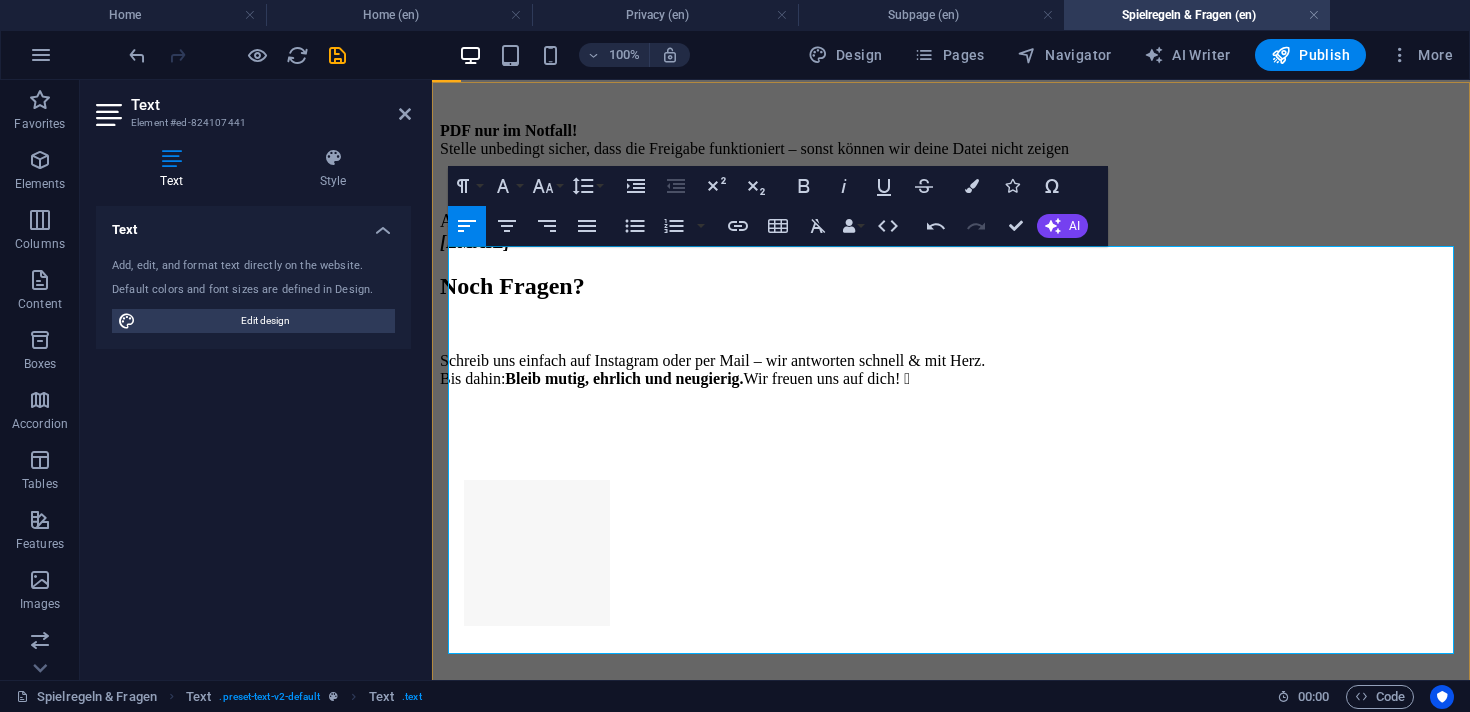 click on "Deine Präsentation ist wie eine kleine Liebeserklärung – mit Humor, Herz und maximal 5 Minuten Zeit. Hier sind einige grundlegende Richtlinien, an denen du dich orientieren kannst: Fokus auf Positivität: Vermeide Bloßstellungen und peinliche Momente. Konzentriere dich darauf, warum diese Person einfach großartig ist! Kurz und prägnant: Halte dich bitte an die 5 Minuten Präsentationszeit. Kein No-Go-Content: Bitte keine Nacktheit, Diskriminierung oder unangemessene Inhalte. Unser Raum soll sicher und respektvoll sein, nicht unangenehm. Letzte Folie = Kontakt & Bild: Am Ende benötigen wir ein Bild sowie die Kontaktinformationen (z. B. Instagram), die nach deinem Pitch auf dem Bildschirm eingeblendet werden. Dateiname: Damit wir es richtig zuordnen können: Name_der_Person_von_Name_des_Presenters.pptx (z. B. „Alex_von_Julia“) Hier findest du eine Vorlage für deine Präsentation. (VORLAGEN)" at bounding box center [951, -285] 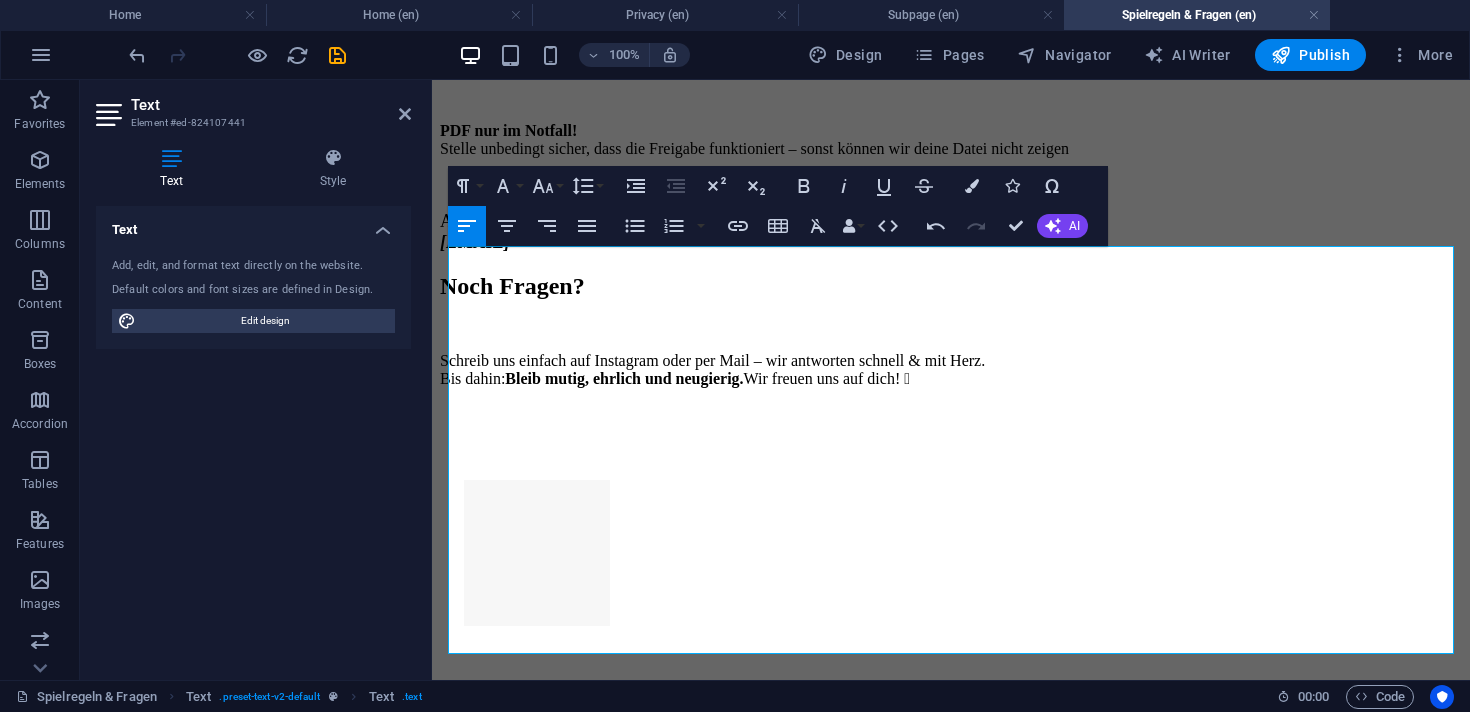 click on "Undo Redo Confirm (⌘+⏎) AI Improve Make shorter Make longer Fix spelling & grammar Translate to English Generate text" at bounding box center [1003, 226] 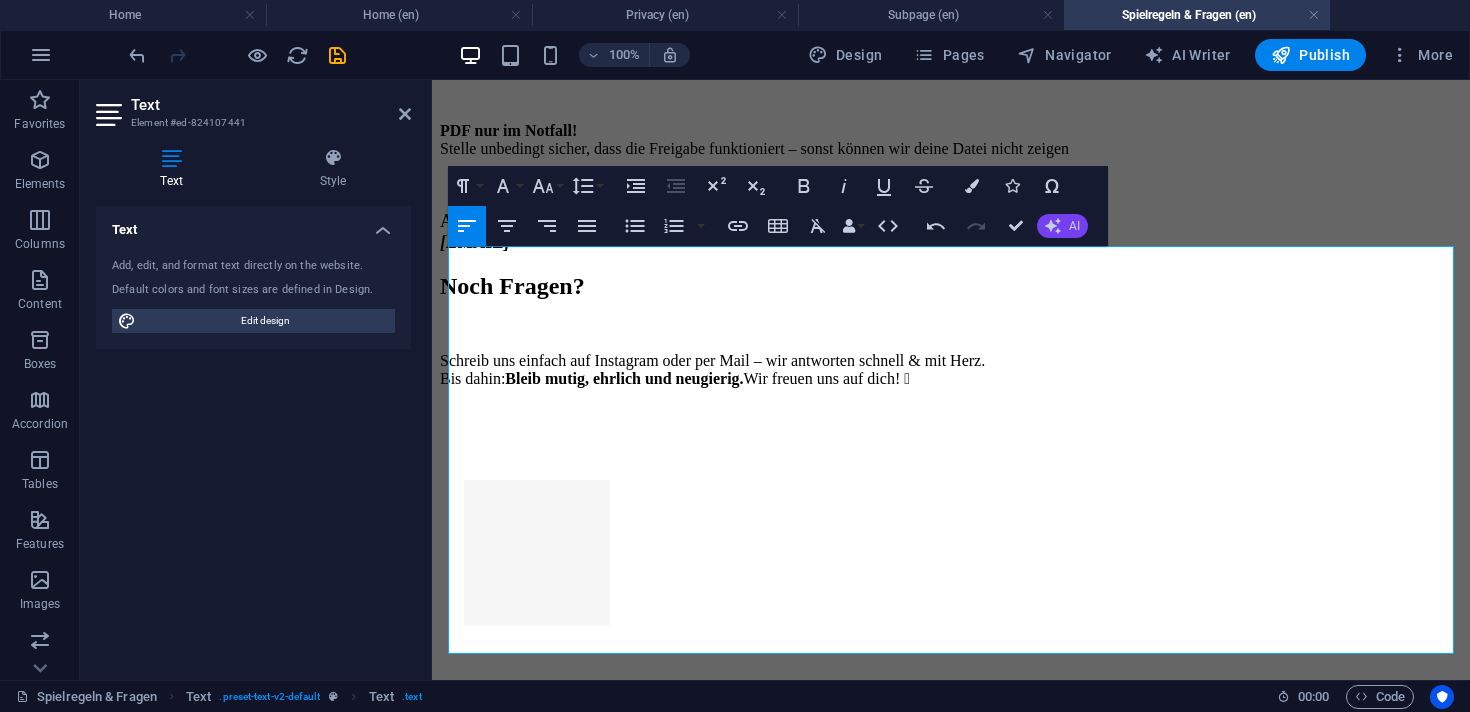 click on "AI" at bounding box center (1074, 226) 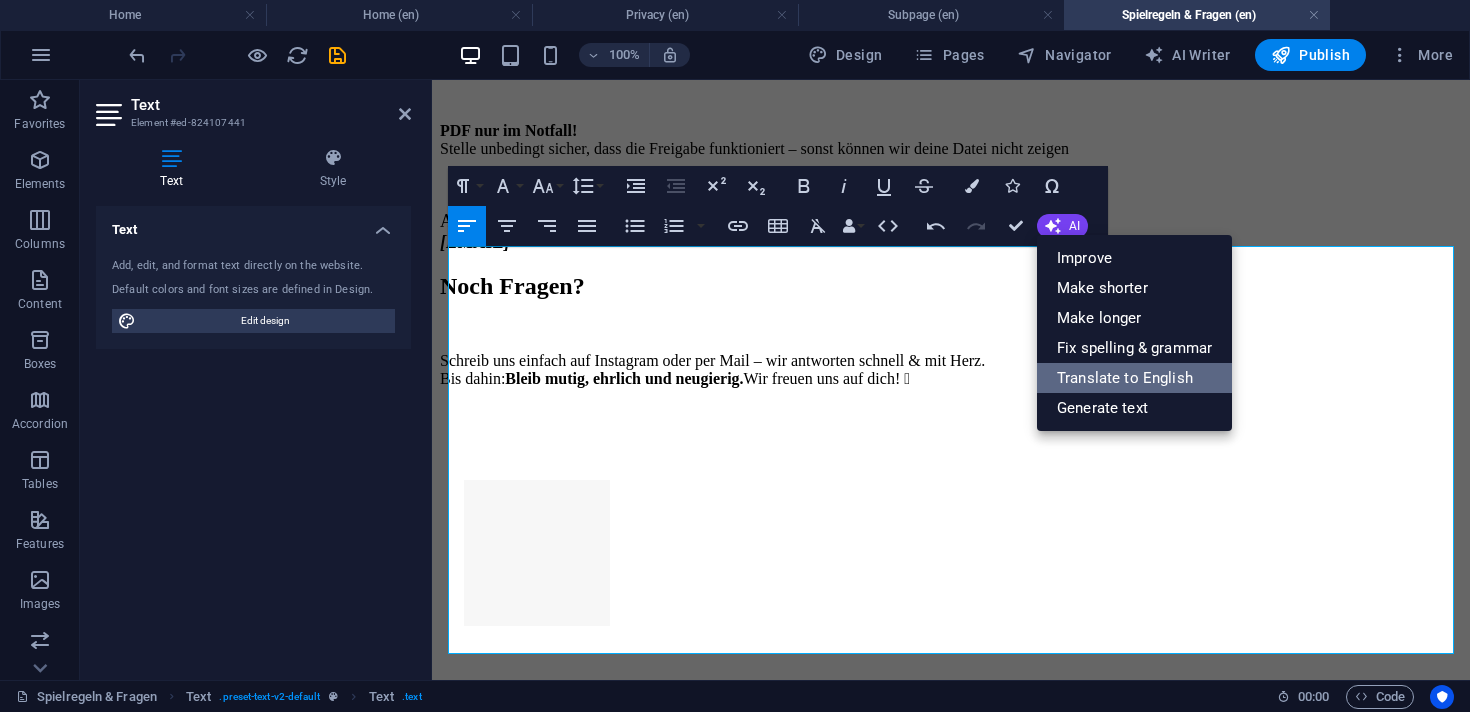 click on "Translate to English" at bounding box center [1134, 378] 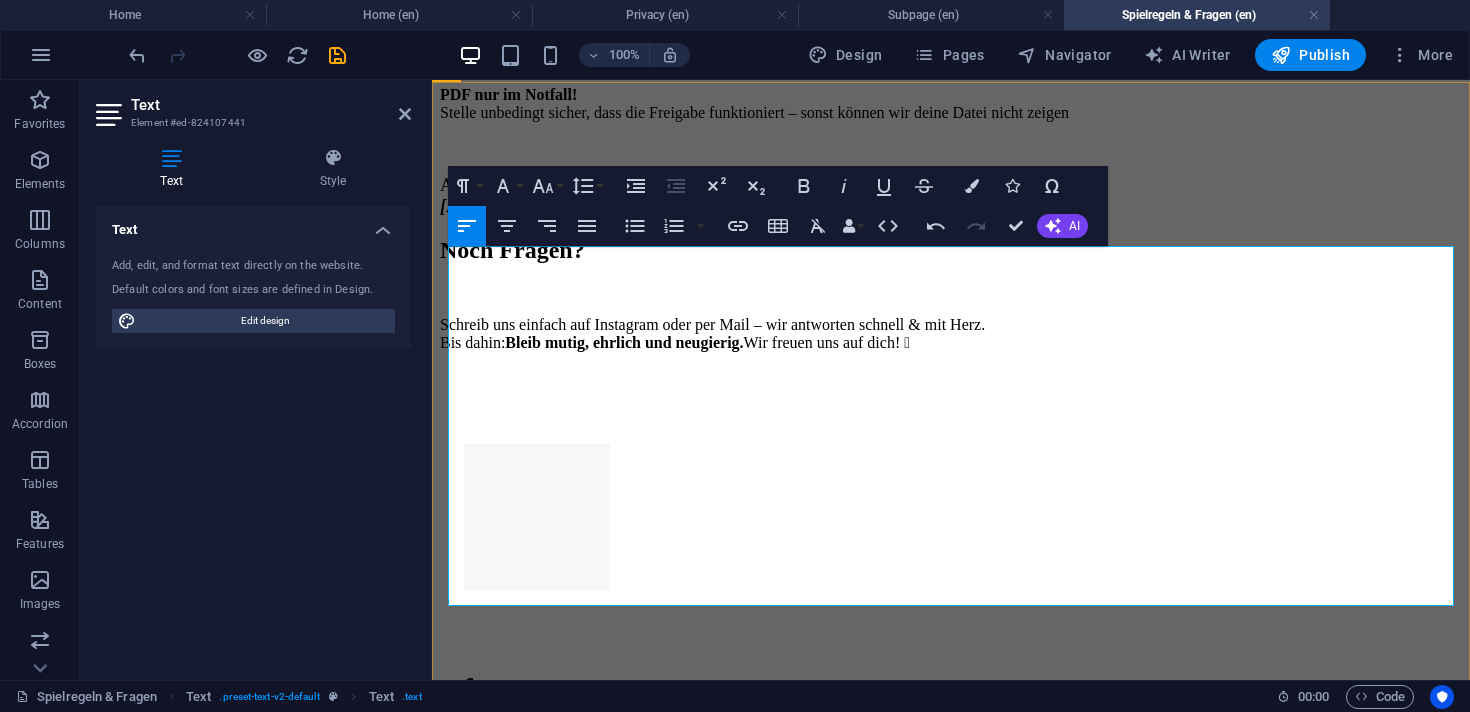 drag, startPoint x: 958, startPoint y: 596, endPoint x: 837, endPoint y: 594, distance: 121.016525 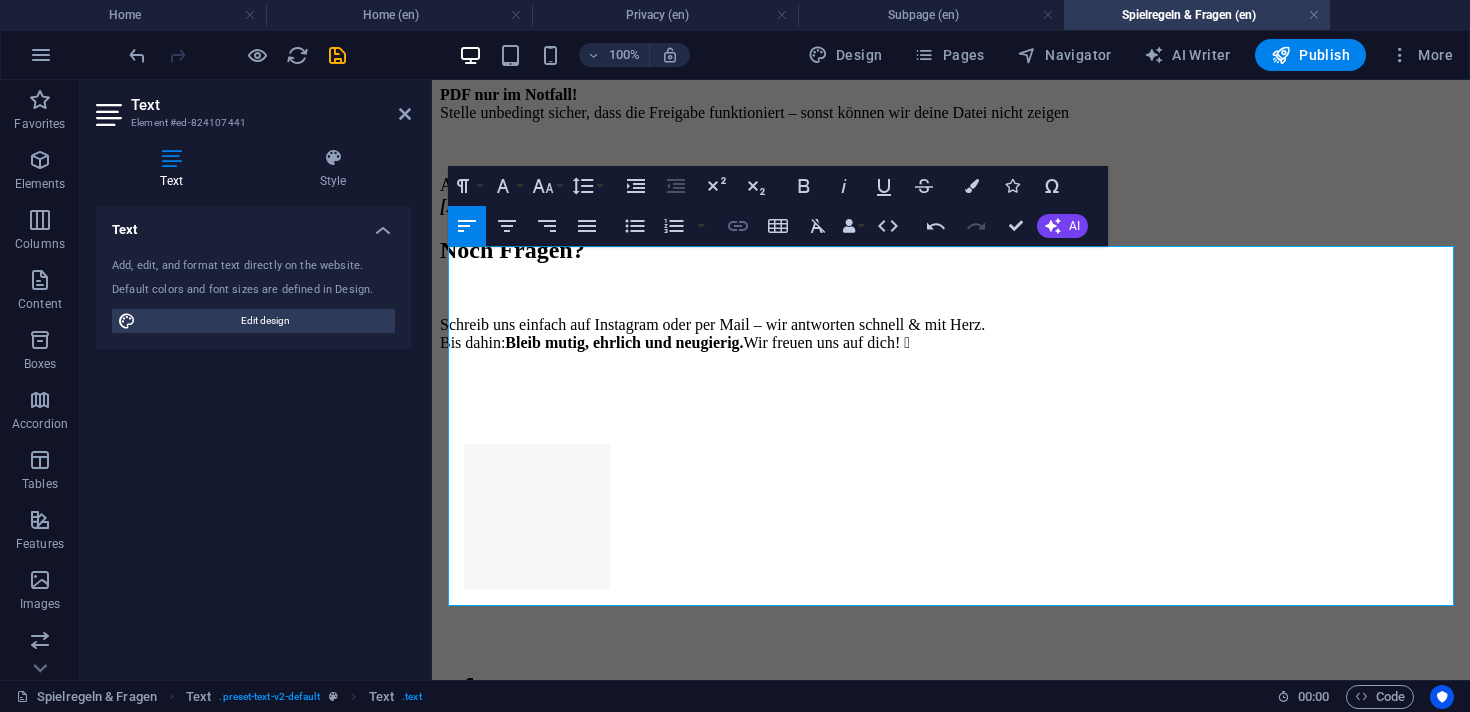 click 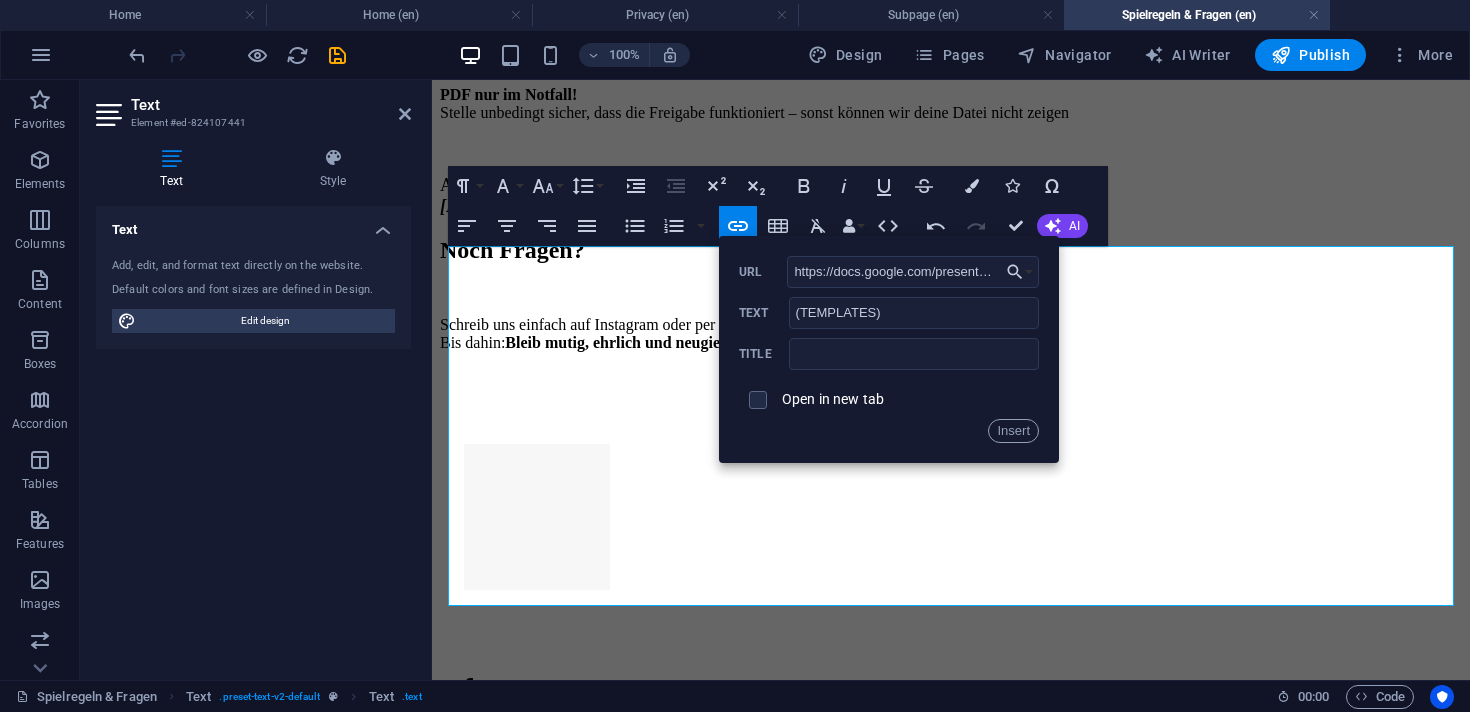 scroll, scrollTop: 0, scrollLeft: 678, axis: horizontal 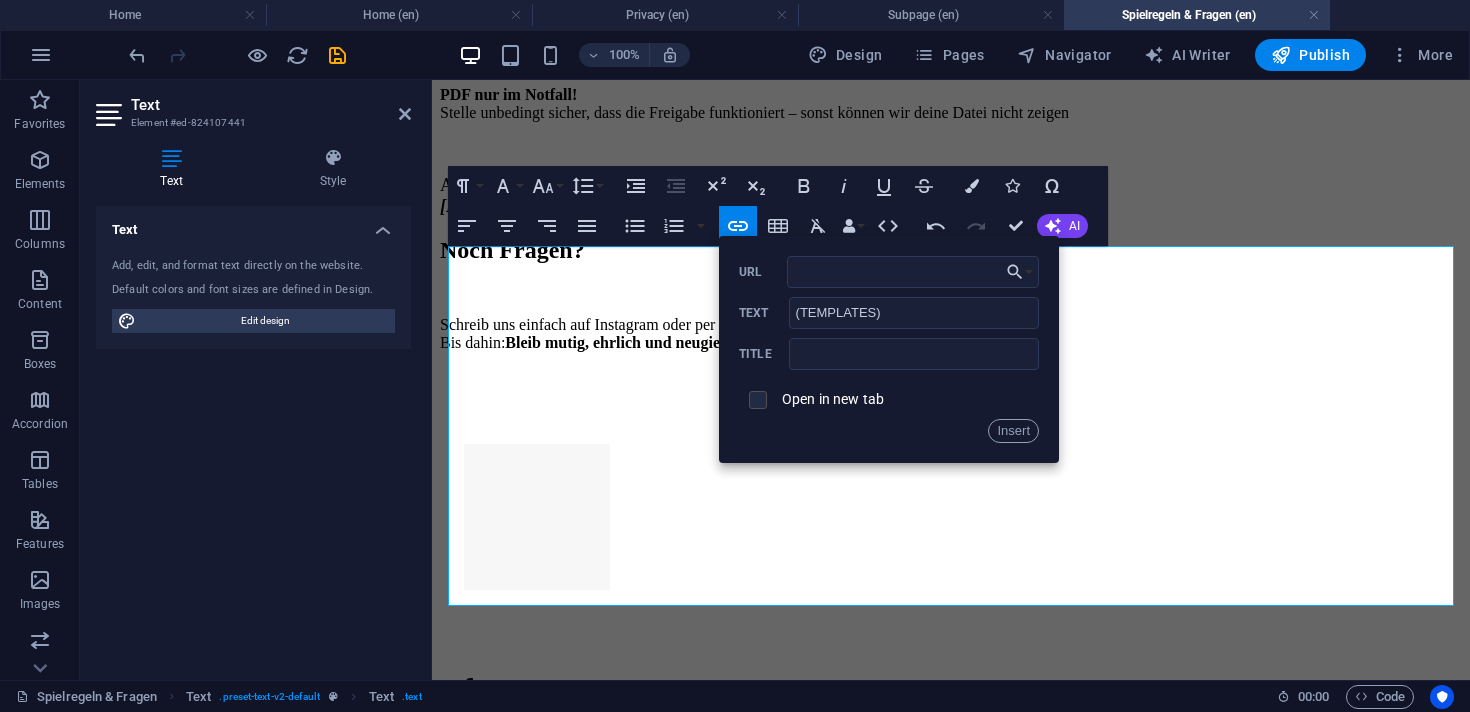type on "https://docs.google.com/presentation/d/1IEplOD4wtq3BIIJCu_bz7FSjQrAfxVM-/edit?usp=drive_link&ouid=100353559809987009510&rtpof=true&sd=true" 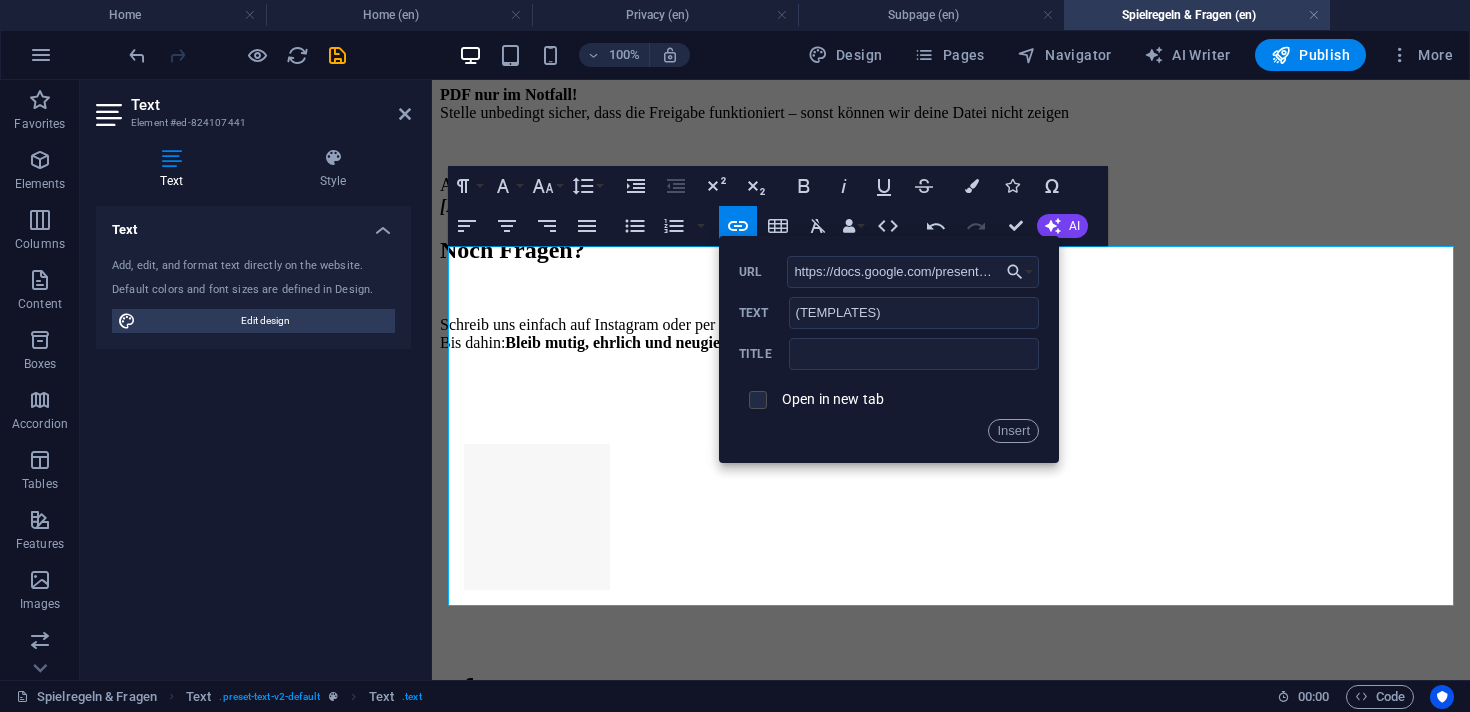click at bounding box center (755, 397) 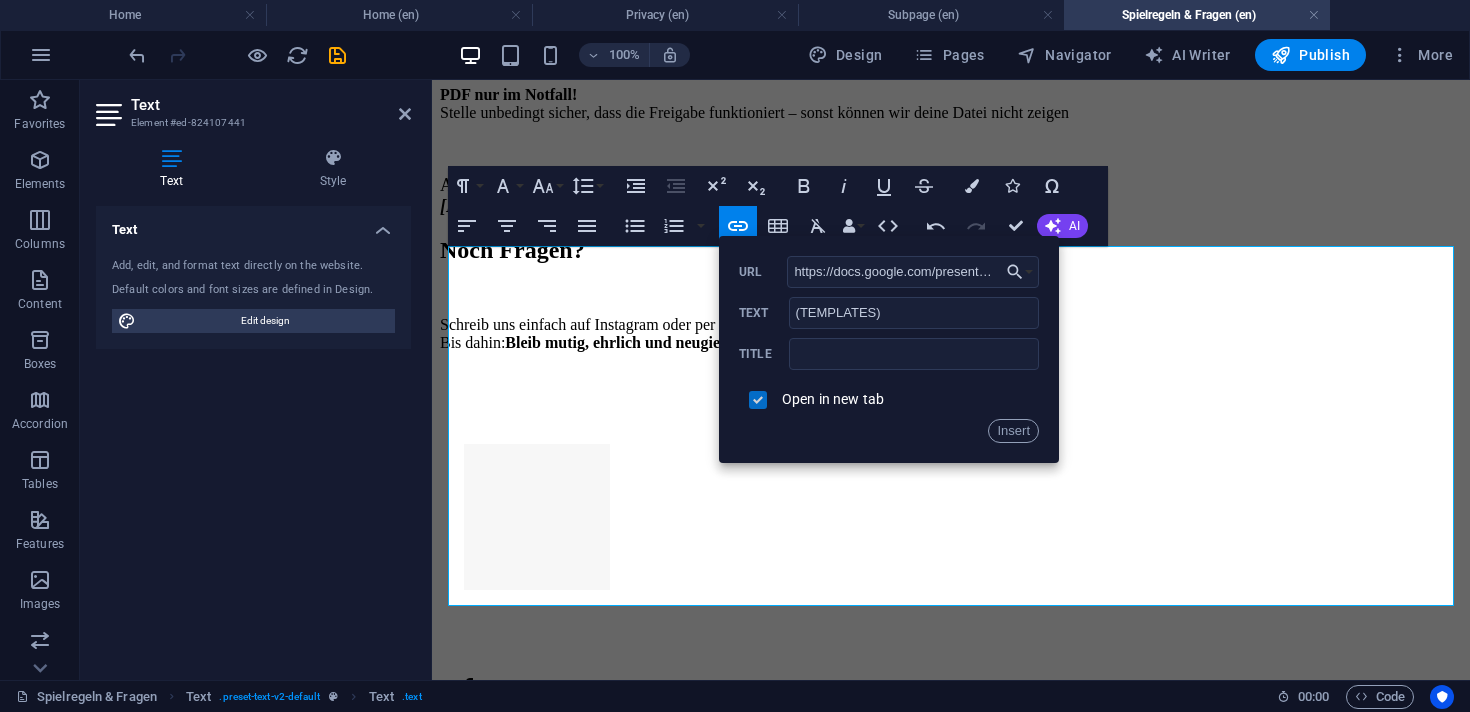 click at bounding box center [755, 397] 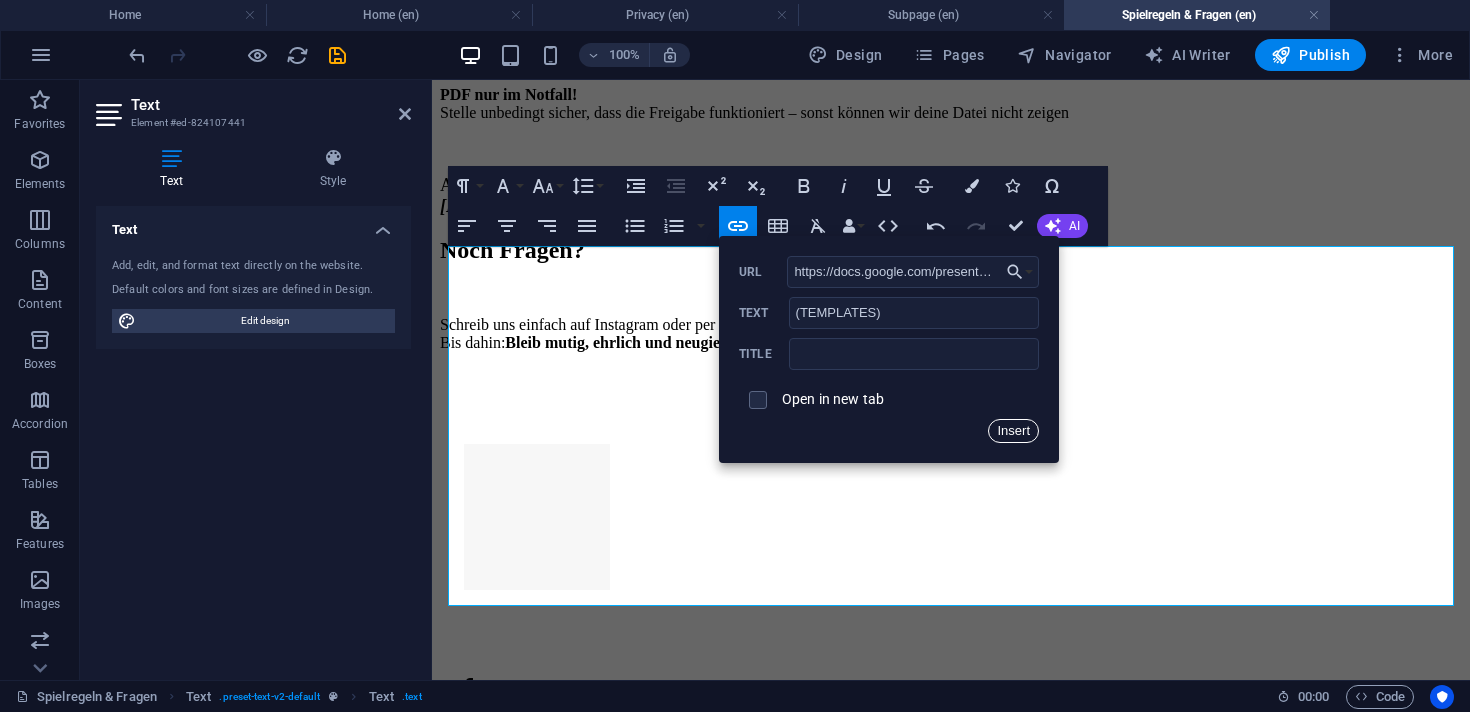 click on "Insert" at bounding box center [1013, 431] 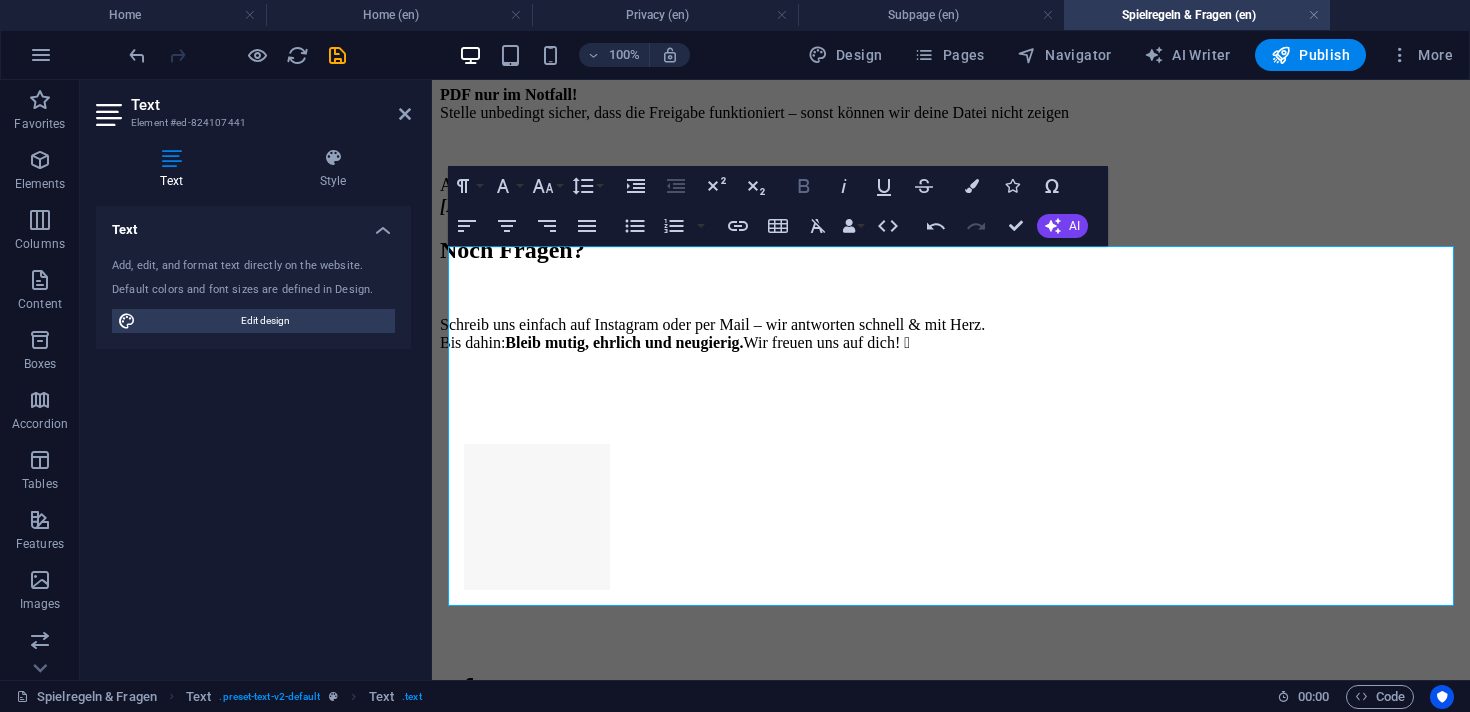 click 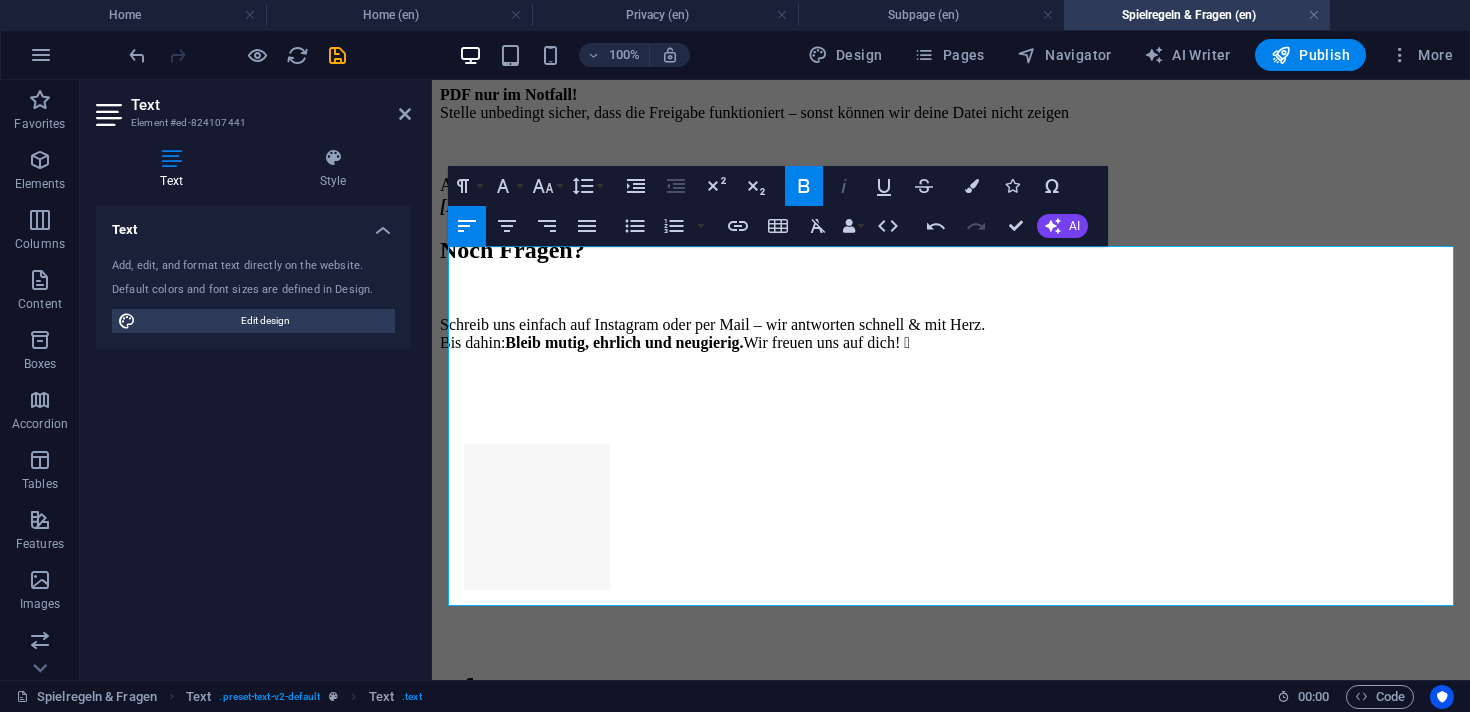 click 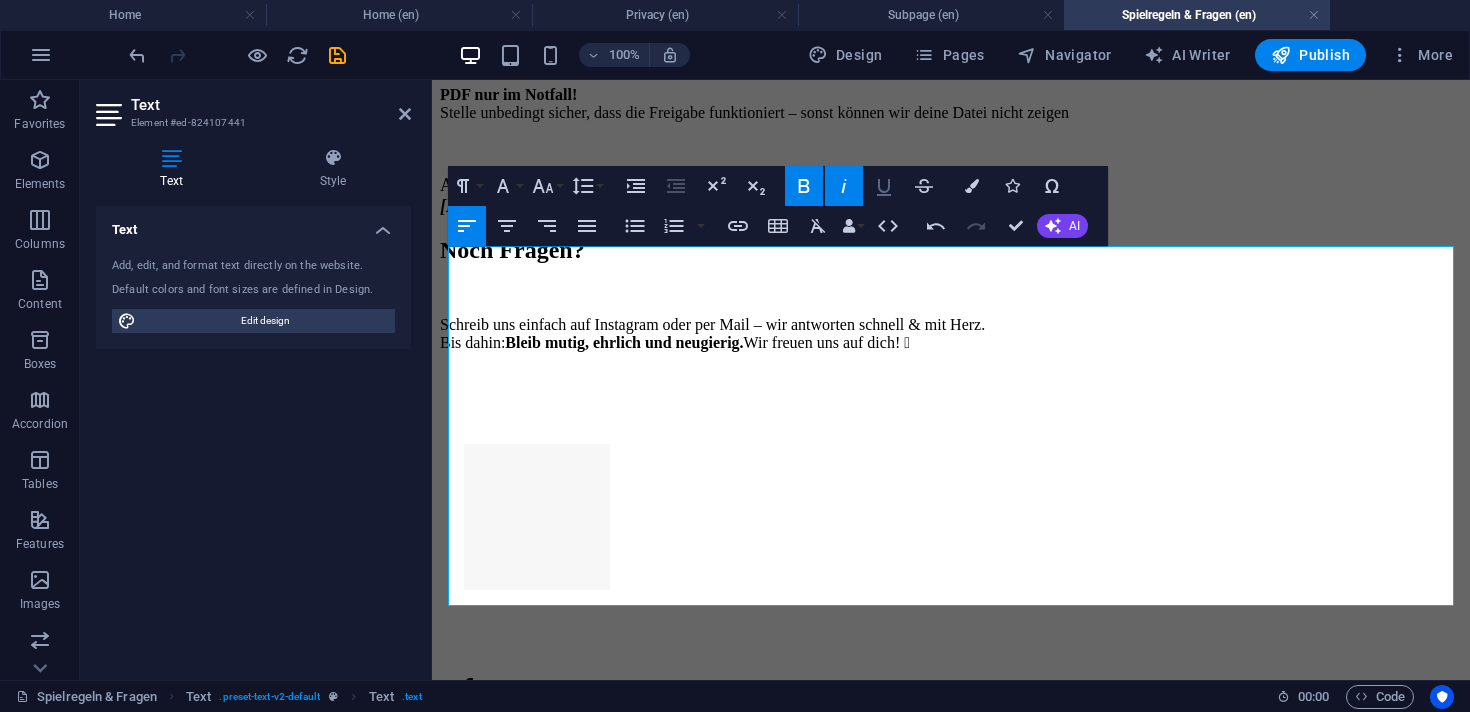 click 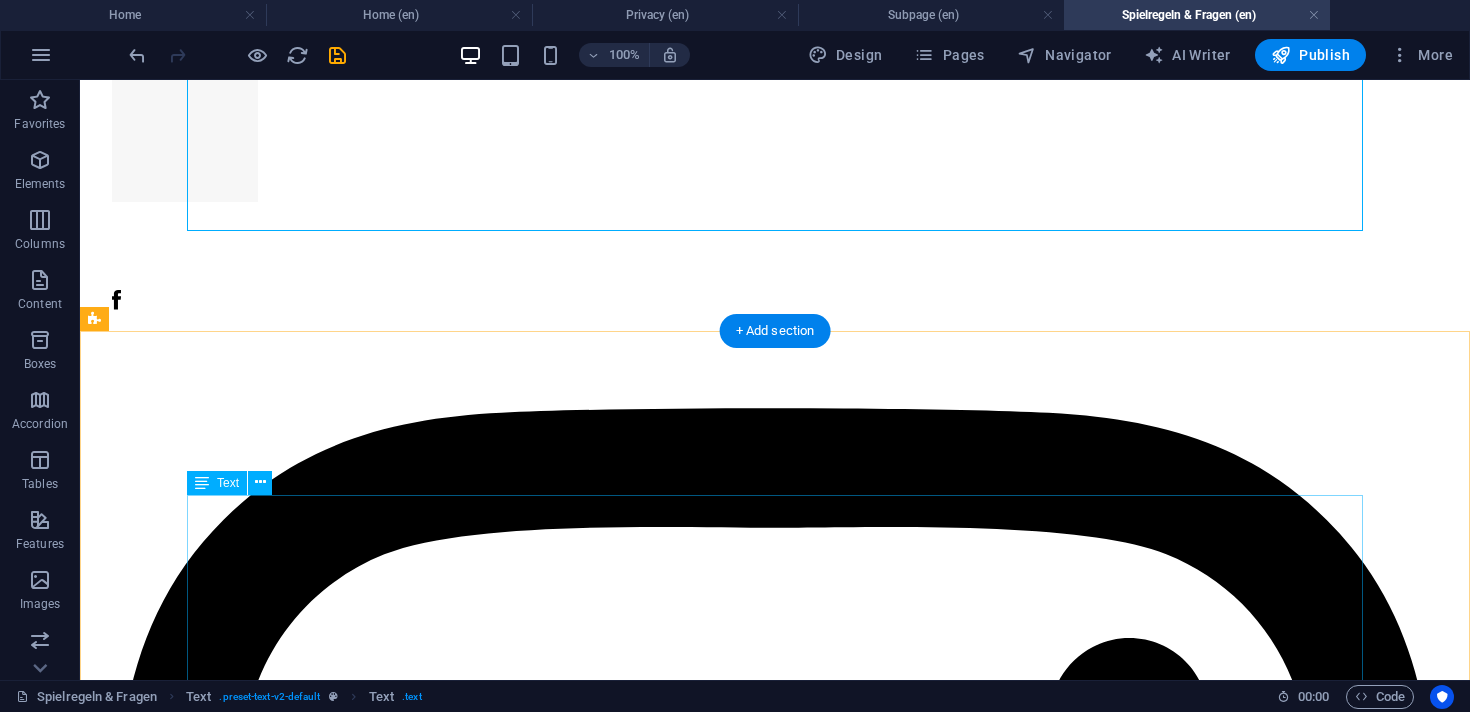 scroll, scrollTop: 2943, scrollLeft: 0, axis: vertical 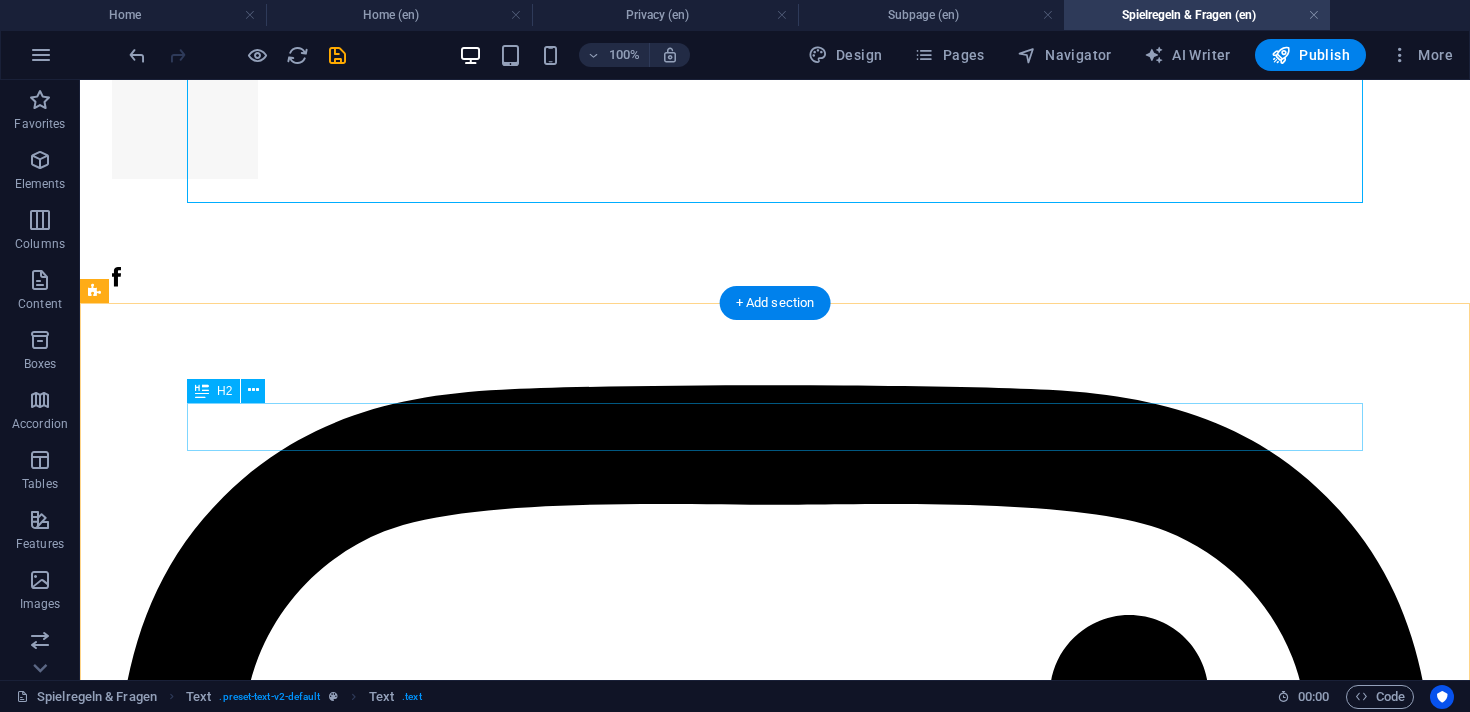 click on "Wie & wann schicke ich meine Präsentation?" at bounding box center (775, -565) 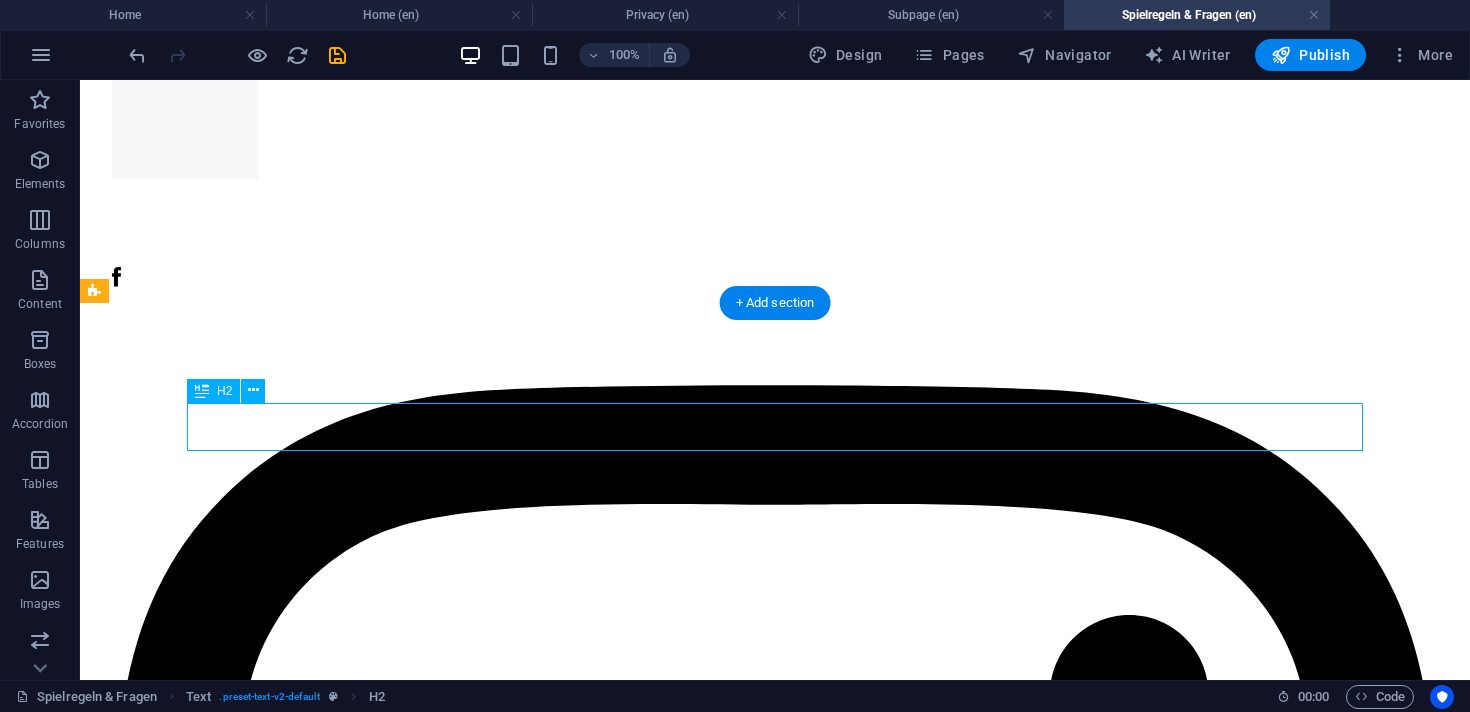 click on "Wie & wann schicke ich meine Präsentation?" at bounding box center [775, -565] 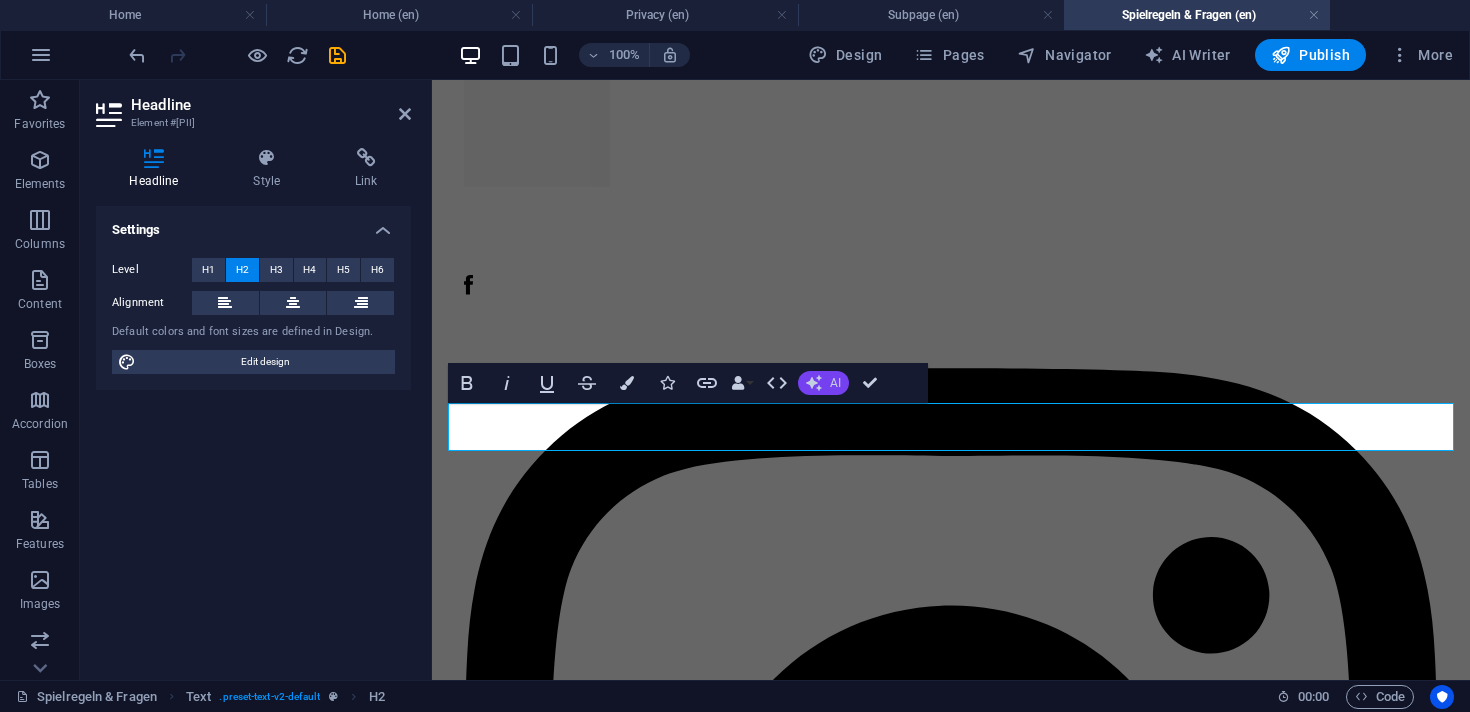 click on "AI" at bounding box center (835, 383) 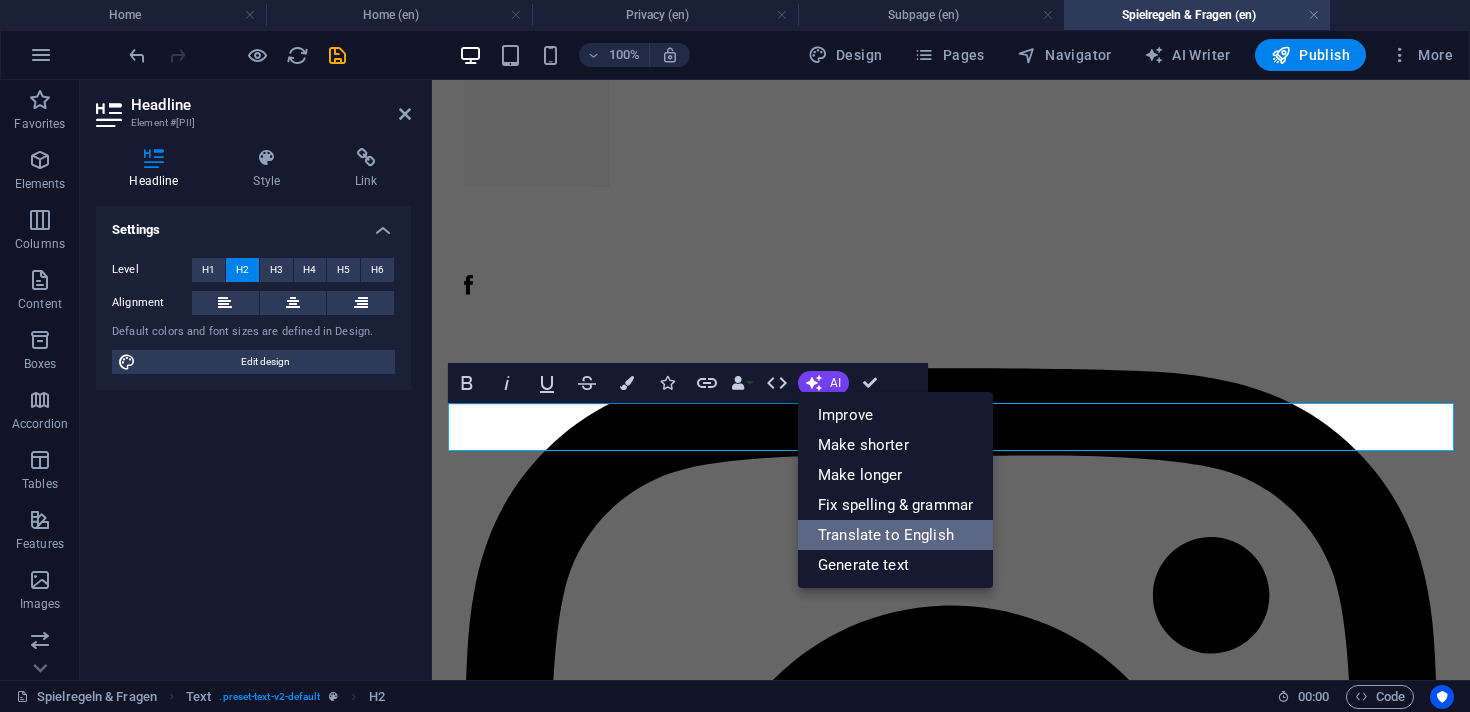 click on "Translate to English" at bounding box center [895, 535] 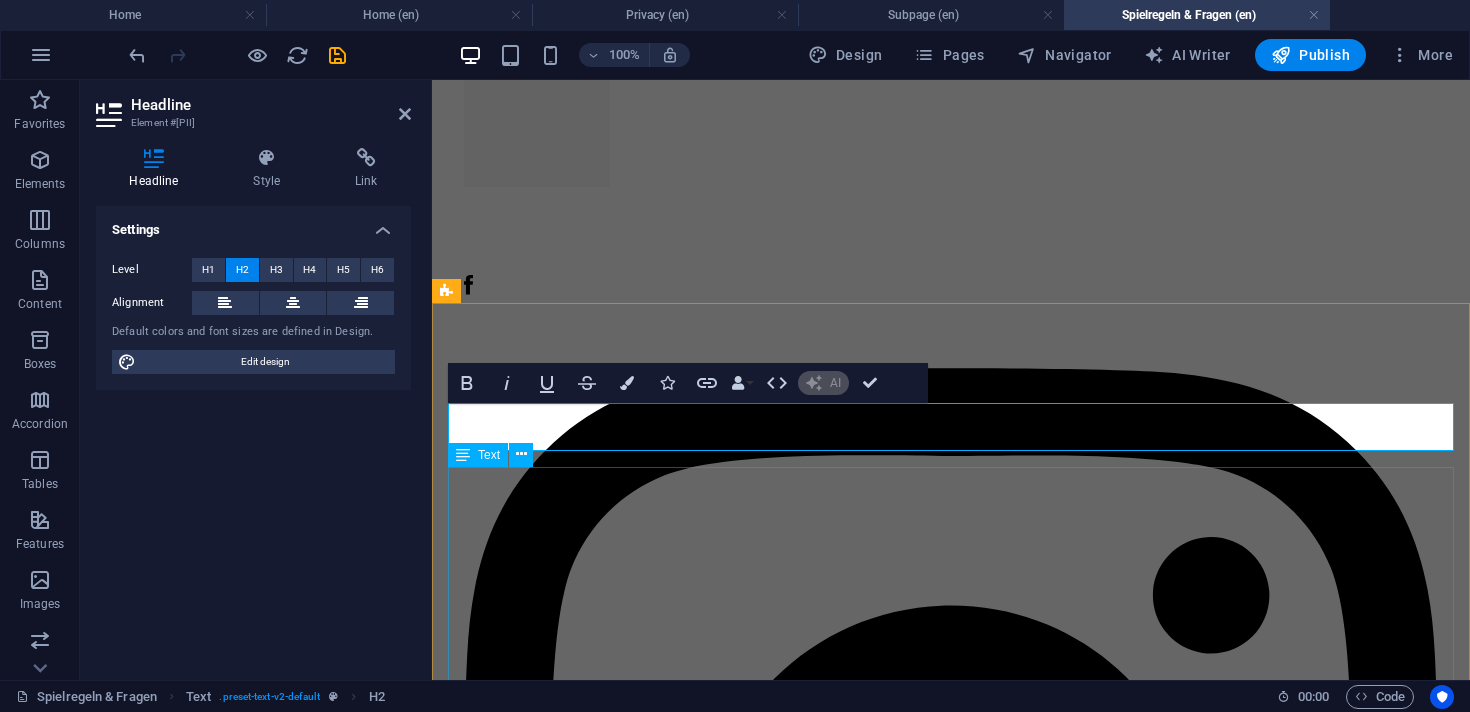 type 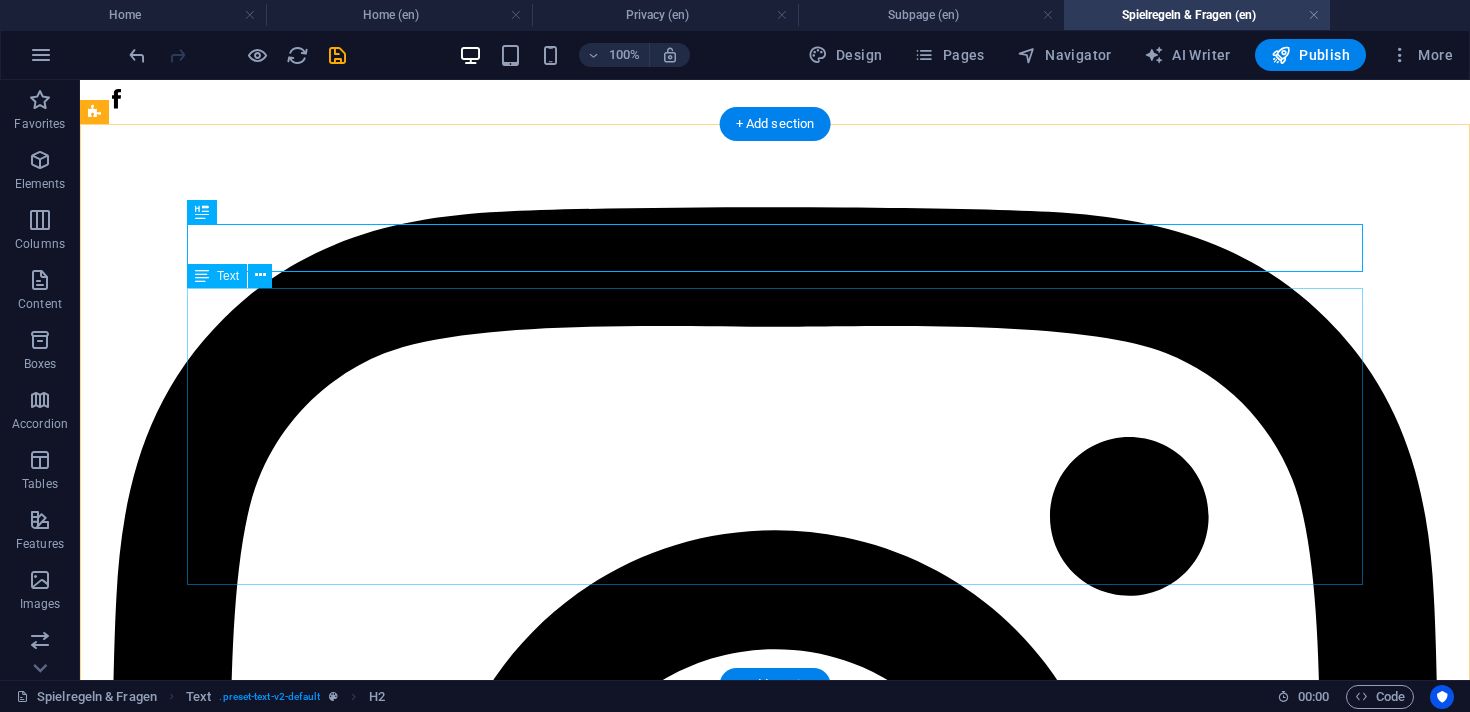 scroll, scrollTop: 3122, scrollLeft: 0, axis: vertical 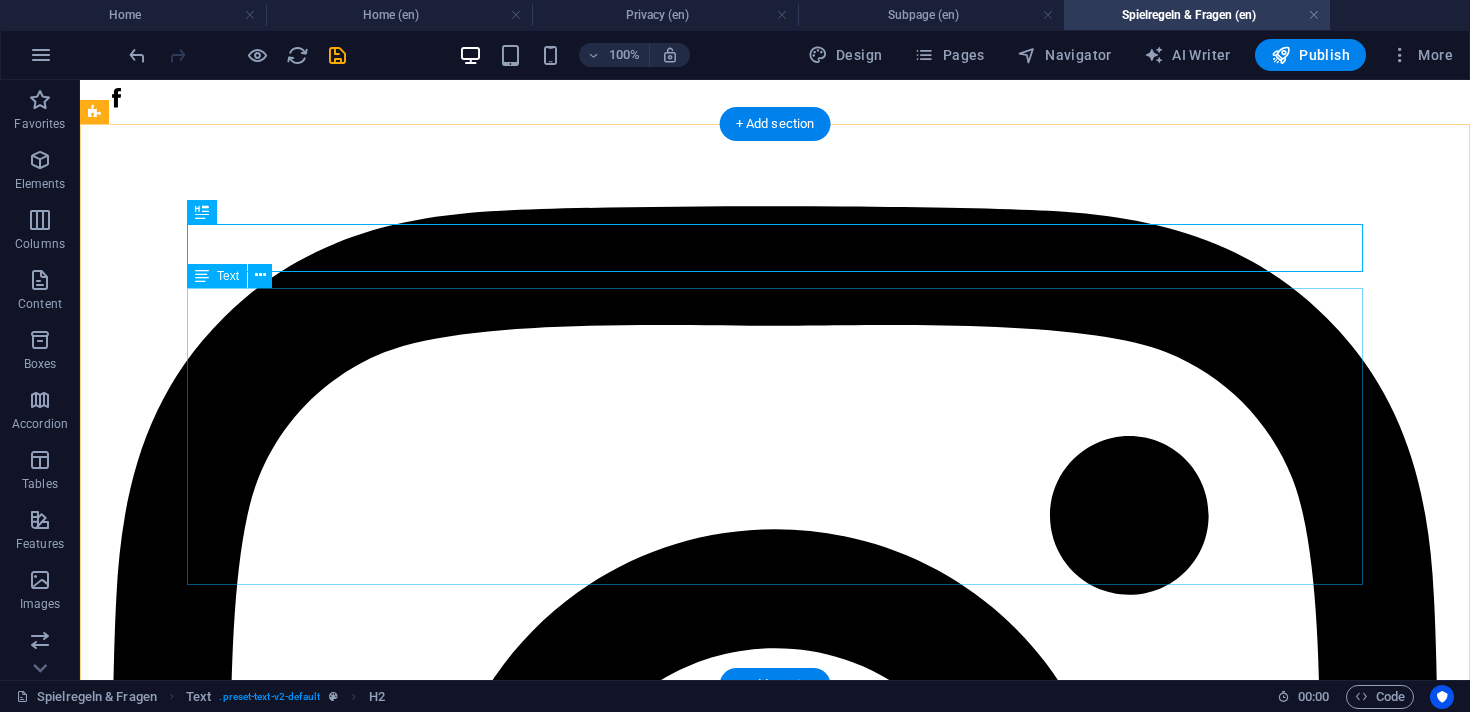 click on "Bitte schick uns deine fertige Präsentation bis  spätestens 12:00 Uhr am Veranstaltungstag  per Mail. Nutze nach Möglichkeit: Google Slides (freigegebener Link) Canva-Link PowerPoint-Datei (.pptx) PDF nur im Notfall! Stelle unbedingt sicher, dass die Freigabe funktioniert – sonst können wir deine Datei nicht zeigen  An diese E-Mail-Adresse senden: einsendung@stellmichvor.de" at bounding box center [775, -526] 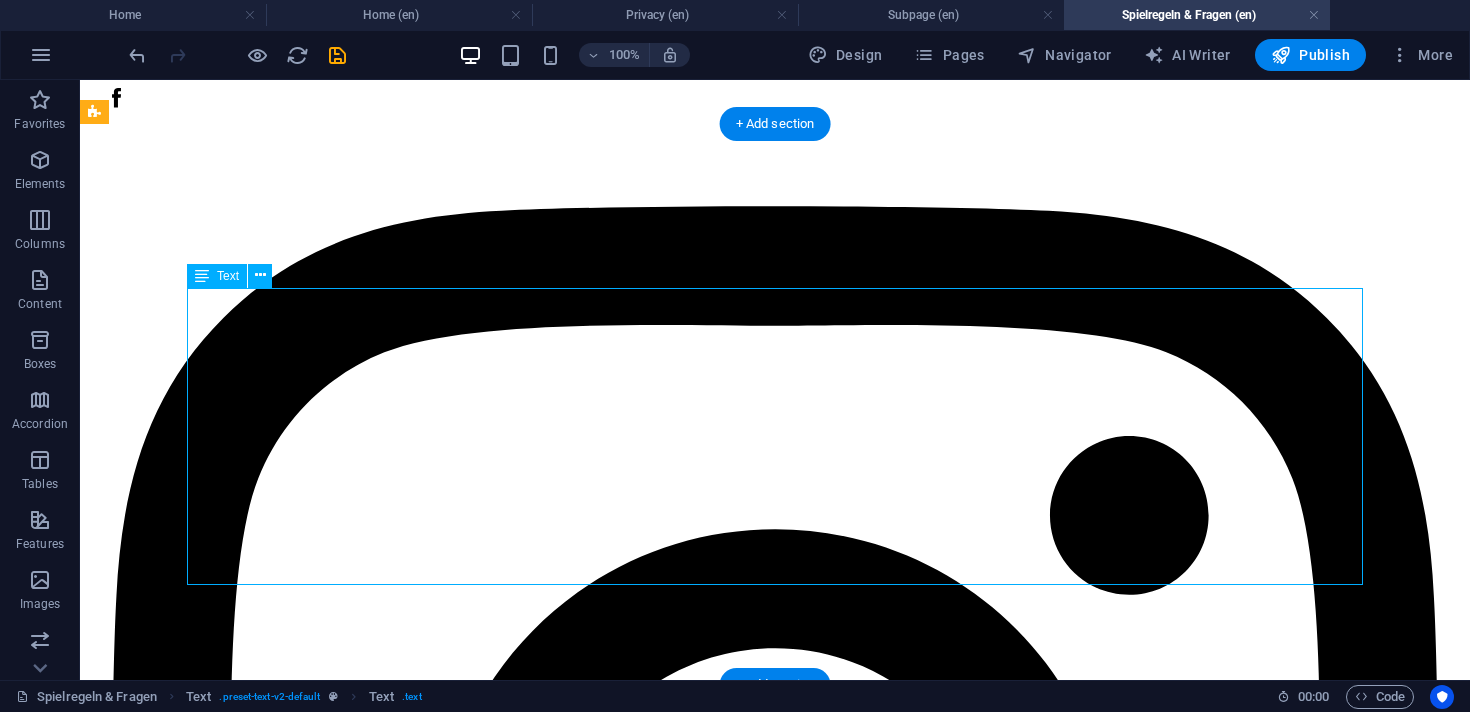 click on "Bitte schick uns deine fertige Präsentation bis  spätestens 12:00 Uhr am Veranstaltungstag  per Mail. Nutze nach Möglichkeit: Google Slides (freigegebener Link) Canva-Link PowerPoint-Datei (.pptx) PDF nur im Notfall! Stelle unbedingt sicher, dass die Freigabe funktioniert – sonst können wir deine Datei nicht zeigen  An diese E-Mail-Adresse senden: einsendung@stellmichvor.de" at bounding box center [775, -526] 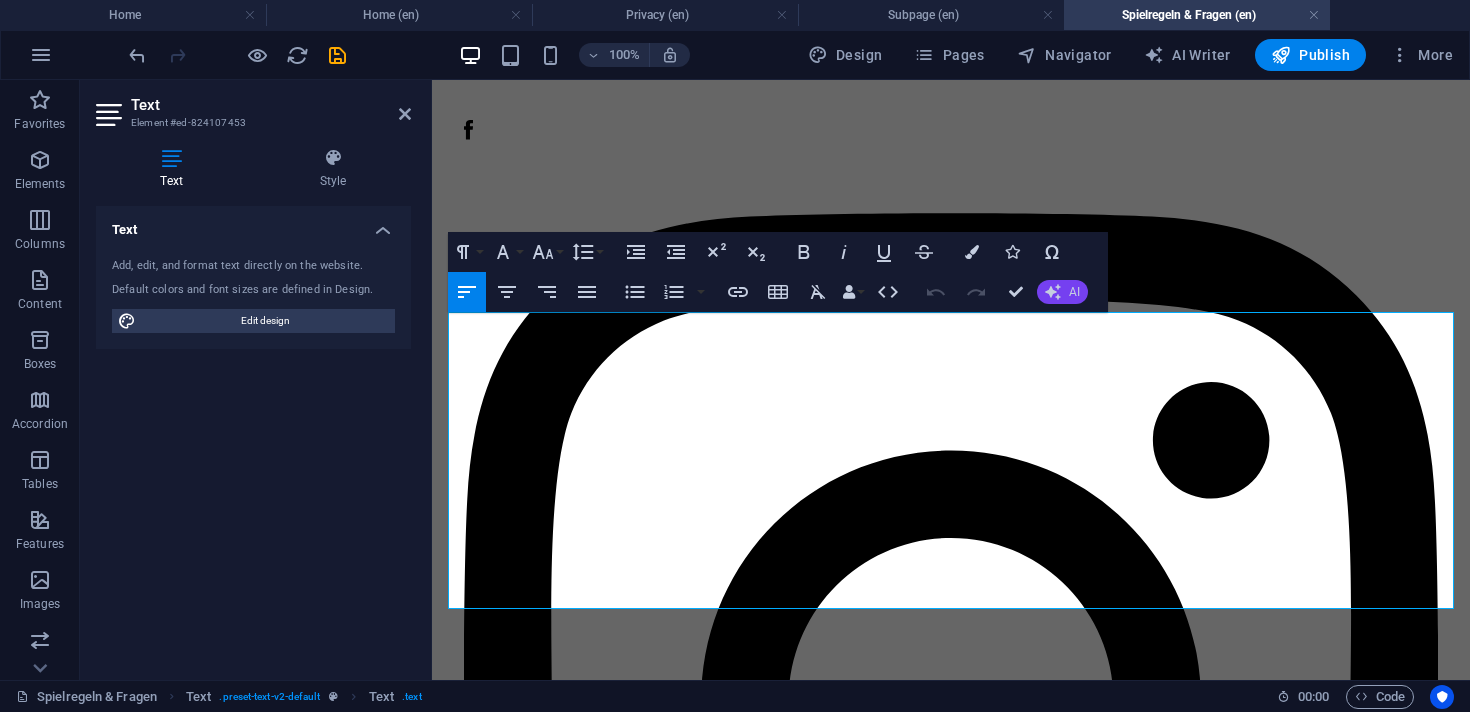 click on "AI" at bounding box center [1062, 292] 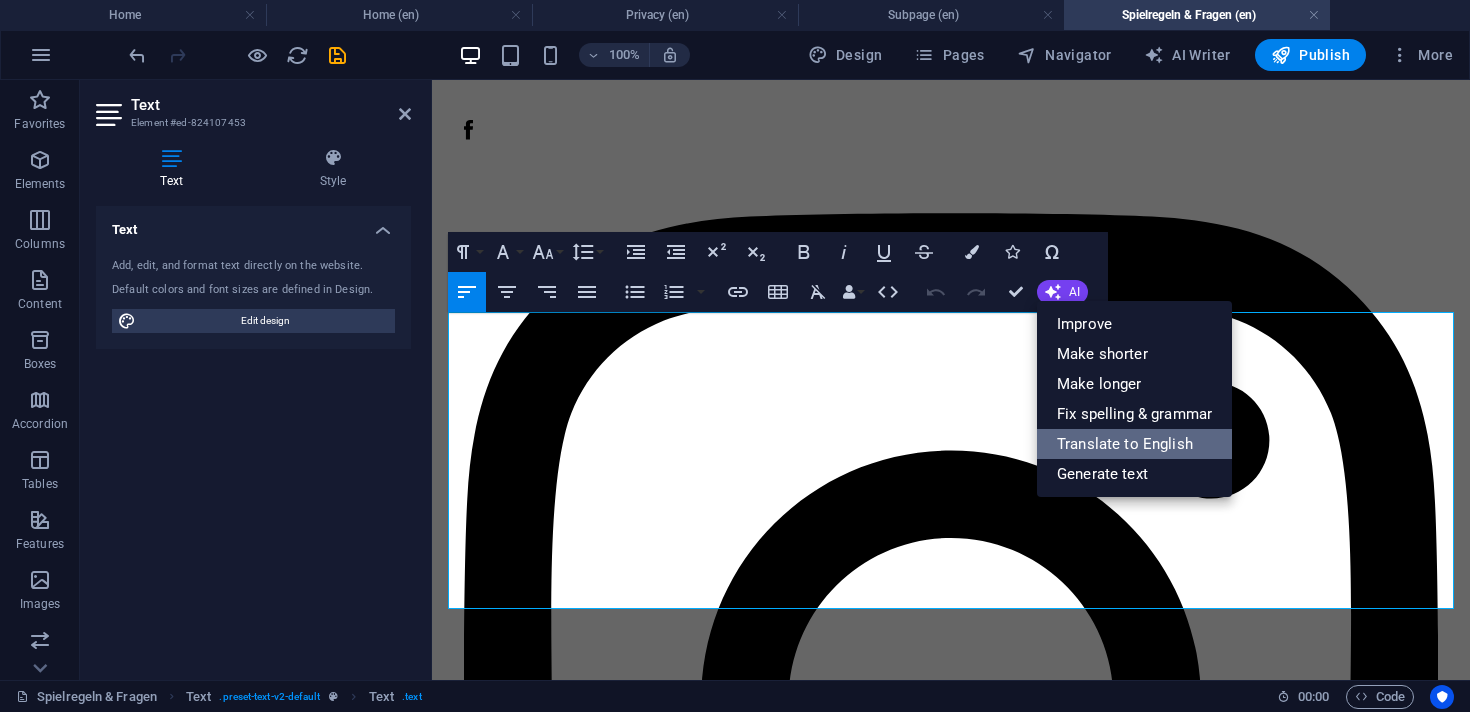 click on "Translate to English" at bounding box center [1134, 444] 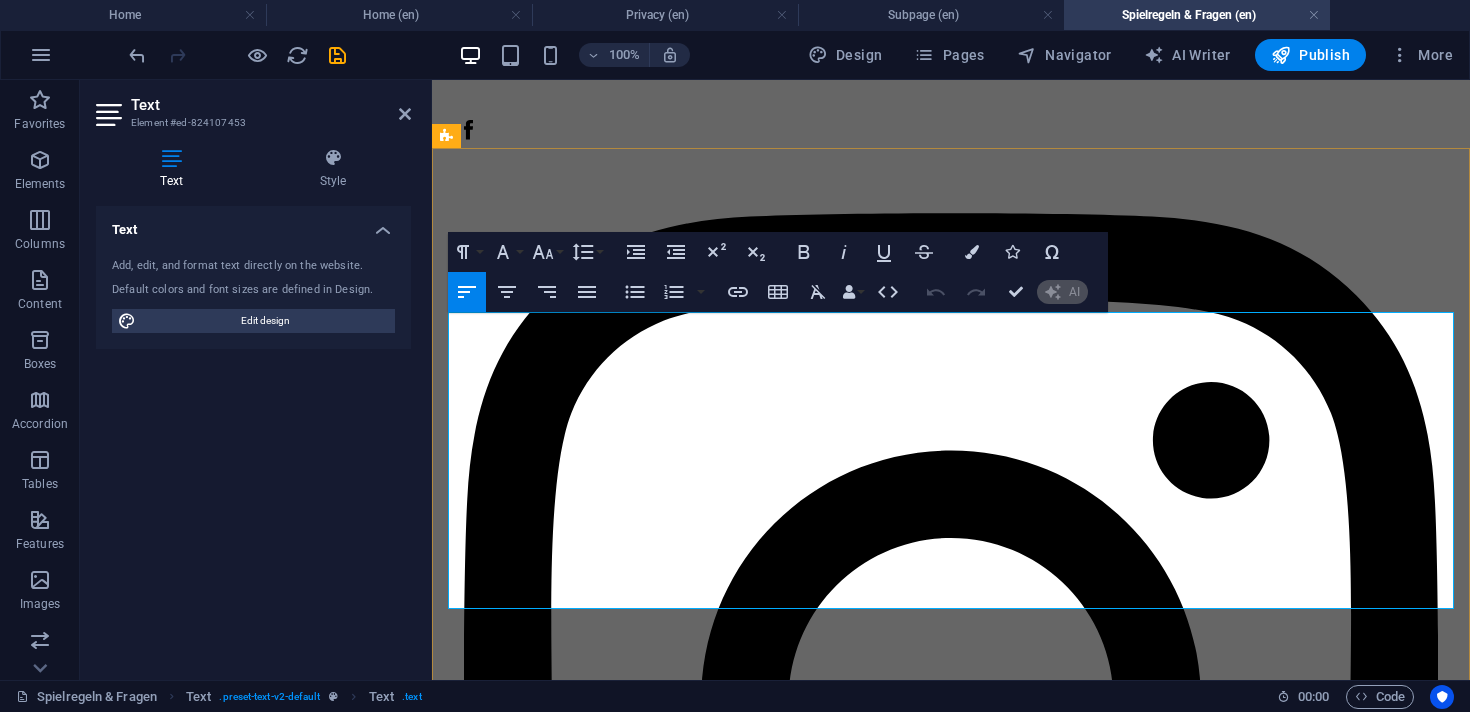 type 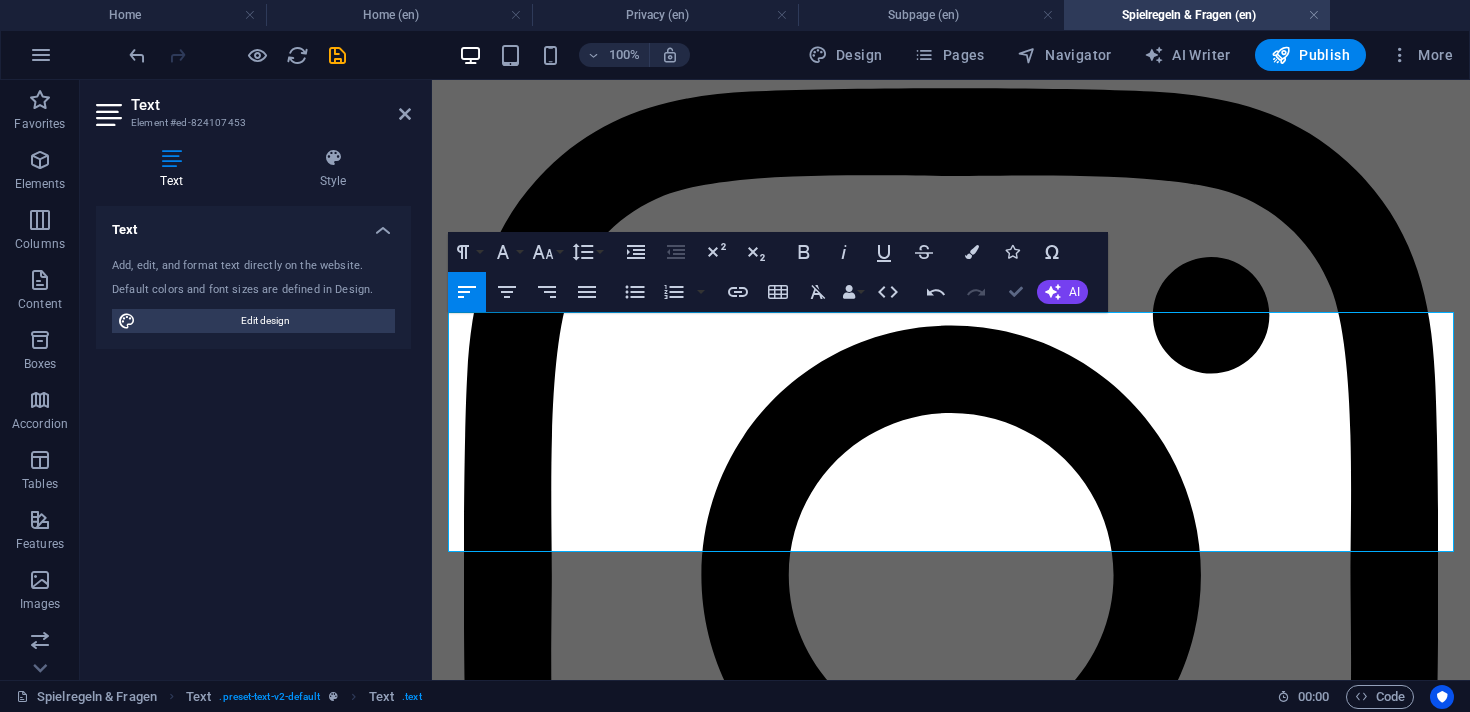 scroll, scrollTop: 3098, scrollLeft: 0, axis: vertical 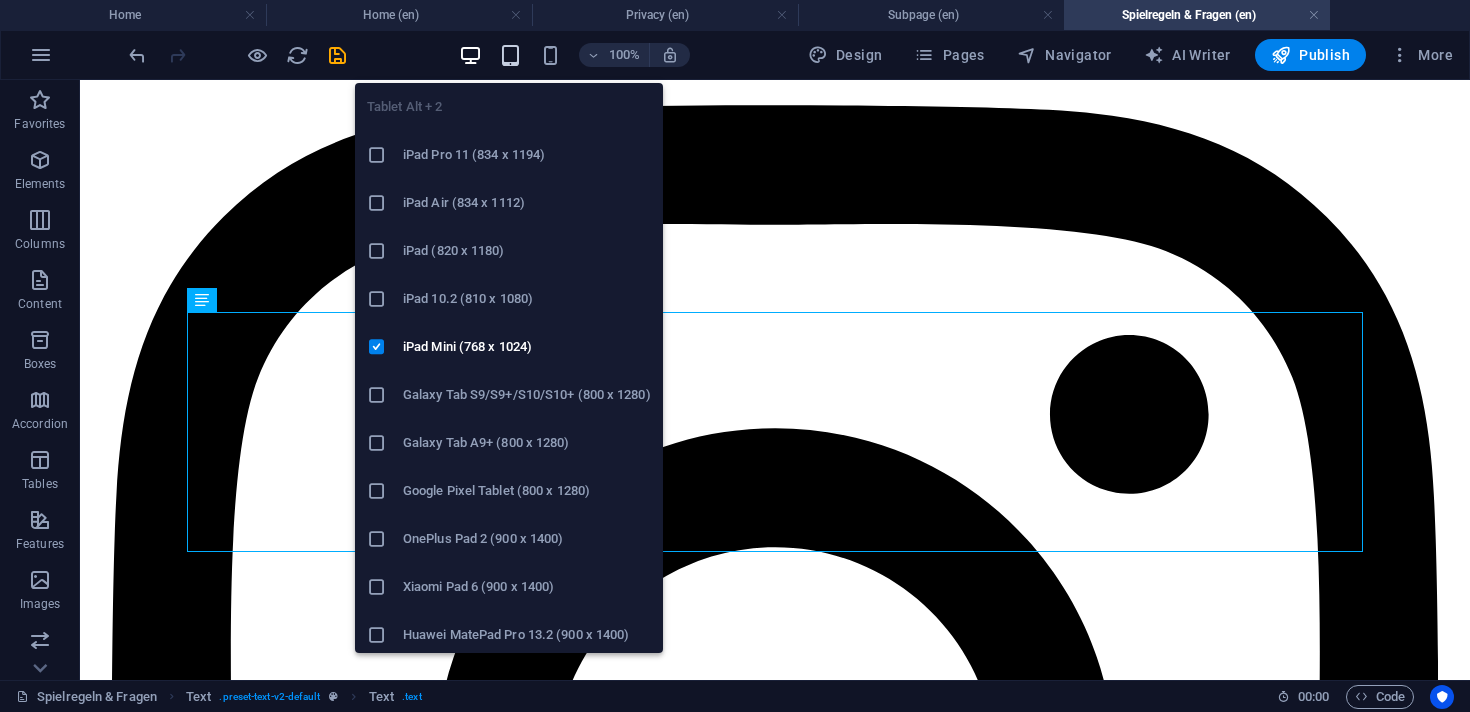 click at bounding box center [510, 55] 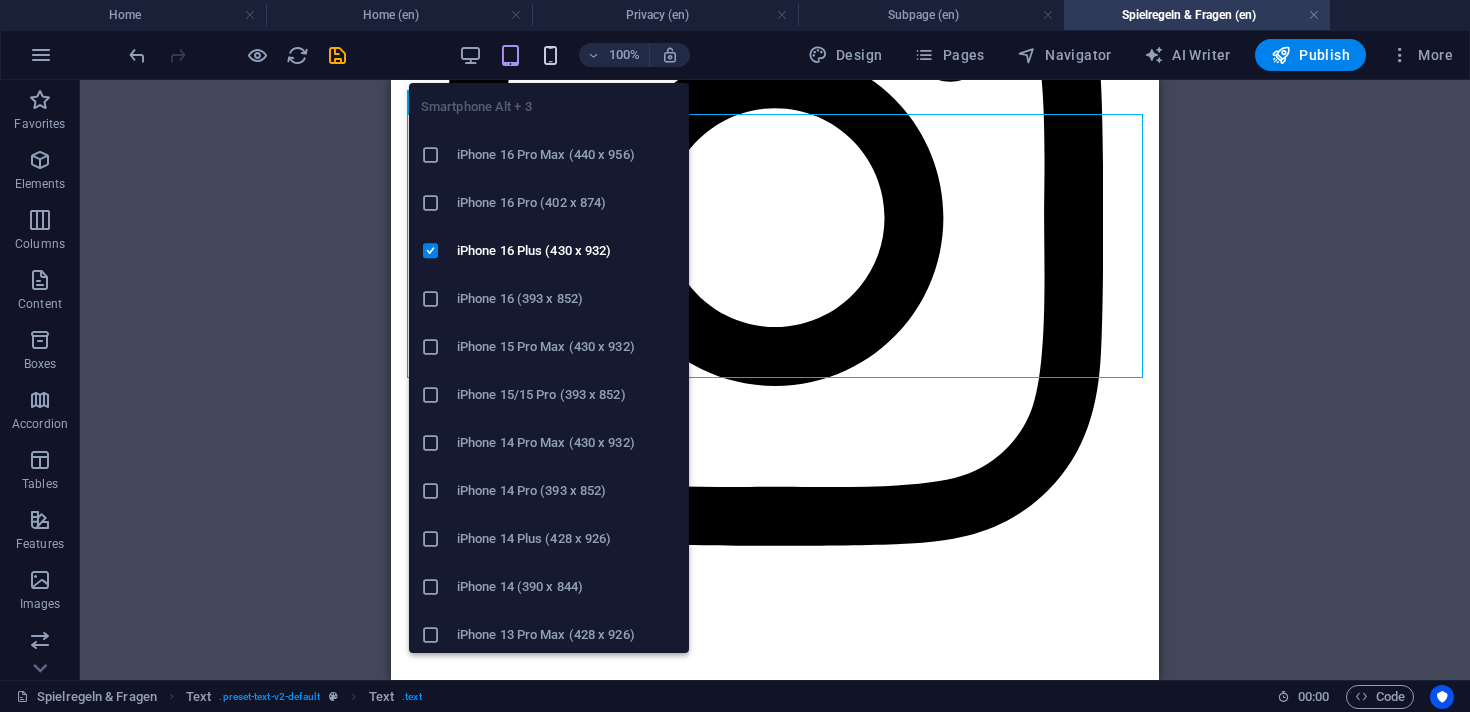 click at bounding box center [550, 55] 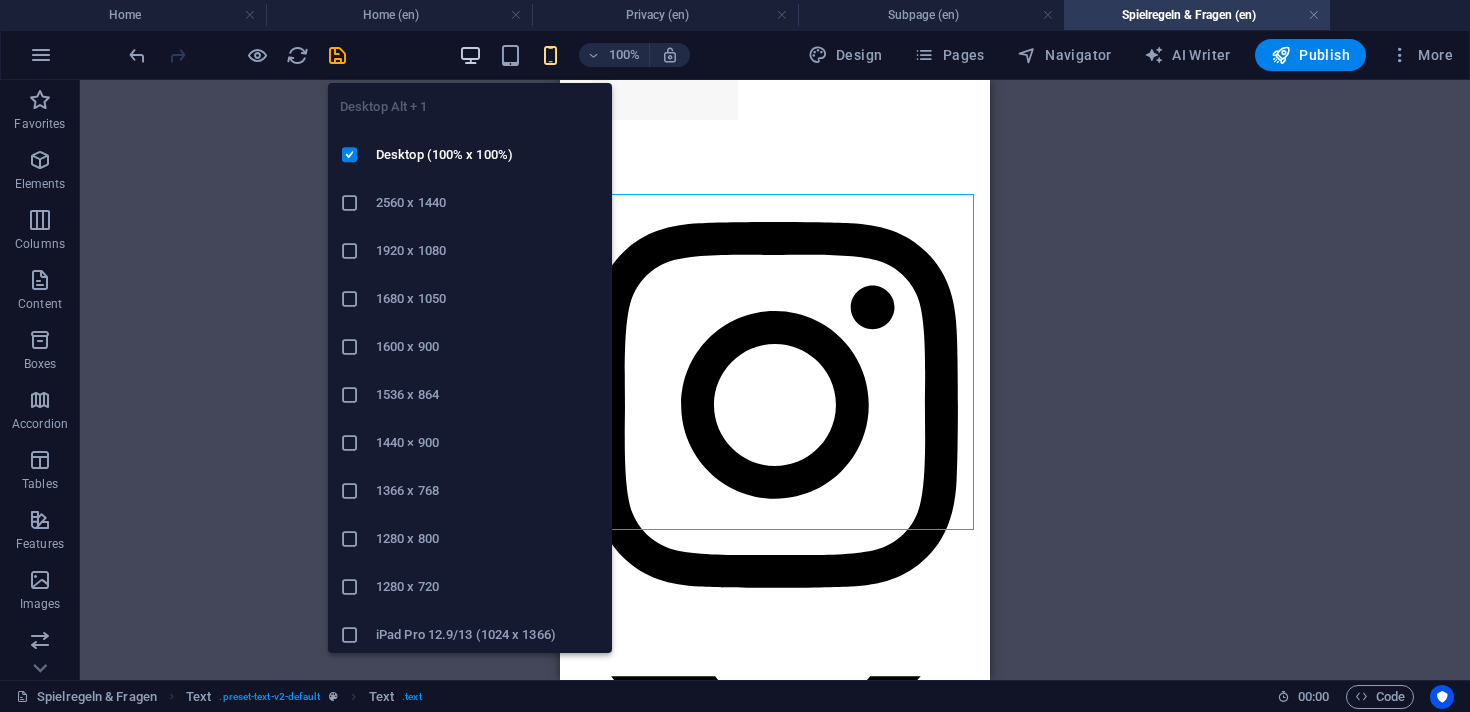 click at bounding box center [470, 55] 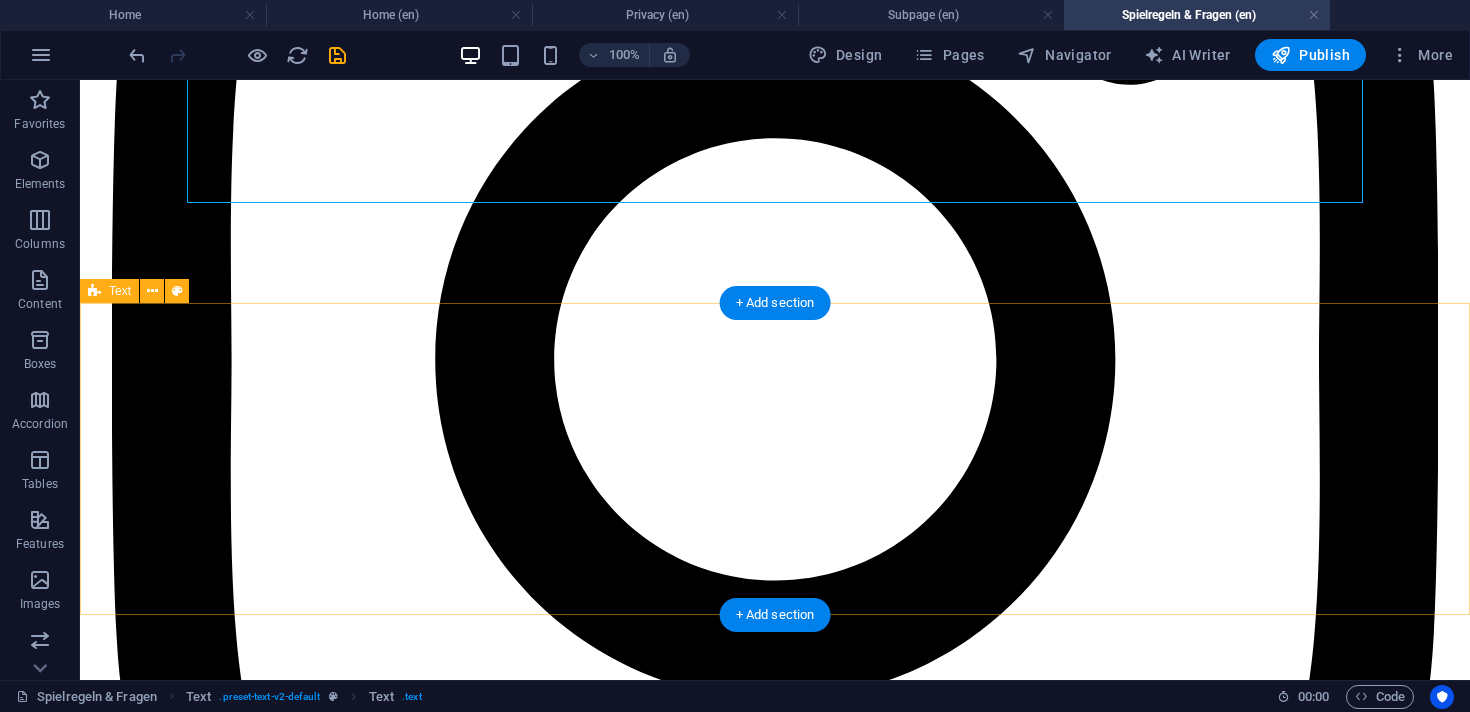 scroll, scrollTop: 3540, scrollLeft: 0, axis: vertical 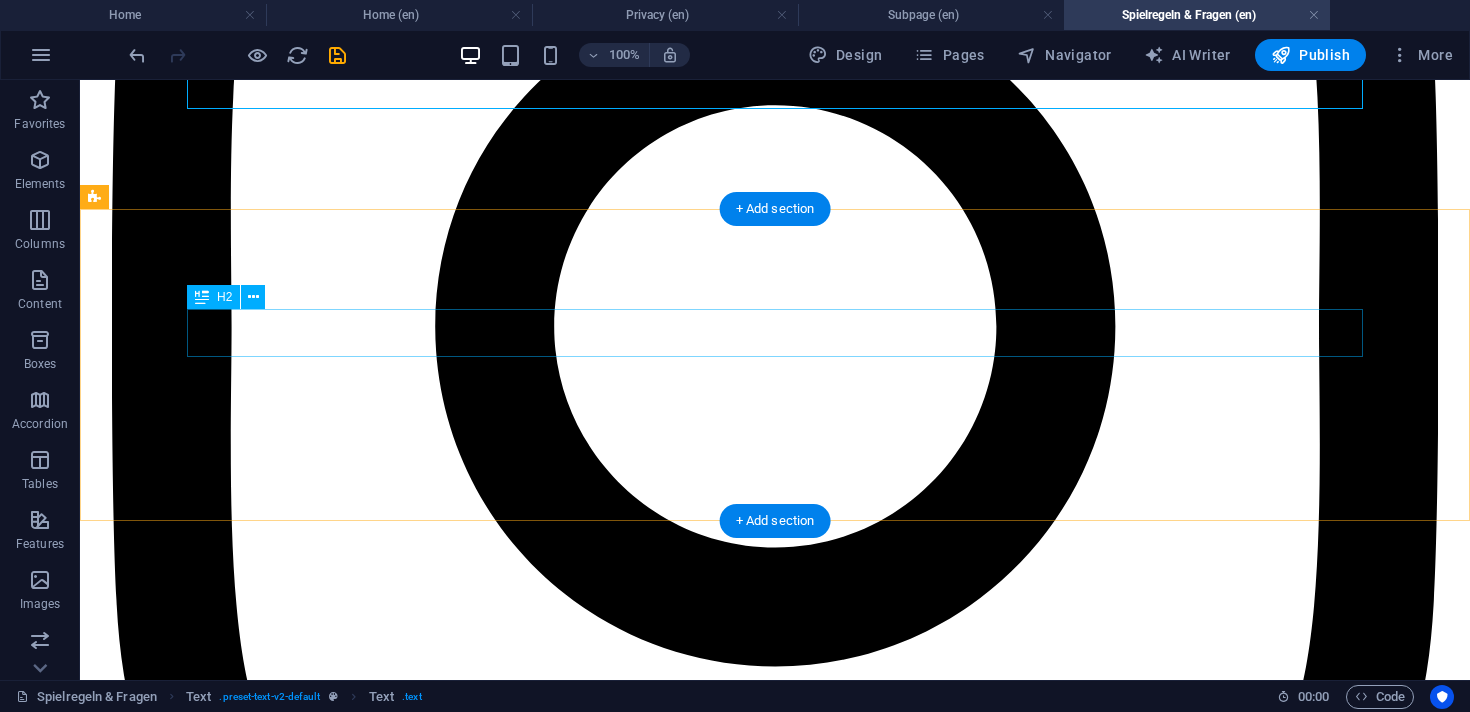 click on "Noch Fragen?" at bounding box center (775, -883) 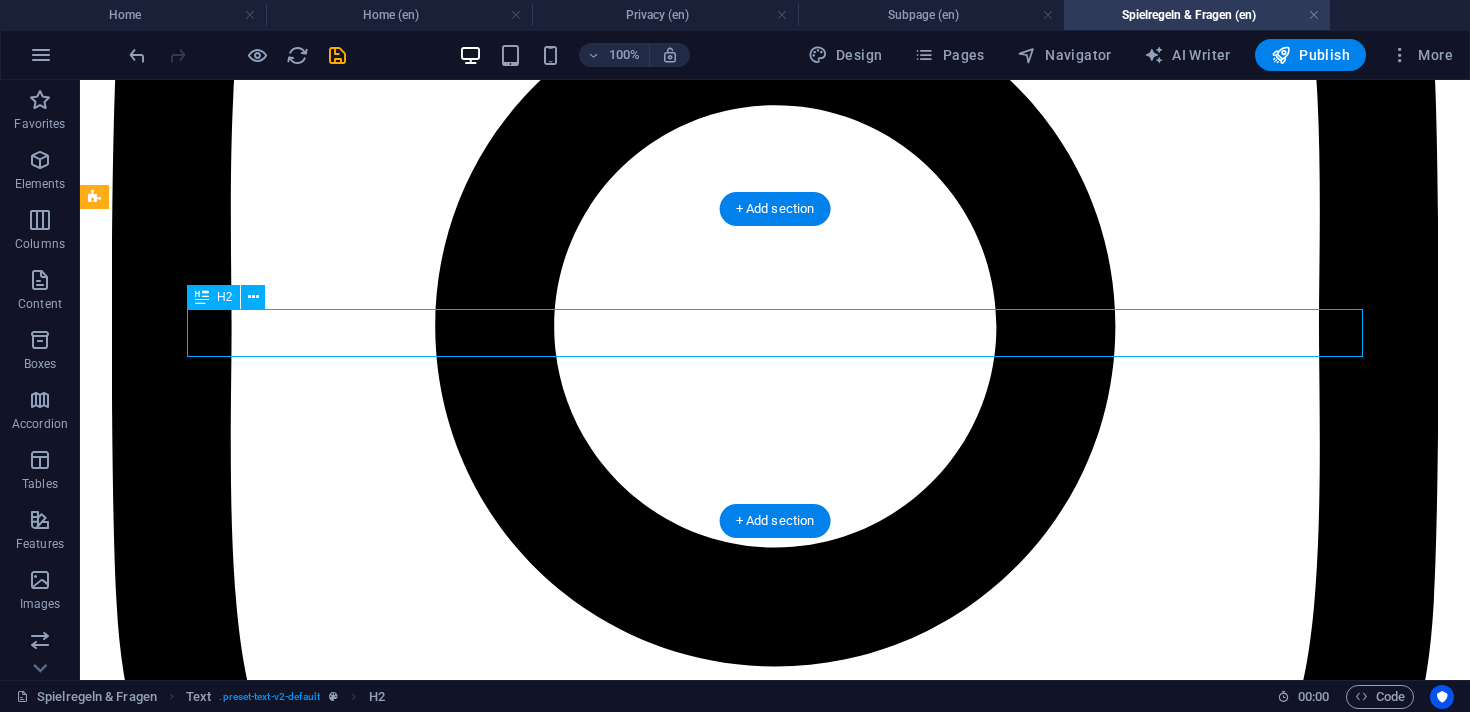 click on "Noch Fragen?" at bounding box center [775, -883] 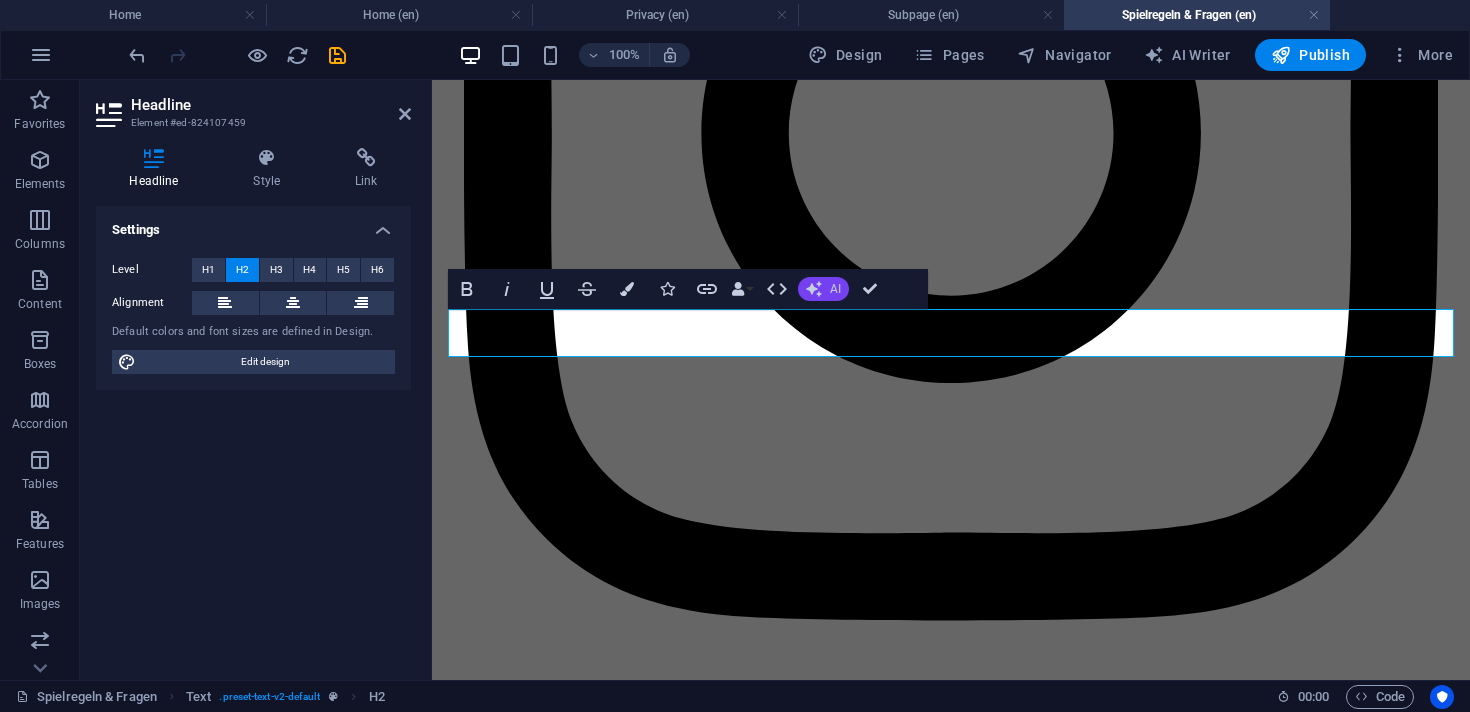 click 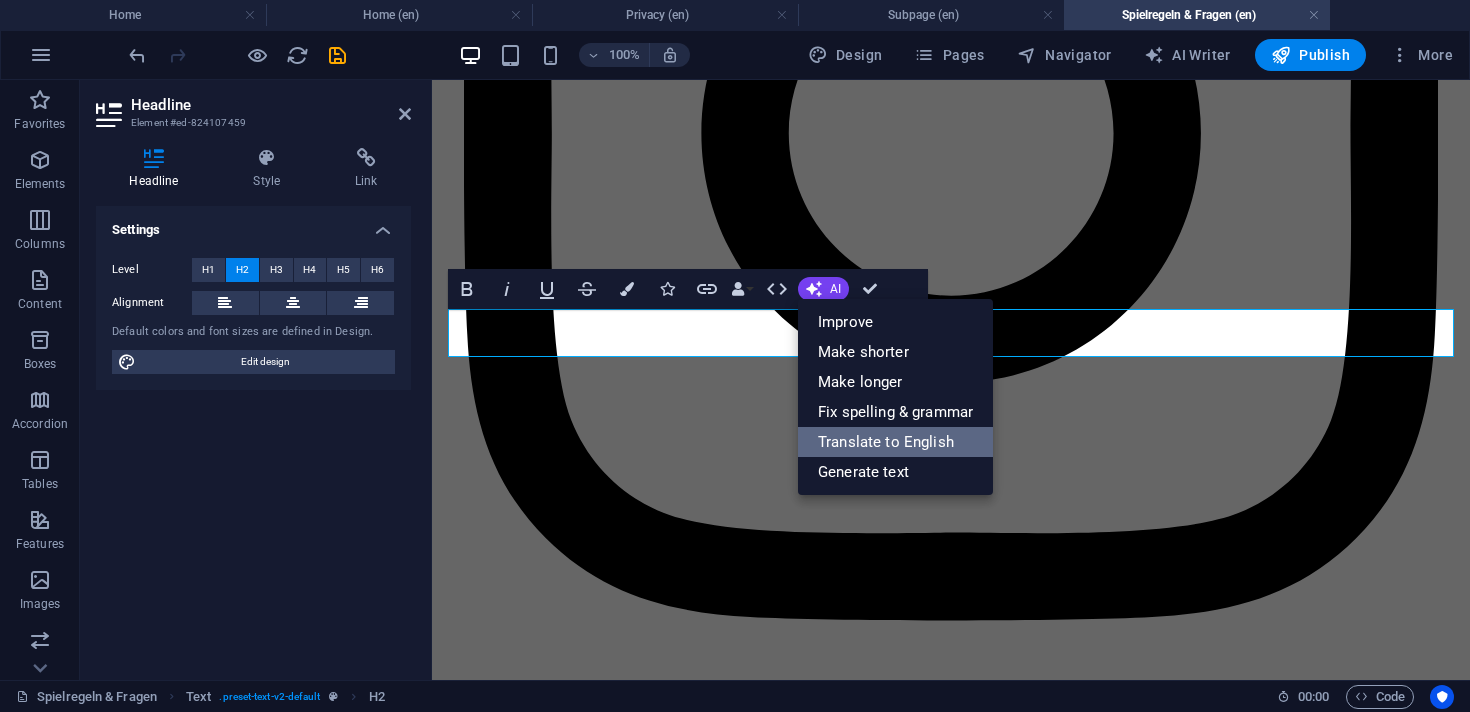 click on "Translate to English" at bounding box center (895, 442) 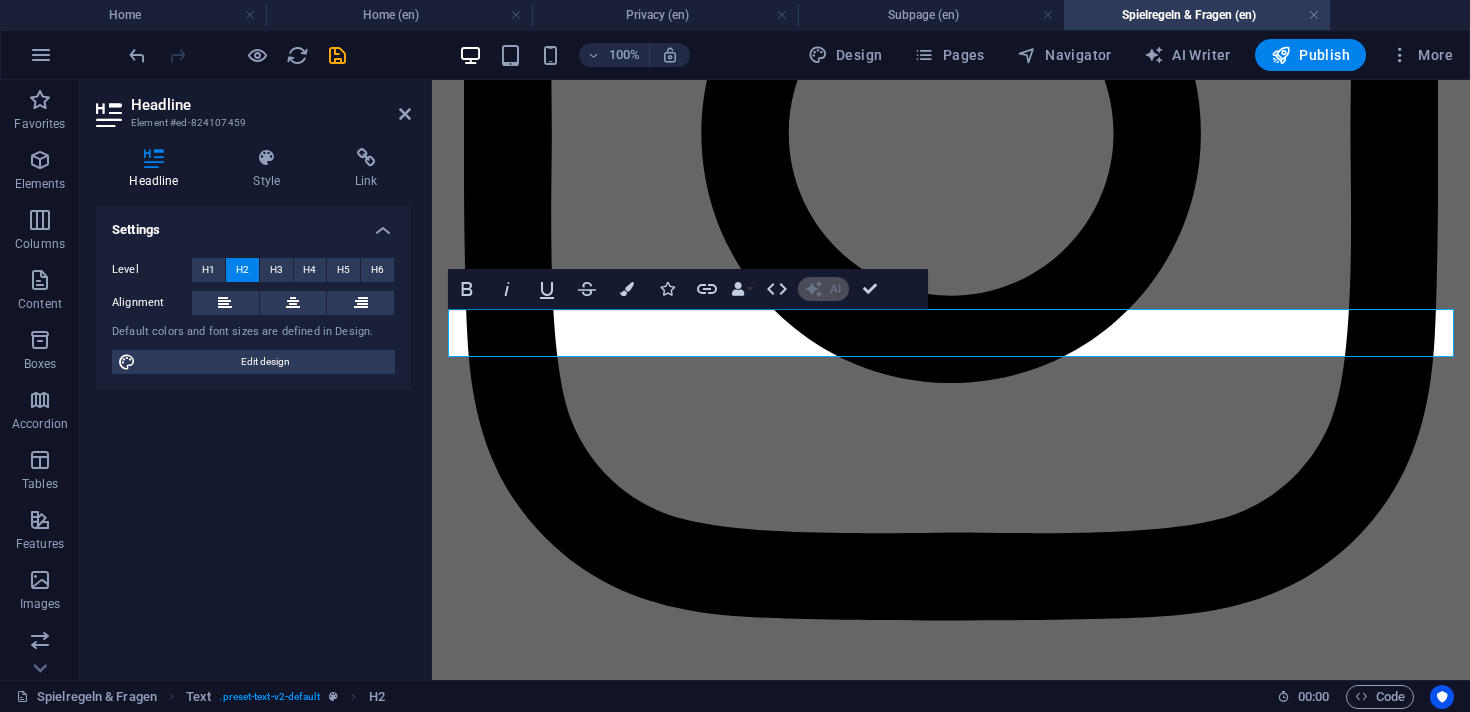 type 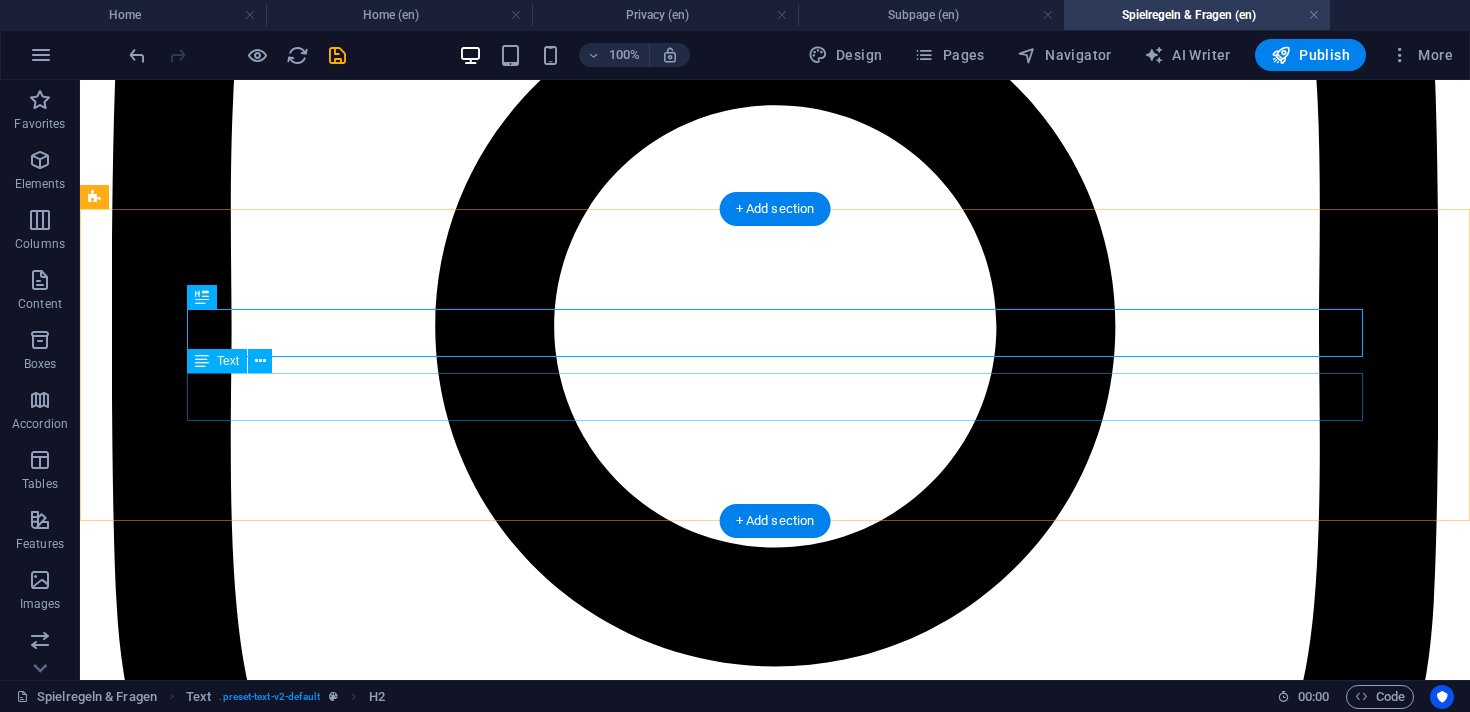 click on "Schreib uns einfach auf Instagram oder per Mail – wir antworten schnell & mit Herz. Bis dahin:  Bleib mutig, ehrlich und neugierig.  Wir freuen uns auf dich! 🩷" at bounding box center [775, -799] 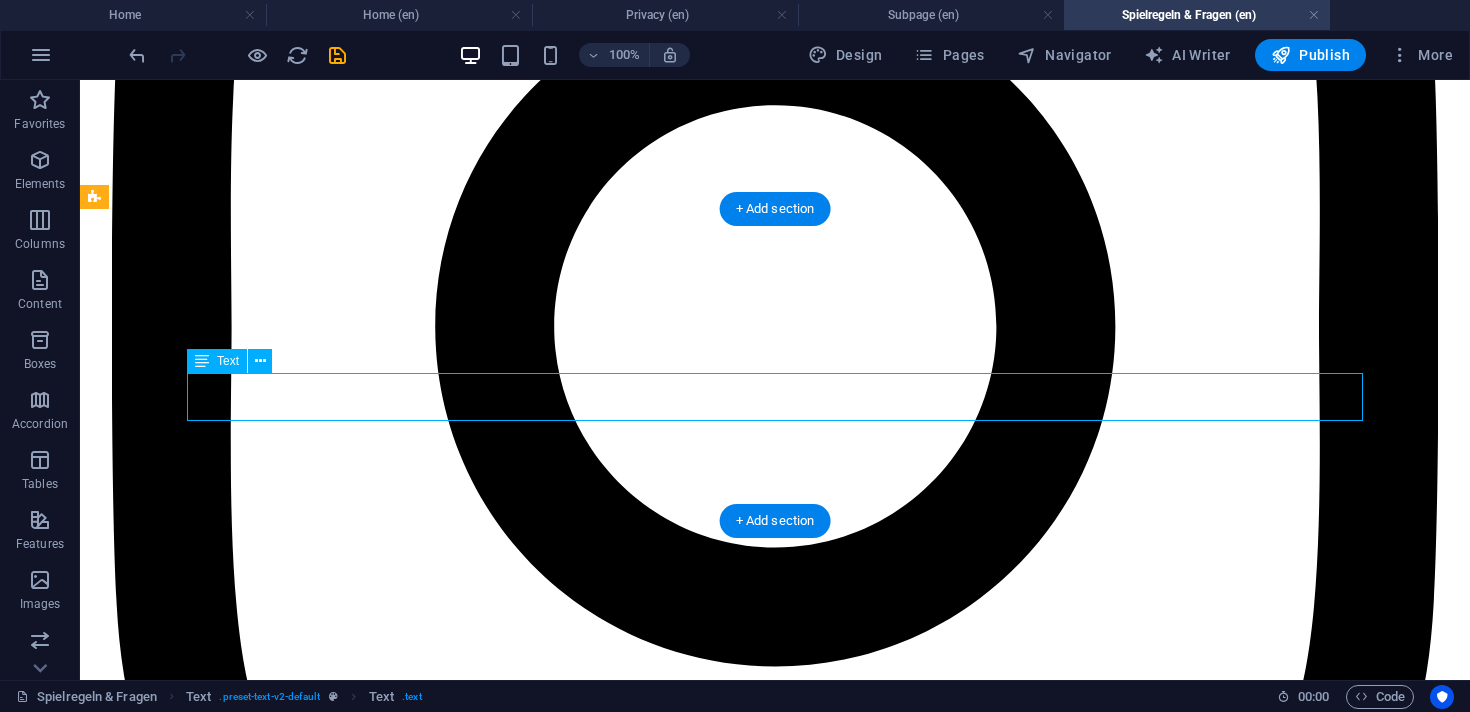 click on "Schreib uns einfach auf Instagram oder per Mail – wir antworten schnell & mit Herz. Bis dahin:  Bleib mutig, ehrlich und neugierig.  Wir freuen uns auf dich! 🩷" at bounding box center (775, -799) 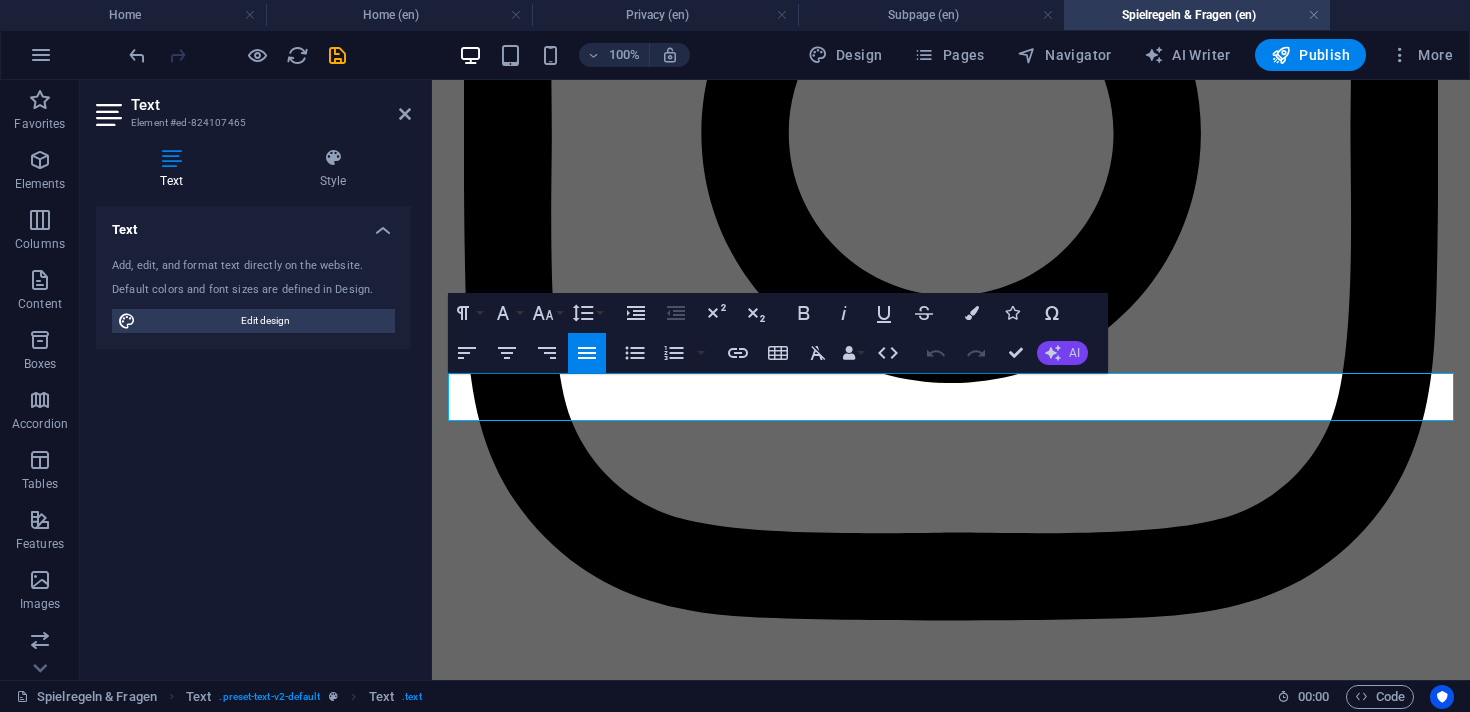 click on "AI" at bounding box center [1074, 353] 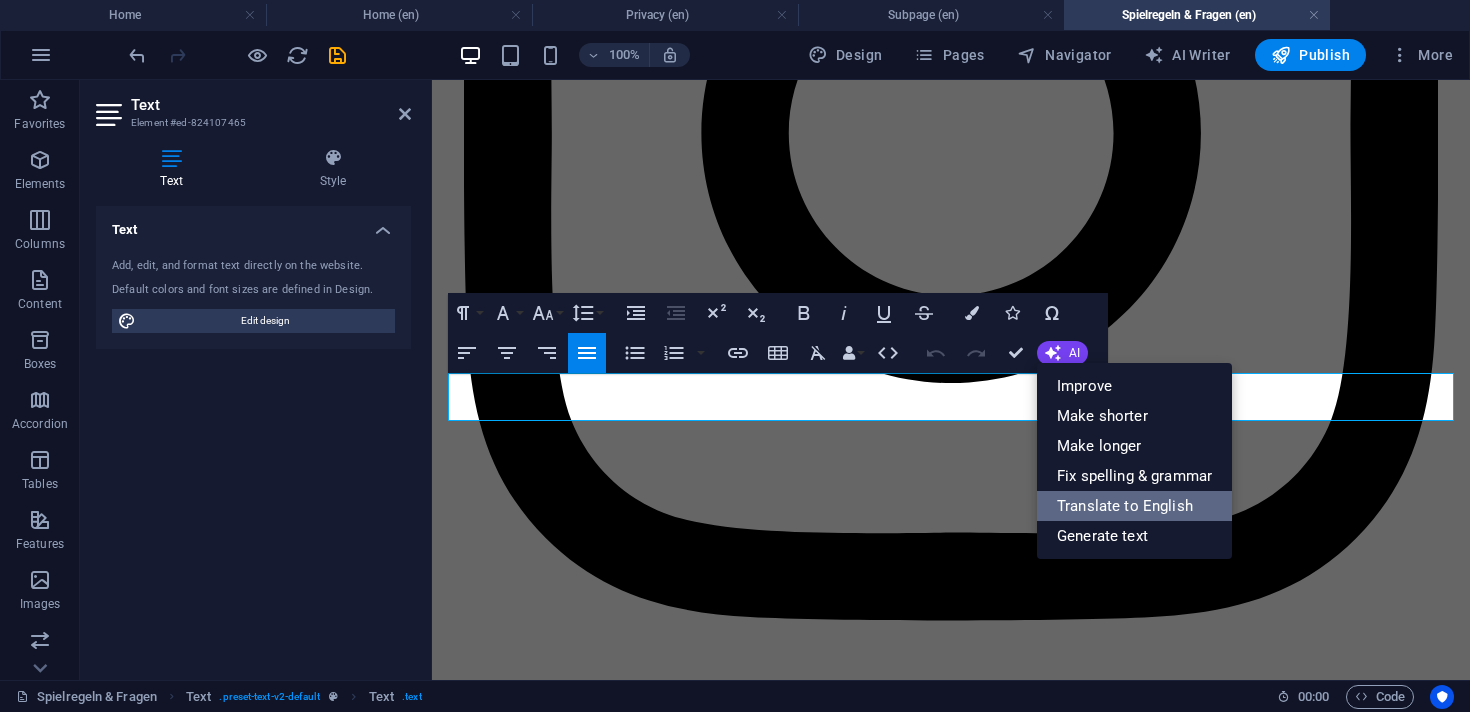 click on "Translate to English" at bounding box center [1134, 506] 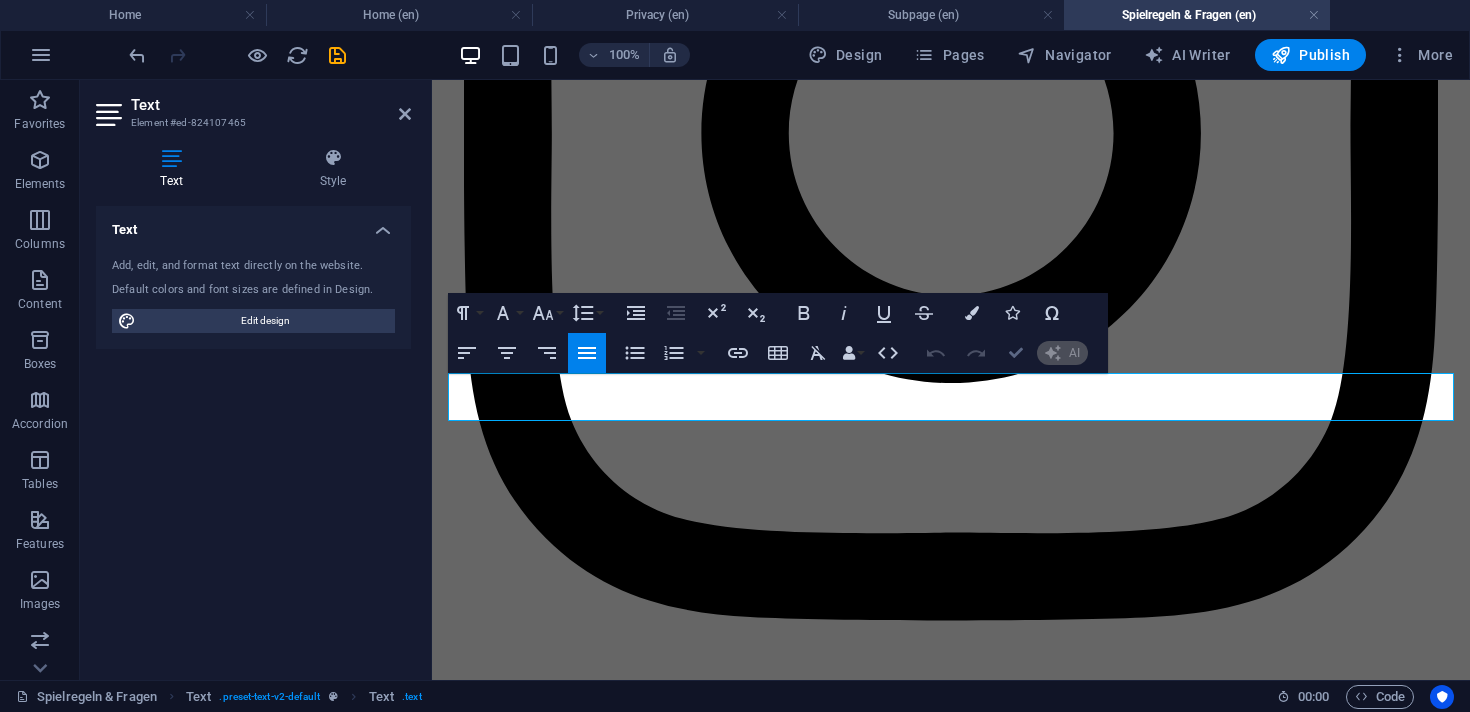 type 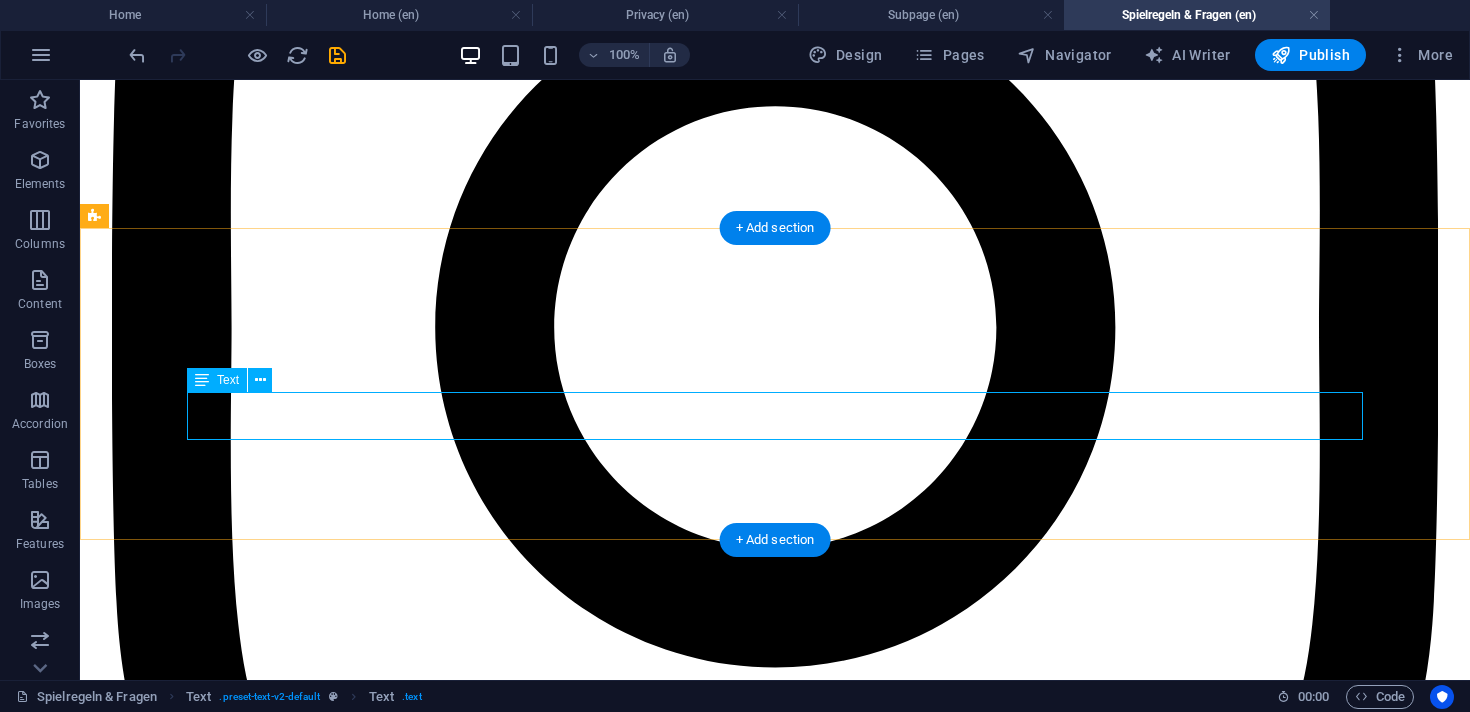 click on "Just write to us on Instagram or by email – we respond quickly and with heart. Until then: Stay brave, honest, and curious. We look forward to hearing from you! 🩷" at bounding box center [775, -789] 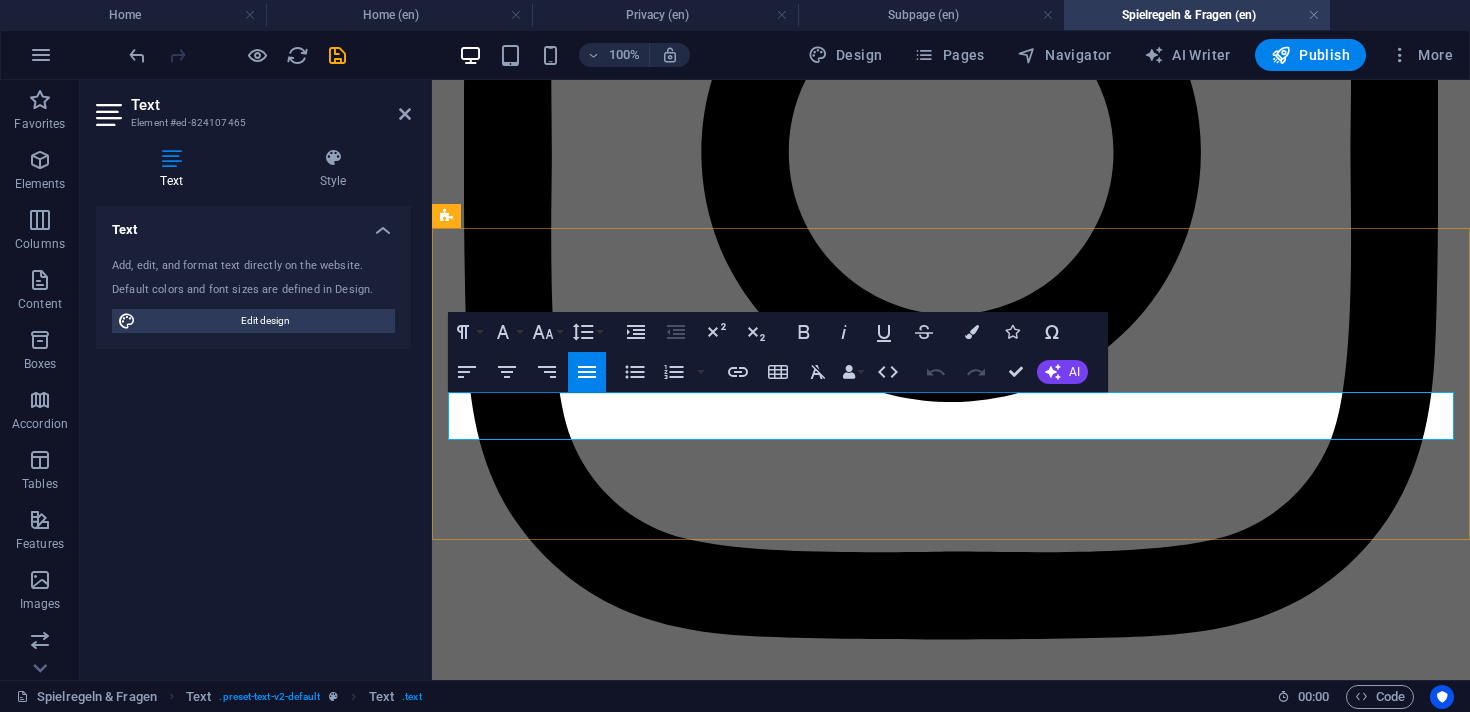 click on "Just write to us on Instagram or by email – we respond quickly and with heart. Until then: Stay brave, honest, and curious. We look forward to hearing from you! 🩷" at bounding box center (951, -772) 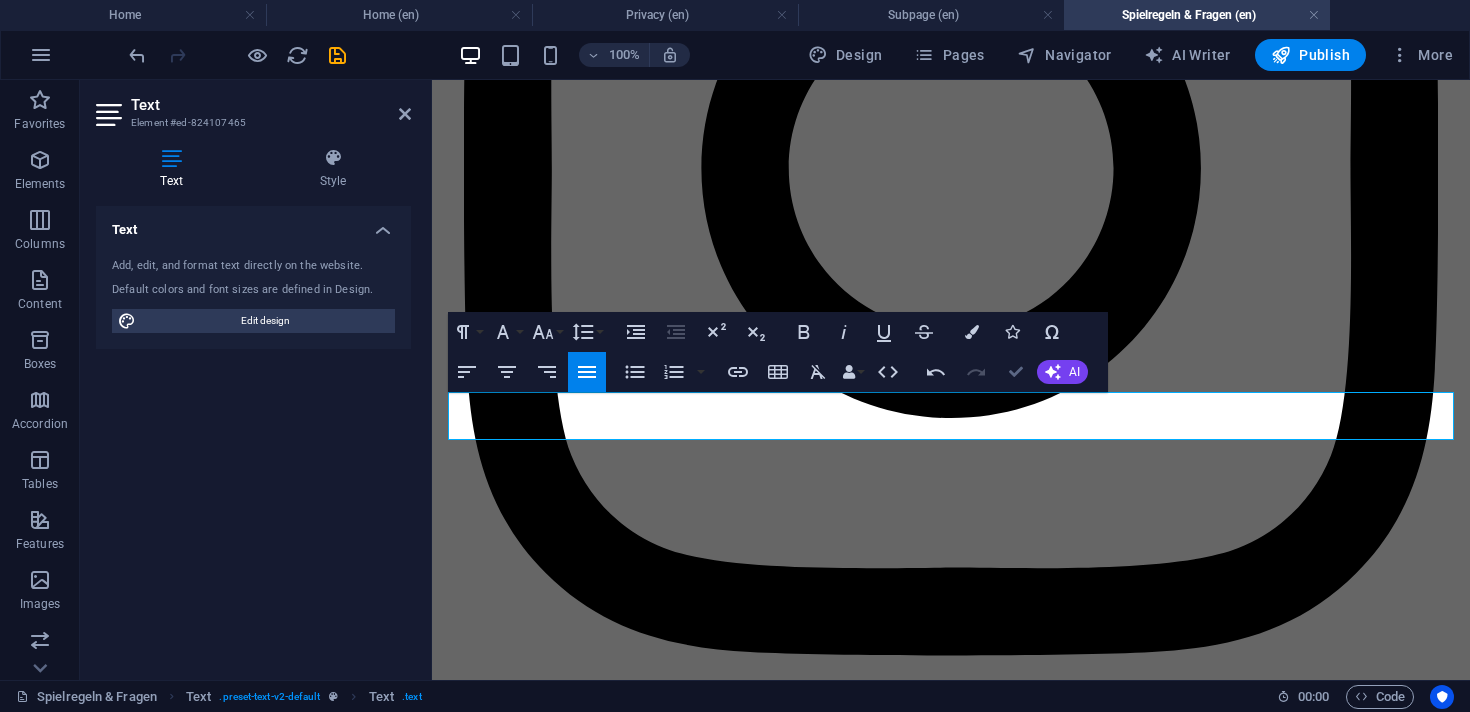 scroll, scrollTop: 3521, scrollLeft: 0, axis: vertical 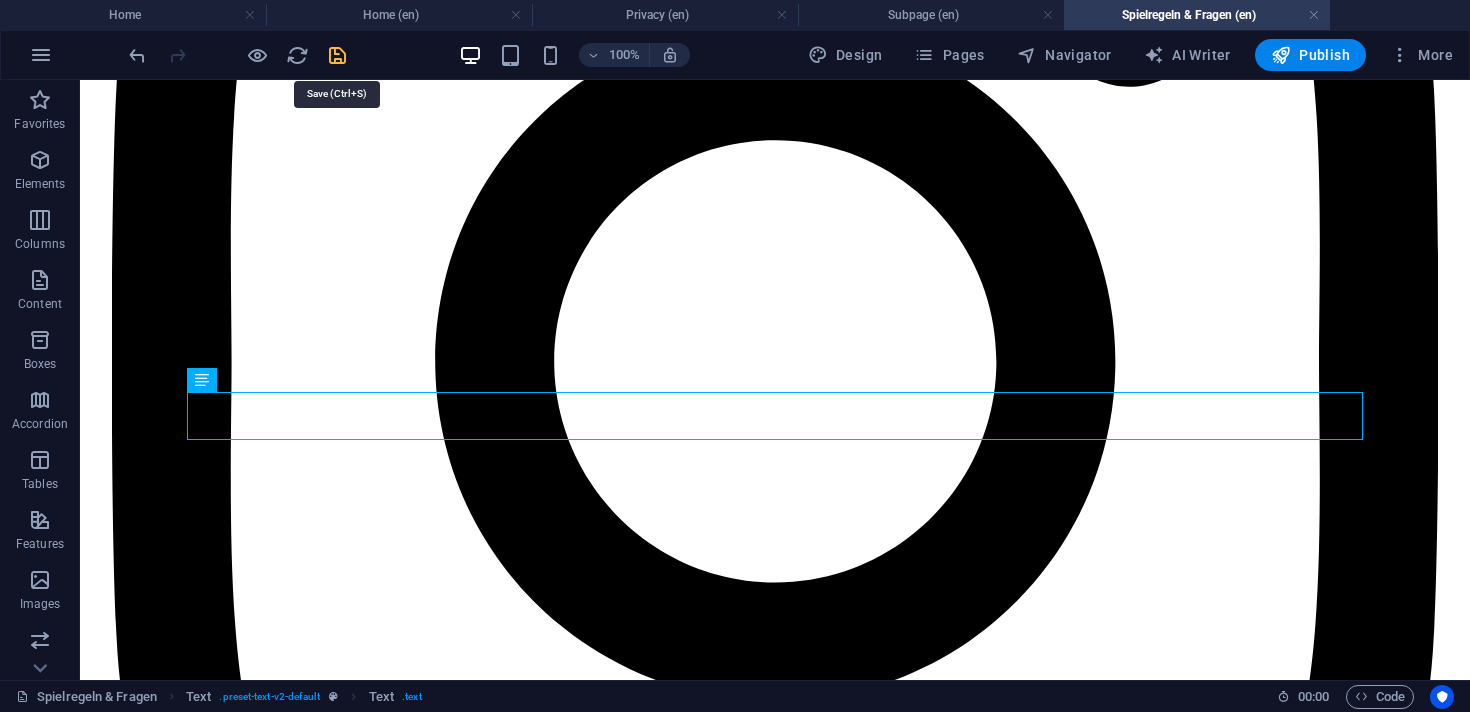 click at bounding box center (337, 55) 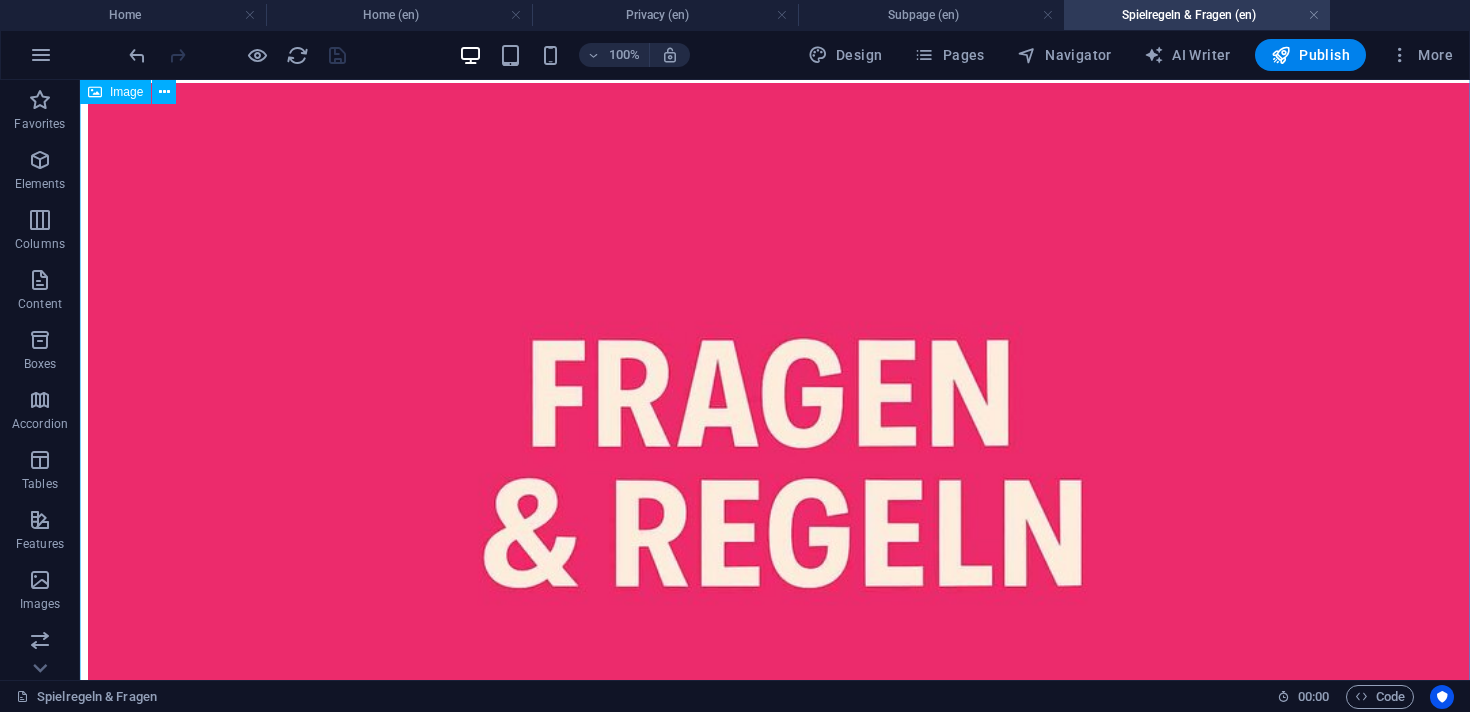 scroll, scrollTop: 0, scrollLeft: 0, axis: both 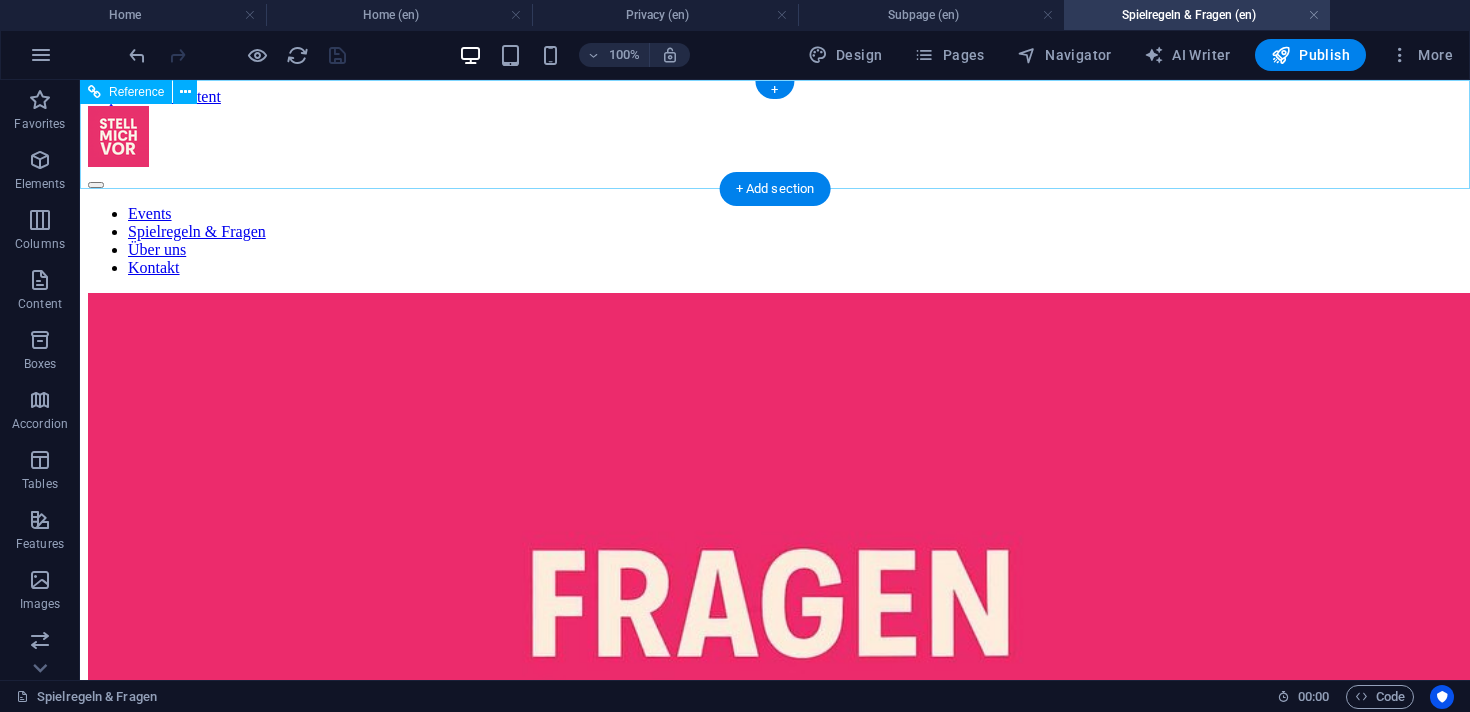 click on "Events Spielregeln & Fragen Über uns Kontakt" at bounding box center (775, 191) 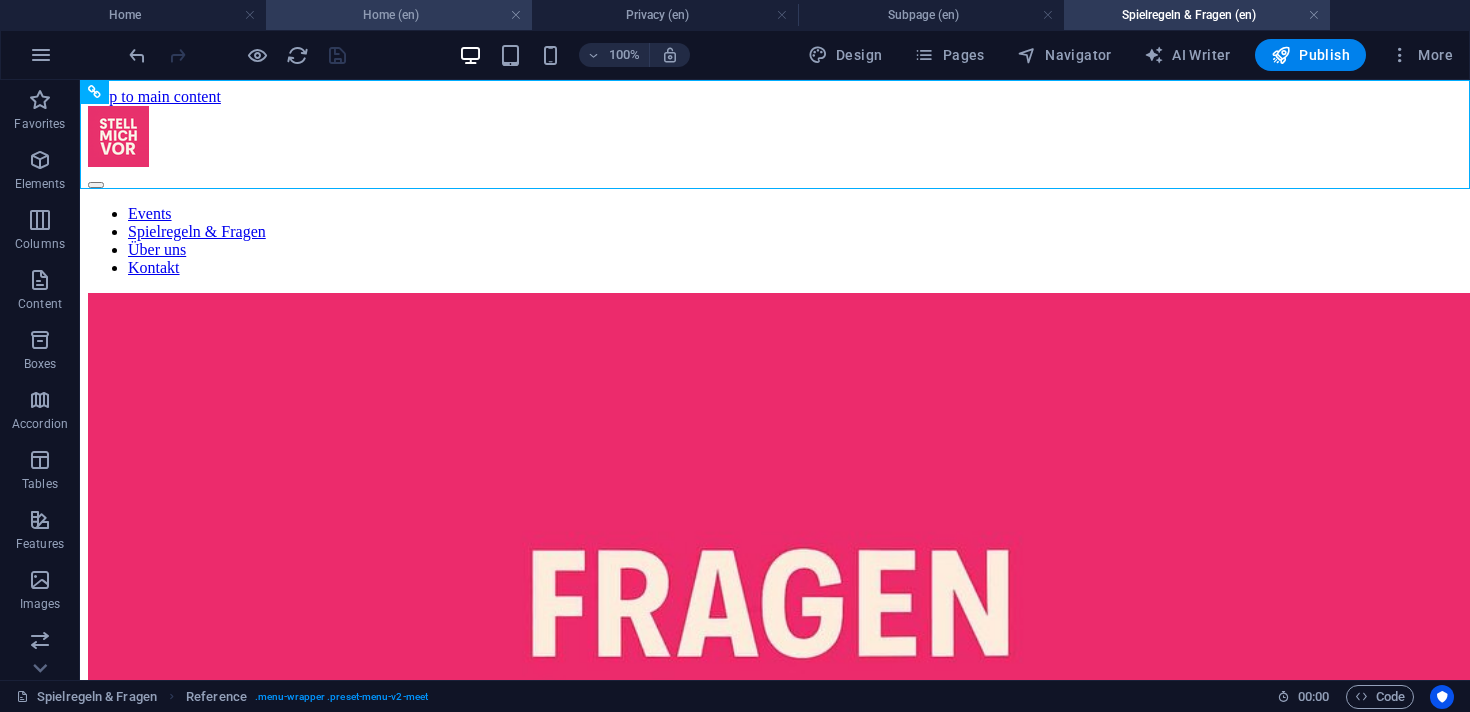 click on "Home (en)" at bounding box center [399, 15] 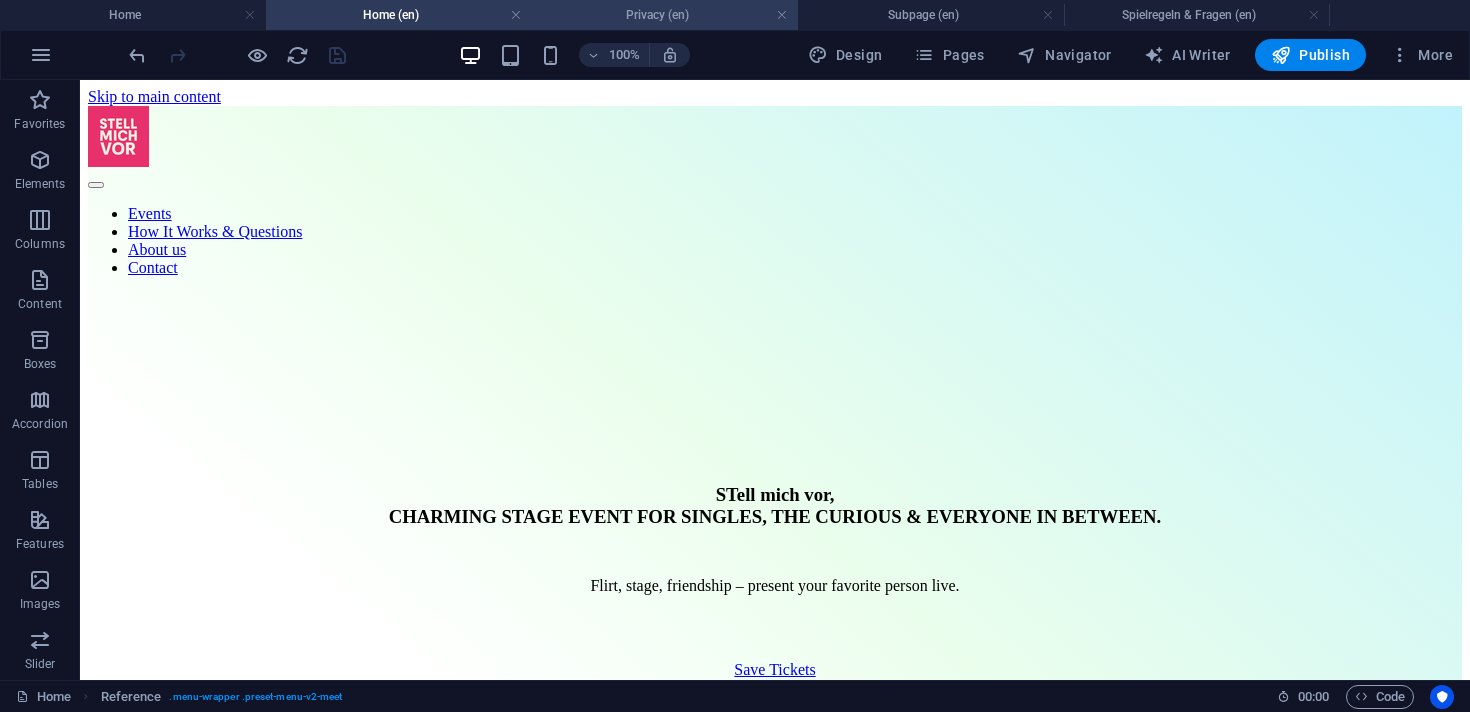 click on "Privacy (en)" at bounding box center [665, 15] 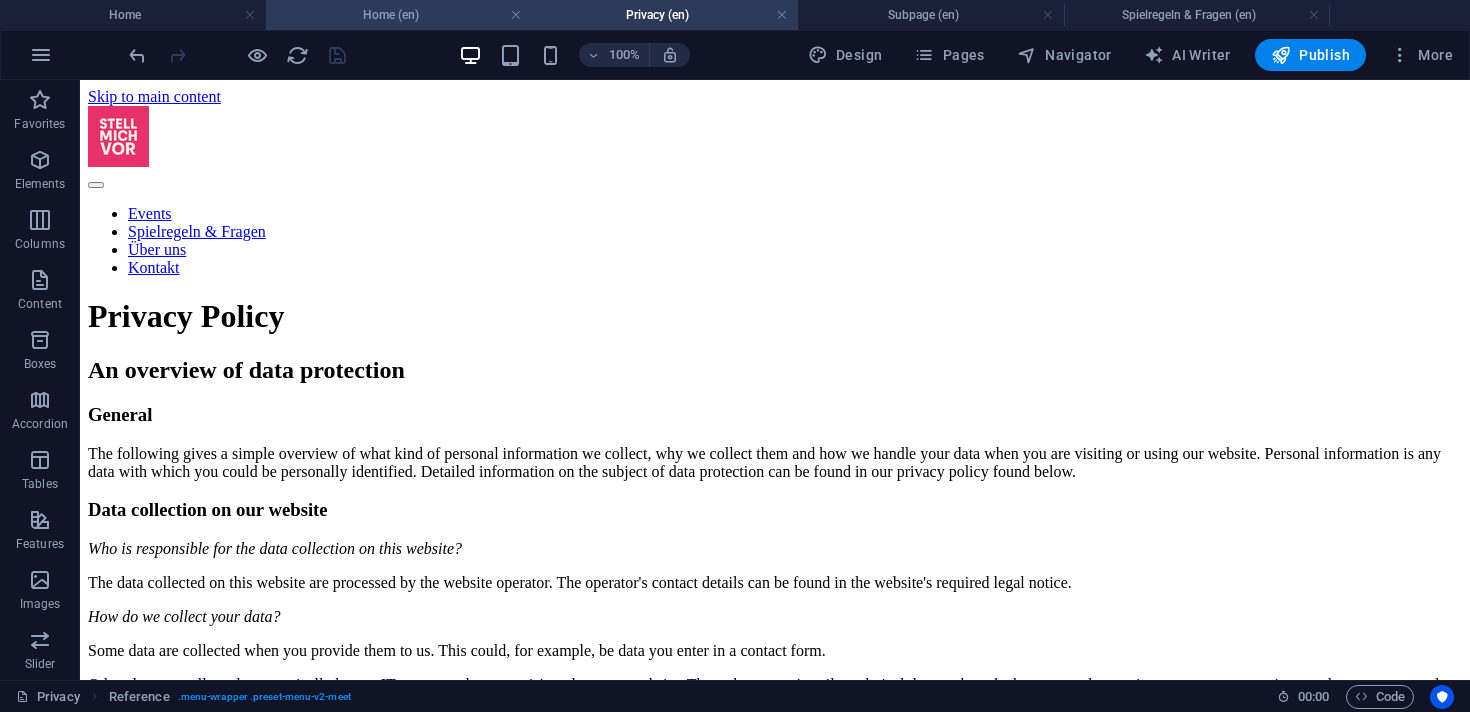 click on "Home (en)" at bounding box center (399, 15) 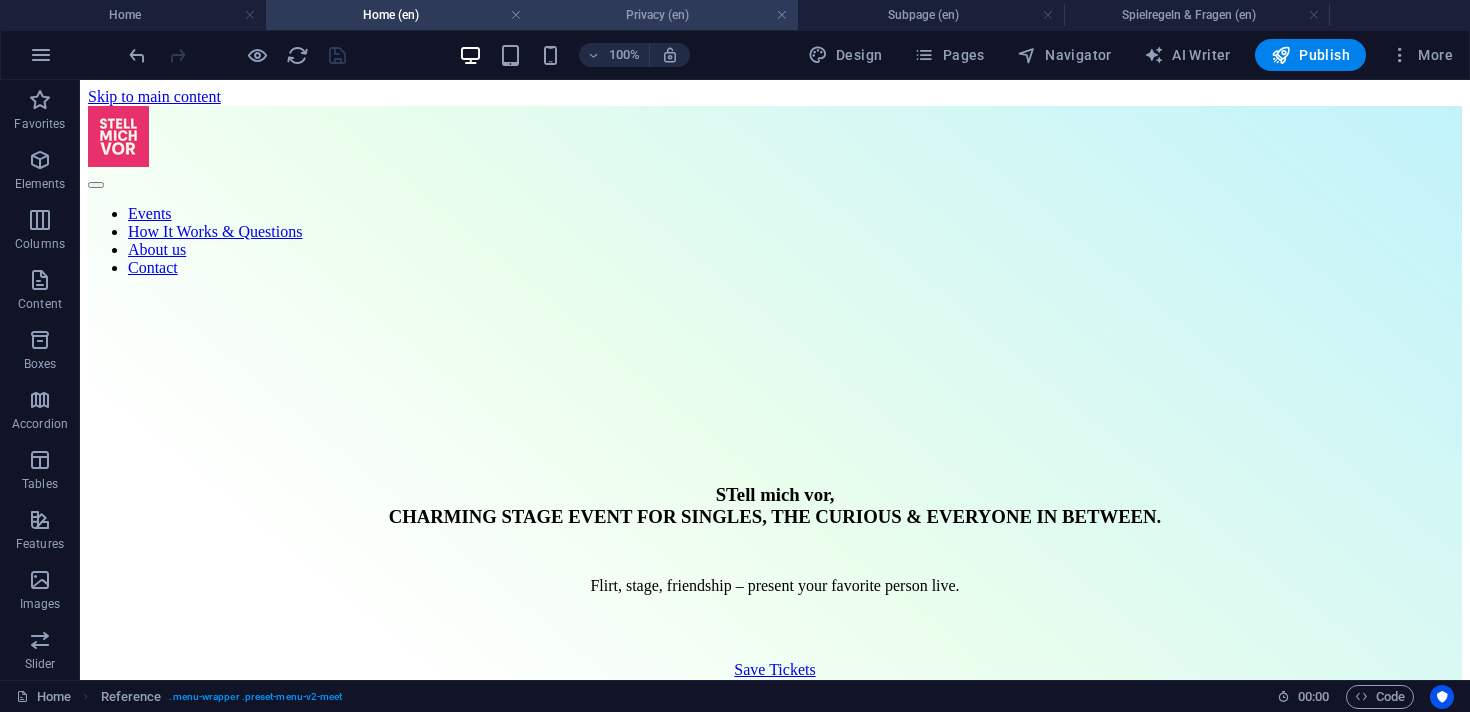 click on "Privacy (en)" at bounding box center [665, 15] 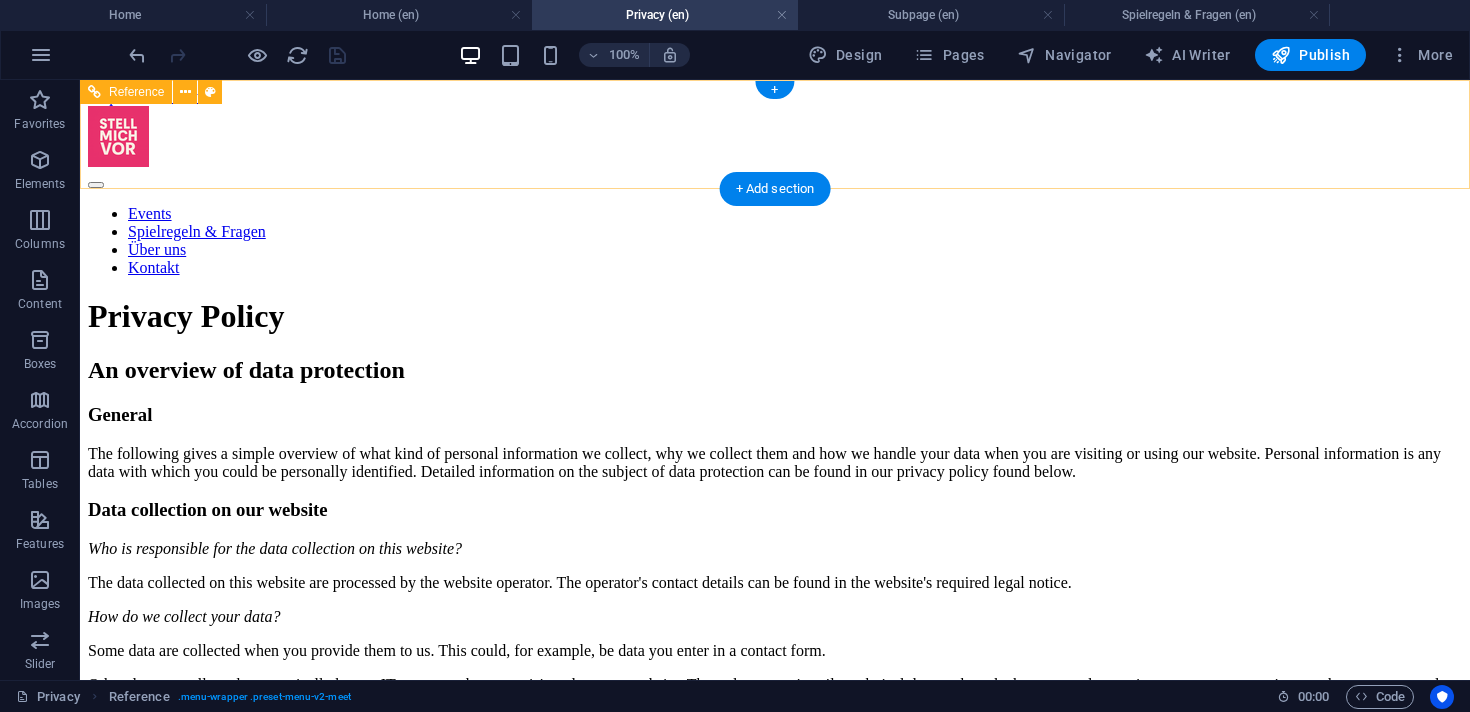 click on "Events Spielregeln & Fragen Über uns Kontakt" at bounding box center (775, 241) 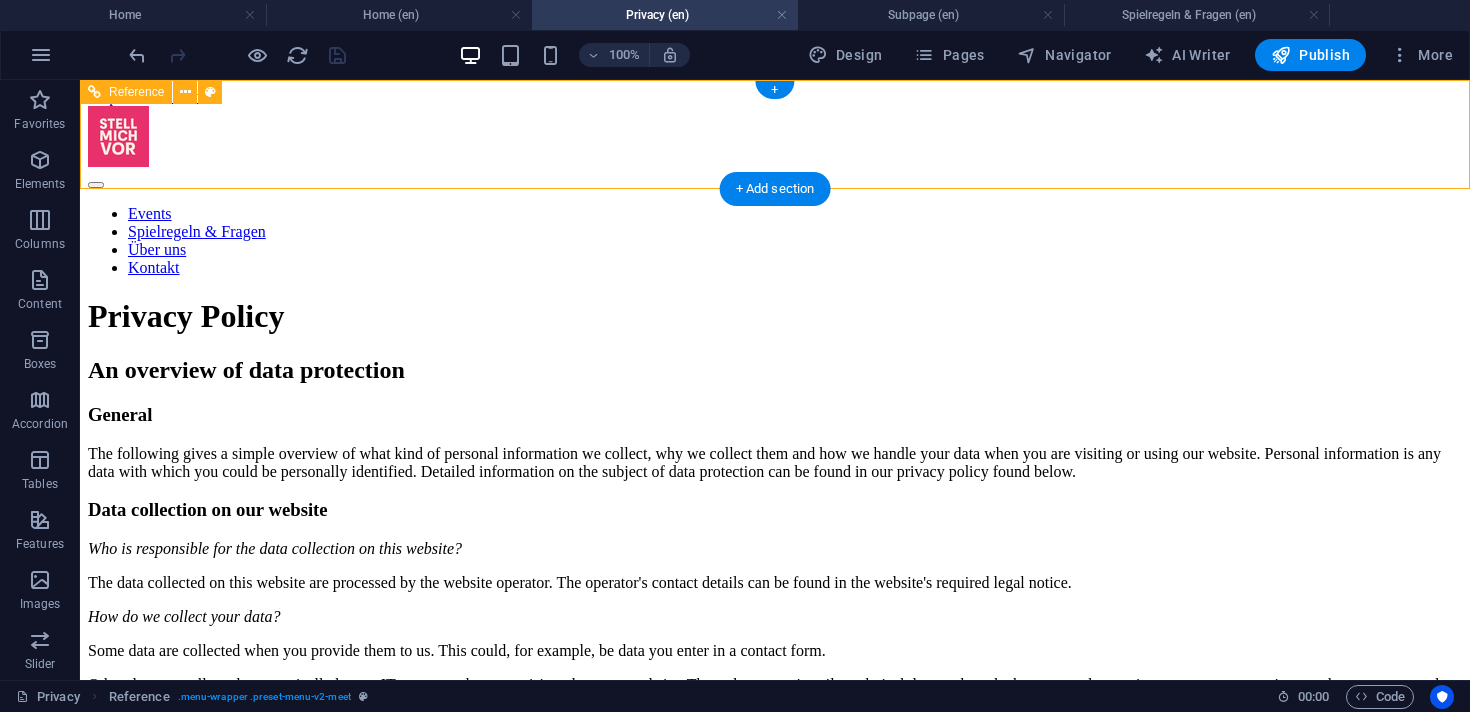 click on "Events Spielregeln & Fragen Über uns Kontakt" at bounding box center [775, 241] 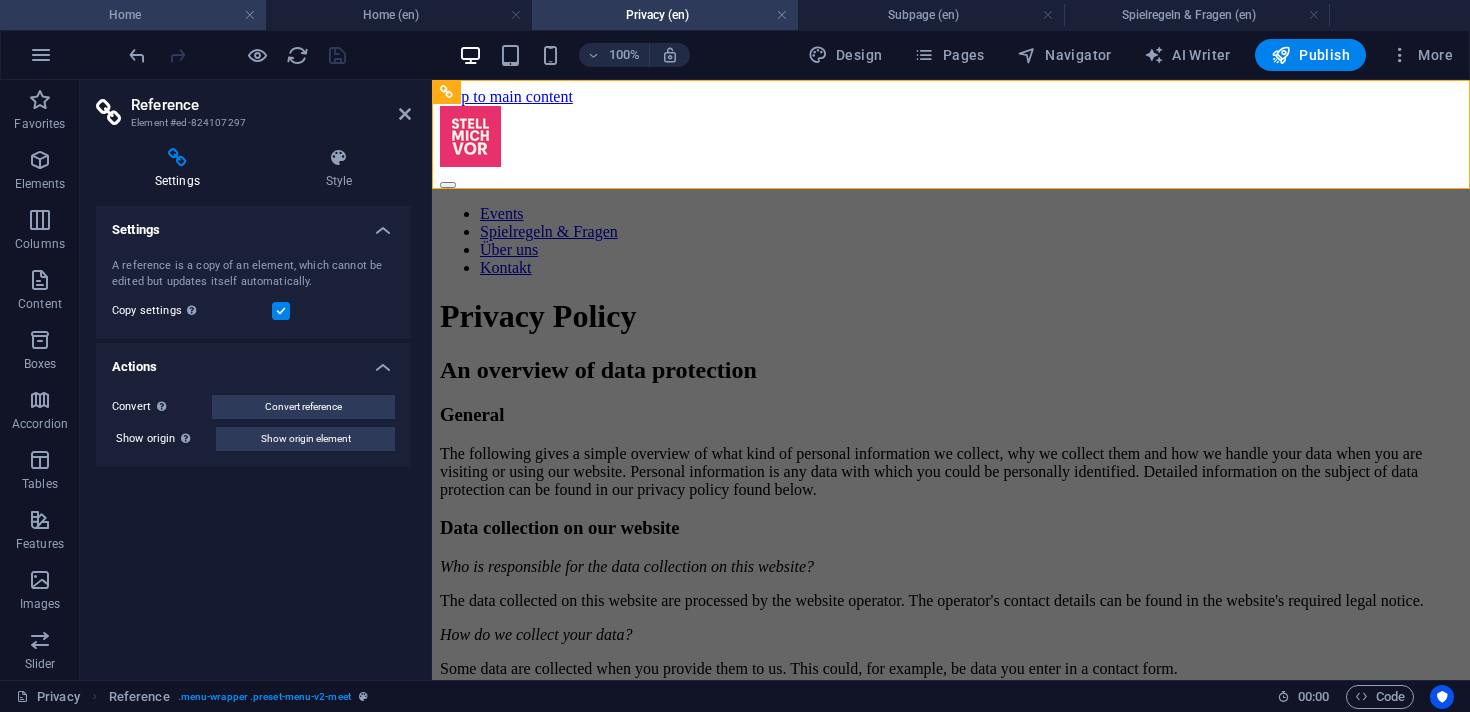 click on "Home" at bounding box center [133, 15] 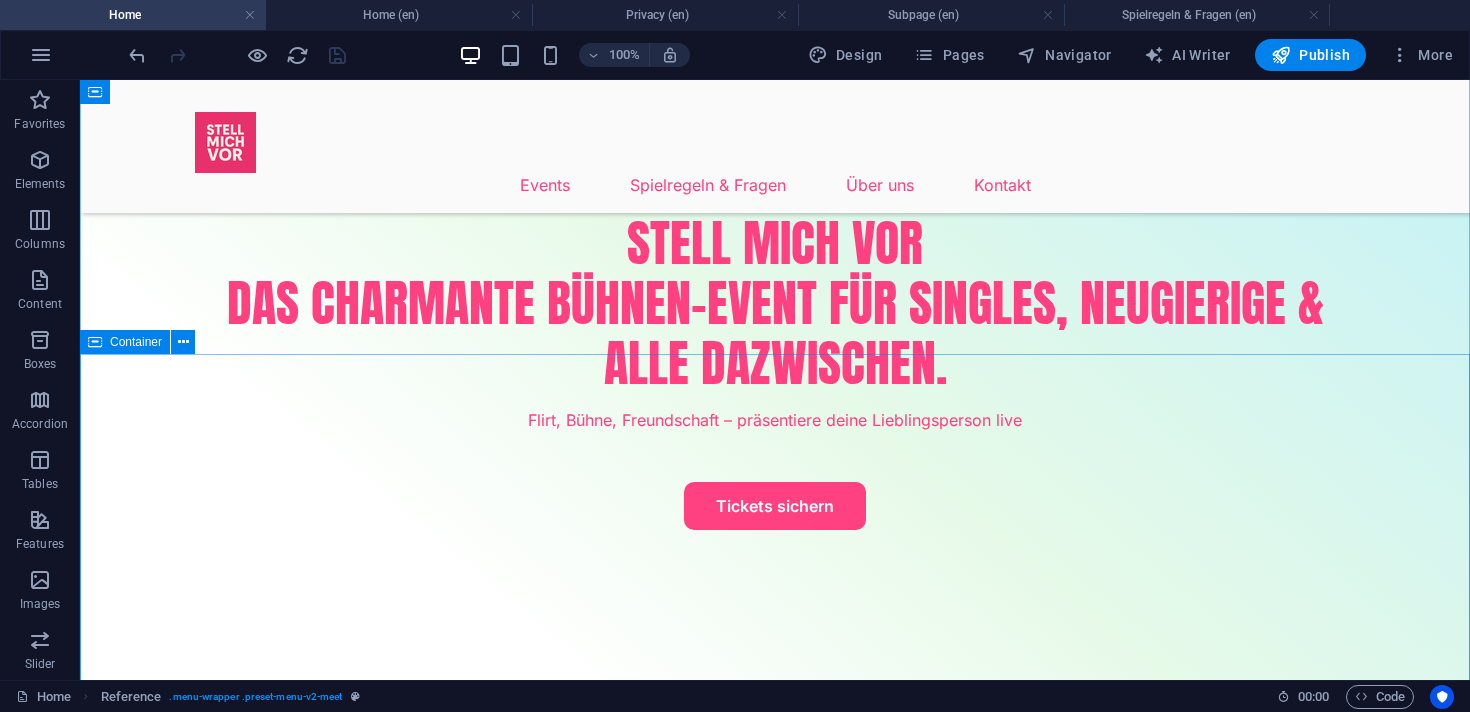 scroll, scrollTop: 0, scrollLeft: 0, axis: both 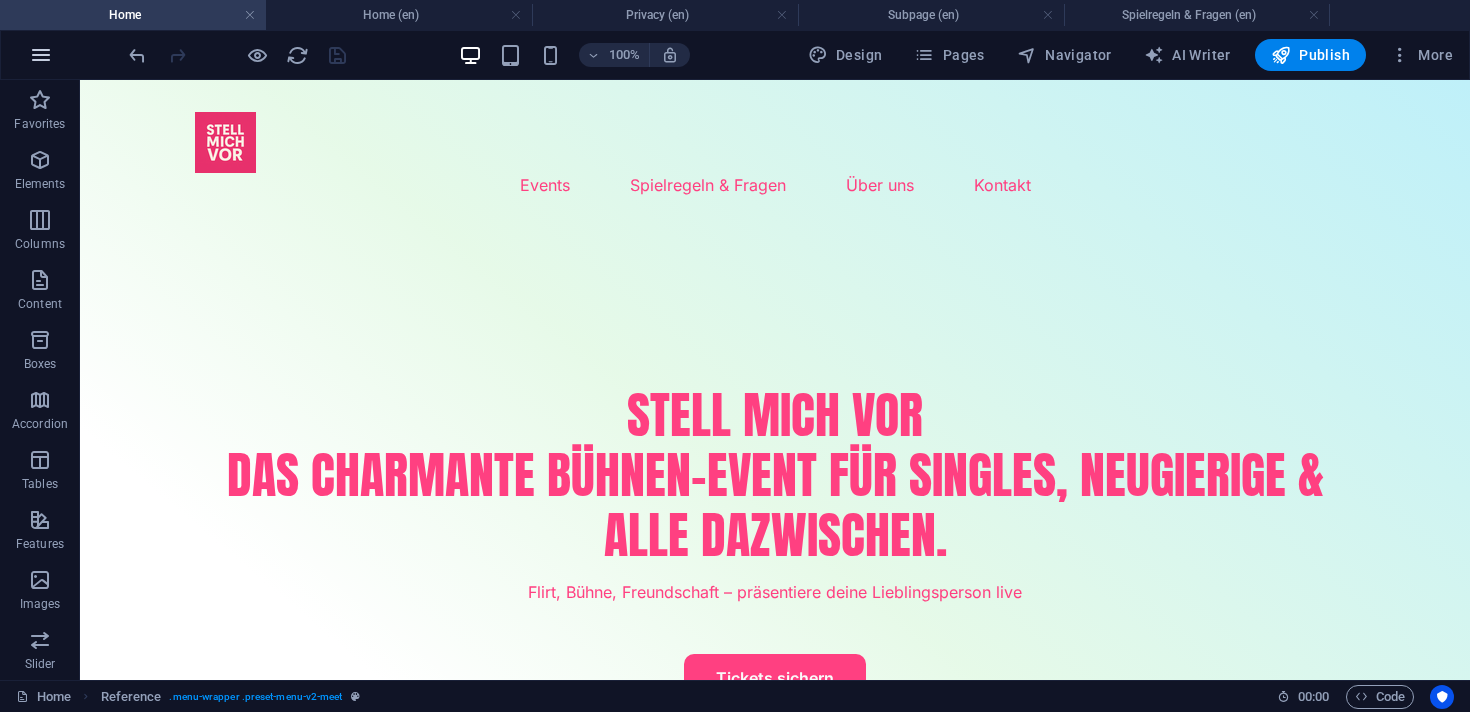 click at bounding box center [41, 55] 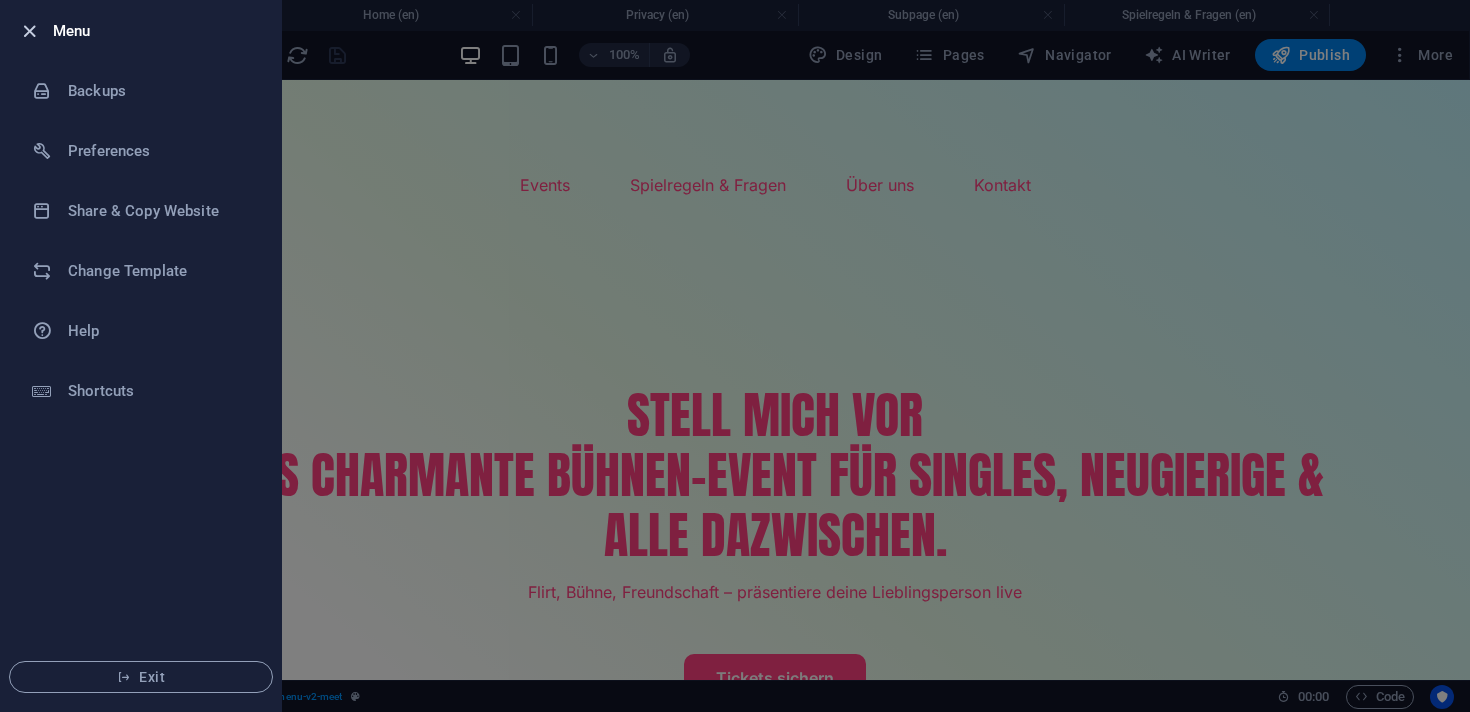 click at bounding box center (29, 31) 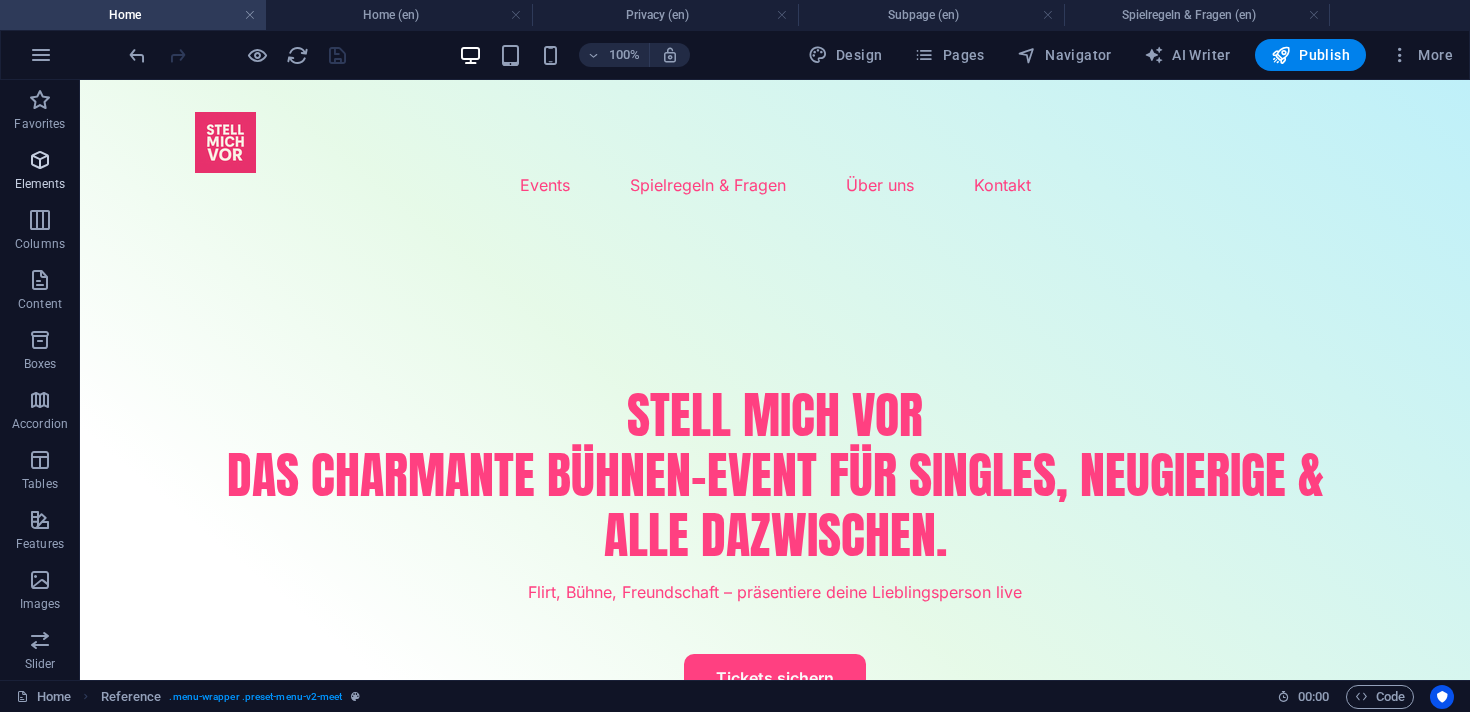 click on "Elements" at bounding box center [40, 172] 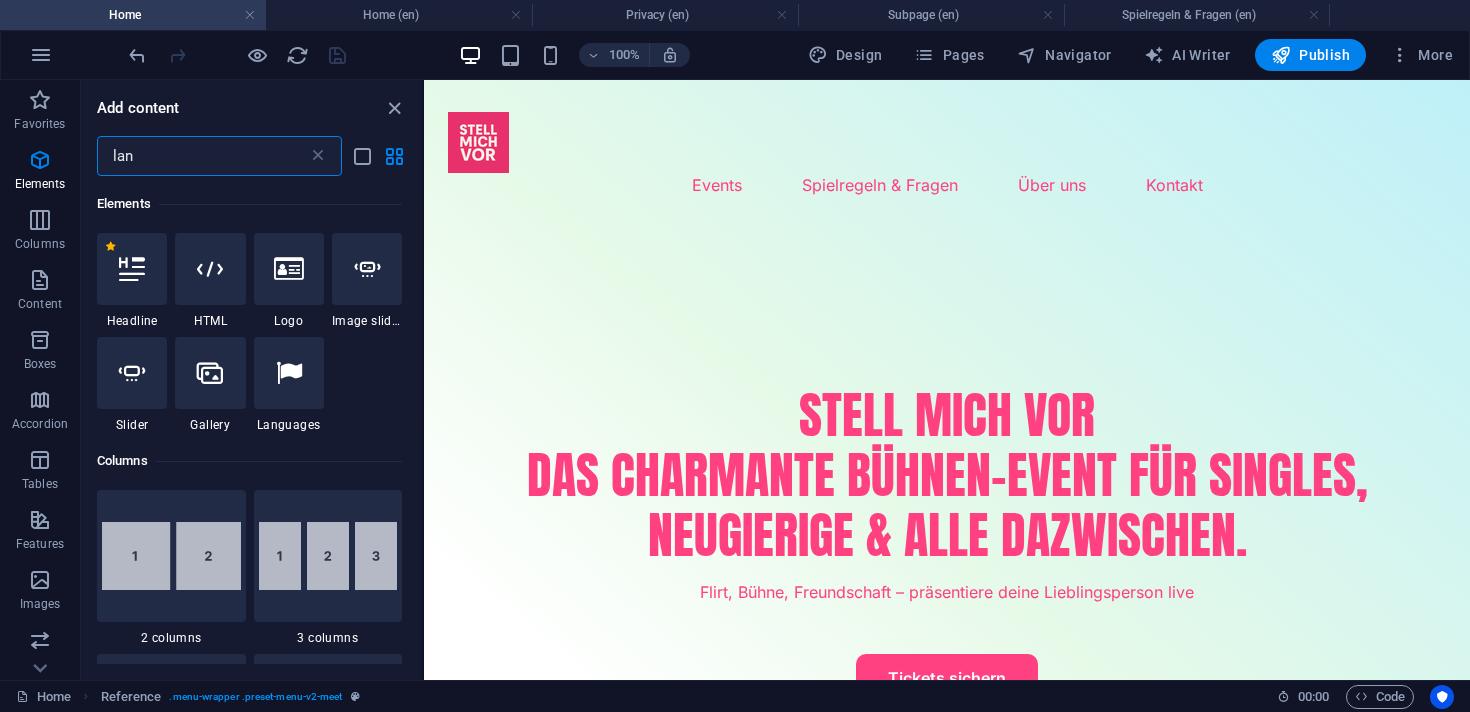 scroll, scrollTop: 0, scrollLeft: 0, axis: both 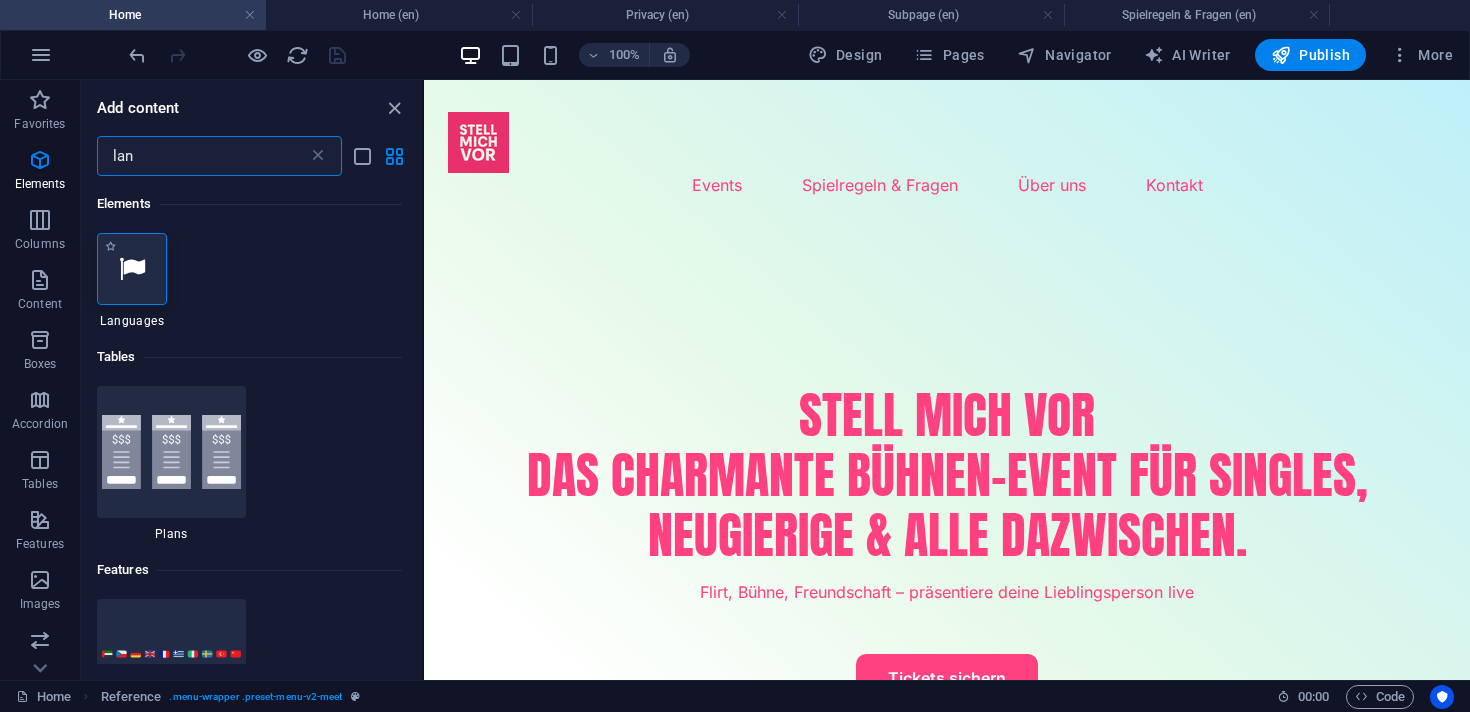 type on "lan" 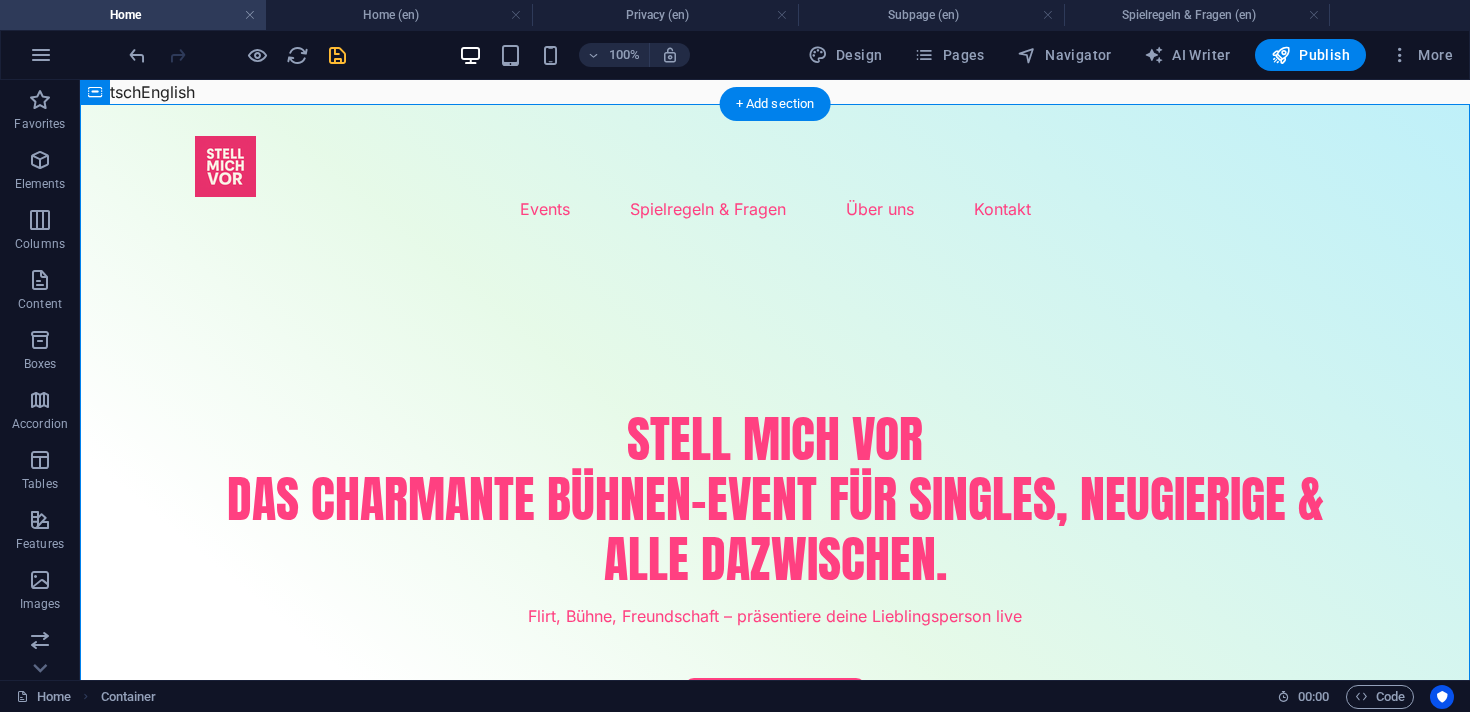 drag, startPoint x: 529, startPoint y: 174, endPoint x: 978, endPoint y: 150, distance: 449.64096 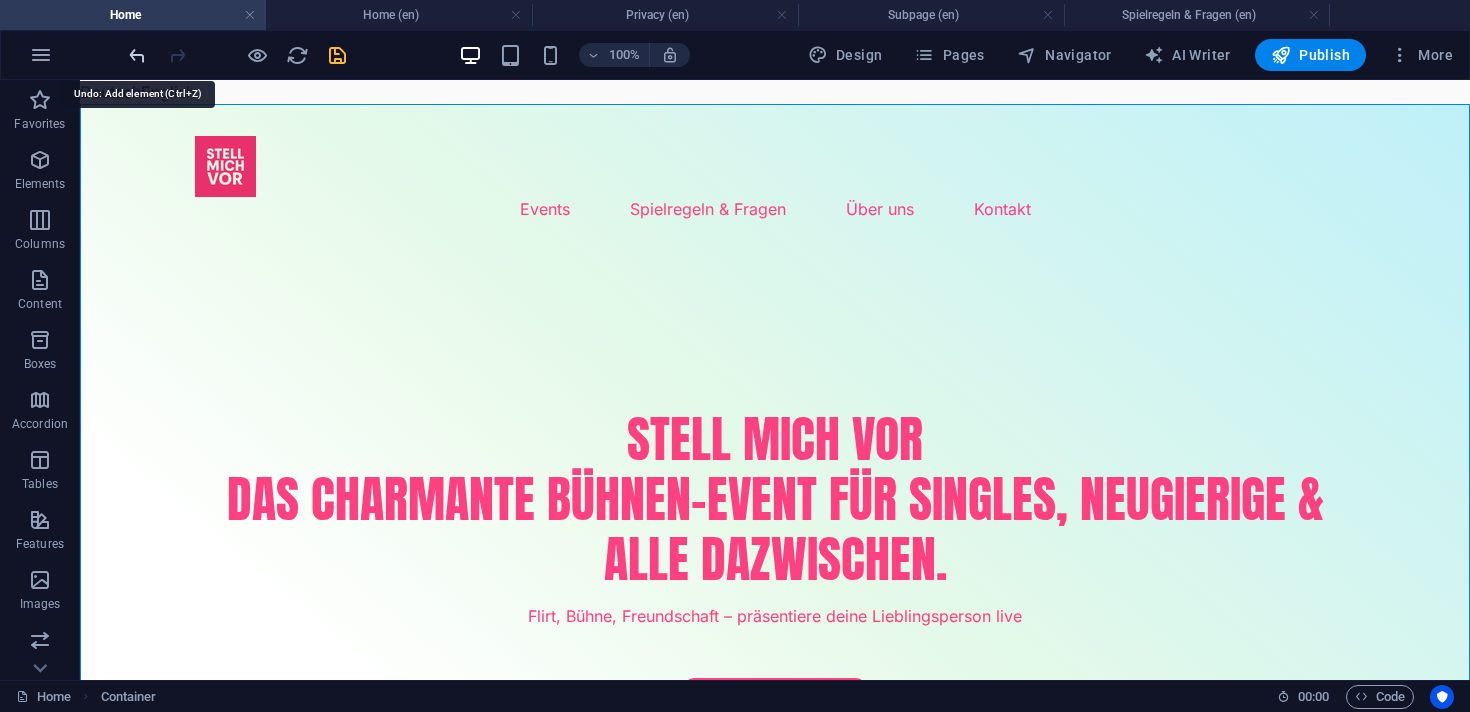 click at bounding box center [137, 55] 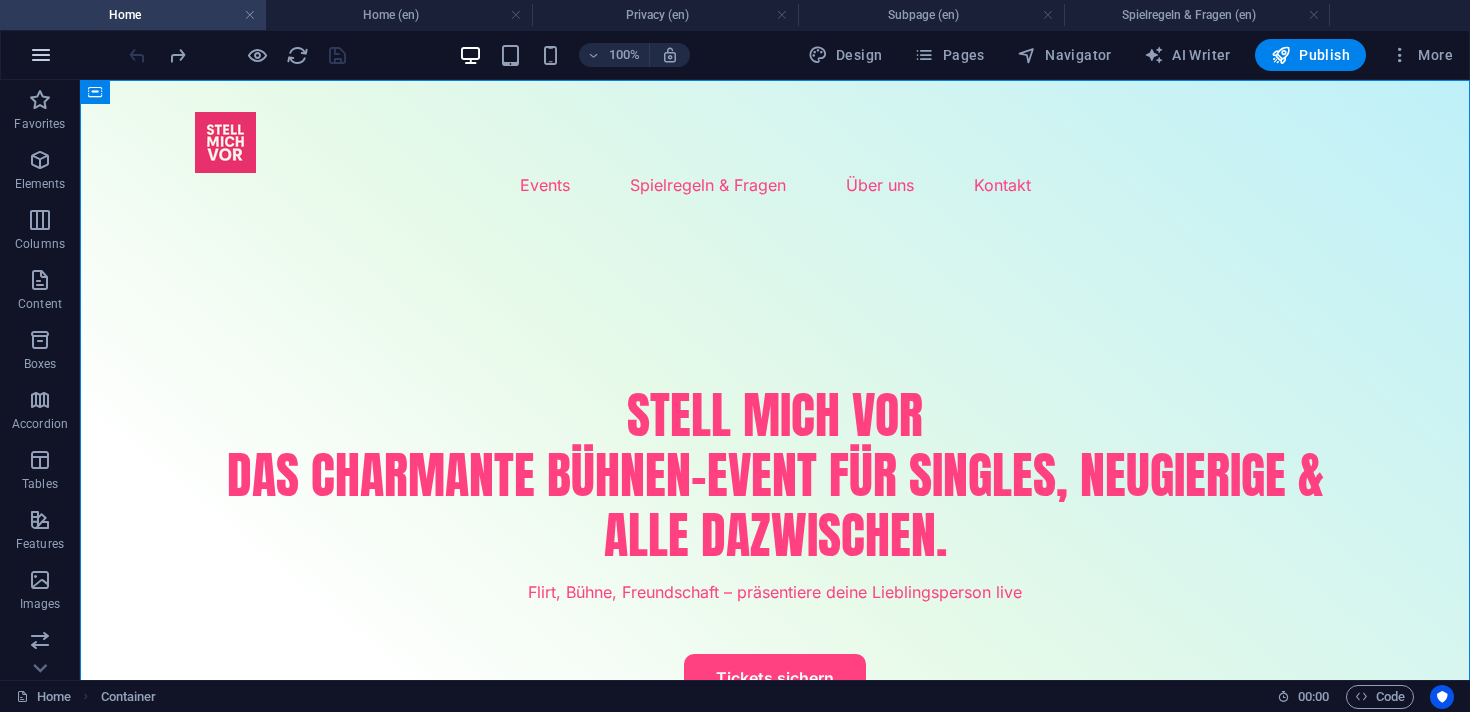 click at bounding box center (41, 55) 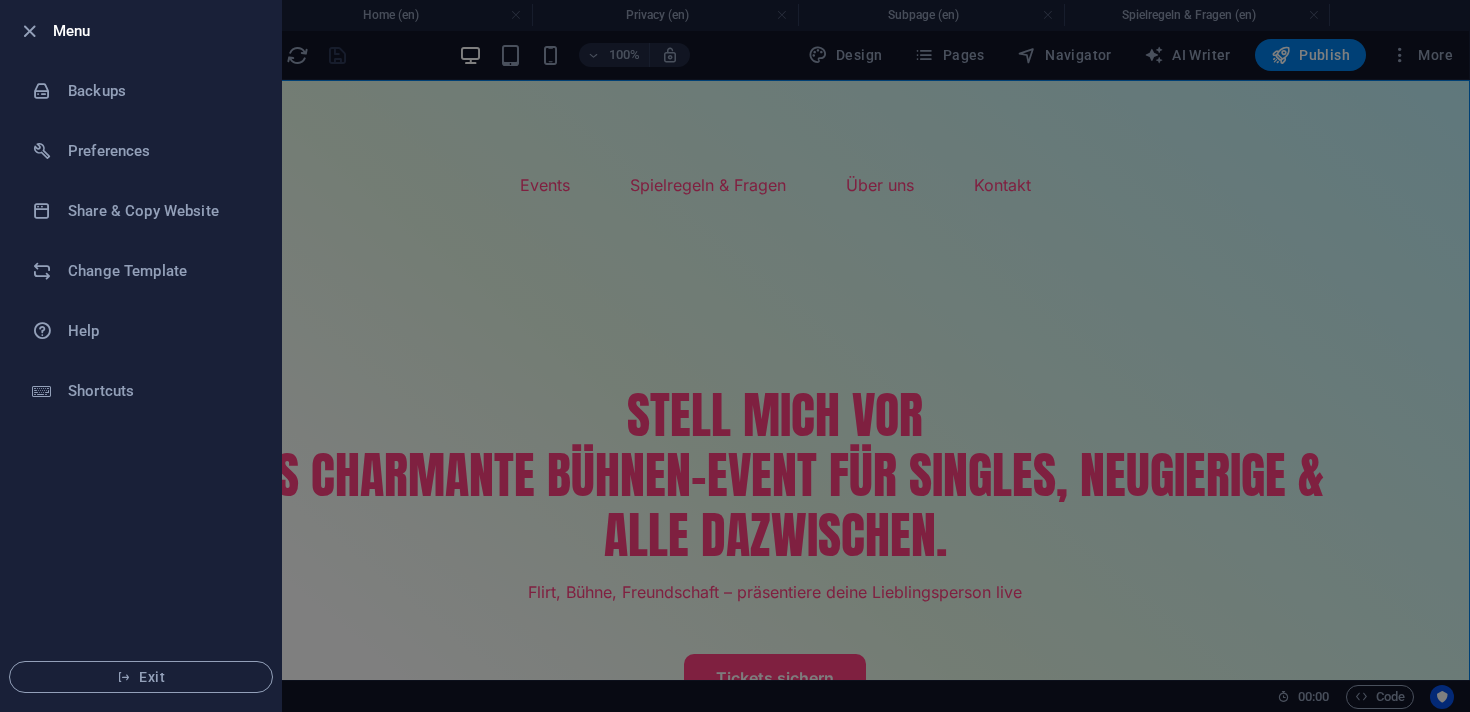 click on "Menu" at bounding box center [141, 31] 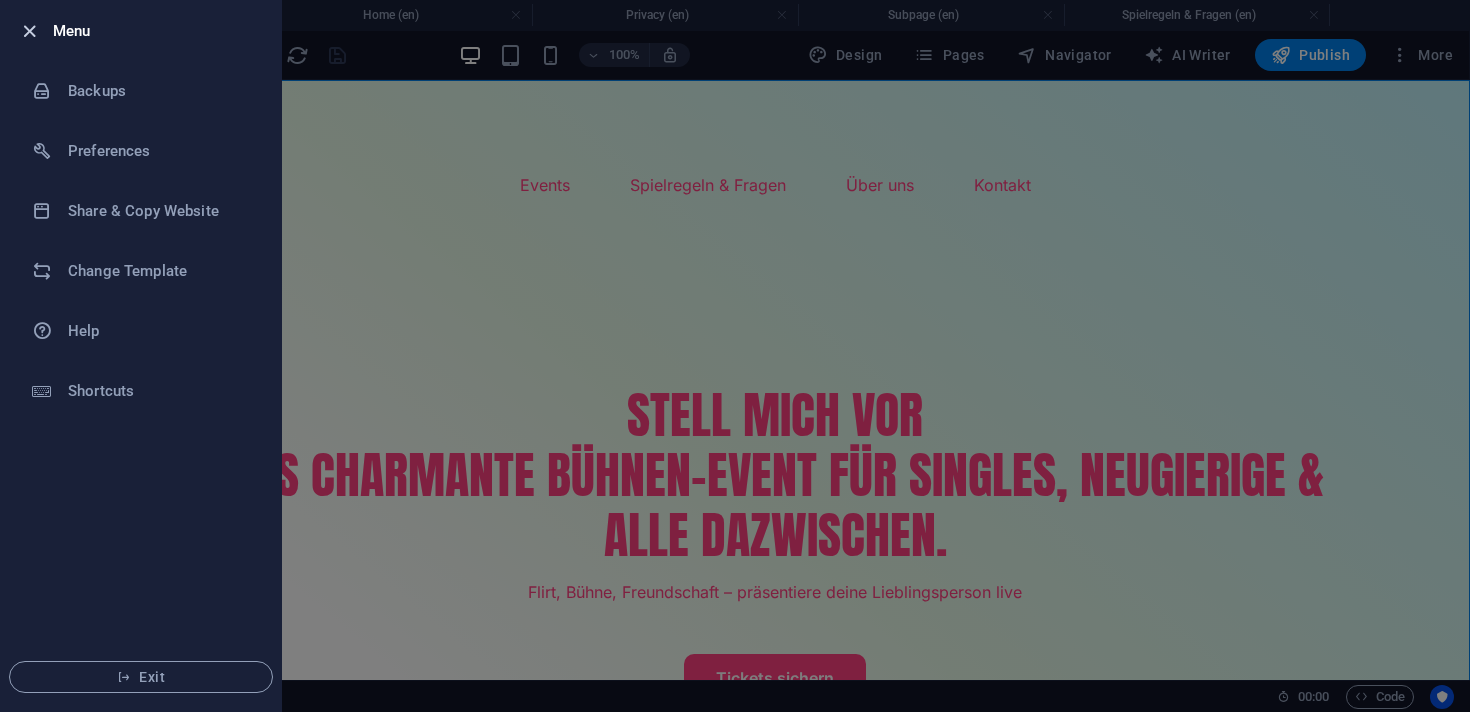 click at bounding box center [29, 31] 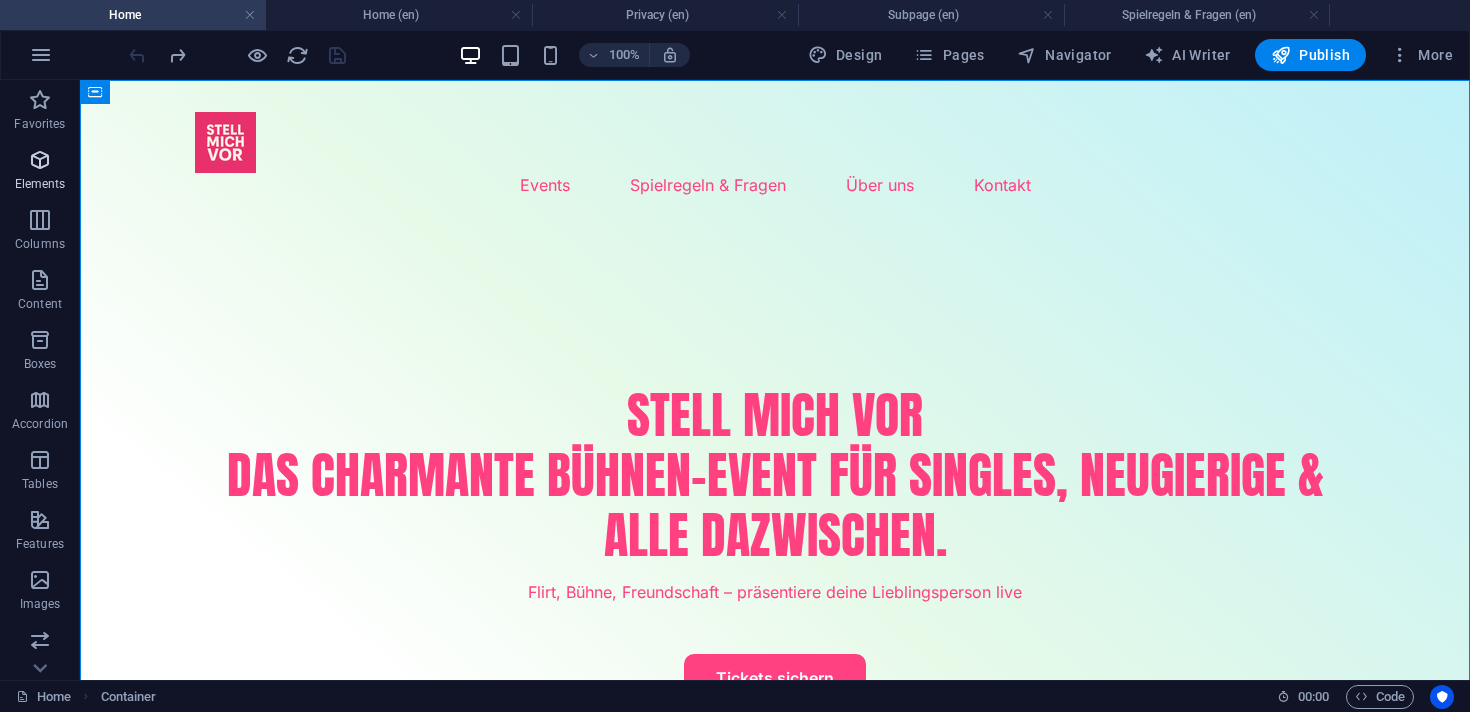 click on "Elements" at bounding box center [40, 184] 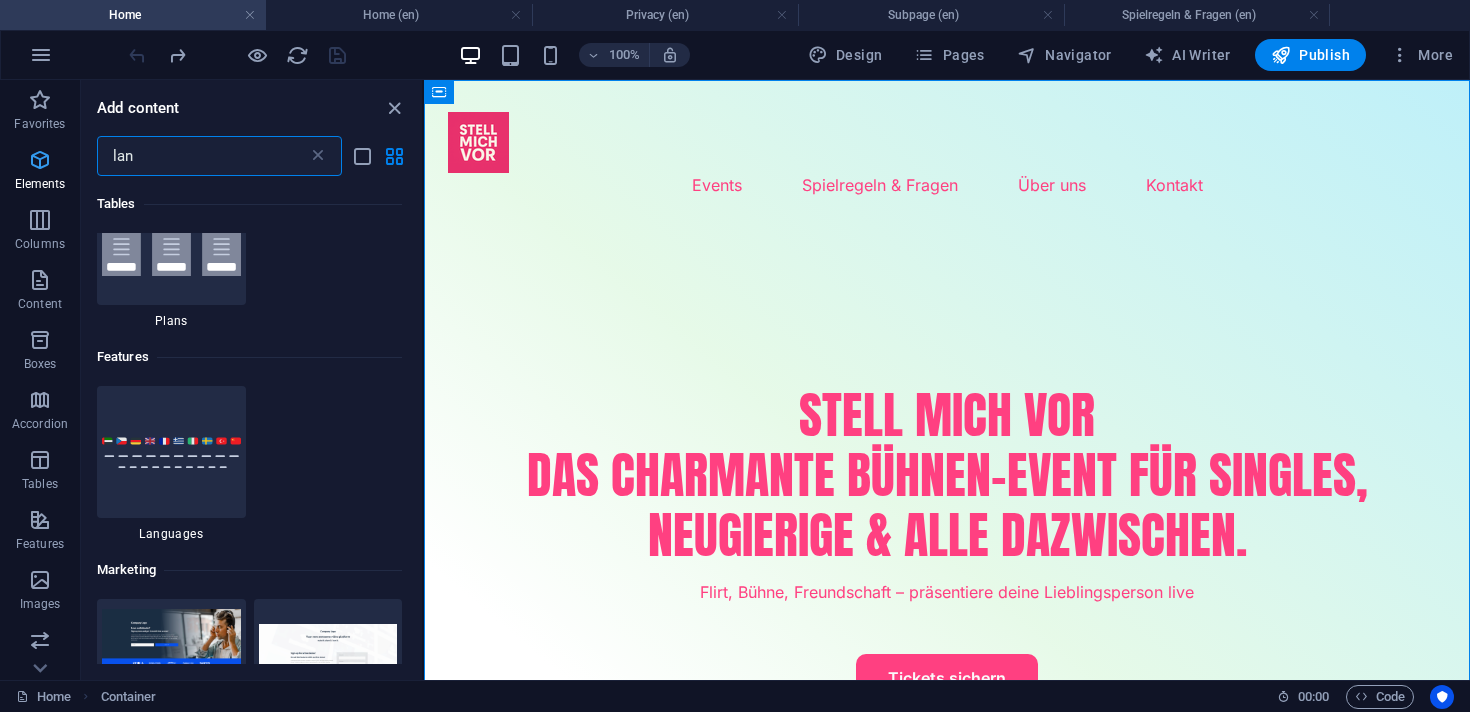scroll, scrollTop: 0, scrollLeft: 0, axis: both 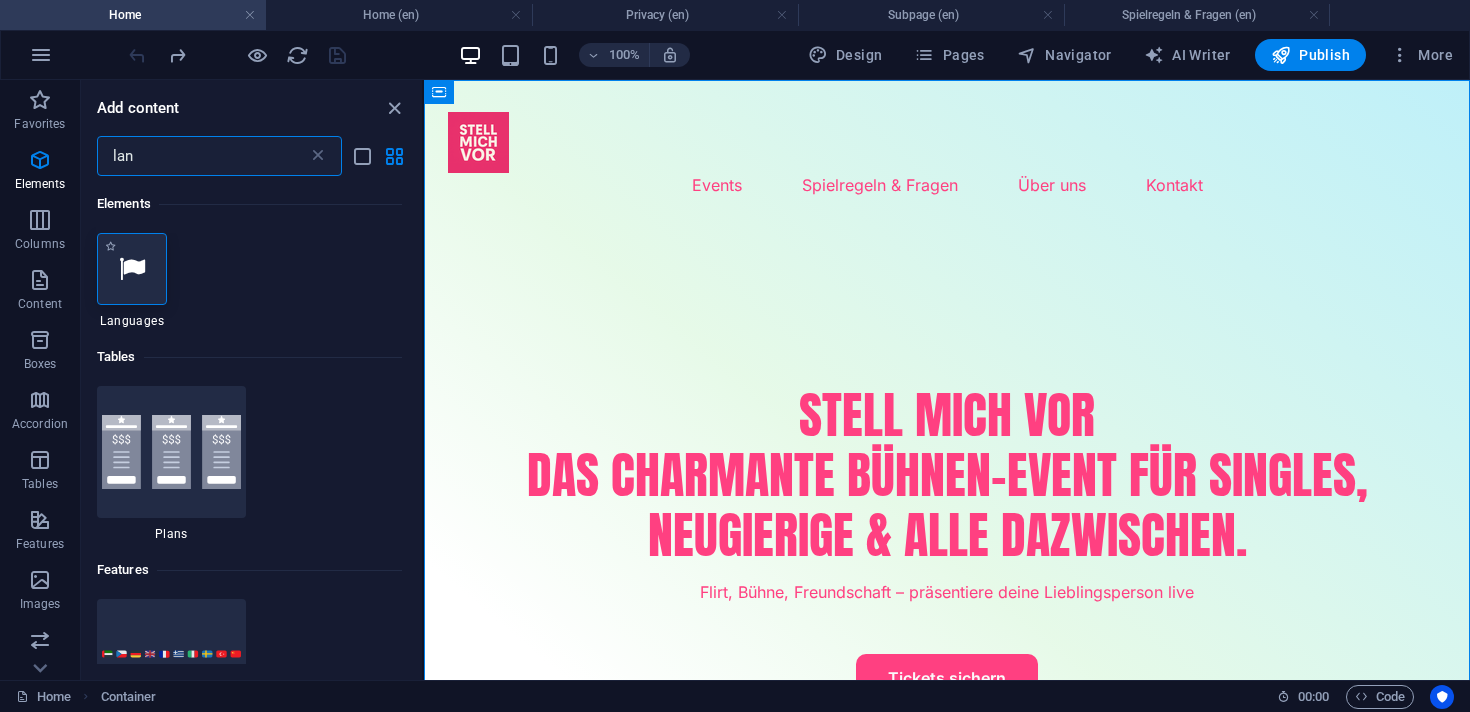 type on "lan" 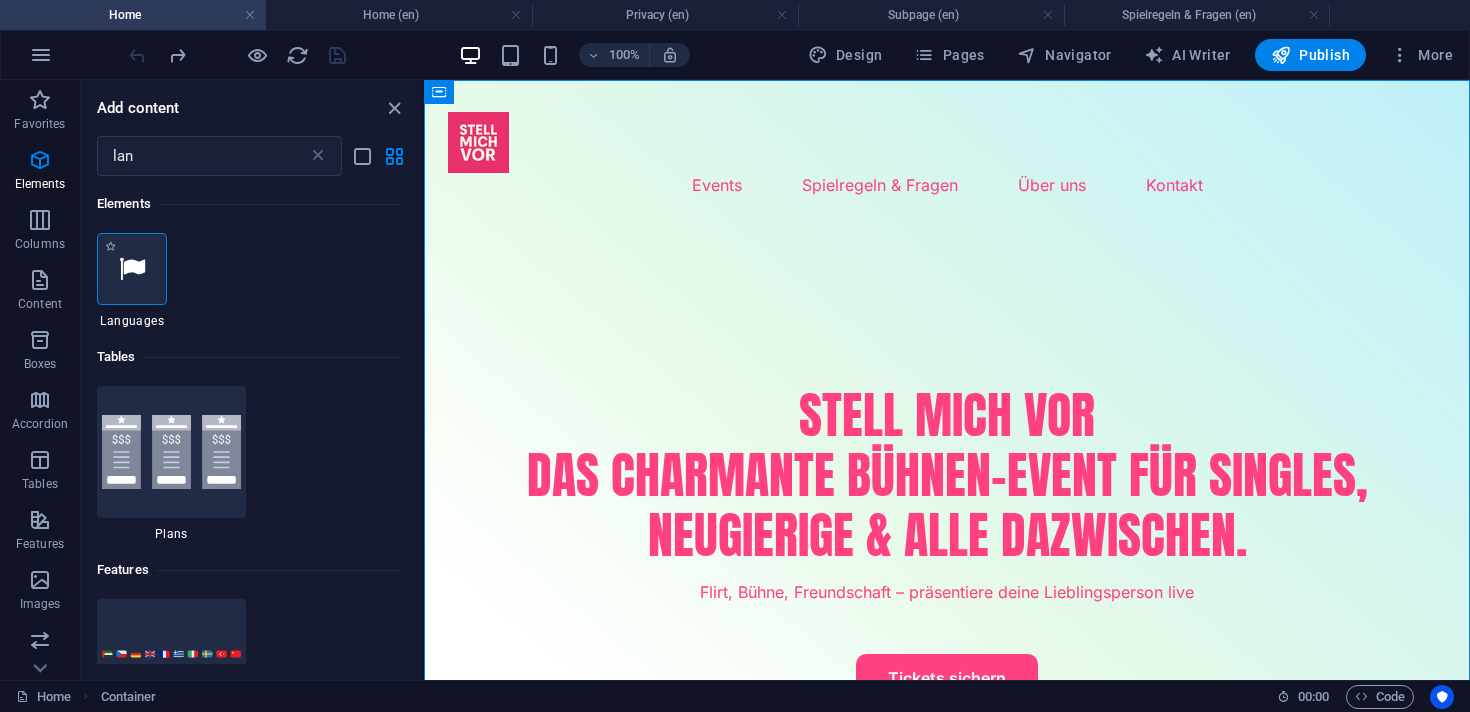 click at bounding box center [132, 269] 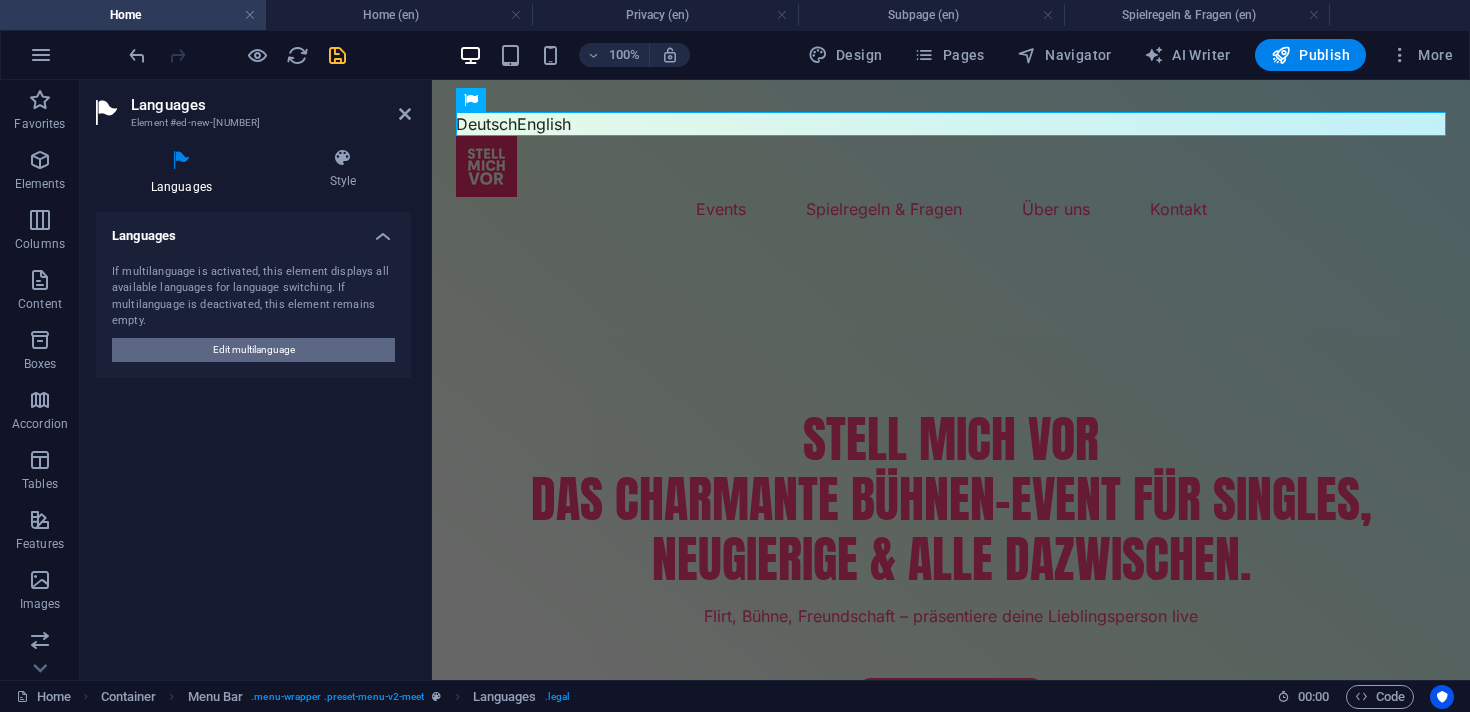 click on "Edit multilanguage" at bounding box center [253, 350] 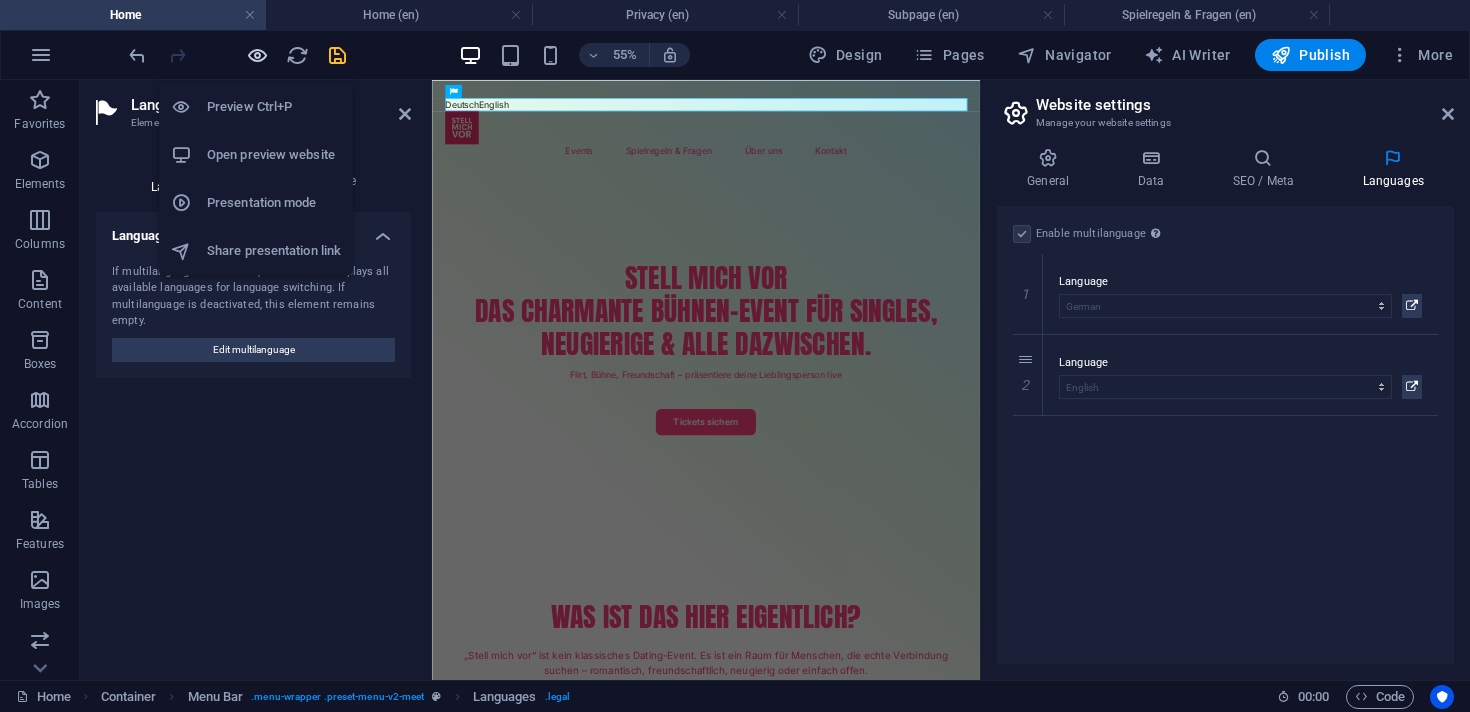 click at bounding box center [257, 55] 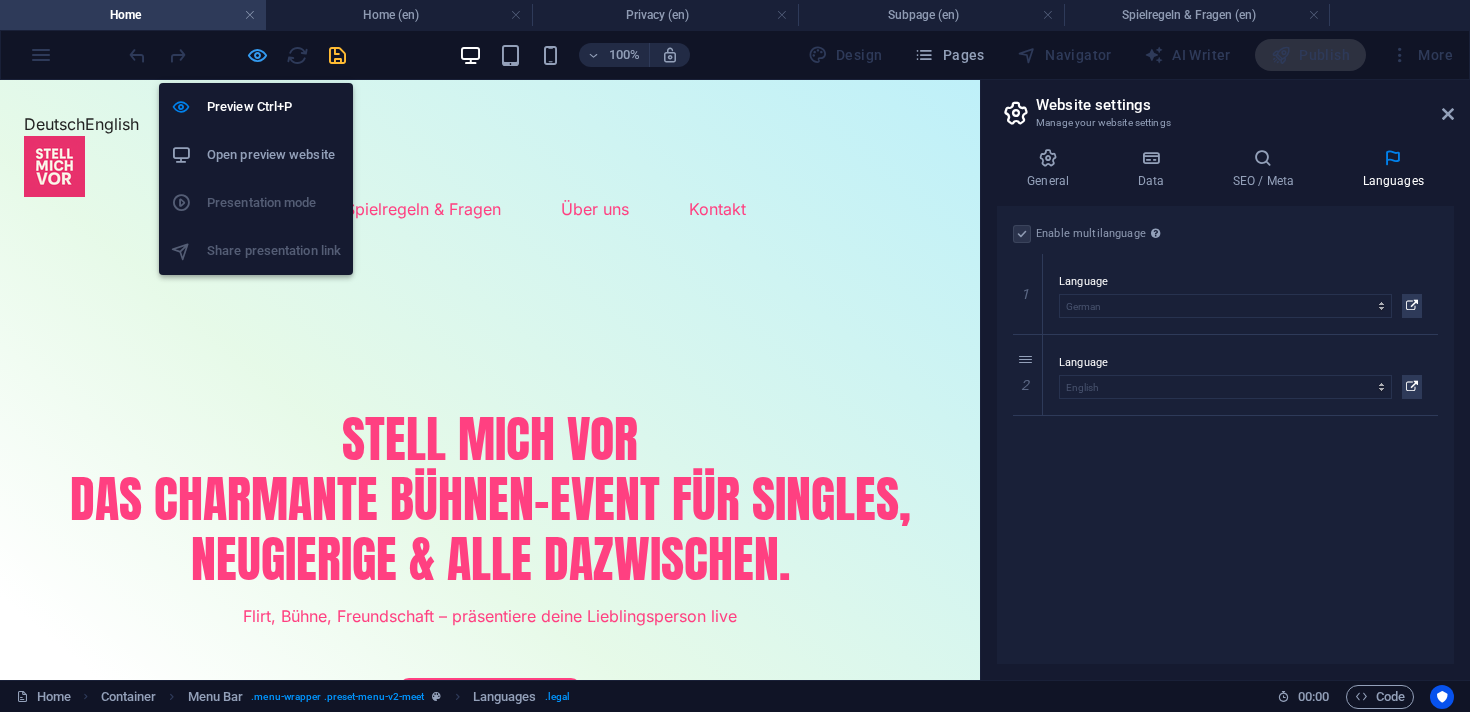 click at bounding box center (257, 55) 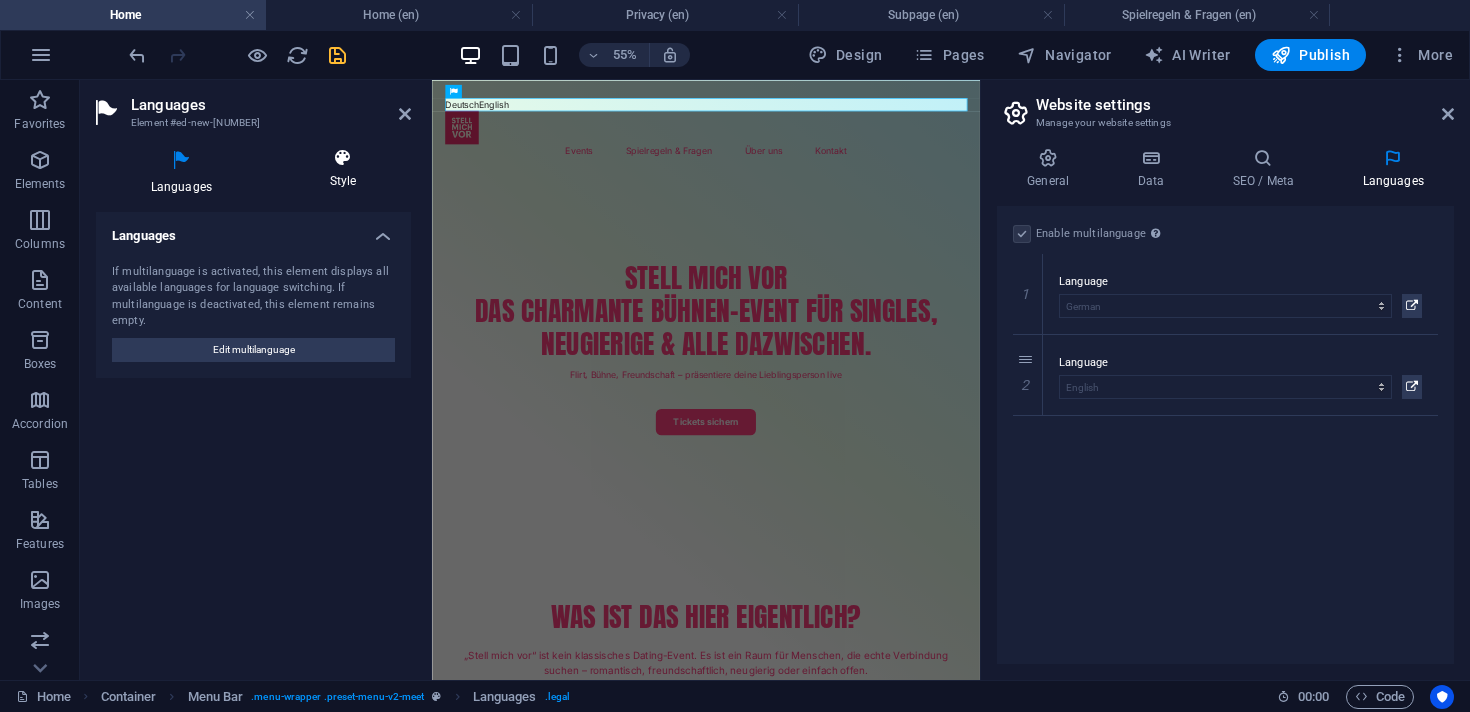 click on "Style" at bounding box center [343, 172] 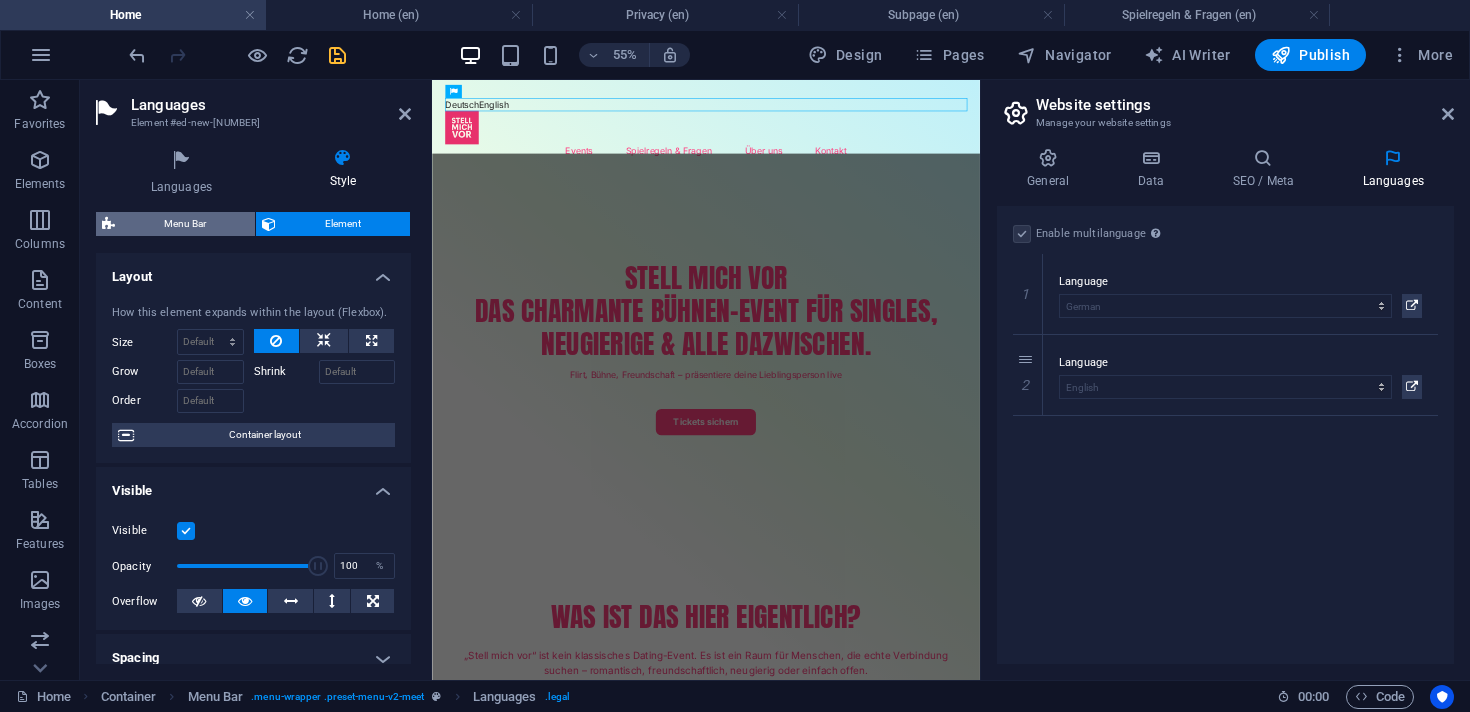 click on "Menu Bar" at bounding box center [185, 224] 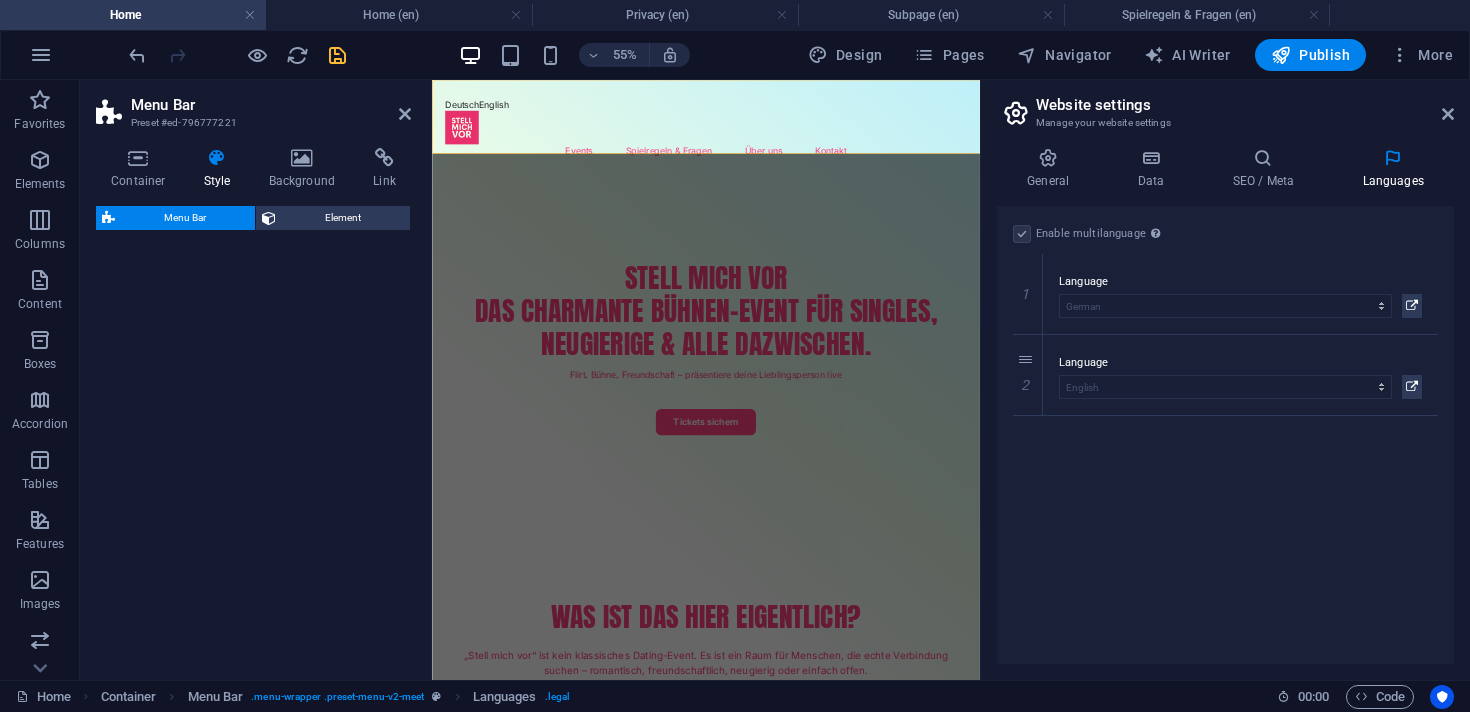 select on "rem" 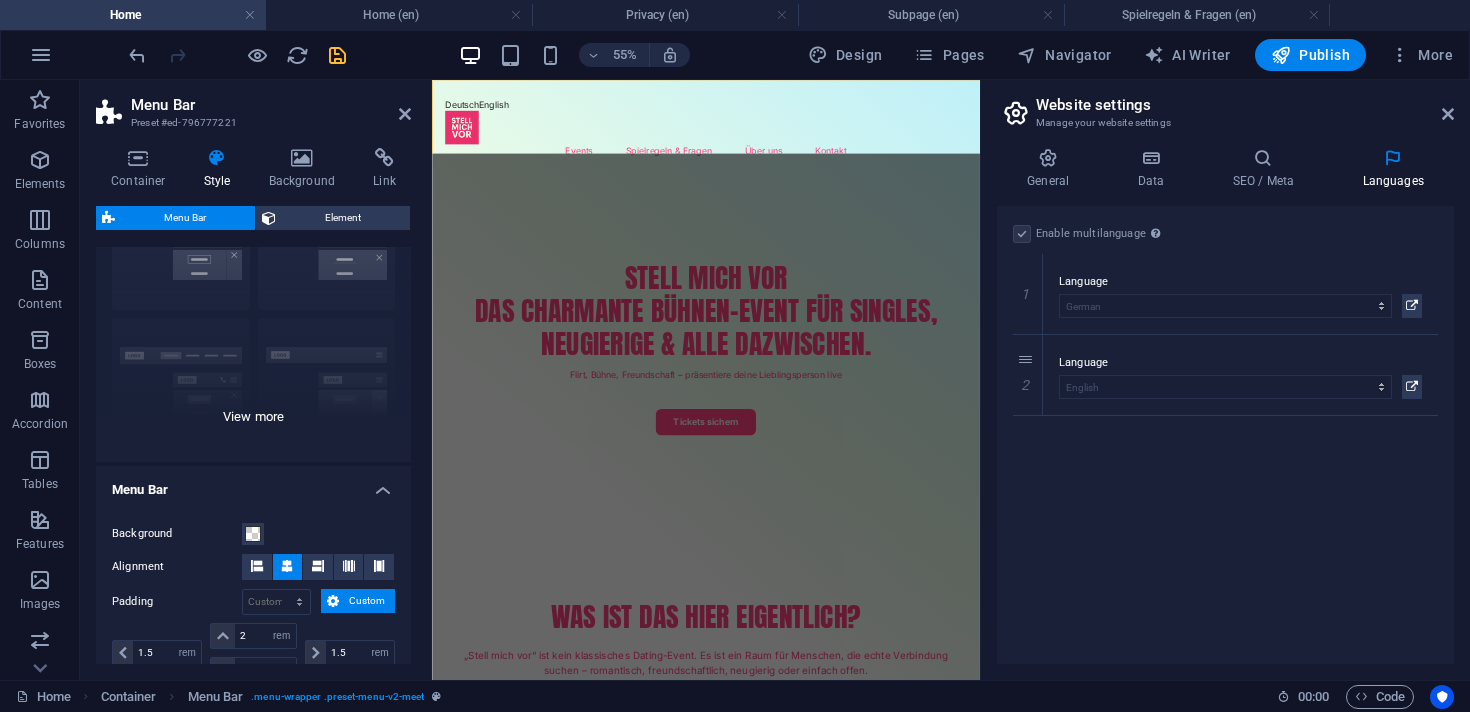 scroll, scrollTop: 0, scrollLeft: 0, axis: both 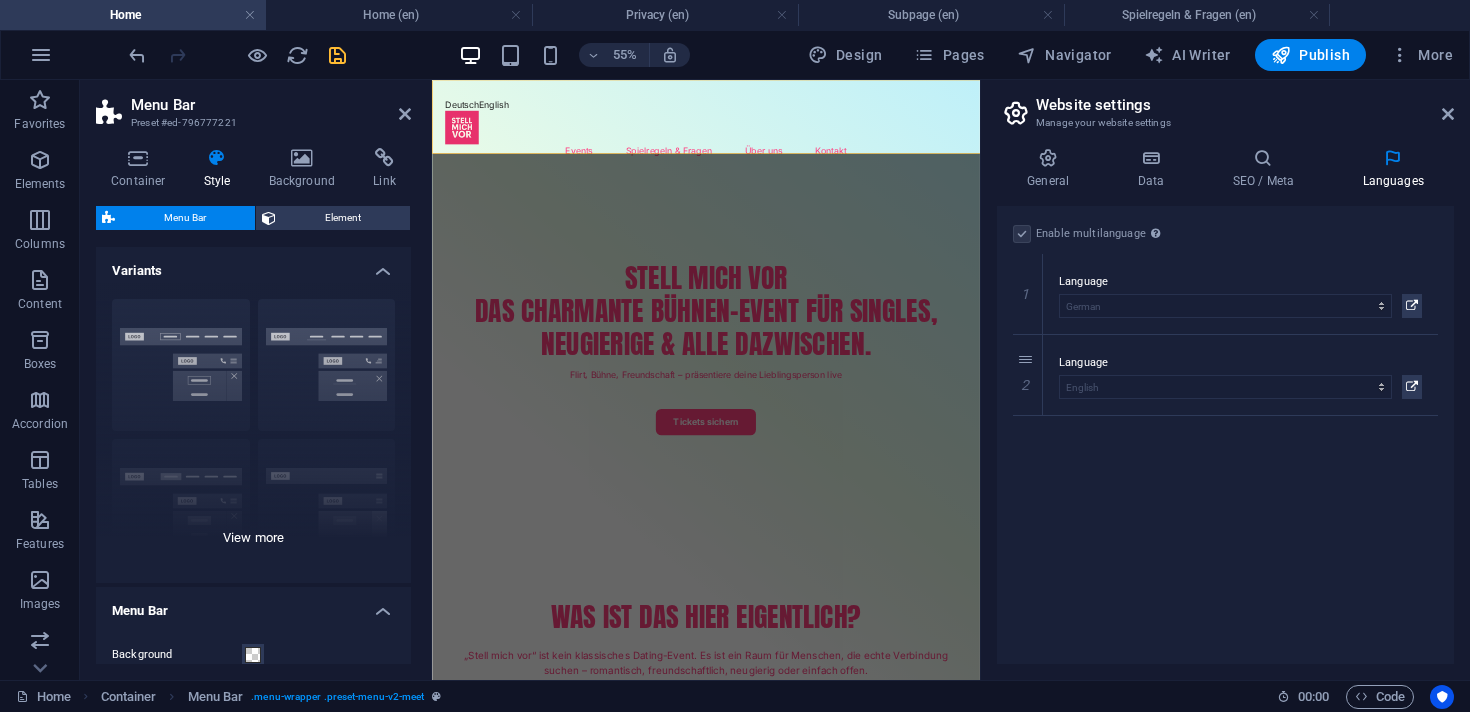 click on "Border Centered Default Fixed Loki Trigger Wide XXL" at bounding box center (253, 433) 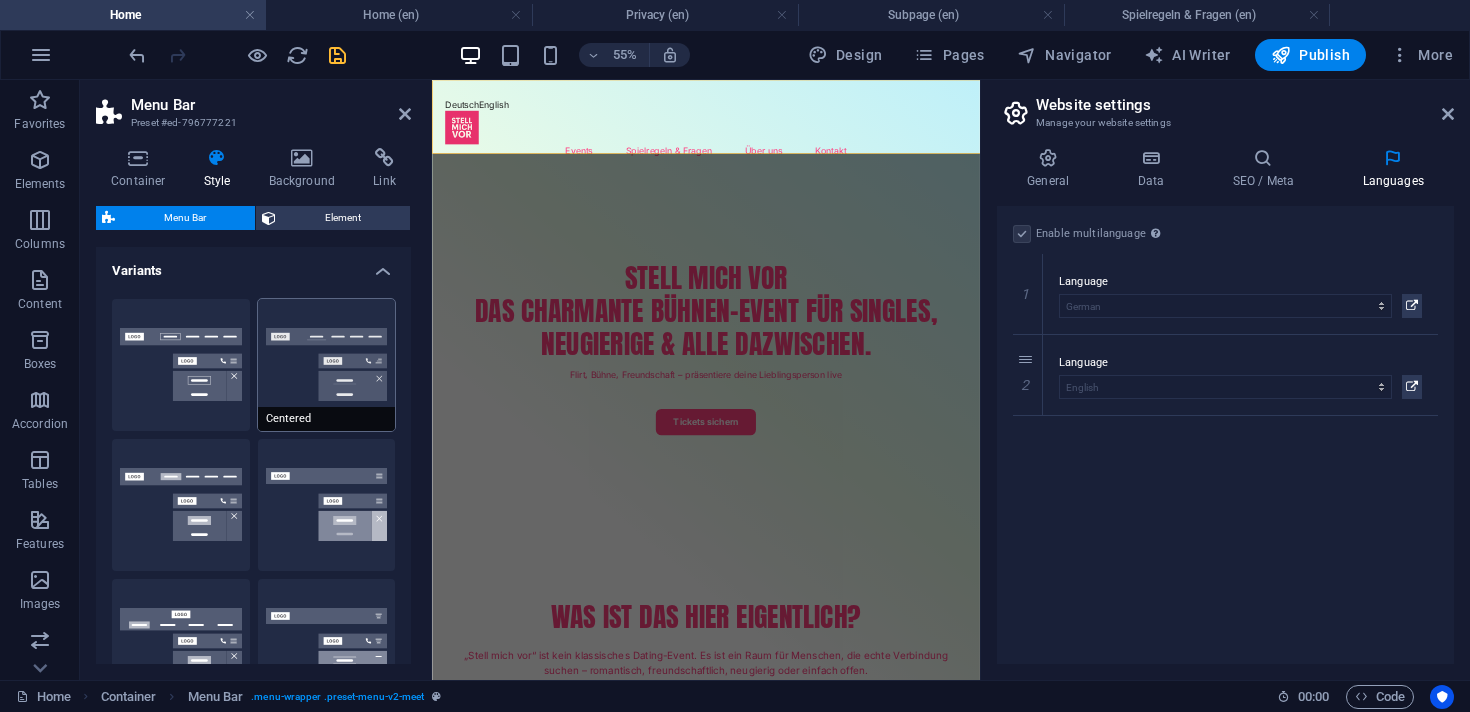 click on "Centered" at bounding box center [327, 365] 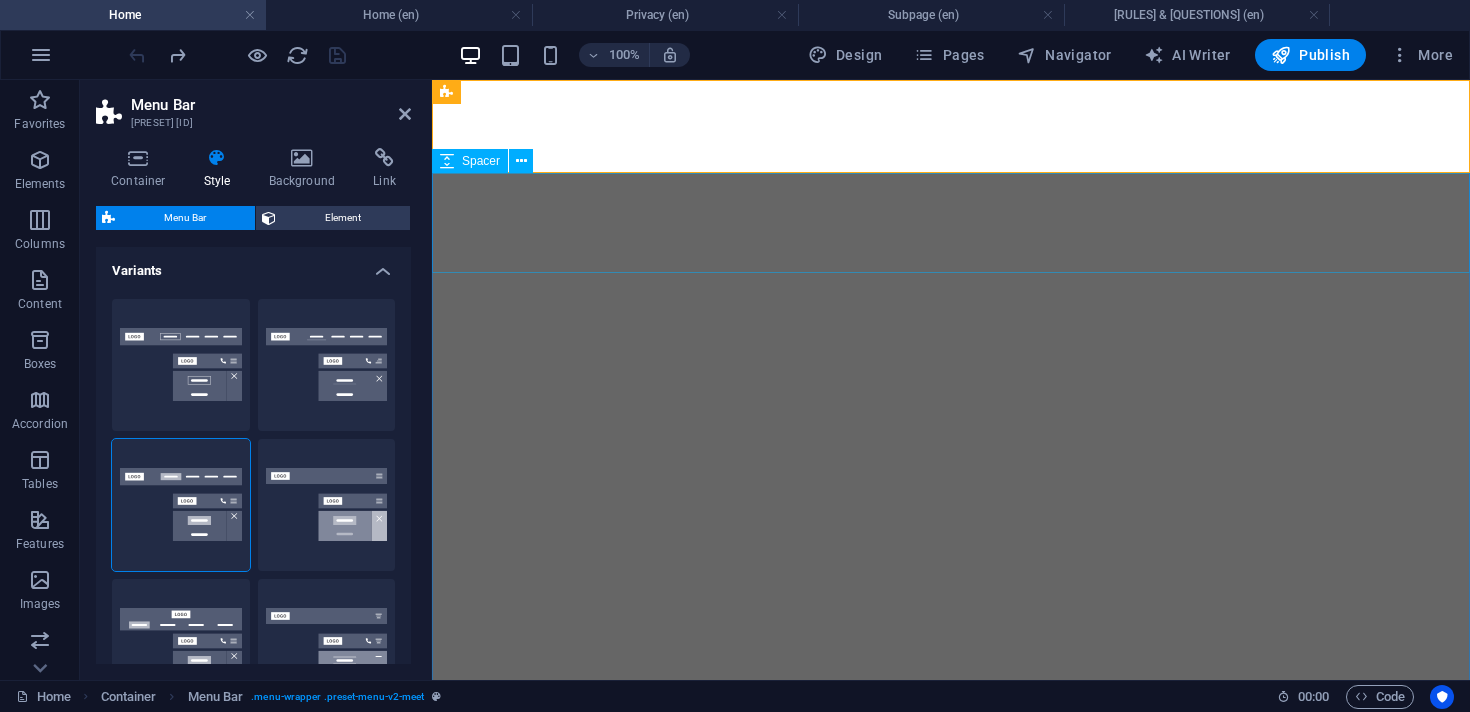 select on "rem" 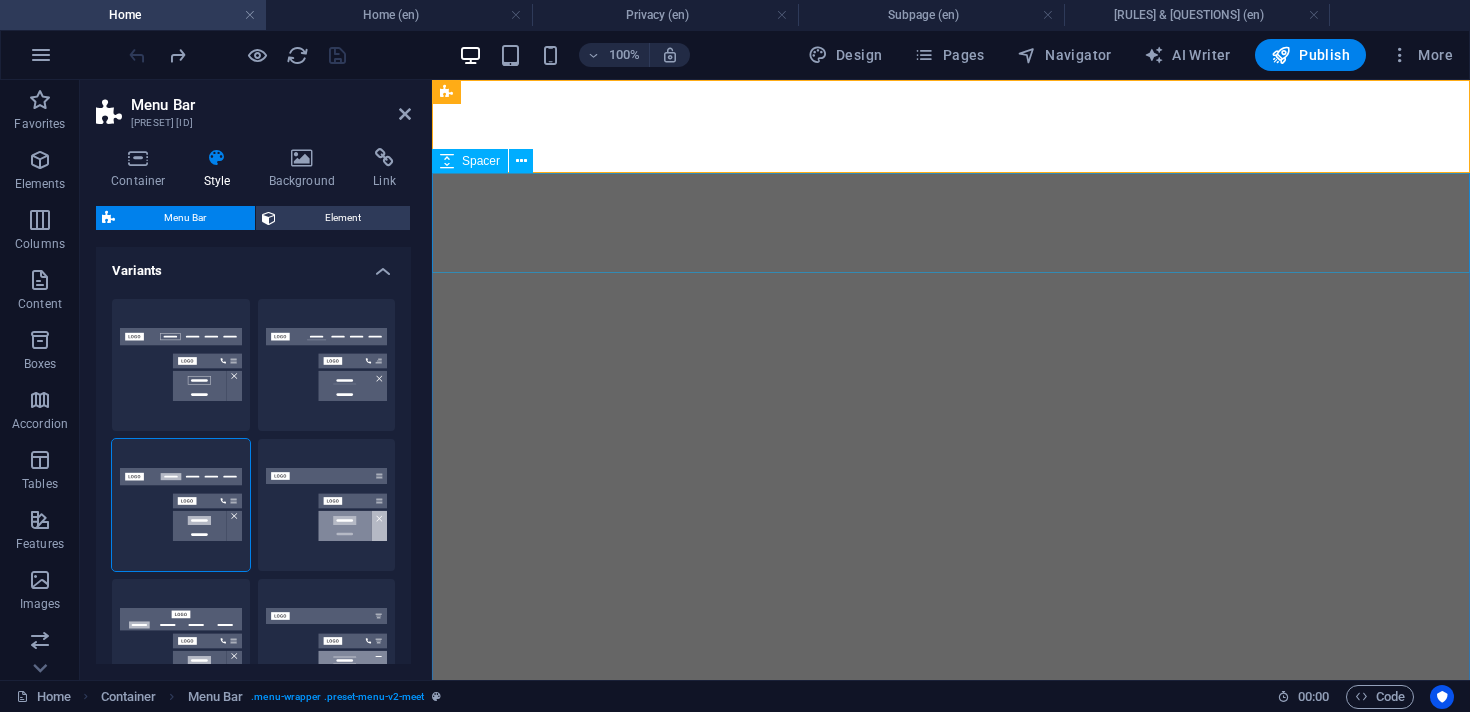 scroll, scrollTop: 0, scrollLeft: 0, axis: both 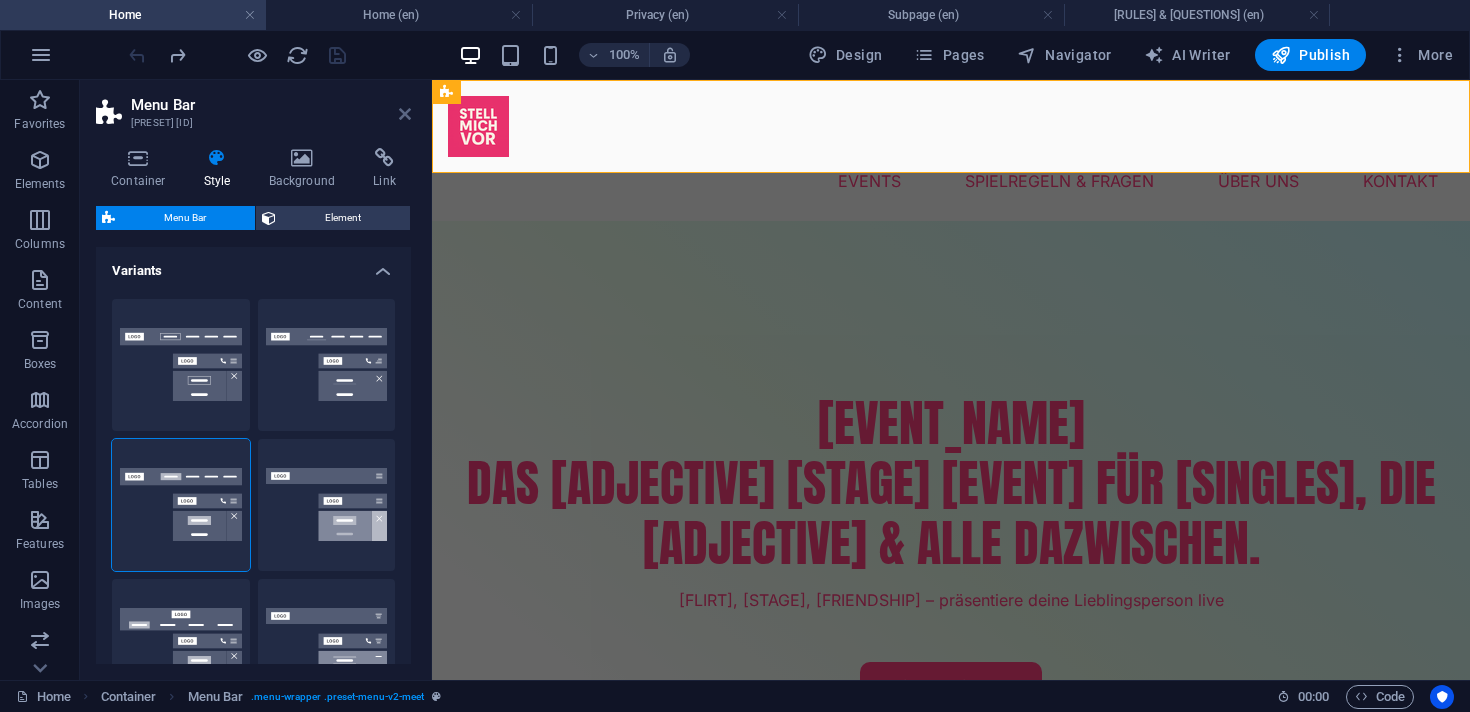 click at bounding box center (405, 114) 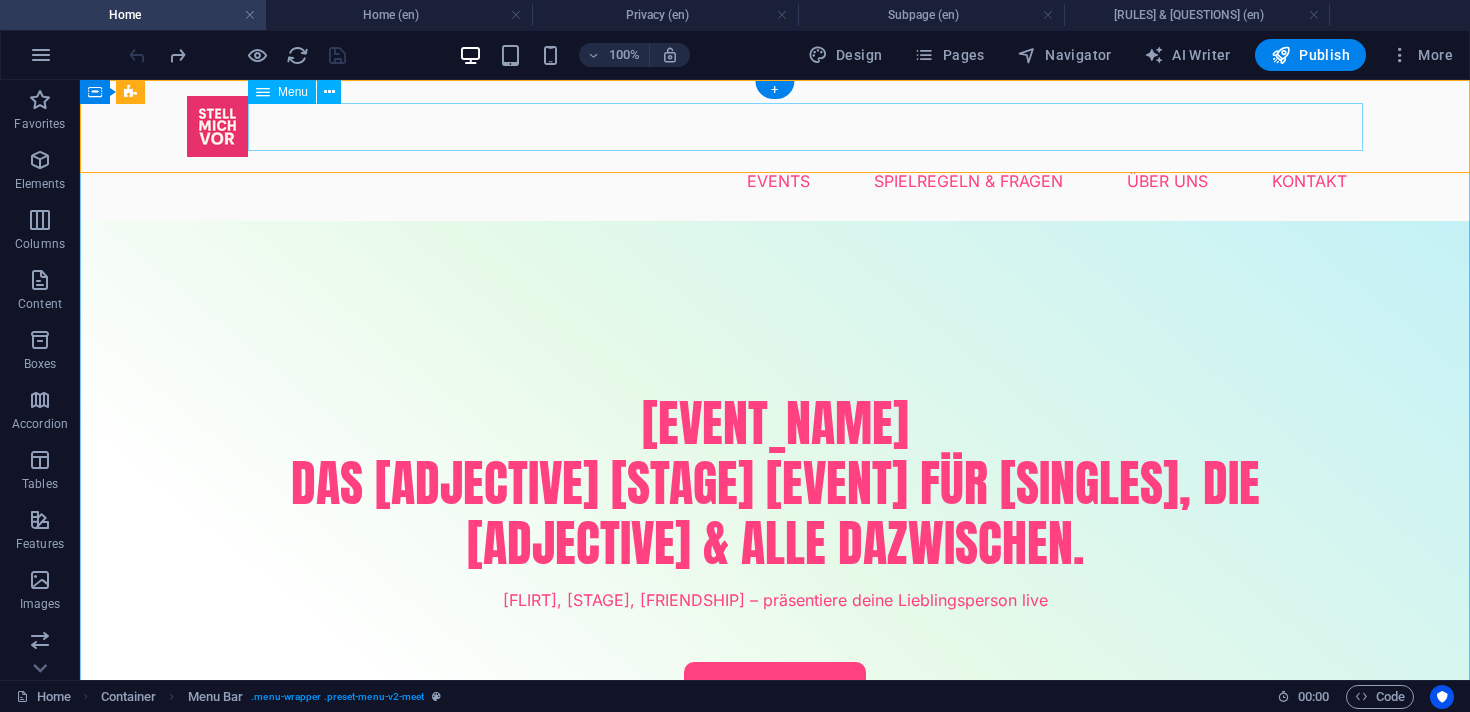 click on "Events Spielregeln & Fragen Über uns Kontakt" at bounding box center (775, 181) 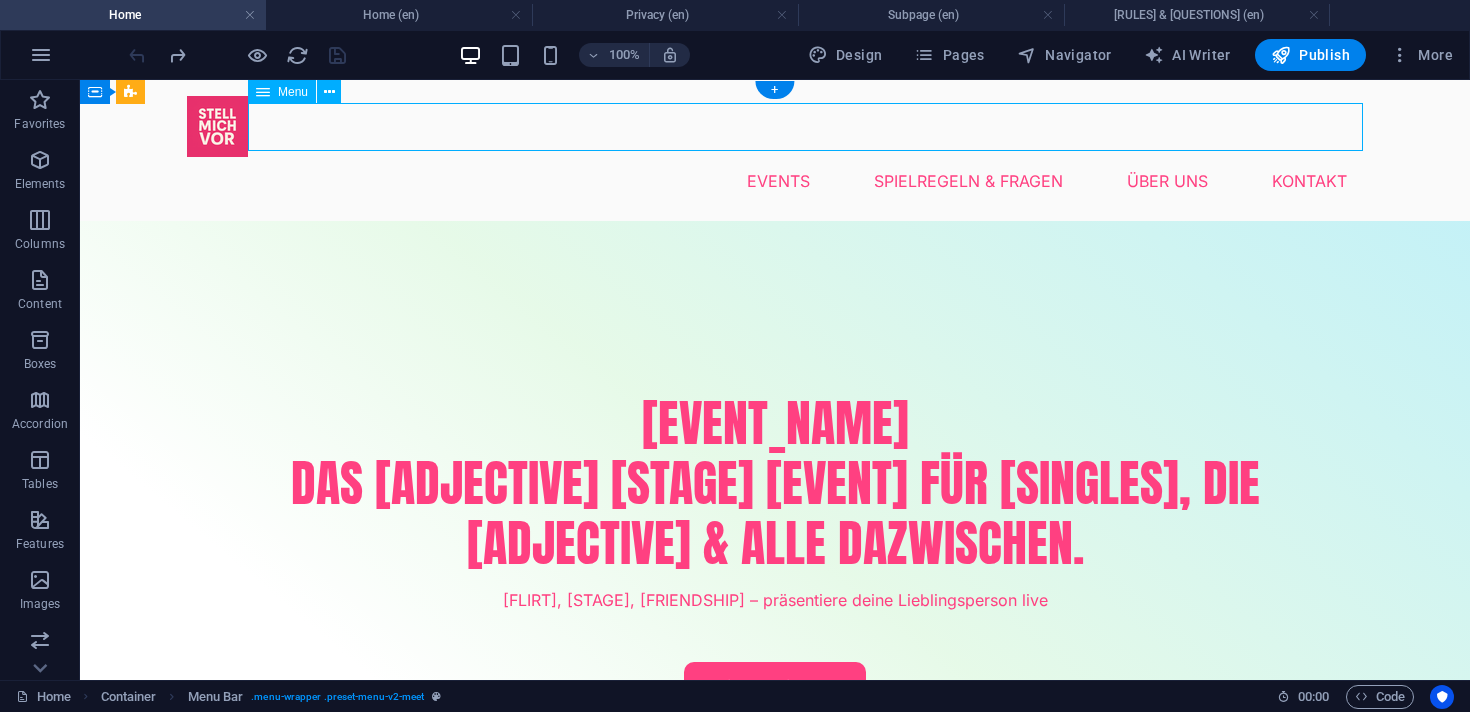 click on "Events Spielregeln & Fragen Über uns Kontakt" at bounding box center [775, 181] 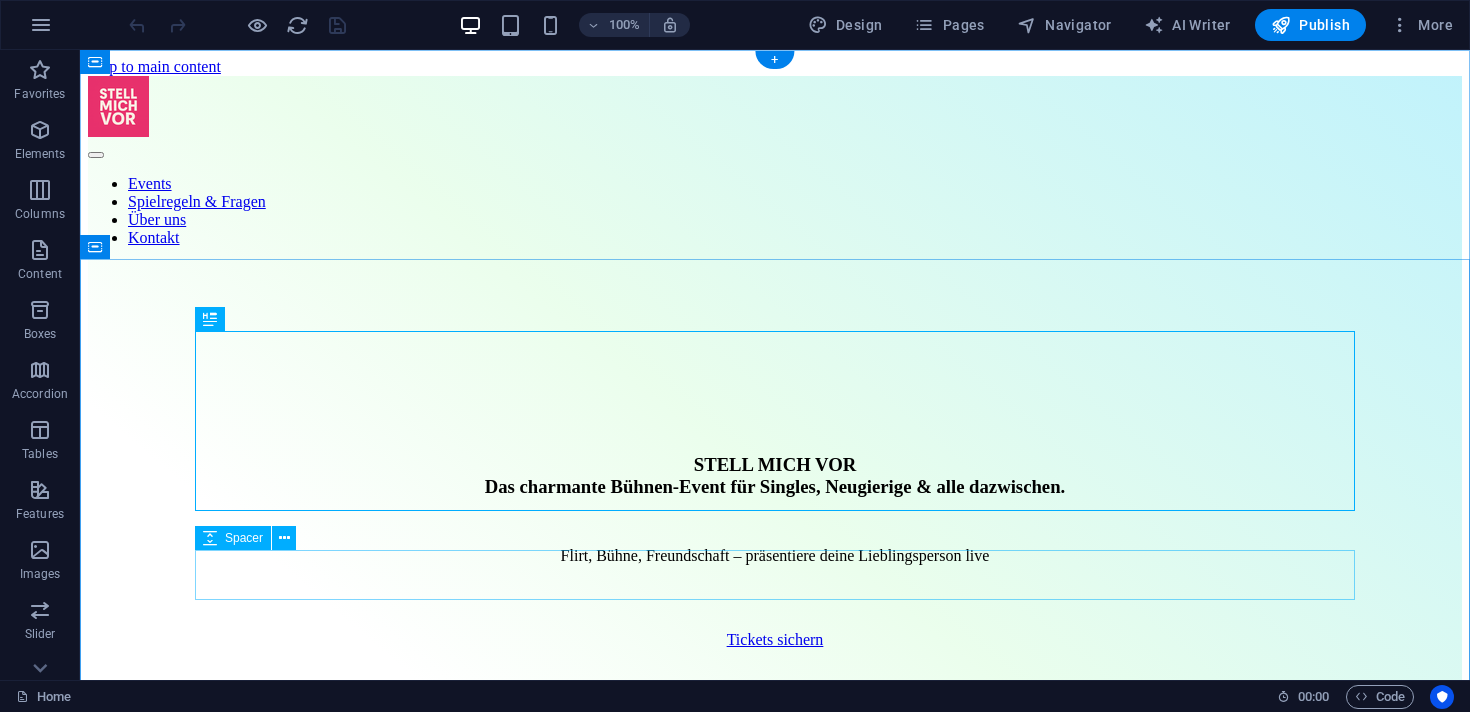 scroll, scrollTop: 0, scrollLeft: 0, axis: both 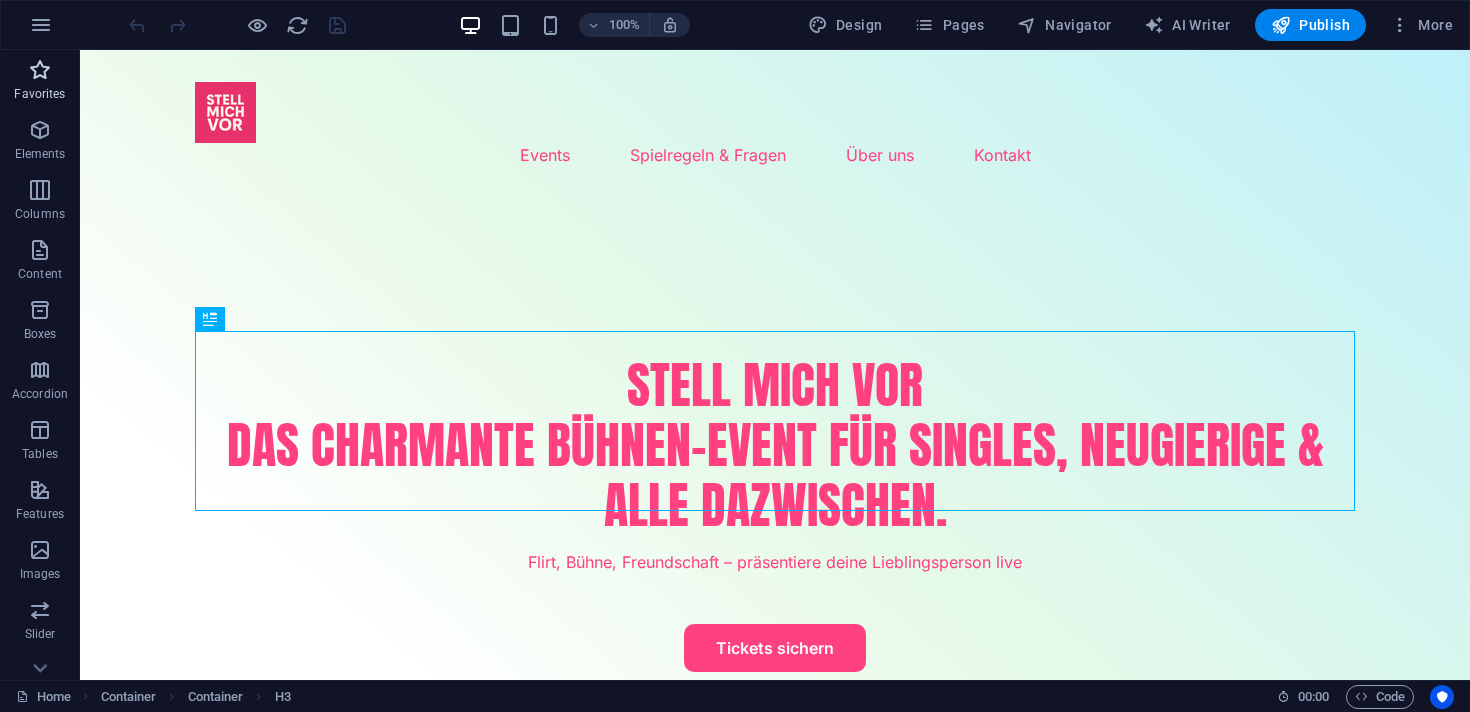 click at bounding box center [40, 70] 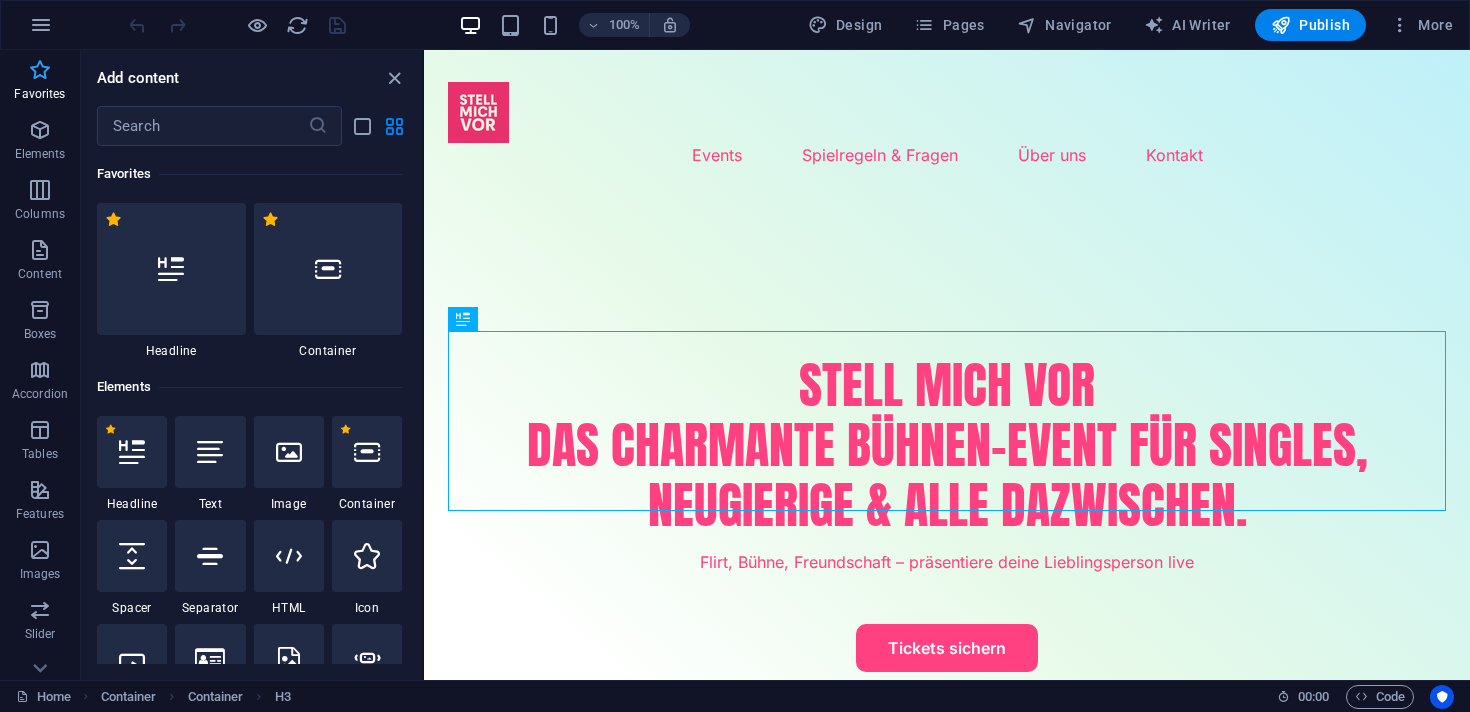 click at bounding box center [40, 70] 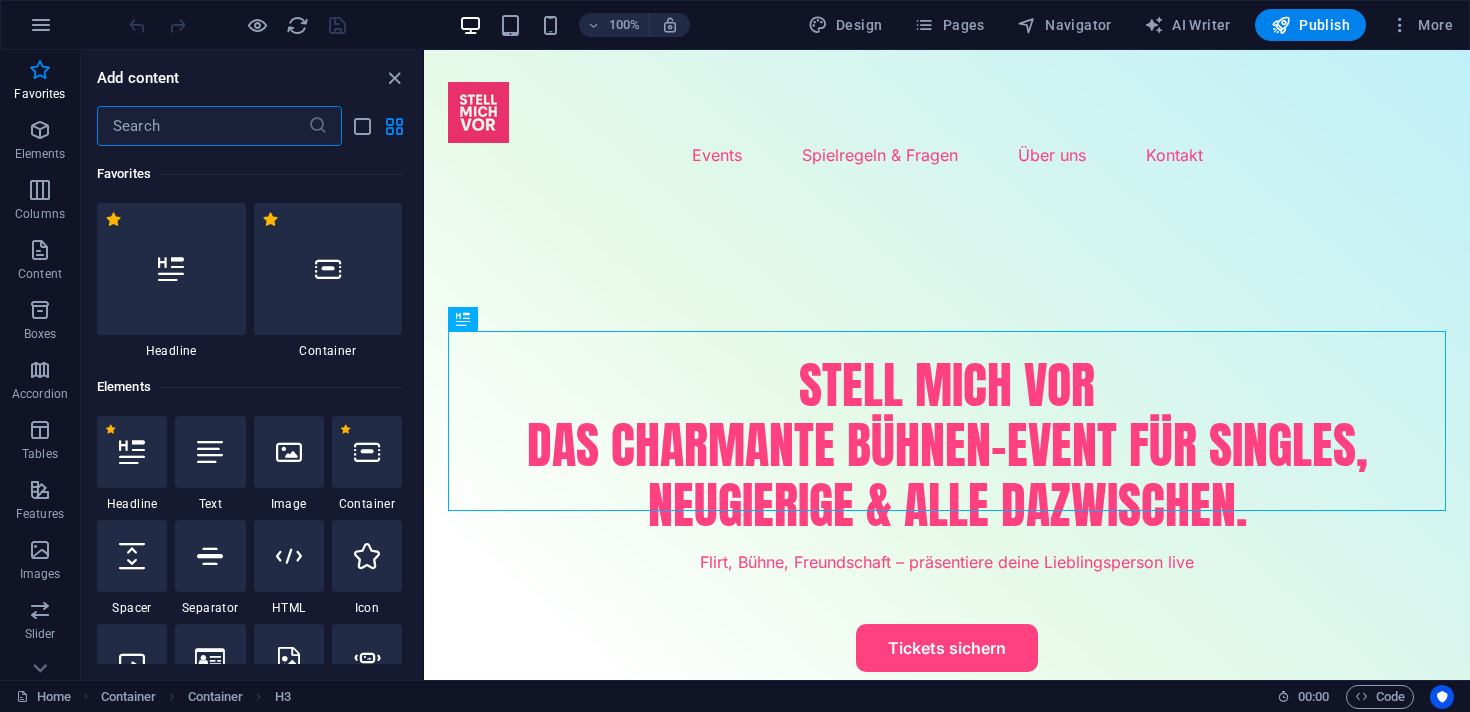 click at bounding box center [202, 126] 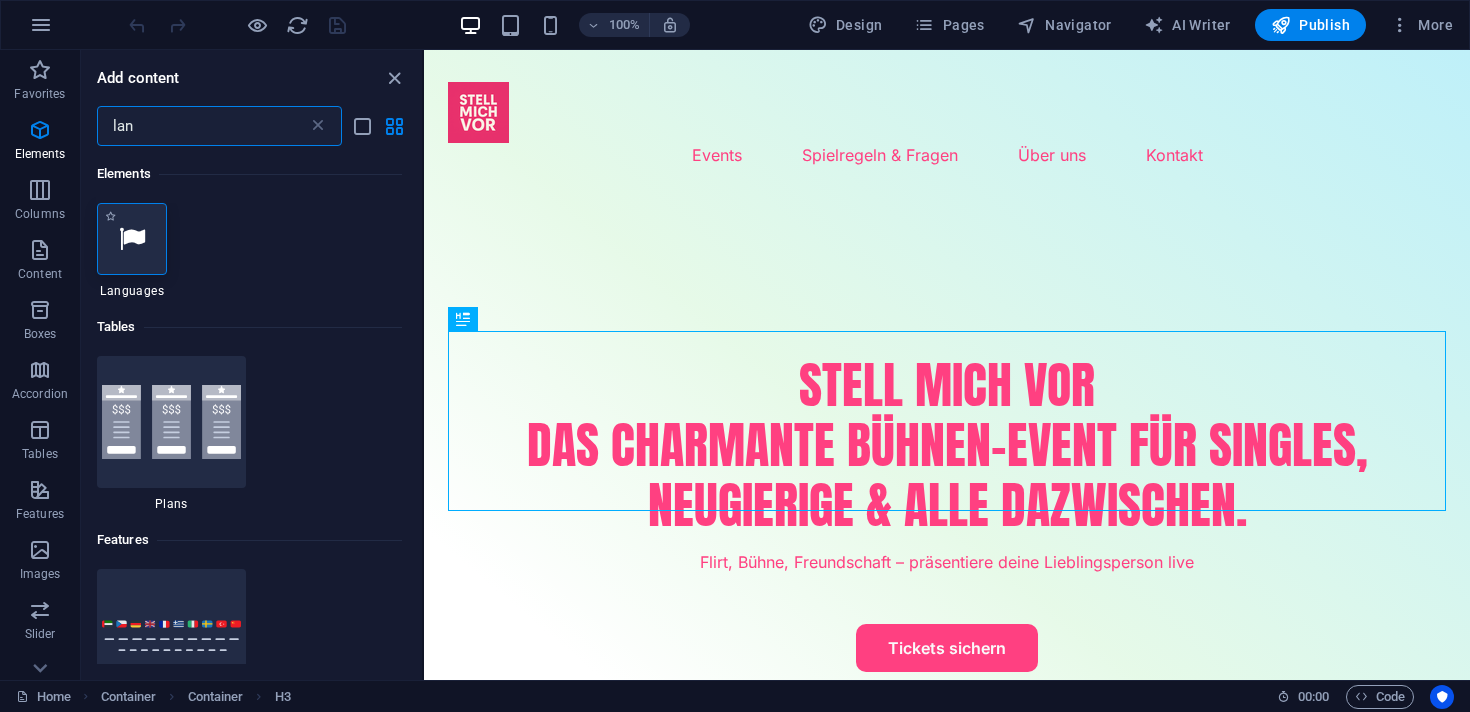 type on "lan" 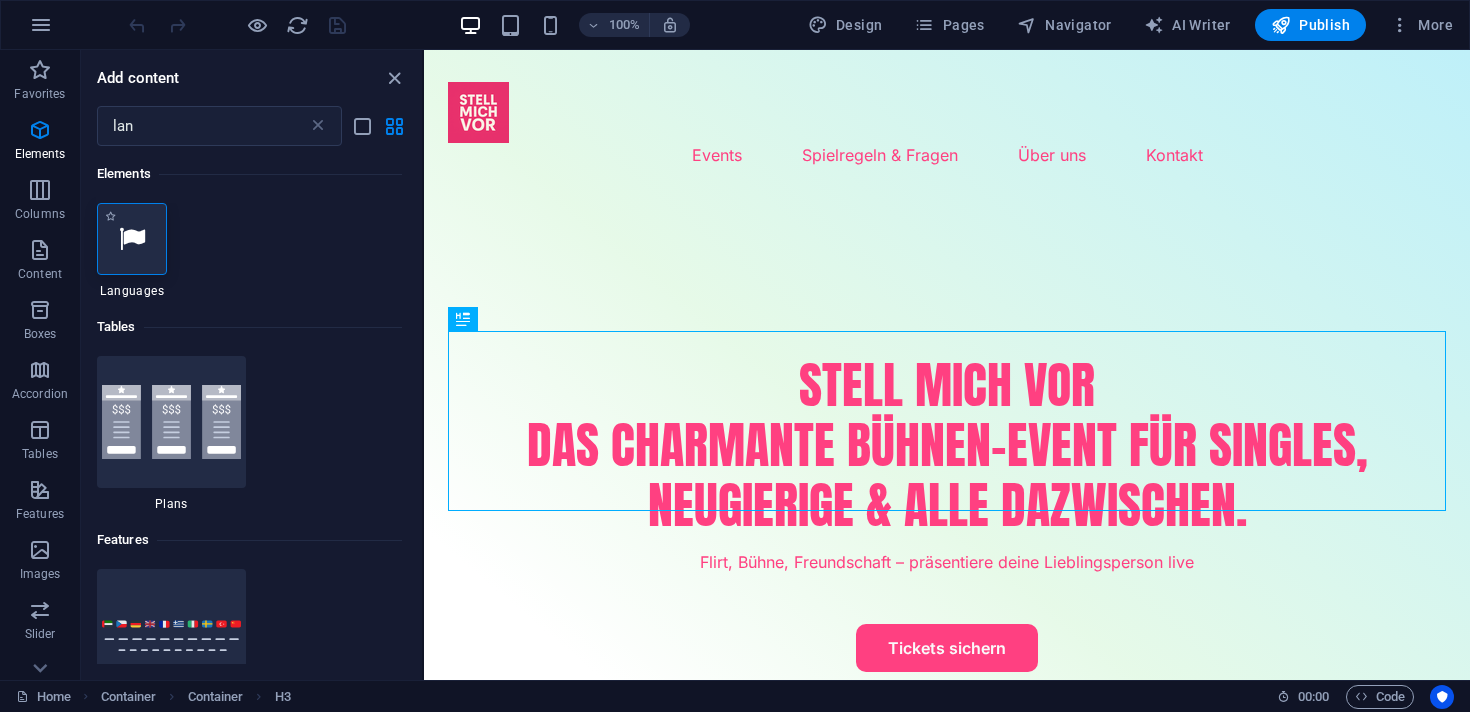click at bounding box center (132, 239) 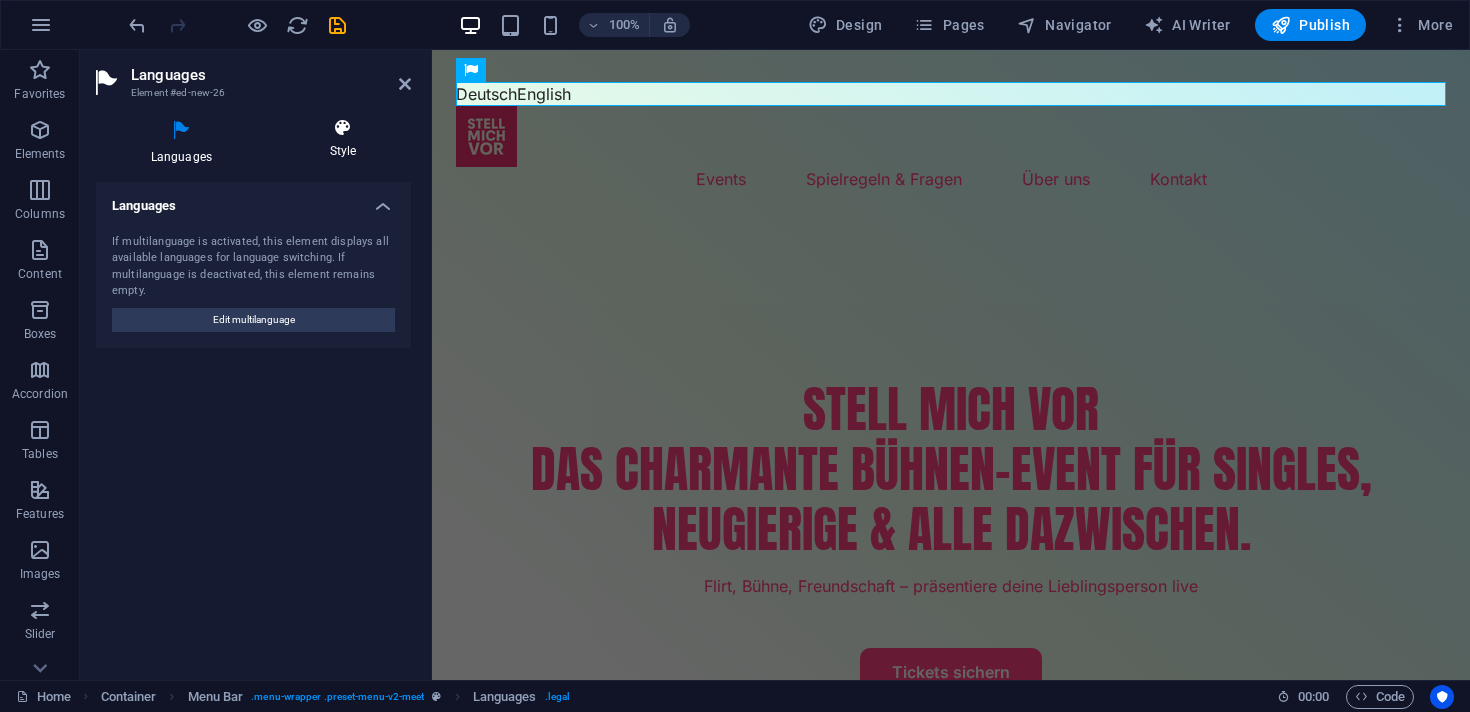 click at bounding box center [343, 128] 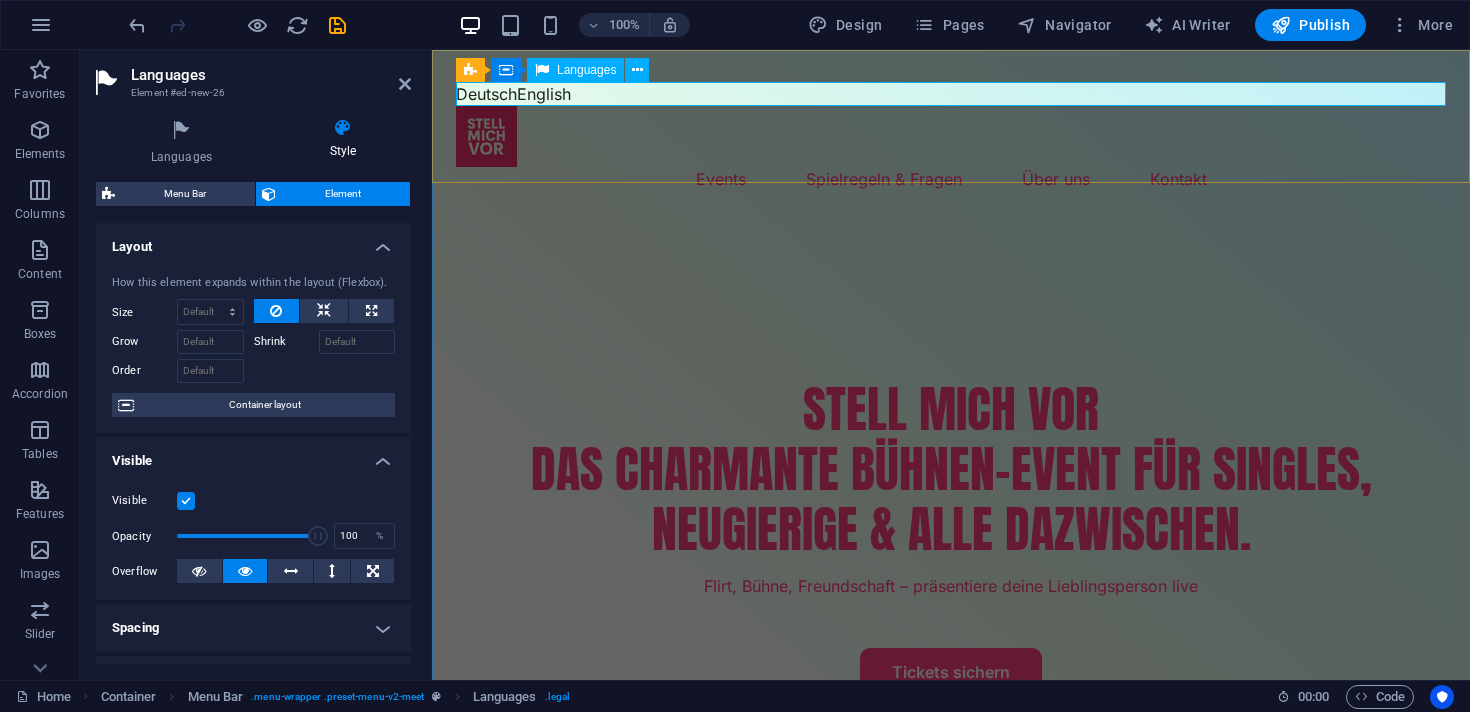 click on "Deutsch English" at bounding box center (951, 94) 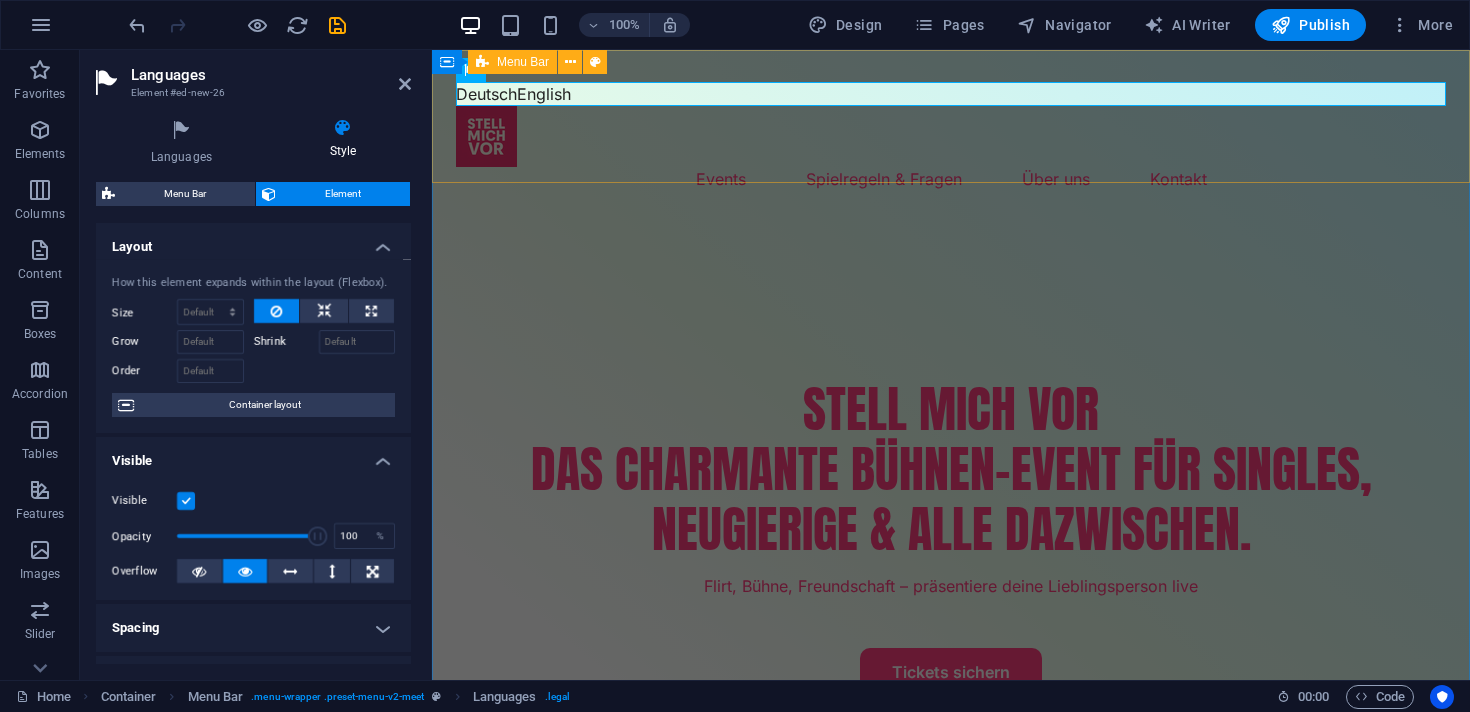 click on "Menu Bar" at bounding box center (512, 62) 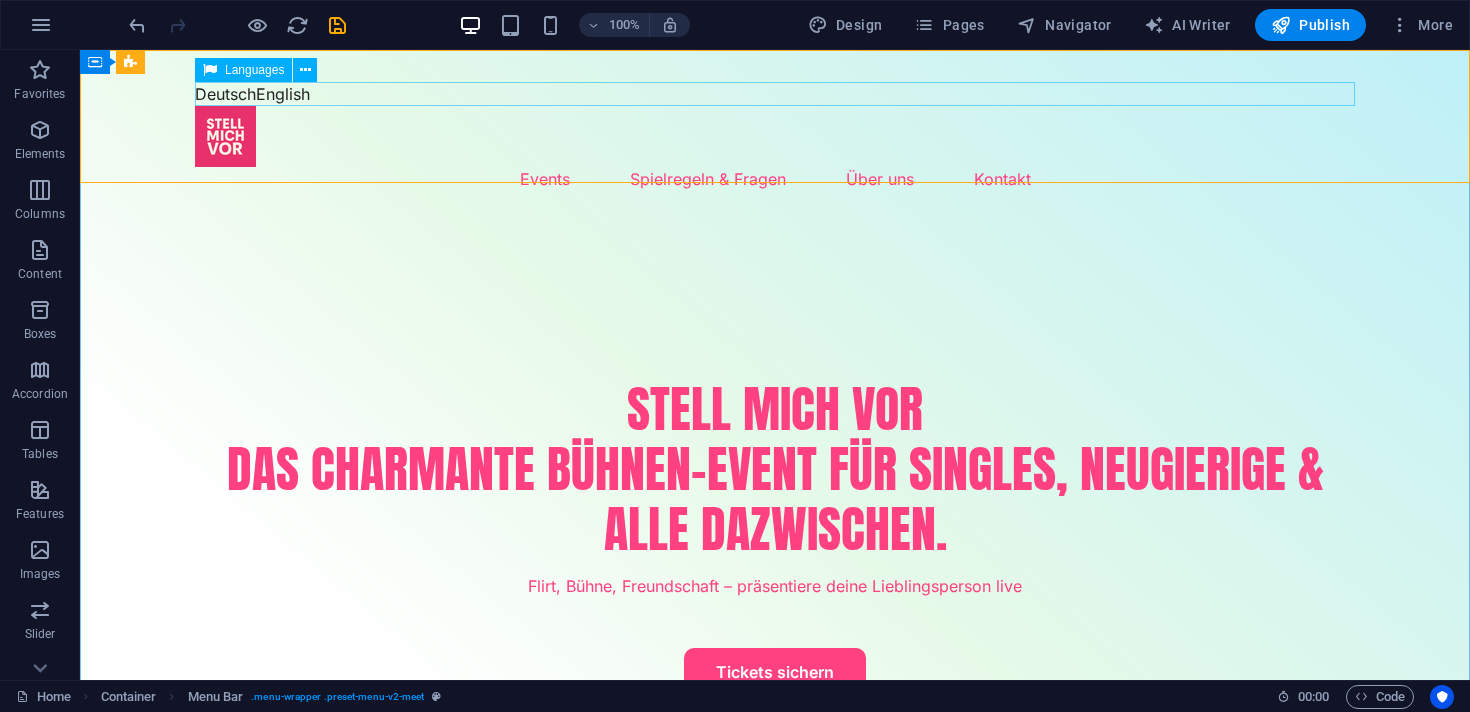 click on "Languages" at bounding box center [254, 70] 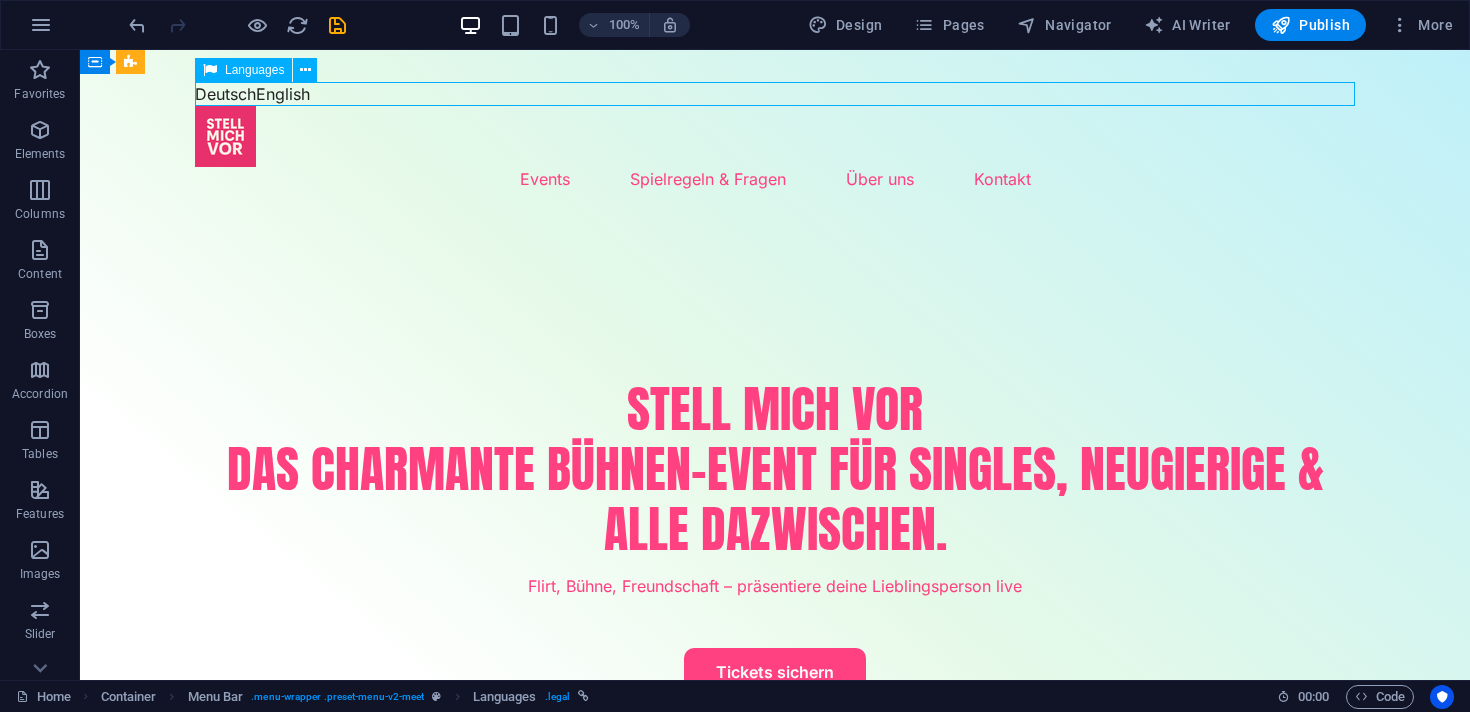 click on "Languages" at bounding box center (254, 70) 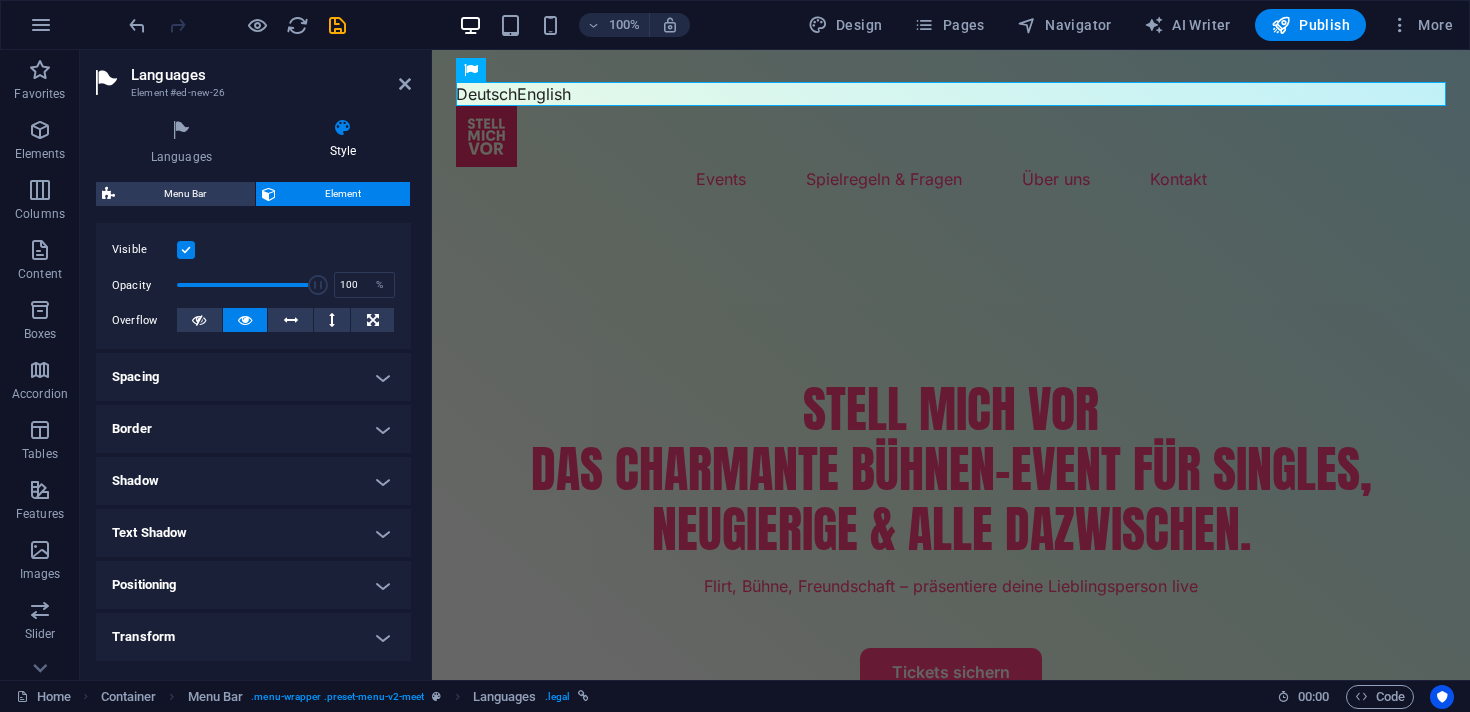 scroll, scrollTop: 0, scrollLeft: 0, axis: both 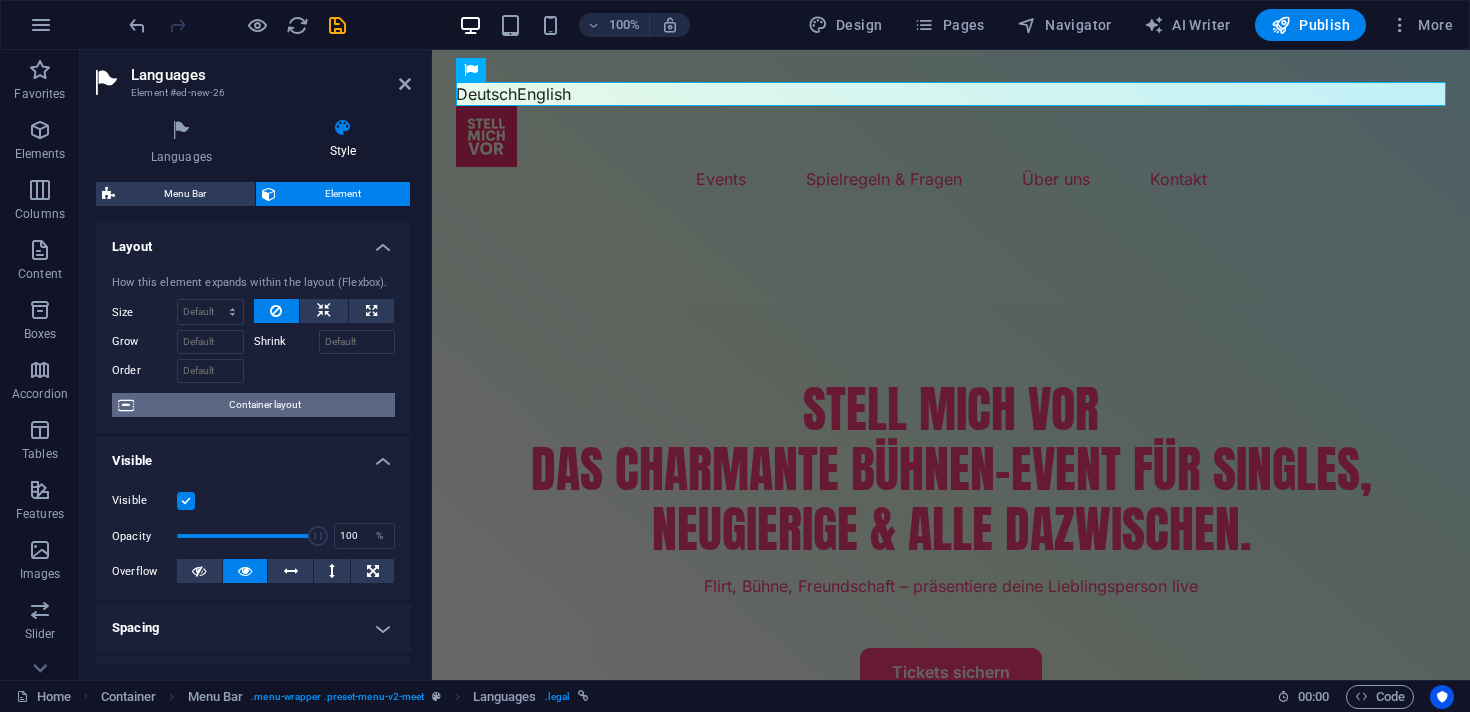 click on "Container layout" at bounding box center (264, 405) 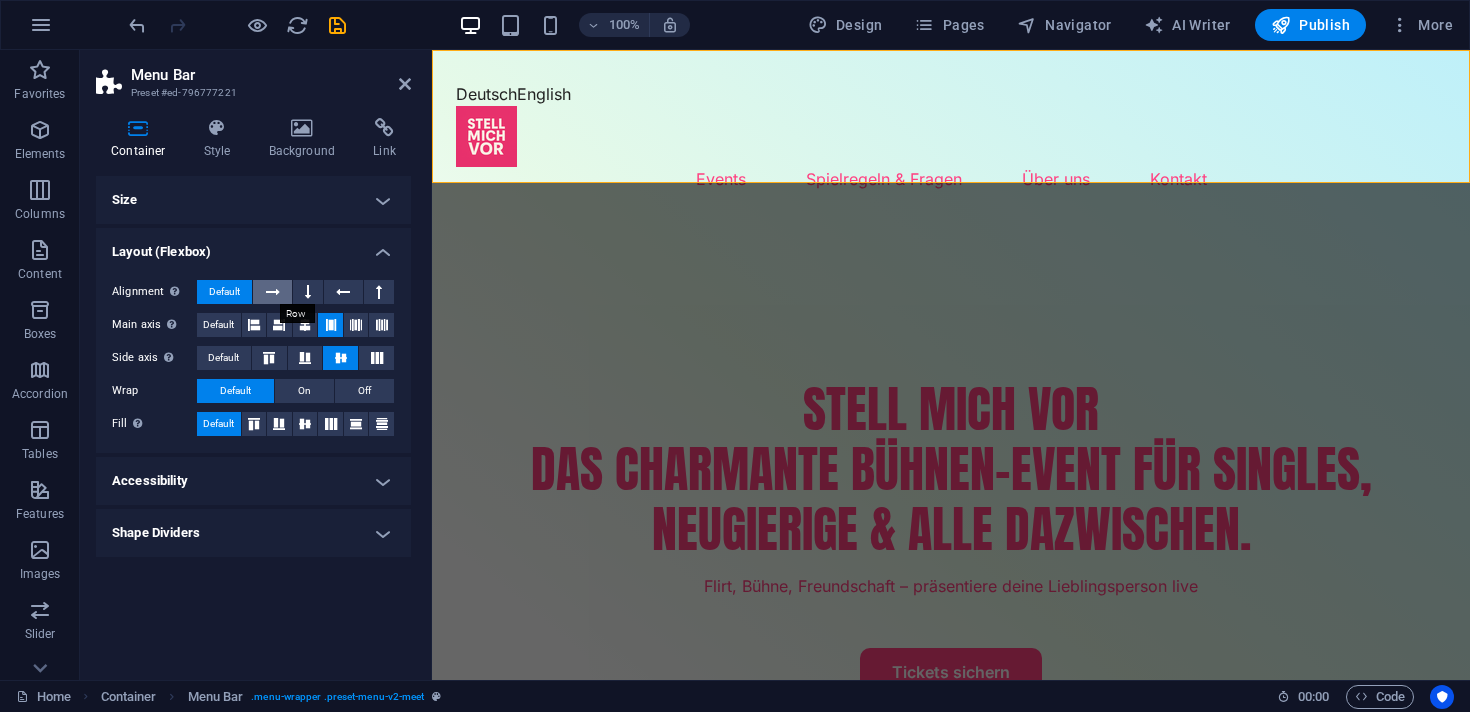 click at bounding box center [273, 292] 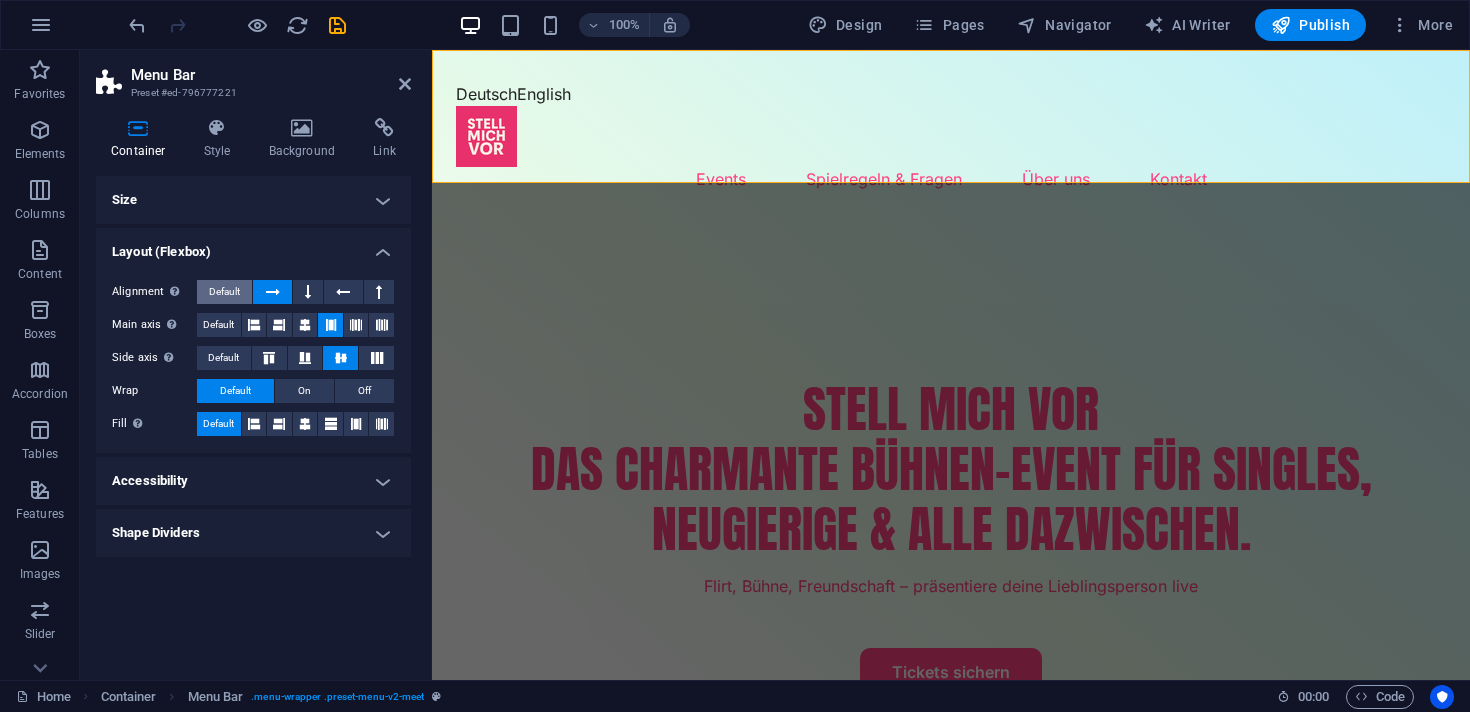 click on "Default" at bounding box center [224, 292] 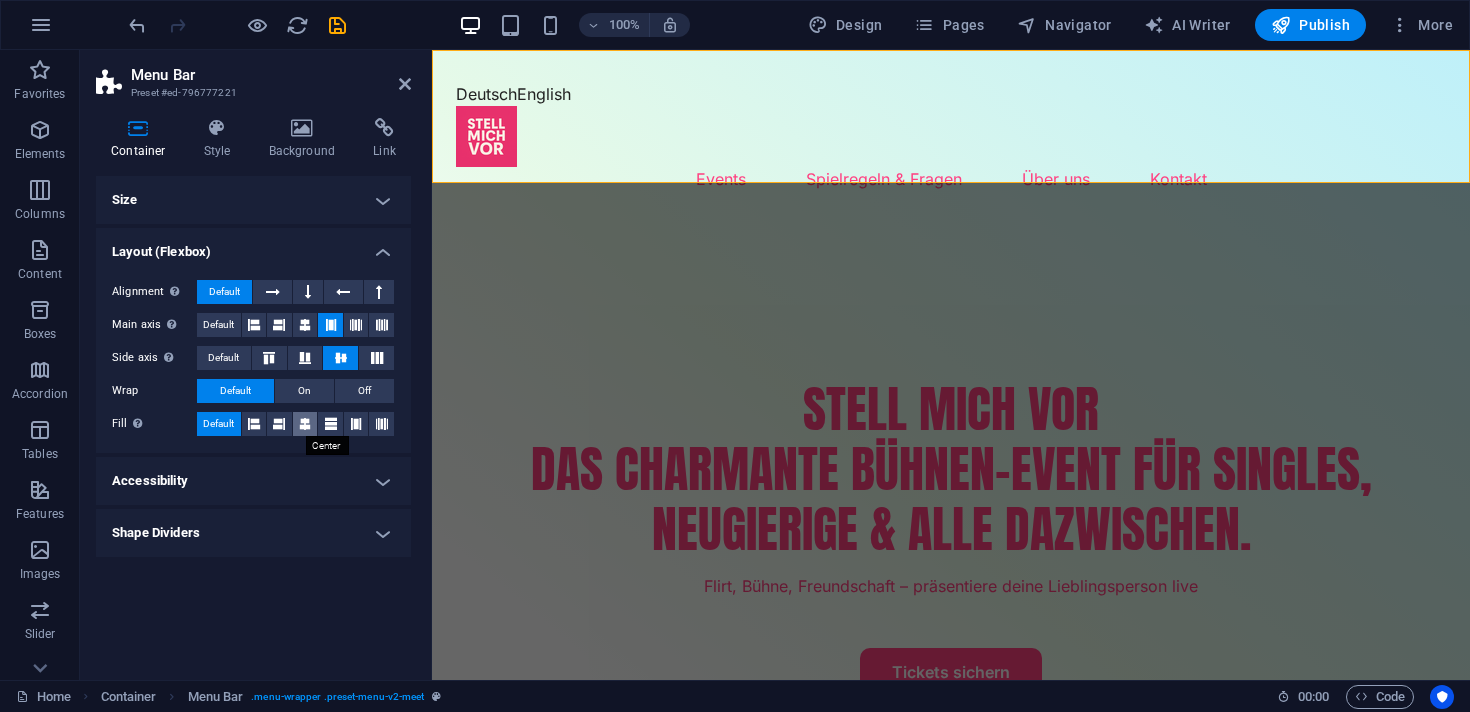 click at bounding box center (305, 424) 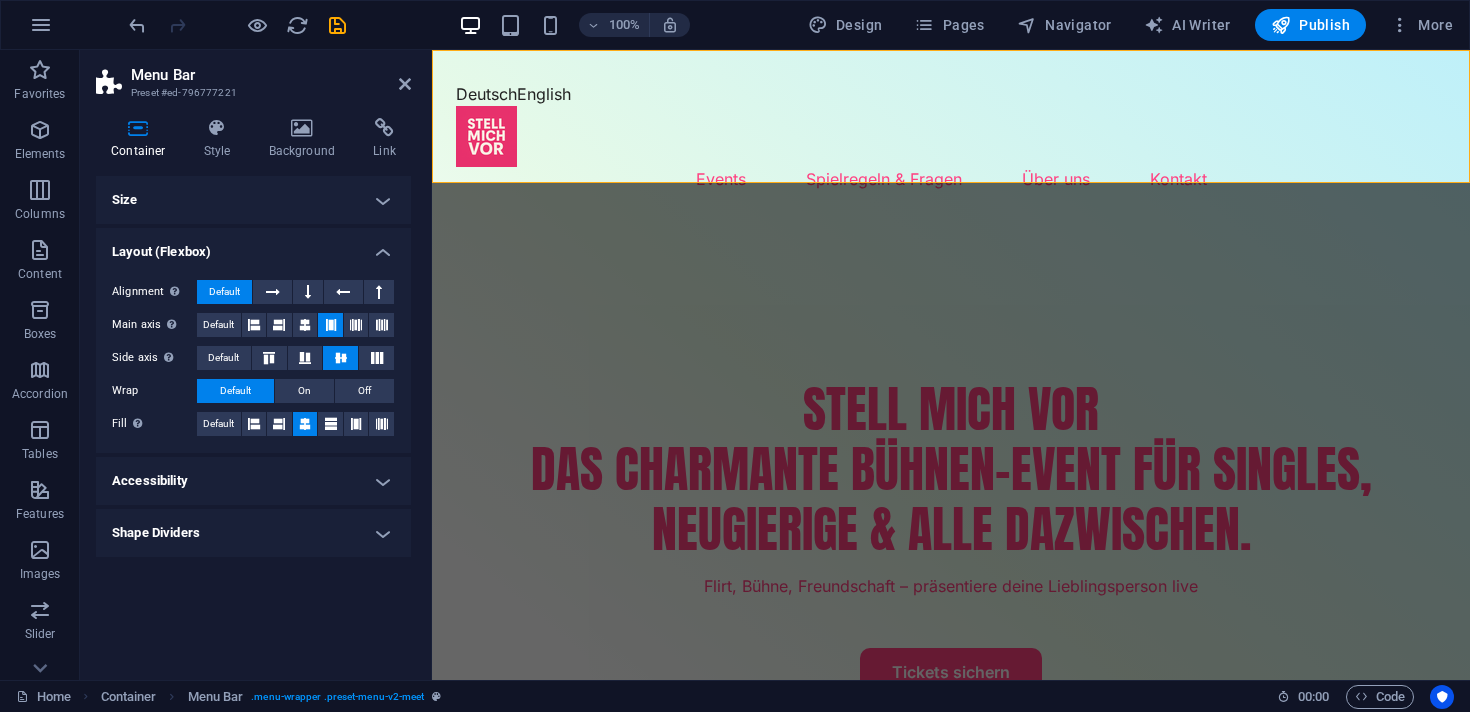click at bounding box center (305, 424) 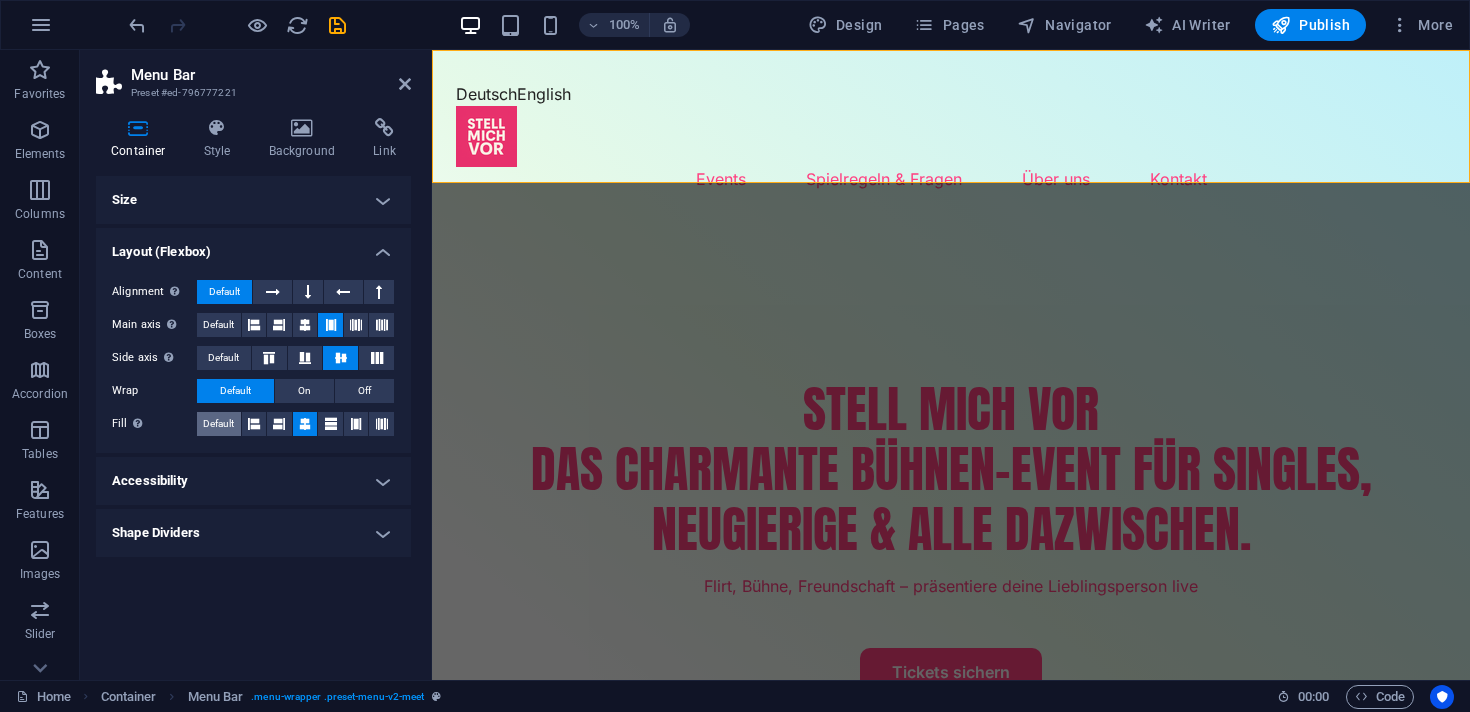 click on "Default" at bounding box center (218, 424) 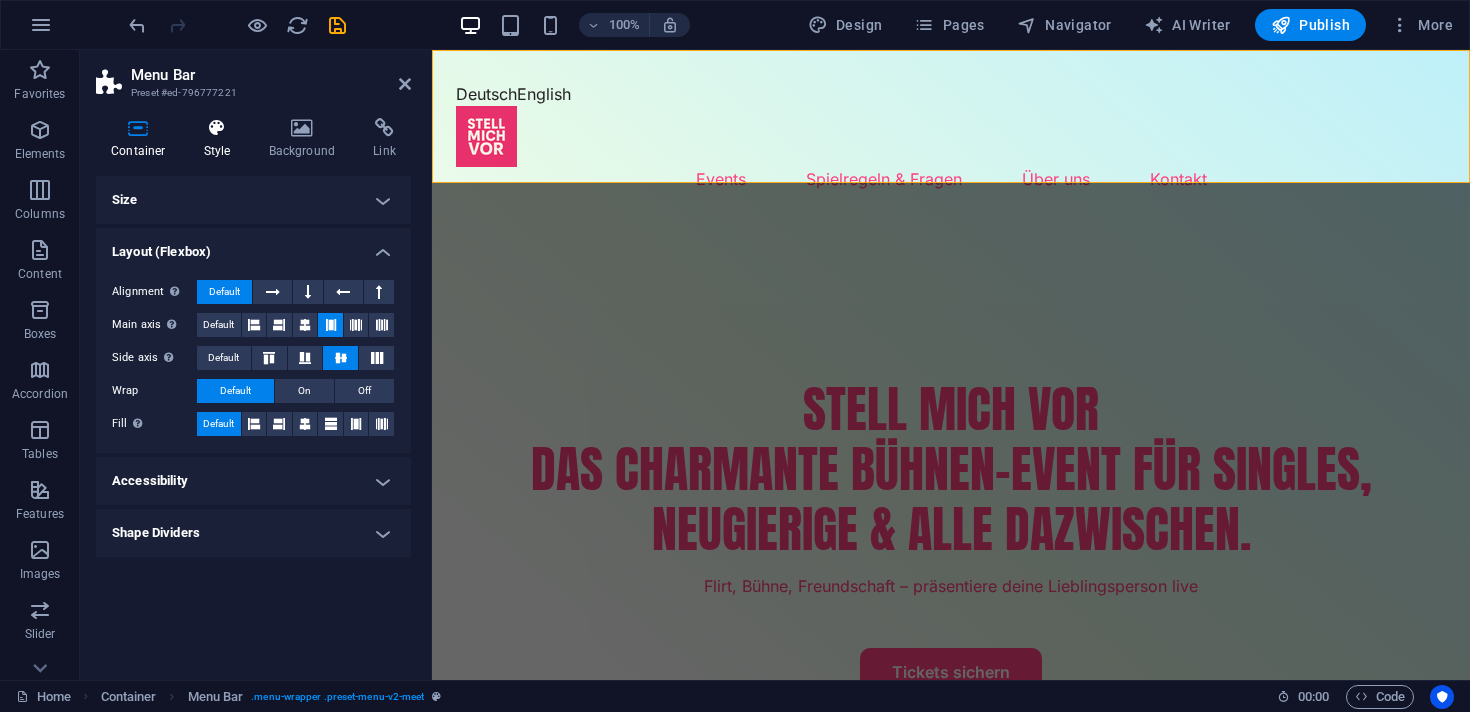 click on "Style" at bounding box center (221, 139) 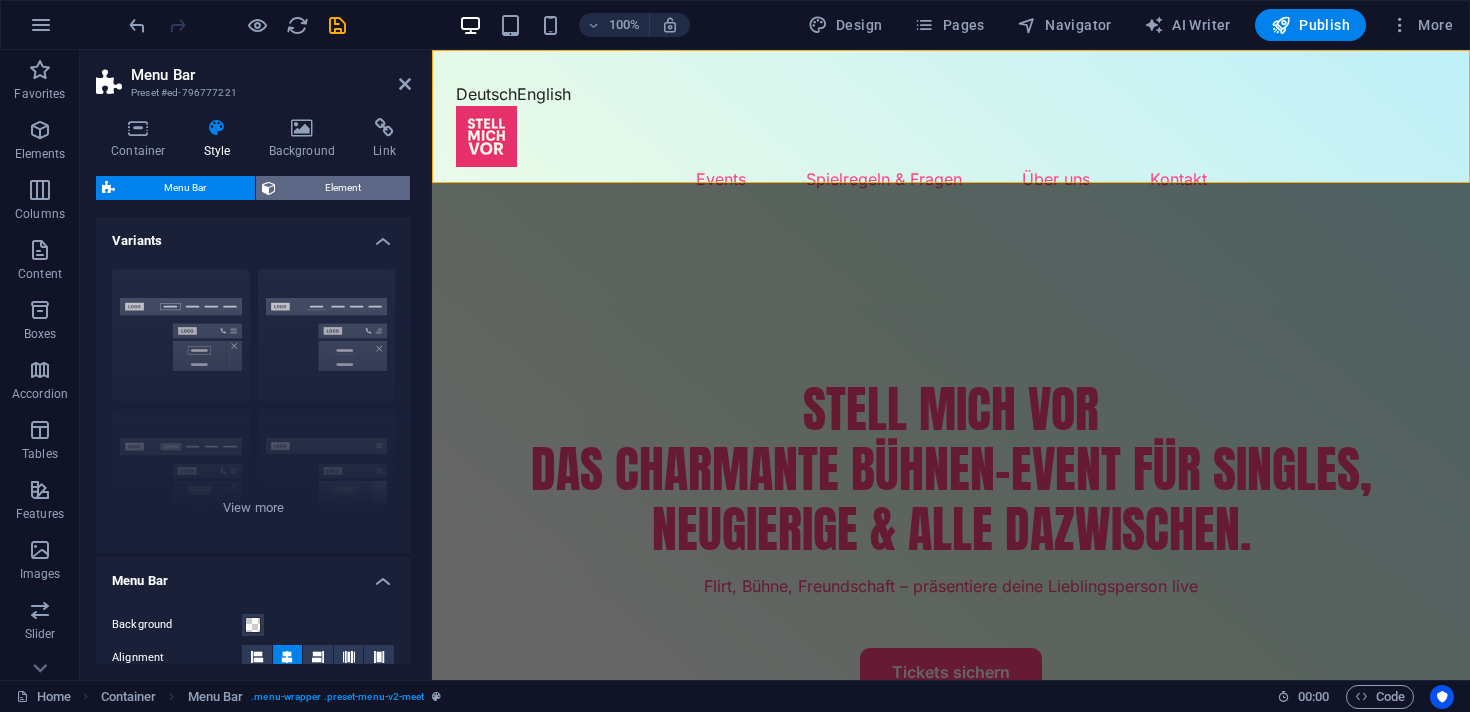 click on "Element" at bounding box center (343, 188) 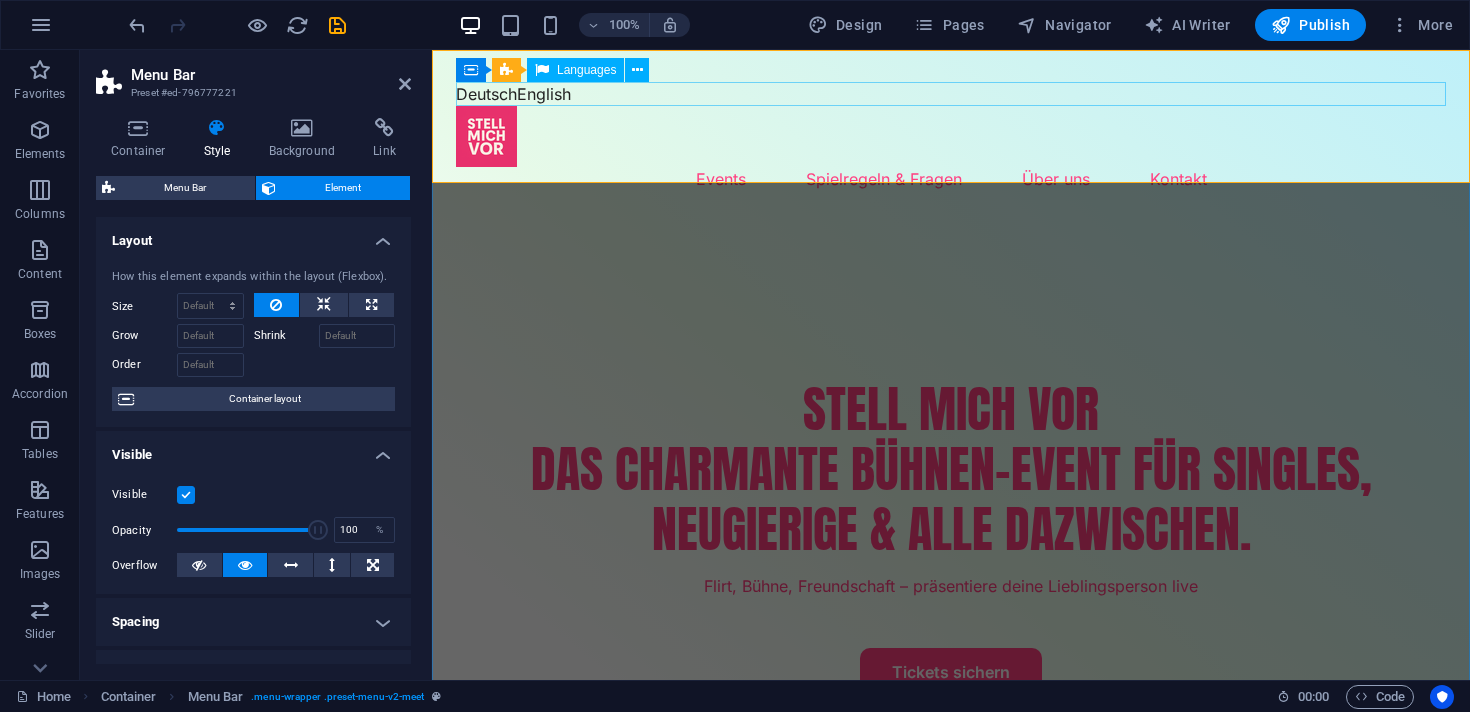 click on "Deutsch English" at bounding box center [951, 94] 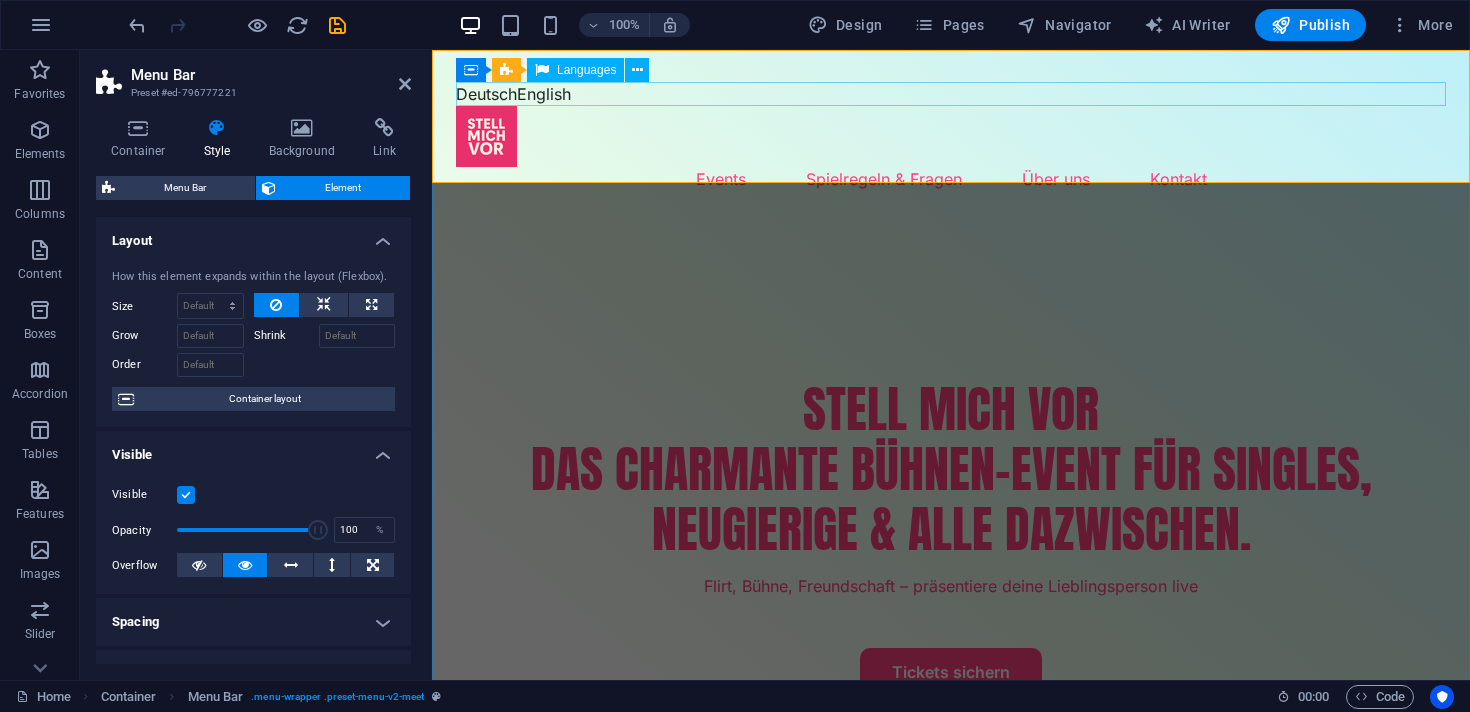 click on "Deutsch English" at bounding box center (951, 94) 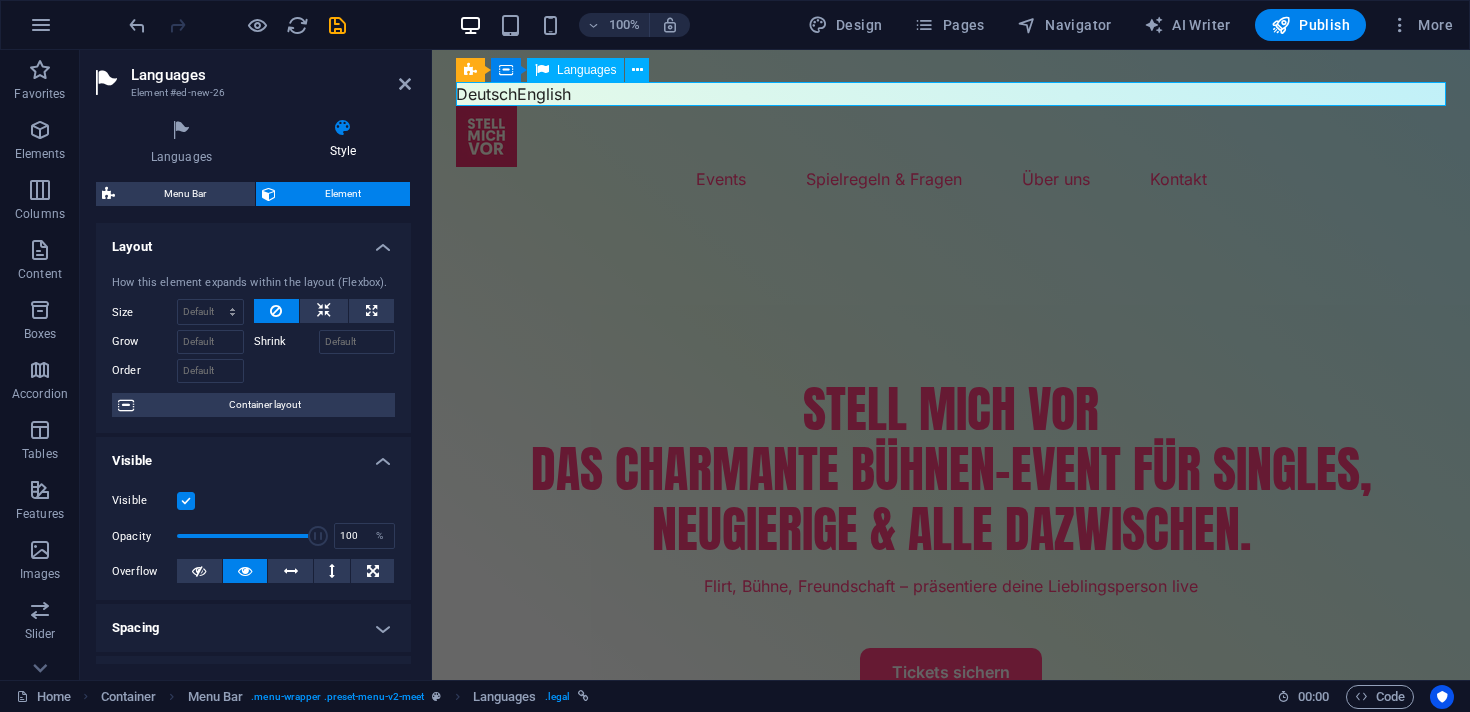 click on "Deutsch English" at bounding box center (951, 94) 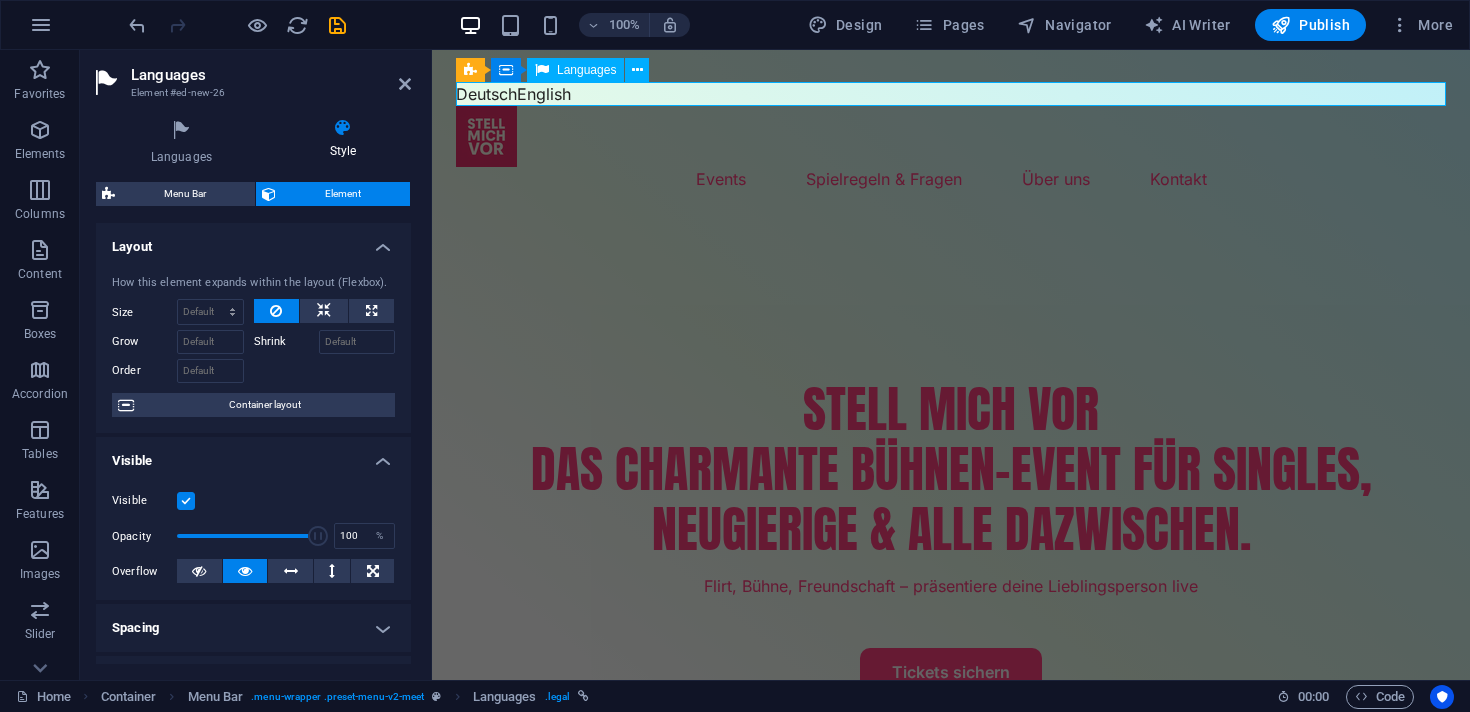 click on "Deutsch English" at bounding box center (951, 94) 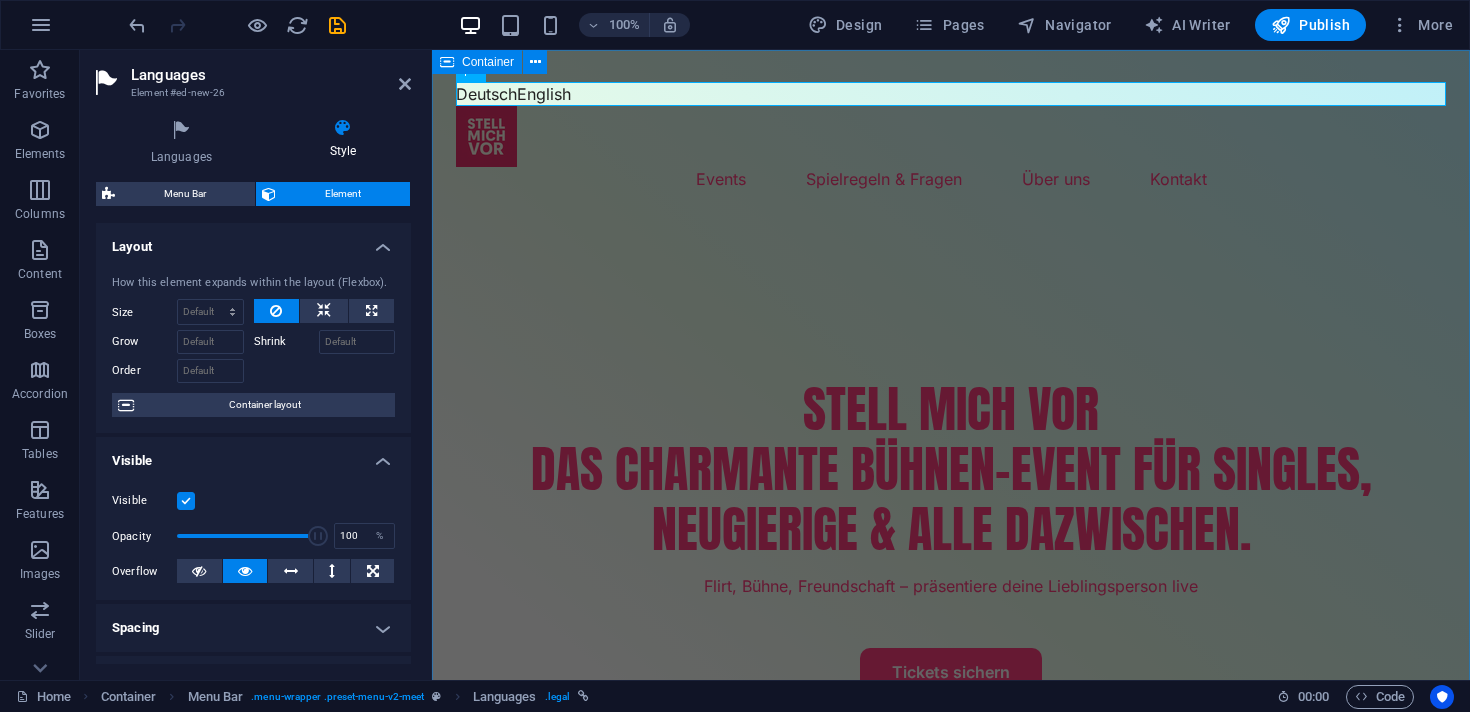click on "H3   Container   Container   Spacer   Spacer   Spacer   Container   Menu Bar   Logo   Menu Bar   Languages" at bounding box center (951, 365) 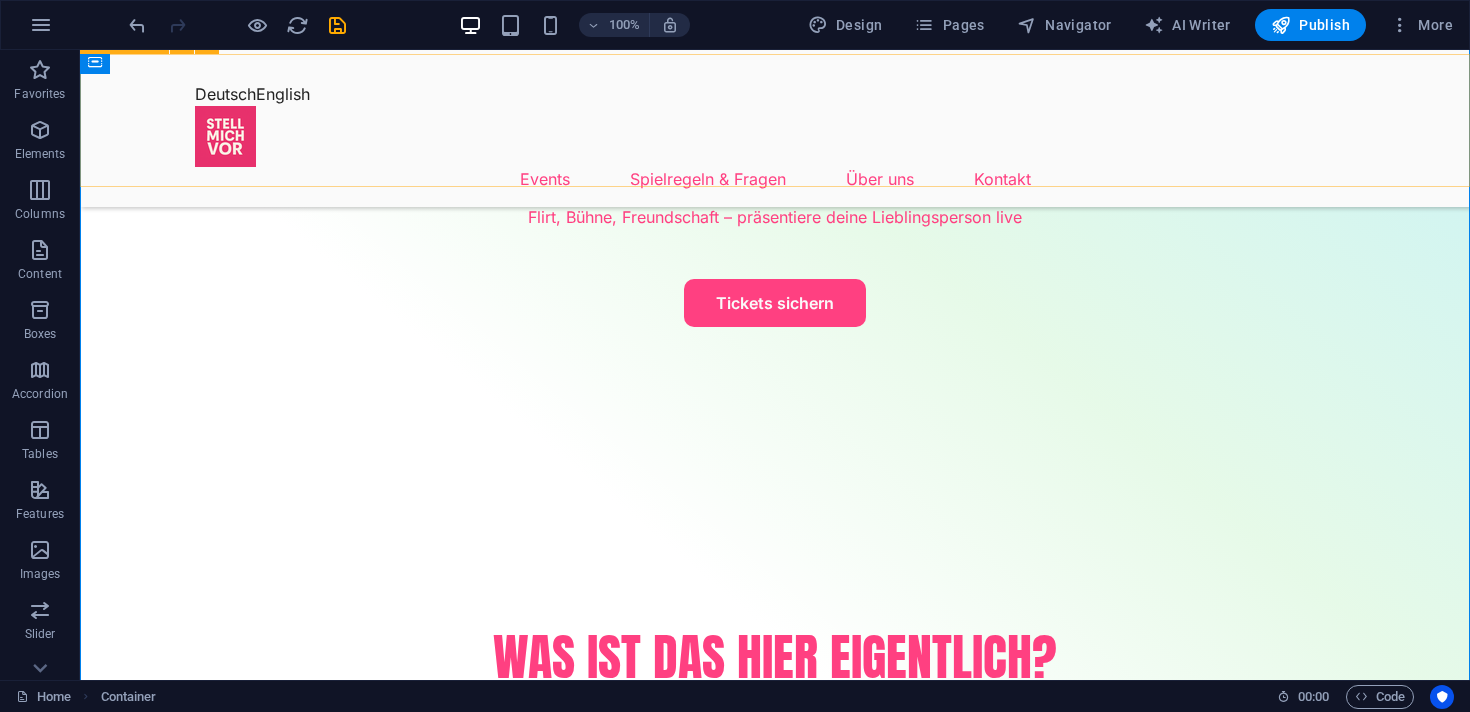 scroll, scrollTop: 0, scrollLeft: 0, axis: both 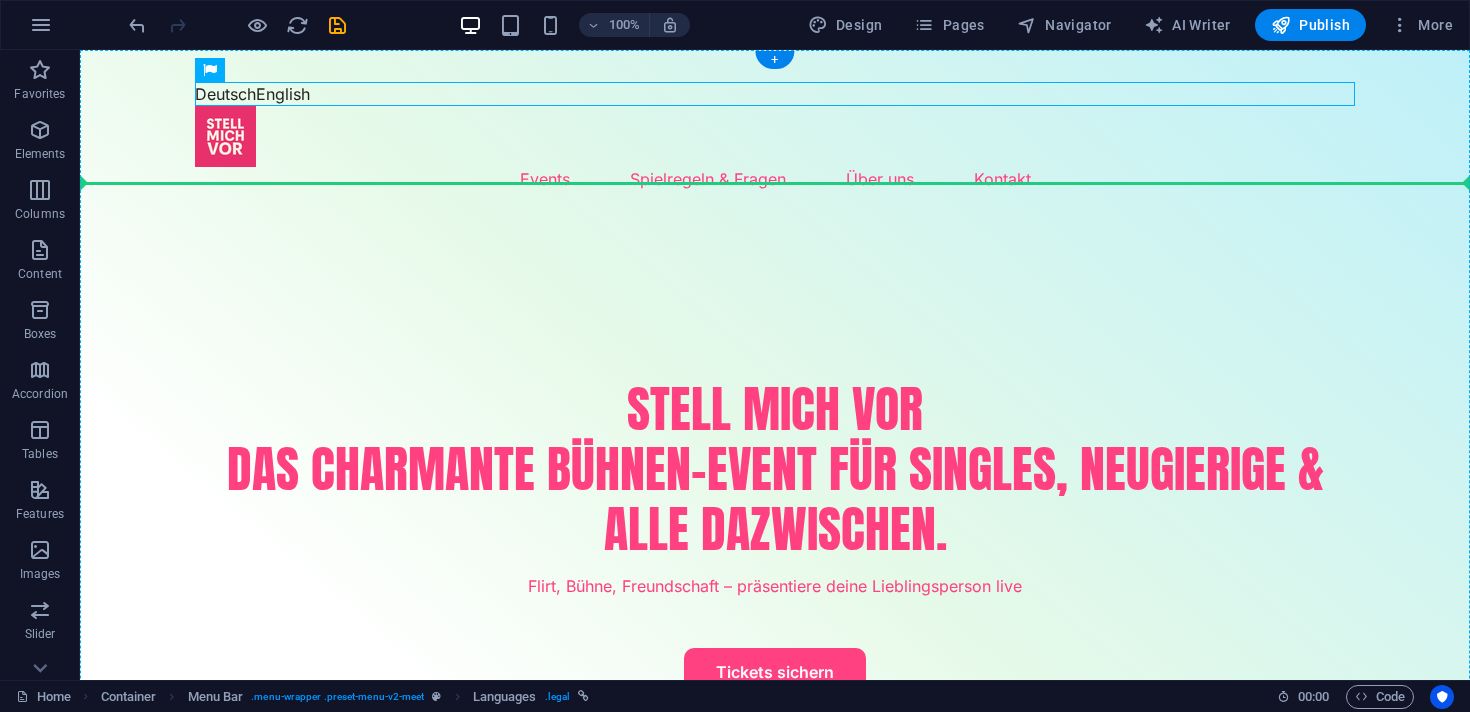 drag, startPoint x: 348, startPoint y: 123, endPoint x: 1080, endPoint y: 198, distance: 735.83215 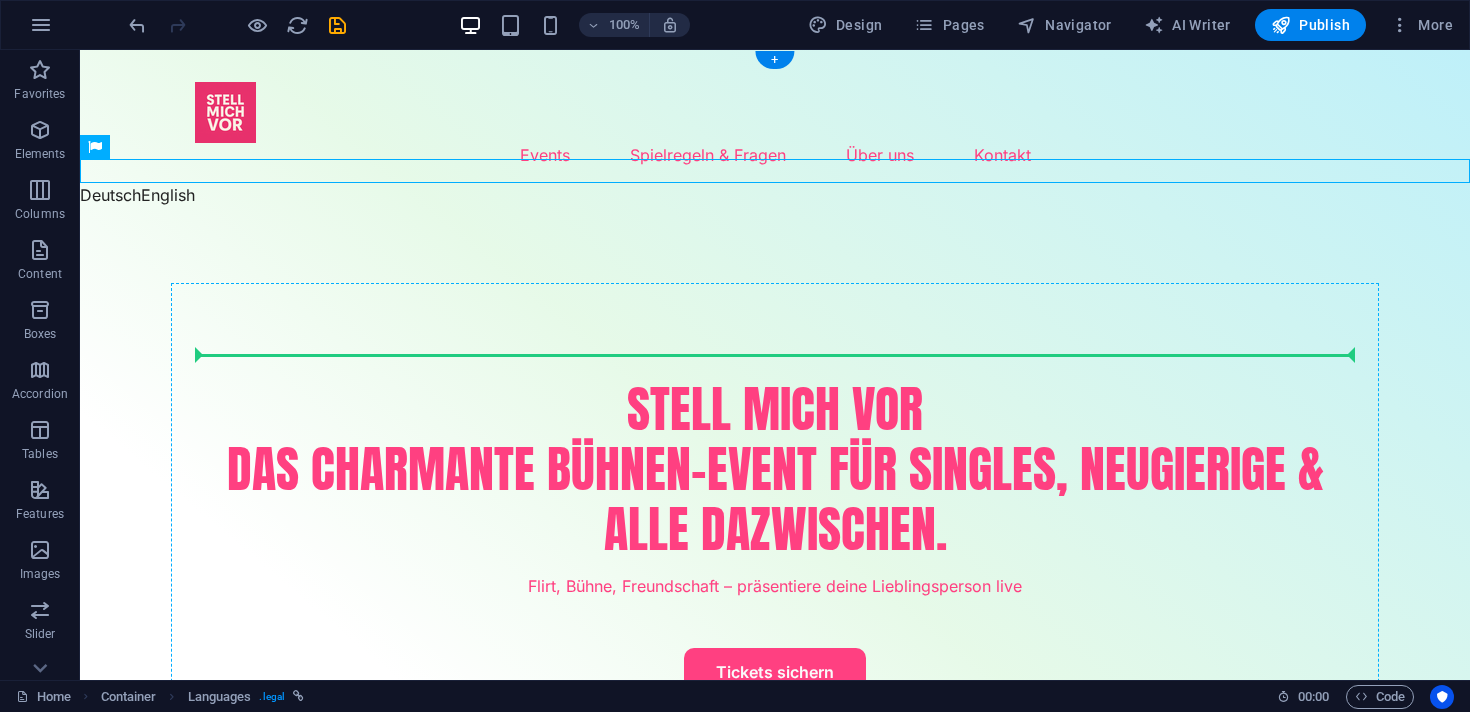 drag, startPoint x: 206, startPoint y: 204, endPoint x: 789, endPoint y: 427, distance: 624.1939 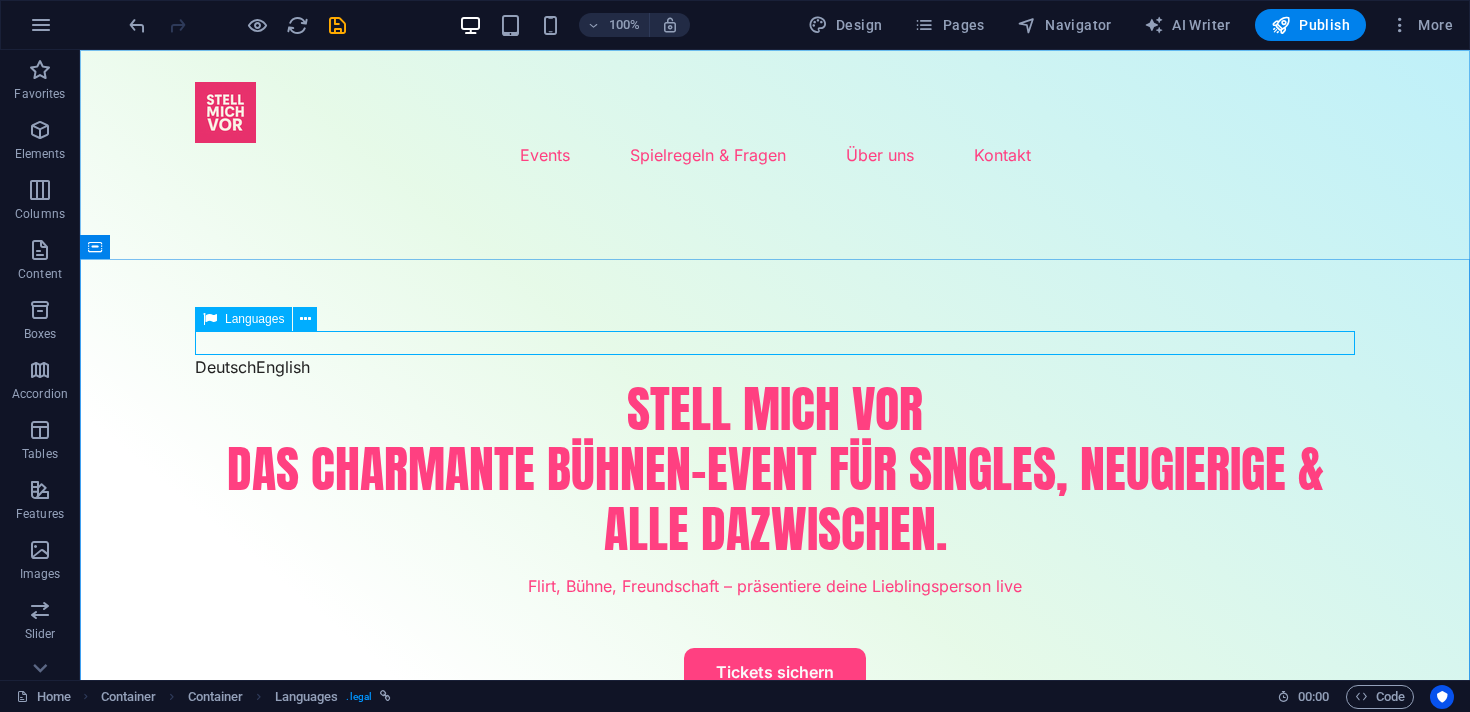 click on "Languages" at bounding box center (254, 319) 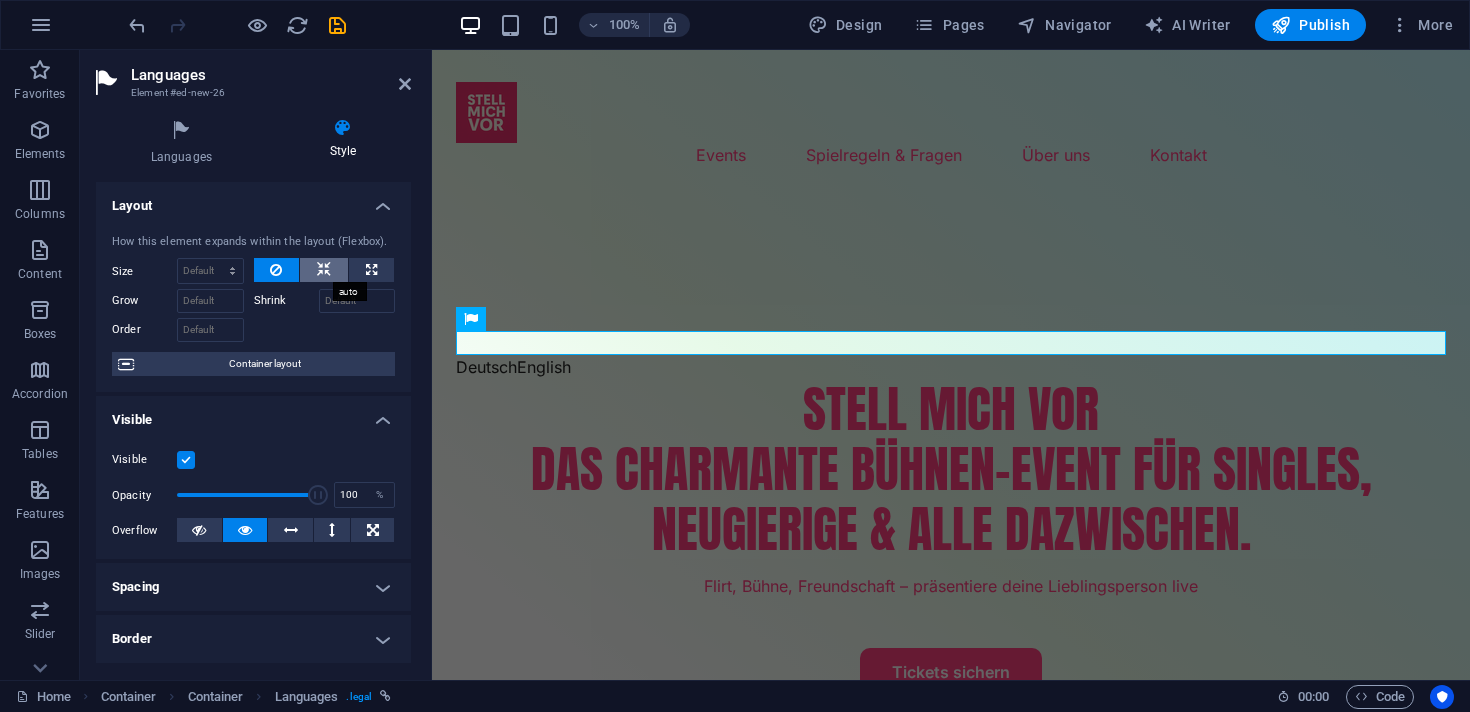 click at bounding box center (324, 270) 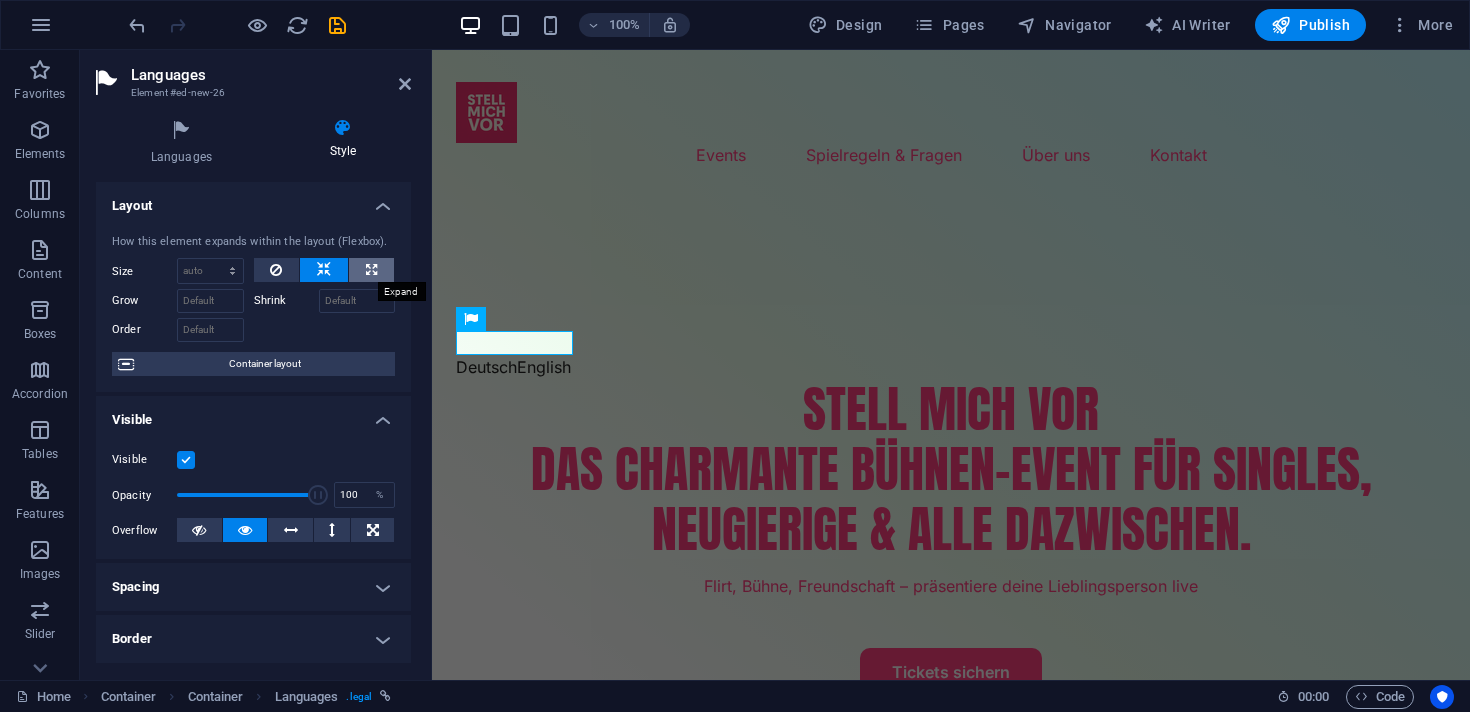 click at bounding box center (371, 270) 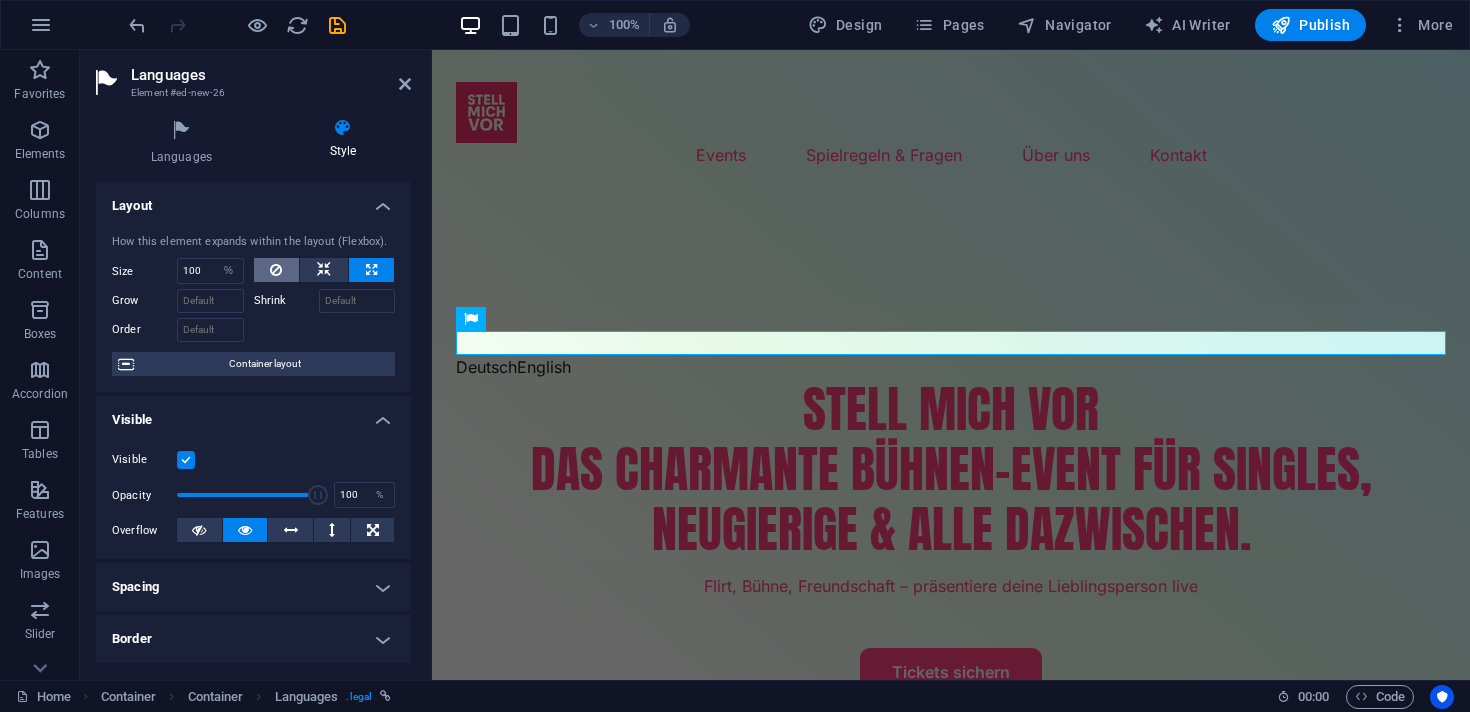 click at bounding box center (276, 270) 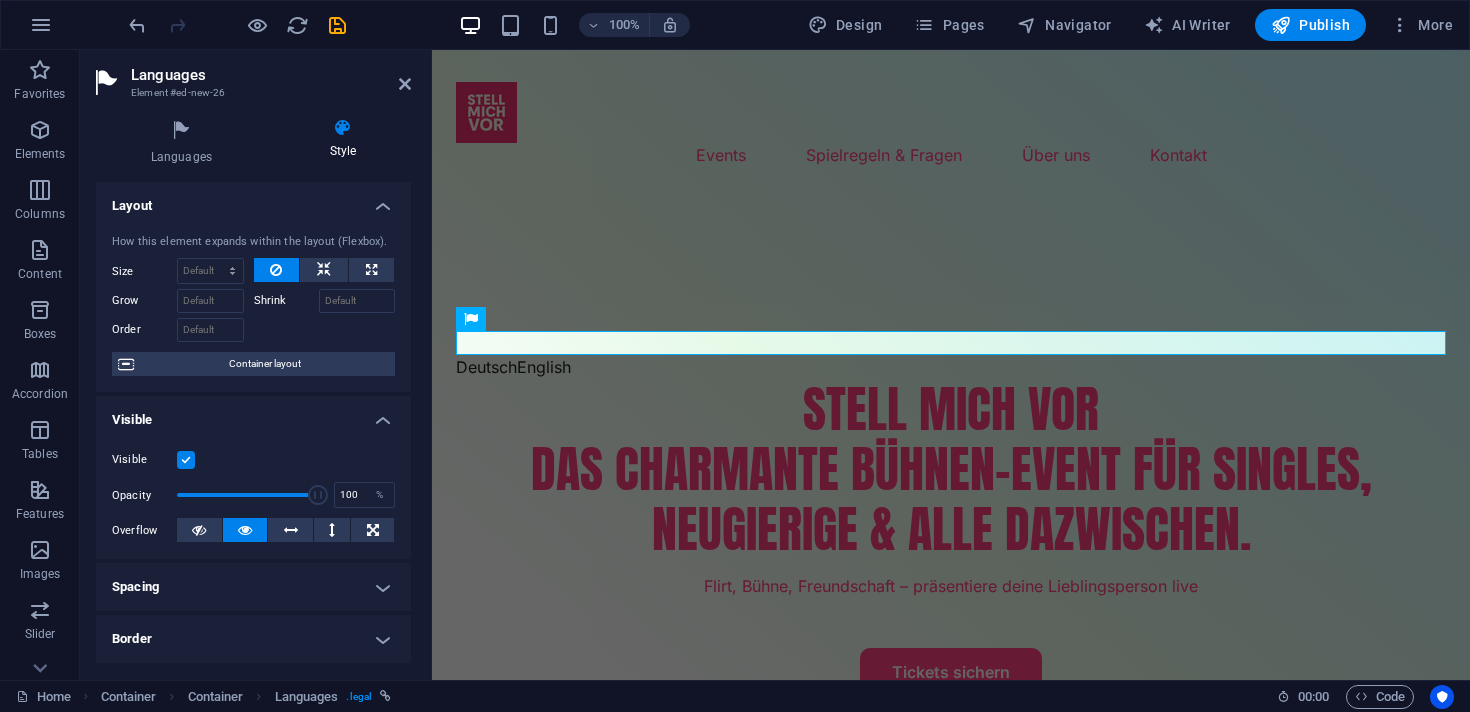 scroll, scrollTop: 179, scrollLeft: 0, axis: vertical 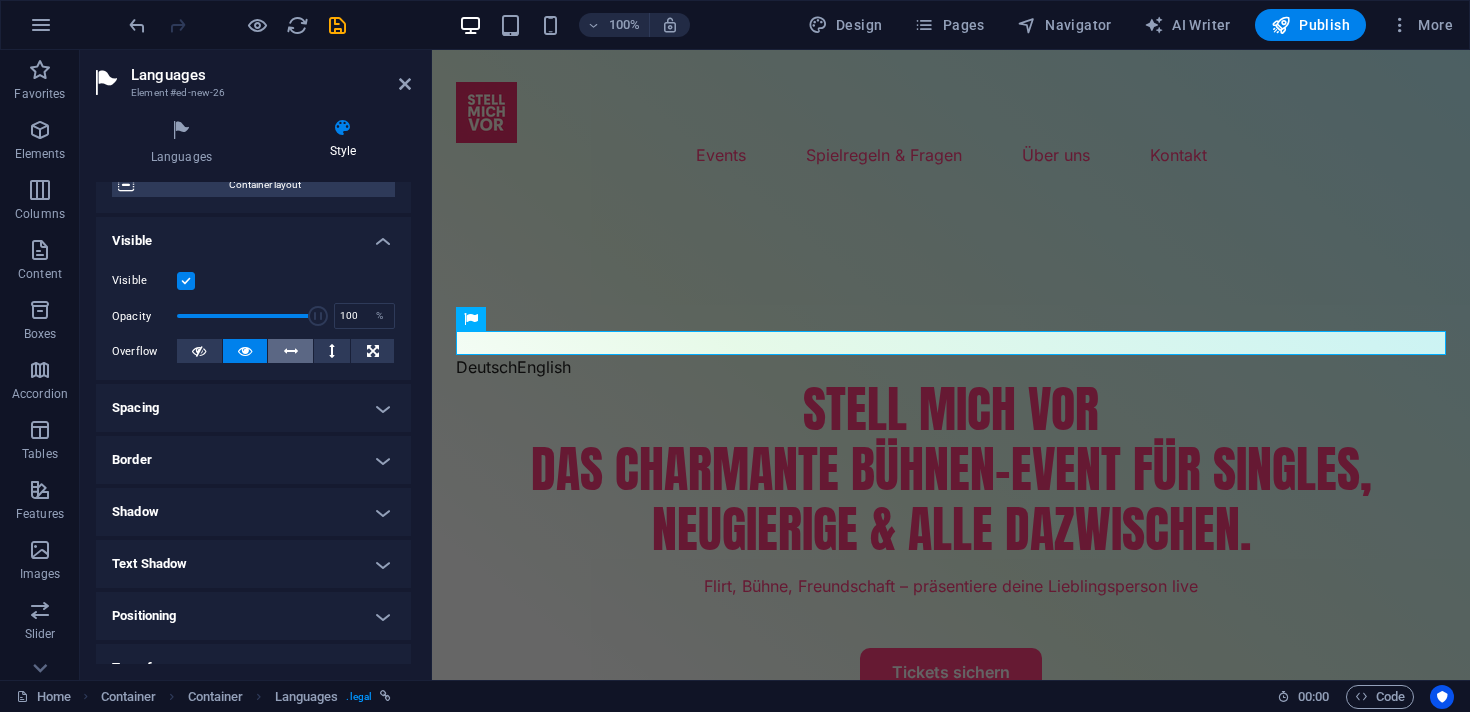 click at bounding box center (290, 351) 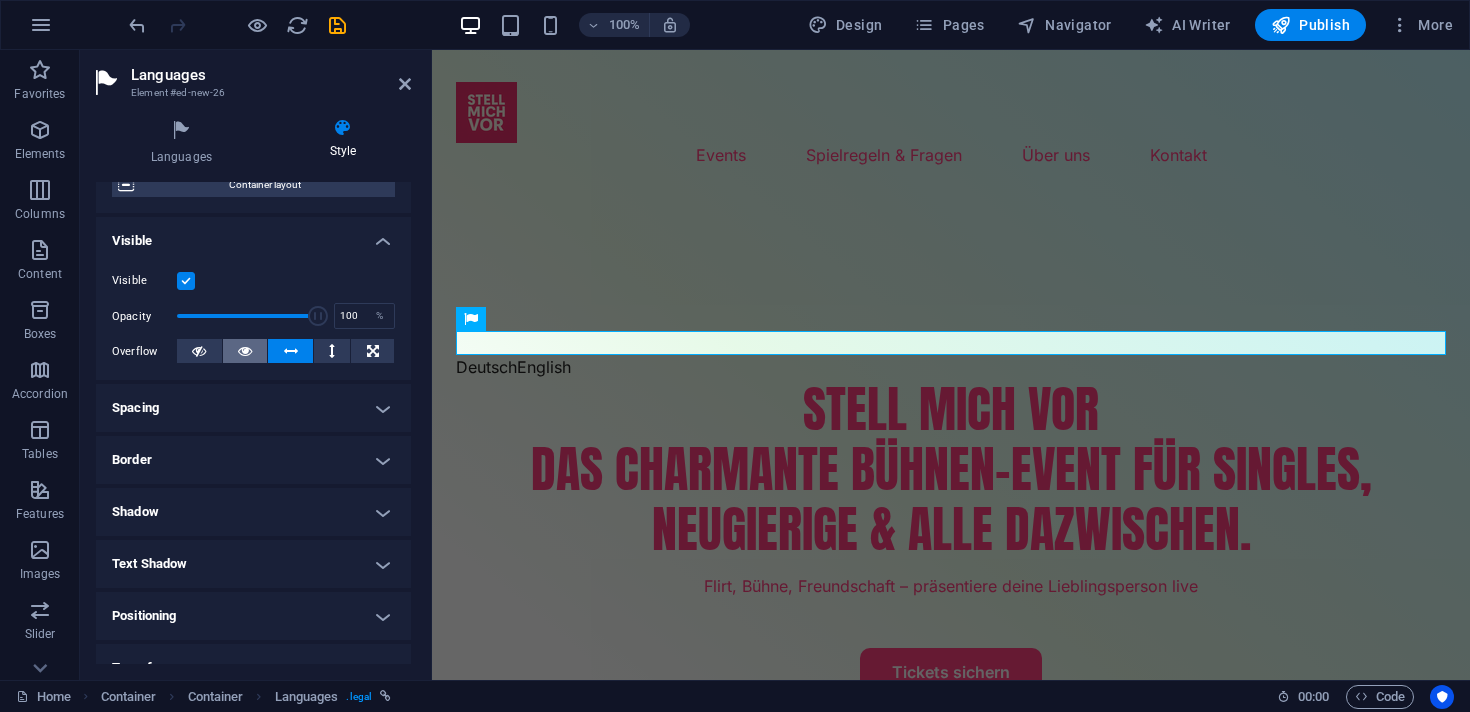 click at bounding box center (245, 351) 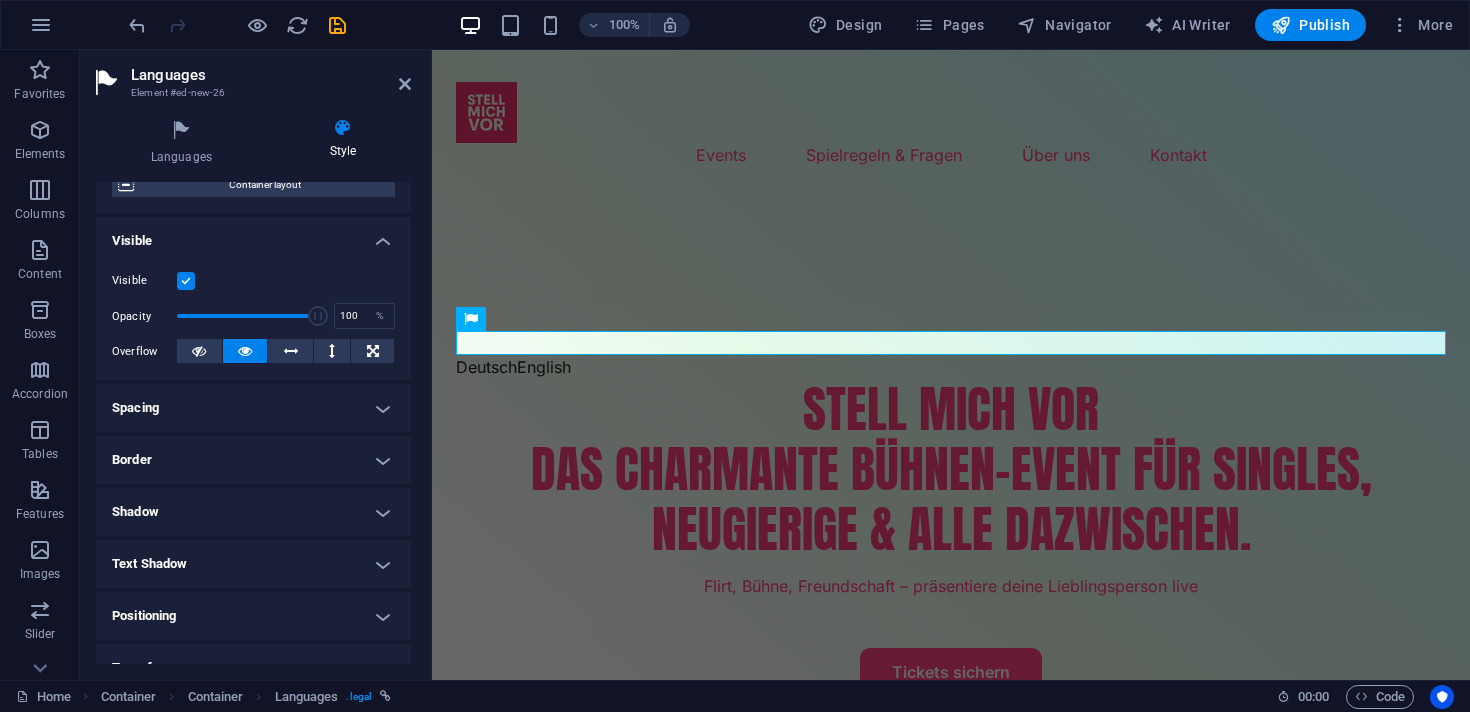 click on "Spacing" at bounding box center (253, 408) 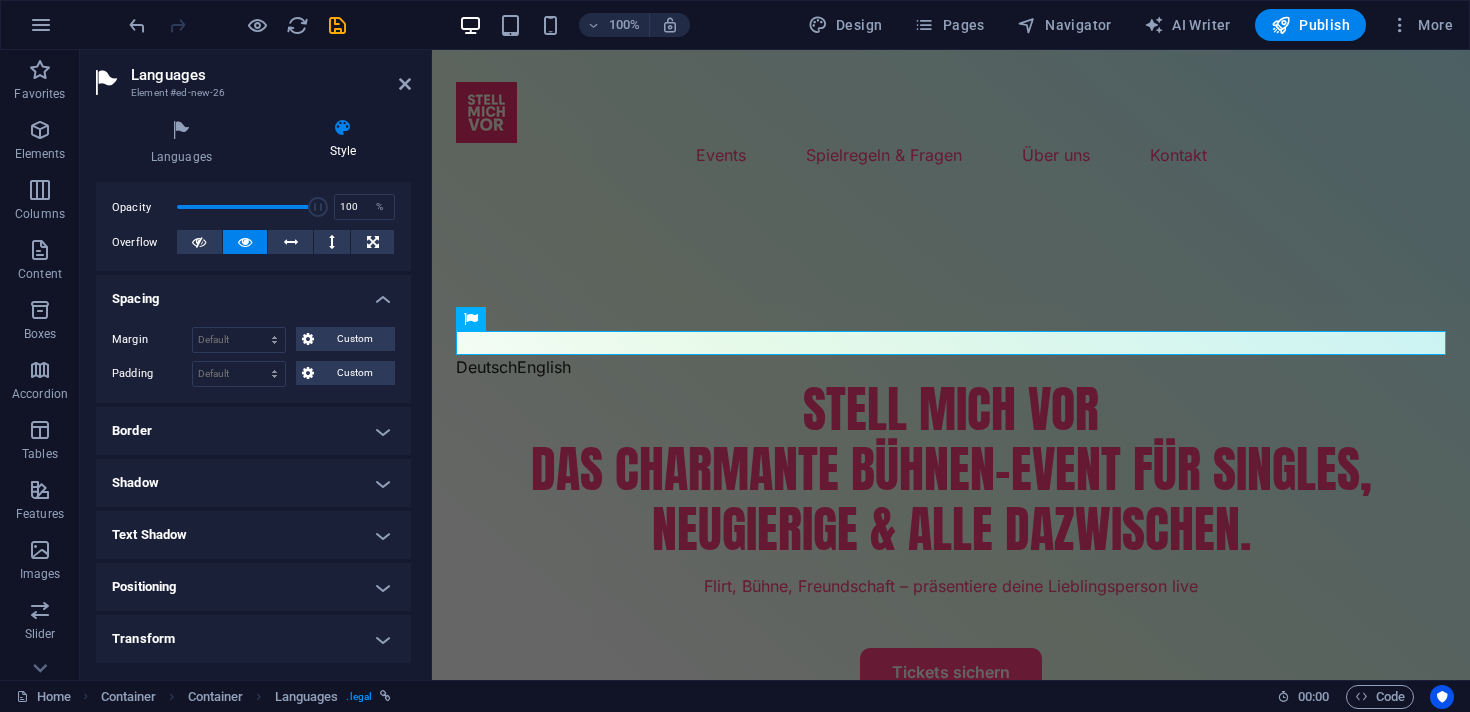 scroll, scrollTop: 299, scrollLeft: 0, axis: vertical 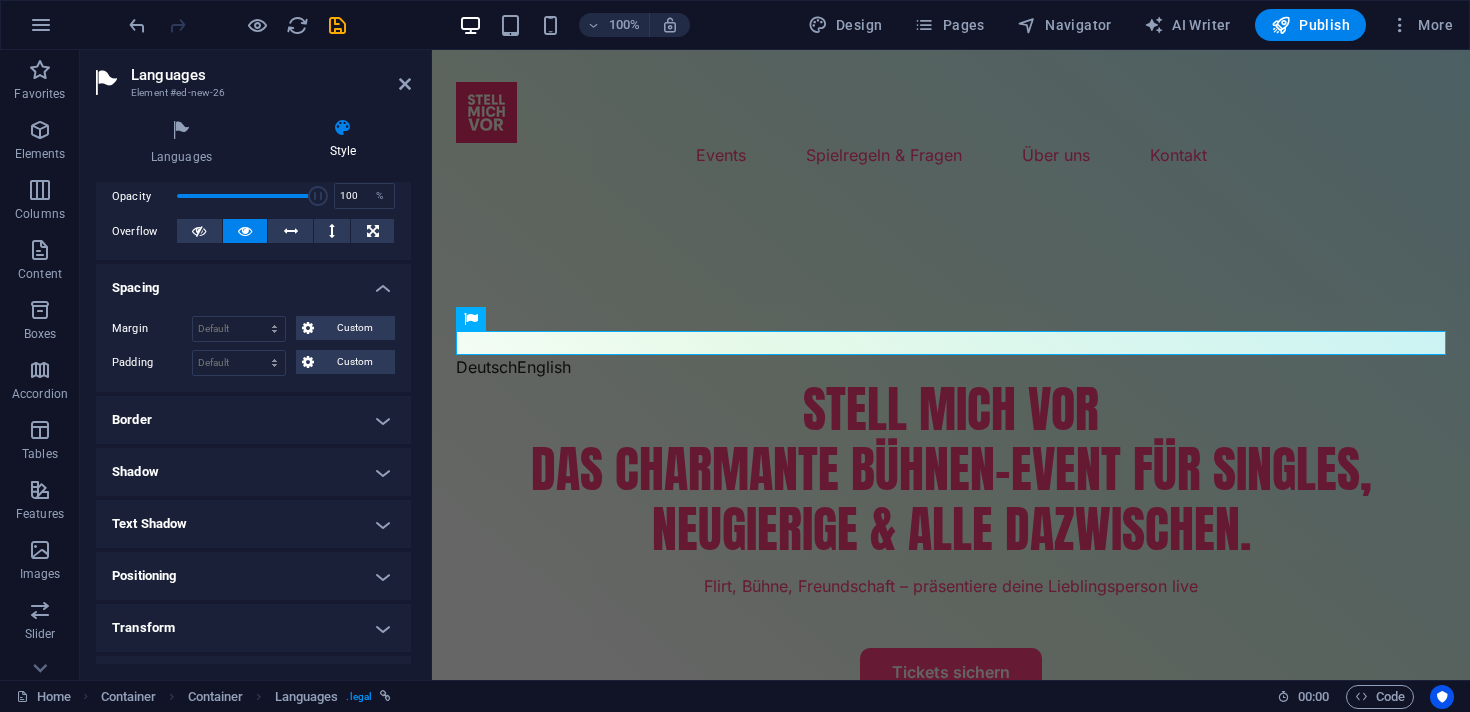 click on "Positioning" at bounding box center [253, 576] 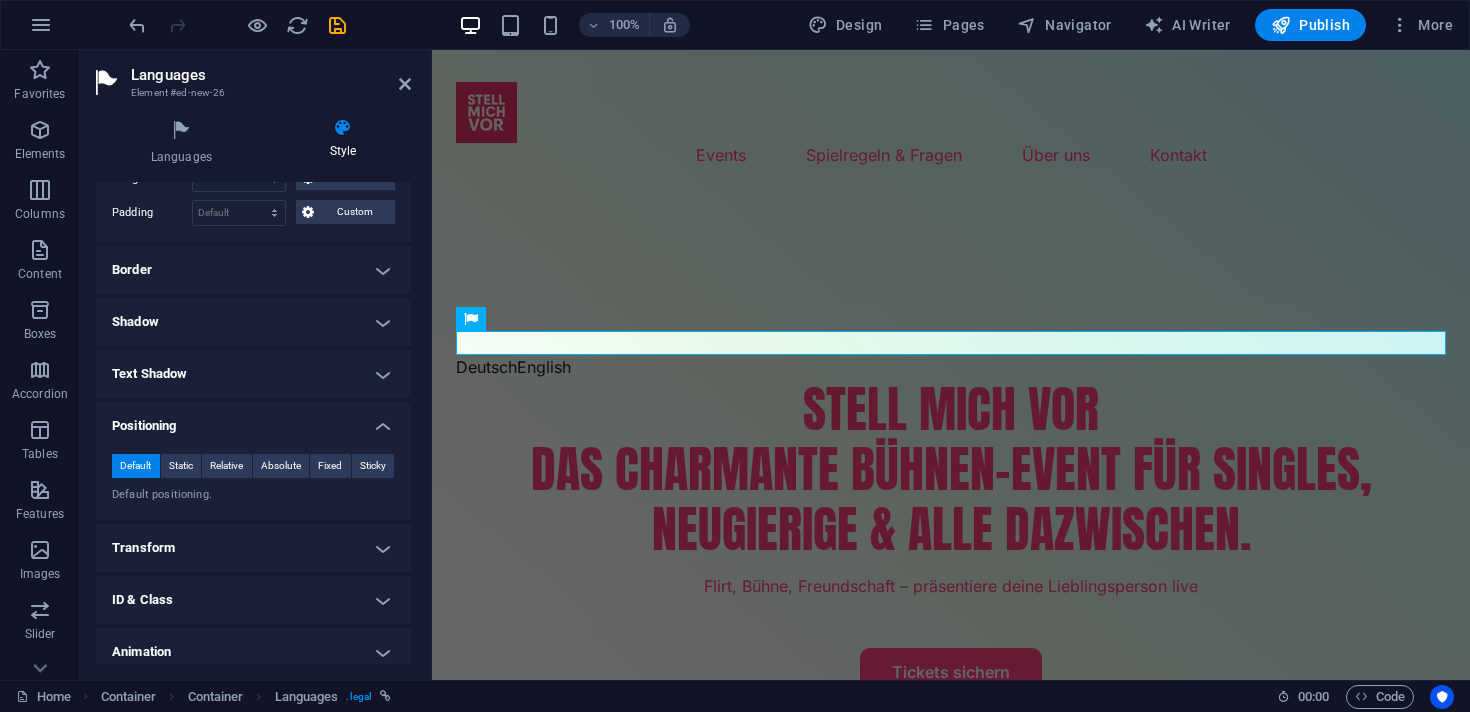 scroll, scrollTop: 512, scrollLeft: 0, axis: vertical 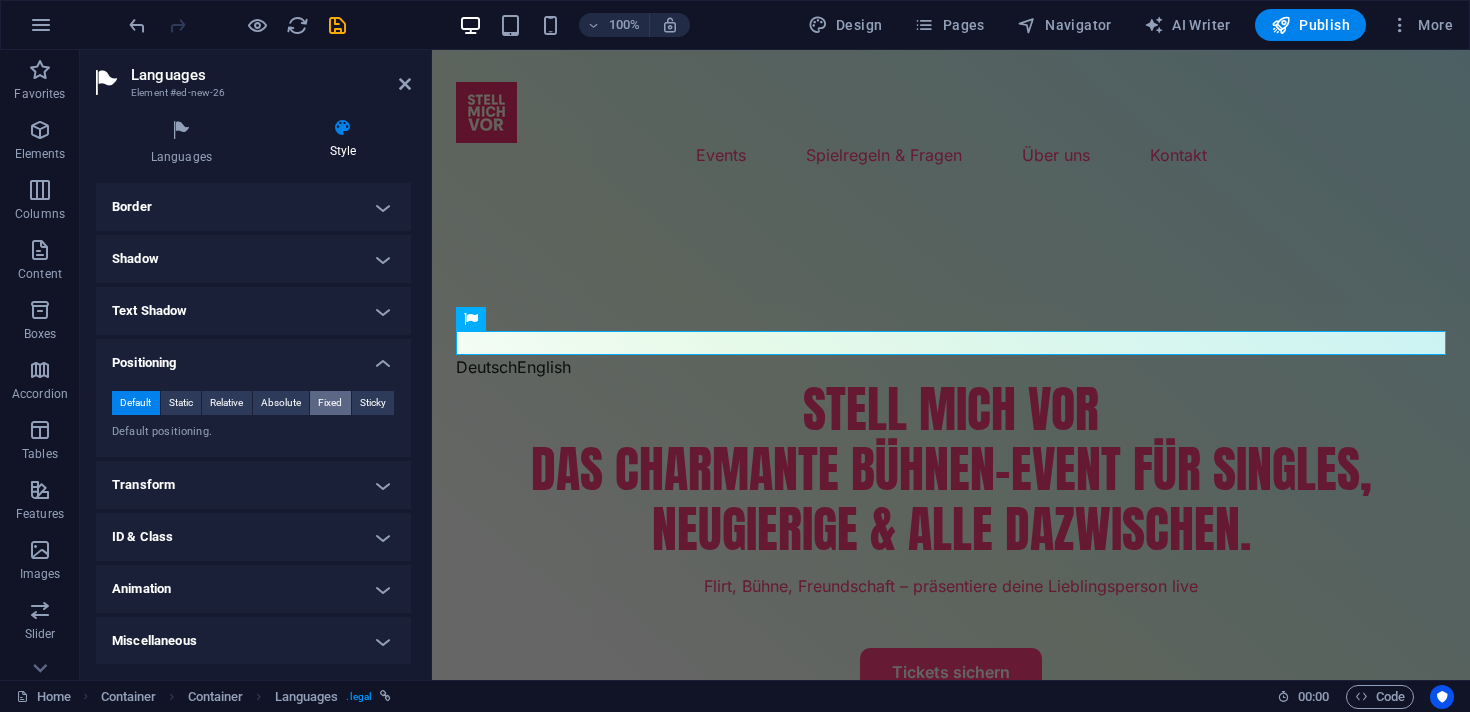 click on "Fixed" at bounding box center [330, 403] 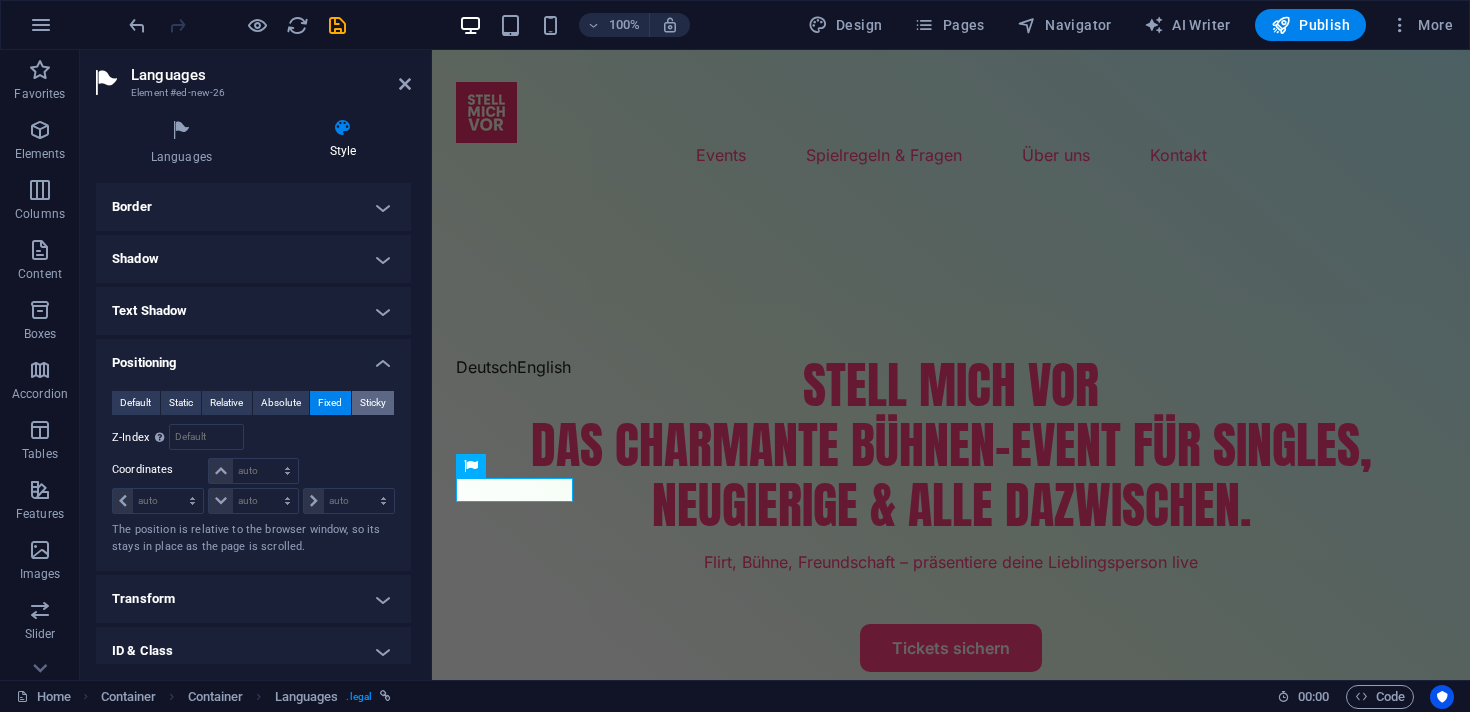 click on "Sticky" at bounding box center (373, 403) 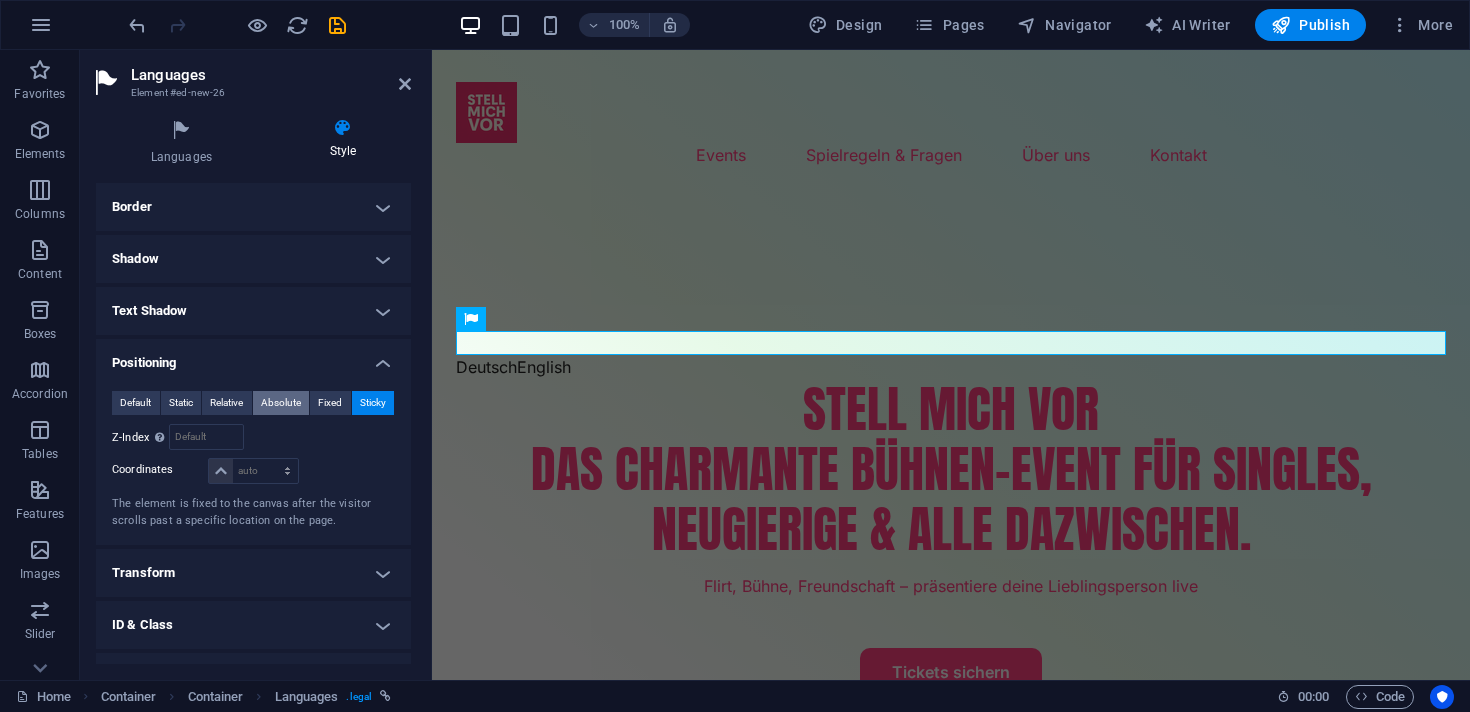 click on "Absolute" at bounding box center [281, 403] 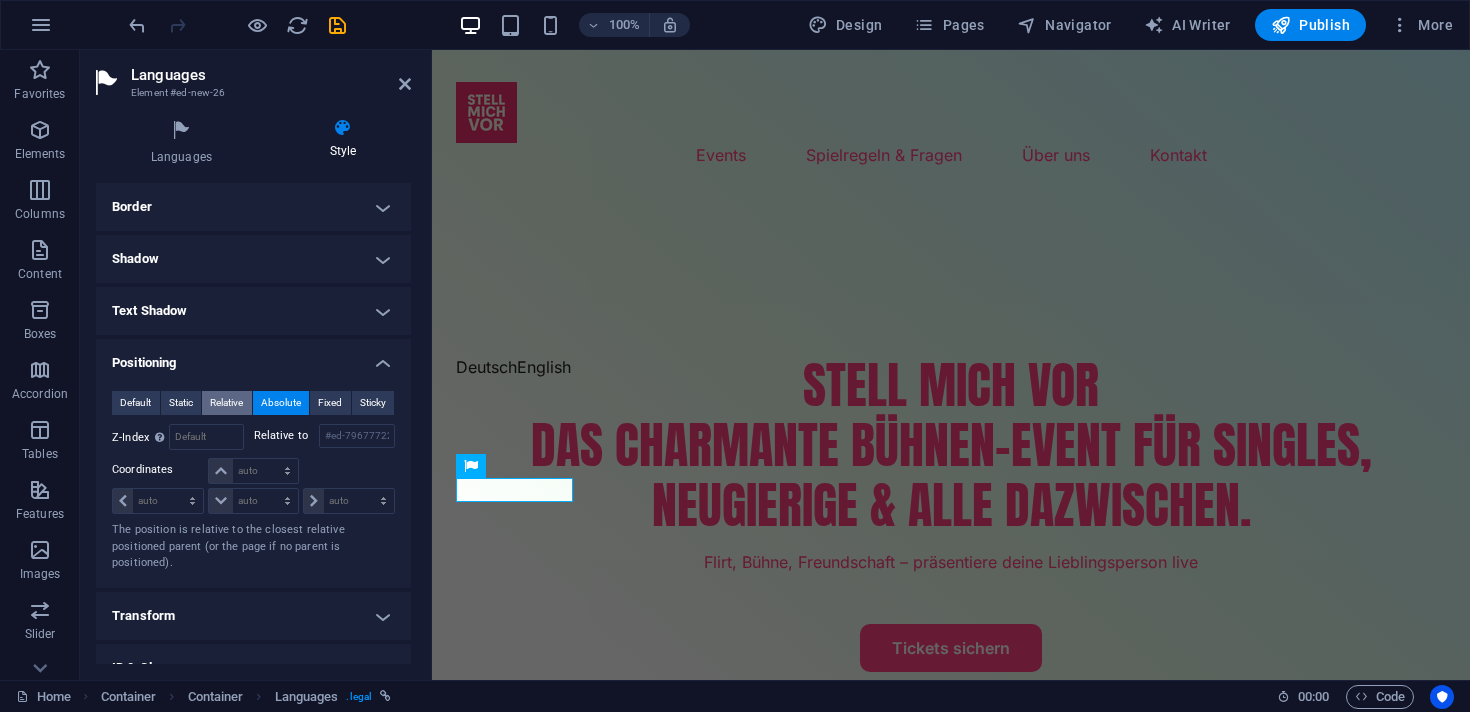 click on "Relative" at bounding box center (226, 403) 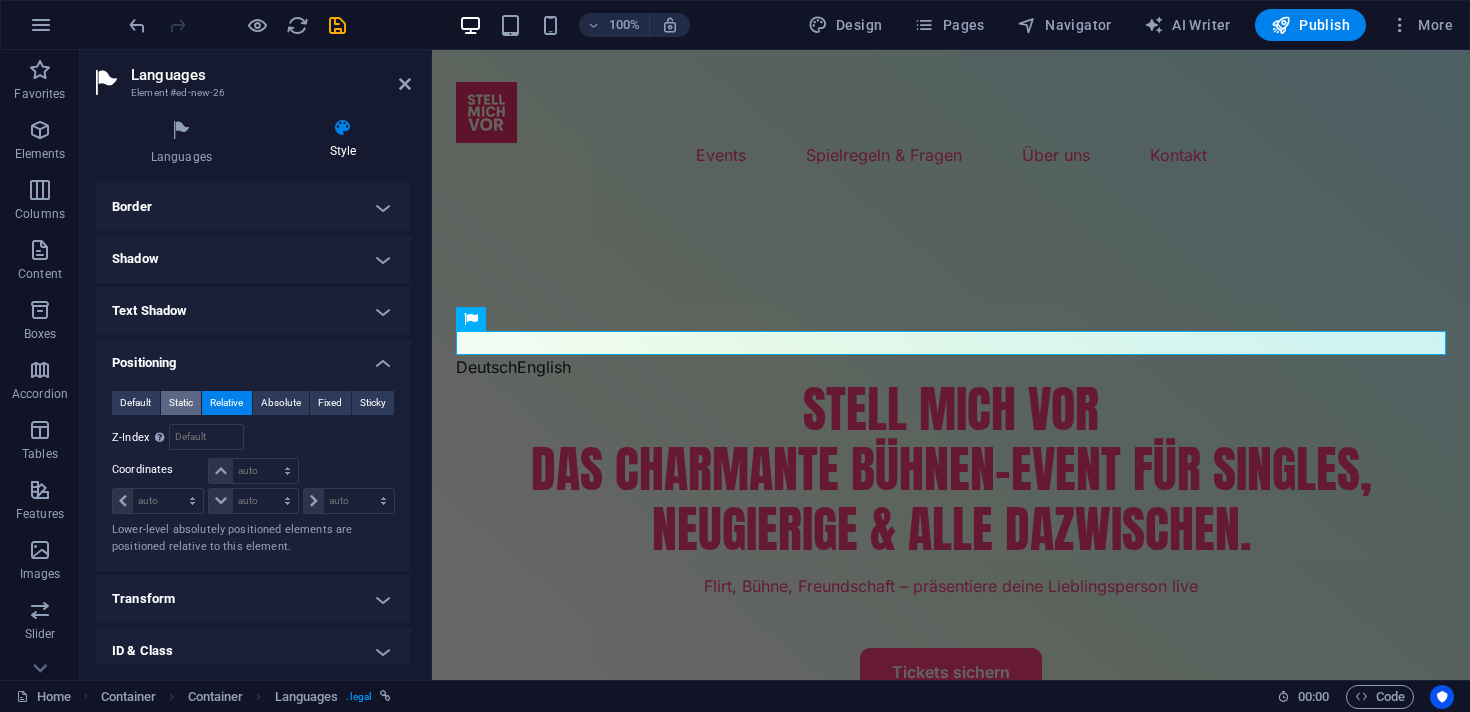 click on "Static" at bounding box center (181, 403) 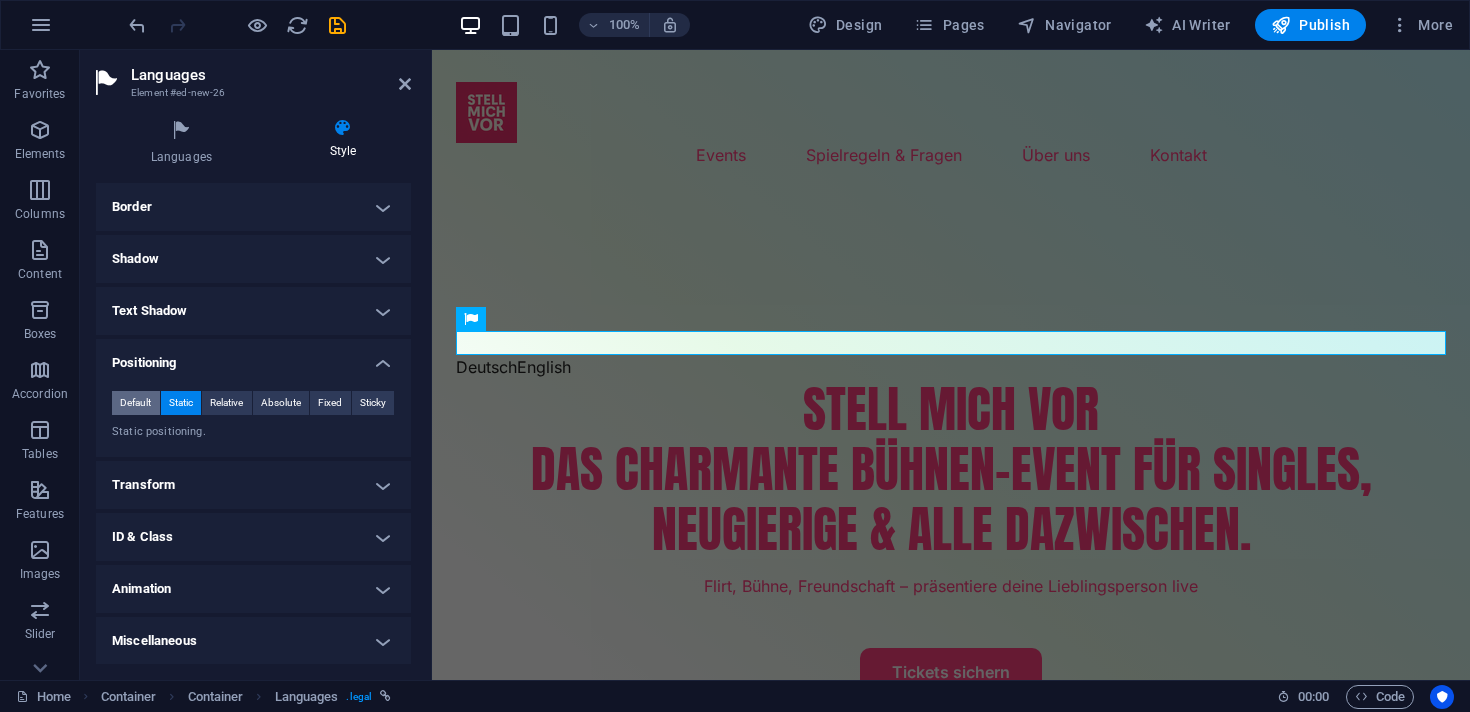 click on "Default" at bounding box center (135, 403) 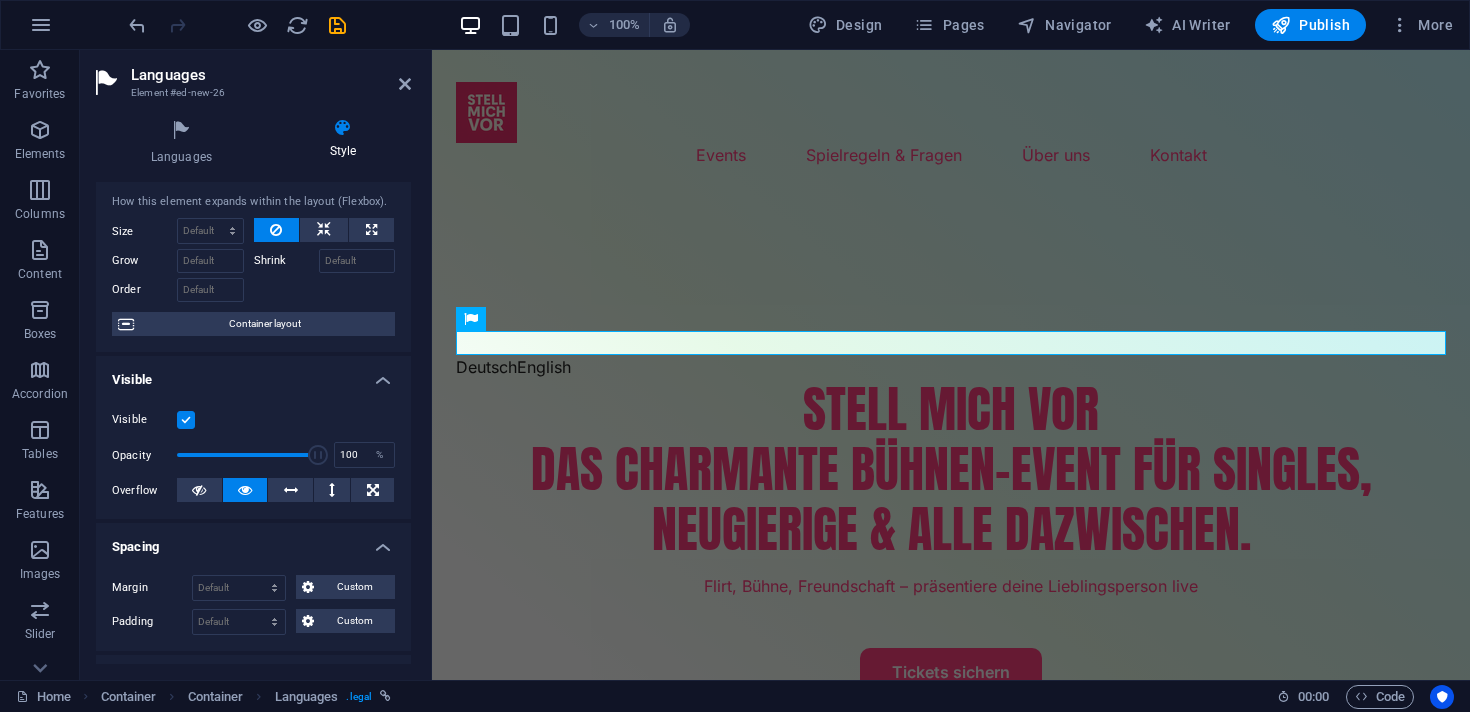 scroll, scrollTop: 0, scrollLeft: 0, axis: both 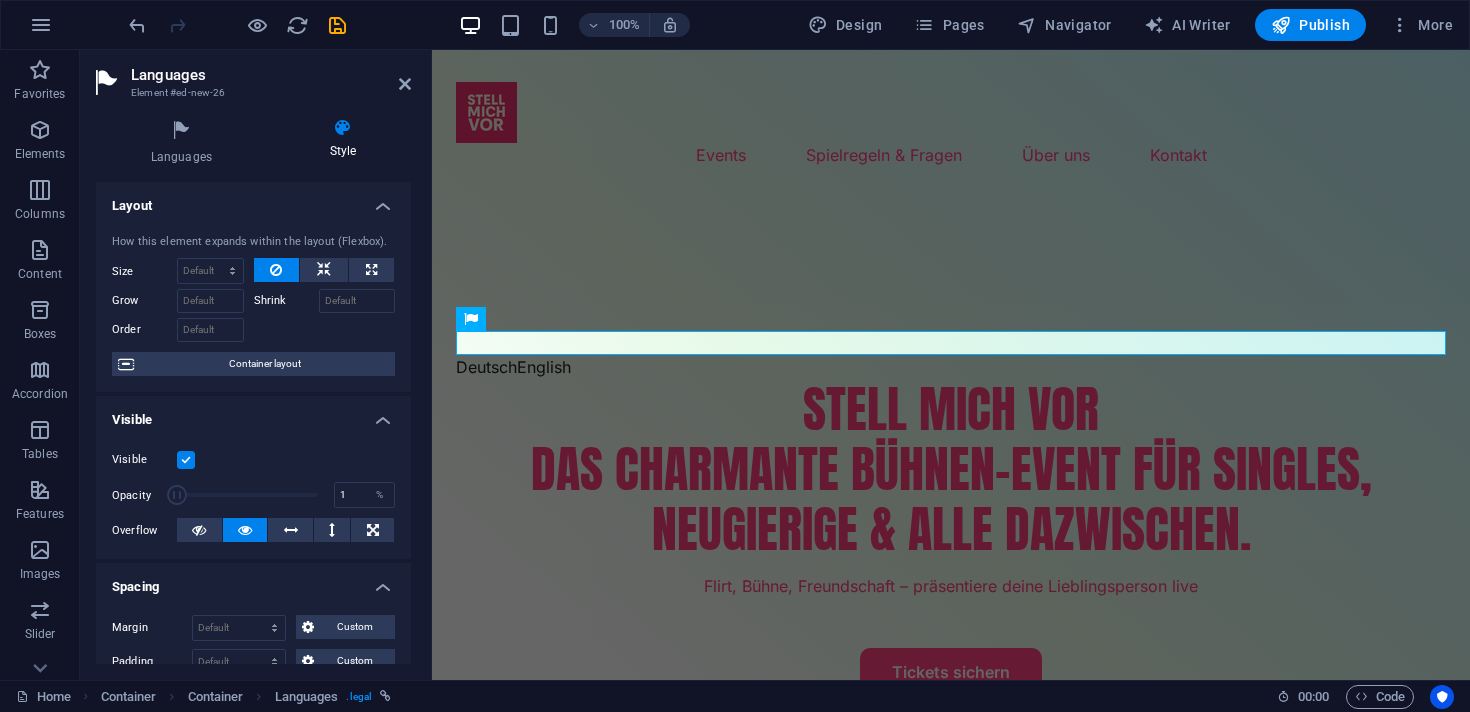 drag, startPoint x: 312, startPoint y: 491, endPoint x: 173, endPoint y: 496, distance: 139.0899 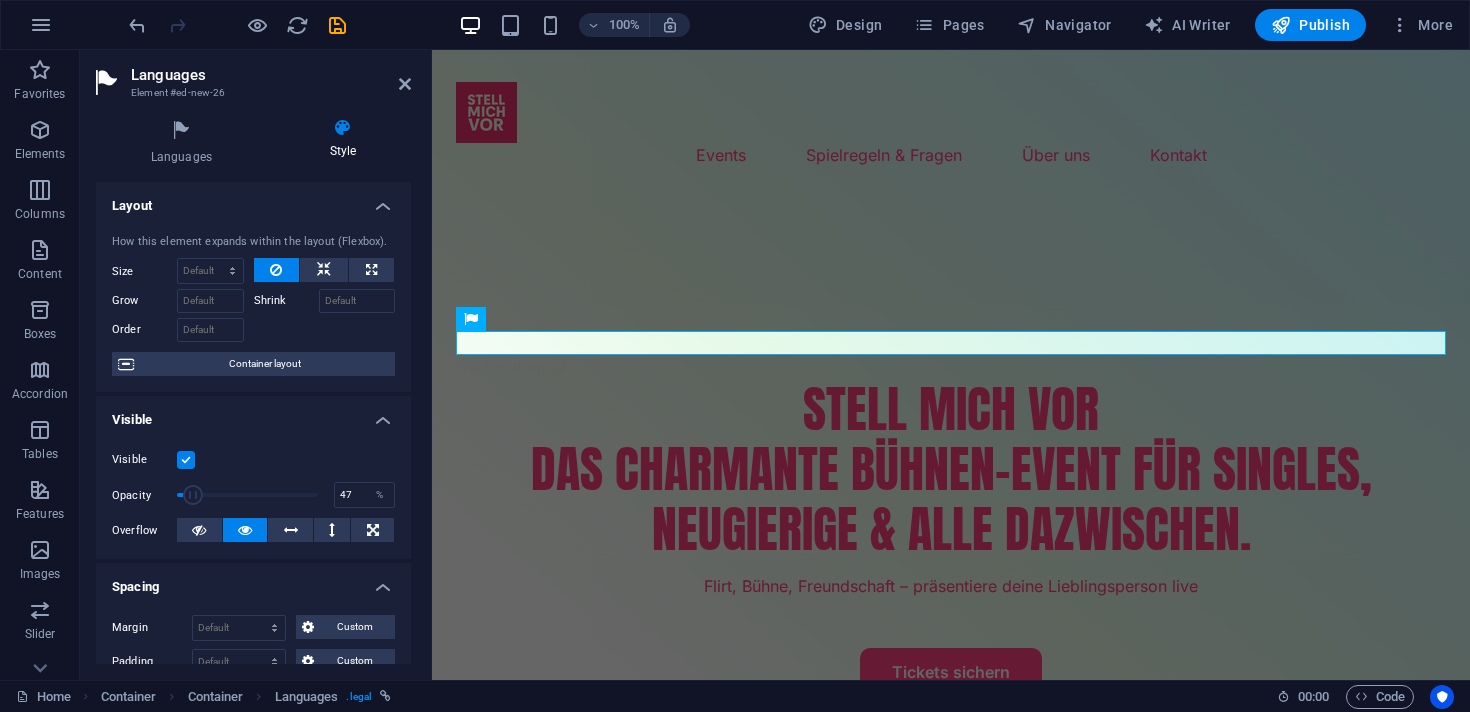 drag, startPoint x: 173, startPoint y: 496, endPoint x: 240, endPoint y: 498, distance: 67.02985 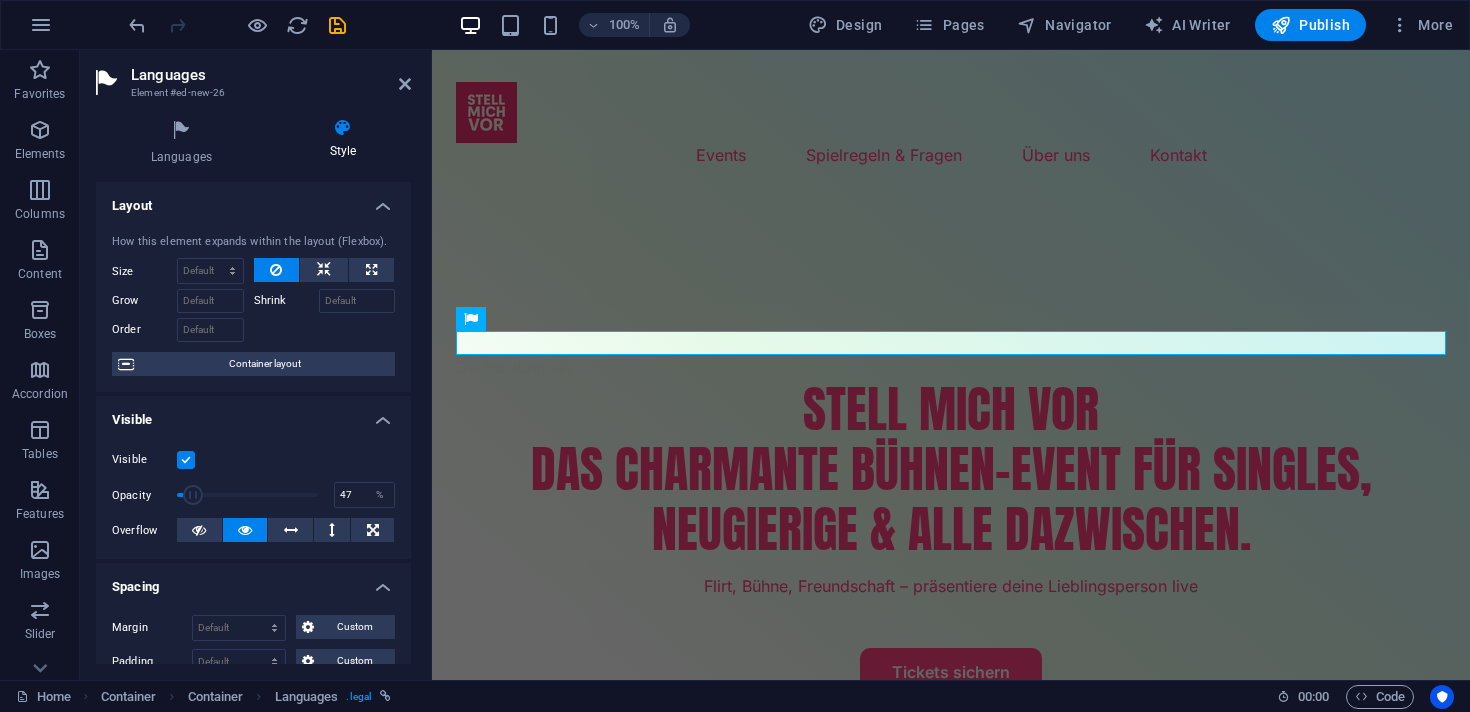 click at bounding box center (193, 495) 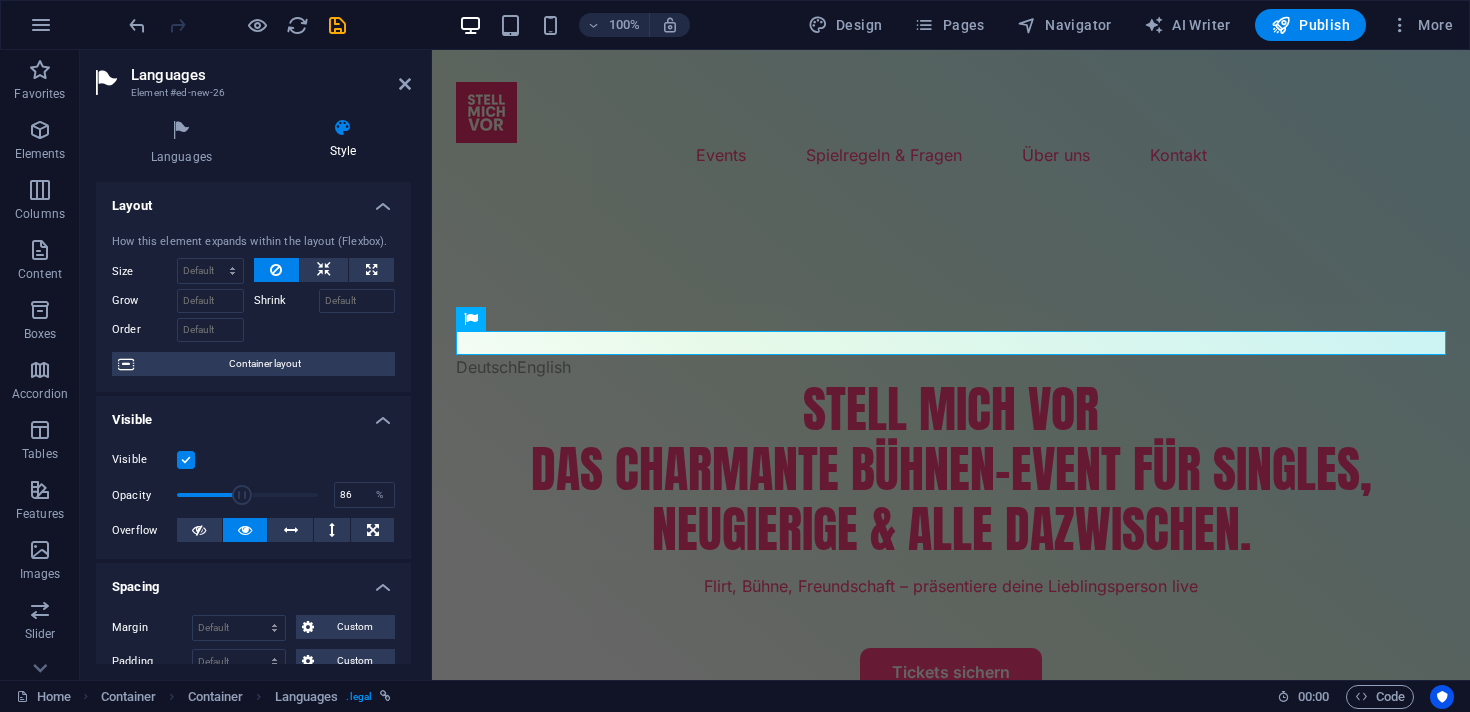 type on "100" 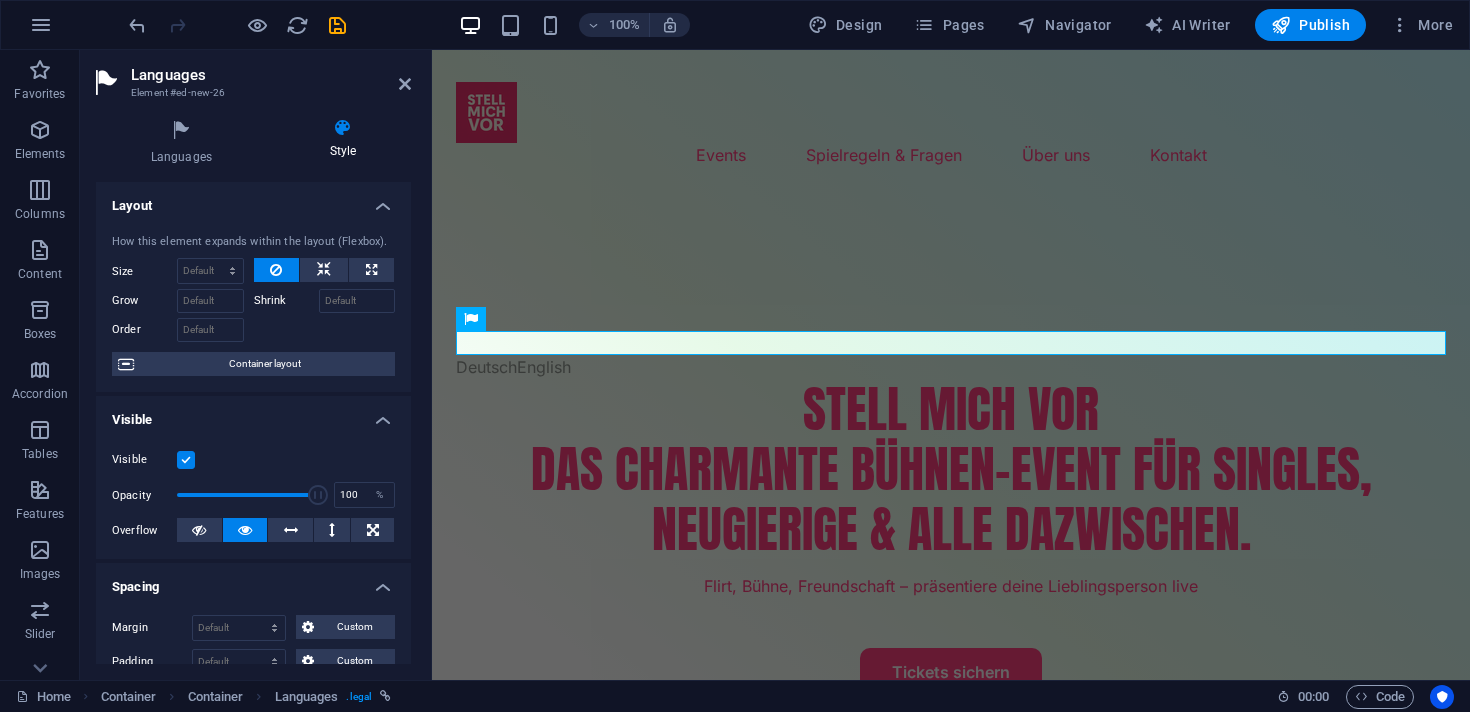 drag, startPoint x: 240, startPoint y: 498, endPoint x: 426, endPoint y: 500, distance: 186.01076 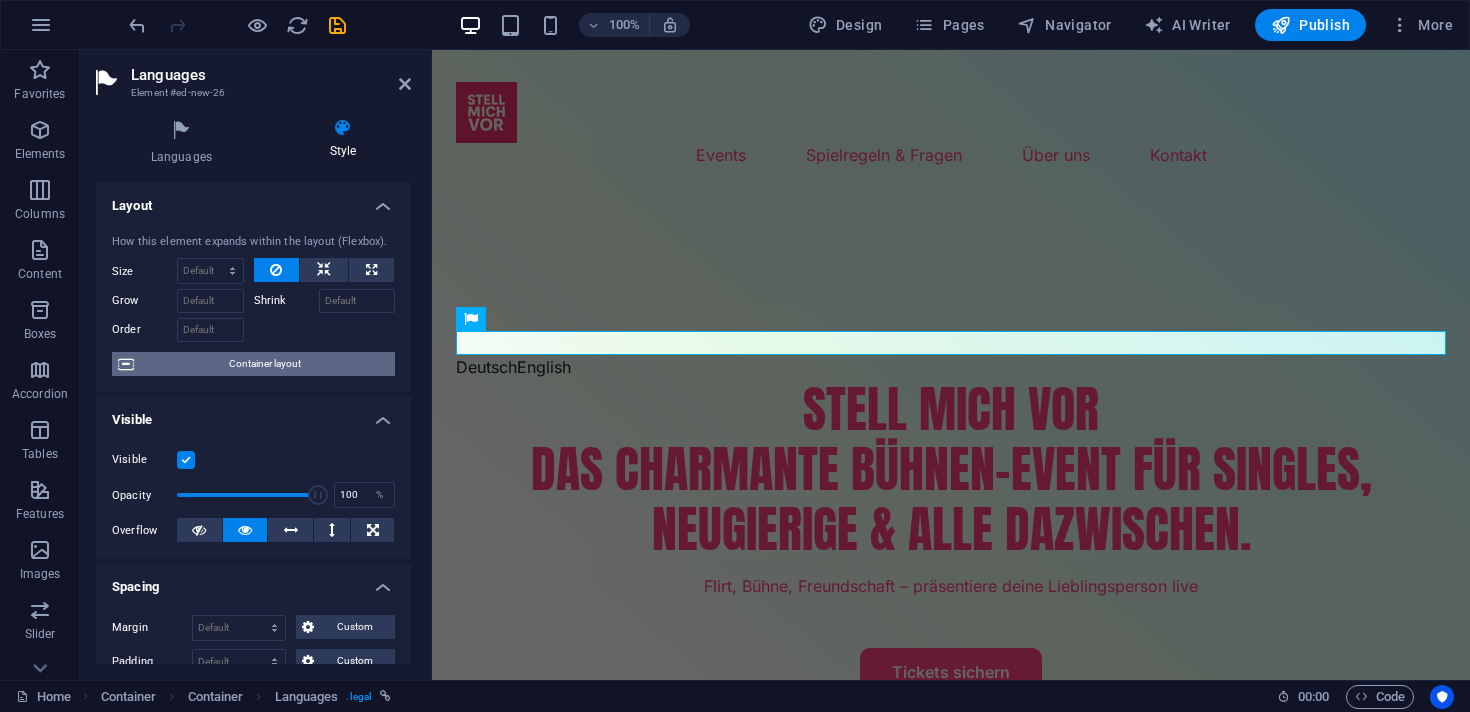 click on "Container layout" at bounding box center [264, 364] 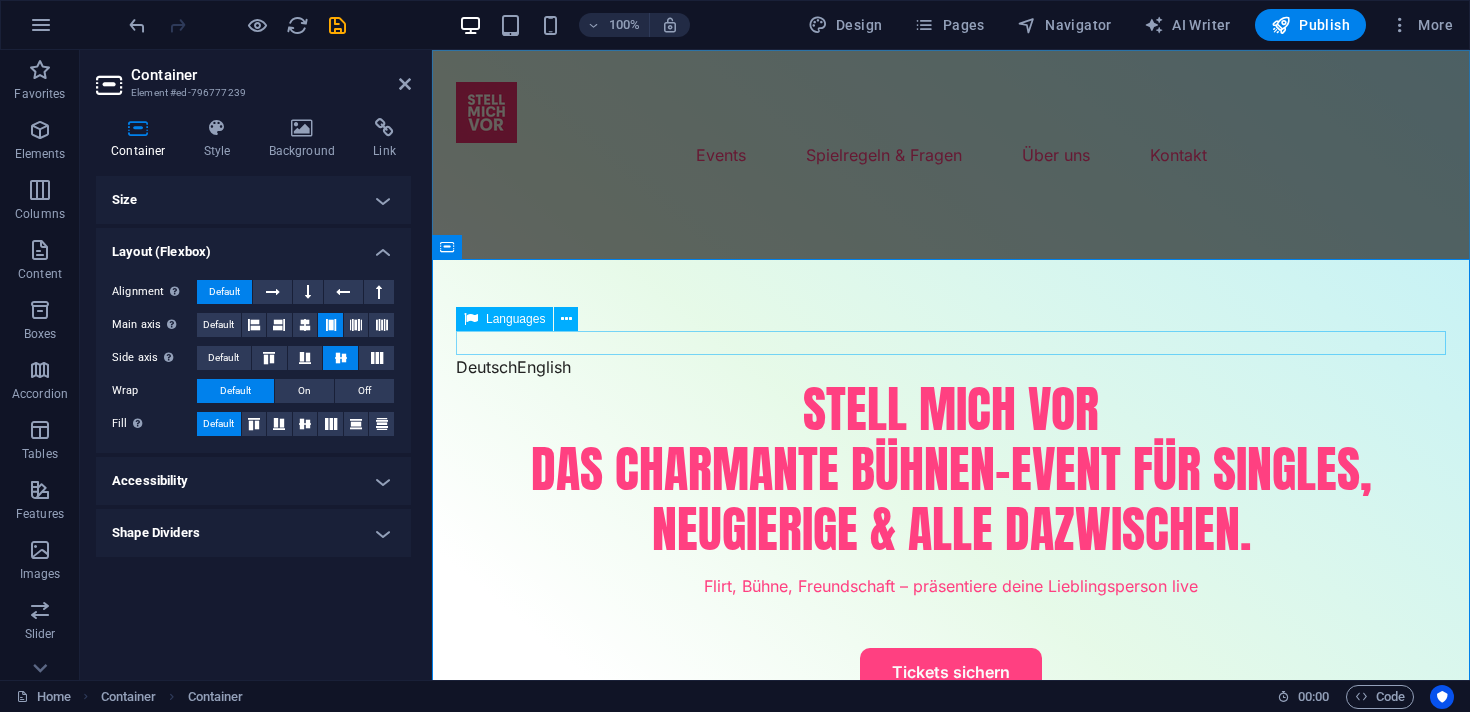 click on "Deutsch English" at bounding box center [951, 367] 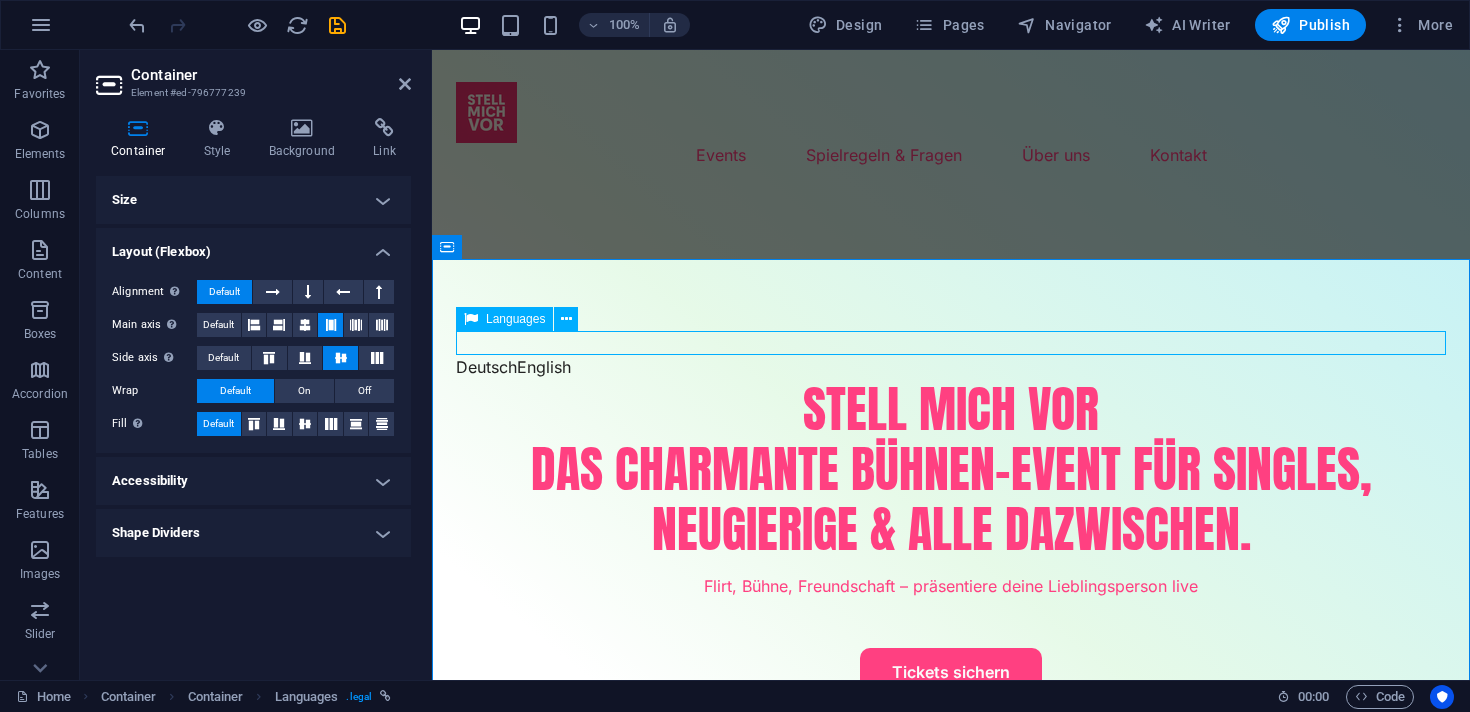 click on "Deutsch English" at bounding box center (951, 367) 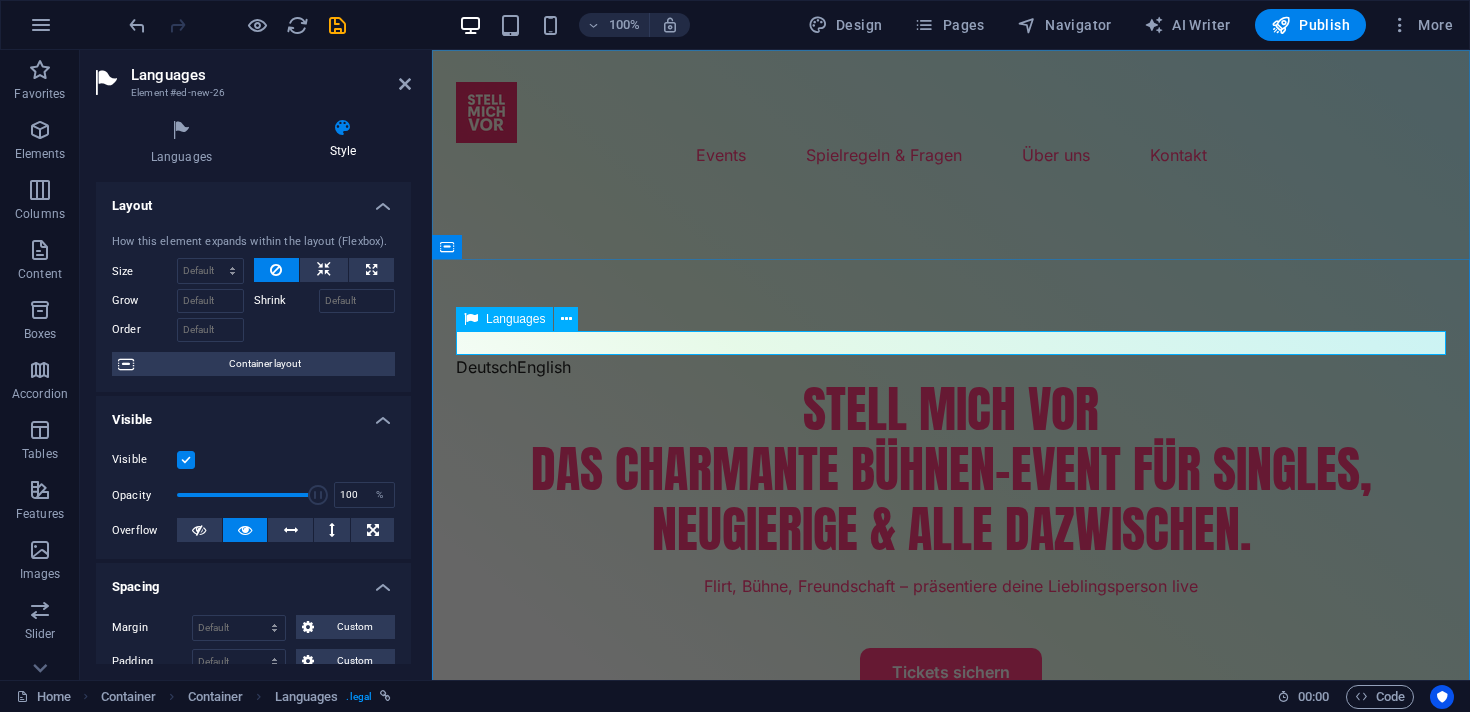 click on "Languages" at bounding box center [515, 319] 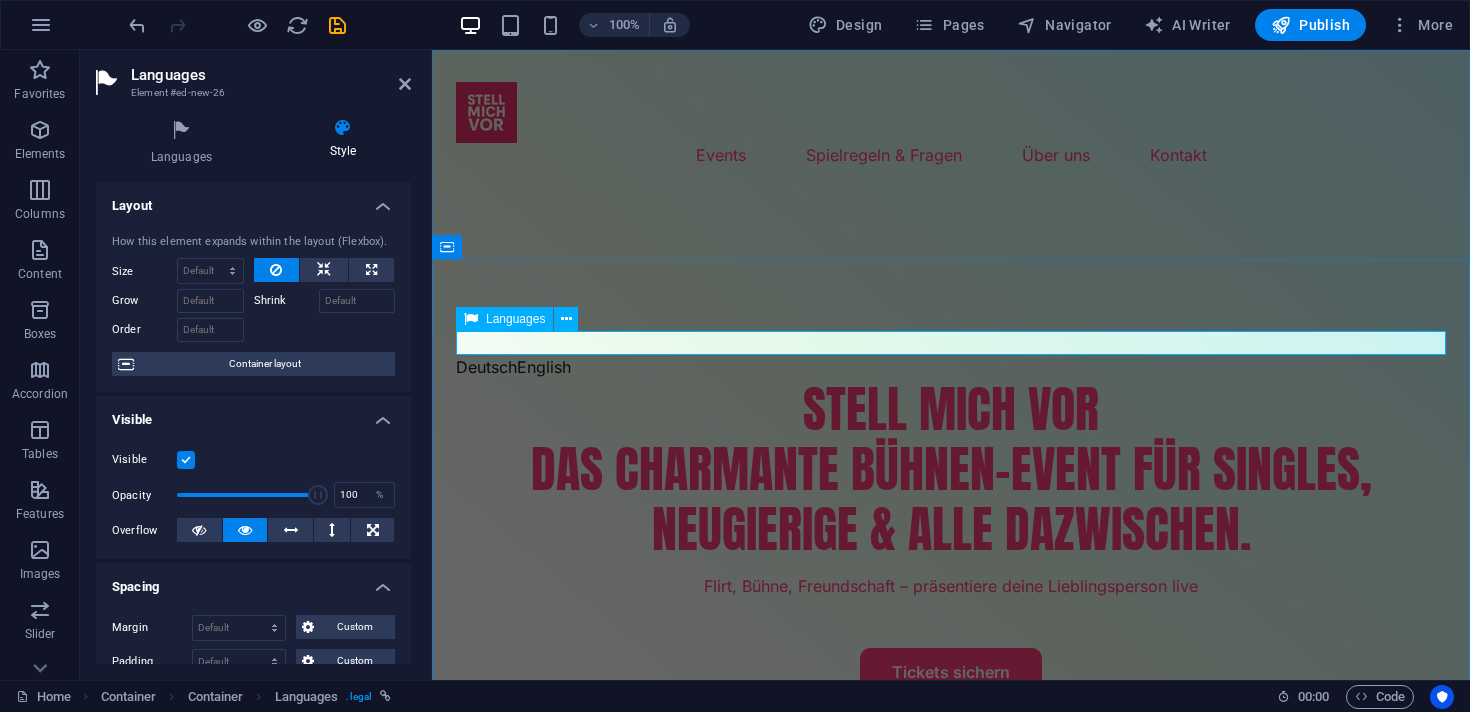 click on "Languages" at bounding box center [515, 319] 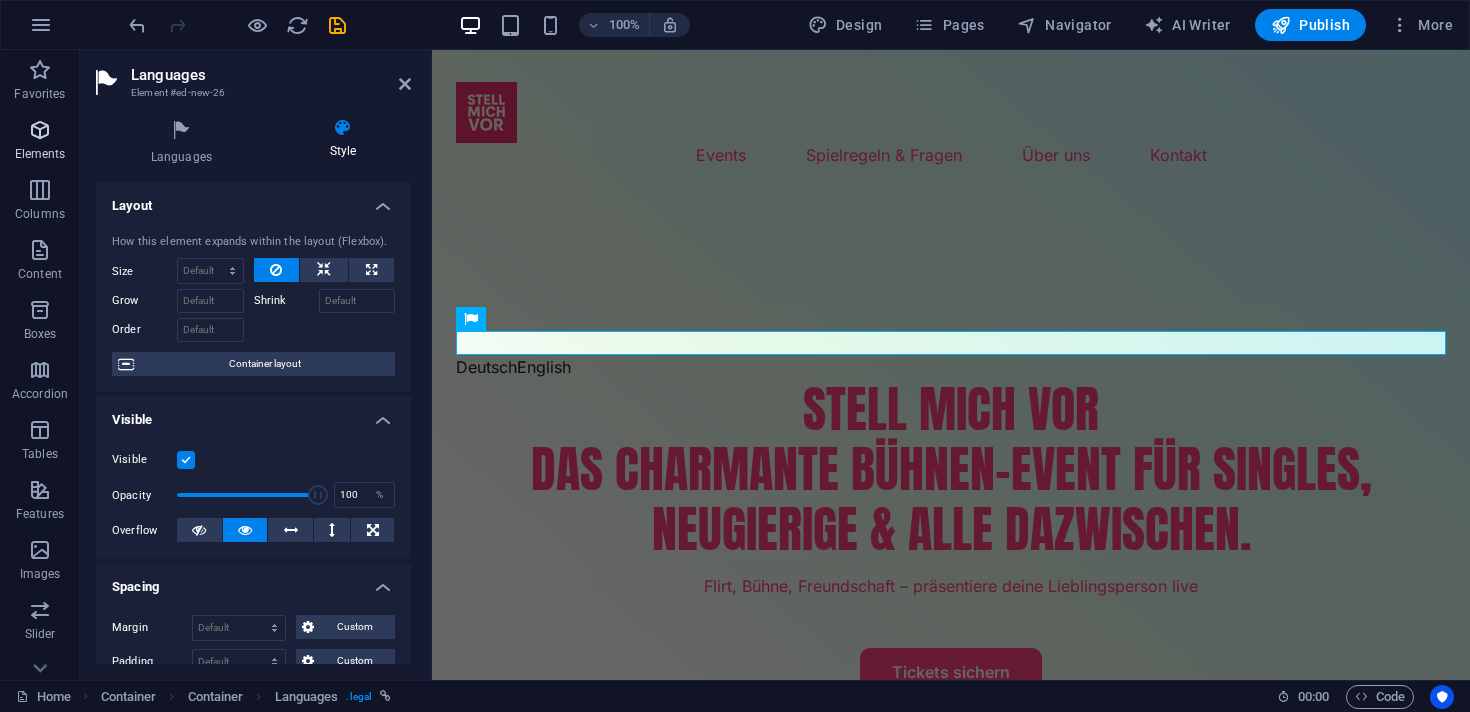 click at bounding box center (40, 130) 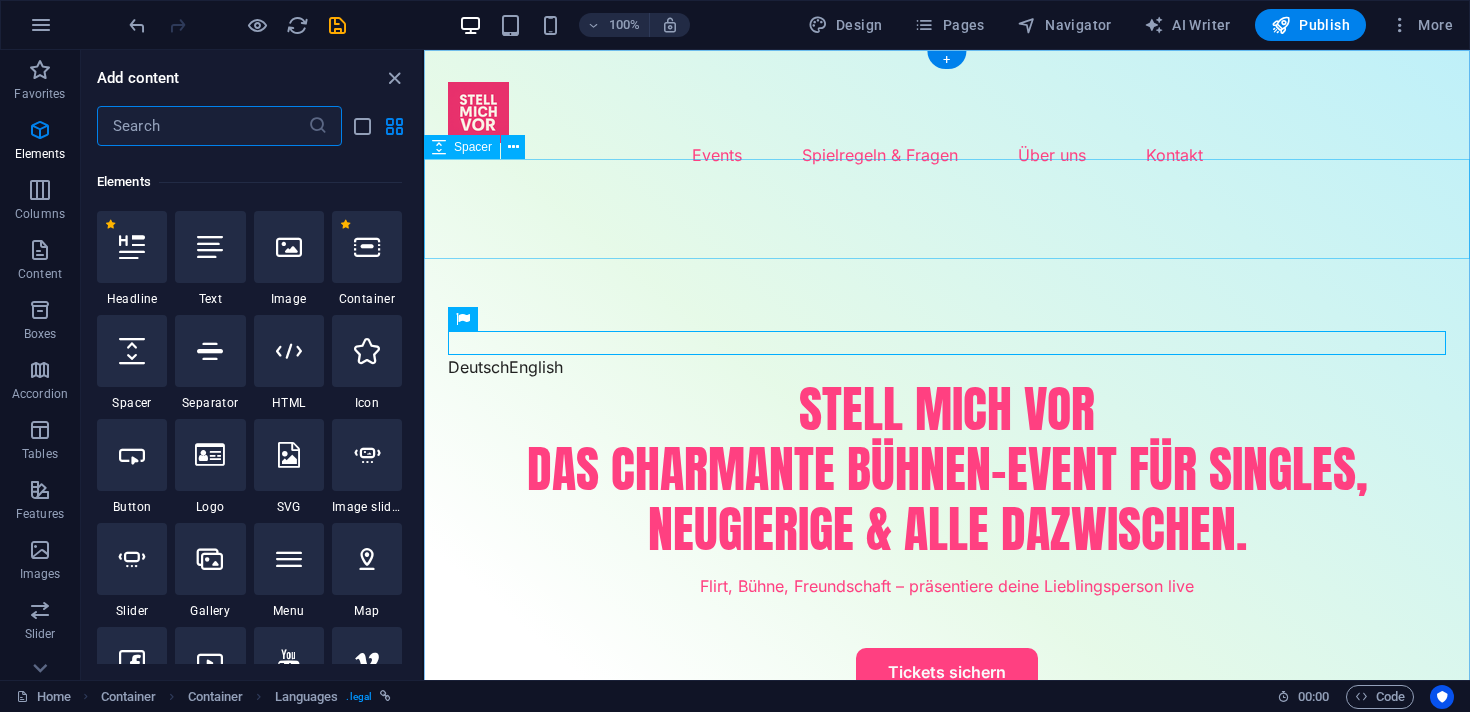 scroll, scrollTop: 213, scrollLeft: 0, axis: vertical 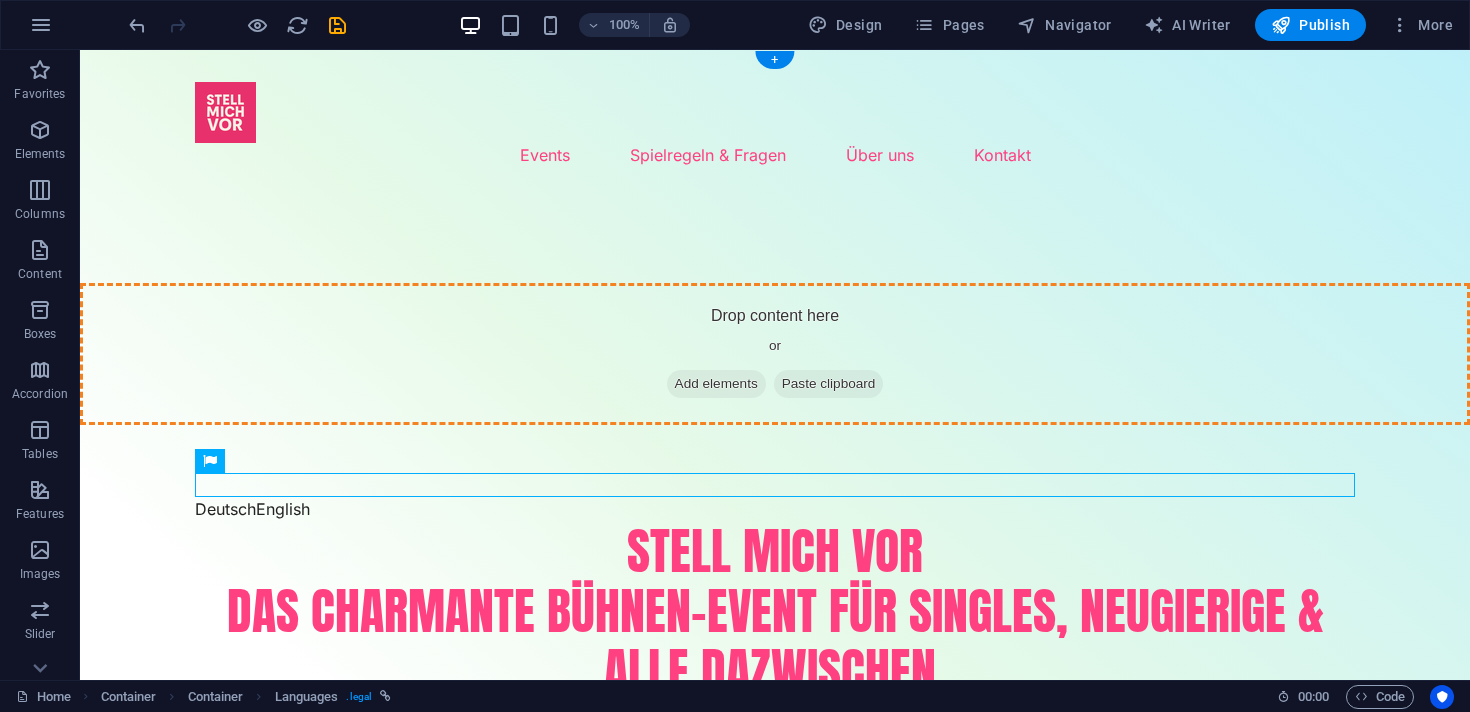 drag, startPoint x: 618, startPoint y: 517, endPoint x: 821, endPoint y: 319, distance: 283.57187 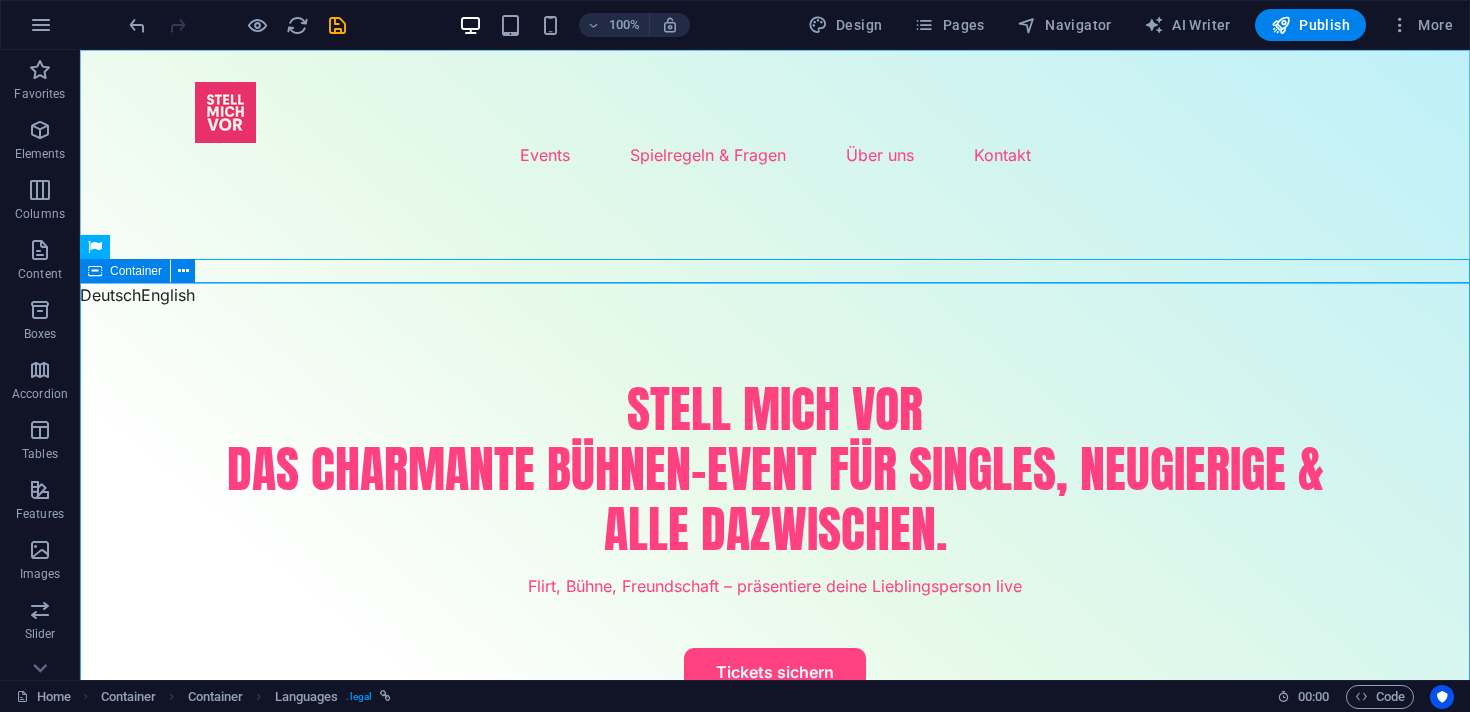 click on "Container" at bounding box center [136, 271] 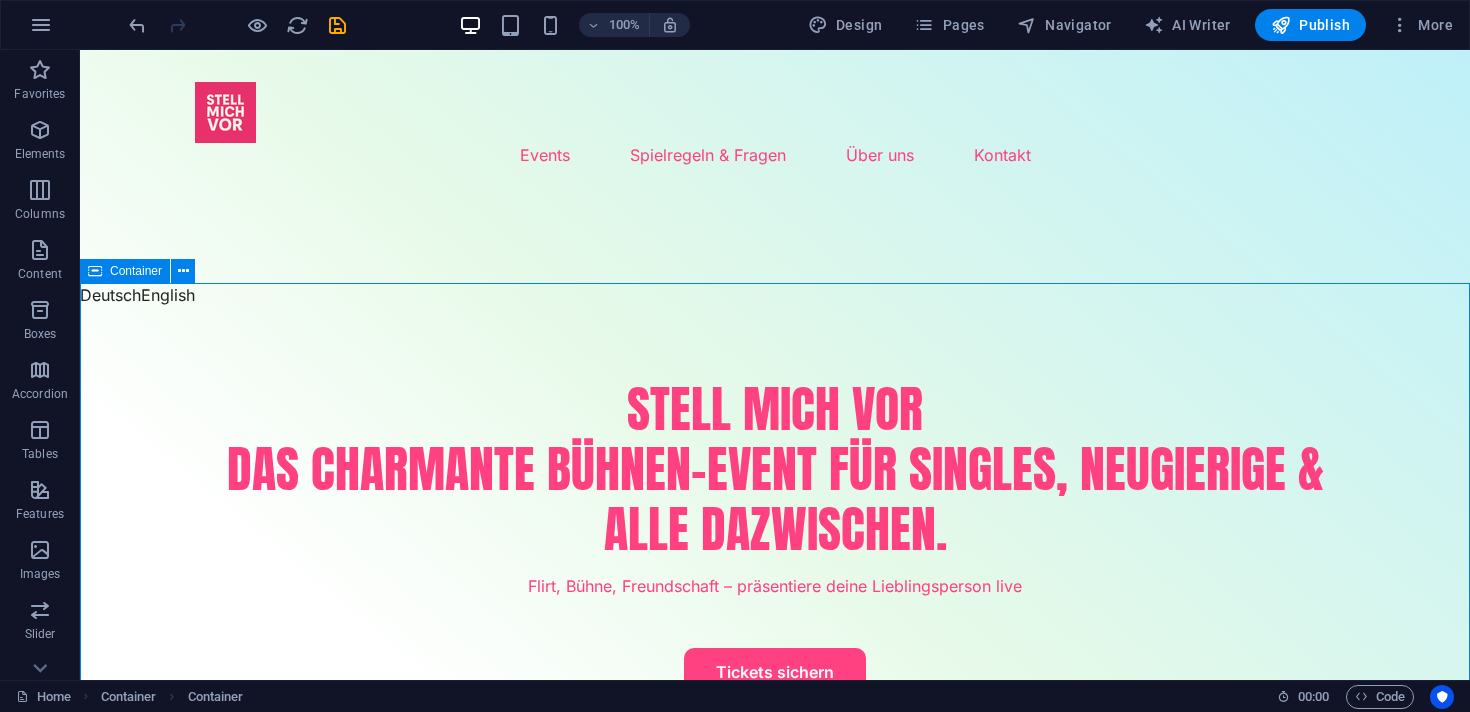 click on "Container" at bounding box center [136, 271] 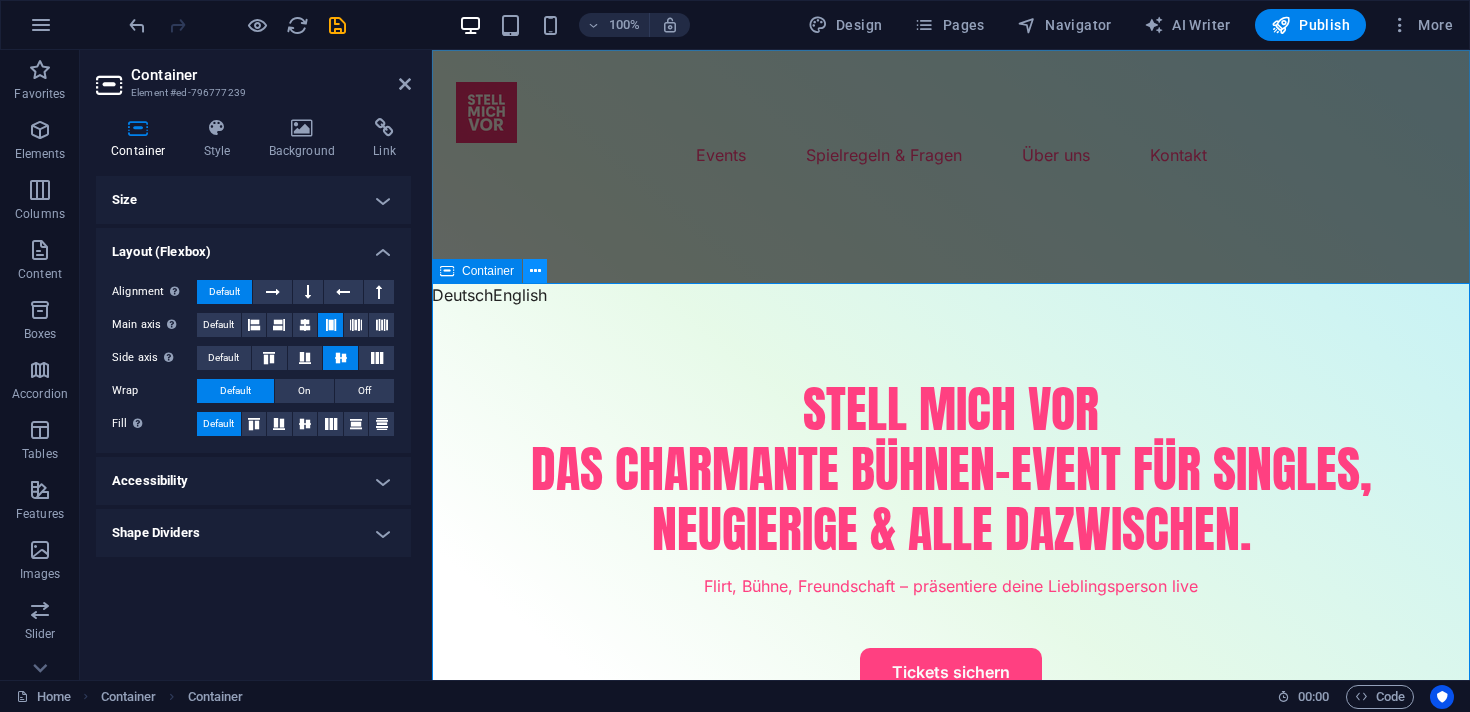 click at bounding box center (535, 271) 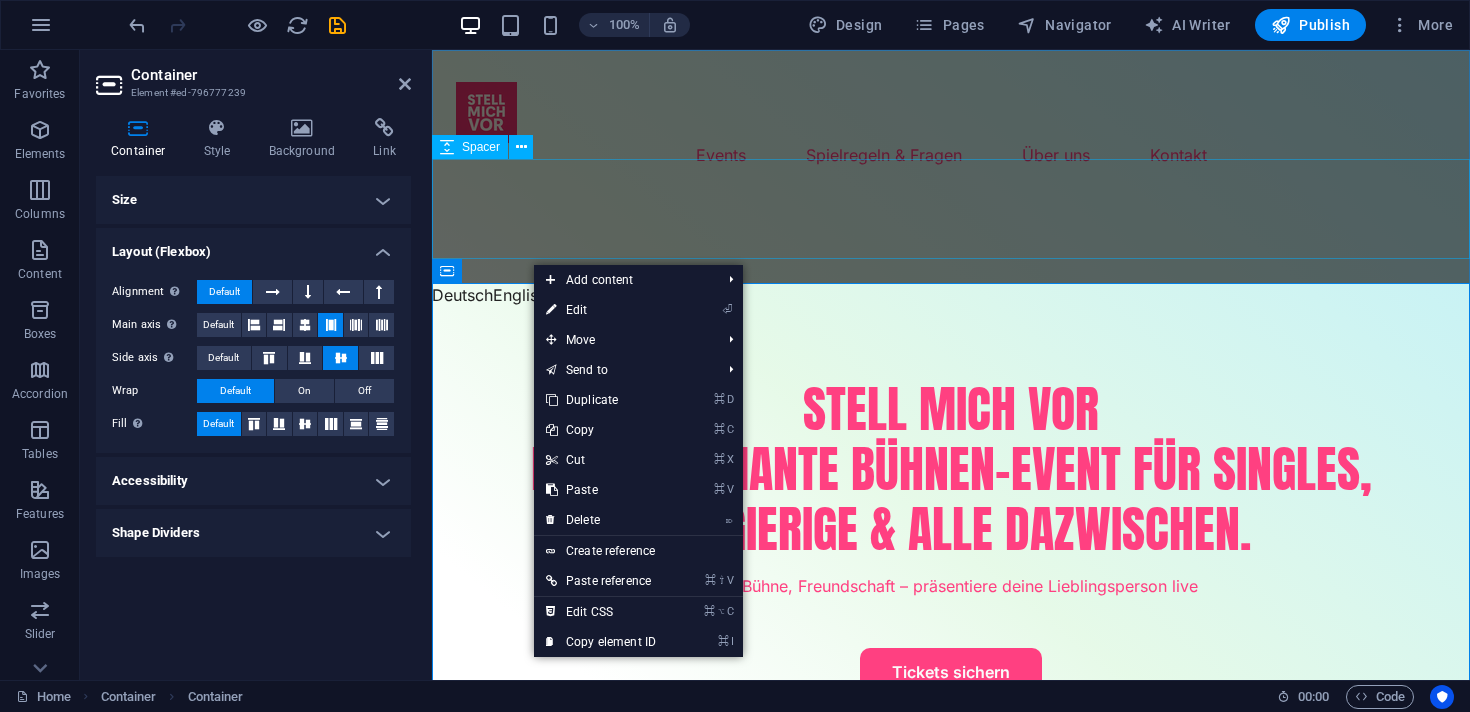 click at bounding box center [951, 233] 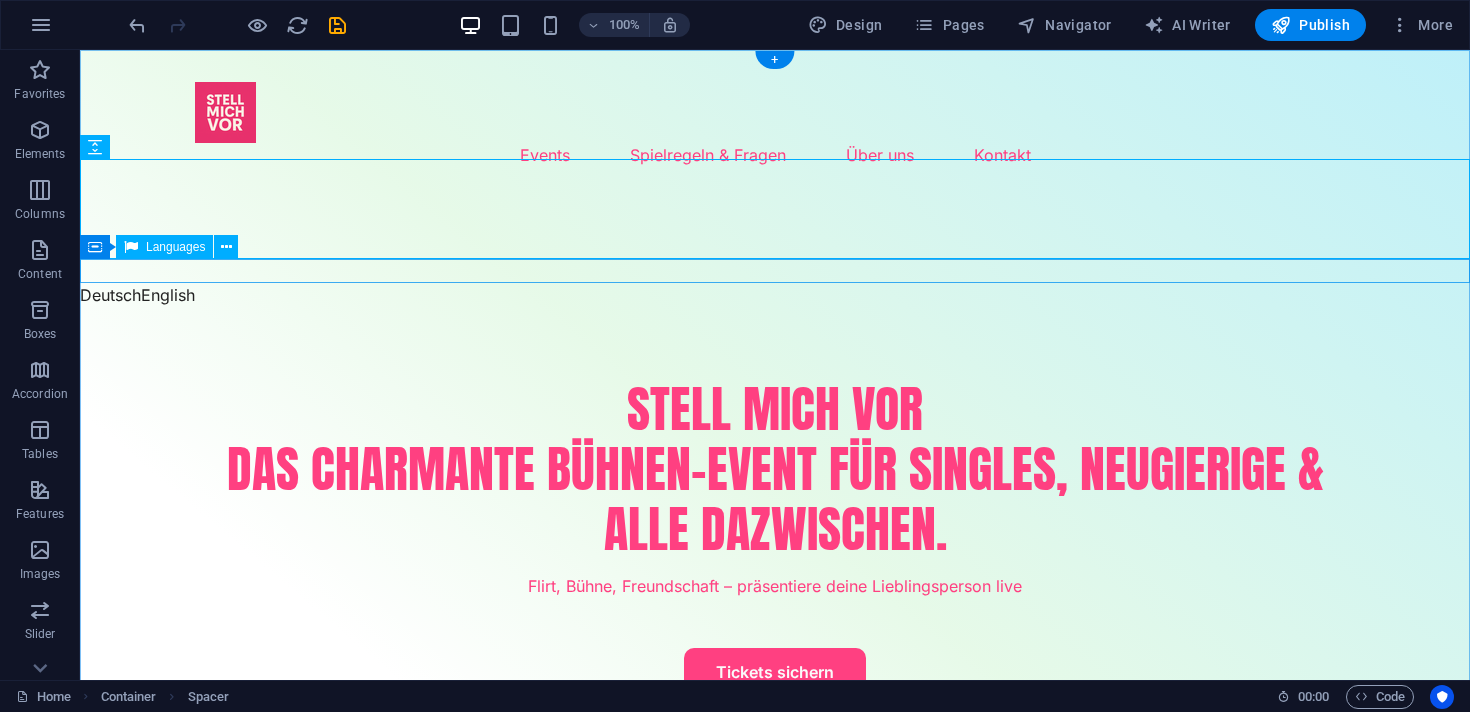 click on "Deutsch English" at bounding box center [775, 295] 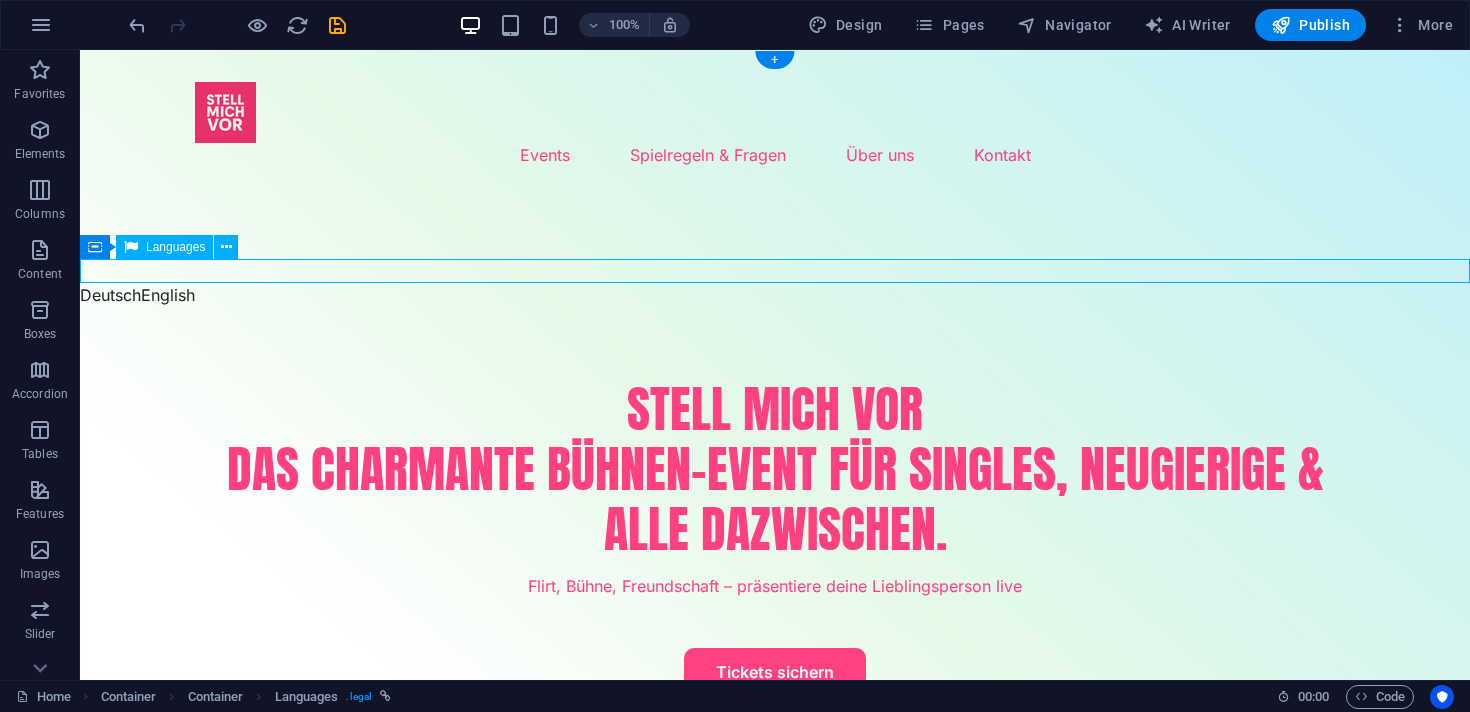 click on "Deutsch English" at bounding box center (775, 295) 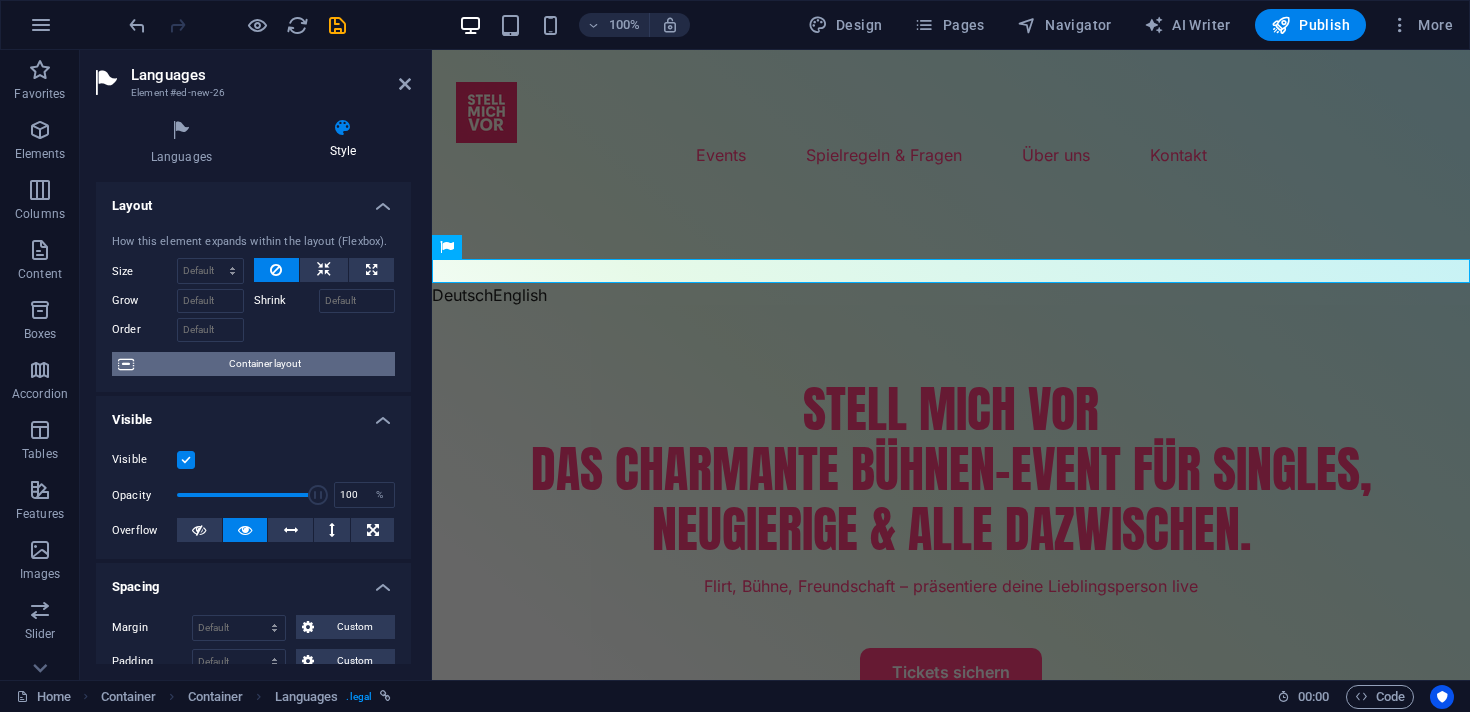 click on "Container layout" at bounding box center [264, 364] 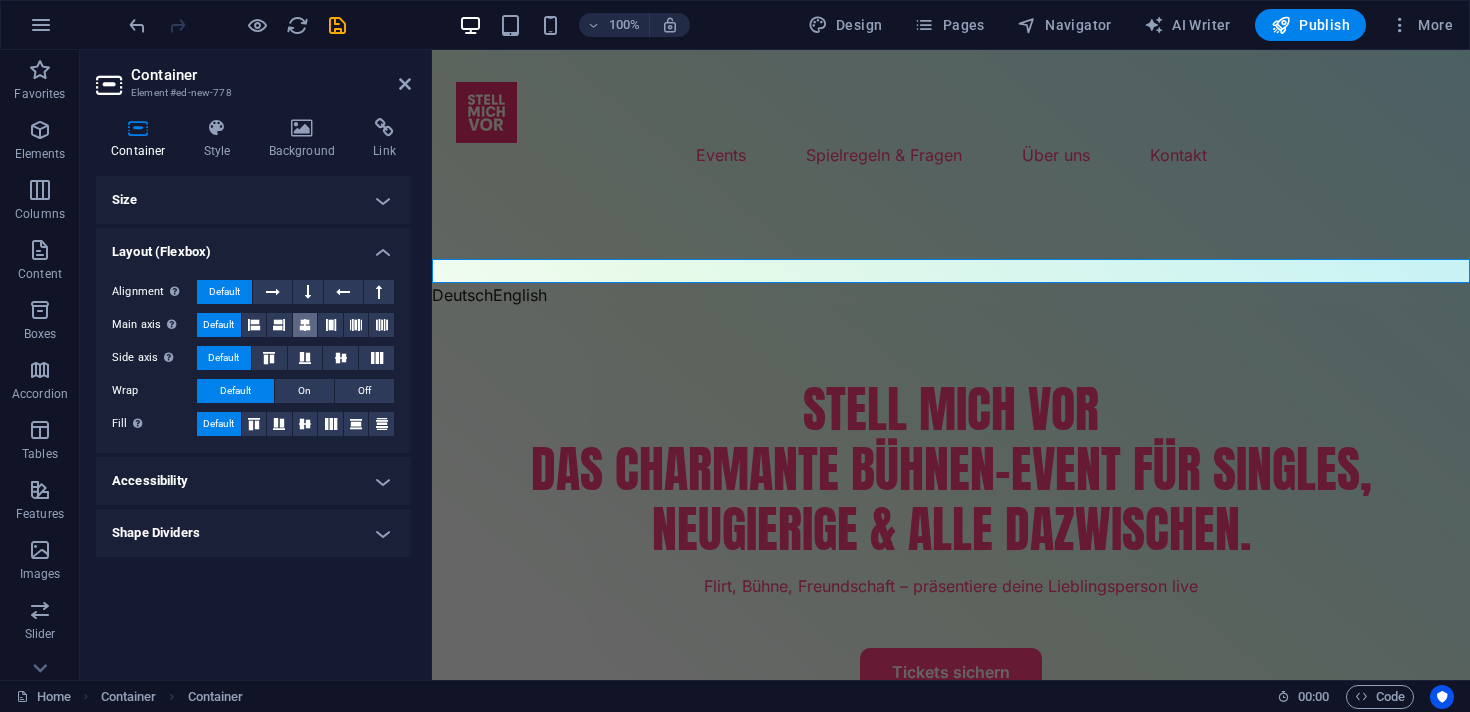 click at bounding box center (305, 325) 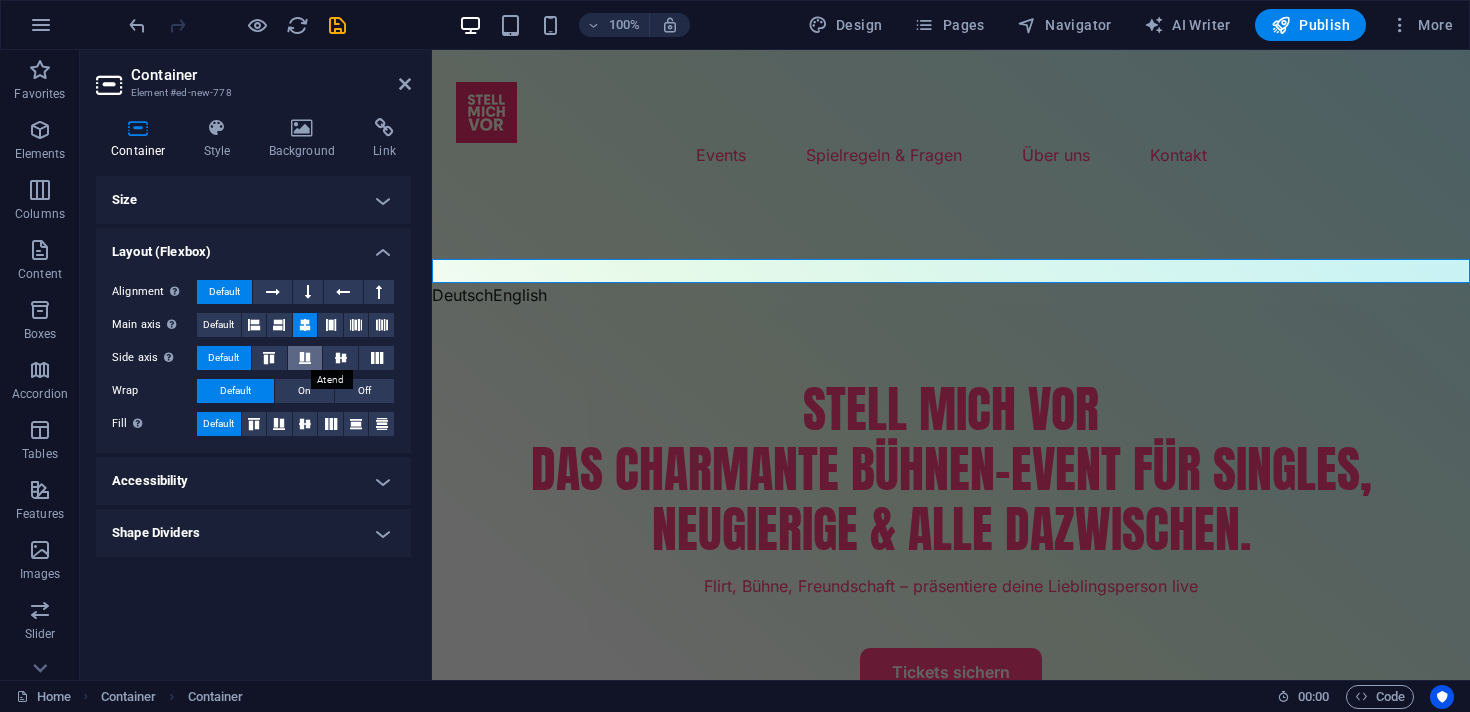 click at bounding box center [305, 358] 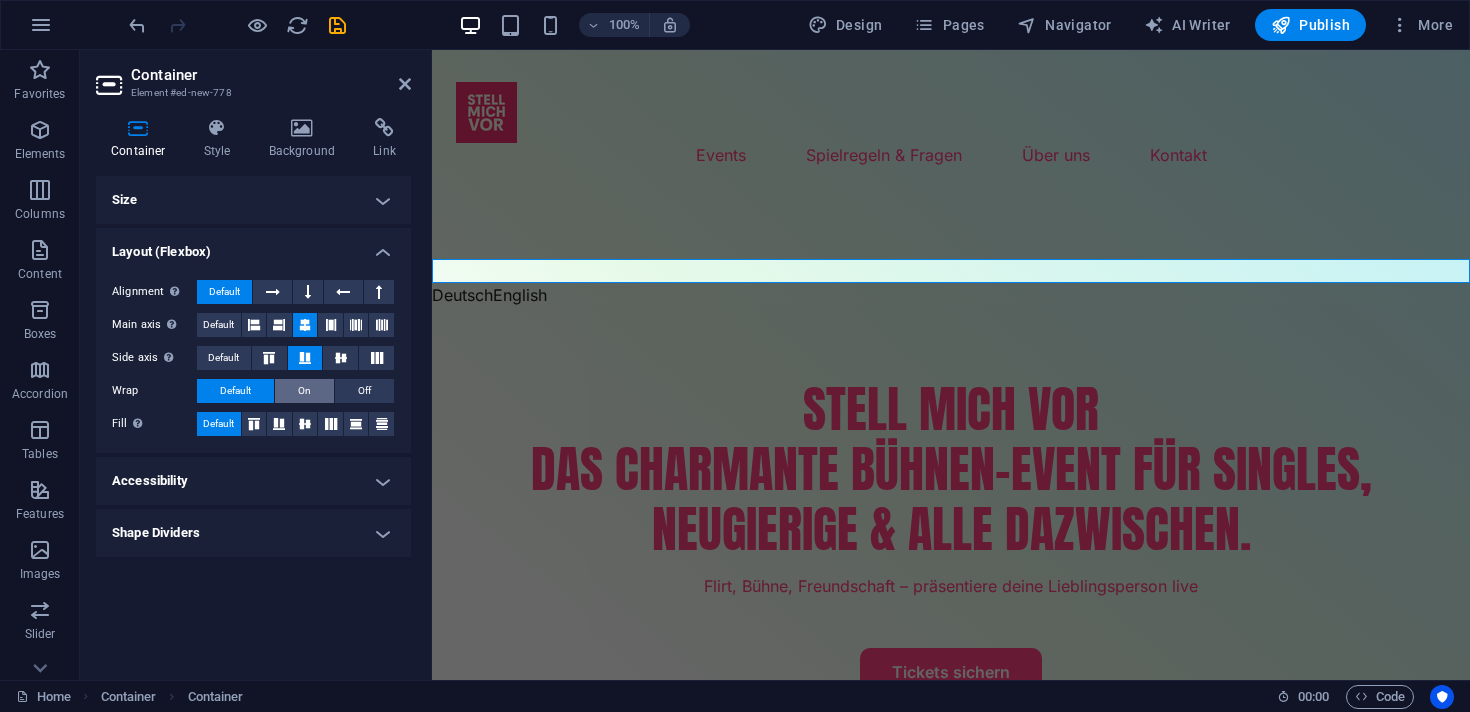 click on "On" at bounding box center (304, 391) 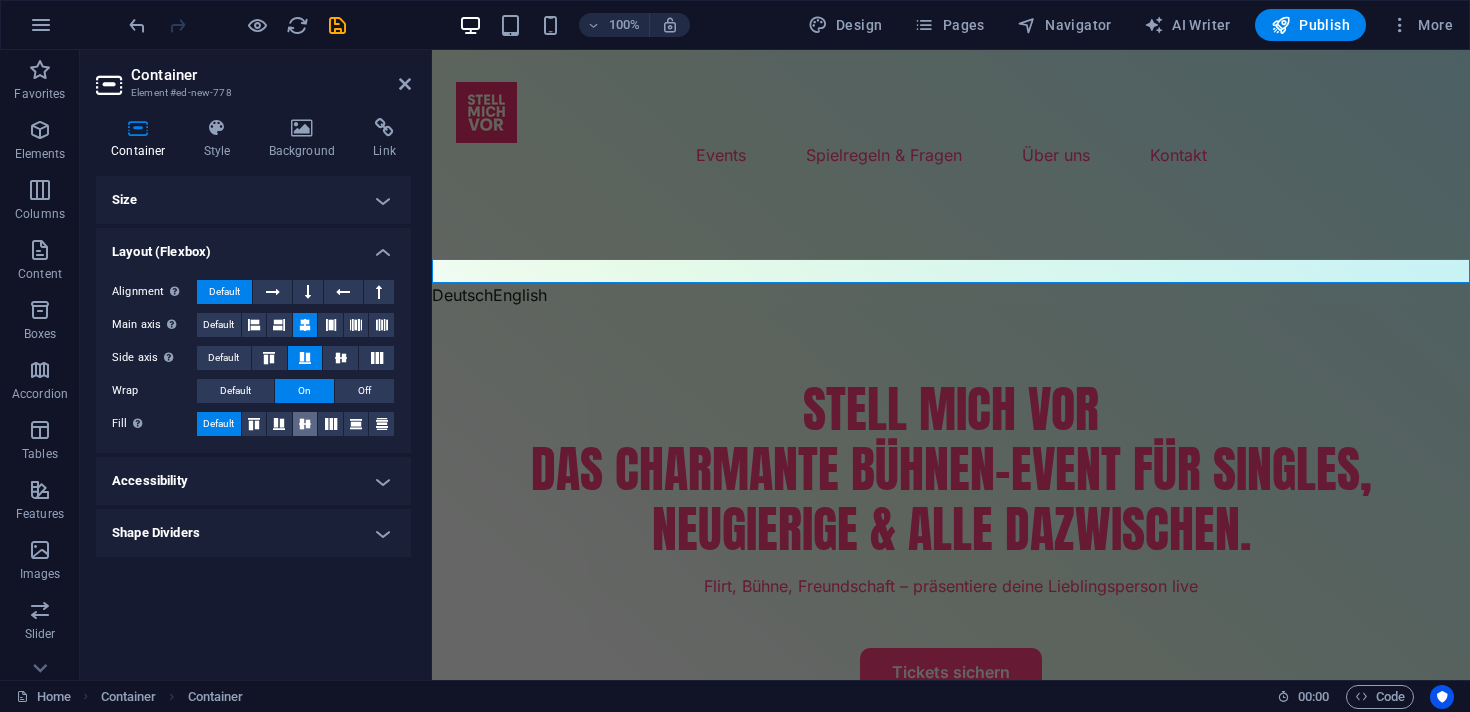 click at bounding box center [305, 424] 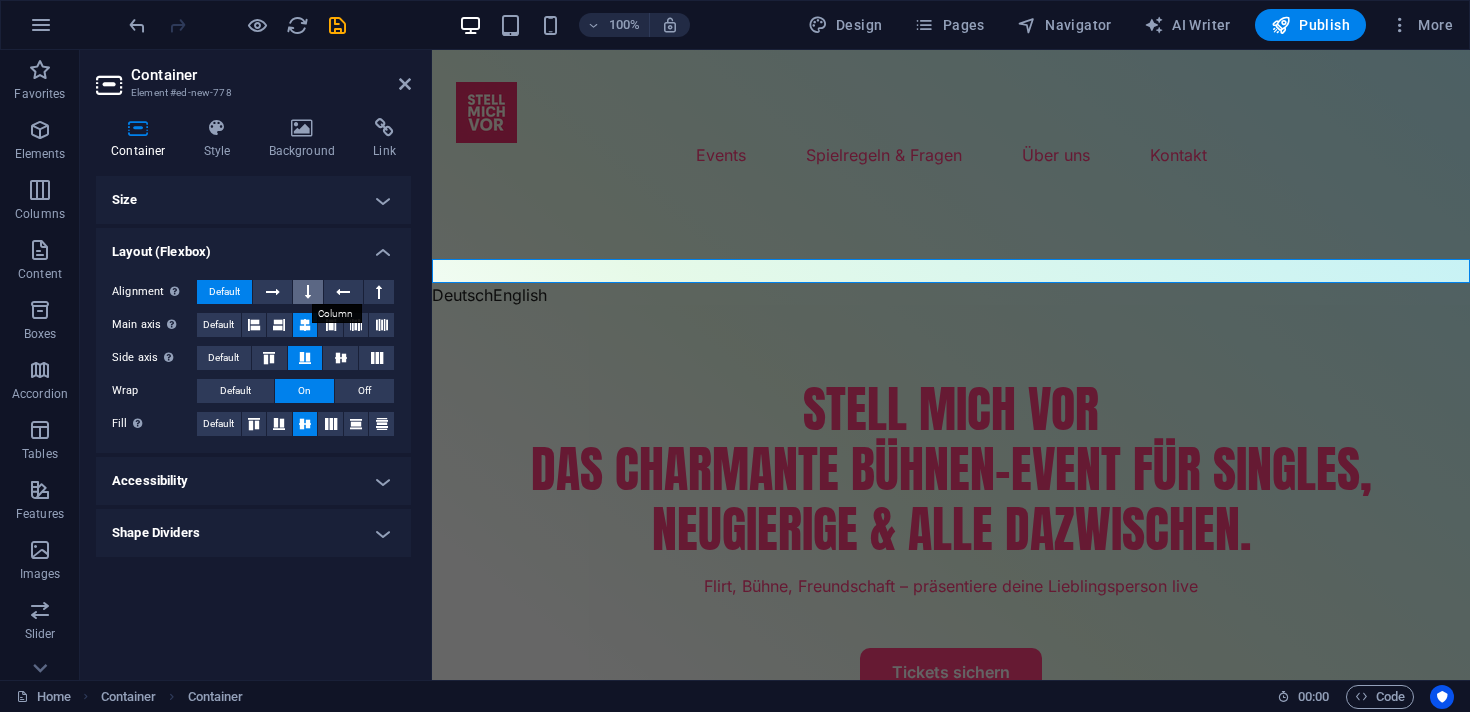 click at bounding box center [308, 292] 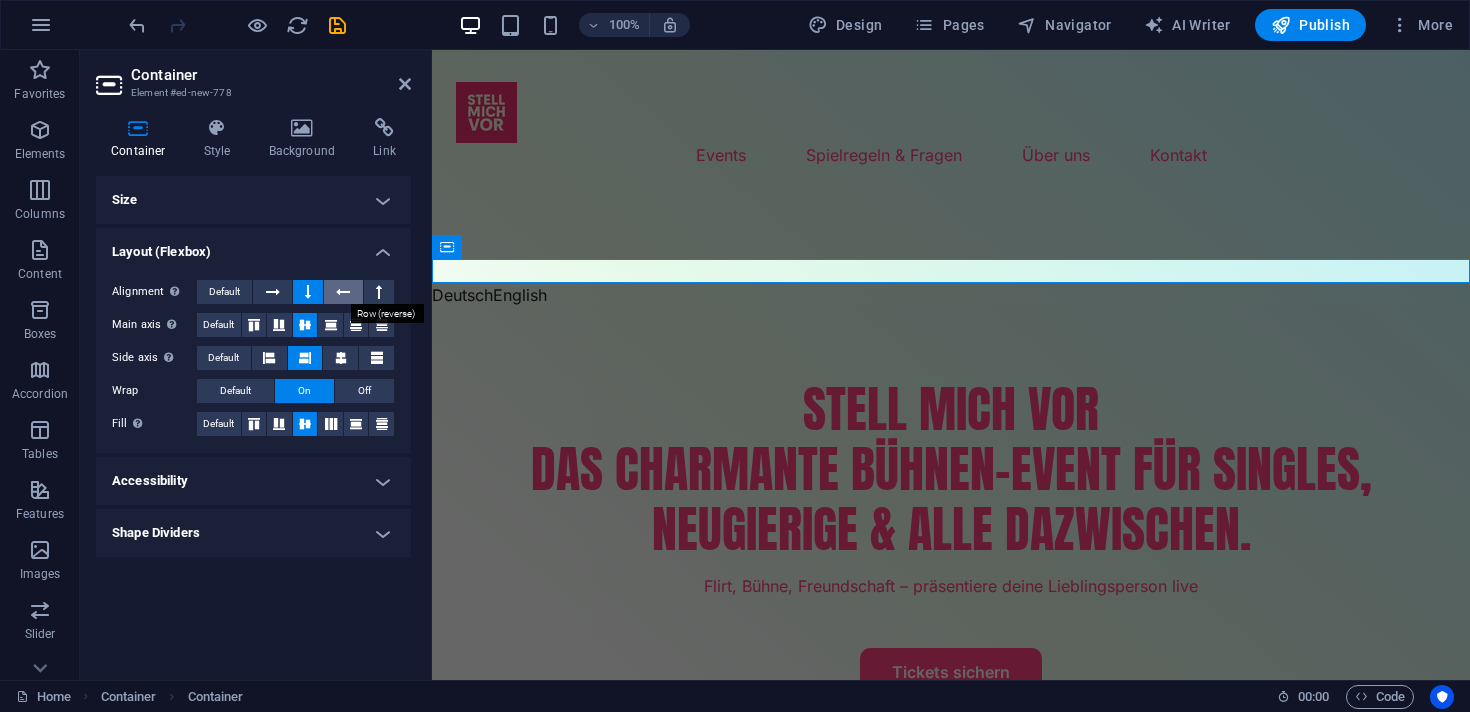 click at bounding box center (343, 292) 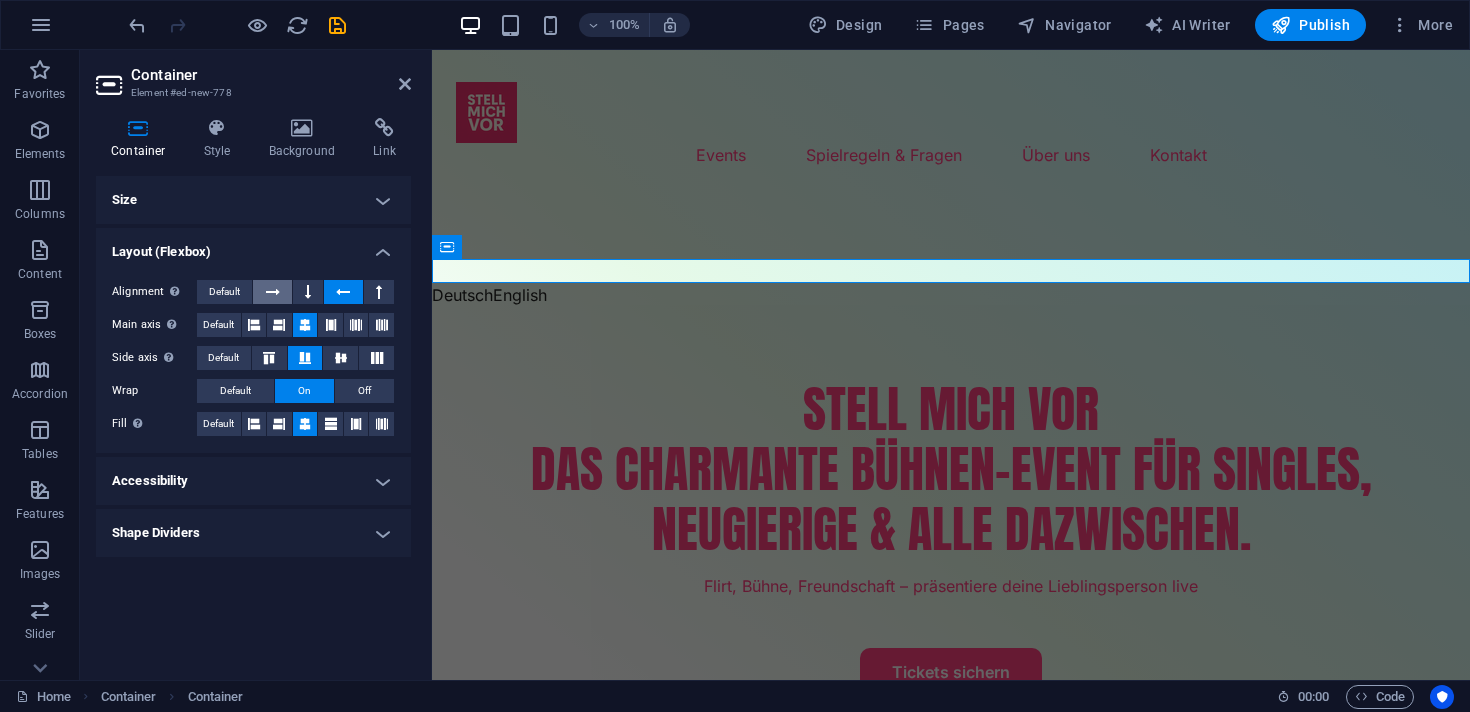 click at bounding box center (273, 292) 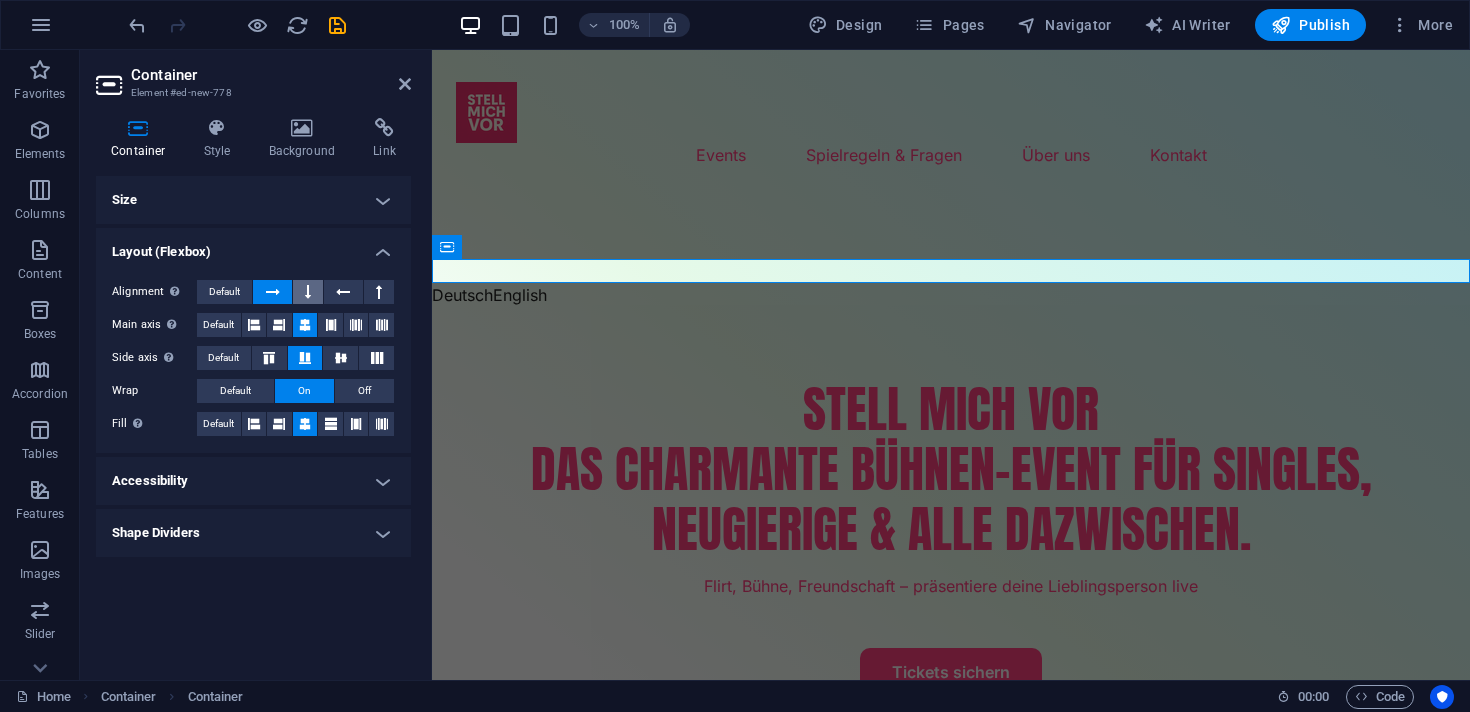 click at bounding box center [308, 292] 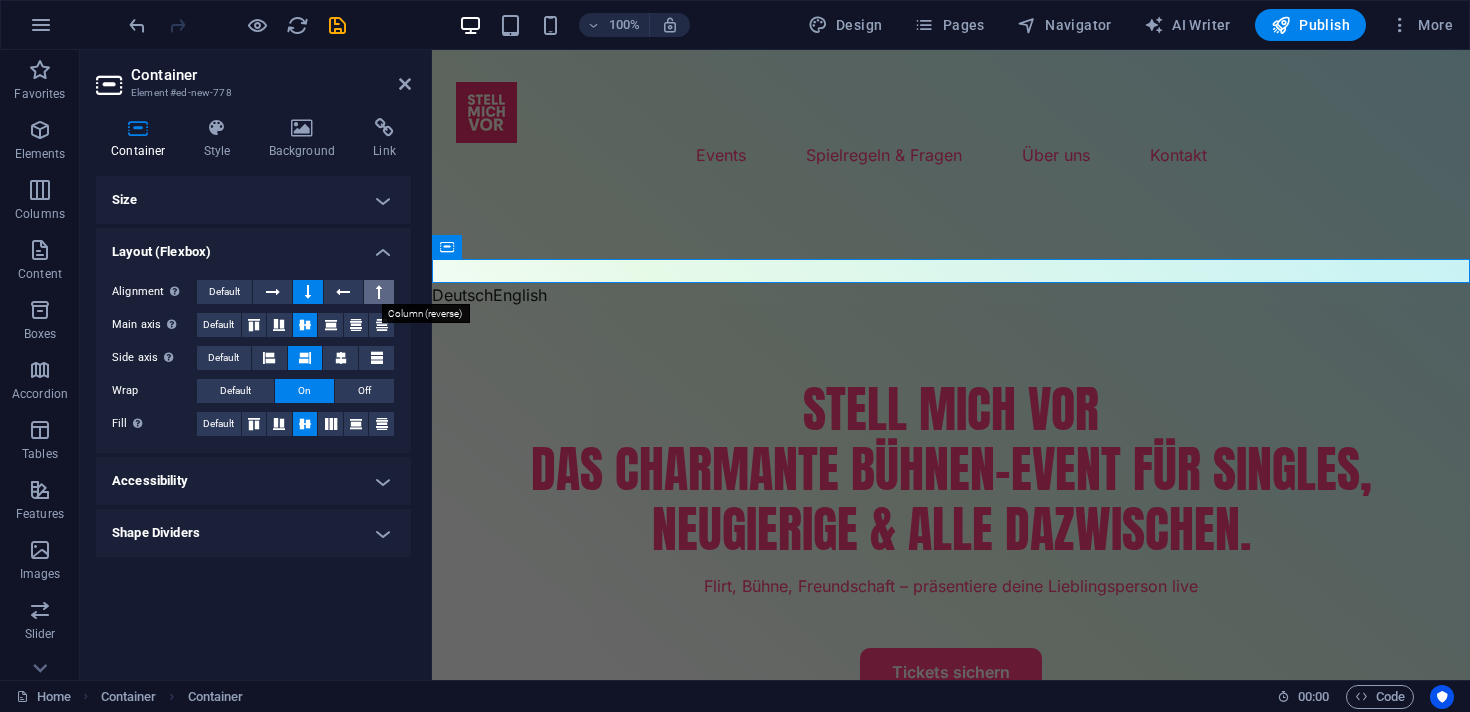 click at bounding box center [379, 292] 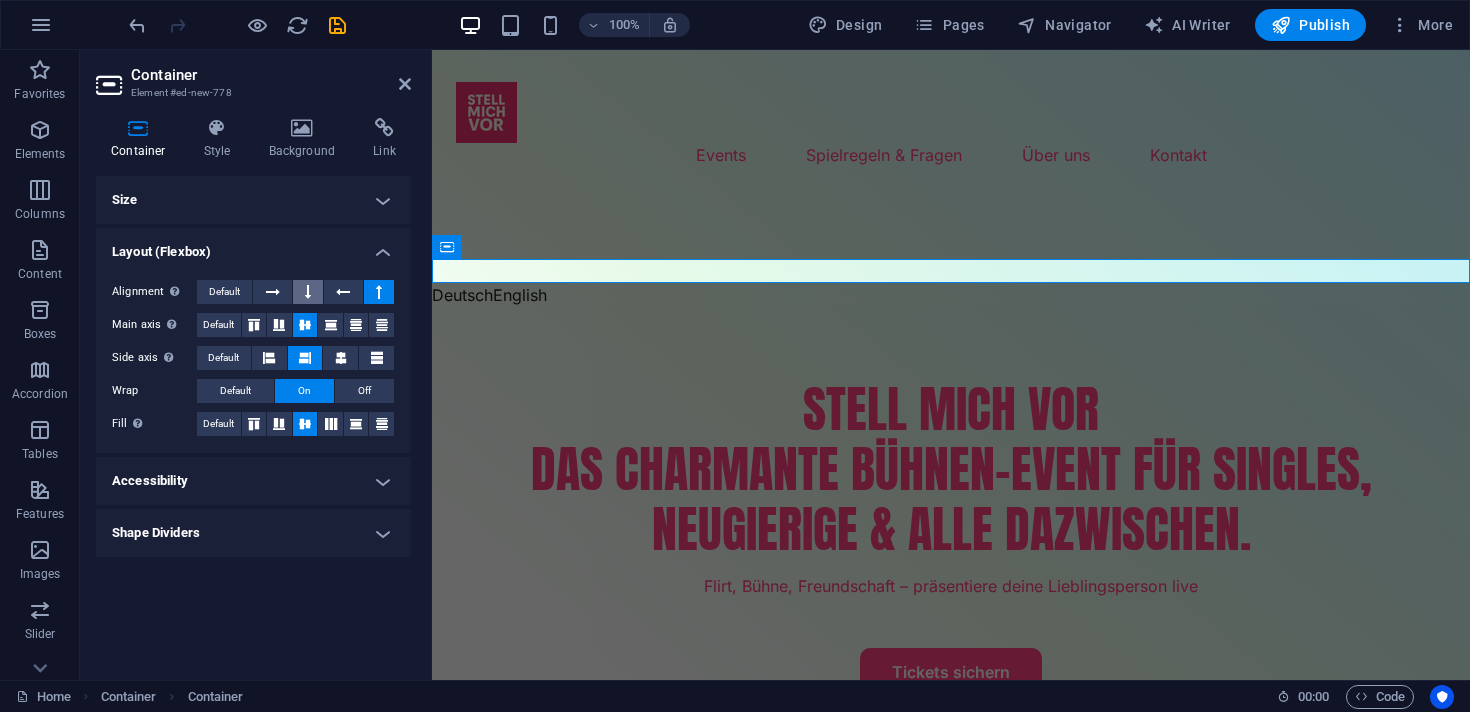 click at bounding box center (308, 292) 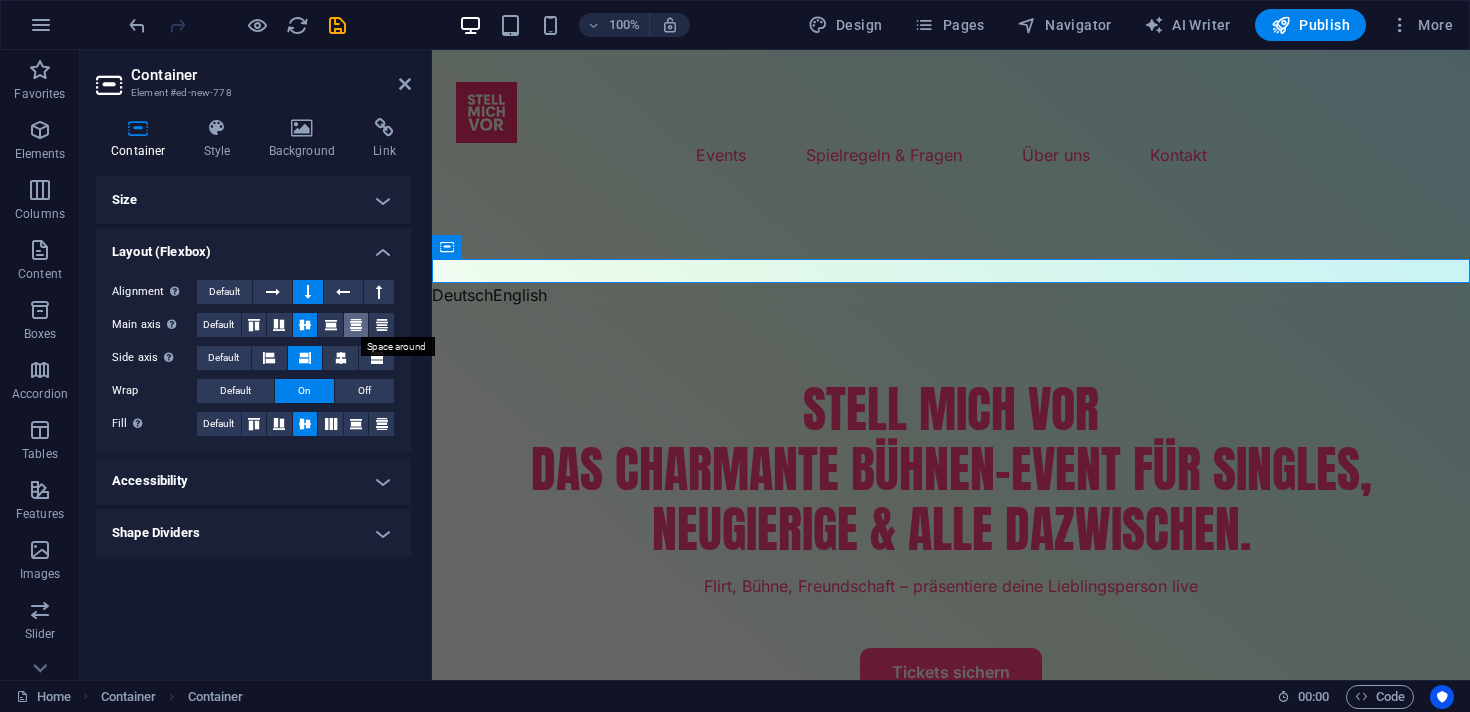 click at bounding box center [356, 325] 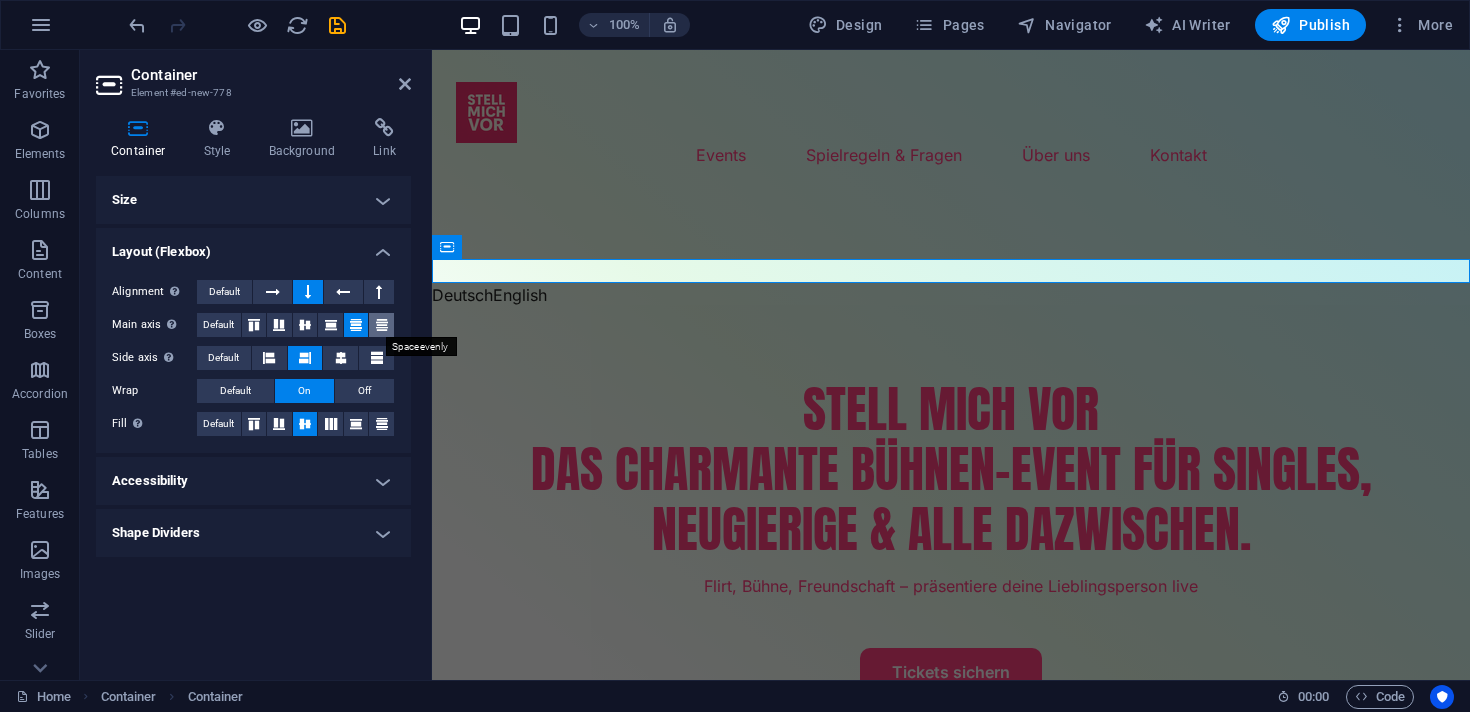 click at bounding box center (382, 325) 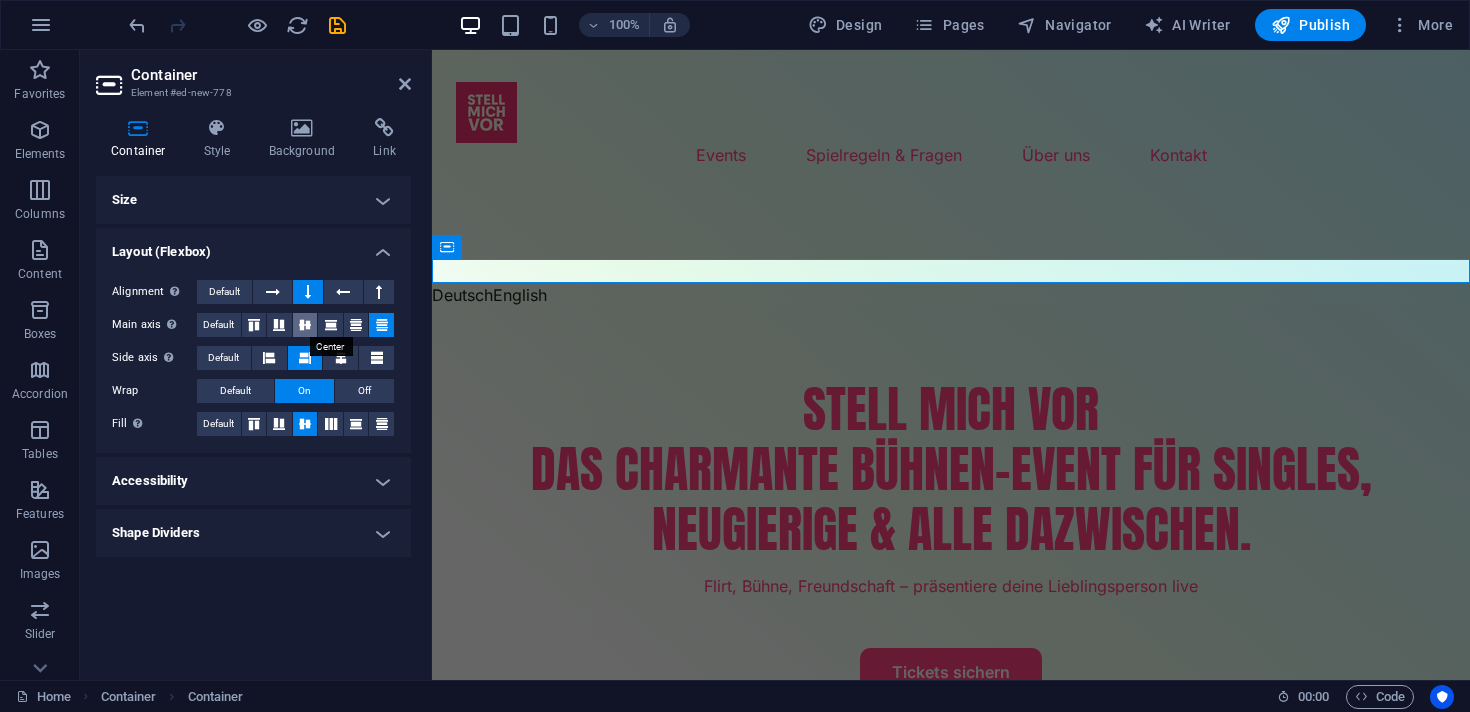 click at bounding box center [305, 325] 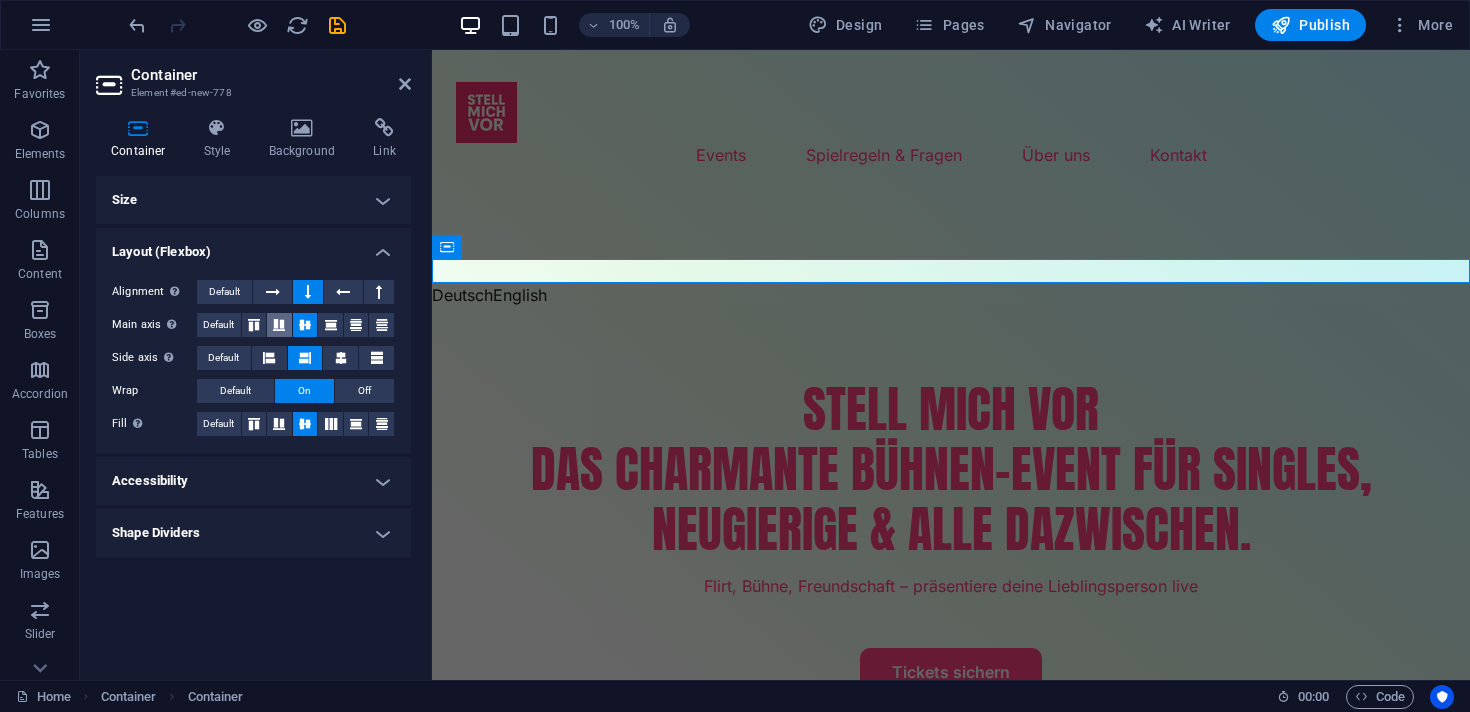 click at bounding box center [279, 325] 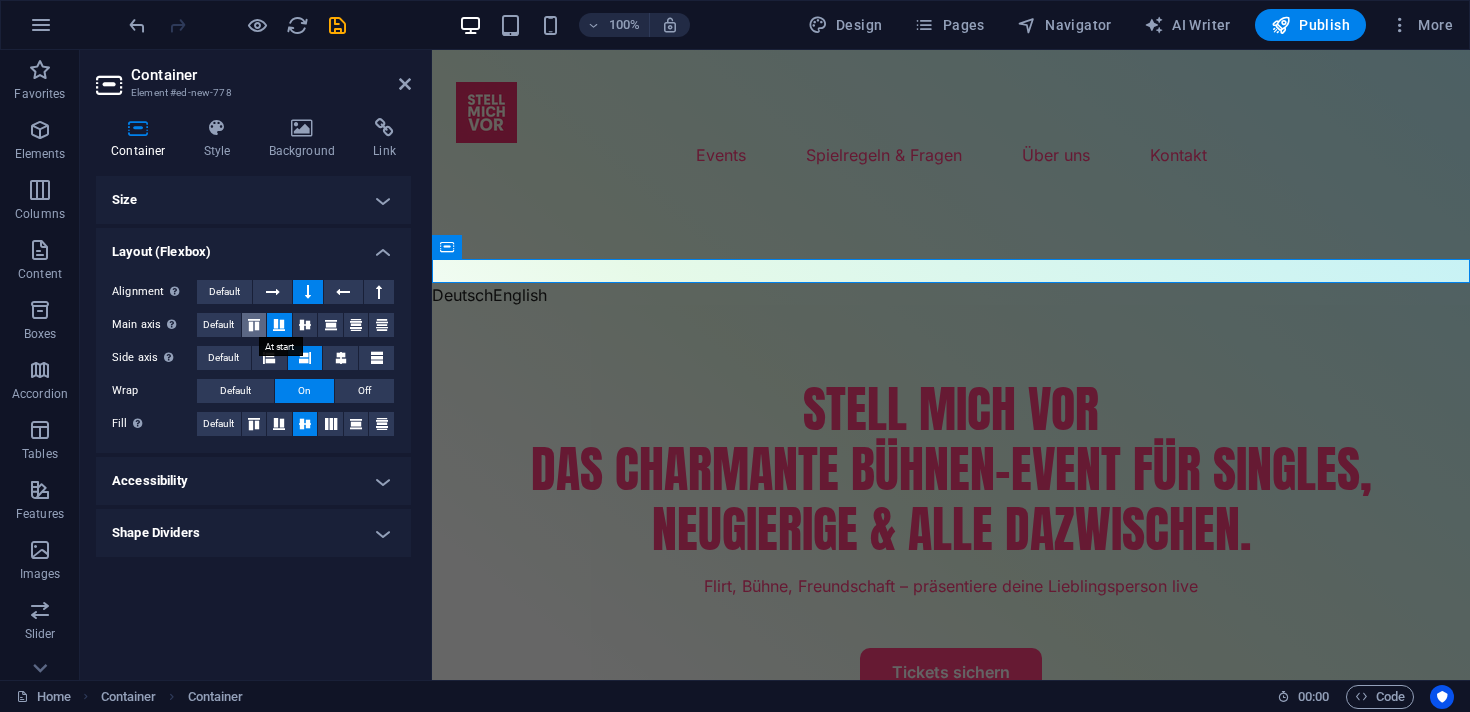 click at bounding box center (254, 325) 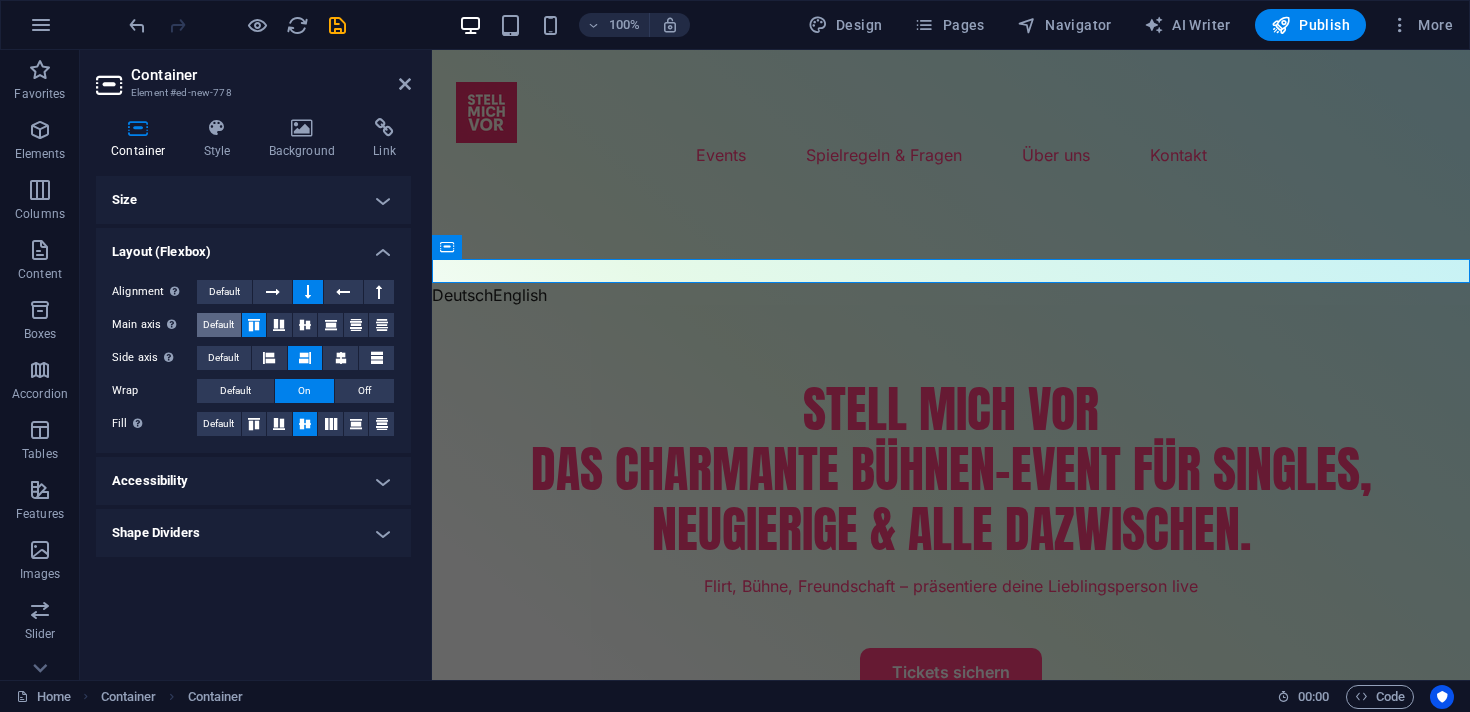 click on "Default" at bounding box center [218, 325] 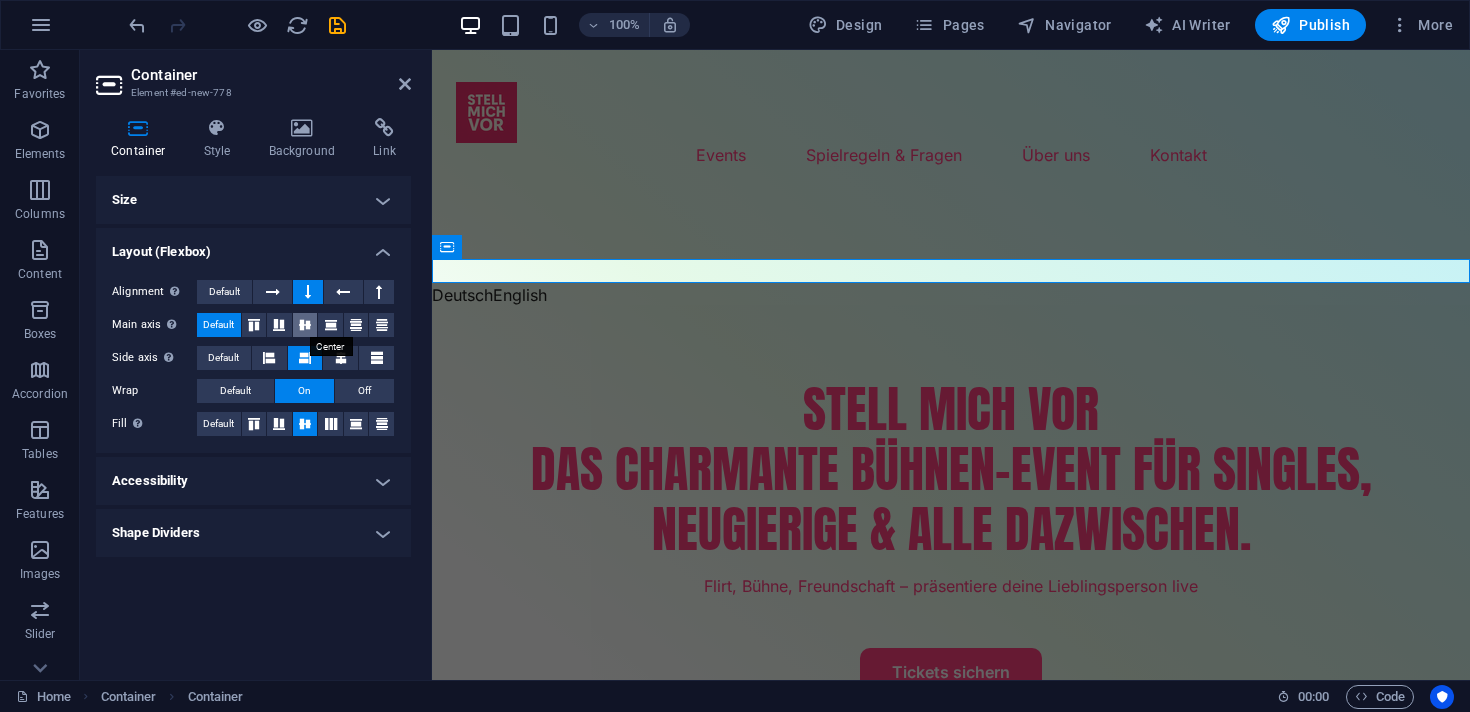 click at bounding box center (305, 325) 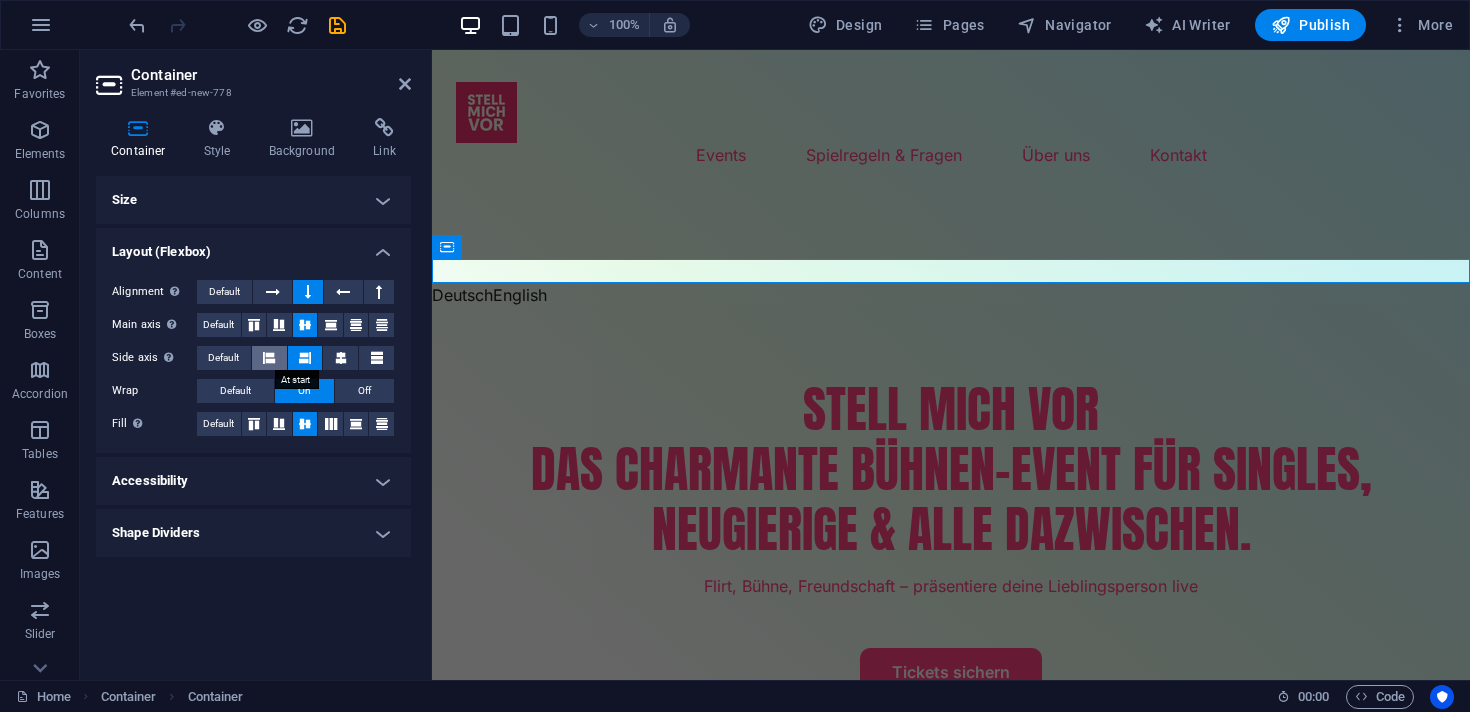 click at bounding box center (269, 358) 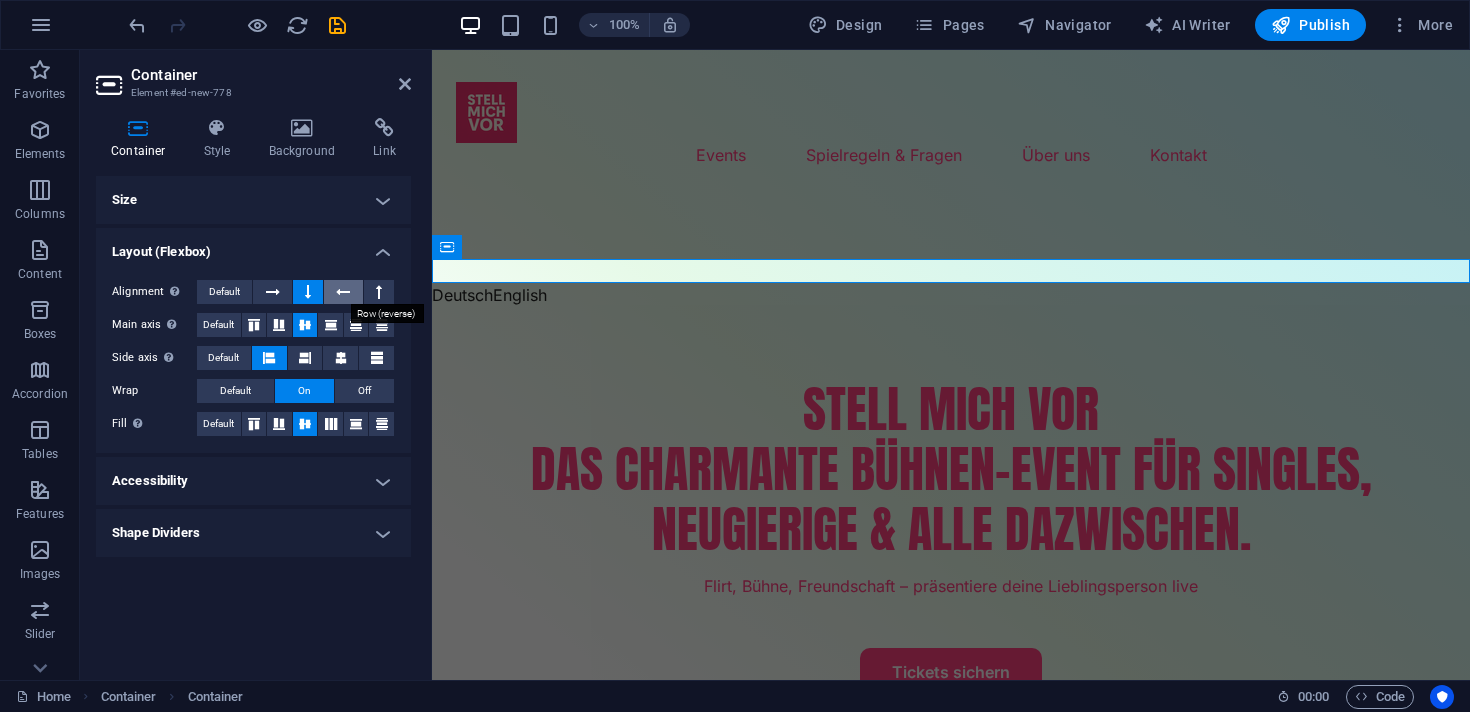 click at bounding box center (343, 292) 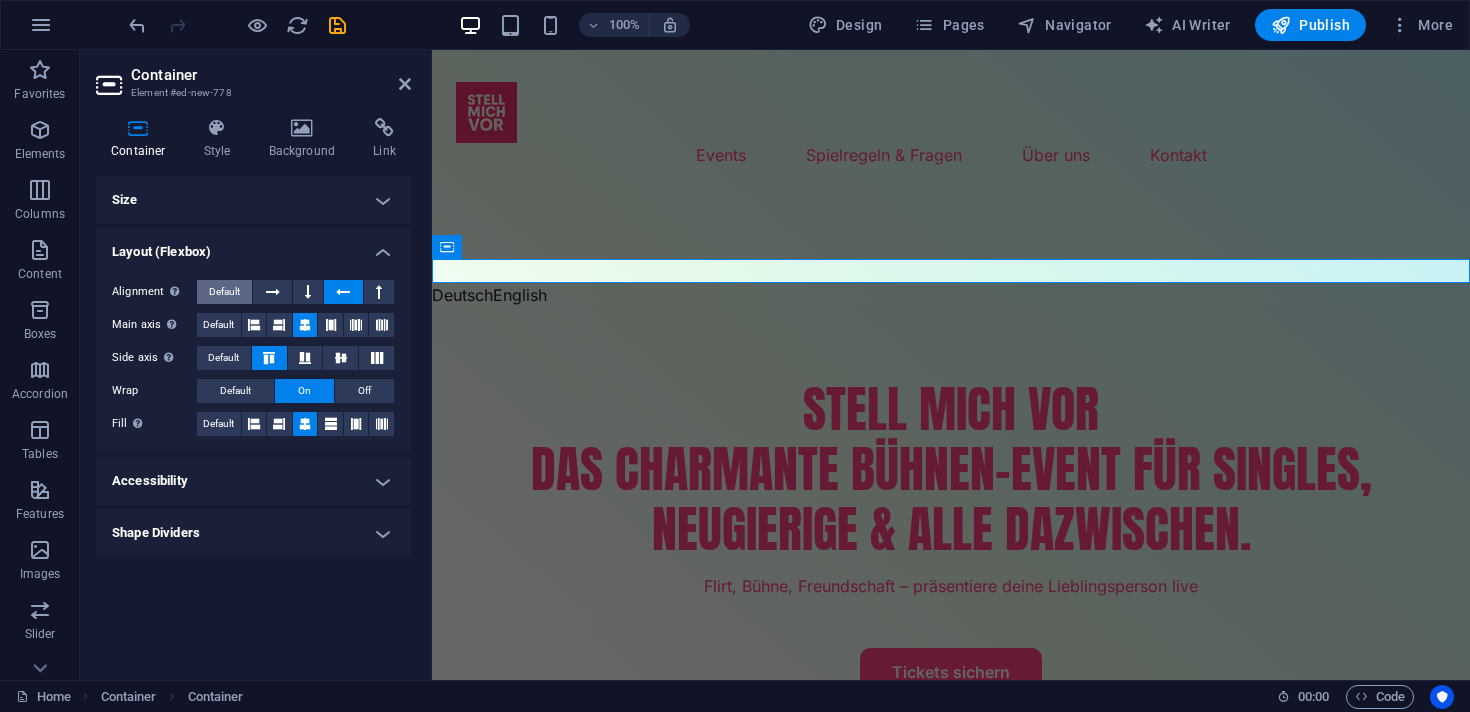 click on "Default" at bounding box center (224, 292) 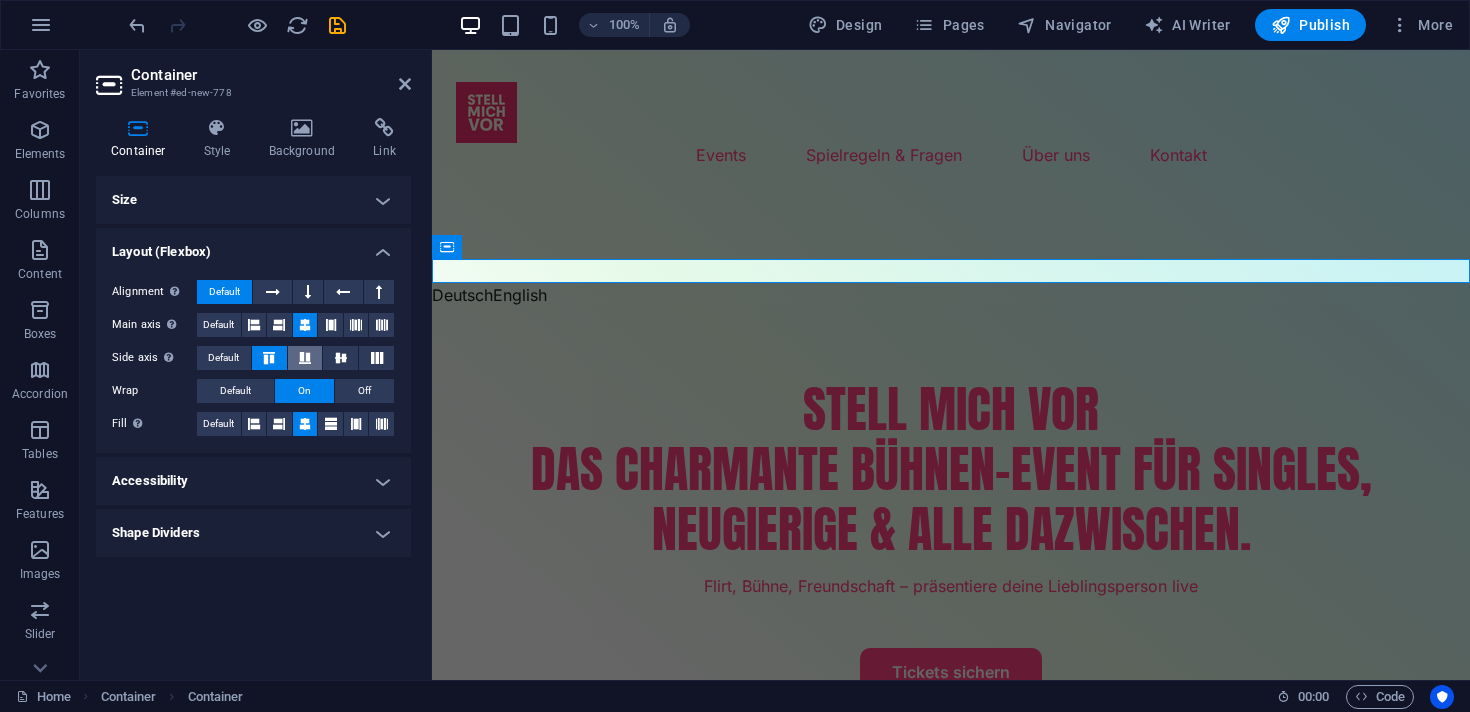 click at bounding box center (305, 358) 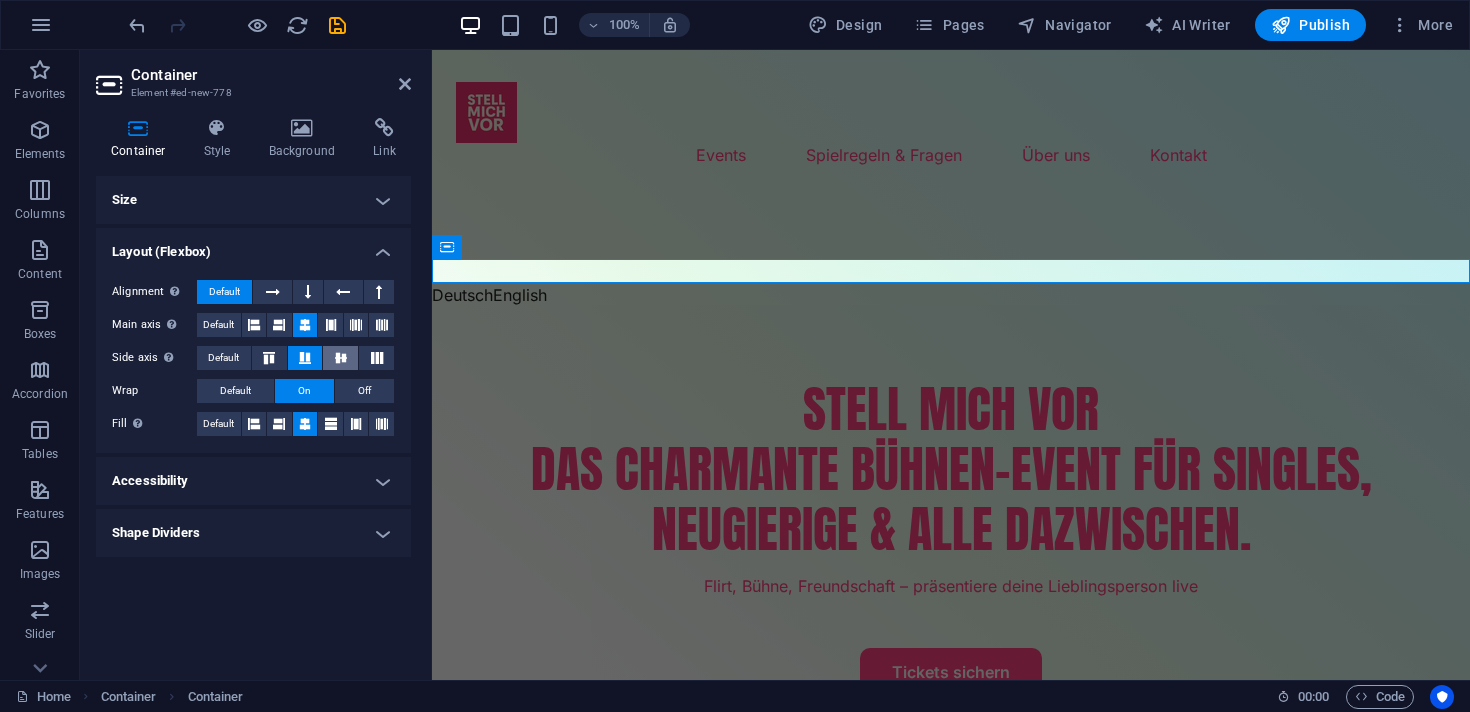 click at bounding box center (341, 358) 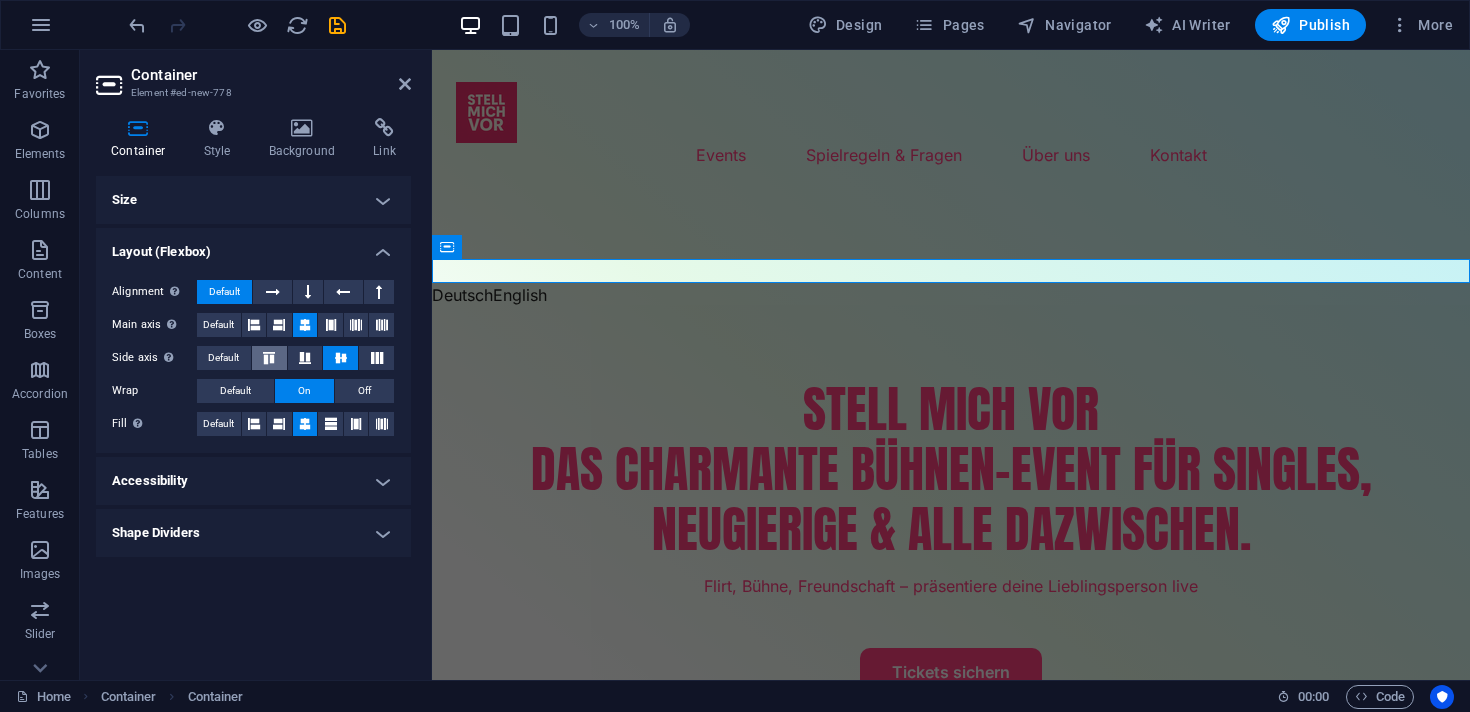 click at bounding box center [269, 358] 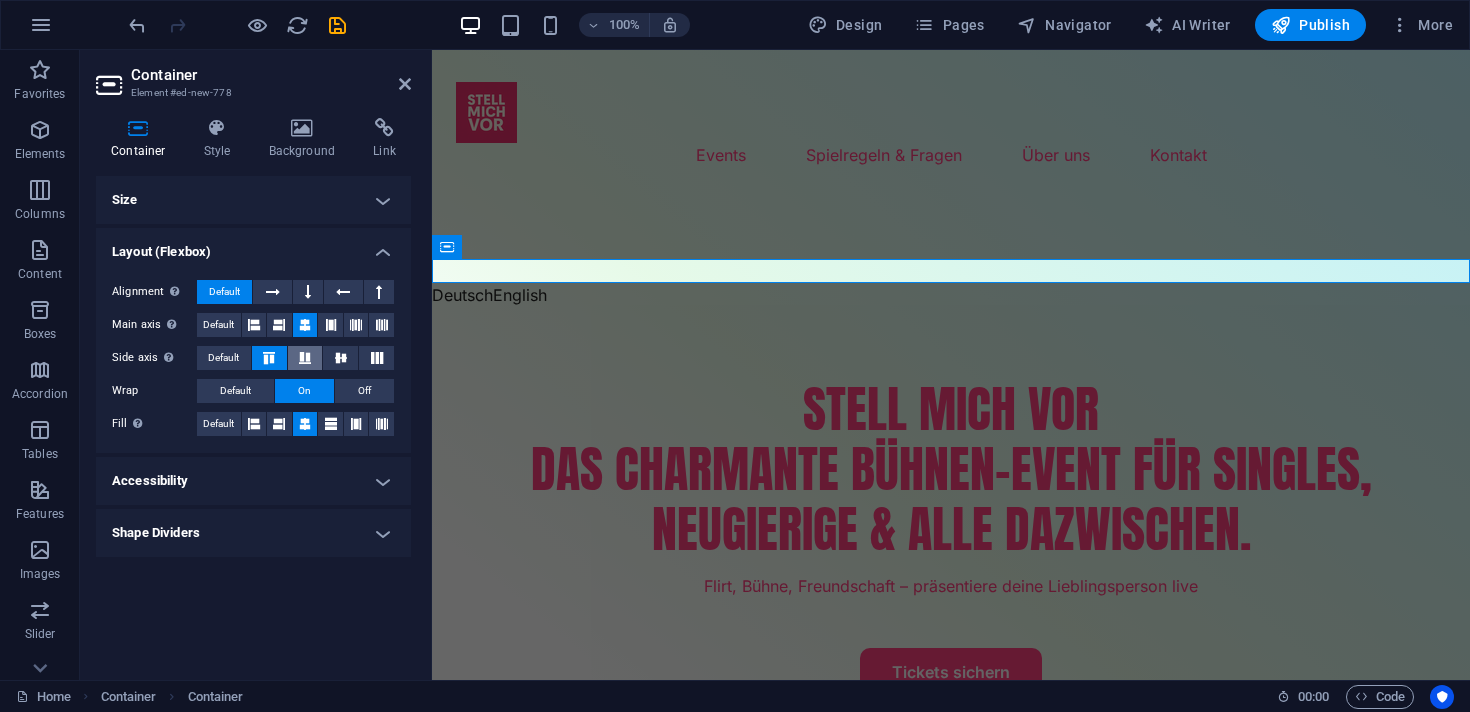 click at bounding box center [305, 358] 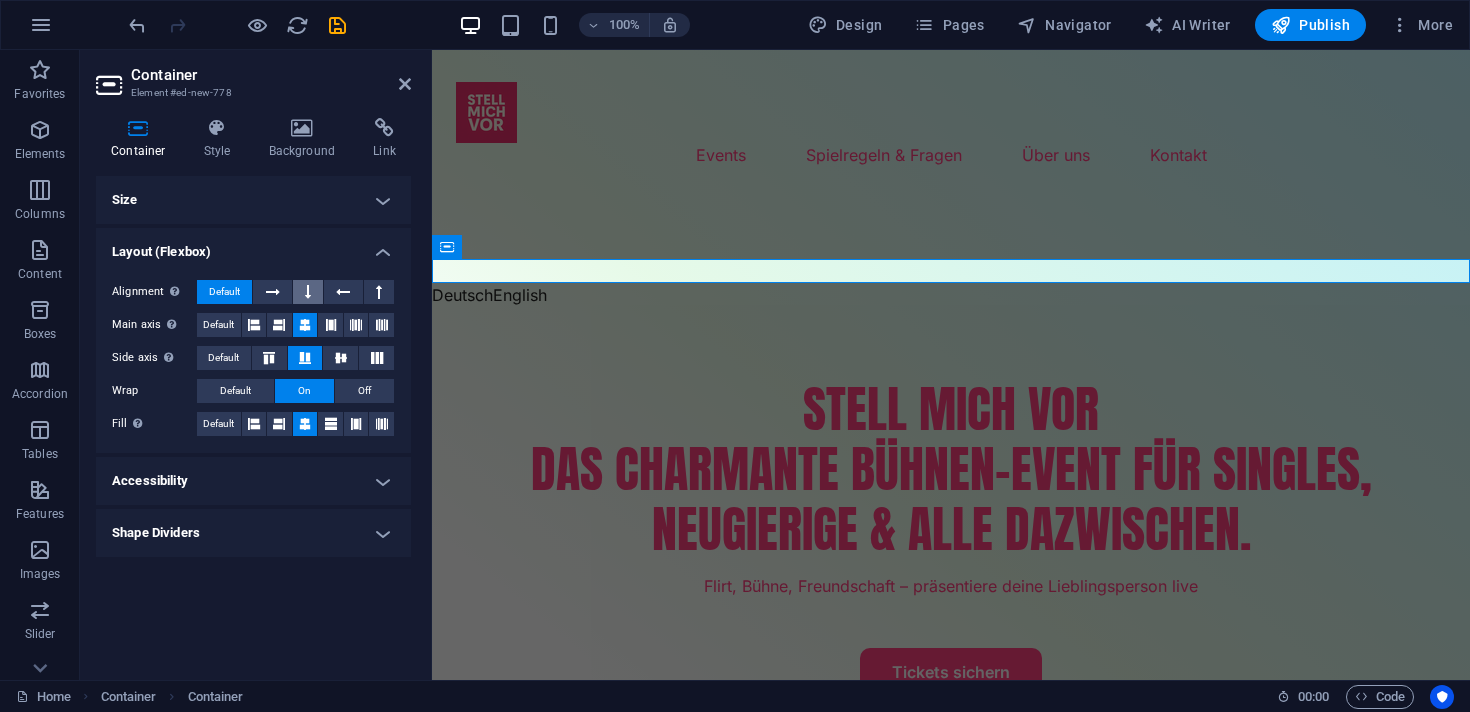 click at bounding box center [308, 292] 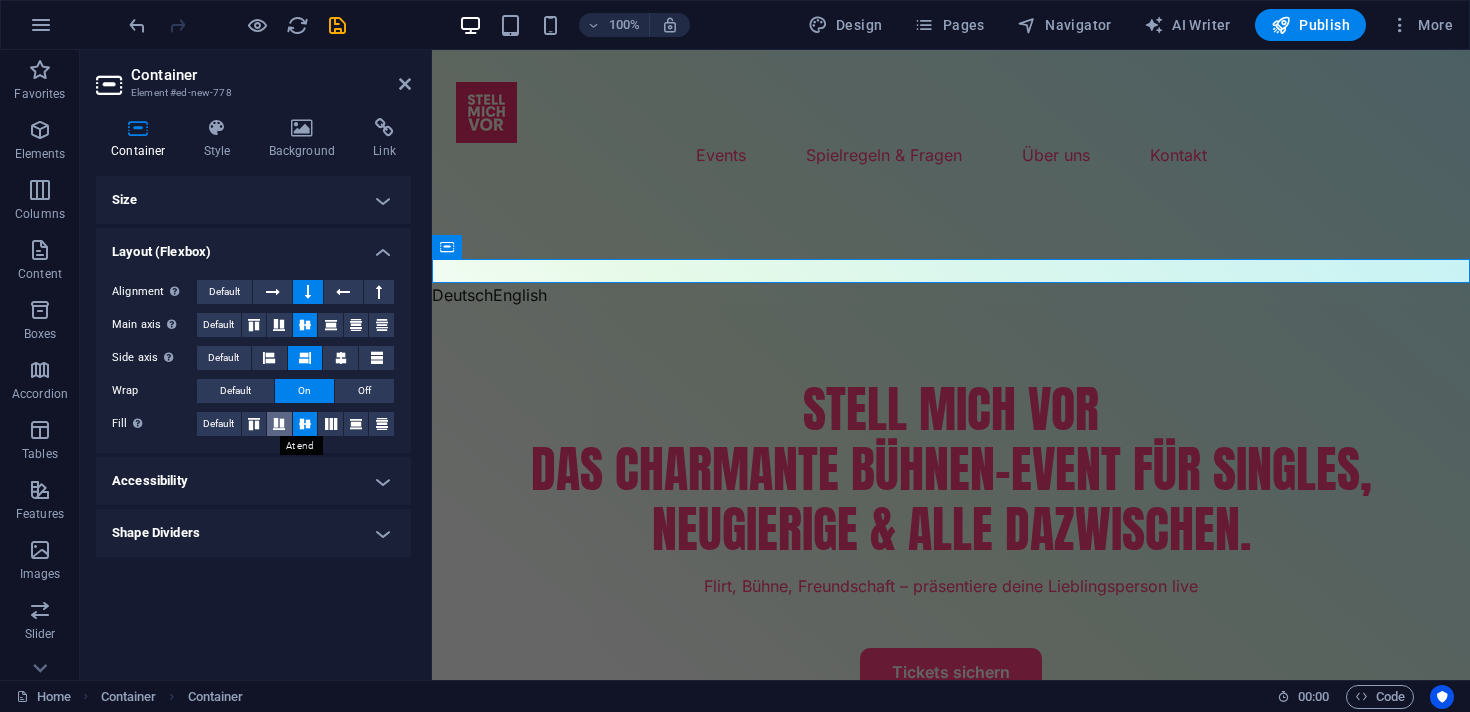 click at bounding box center (279, 424) 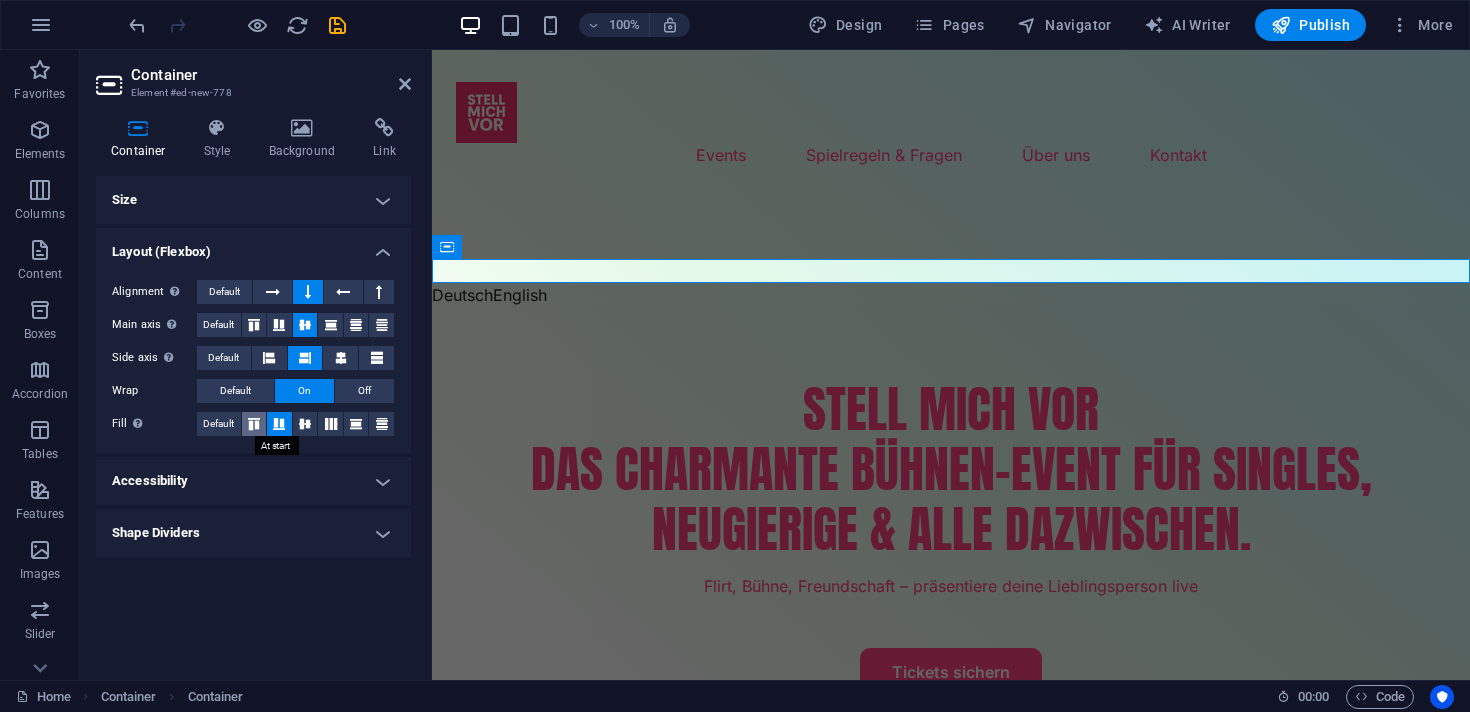 click at bounding box center [254, 424] 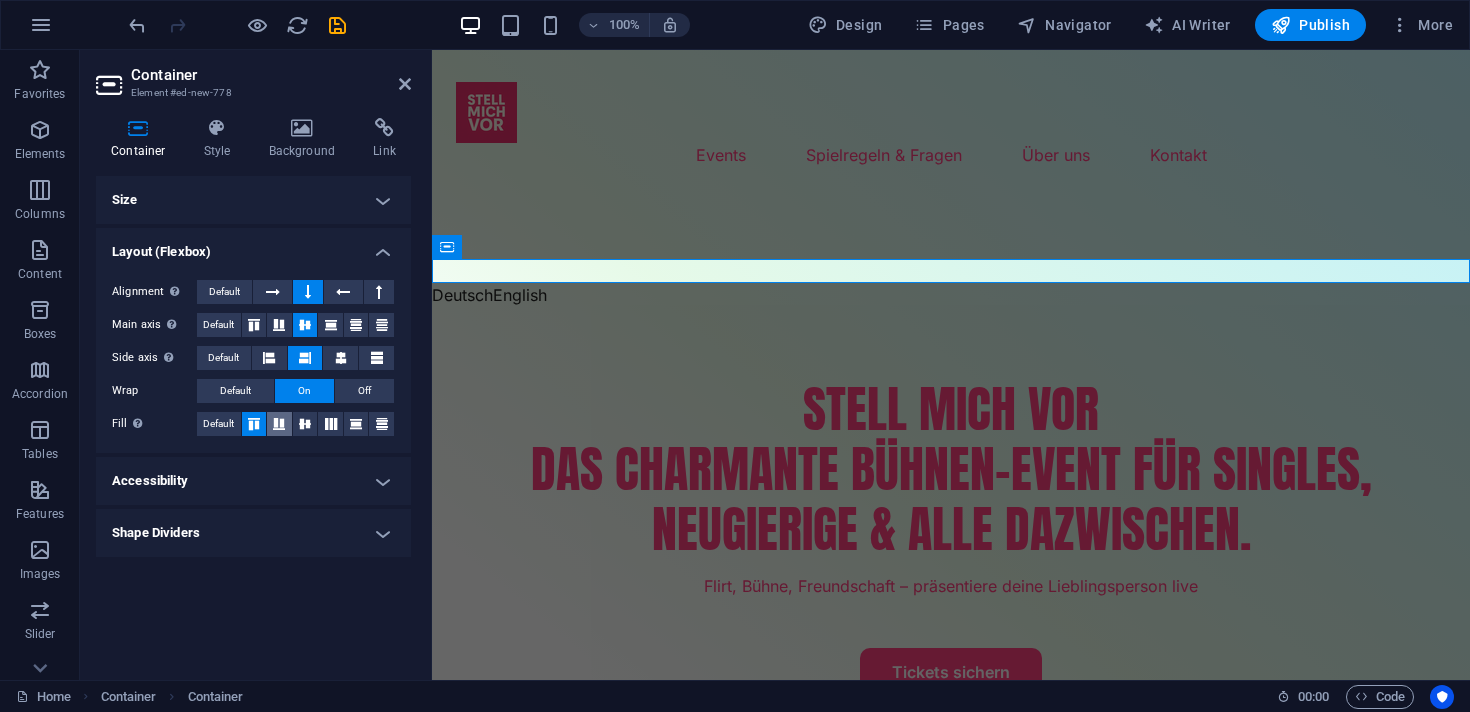 click at bounding box center [279, 424] 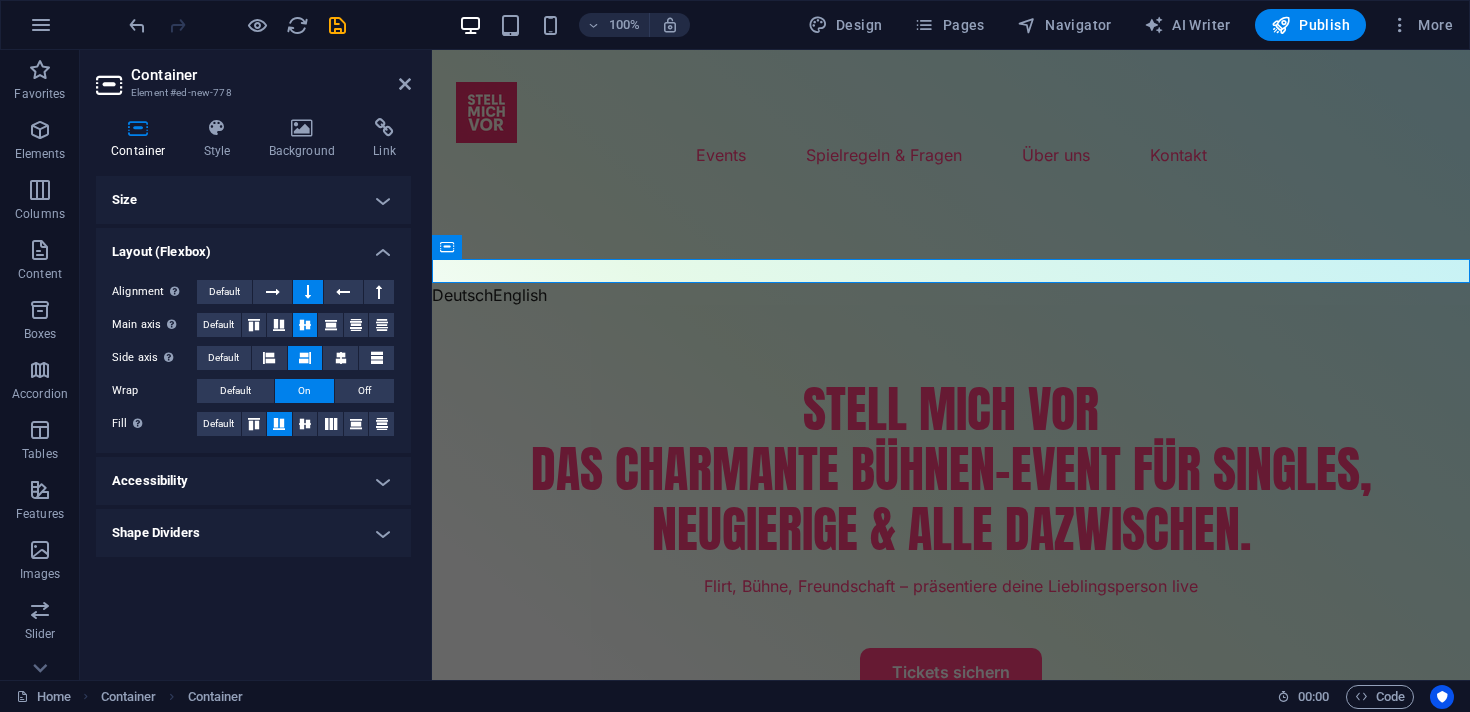 click on "Size" at bounding box center (253, 200) 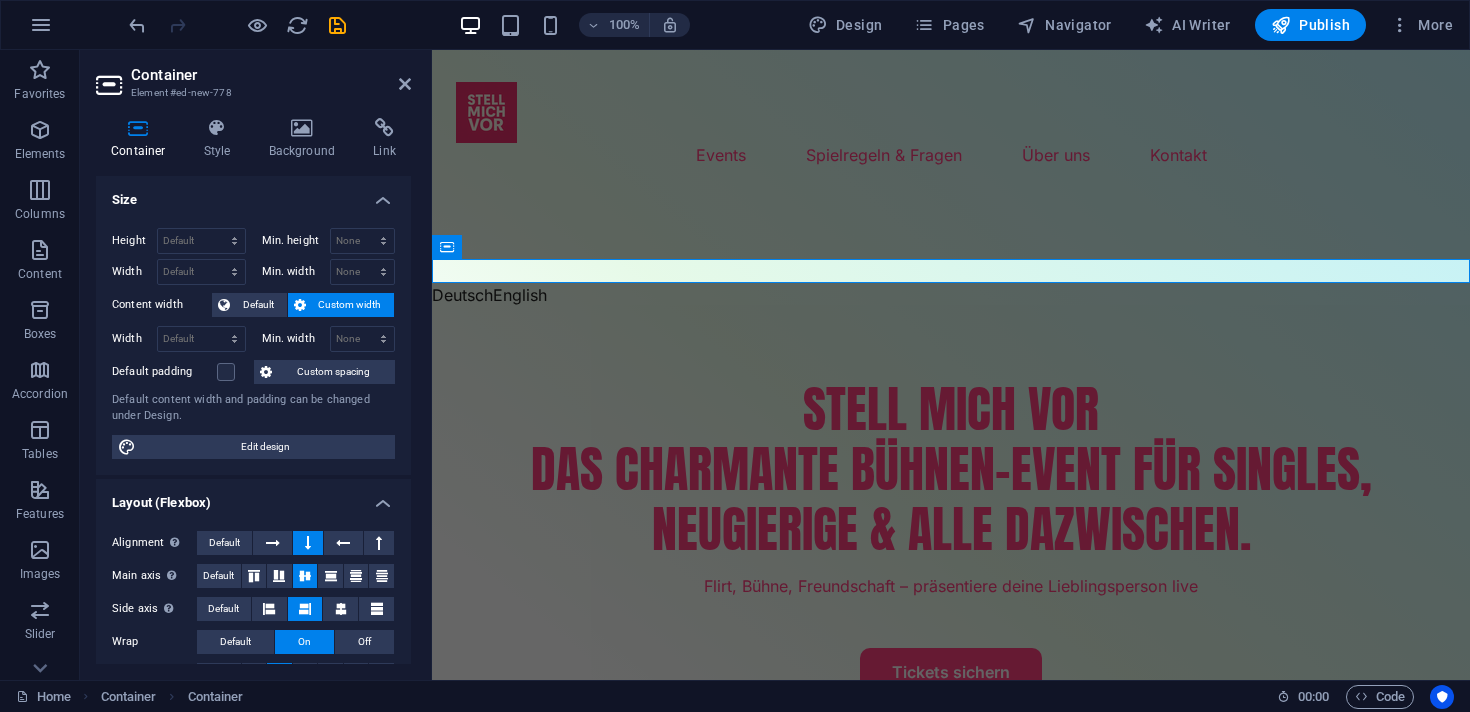 click on "Container" at bounding box center [142, 139] 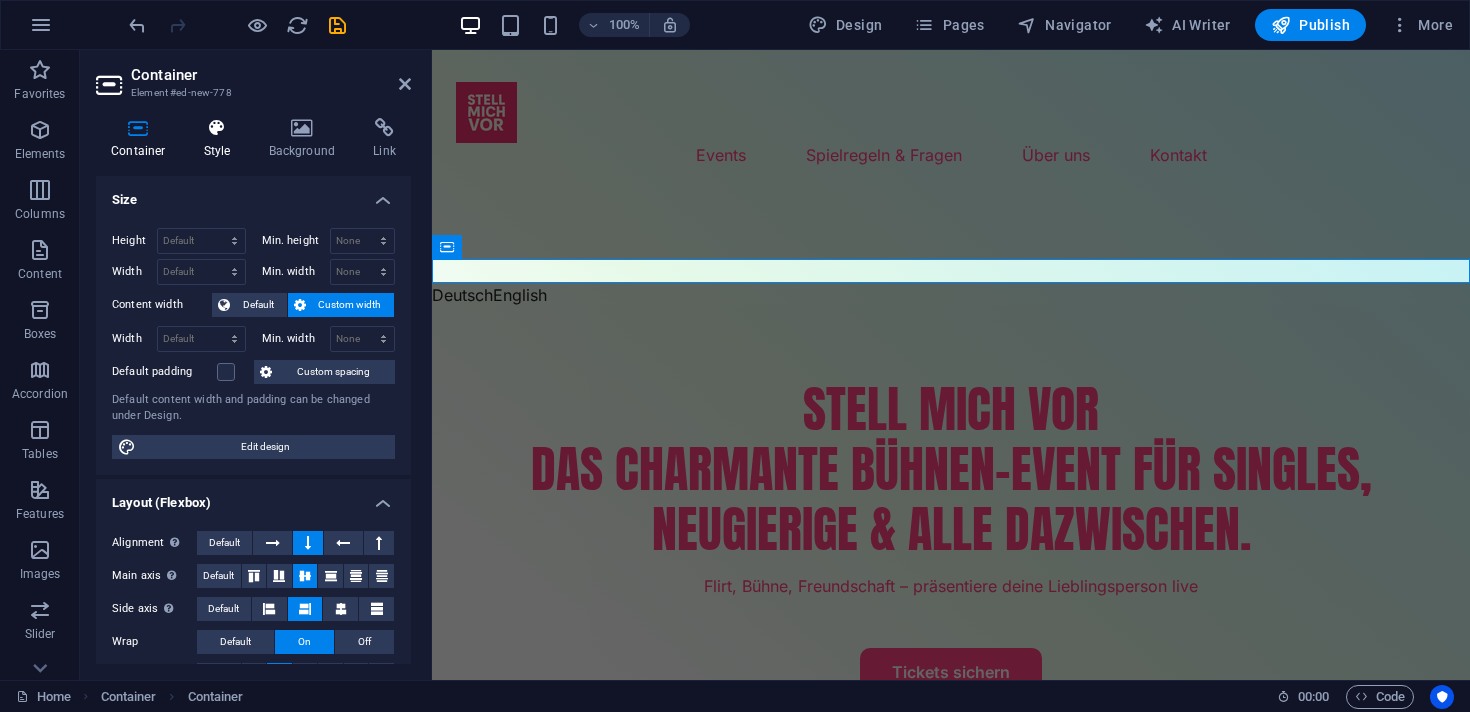 click on "Style" at bounding box center (221, 139) 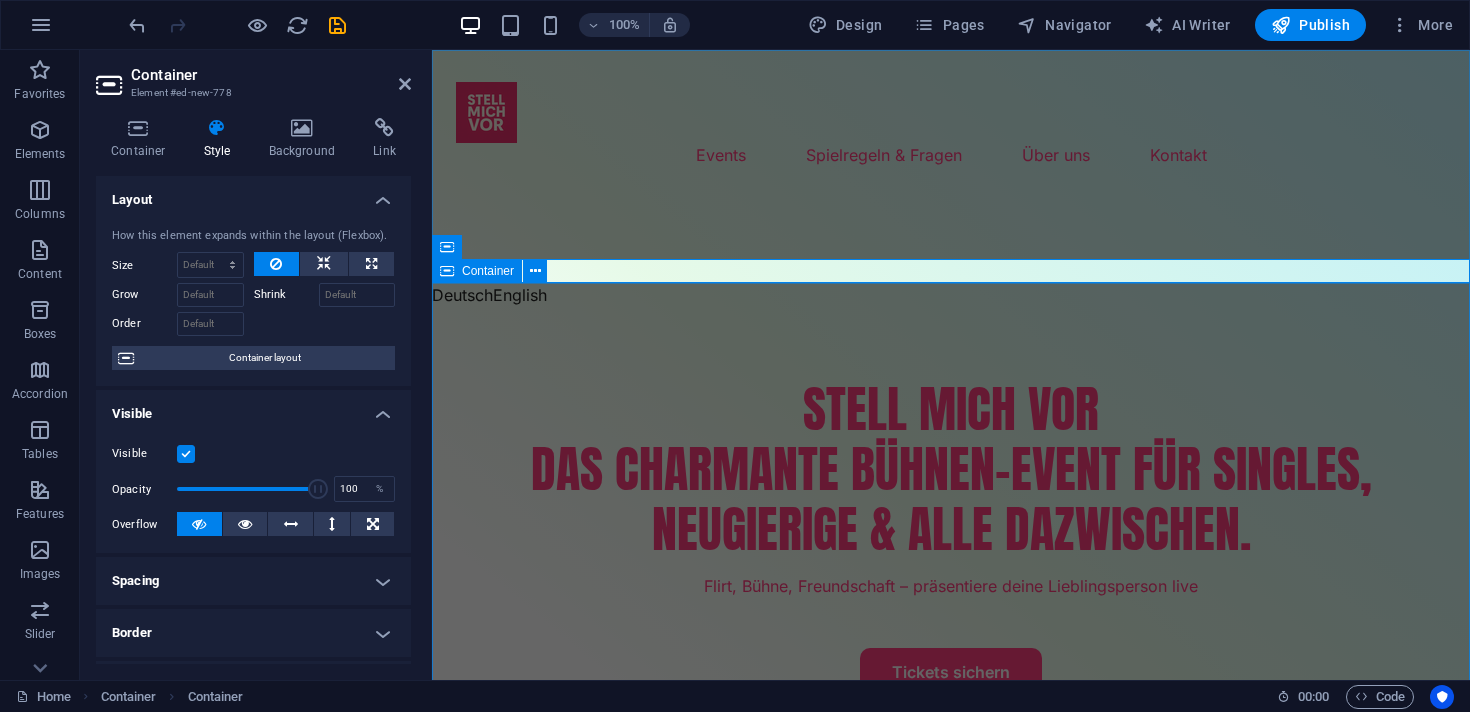 click on "STELL MICH VOR Das charmante Bühnen-Event für Singles, Neugierige & alle dazwischen. Flirt, Bühne, Freundschaft – präsentiere deine Lieblingsperson live Tickets sichern" at bounding box center (951, 551) 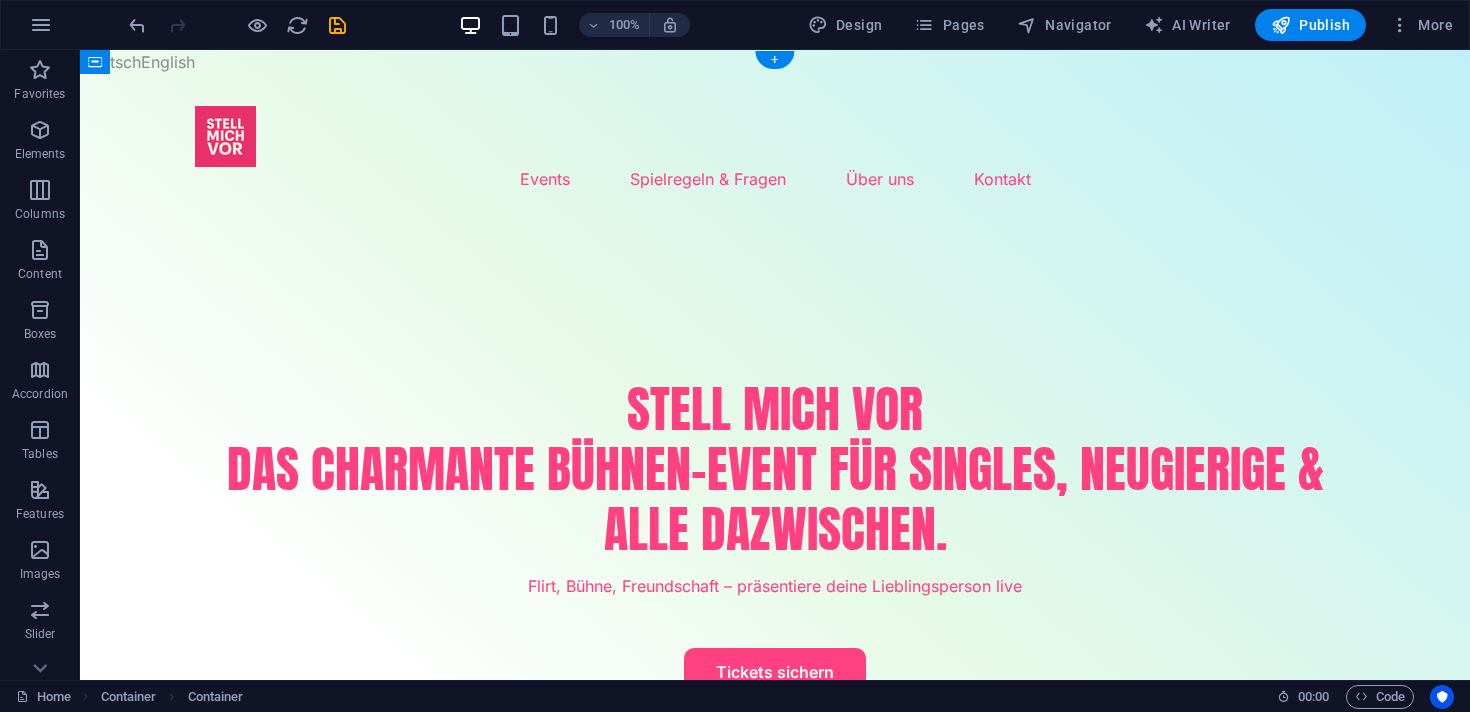 drag, startPoint x: 210, startPoint y: 301, endPoint x: 168, endPoint y: 81, distance: 223.9732 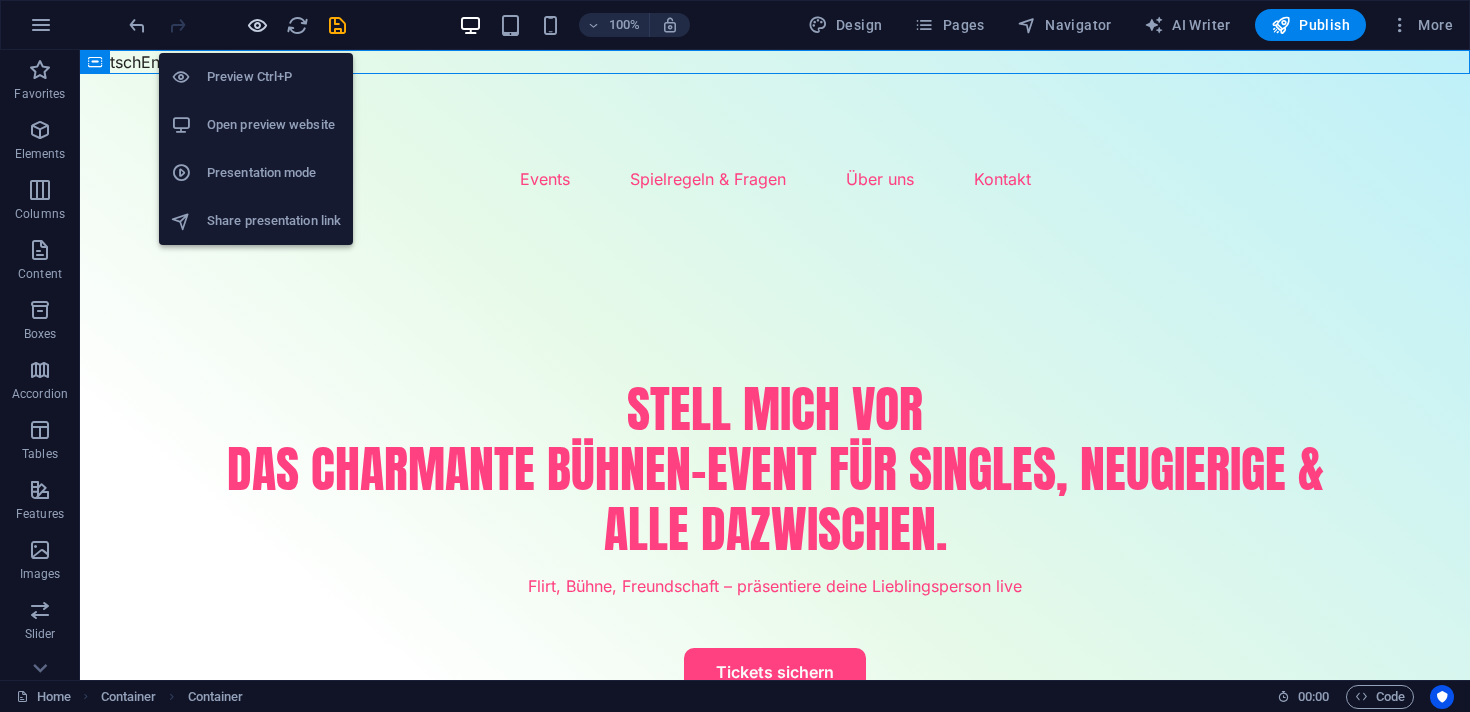 click at bounding box center [257, 25] 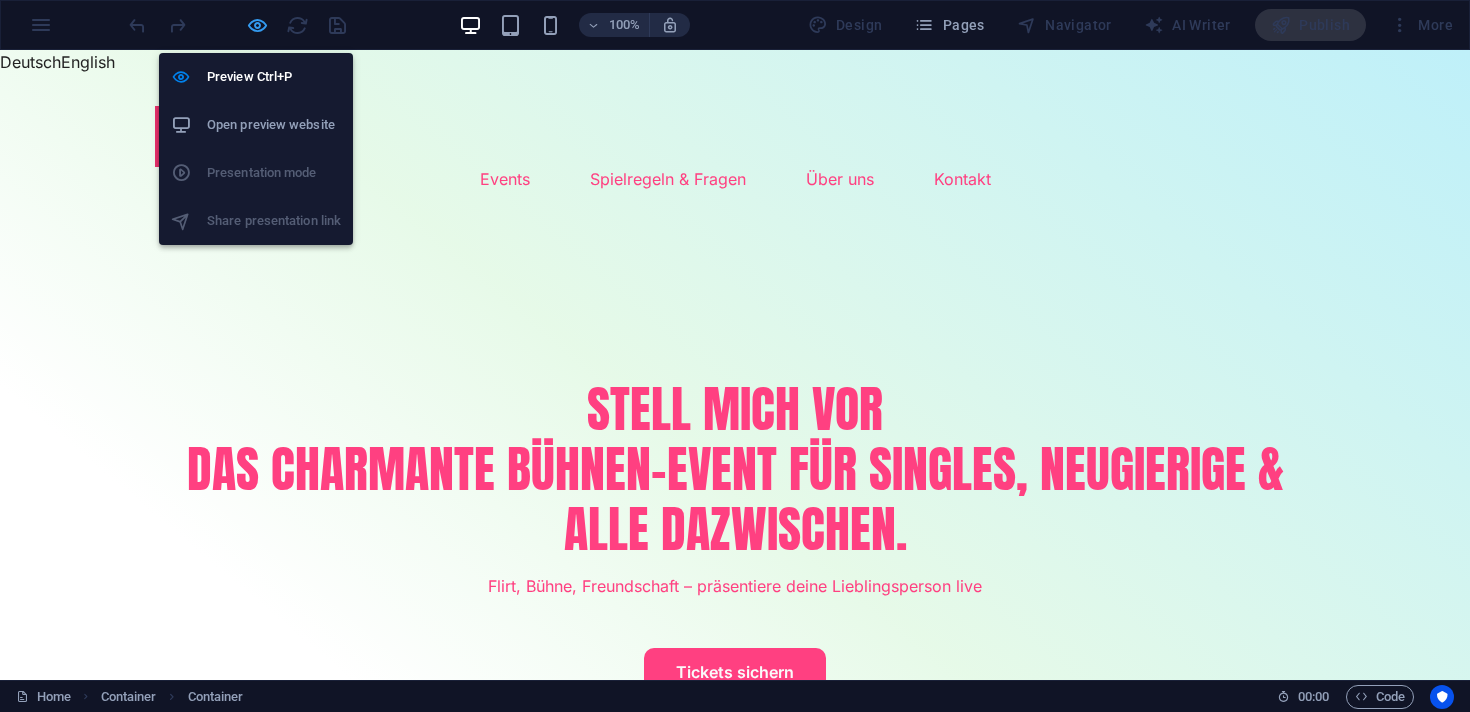click at bounding box center [257, 25] 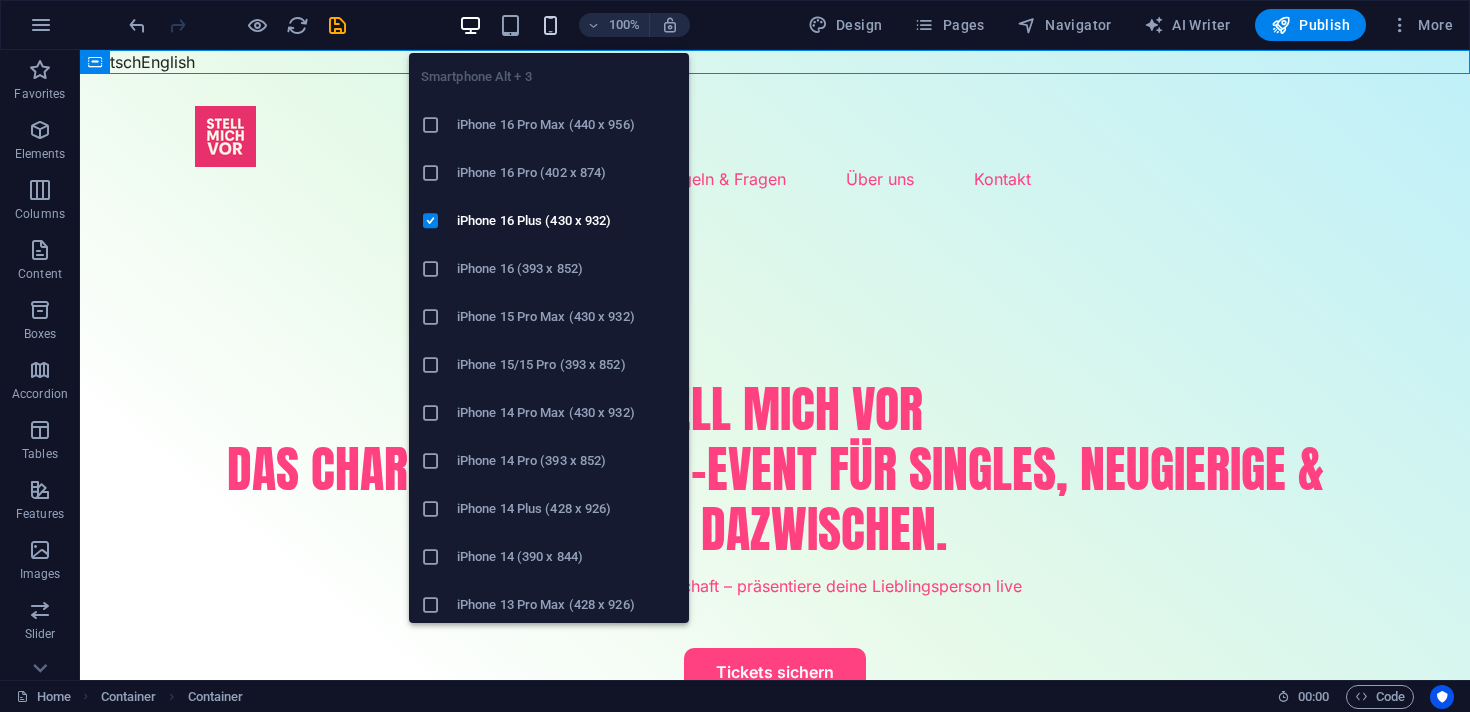 click at bounding box center [550, 25] 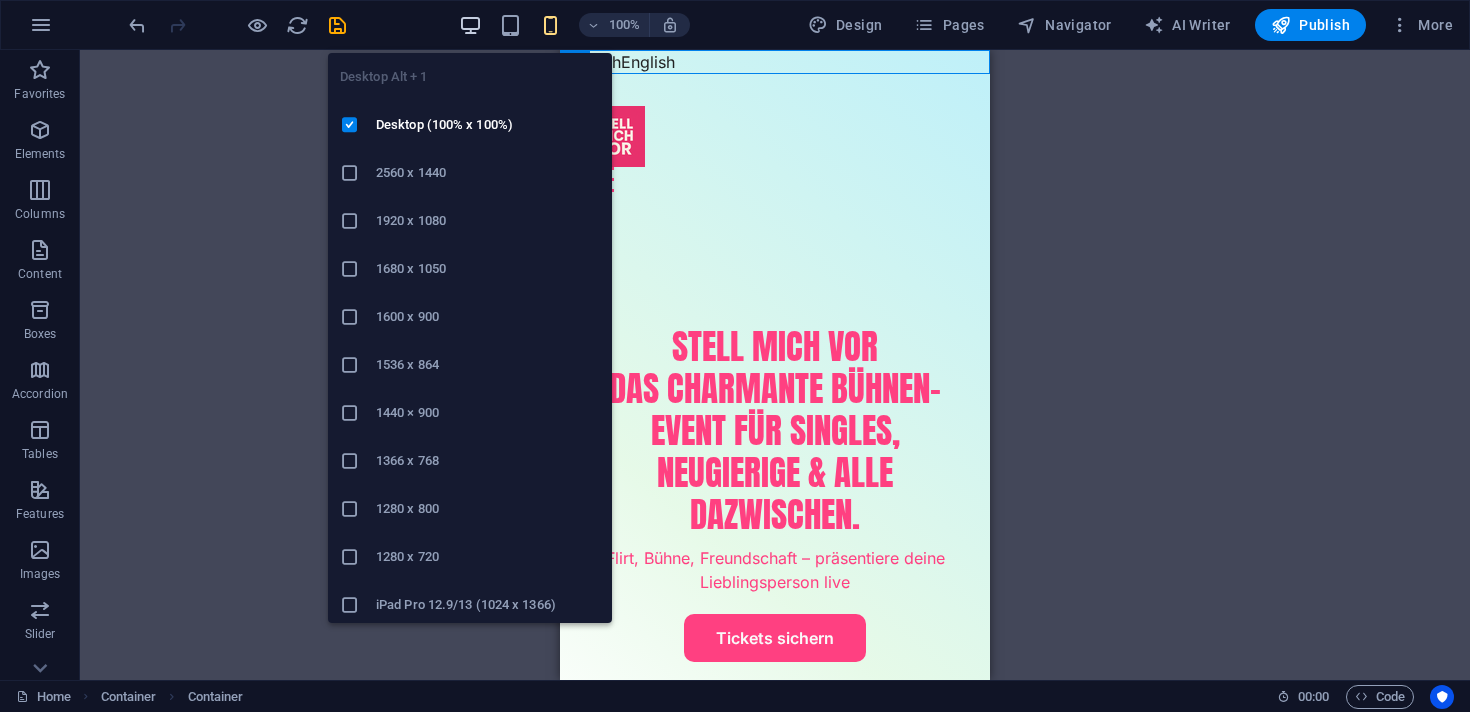 click at bounding box center [470, 25] 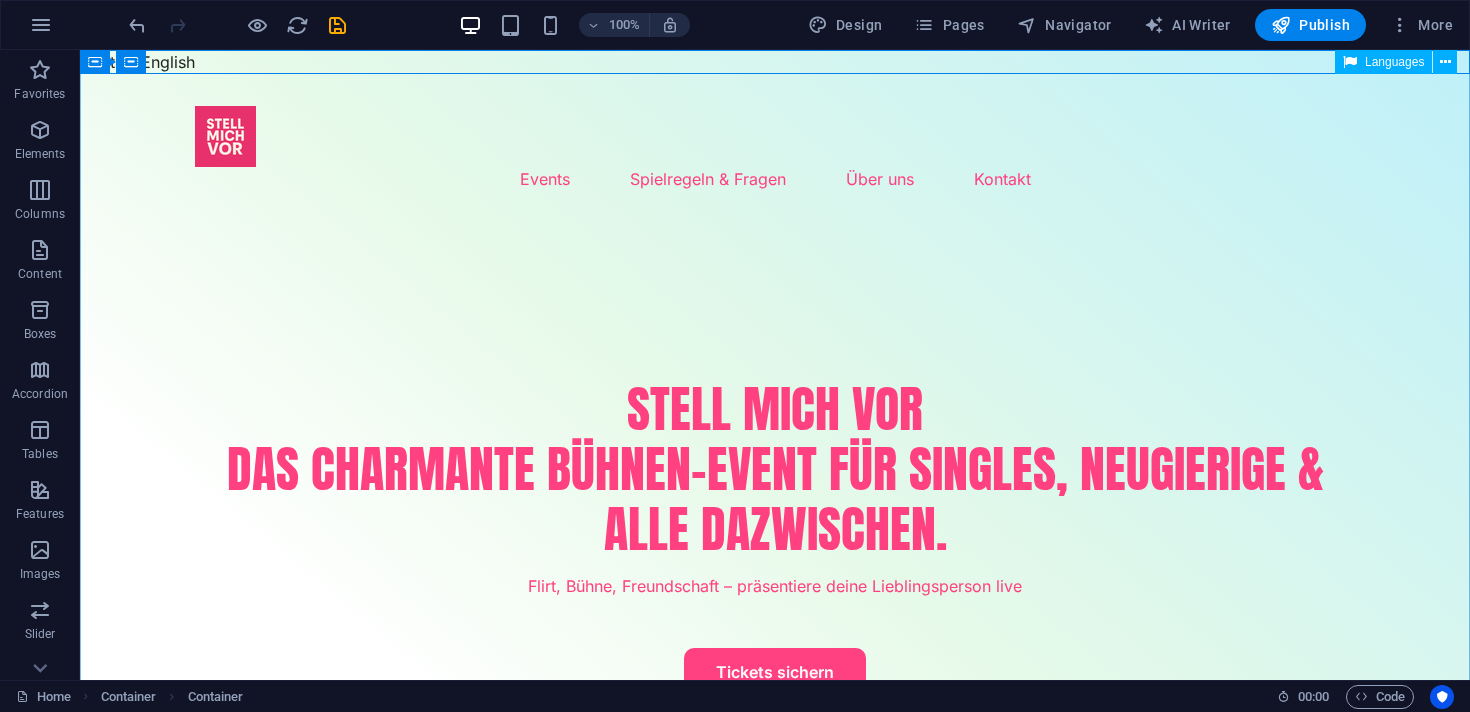 click on "Languages" at bounding box center [1394, 62] 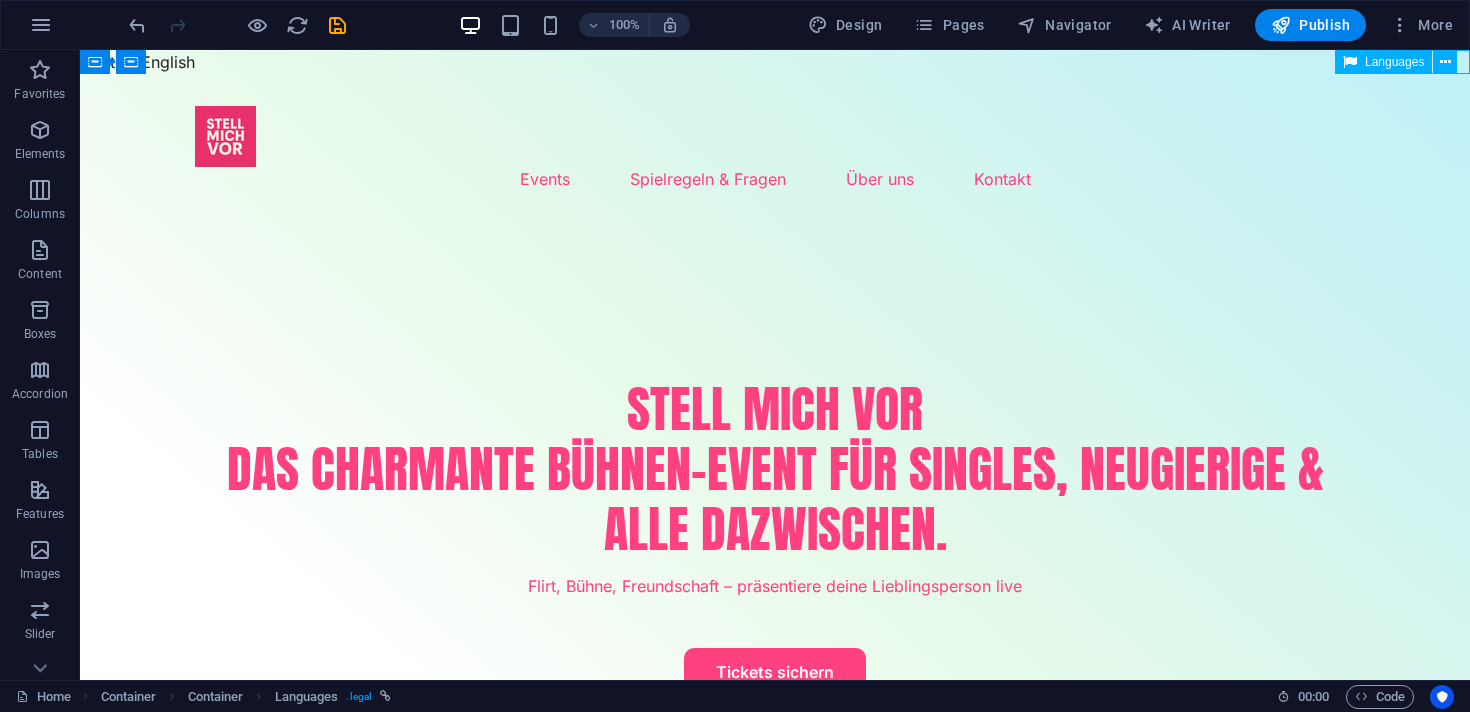 click on "Languages" at bounding box center [1394, 62] 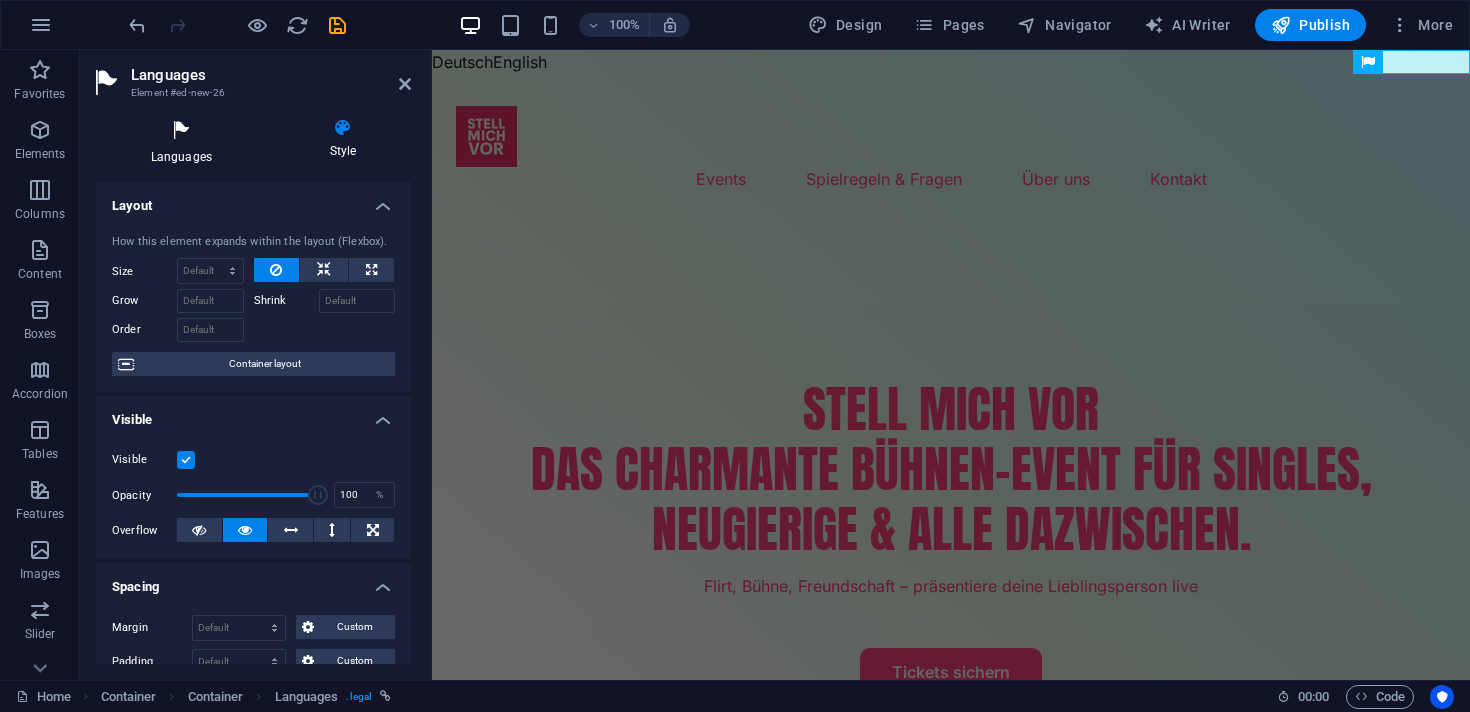 click on "Languages" at bounding box center [185, 142] 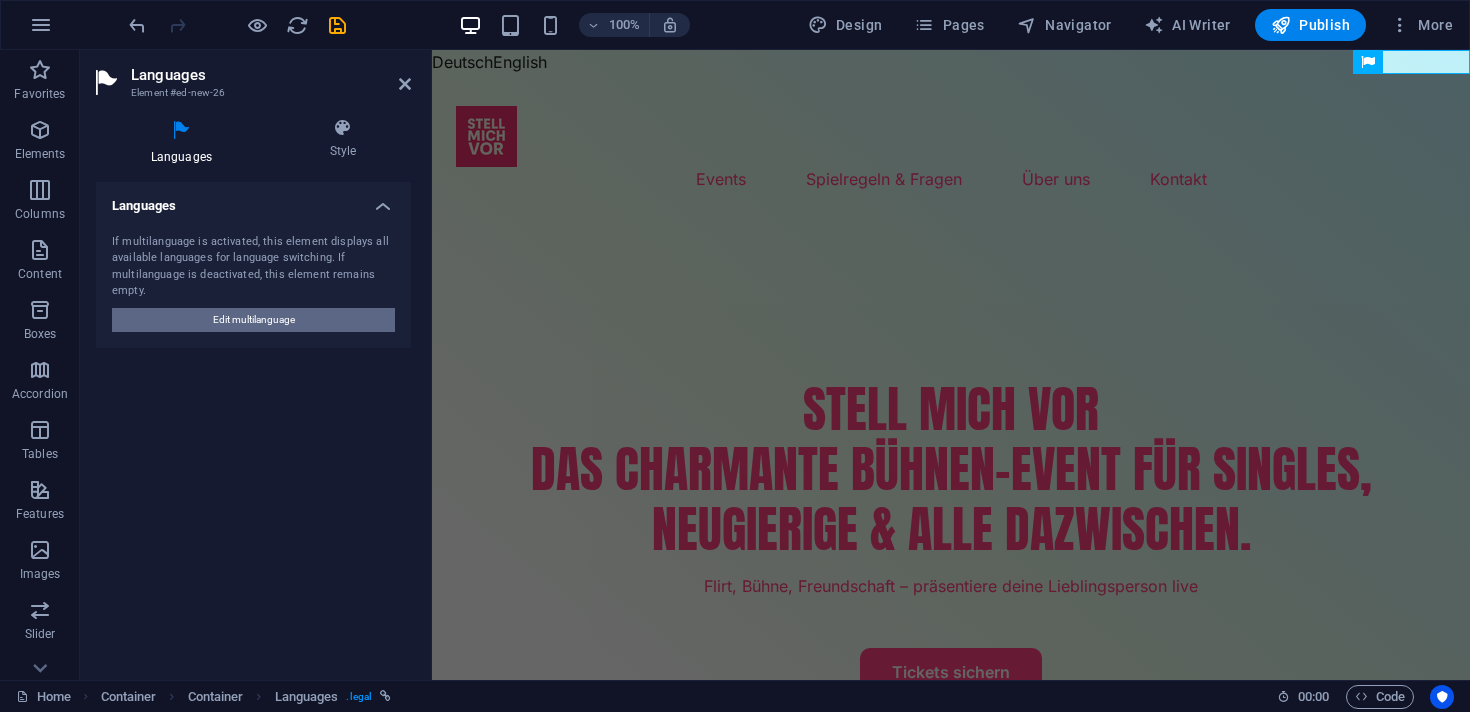 click on "Edit multilanguage" at bounding box center (254, 320) 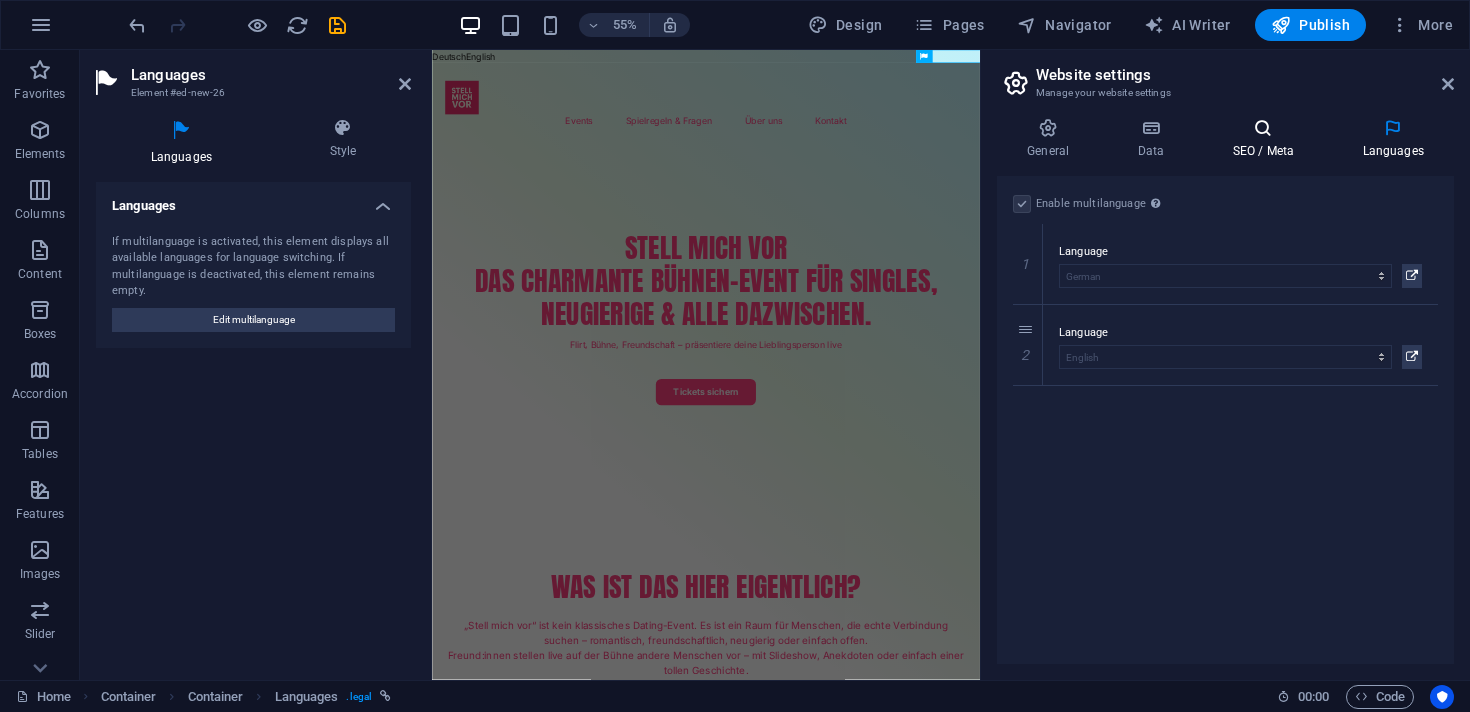 click on "SEO / Meta" at bounding box center [1267, 139] 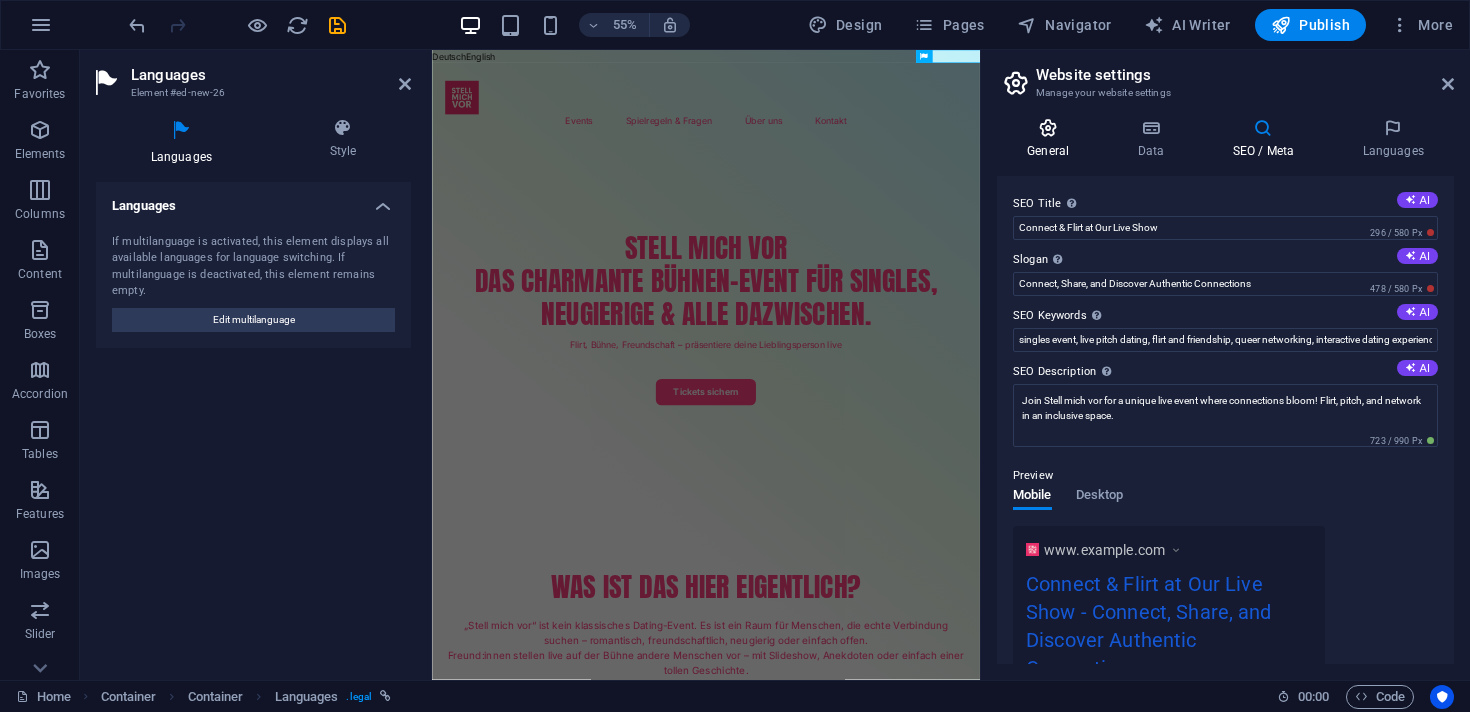 click on "General" at bounding box center [1052, 139] 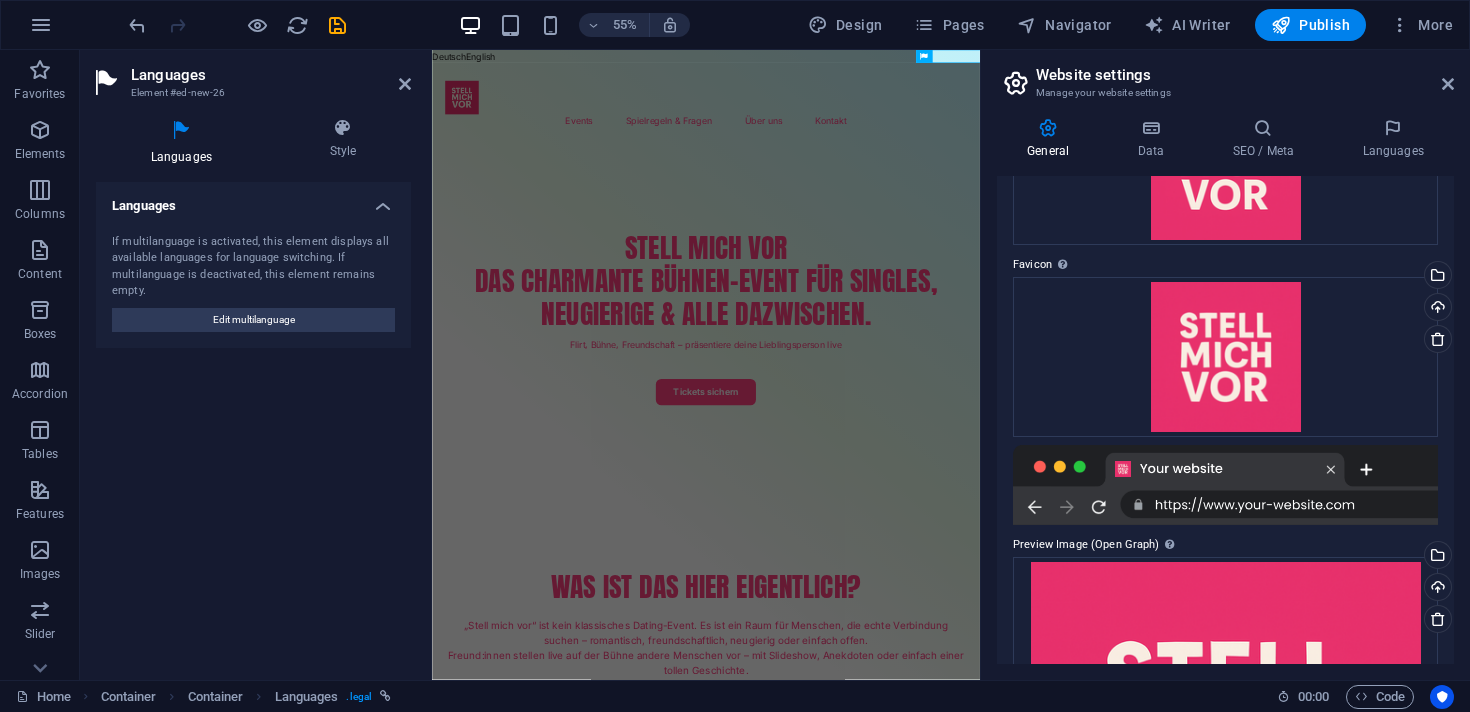 scroll, scrollTop: 0, scrollLeft: 0, axis: both 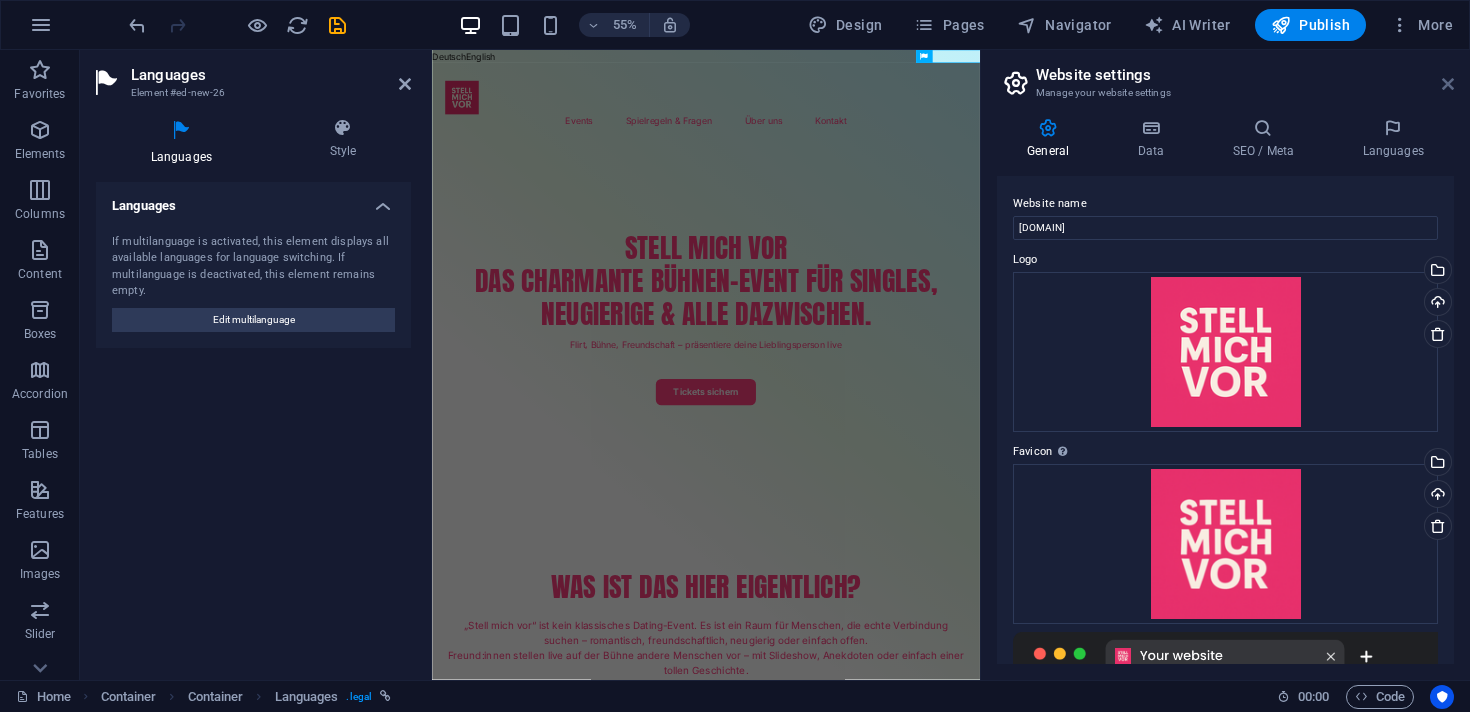 click at bounding box center [1448, 84] 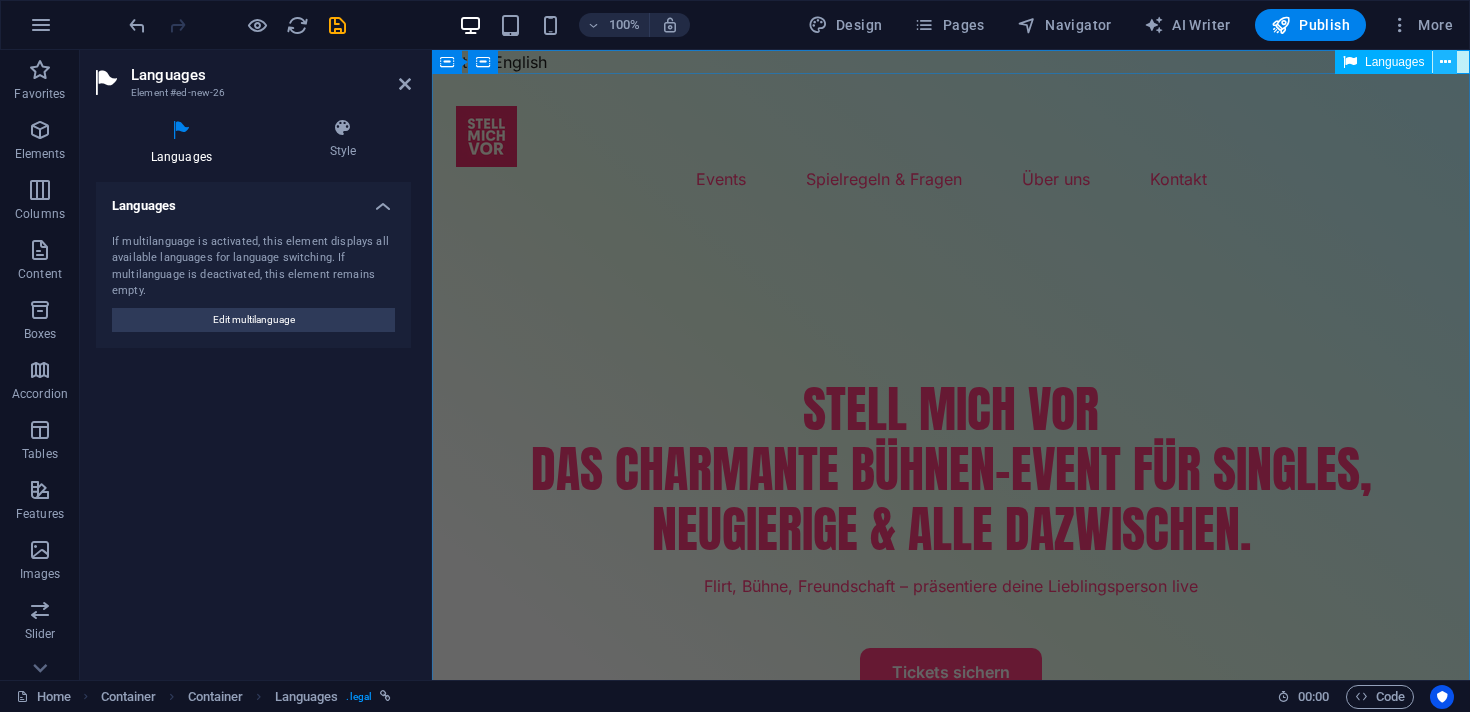 click at bounding box center (1445, 62) 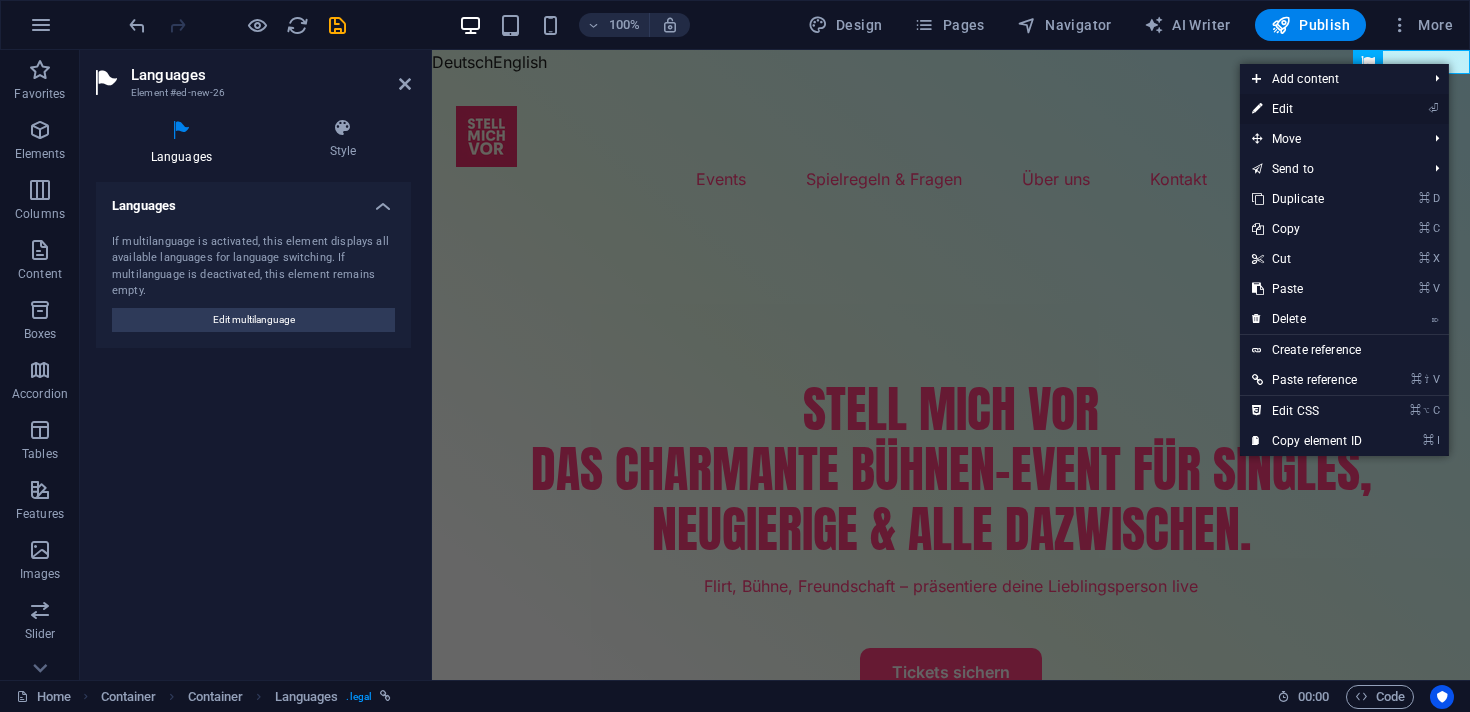 click on "⏎  Edit" at bounding box center (1307, 109) 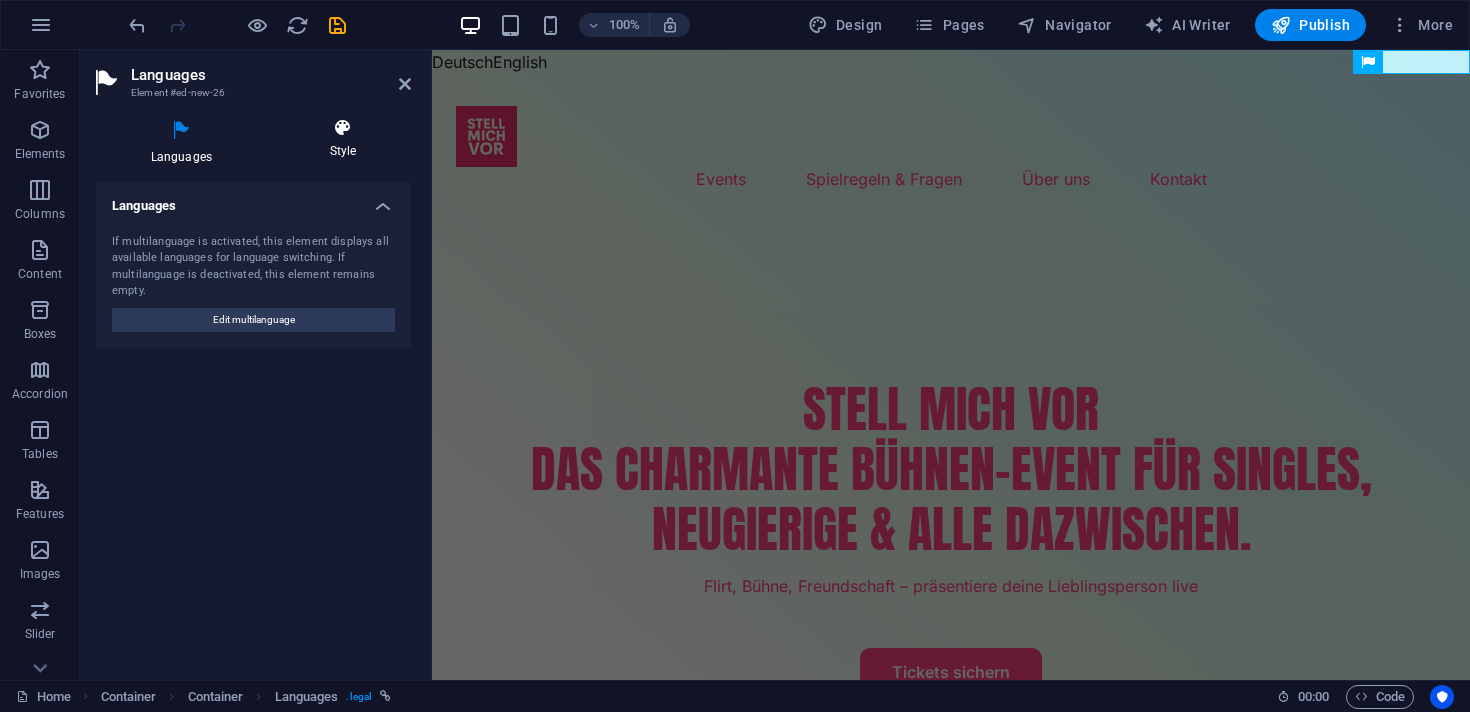click on "Style" at bounding box center [343, 139] 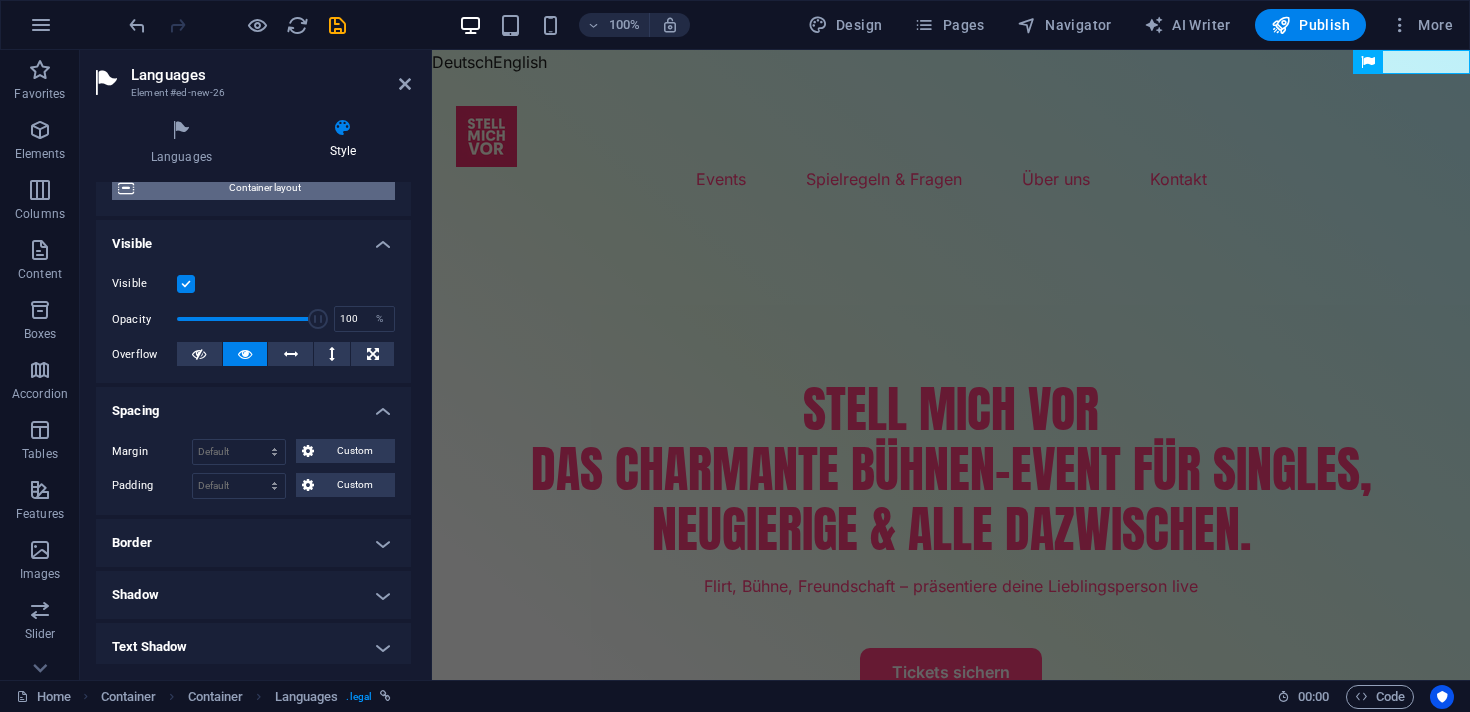 scroll, scrollTop: 174, scrollLeft: 0, axis: vertical 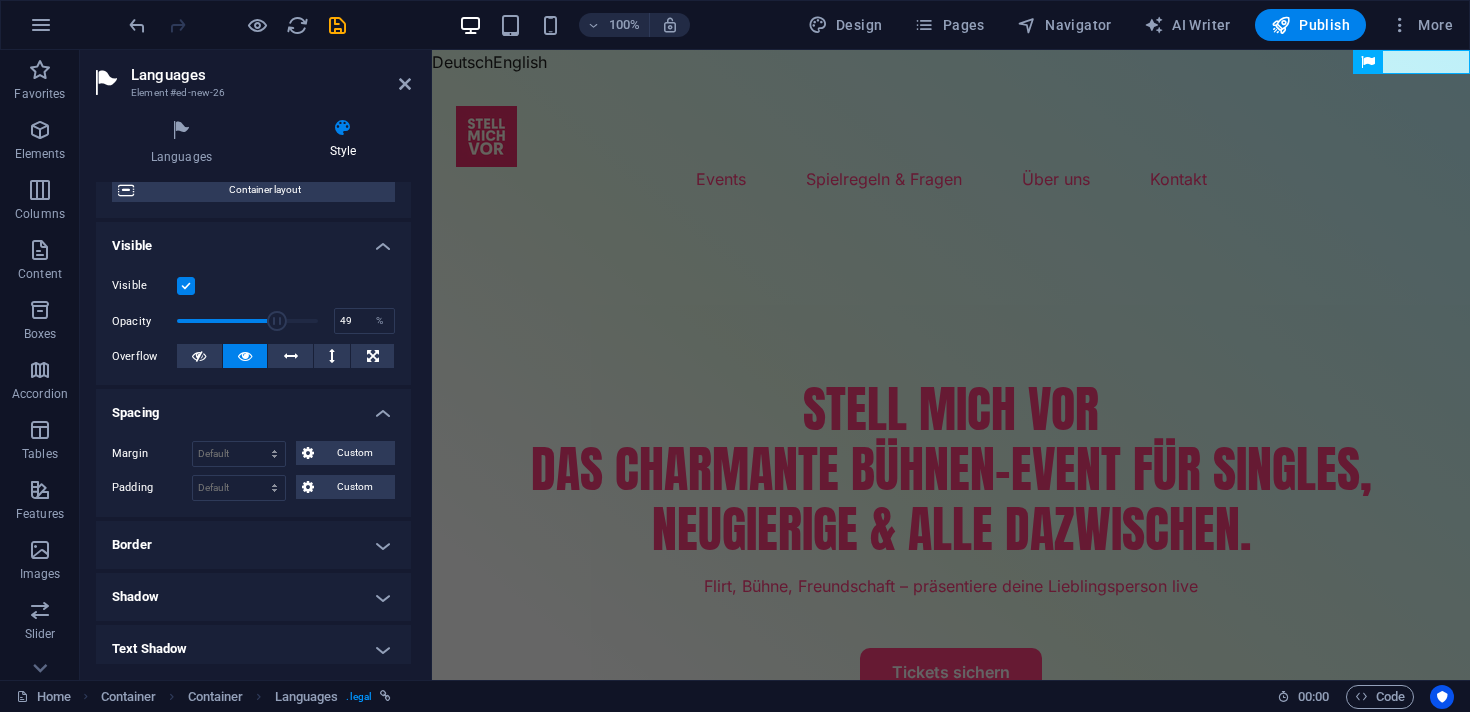 drag, startPoint x: 310, startPoint y: 316, endPoint x: 243, endPoint y: 315, distance: 67.00746 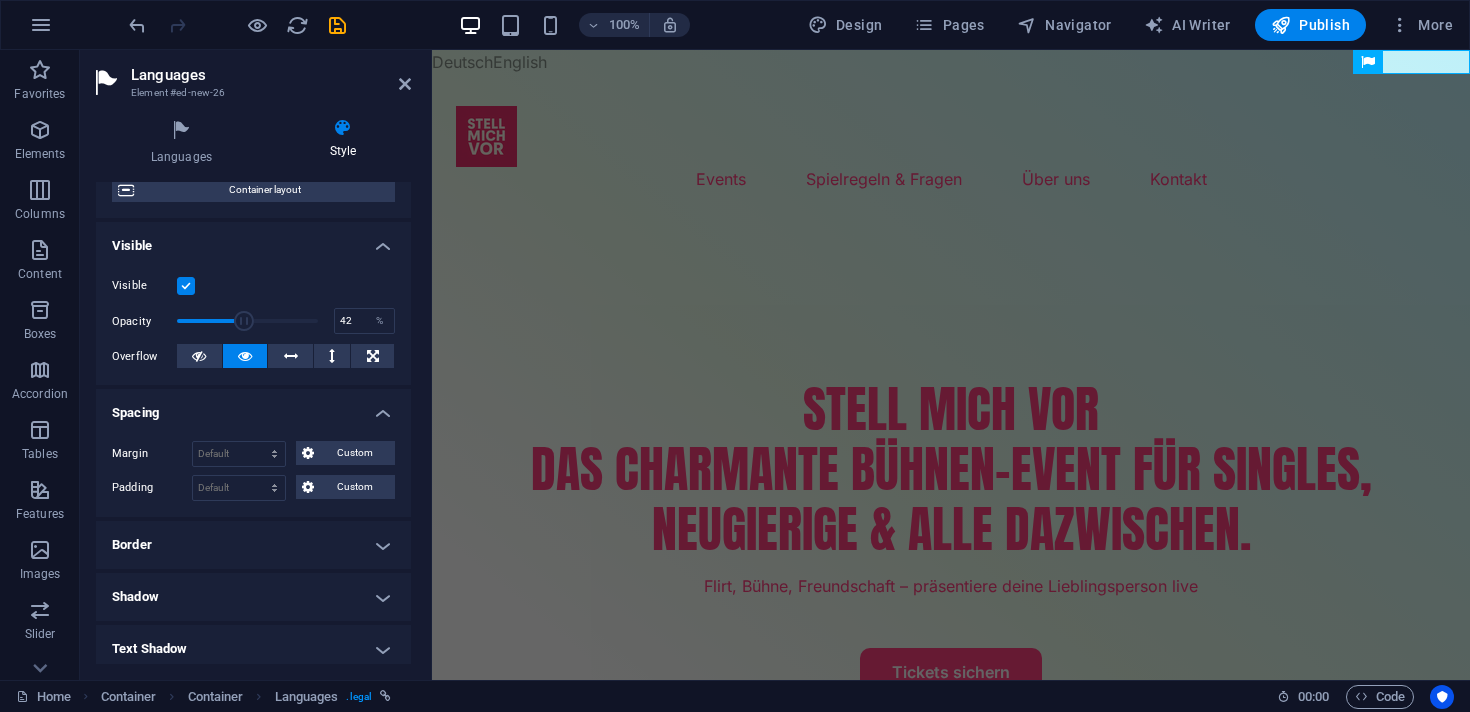 click at bounding box center (244, 321) 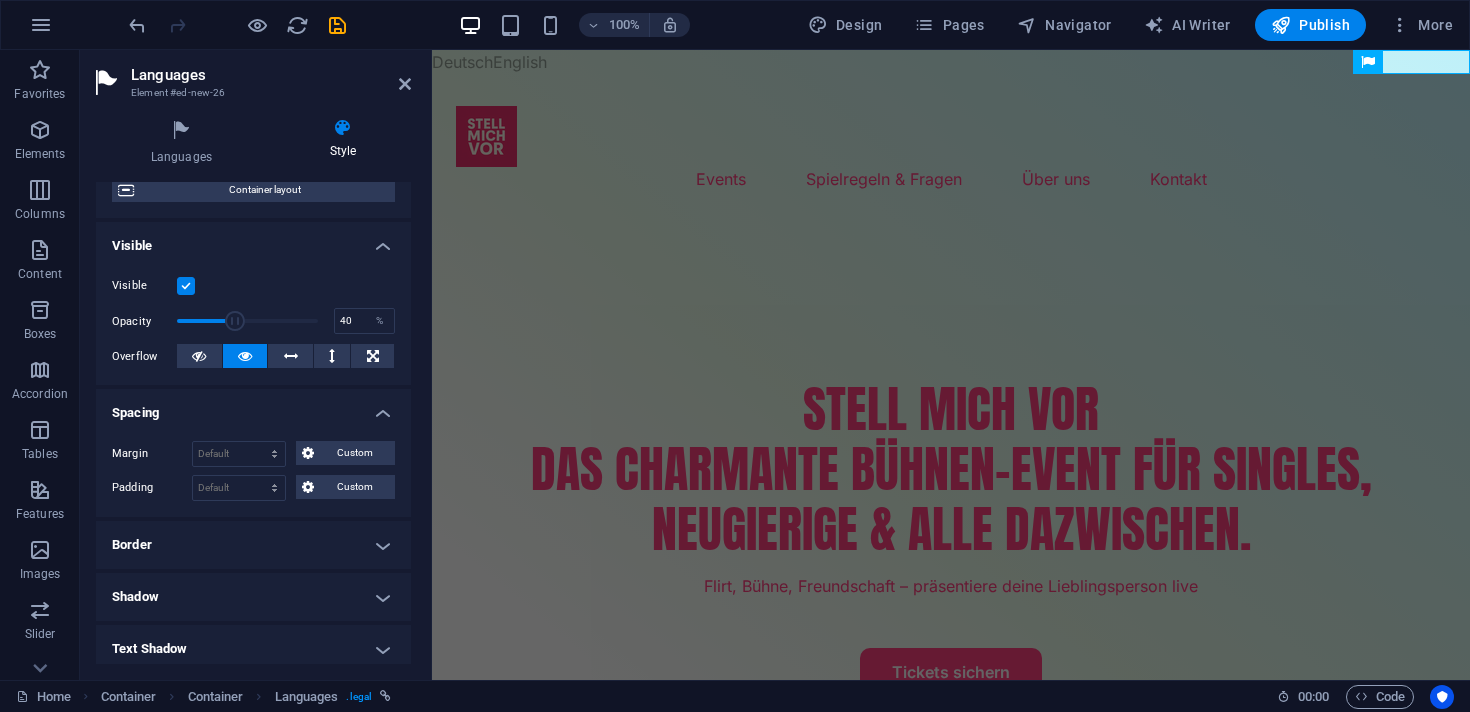 type on "39" 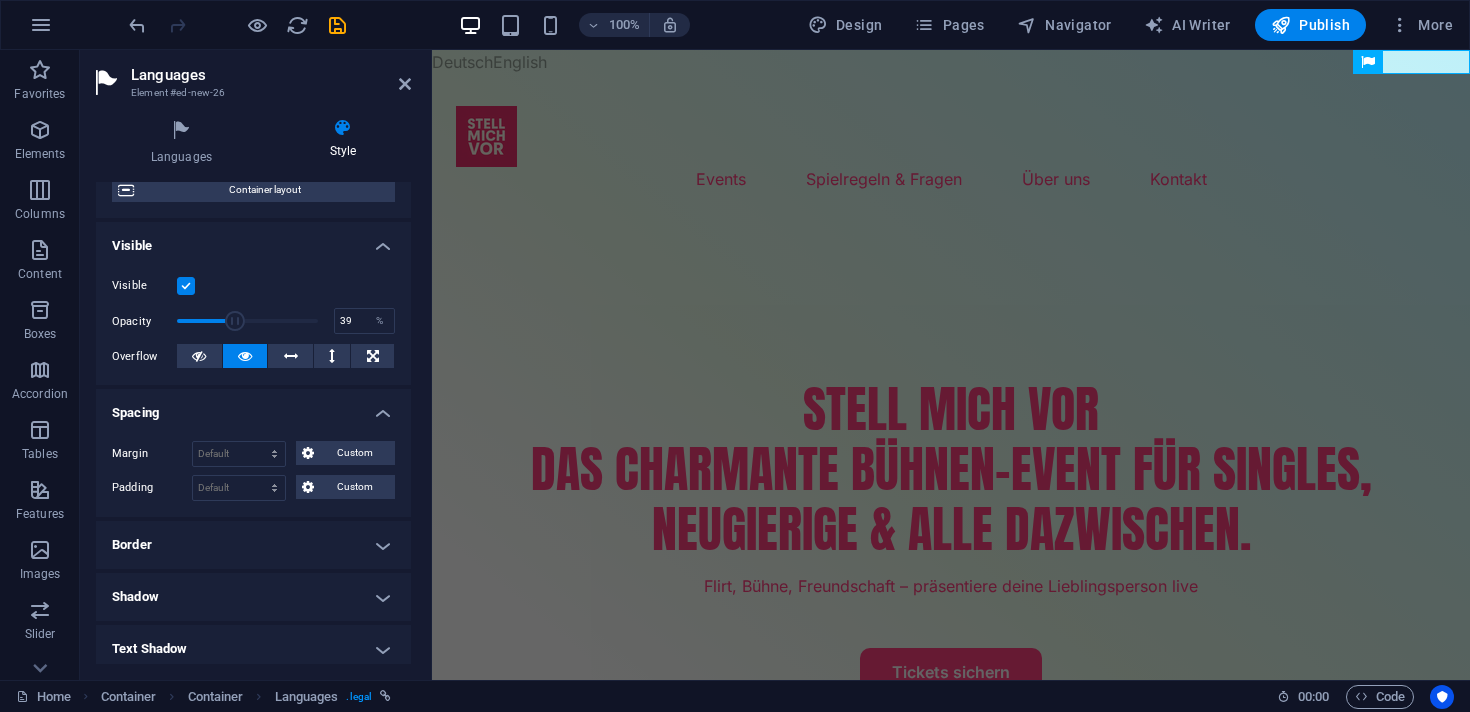 click at bounding box center [235, 321] 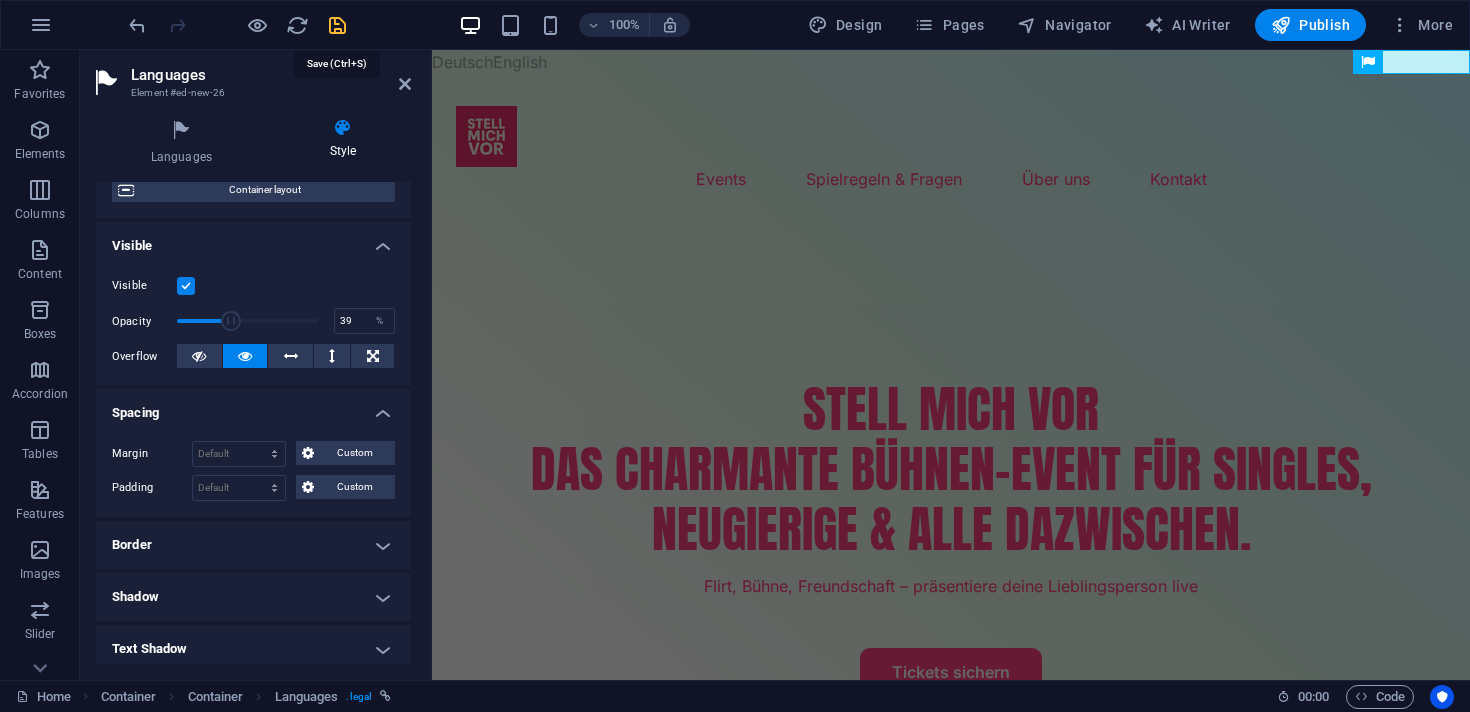 click at bounding box center [337, 25] 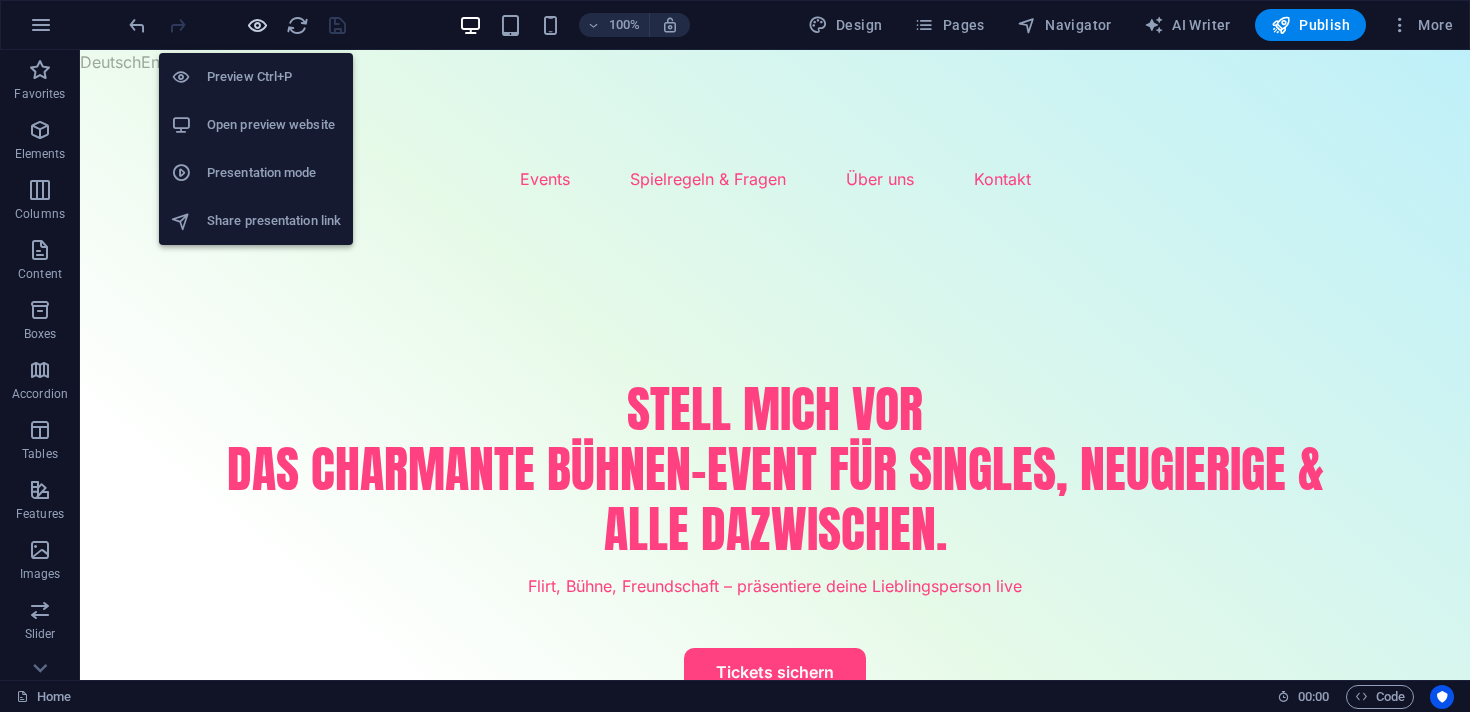 click at bounding box center [257, 25] 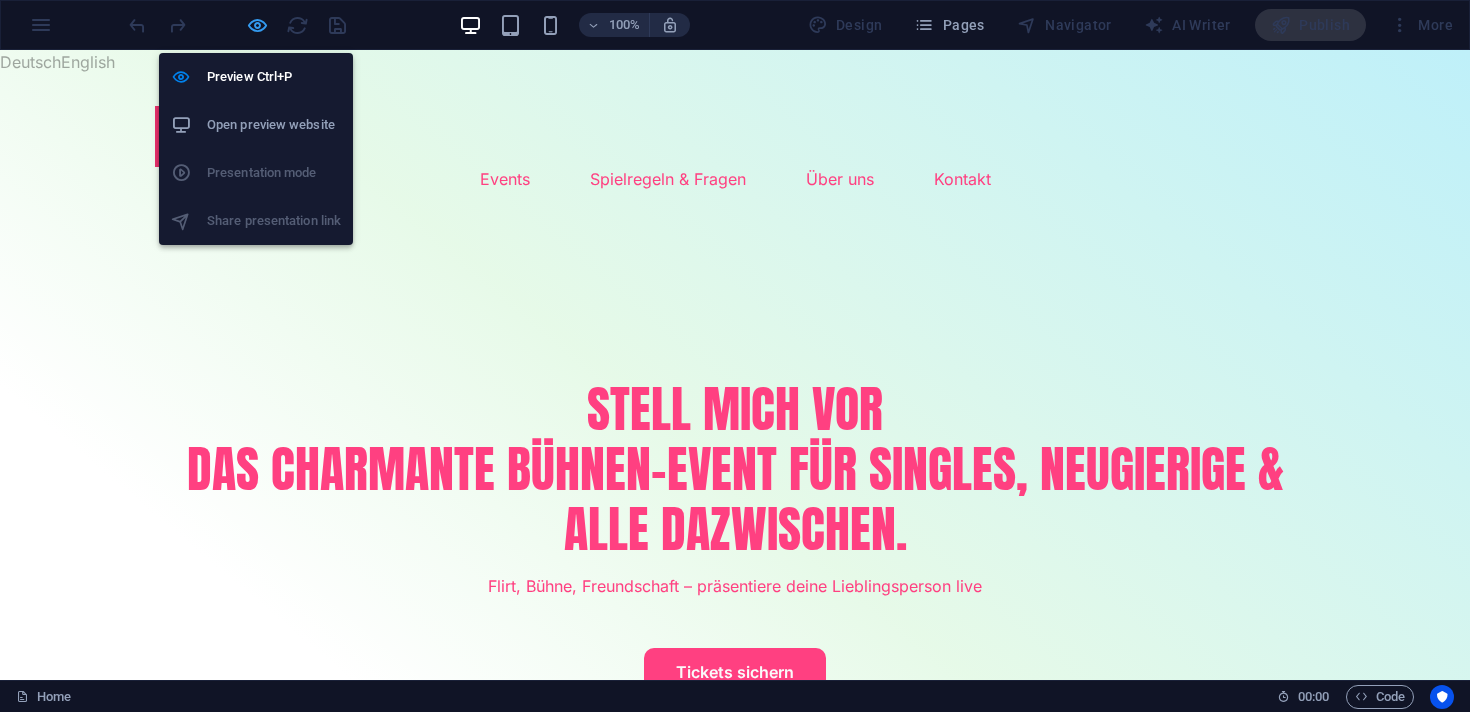 click at bounding box center [257, 25] 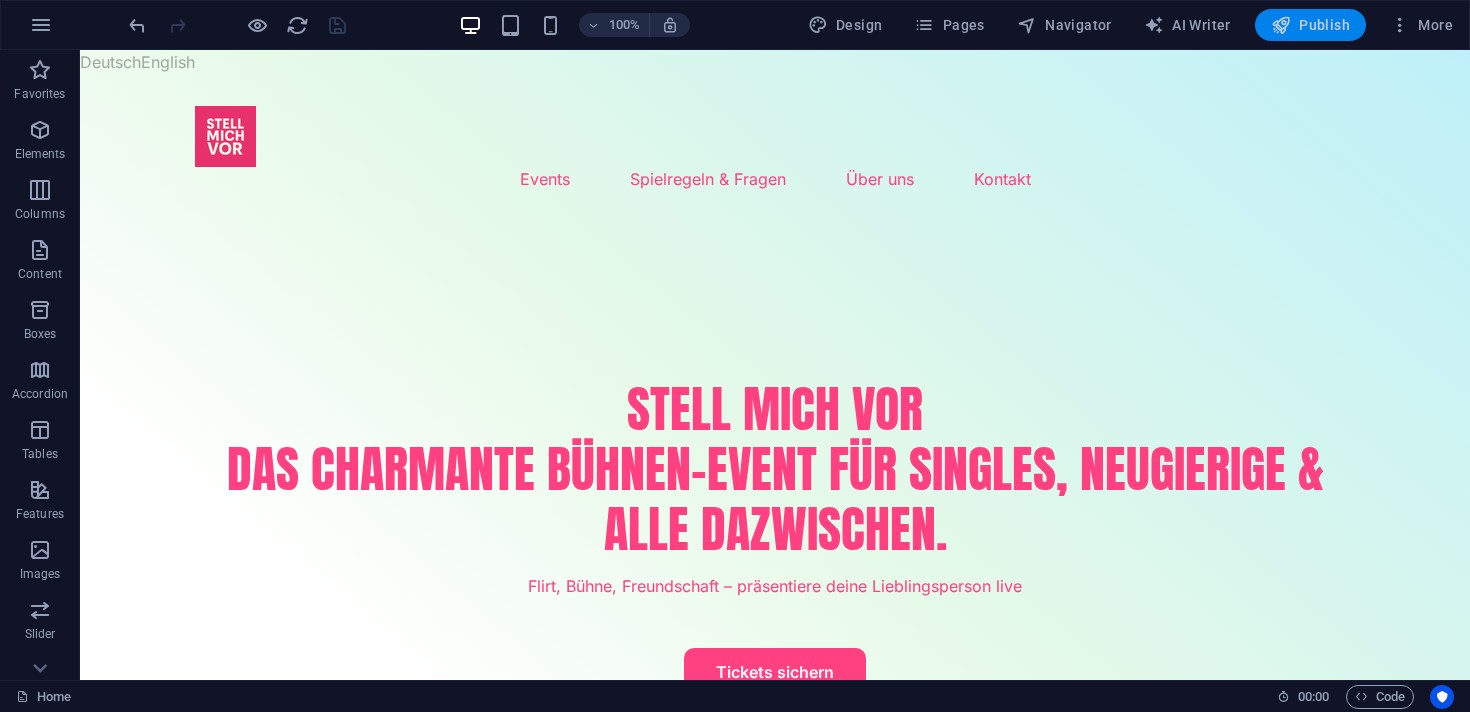 click on "Publish" at bounding box center [1310, 25] 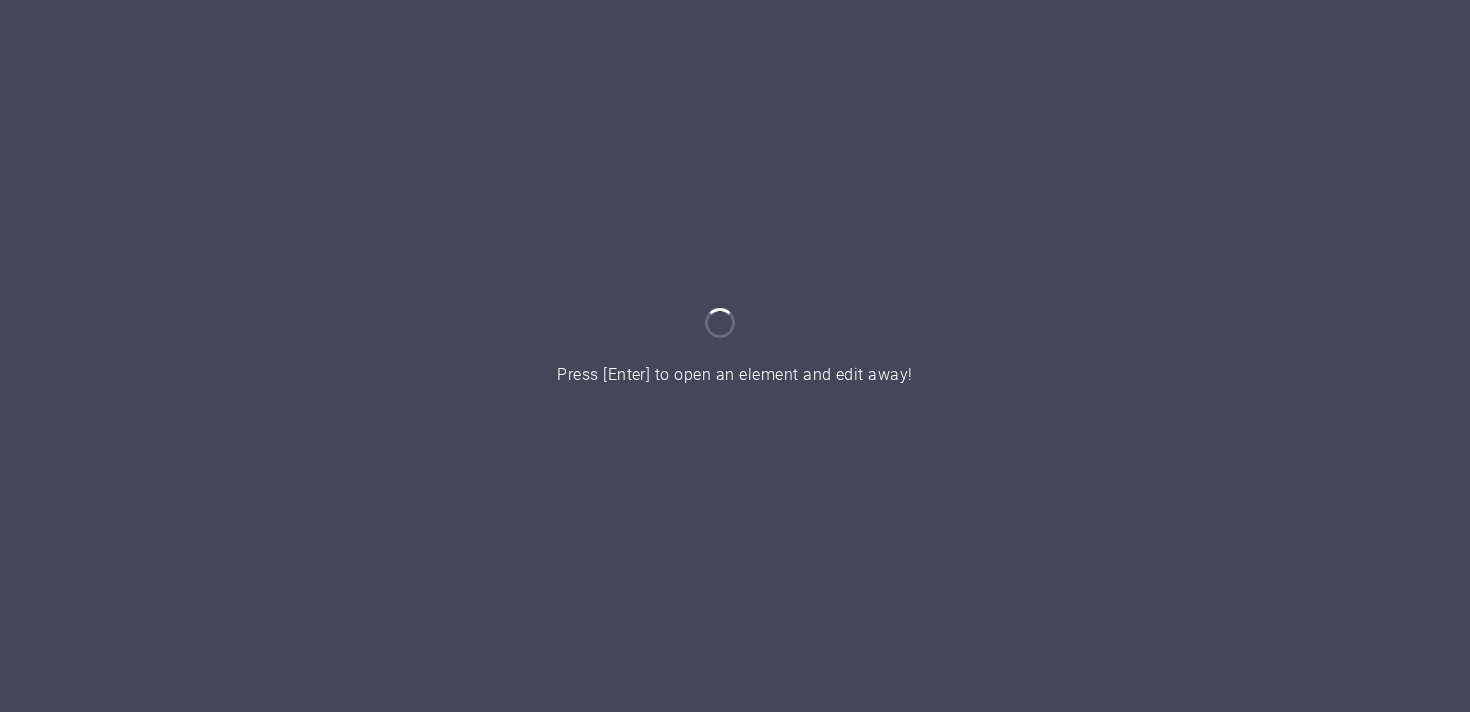 scroll, scrollTop: 0, scrollLeft: 0, axis: both 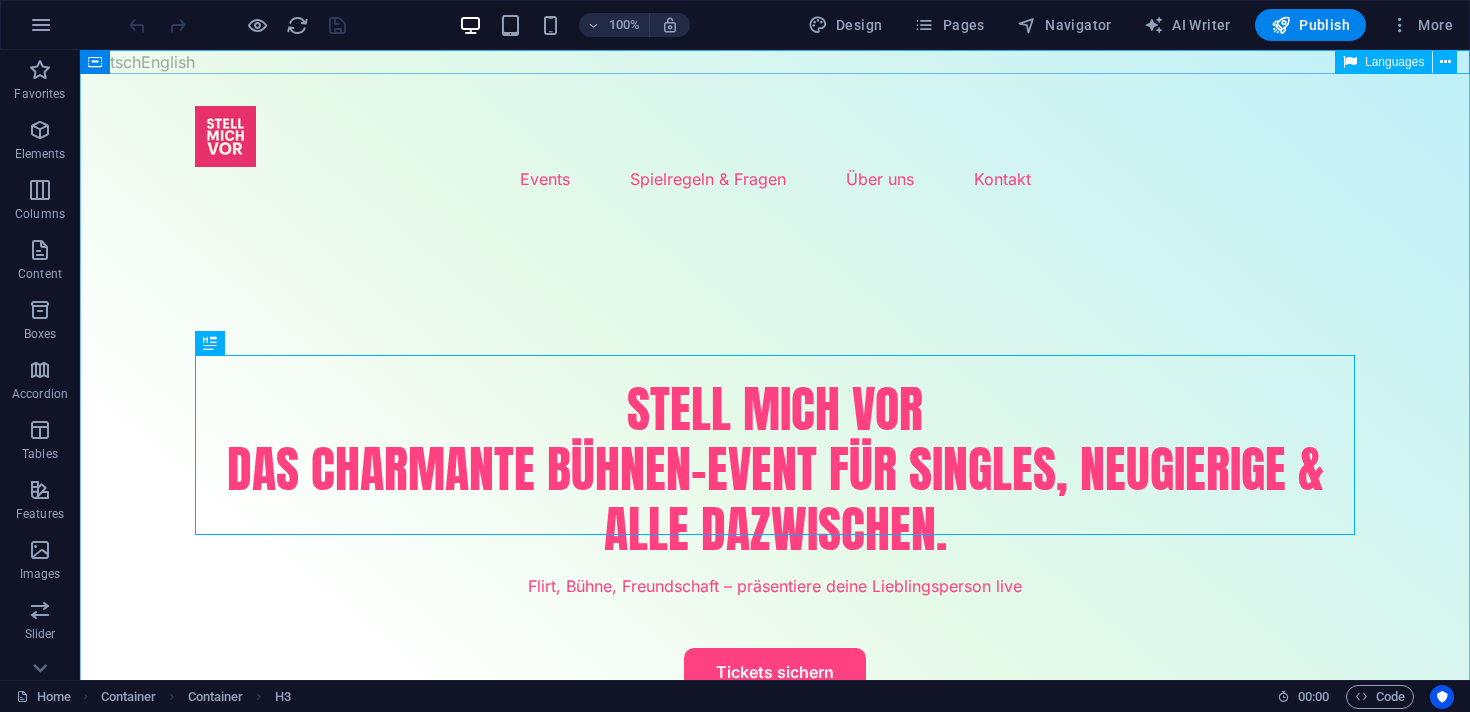 click on "Languages" at bounding box center [1394, 62] 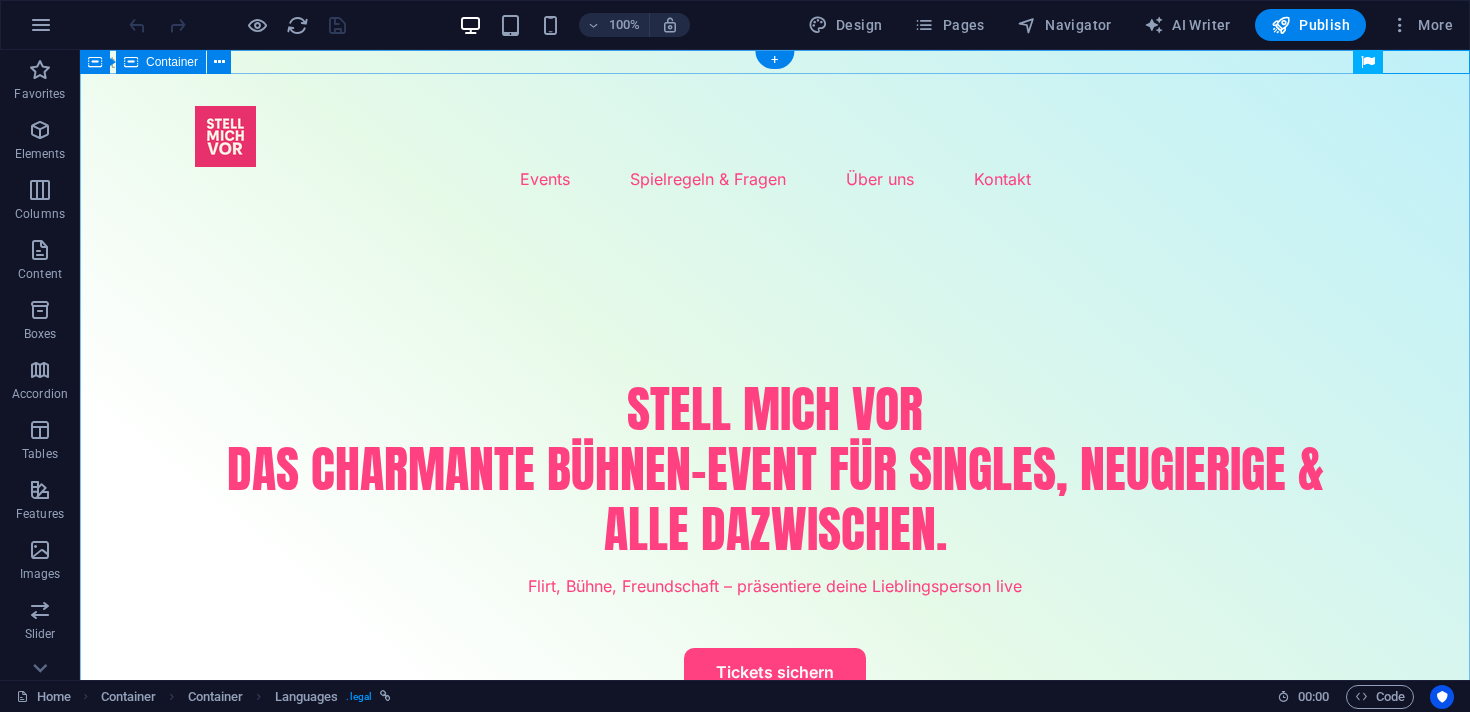 click on "Deutsch English" at bounding box center [775, 62] 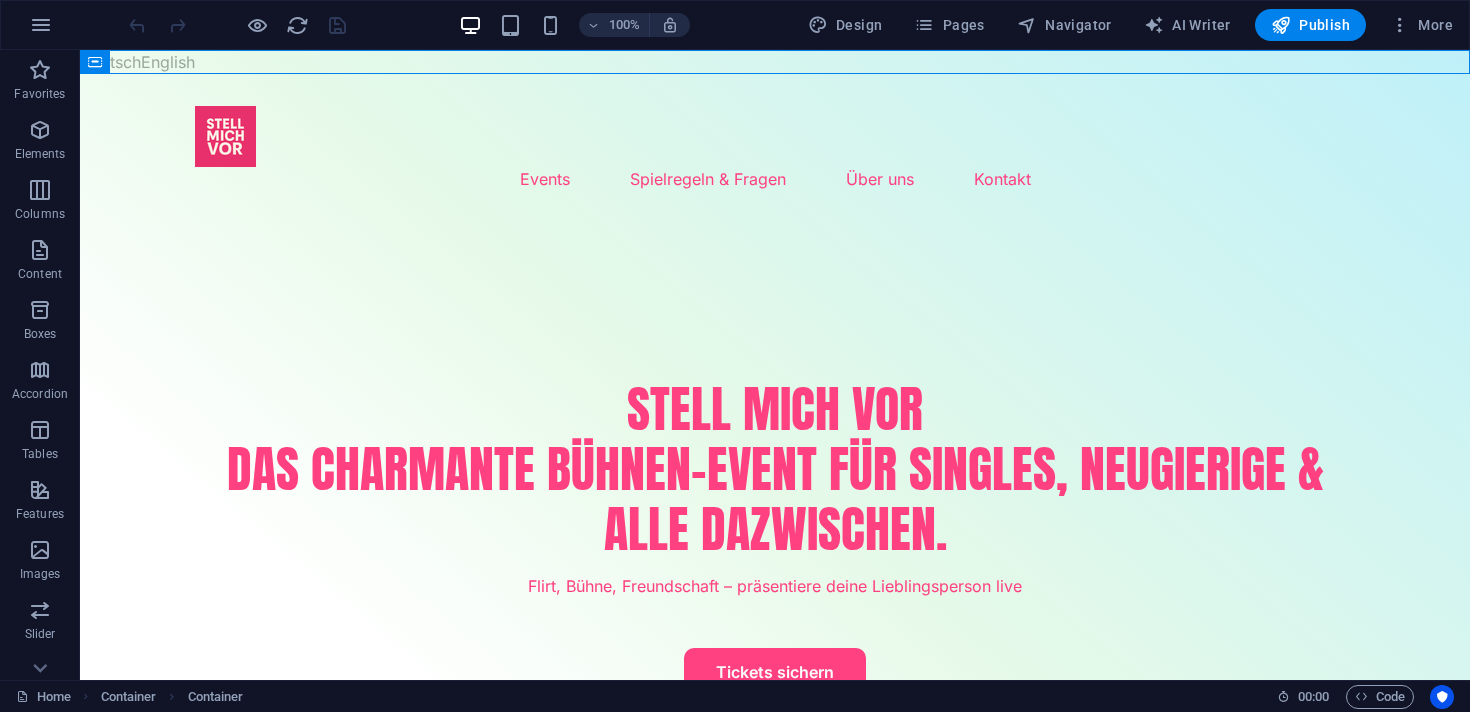 click on "Design Pages Navigator AI Writer Publish More" at bounding box center [1130, 25] 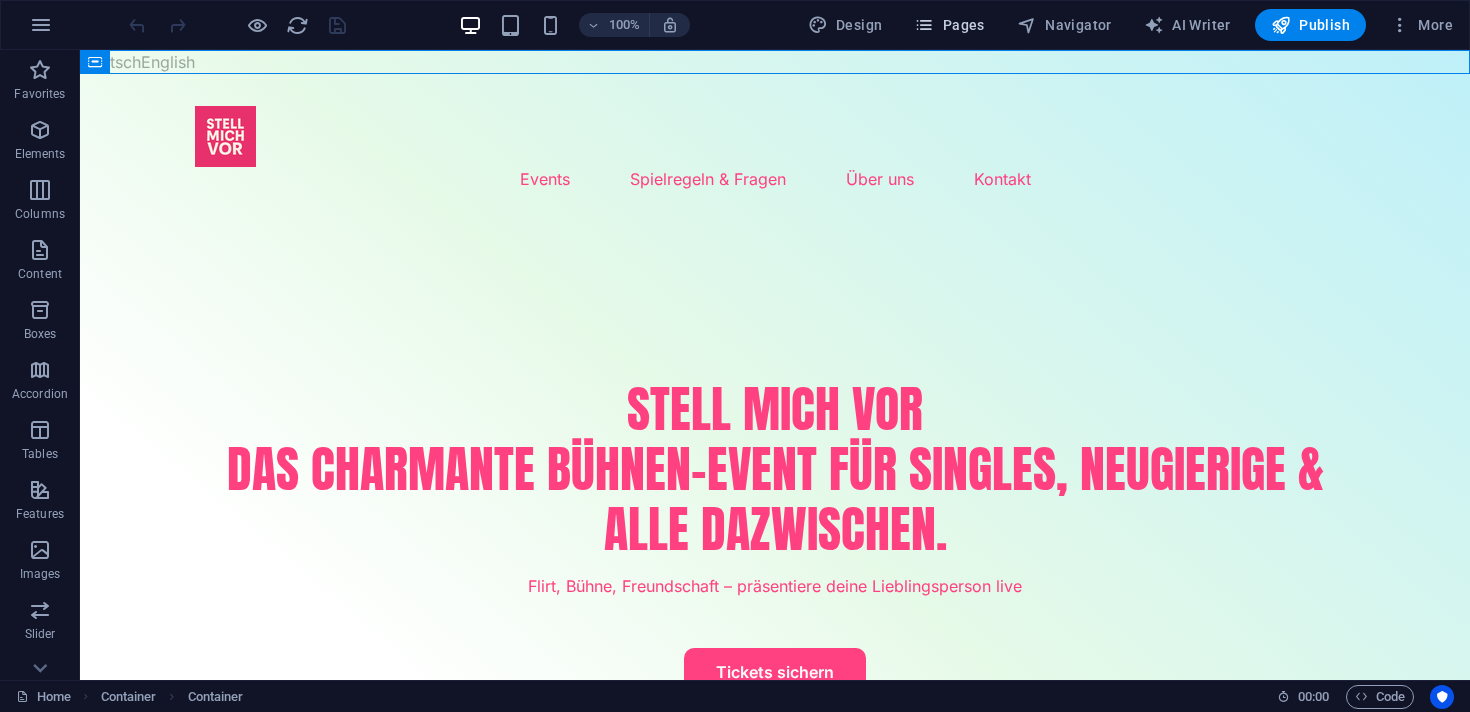 click on "Pages" at bounding box center [949, 25] 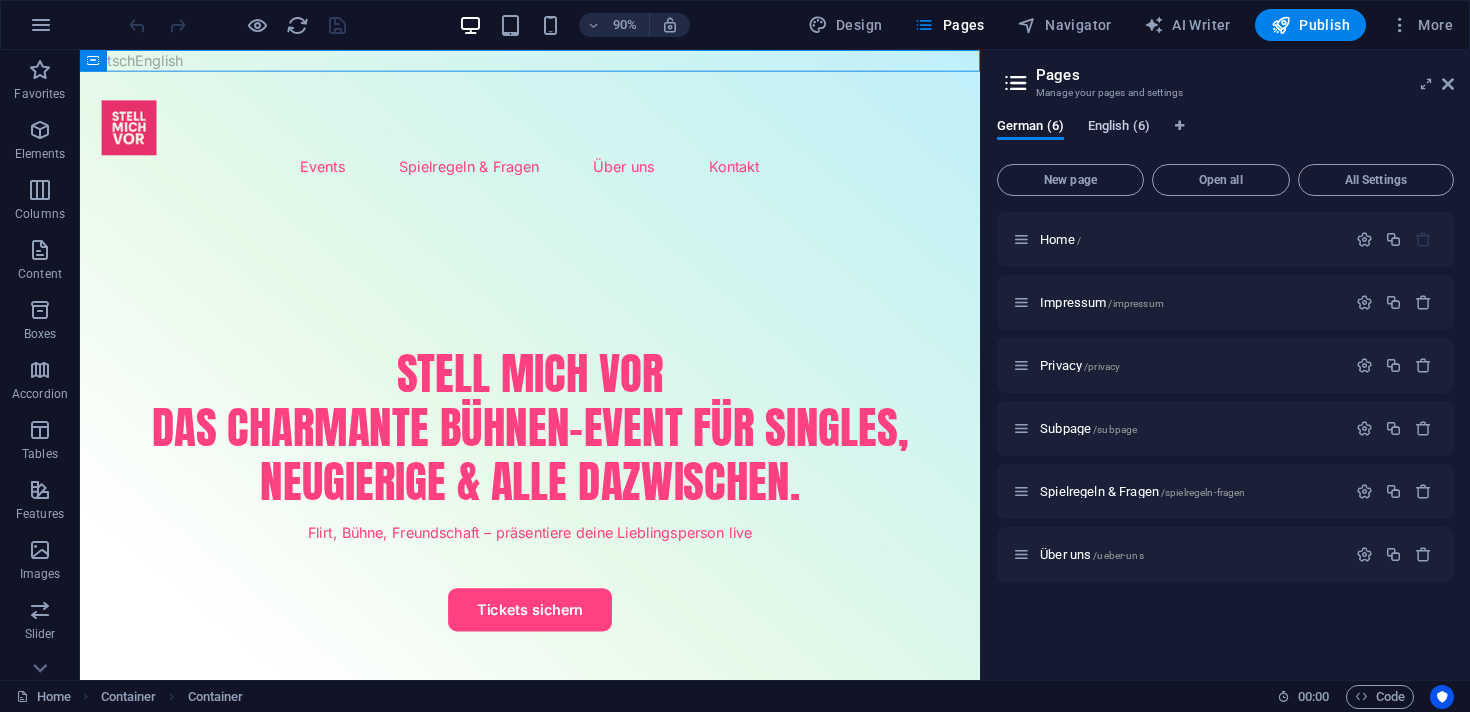 click on "English (6)" at bounding box center [1119, 128] 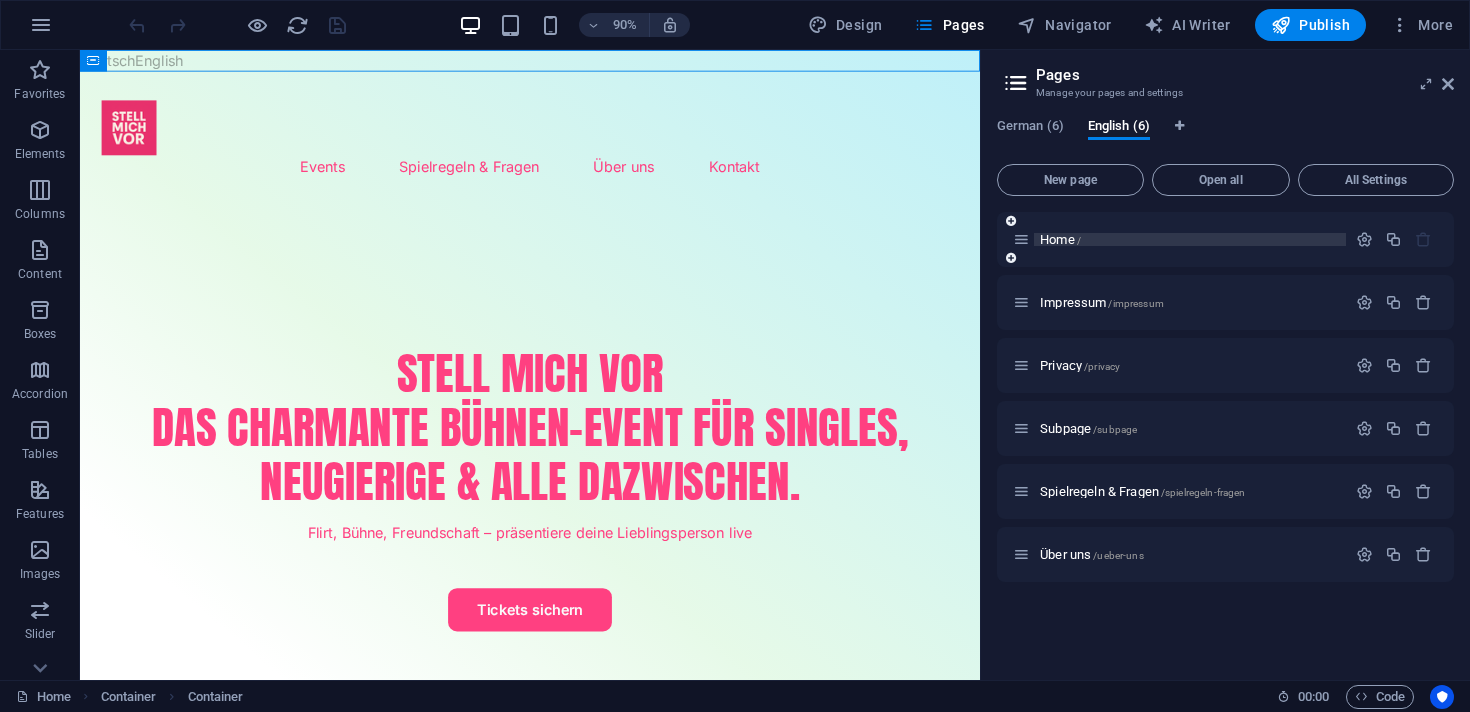 click on "Home /" at bounding box center (1190, 239) 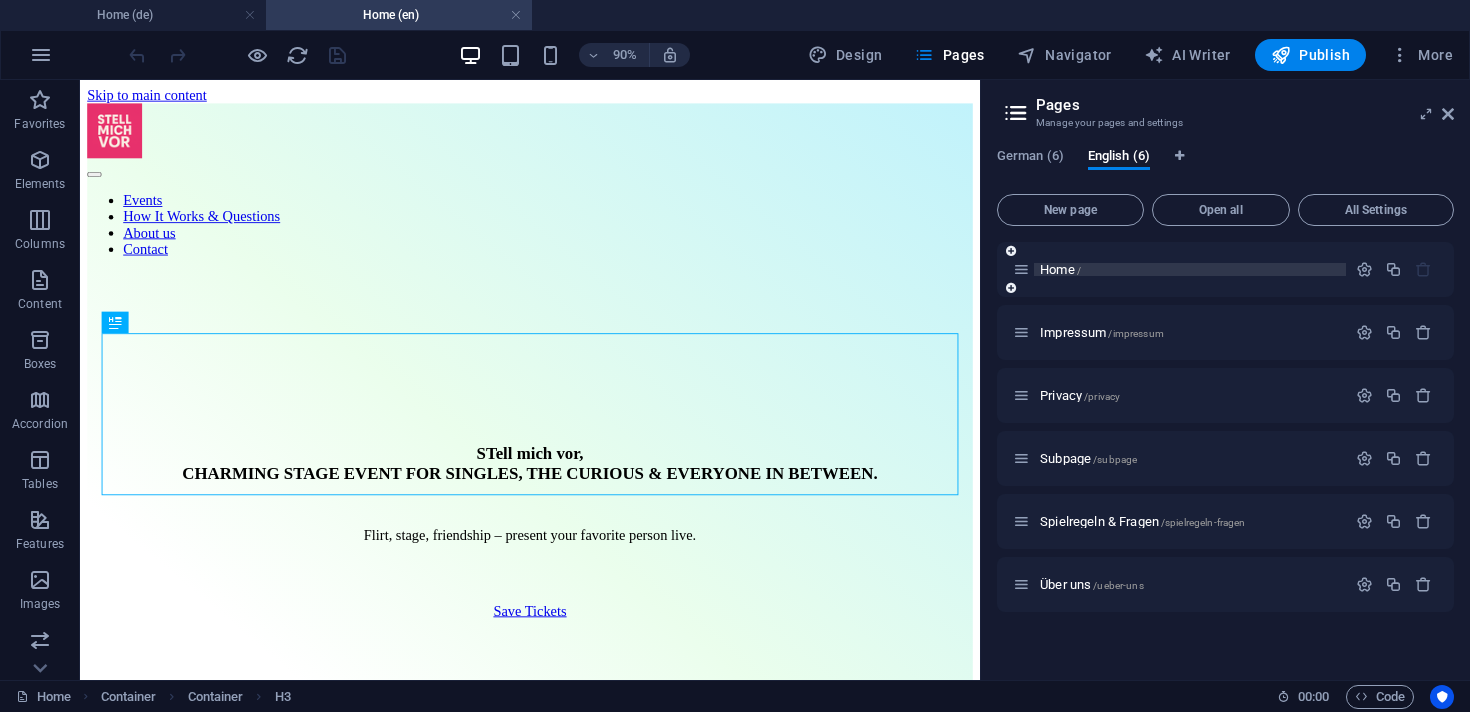 scroll, scrollTop: 0, scrollLeft: 0, axis: both 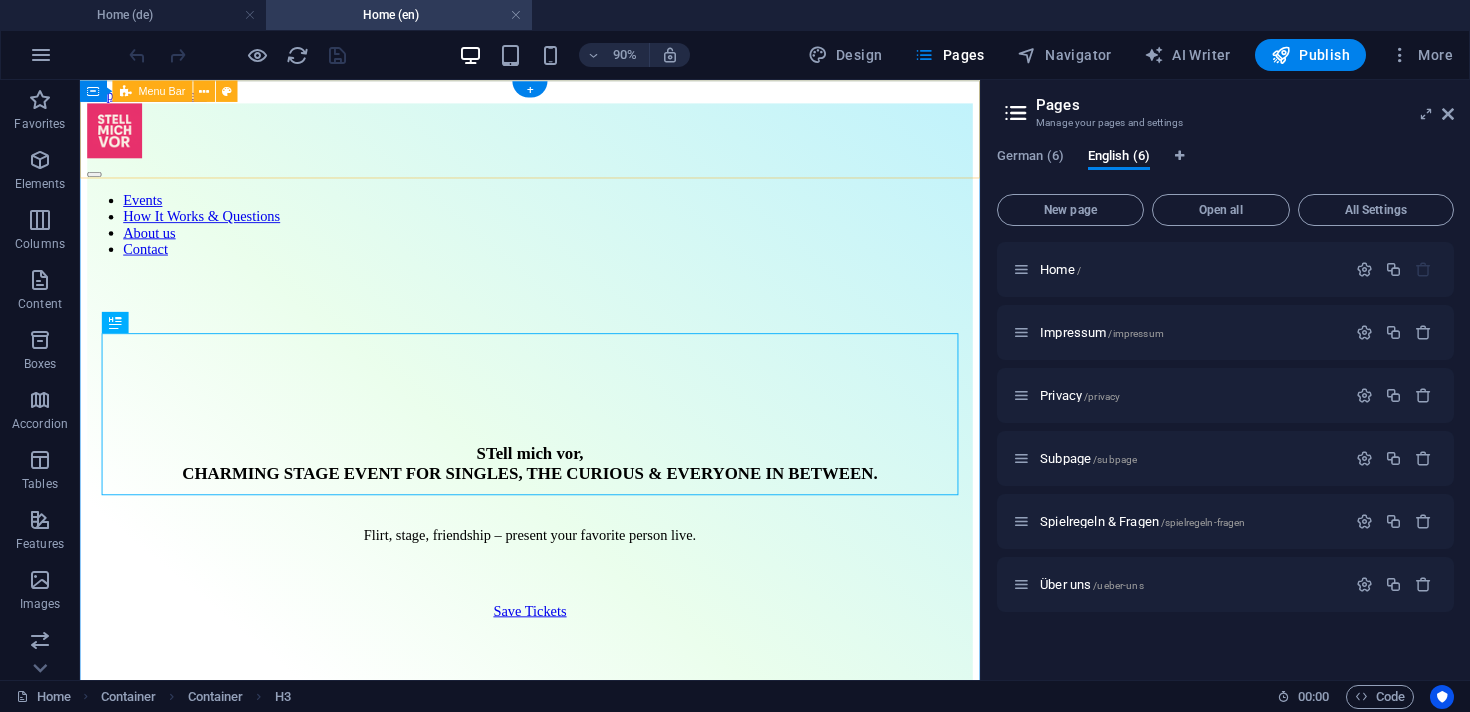 click on "Events How It Works & Questions About us Contact" at bounding box center [580, 191] 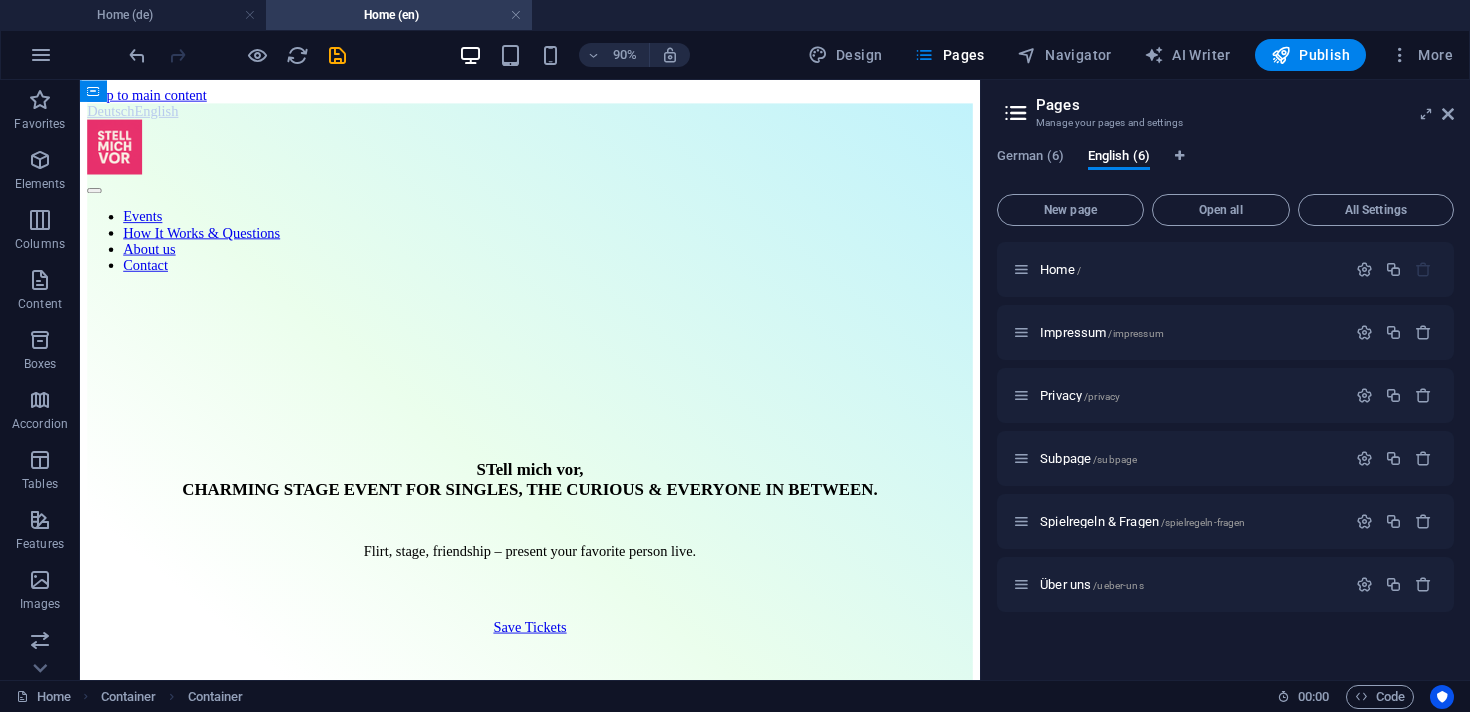 drag, startPoint x: 102, startPoint y: 174, endPoint x: 111, endPoint y: 97, distance: 77.52419 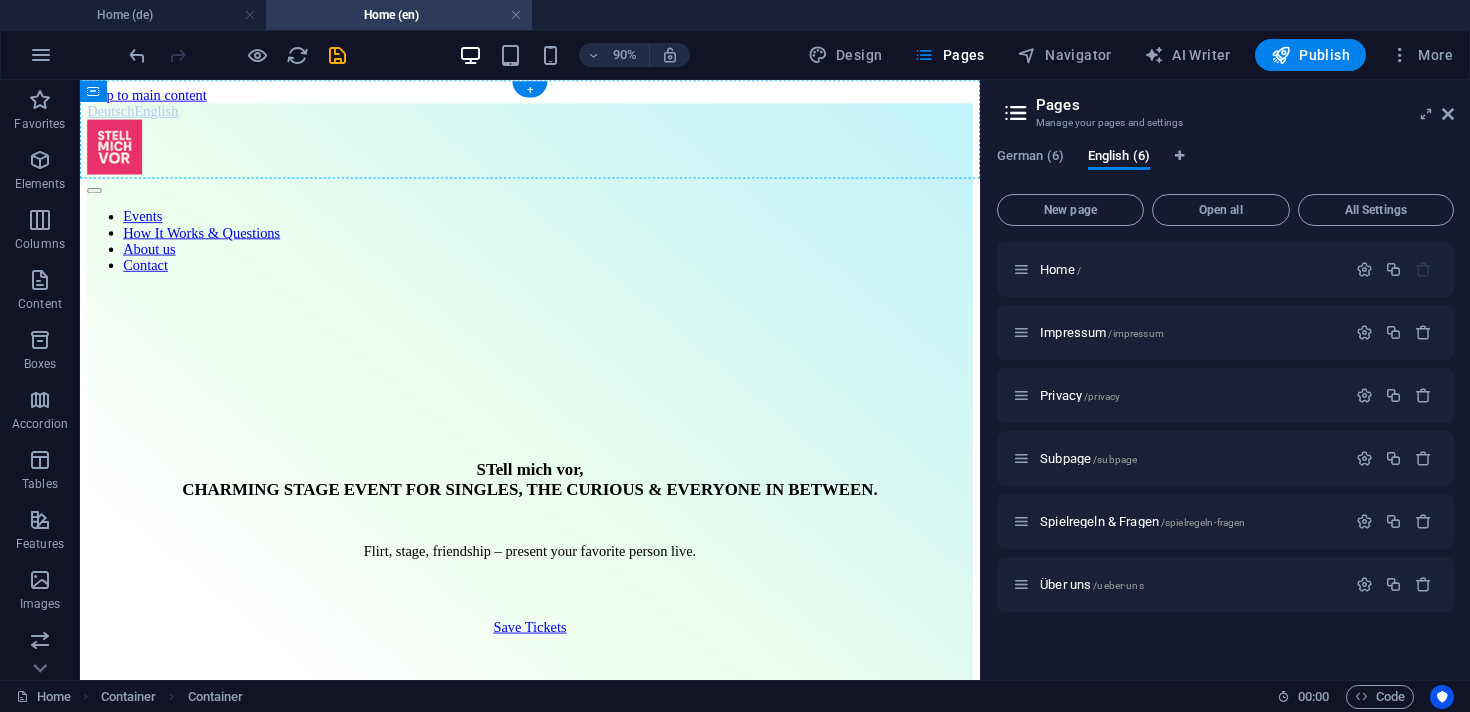drag, startPoint x: 177, startPoint y: 245, endPoint x: 130, endPoint y: 105, distance: 147.67871 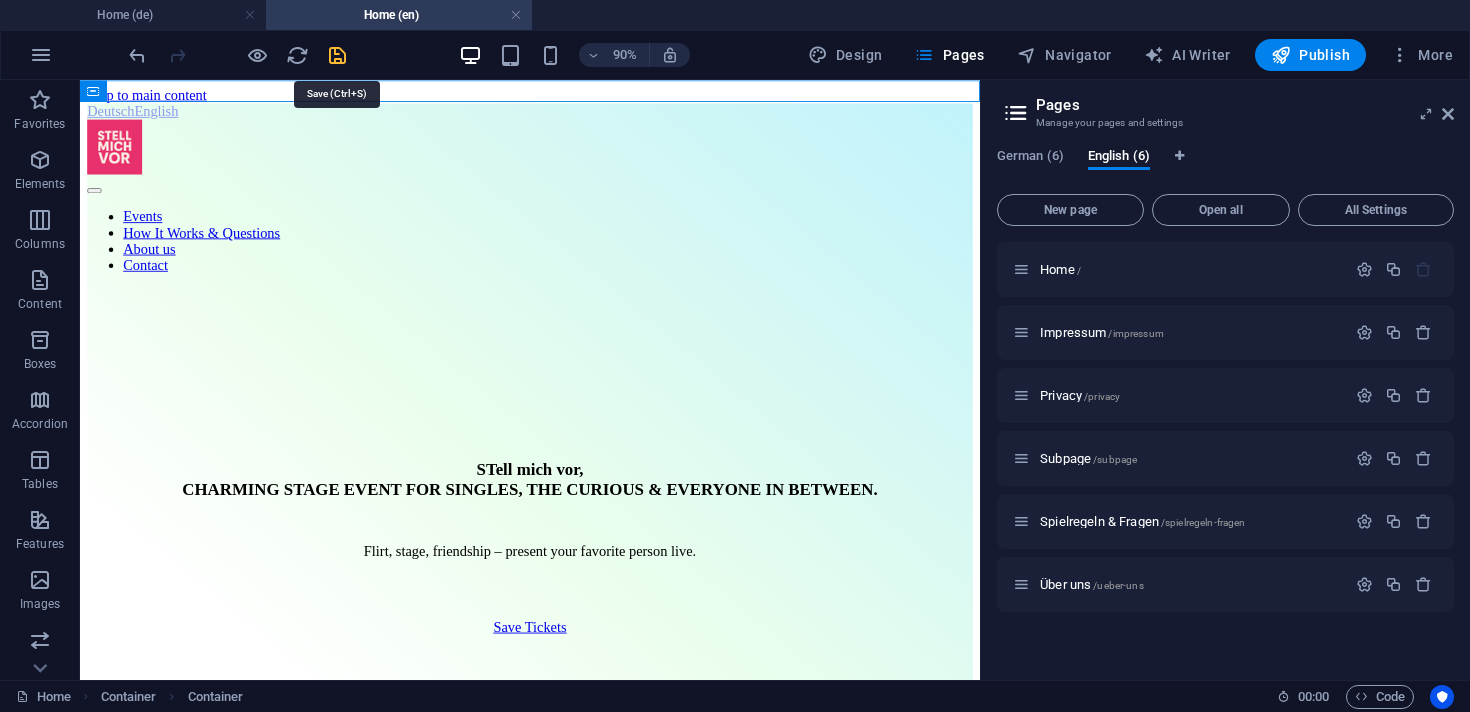 click at bounding box center [337, 55] 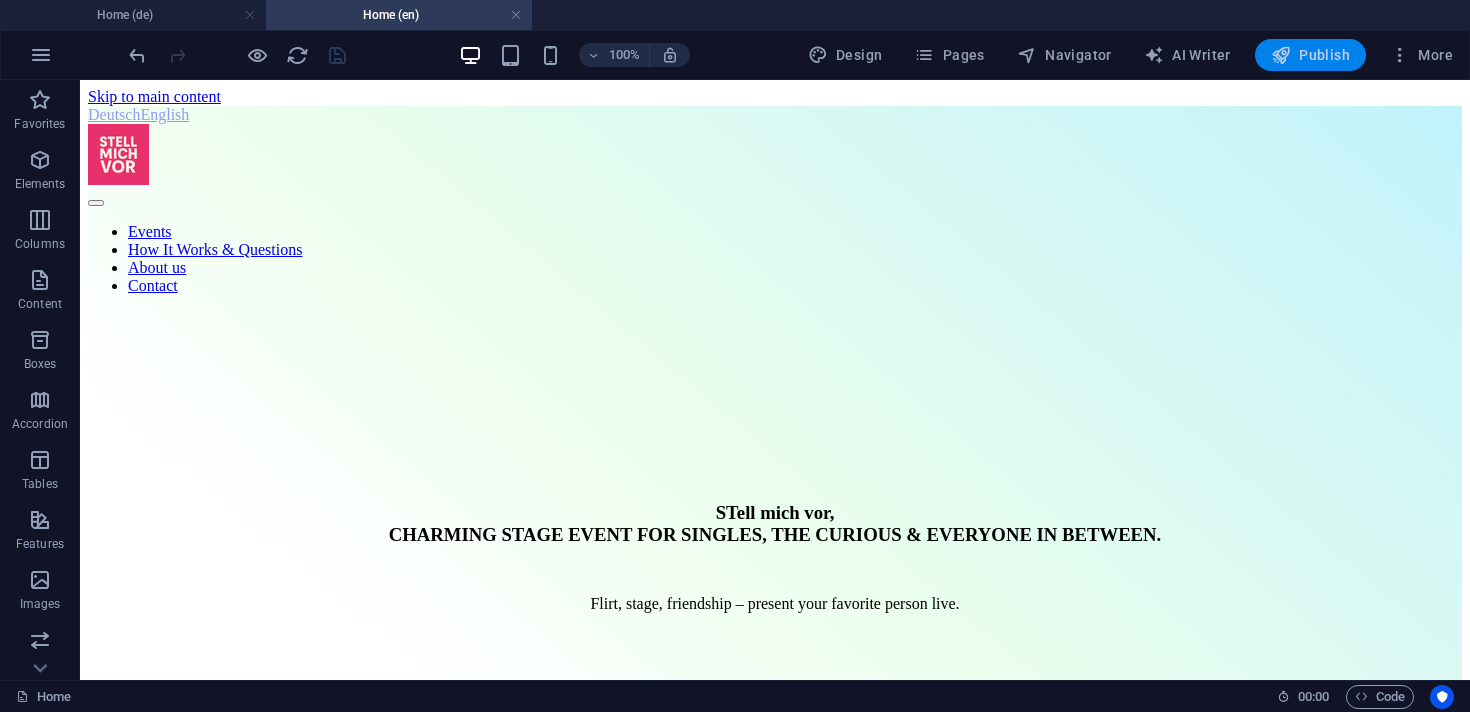 click on "Publish" at bounding box center (1310, 55) 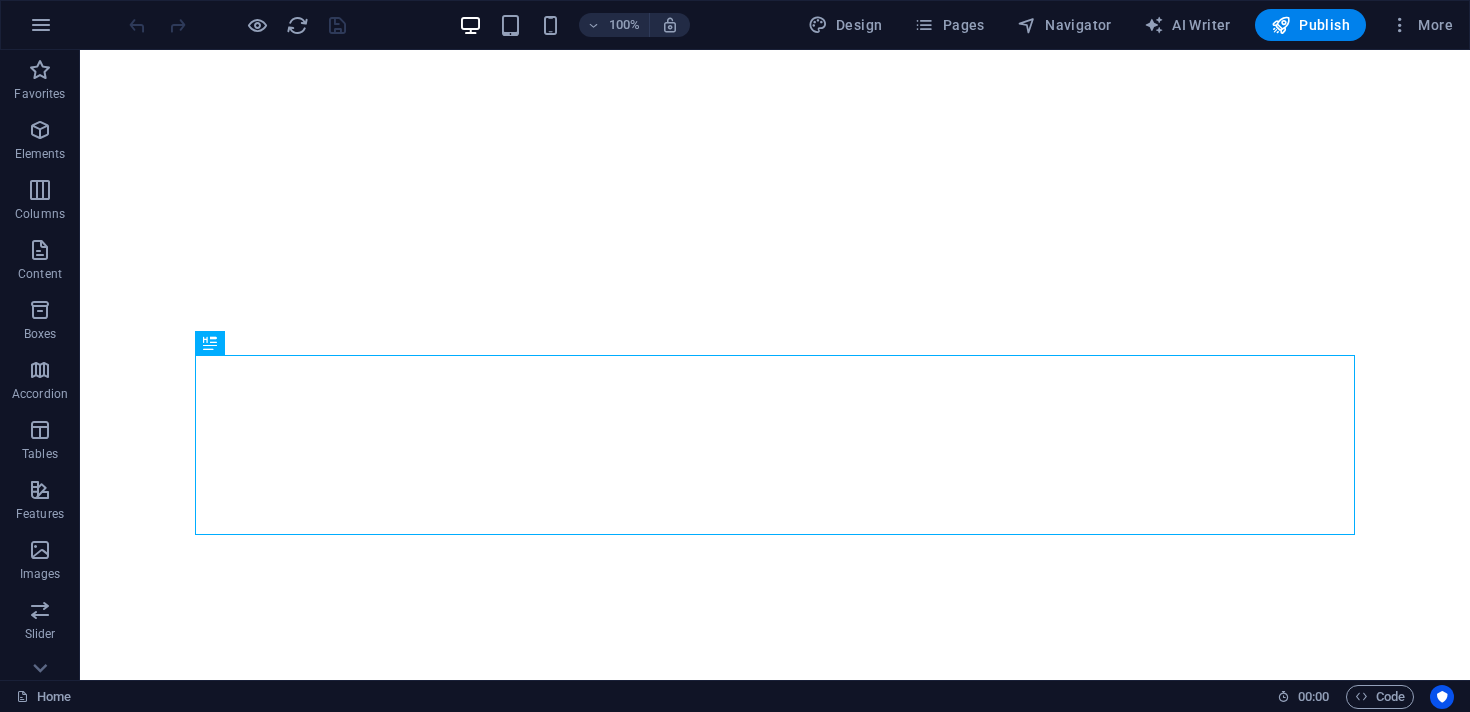 scroll, scrollTop: 0, scrollLeft: 0, axis: both 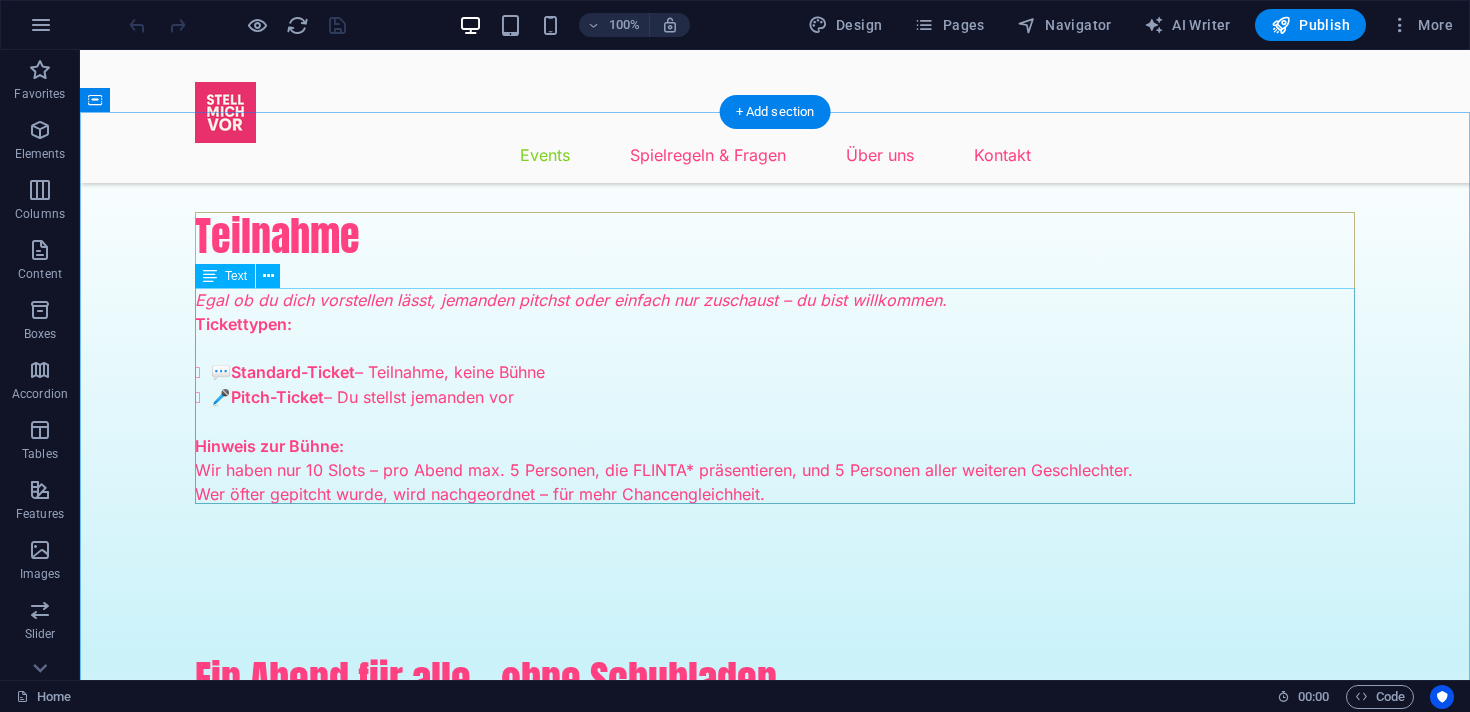 click on "Egal ob du dich vorstellen lässt, jemanden pitchst oder einfach nur zuschaust – du bist willkommen. Tickettypen: 💬  Standard-Ticket  – Teilnahme, keine Bühne 🎤  Pitch-Ticket  – Du stellst jemanden vor  Hinweis zur Bühne: Wir haben nur 10 Slots – pro Abend max. 5 Personen, die FLINTA* präsentieren, und 5 Personen aller weiteren Geschlechter. Wer öfter gepitcht wurde, wird nachgeordnet – für mehr Chancengleichheit." at bounding box center (775, 397) 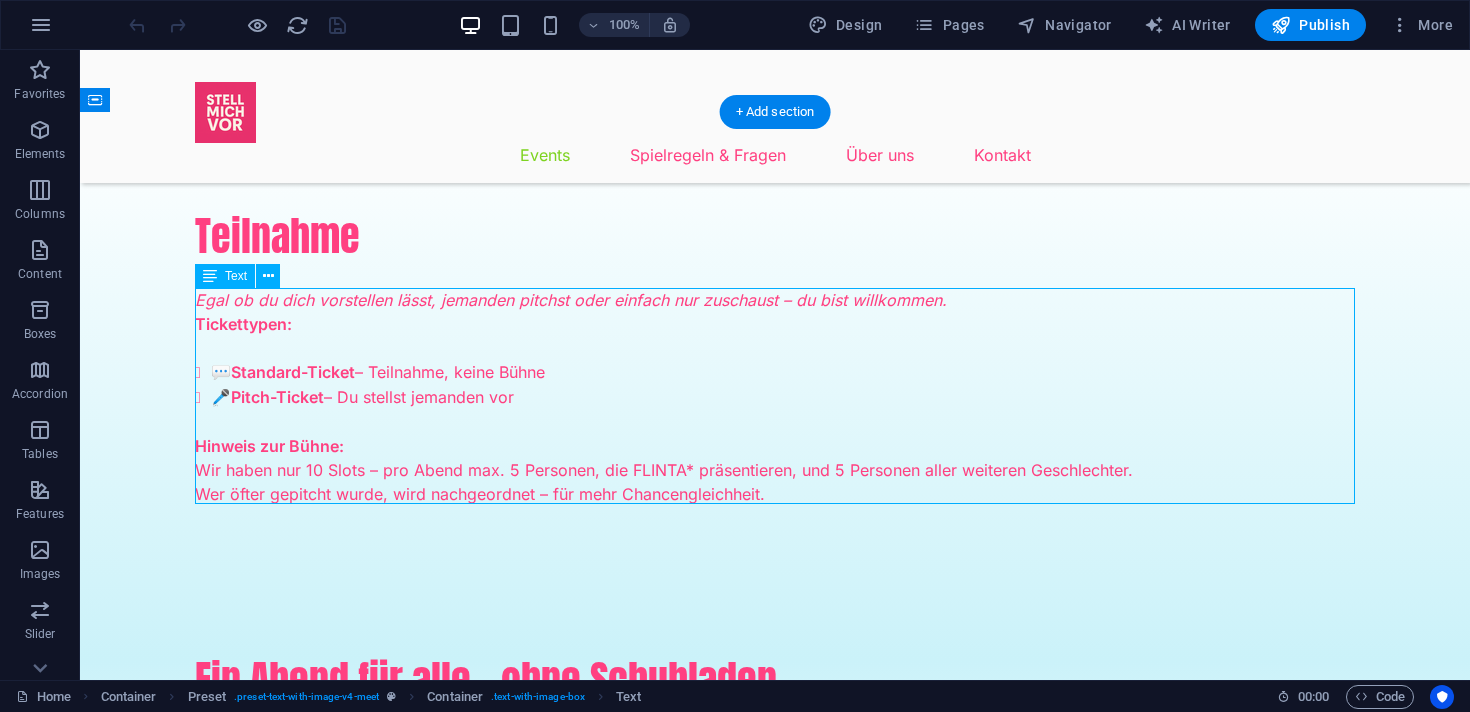 click on "Egal ob du dich vorstellen lässt, jemanden pitchst oder einfach nur zuschaust – du bist willkommen. Tickettypen: 💬  Standard-Ticket  – Teilnahme, keine Bühne 🎤  Pitch-Ticket  – Du stellst jemanden vor  Hinweis zur Bühne: Wir haben nur 10 Slots – pro Abend max. 5 Personen, die FLINTA* präsentieren, und 5 Personen aller weiteren Geschlechter. Wer öfter gepitcht wurde, wird nachgeordnet – für mehr Chancengleichheit." at bounding box center (775, 397) 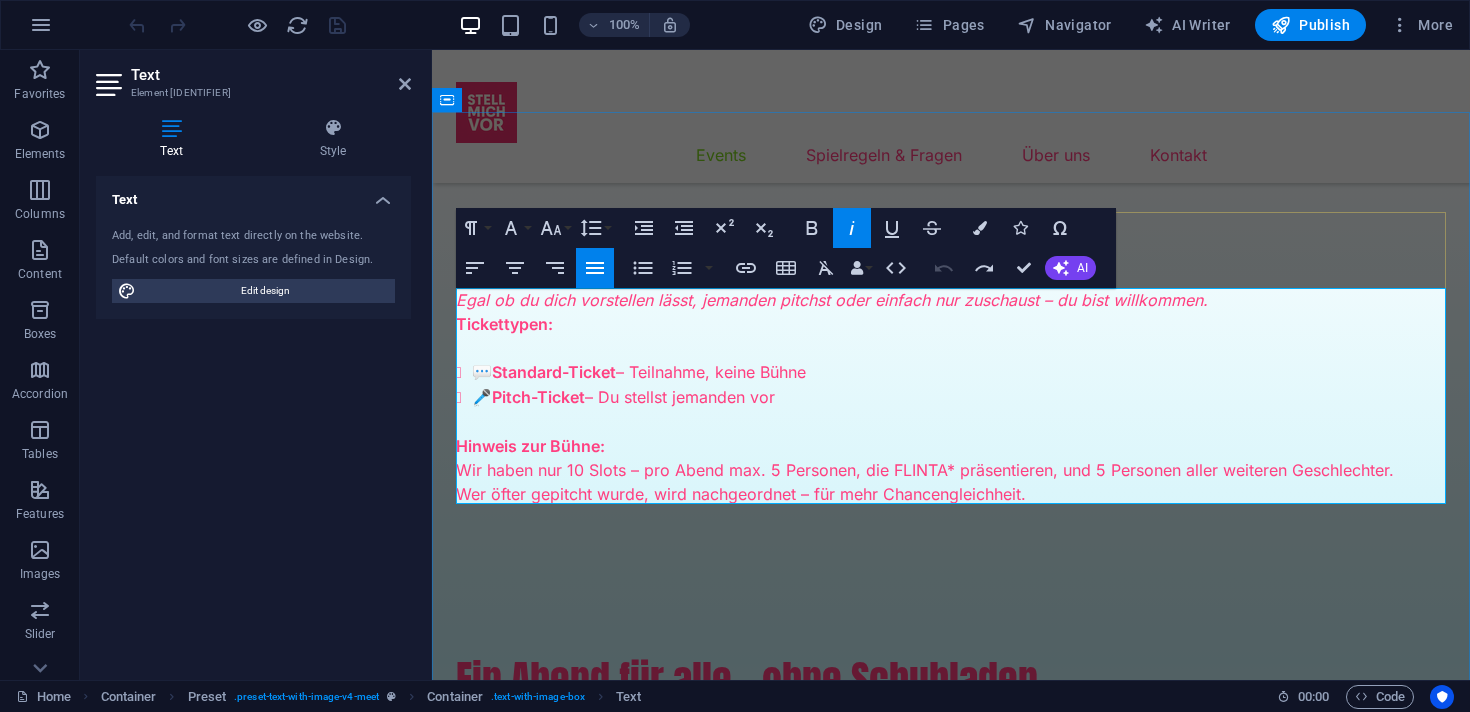 click on "🎤  Pitch-Ticket  – Du stellst jemanden vor" at bounding box center (959, 397) 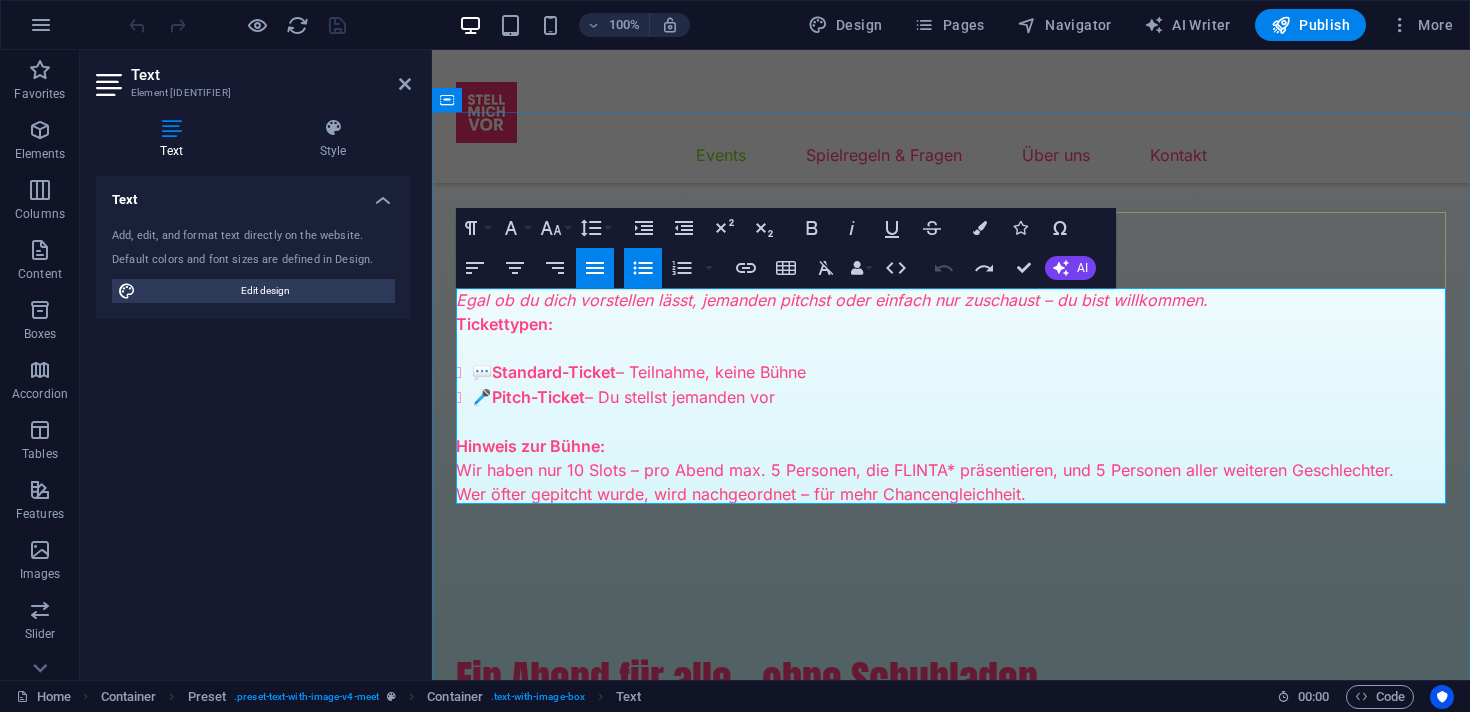 click at bounding box center (951, 422) 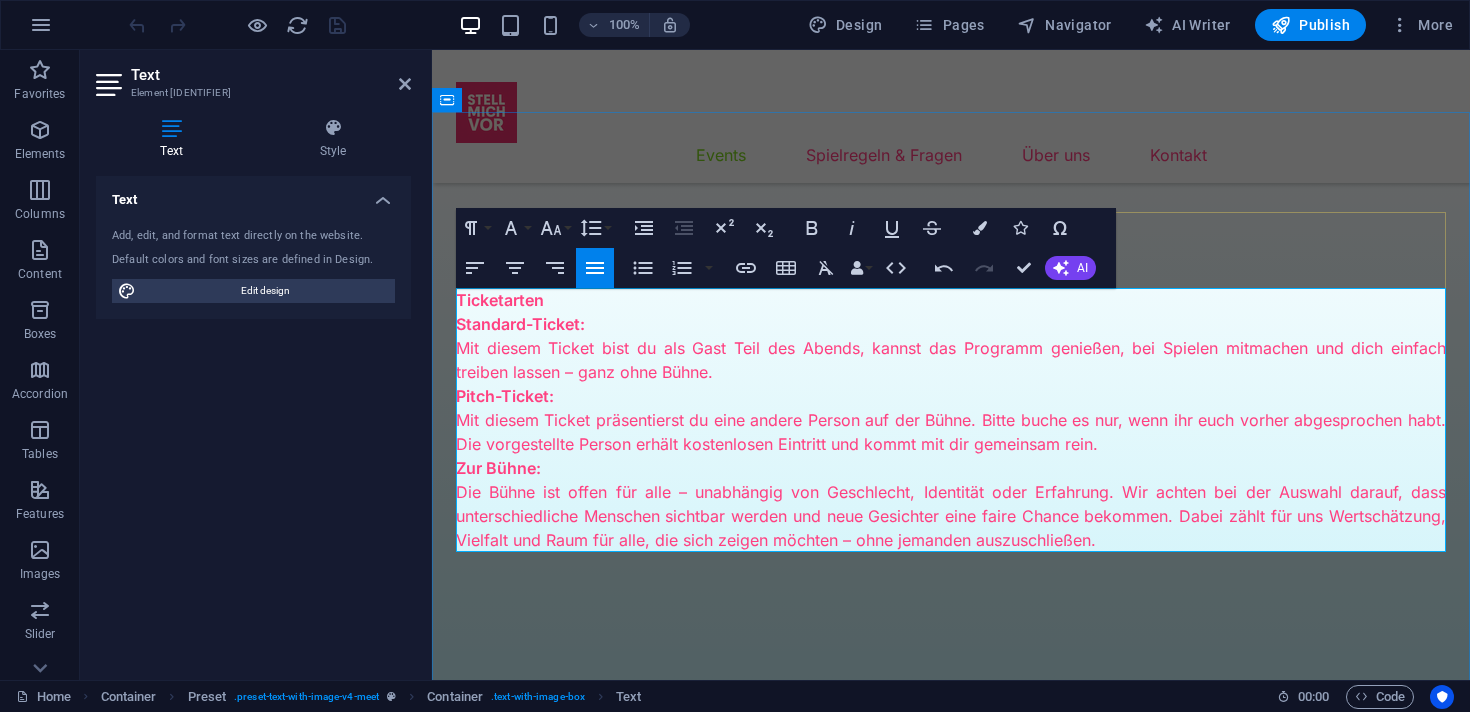 click on "Standard-Ticket: Mit diesem Ticket bist du als Gast Teil des Abends, kannst das Programm genießen, bei Spielen mitmachen und dich einfach treiben lassen – ganz ohne Bühne." at bounding box center (951, 348) 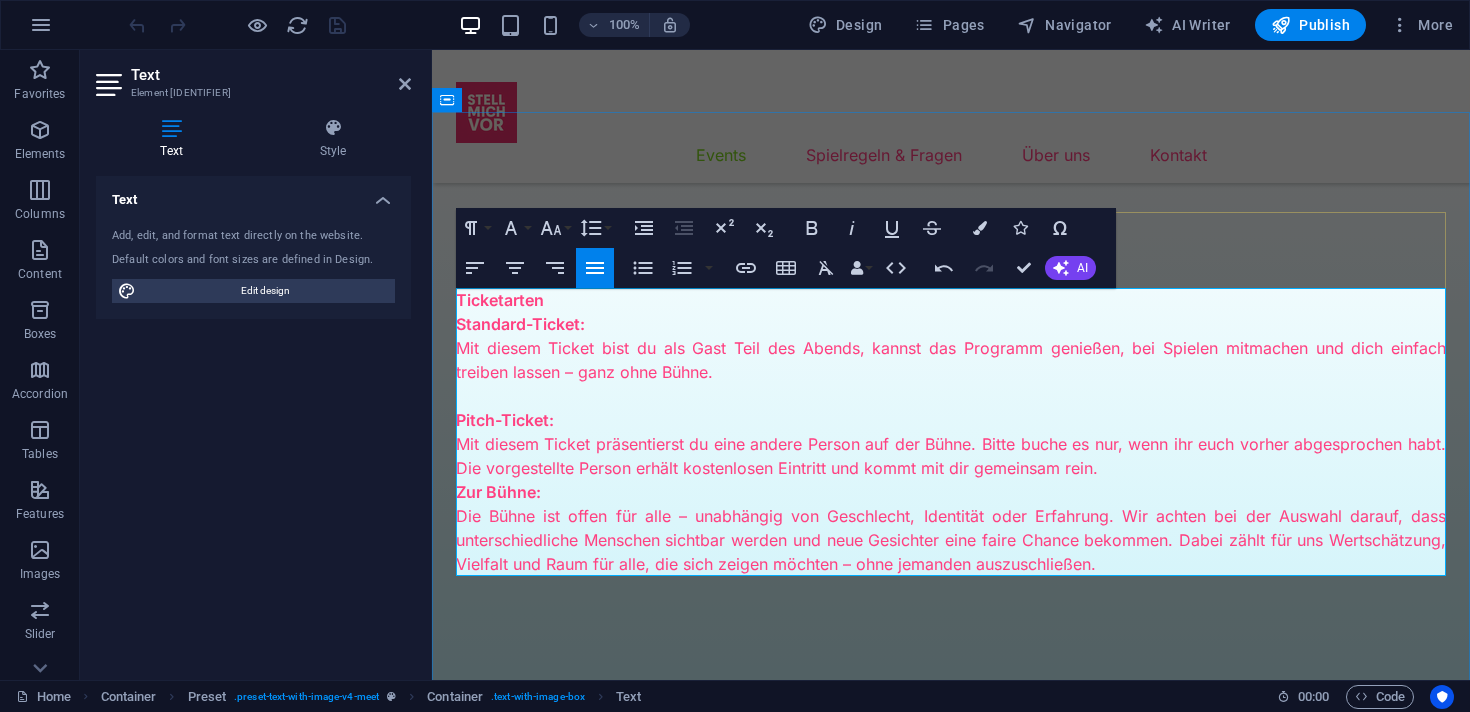 click on "Pitch-Ticket: Mit diesem Ticket präsentierst du eine andere Person auf der Bühne. Bitte buche es nur, wenn ihr euch vorher abgesprochen habt. Die vorgestellte Person erhält kostenlosen Eintritt und kommt mit dir gemeinsam rein." at bounding box center (951, 444) 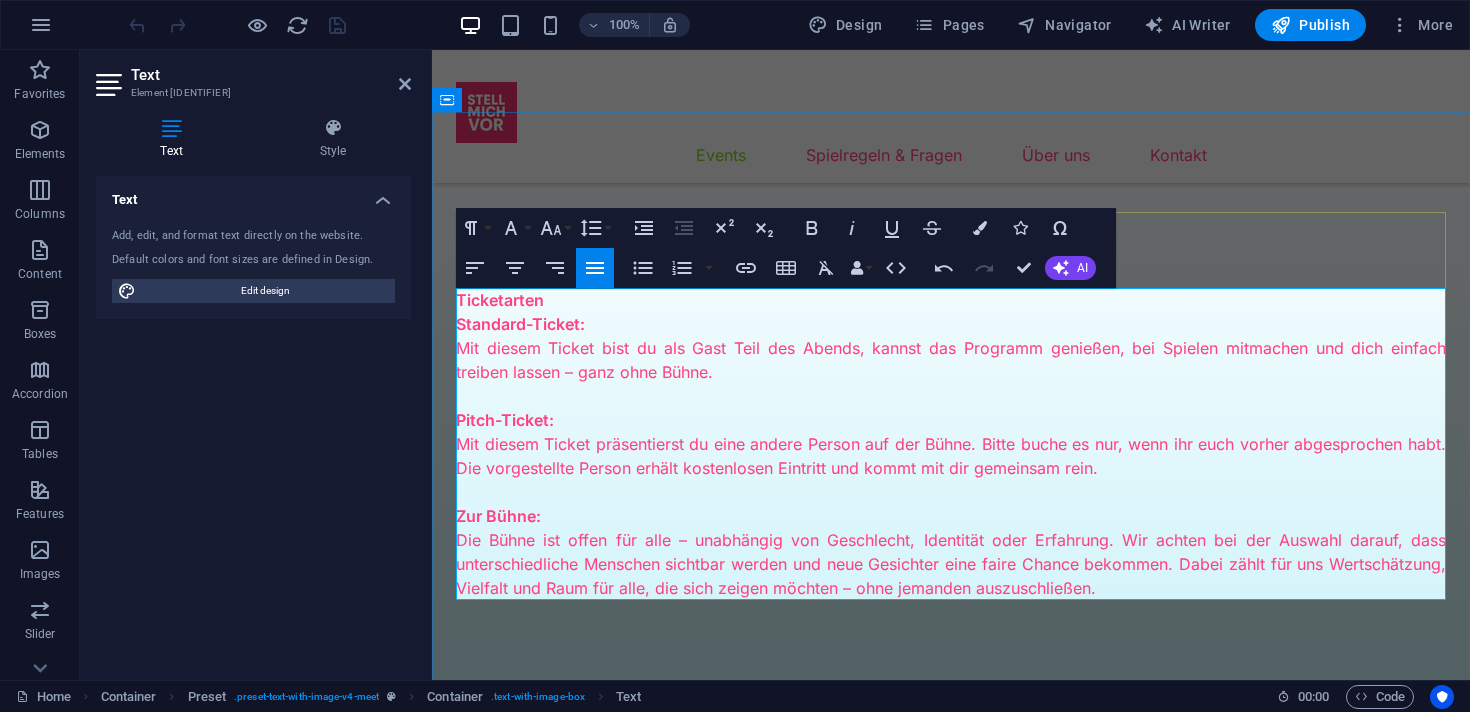 click on "Standard-Ticket: Mit diesem Ticket bist du als Gast Teil des Abends, kannst das Programm genießen, bei Spielen mitmachen und dich einfach treiben lassen – ganz ohne Bühne." at bounding box center [951, 348] 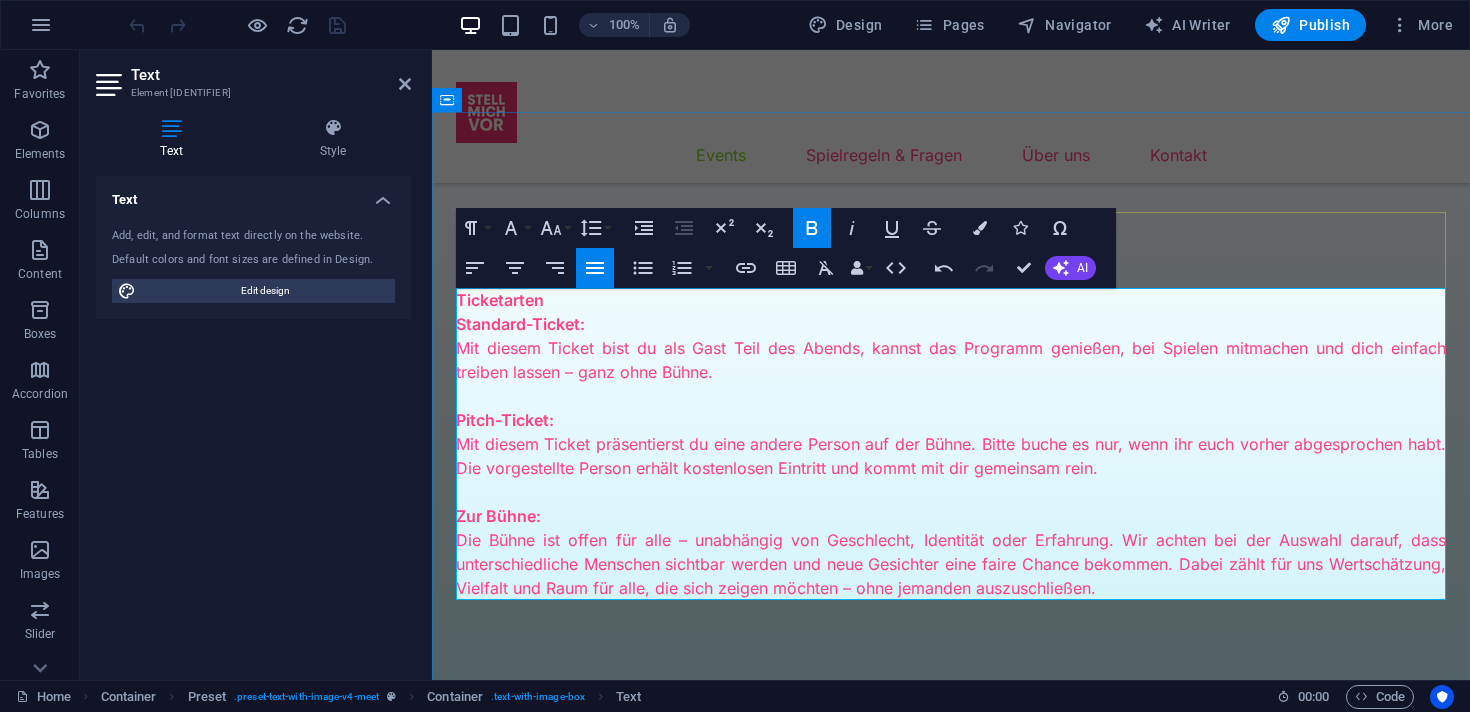 click on "Ticketarten" at bounding box center (951, 300) 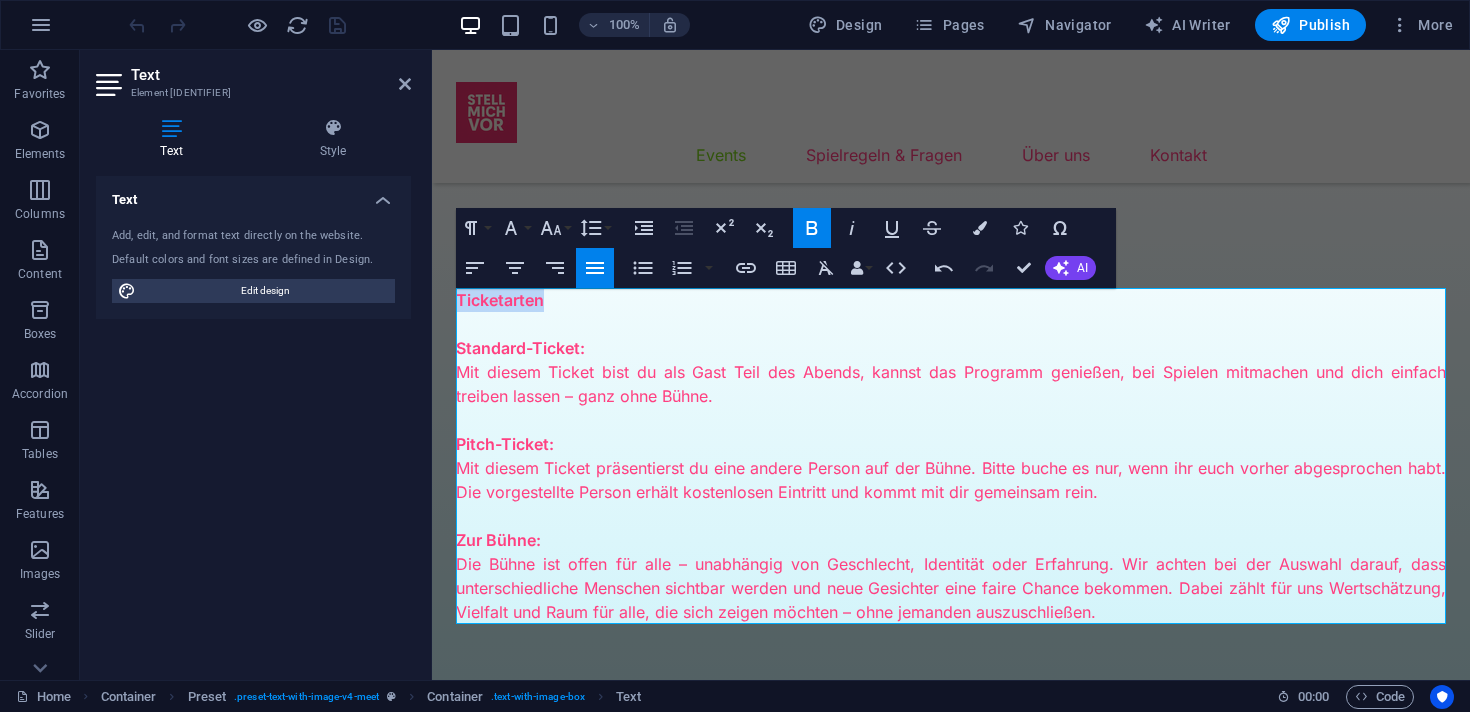 drag, startPoint x: 555, startPoint y: 298, endPoint x: 339, endPoint y: 297, distance: 216.00232 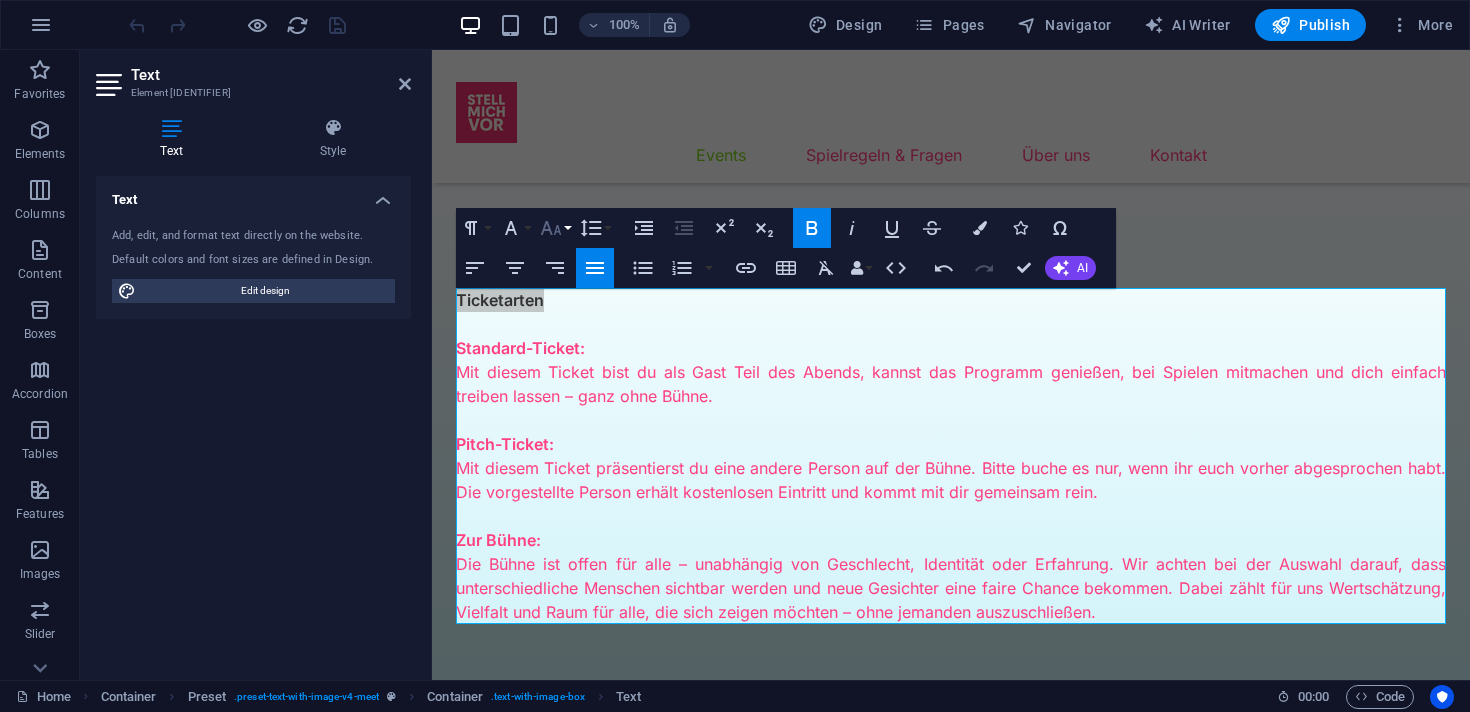 click on "Font Size" at bounding box center [555, 228] 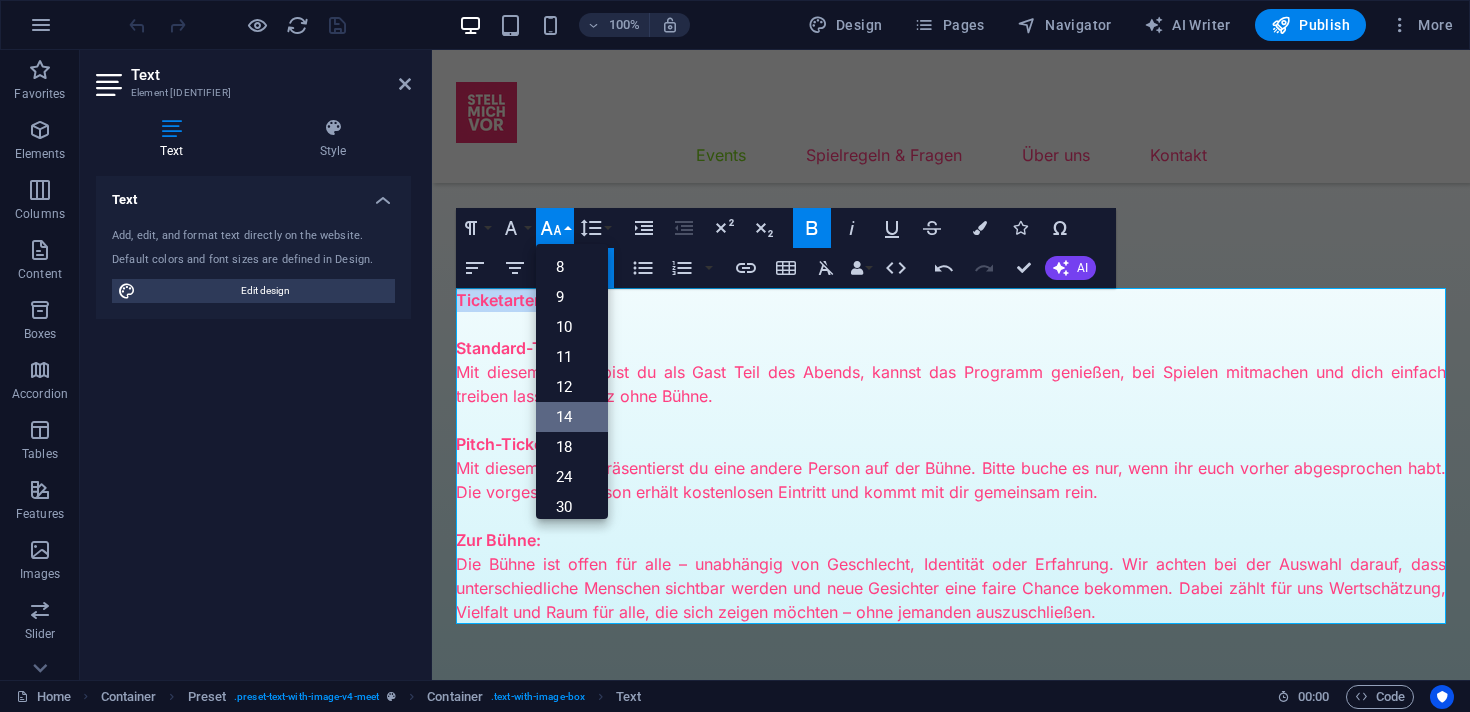 click on "14" at bounding box center (572, 417) 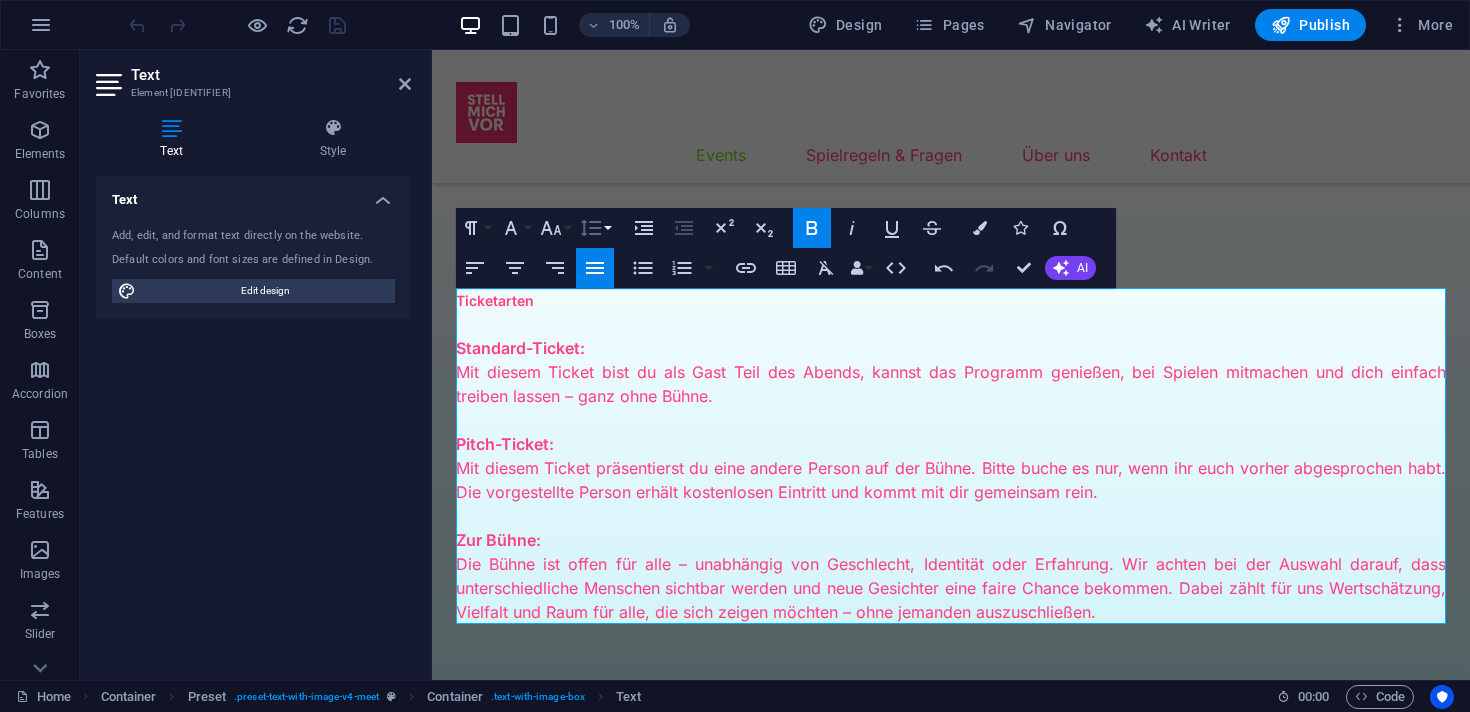 click 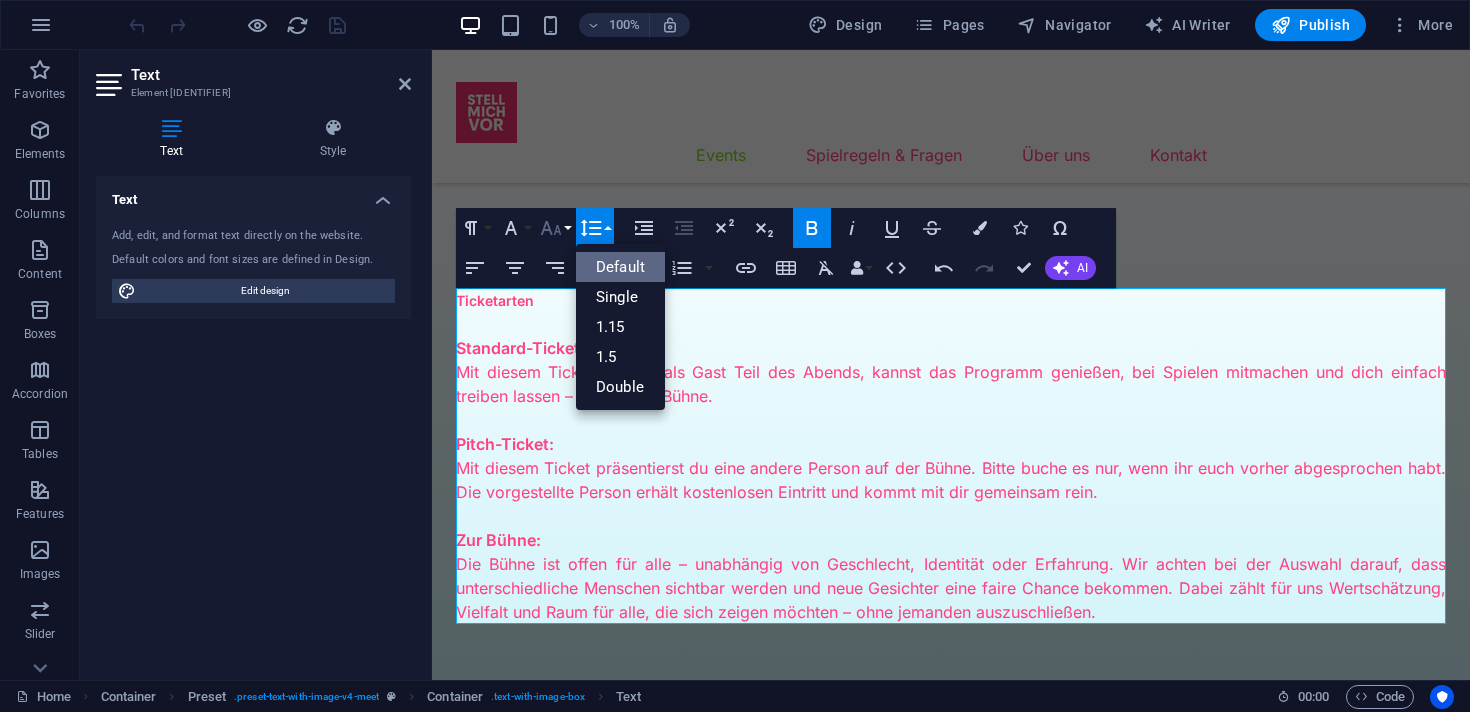 scroll, scrollTop: 0, scrollLeft: 0, axis: both 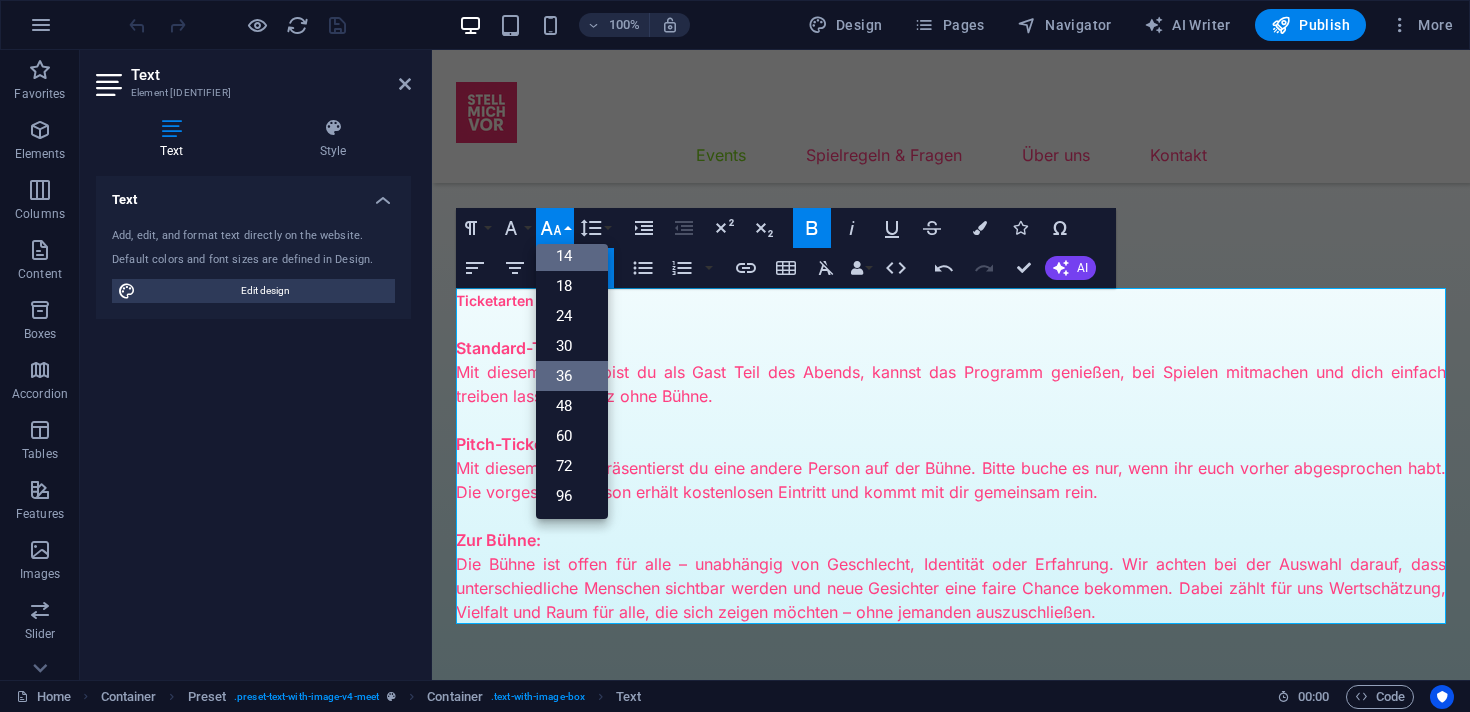 click on "36" at bounding box center [572, 376] 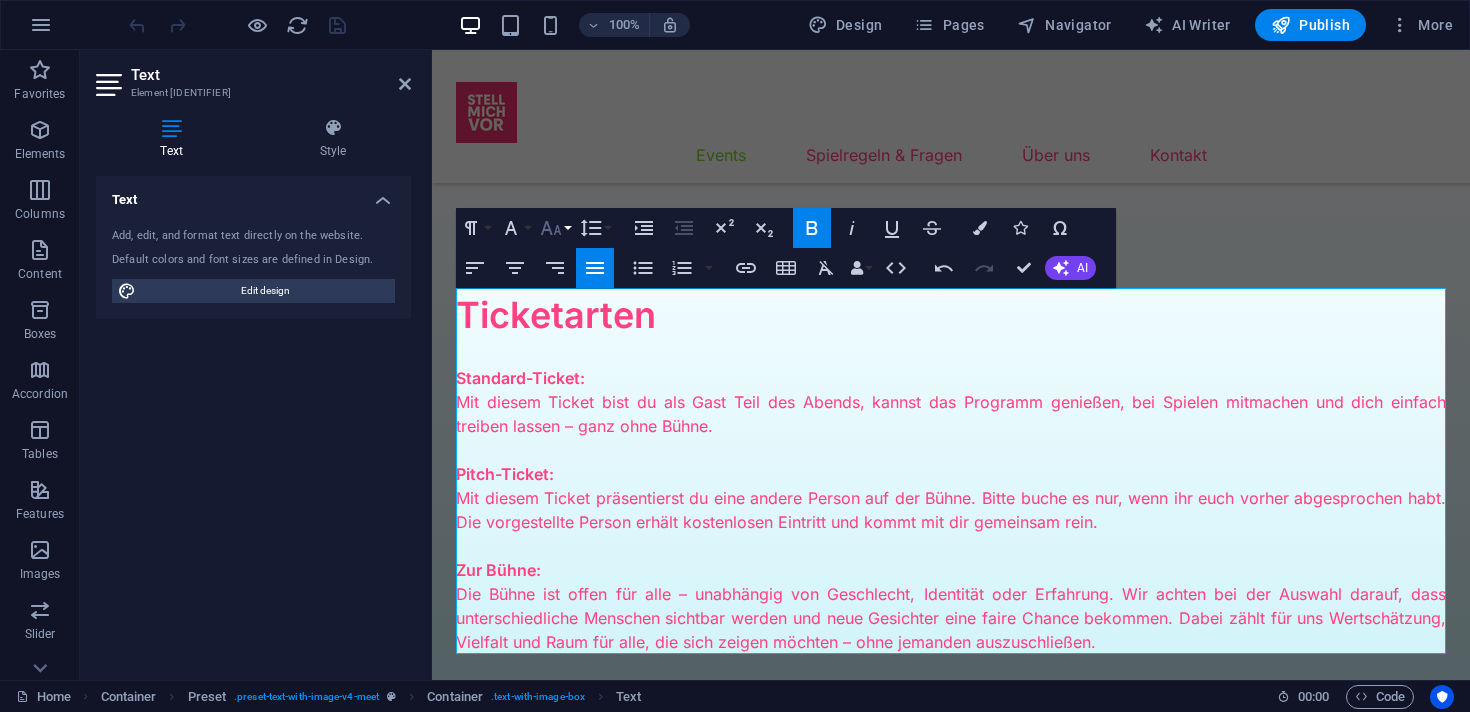 click 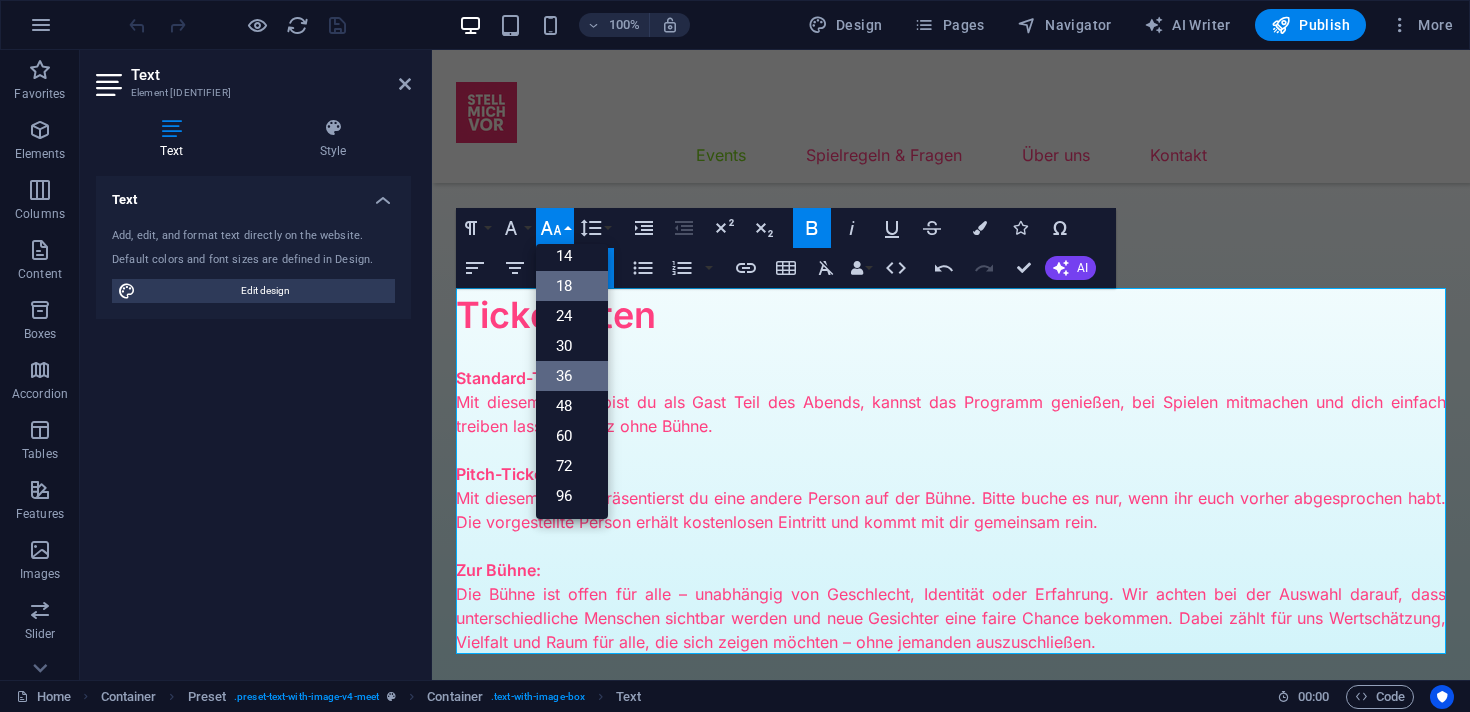 scroll, scrollTop: 161, scrollLeft: 0, axis: vertical 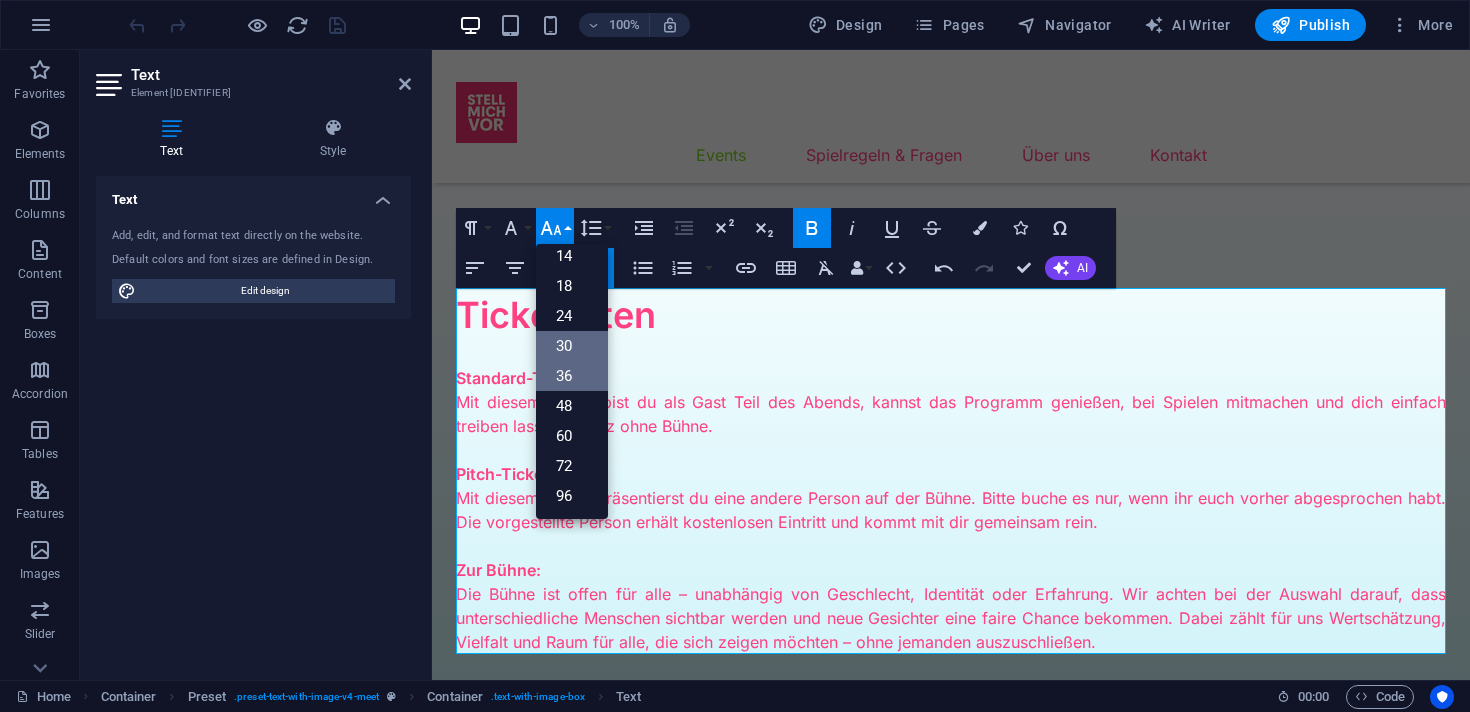 click on "30" at bounding box center [572, 346] 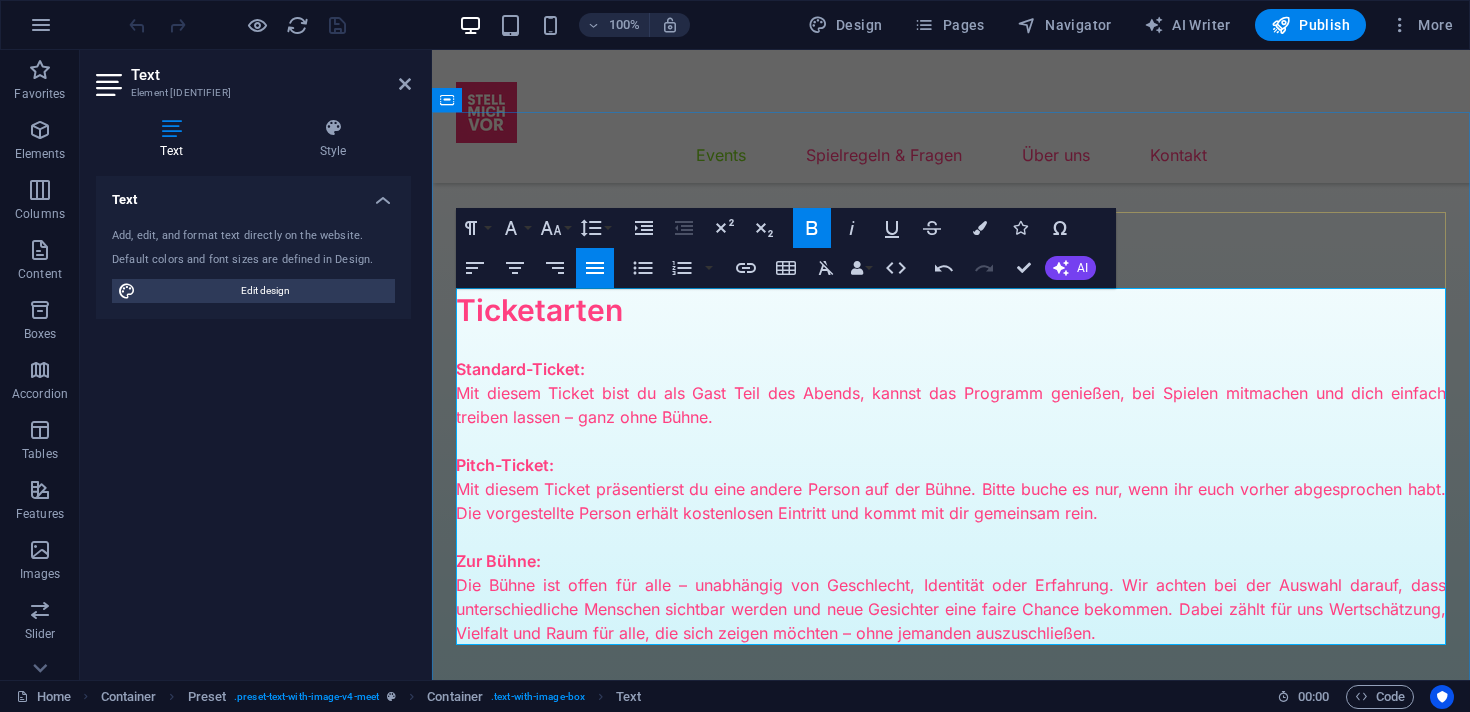 click on "Ticketarten" at bounding box center (951, 310) 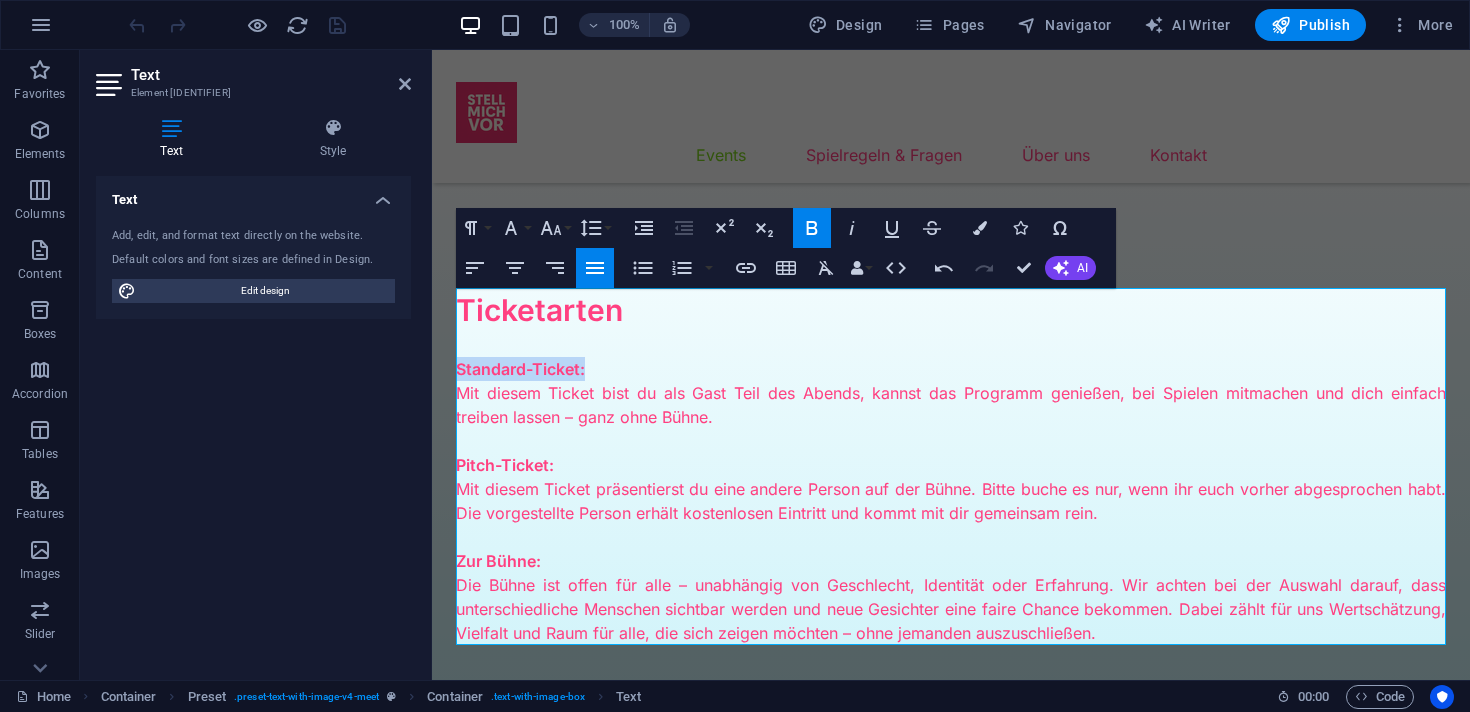 drag, startPoint x: 627, startPoint y: 375, endPoint x: 422, endPoint y: 372, distance: 205.02196 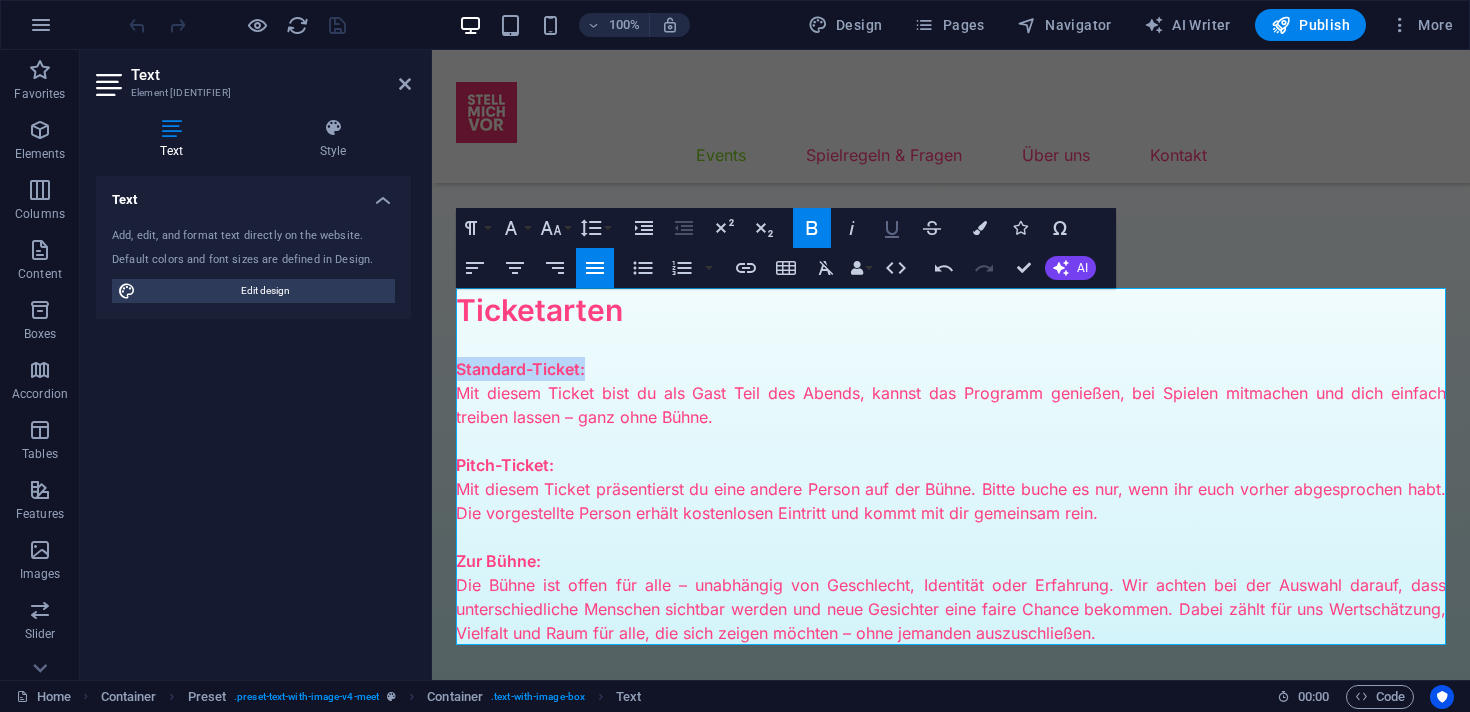 click 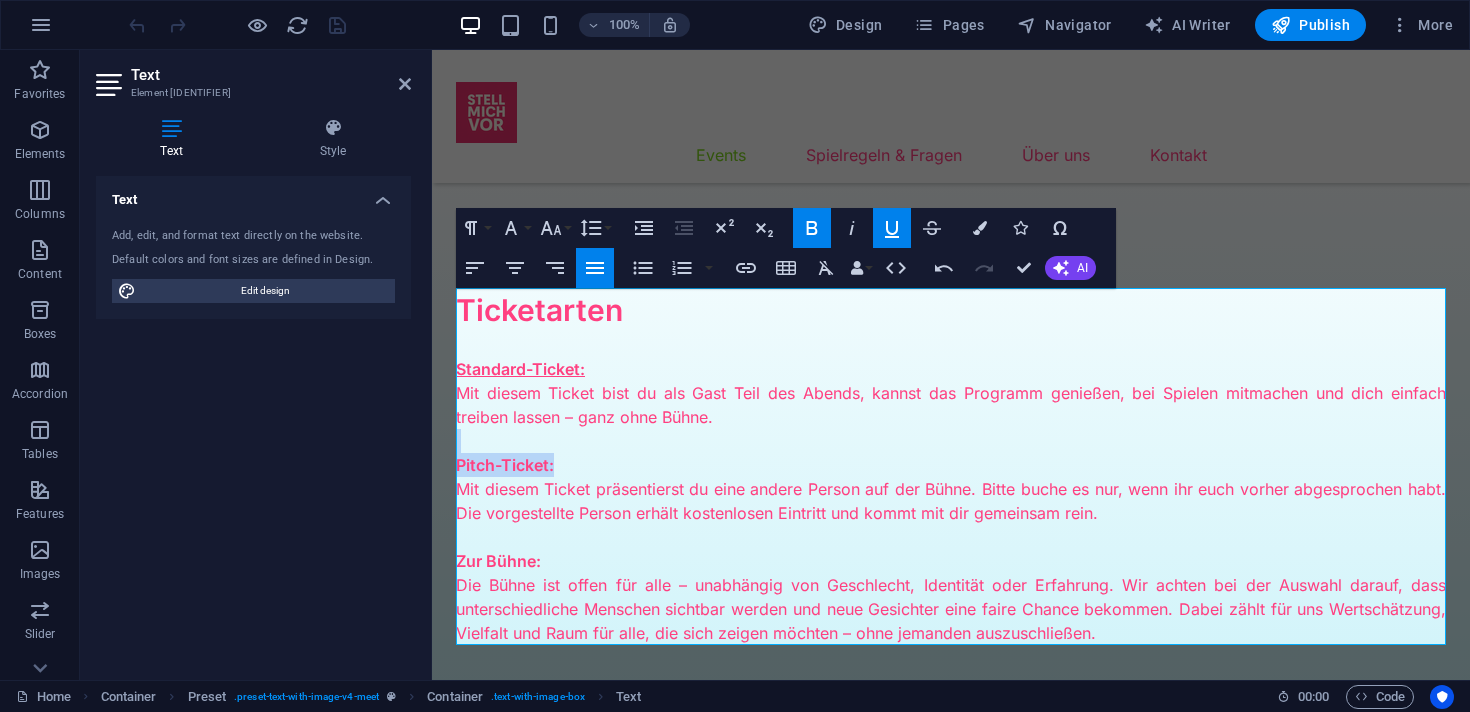 drag, startPoint x: 570, startPoint y: 476, endPoint x: 387, endPoint y: 450, distance: 184.83777 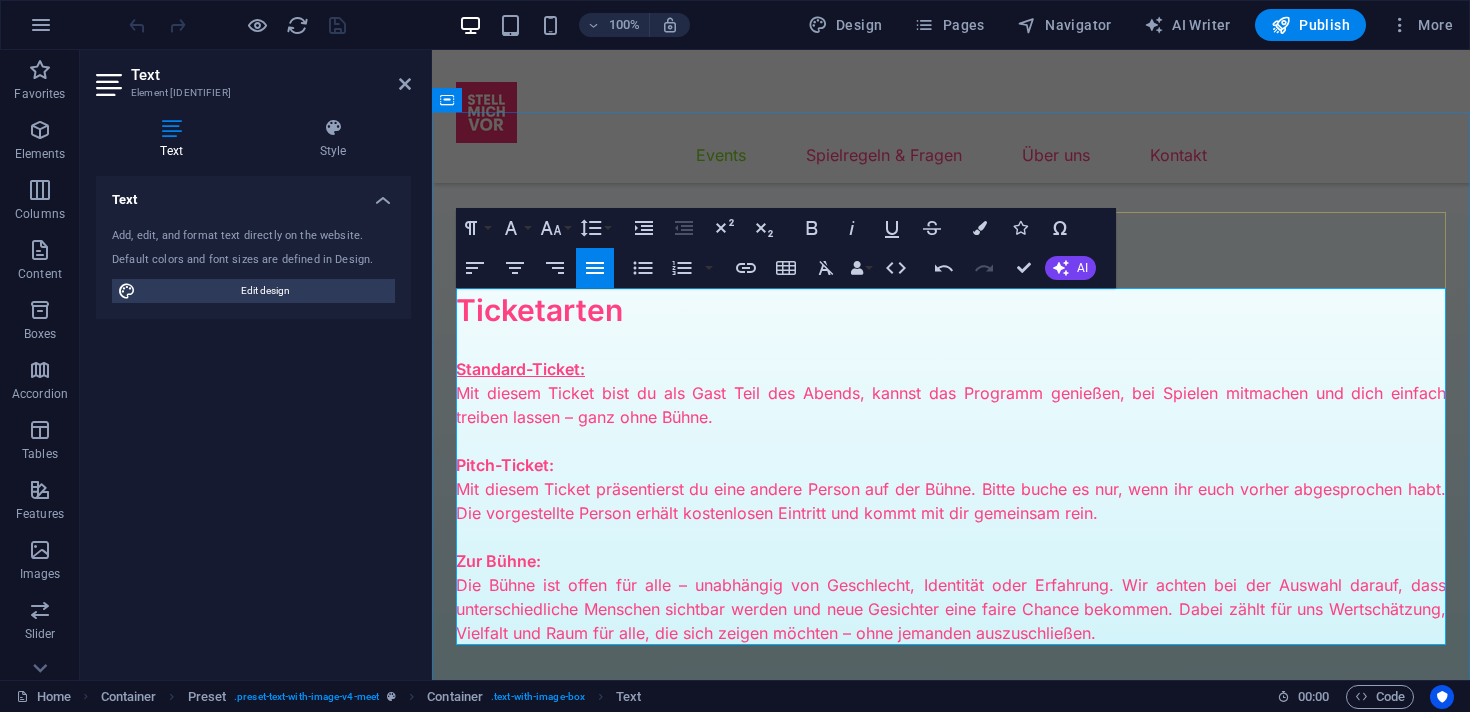 click on "Pitch-Ticket: Mit diesem Ticket präsentierst du eine andere Person auf der Bühne. Bitte buche es nur, wenn ihr euch vorher abgesprochen habt. Die vorgestellte Person erhält kostenlosen Eintritt und kommt mit dir gemeinsam rein." at bounding box center [951, 489] 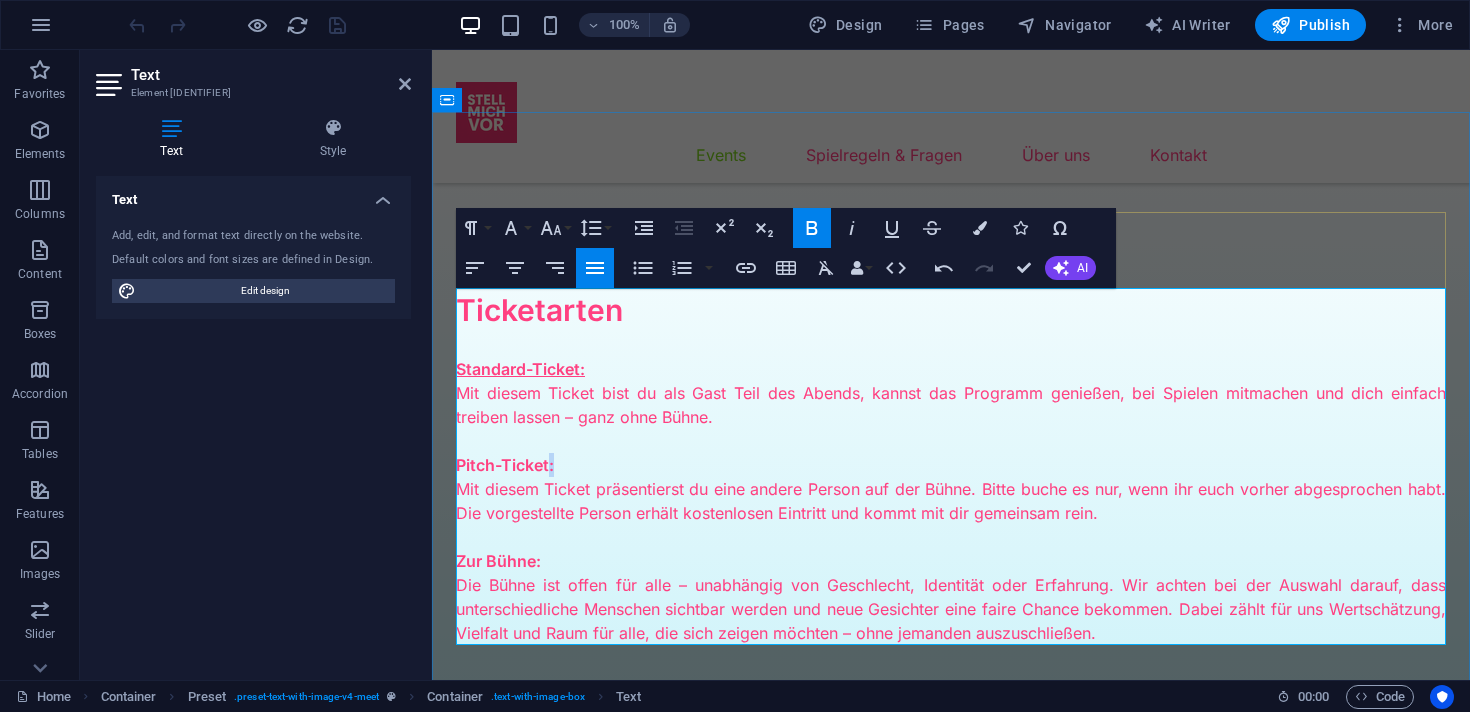 click on "Pitch-Ticket:" at bounding box center (505, 465) 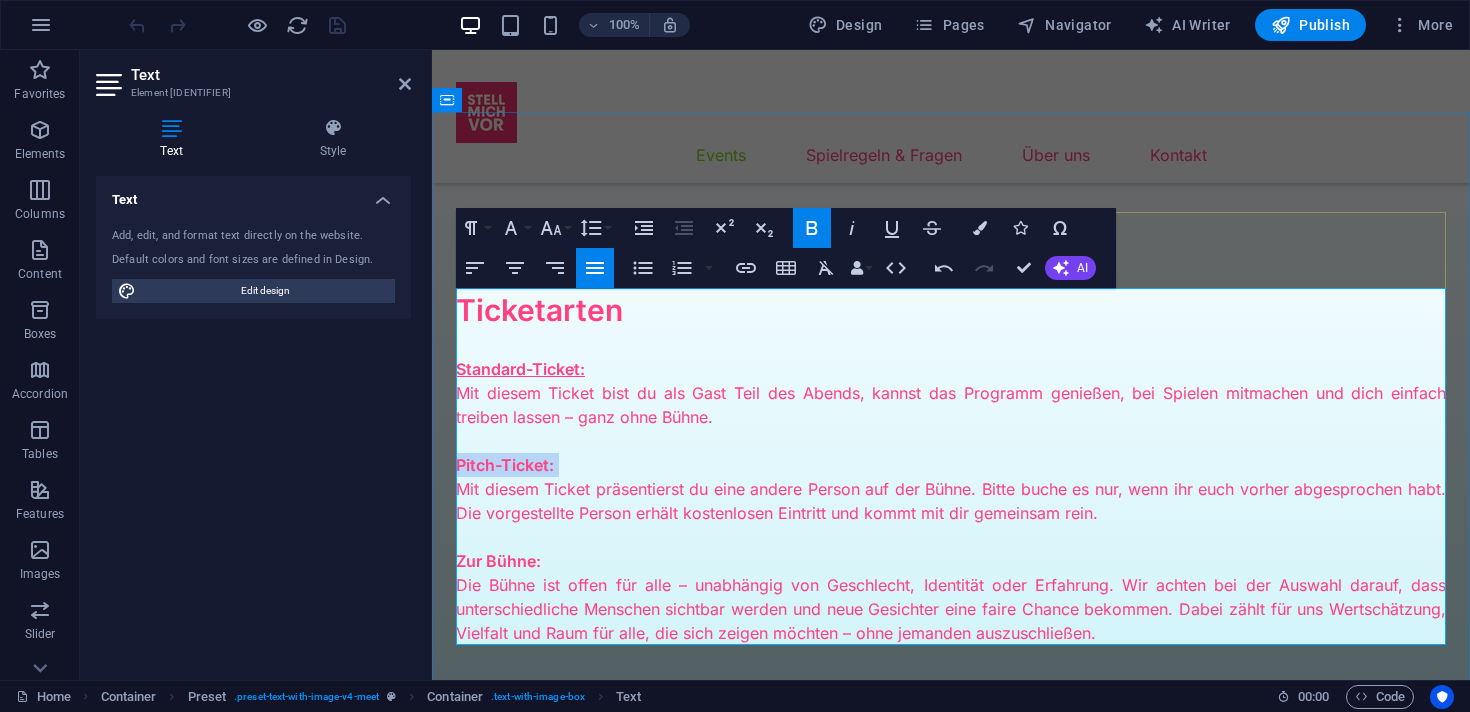 click on "Pitch-Ticket:" at bounding box center (505, 465) 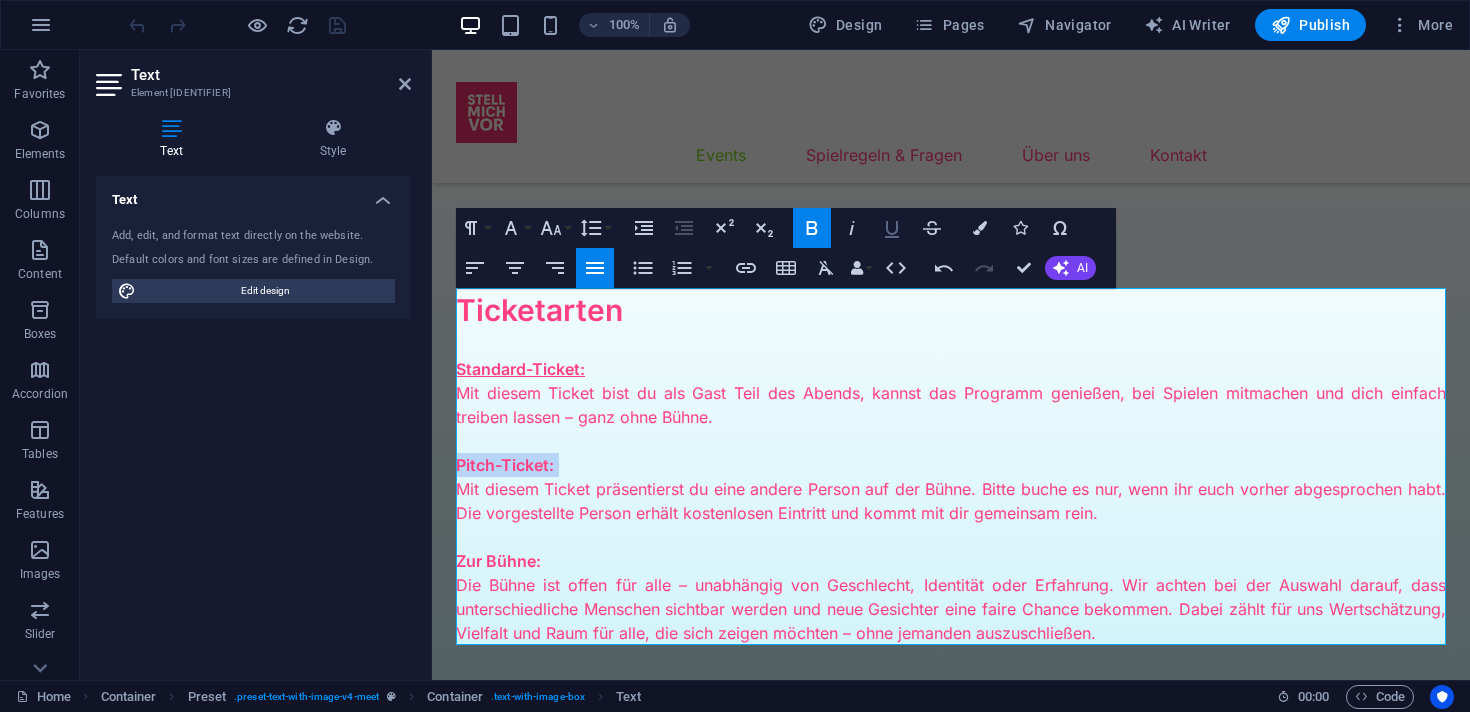 click 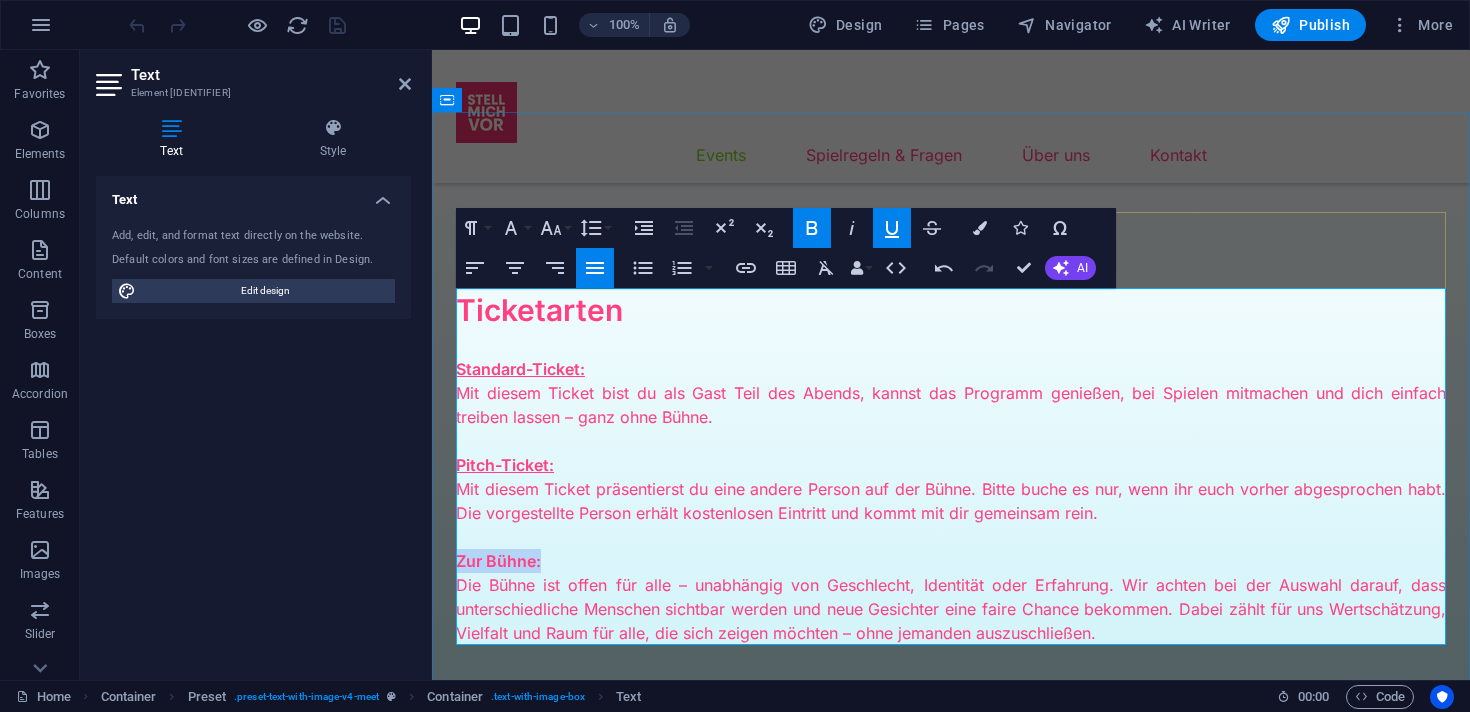 drag, startPoint x: 549, startPoint y: 558, endPoint x: 459, endPoint y: 557, distance: 90.005554 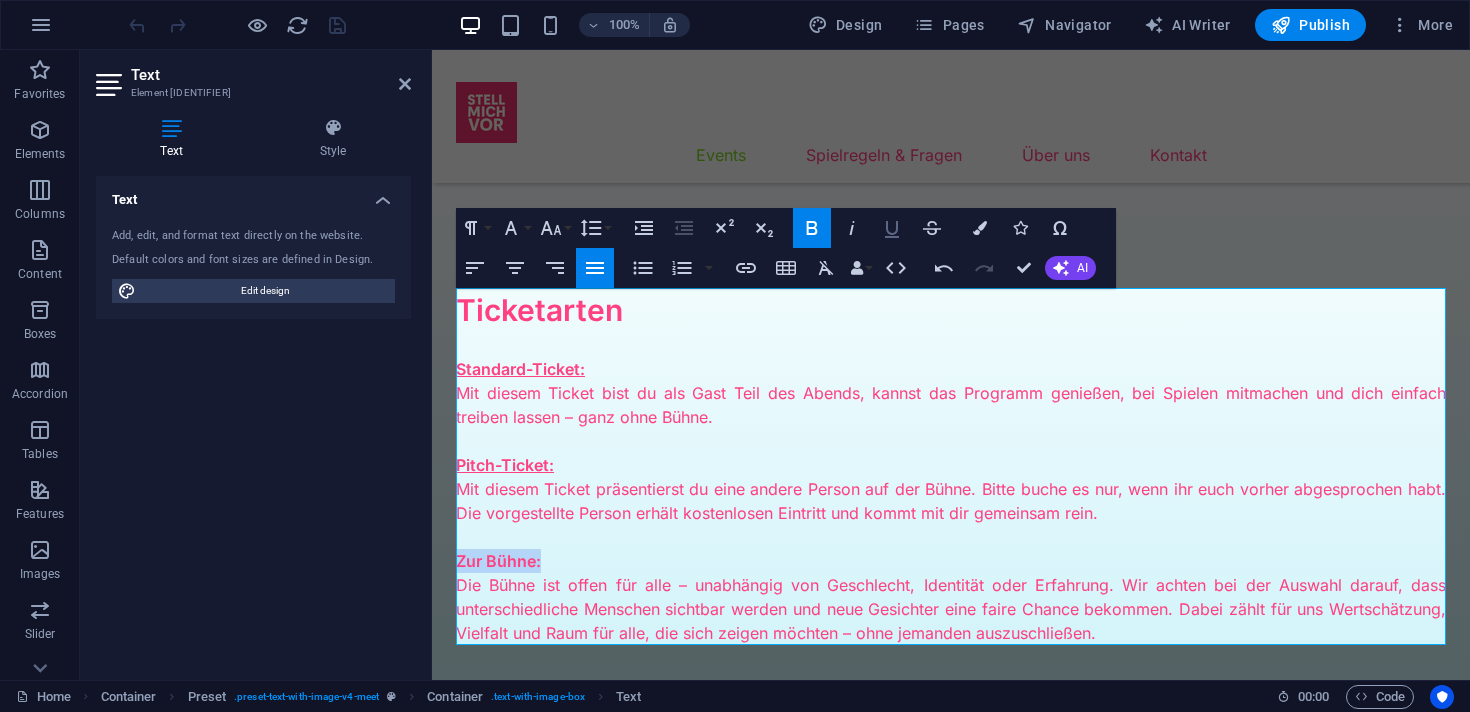 click 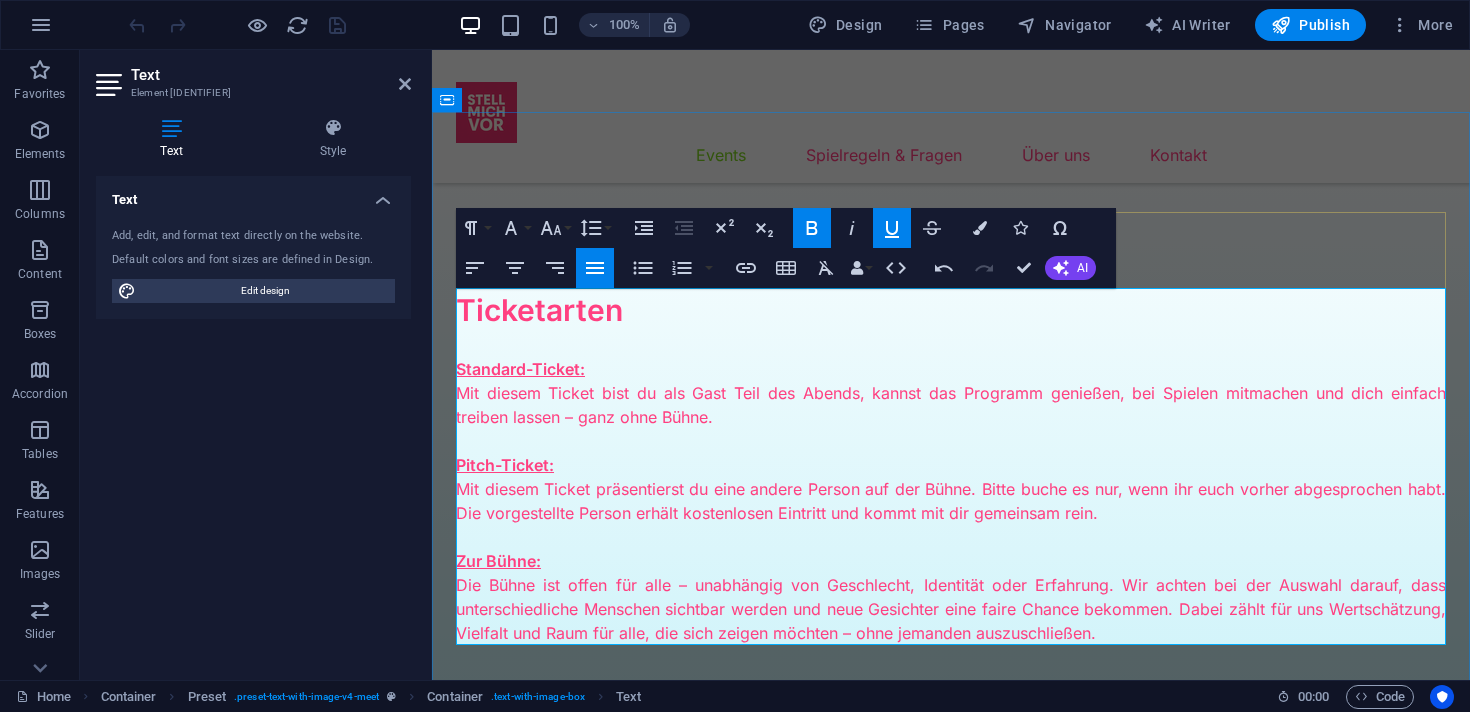 click at bounding box center (951, 441) 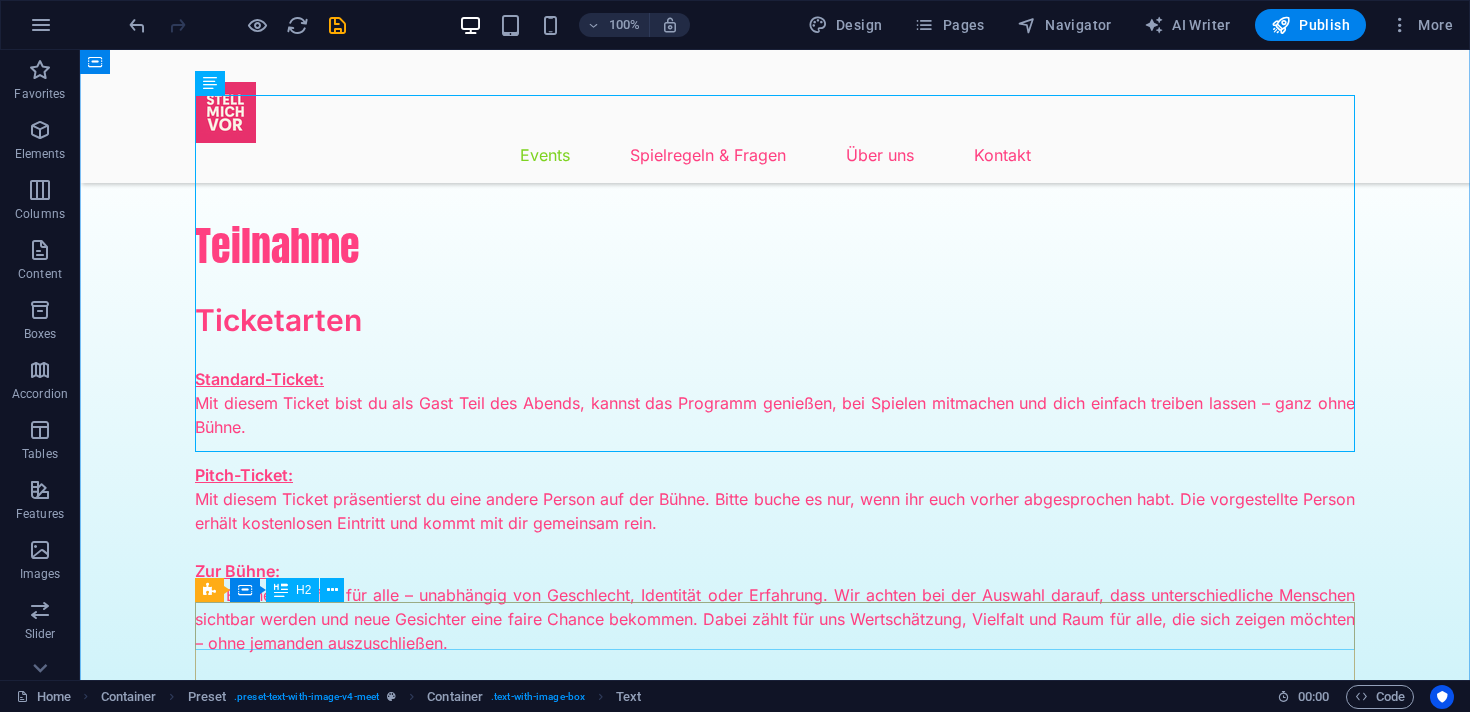 scroll, scrollTop: 2316, scrollLeft: 0, axis: vertical 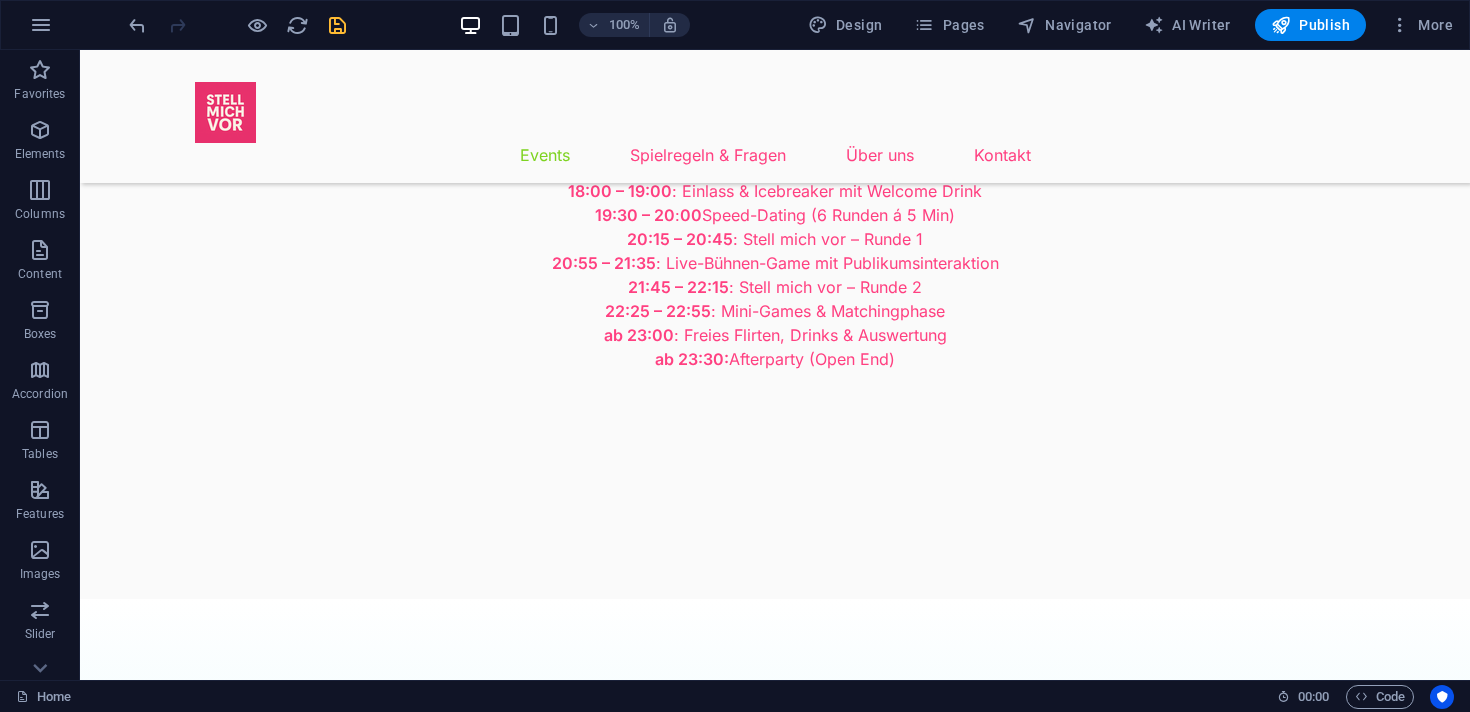 click at bounding box center (337, 25) 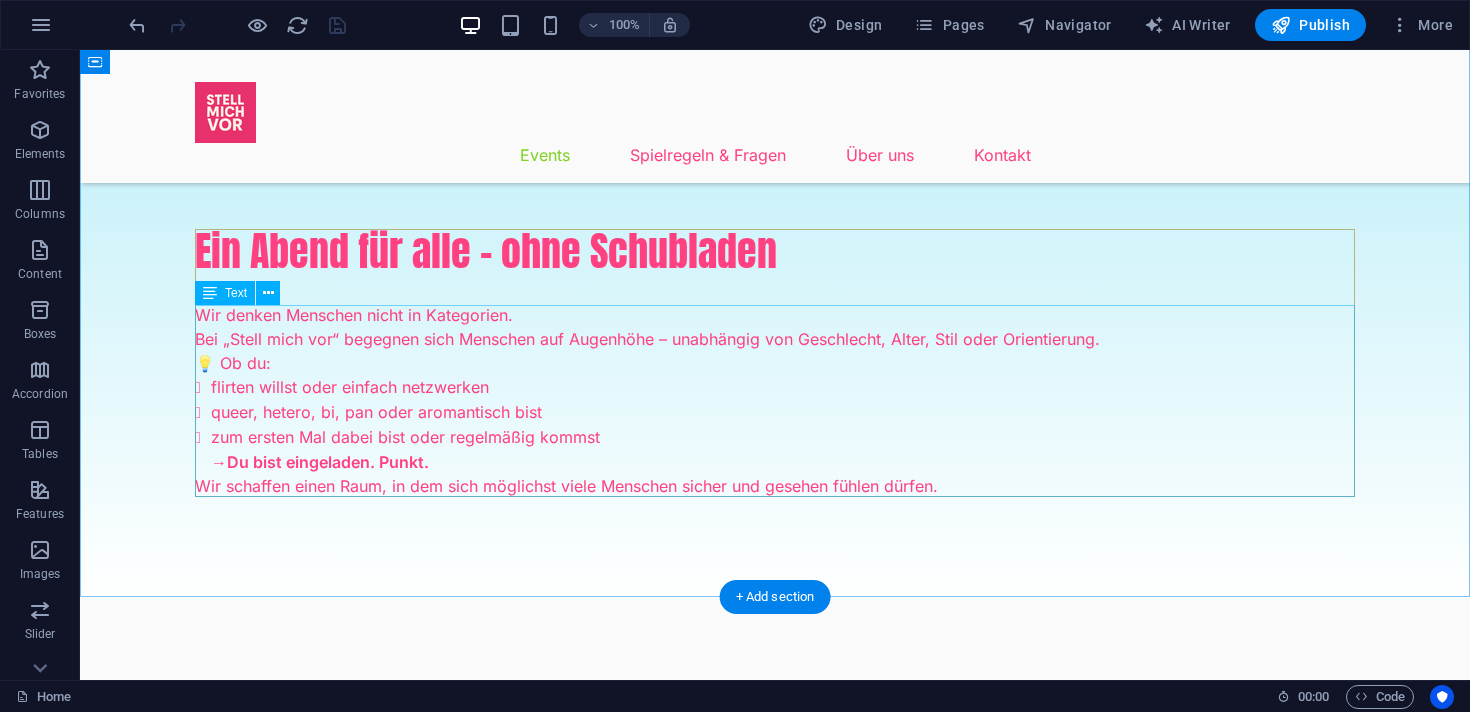 scroll, scrollTop: 3369, scrollLeft: 0, axis: vertical 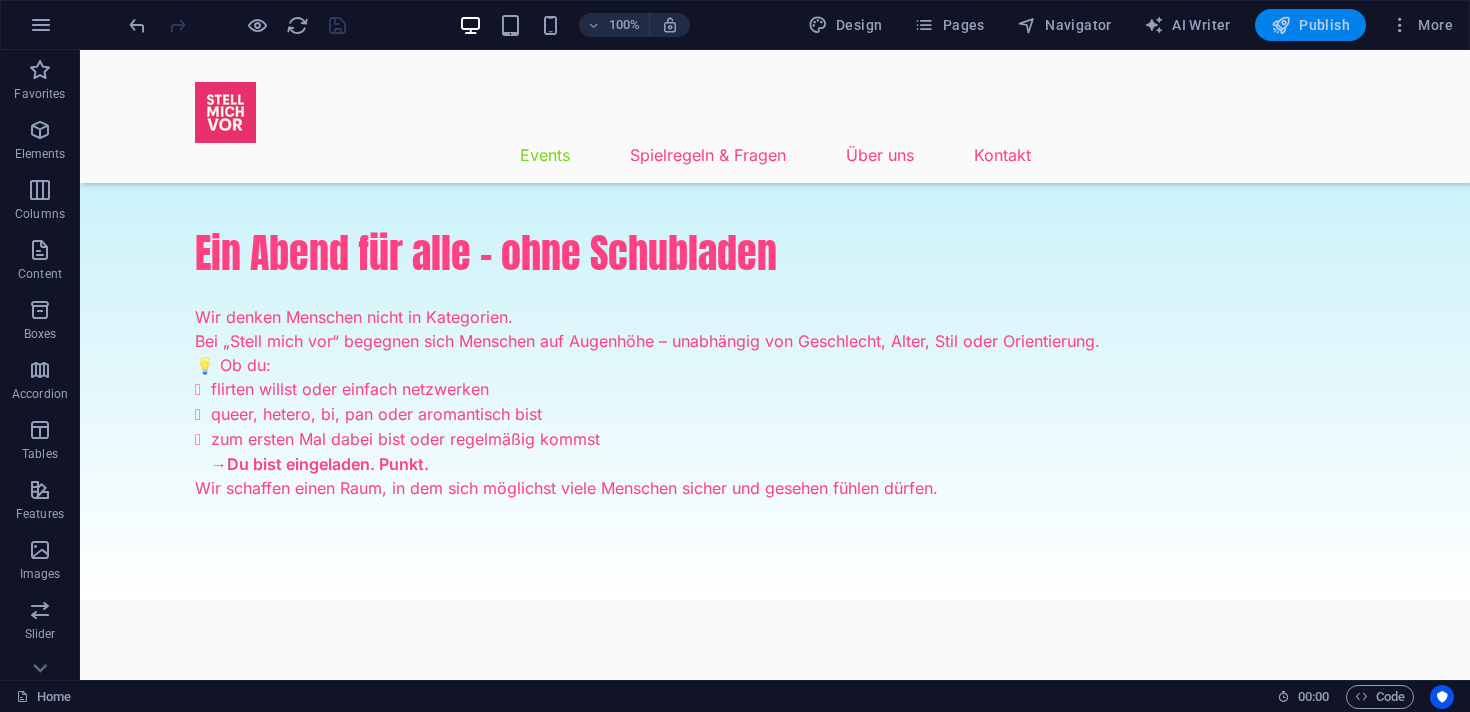 click on "Publish" at bounding box center (1310, 25) 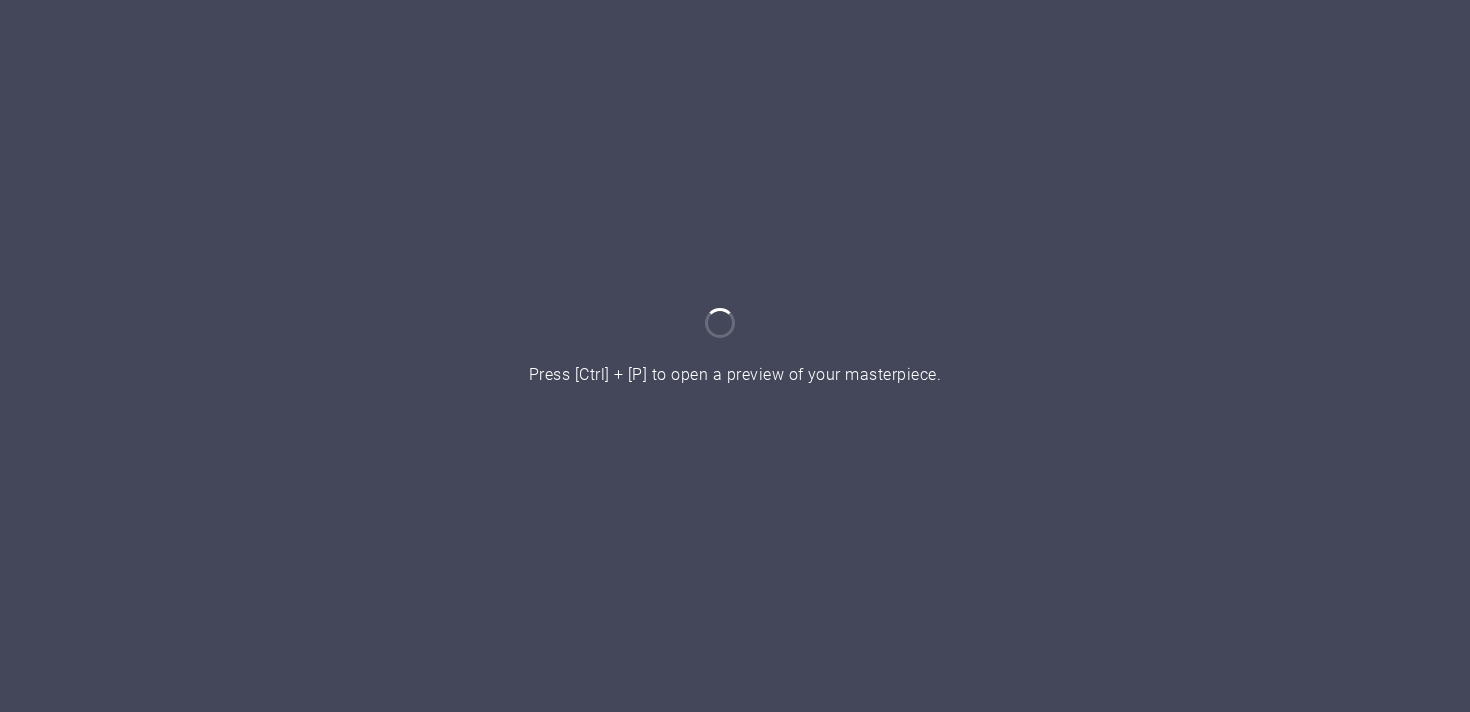 scroll, scrollTop: 0, scrollLeft: 0, axis: both 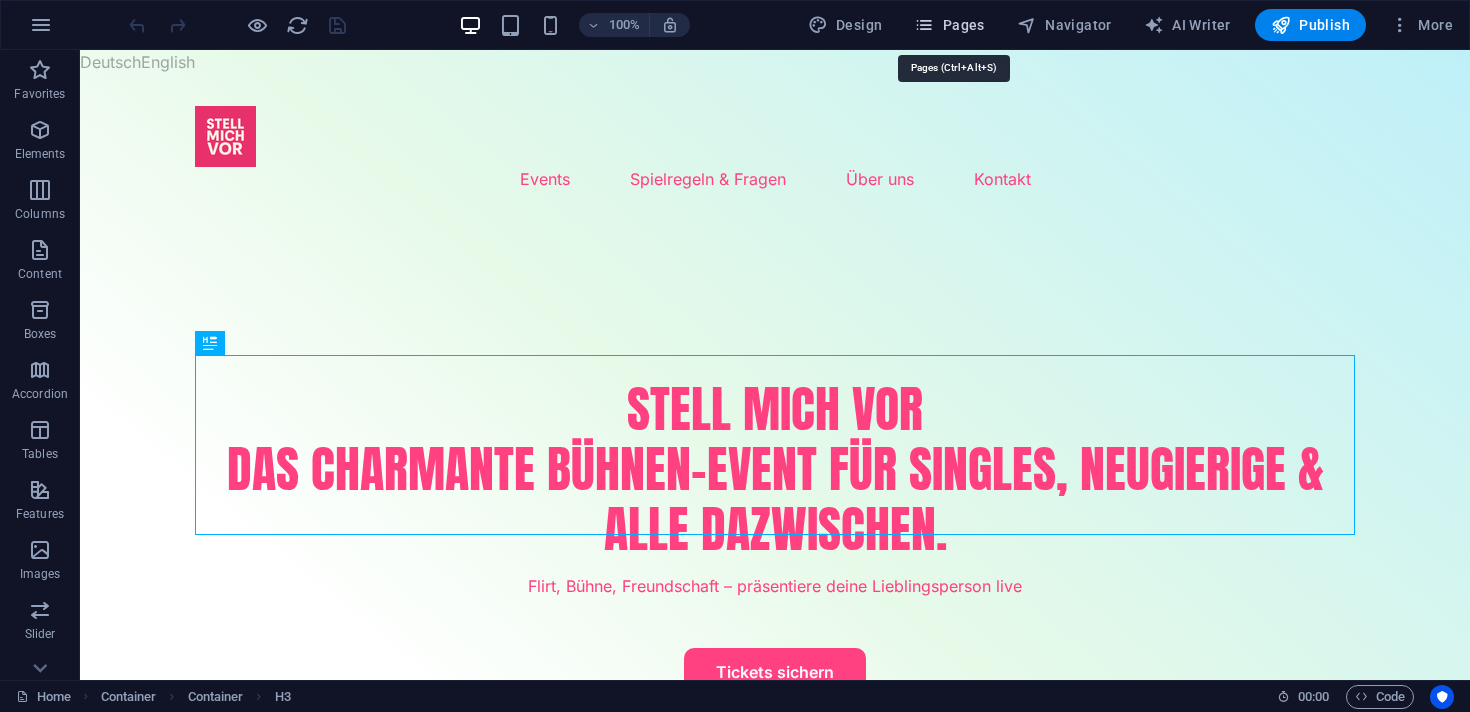 click on "Pages" at bounding box center (949, 25) 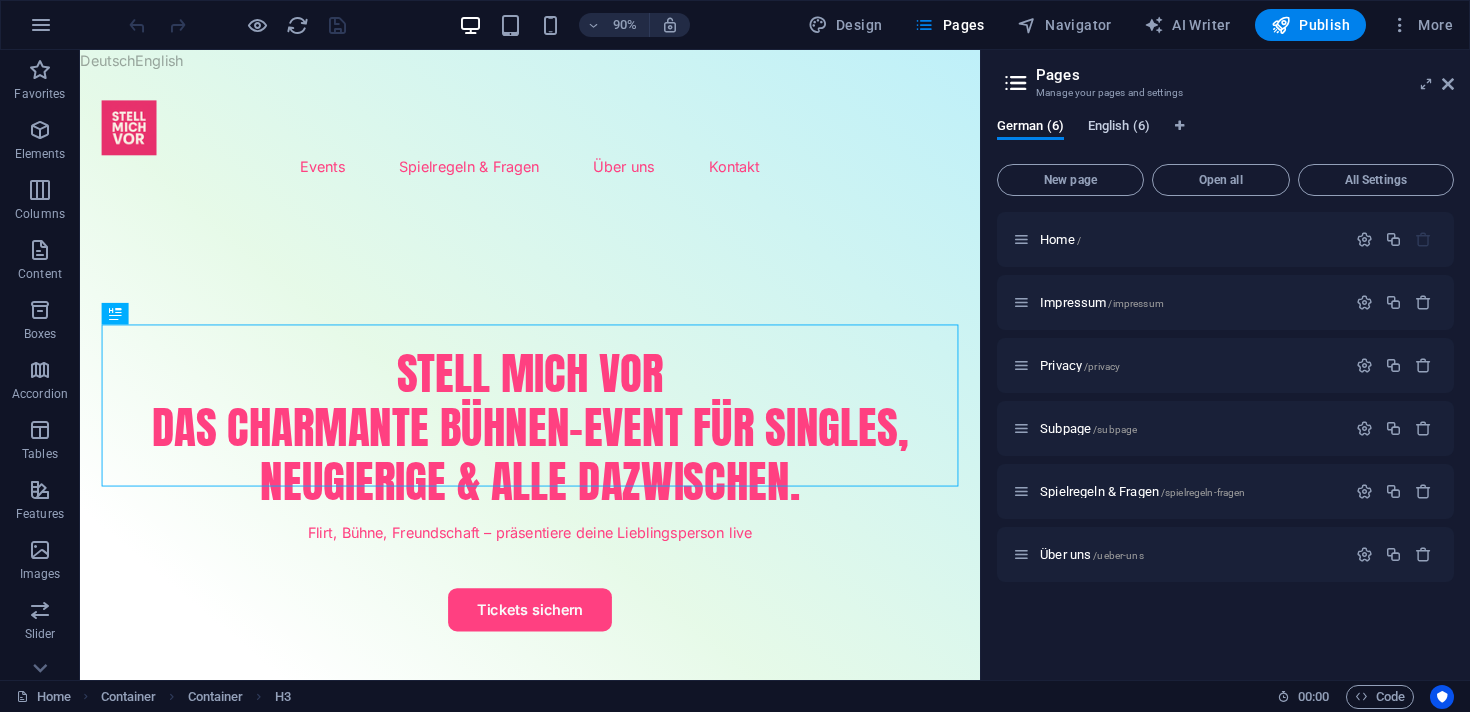 click on "English (6)" at bounding box center (1119, 128) 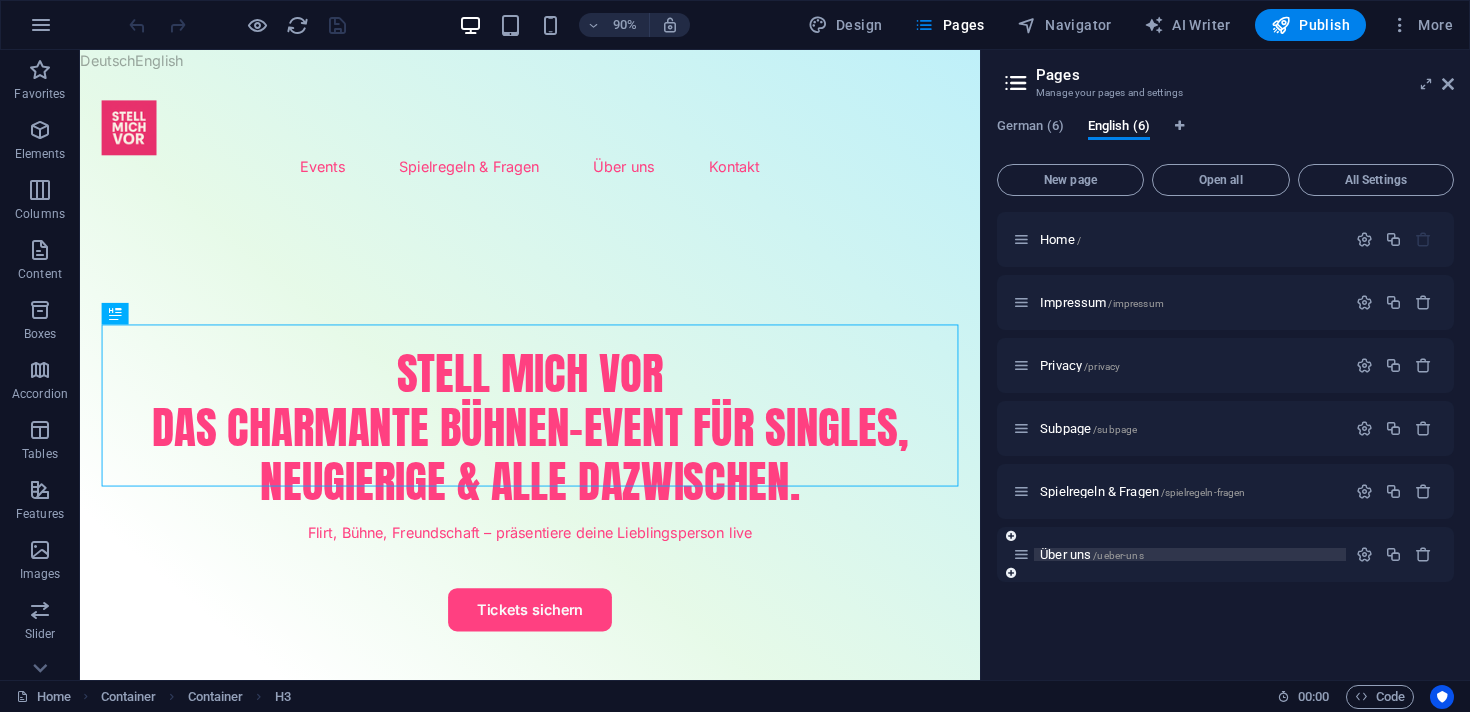 click on "Über uns /ueber-uns" at bounding box center [1092, 554] 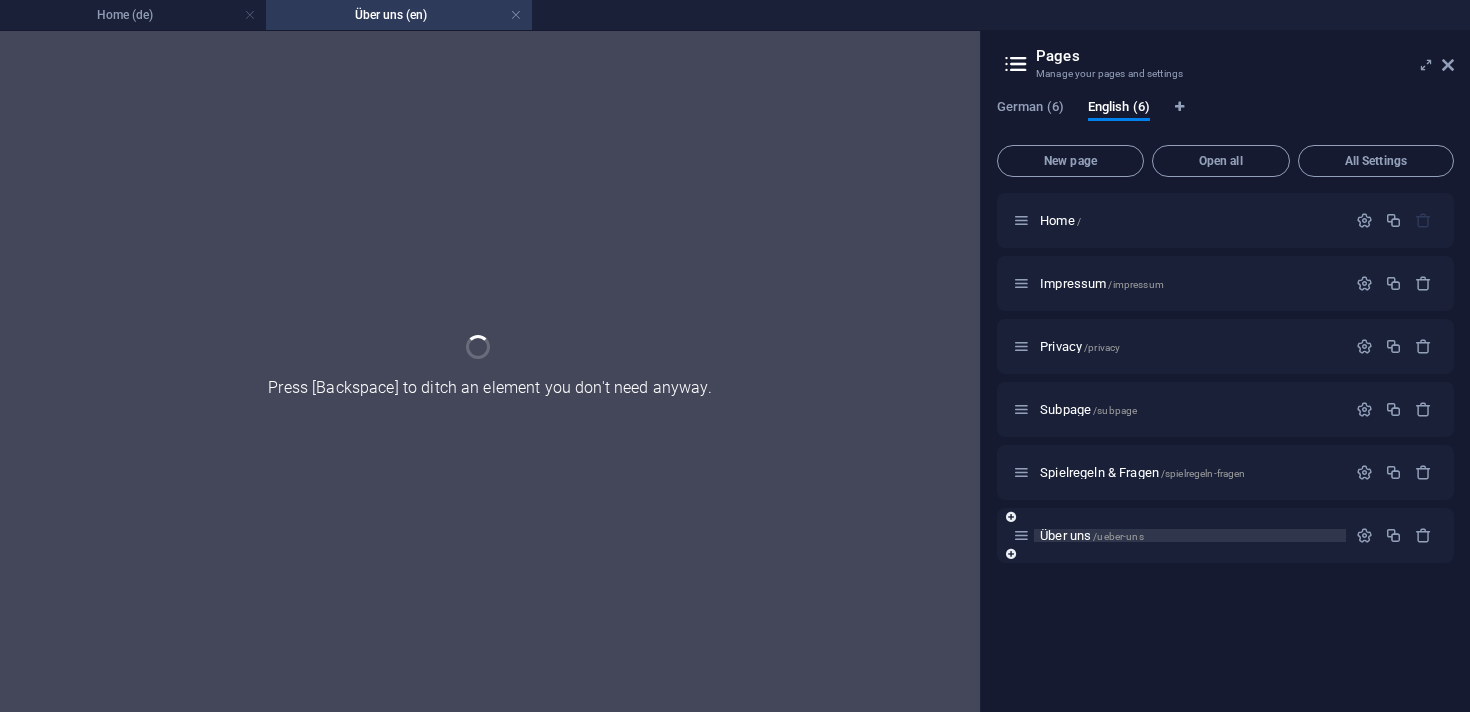 scroll, scrollTop: 0, scrollLeft: 0, axis: both 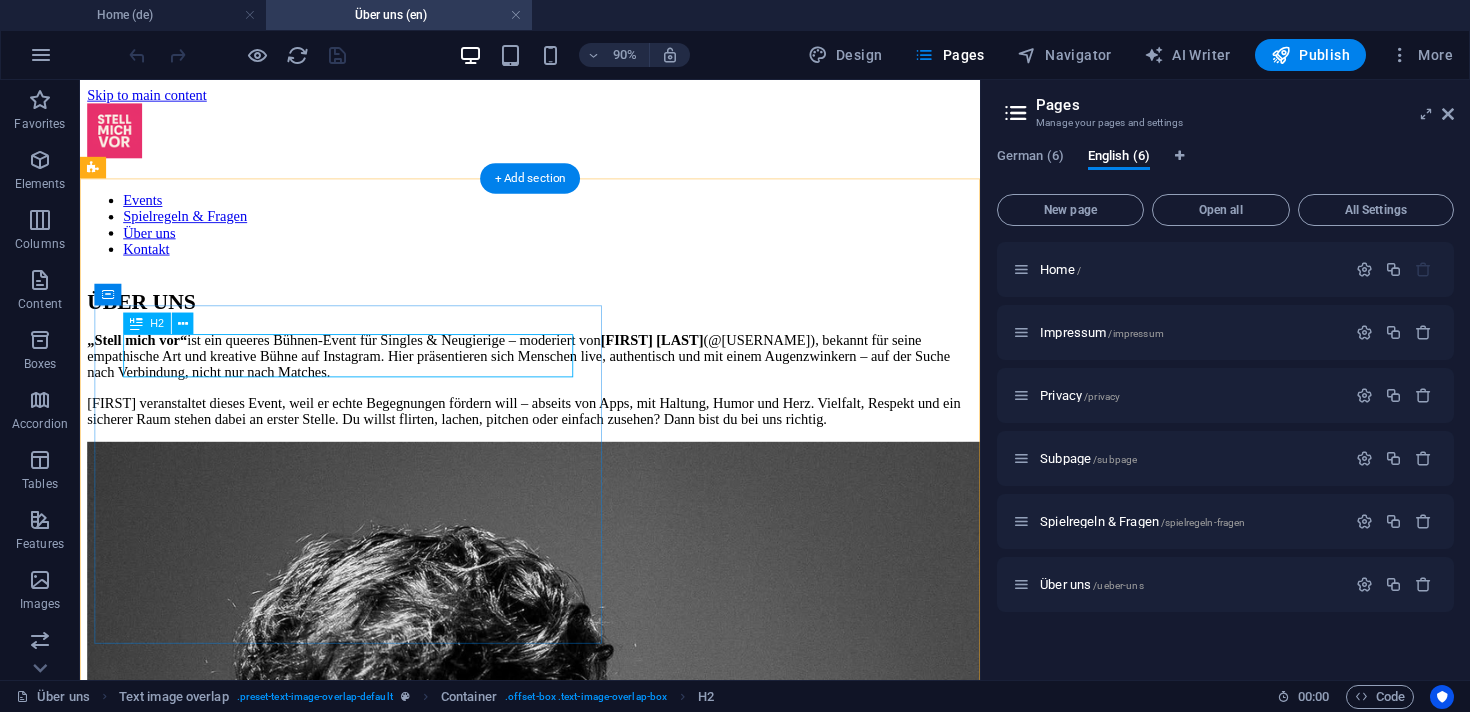 click on "ÜBER UNS" at bounding box center [580, 326] 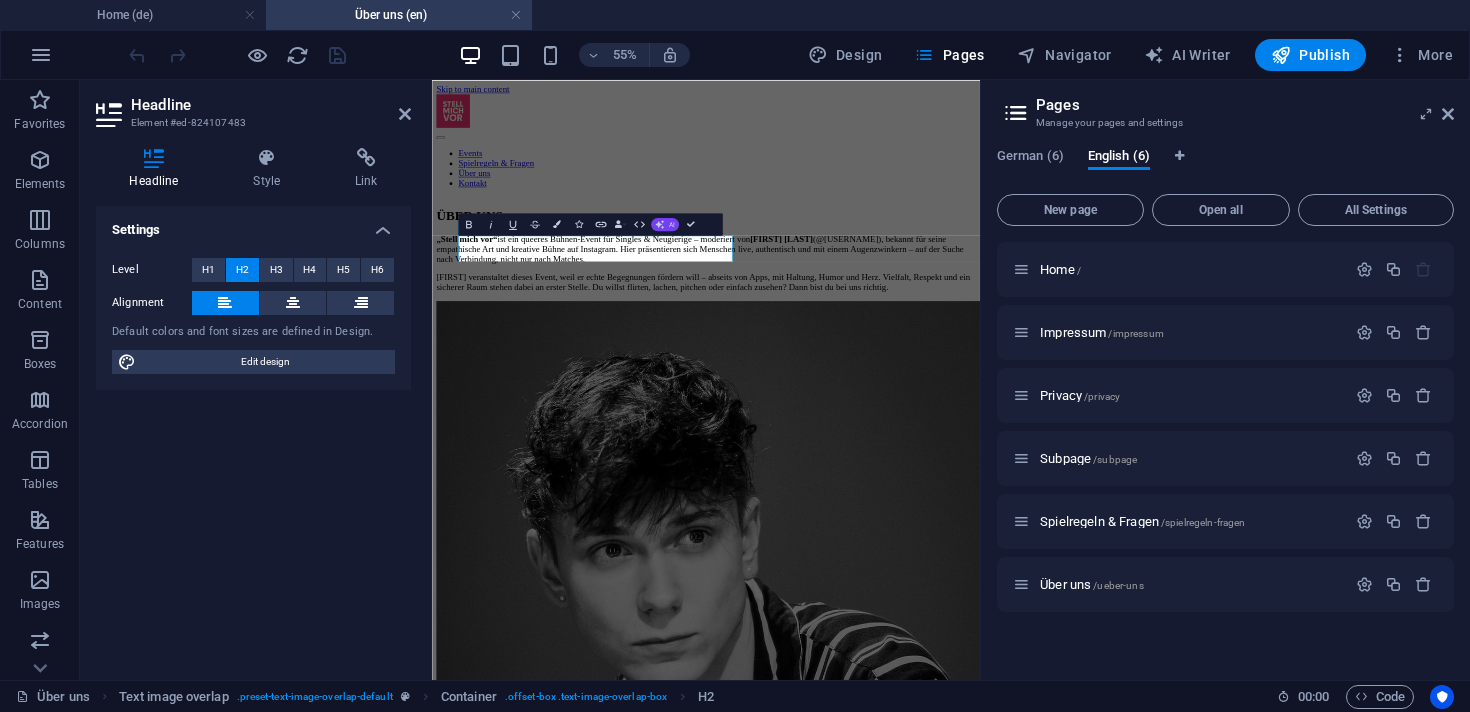 click on "AI" at bounding box center [665, 223] 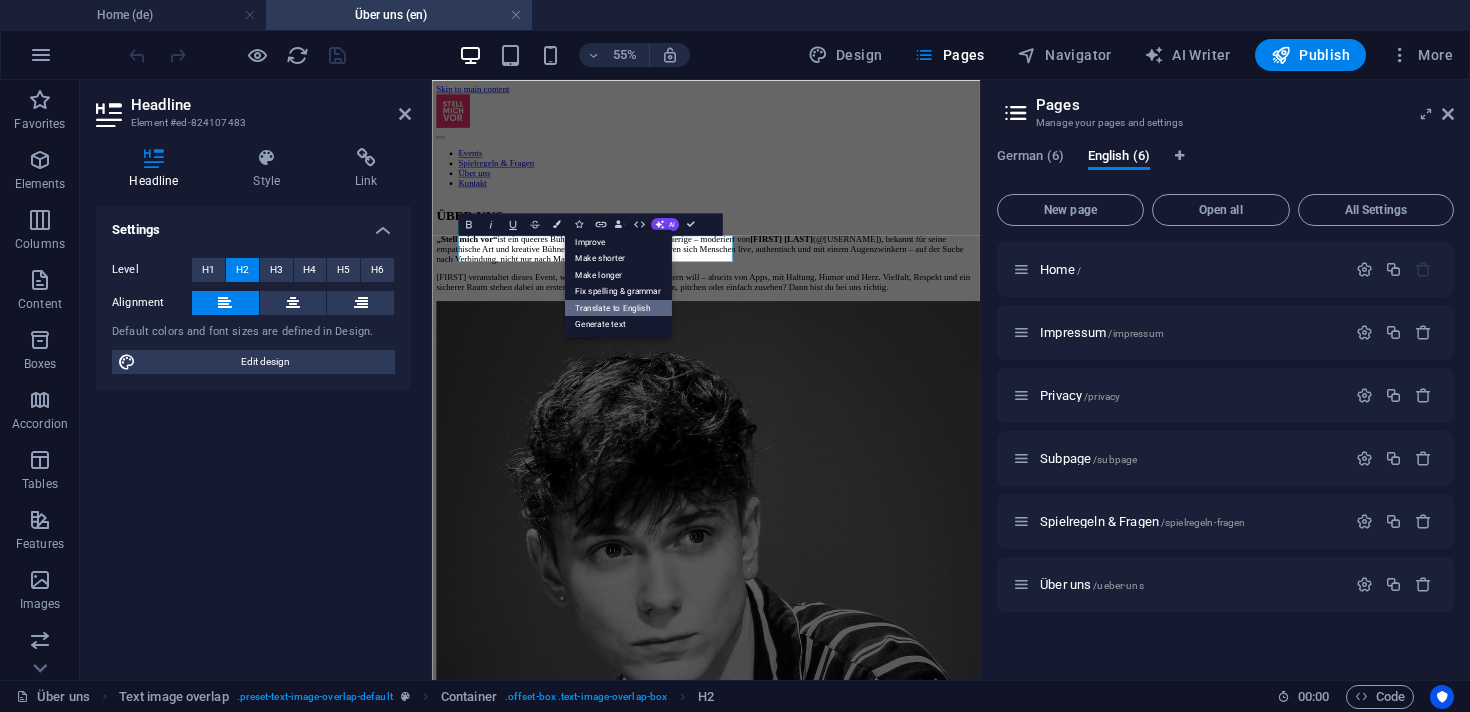 click on "Translate to English" at bounding box center (617, 308) 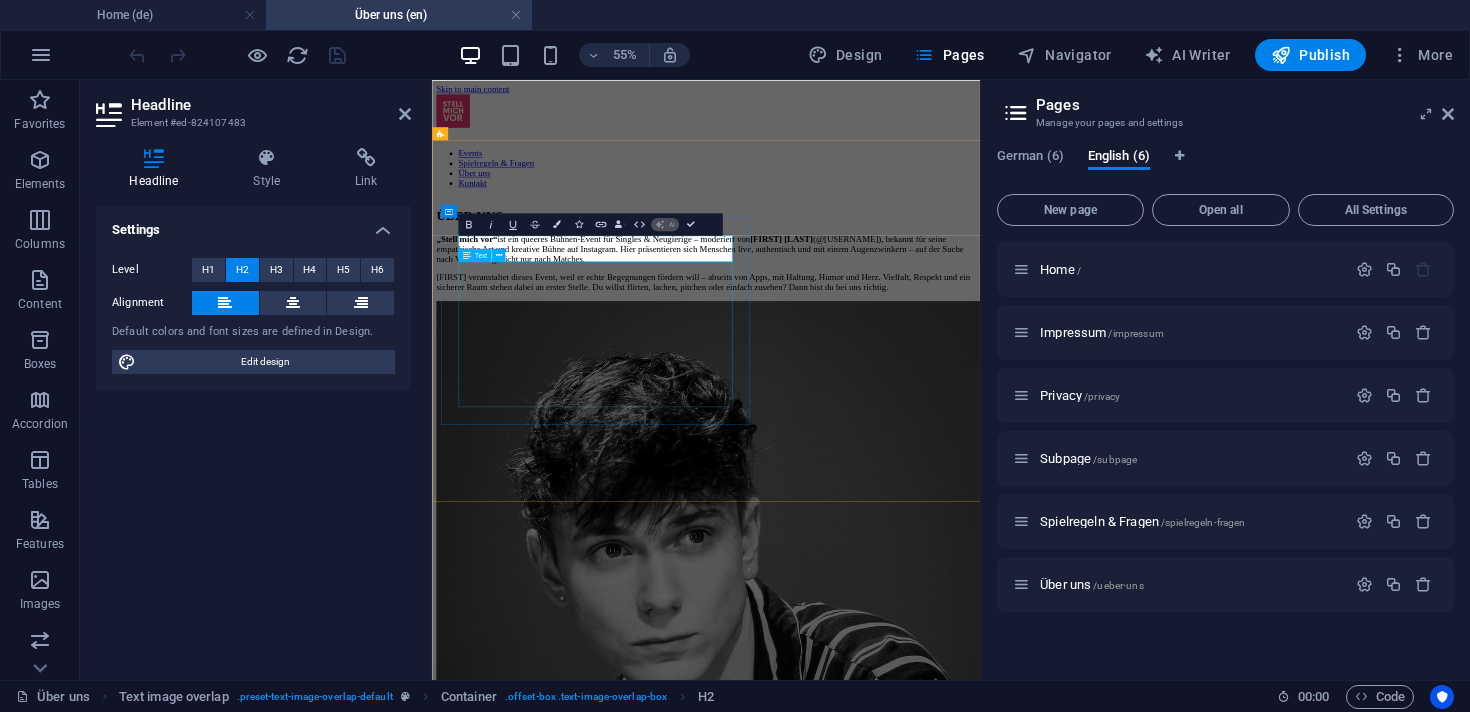 type 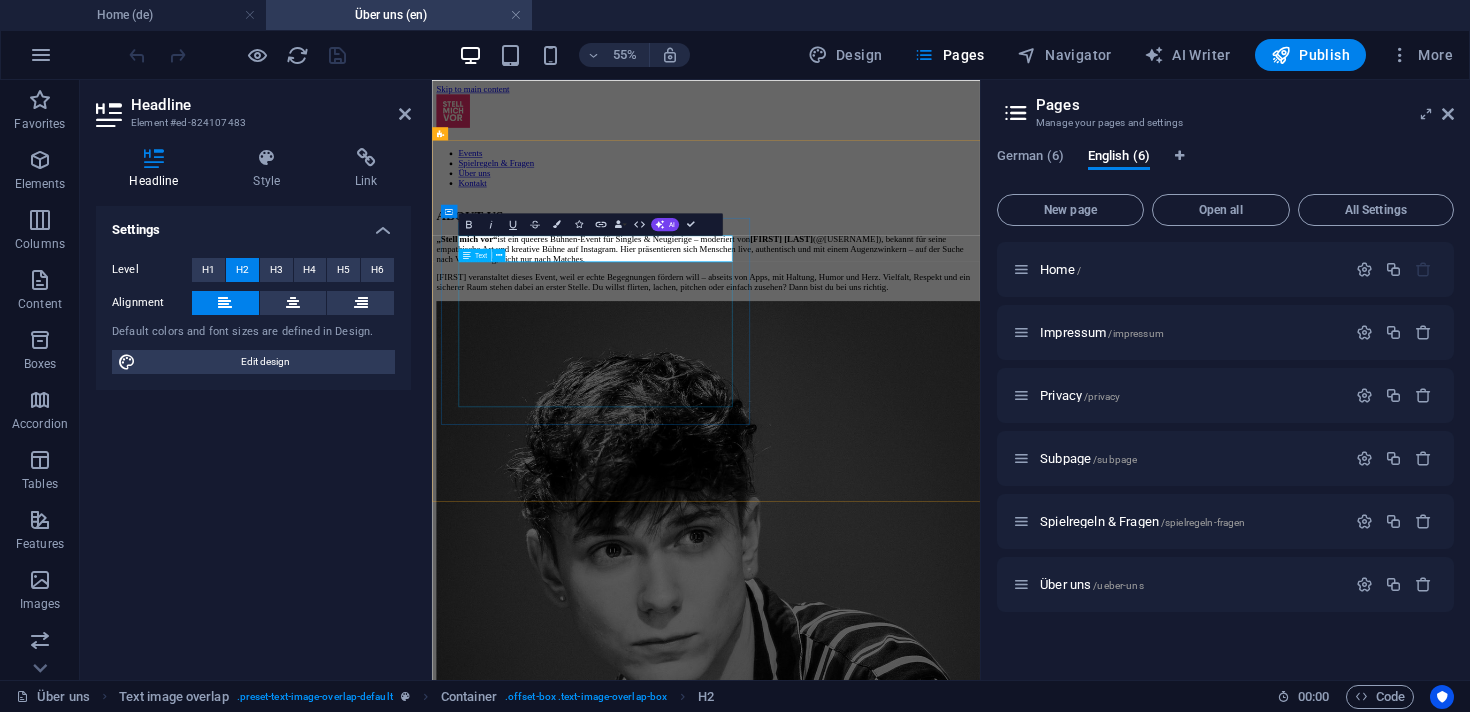 click on "„Stell mich vor“  ist ein queeres Bühnen-Event für Singles & Neugierige – moderiert von  Marius Rohde  (@diesermarius), bekannt für seine empathische Art und kreative Bühne auf Instagram. Hier präsentieren sich Menschen live, authentisch und mit einem Augenzwinkern – auf der Suche nach Verbindung, nicht nur nach Matches. Marius veranstaltet dieses Event, weil er echte Begegnungen fördern will – abseits von Apps, mit Haltung, Humor und Herz. Vielfalt, Respekt und ein sicherer Raum stehen dabei an erster Stelle. Du willst flirten, lachen, pitchen oder einfach zusehen? Dann bist du bei uns richtig." at bounding box center (930, 413) 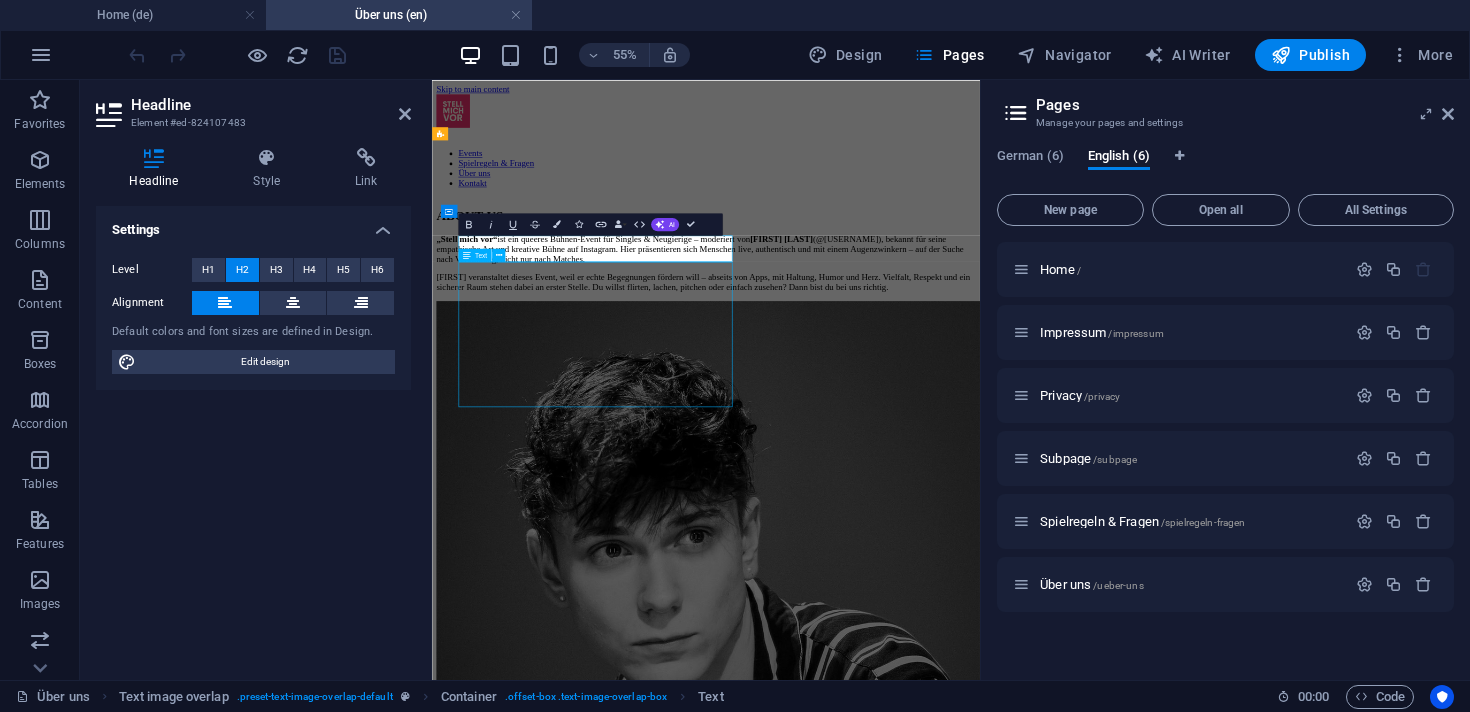 click on "„Stell mich vor“  ist ein queeres Bühnen-Event für Singles & Neugierige – moderiert von  Marius Rohde  (@diesermarius), bekannt für seine empathische Art und kreative Bühne auf Instagram. Hier präsentieren sich Menschen live, authentisch und mit einem Augenzwinkern – auf der Suche nach Verbindung, nicht nur nach Matches. Marius veranstaltet dieses Event, weil er echte Begegnungen fördern will – abseits von Apps, mit Haltung, Humor und Herz. Vielfalt, Respekt und ein sicherer Raum stehen dabei an erster Stelle. Du willst flirten, lachen, pitchen oder einfach zusehen? Dann bist du bei uns richtig." at bounding box center (930, 413) 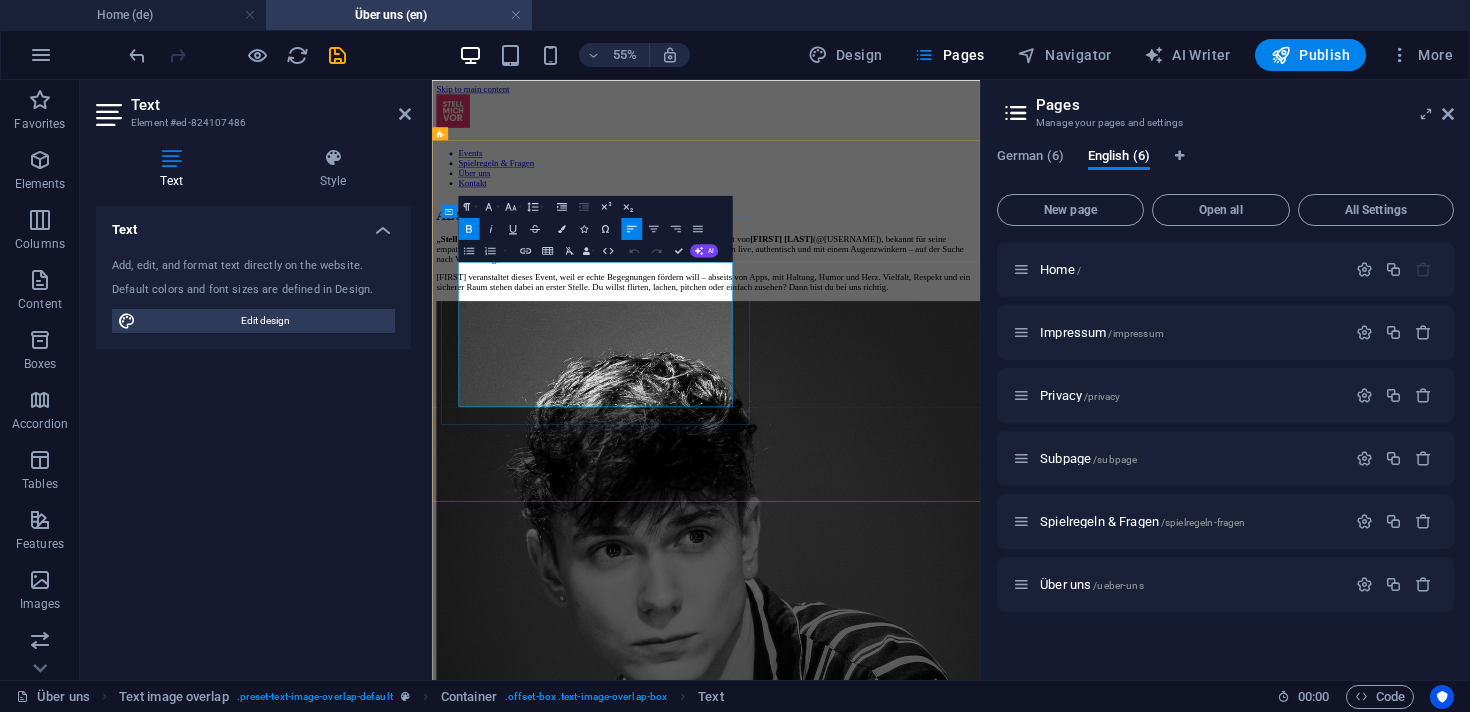 click on "„Stell mich vor“  ist ein queeres Bühnen-Event für Singles & Neugierige – moderiert von  Marius Rohde  (@diesermarius), bekannt für seine empathische Art und kreative Bühne auf Instagram. Hier präsentieren sich Menschen live, authentisch und mit einem Augenzwinkern – auf der Suche nach Verbindung, nicht nur nach Matches." at bounding box center (930, 387) 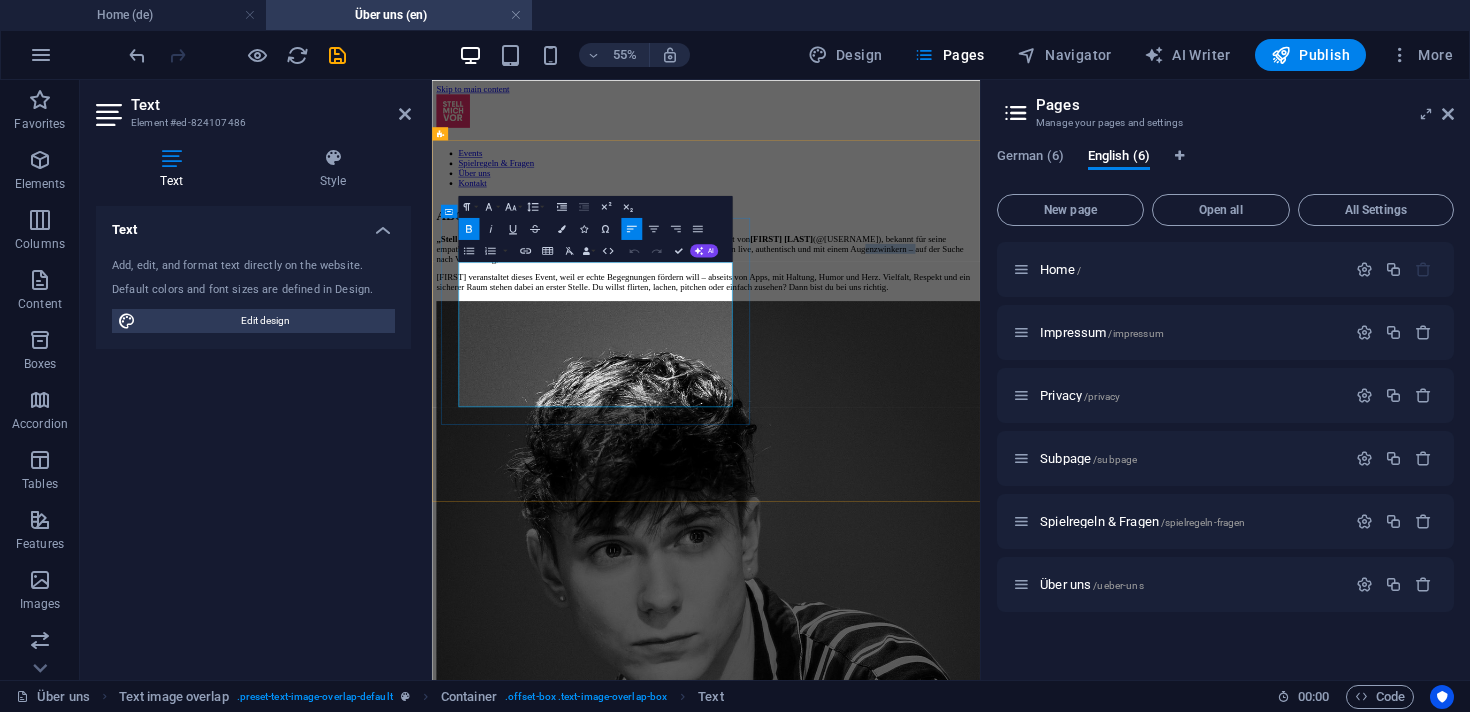 click on "„Stell mich vor“  ist ein queeres Bühnen-Event für Singles & Neugierige – moderiert von  Marius Rohde  (@diesermarius), bekannt für seine empathische Art und kreative Bühne auf Instagram. Hier präsentieren sich Menschen live, authentisch und mit einem Augenzwinkern – auf der Suche nach Verbindung, nicht nur nach Matches." at bounding box center [930, 387] 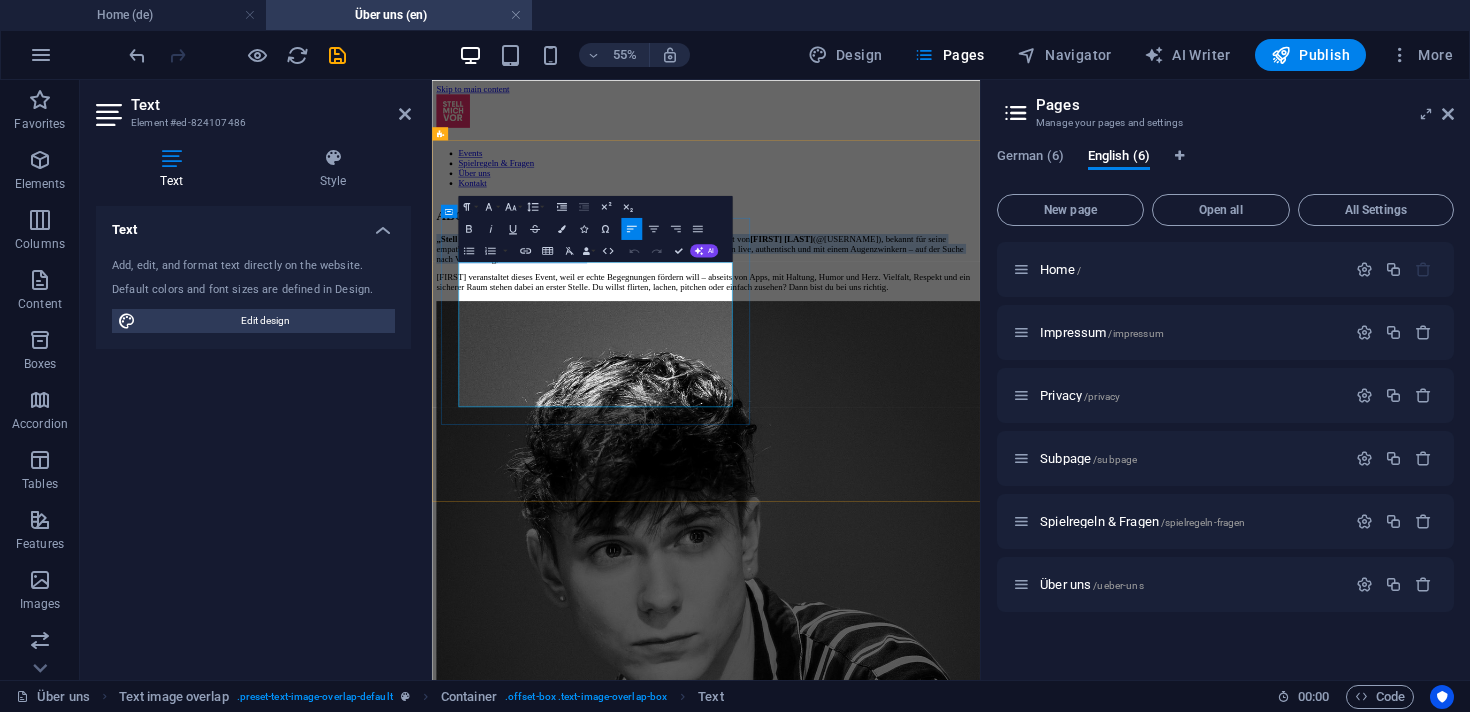 click on "„Stell mich vor“  ist ein queeres Bühnen-Event für Singles & Neugierige – moderiert von  Marius Rohde  (@diesermarius), bekannt für seine empathische Art und kreative Bühne auf Instagram. Hier präsentieren sich Menschen live, authentisch und mit einem Augenzwinkern – auf der Suche nach Verbindung, nicht nur nach Matches." at bounding box center (930, 387) 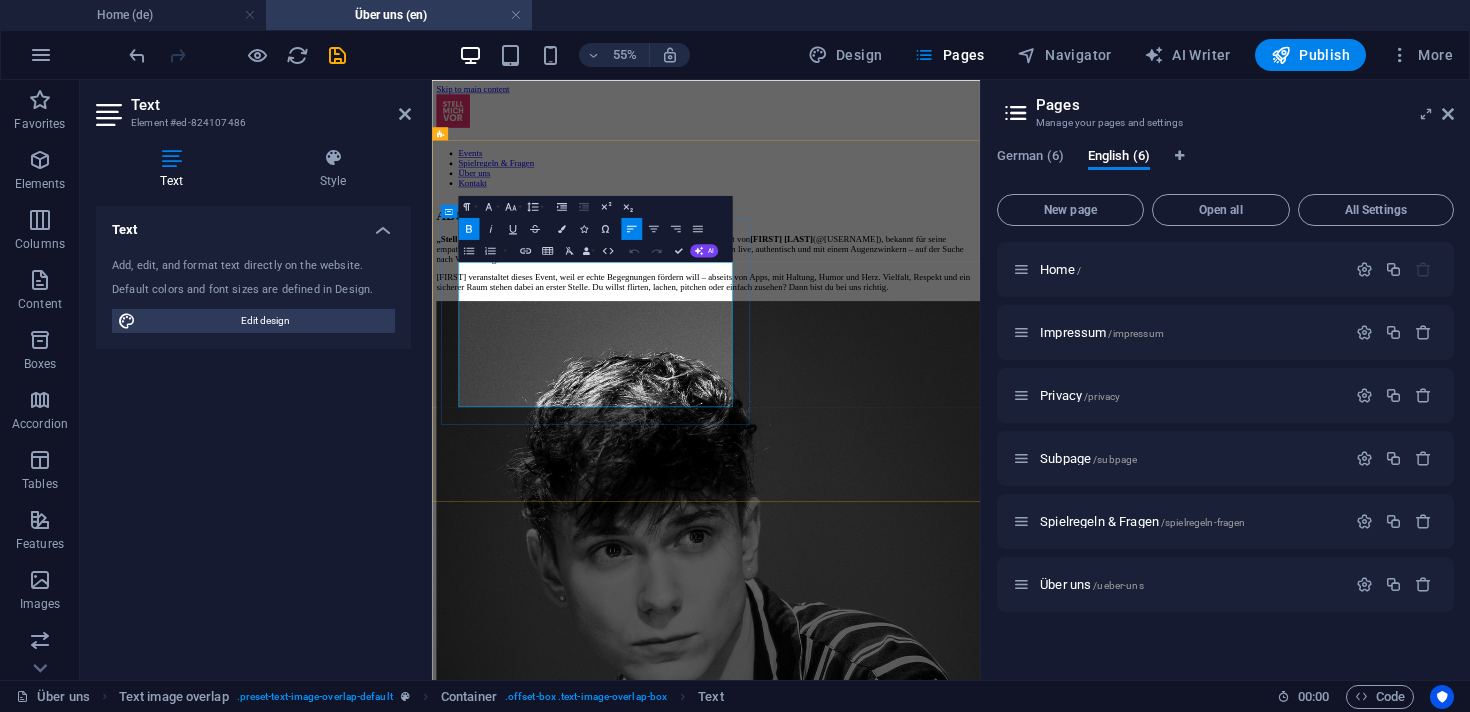 click on "„Stell mich vor“  ist ein queeres Bühnen-Event für Singles & Neugierige – moderiert von  Marius Rohde  (@diesermarius), bekannt für seine empathische Art und kreative Bühne auf Instagram. Hier präsentieren sich Menschen live, authentisch und mit einem Augenzwinkern – auf der Suche nach Verbindung, nicht nur nach Matches." at bounding box center (930, 387) 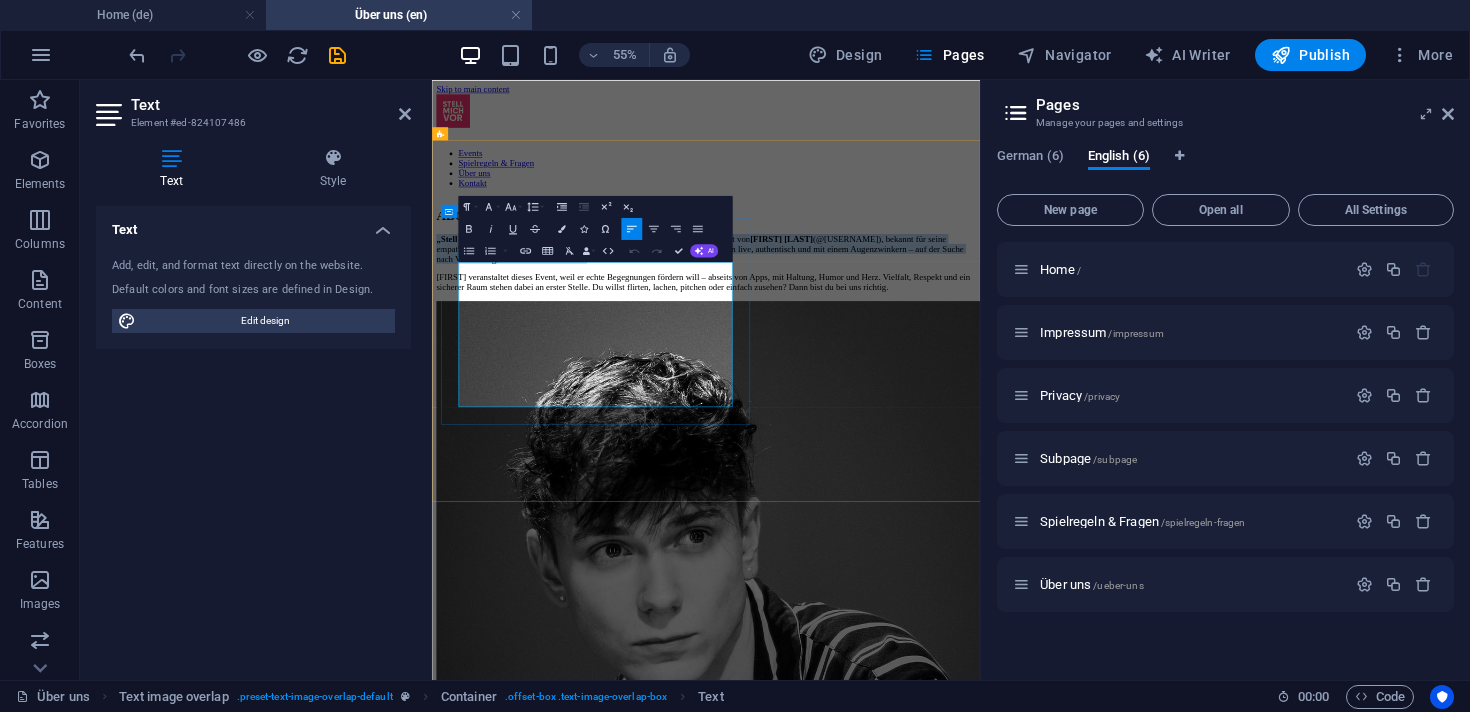 click on "„Stell mich vor“  ist ein queeres Bühnen-Event für Singles & Neugierige – moderiert von  Marius Rohde  (@diesermarius), bekannt für seine empathische Art und kreative Bühne auf Instagram. Hier präsentieren sich Menschen live, authentisch und mit einem Augenzwinkern – auf der Suche nach Verbindung, nicht nur nach Matches." at bounding box center (930, 387) 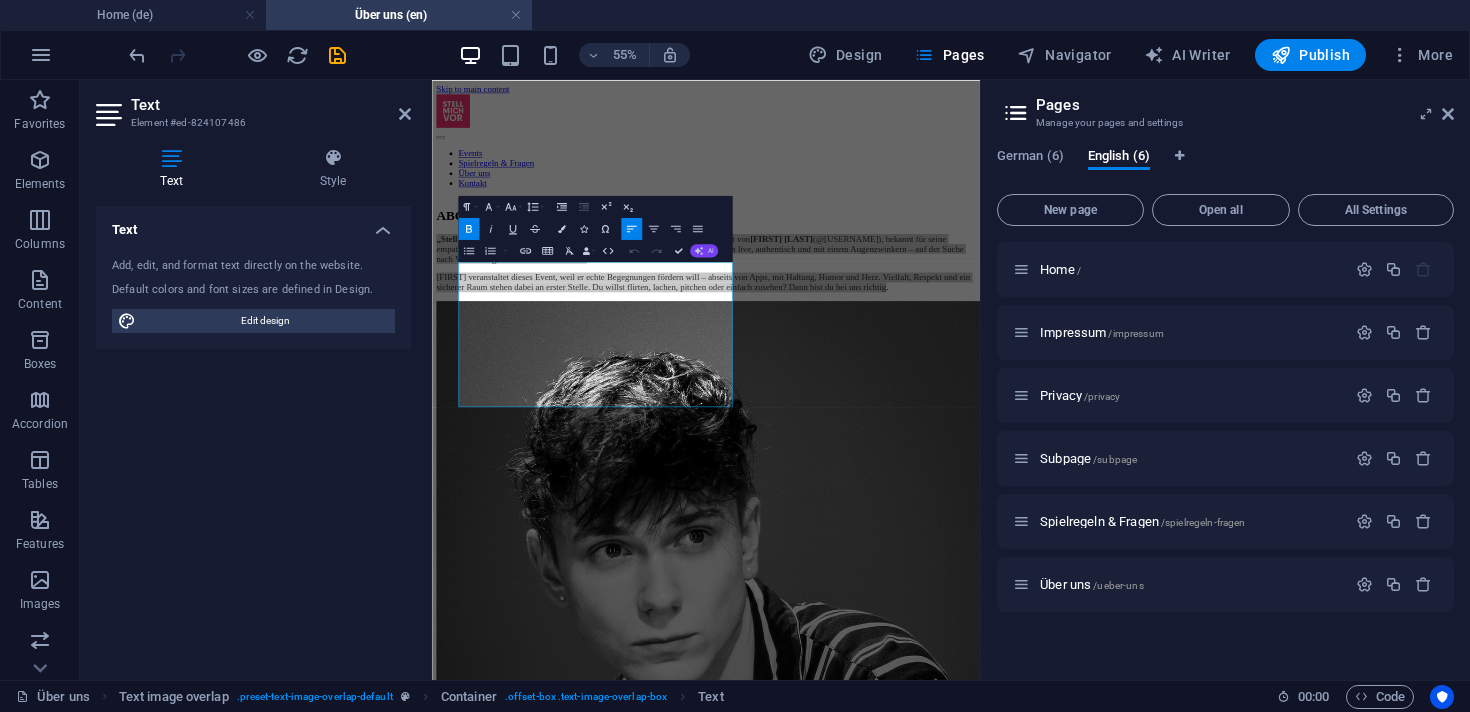 click on "AI" at bounding box center (704, 250) 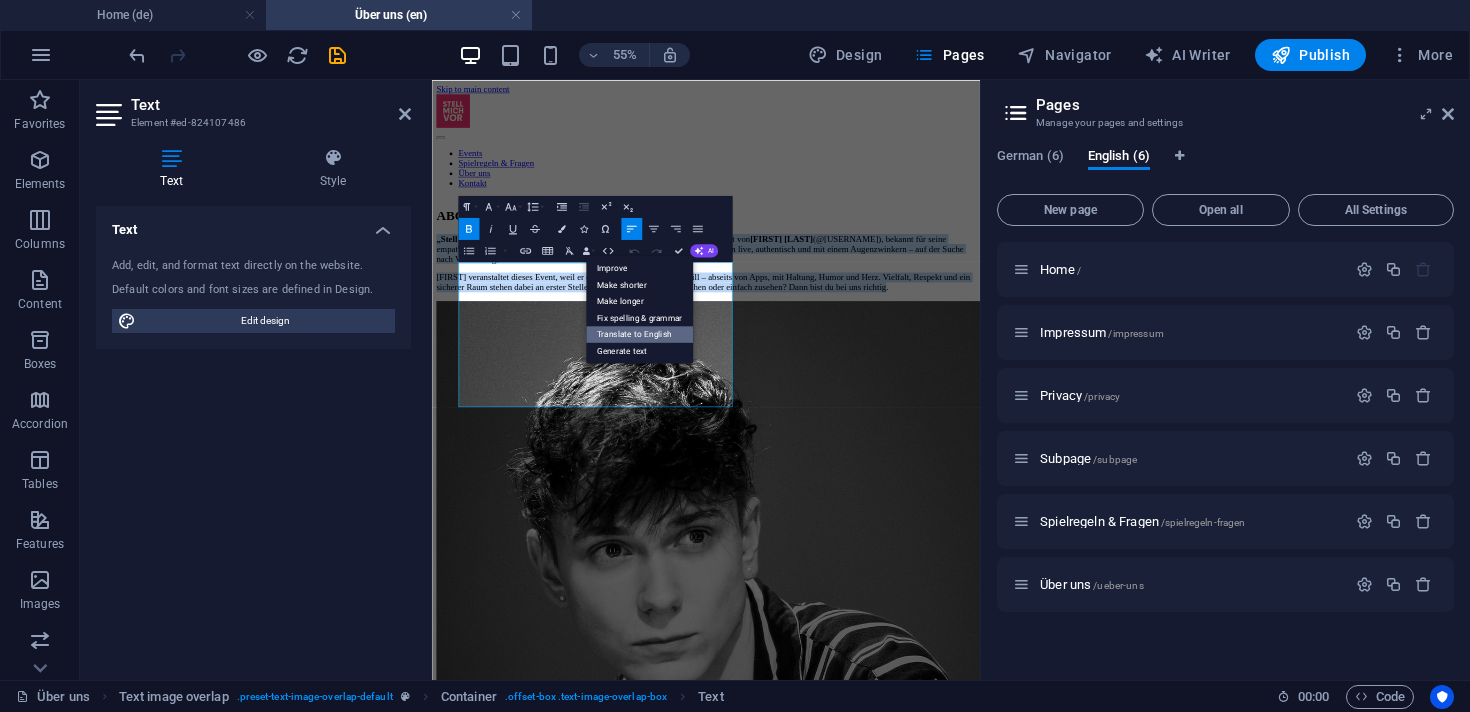 click on "Translate to English" at bounding box center [639, 334] 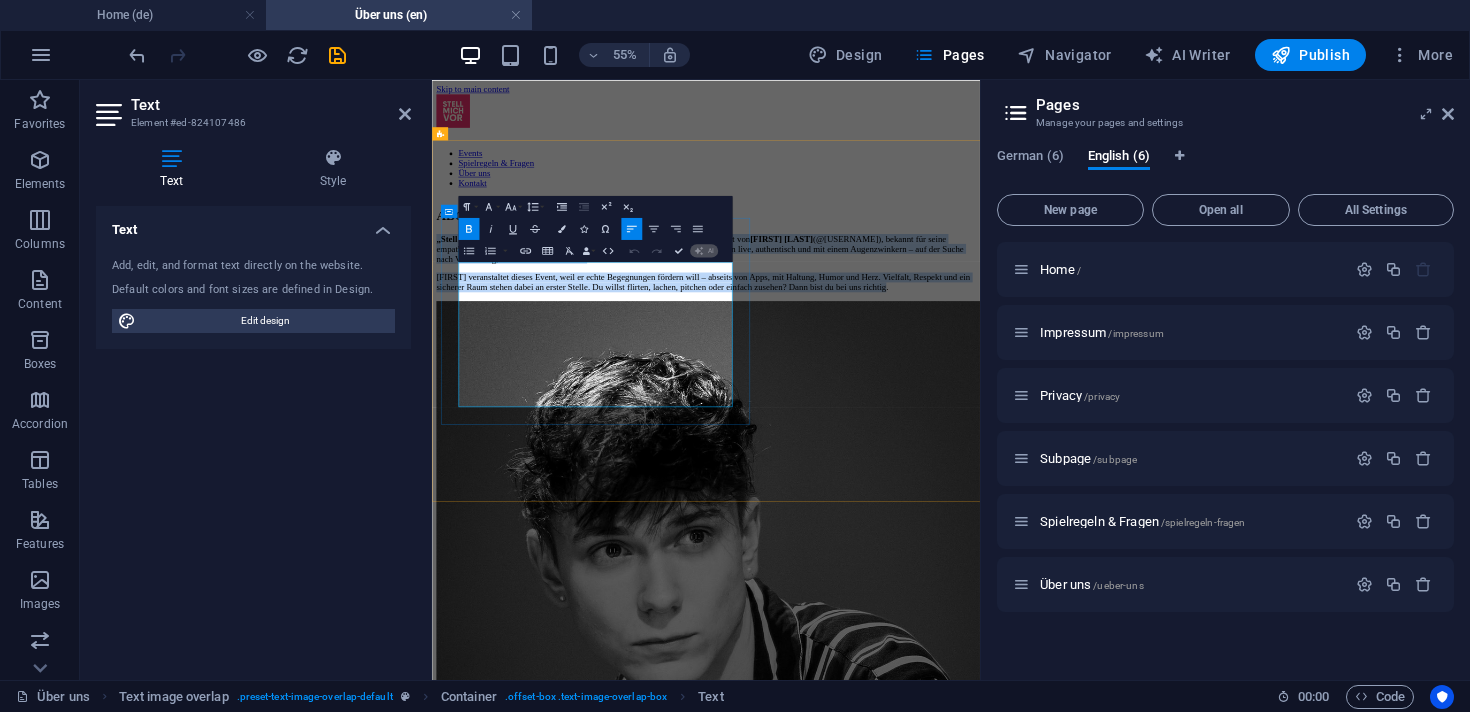 type 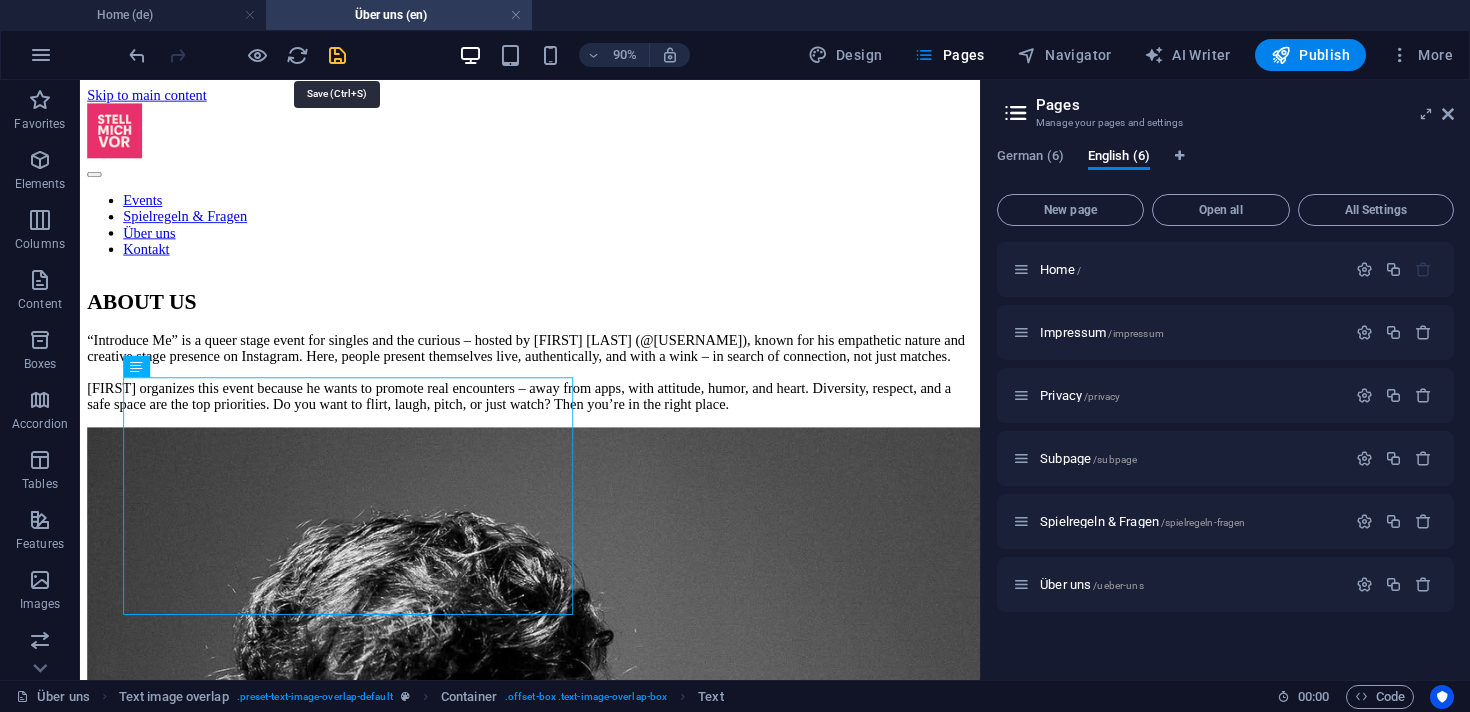 click at bounding box center [337, 55] 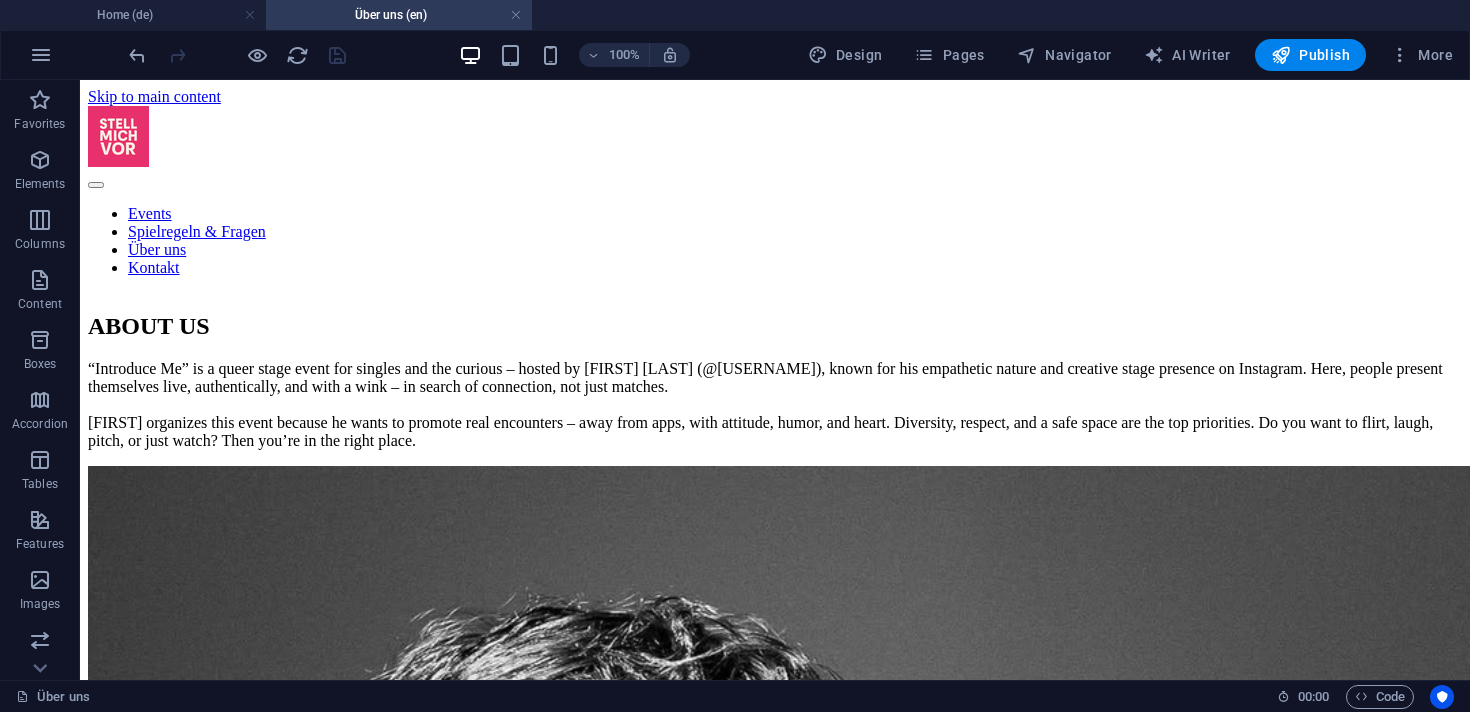 click on "100% Design Pages Navigator AI Writer Publish More" at bounding box center [735, 55] 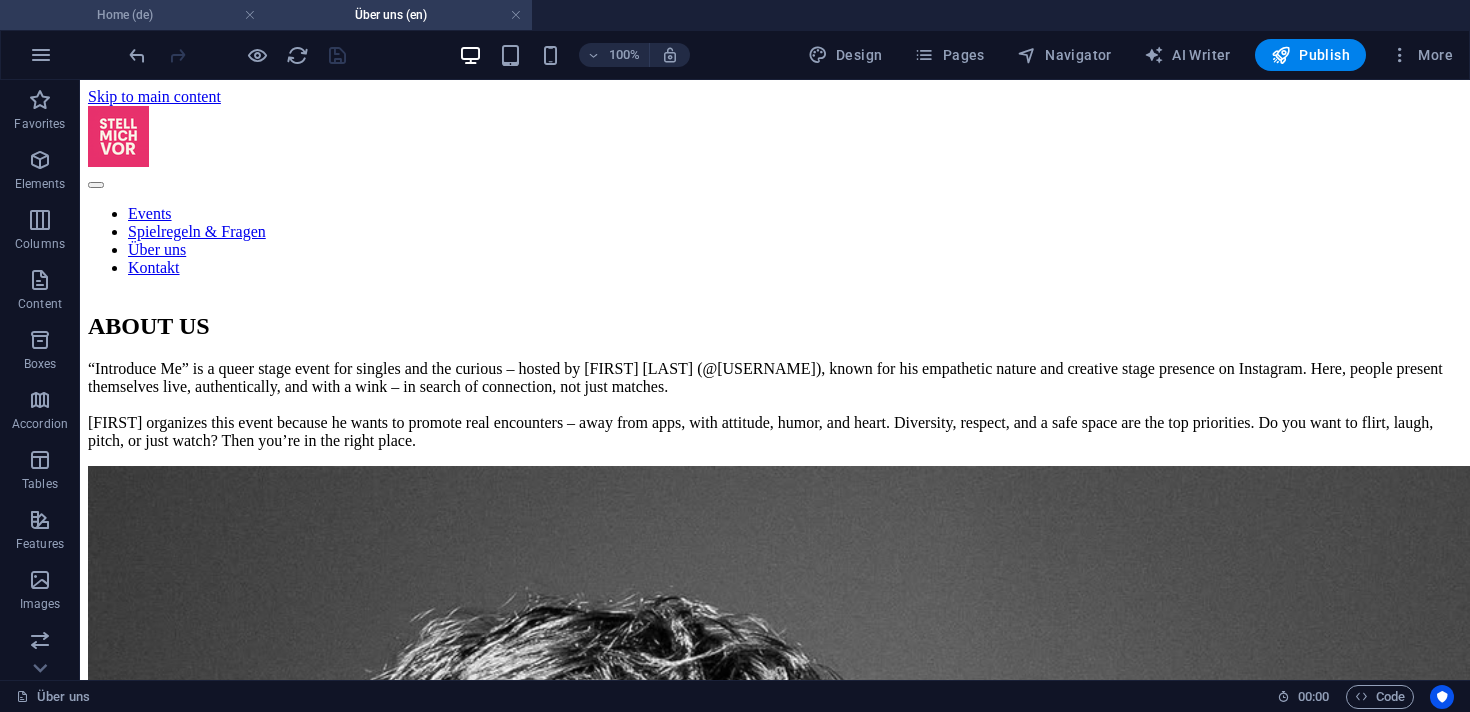 click on "Home (de)" at bounding box center [133, 15] 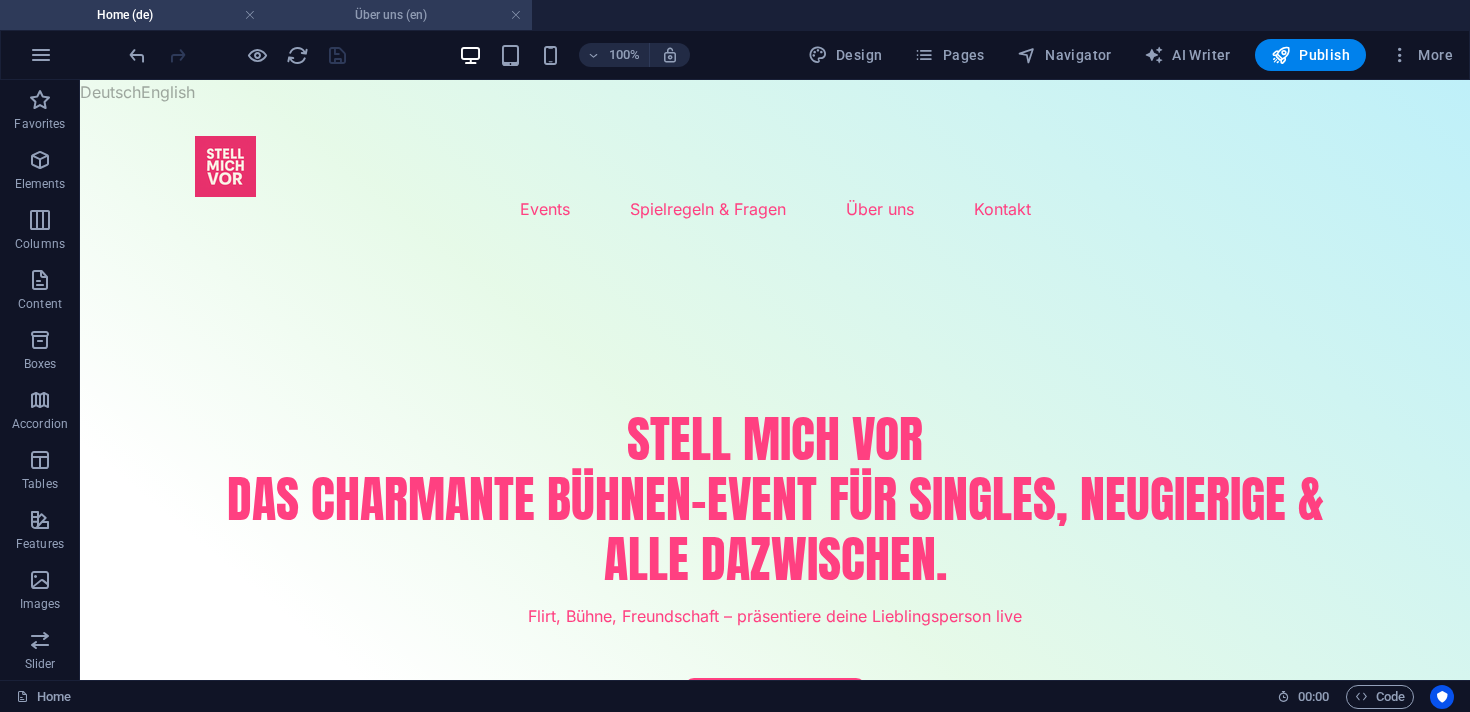 click on "Über uns (en)" at bounding box center (399, 15) 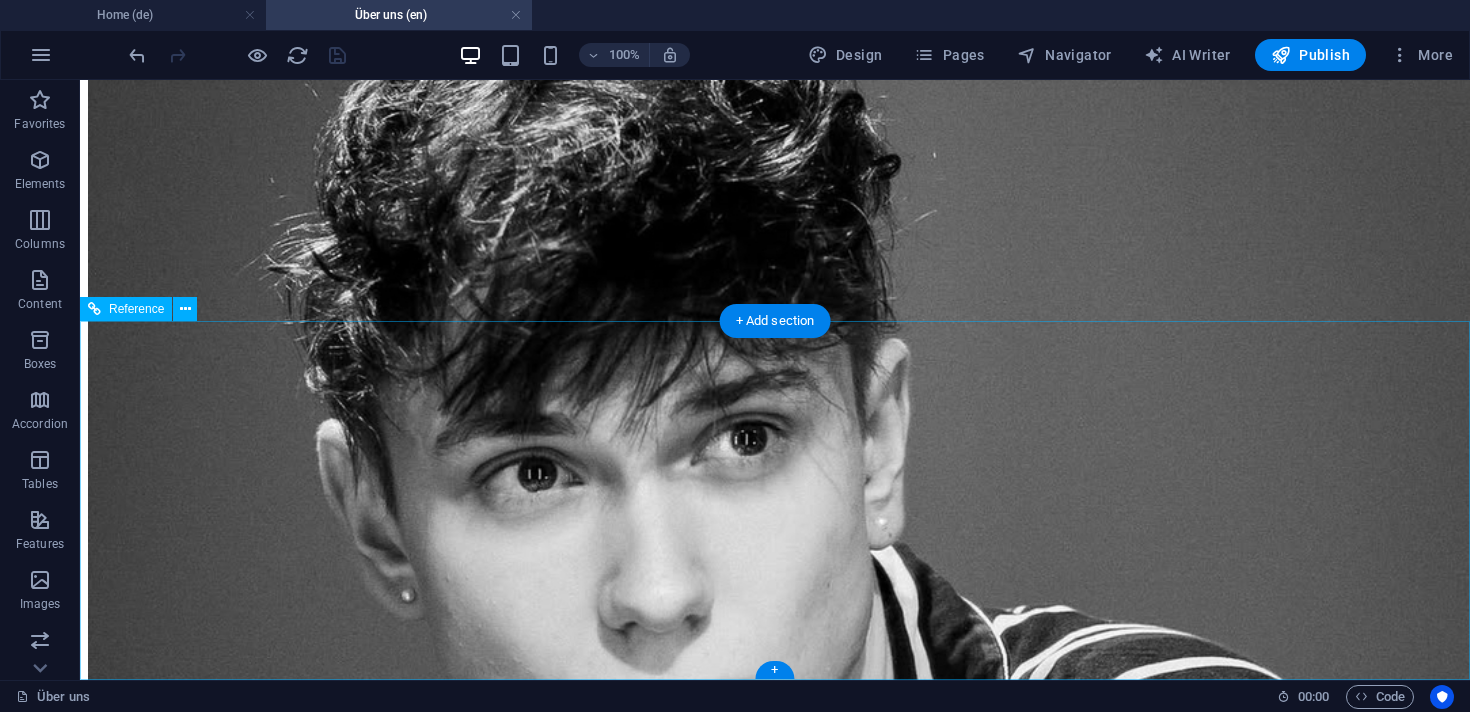 scroll, scrollTop: 0, scrollLeft: 0, axis: both 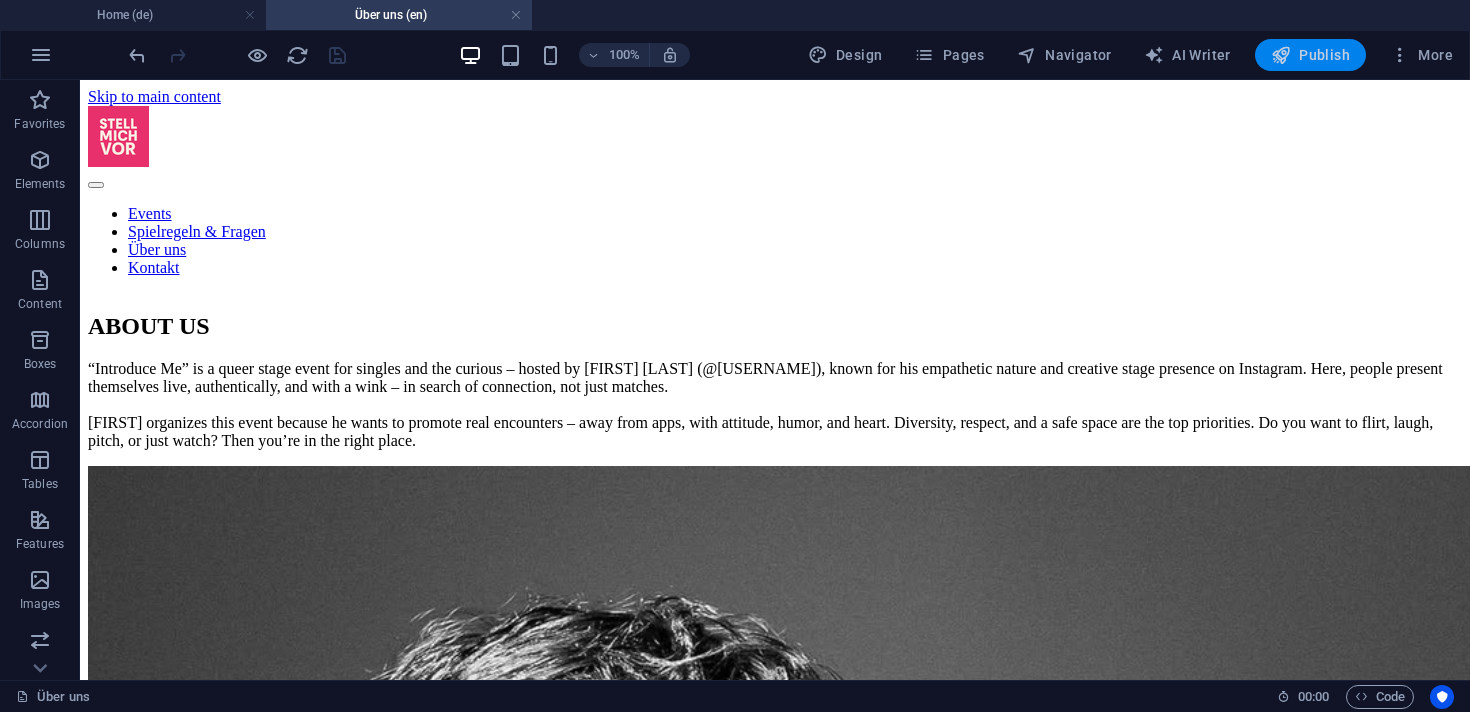 click on "Publish" at bounding box center [1310, 55] 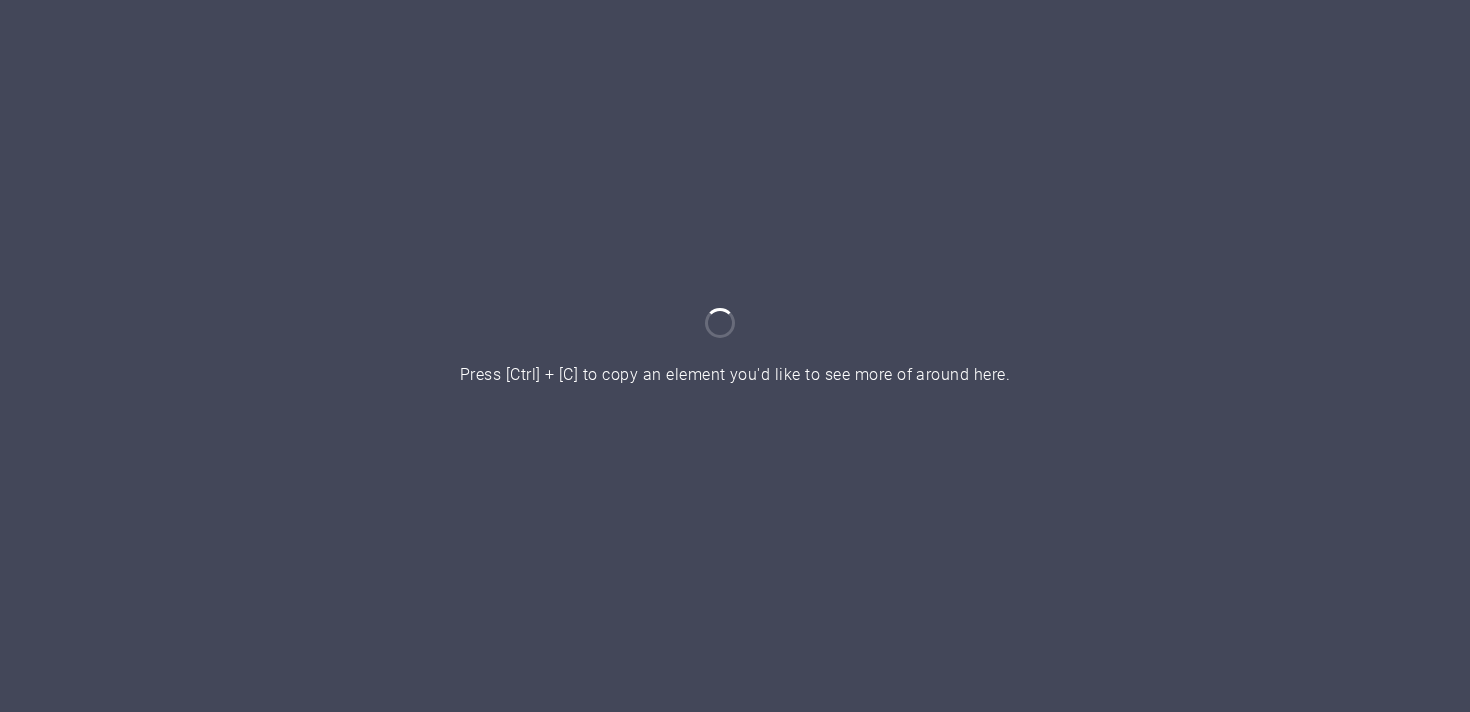 scroll, scrollTop: 0, scrollLeft: 0, axis: both 